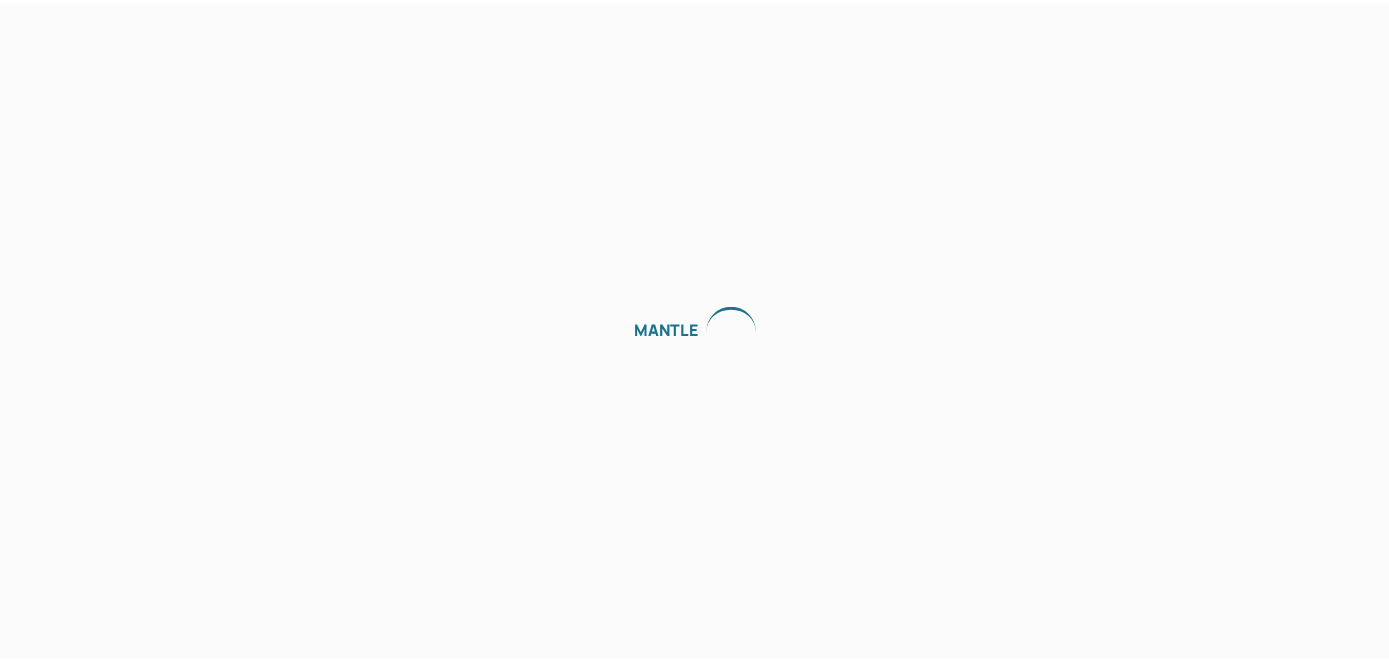 scroll, scrollTop: 0, scrollLeft: 0, axis: both 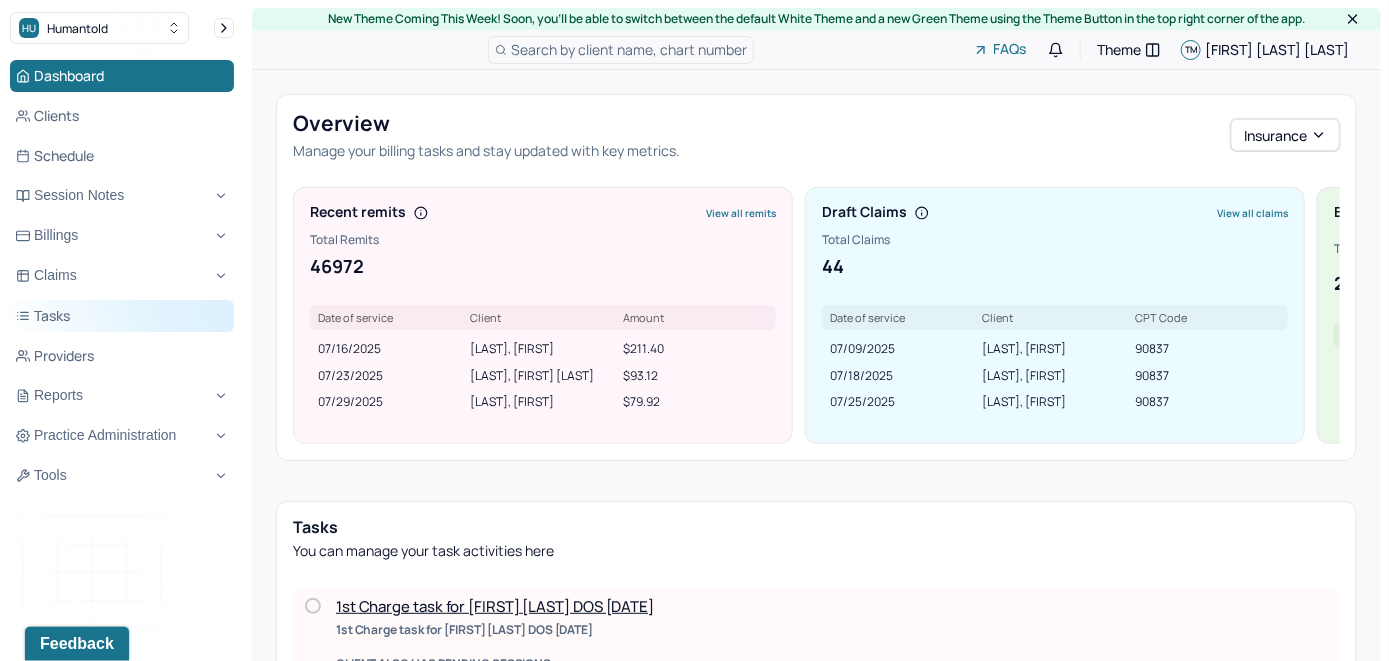 click on "Tasks" at bounding box center (122, 316) 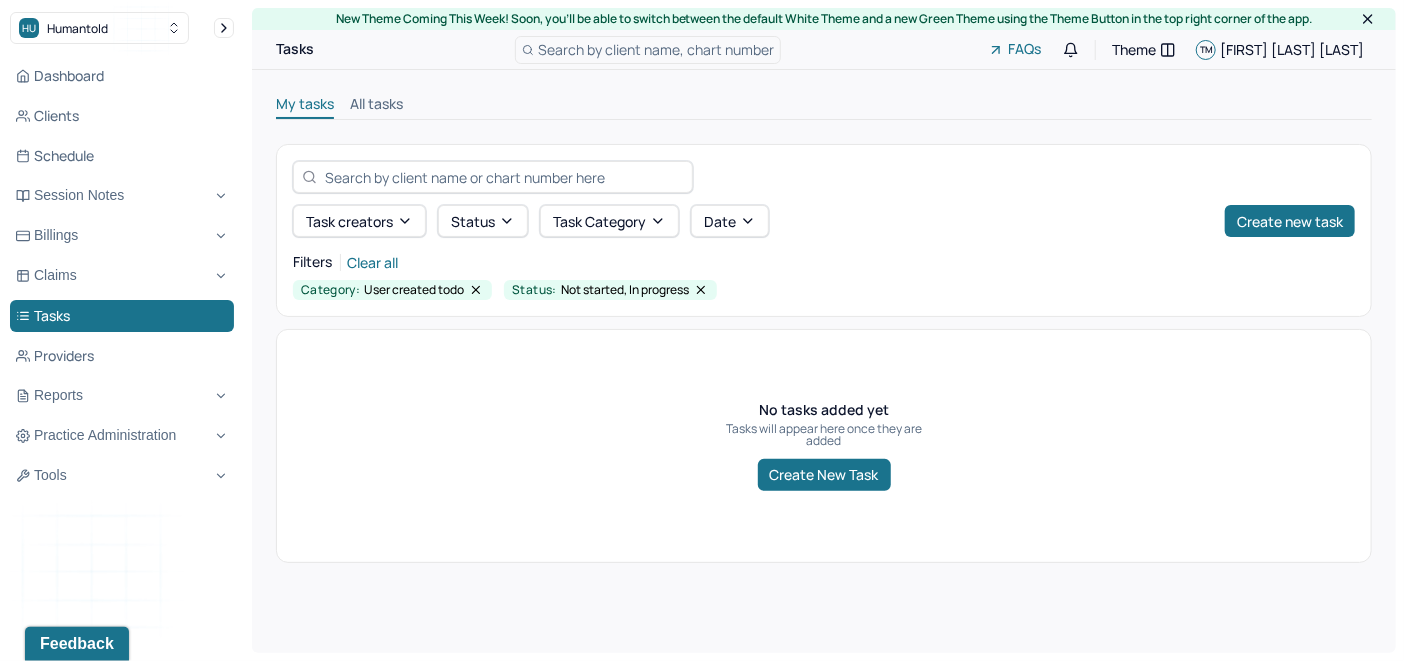 click on "All tasks" at bounding box center [376, 106] 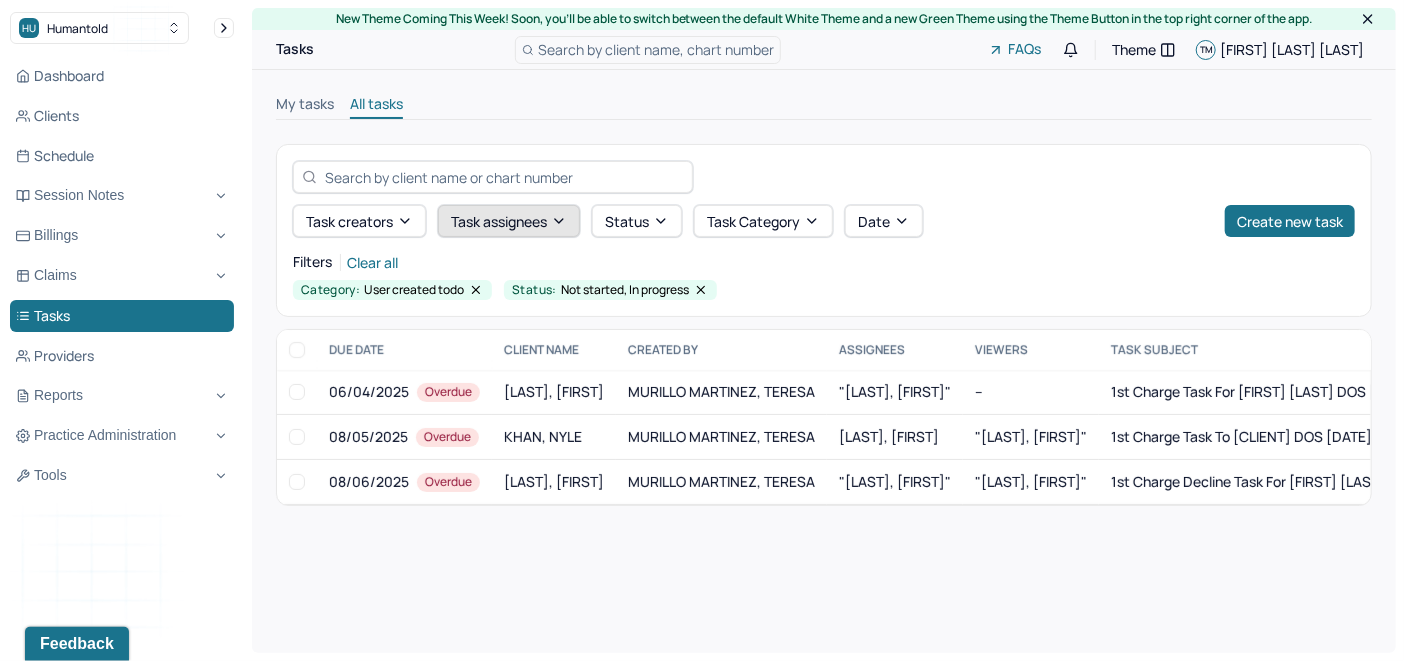 click on "Task assignees" at bounding box center (509, 221) 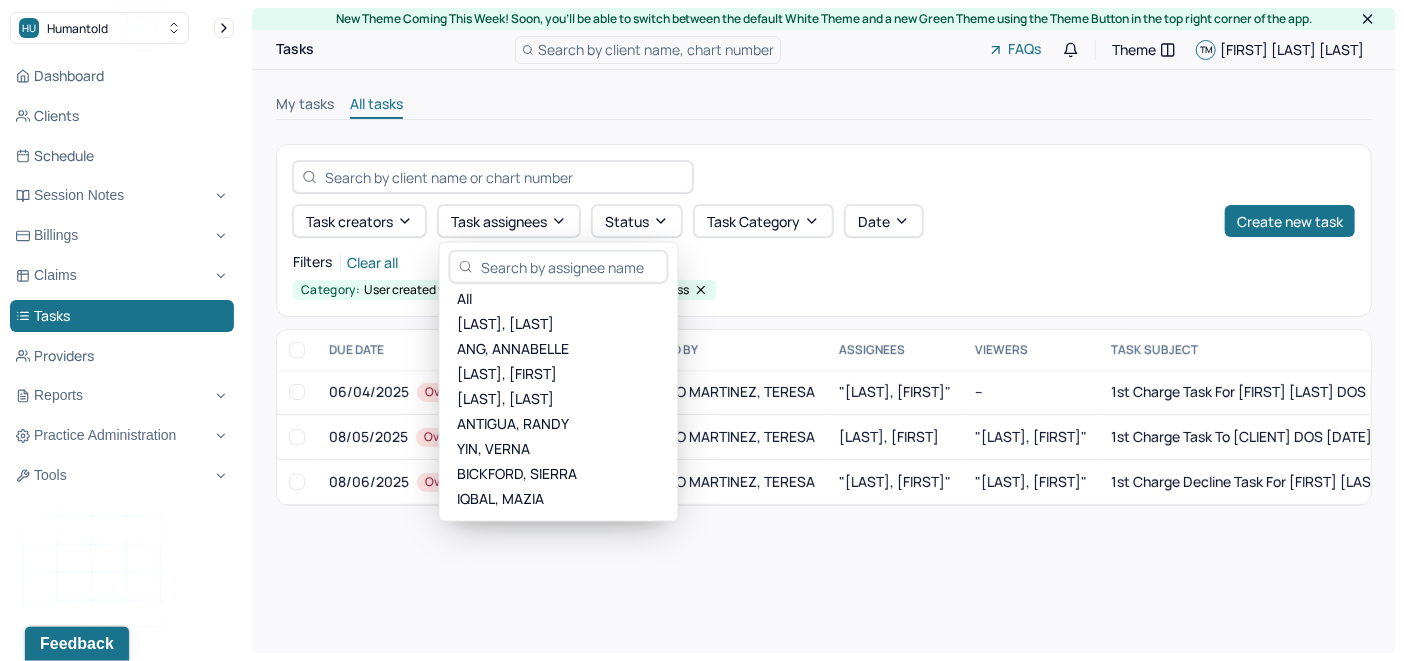 click at bounding box center (570, 266) 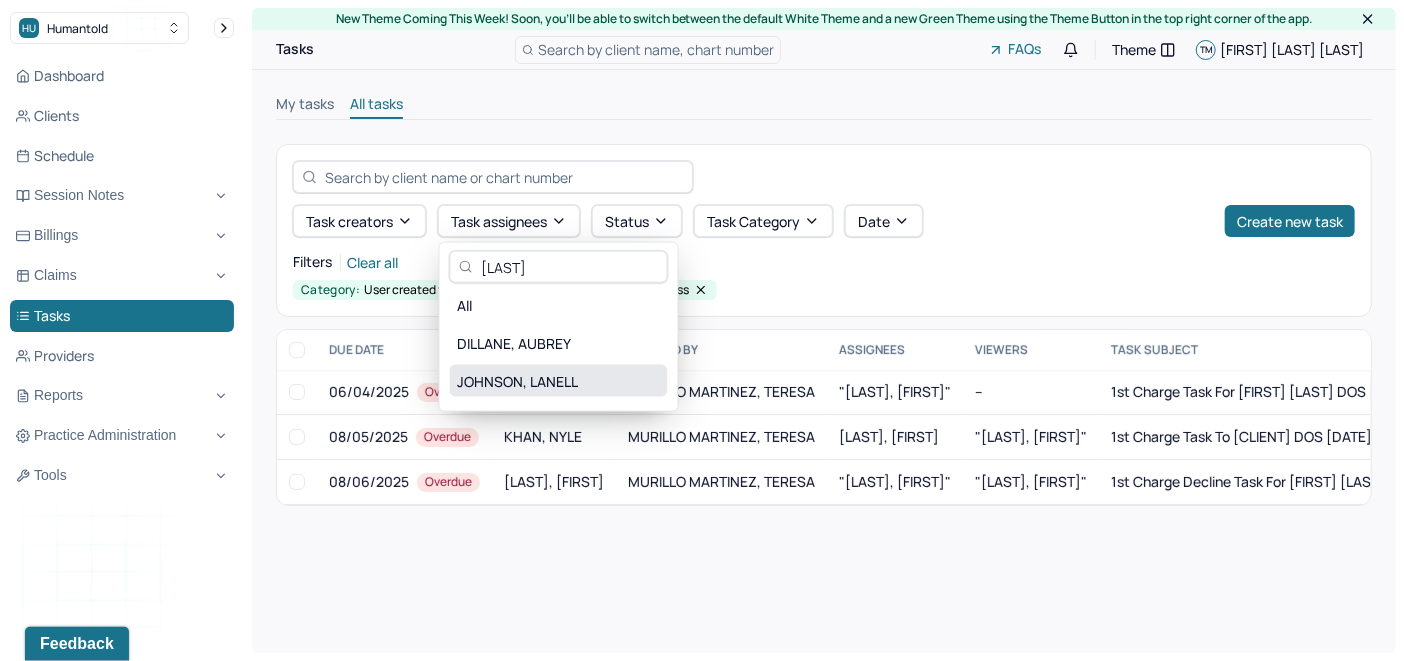 type on "[LAST]" 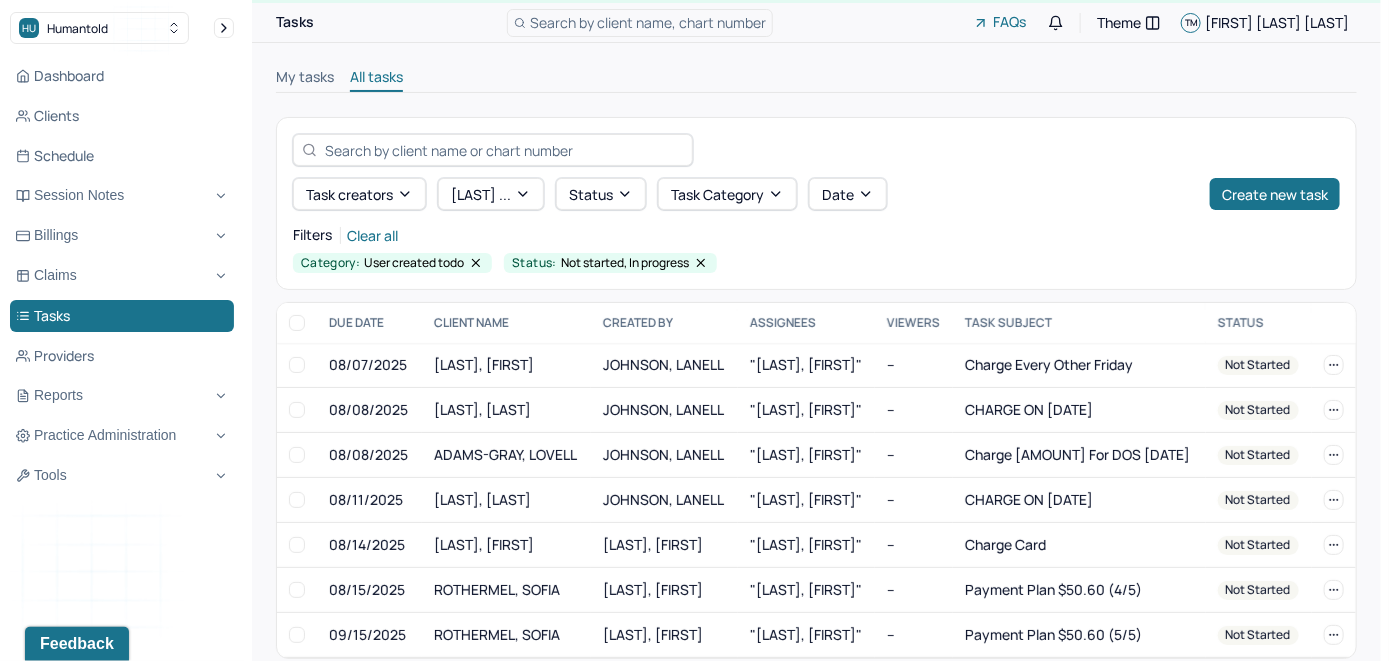 scroll, scrollTop: 0, scrollLeft: 0, axis: both 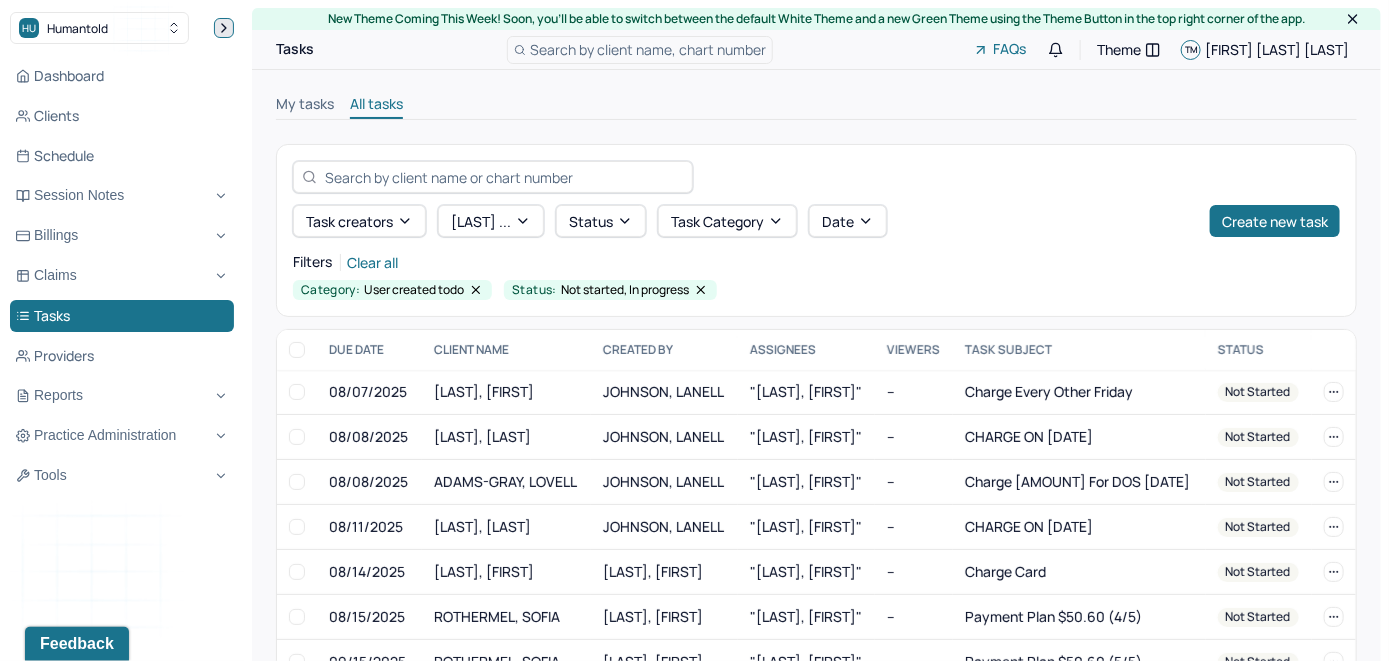 click 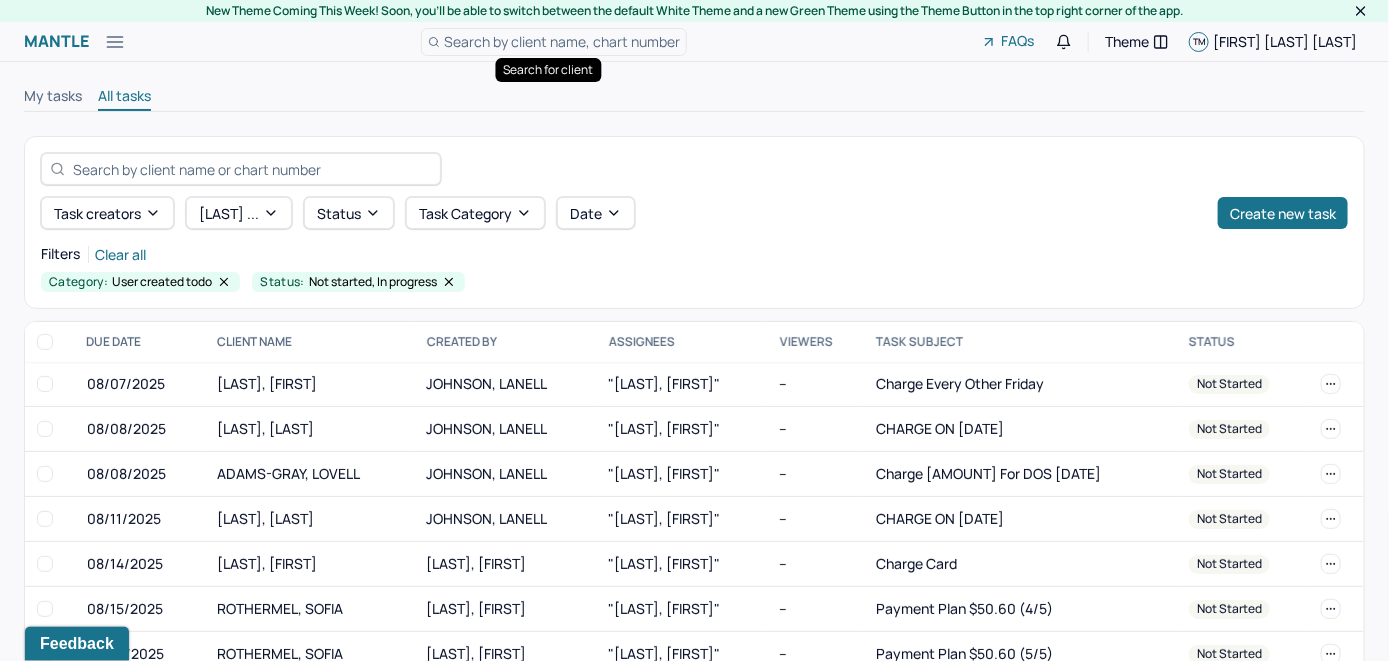 click on "Search by client name, chart number" at bounding box center (562, 41) 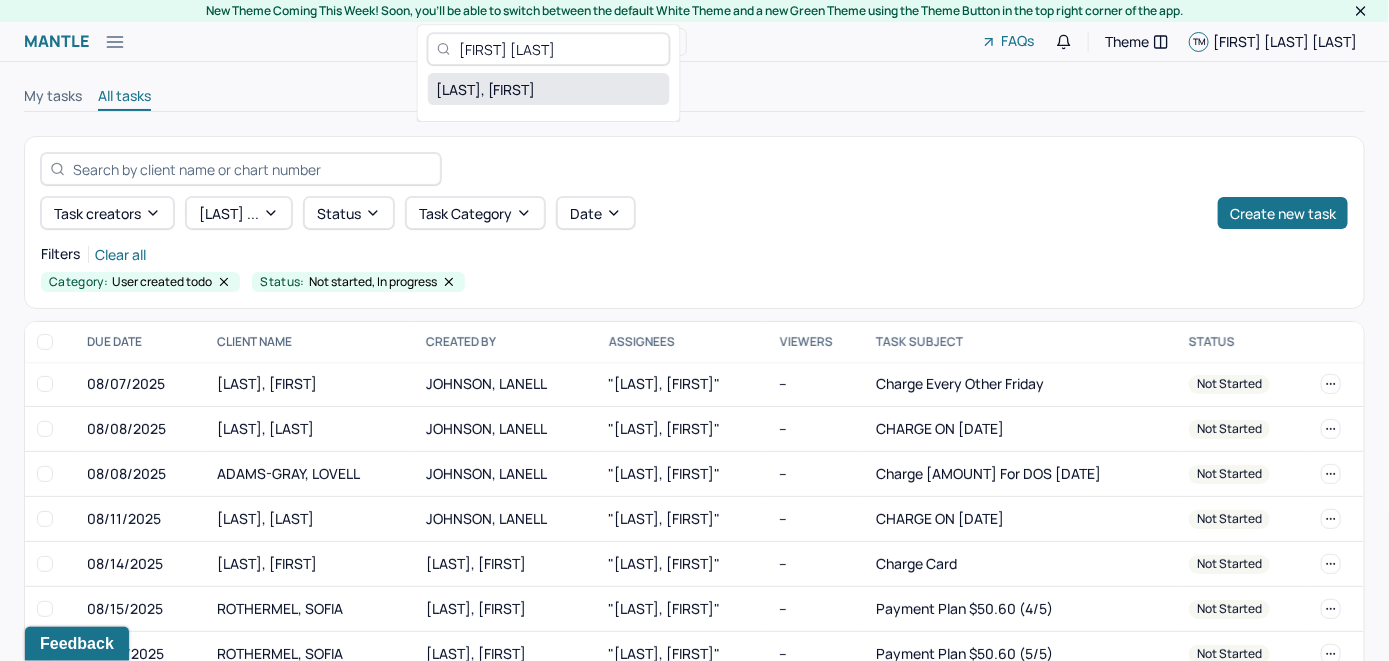type on "[FIRST] [LAST]" 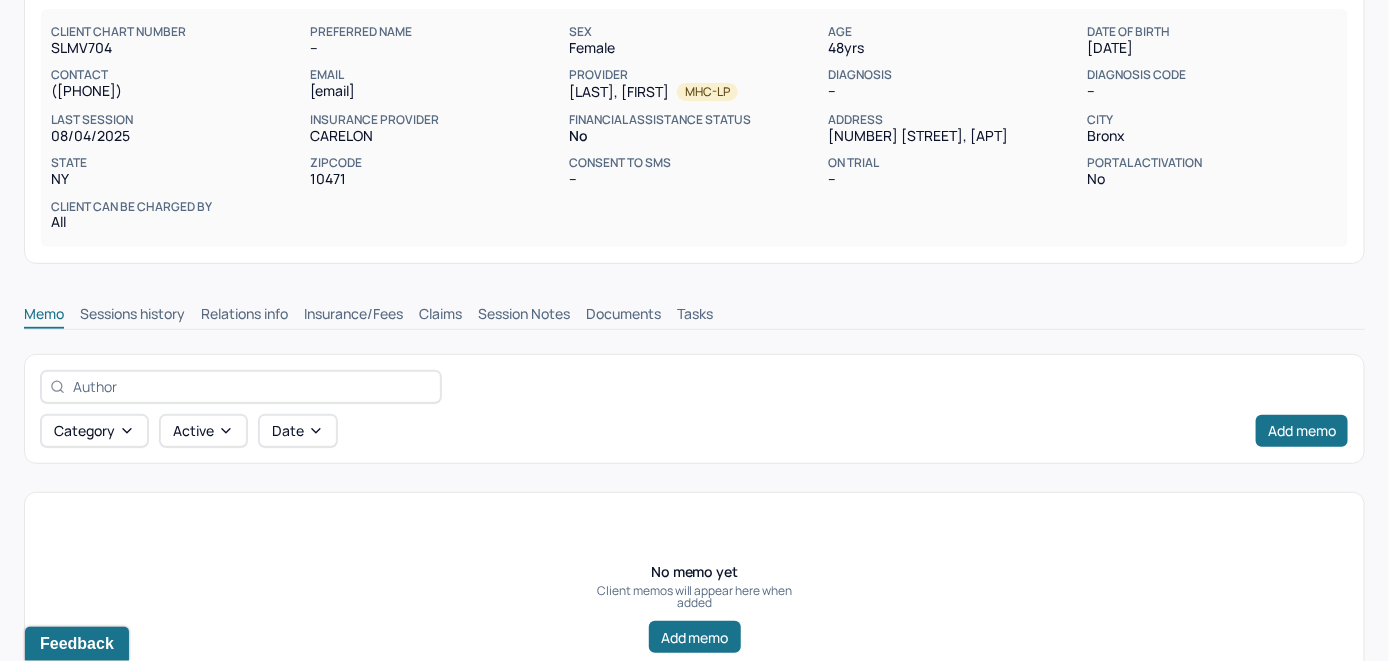 scroll, scrollTop: 300, scrollLeft: 0, axis: vertical 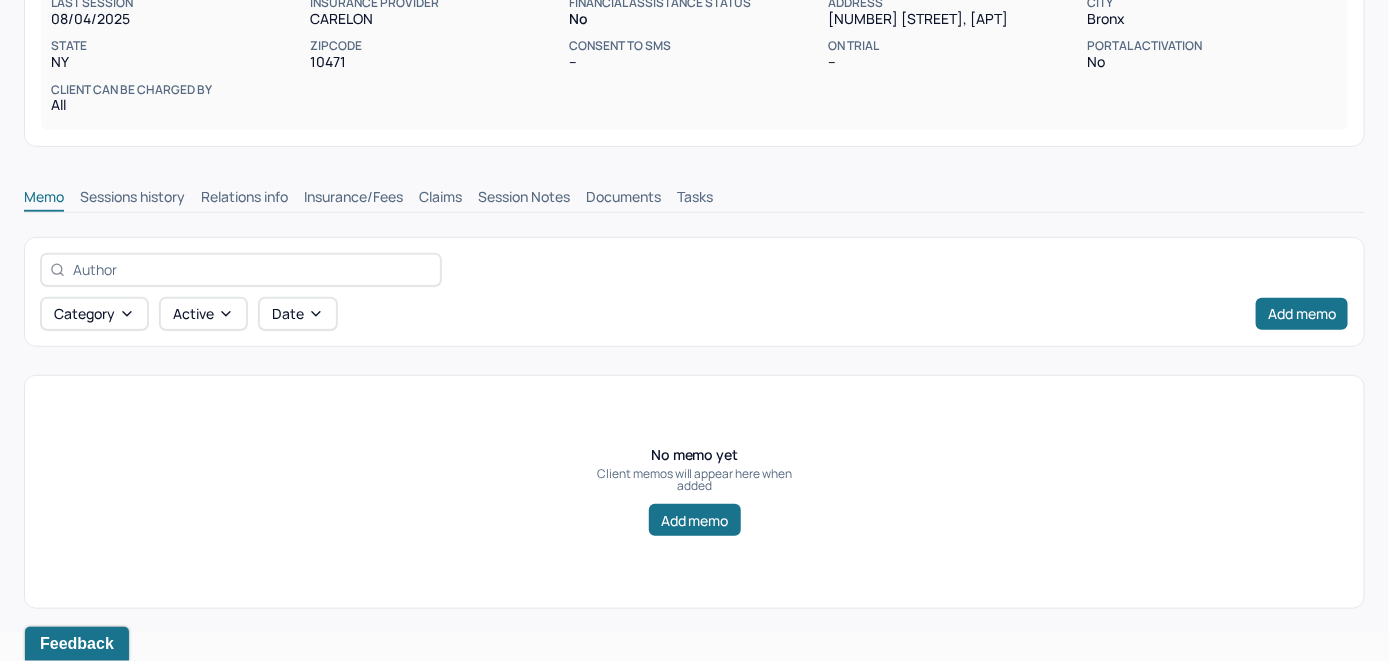 click on "Insurance/Fees" at bounding box center [353, 199] 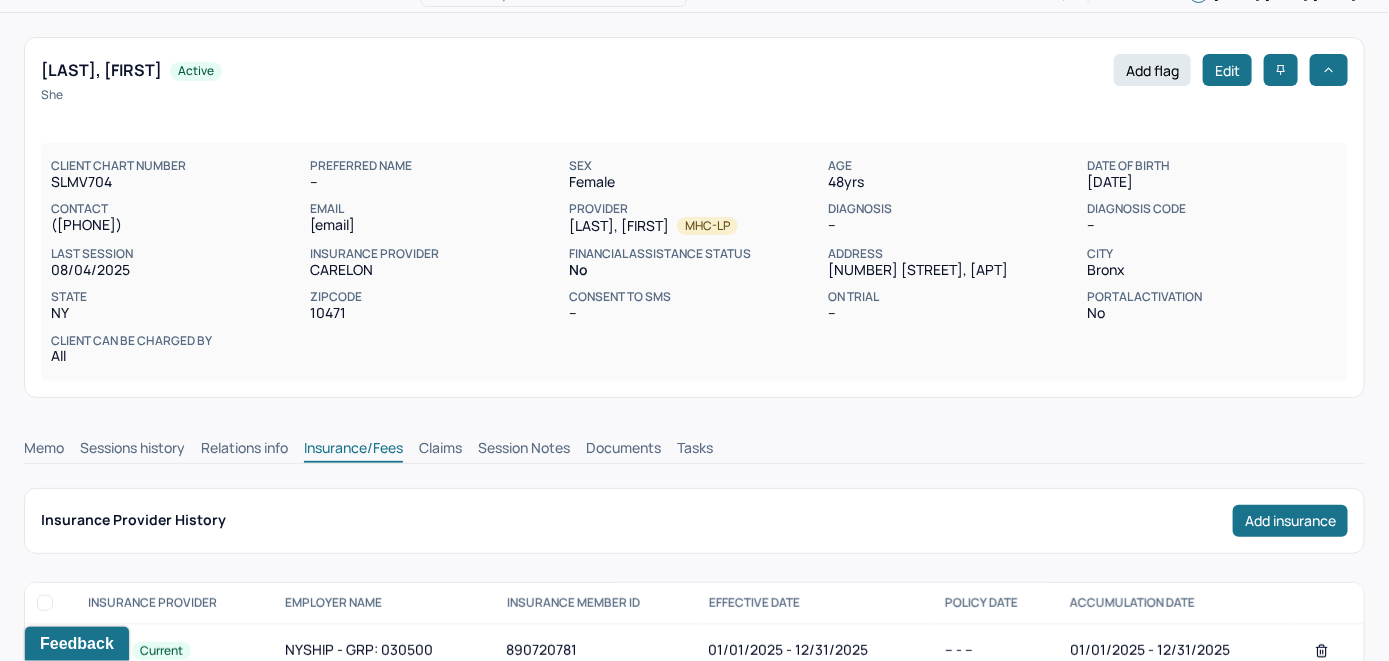 scroll, scrollTop: 0, scrollLeft: 0, axis: both 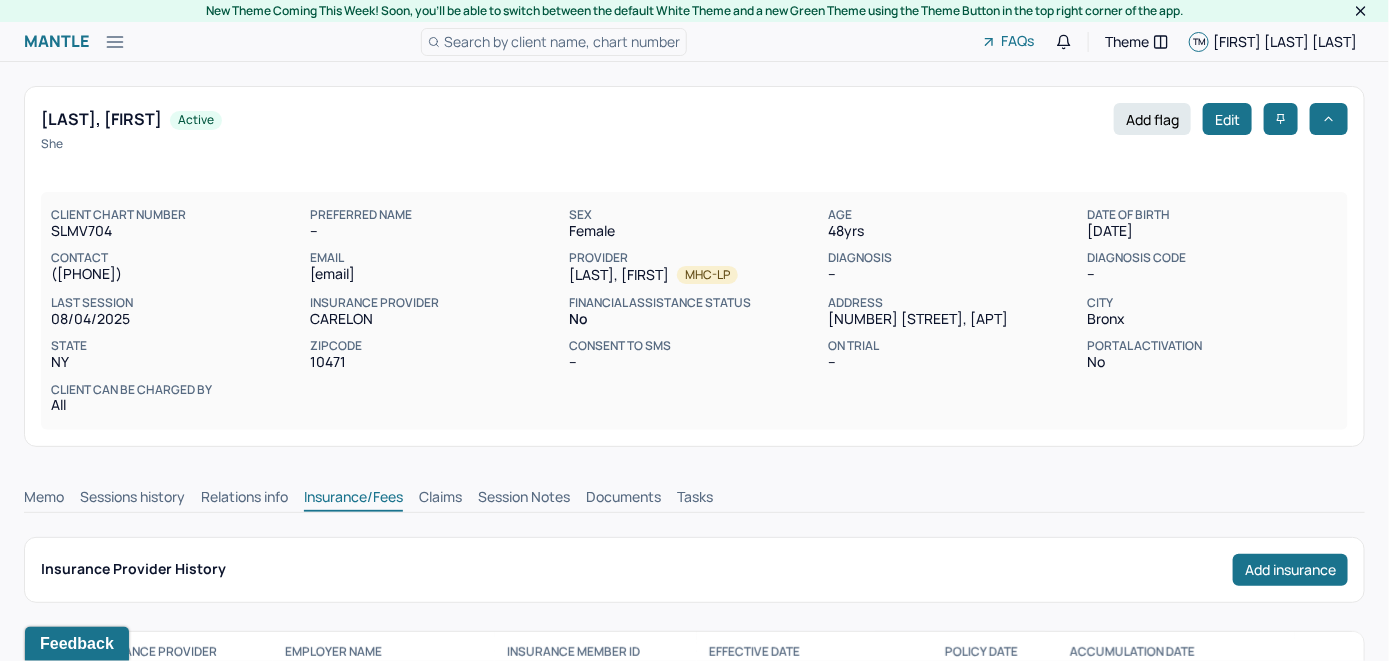 click on "Memo" at bounding box center (44, 499) 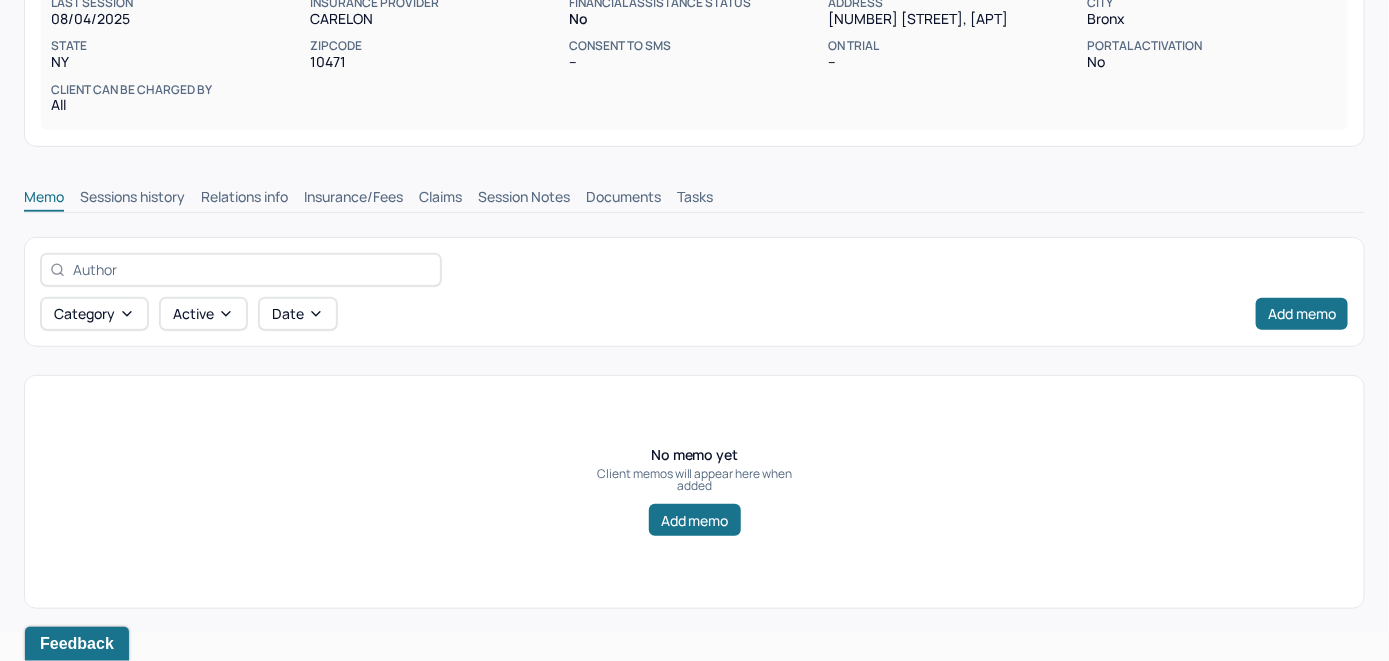 scroll, scrollTop: 314, scrollLeft: 0, axis: vertical 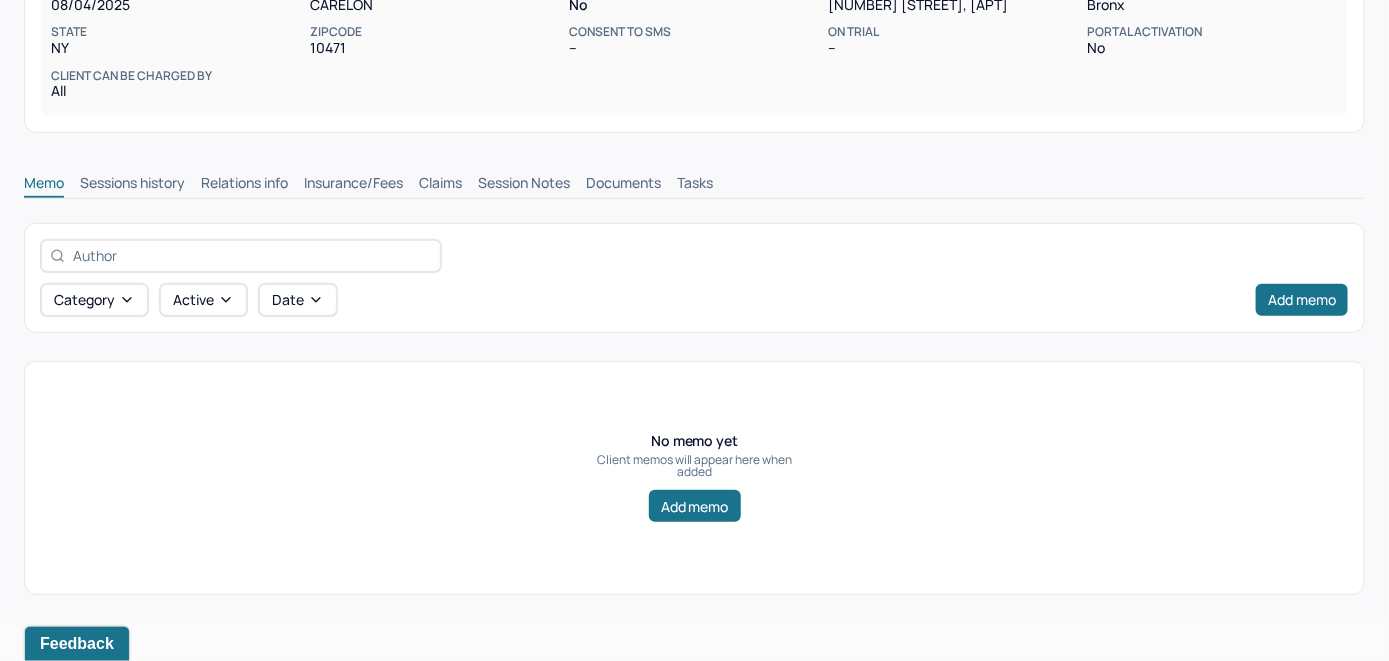 click on "Insurance/Fees" at bounding box center (353, 185) 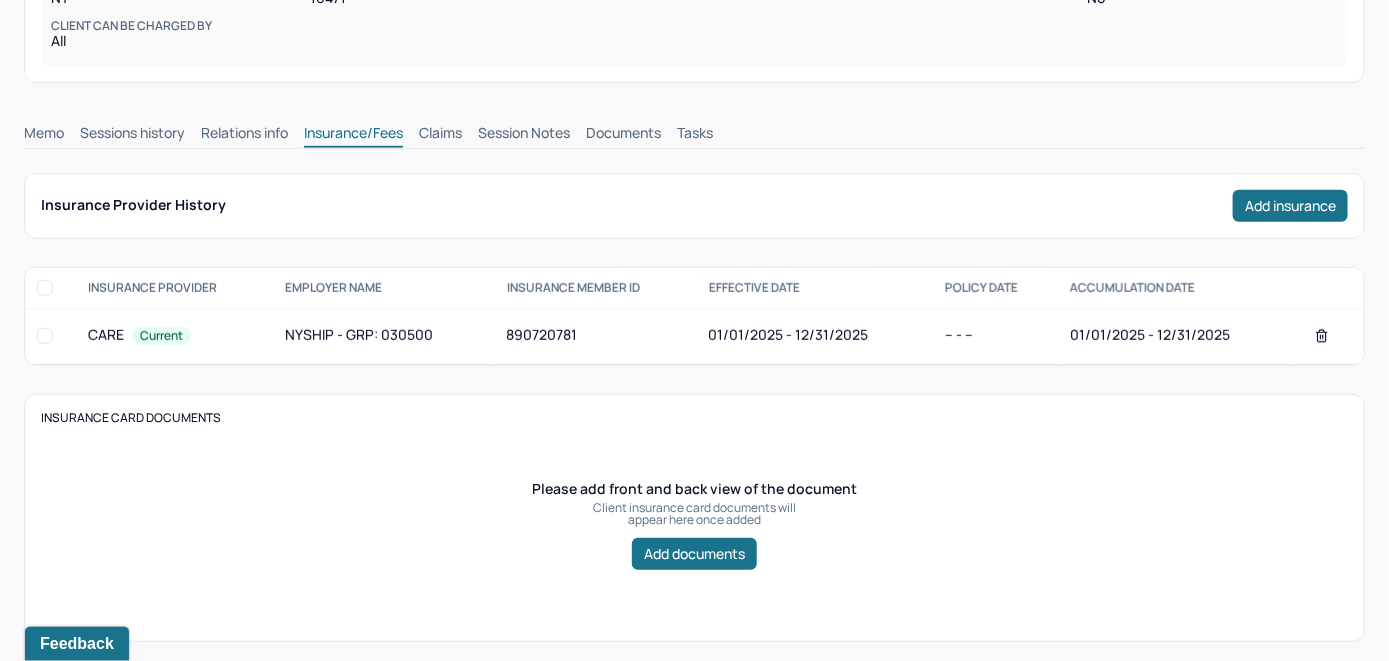 scroll, scrollTop: 214, scrollLeft: 0, axis: vertical 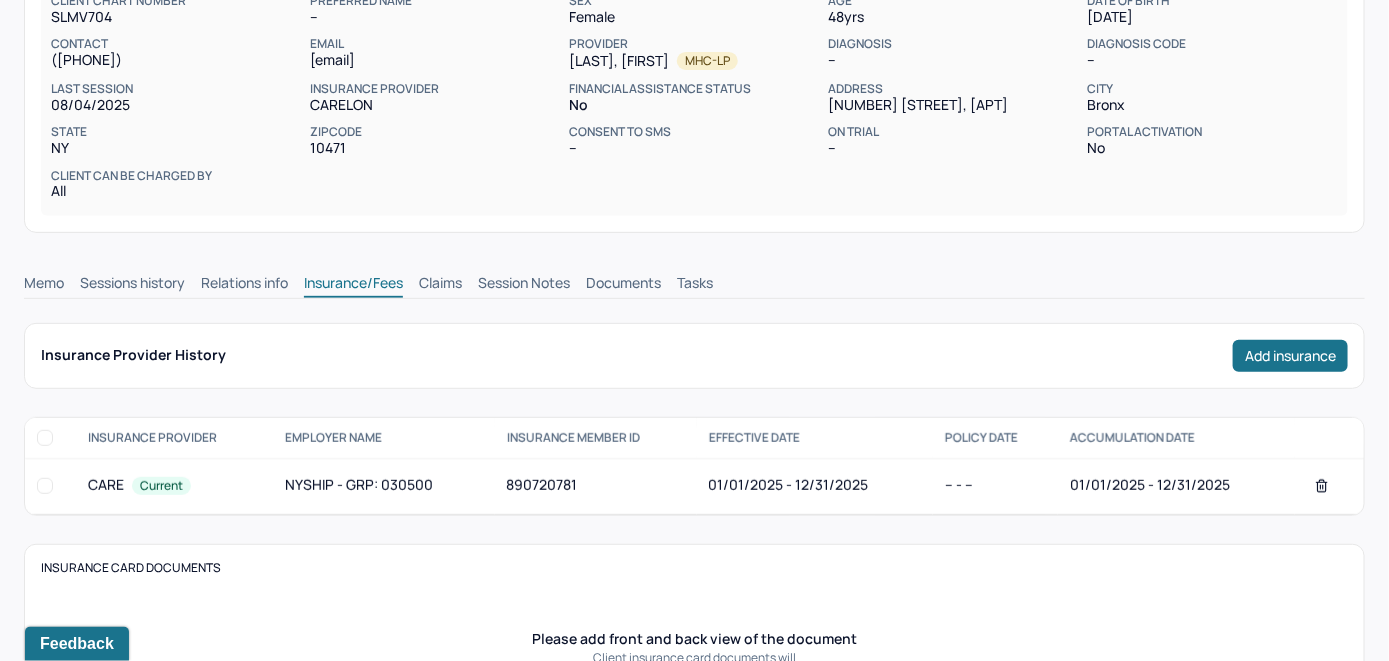 click on "Claims" at bounding box center [440, 285] 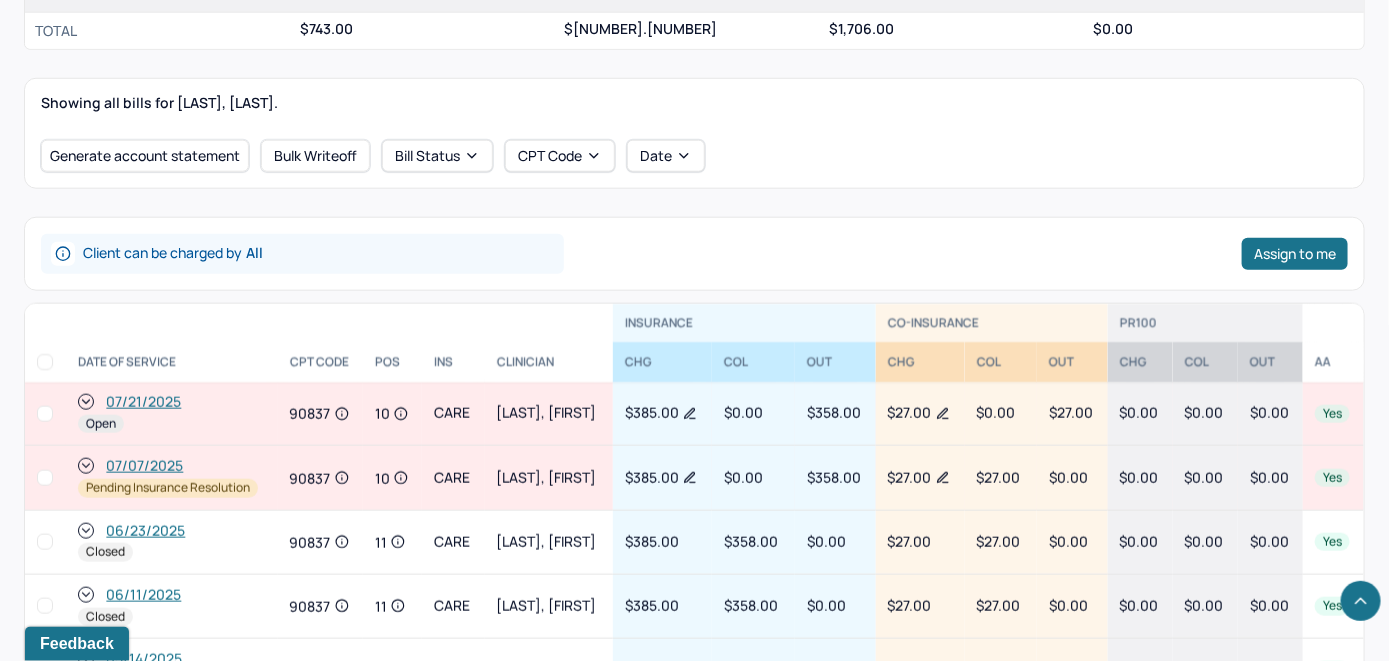 scroll, scrollTop: 714, scrollLeft: 0, axis: vertical 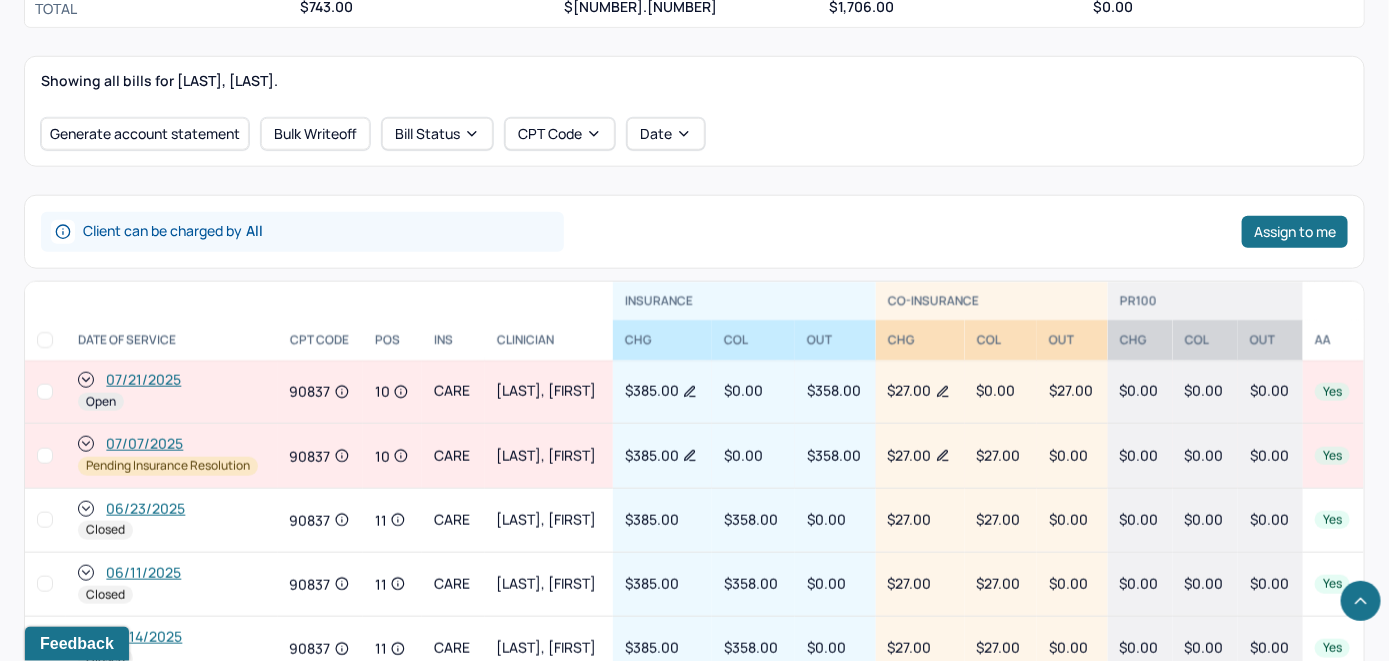 click on "07/21/2025" at bounding box center [143, 380] 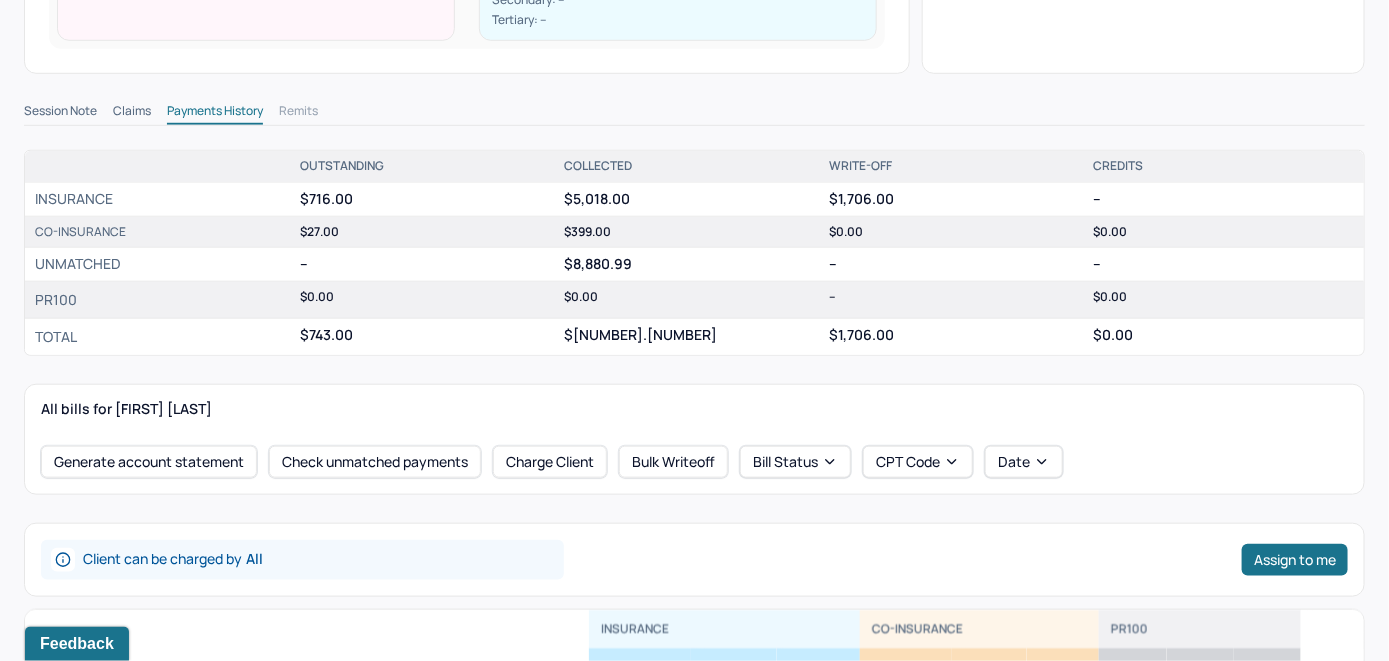scroll, scrollTop: 715, scrollLeft: 0, axis: vertical 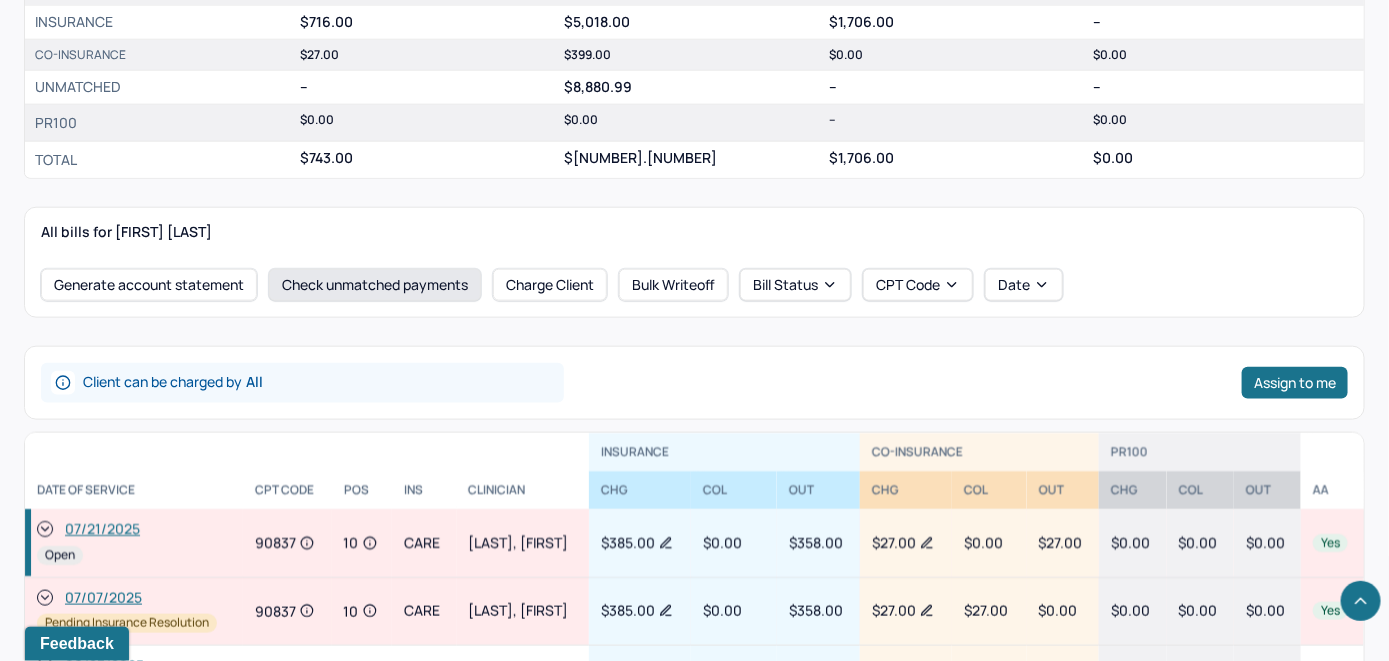 click on "Check unmatched payments" at bounding box center [375, 285] 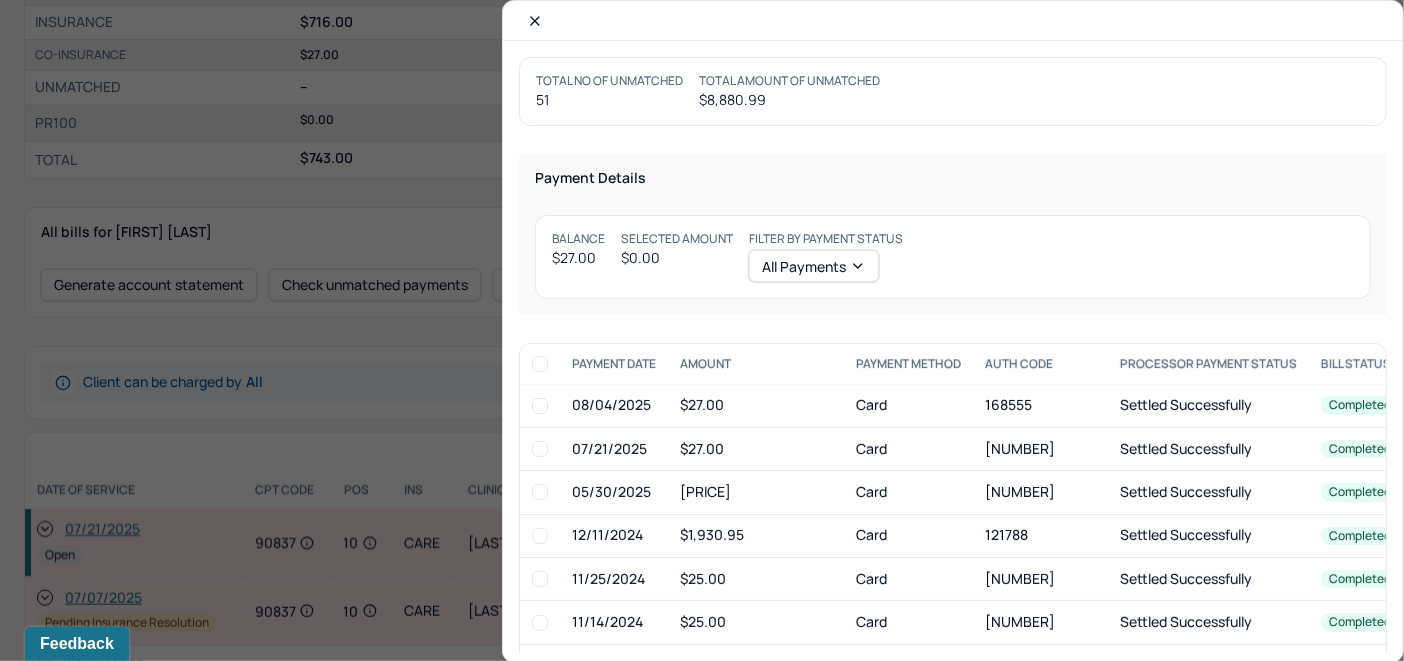 click at bounding box center [540, 449] 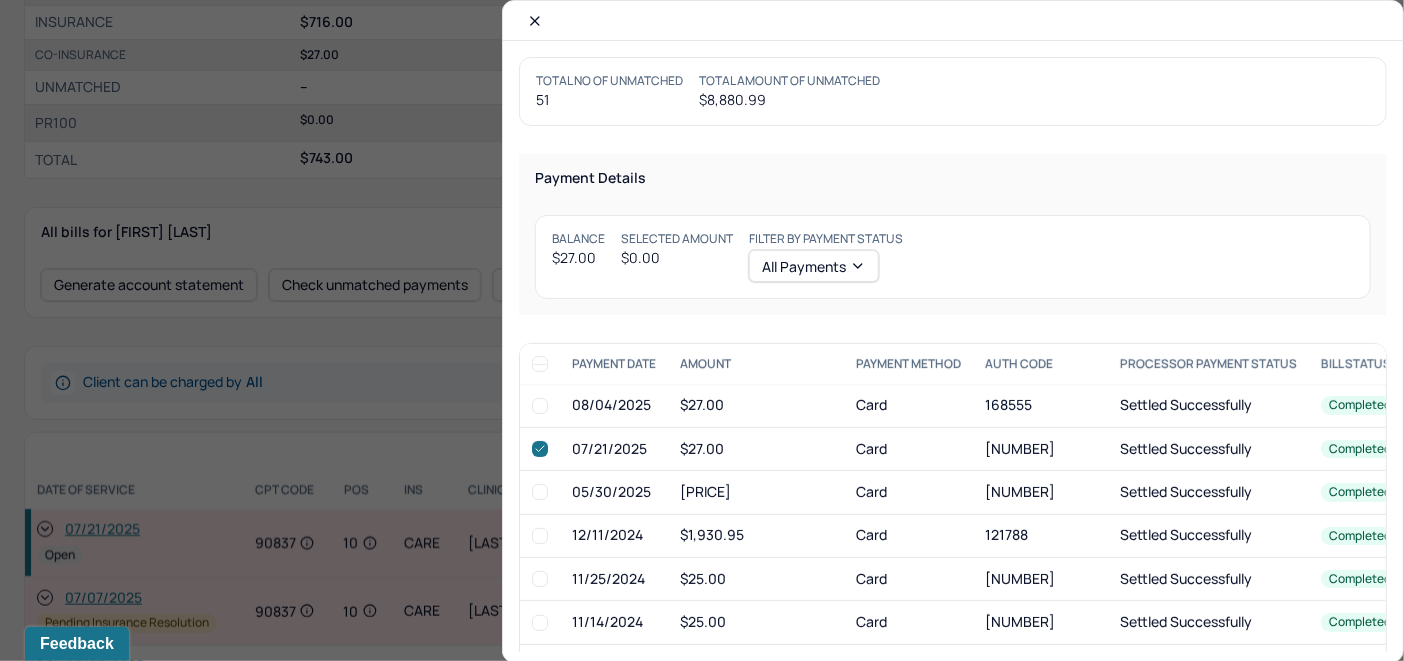 checkbox on "true" 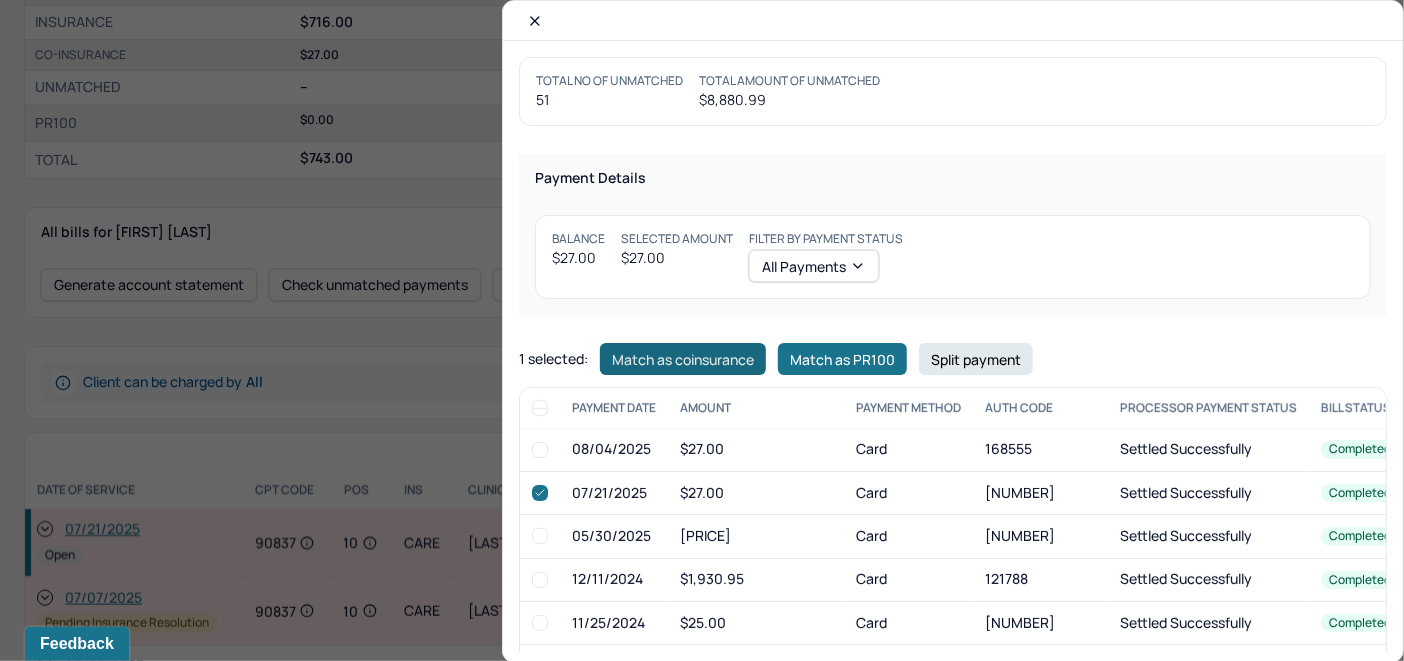 click on "Match as coinsurance" at bounding box center [683, 359] 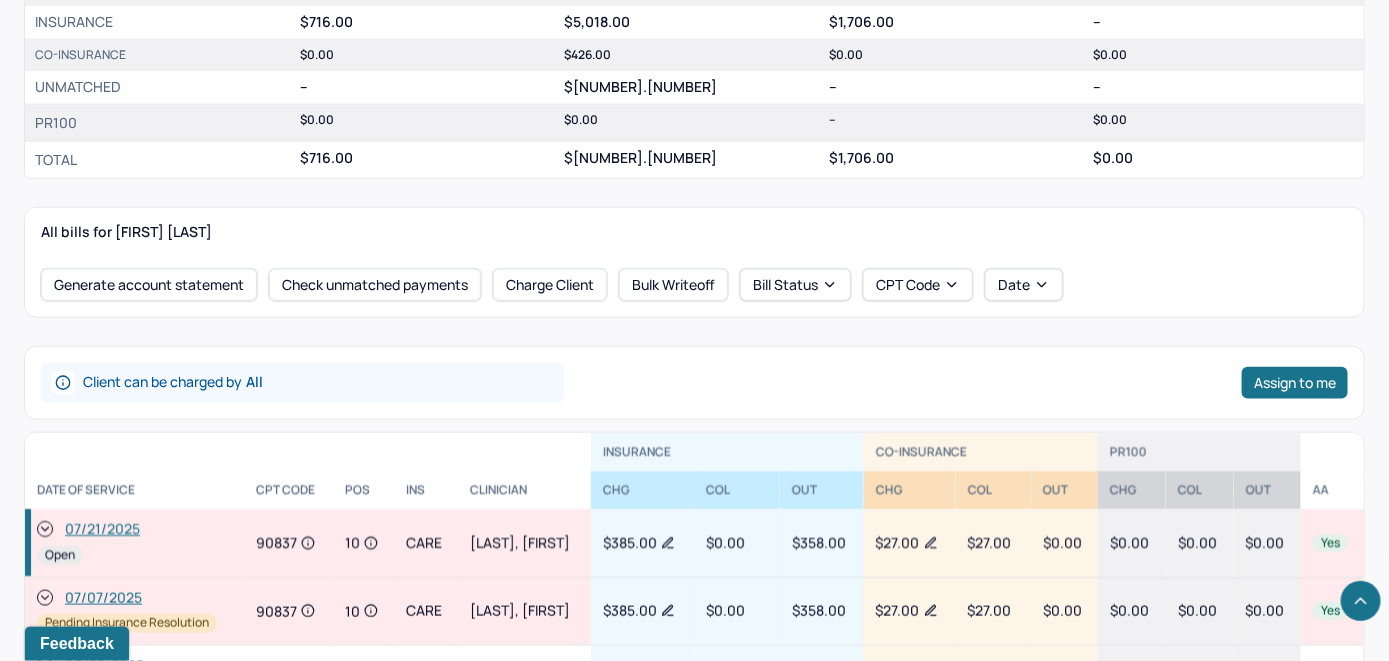 click 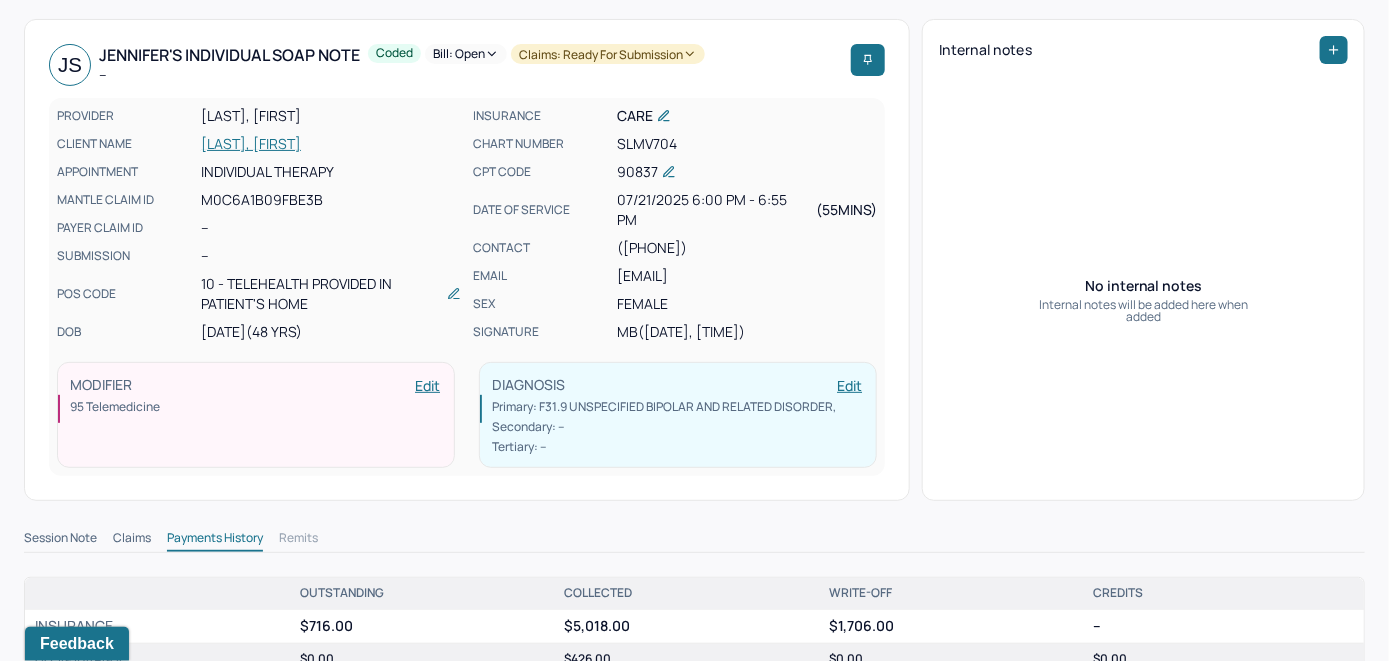 scroll, scrollTop: 0, scrollLeft: 0, axis: both 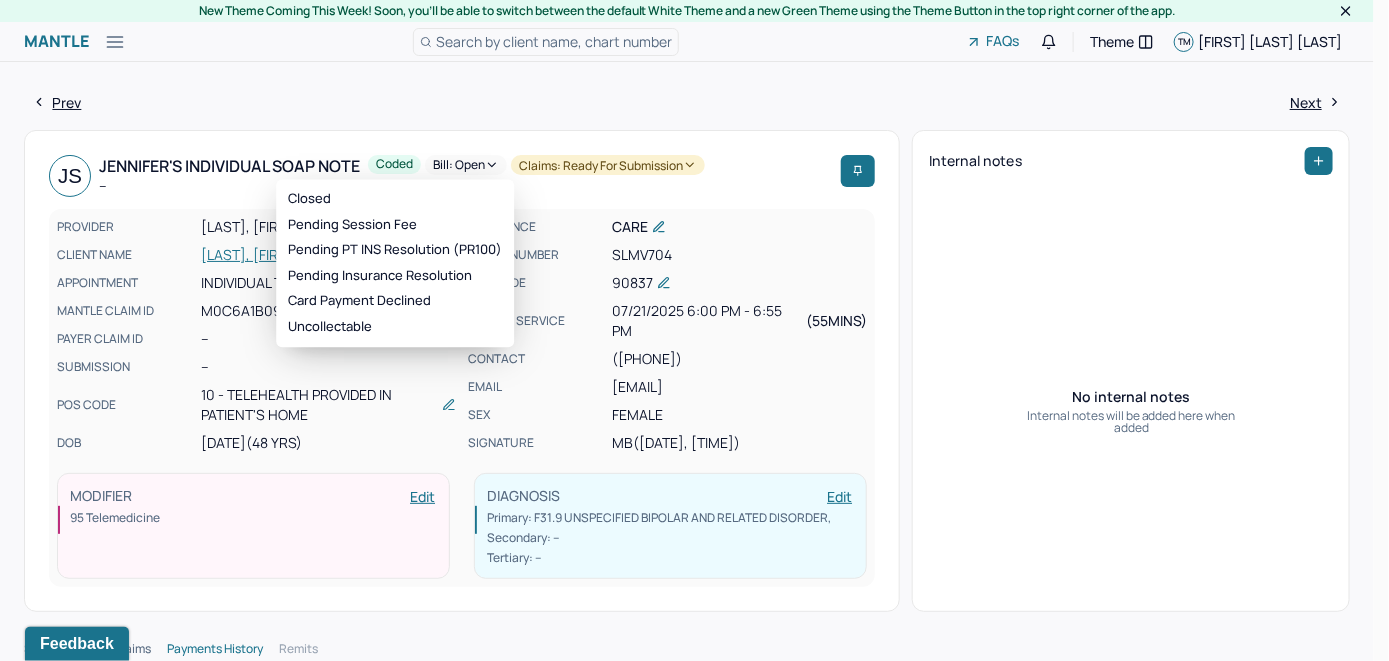 click on "Bill: Open" at bounding box center (466, 165) 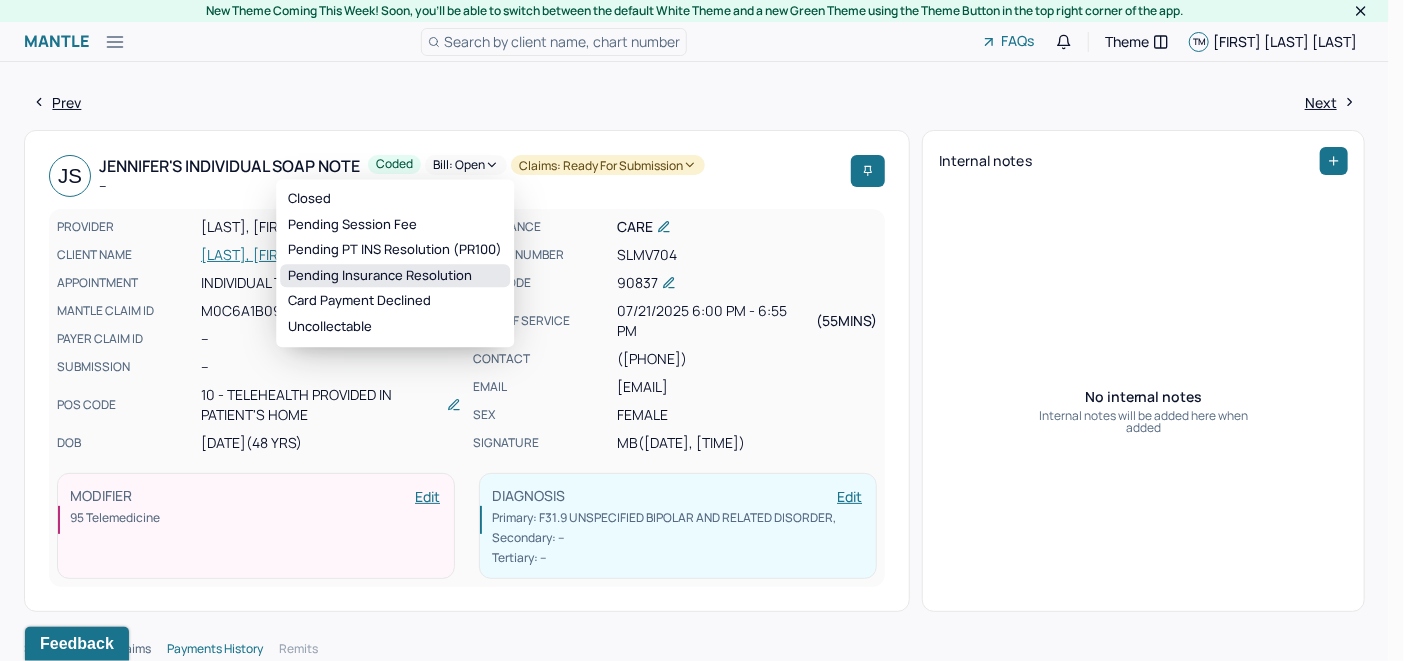 click on "Pending Insurance Resolution" at bounding box center [395, 276] 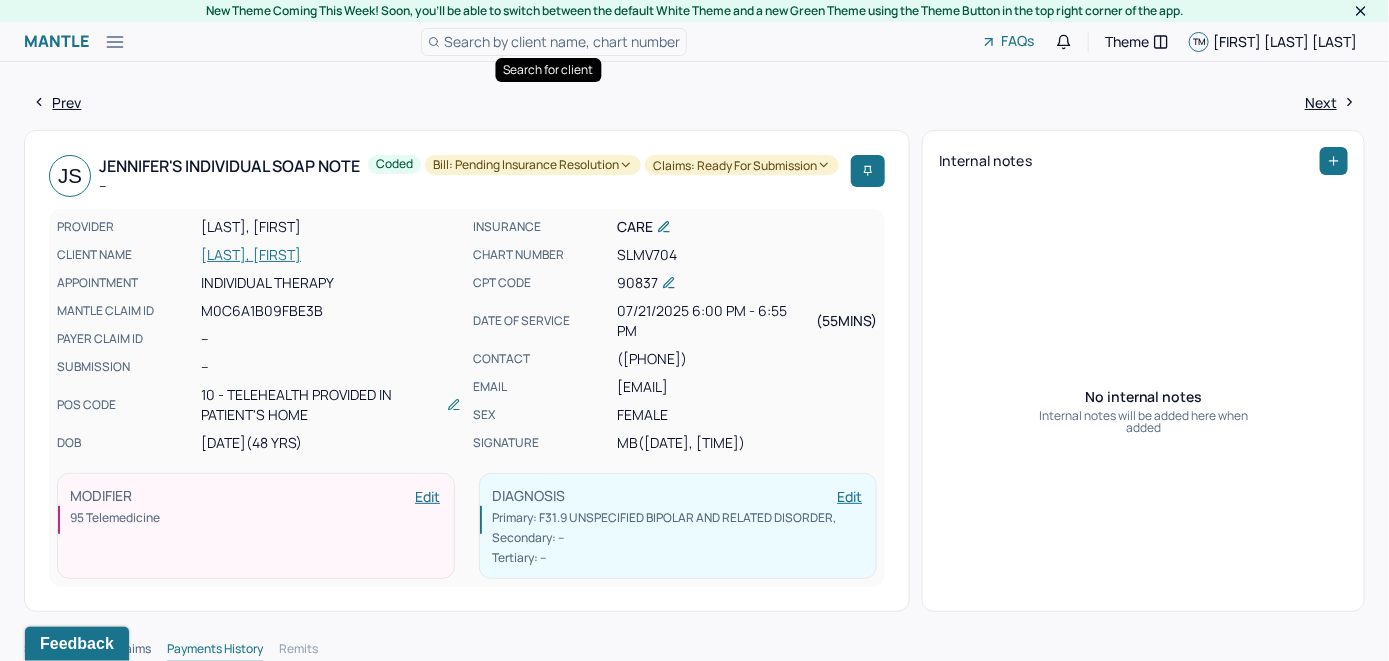 click on "Search by client name, chart number" at bounding box center (562, 41) 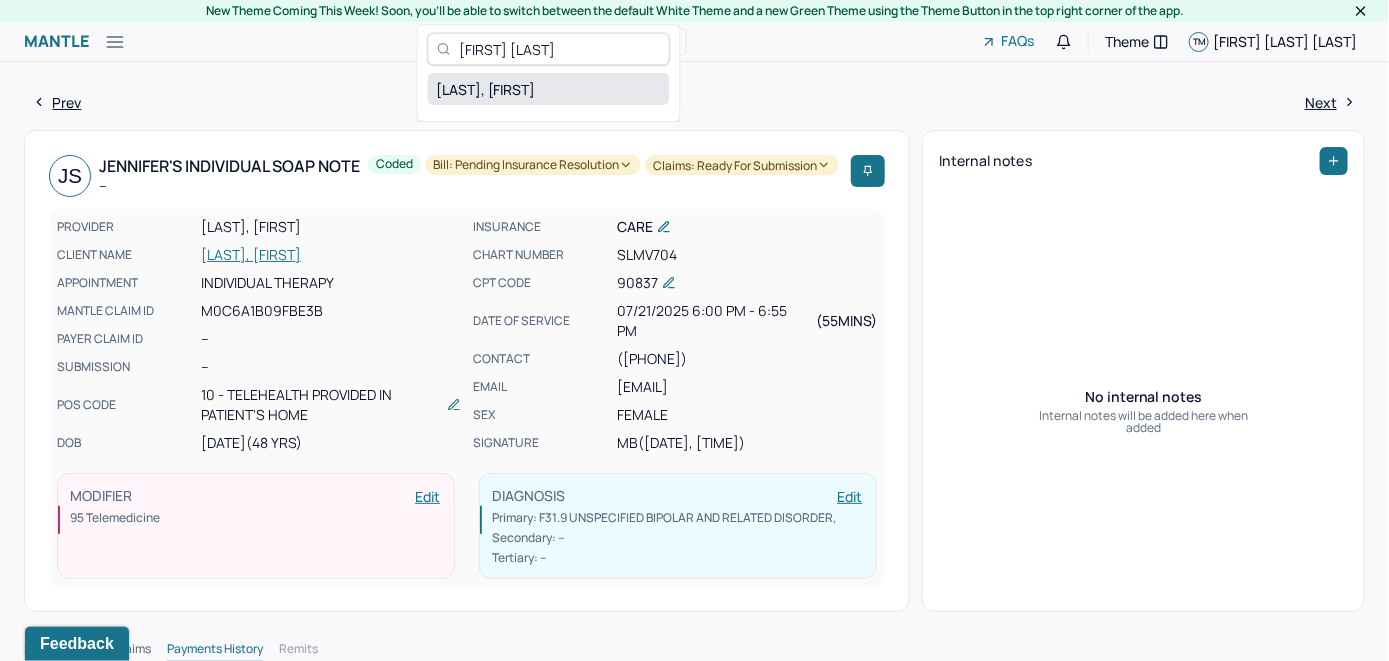 type on "[FIRST] [LAST]" 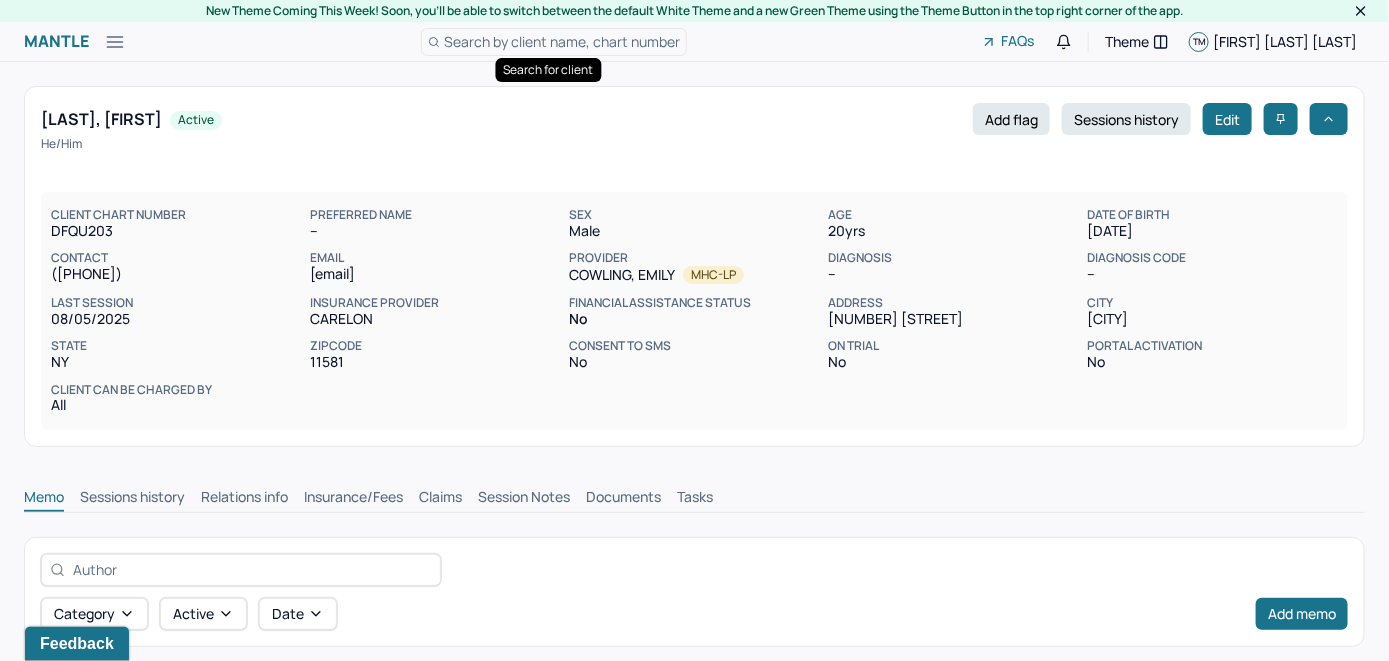 click on "Search by client name, chart number" at bounding box center [562, 41] 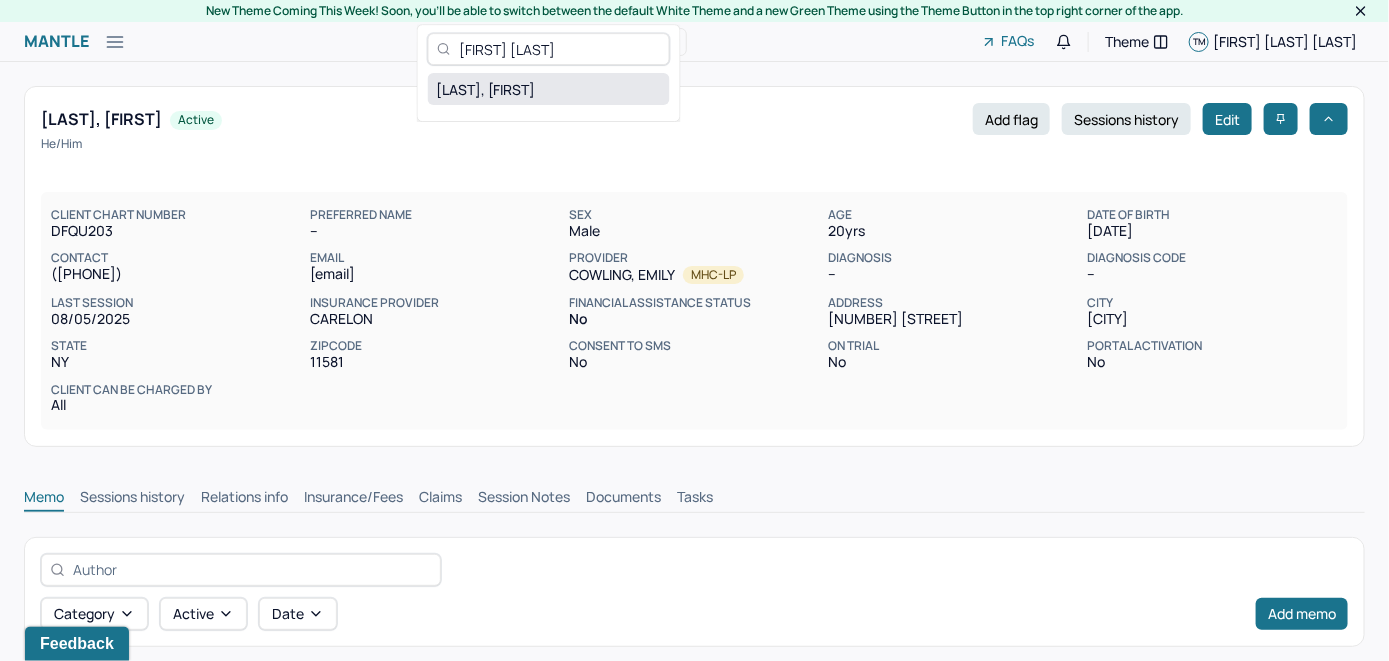 type on "[FIRST] [LAST]" 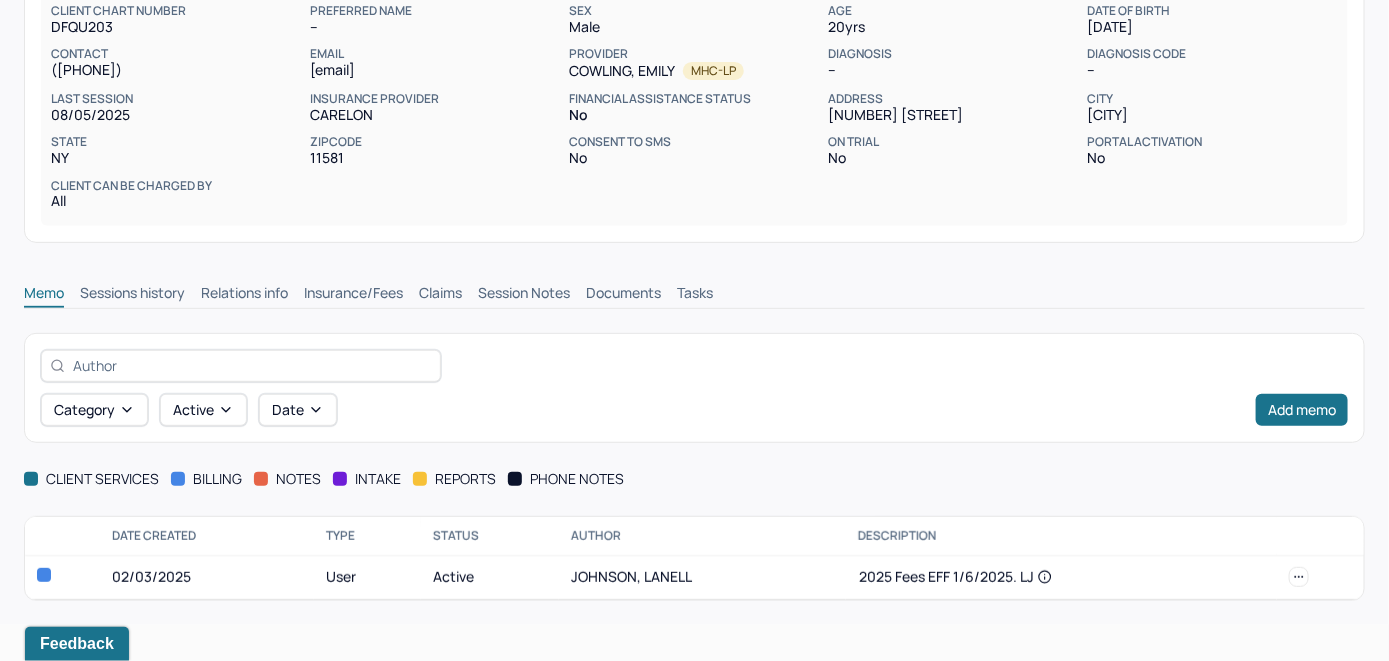 scroll, scrollTop: 209, scrollLeft: 0, axis: vertical 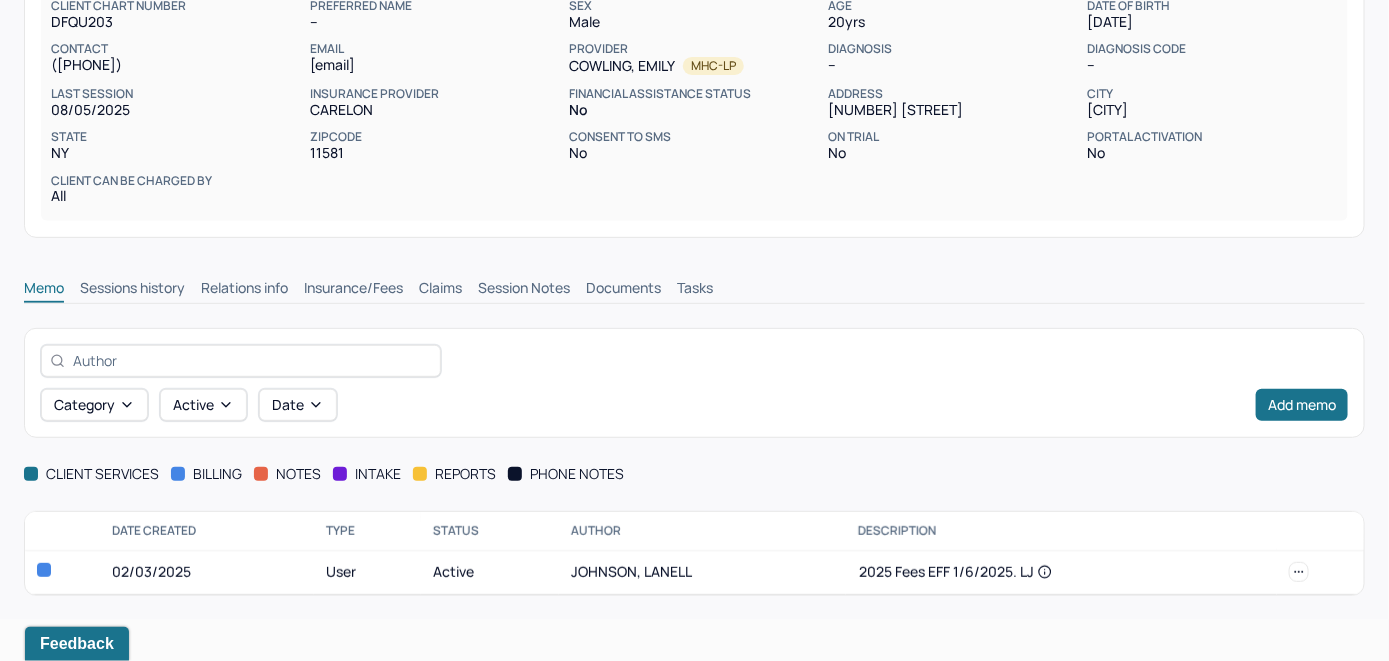 click on "Insurance/Fees" at bounding box center (353, 290) 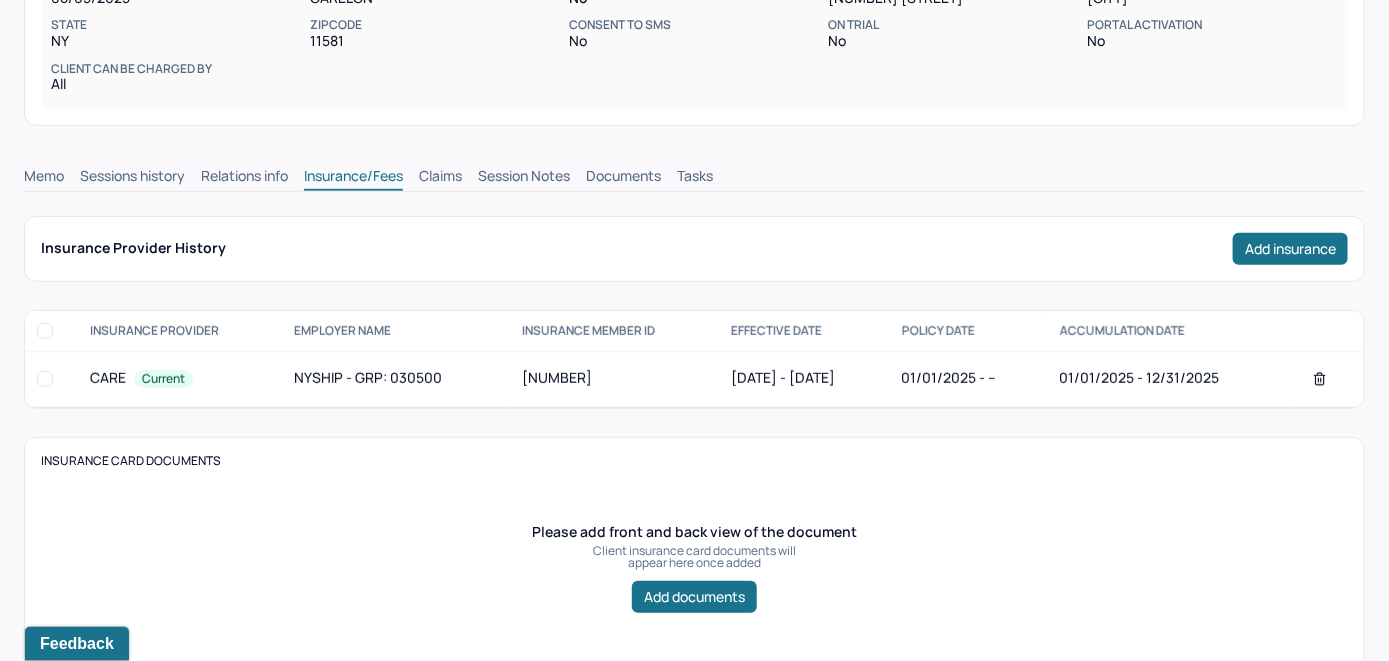 scroll, scrollTop: 309, scrollLeft: 0, axis: vertical 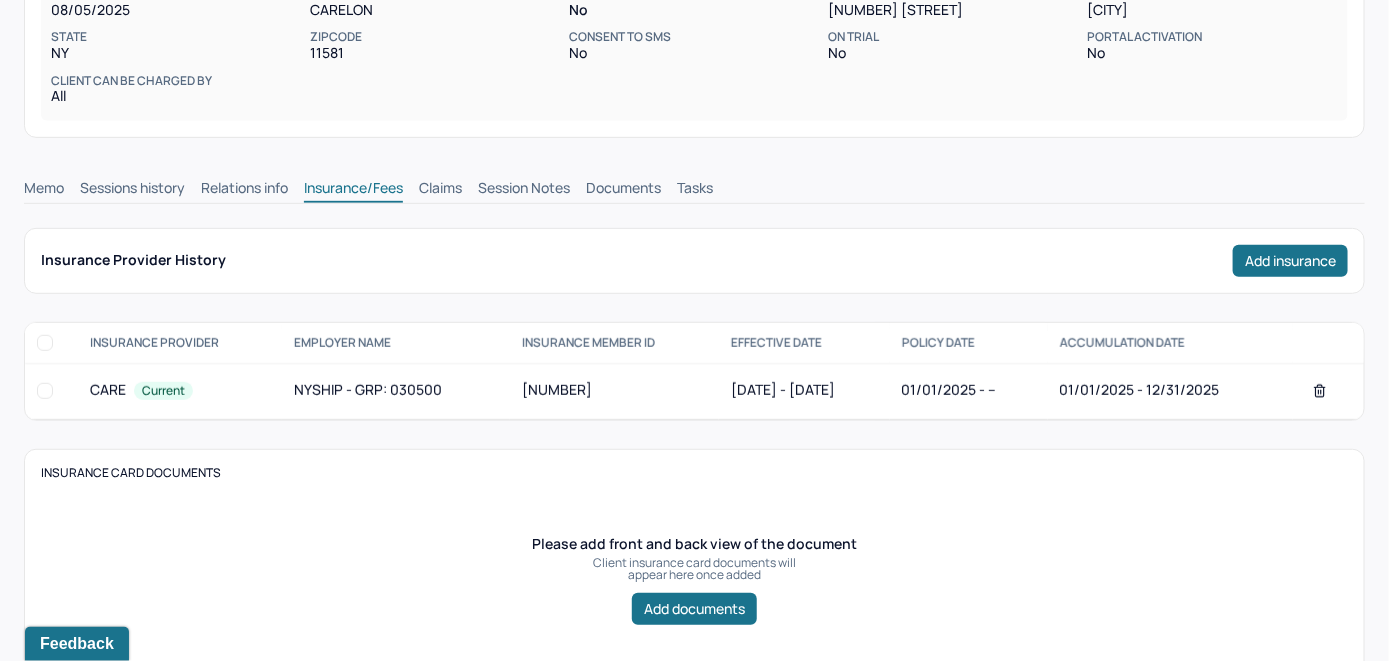click on "Claims" at bounding box center [440, 190] 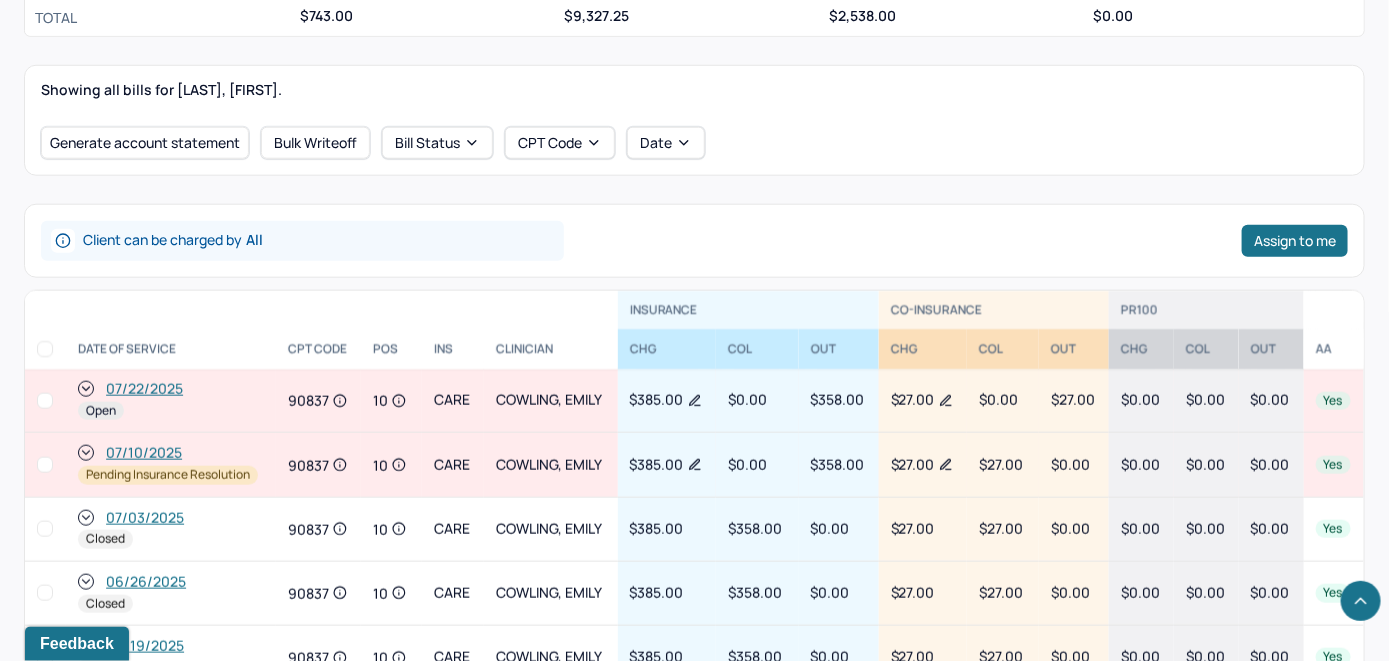 scroll, scrollTop: 809, scrollLeft: 0, axis: vertical 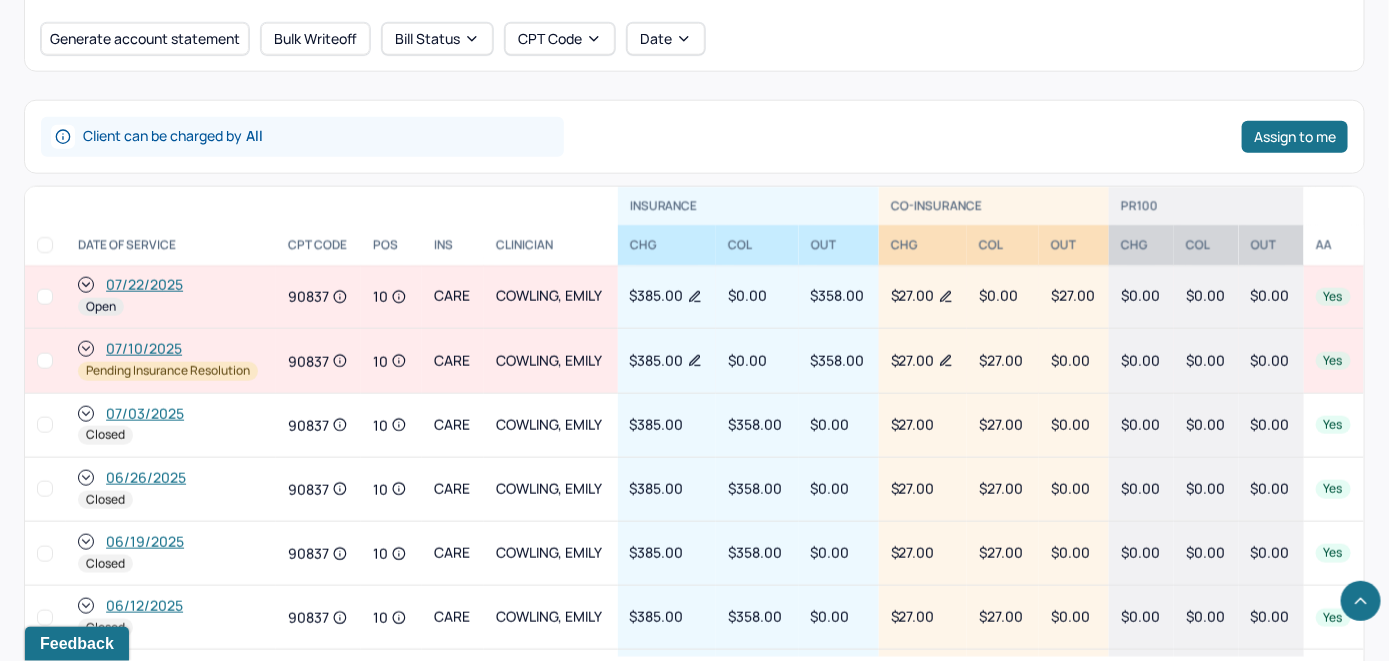 click on "07/22/2025" at bounding box center [144, 285] 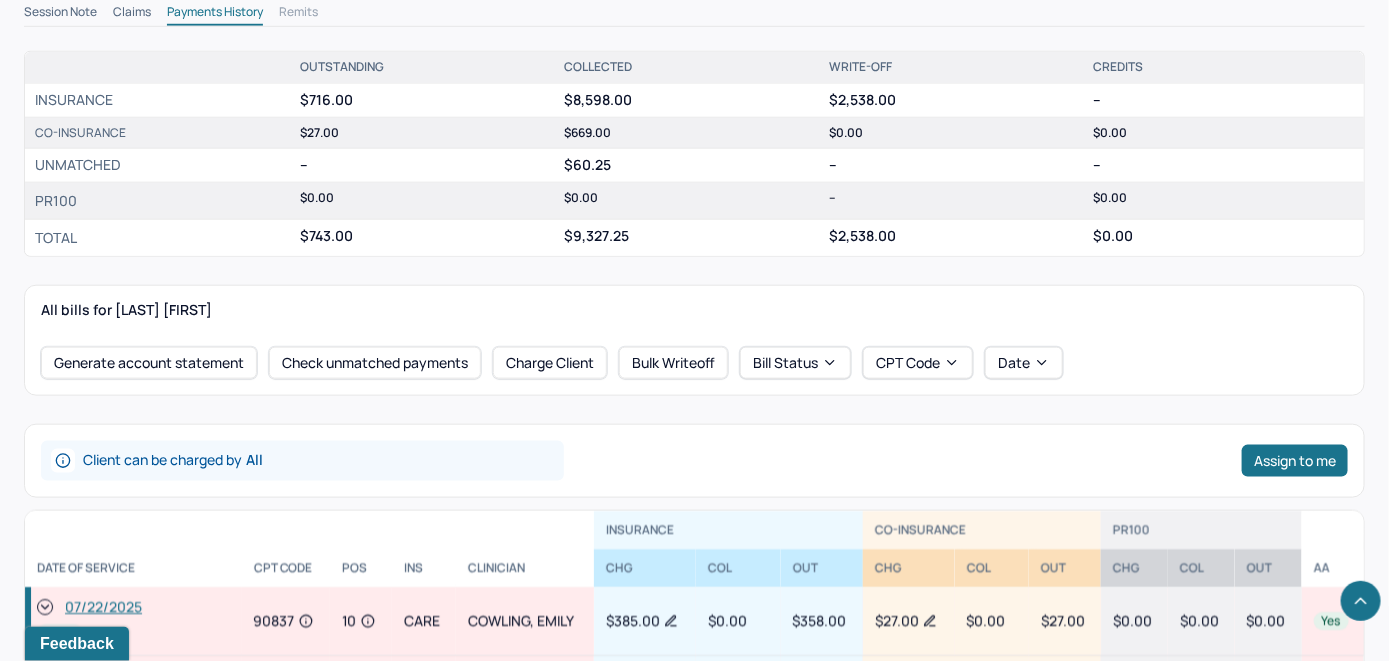 scroll, scrollTop: 800, scrollLeft: 0, axis: vertical 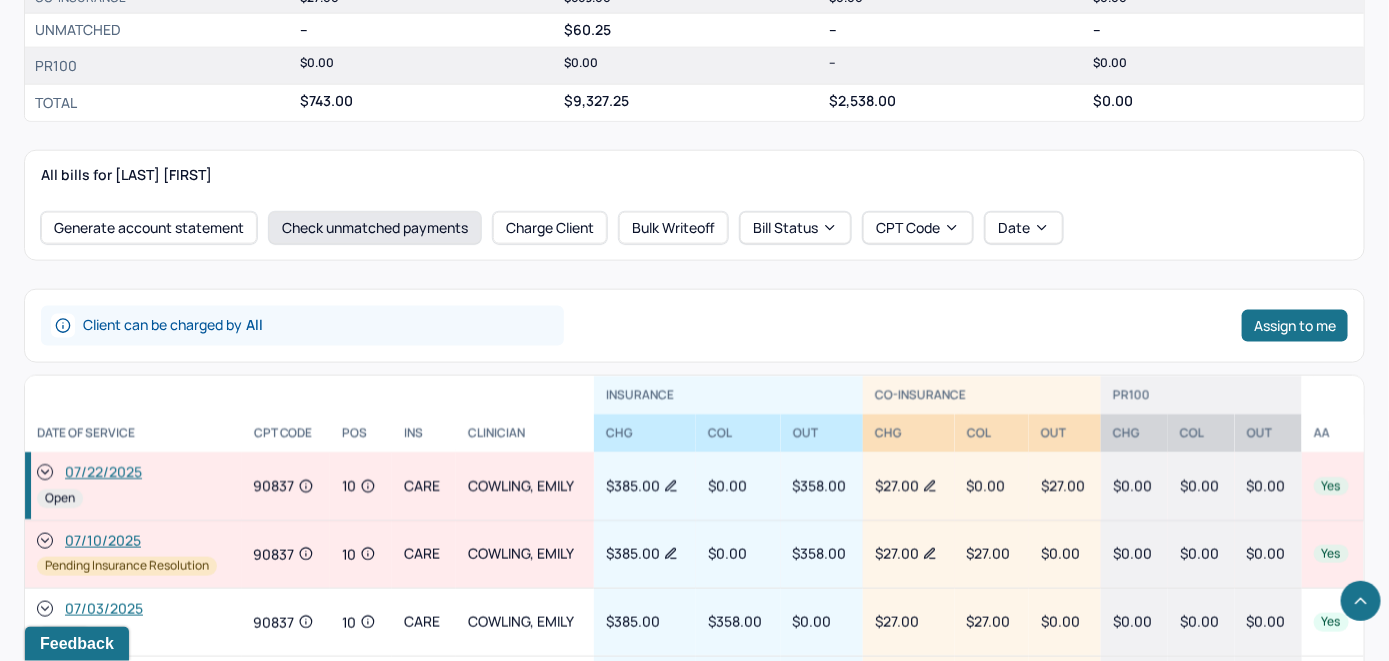 click on "Check unmatched payments" at bounding box center (375, 228) 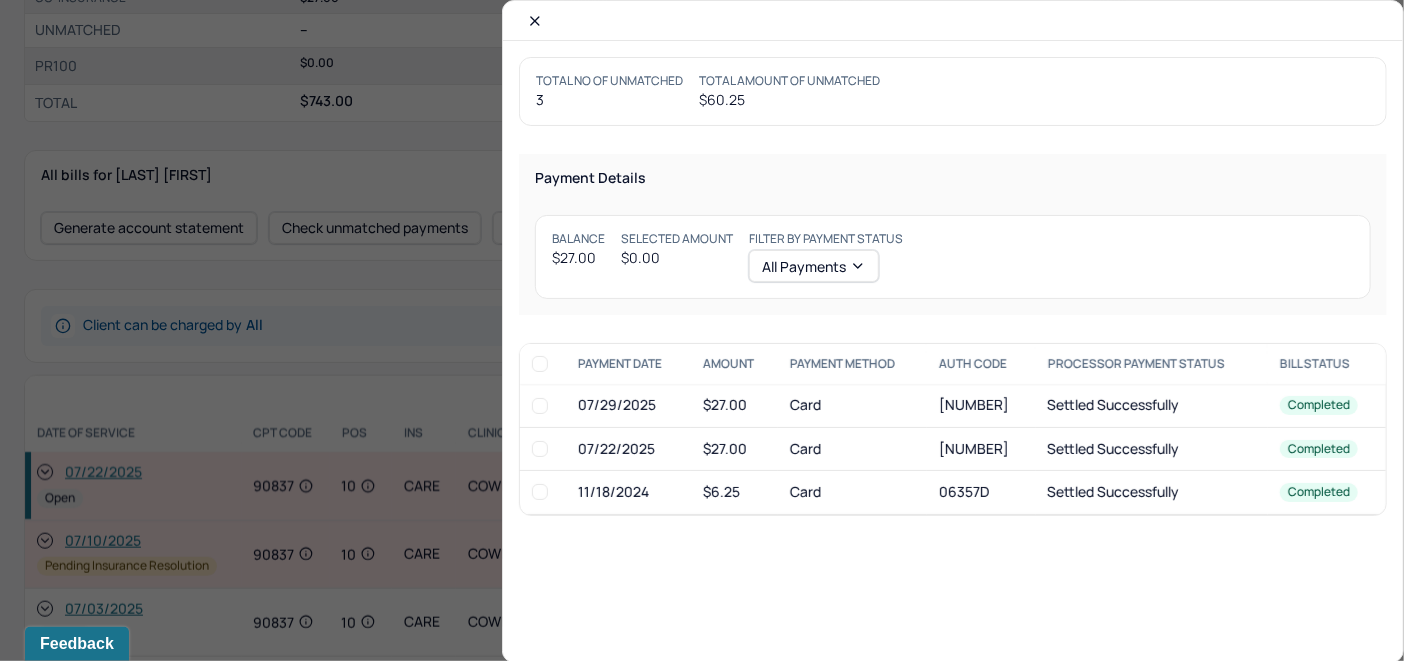 click at bounding box center [540, 449] 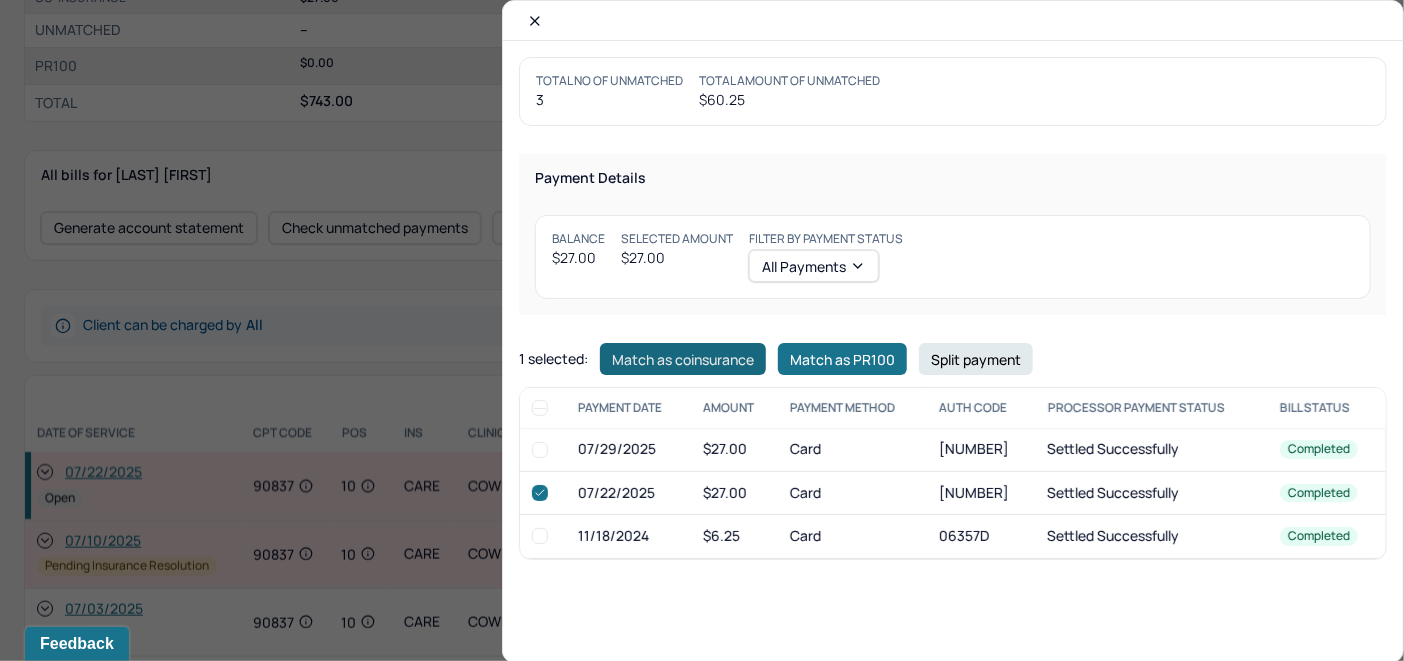 click on "Match as coinsurance" at bounding box center [683, 359] 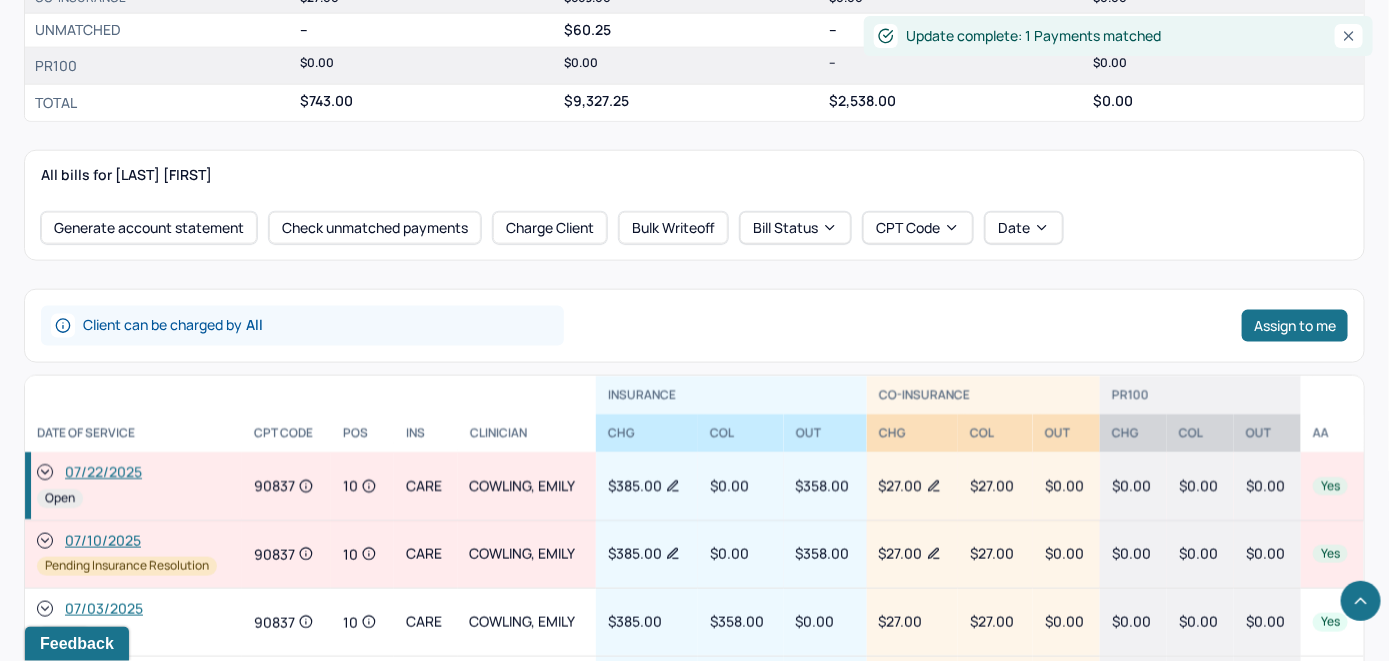 click 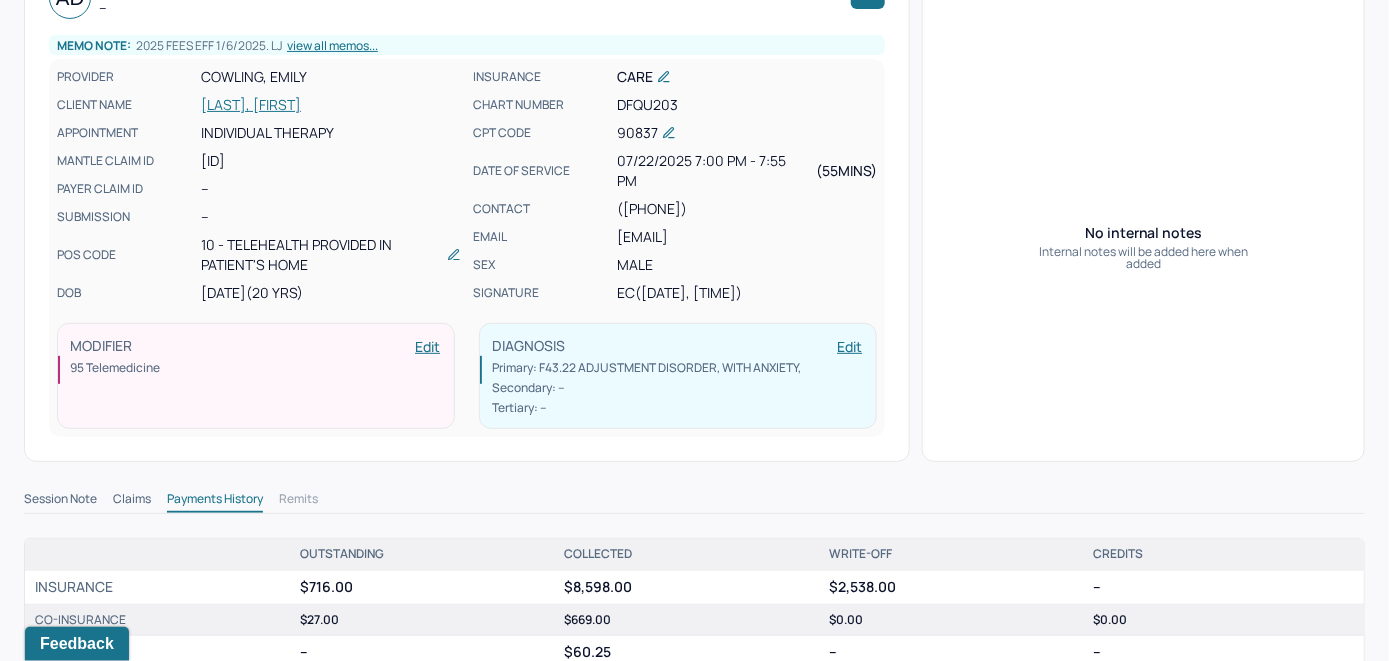 scroll, scrollTop: 0, scrollLeft: 0, axis: both 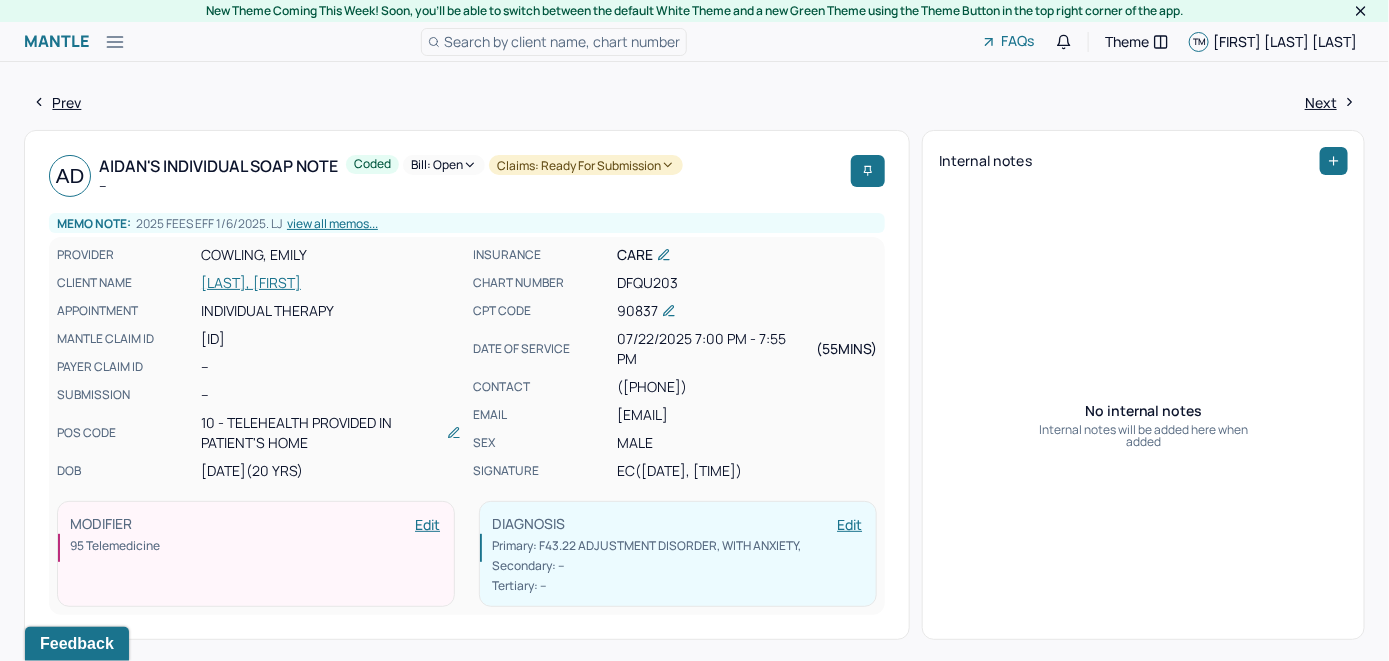 click on "Bill: Open" at bounding box center [444, 165] 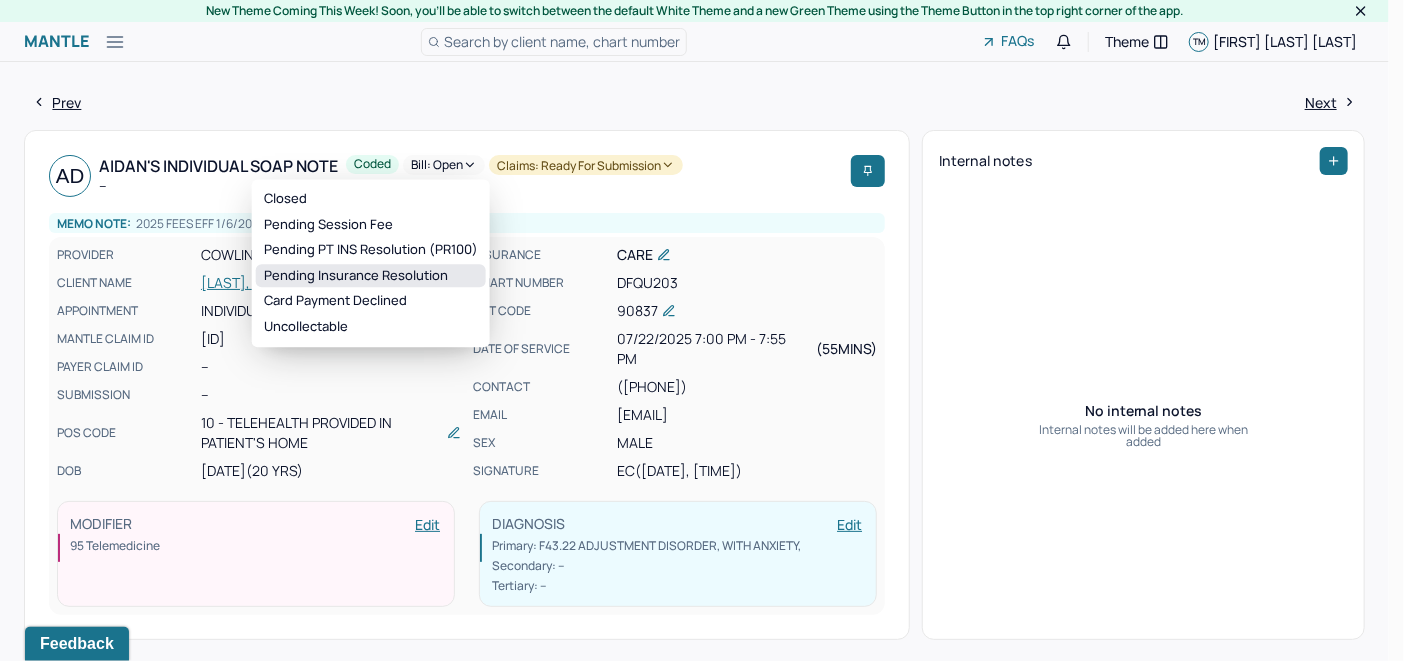 click on "Pending Insurance Resolution" at bounding box center (371, 276) 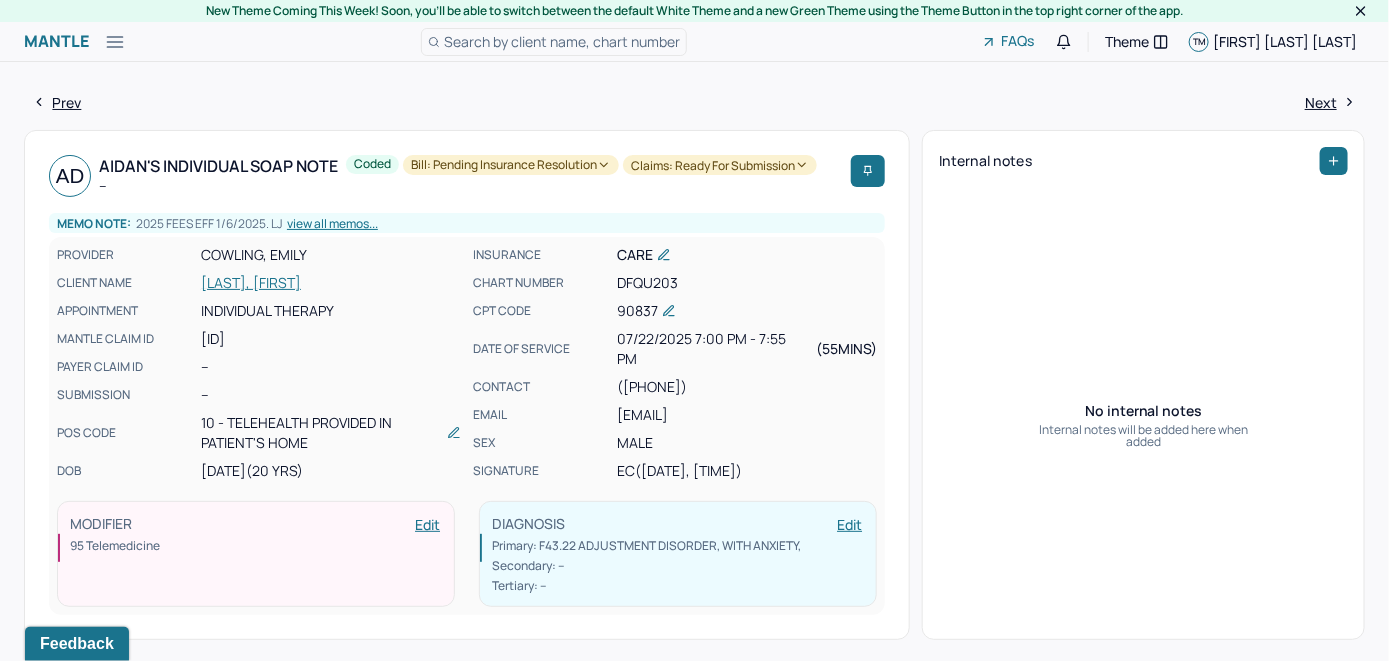 click on "[LAST], [FIRST]" at bounding box center (331, 283) 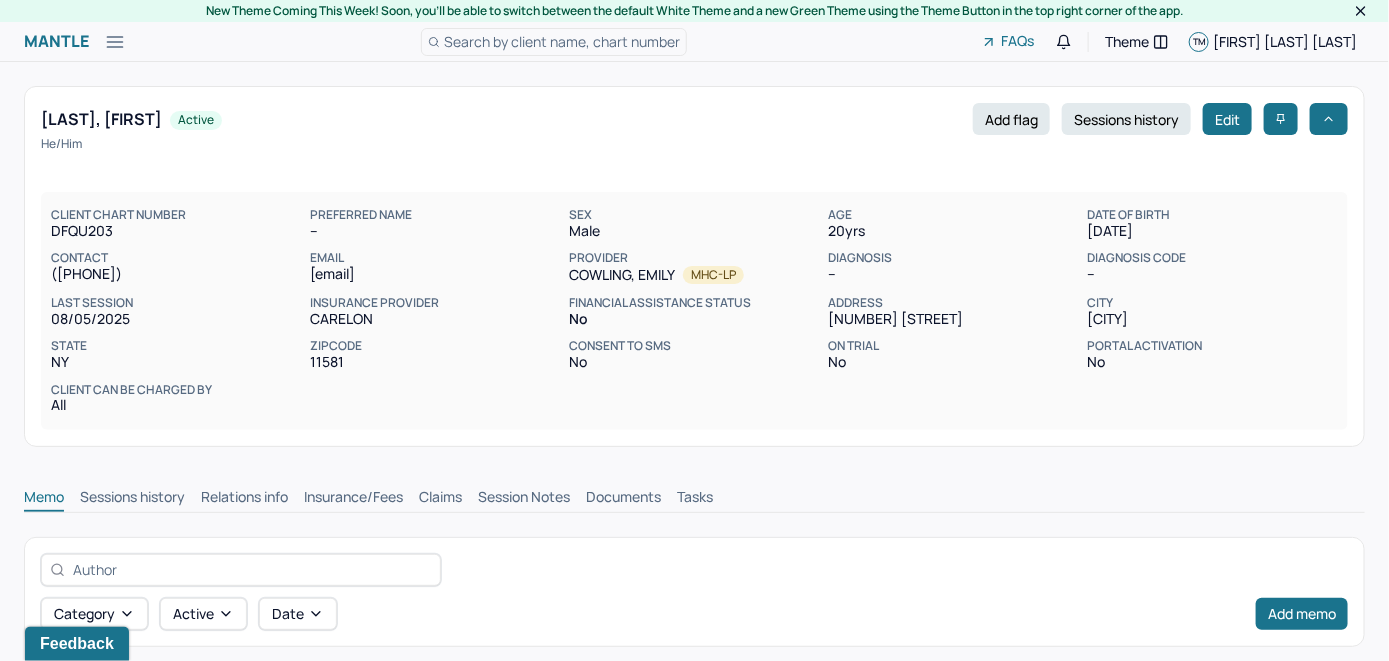 click on "Claims" at bounding box center [440, 499] 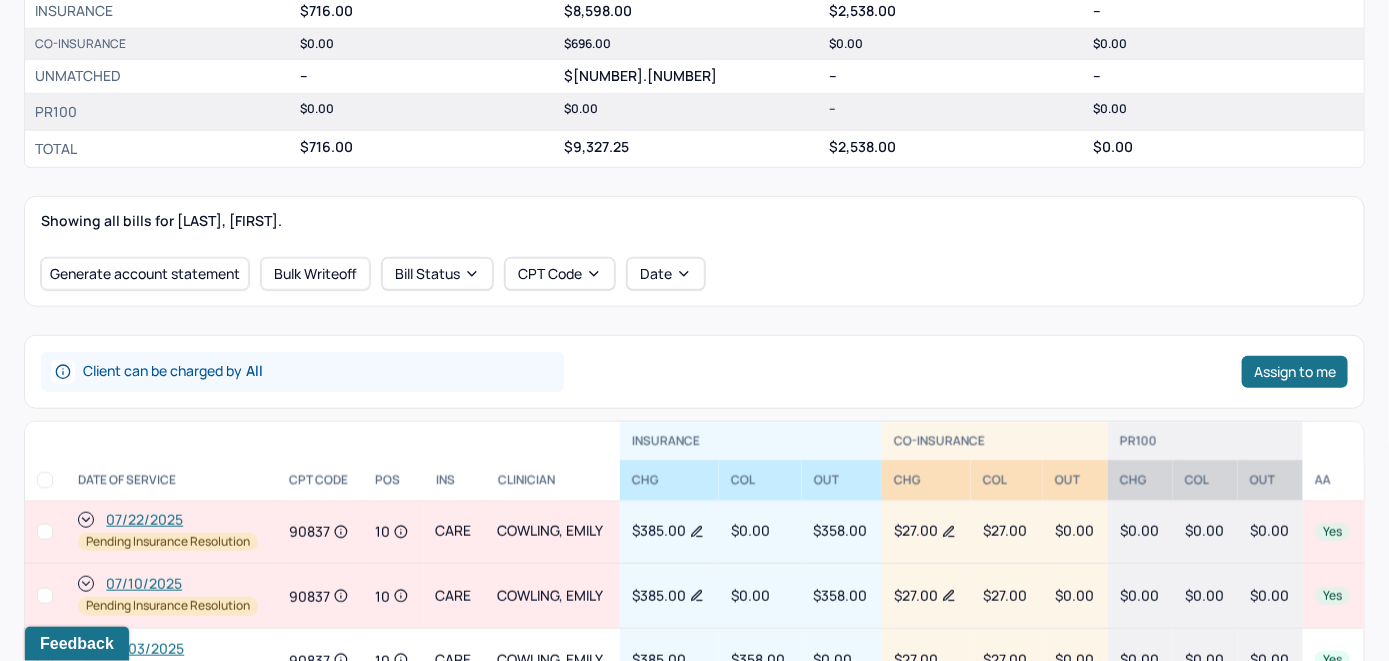 scroll, scrollTop: 400, scrollLeft: 0, axis: vertical 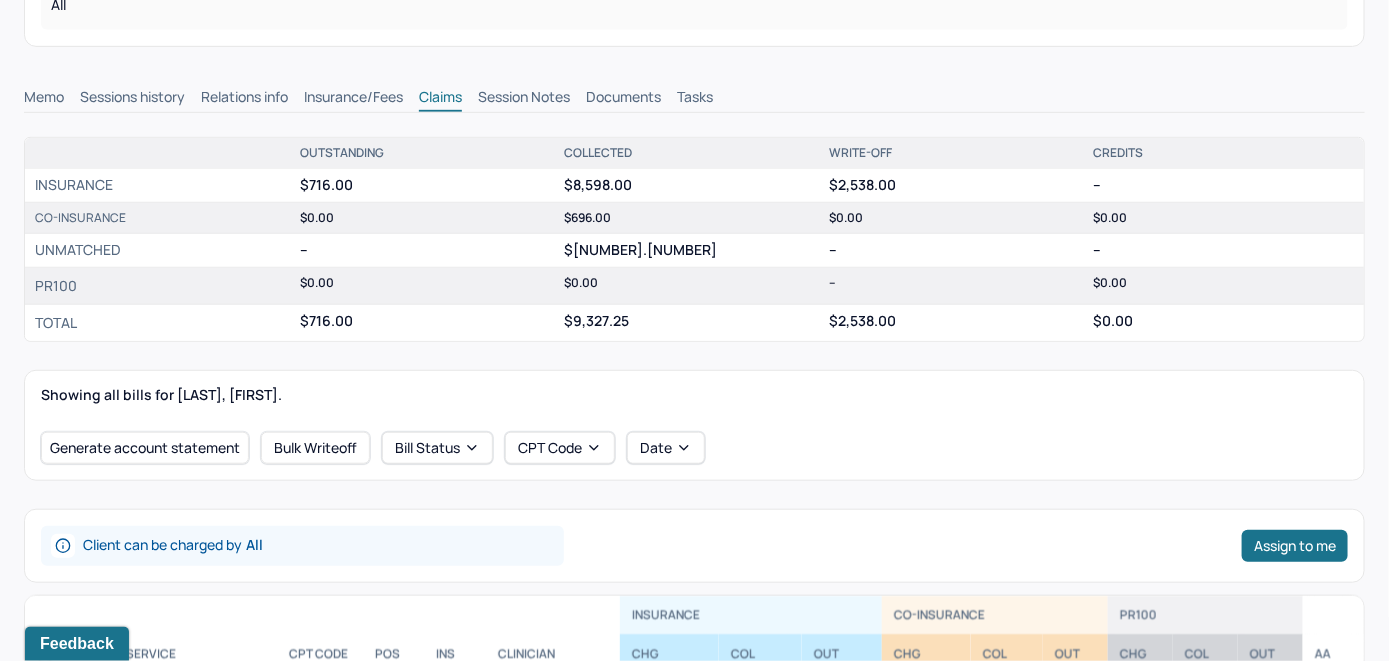 click on "Session Notes" at bounding box center (524, 99) 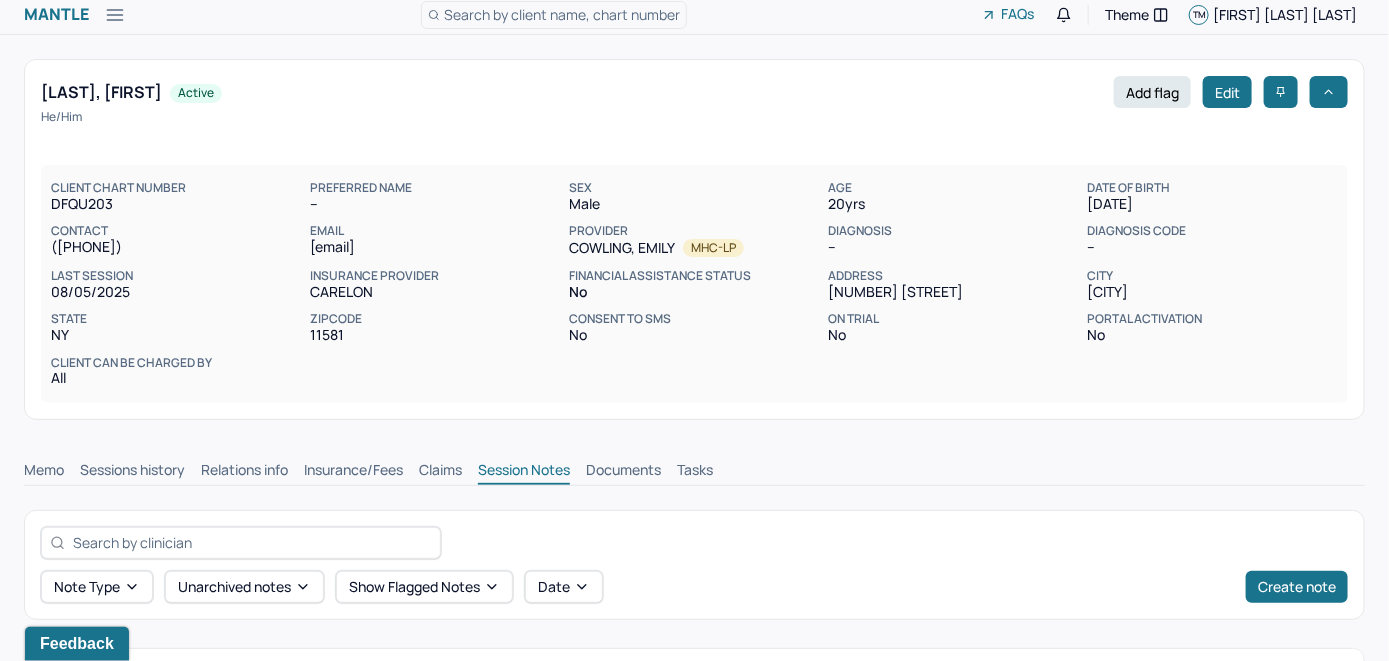 scroll, scrollTop: 0, scrollLeft: 0, axis: both 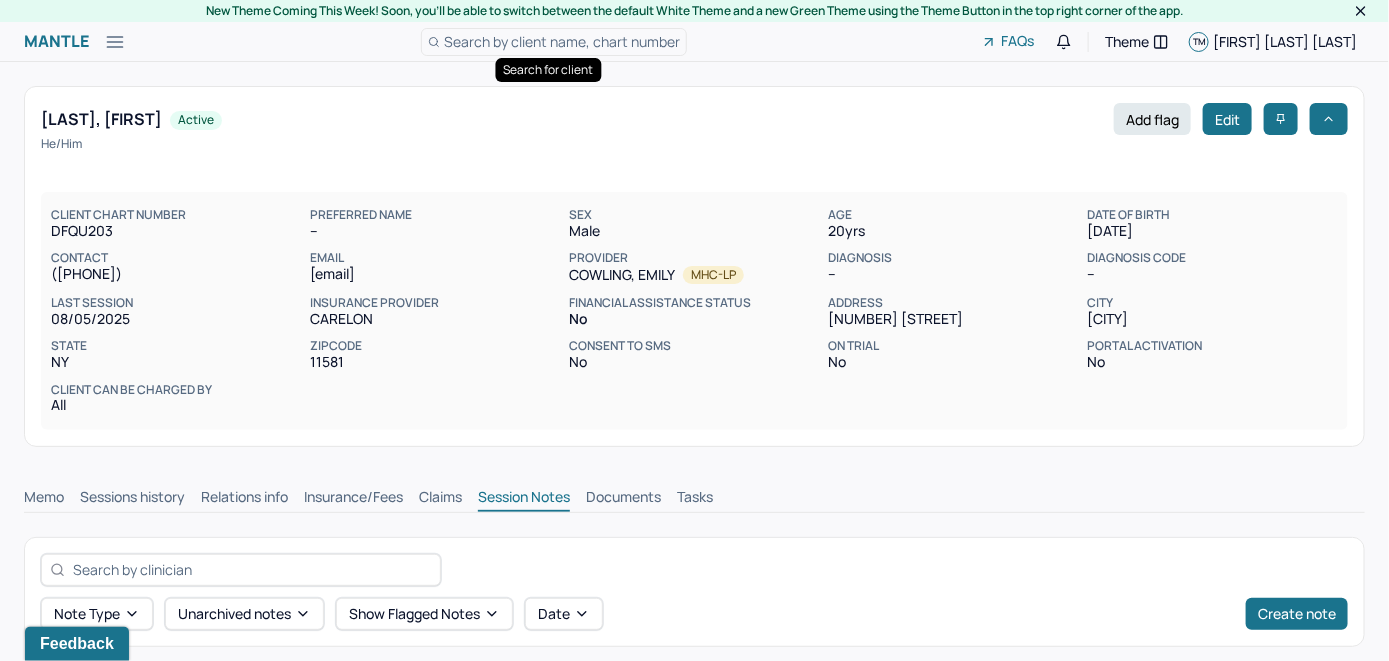 click on "Search by client name, chart number" at bounding box center [554, 42] 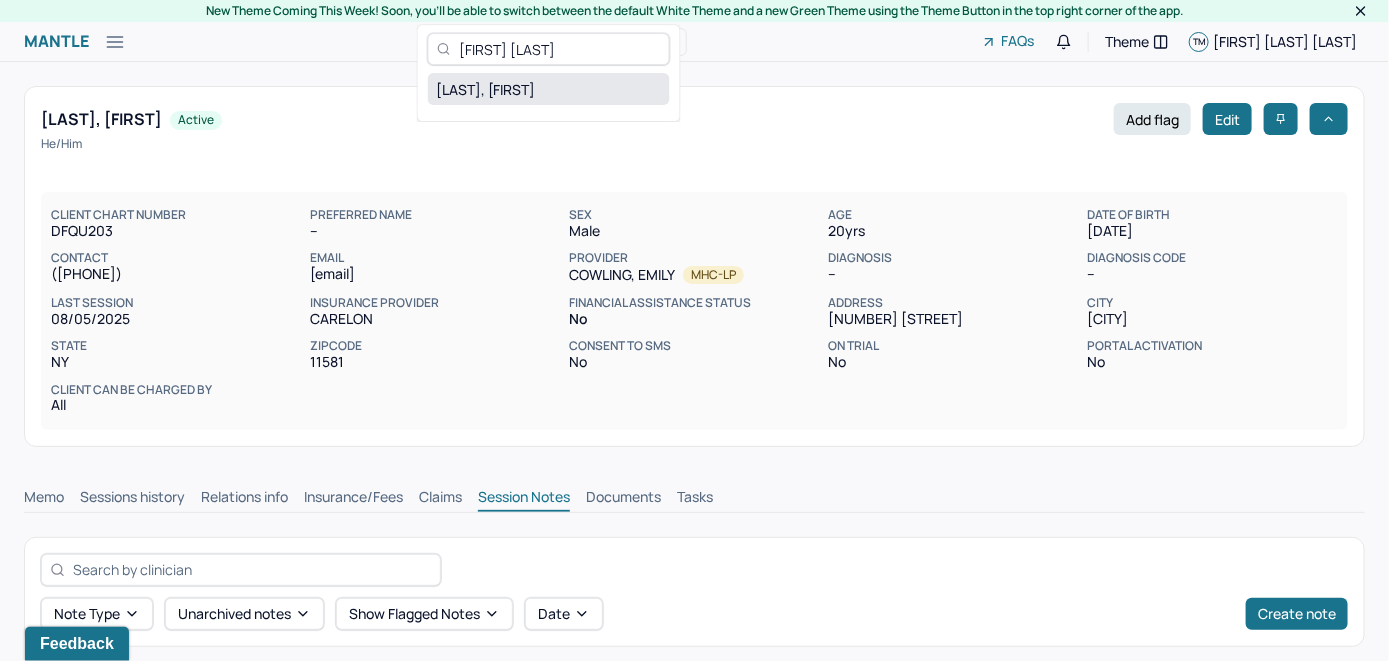 type on "[FIRST] [LAST]" 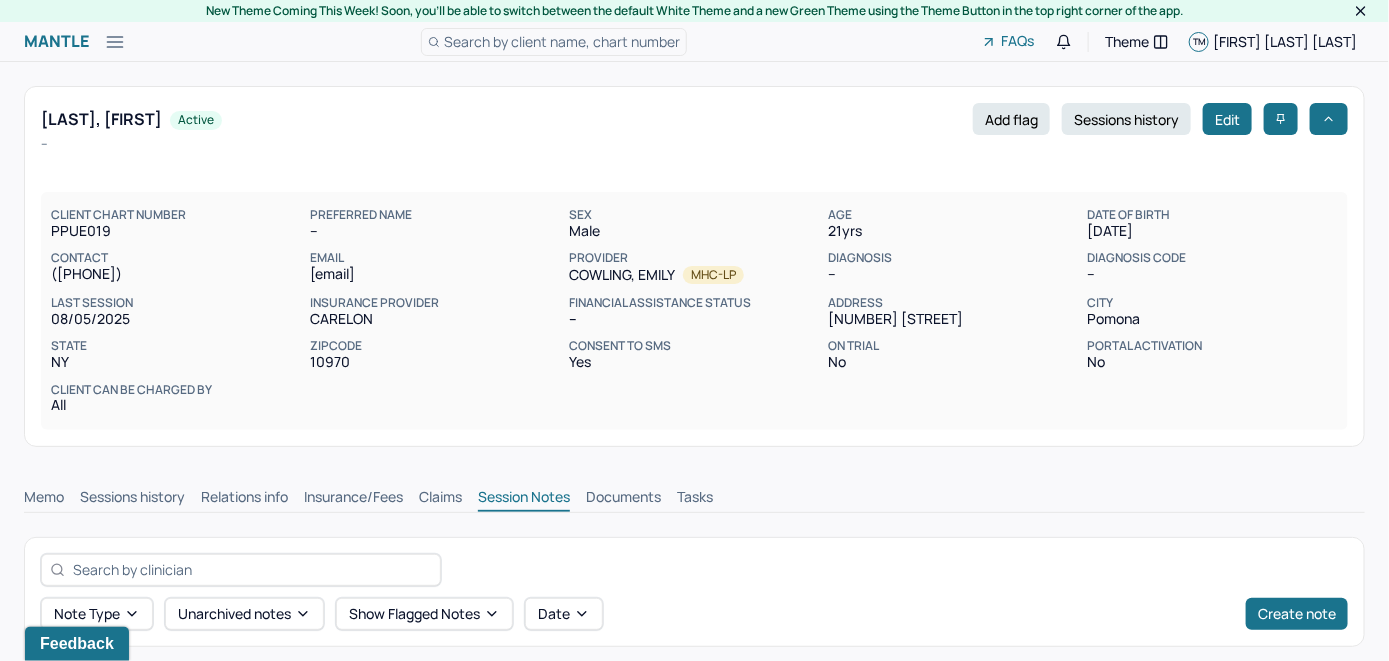 click on "Memo" at bounding box center (44, 499) 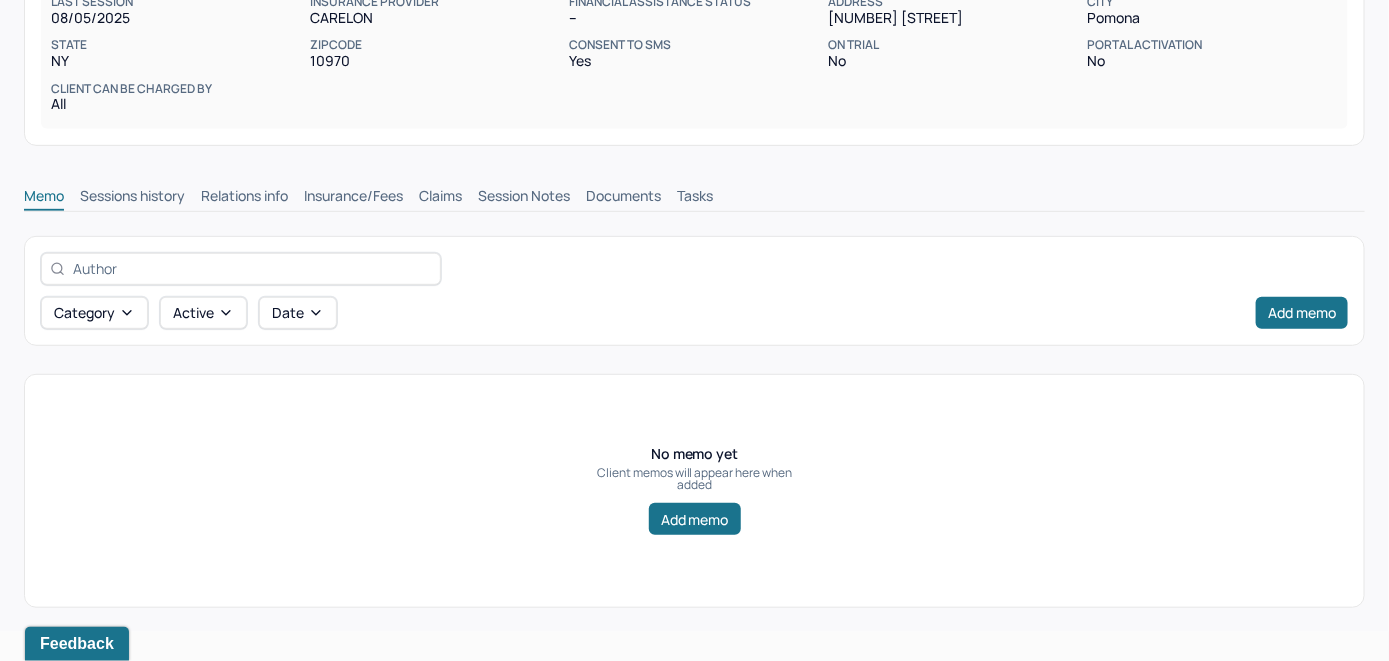 scroll, scrollTop: 314, scrollLeft: 0, axis: vertical 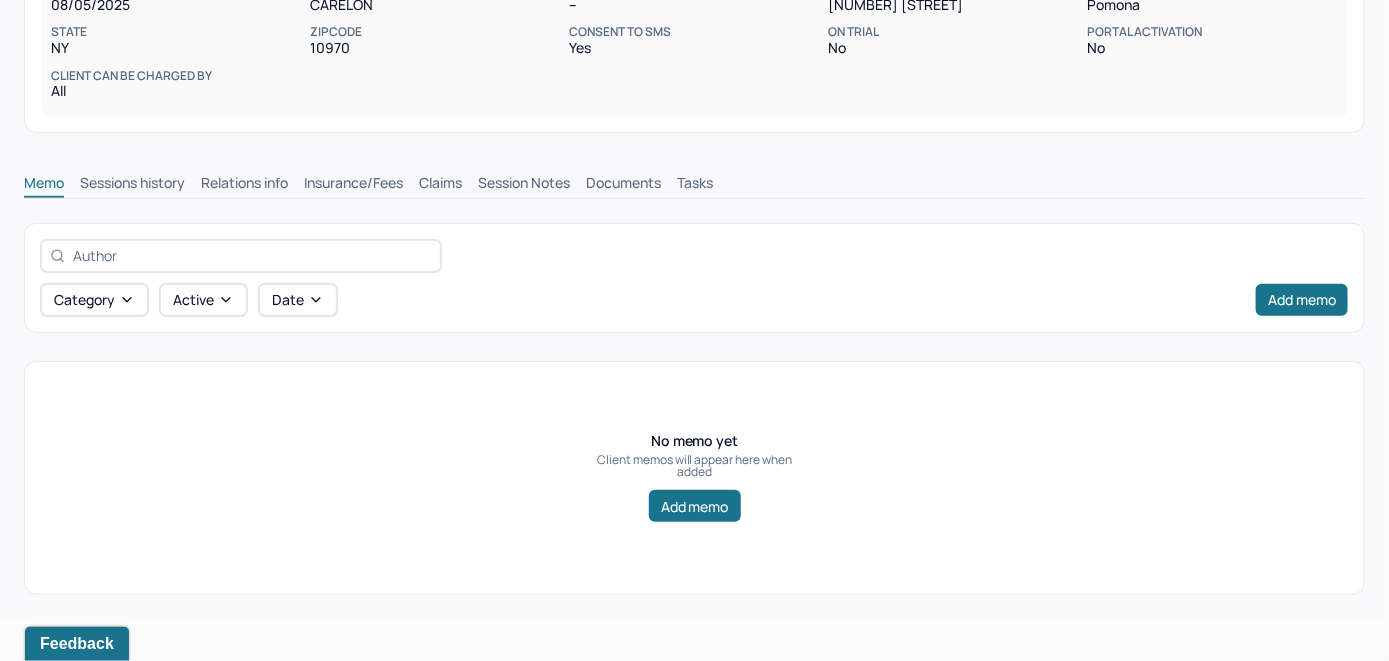click on "Insurance/Fees" at bounding box center (353, 185) 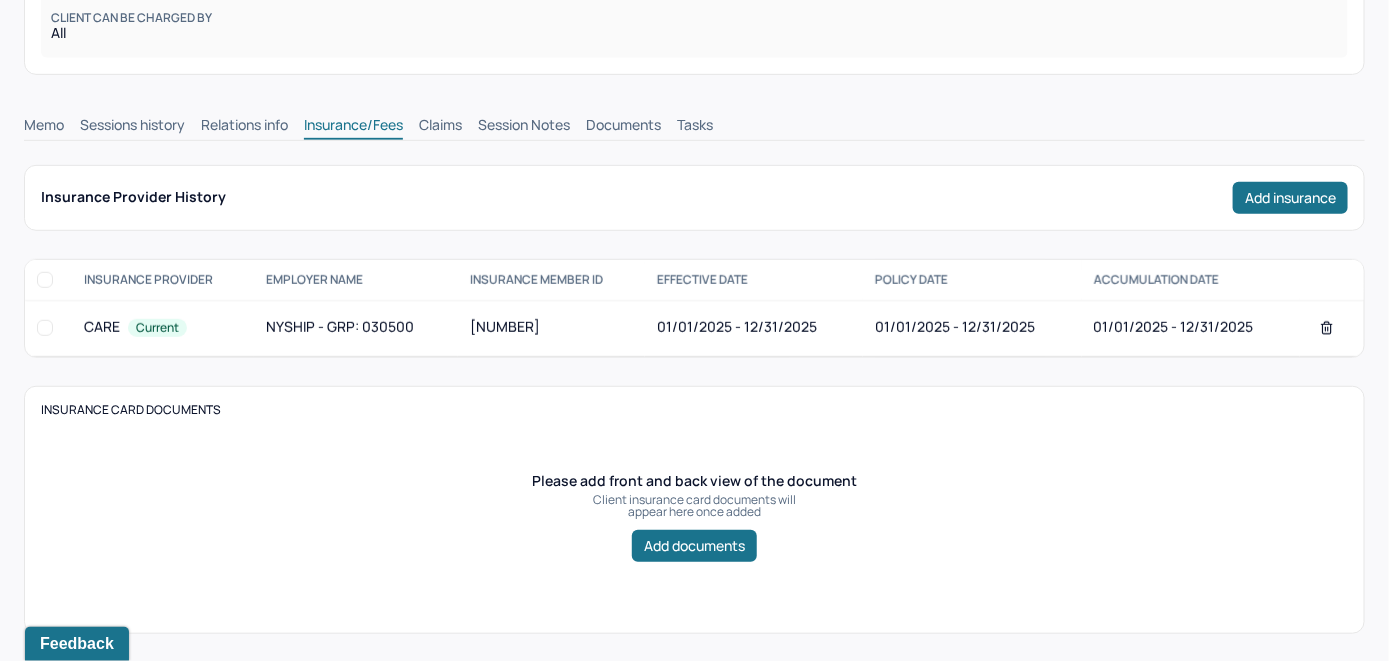 scroll, scrollTop: 212, scrollLeft: 0, axis: vertical 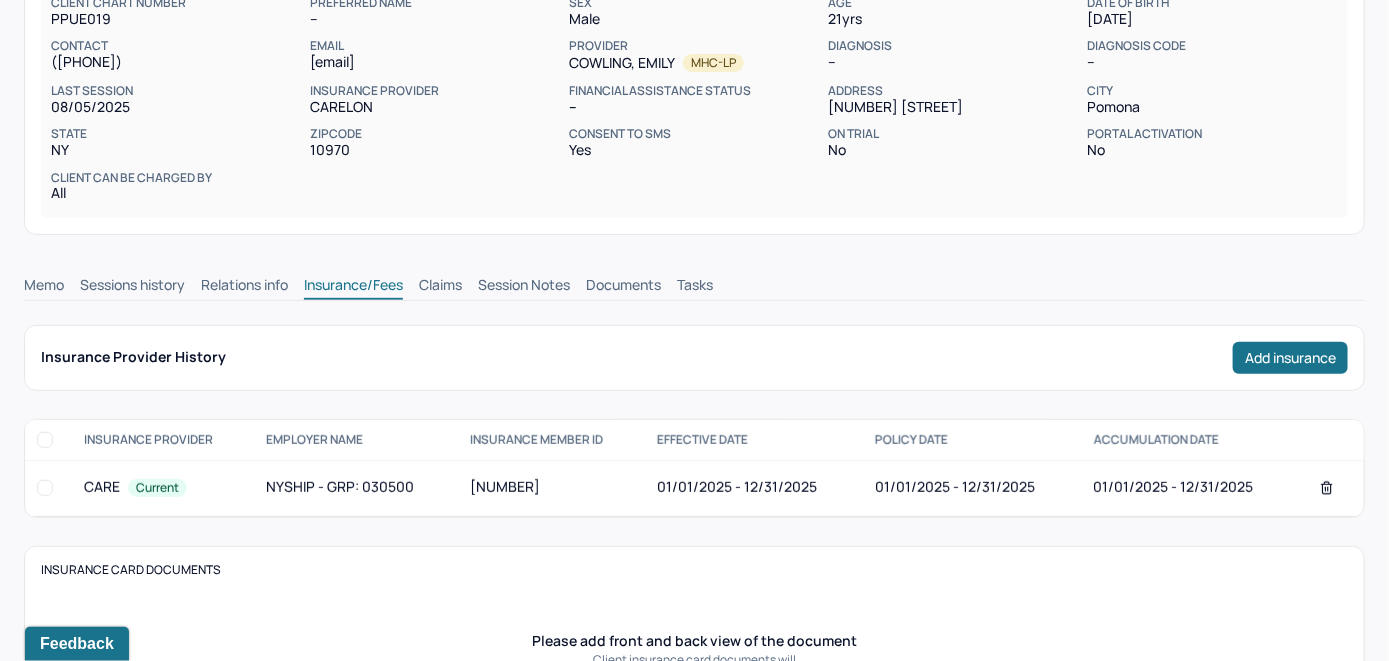 click on "Claims" at bounding box center (440, 287) 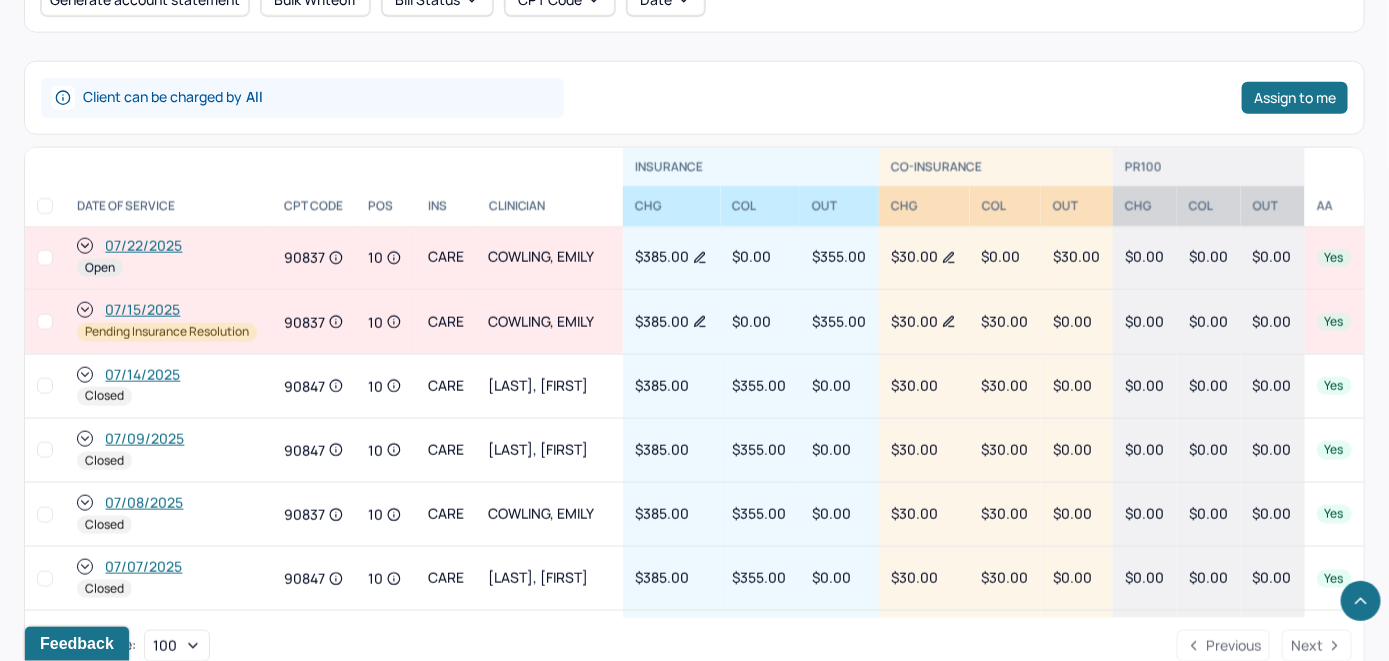 scroll, scrollTop: 846, scrollLeft: 0, axis: vertical 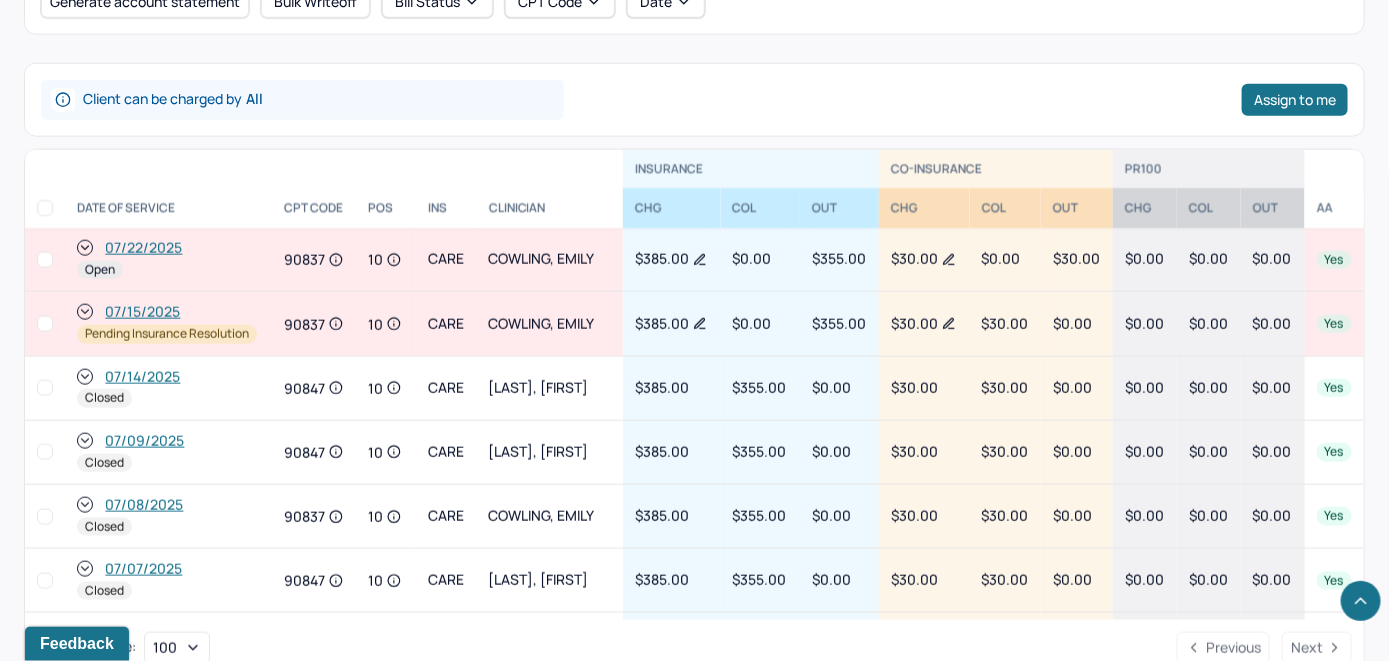 click on "07/22/2025" at bounding box center (143, 248) 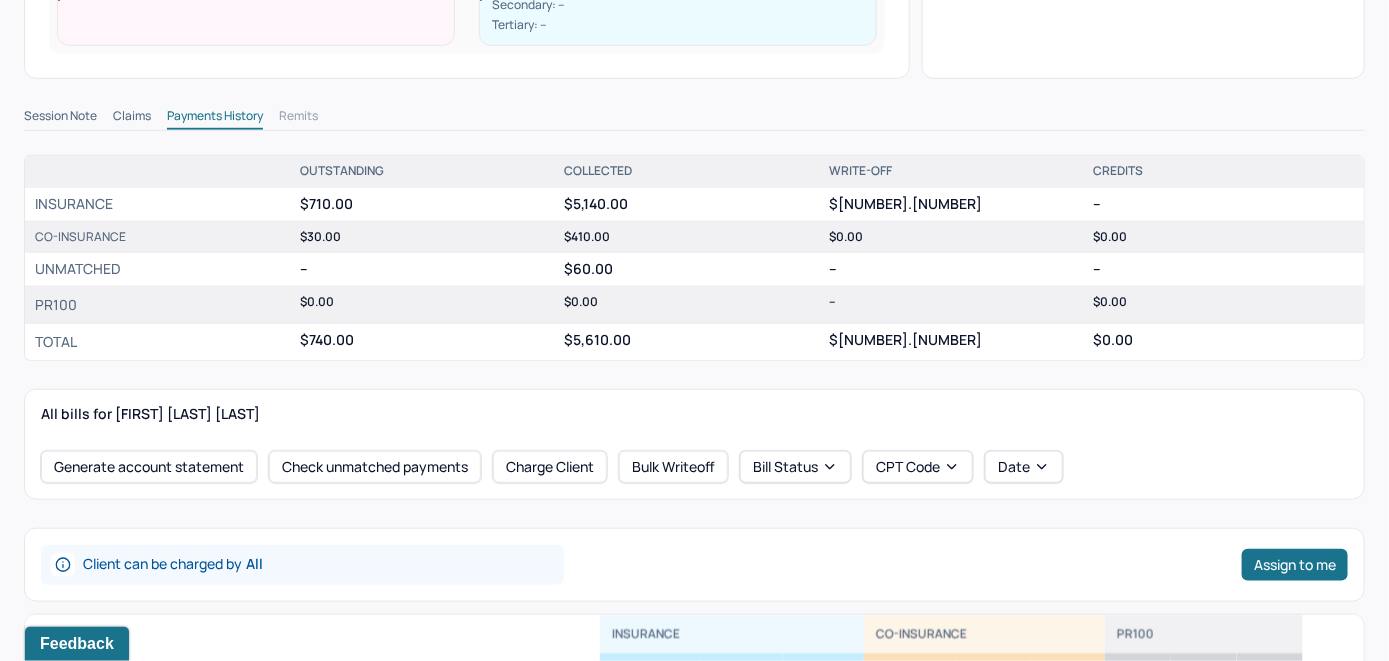 scroll, scrollTop: 600, scrollLeft: 0, axis: vertical 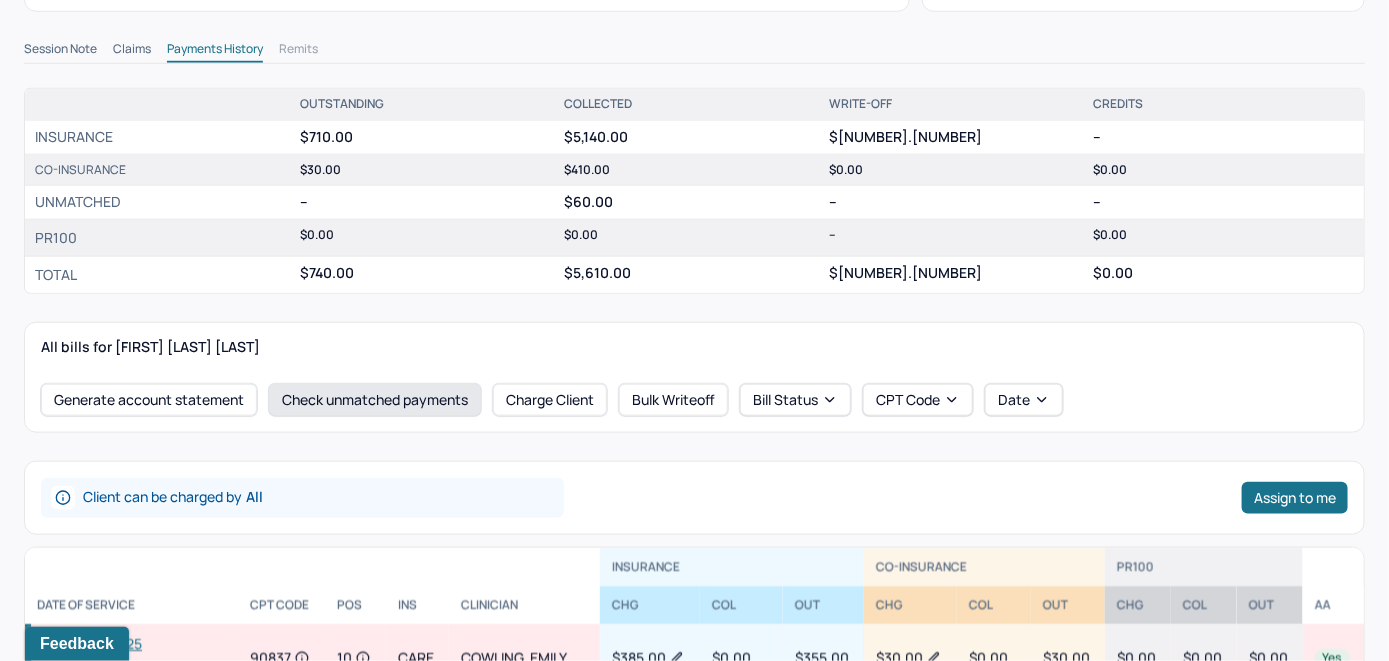 click on "Check unmatched payments" at bounding box center (375, 400) 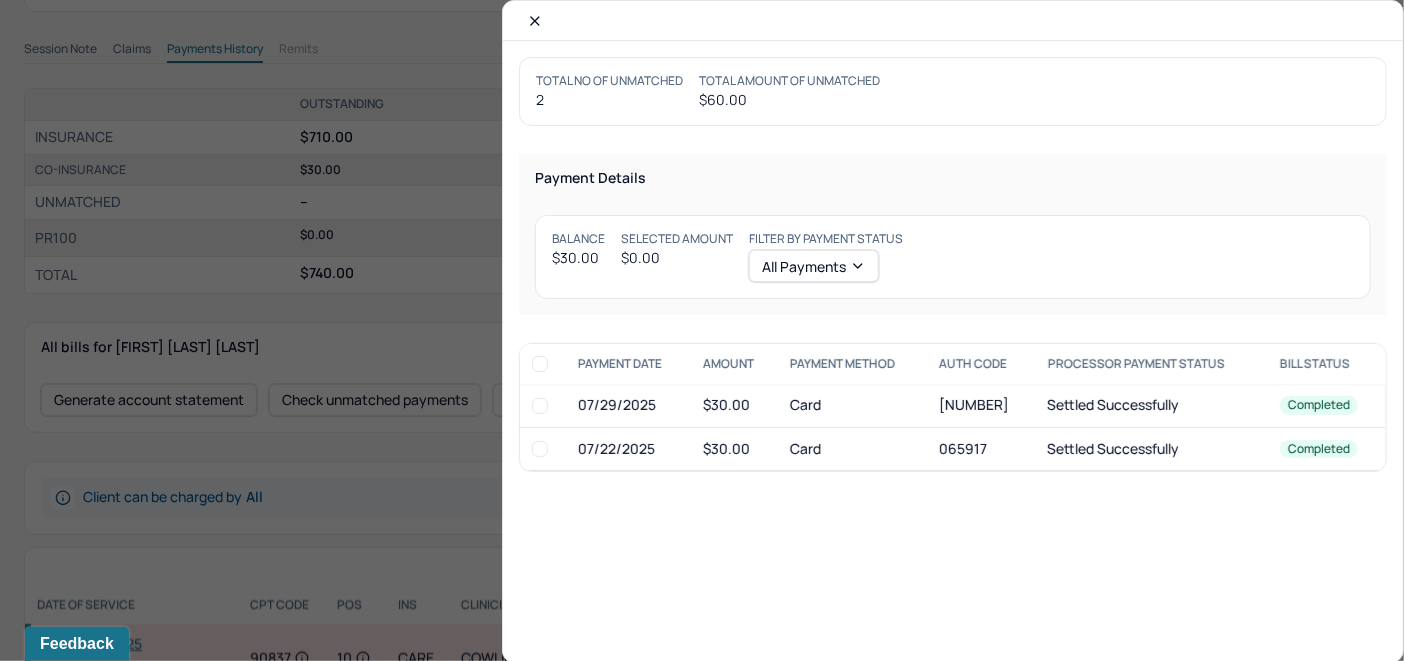 click at bounding box center [540, 449] 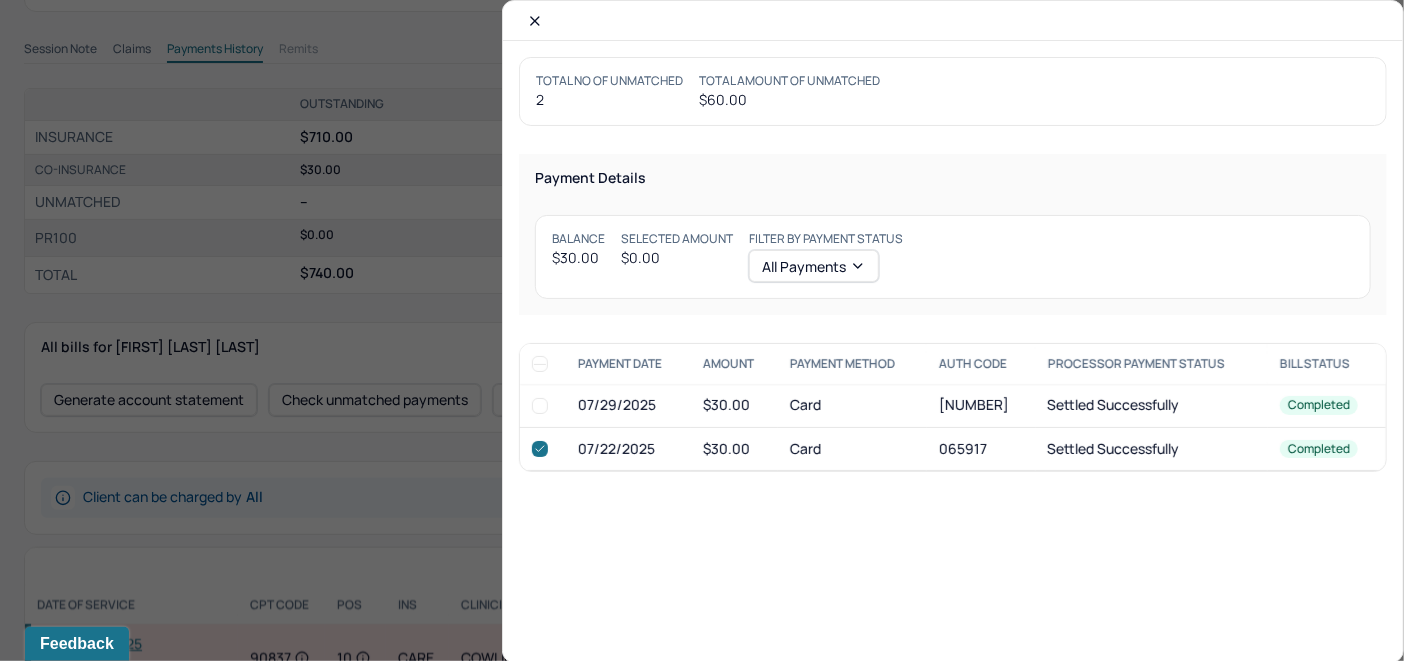 checkbox on "true" 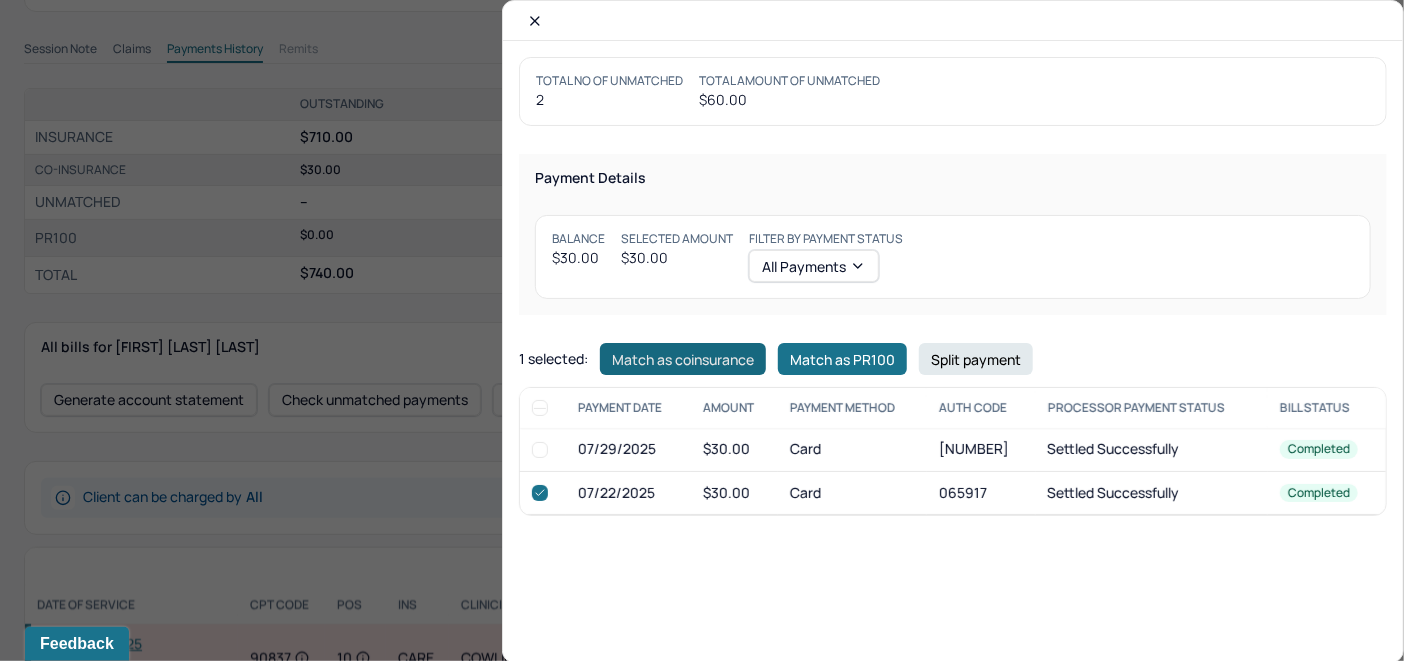 click on "Match as coinsurance" at bounding box center [683, 359] 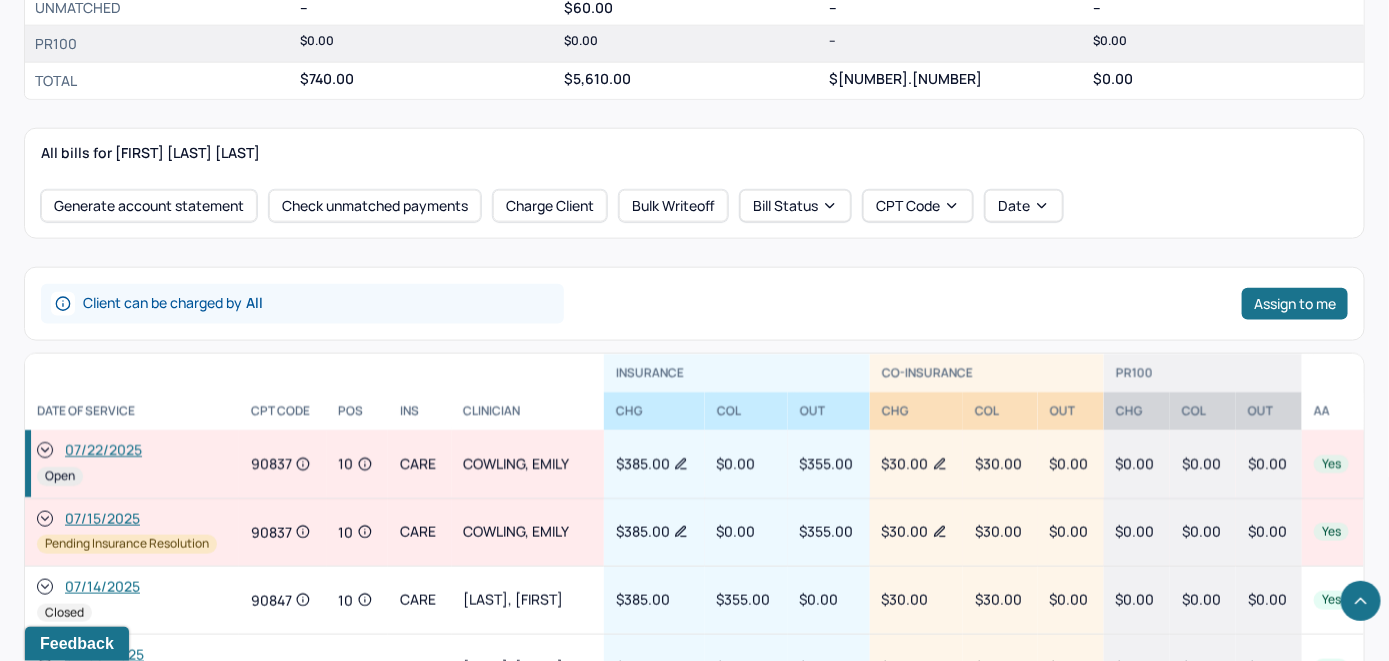 scroll, scrollTop: 900, scrollLeft: 0, axis: vertical 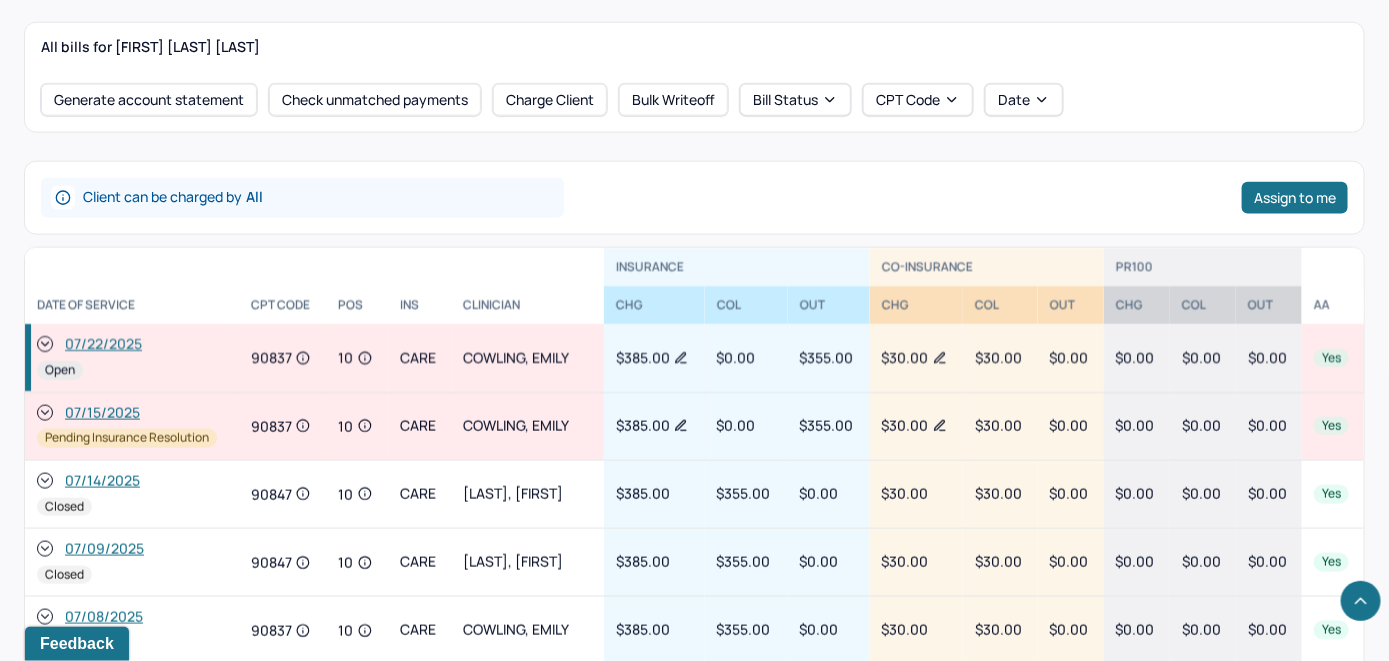 click 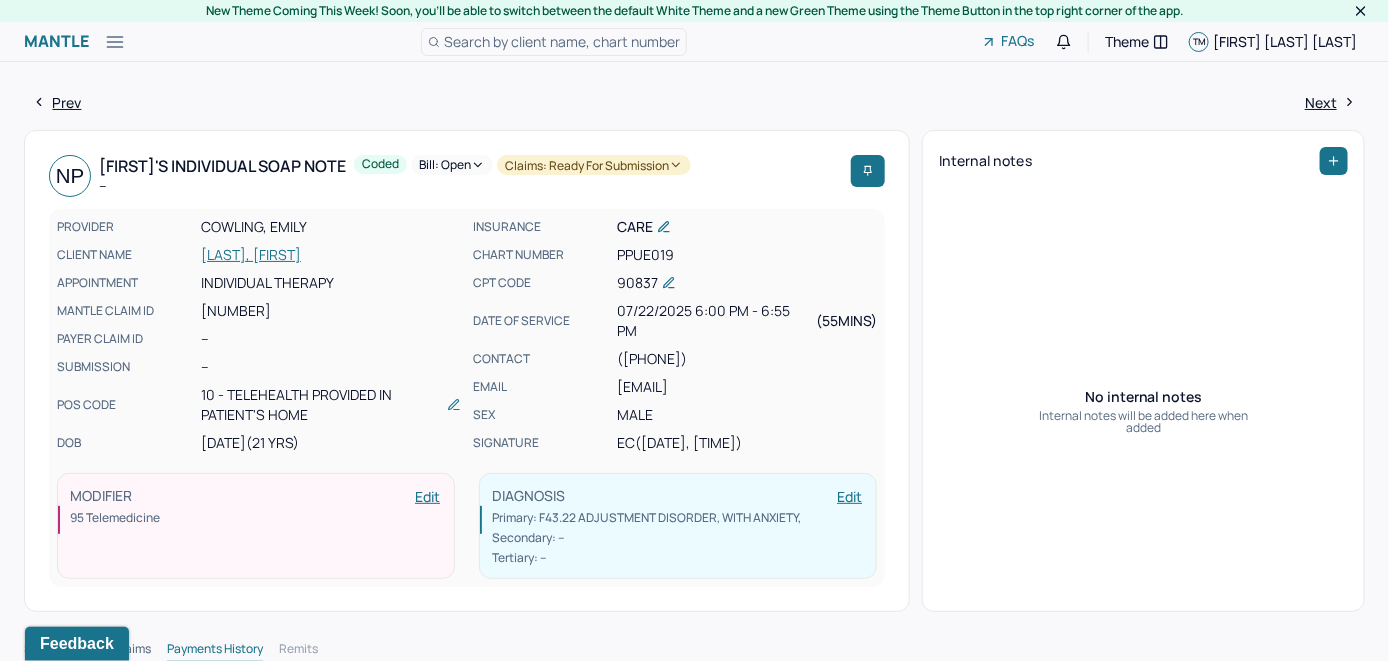 scroll, scrollTop: 0, scrollLeft: 0, axis: both 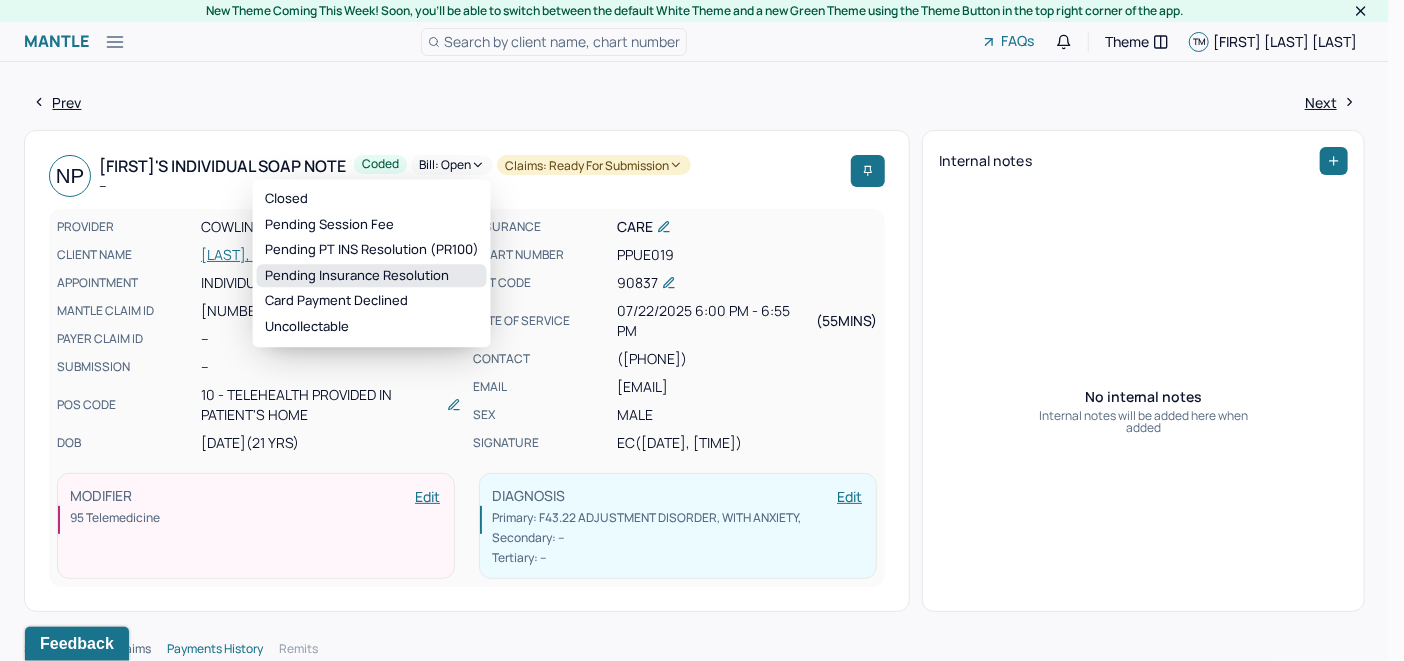 click on "Pending Insurance Resolution" at bounding box center [372, 276] 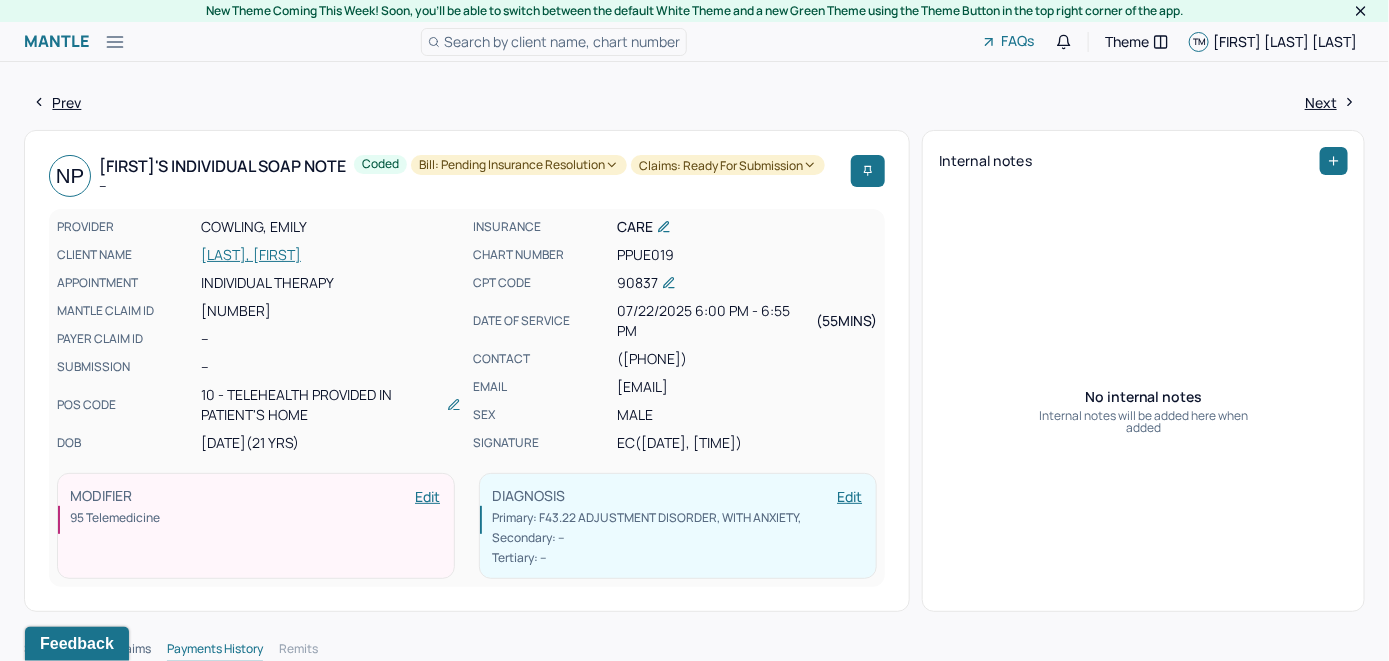 click on "Search by client name, chart number" at bounding box center [562, 41] 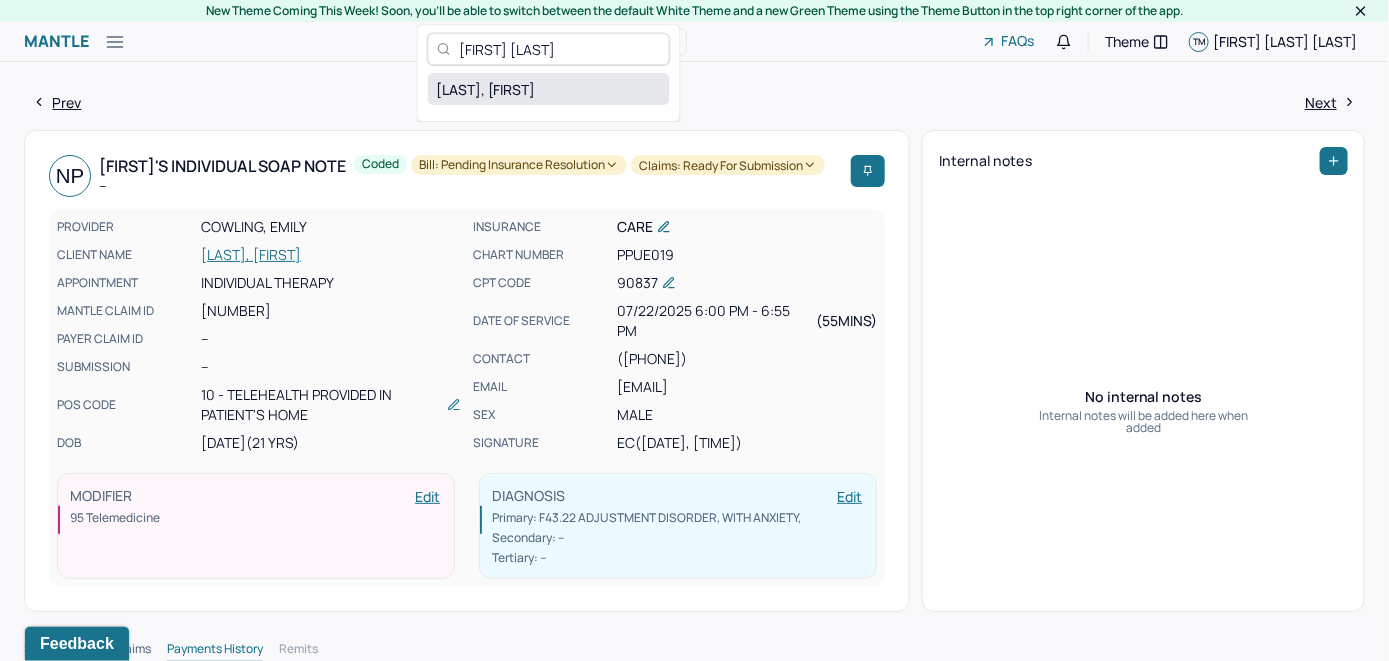 type on "[FIRST] [LAST]" 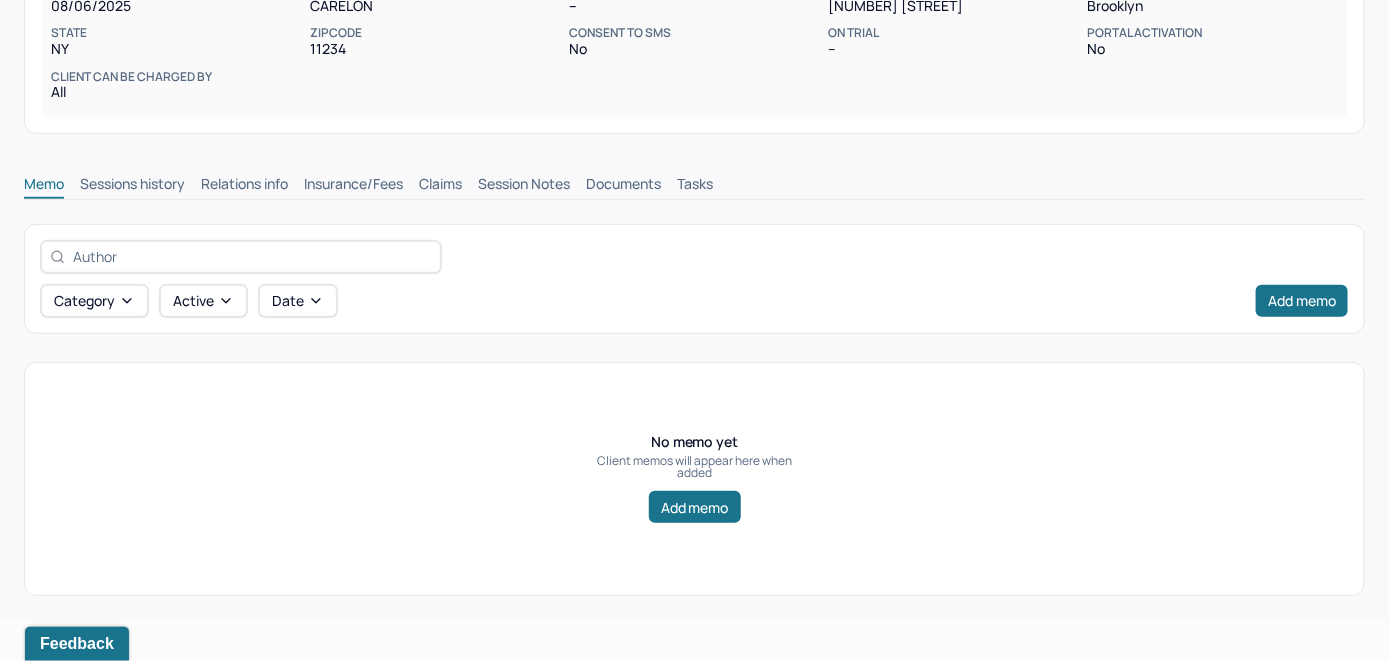 scroll, scrollTop: 314, scrollLeft: 0, axis: vertical 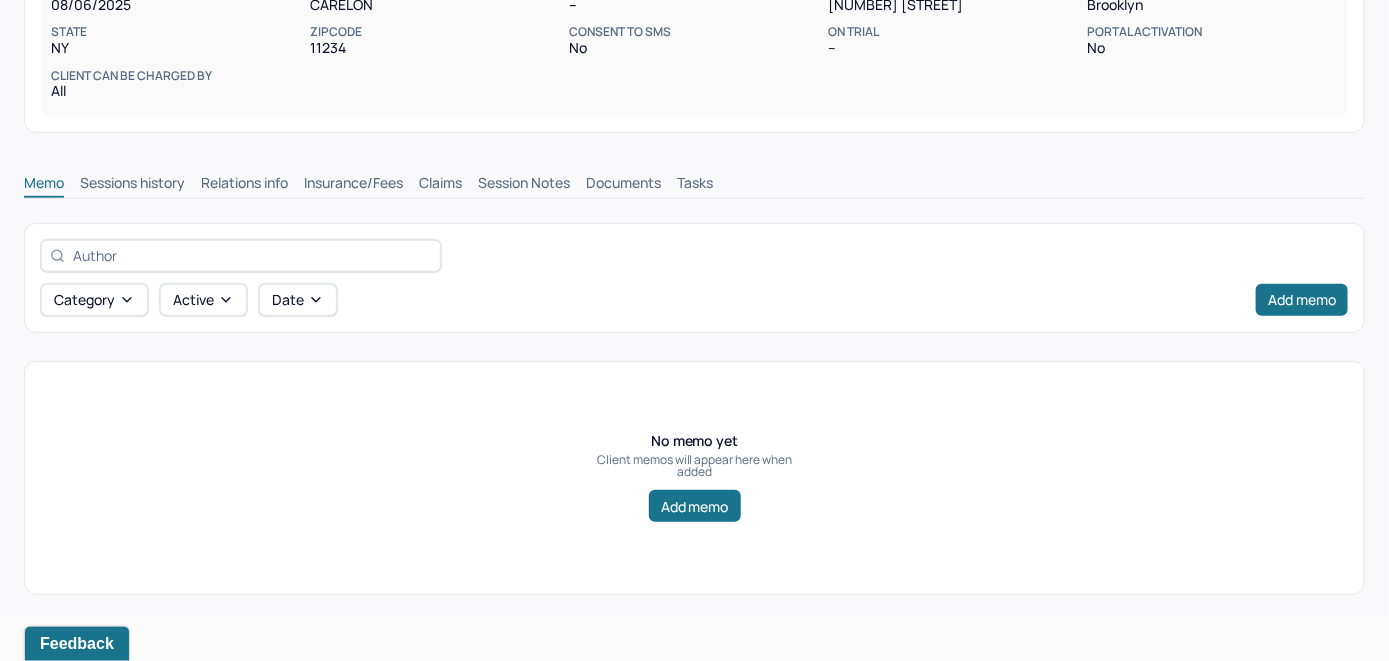 click on "Insurance/Fees" at bounding box center [353, 185] 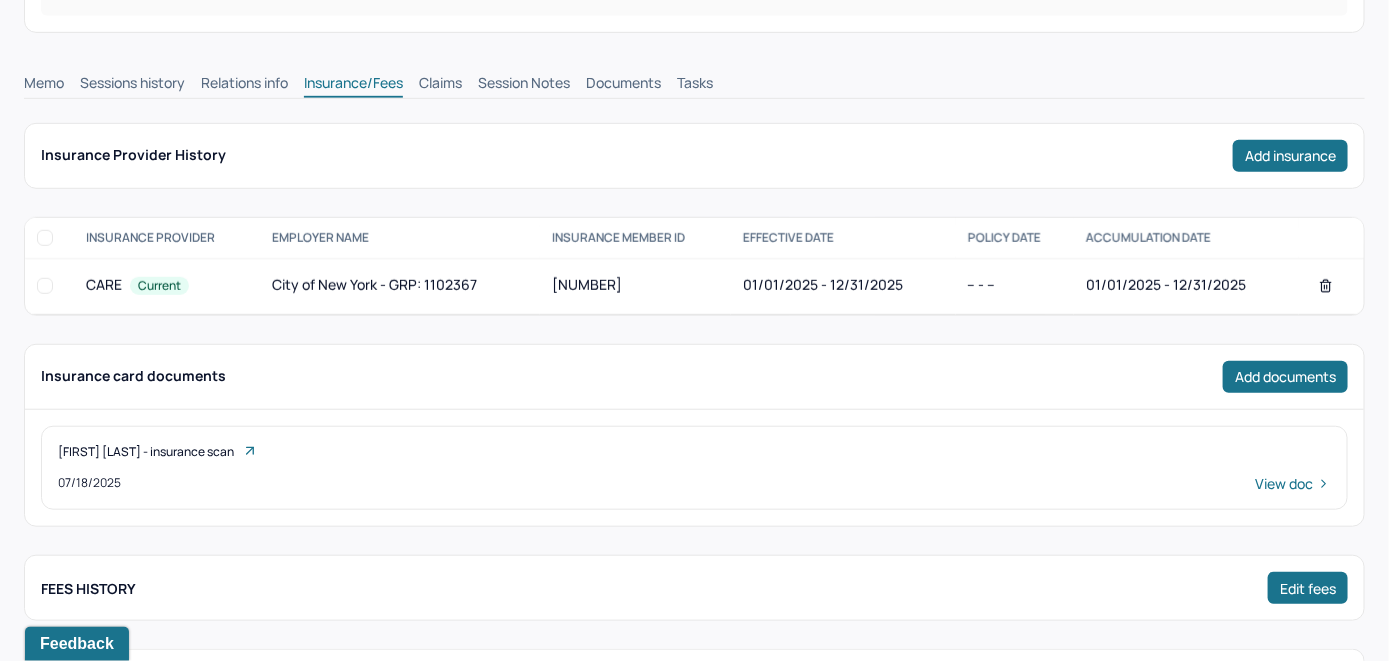 scroll, scrollTop: 414, scrollLeft: 0, axis: vertical 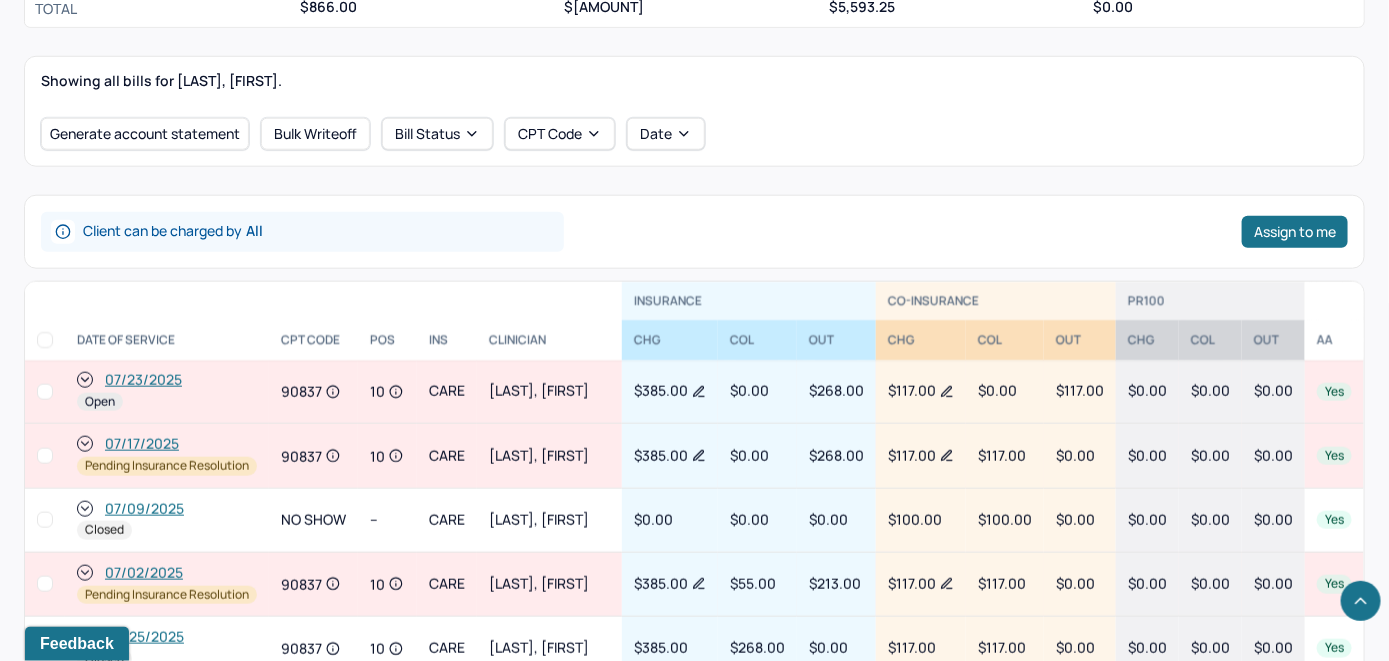 click on "07/23/2025" at bounding box center [143, 380] 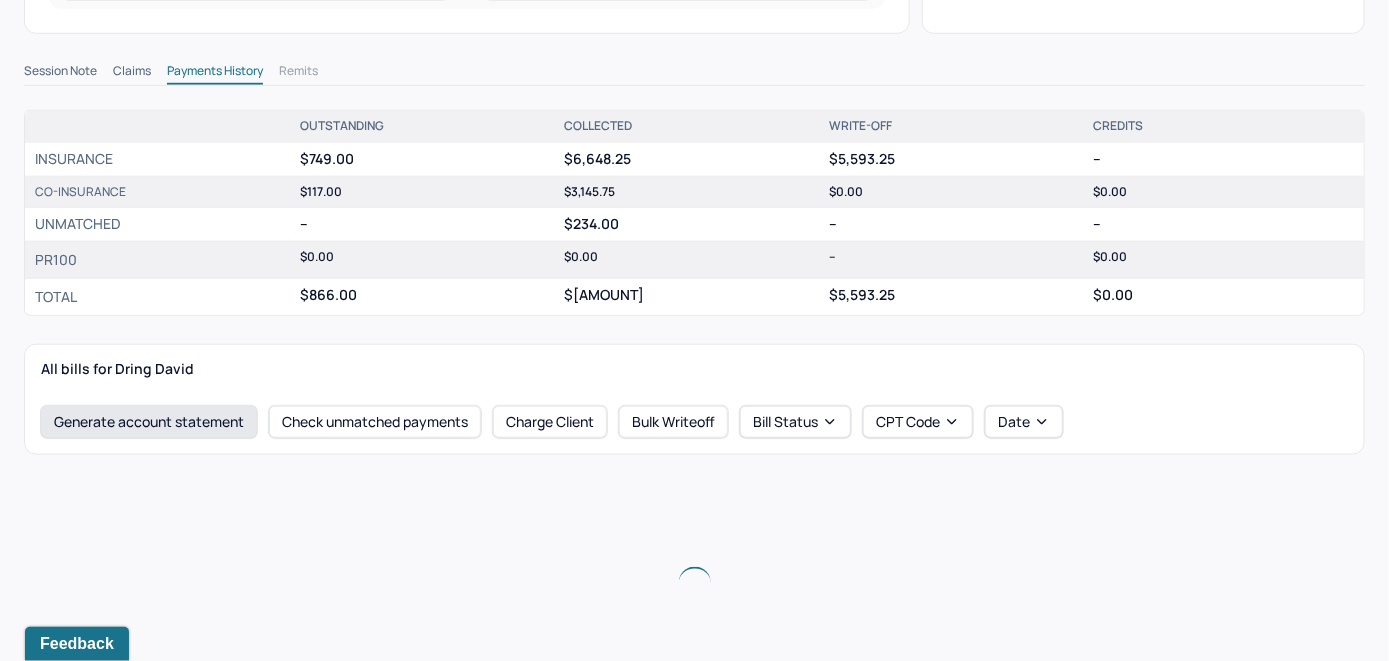 scroll, scrollTop: 600, scrollLeft: 0, axis: vertical 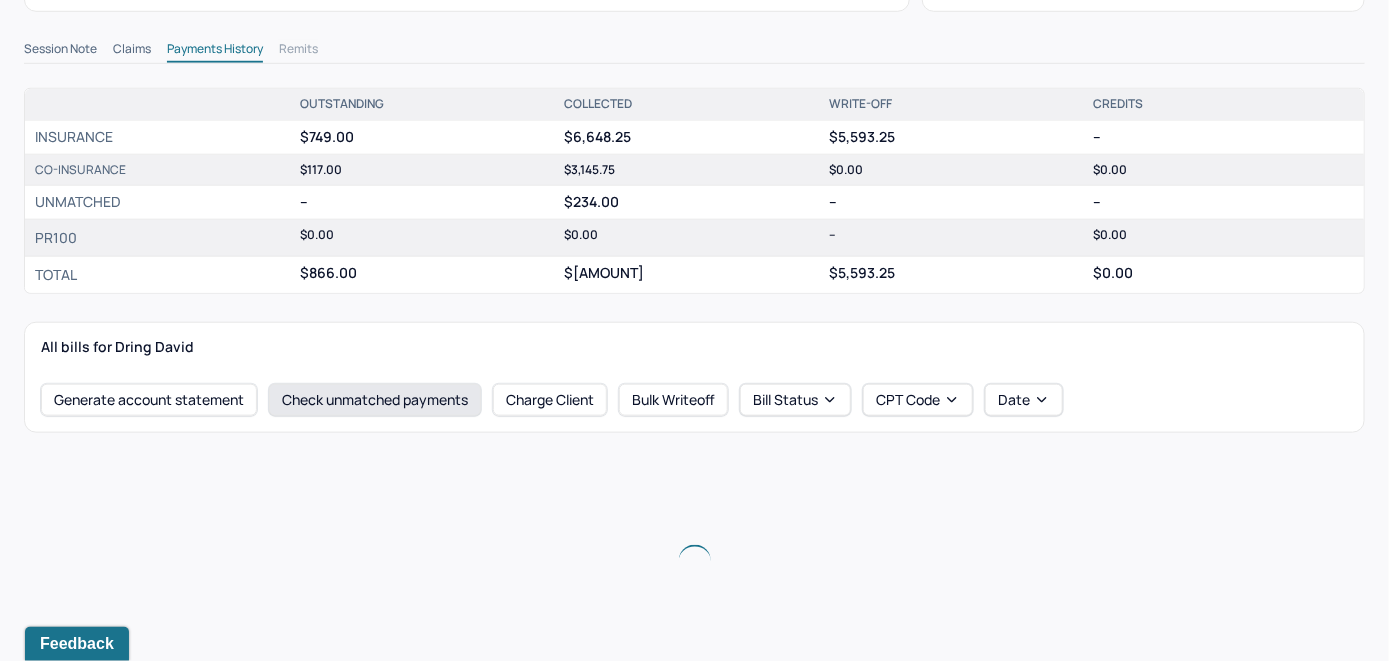click on "Check unmatched payments" at bounding box center (375, 400) 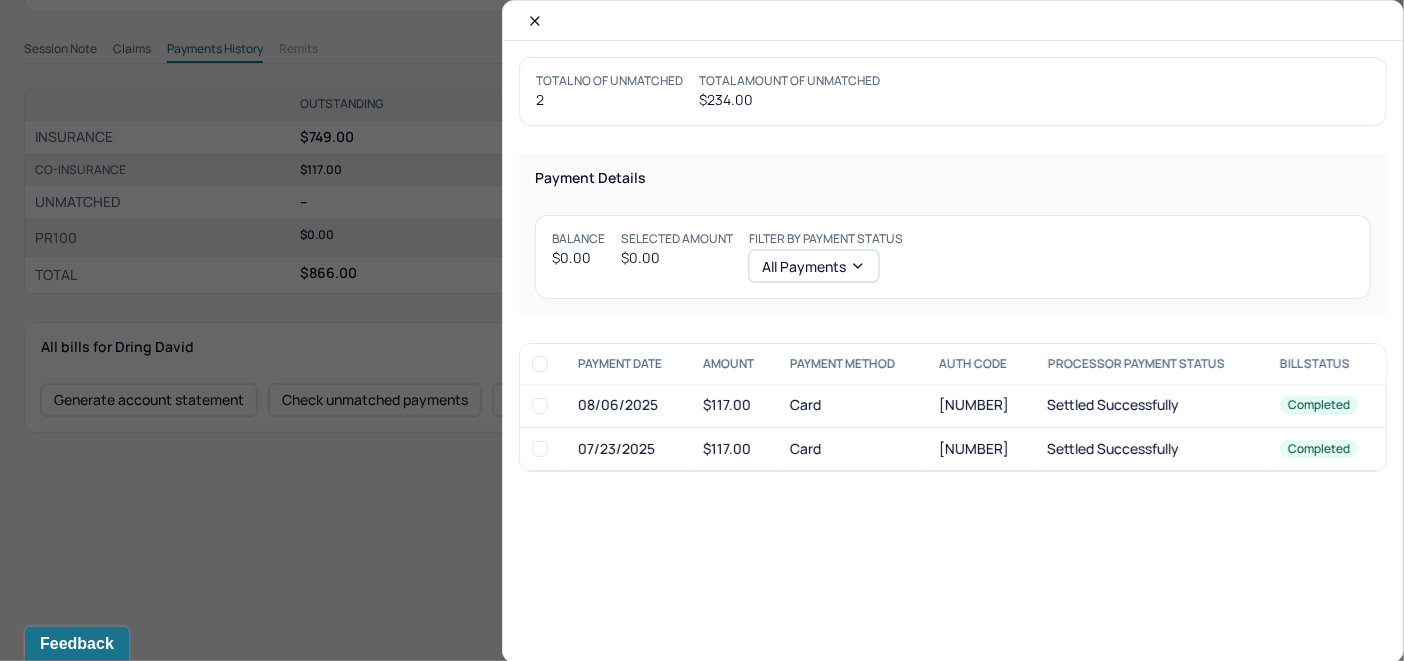 click at bounding box center [540, 449] 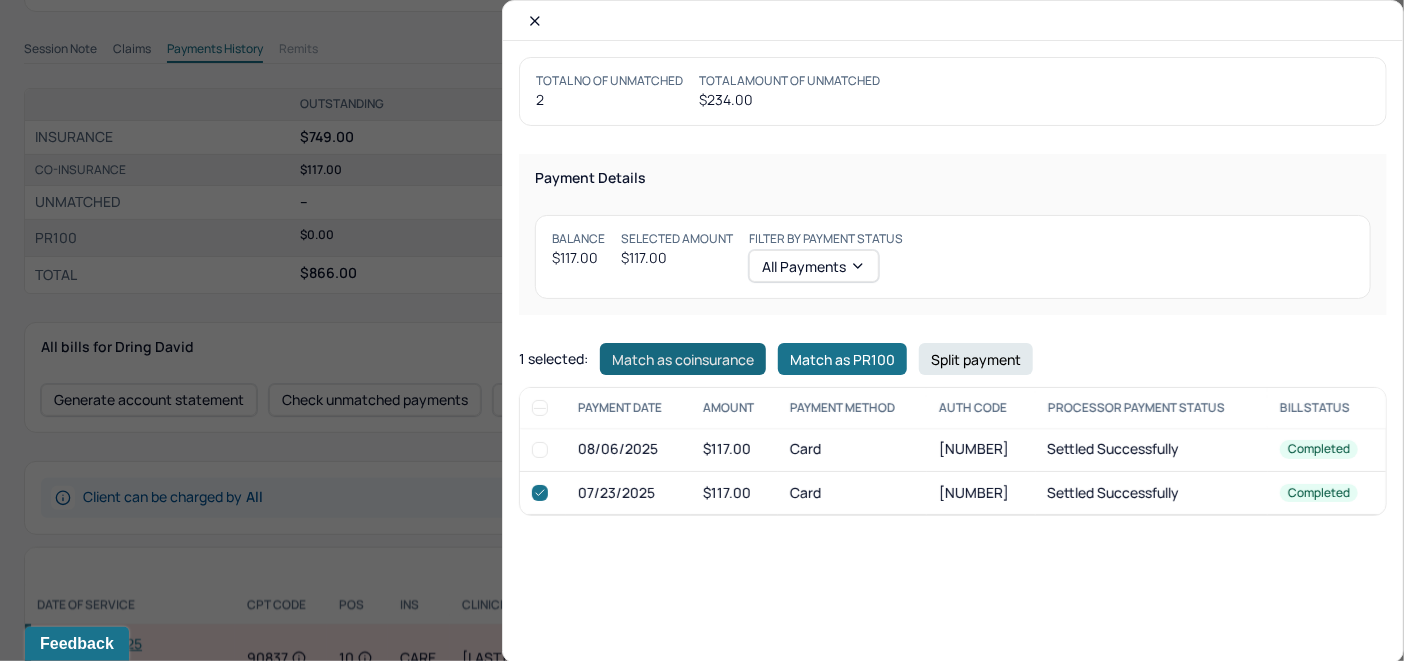 click on "Match as coinsurance" at bounding box center (683, 359) 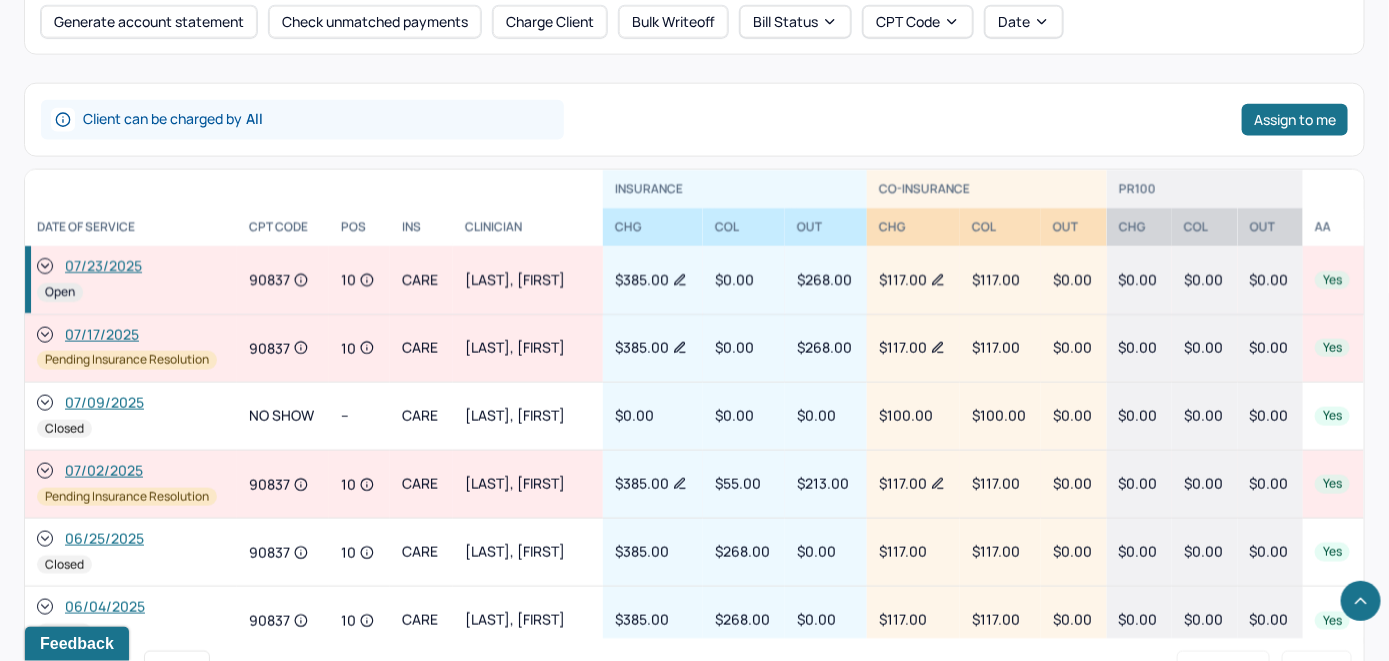scroll, scrollTop: 1000, scrollLeft: 0, axis: vertical 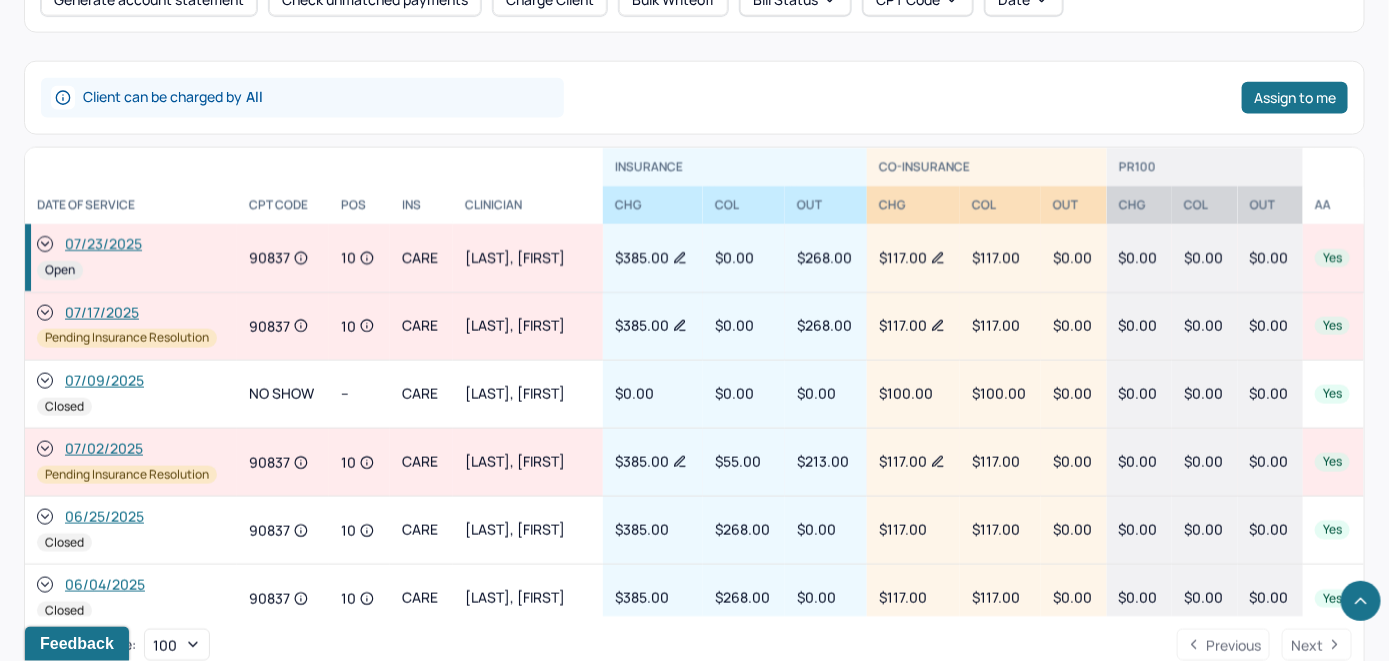 click 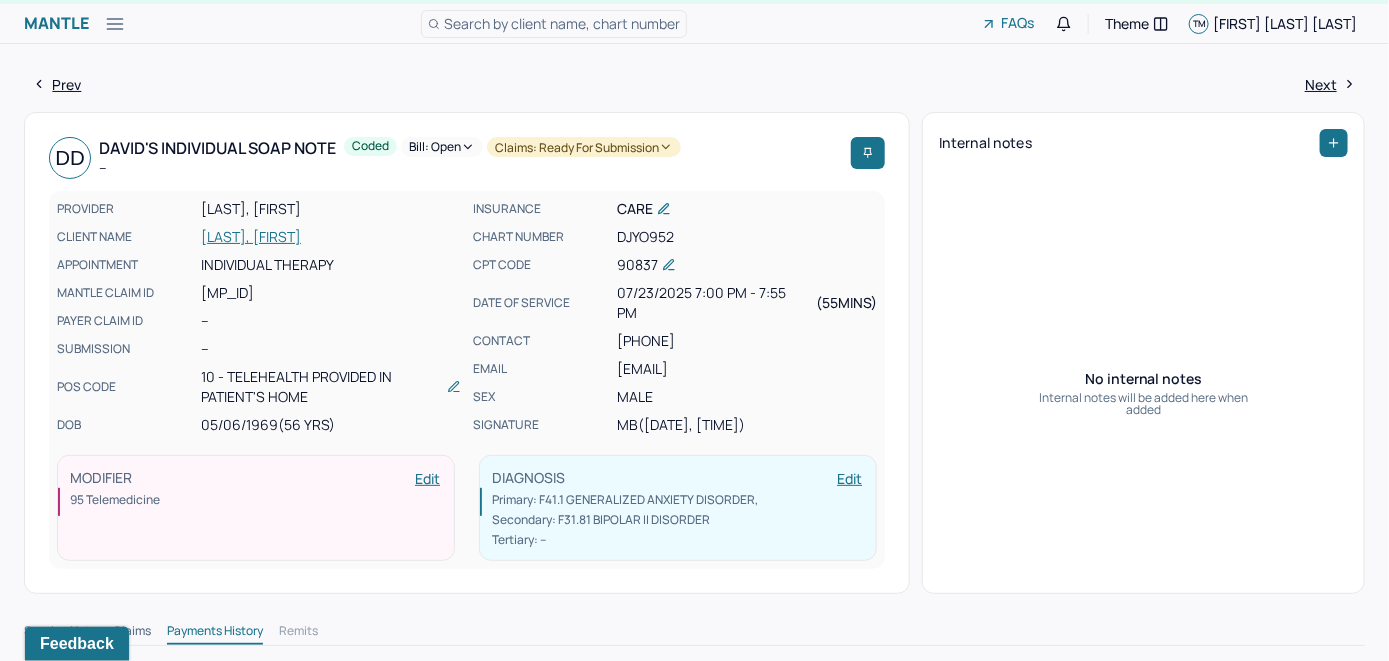 scroll, scrollTop: 0, scrollLeft: 0, axis: both 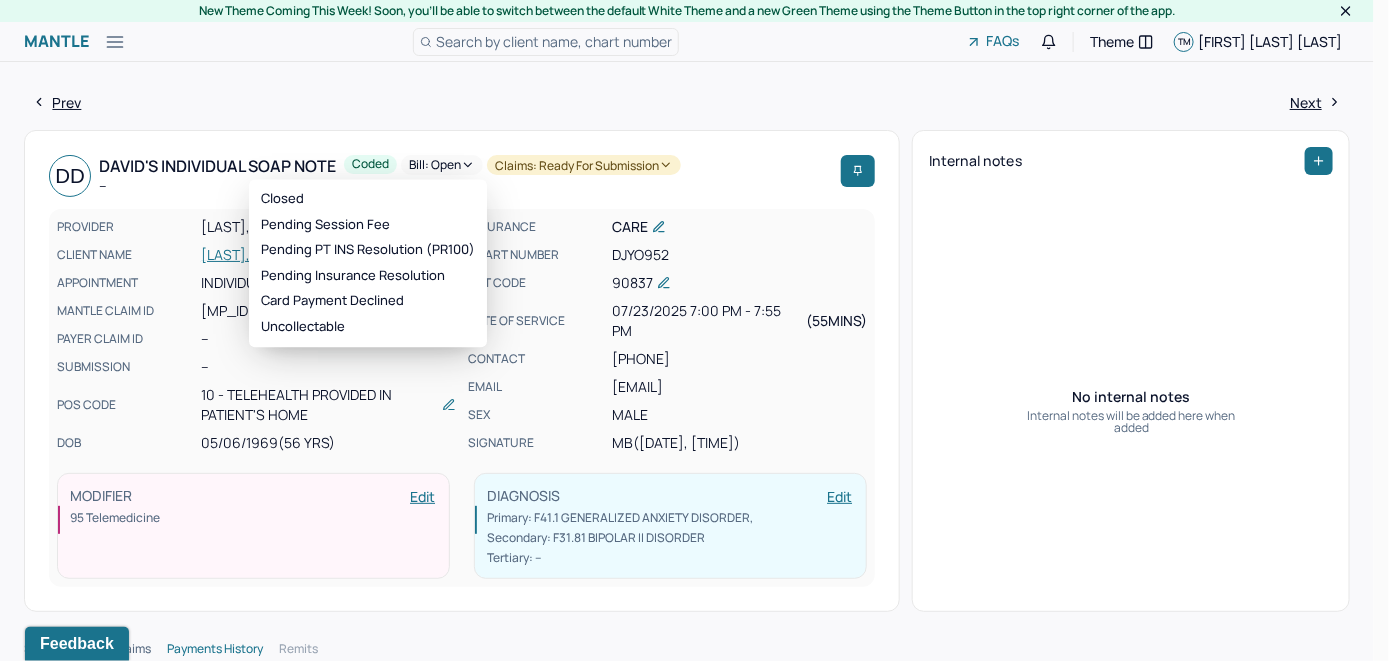 click on "Bill: Open" at bounding box center (442, 165) 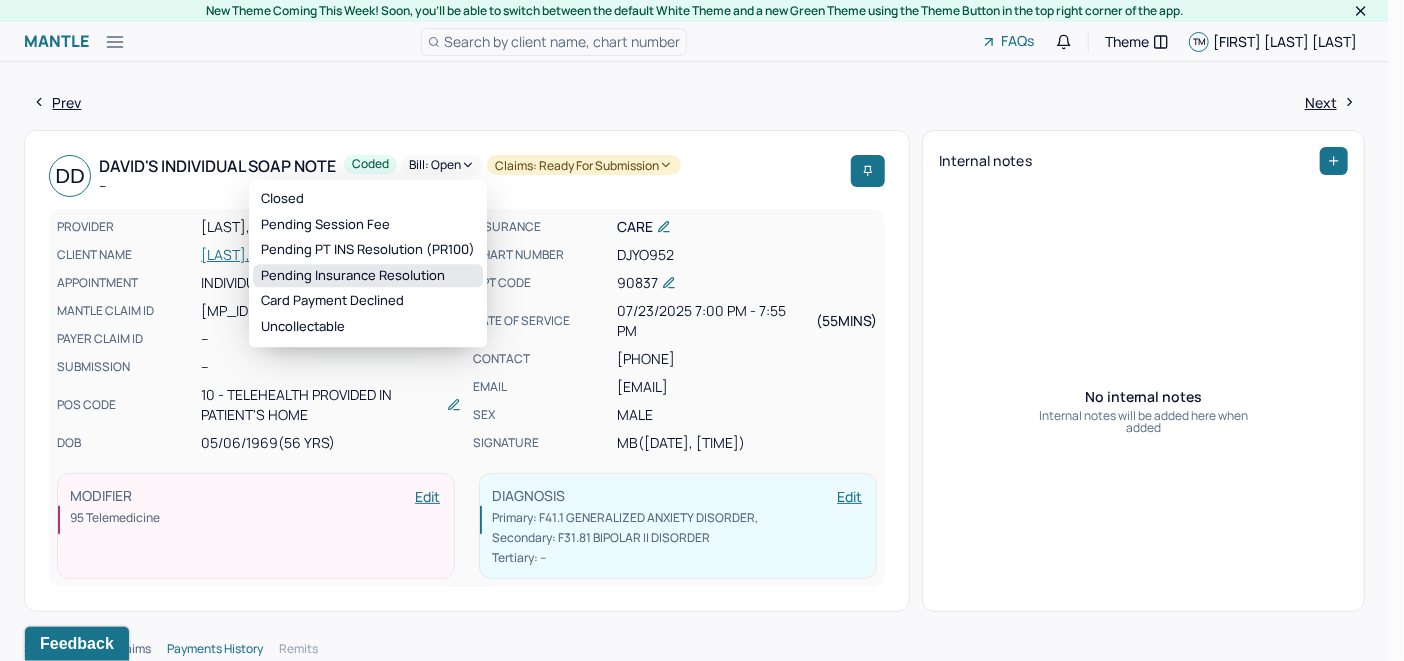 click on "Pending Insurance Resolution" at bounding box center (368, 276) 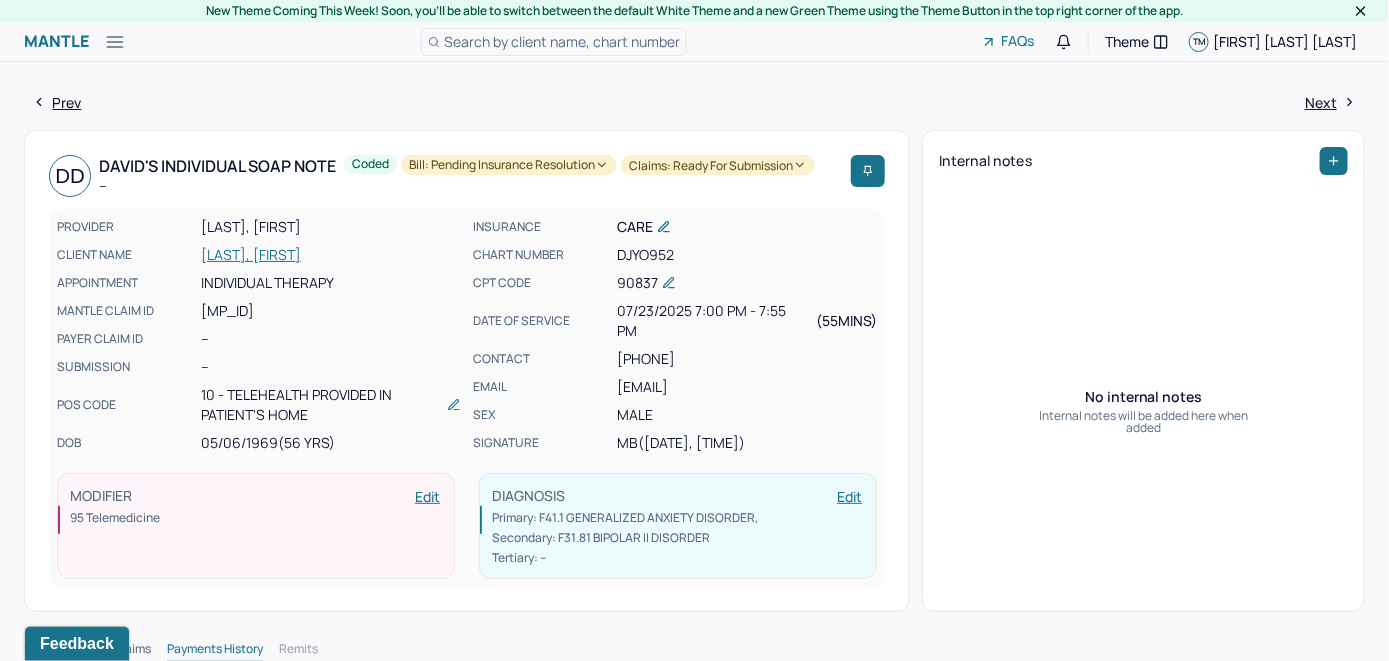 click on "Search by client name, chart number" at bounding box center (562, 41) 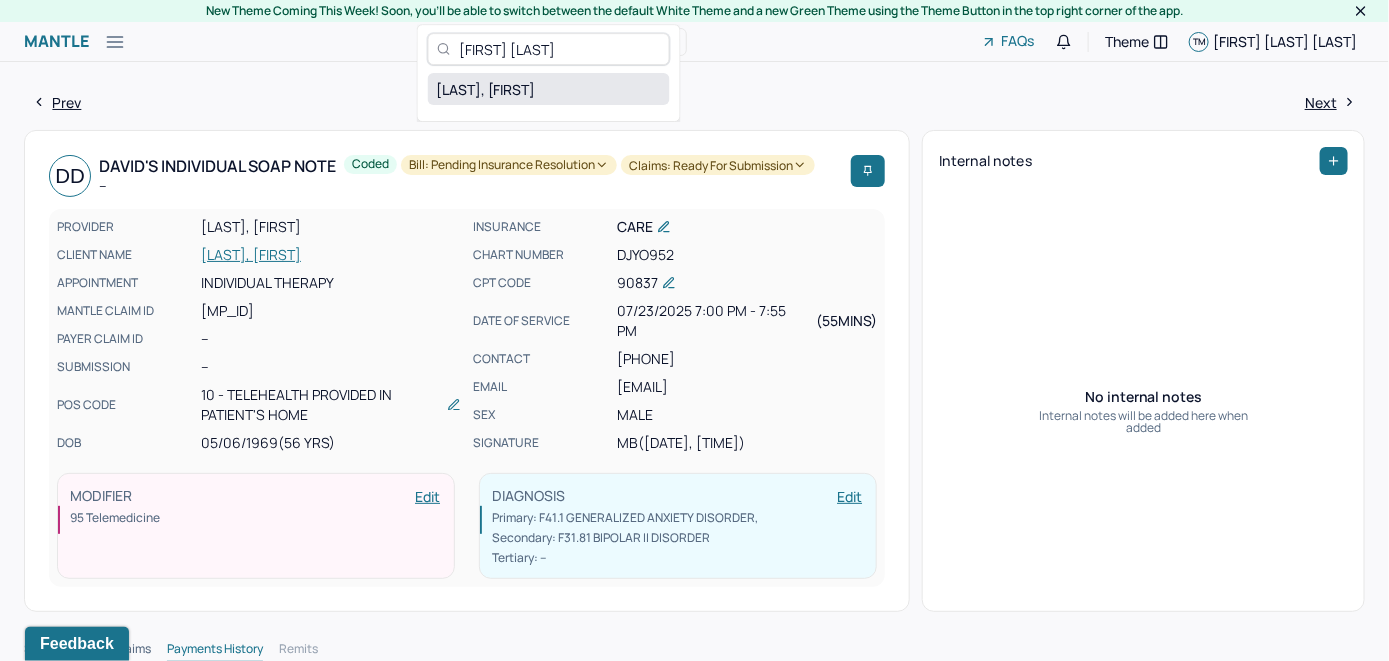 type on "[FIRST] [LAST]" 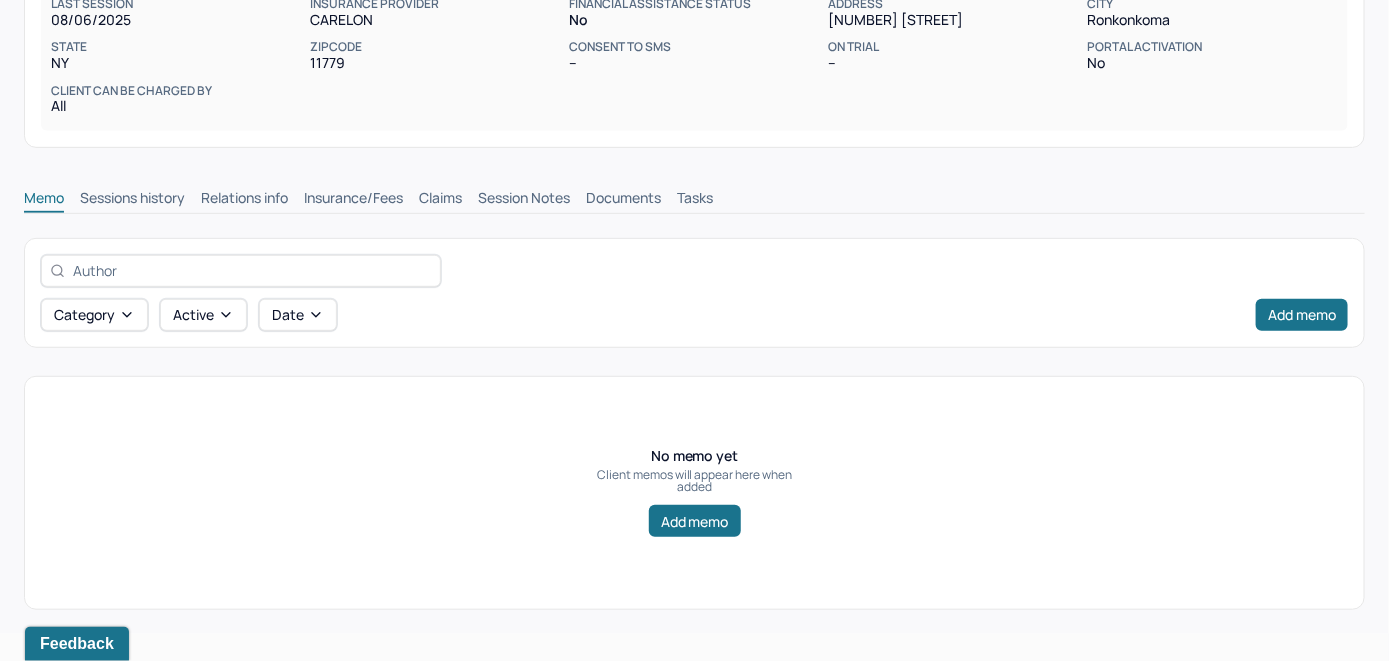 scroll, scrollTop: 300, scrollLeft: 0, axis: vertical 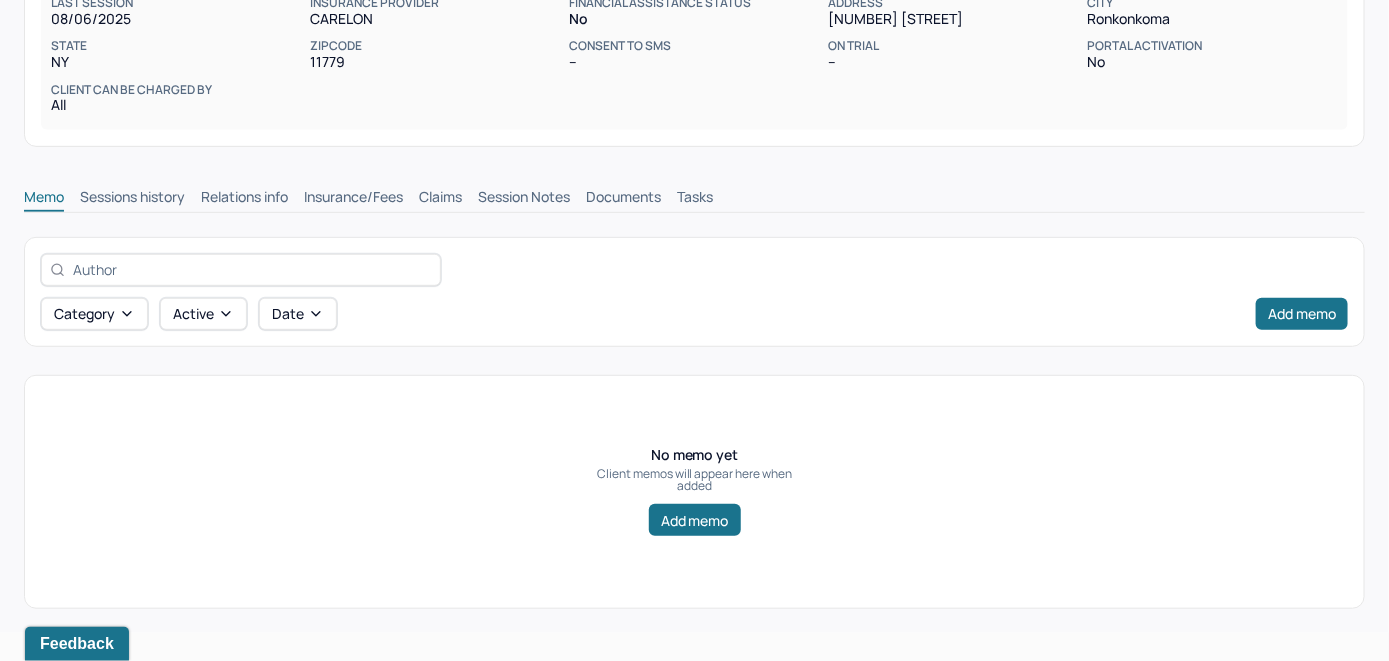 click on "Insurance/Fees" at bounding box center [353, 199] 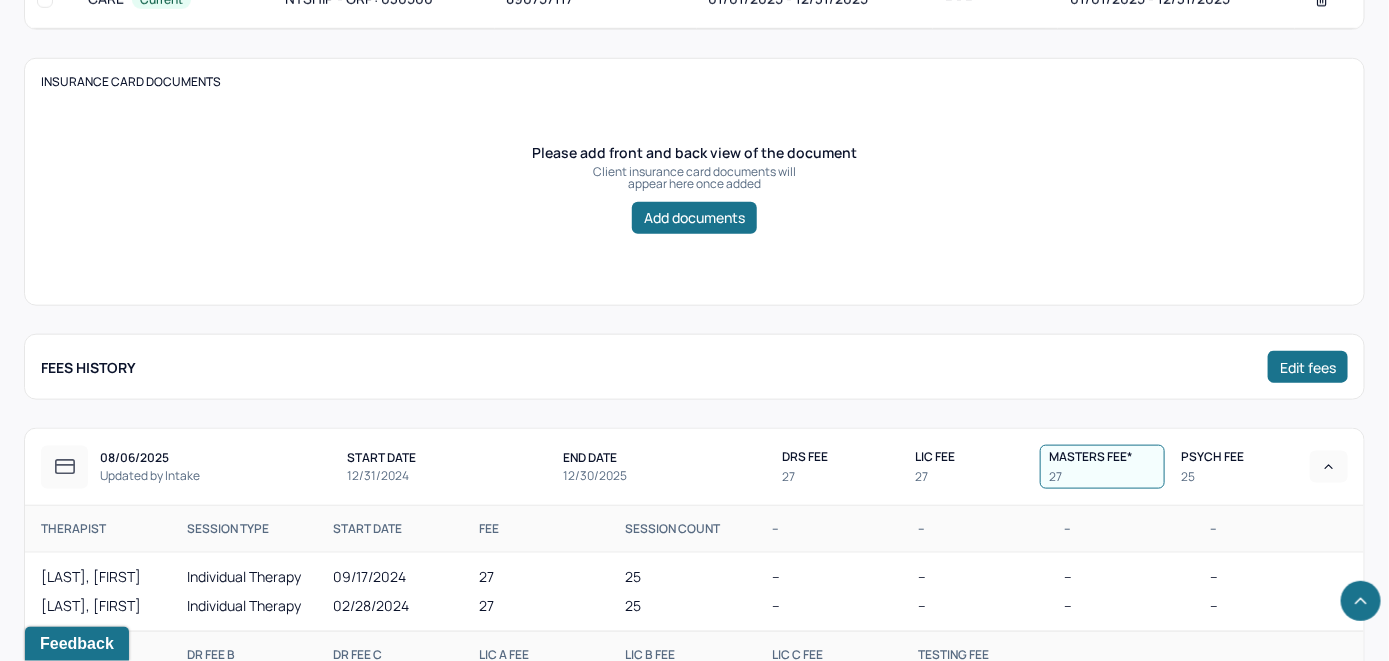 scroll, scrollTop: 500, scrollLeft: 0, axis: vertical 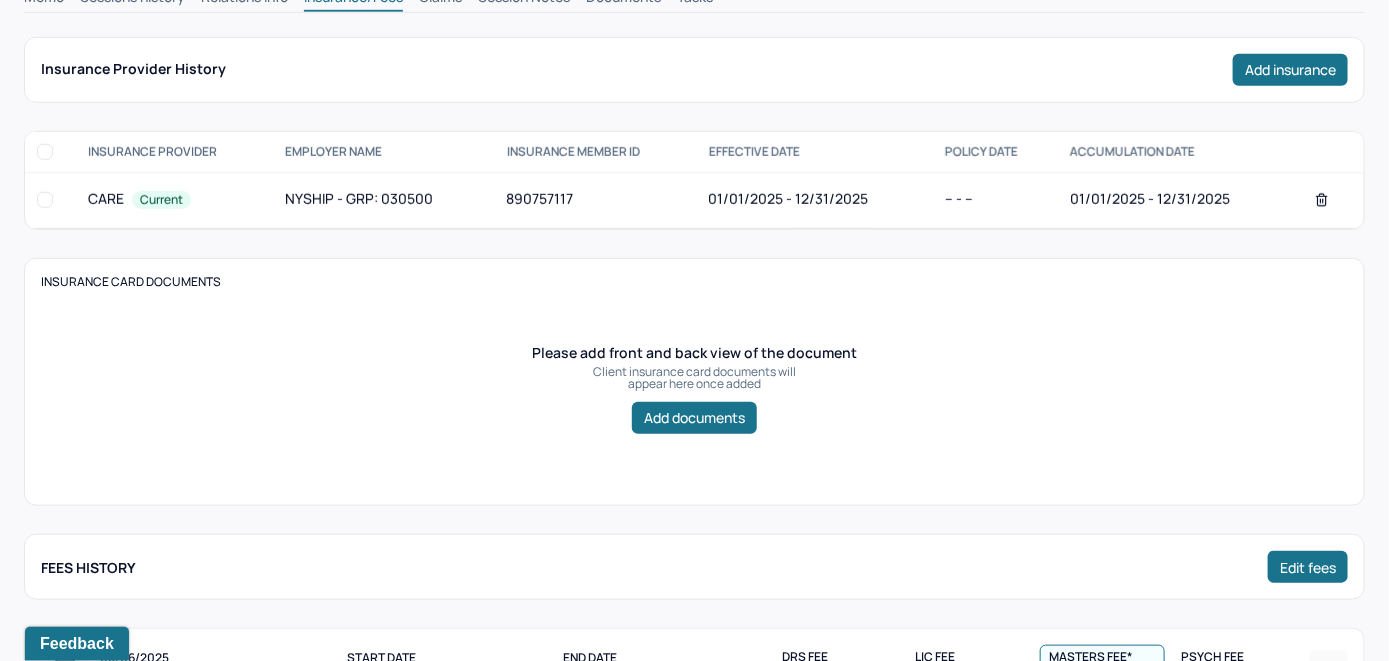 click on "Claims" at bounding box center [440, -1] 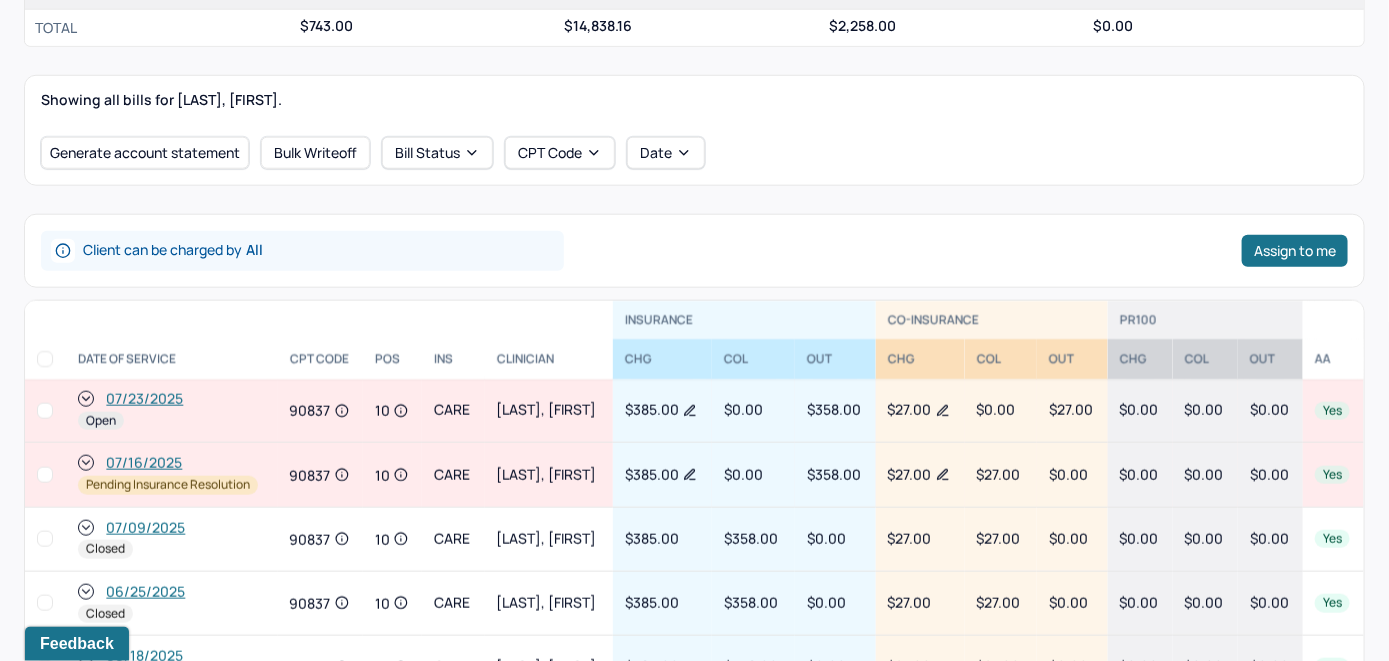 scroll, scrollTop: 700, scrollLeft: 0, axis: vertical 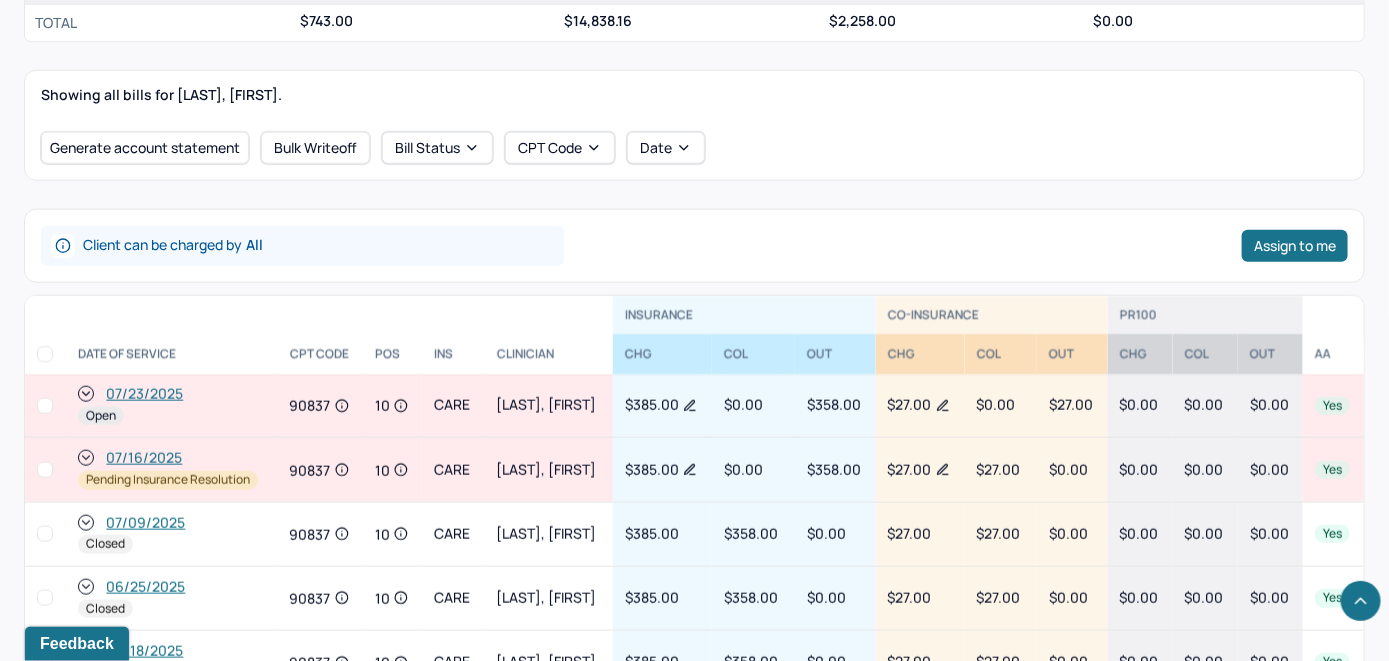 click on "07/23/2025" at bounding box center (144, 394) 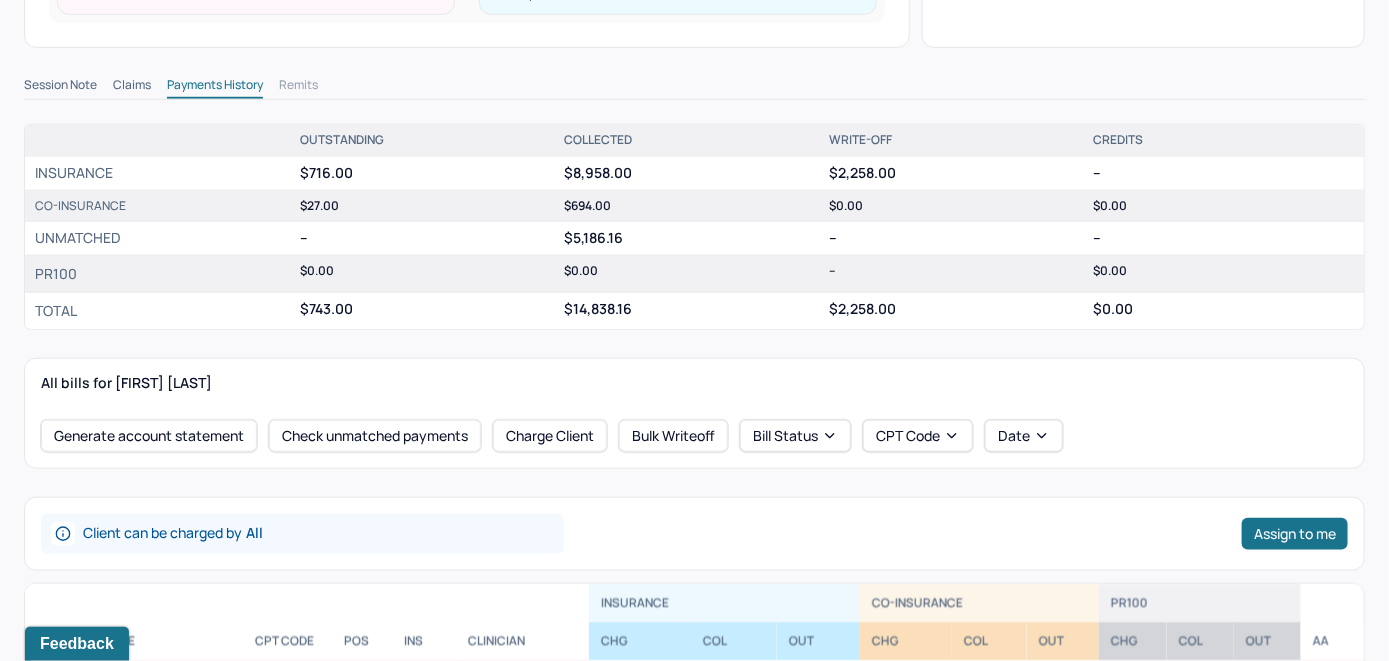scroll, scrollTop: 700, scrollLeft: 0, axis: vertical 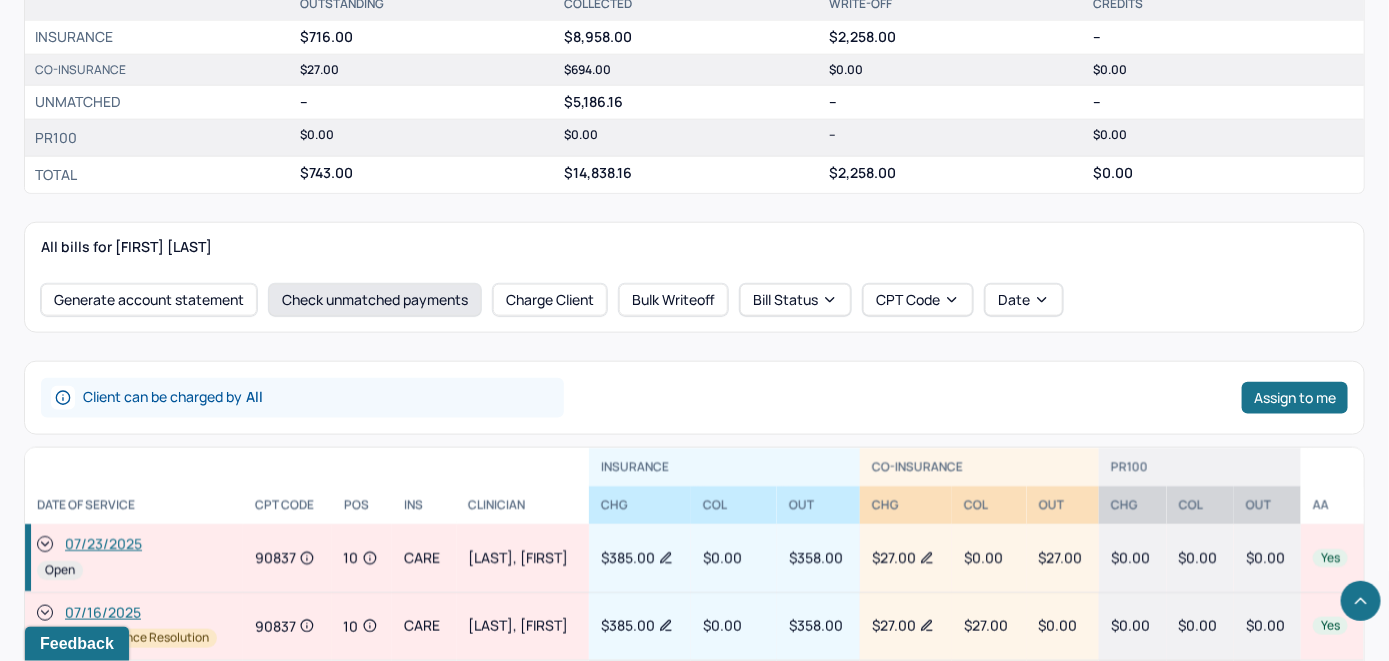 click on "Check unmatched payments" at bounding box center [375, 300] 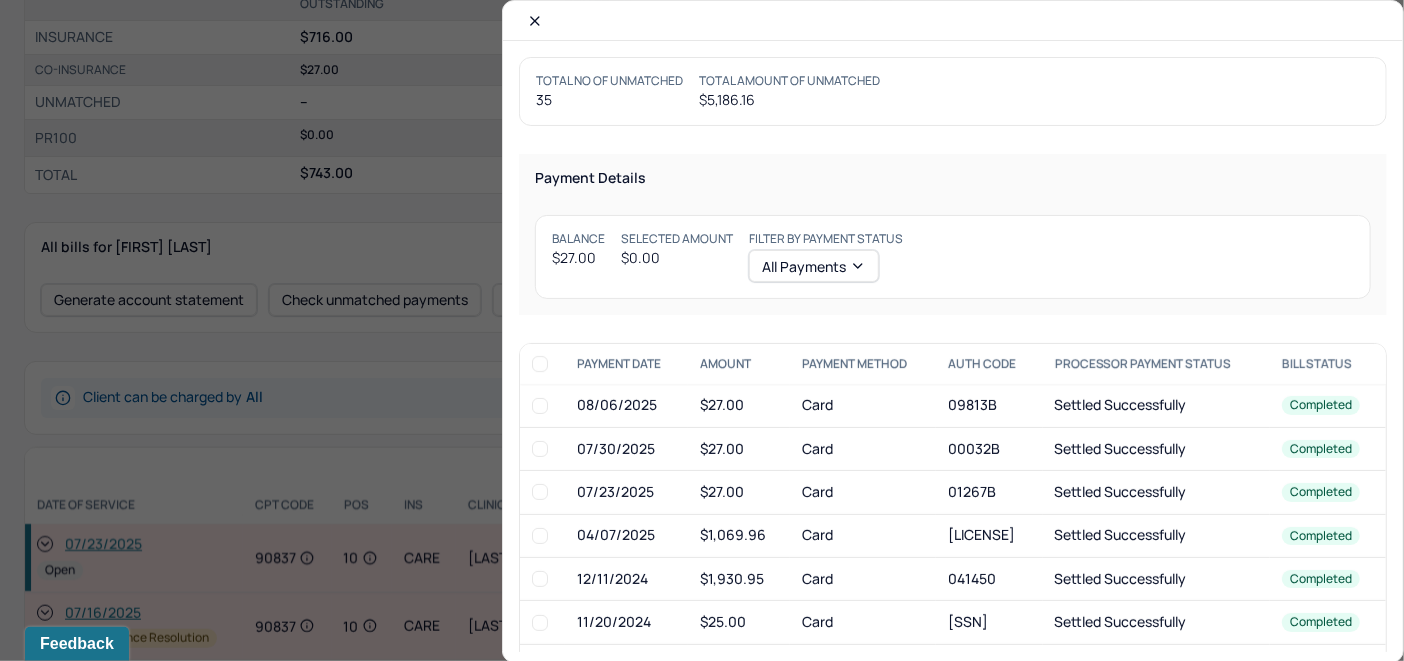 click at bounding box center [540, 492] 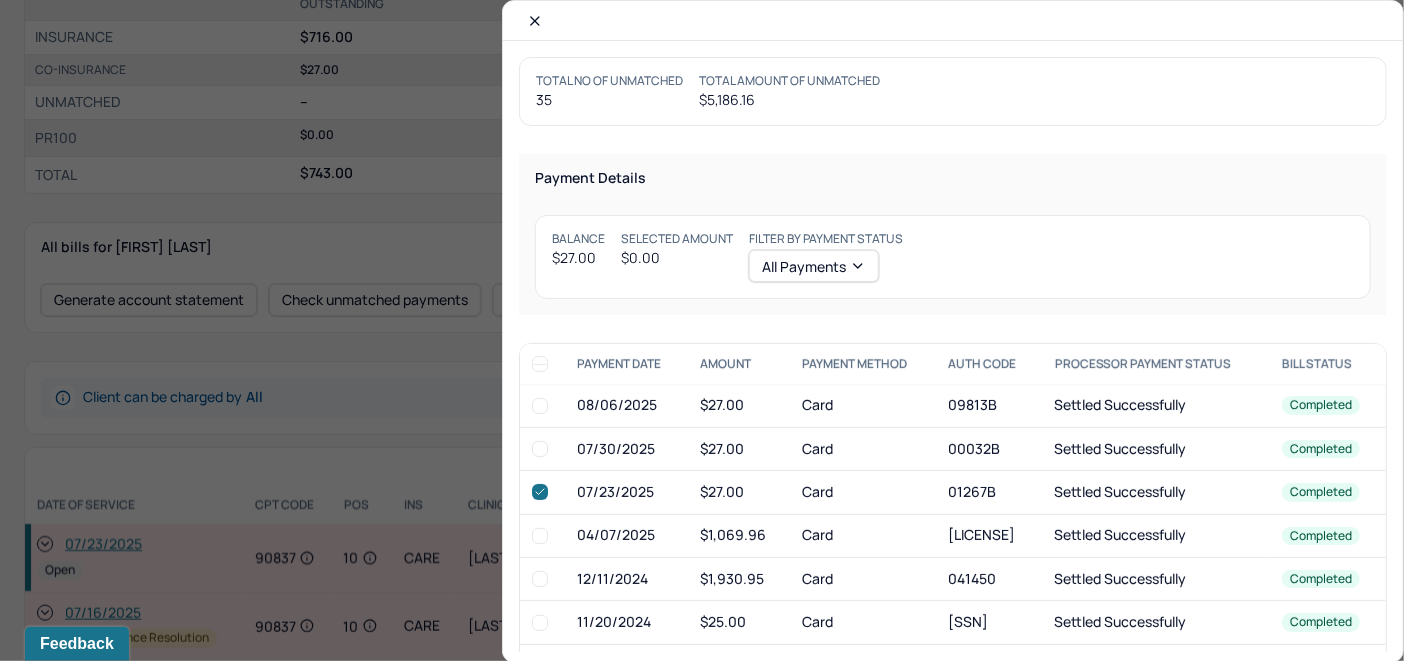 checkbox on "true" 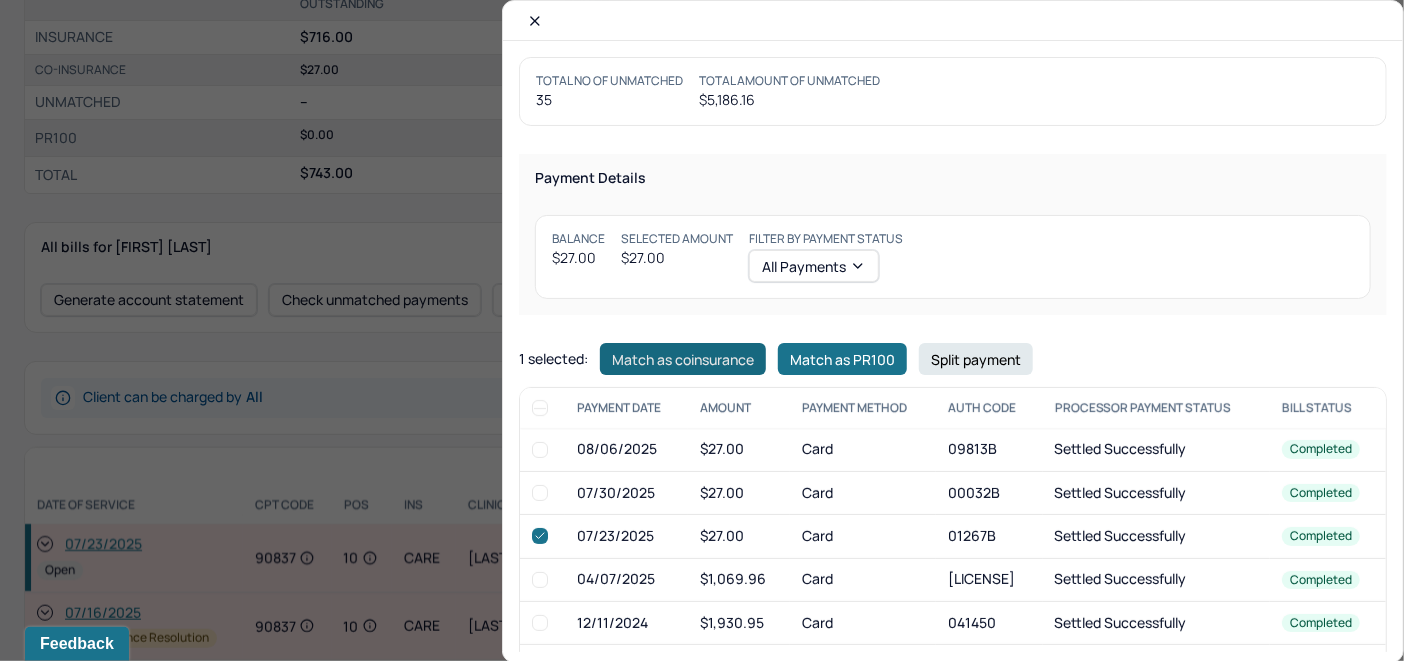 click on "Match as coinsurance" at bounding box center [683, 359] 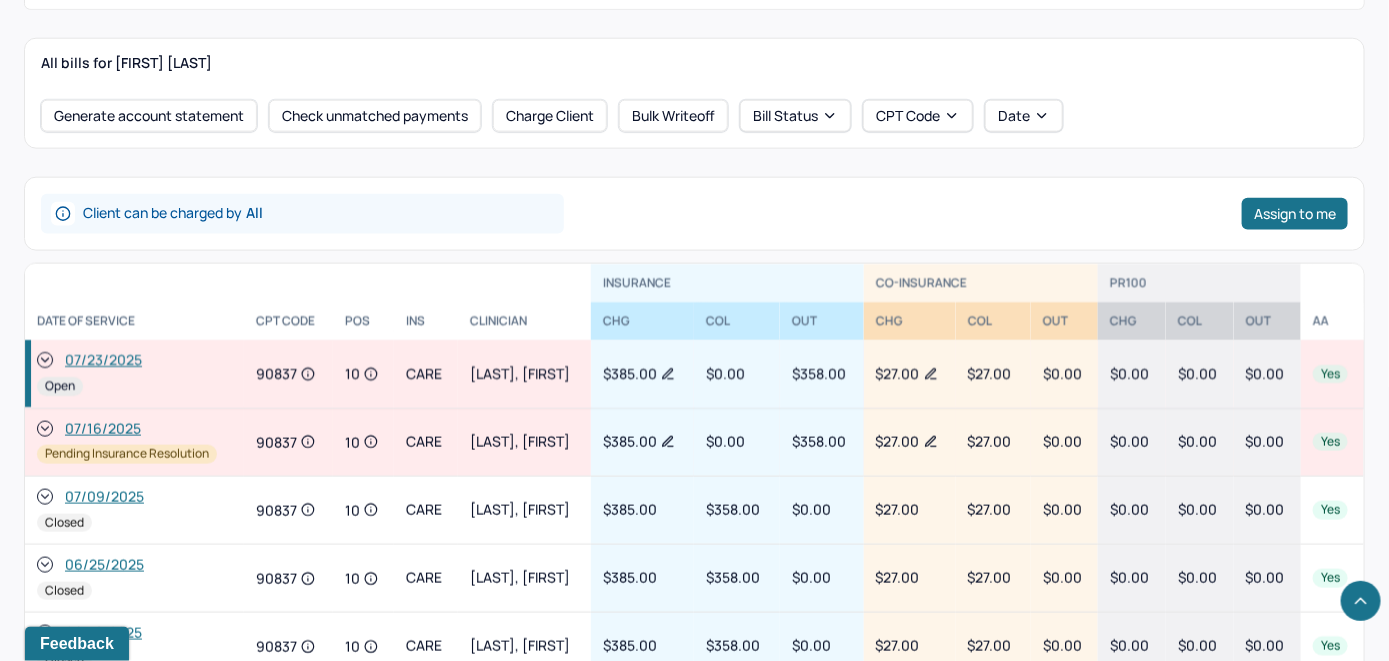 scroll, scrollTop: 900, scrollLeft: 0, axis: vertical 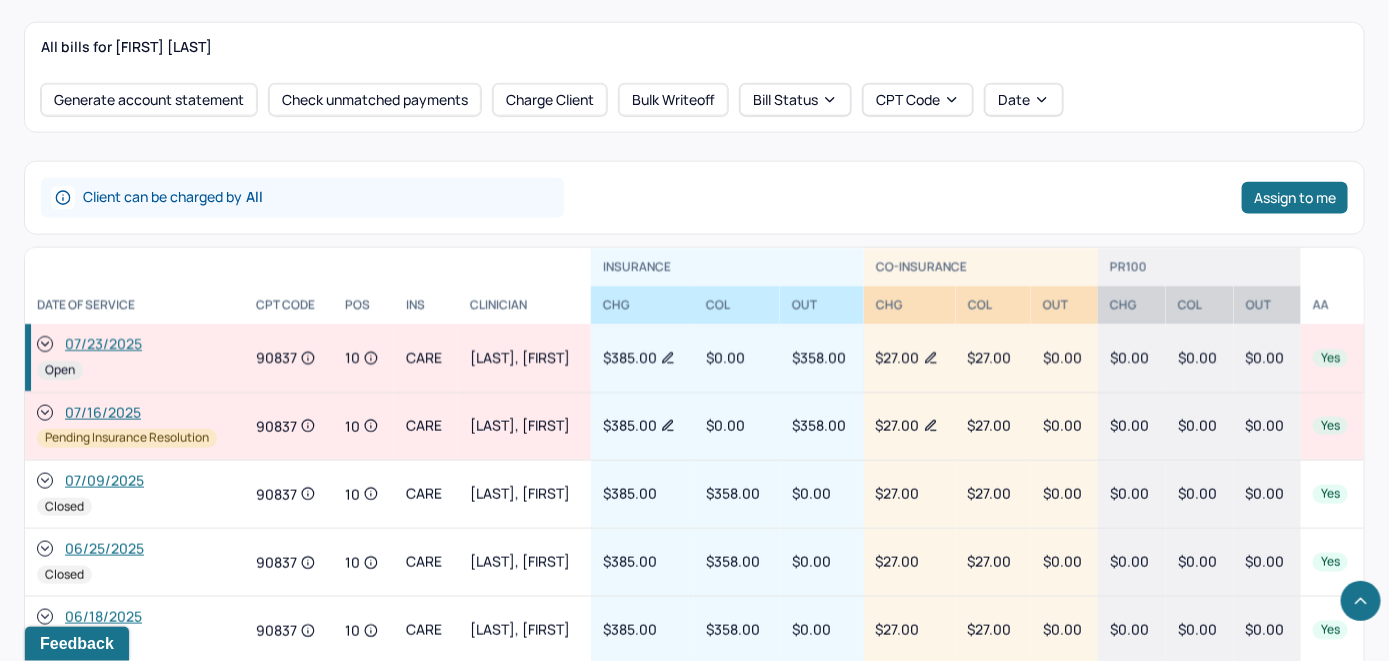 click 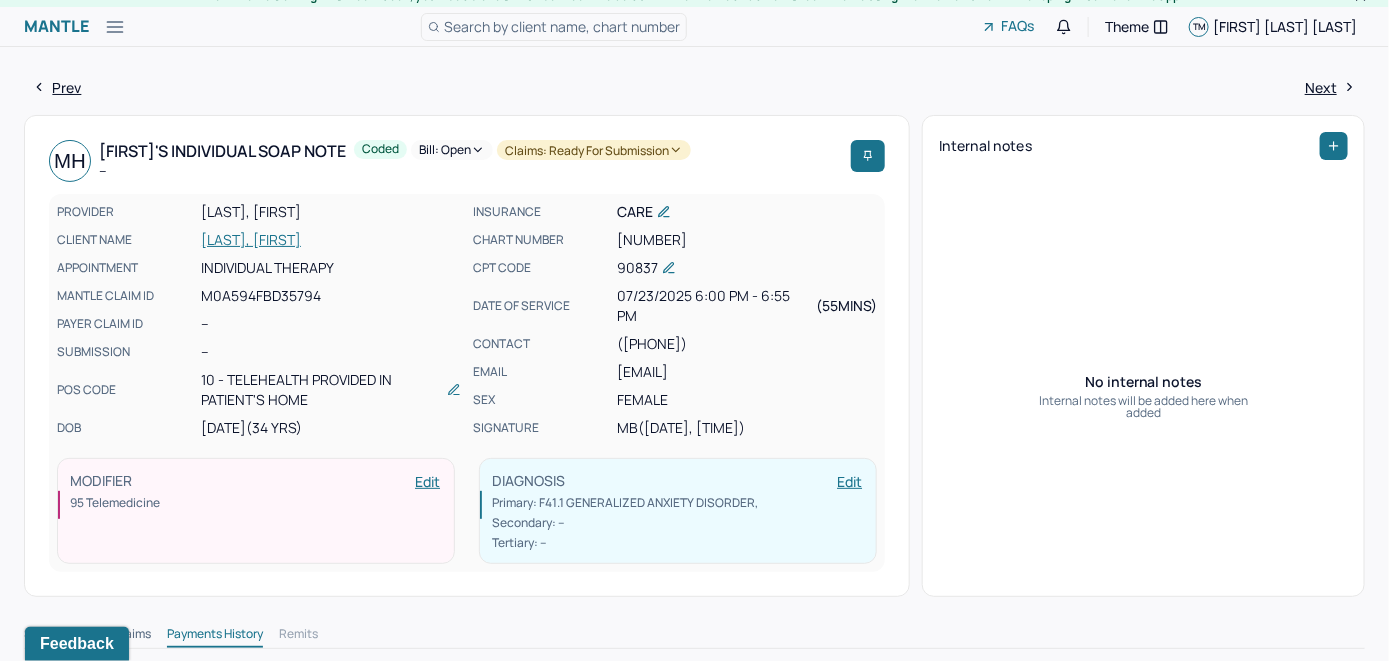 scroll, scrollTop: 0, scrollLeft: 0, axis: both 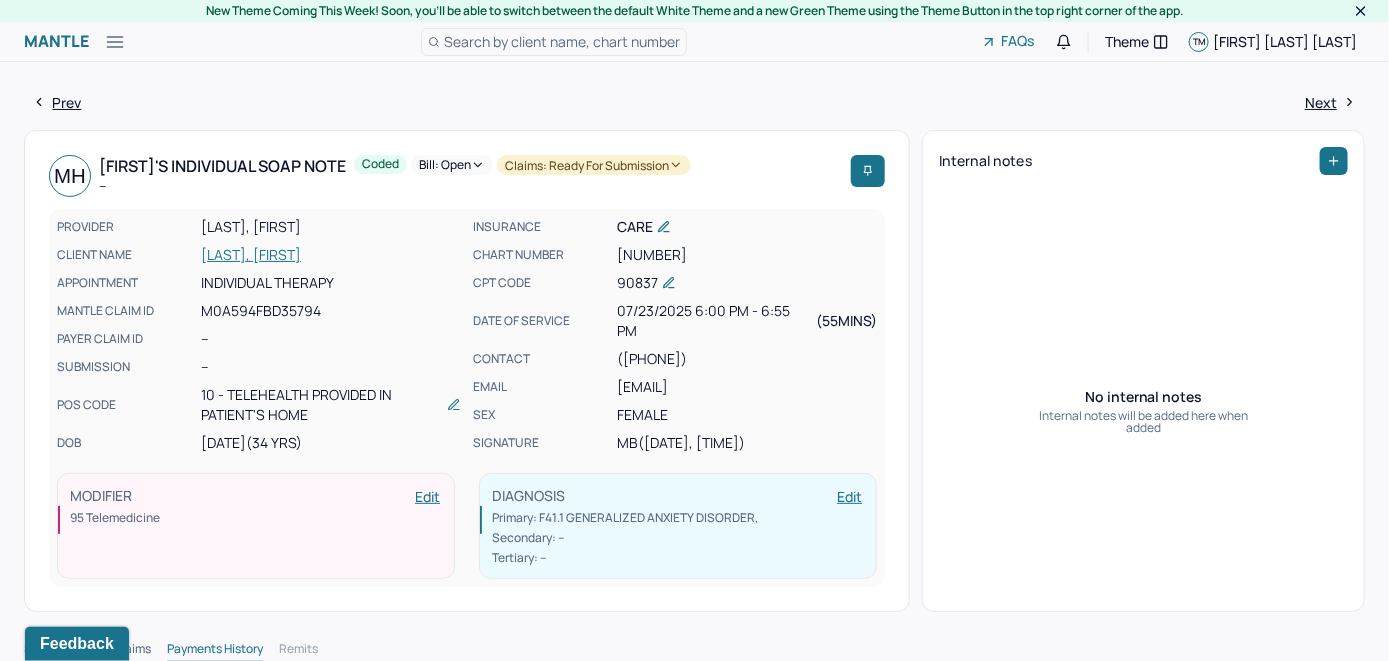 click on "Bill: Open" at bounding box center [452, 165] 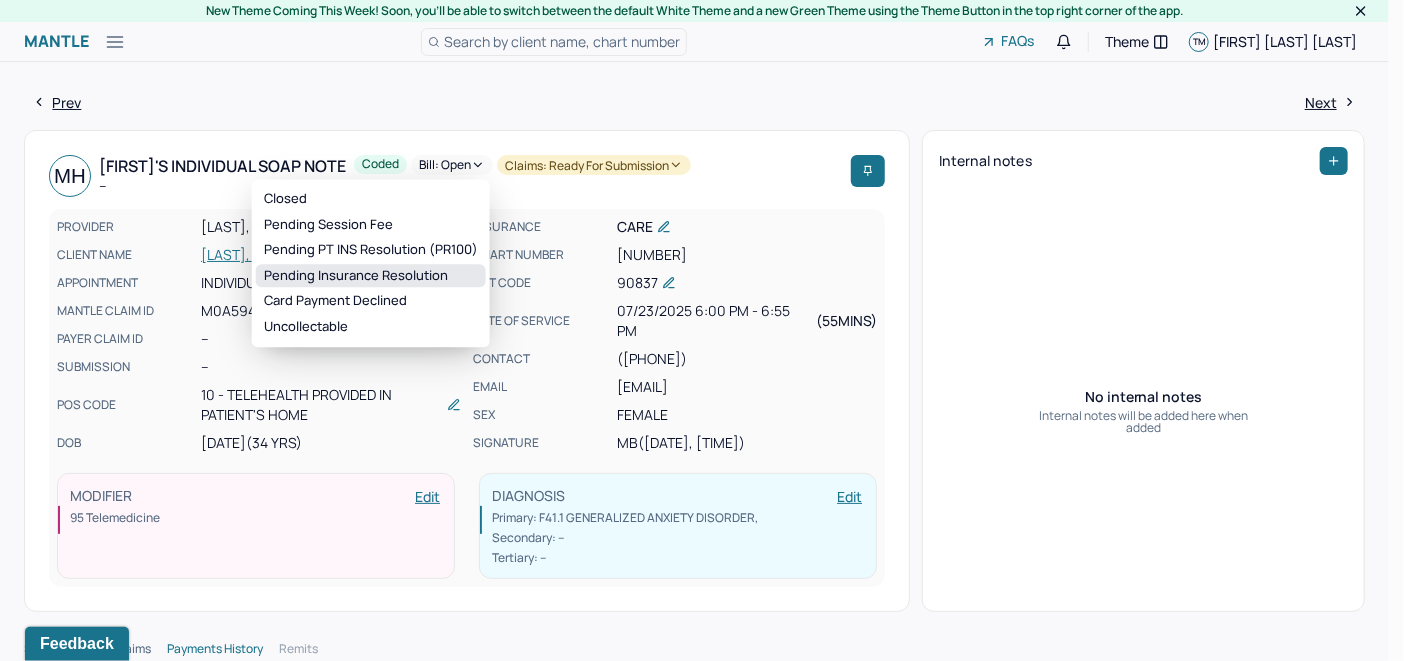 click on "Pending Insurance Resolution" at bounding box center (371, 276) 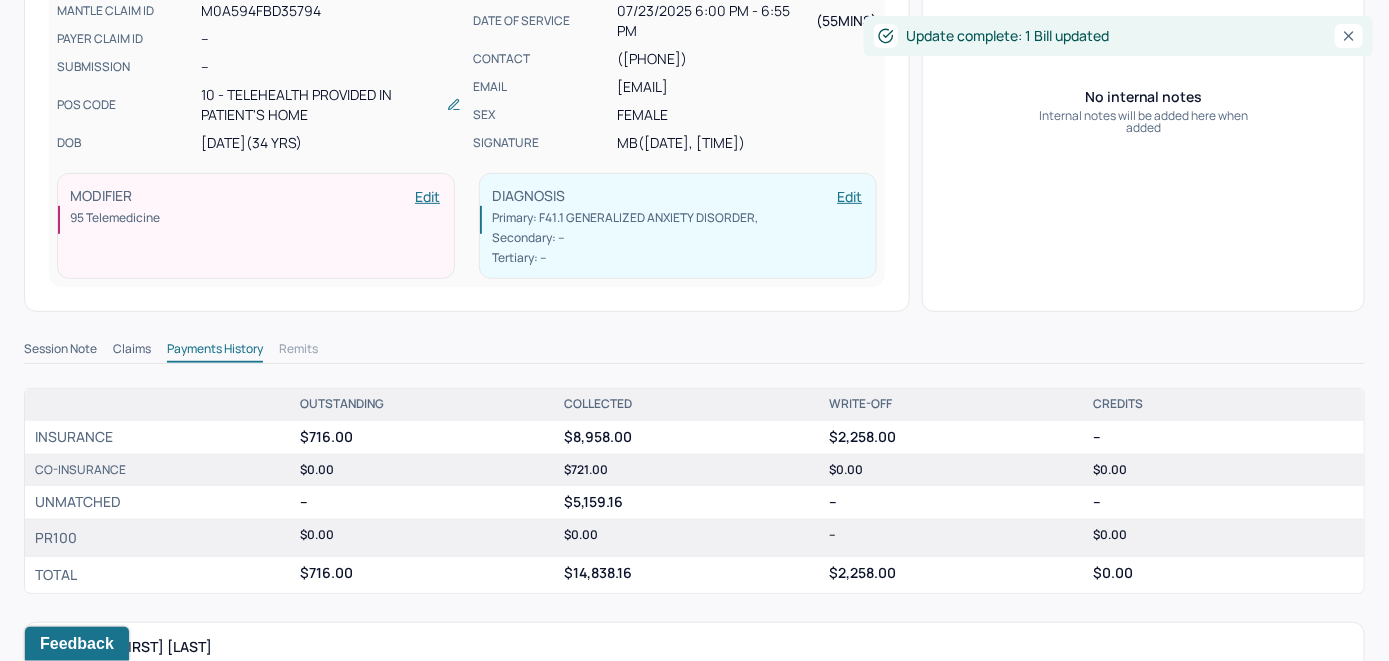 scroll, scrollTop: 100, scrollLeft: 0, axis: vertical 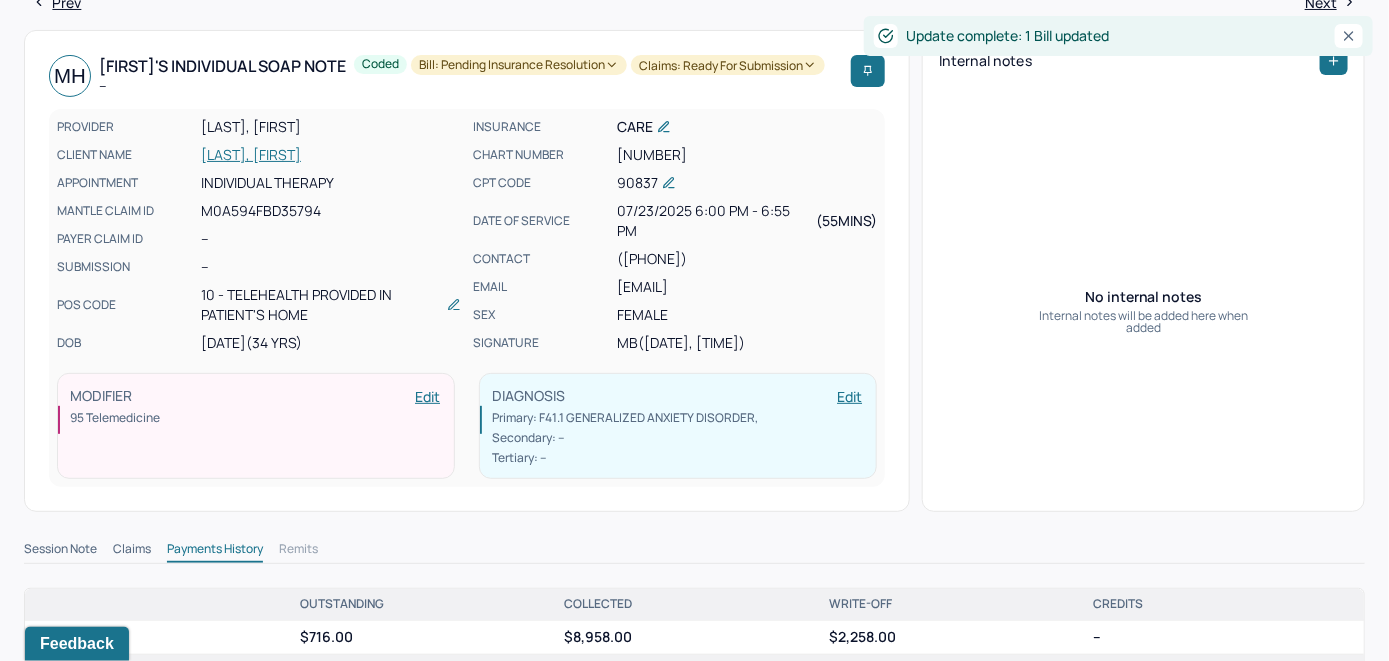 click on "[LAST], [FIRST]" at bounding box center (331, 155) 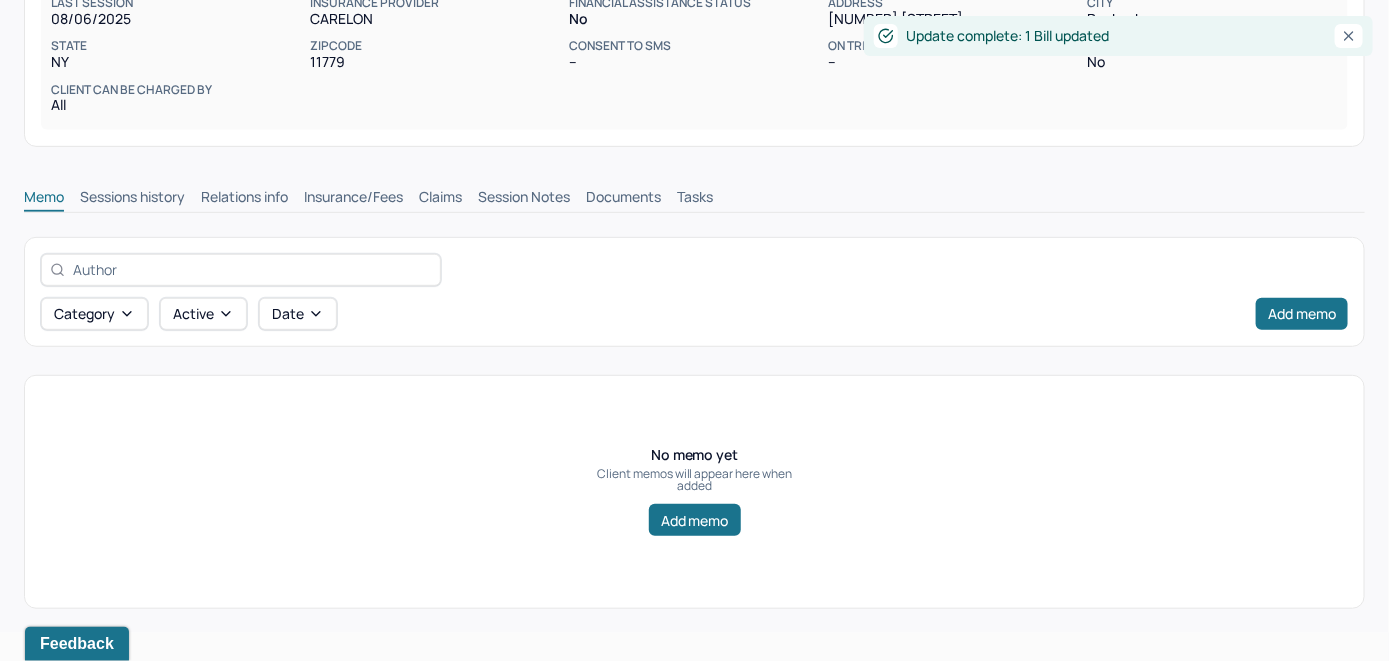 click on "Session Notes" at bounding box center [524, 199] 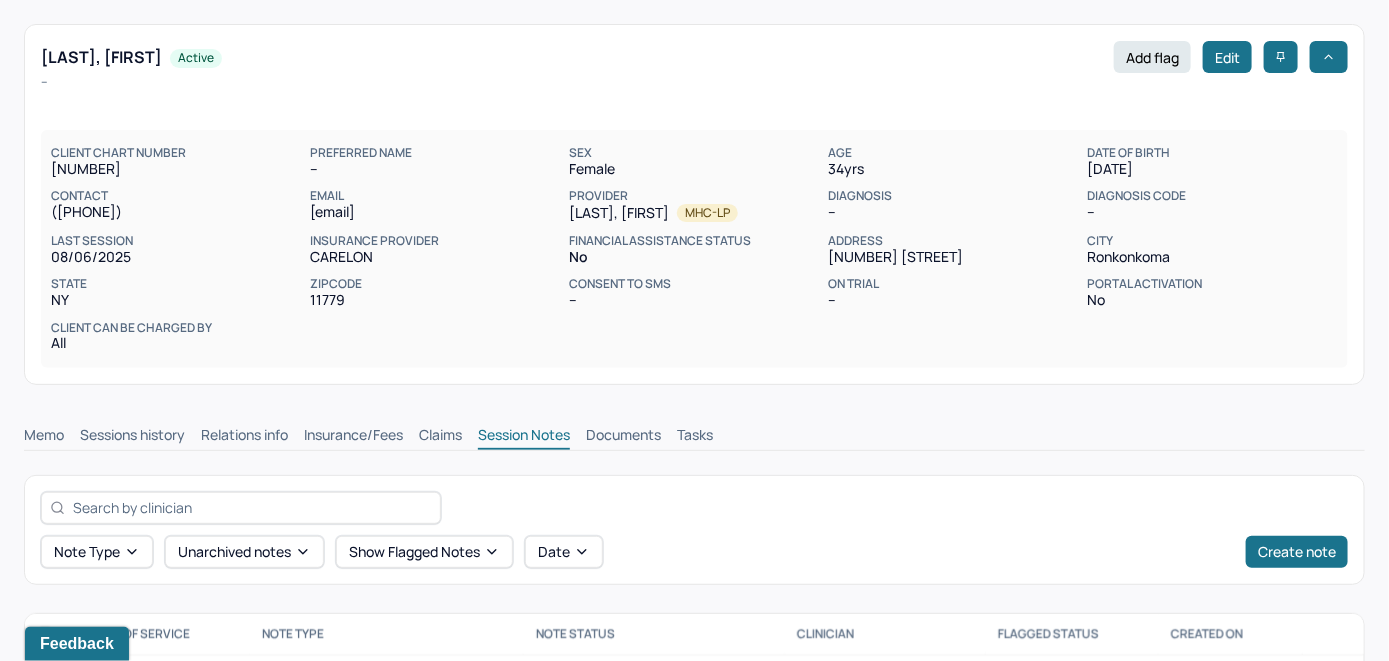 scroll, scrollTop: 0, scrollLeft: 0, axis: both 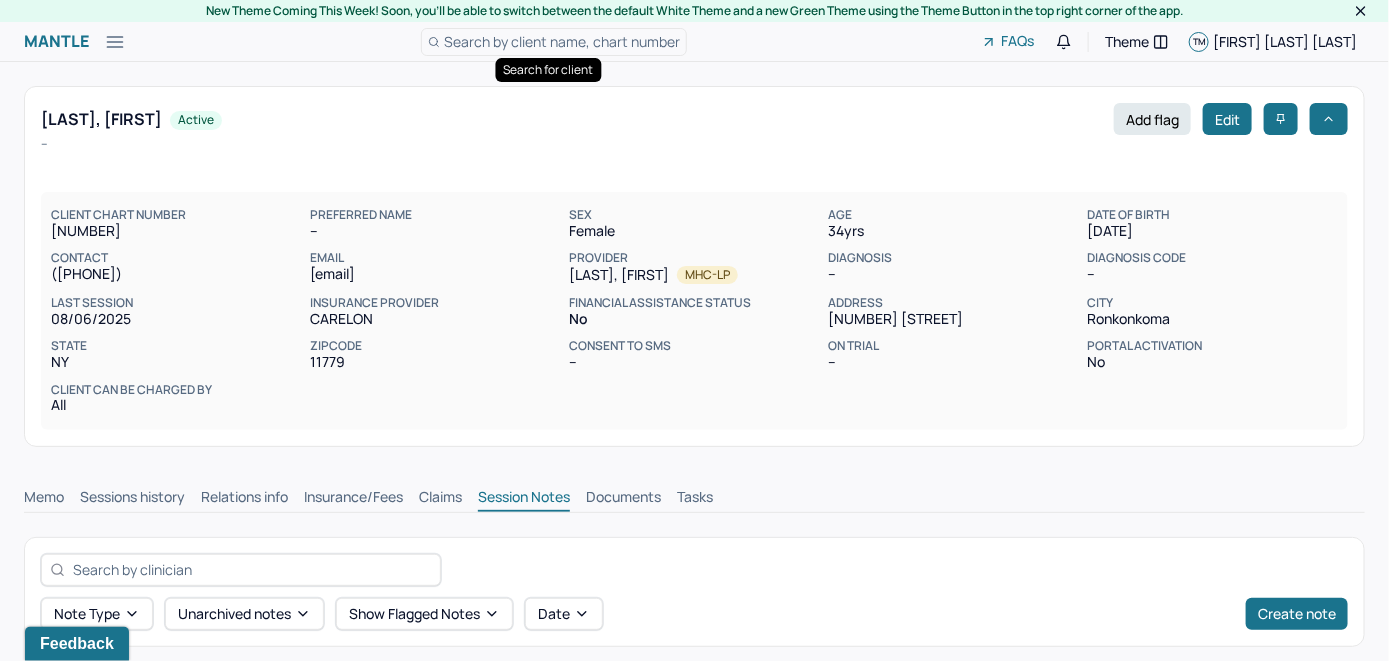click on "Search by client name, chart number" at bounding box center (562, 41) 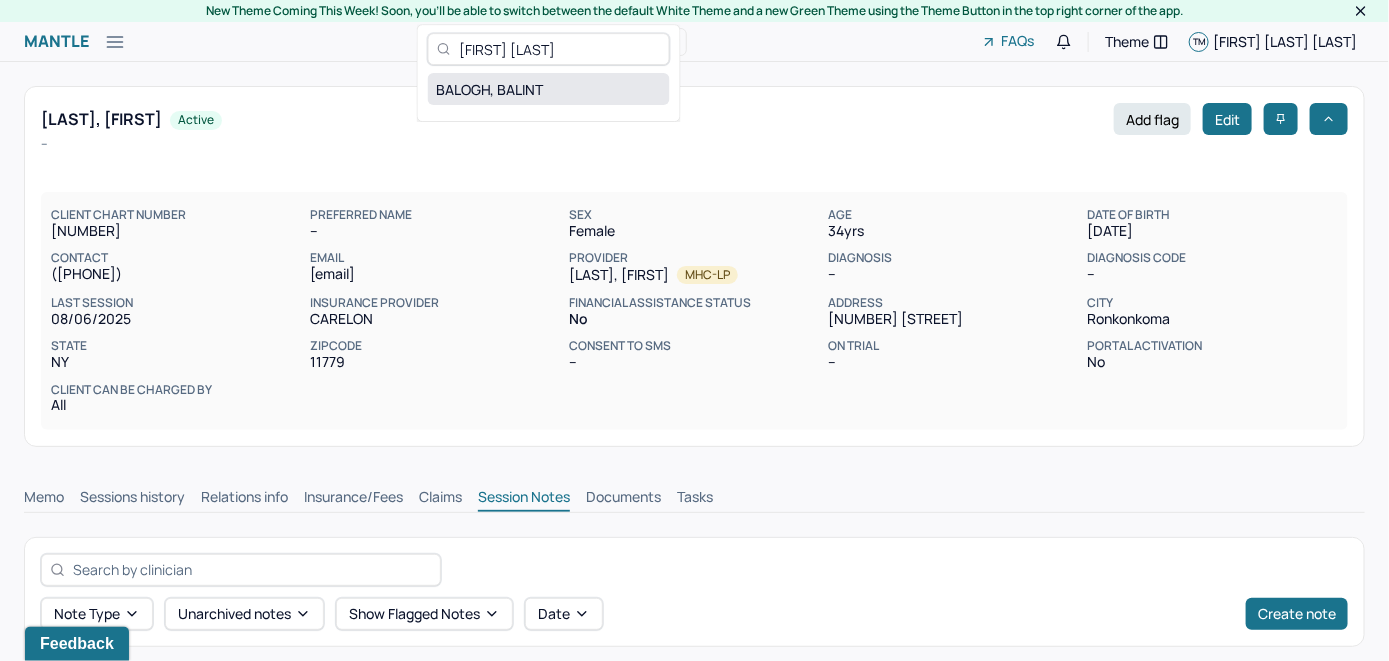 type on "[FIRST] [LAST]" 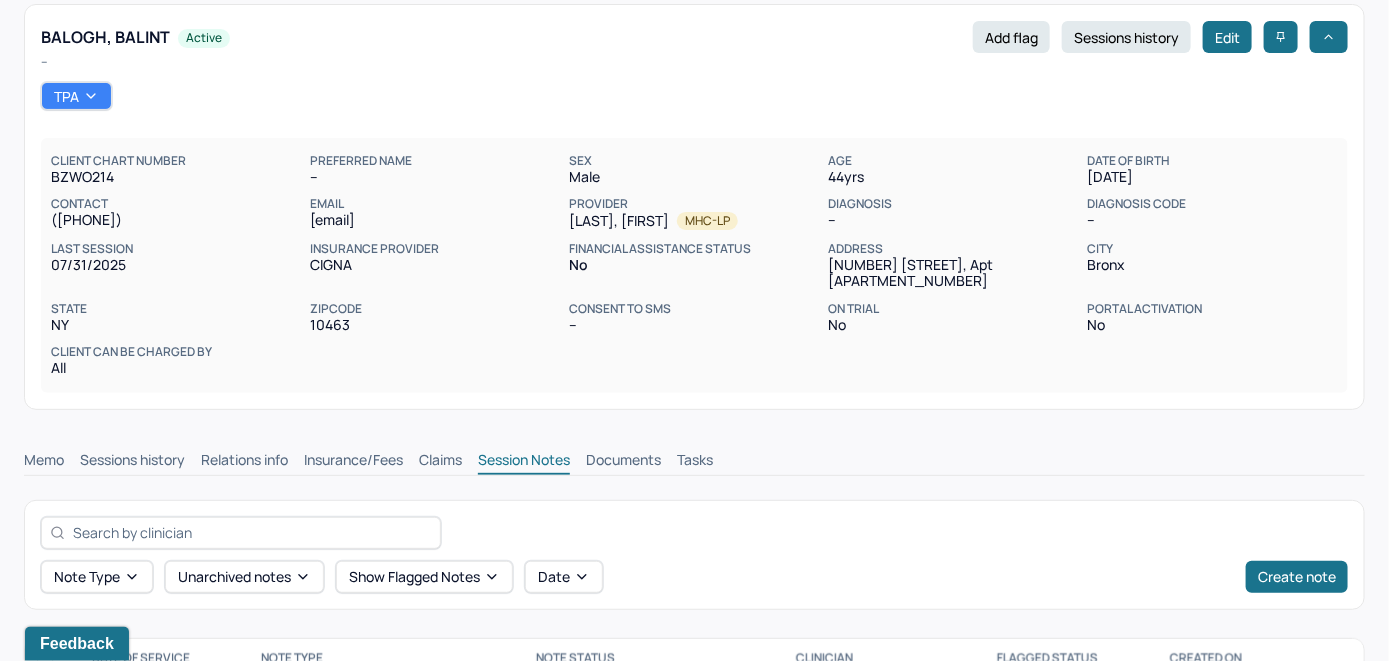 scroll, scrollTop: 300, scrollLeft: 0, axis: vertical 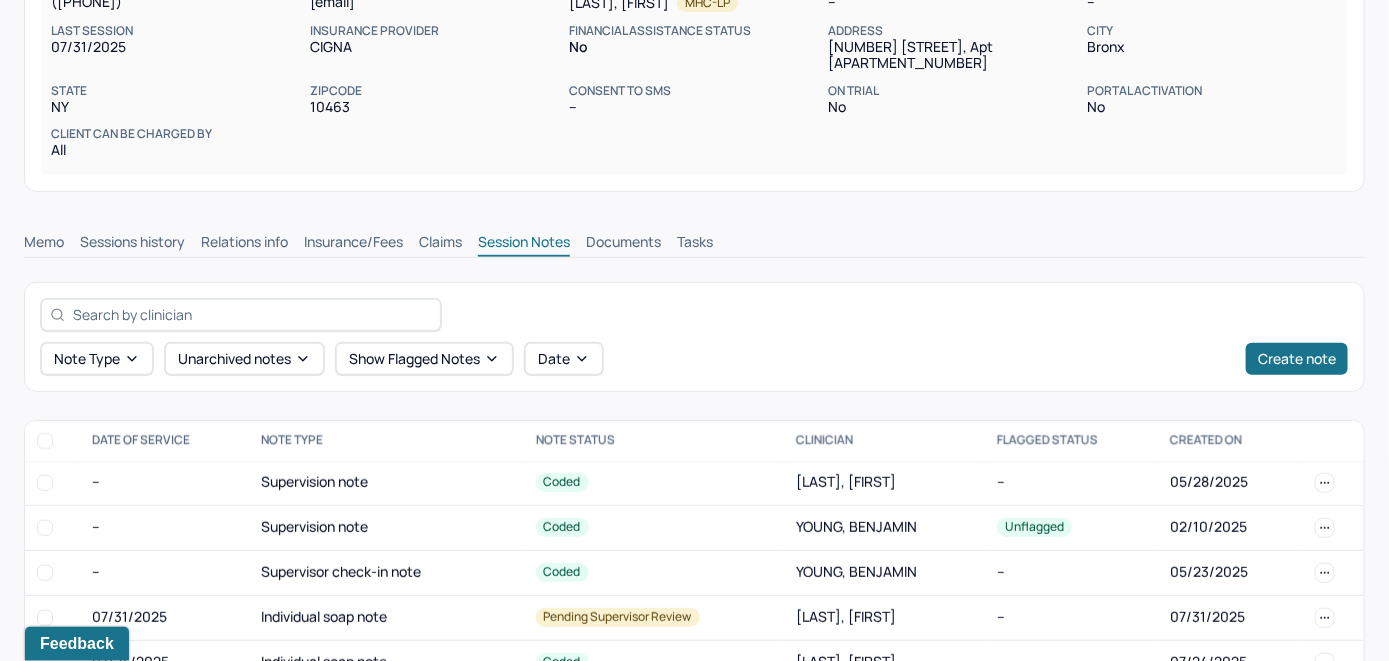 click on "Memo" at bounding box center (44, 244) 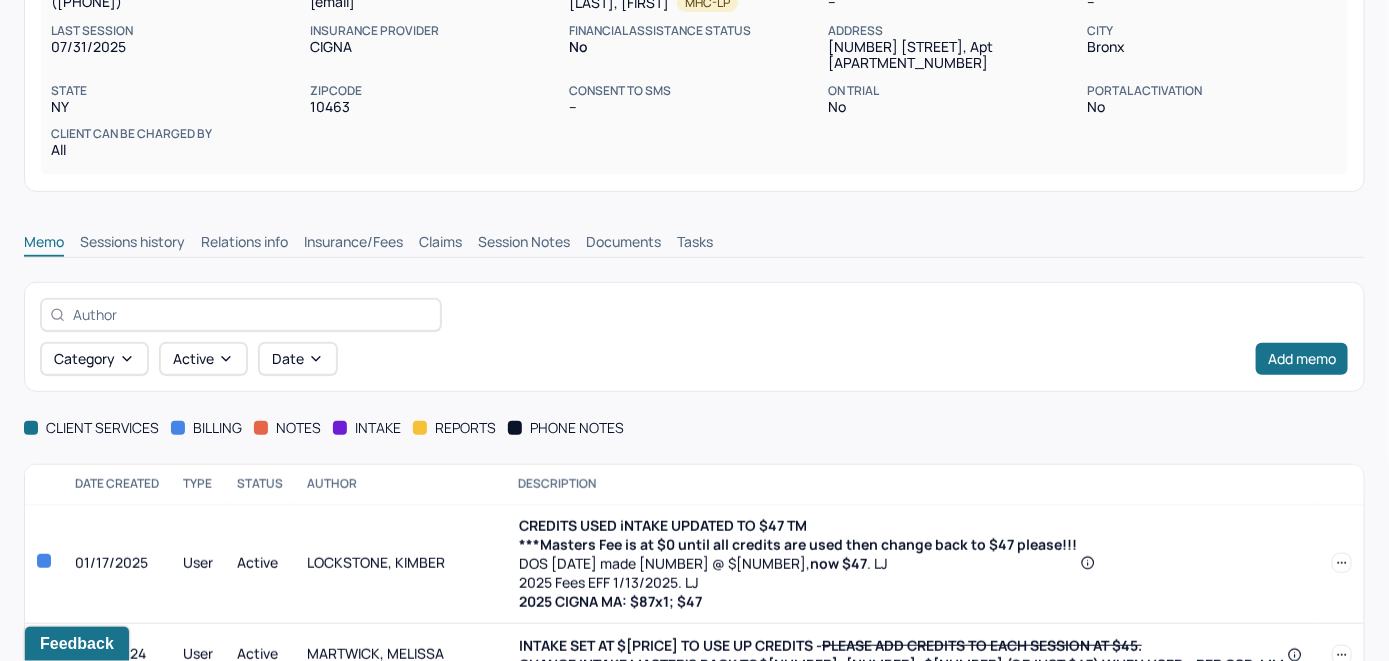 click on "Insurance/Fees" at bounding box center (353, 244) 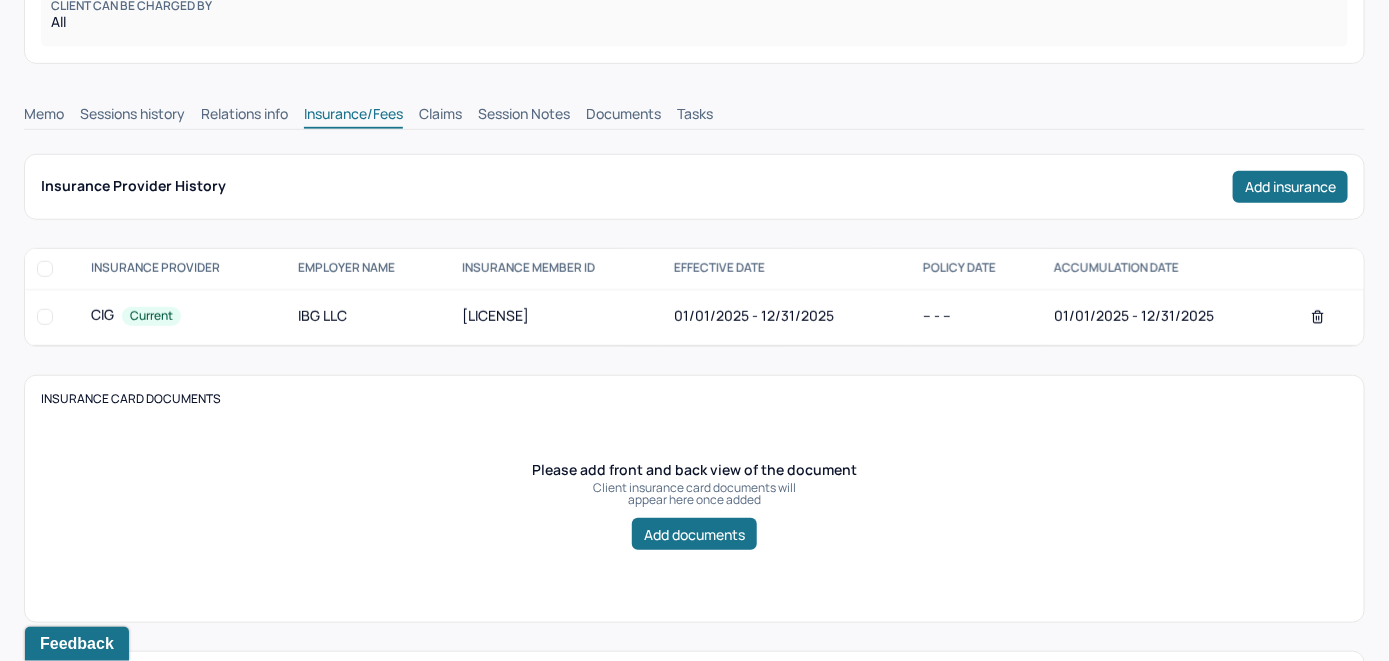 scroll, scrollTop: 300, scrollLeft: 0, axis: vertical 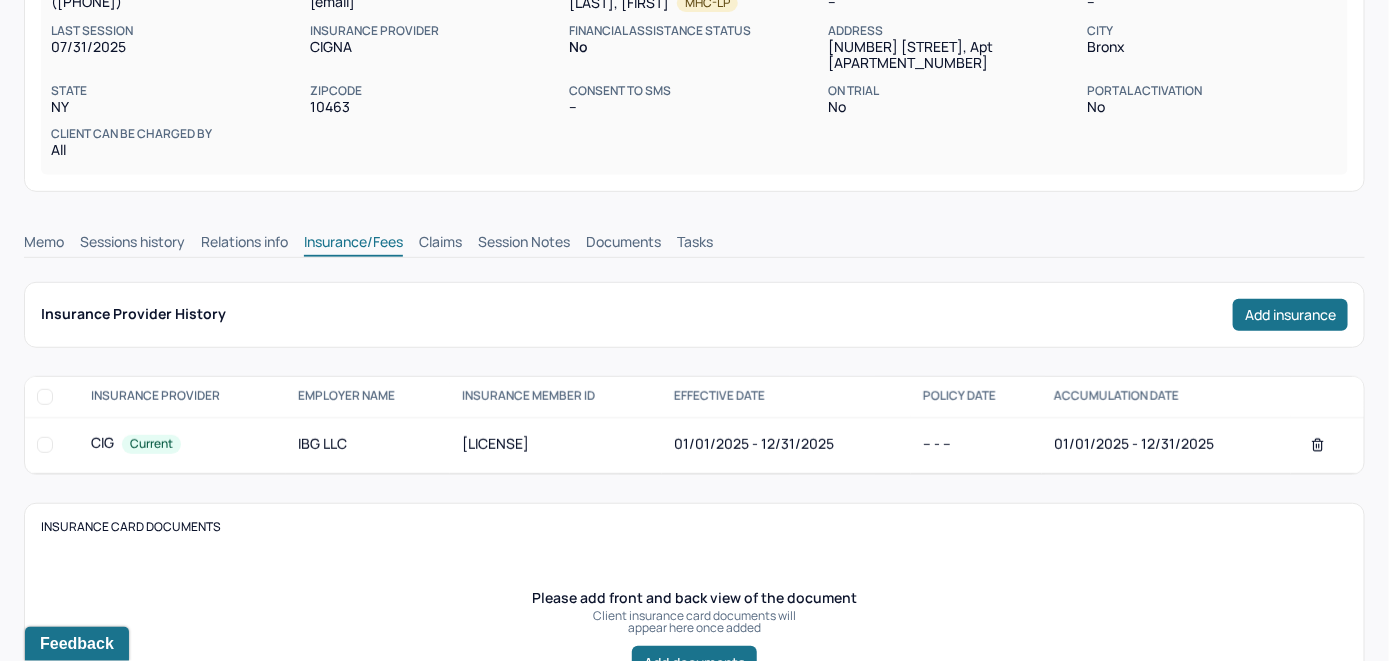 click on "Claims" at bounding box center [440, 244] 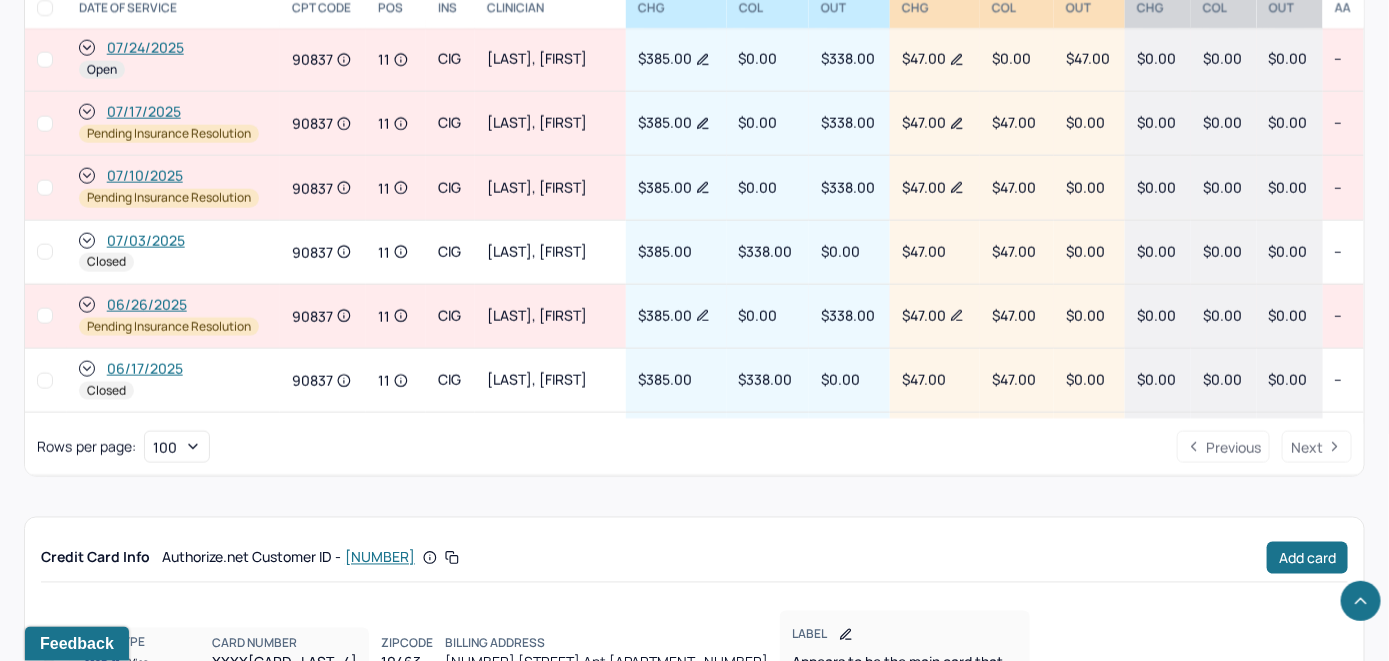 scroll, scrollTop: 991, scrollLeft: 0, axis: vertical 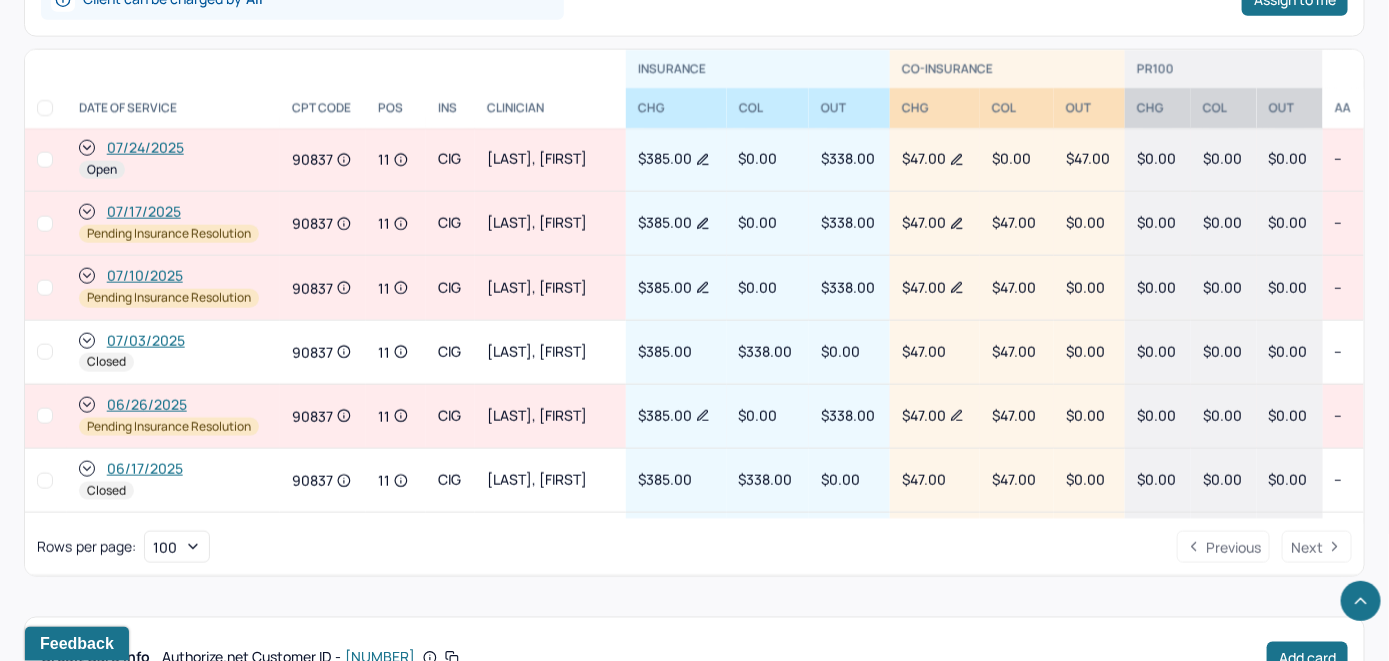 click on "07/24/2025" at bounding box center (145, 148) 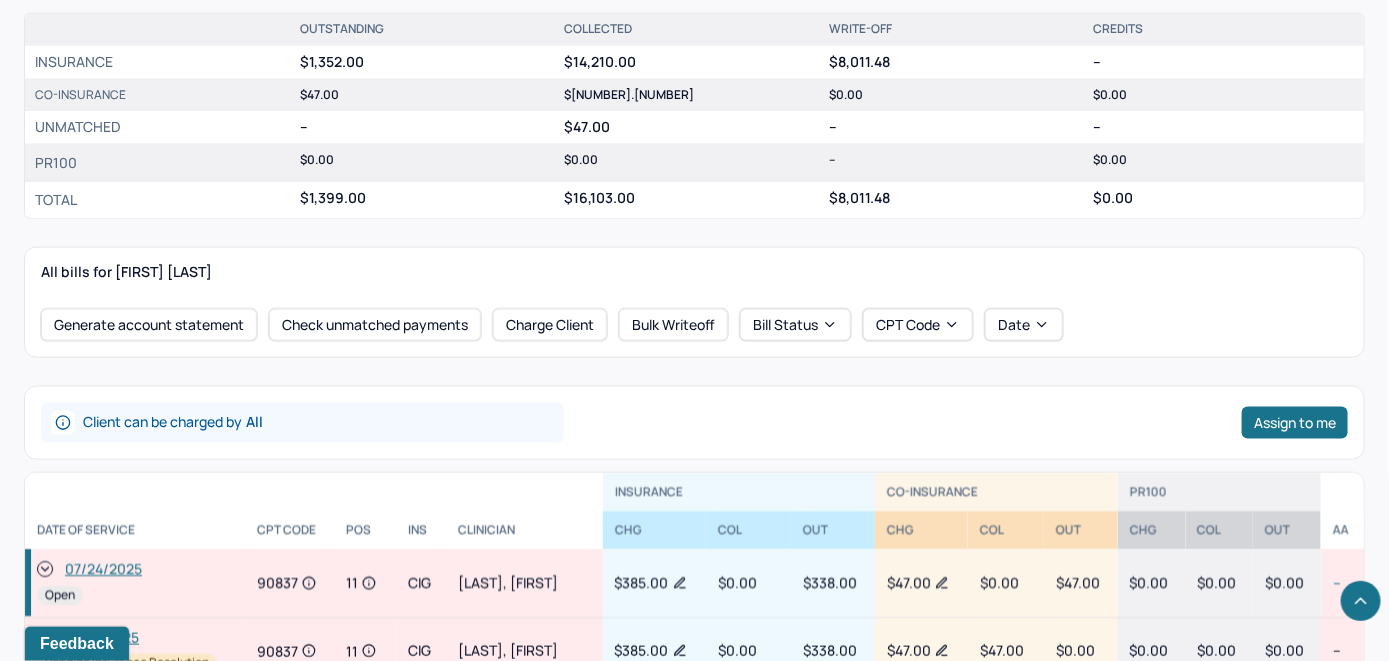 scroll, scrollTop: 900, scrollLeft: 0, axis: vertical 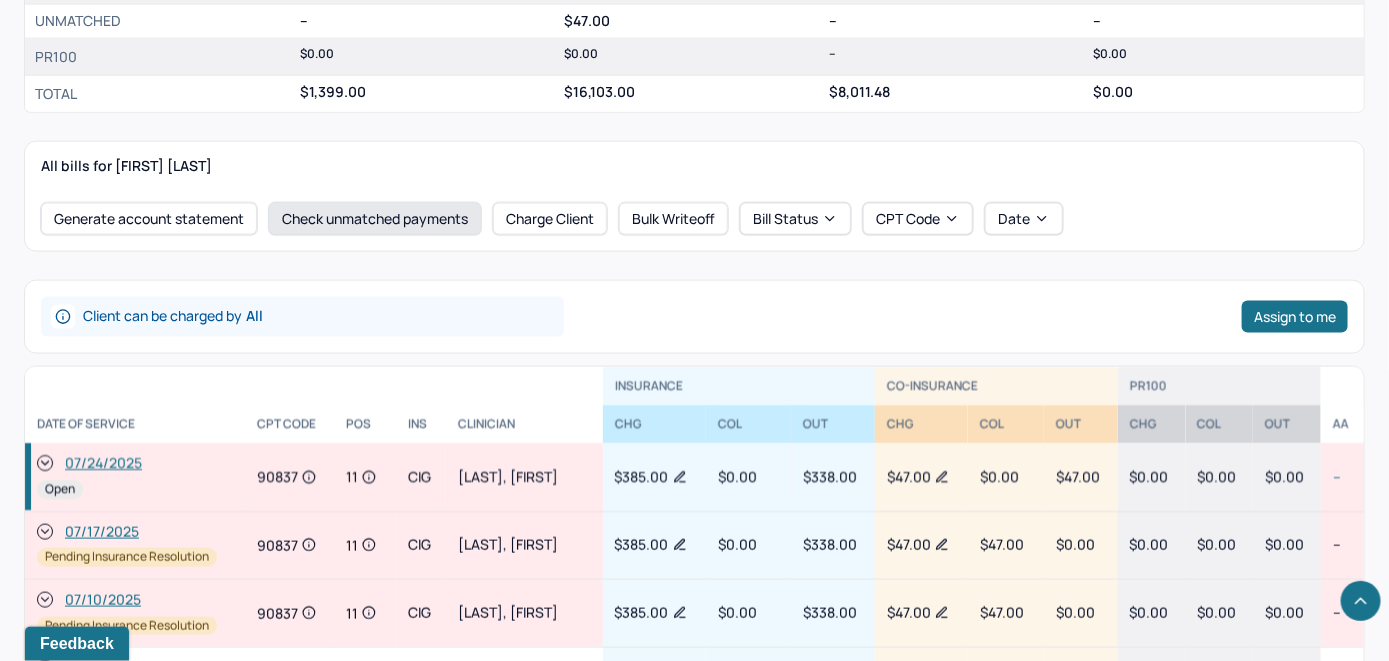 click on "Check unmatched payments" at bounding box center [375, 219] 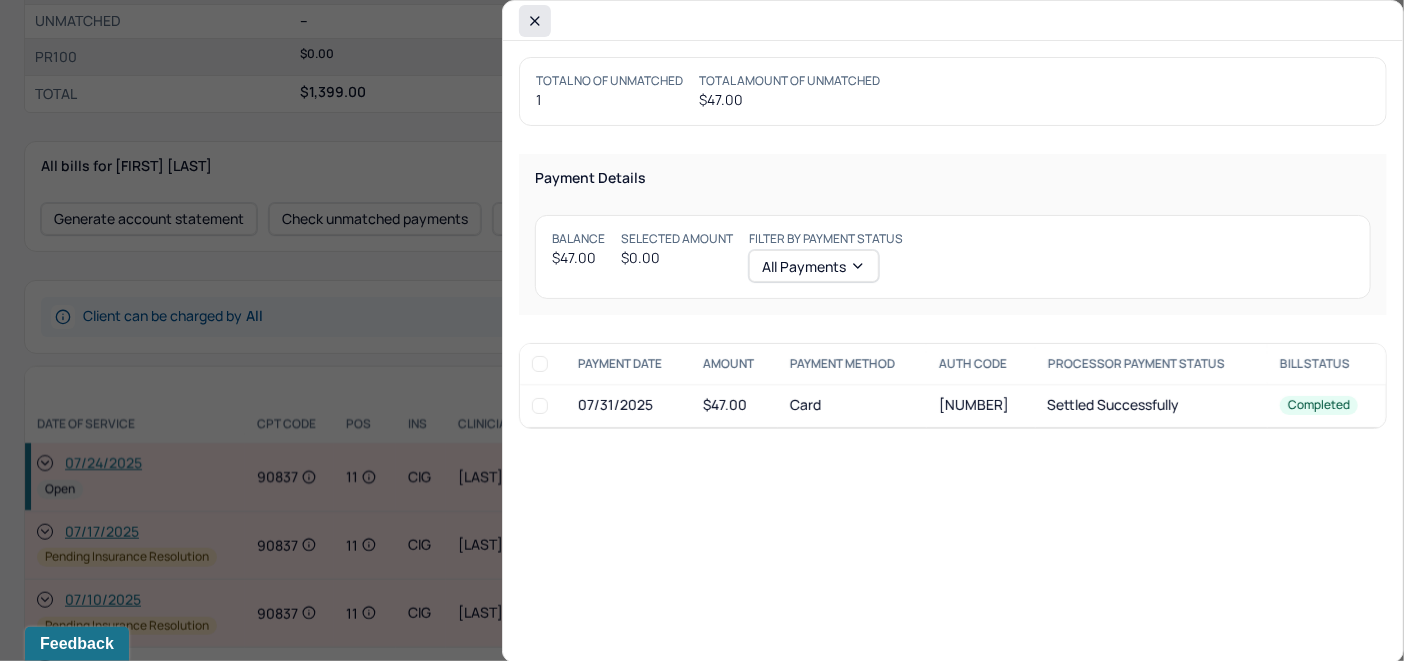 click 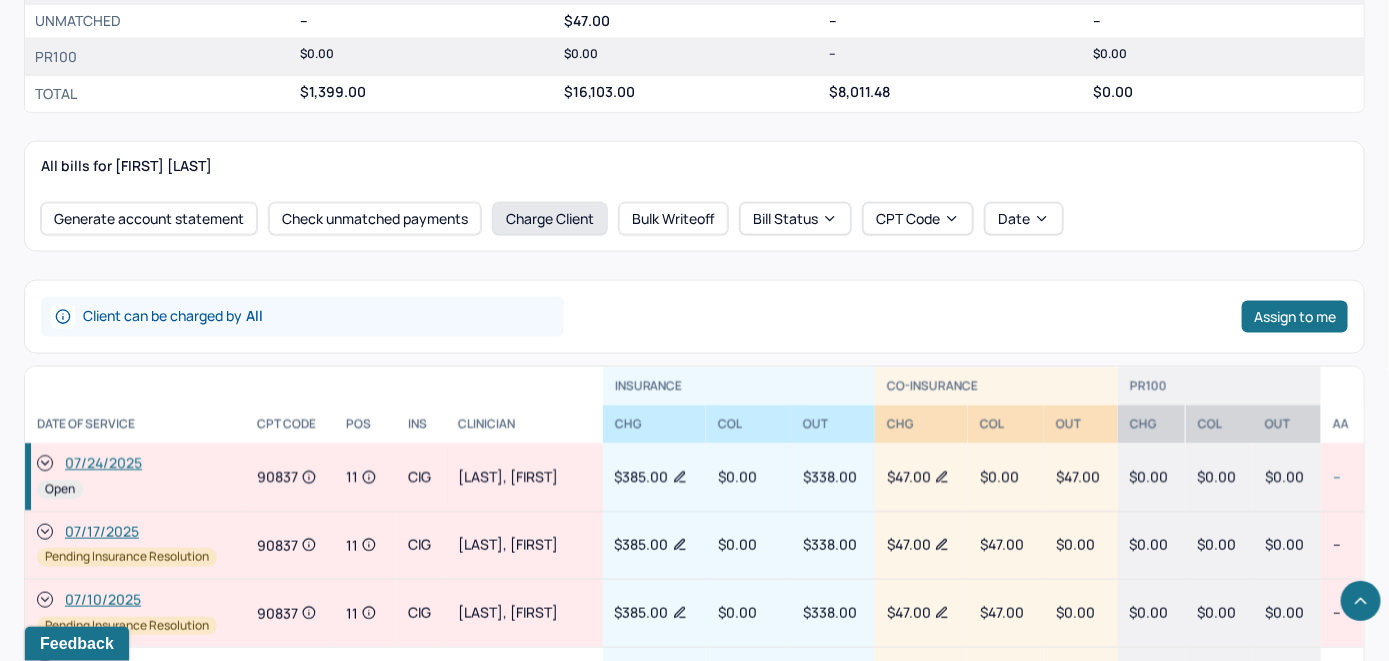 click on "Charge Client" at bounding box center (550, 219) 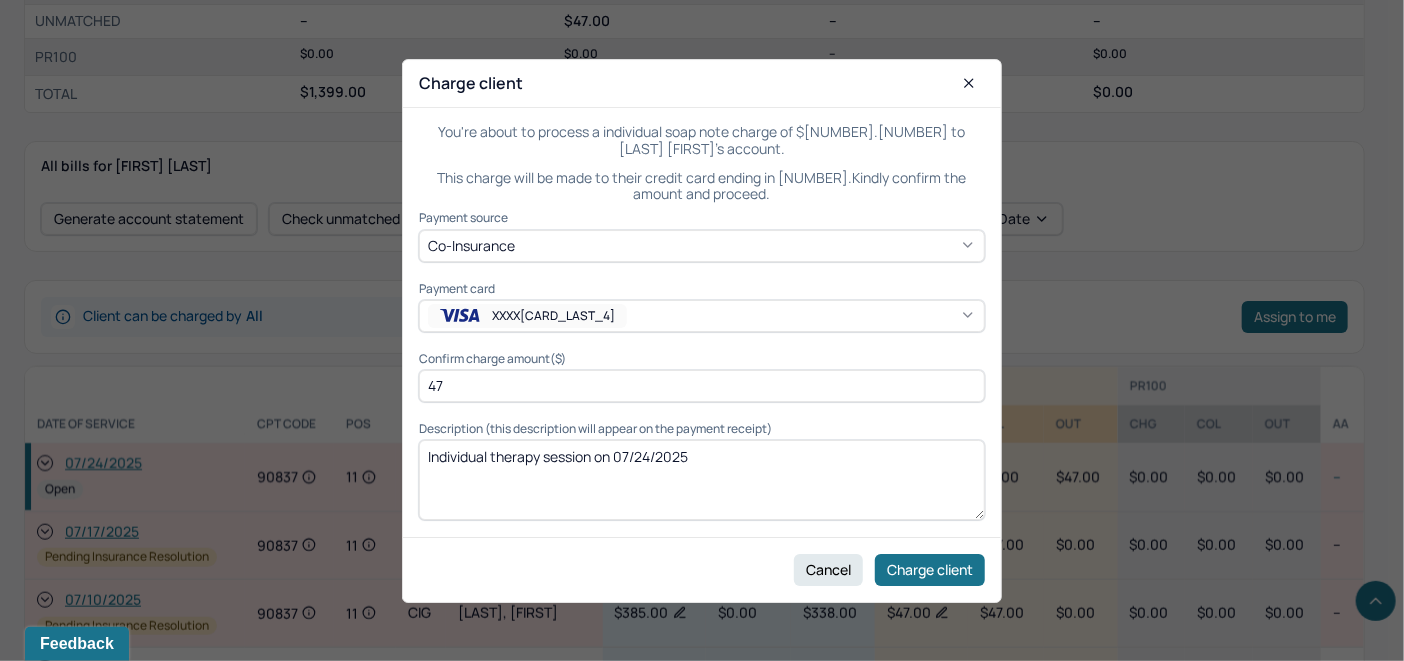 click 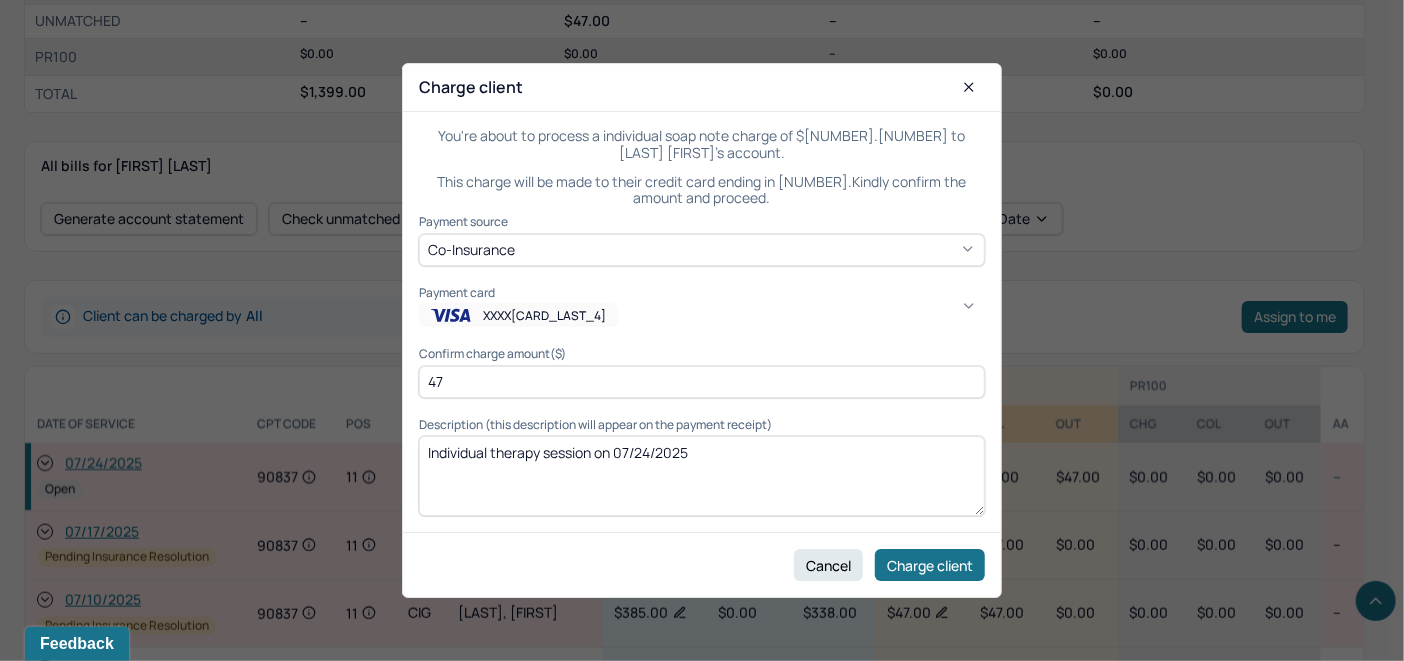click on "Appears to be the main card that lists name & address. LJ" at bounding box center (1042, 930) 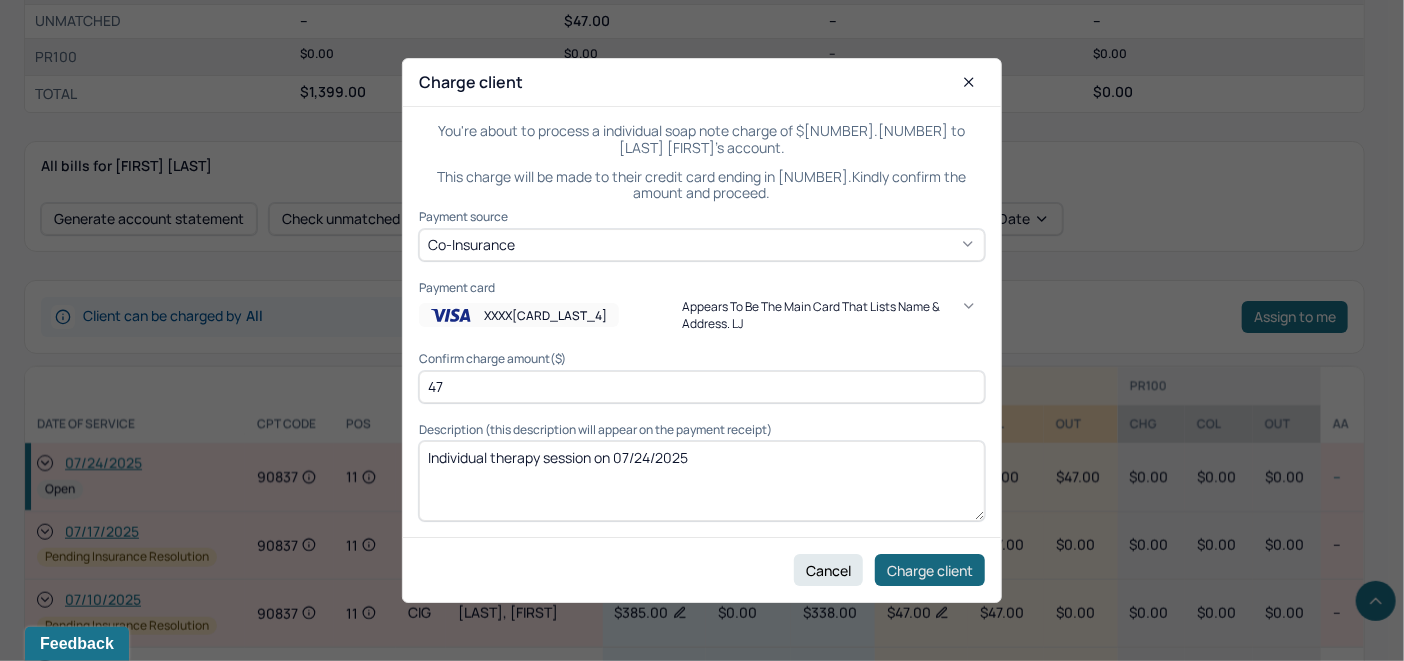click on "Charge client" at bounding box center (930, 570) 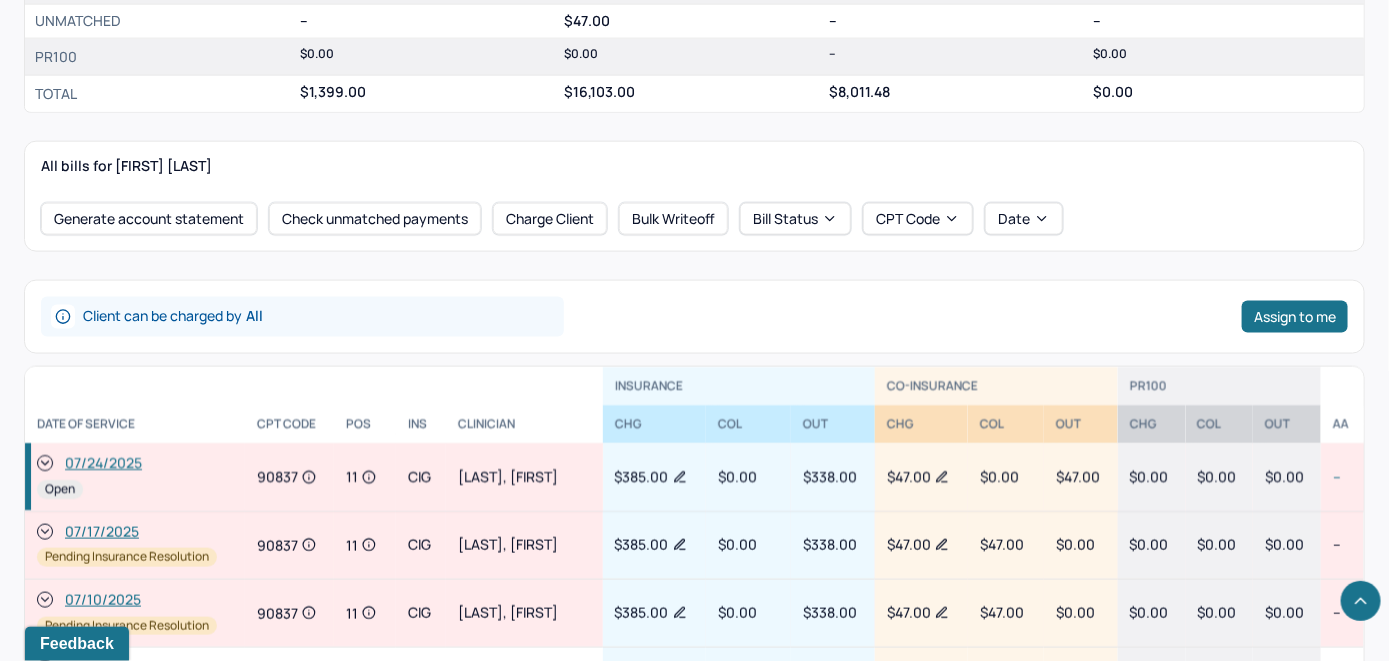 click 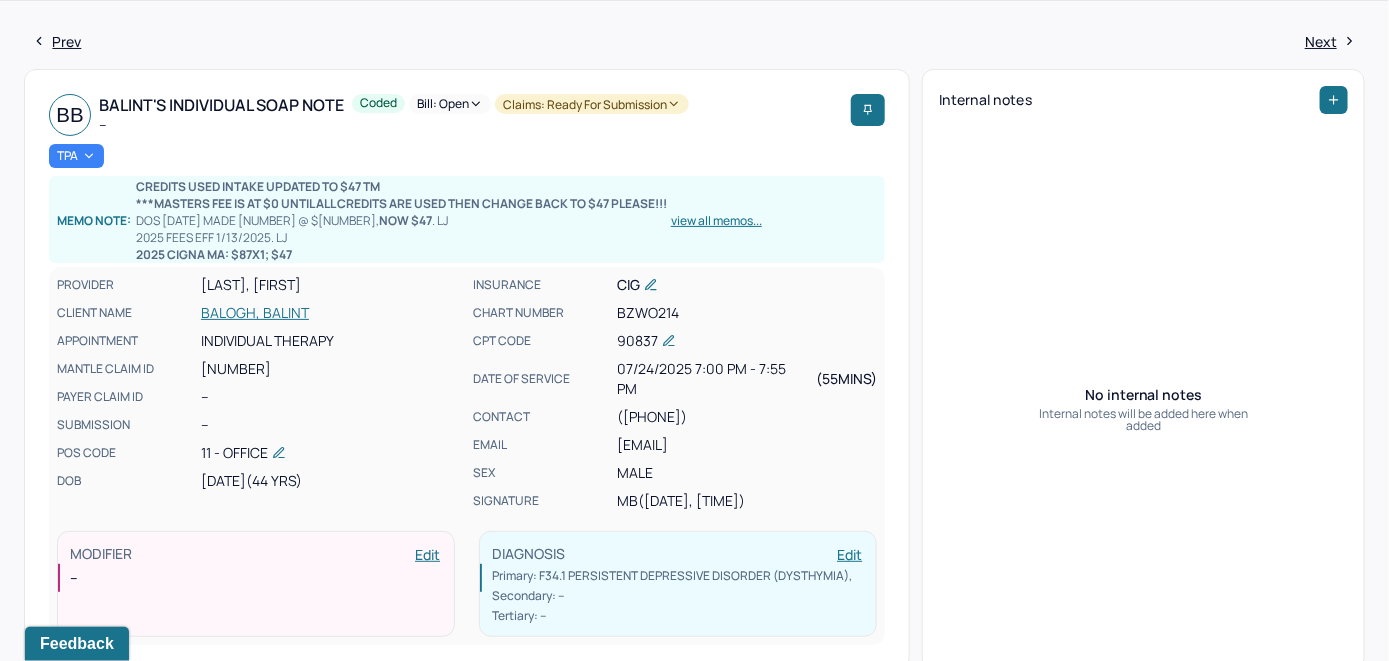 scroll, scrollTop: 0, scrollLeft: 0, axis: both 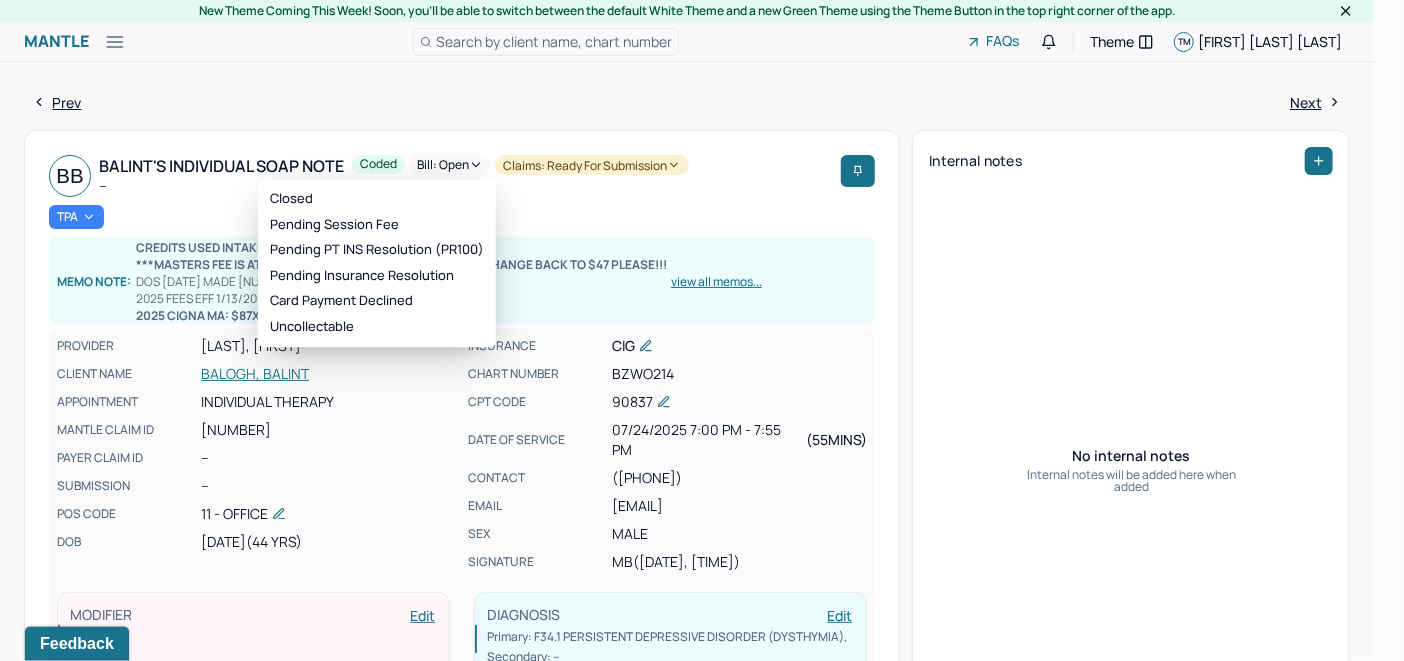 click on "Bill: Open" at bounding box center (450, 165) 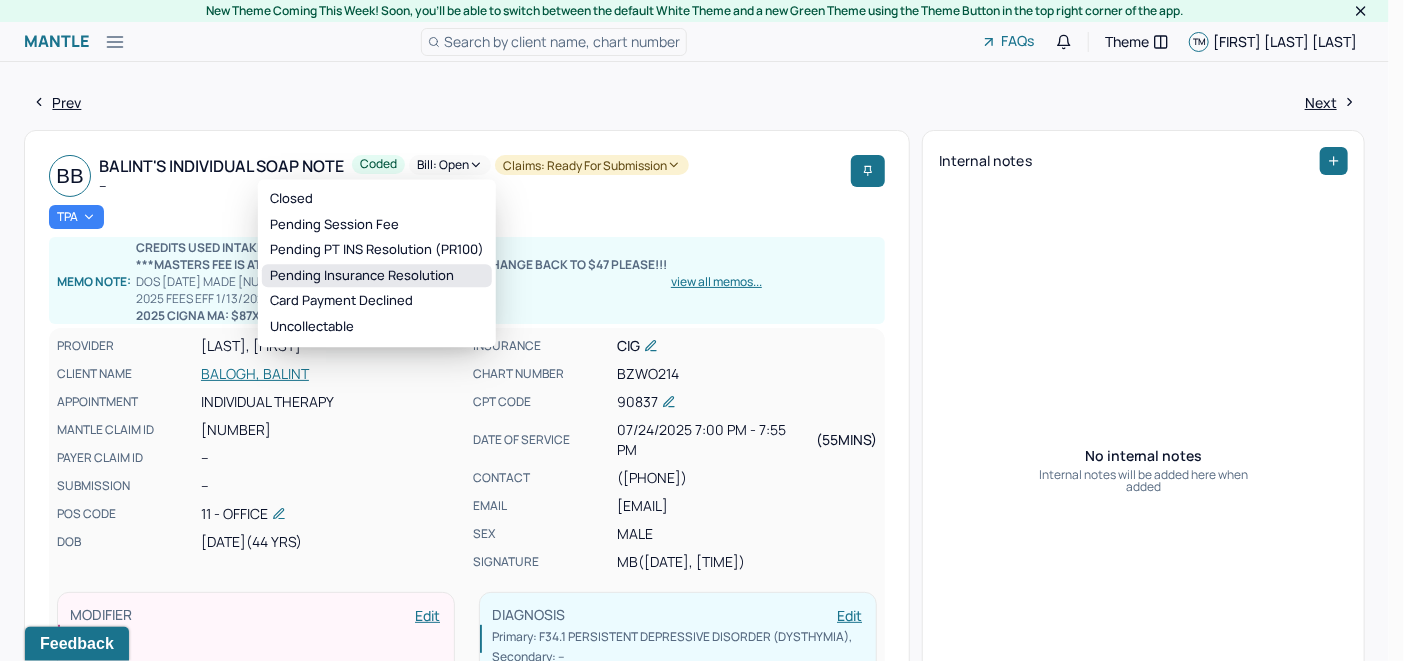 click on "Pending Insurance Resolution" at bounding box center [377, 276] 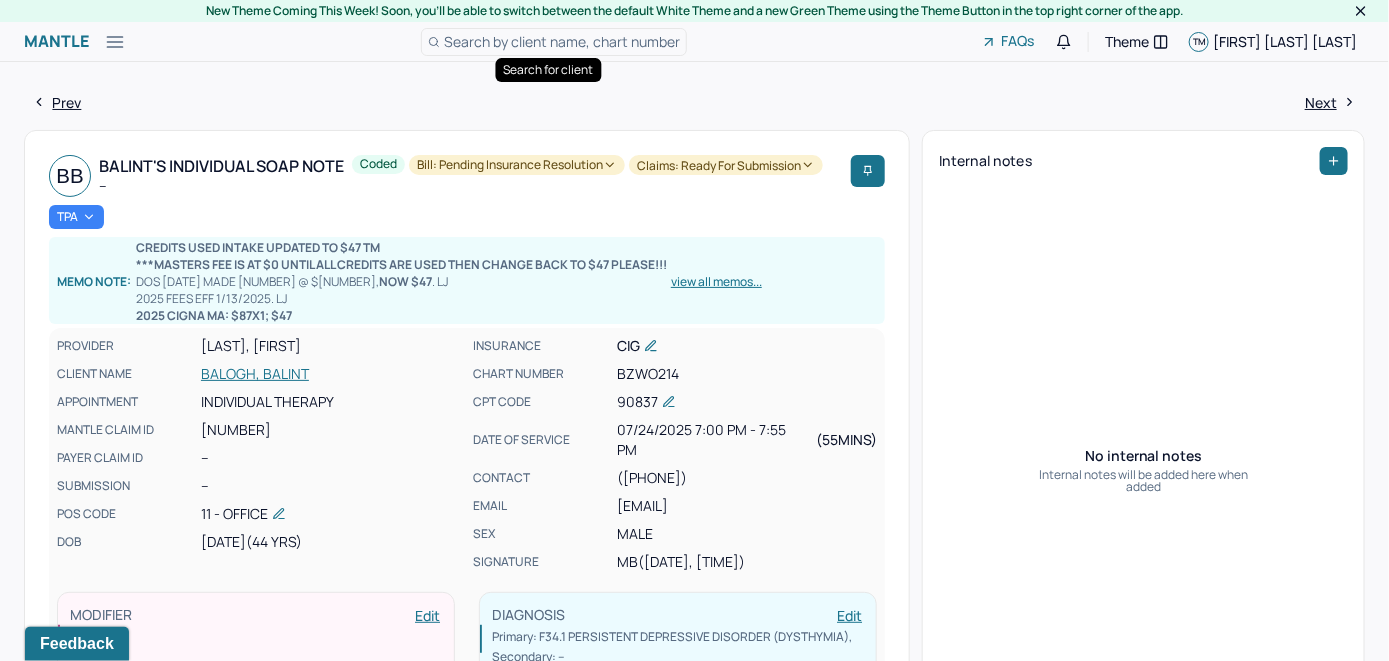 click on "Search by client name, chart number" at bounding box center (562, 41) 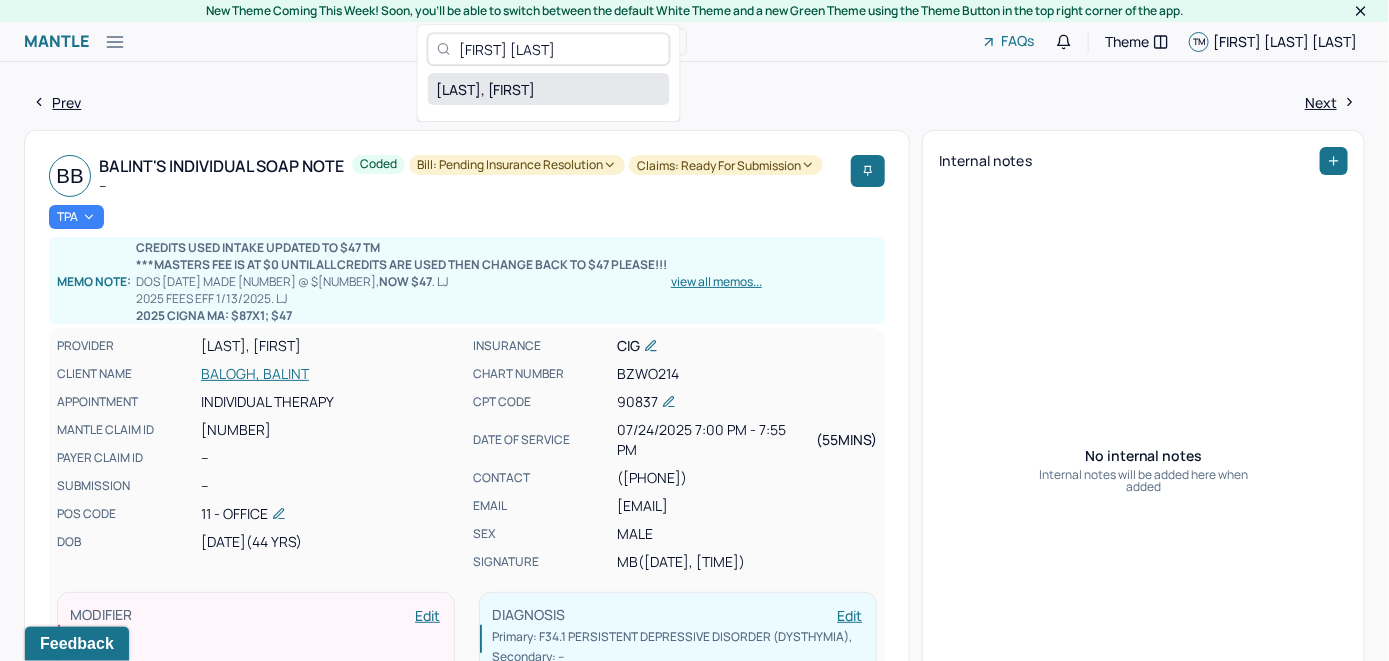 type on "[FIRST] [LAST]" 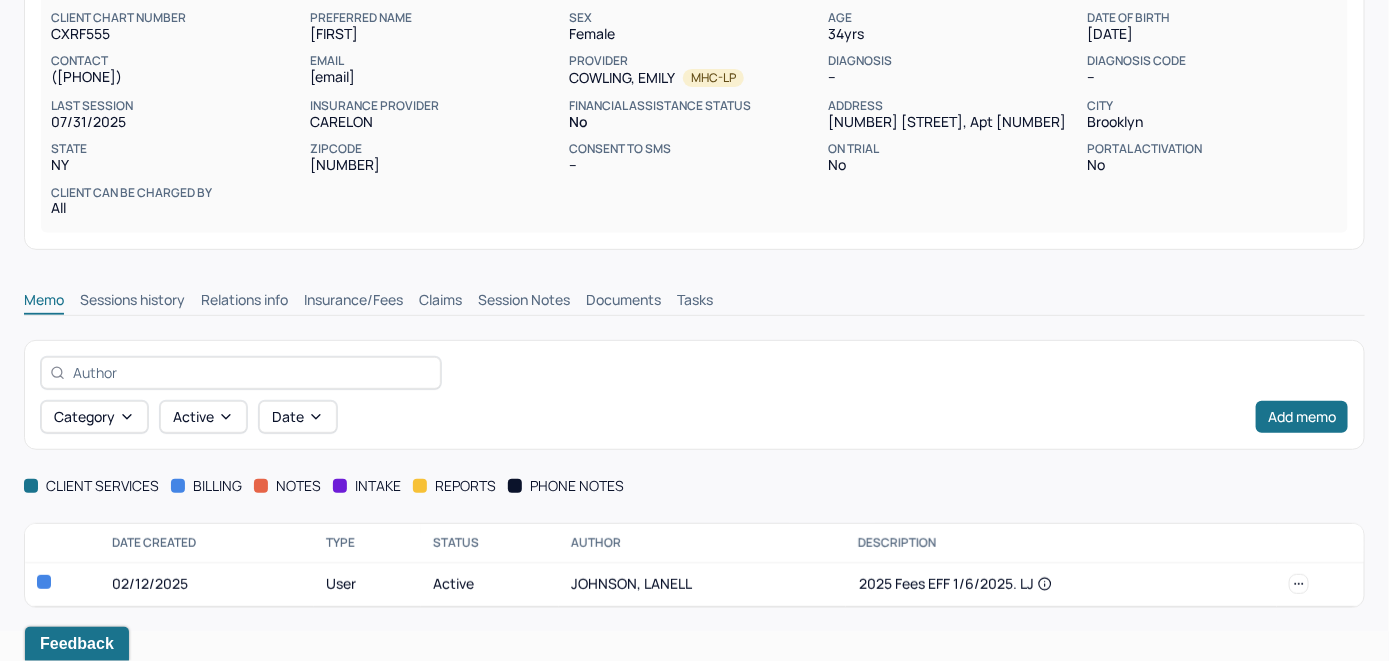 scroll, scrollTop: 209, scrollLeft: 0, axis: vertical 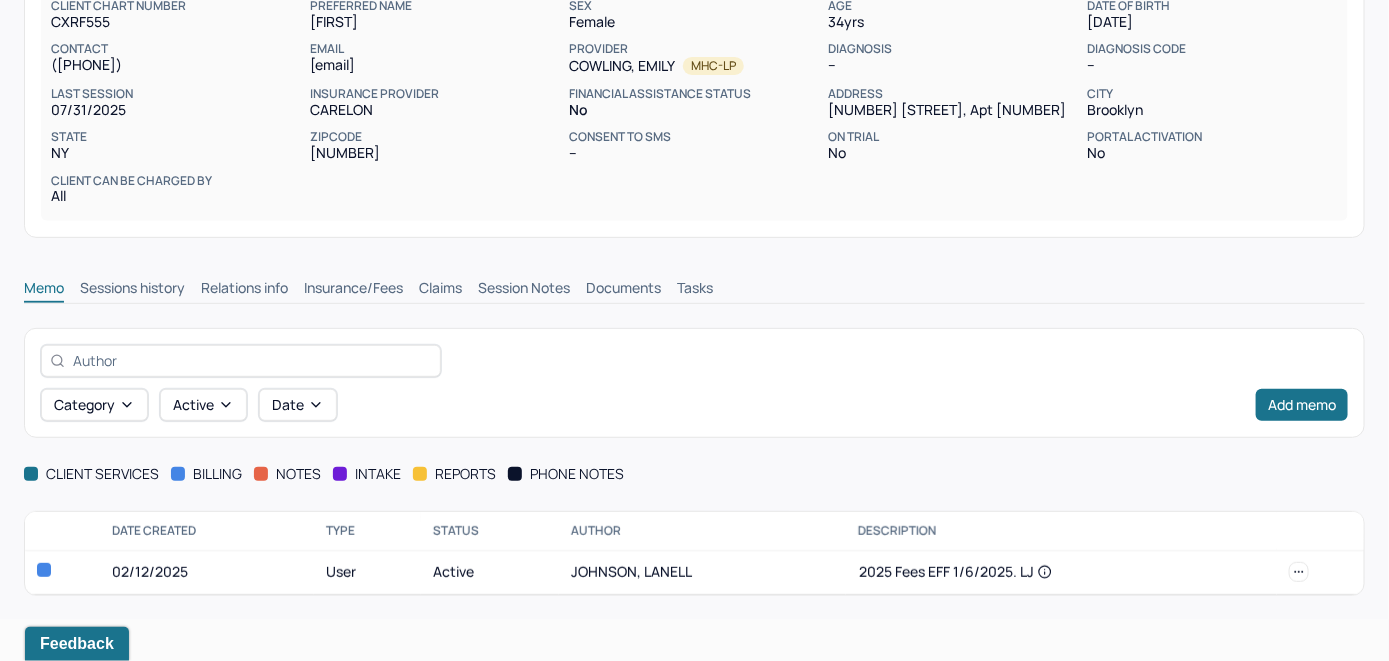 click on "Insurance/Fees" at bounding box center [353, 290] 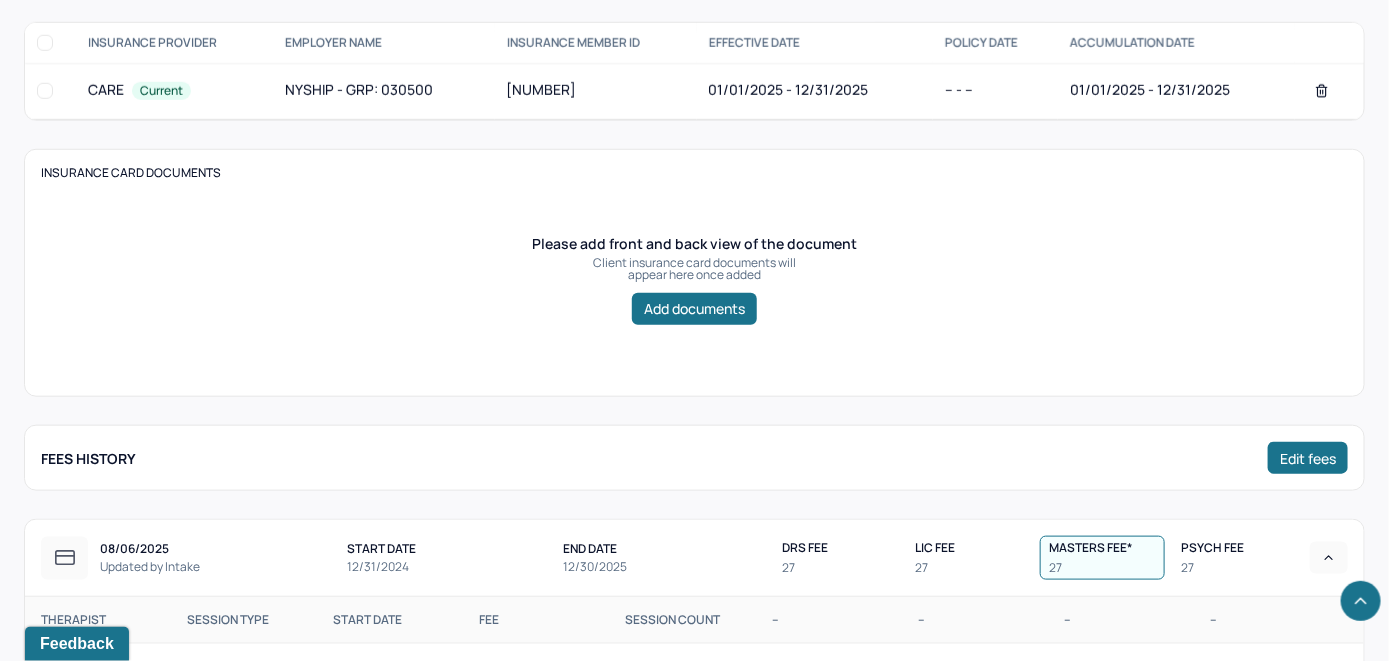 scroll, scrollTop: 409, scrollLeft: 0, axis: vertical 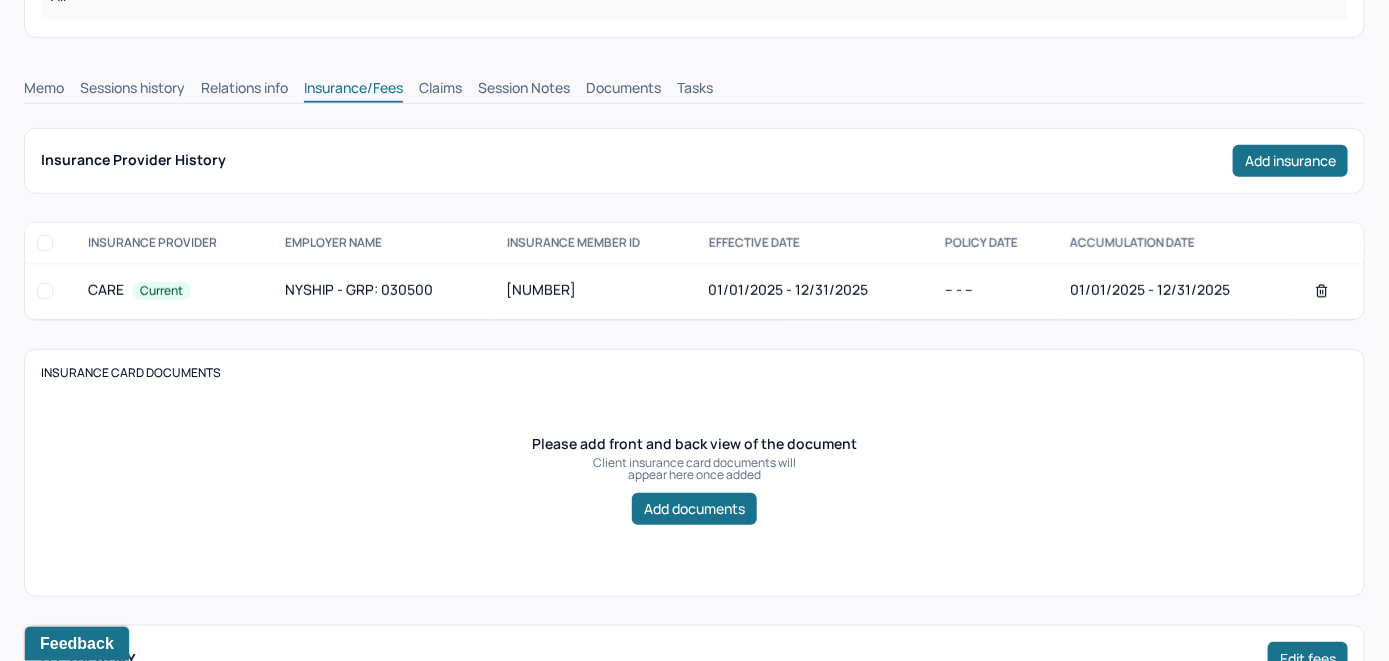 click on "Claims" at bounding box center [440, 90] 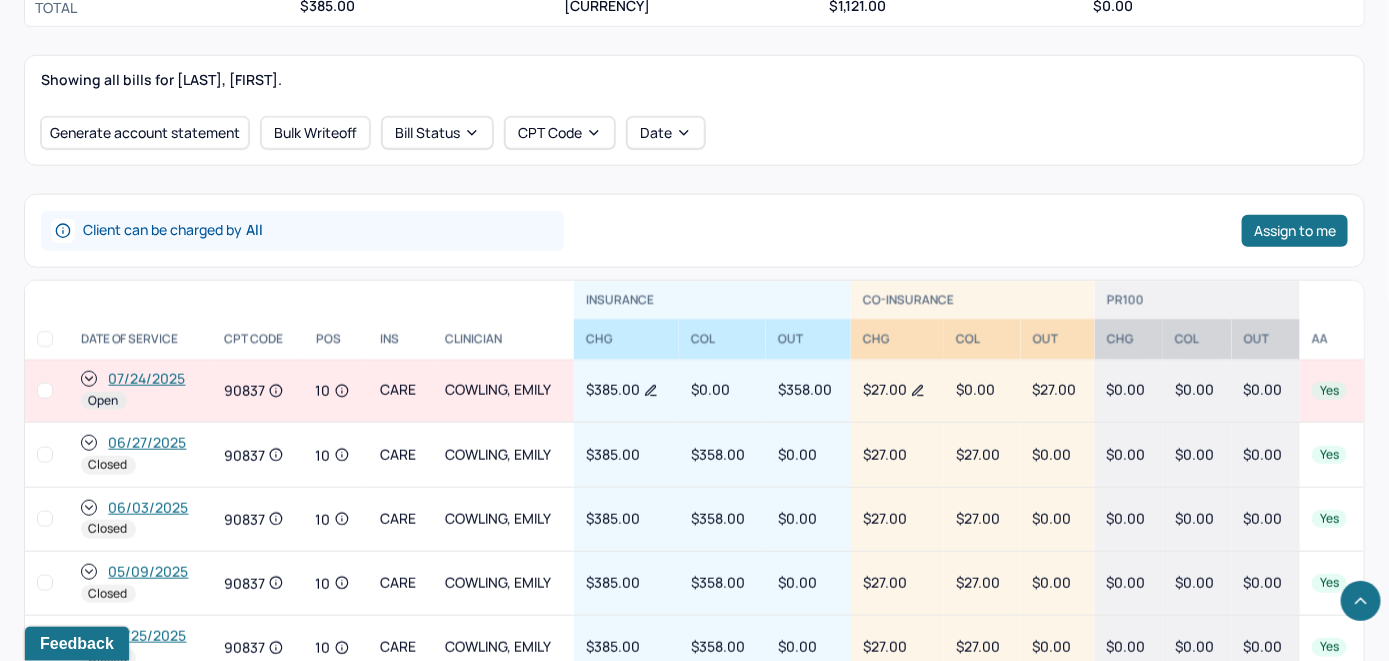 scroll, scrollTop: 909, scrollLeft: 0, axis: vertical 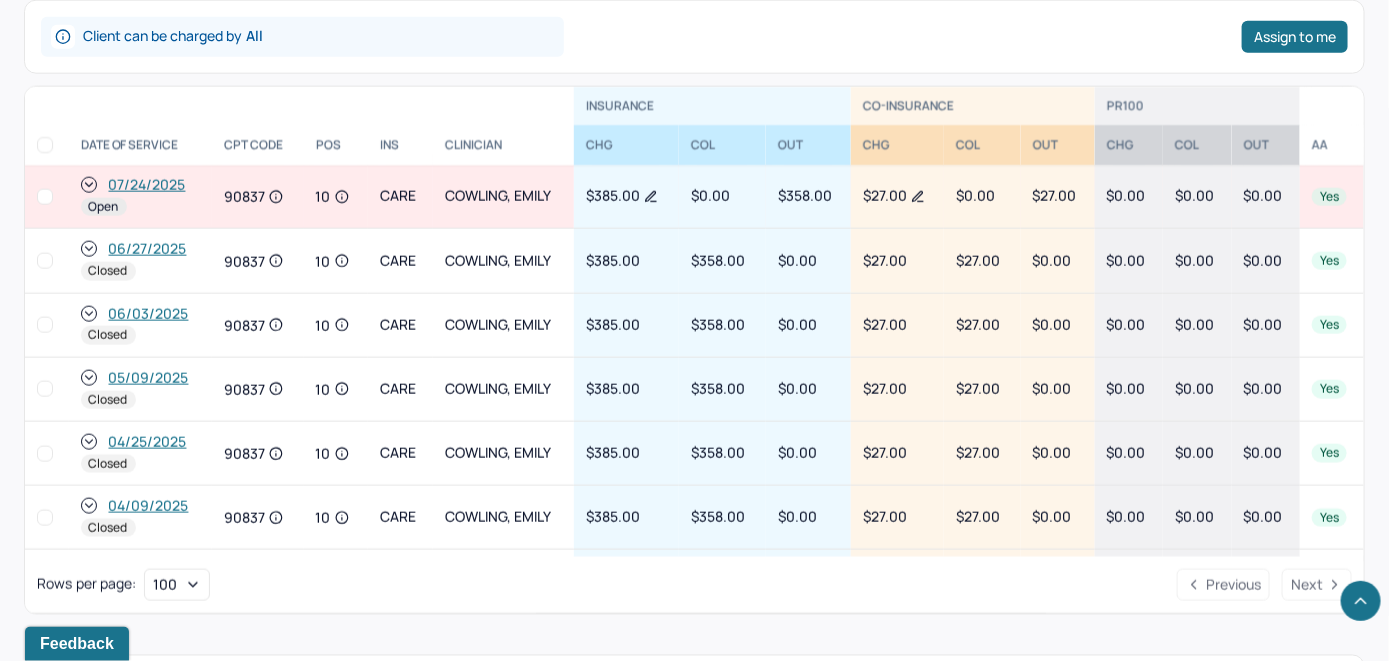click on "07/24/2025" at bounding box center (147, 185) 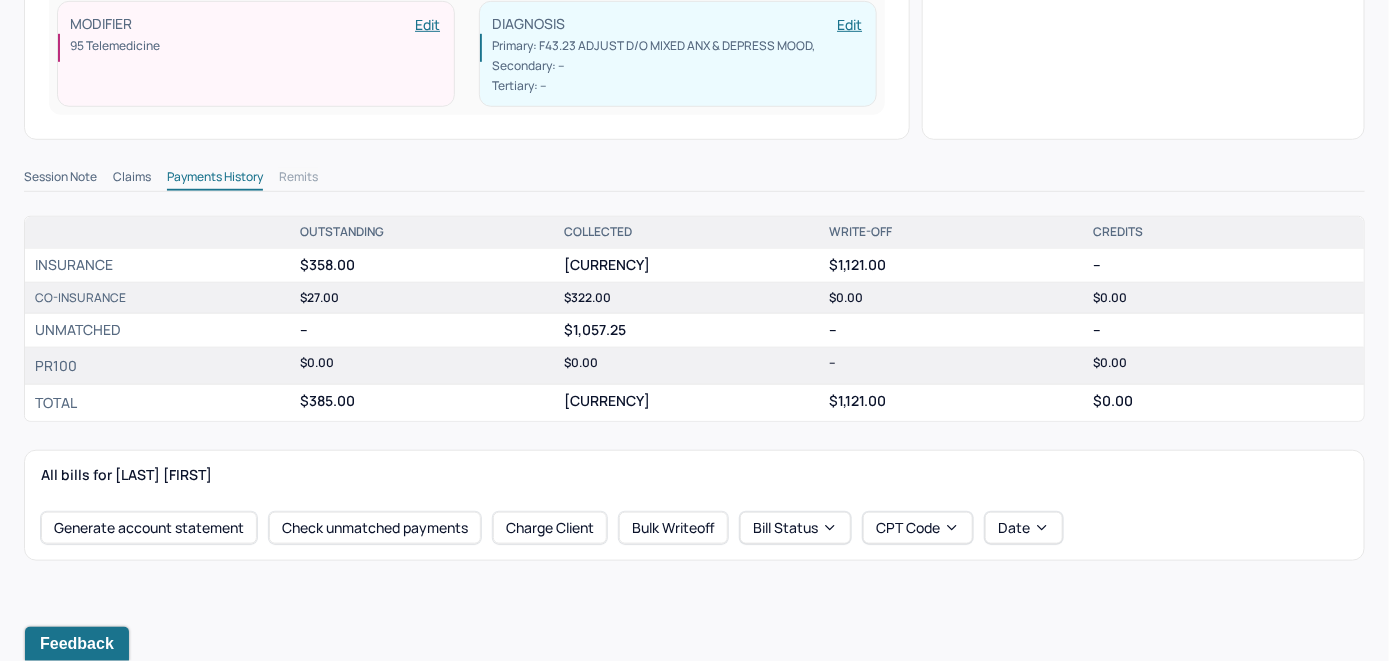 scroll, scrollTop: 600, scrollLeft: 0, axis: vertical 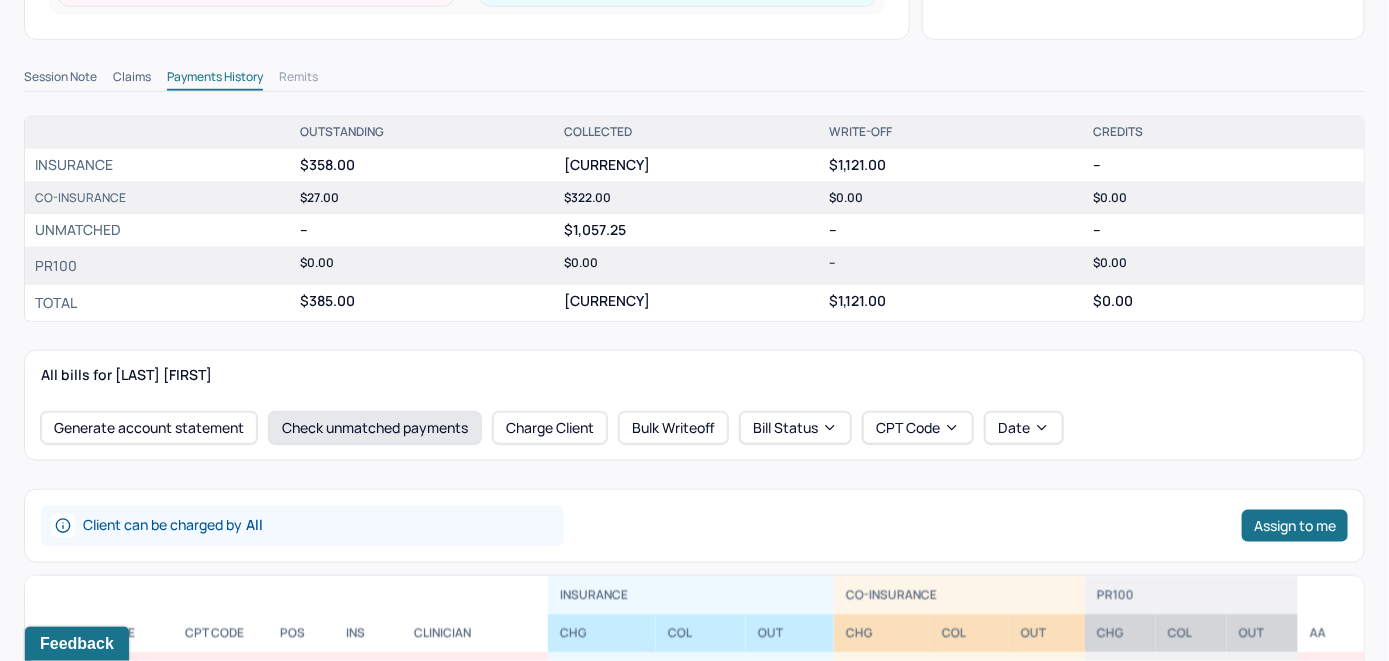 click on "Check unmatched payments" at bounding box center (375, 428) 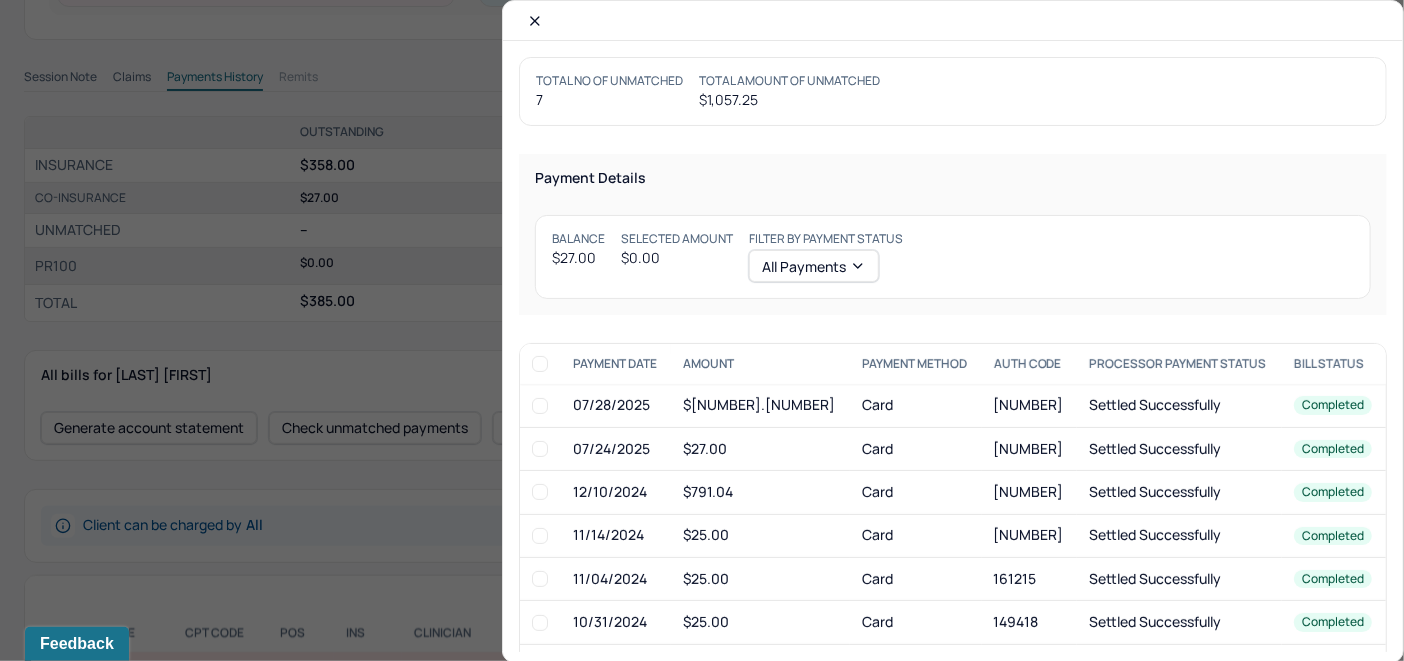 click at bounding box center [540, 449] 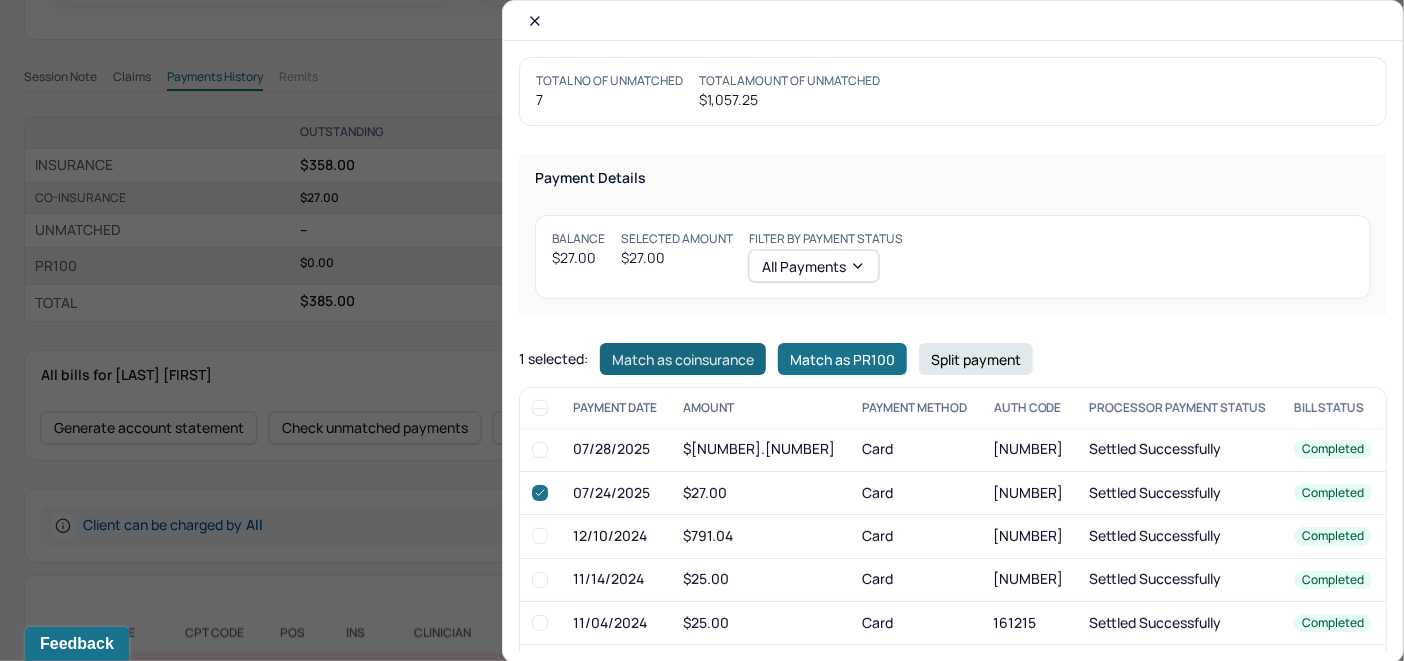 click on "Match as coinsurance" at bounding box center [683, 359] 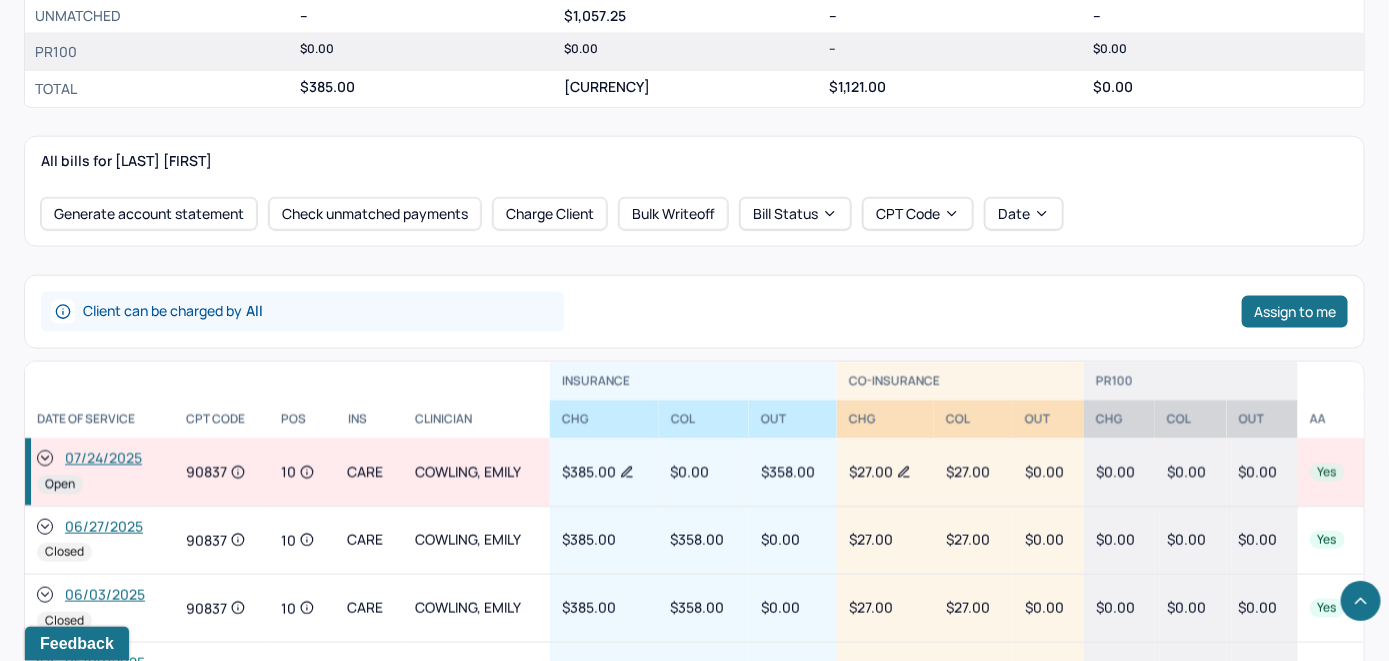 scroll, scrollTop: 900, scrollLeft: 0, axis: vertical 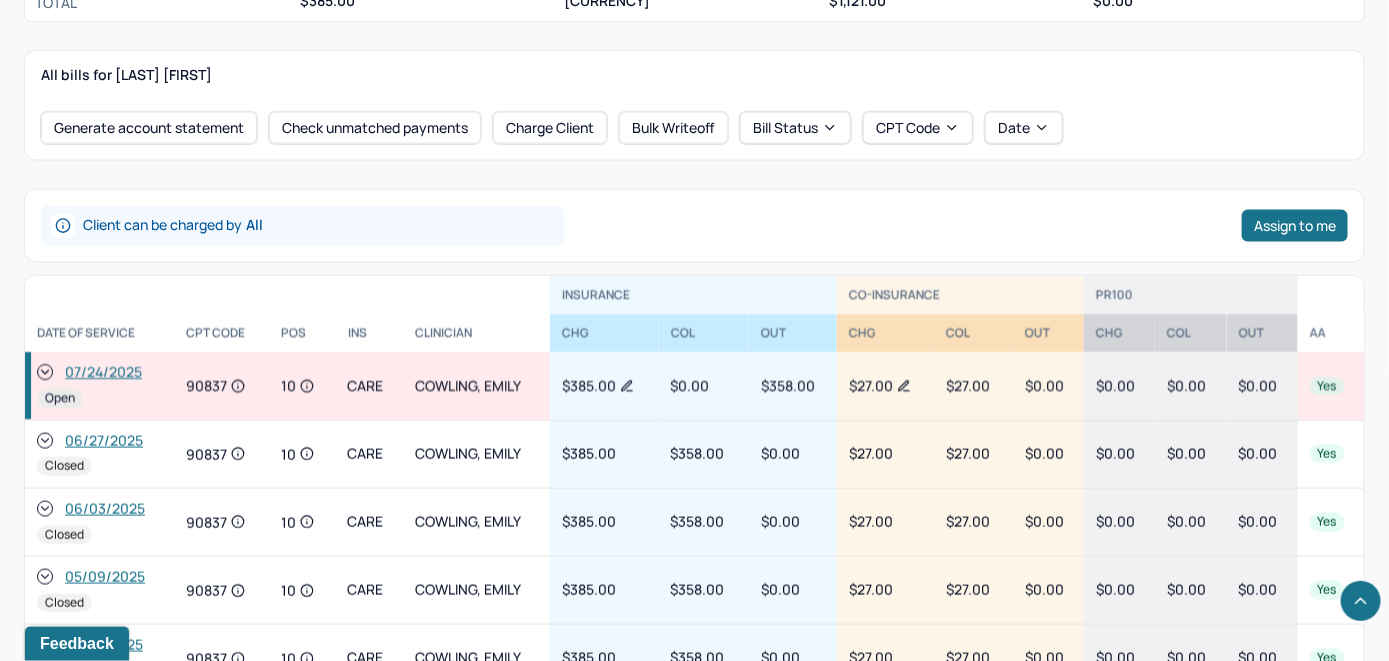 click 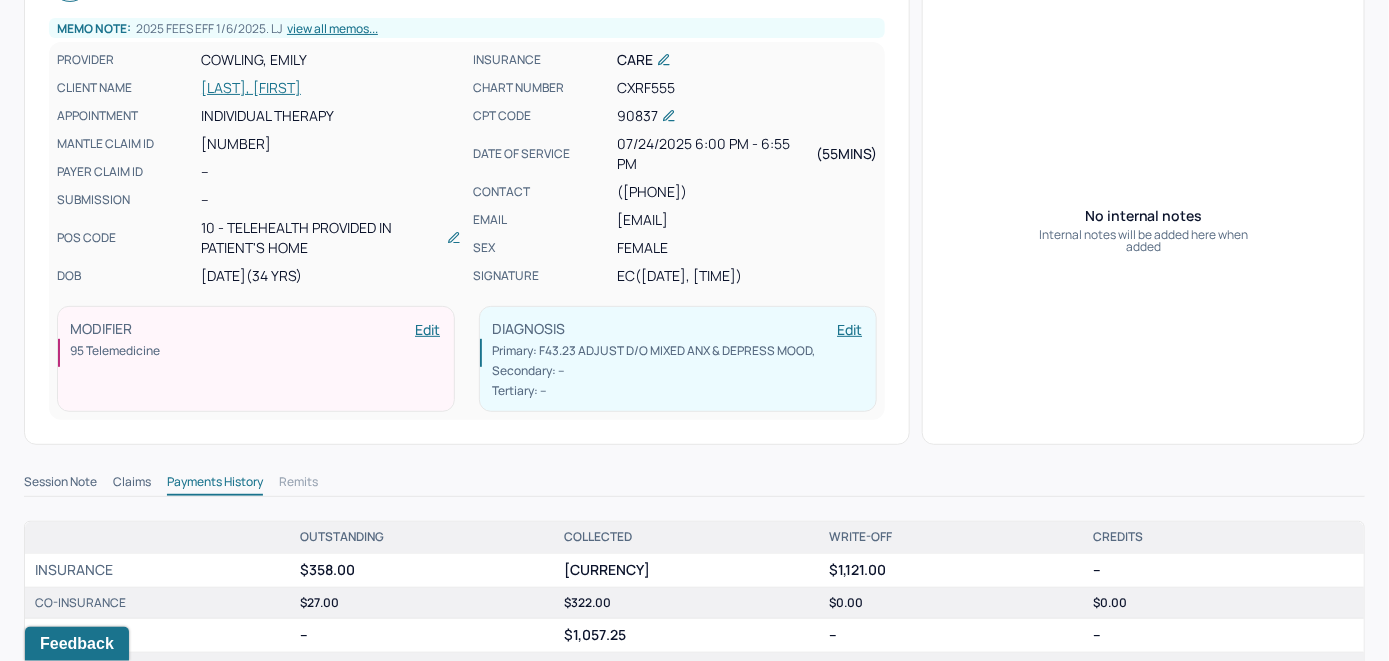 scroll, scrollTop: 0, scrollLeft: 0, axis: both 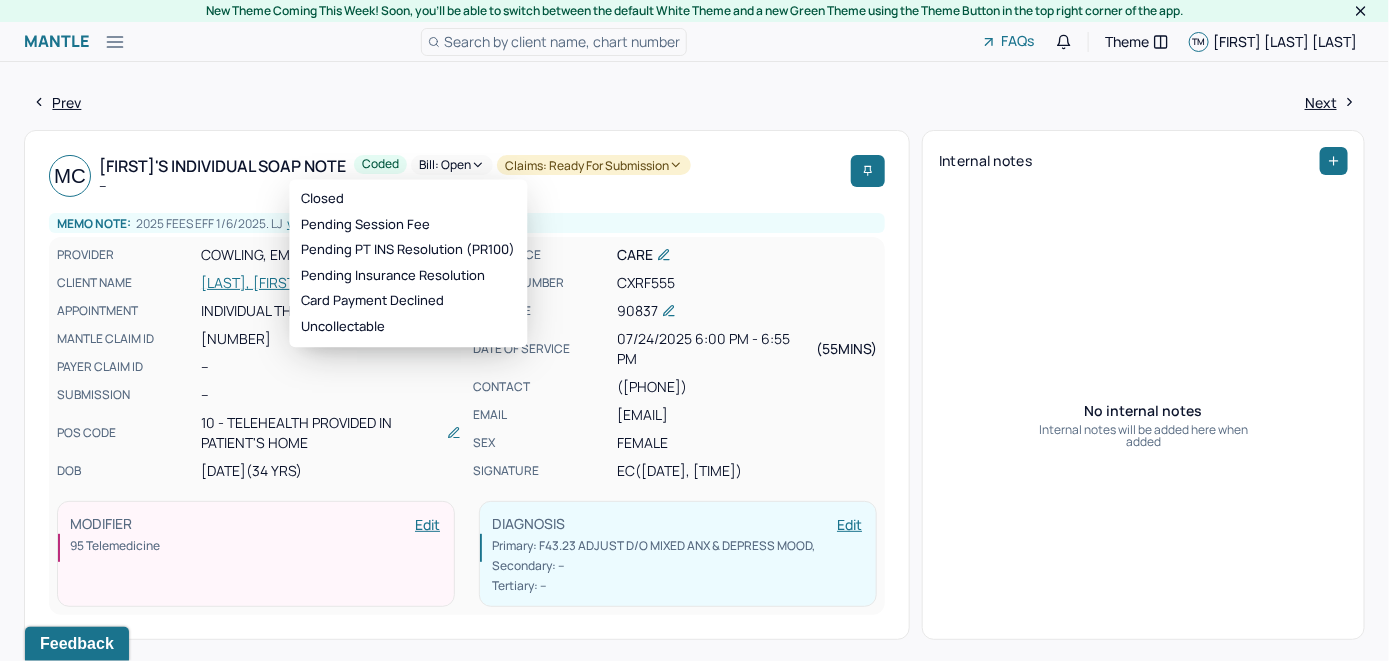 click on "Bill: Open" at bounding box center (452, 165) 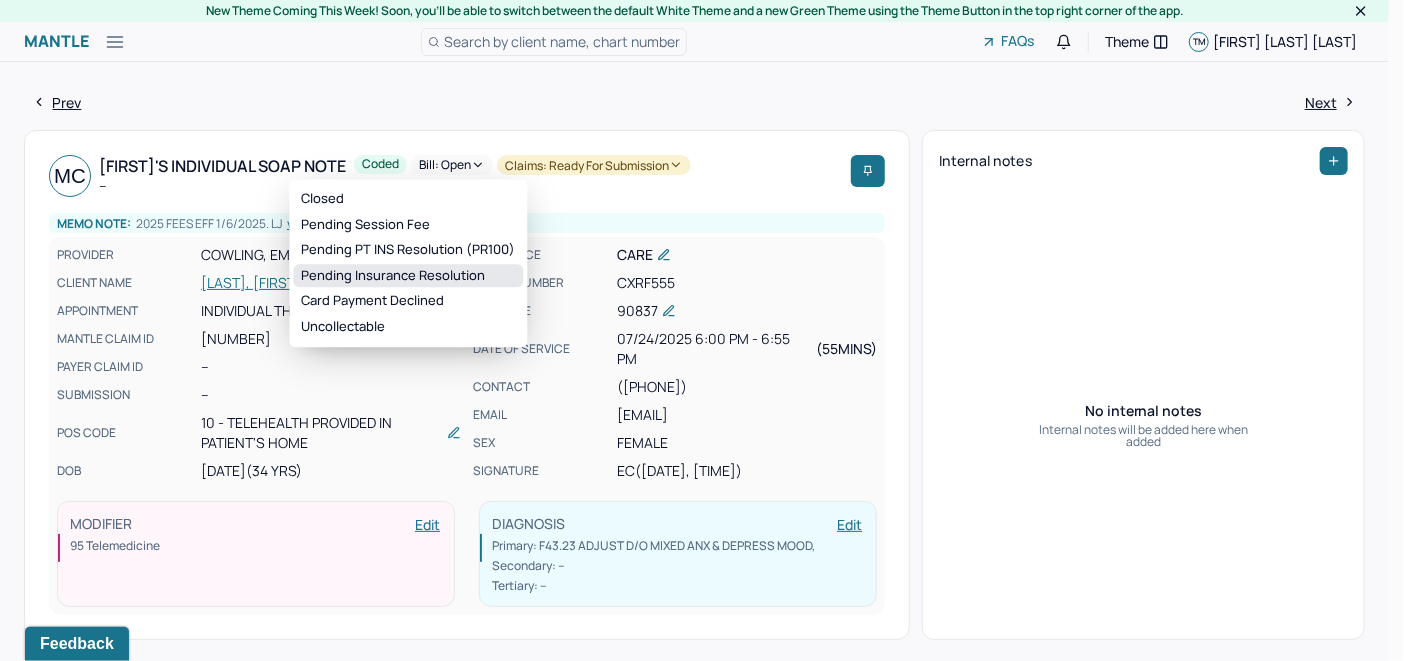 click on "Pending Insurance Resolution" at bounding box center [408, 276] 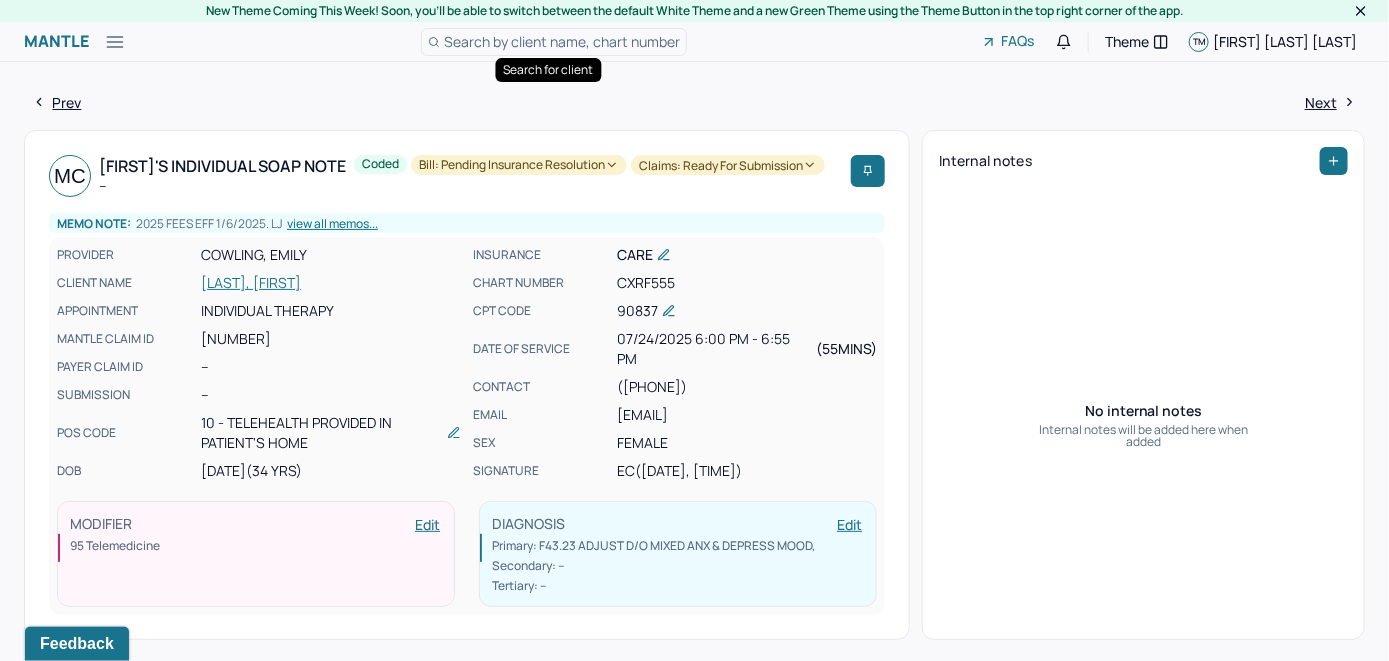 click on "Search by client name, chart number" at bounding box center (562, 41) 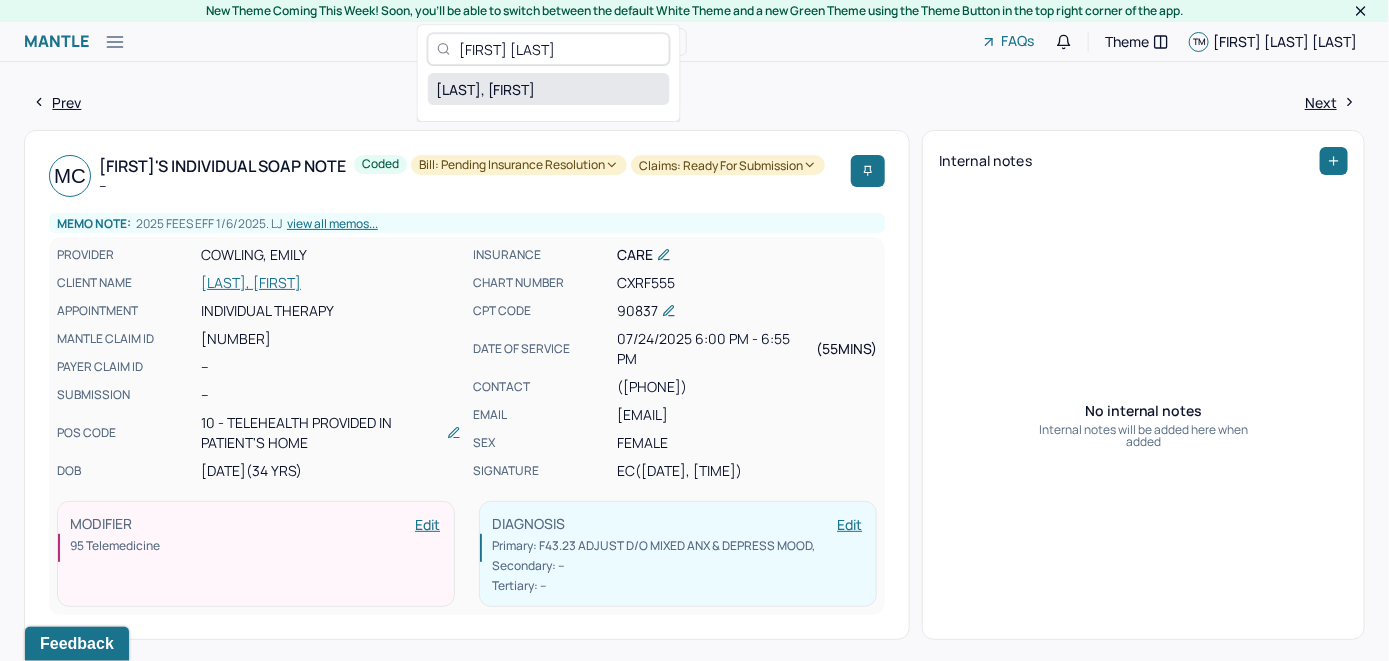 type on "[FIRST] [LAST]" 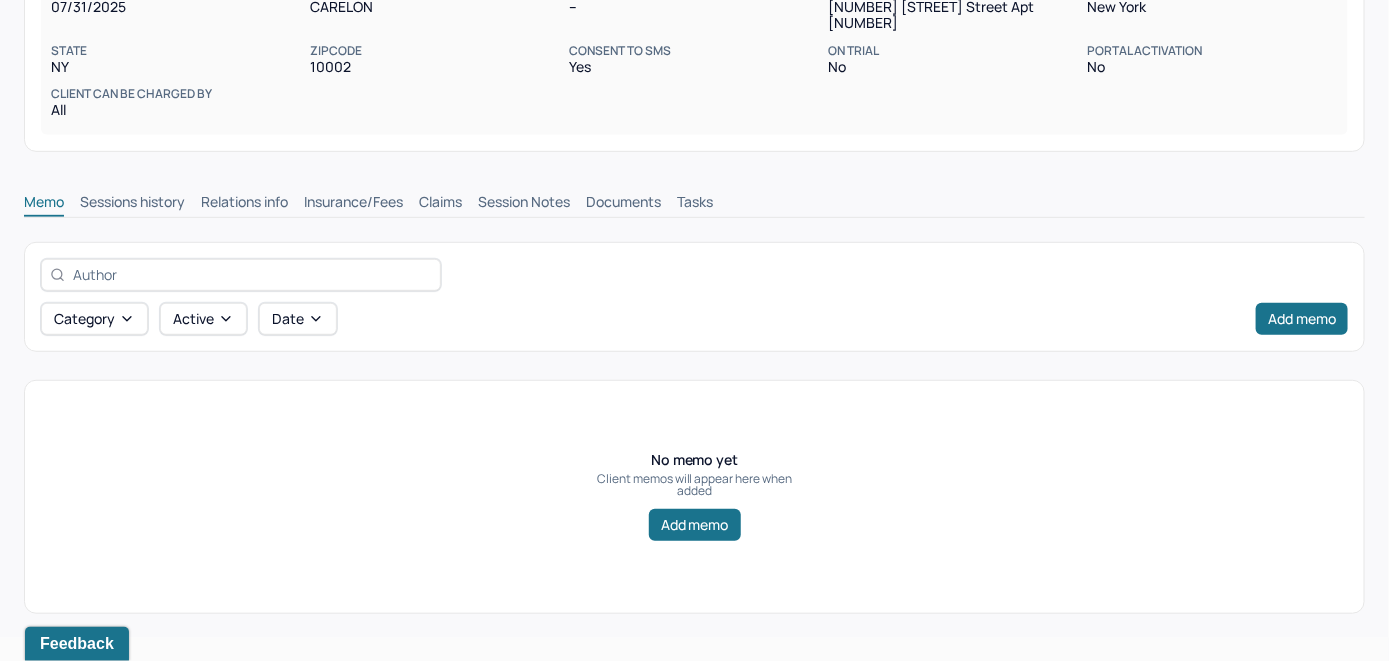 scroll, scrollTop: 314, scrollLeft: 0, axis: vertical 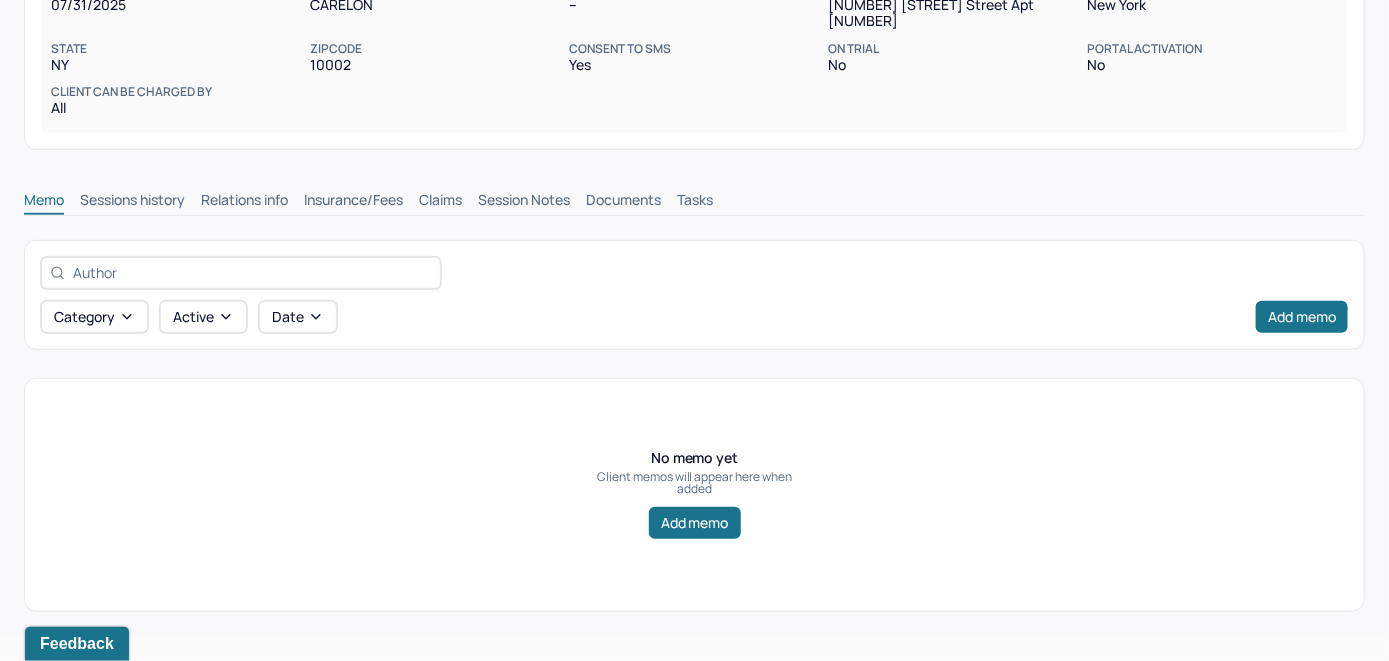 click on "Insurance/Fees" at bounding box center (353, 202) 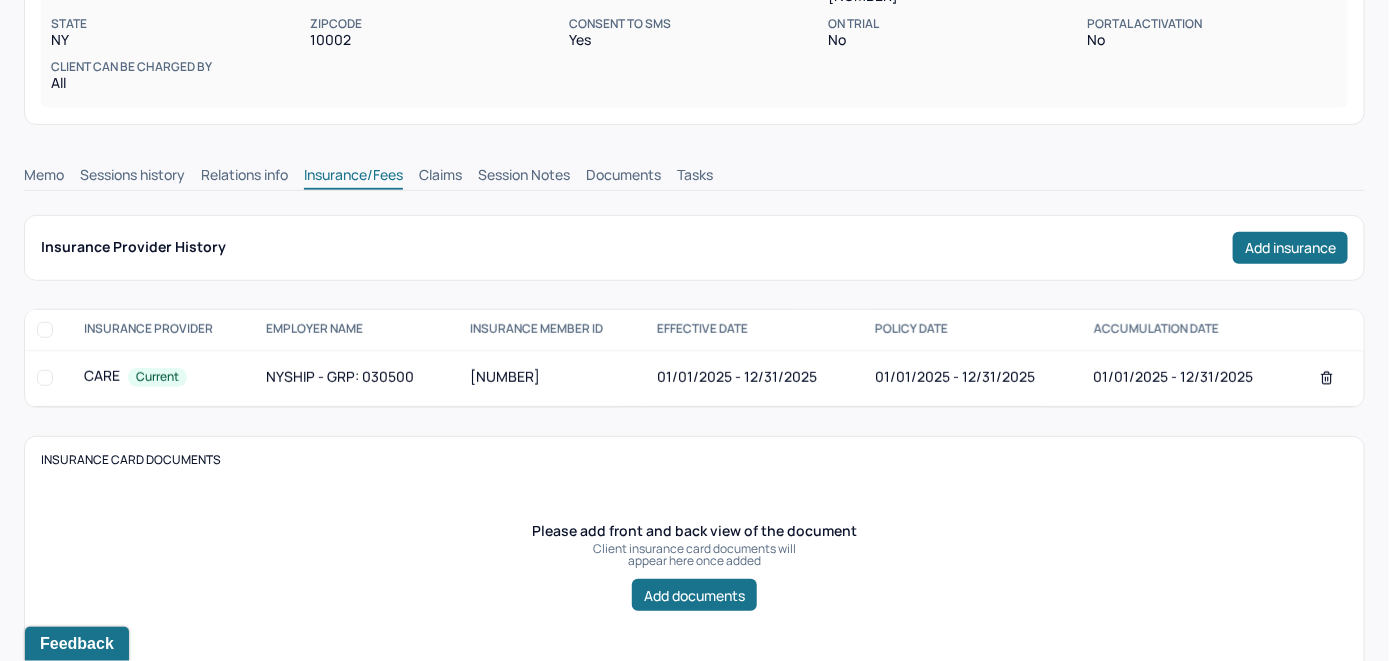 scroll, scrollTop: 314, scrollLeft: 0, axis: vertical 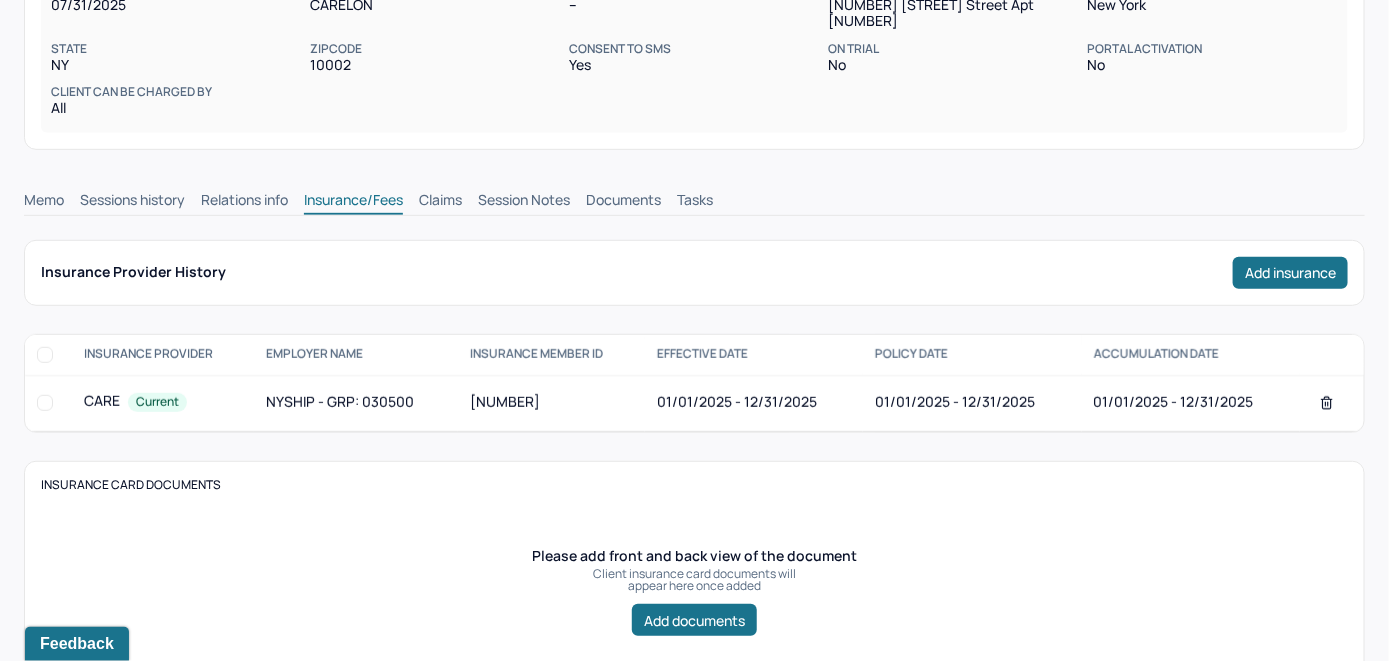 click on "Claims" at bounding box center (440, 202) 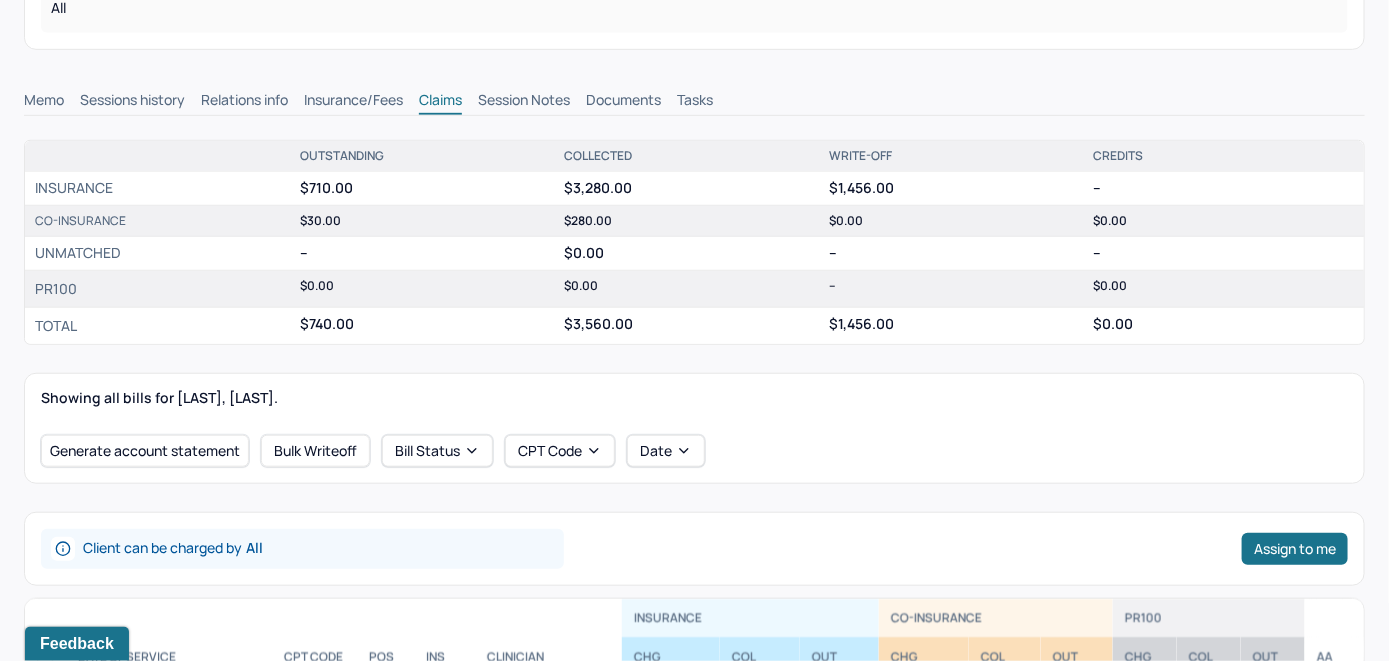 scroll, scrollTop: 614, scrollLeft: 0, axis: vertical 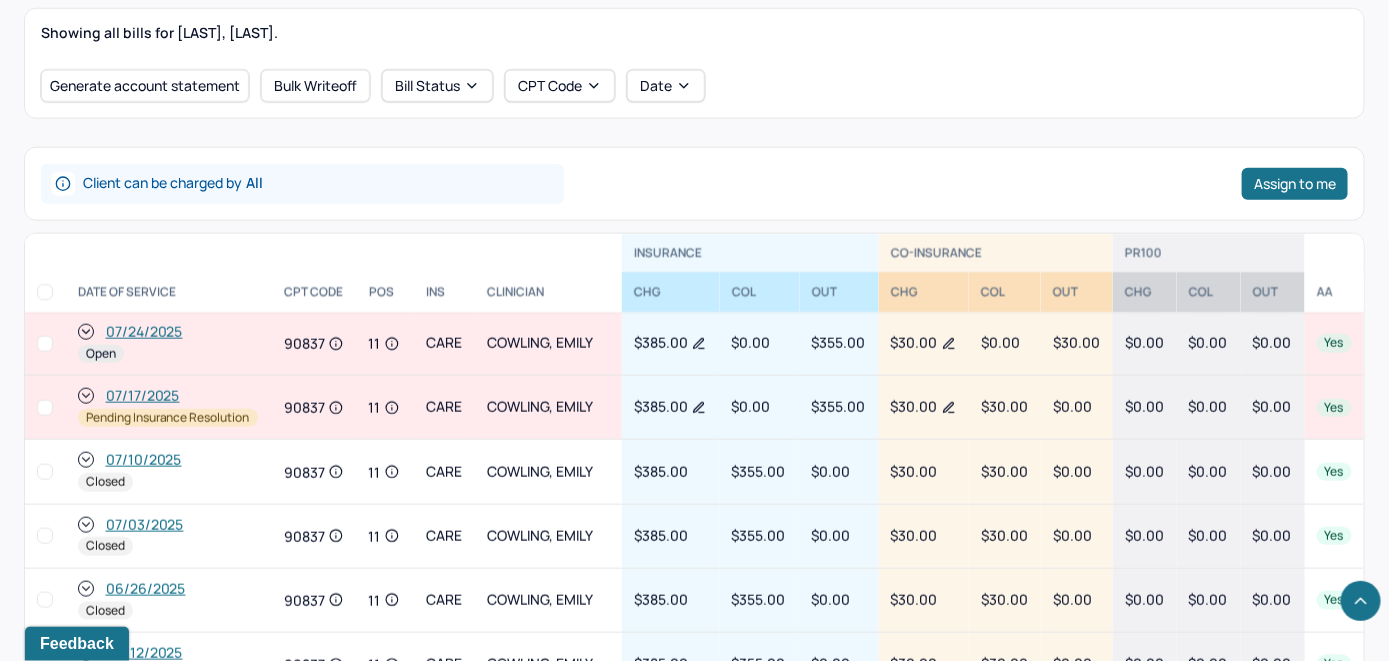 click on "07/24/2025" at bounding box center [144, 332] 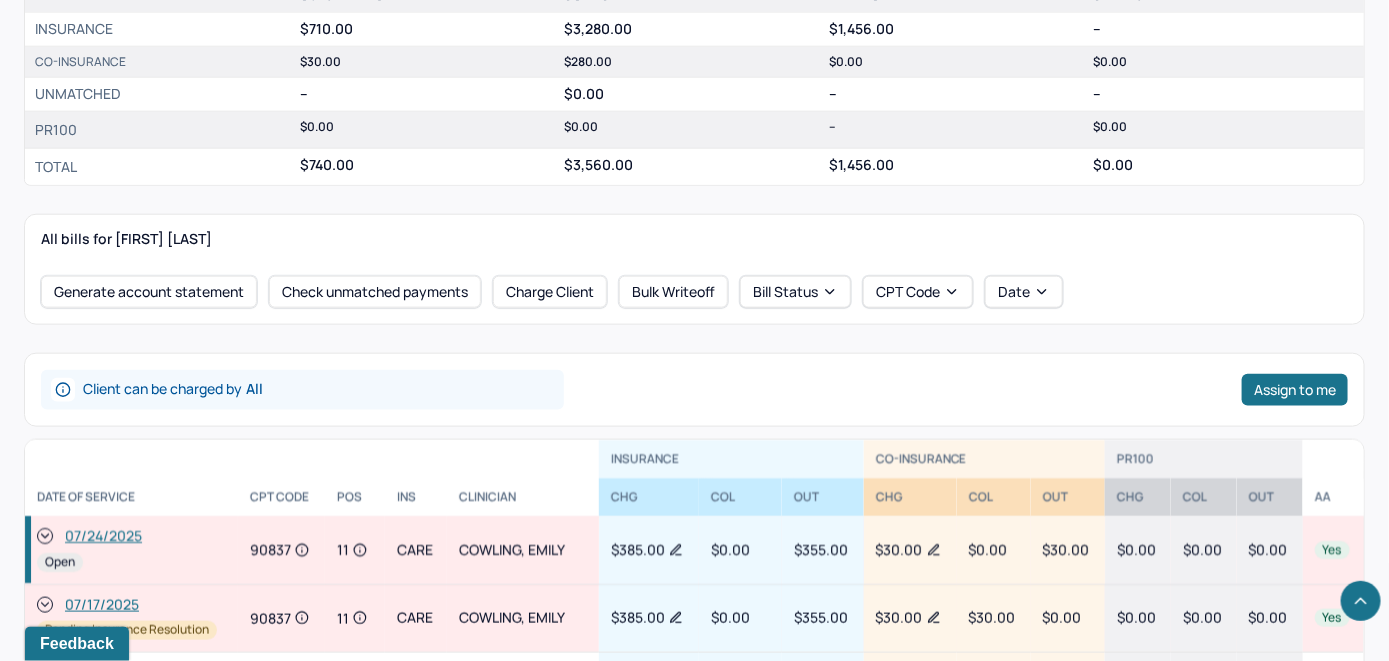 scroll, scrollTop: 800, scrollLeft: 0, axis: vertical 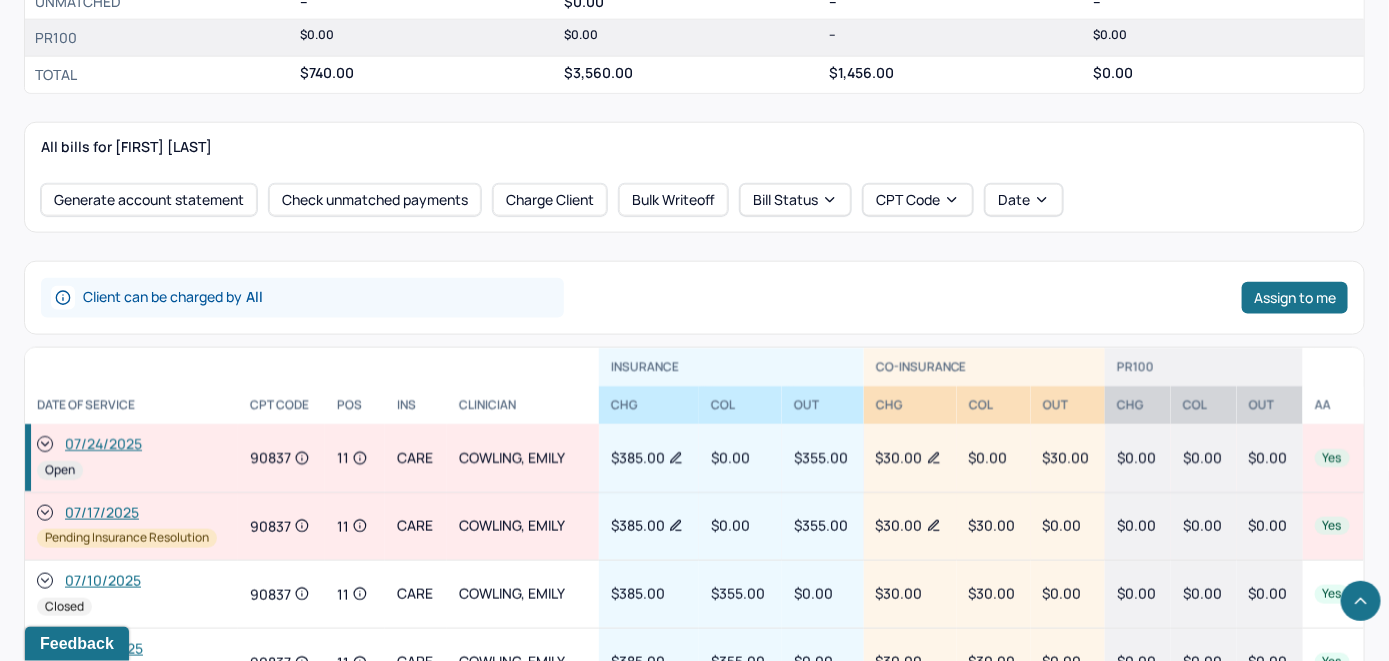 click on "07/24/2025" at bounding box center [103, 445] 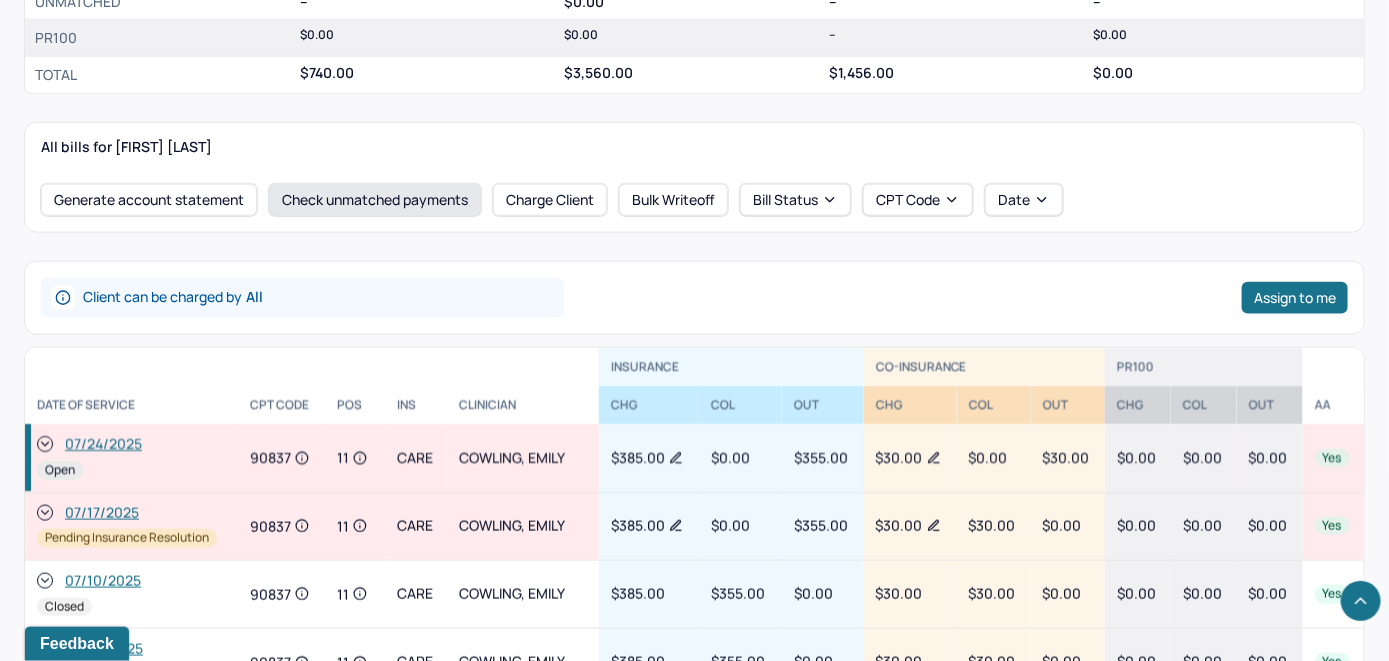 click on "All bills for [FIRST] [LAST] Generate account statement Check unmatched payments Charge Client Bulk Writeoff Bill Status CPT Code Date" at bounding box center (694, 177) 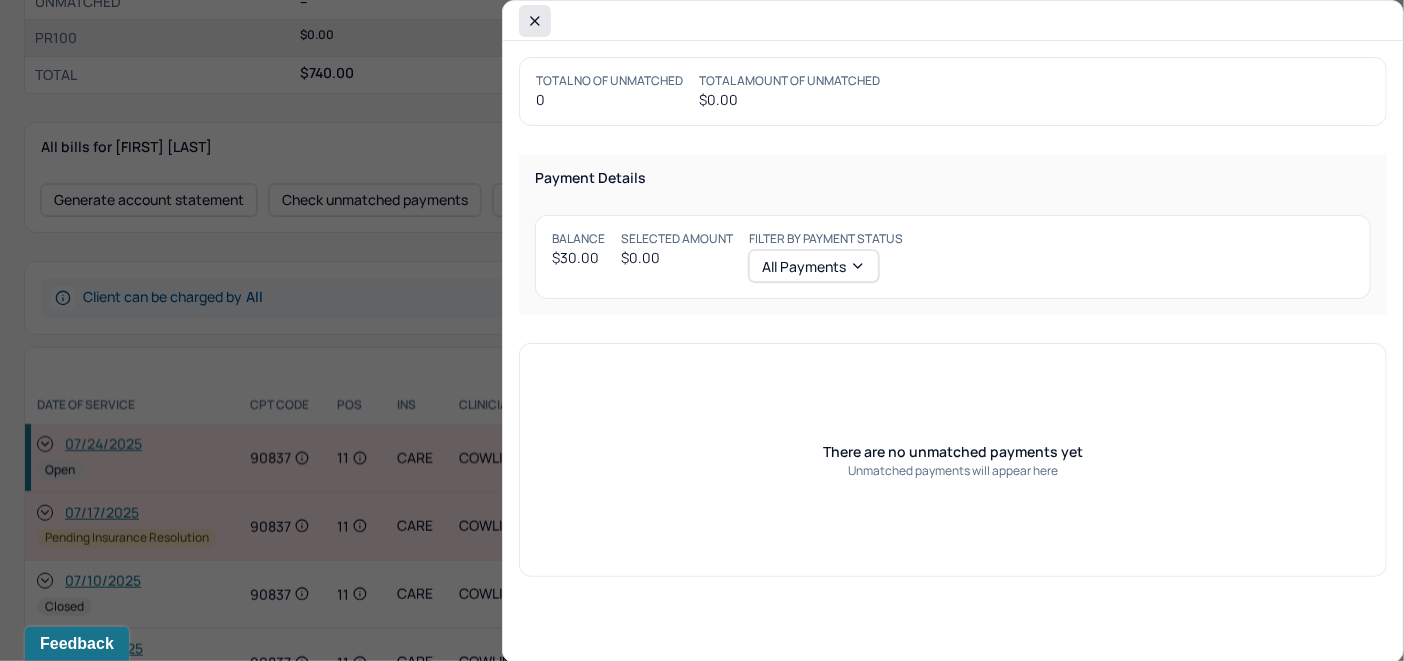 click 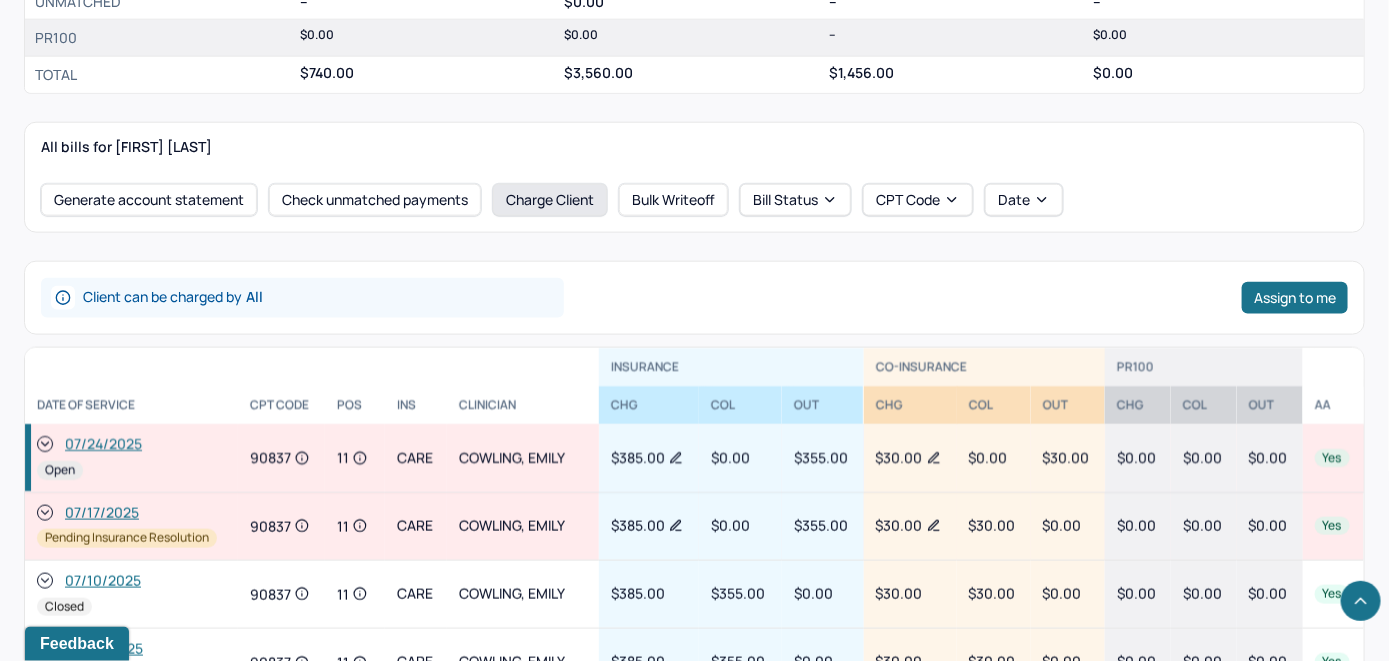 click on "Charge Client" at bounding box center (550, 200) 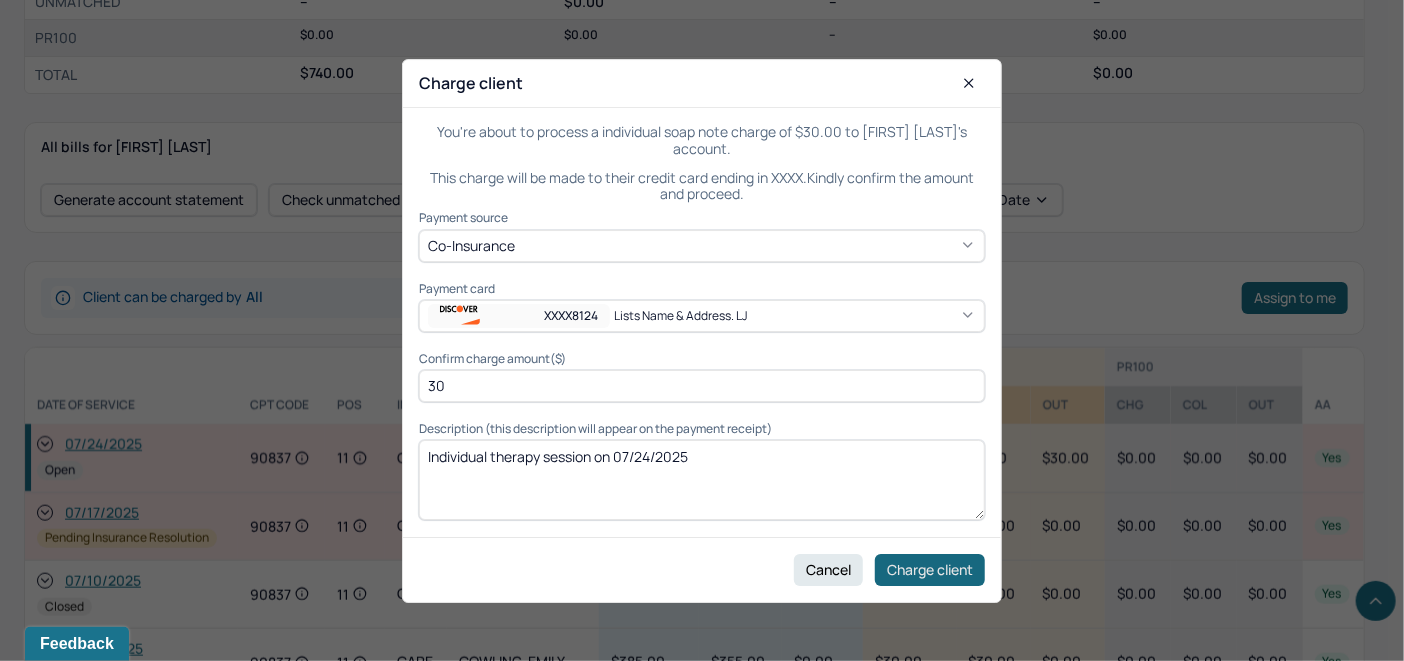 click on "Charge client" at bounding box center (930, 569) 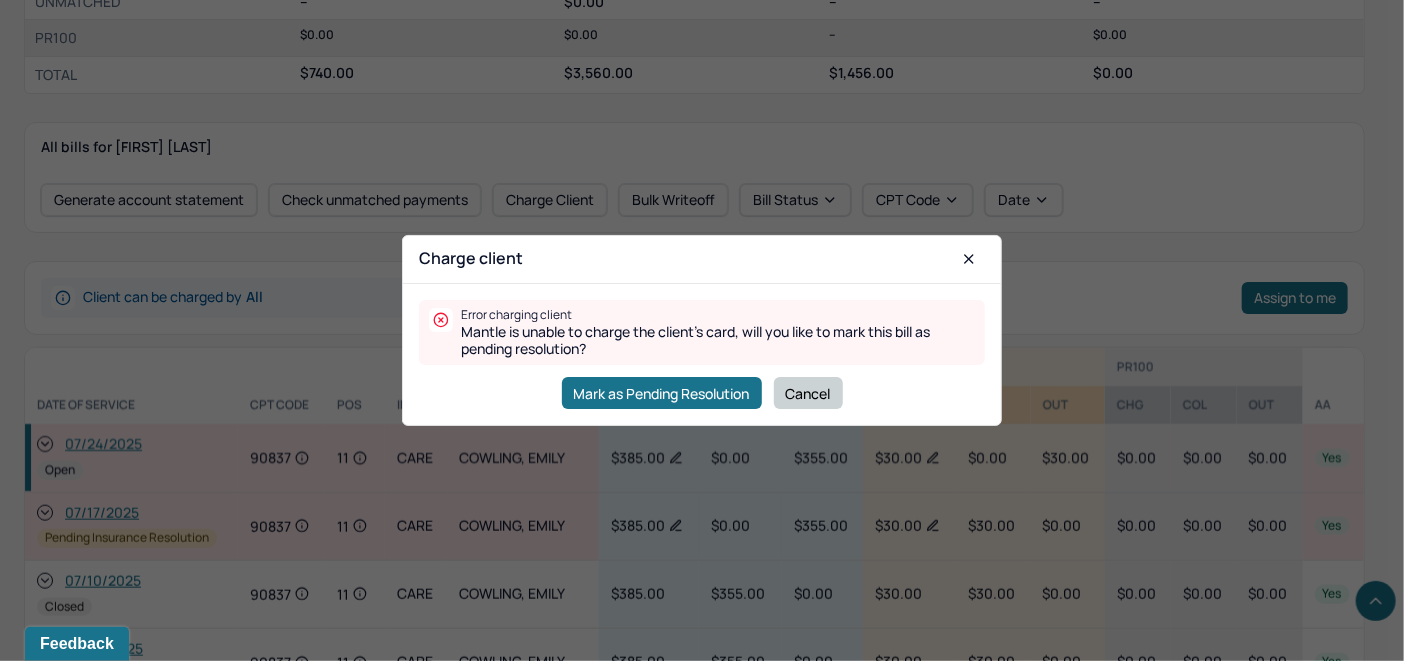 click on "Cancel" at bounding box center [808, 393] 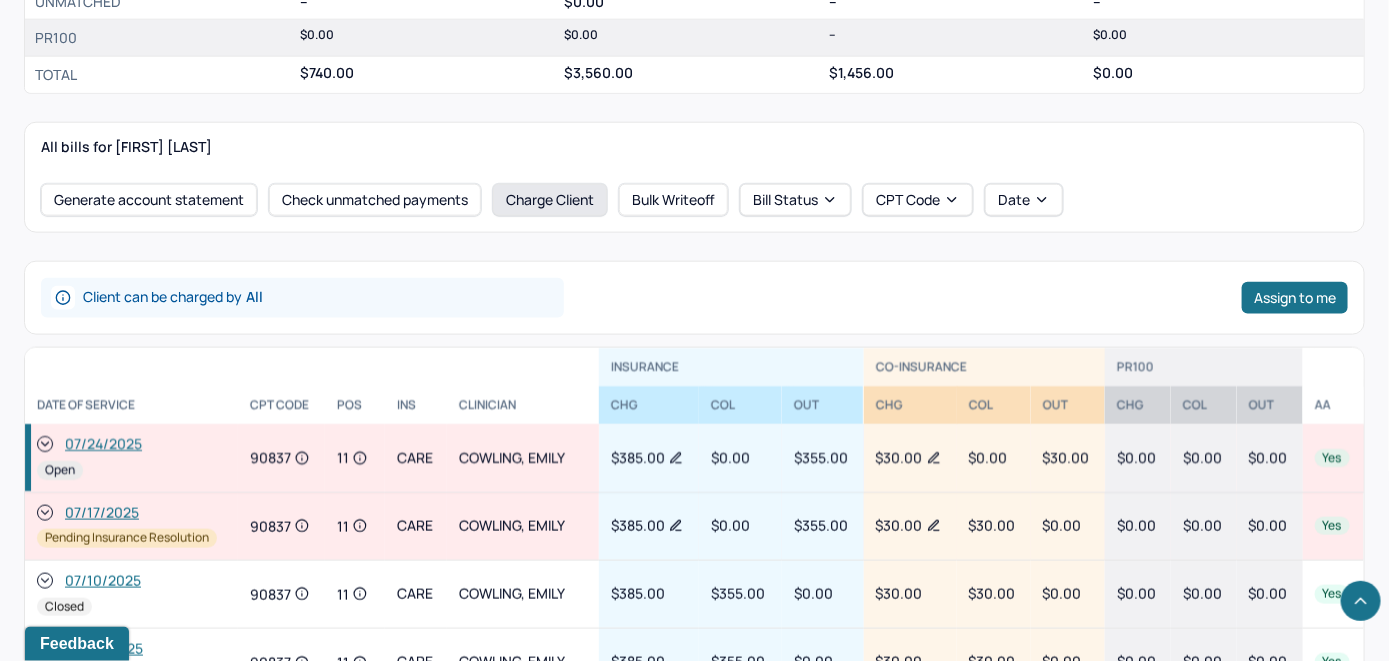 click on "Charge Client" at bounding box center [550, 200] 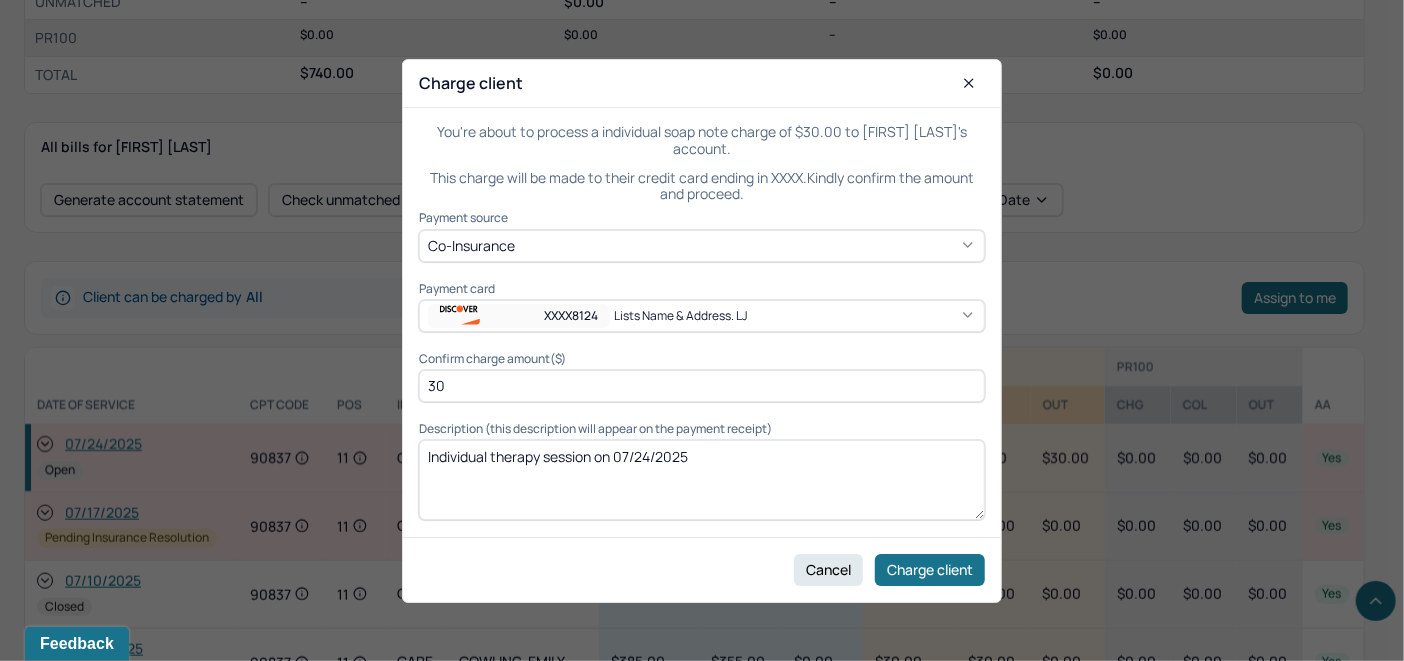 click 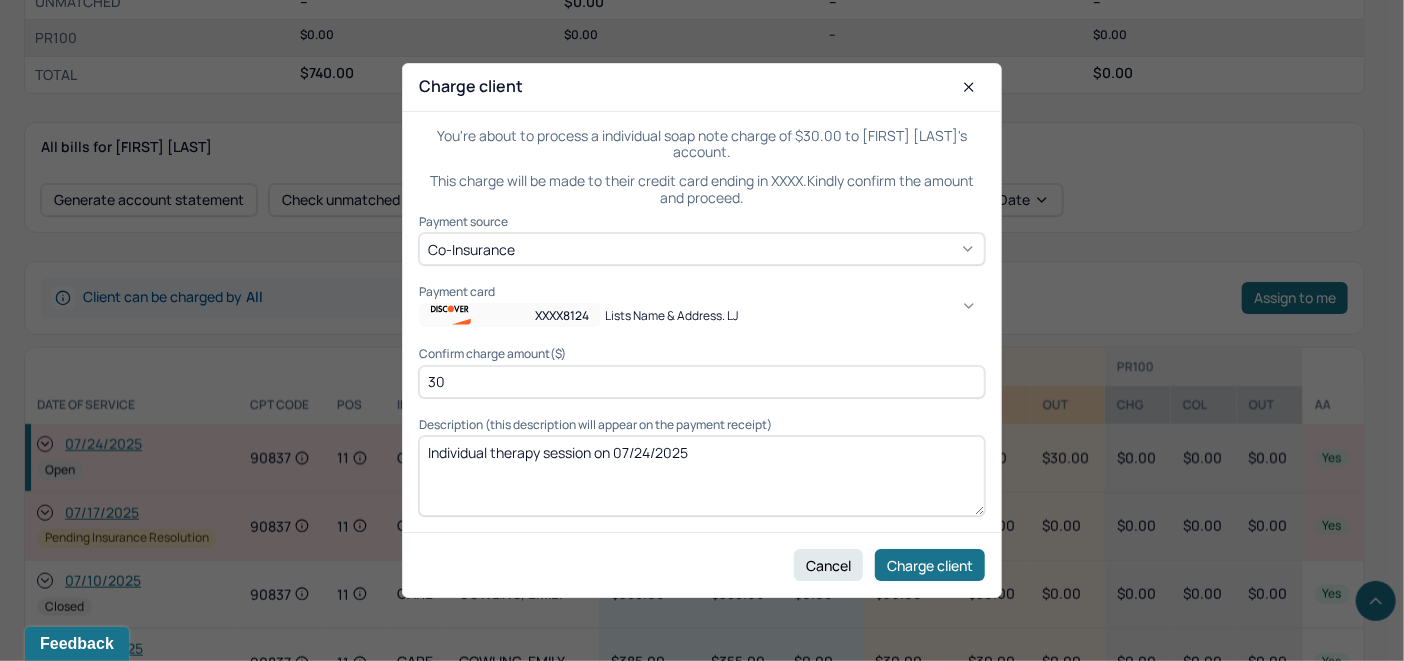 click on "Lists name & address. LJ" at bounding box center (1042, 911) 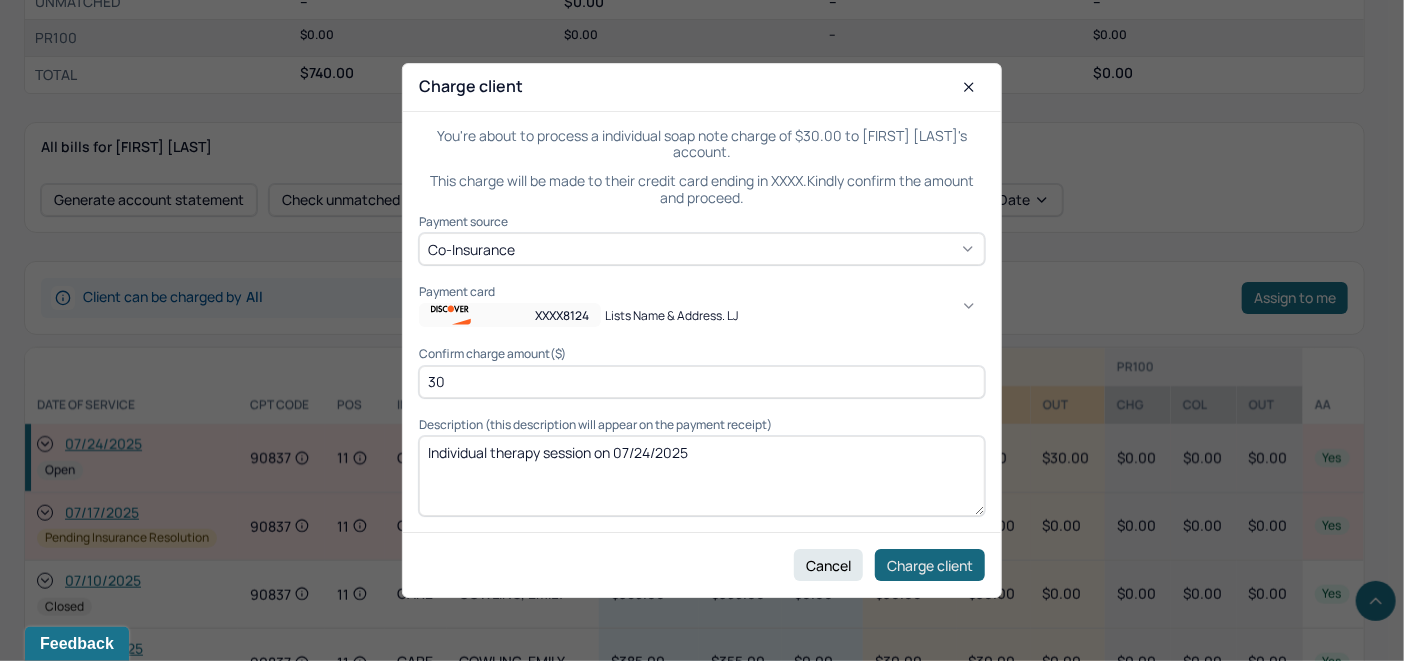 click on "Charge client" at bounding box center (930, 565) 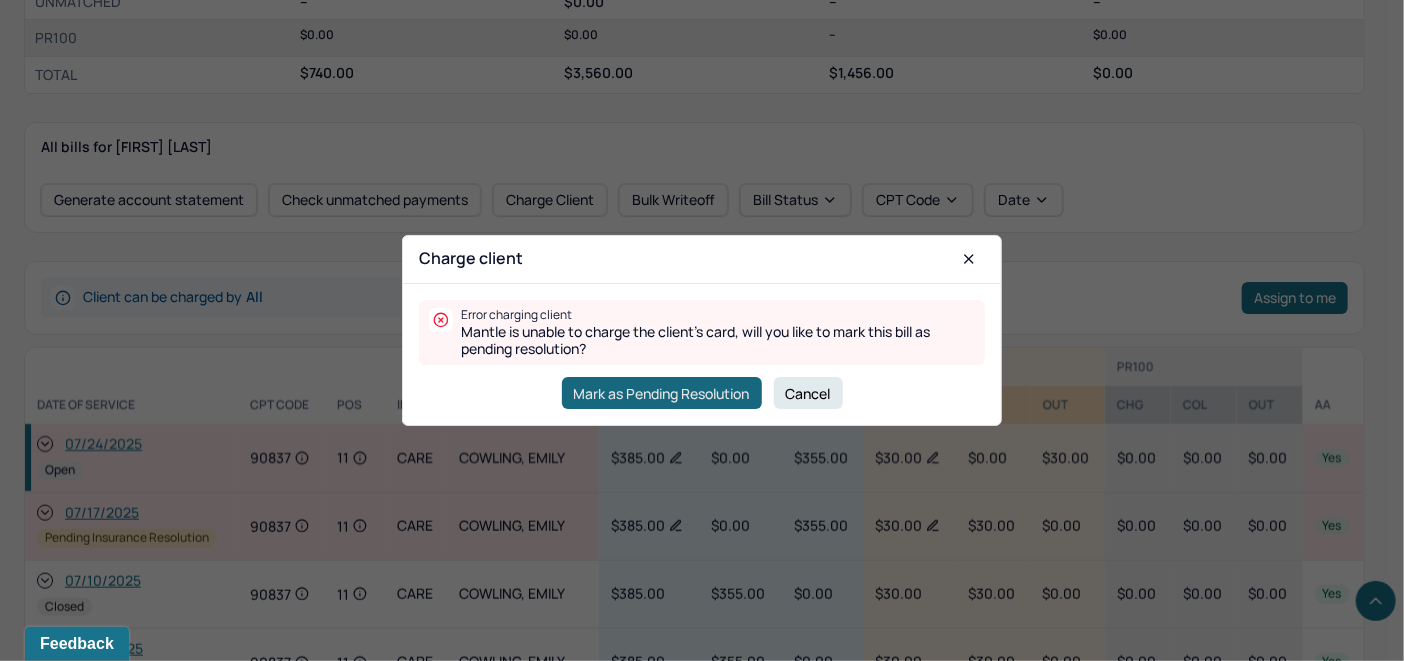 click on "Mark as Pending Resolution" at bounding box center [662, 393] 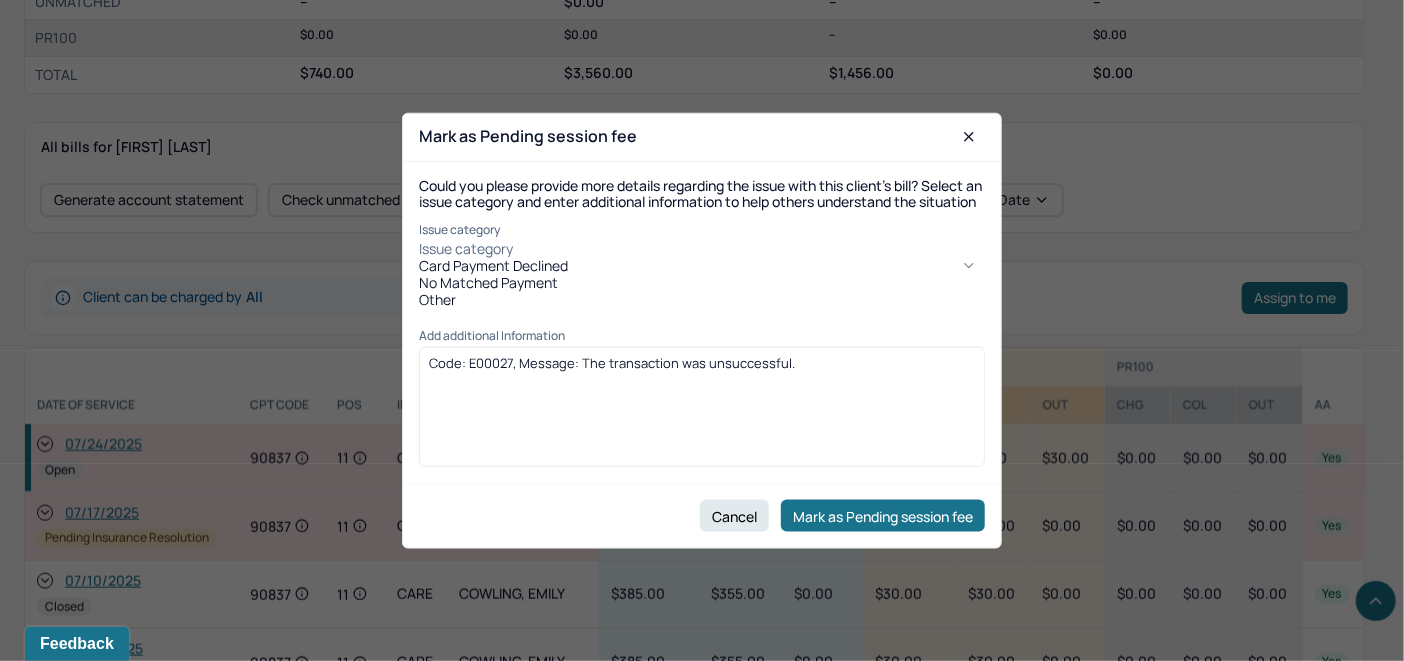 click 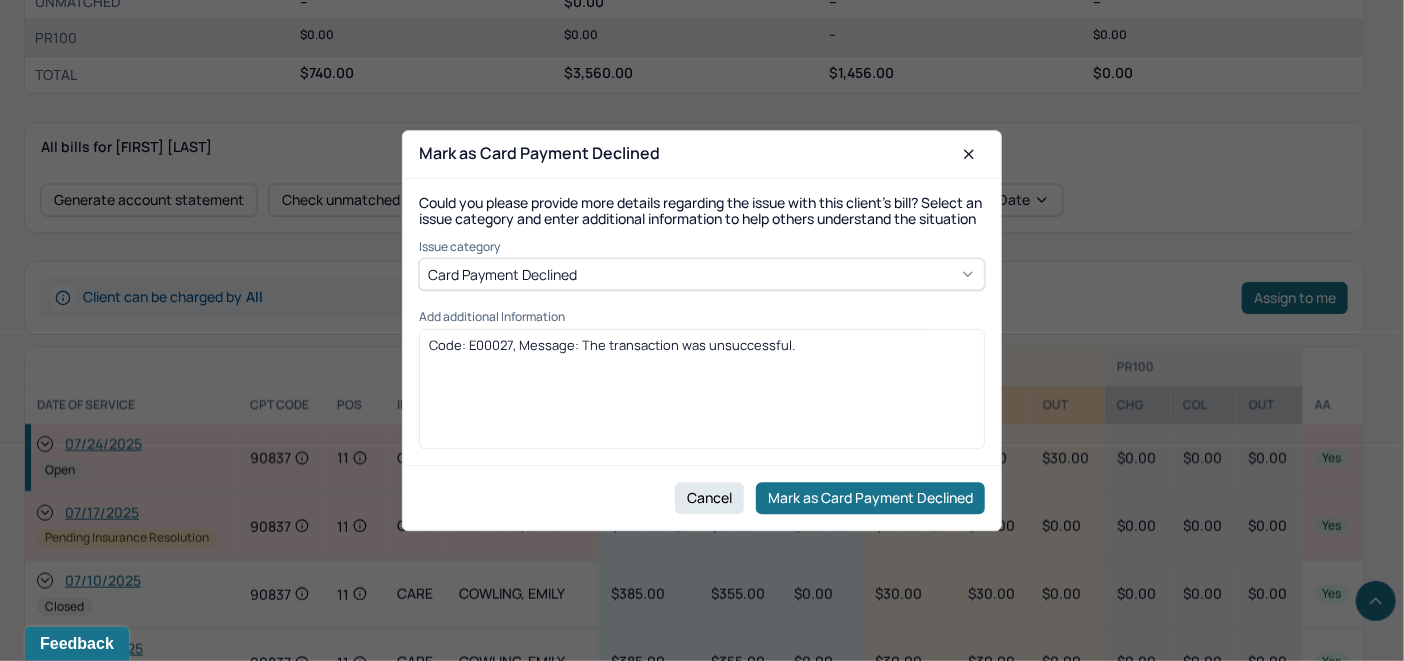 click on "Code: E00027, Message: The transaction was unsuccessful." at bounding box center (702, 345) 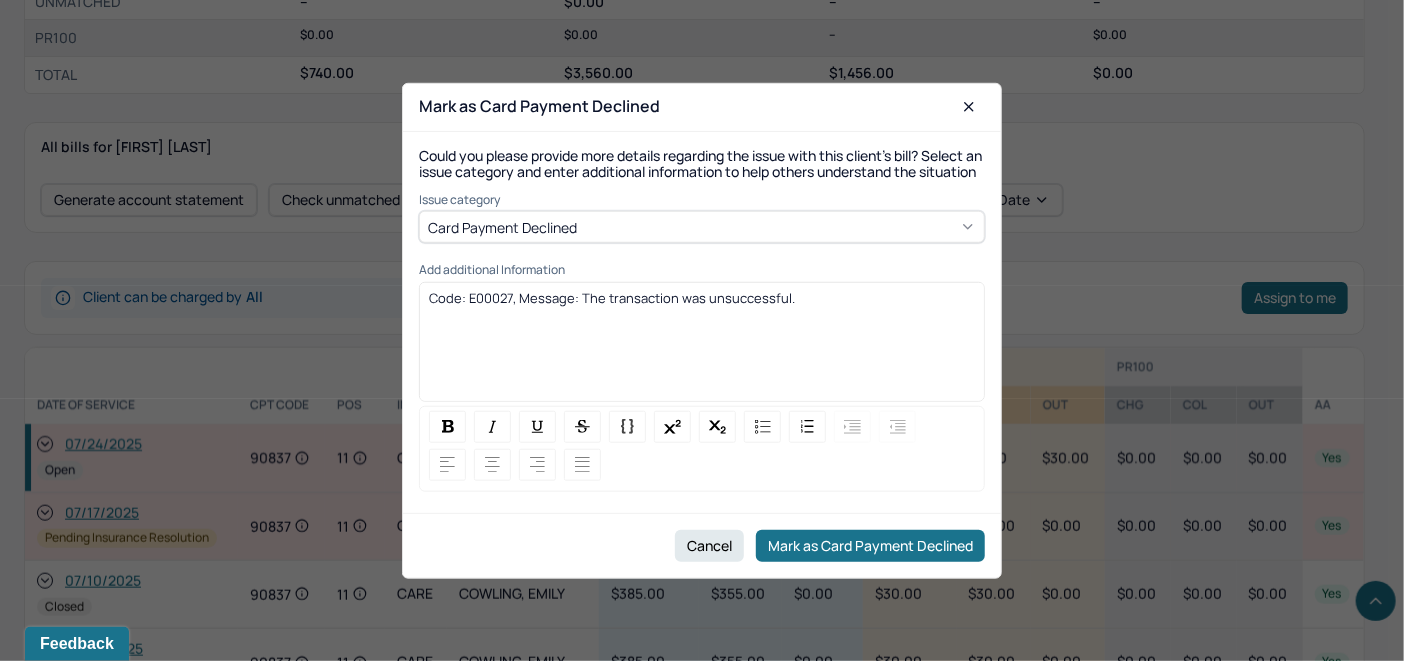 drag, startPoint x: 812, startPoint y: 313, endPoint x: 345, endPoint y: 305, distance: 467.0685 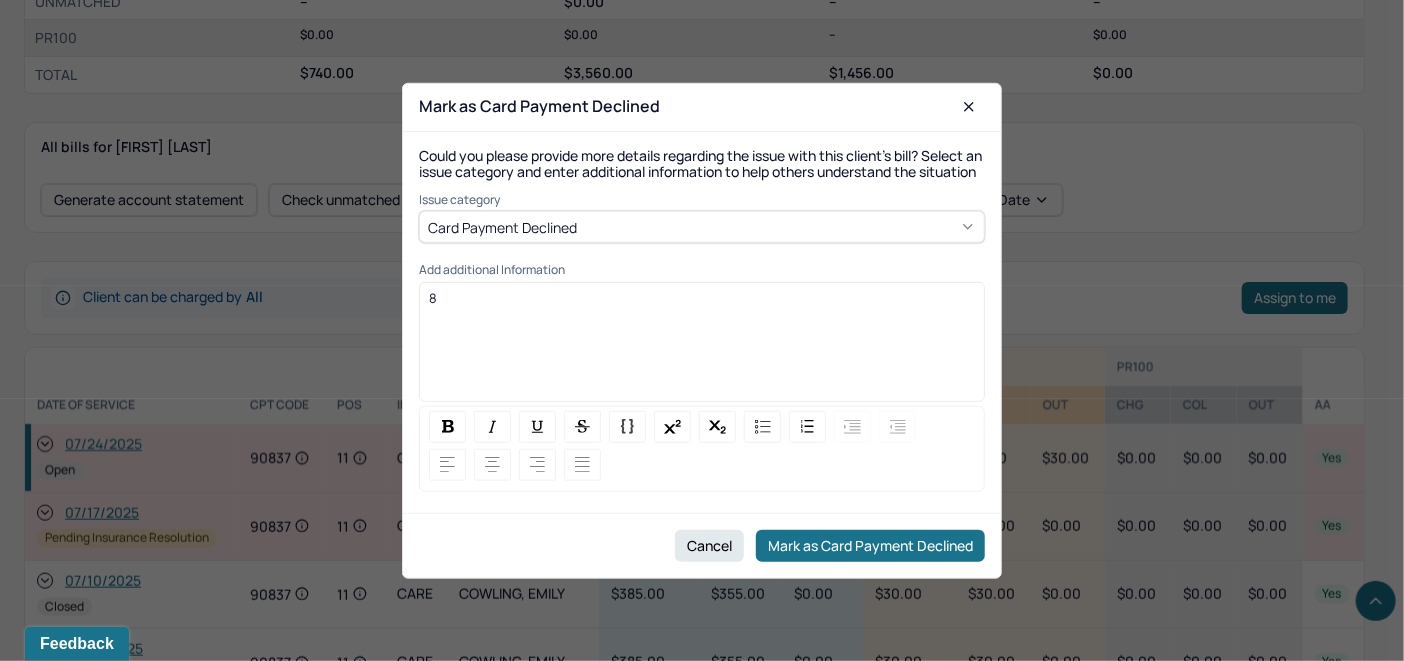 type 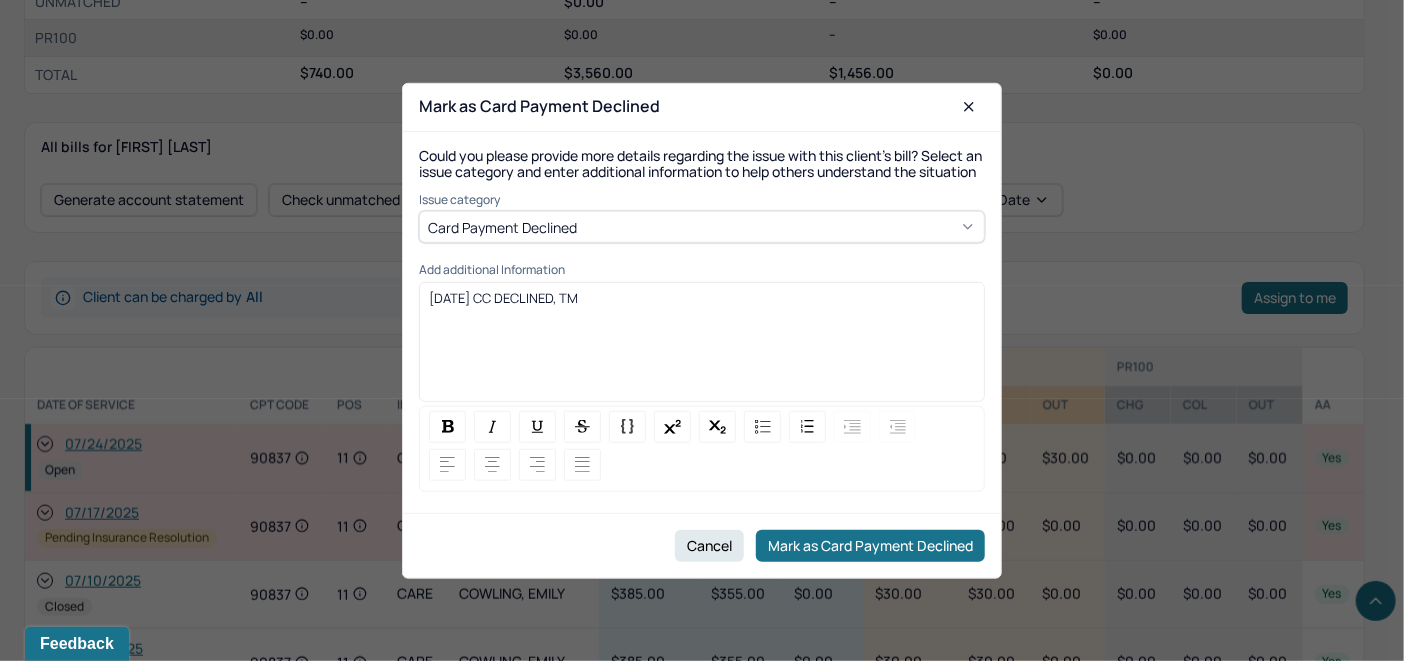 drag, startPoint x: 626, startPoint y: 312, endPoint x: 416, endPoint y: 312, distance: 210 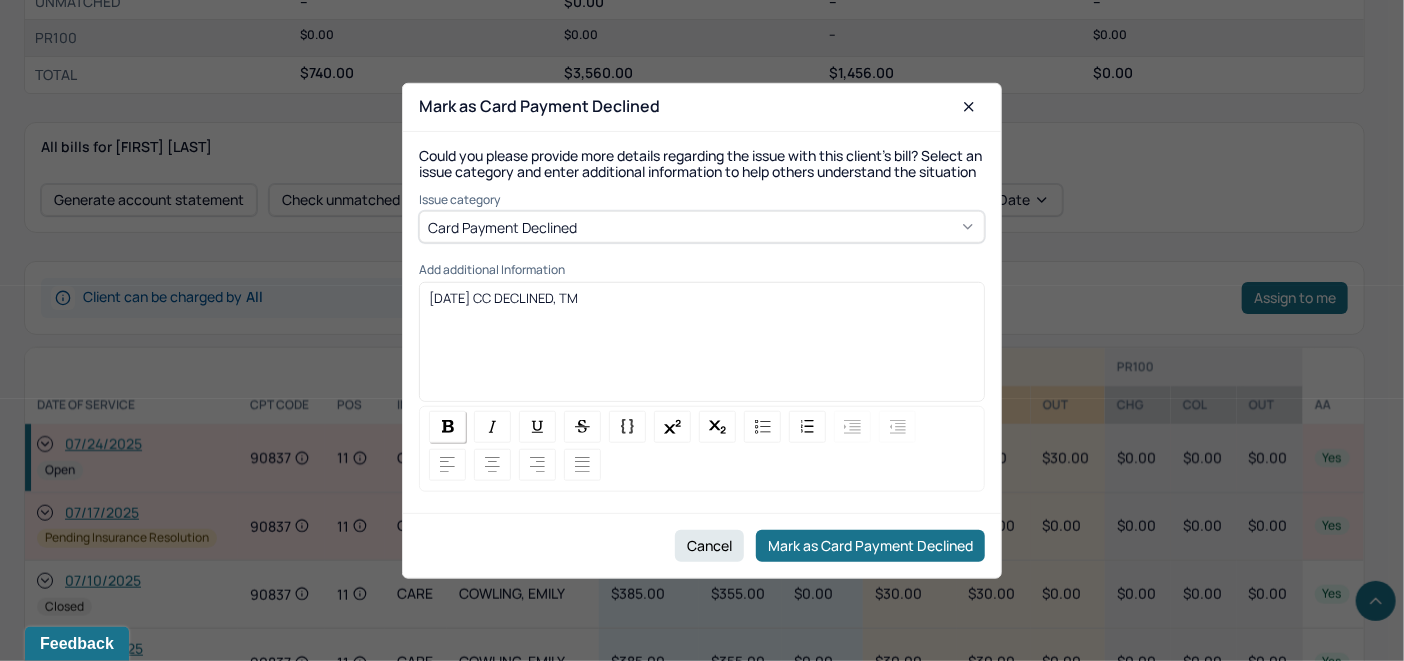 click at bounding box center (448, 426) 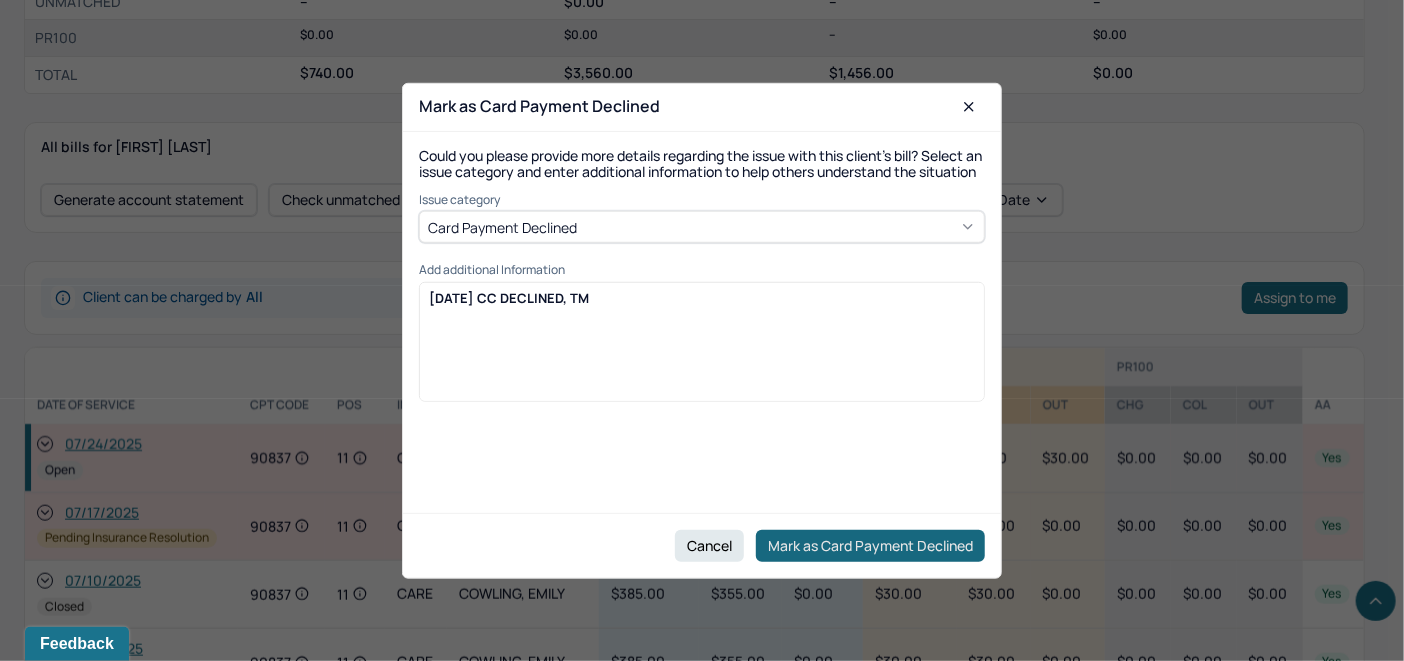 click on "Mark as Card Payment Declined" at bounding box center [870, 546] 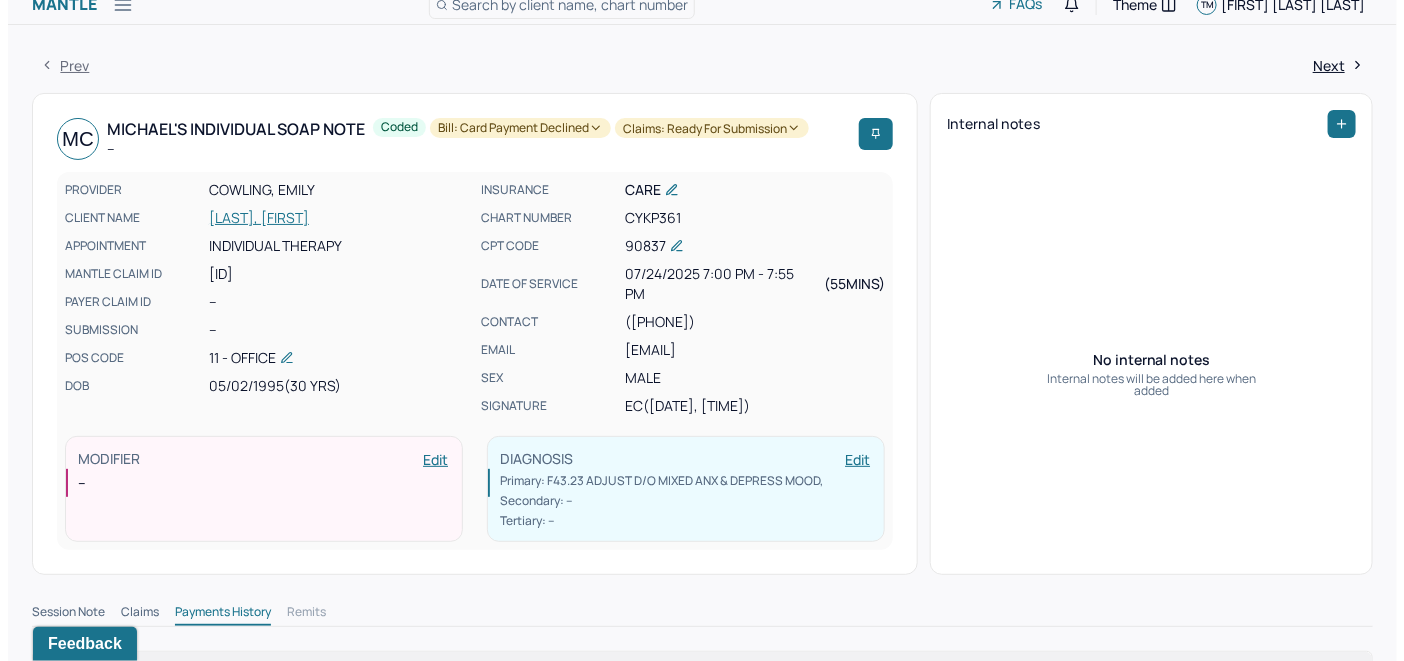 scroll, scrollTop: 0, scrollLeft: 0, axis: both 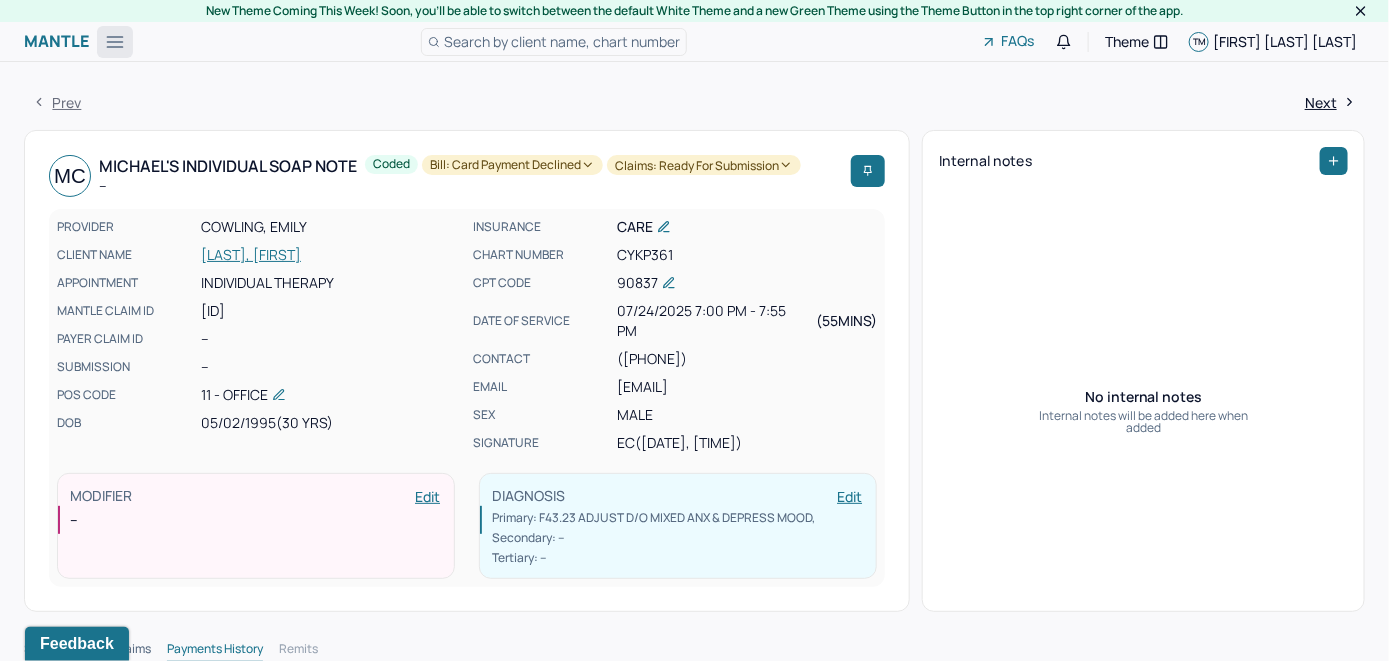 click 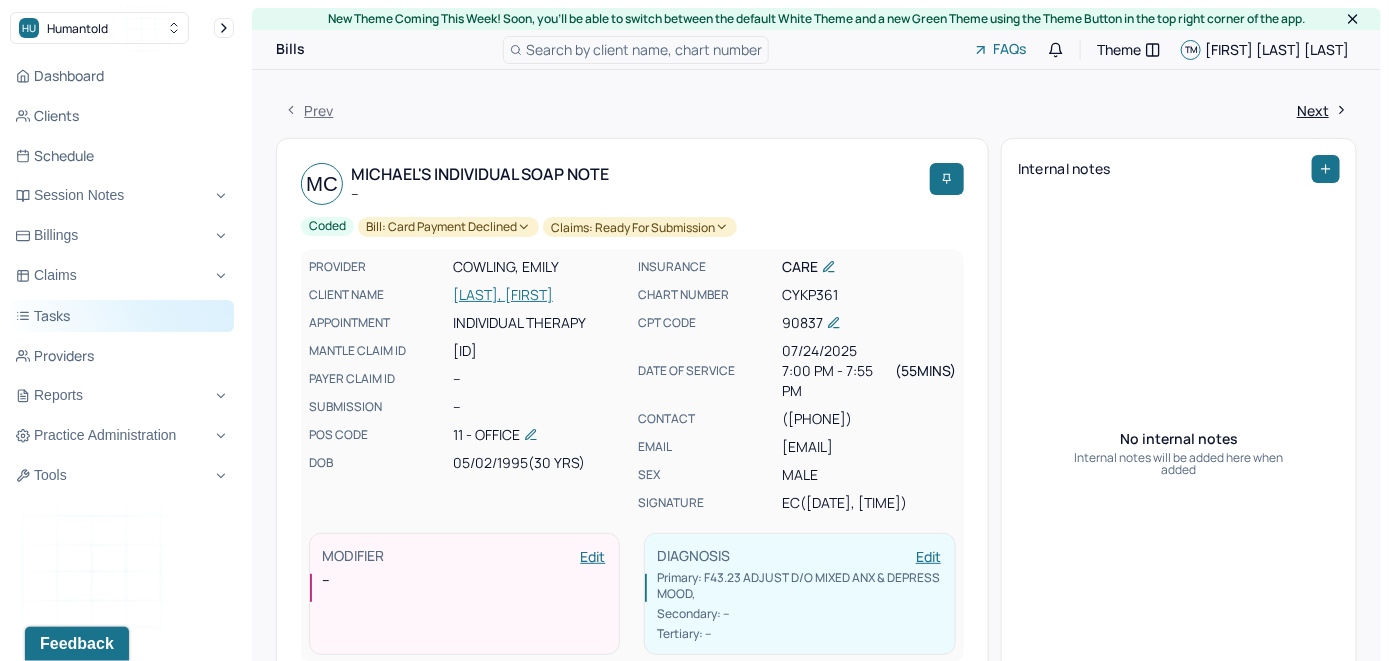 click on "Tasks" at bounding box center (122, 316) 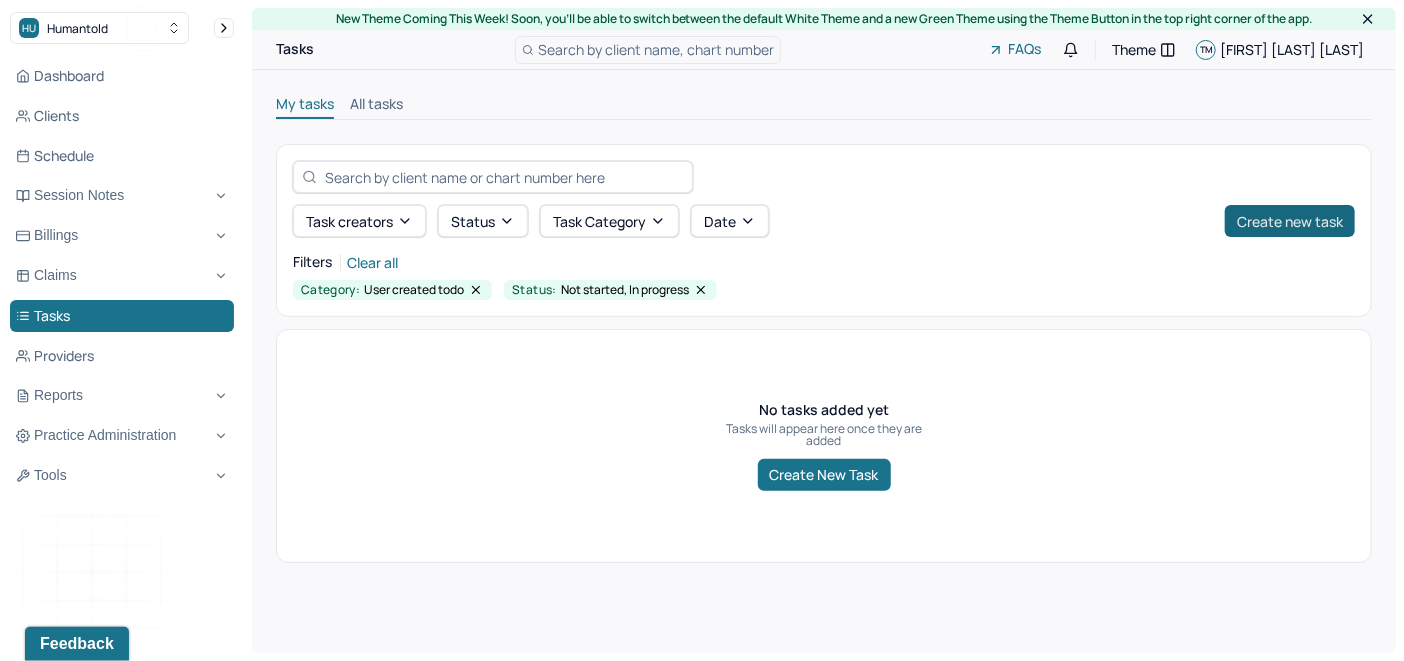 click on "Create new task" at bounding box center [1290, 221] 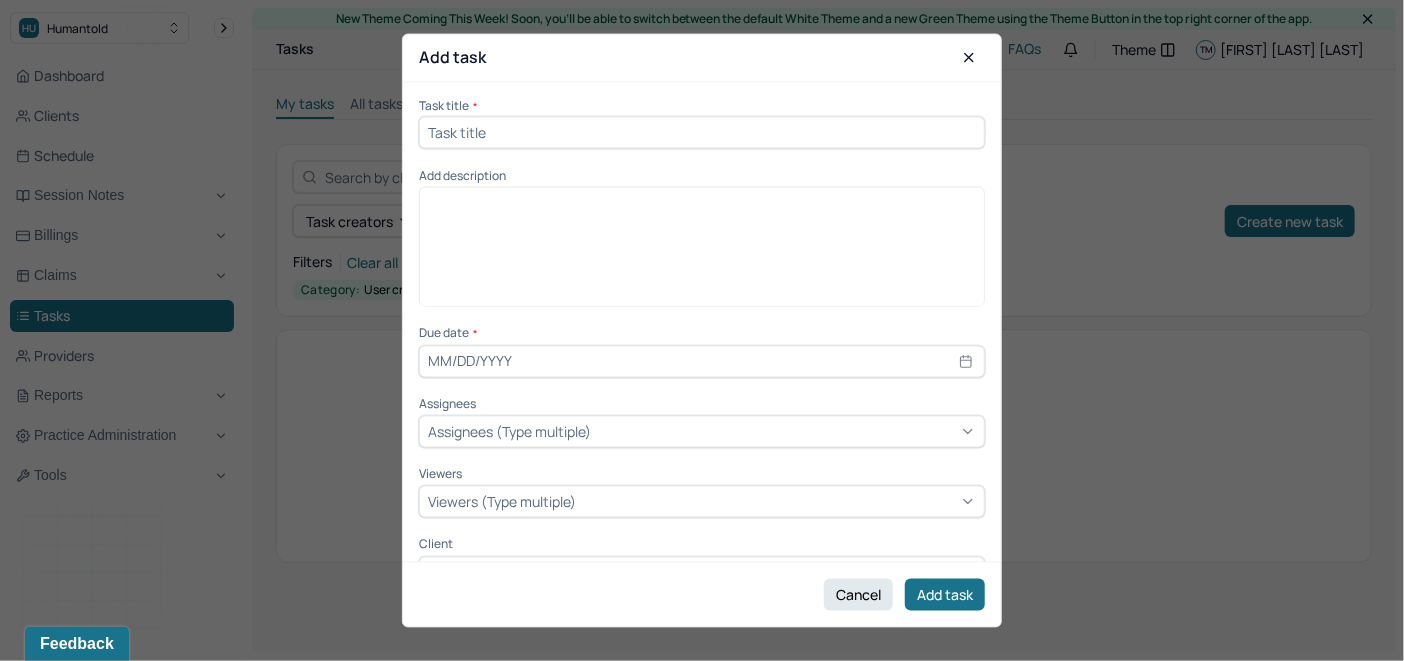 click at bounding box center [702, 132] 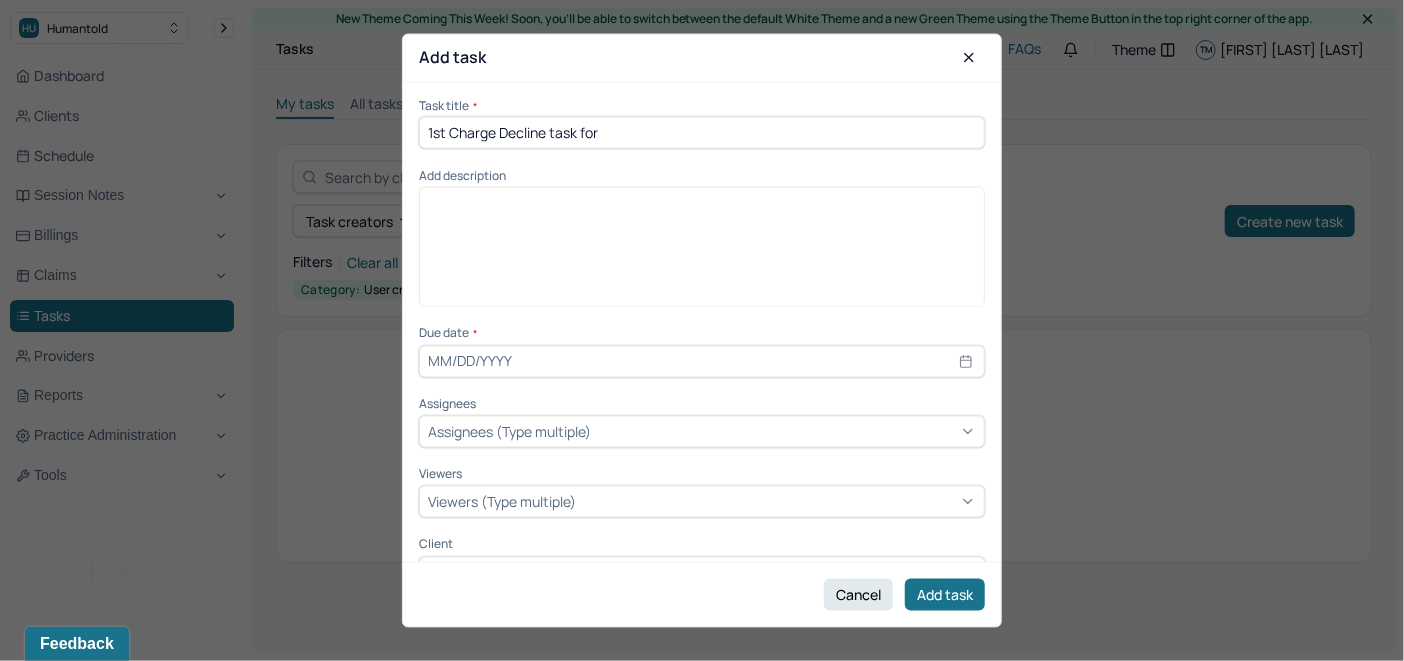 click on "1st Charge Decline task for" at bounding box center [702, 132] 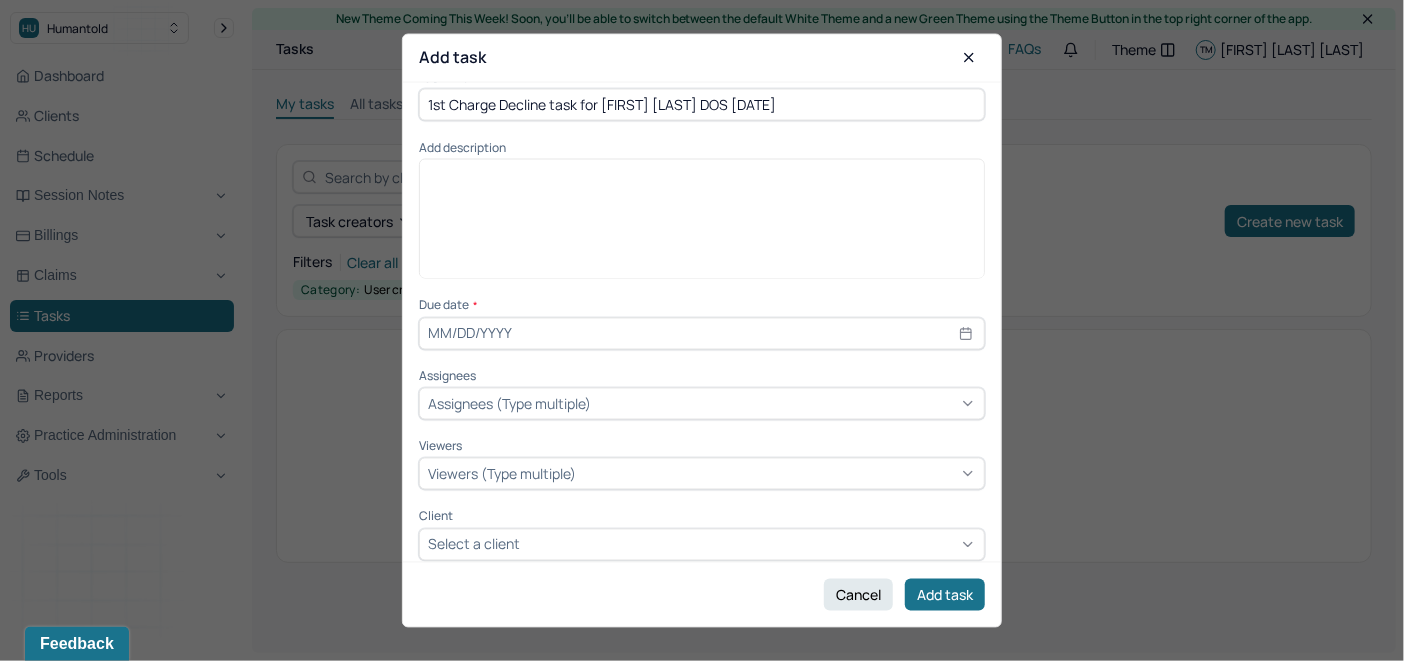 scroll, scrollTop: 41, scrollLeft: 0, axis: vertical 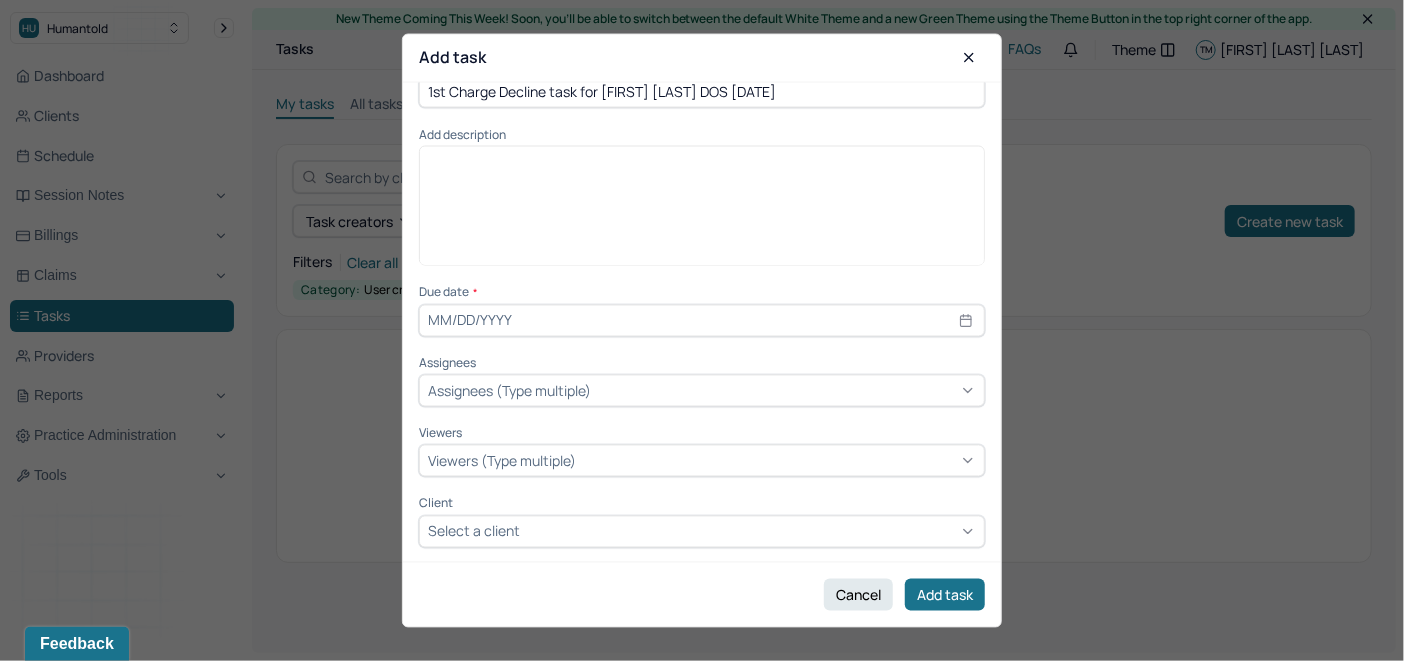 type on "1st Charge Decline task for [FIRST] [LAST] DOS [DATE]" 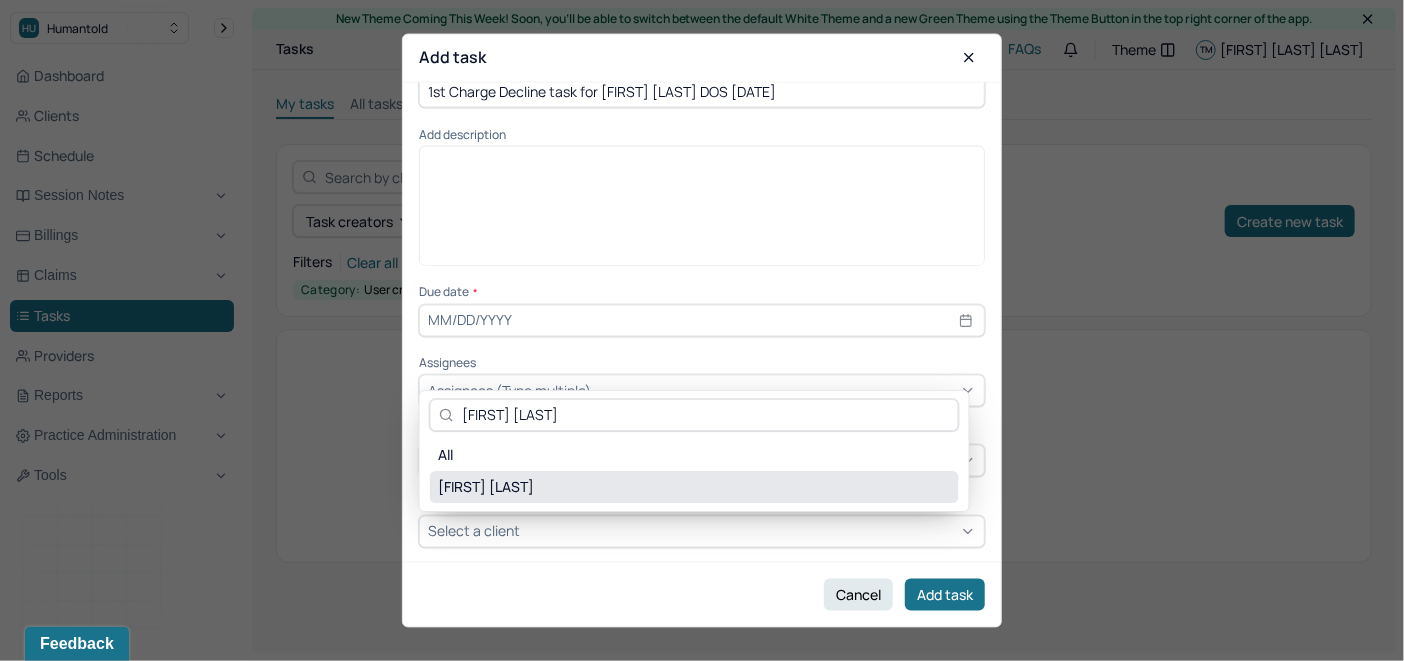 type on "[FIRST] [LAST]" 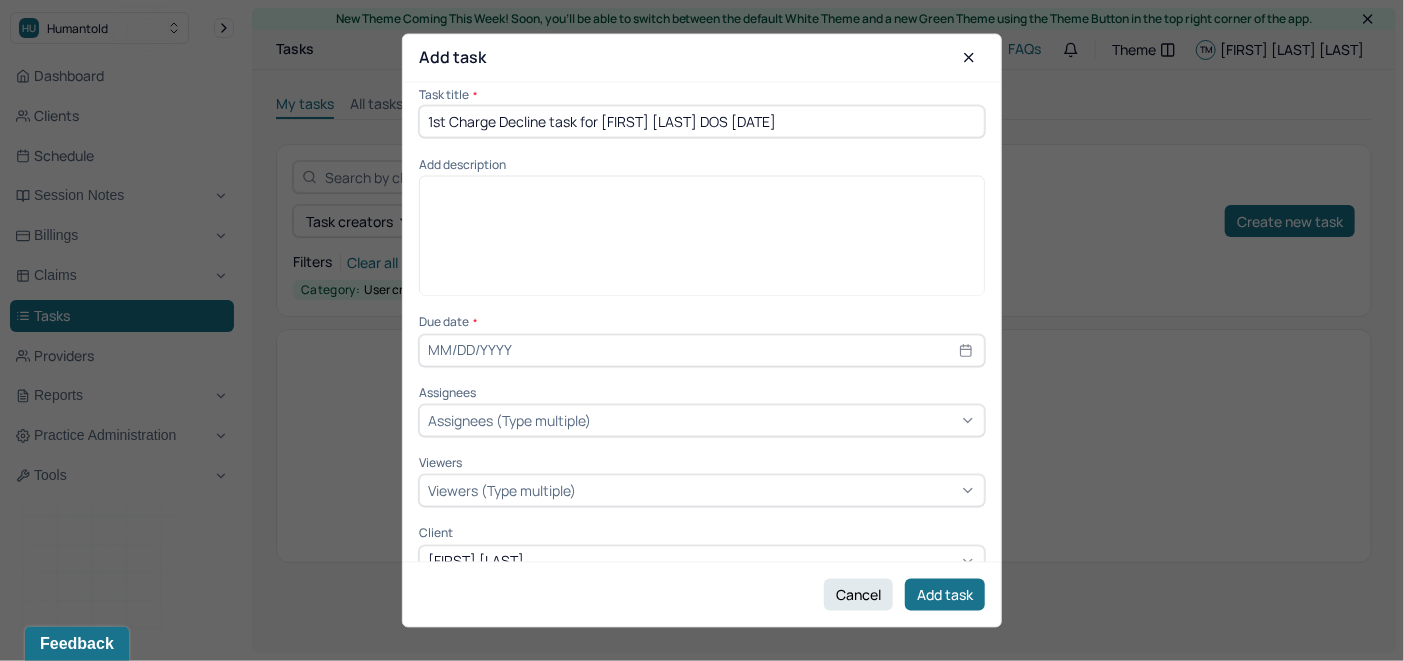 scroll, scrollTop: 0, scrollLeft: 0, axis: both 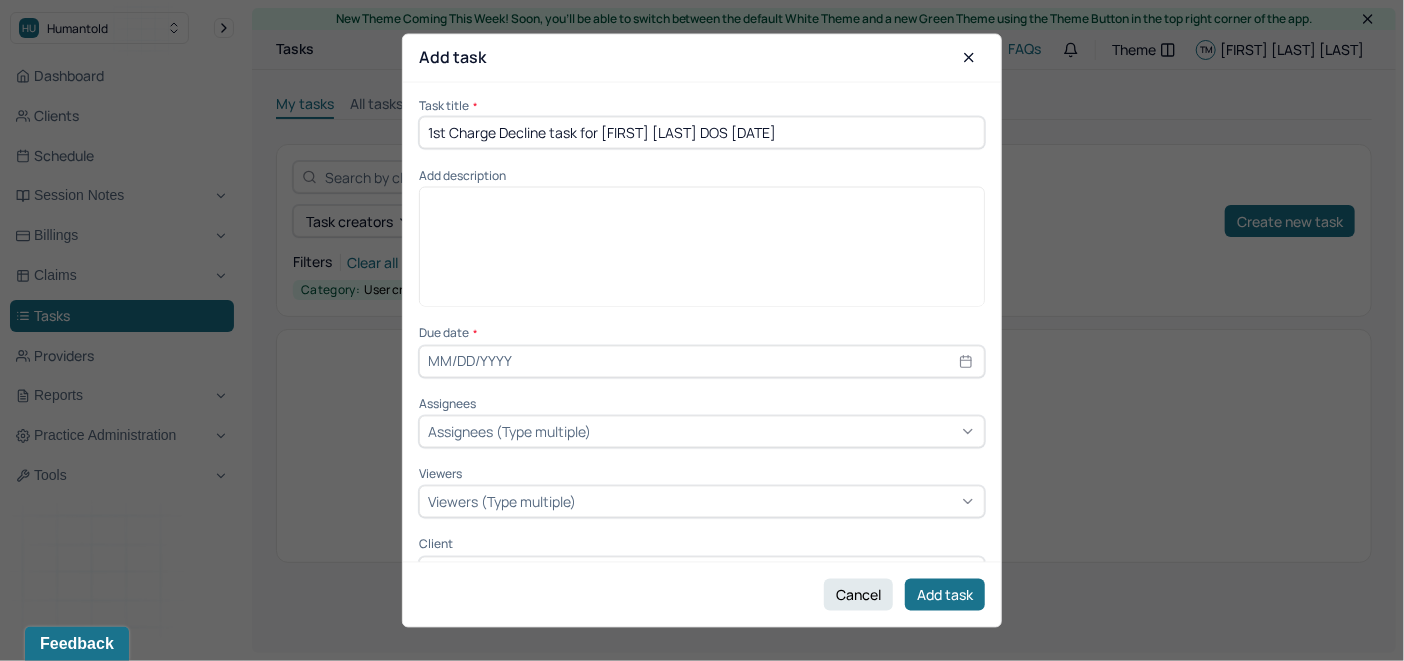 drag, startPoint x: 809, startPoint y: 92, endPoint x: 415, endPoint y: 100, distance: 394.0812 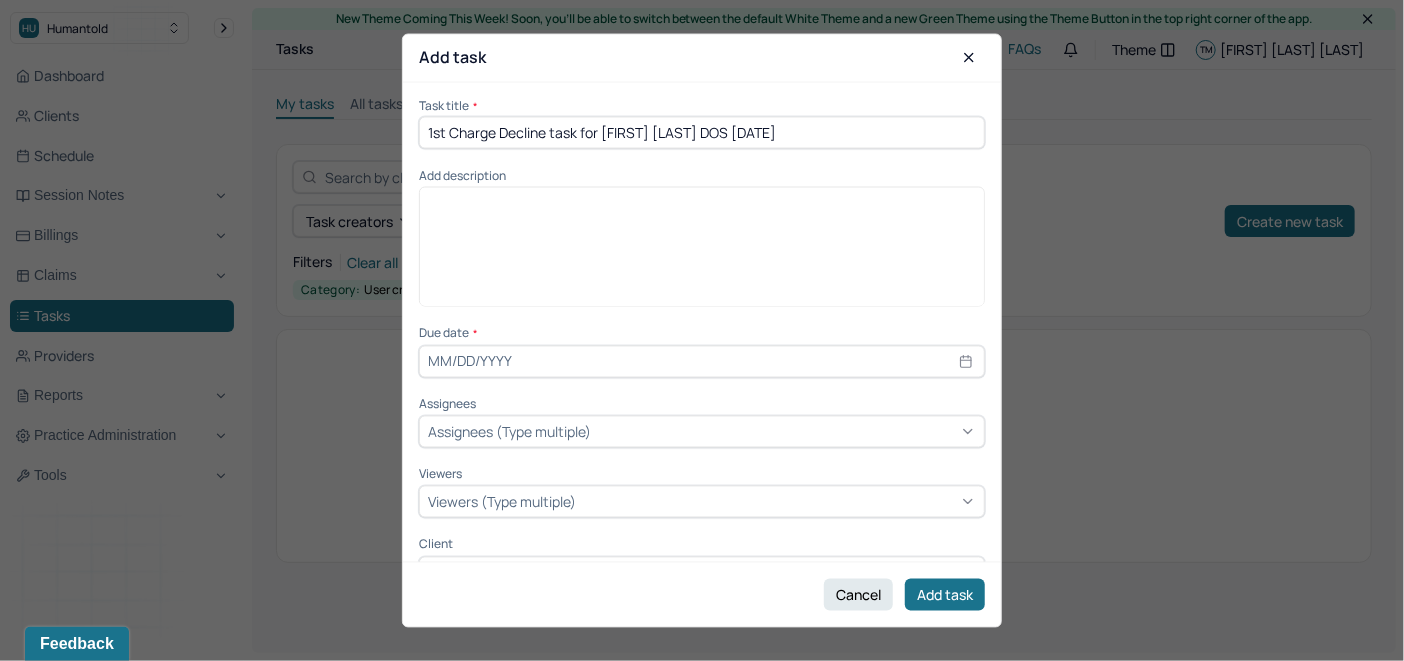 click on "Task title * 1st Charge Decline task for [FIRST] [LAST] DOS [DATE] Add description Due date * Assignees Assignees (Type multiple) Viewers Viewers (Type multiple) Client [FIRST] [LAST]" at bounding box center [702, 322] 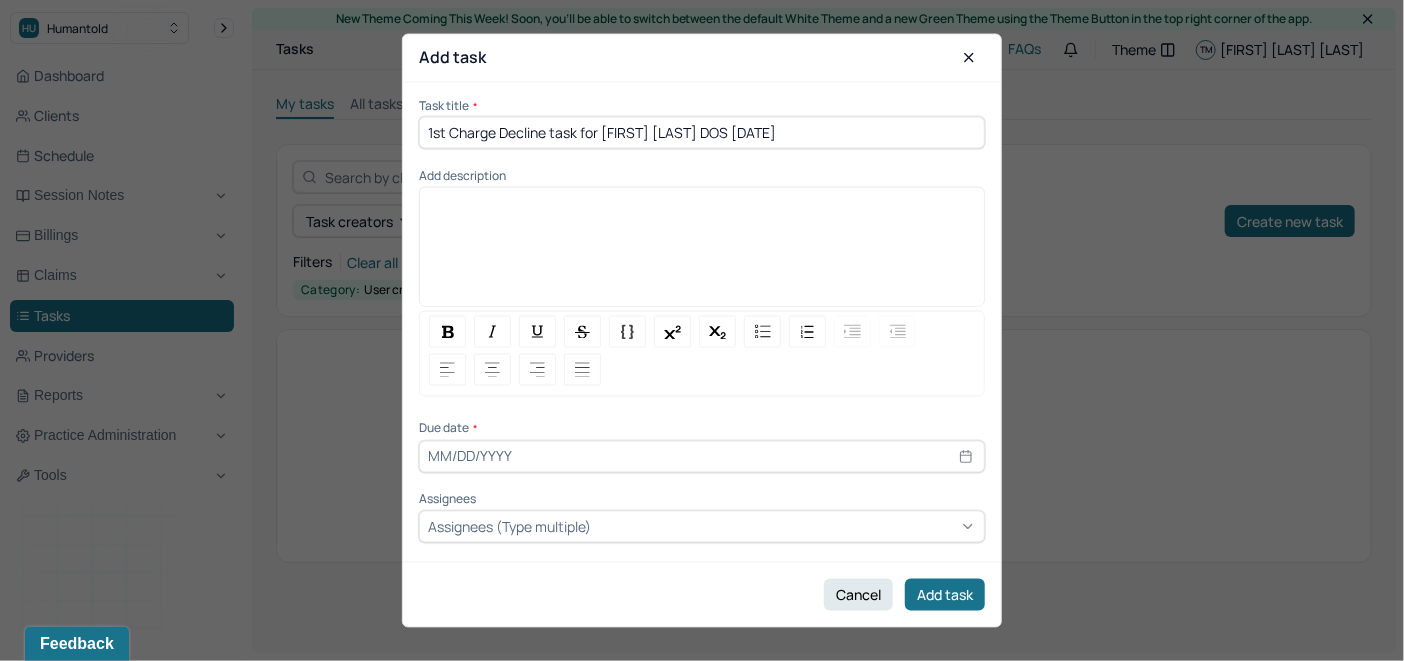 click at bounding box center (702, 203) 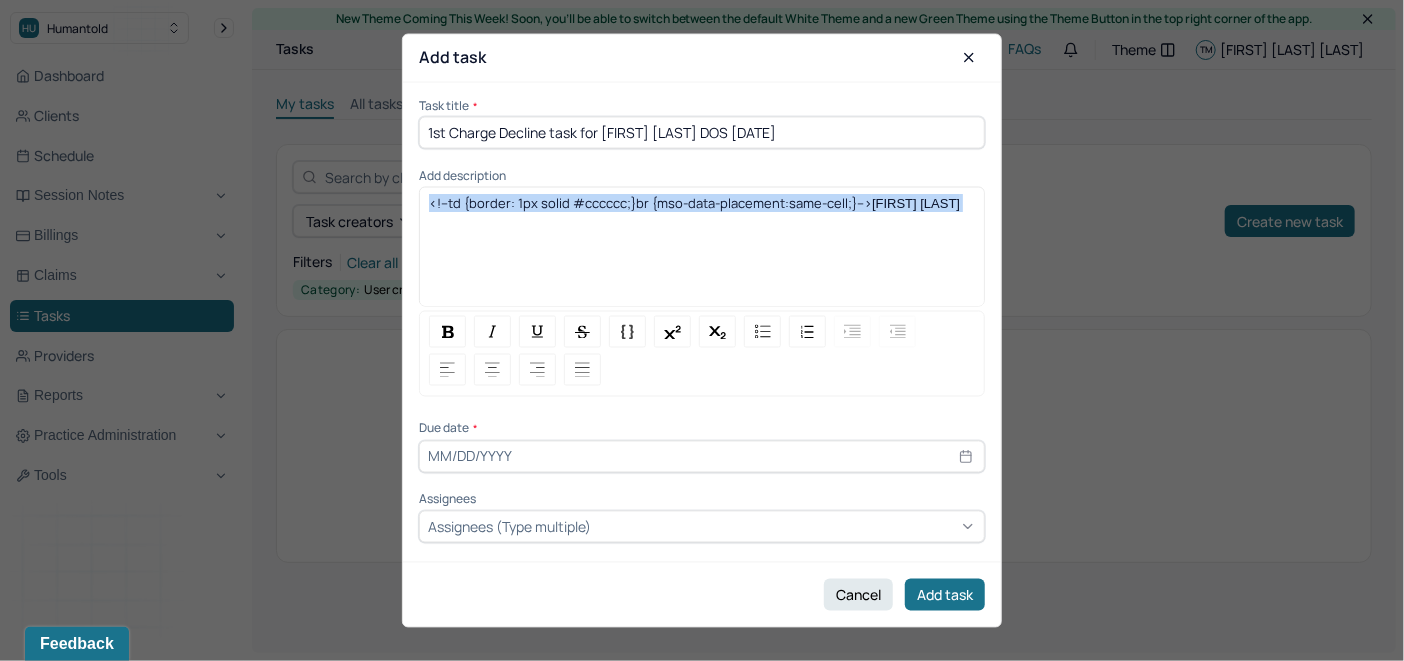 drag, startPoint x: 491, startPoint y: 227, endPoint x: 417, endPoint y: 206, distance: 76.922035 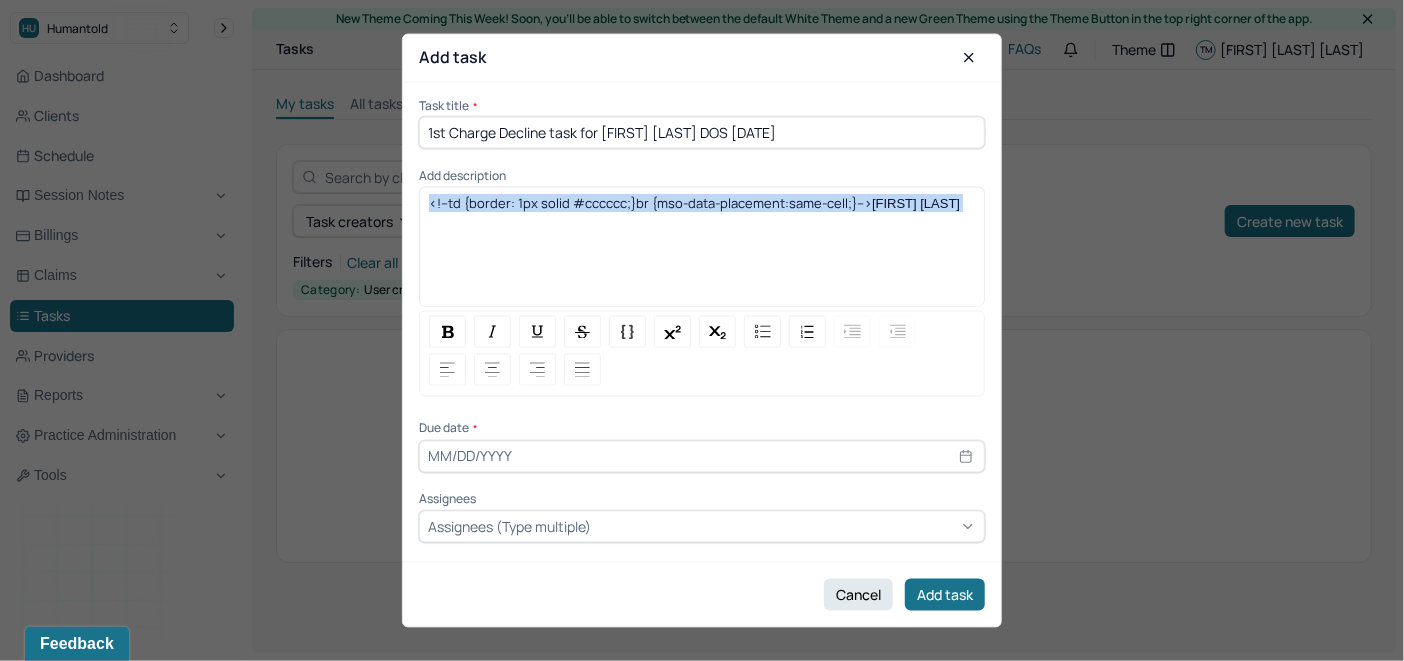 click on "Task title * 1st Charge Decline task for [FIRST] [LAST] DOS [DATE] Add description <!--td {border: 1px solid #cccccc;}br {mso-data-placement:same-cell;}--> [FIRST] [LAST]   Due date * Assignees Assignees (Type multiple) Viewers Viewers (Type multiple) Client [FIRST] [LAST]" at bounding box center [702, 322] 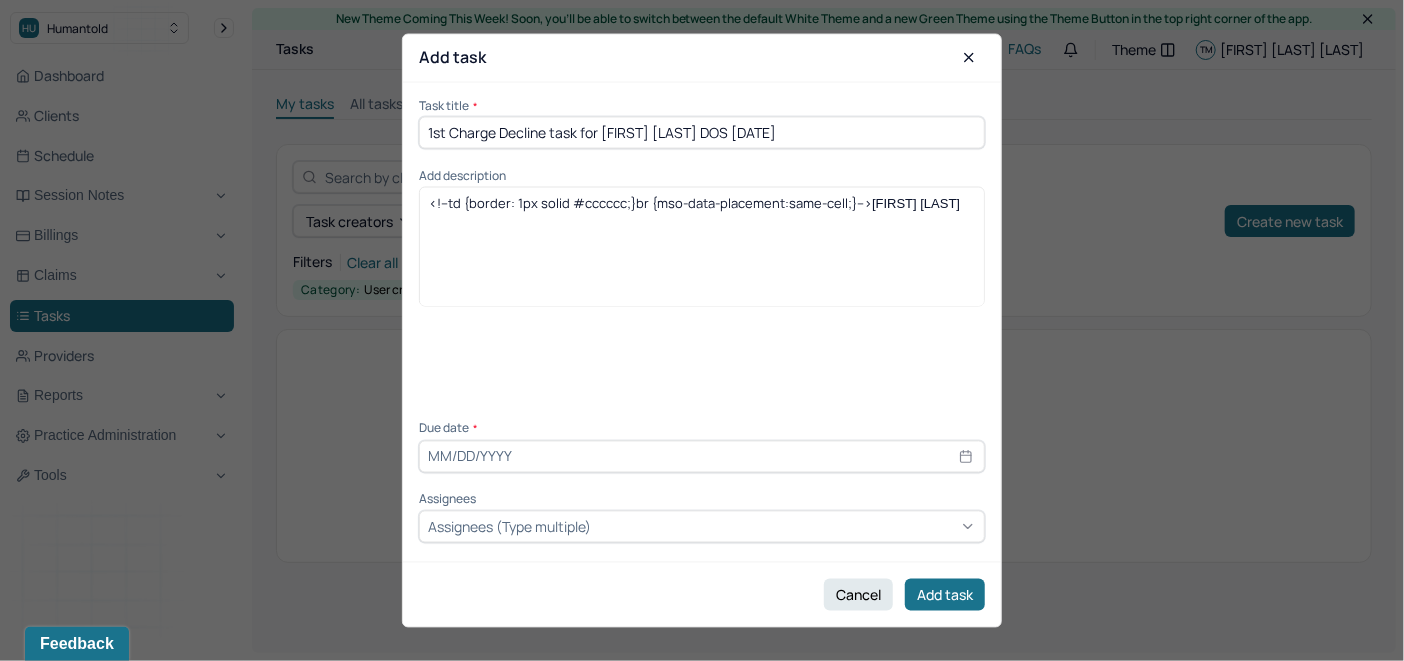 drag, startPoint x: 801, startPoint y: 120, endPoint x: 402, endPoint y: 98, distance: 399.60605 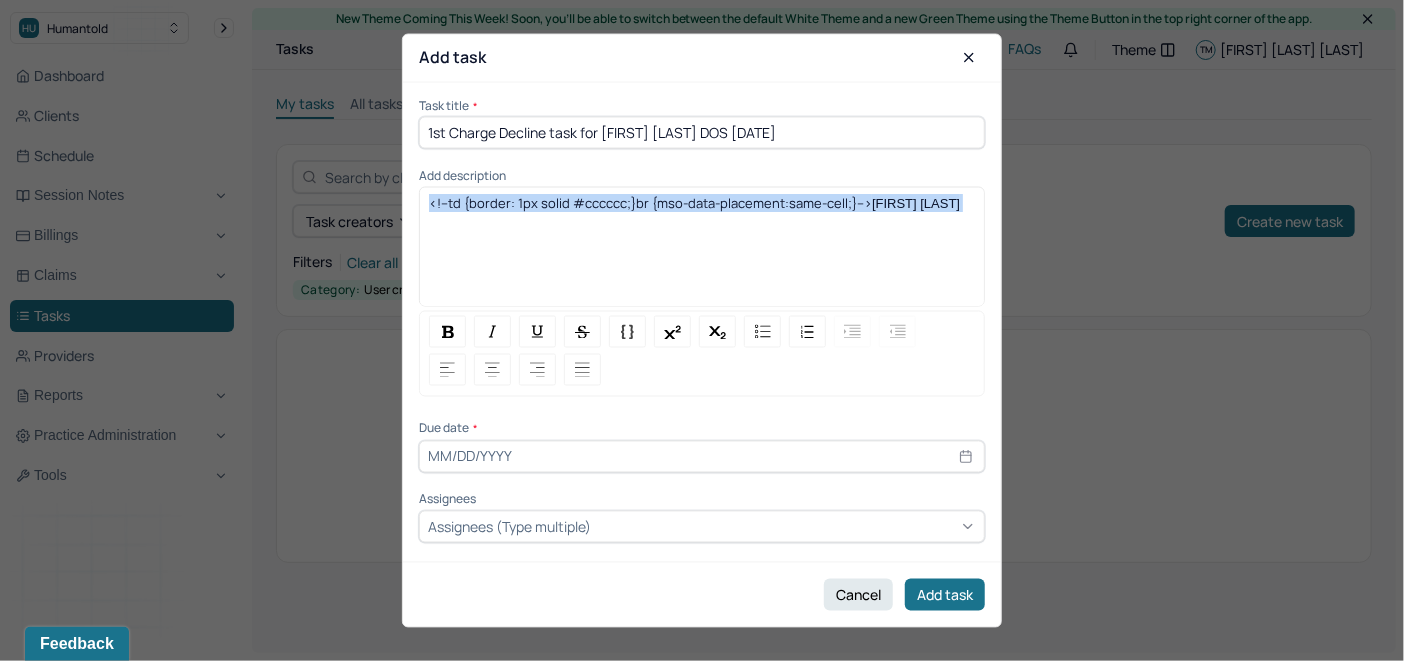 drag, startPoint x: 485, startPoint y: 225, endPoint x: 421, endPoint y: 200, distance: 68.70953 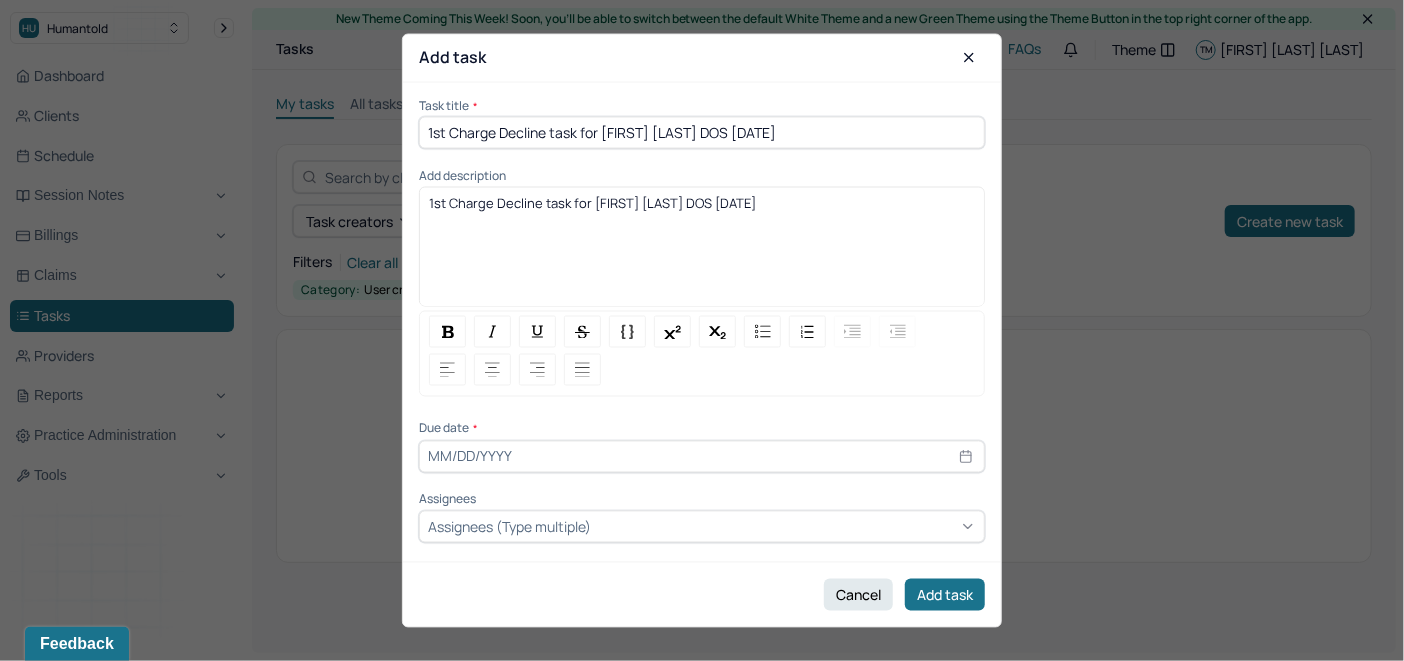 drag, startPoint x: 785, startPoint y: 199, endPoint x: 417, endPoint y: 223, distance: 368.78177 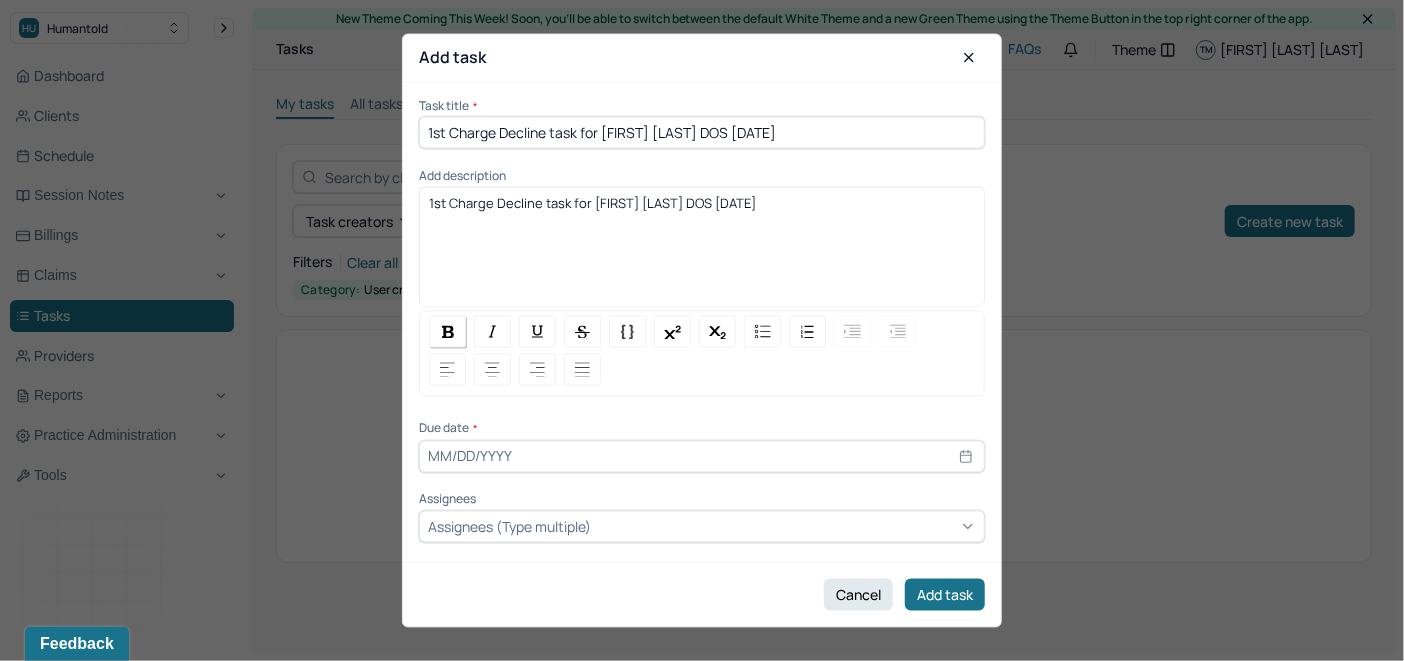 click at bounding box center [447, 332] 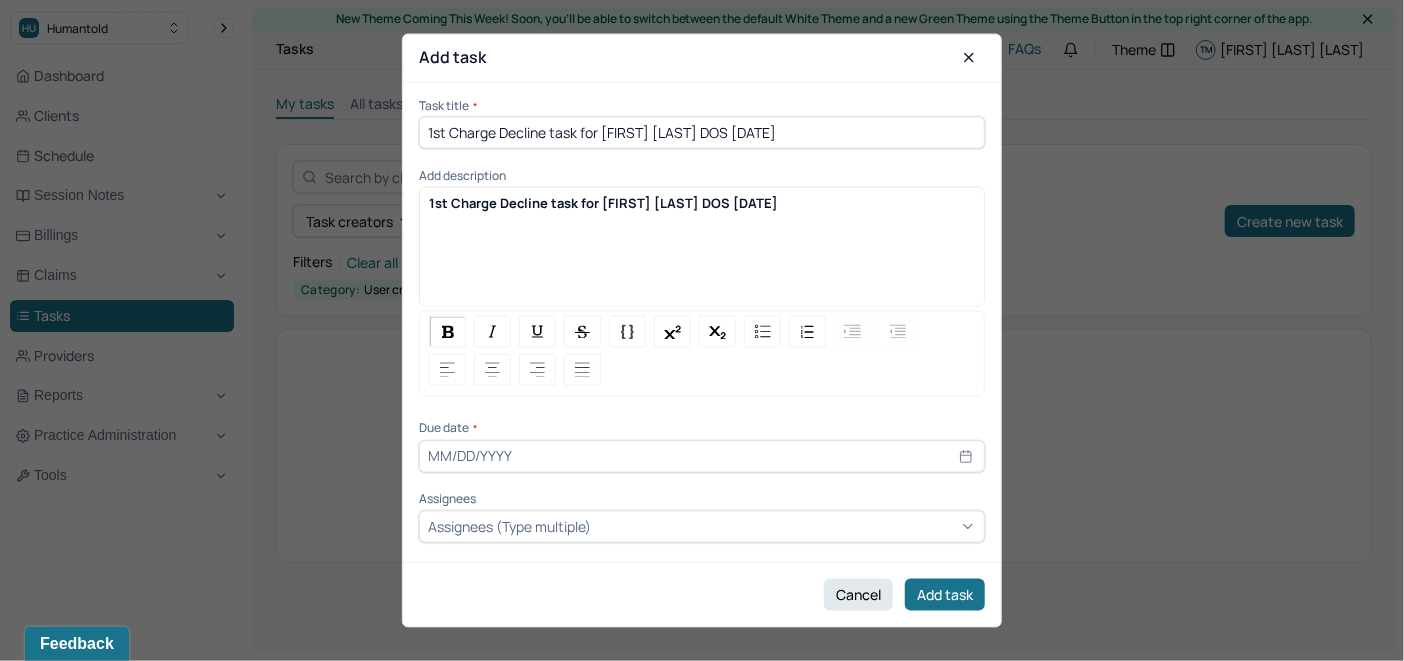 click at bounding box center (702, 456) 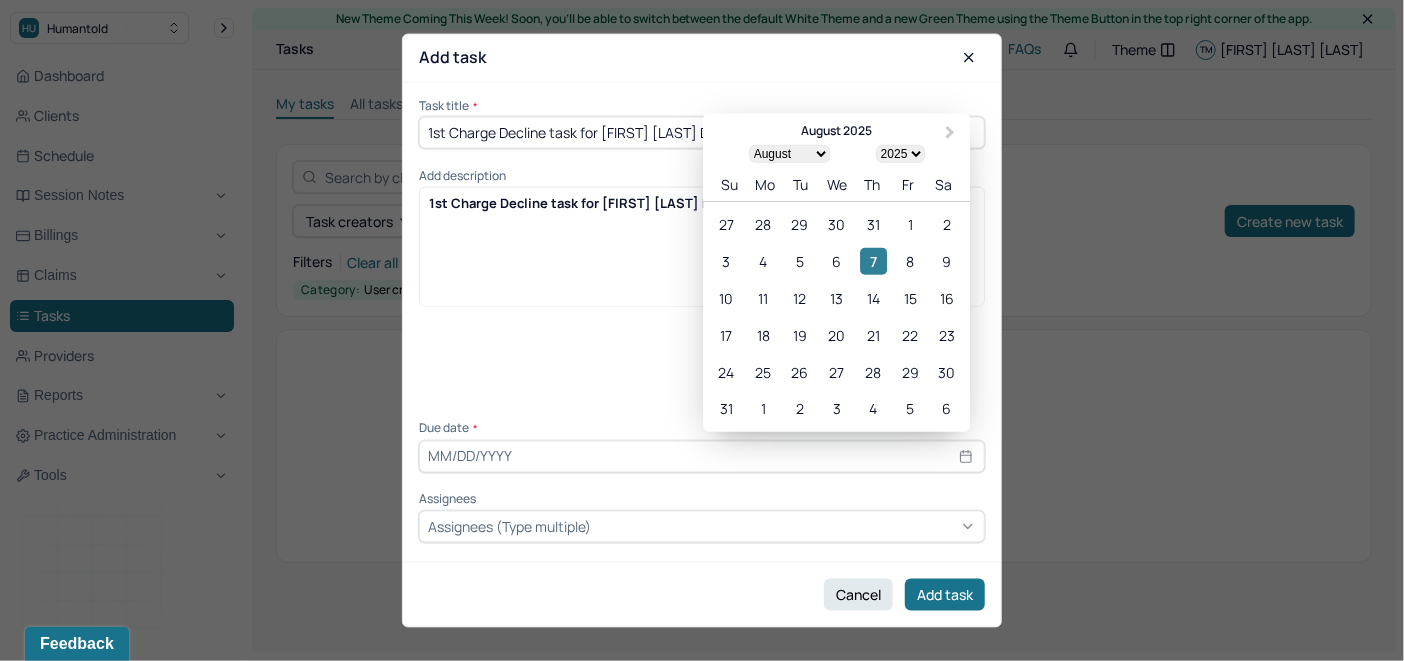 click on "7" at bounding box center (873, 261) 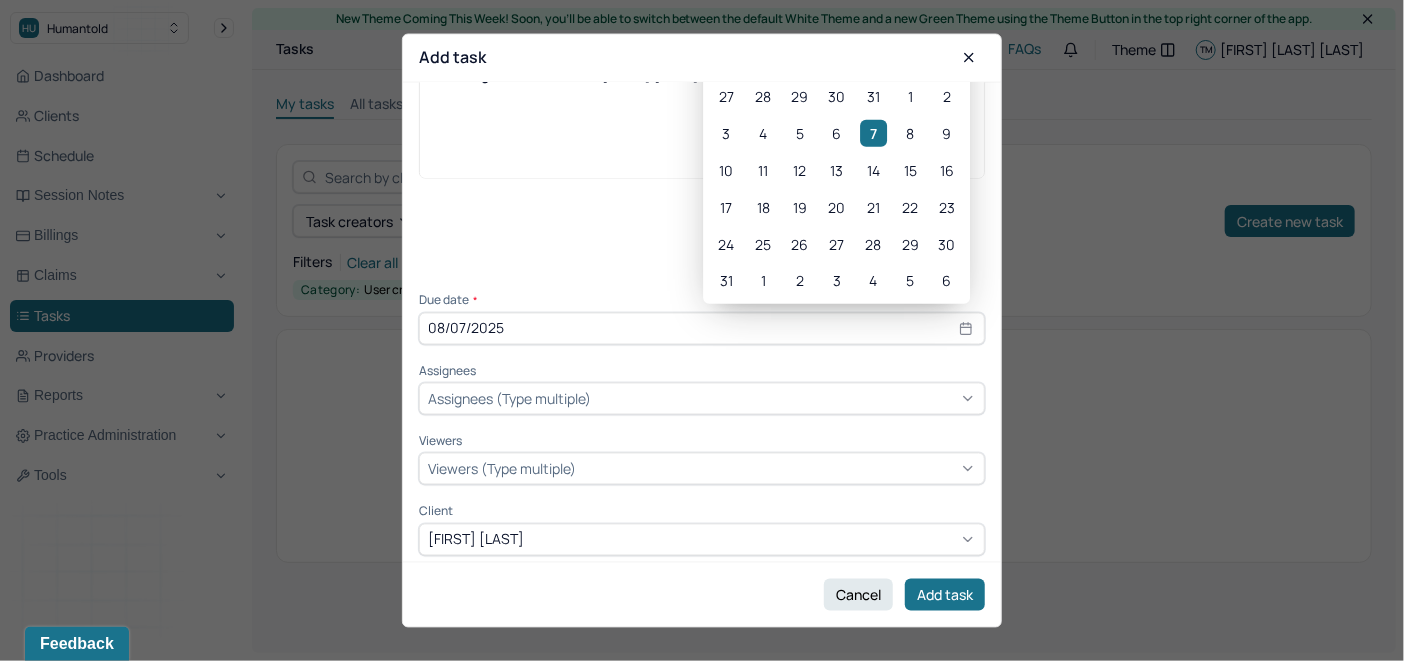scroll, scrollTop: 135, scrollLeft: 0, axis: vertical 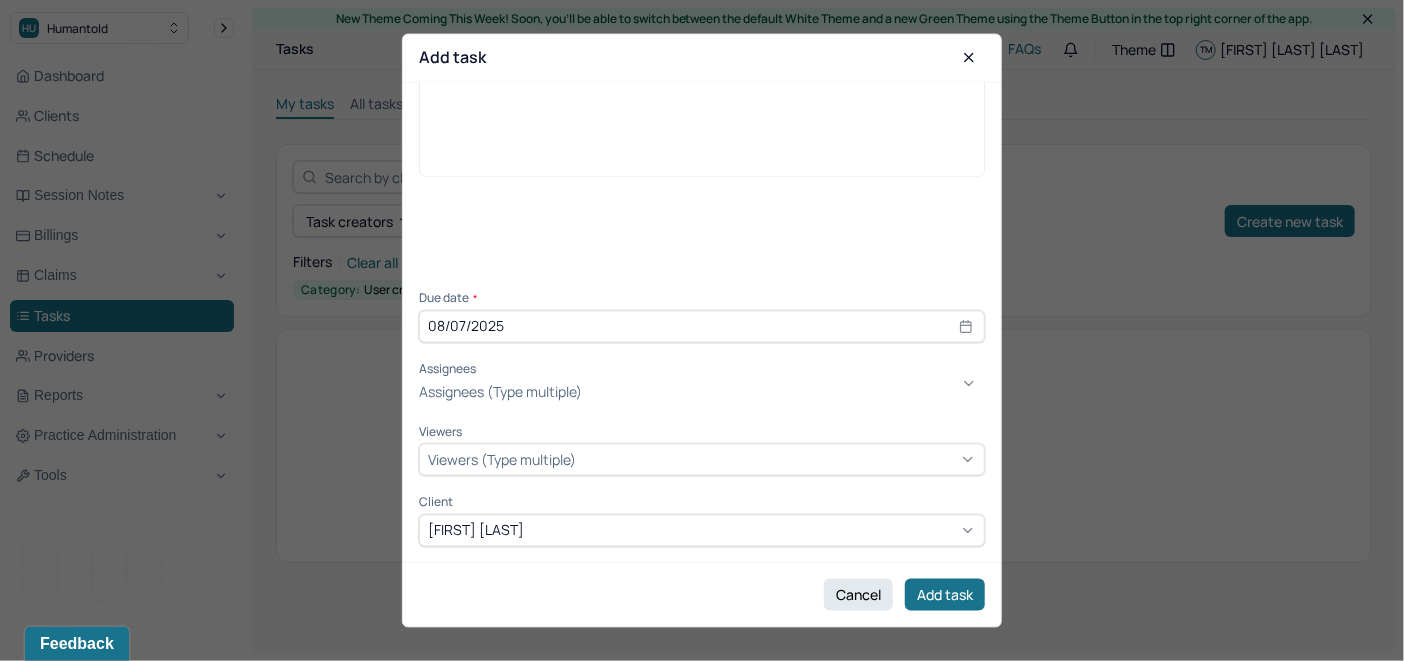 click on "Assignees (Type multiple)" at bounding box center (500, 393) 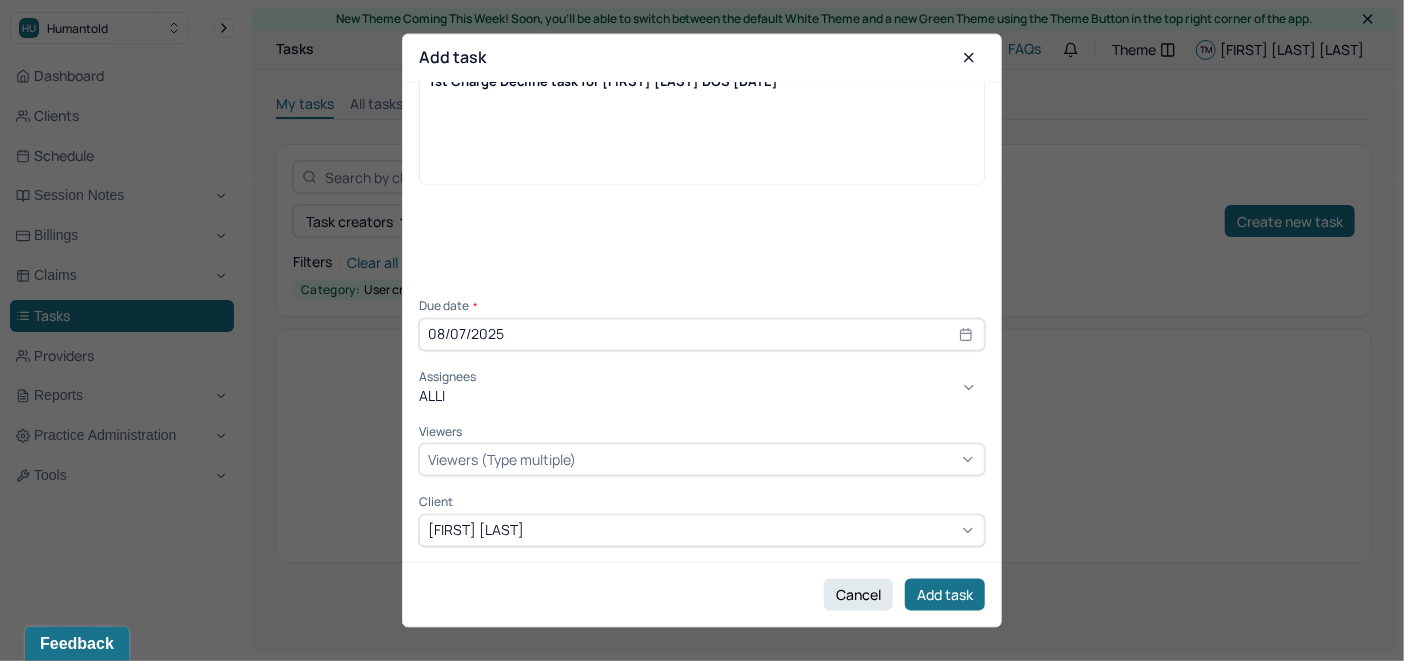 type on "[FIRST]" 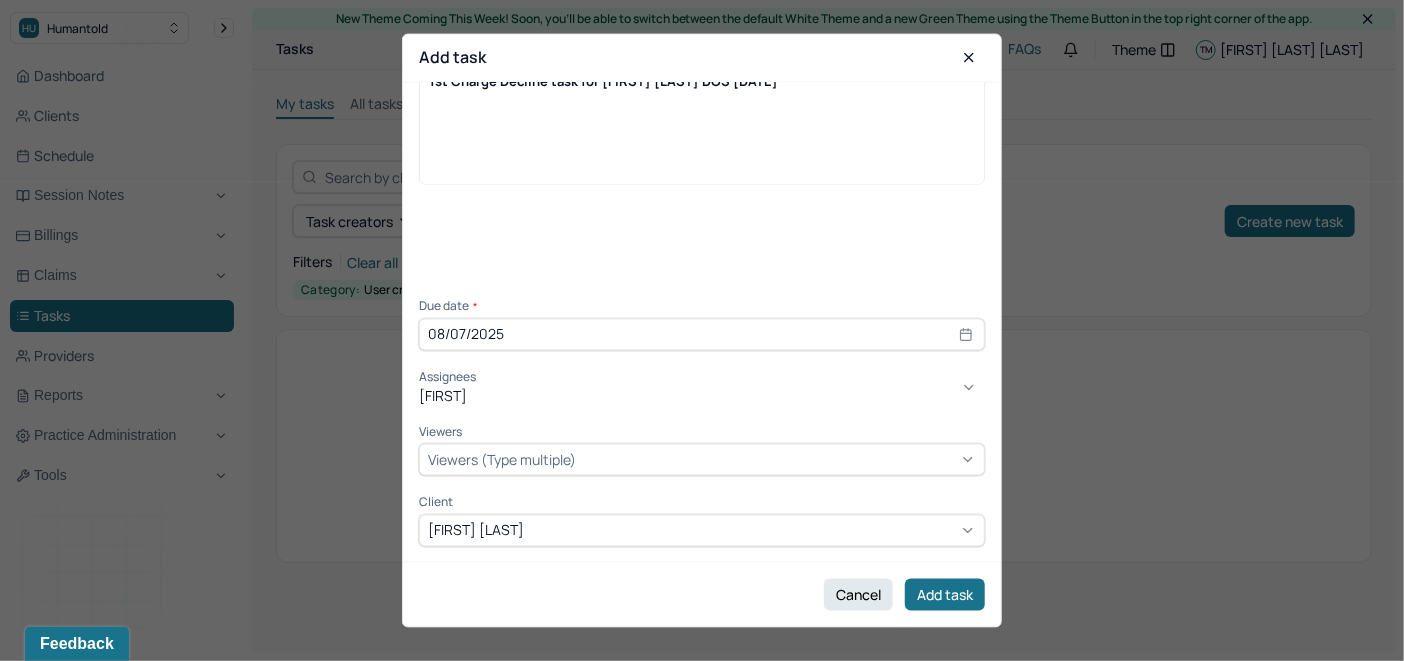 click on "[FIRST] [LAST]" at bounding box center [702, 686] 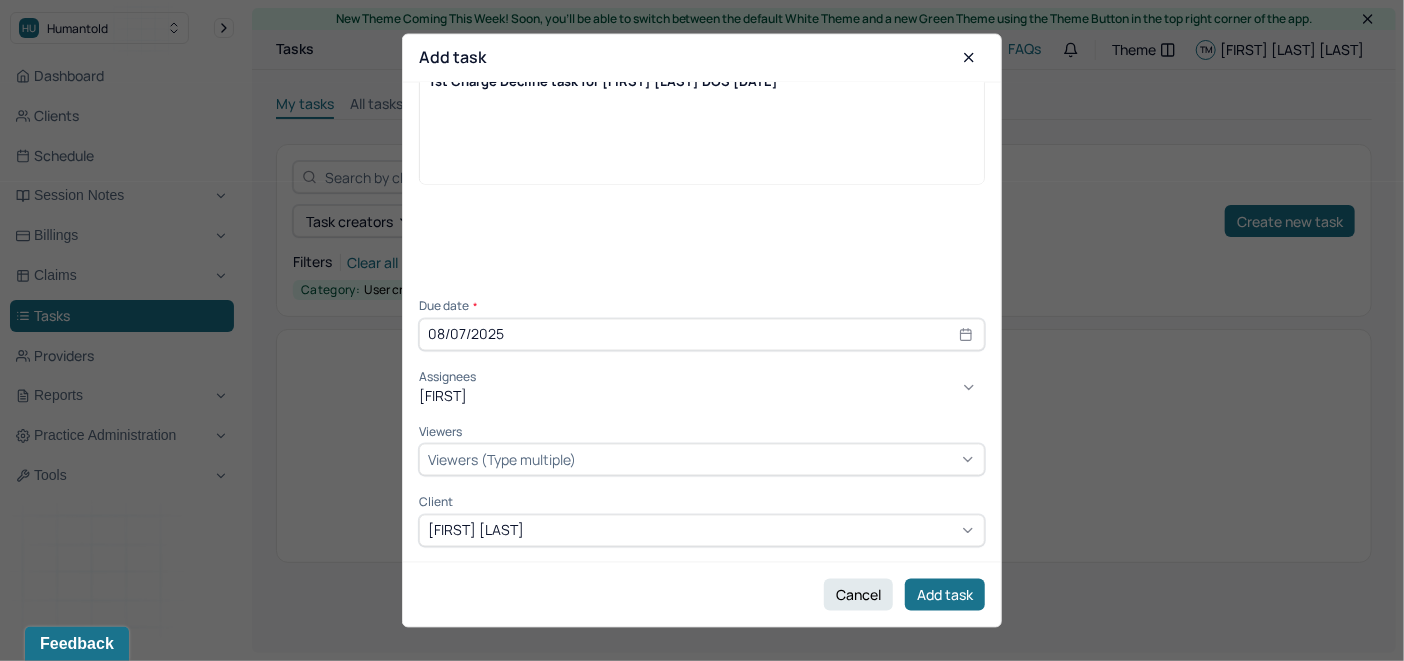 type 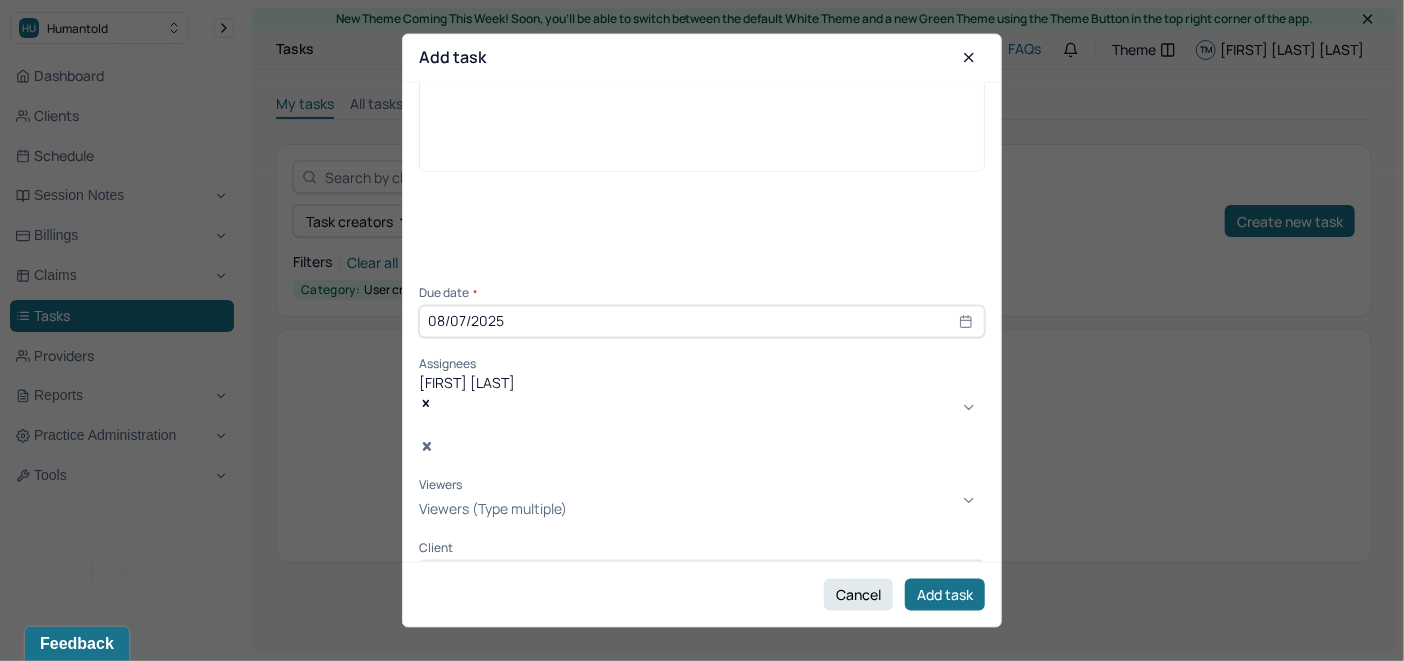 click on "Viewers (Type multiple)" at bounding box center (493, 509) 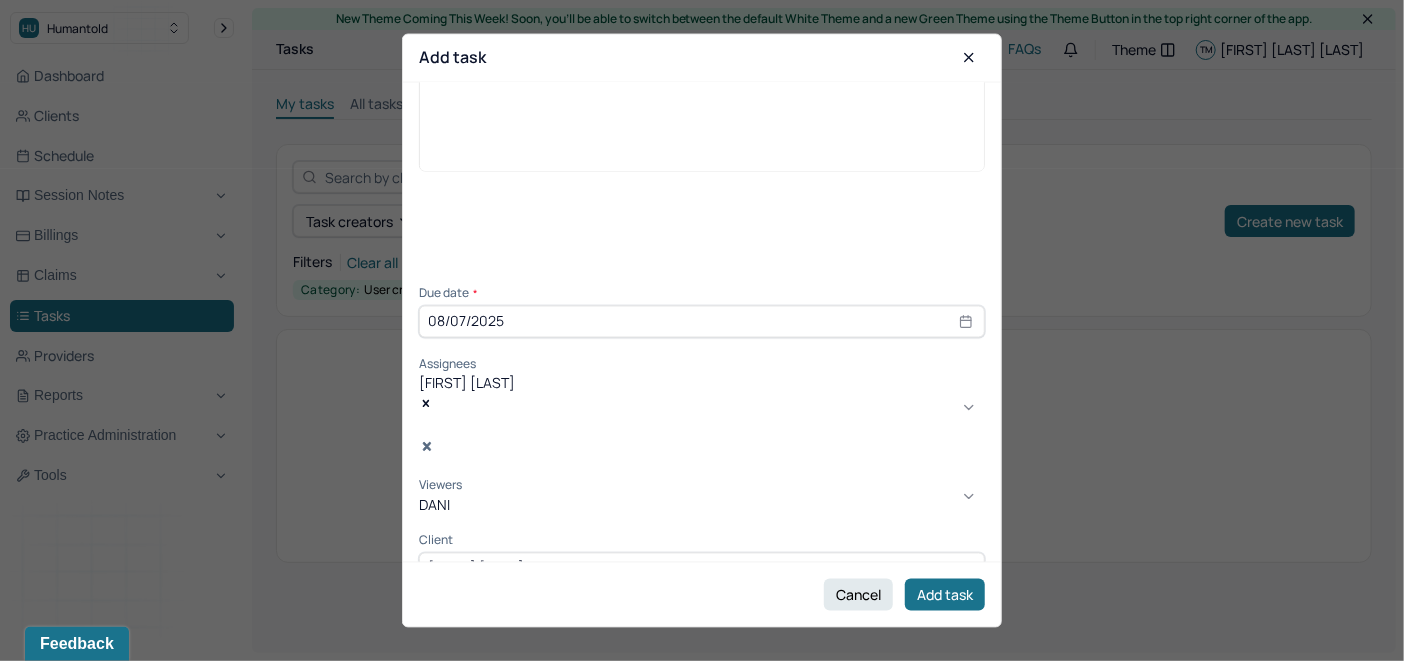 type on "[FIRST]" 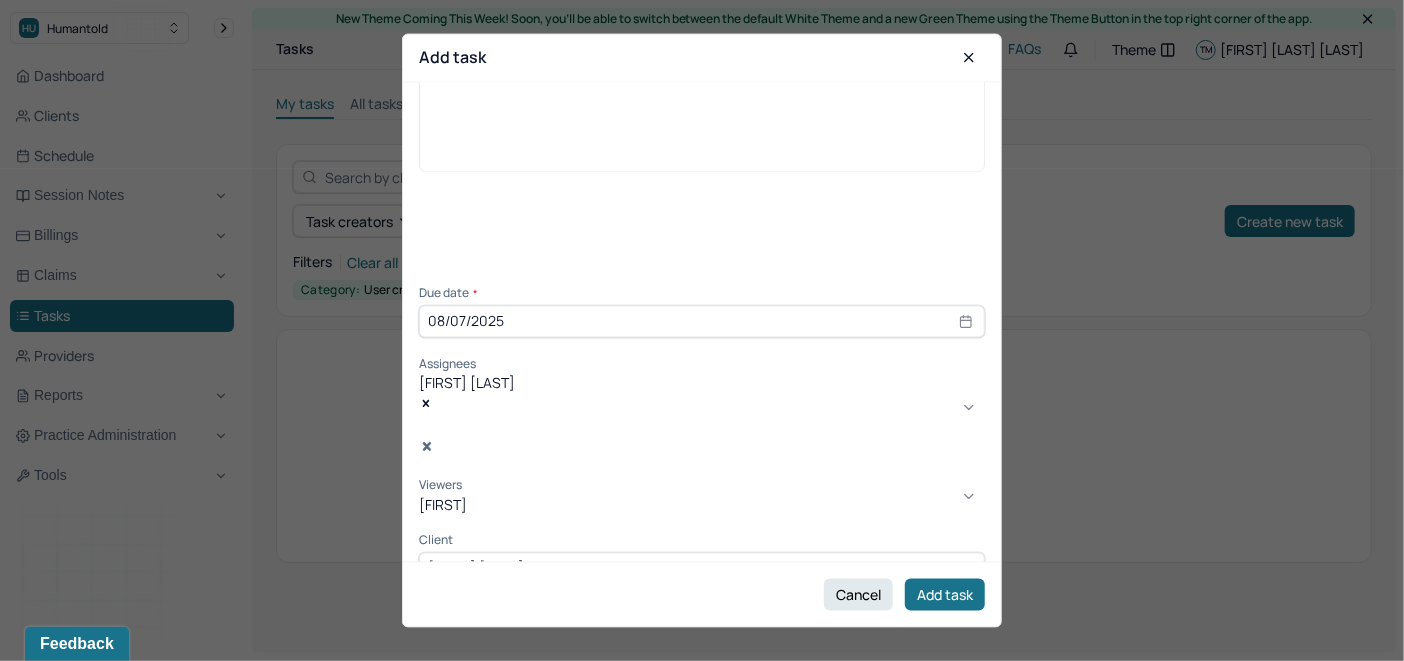 scroll, scrollTop: 140, scrollLeft: 0, axis: vertical 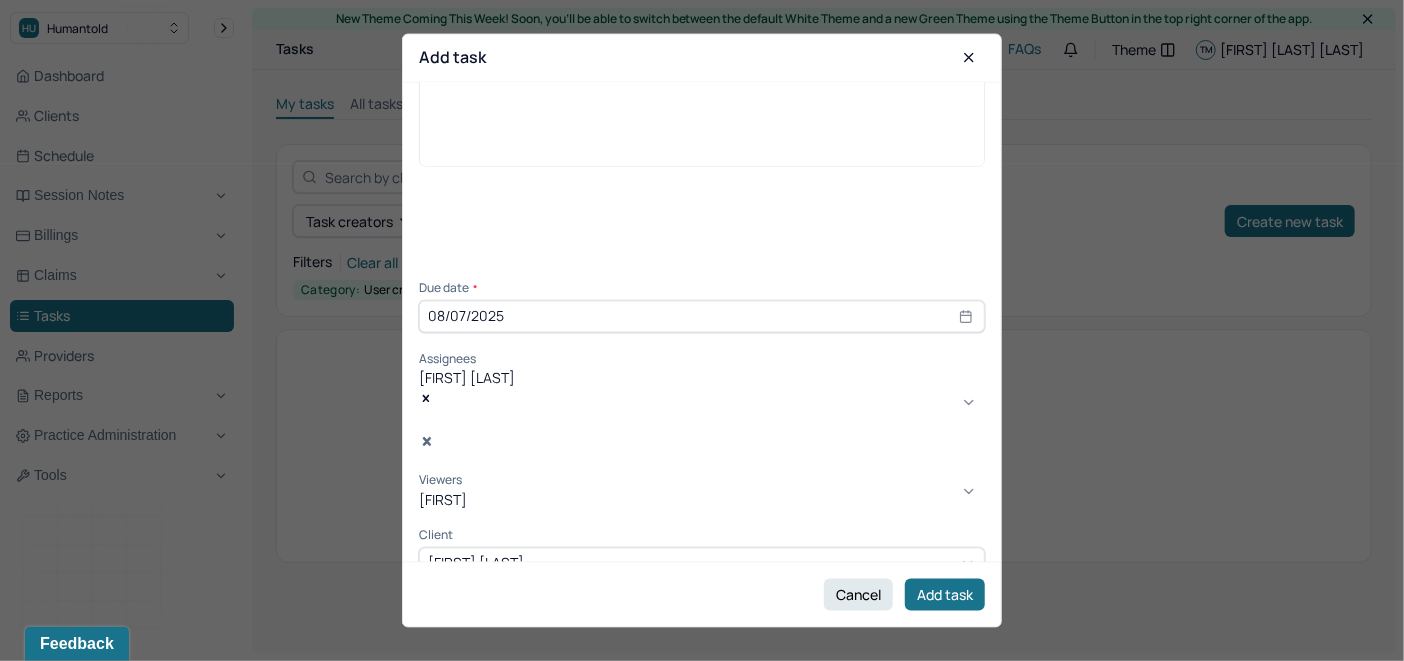 click on "[FIRST] [LAST]" at bounding box center [702, 736] 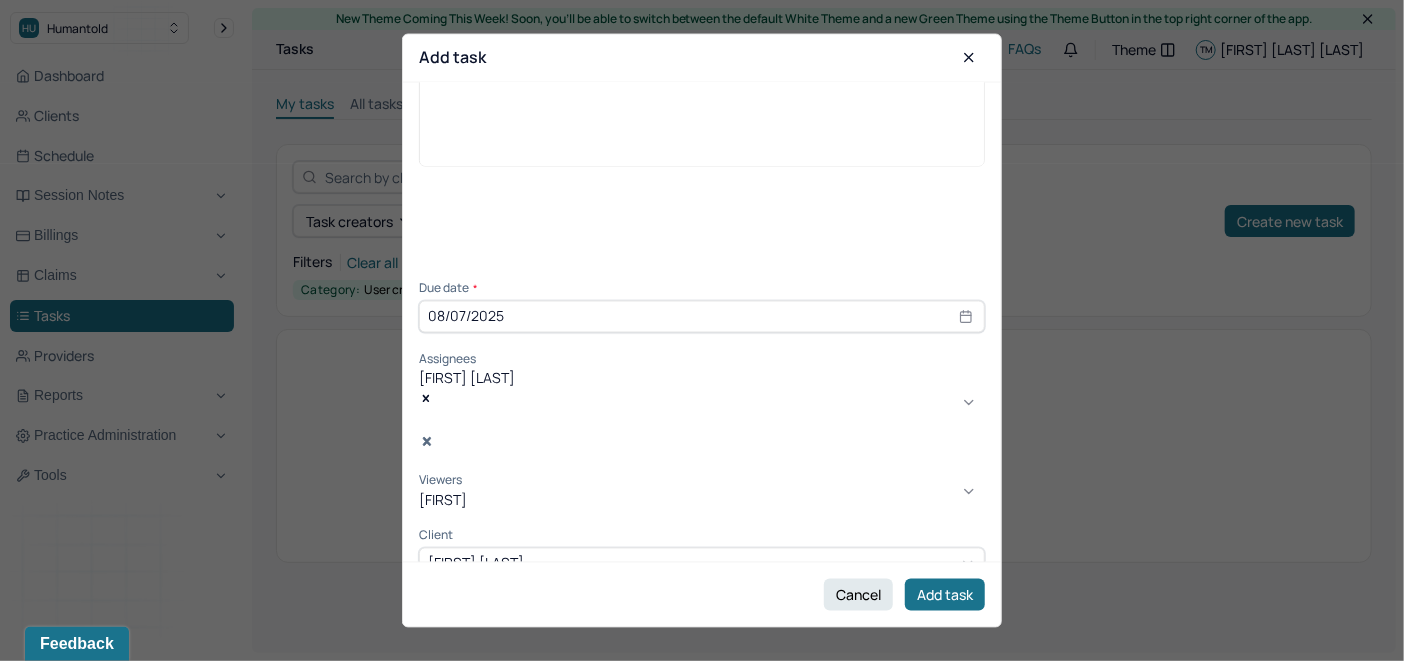 type 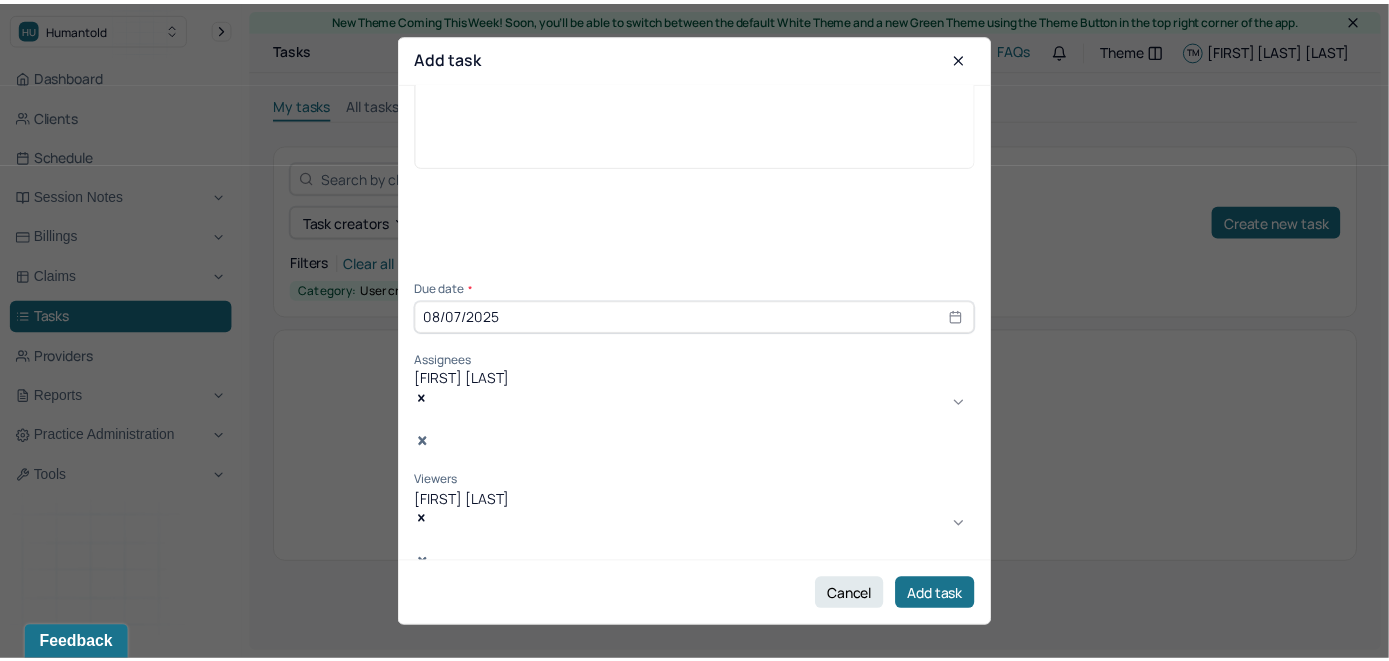scroll, scrollTop: 145, scrollLeft: 0, axis: vertical 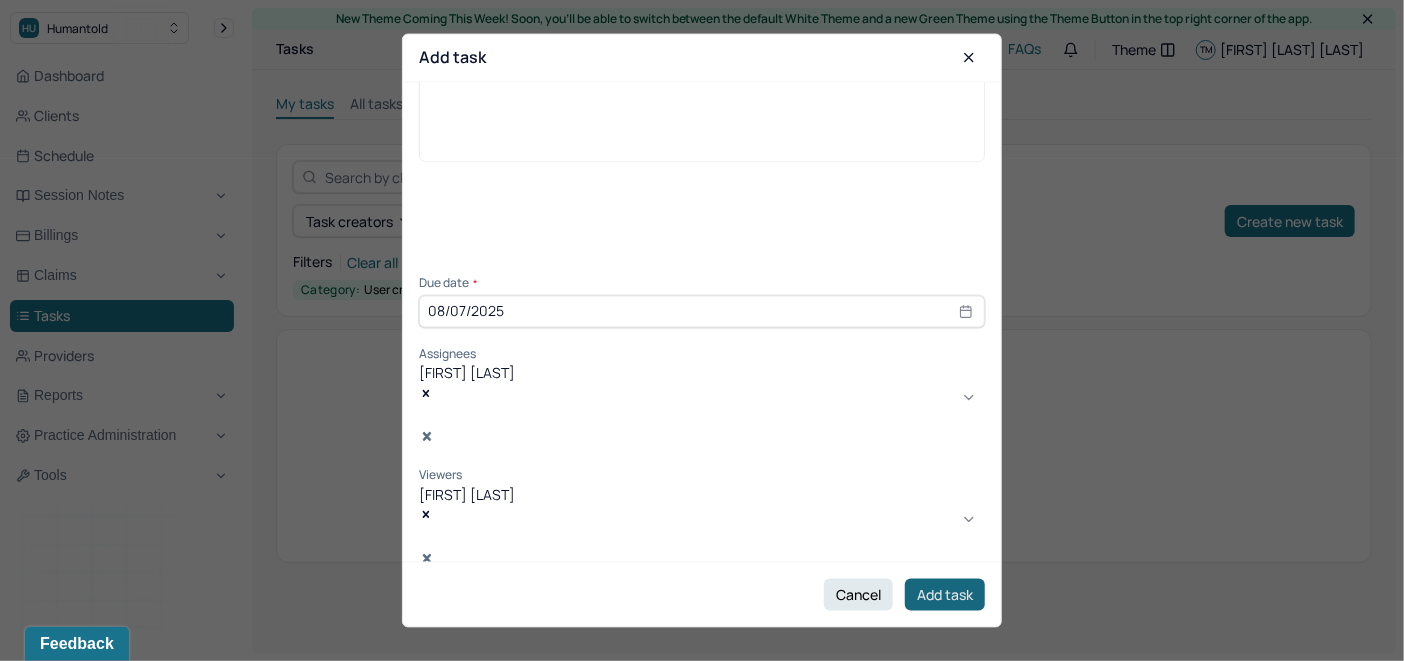click on "Add task" at bounding box center [945, 595] 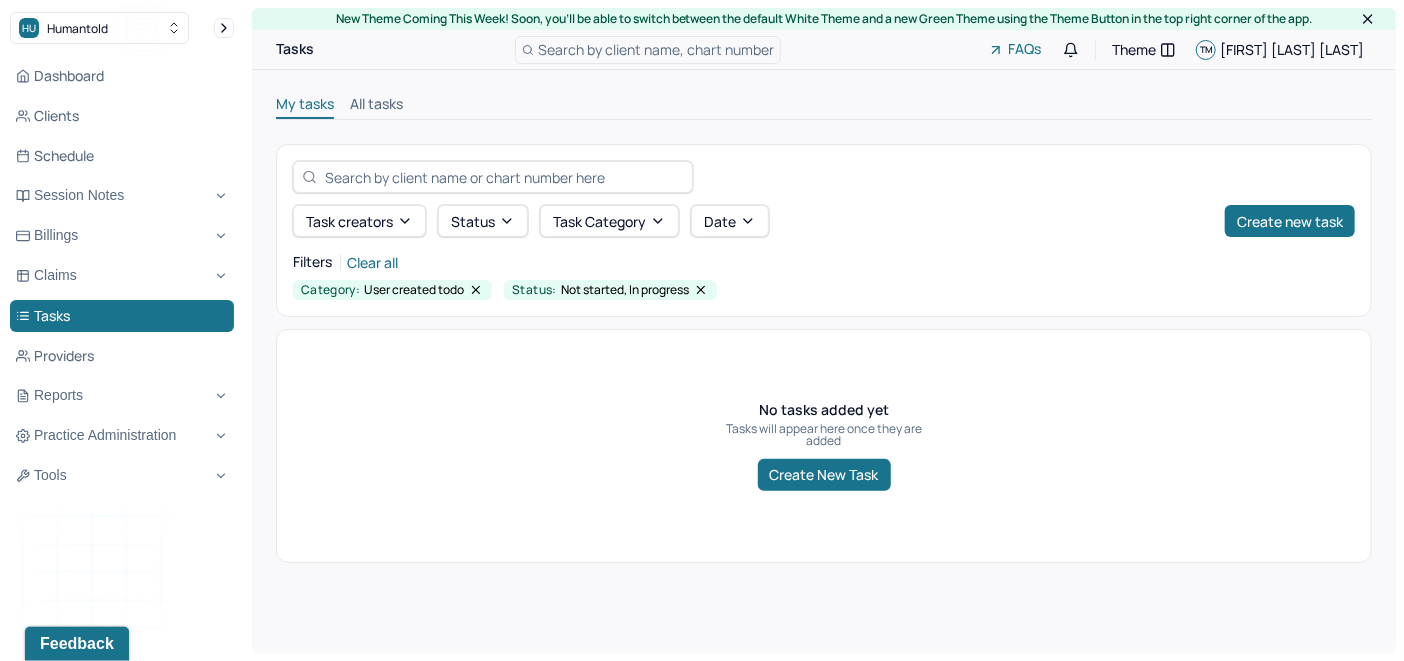 click on "All tasks" at bounding box center [376, 106] 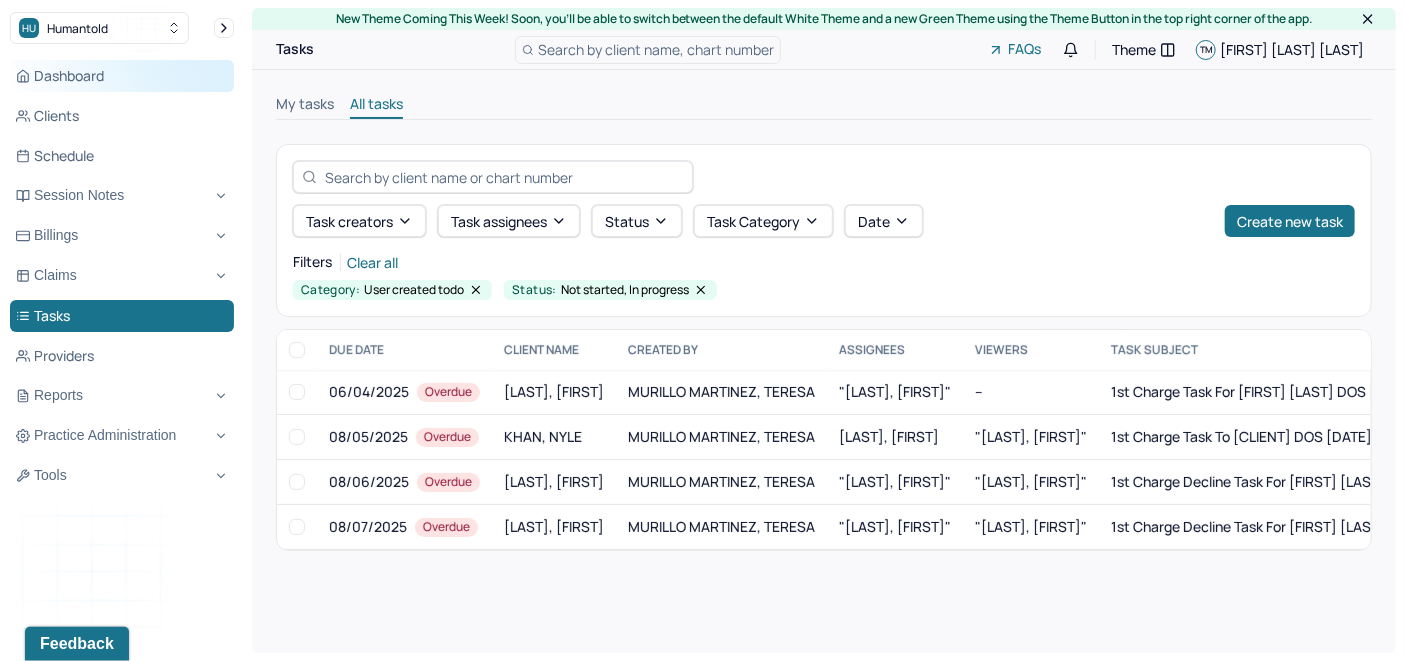click on "Dashboard" at bounding box center [122, 76] 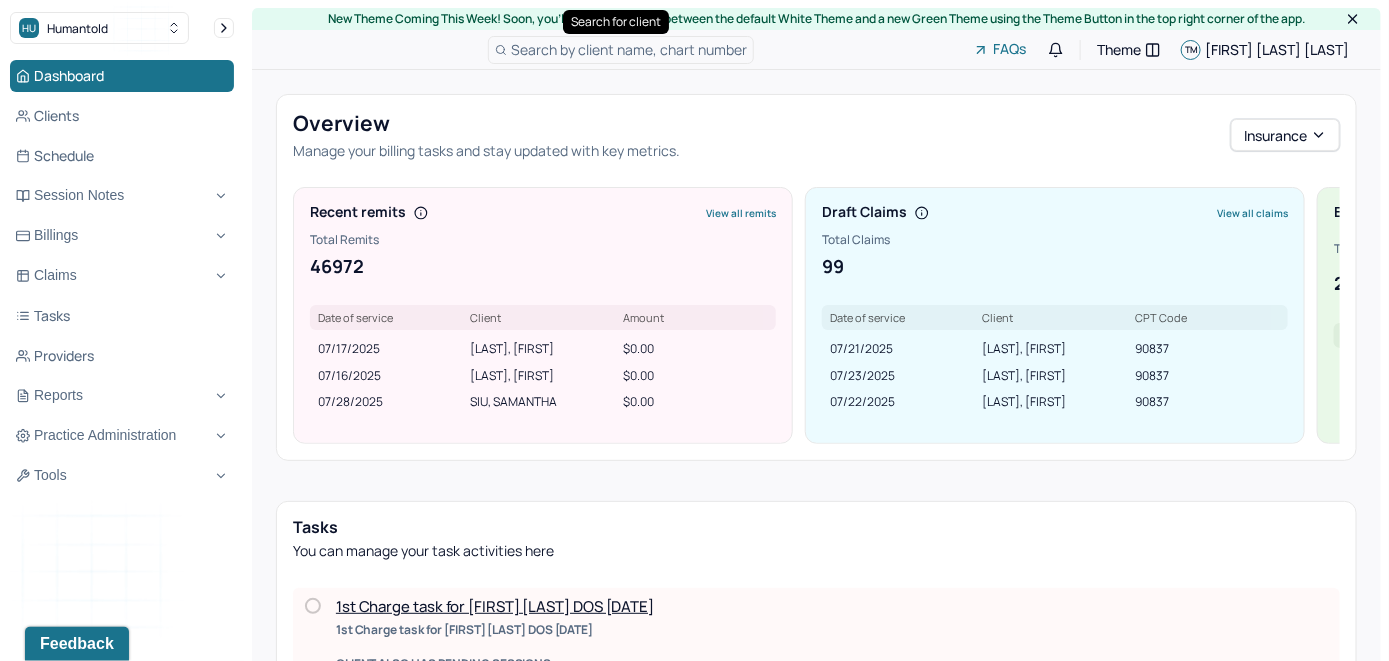 click on "Search by client name, chart number" at bounding box center (629, 49) 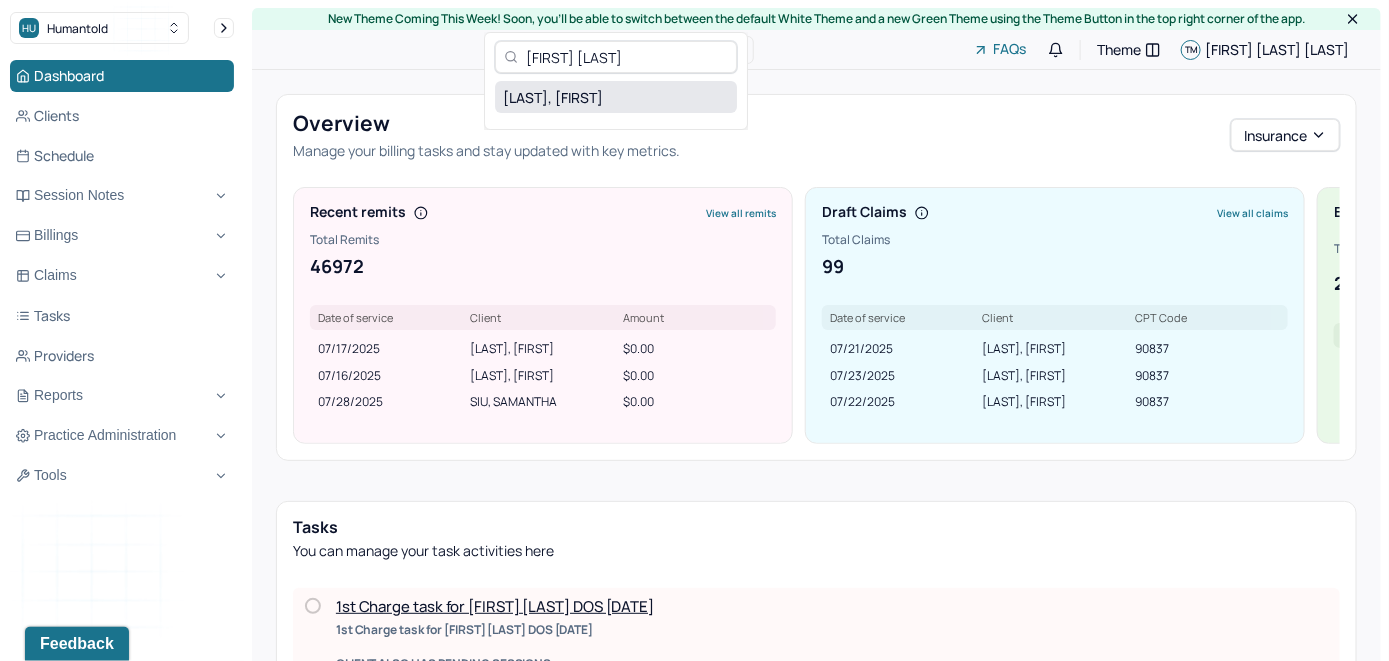 type on "[FIRST] [LAST]" 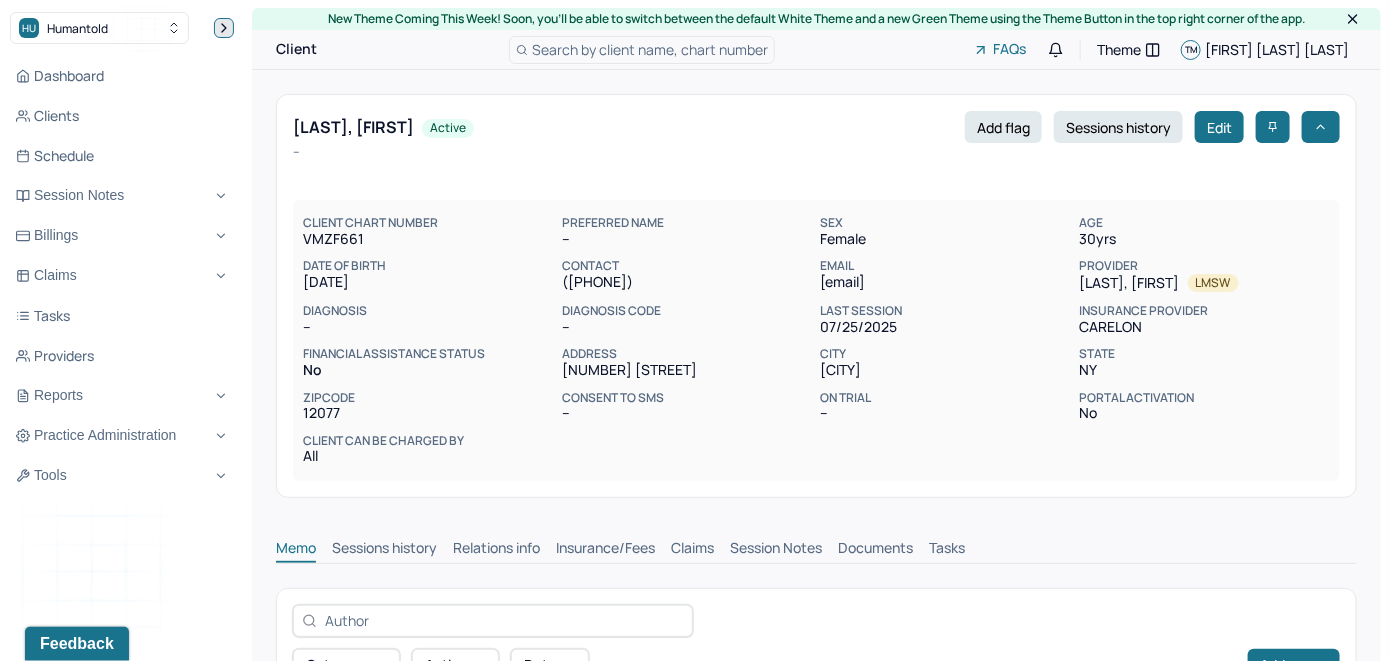 click at bounding box center [224, 28] 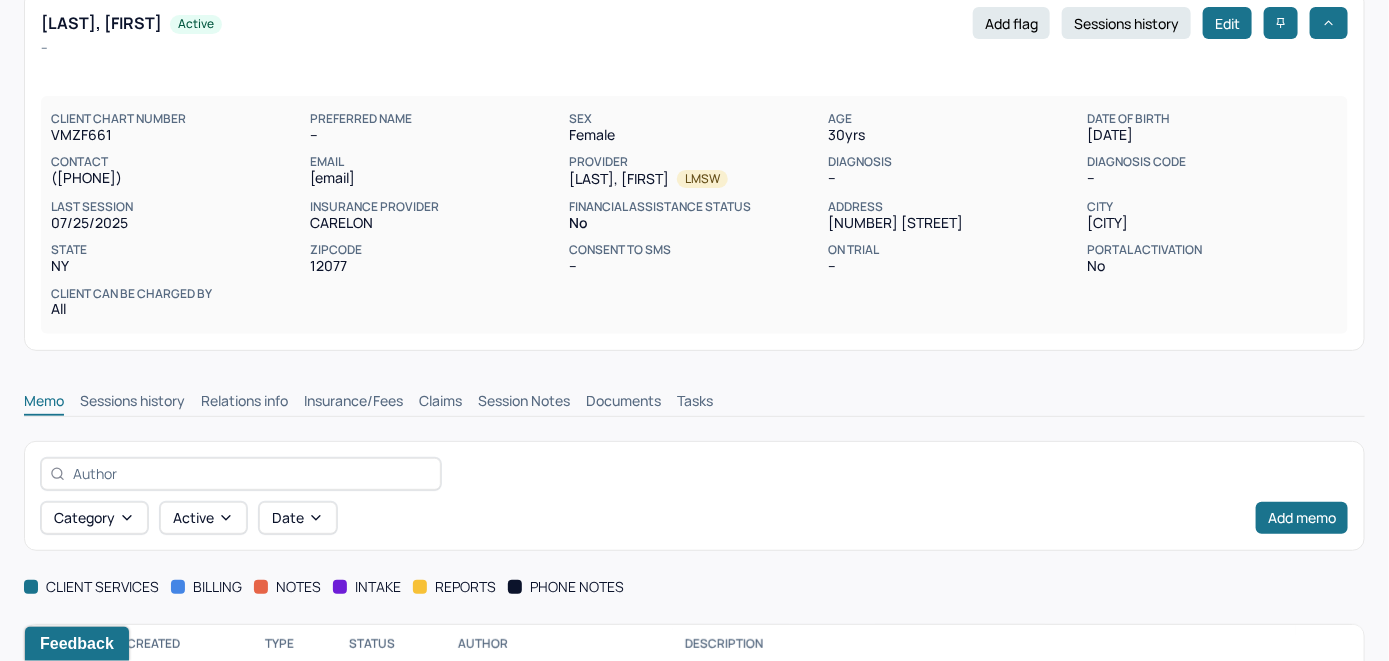 scroll, scrollTop: 209, scrollLeft: 0, axis: vertical 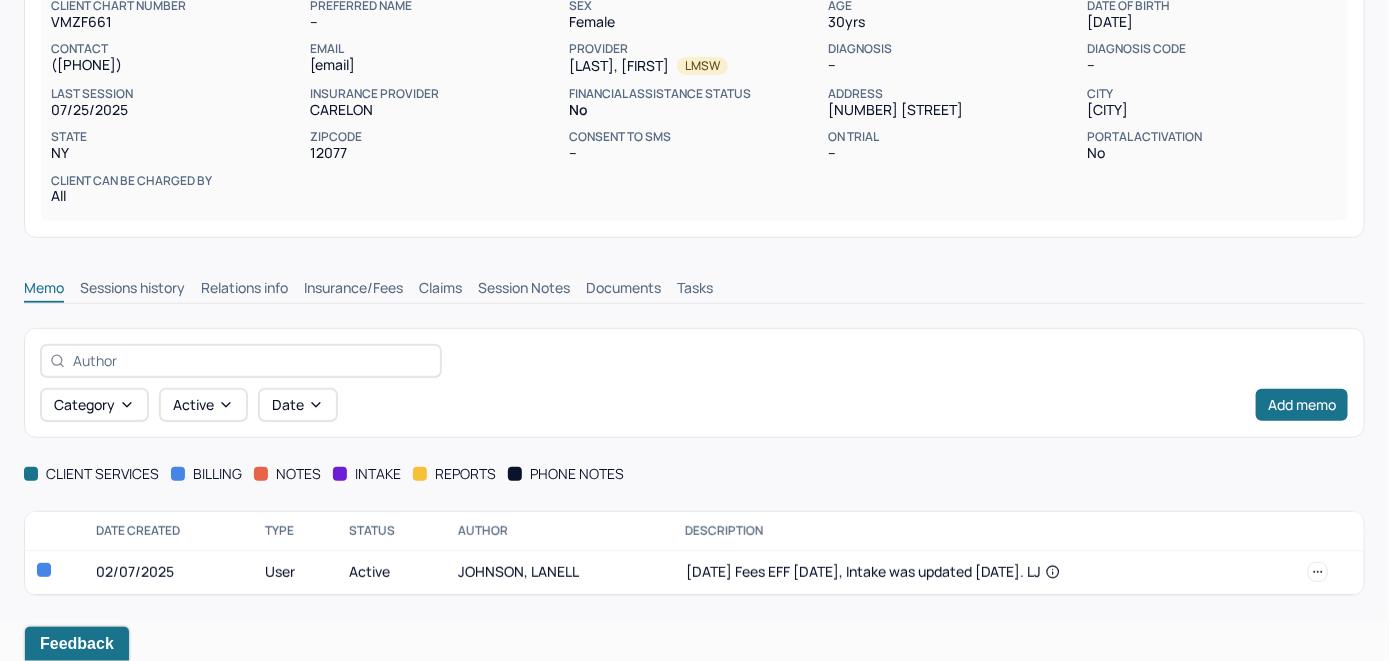 click on "Insurance/Fees" at bounding box center (353, 290) 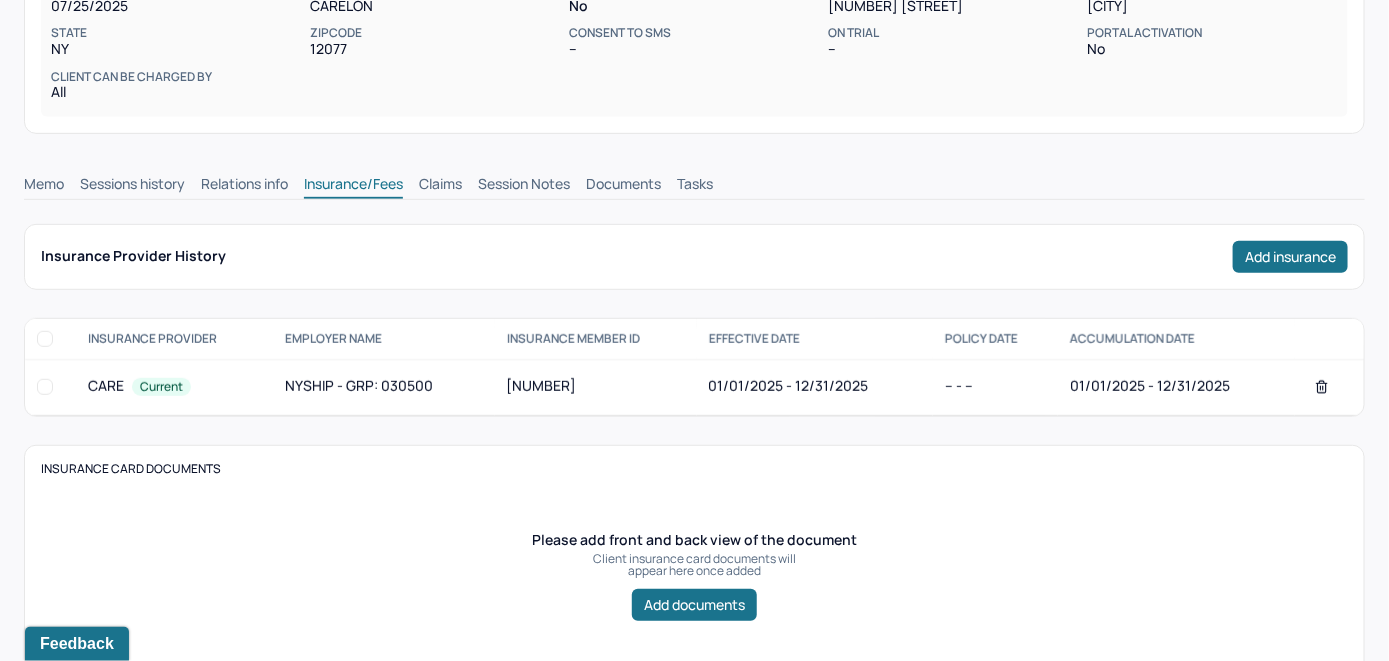 scroll, scrollTop: 209, scrollLeft: 0, axis: vertical 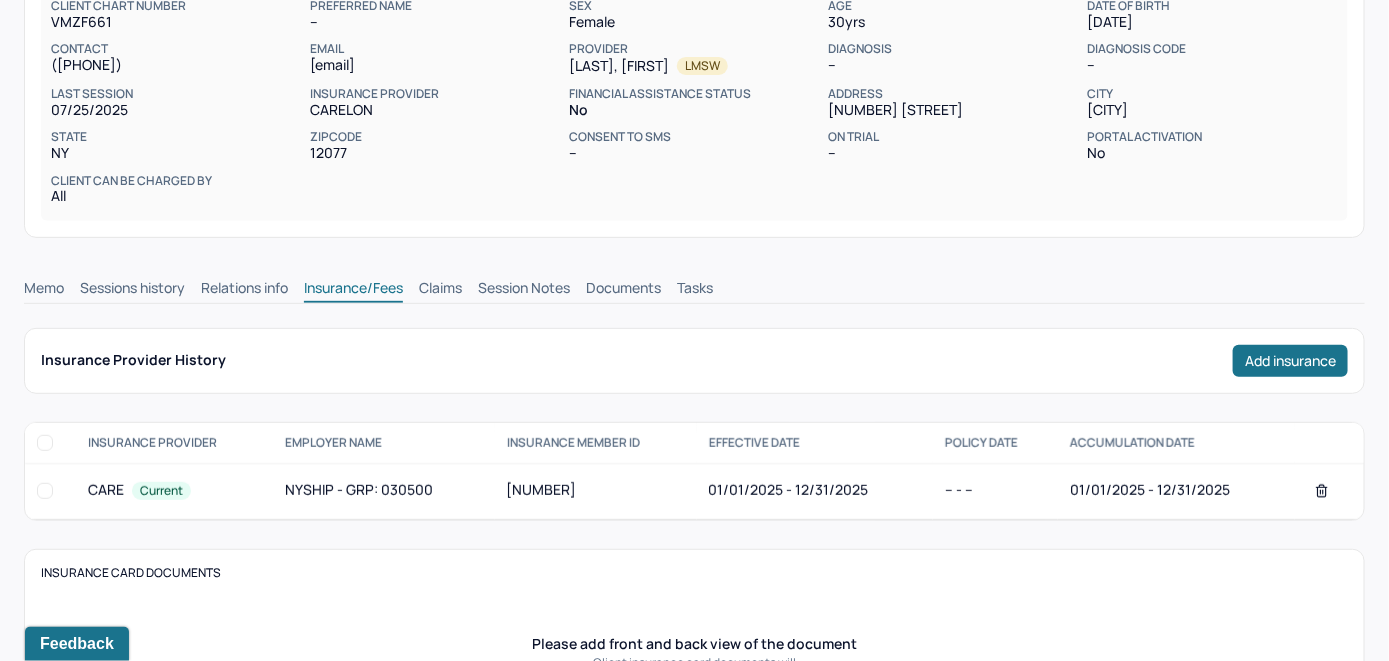 click on "Claims" at bounding box center [440, 290] 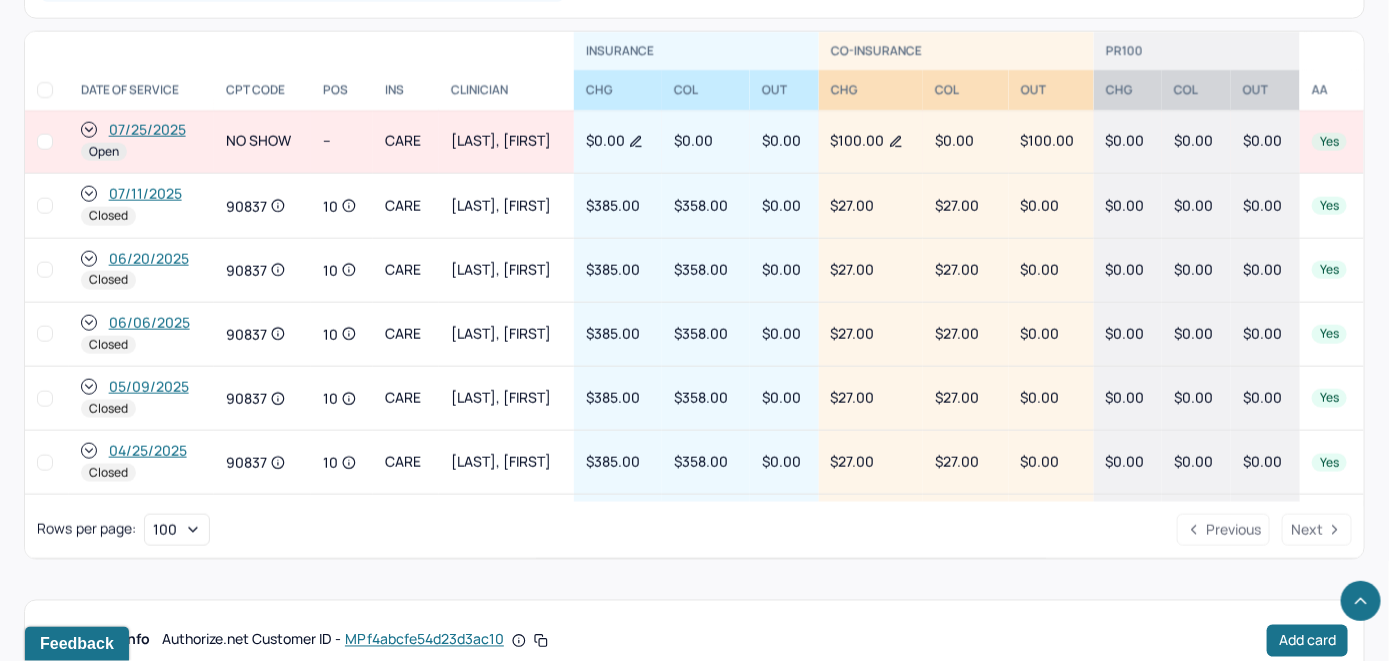 scroll, scrollTop: 1014, scrollLeft: 0, axis: vertical 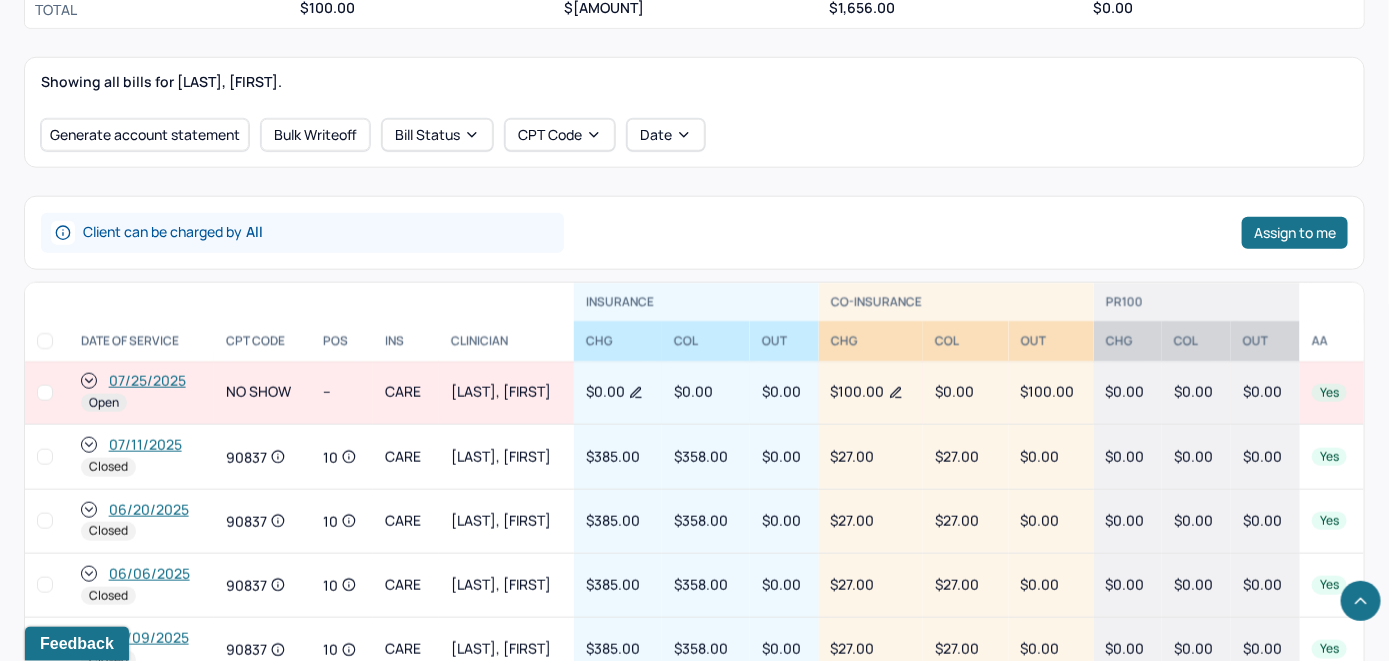 click on "07/25/2025" at bounding box center [147, 381] 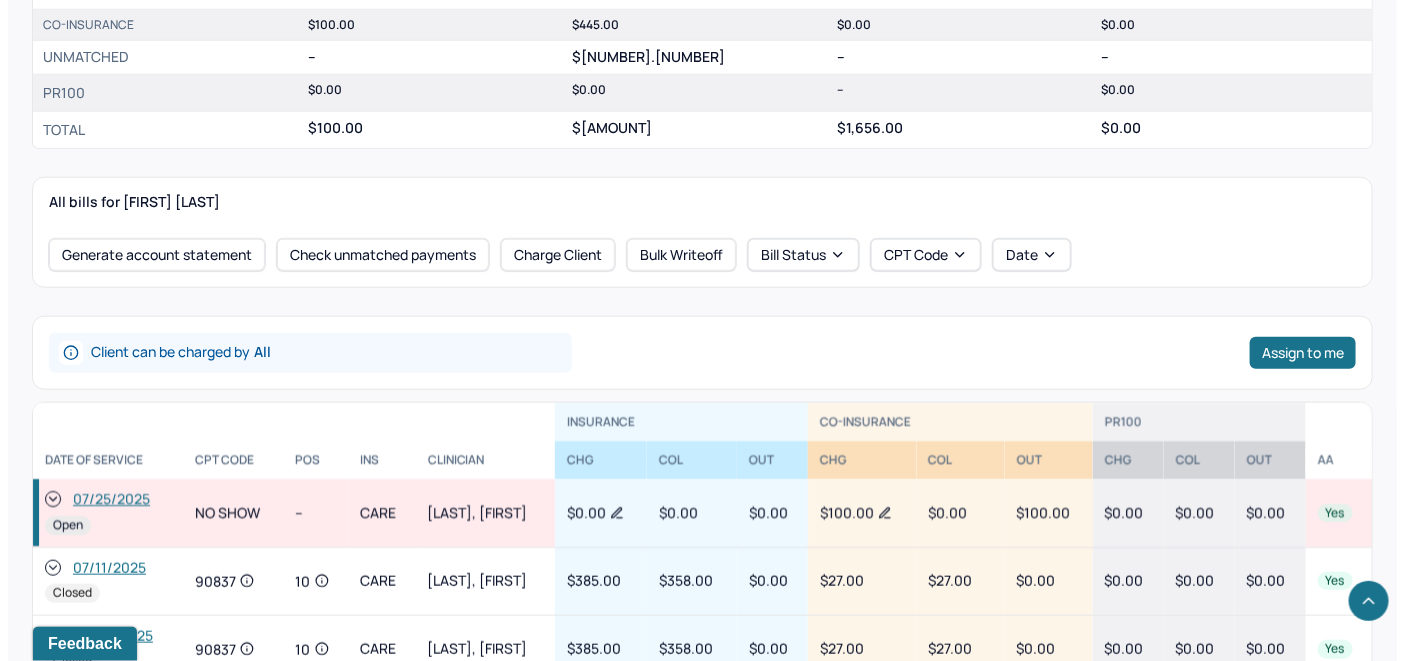 scroll, scrollTop: 700, scrollLeft: 0, axis: vertical 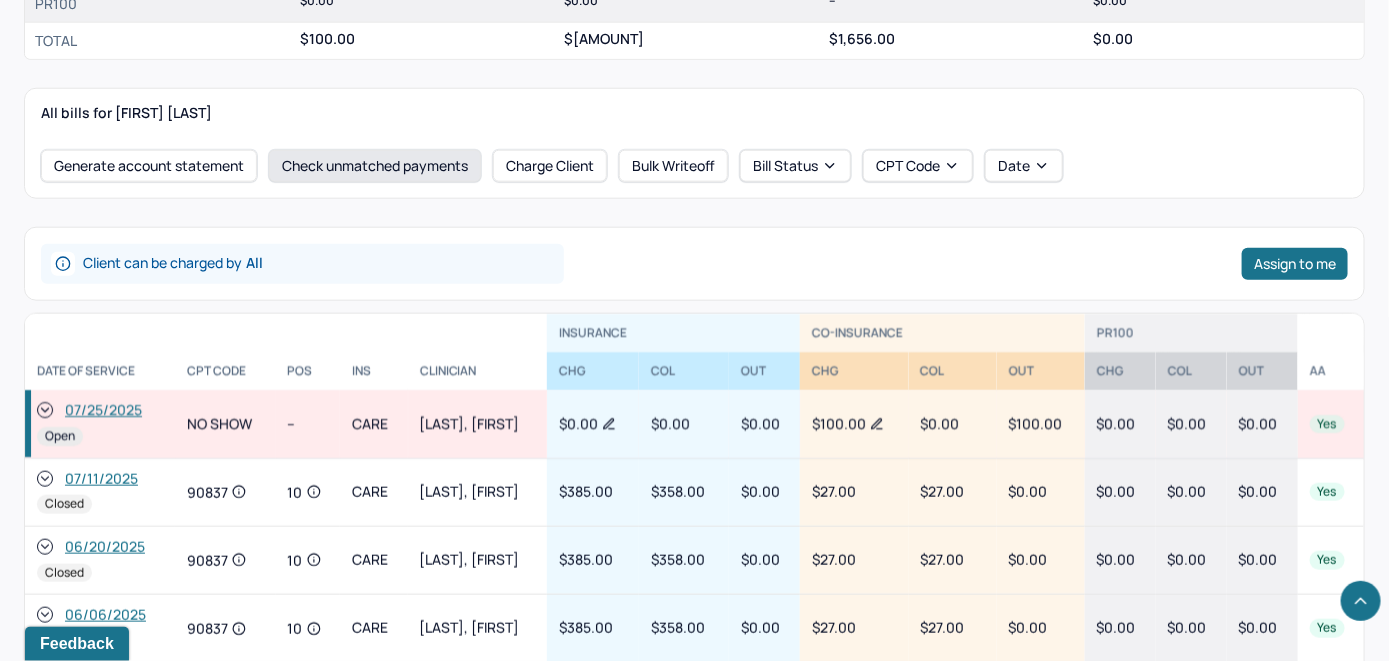 click on "Check unmatched payments" at bounding box center [375, 166] 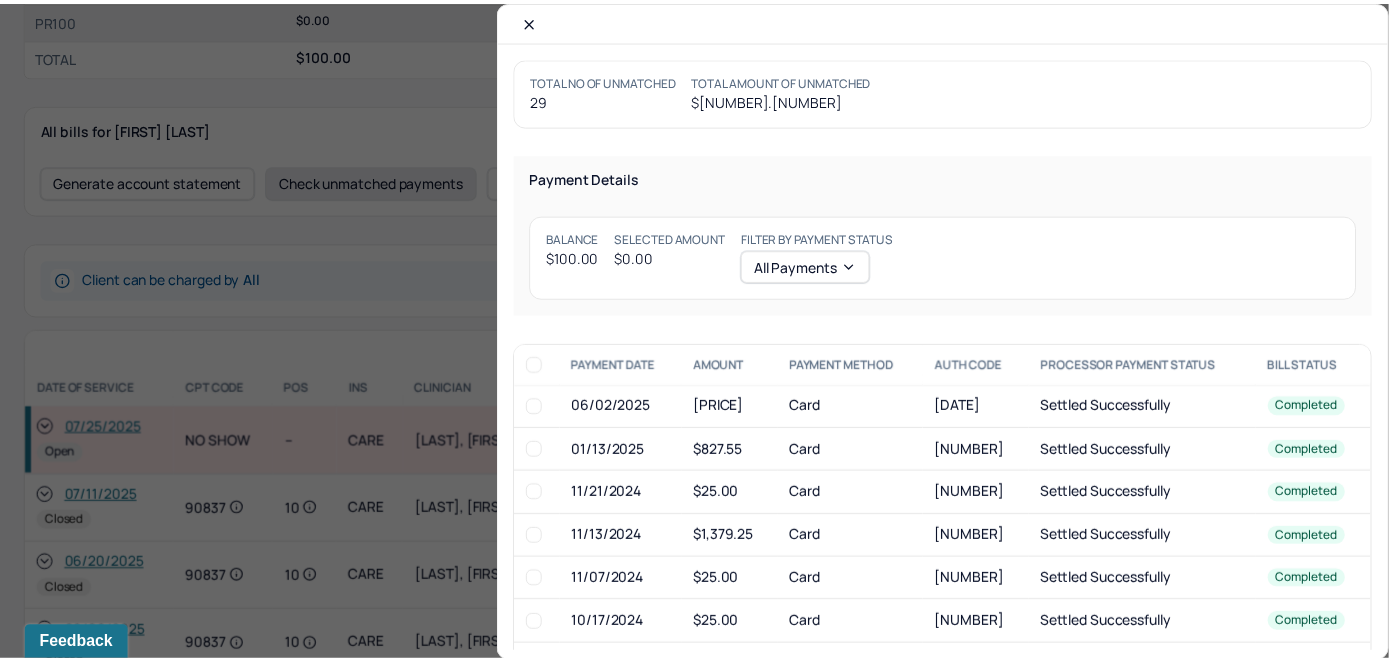 scroll, scrollTop: 715, scrollLeft: 0, axis: vertical 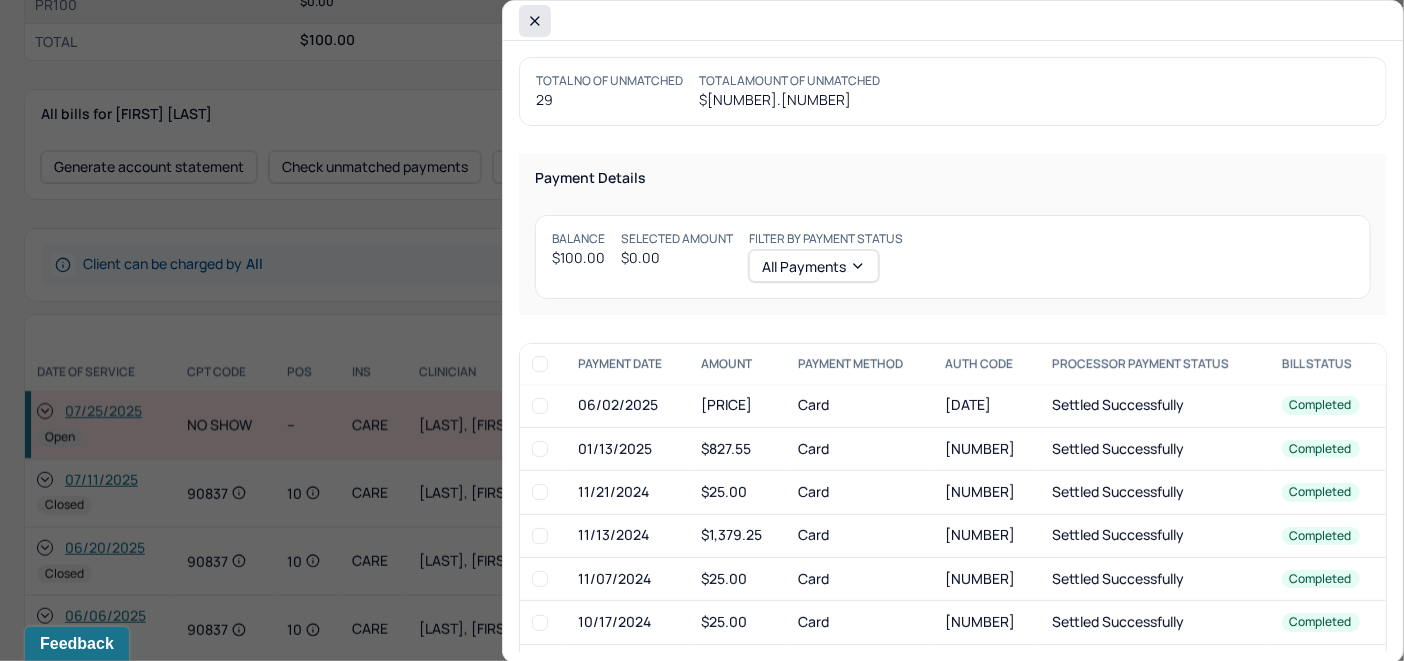 click at bounding box center (535, 21) 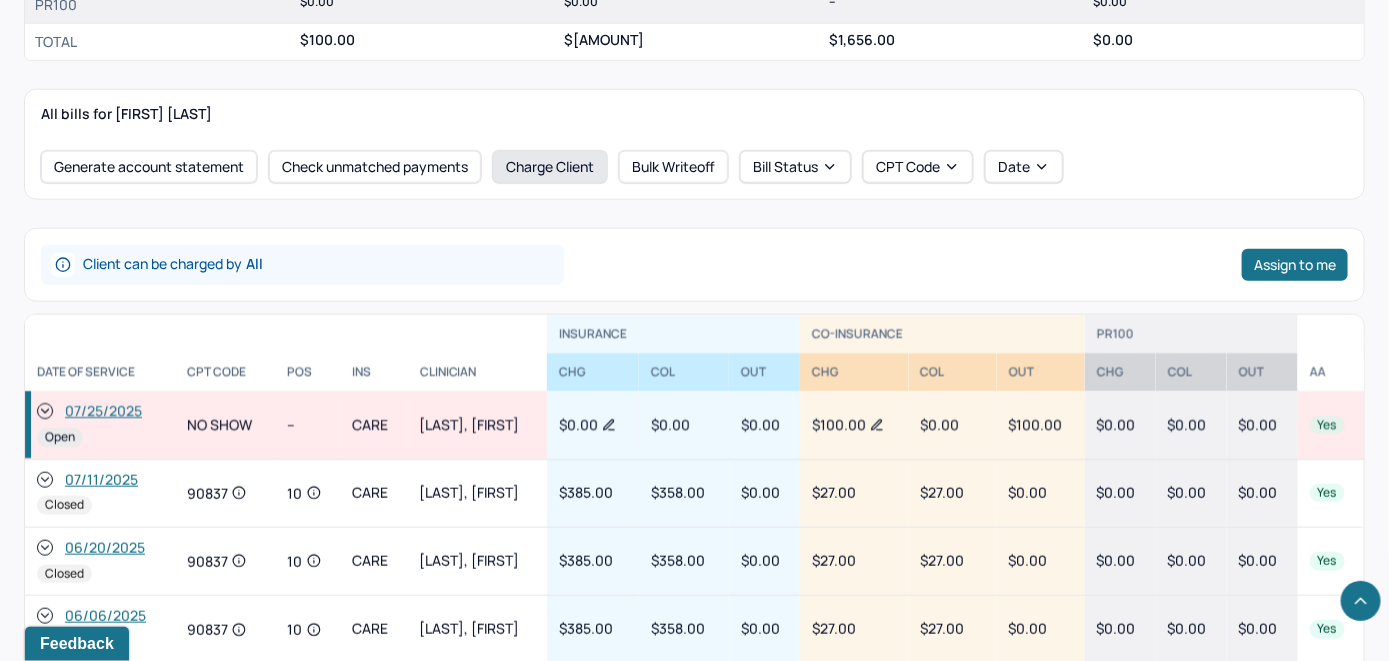 click on "Charge Client" at bounding box center [550, 167] 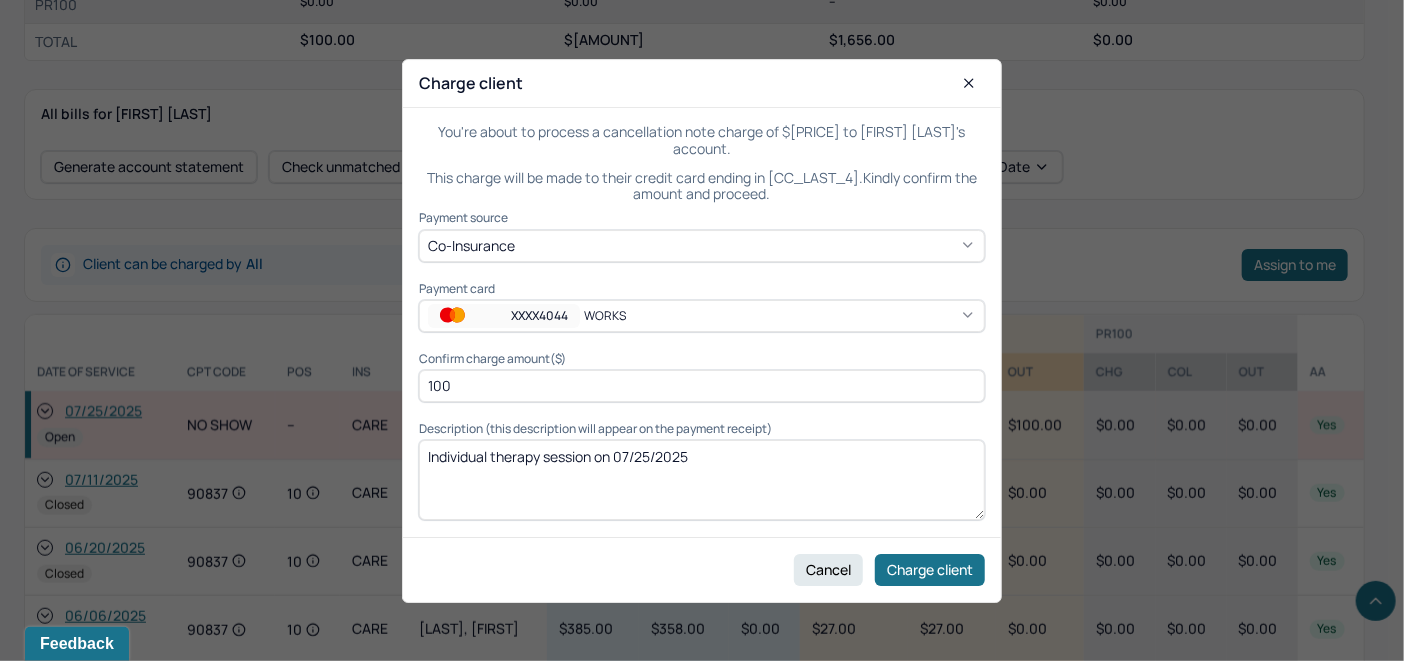 click on "Individual therapy session on 07/25/2025" at bounding box center [702, 480] 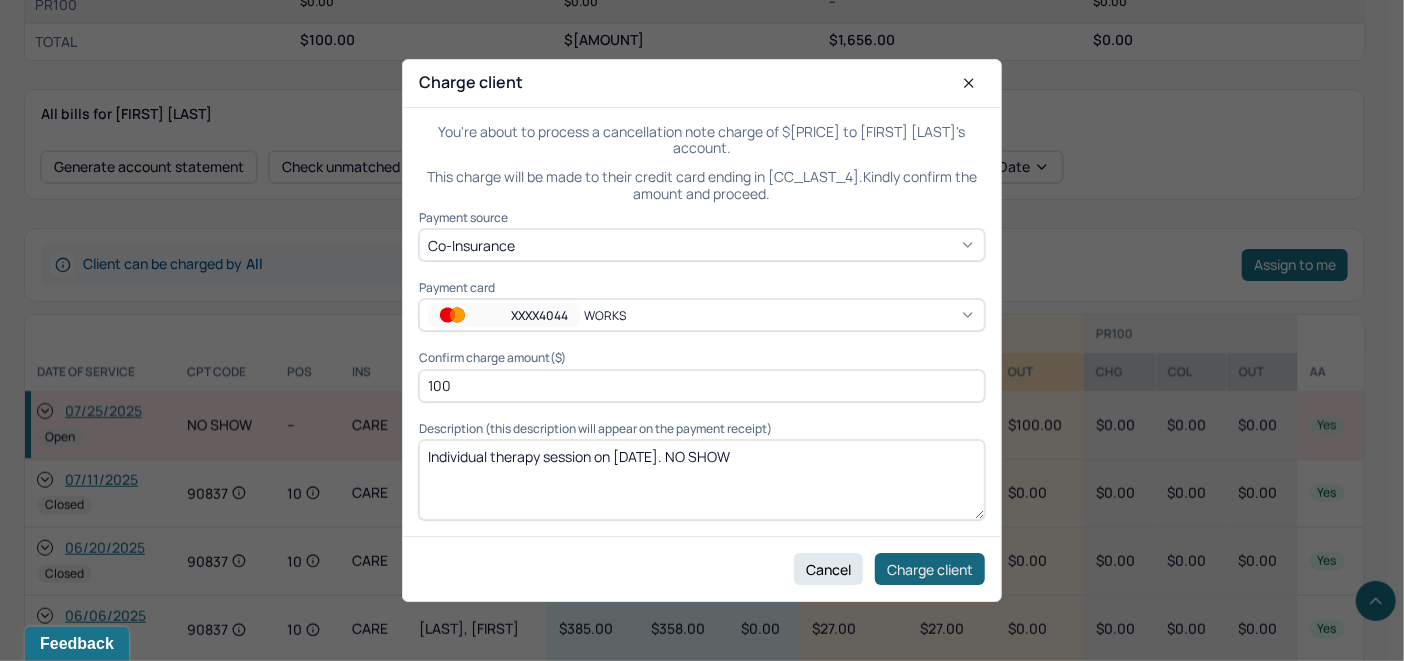 type on "Individual therapy session on [DATE]. NO SHOW" 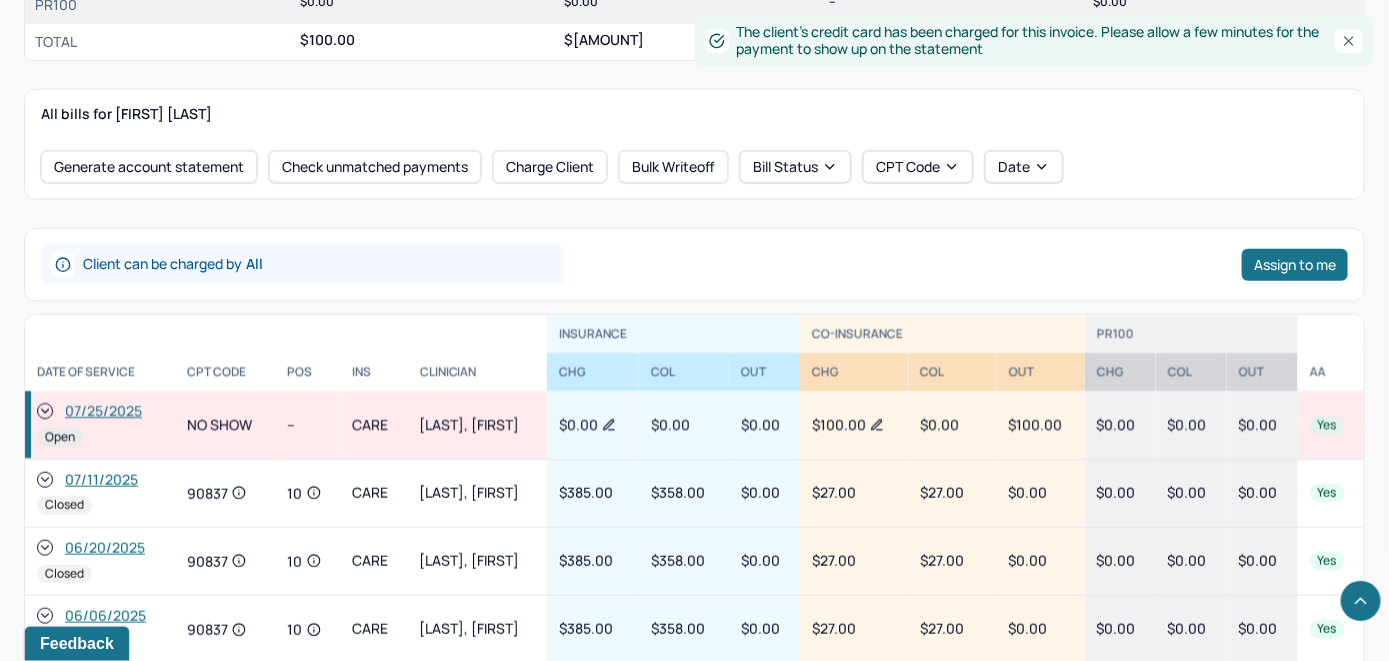 click 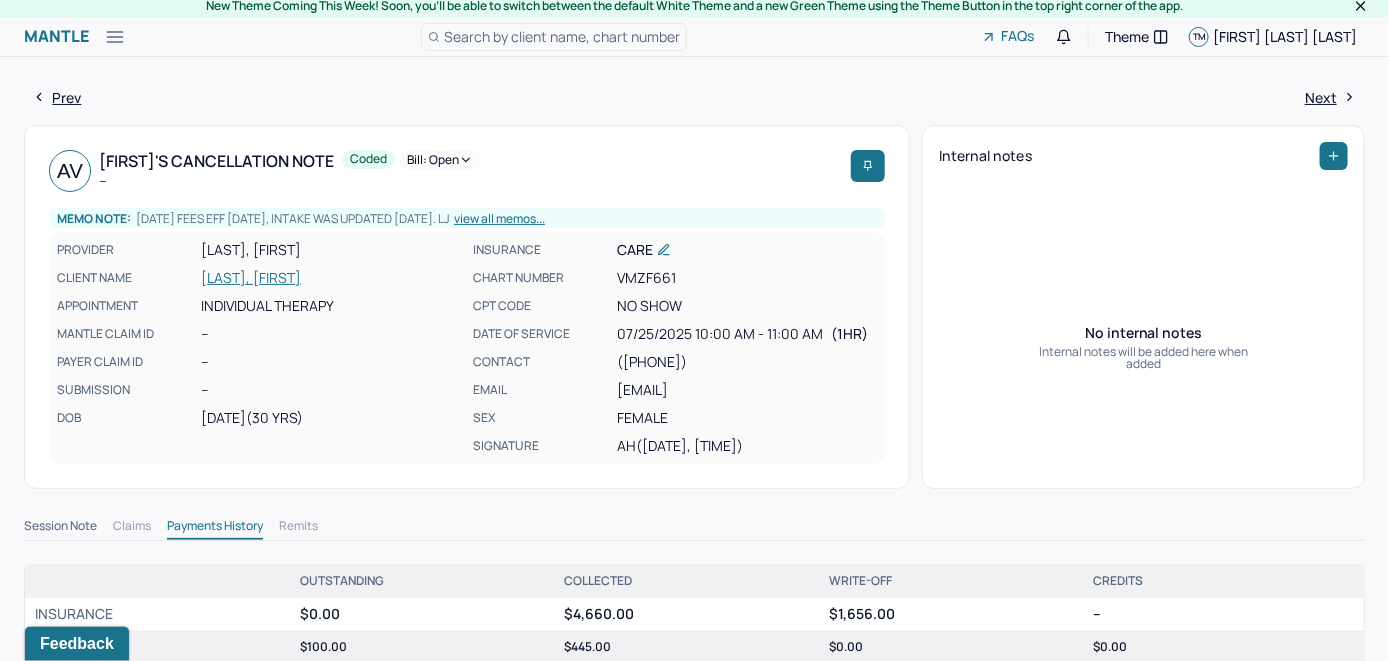 scroll, scrollTop: 0, scrollLeft: 0, axis: both 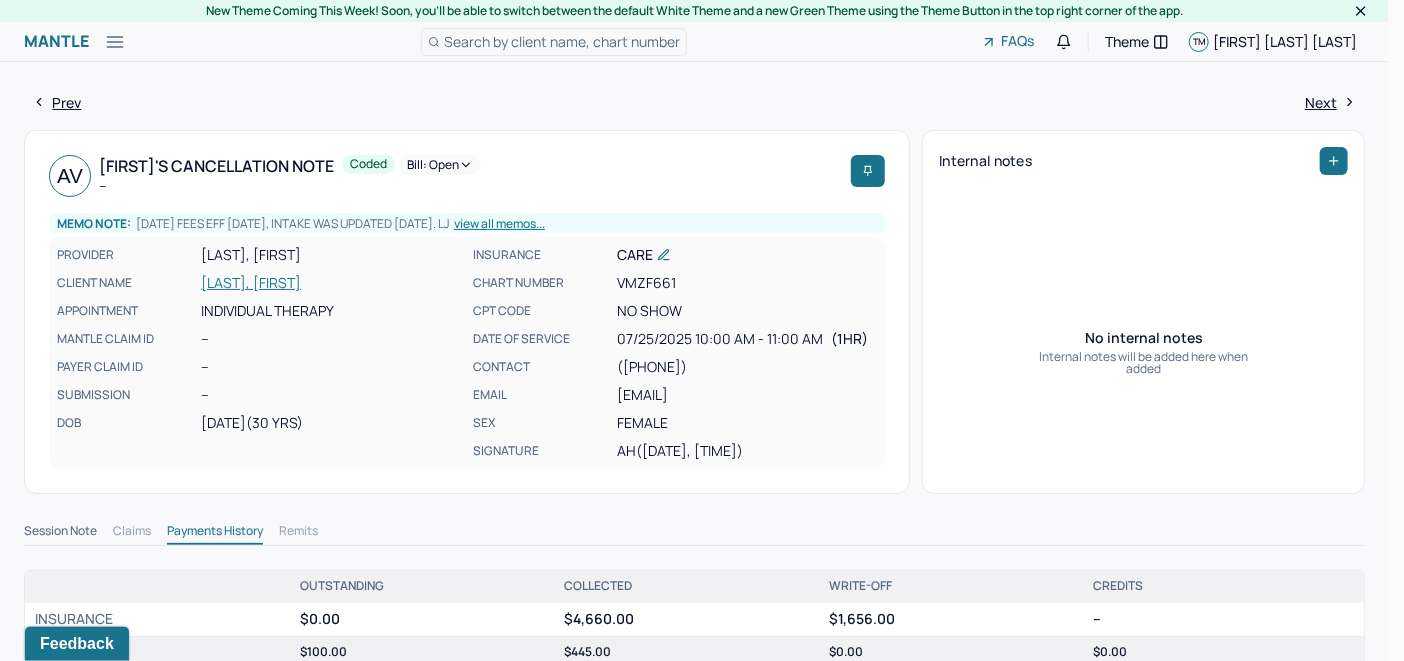 click on "Bill: Open" at bounding box center (440, 165) 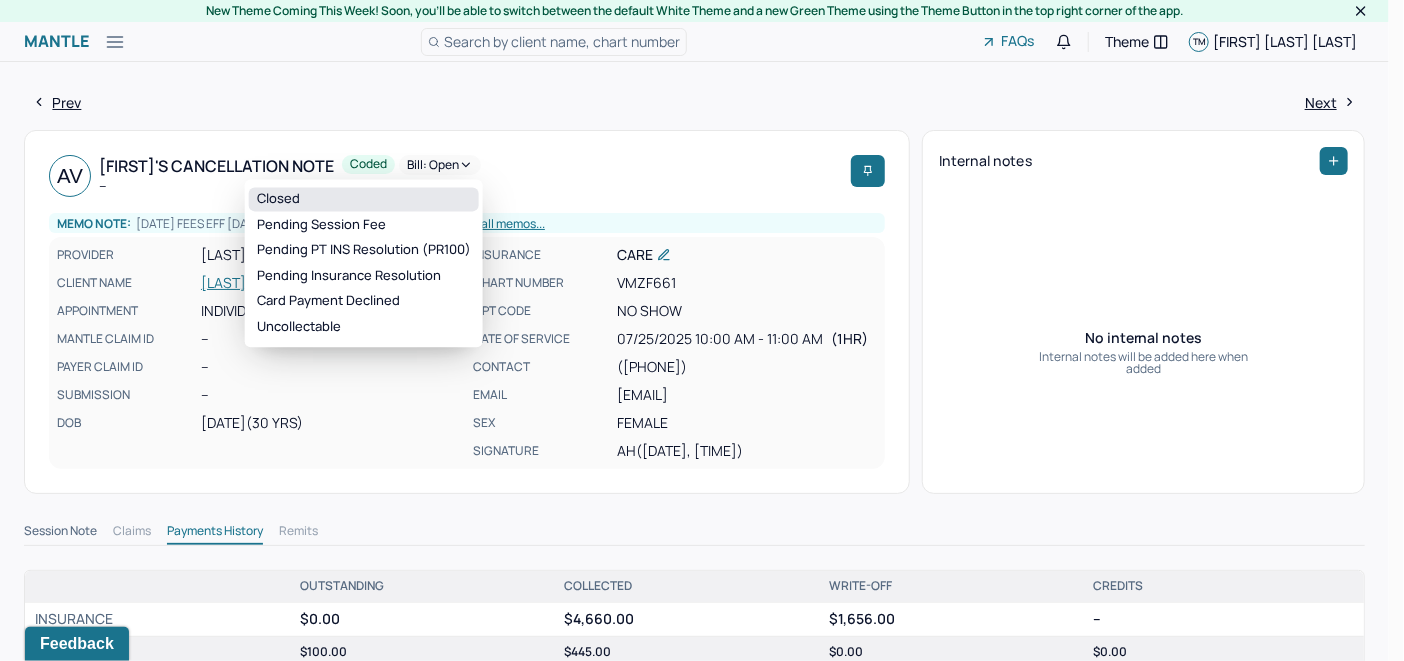 click on "Closed" at bounding box center (364, 199) 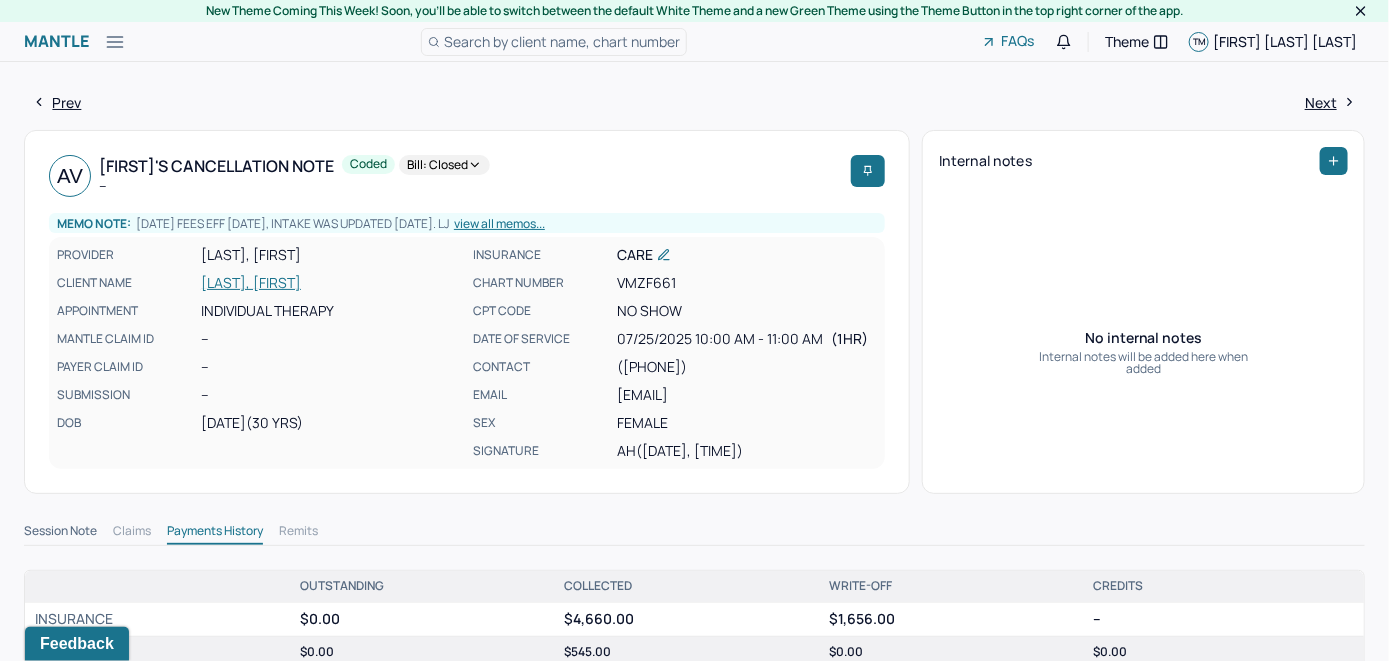 click on "Search by client name, chart number" at bounding box center (562, 41) 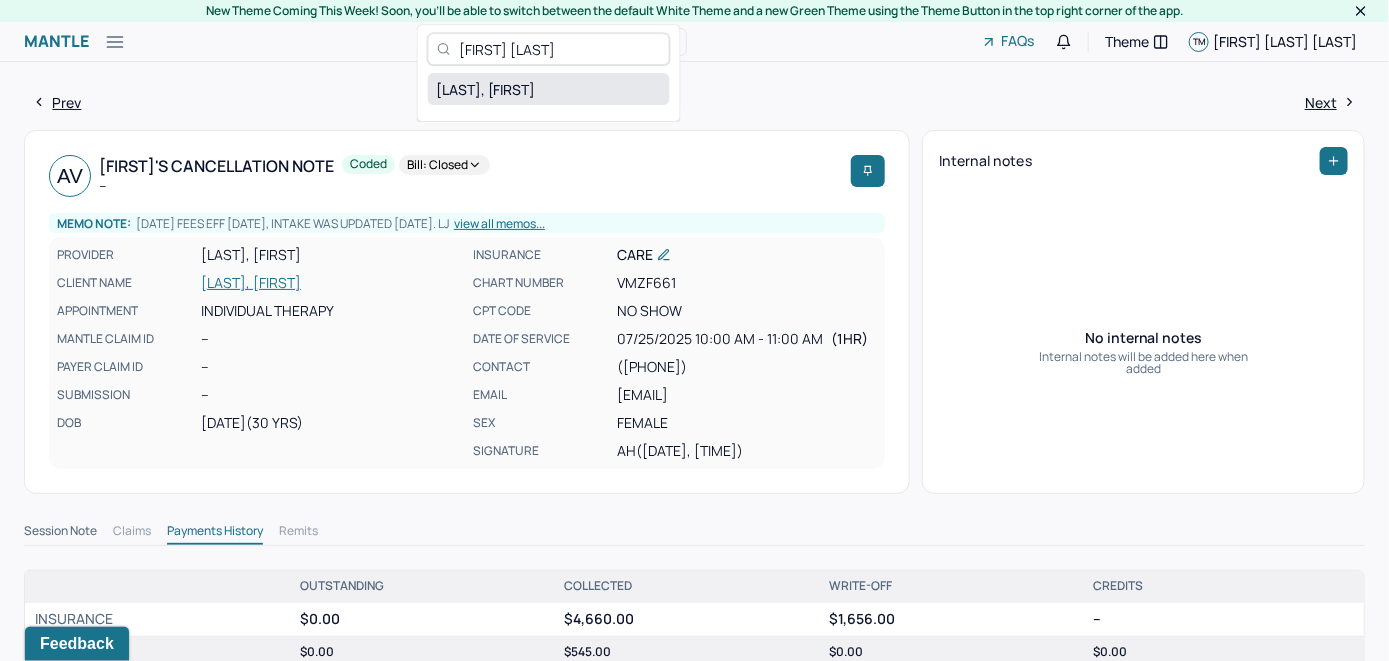type on "[FIRST] [LAST]" 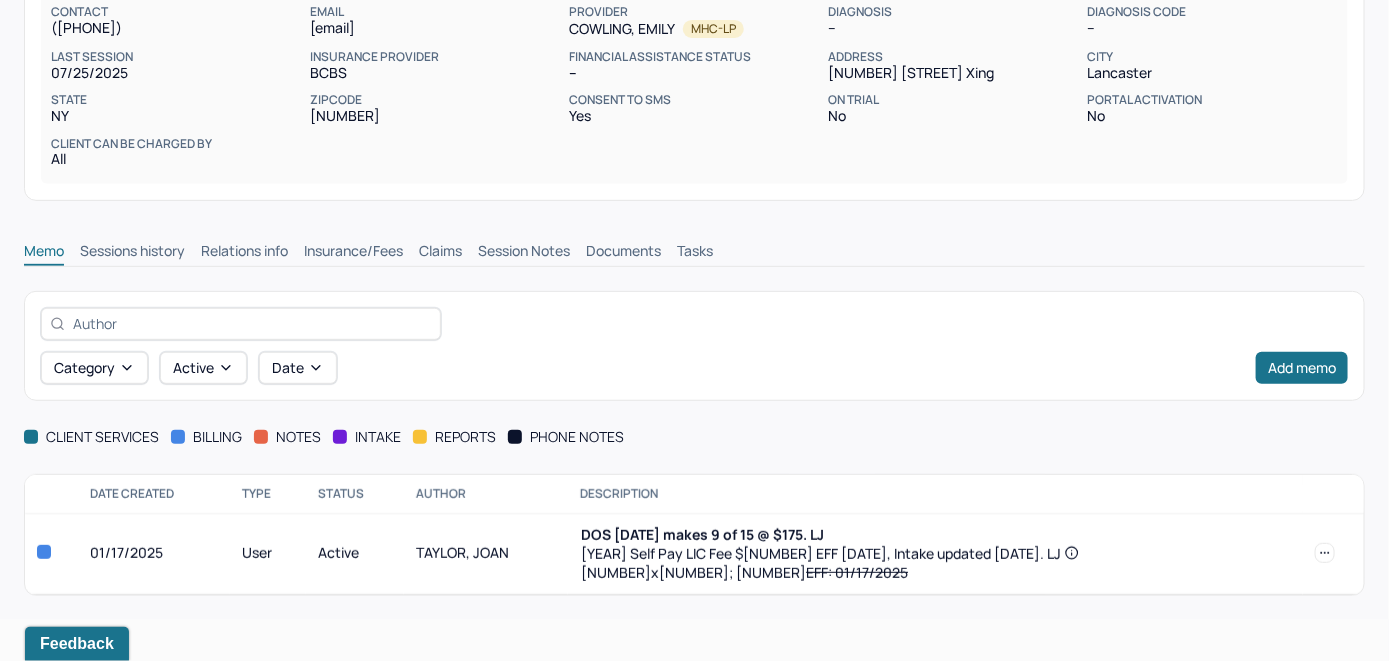 scroll, scrollTop: 247, scrollLeft: 0, axis: vertical 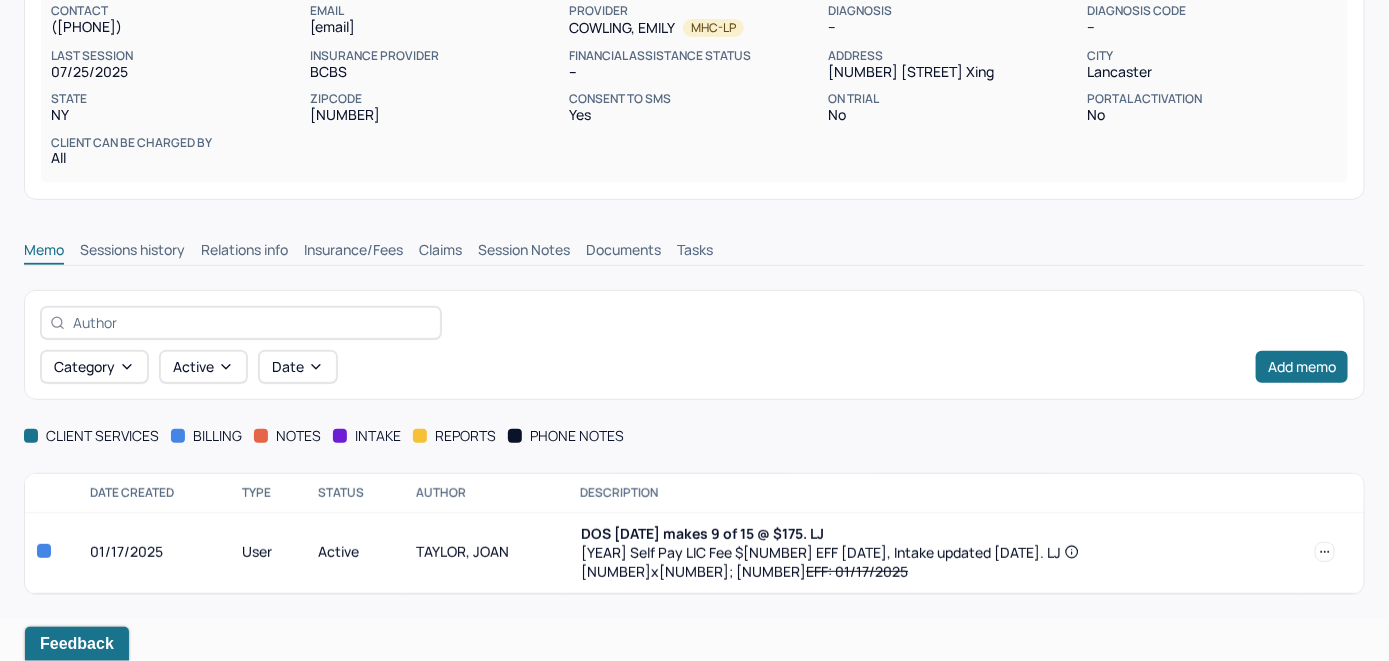 click on "Insurance/Fees" at bounding box center [353, 252] 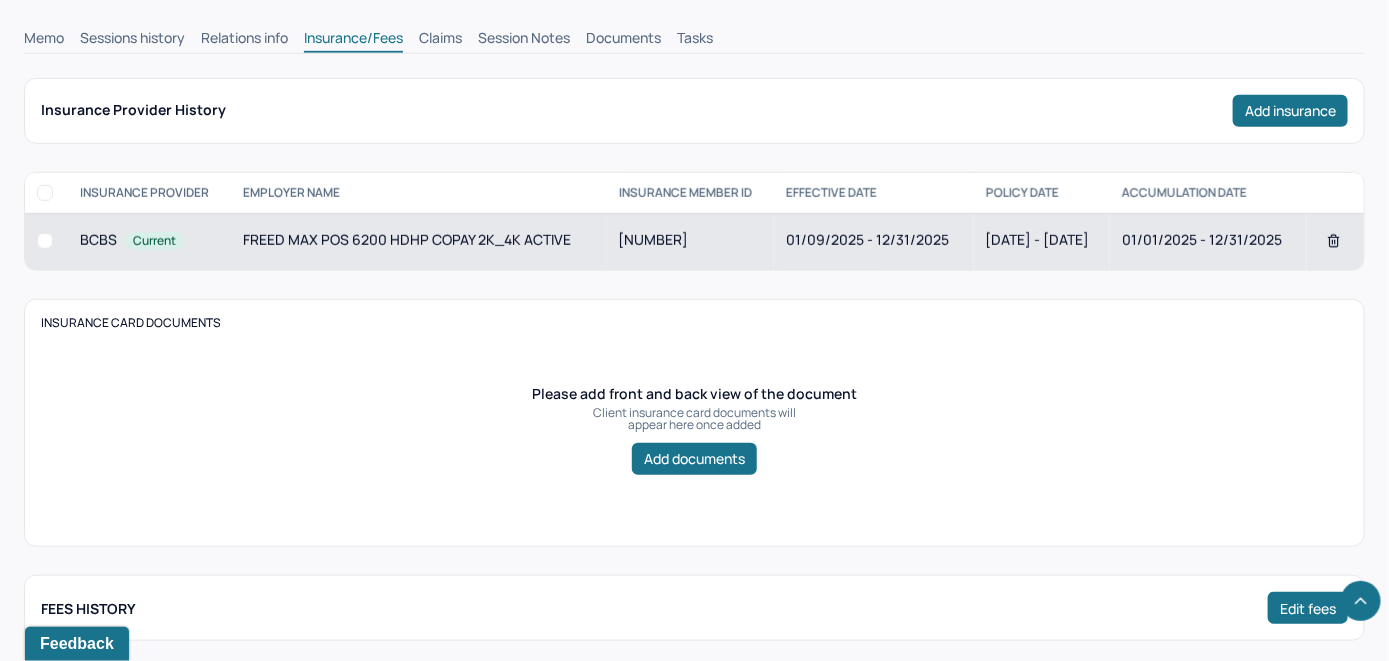 scroll, scrollTop: 447, scrollLeft: 0, axis: vertical 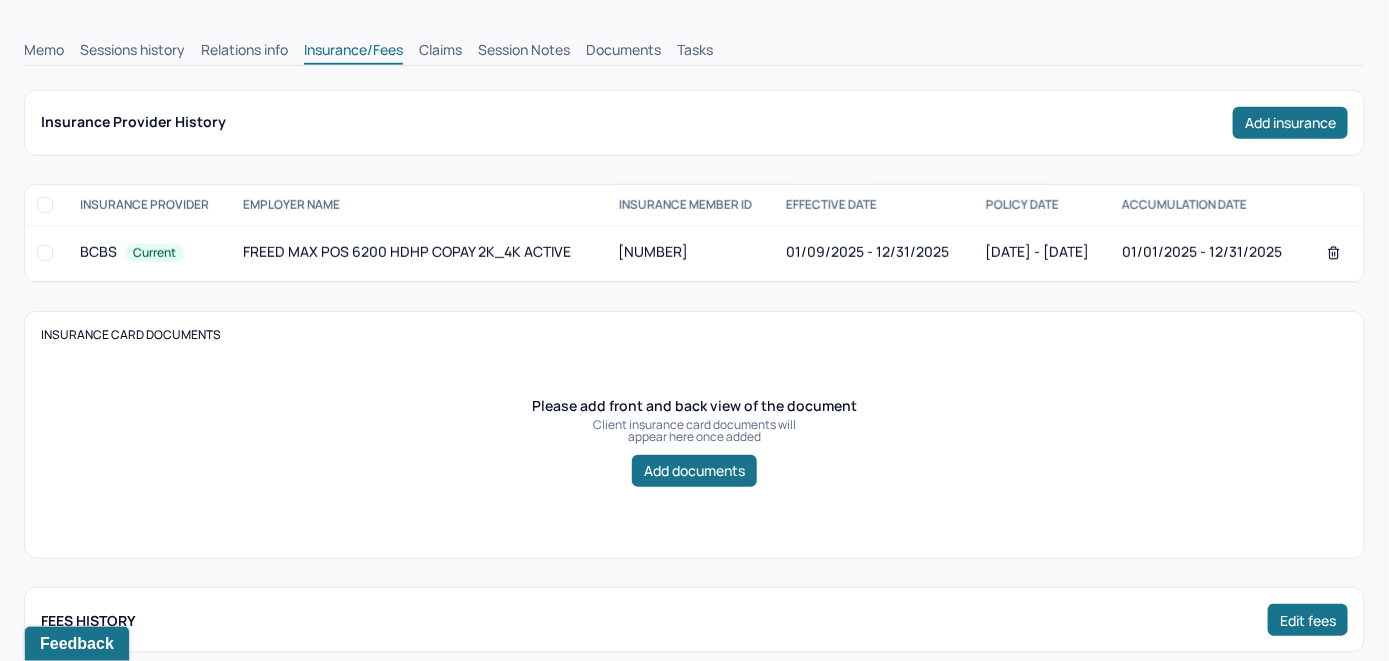 click on "Claims" at bounding box center (440, 52) 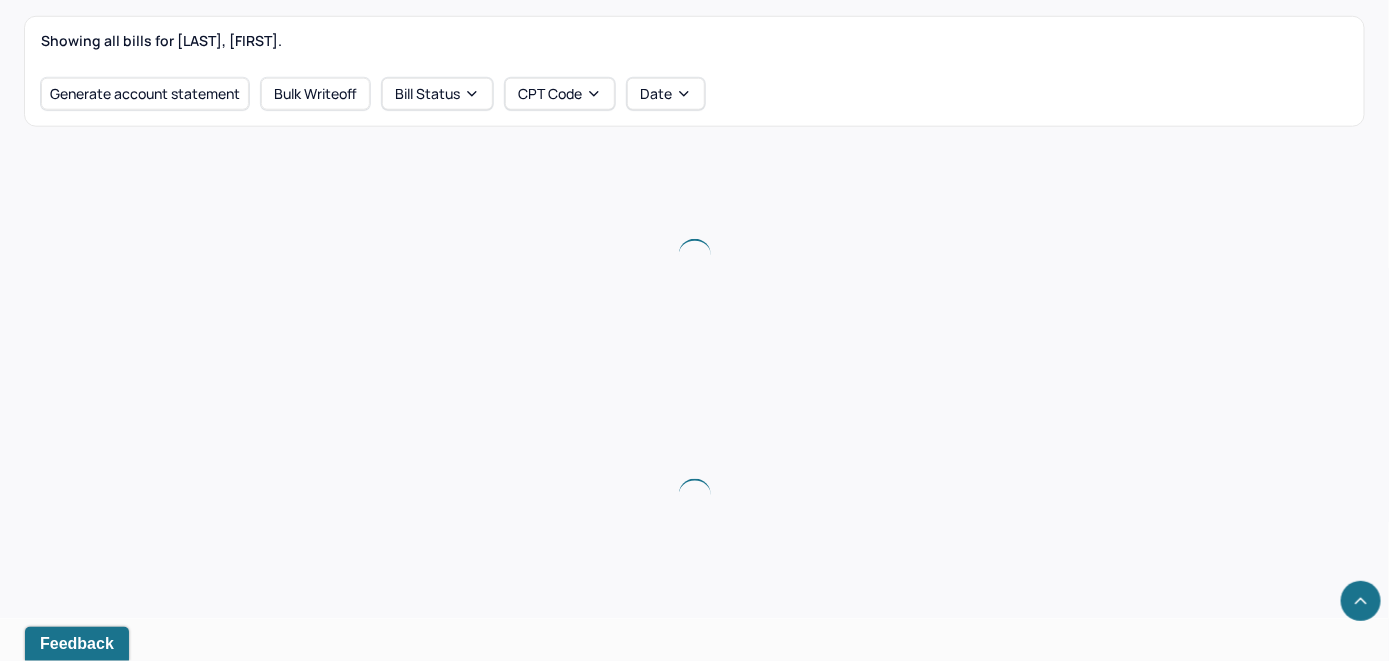scroll, scrollTop: 753, scrollLeft: 0, axis: vertical 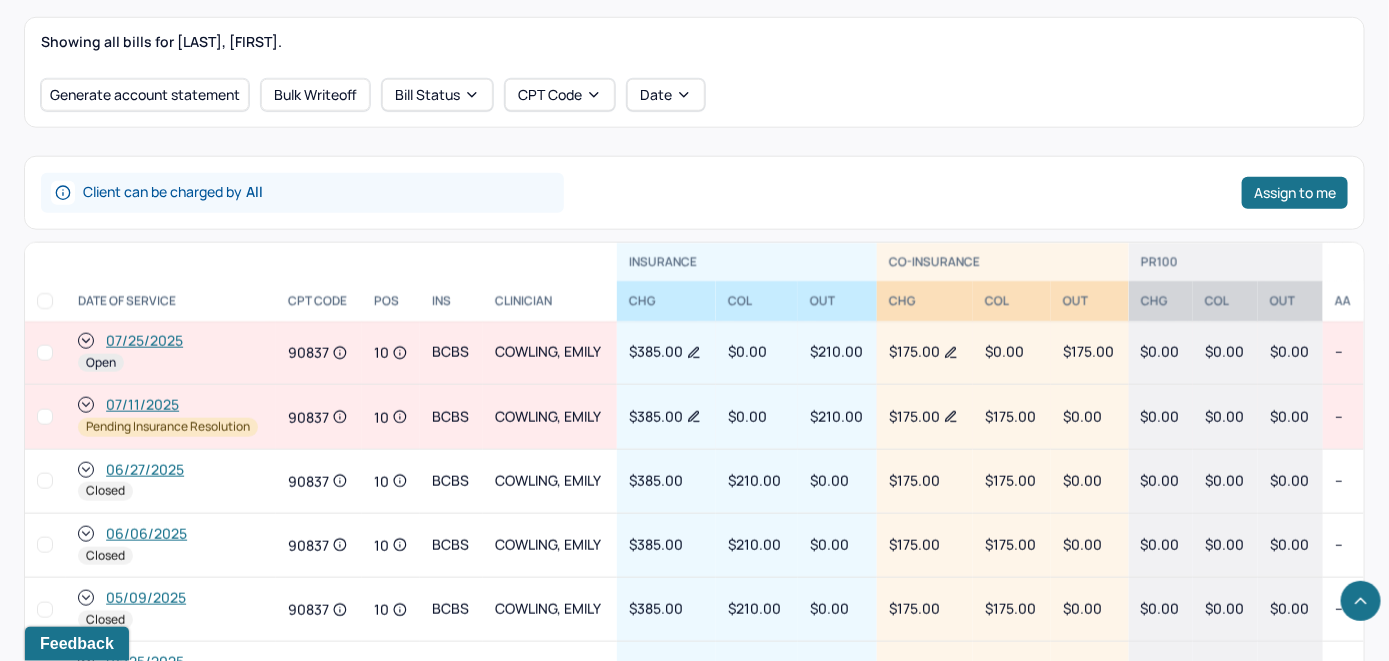 click on "07/25/2025" at bounding box center [144, 341] 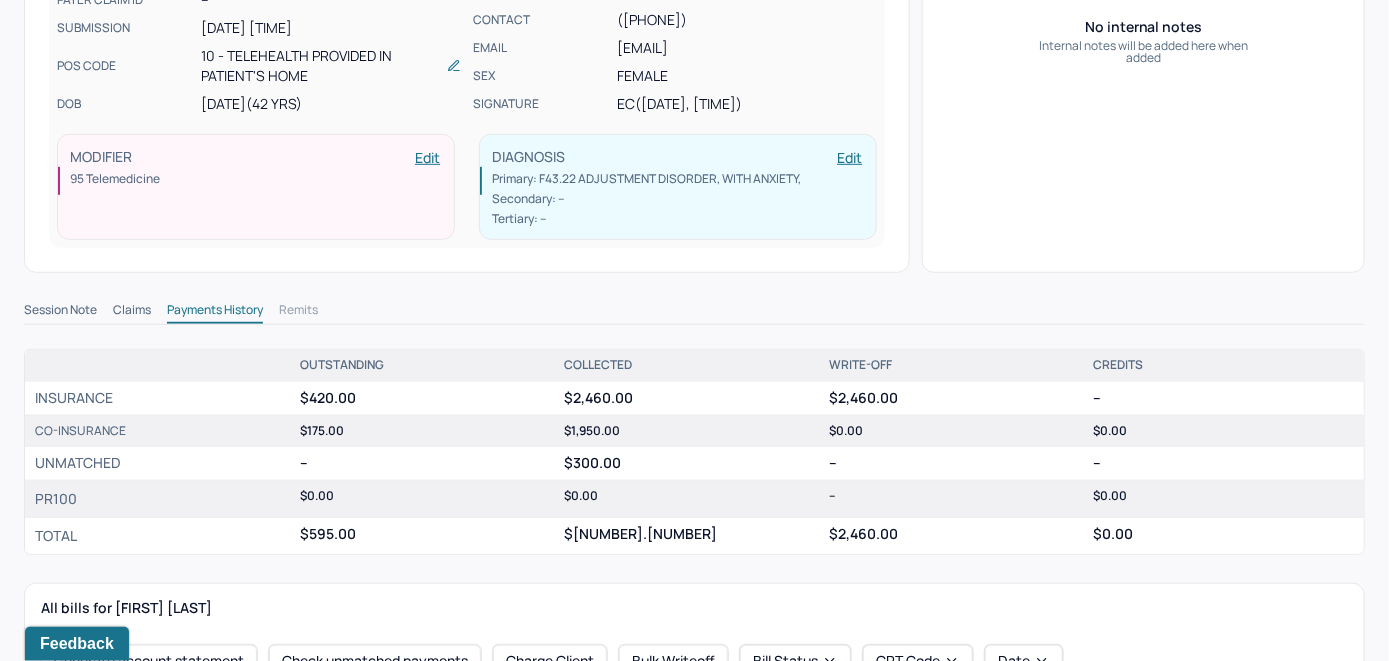 scroll, scrollTop: 700, scrollLeft: 0, axis: vertical 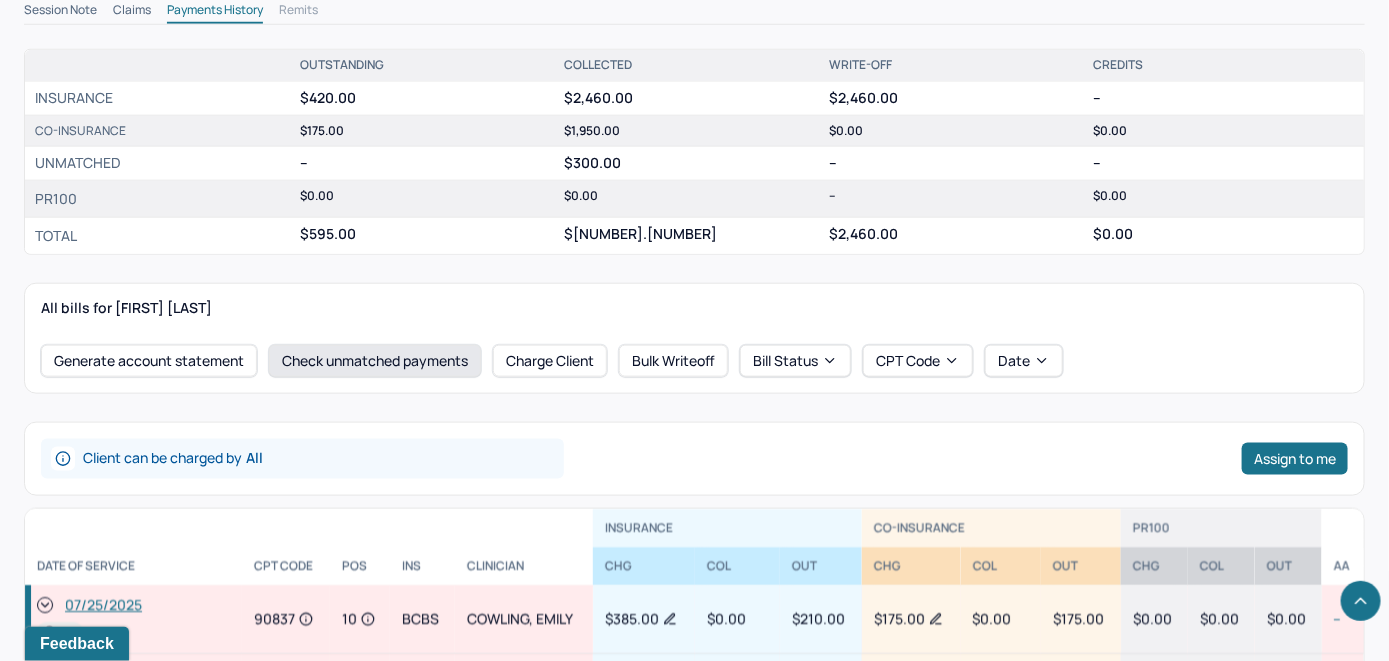 click on "Check unmatched payments" at bounding box center [375, 361] 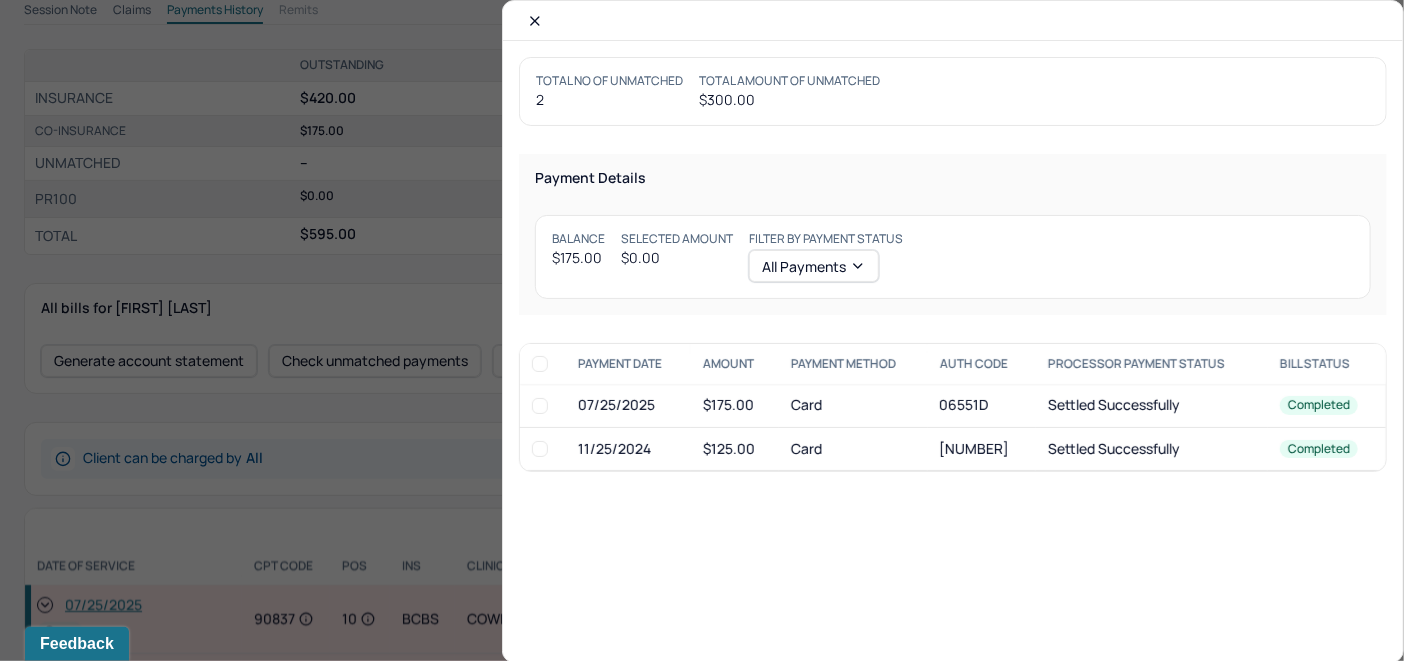 click at bounding box center [543, 406] 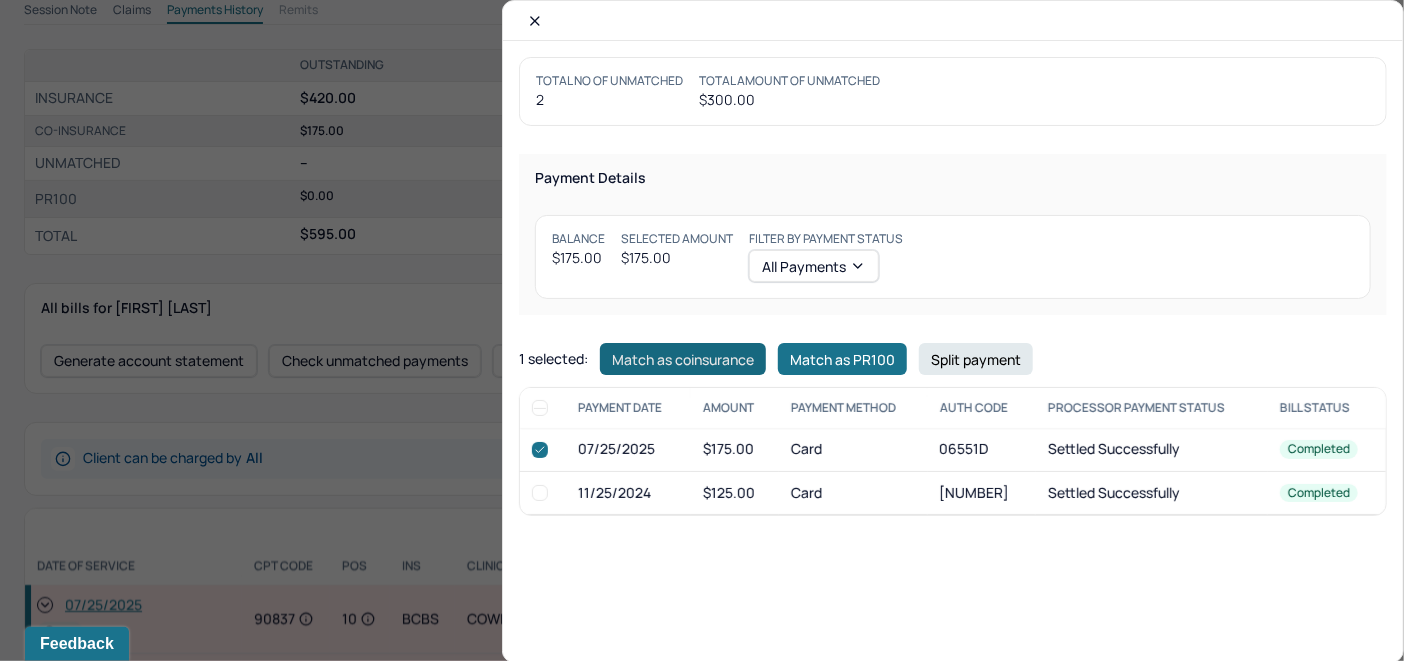 click on "Match as coinsurance" at bounding box center (683, 359) 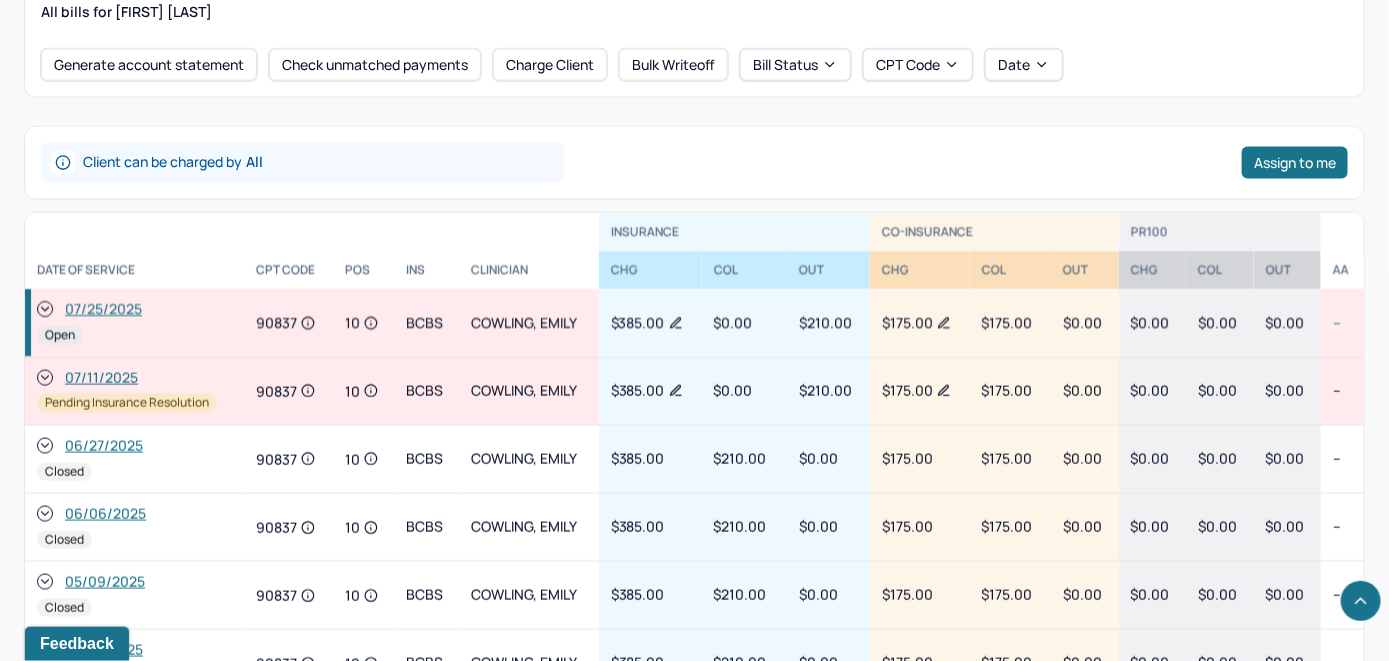 scroll, scrollTop: 1000, scrollLeft: 0, axis: vertical 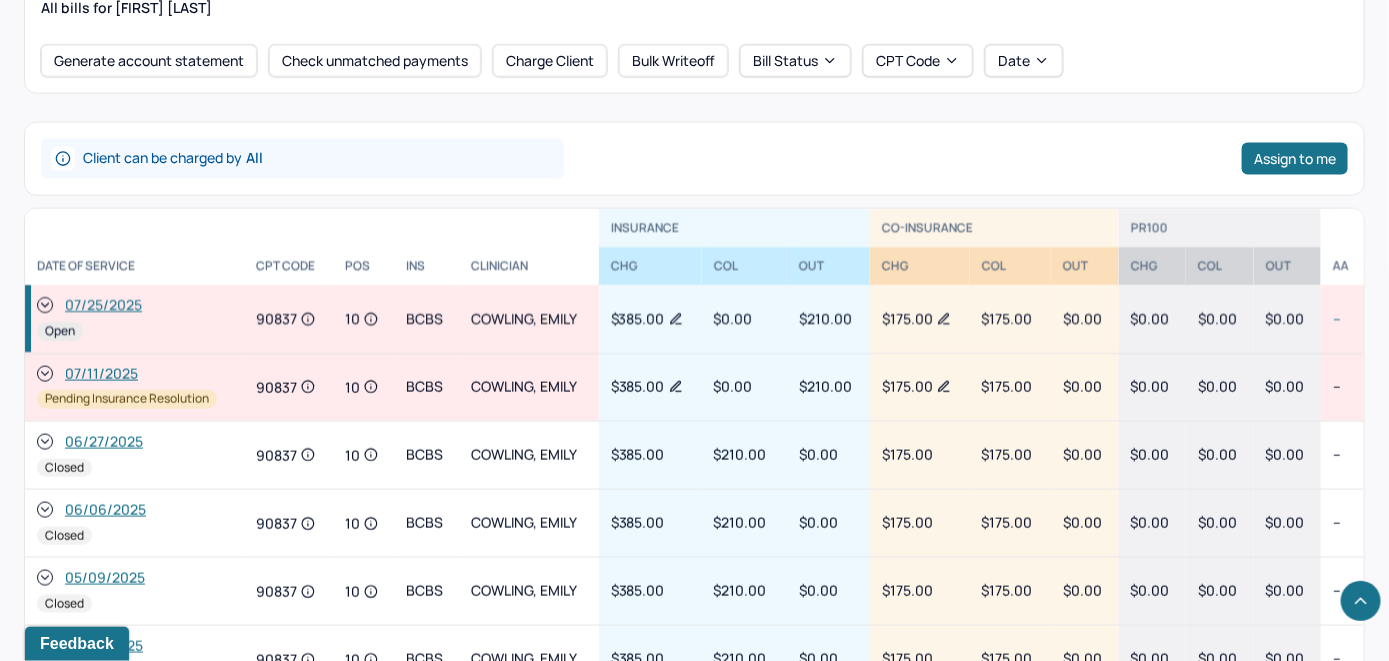 click 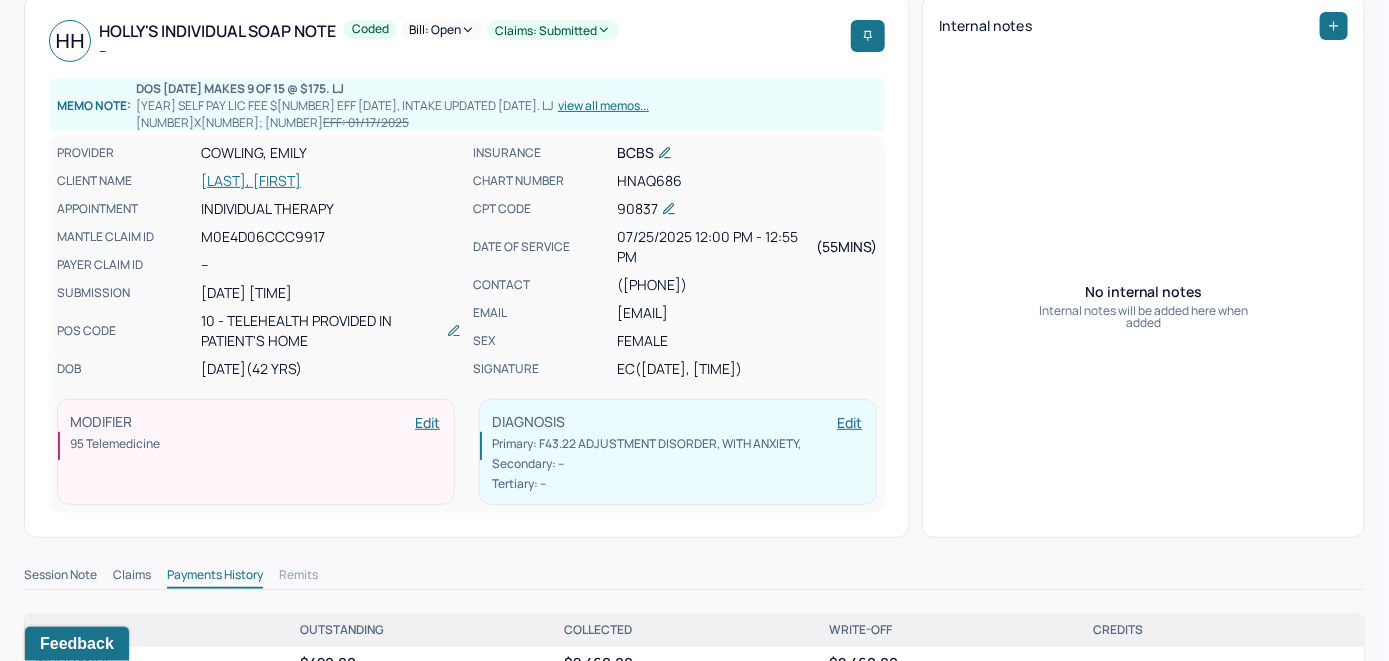scroll, scrollTop: 100, scrollLeft: 0, axis: vertical 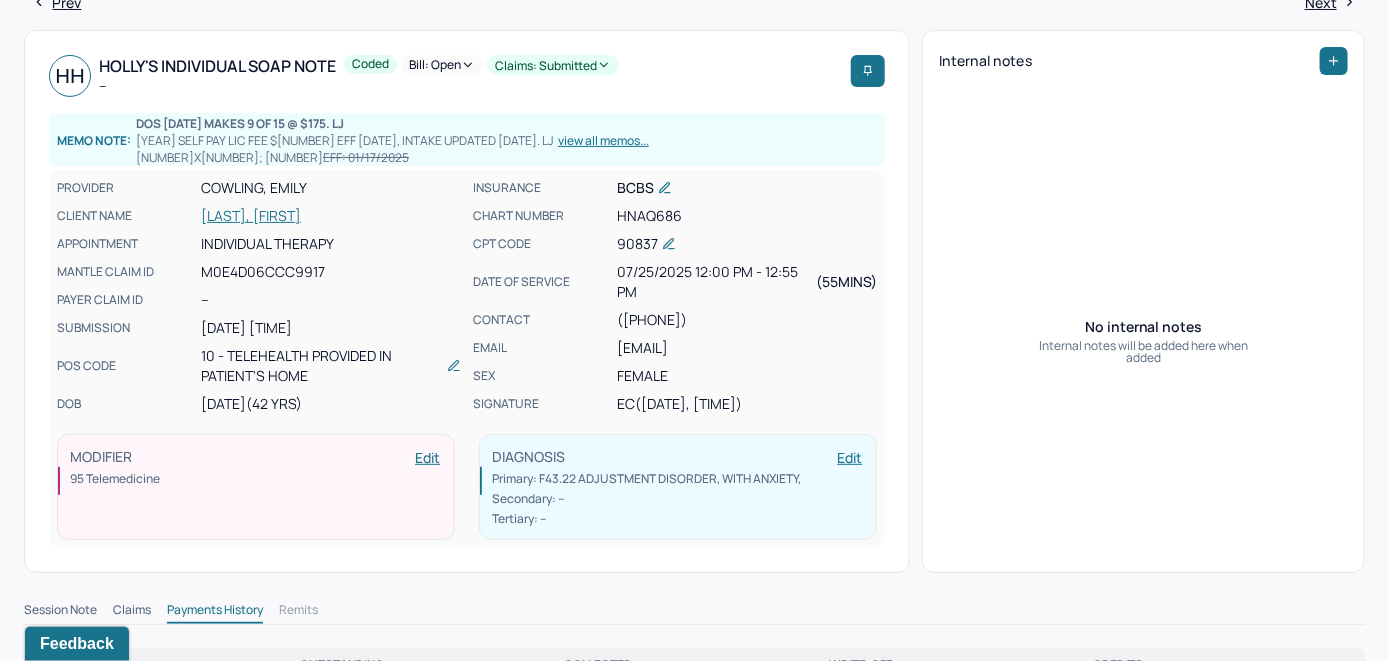 click on "Bill: Open" at bounding box center [442, 65] 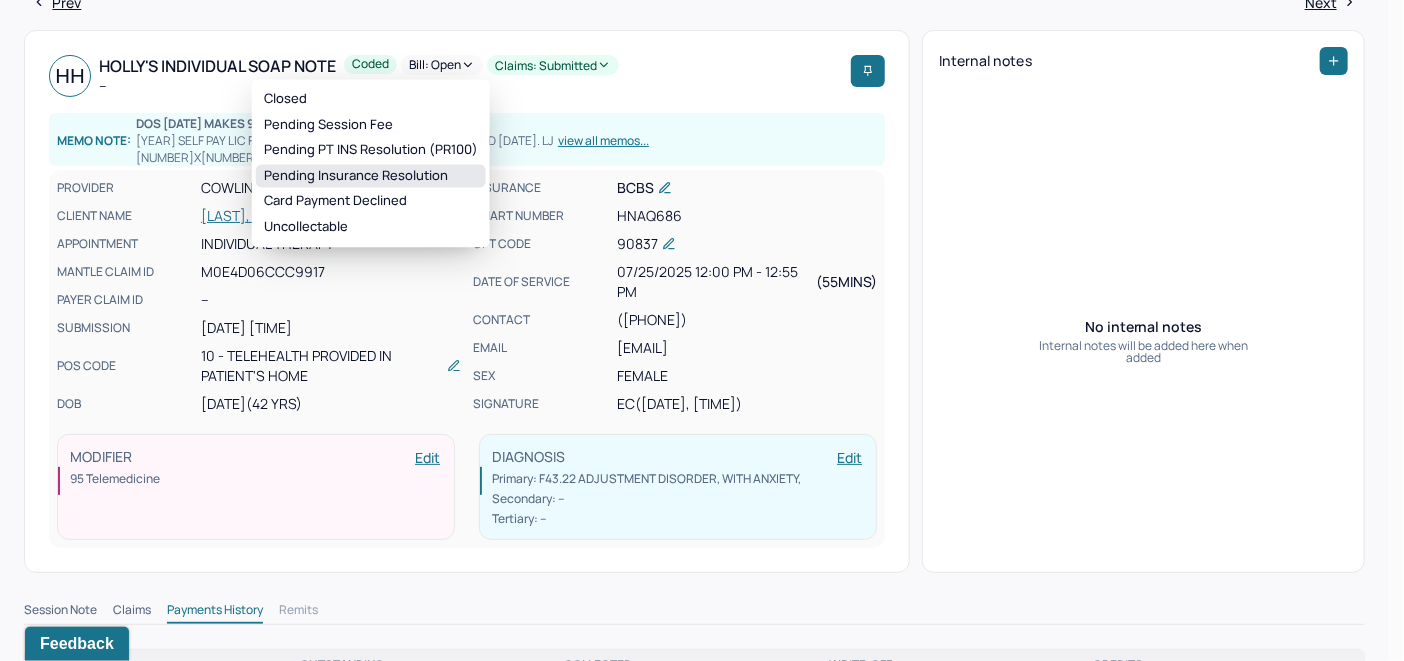 click on "Pending Insurance Resolution" at bounding box center (371, 176) 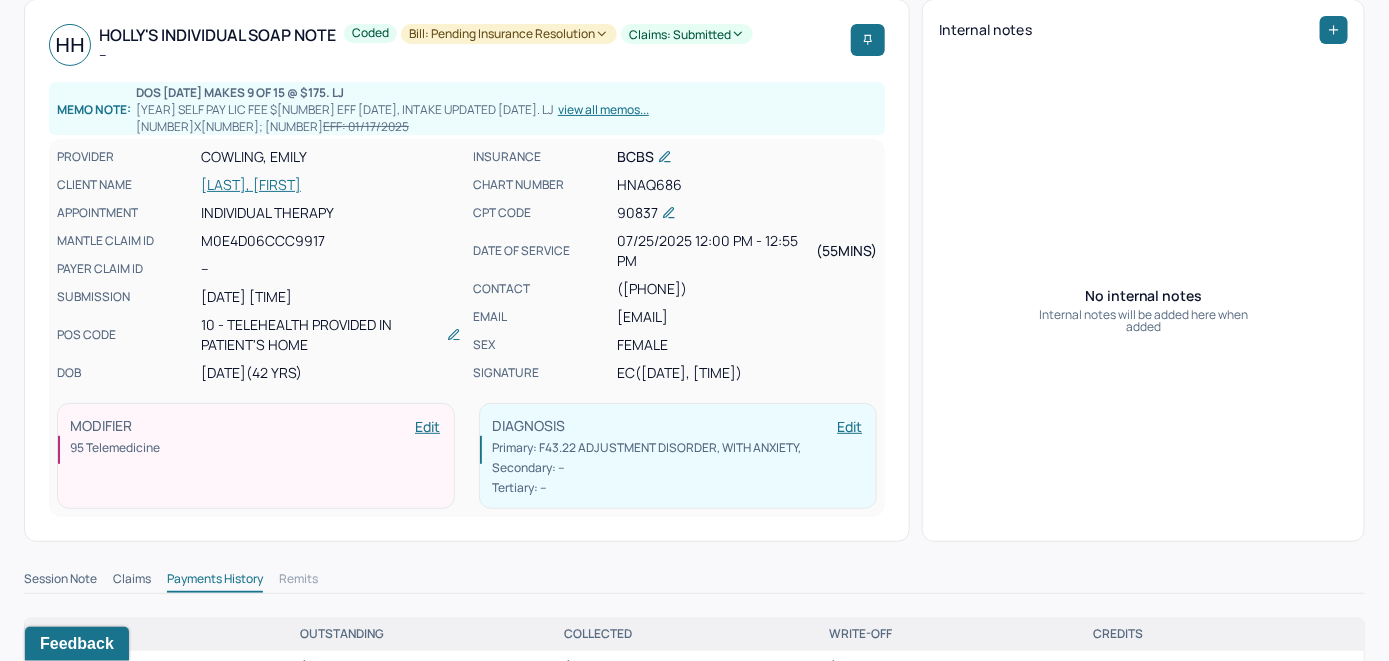 scroll, scrollTop: 100, scrollLeft: 0, axis: vertical 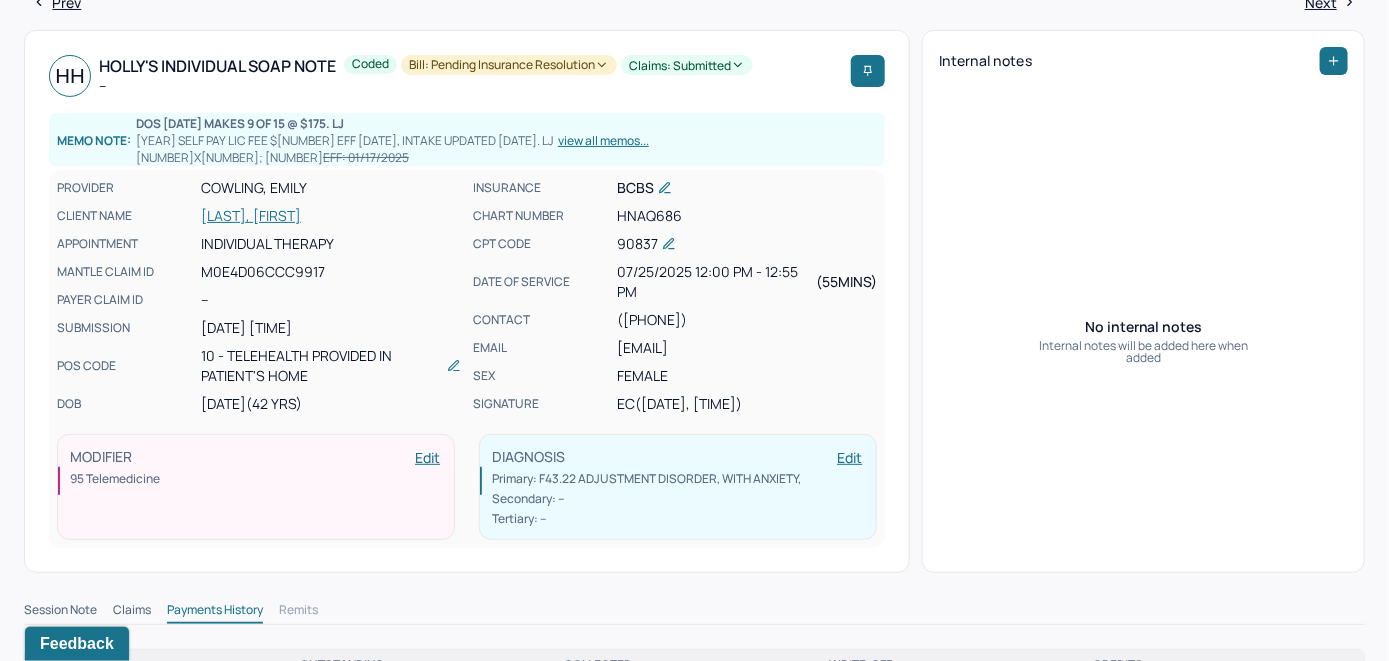 click on "[LAST], [FIRST]" at bounding box center (331, 216) 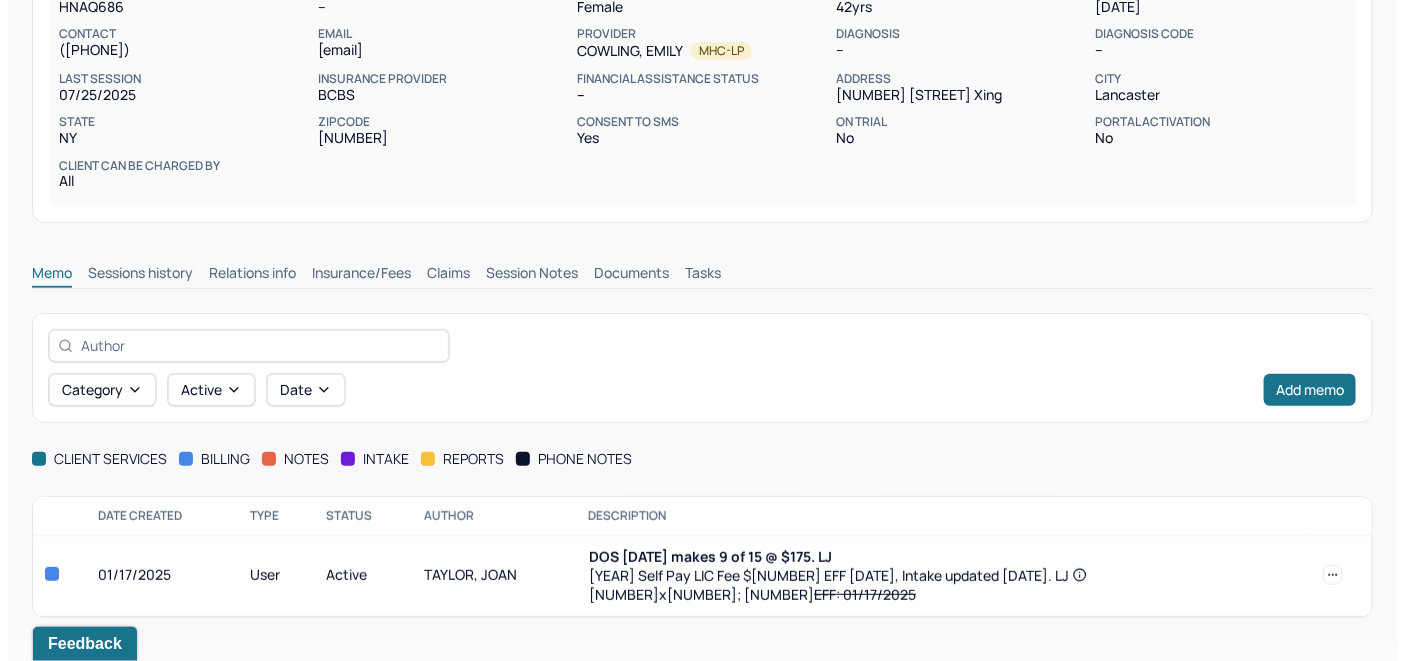 scroll, scrollTop: 247, scrollLeft: 0, axis: vertical 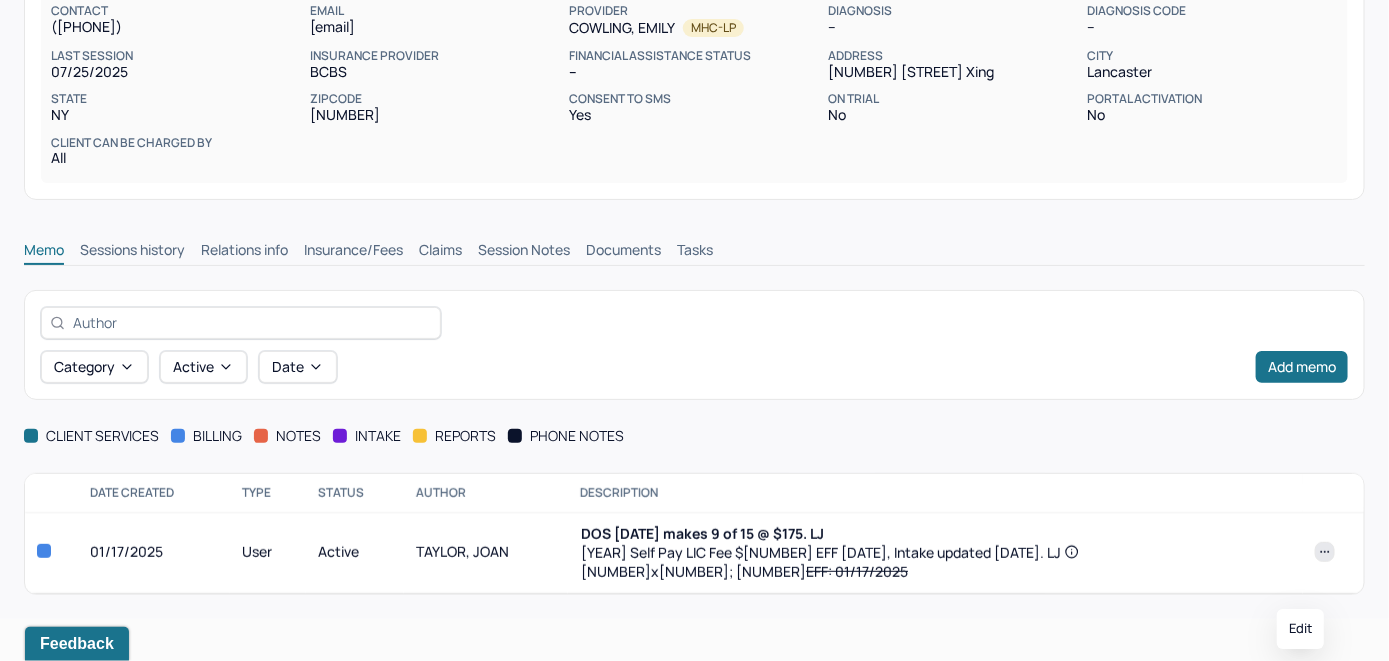 click 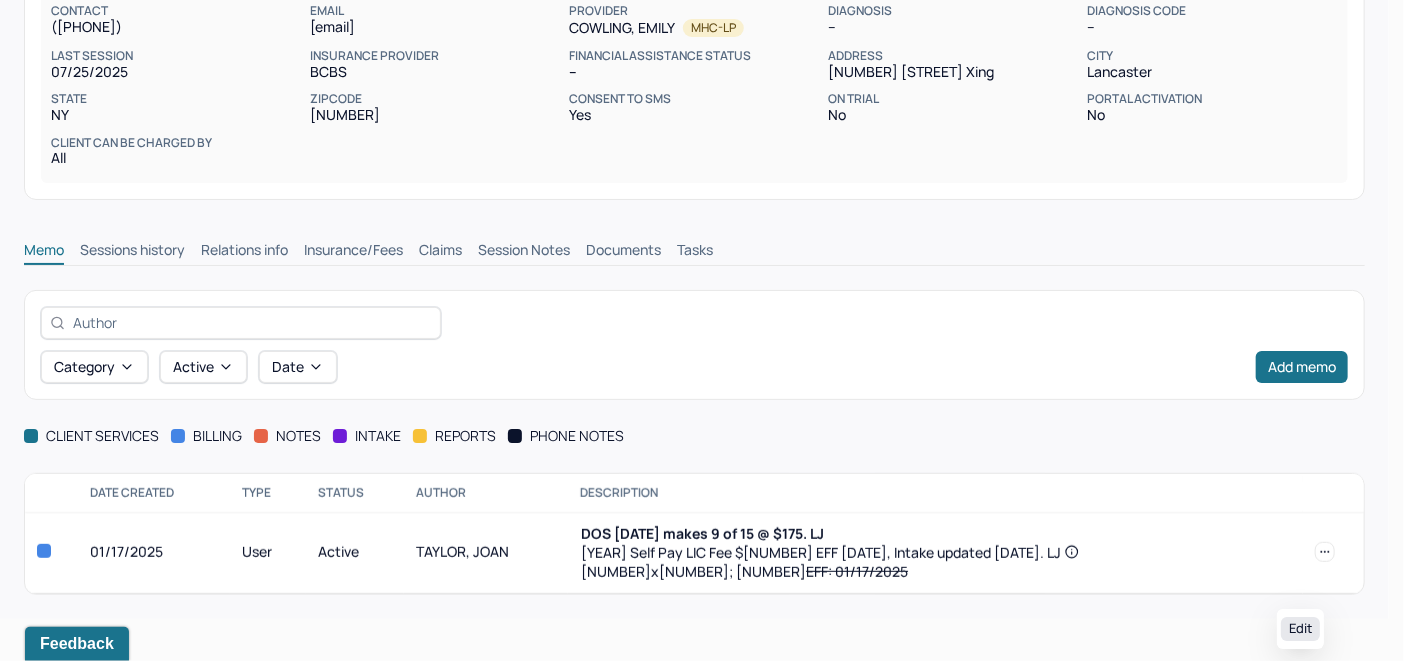 click on "Edit" at bounding box center [1300, 629] 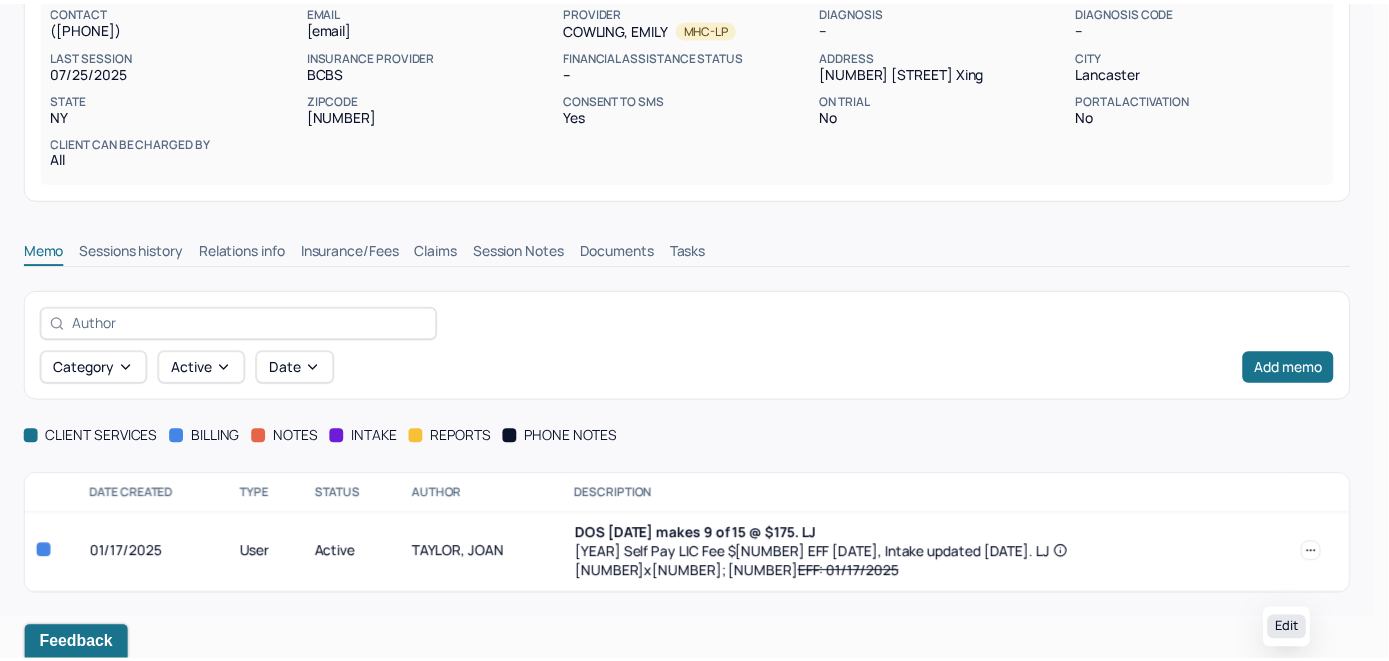 scroll, scrollTop: 204, scrollLeft: 0, axis: vertical 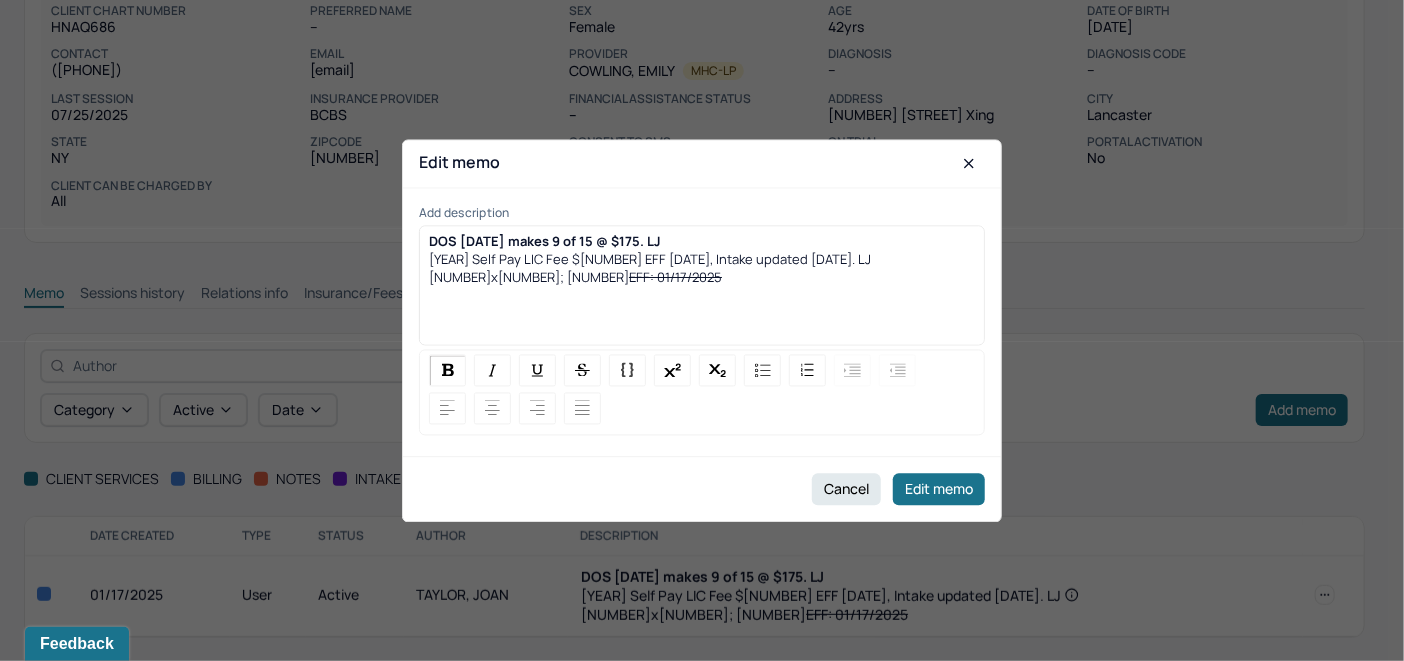 click on "DOS [DATE] makes 9 of 15 @ $175. LJ 2025 Fees EFF [DATE], Intake updated [DATE]. LJ 2025 BCBS: [NUMBER]x[NUMBER]; [NUMBER], EFF: [DATE]" at bounding box center [702, 259] 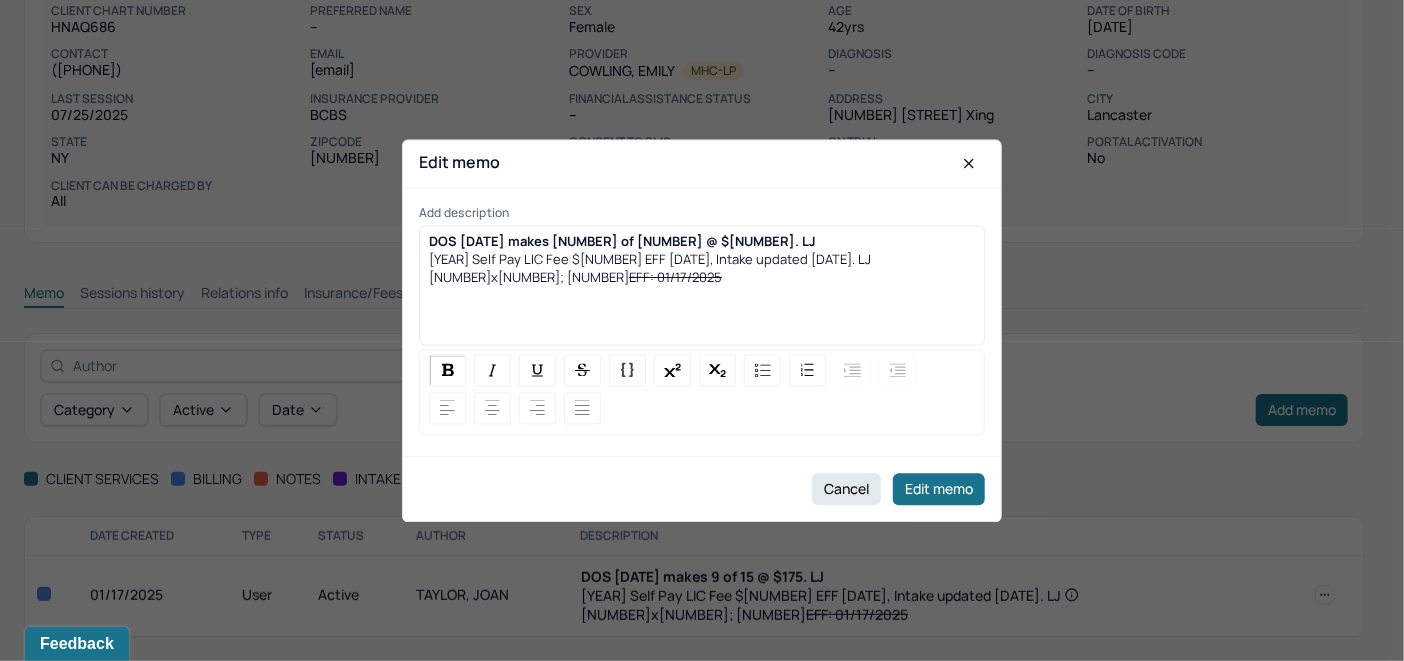 type 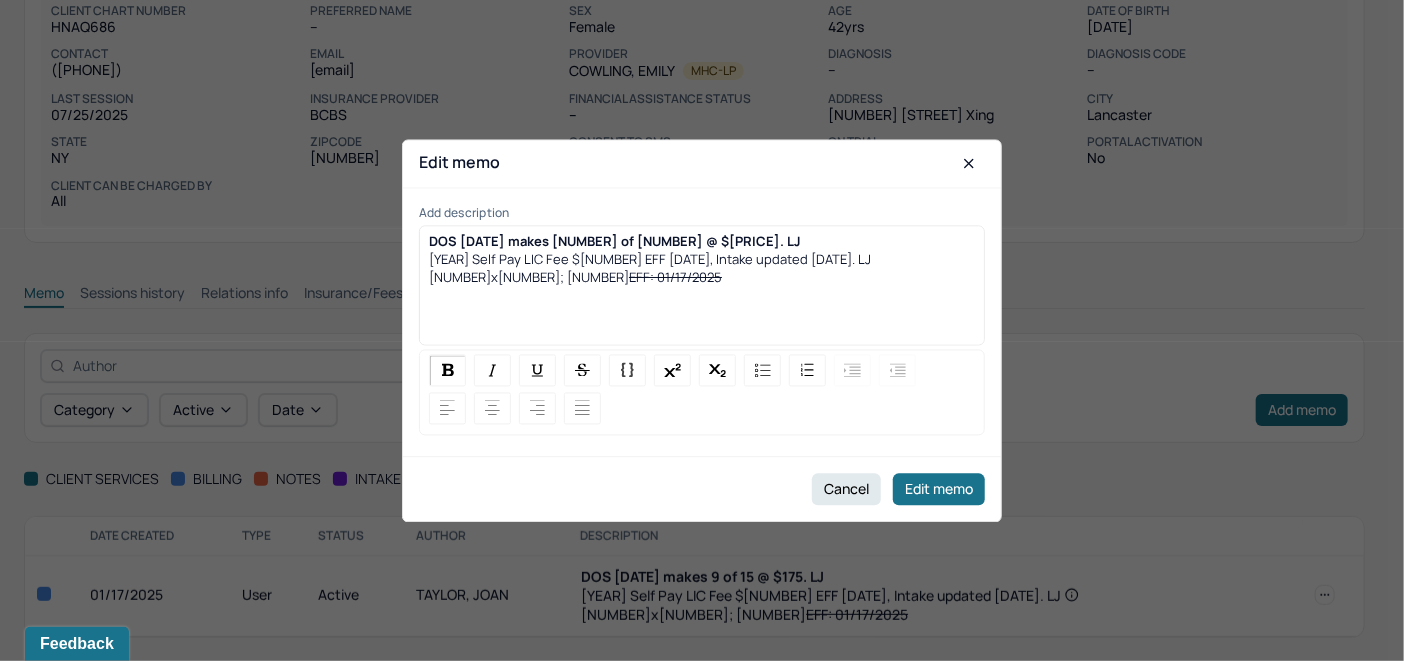 drag, startPoint x: 578, startPoint y: 240, endPoint x: 521, endPoint y: 275, distance: 66.88796 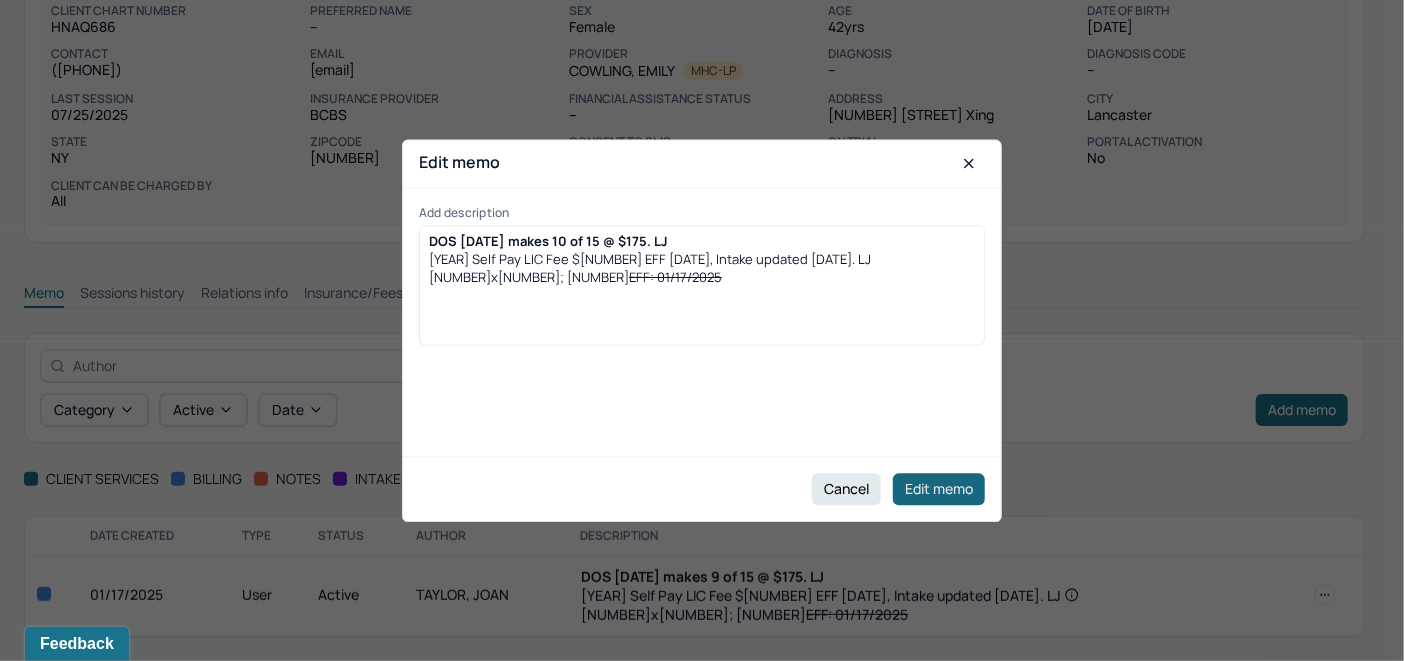 click on "Edit memo" at bounding box center (939, 489) 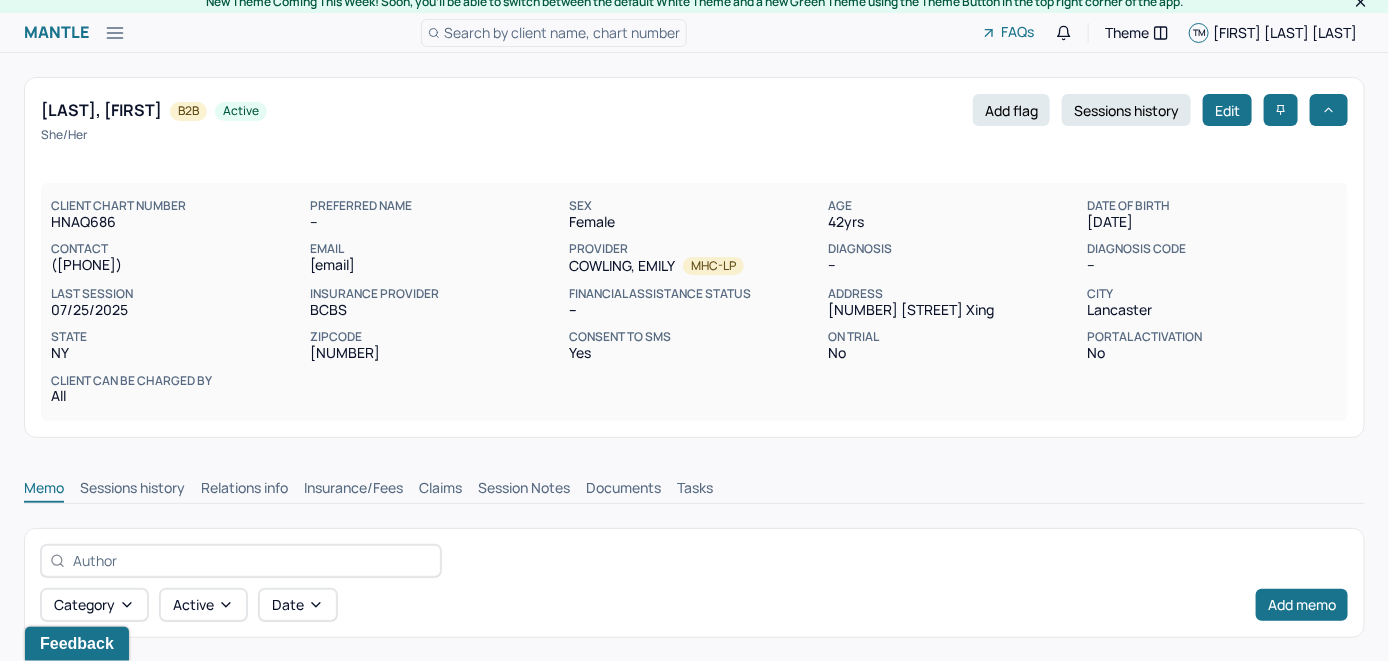 scroll, scrollTop: 0, scrollLeft: 0, axis: both 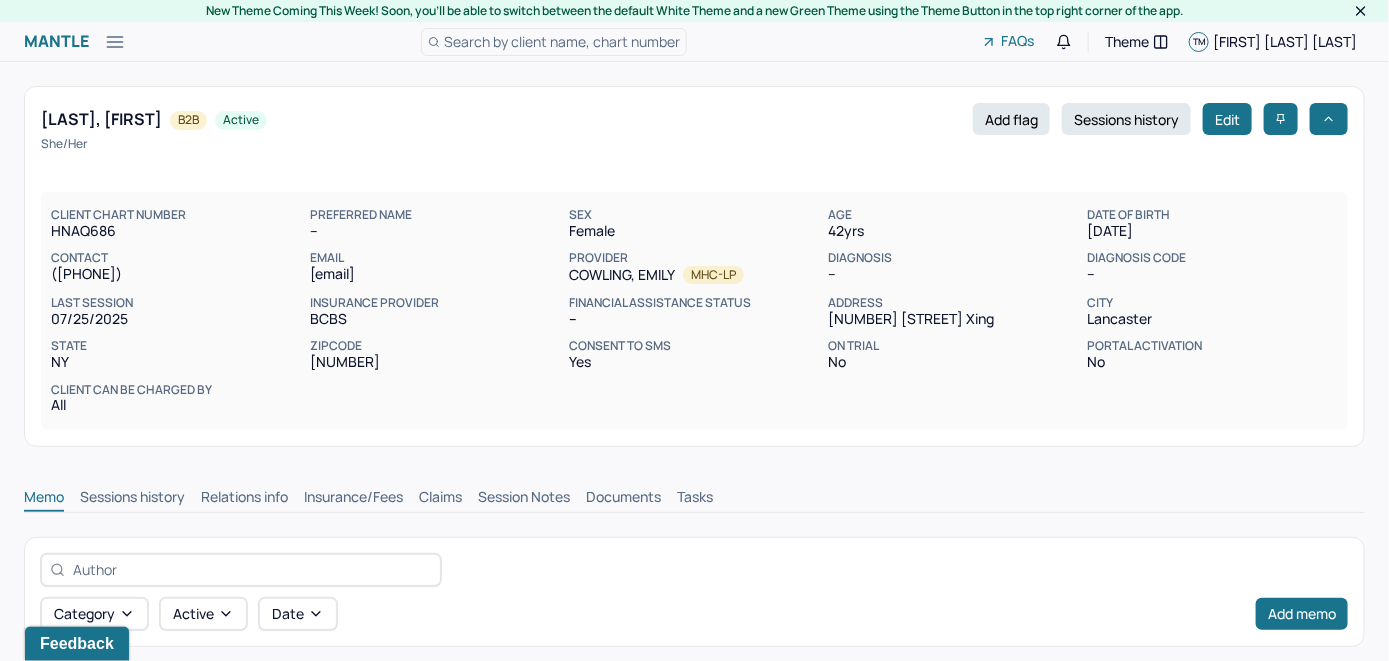 click on "Search by client name, chart number" at bounding box center [562, 41] 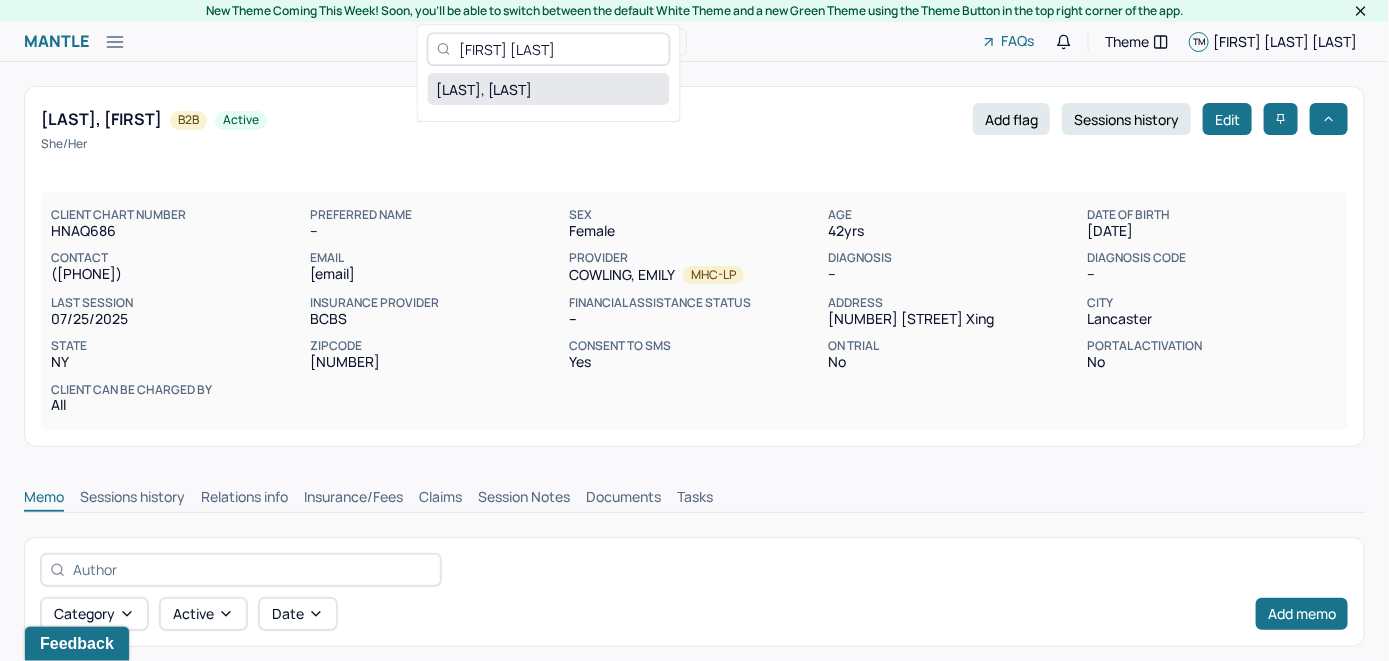 type on "[FIRST] [LAST]" 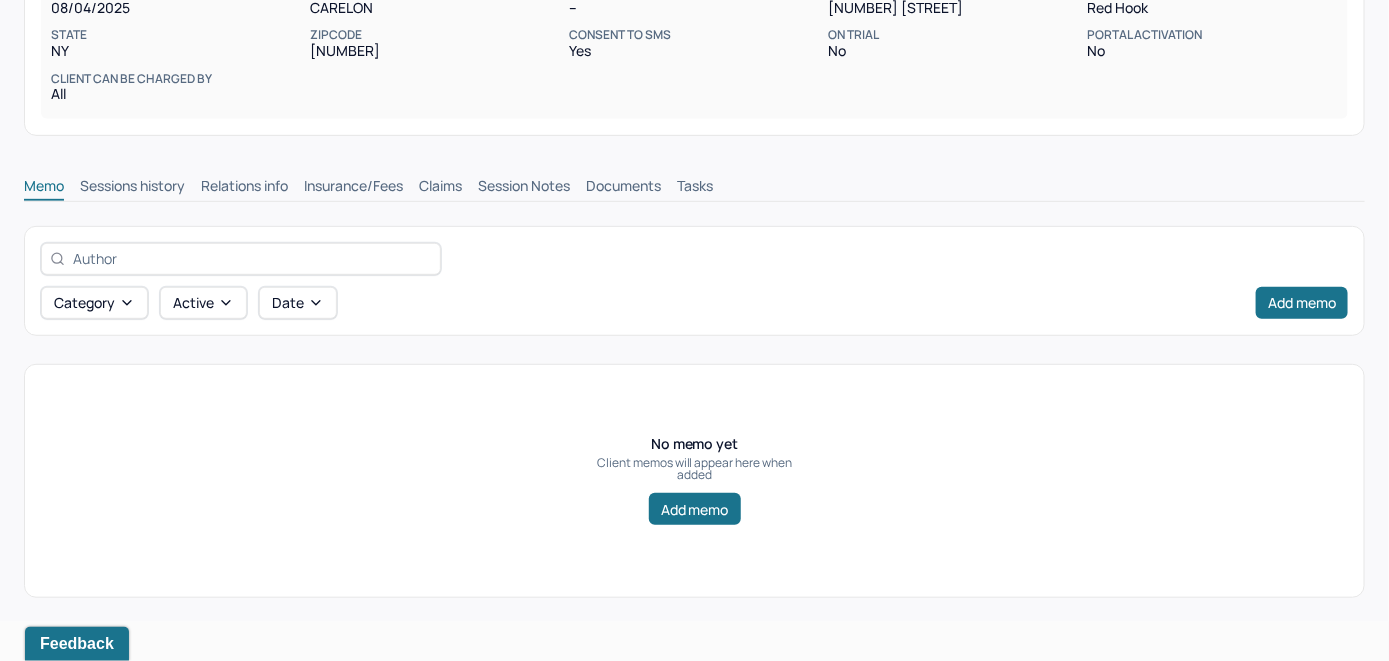 scroll, scrollTop: 314, scrollLeft: 0, axis: vertical 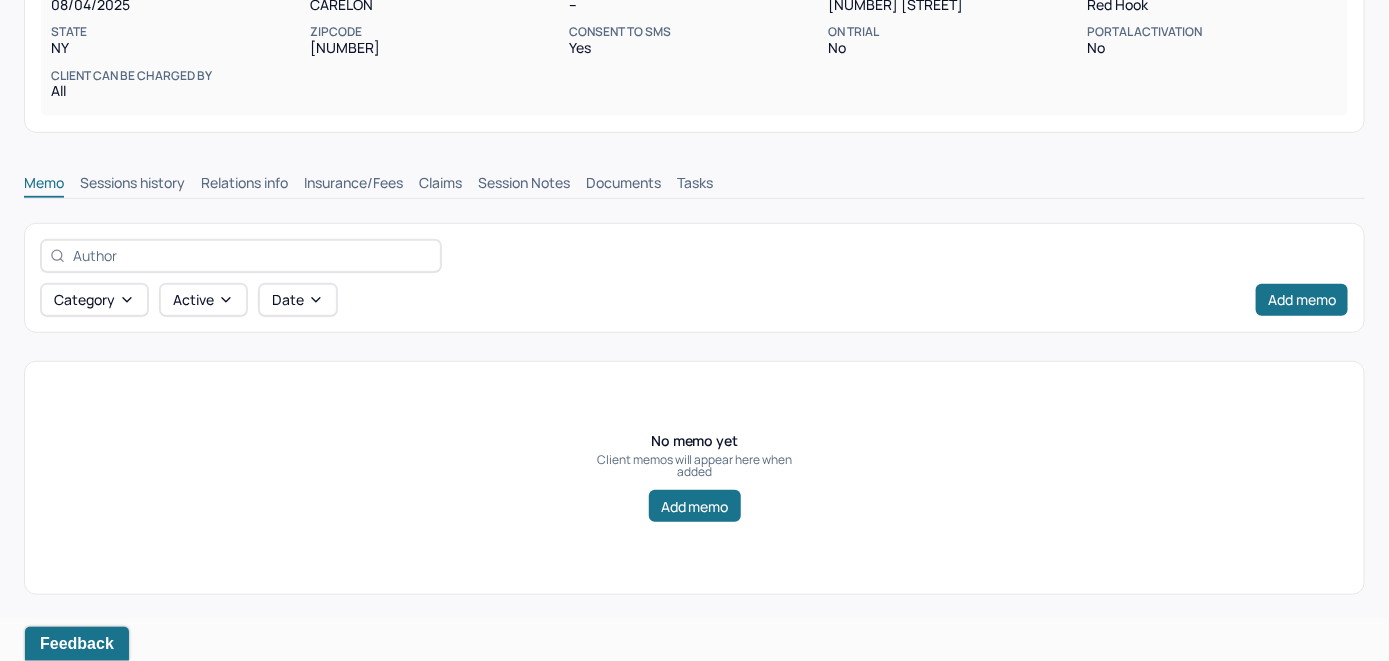 click on "Insurance/Fees" at bounding box center (353, 185) 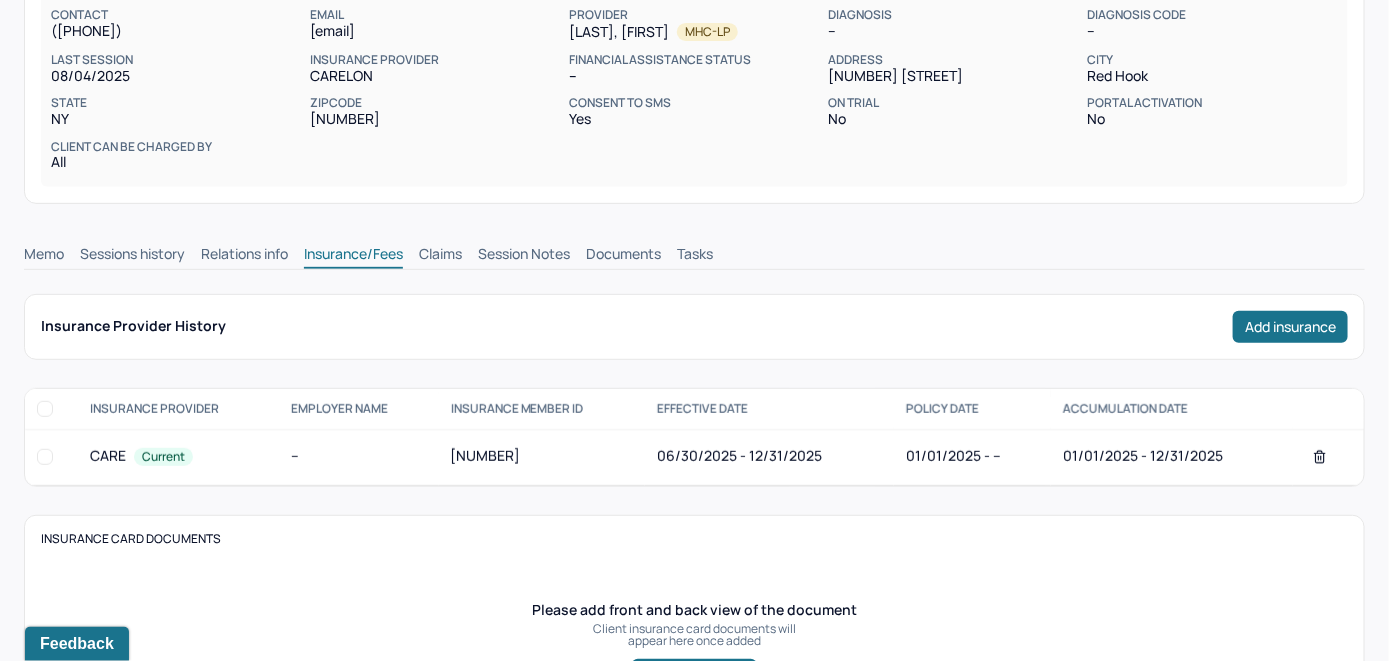 scroll, scrollTop: 214, scrollLeft: 0, axis: vertical 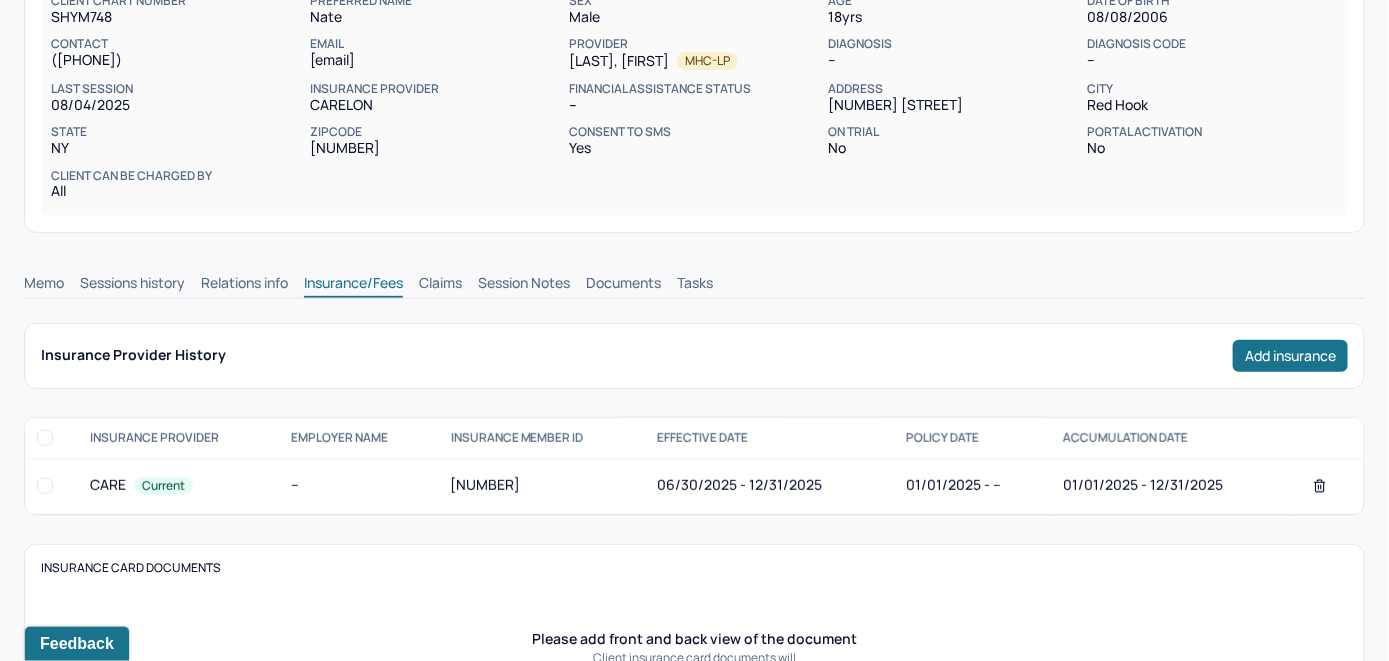 click on "Claims" at bounding box center (440, 285) 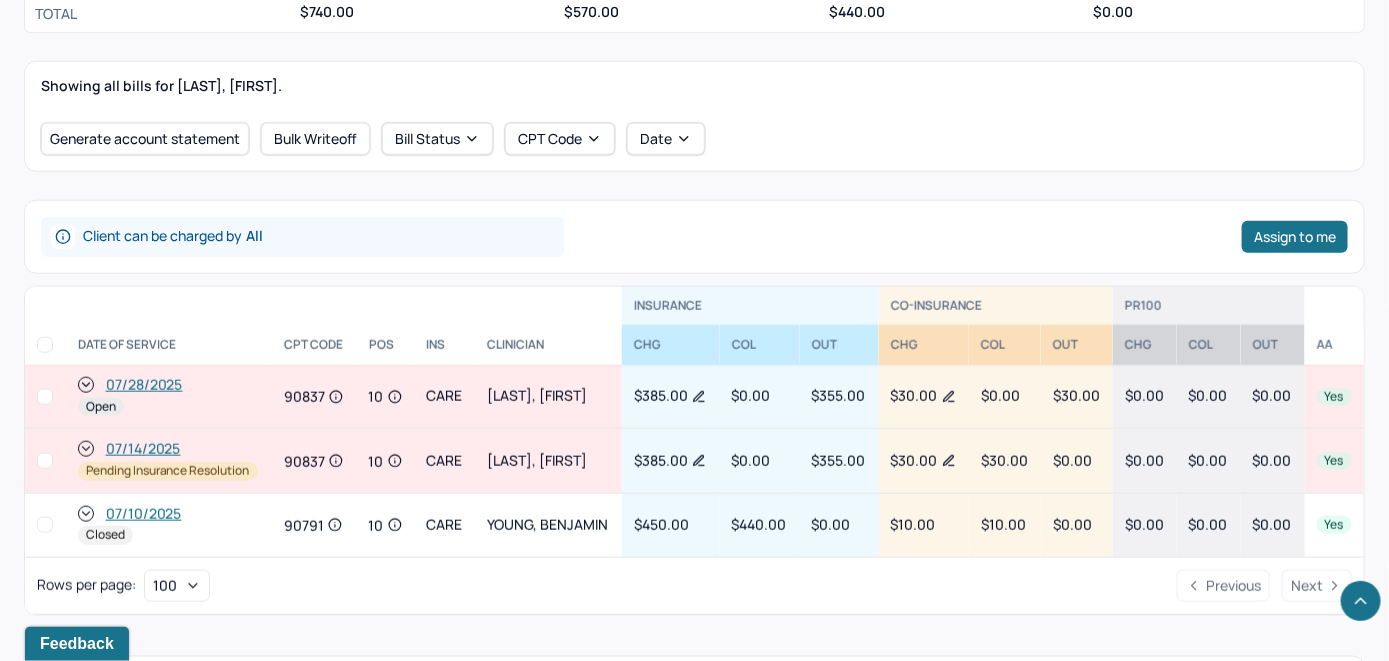 scroll, scrollTop: 714, scrollLeft: 0, axis: vertical 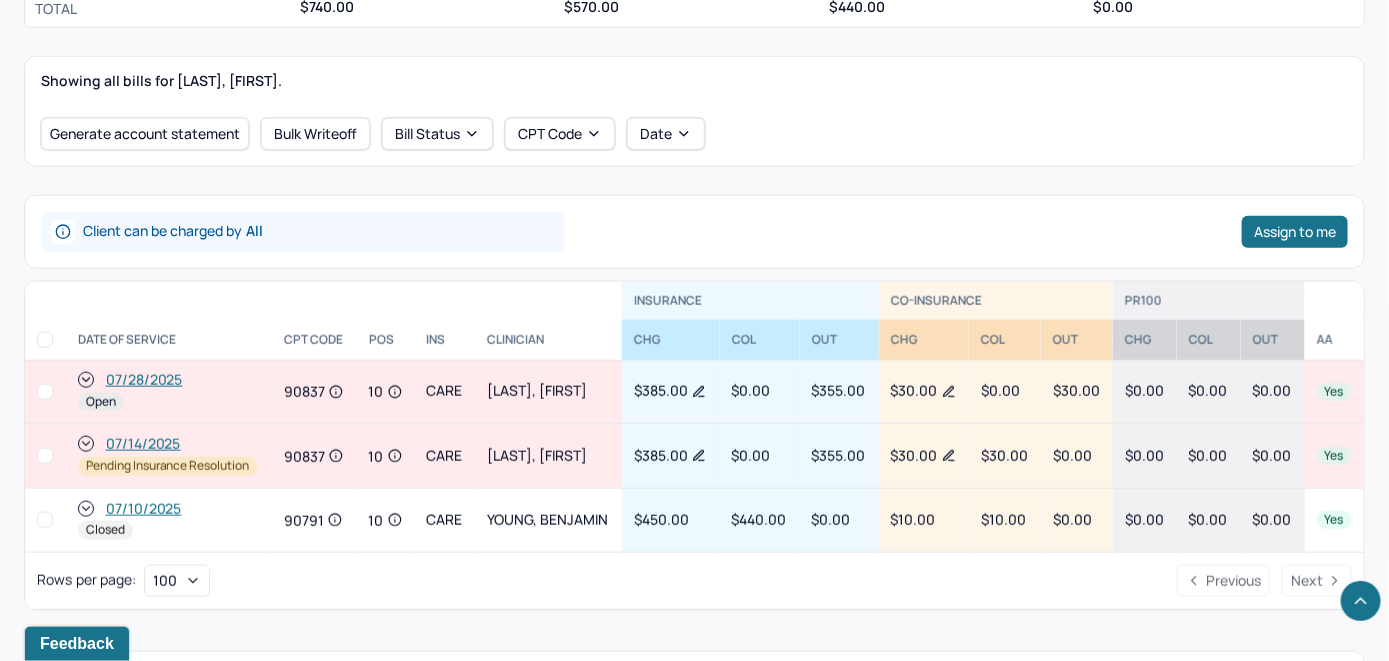 click on "07/28/2025" at bounding box center (144, 380) 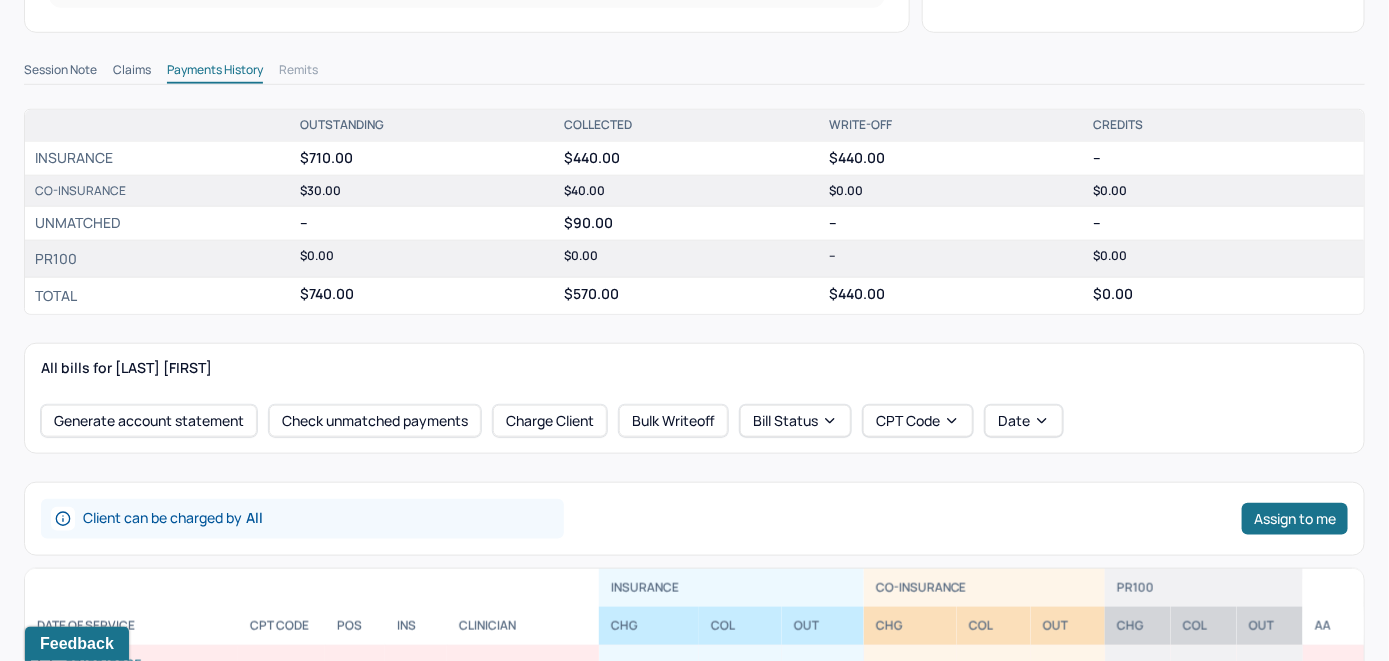 scroll, scrollTop: 600, scrollLeft: 0, axis: vertical 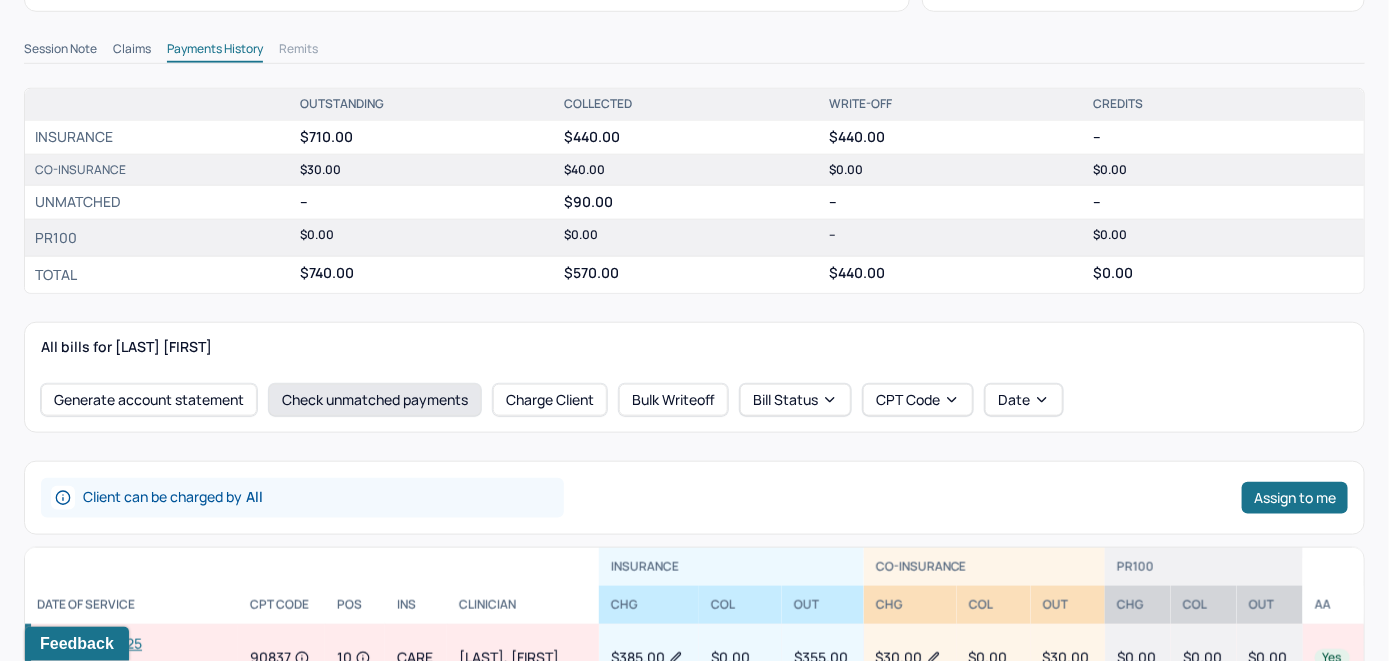 click on "Check unmatched payments" at bounding box center (375, 400) 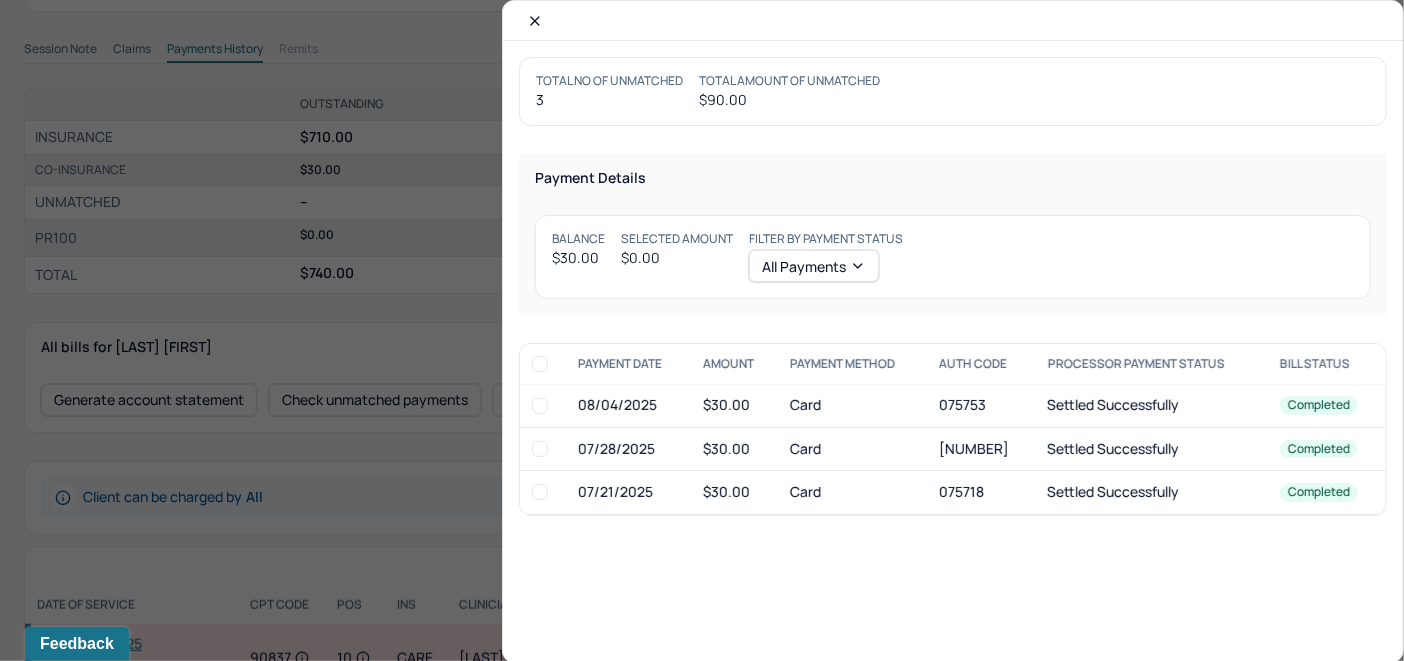 click at bounding box center [540, 449] 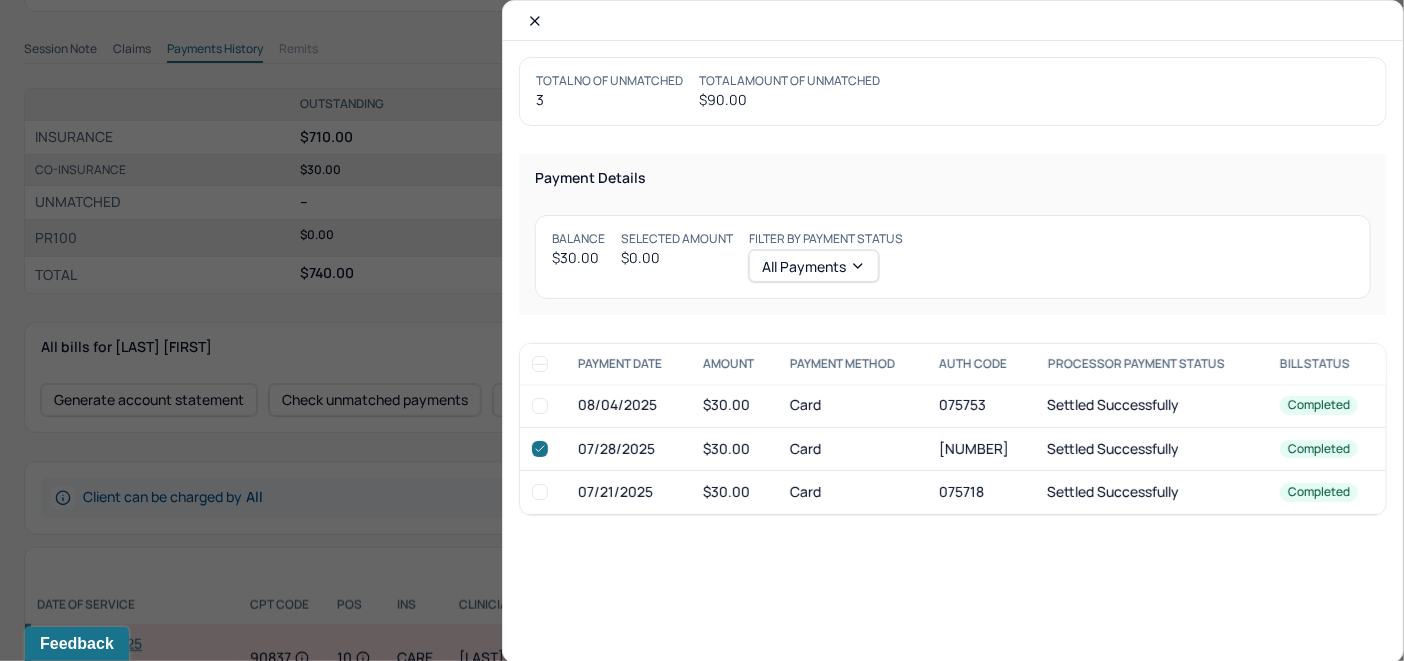 checkbox on "true" 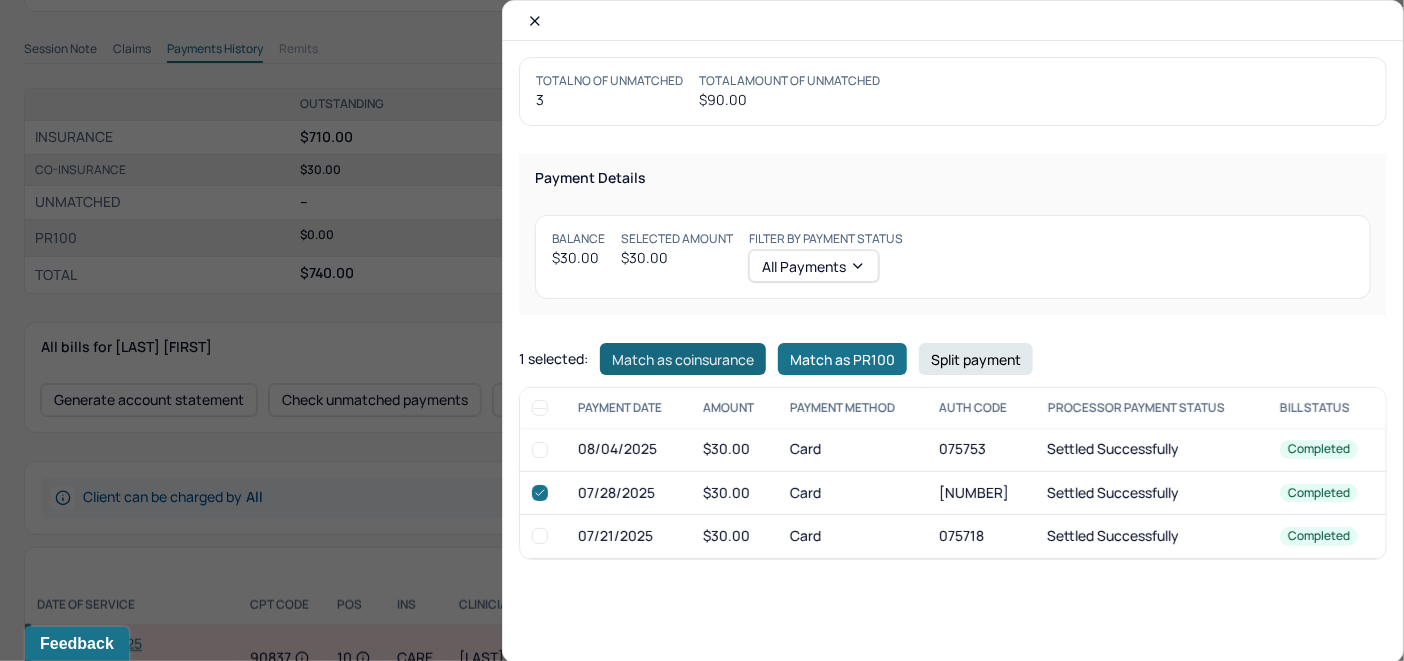 click on "Match as coinsurance" at bounding box center [683, 359] 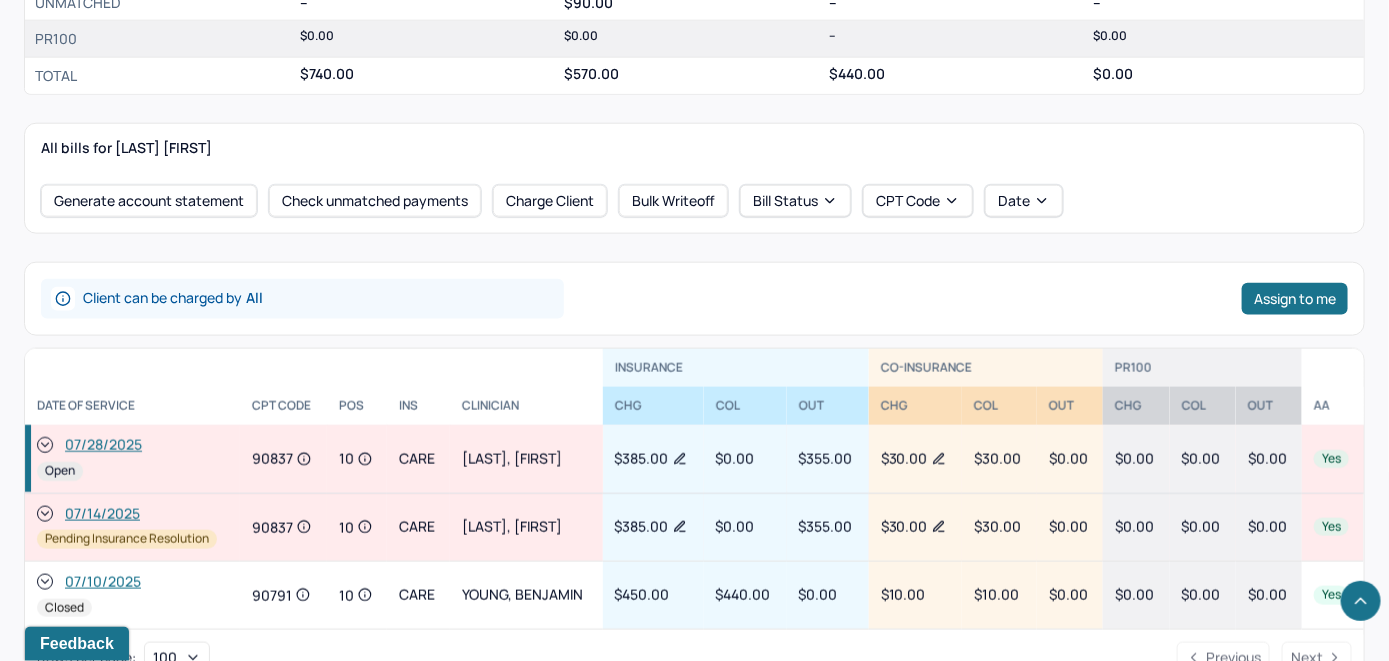 scroll, scrollTop: 845, scrollLeft: 0, axis: vertical 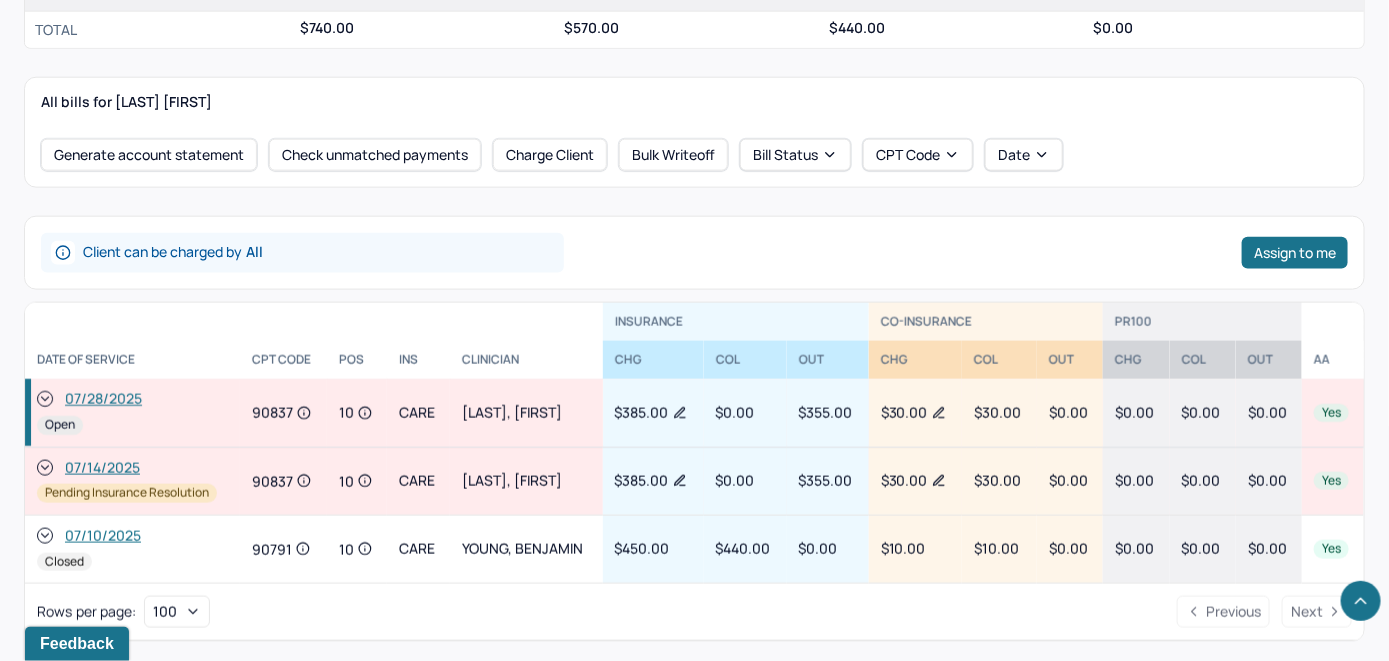 click 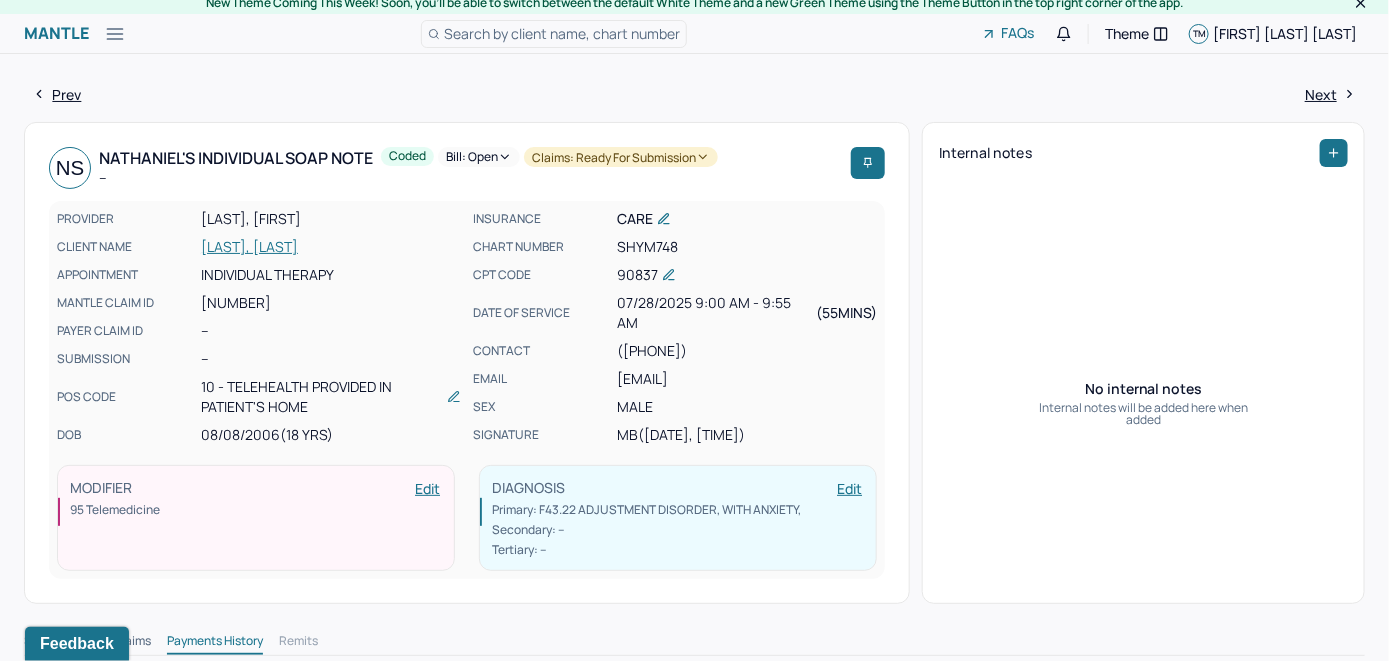 scroll, scrollTop: 0, scrollLeft: 0, axis: both 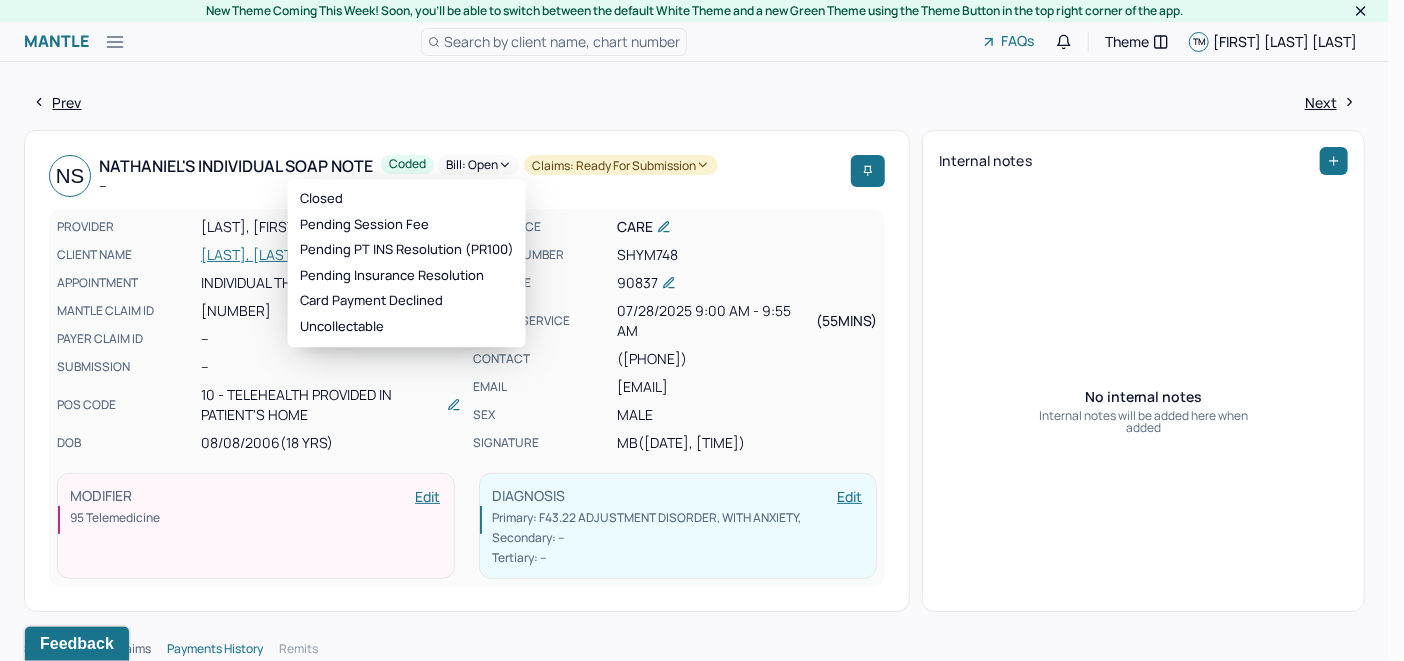 click on "Bill: Open" at bounding box center (479, 165) 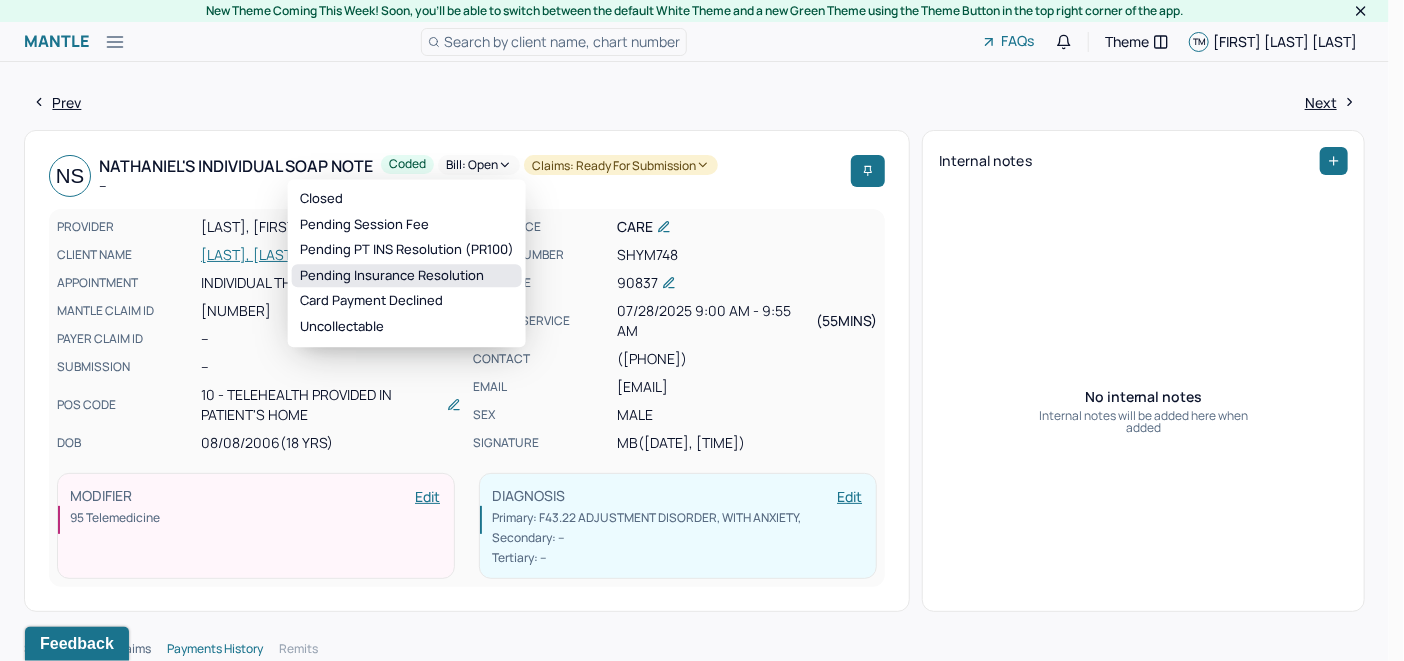 click on "Pending Insurance Resolution" at bounding box center (407, 276) 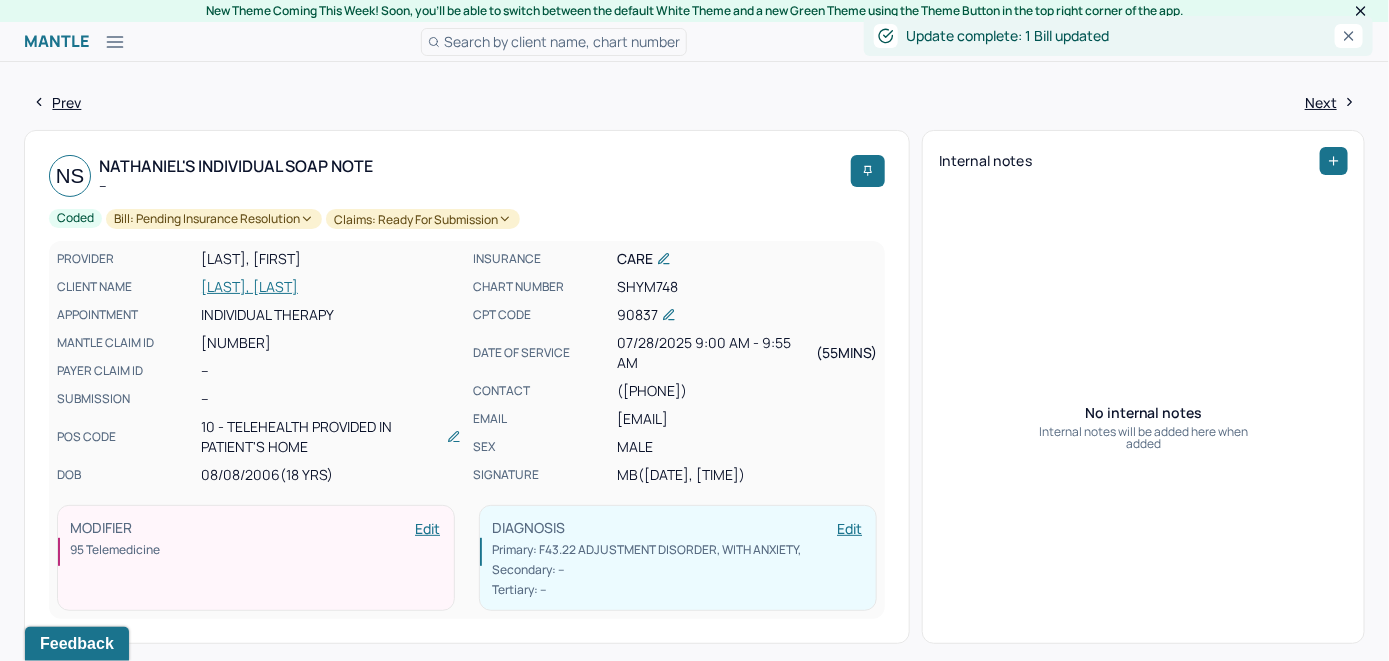 click on "[LAST], [LAST]" at bounding box center [331, 287] 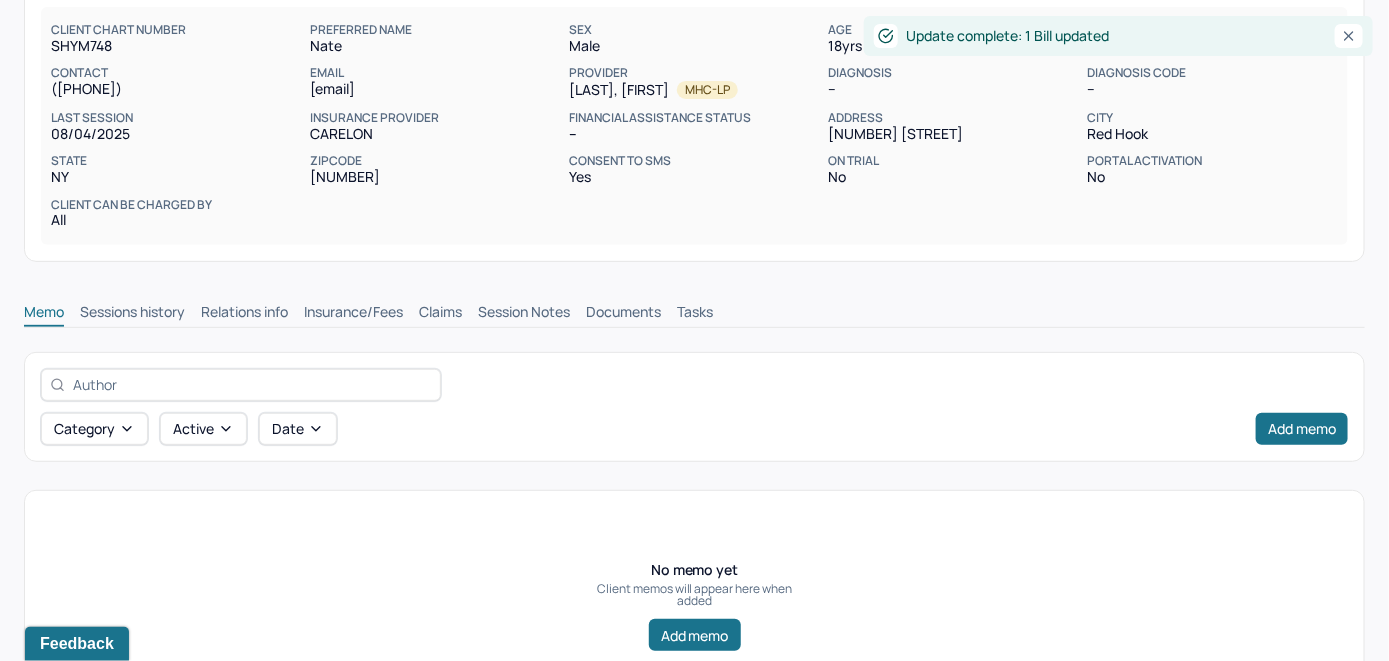 scroll, scrollTop: 200, scrollLeft: 0, axis: vertical 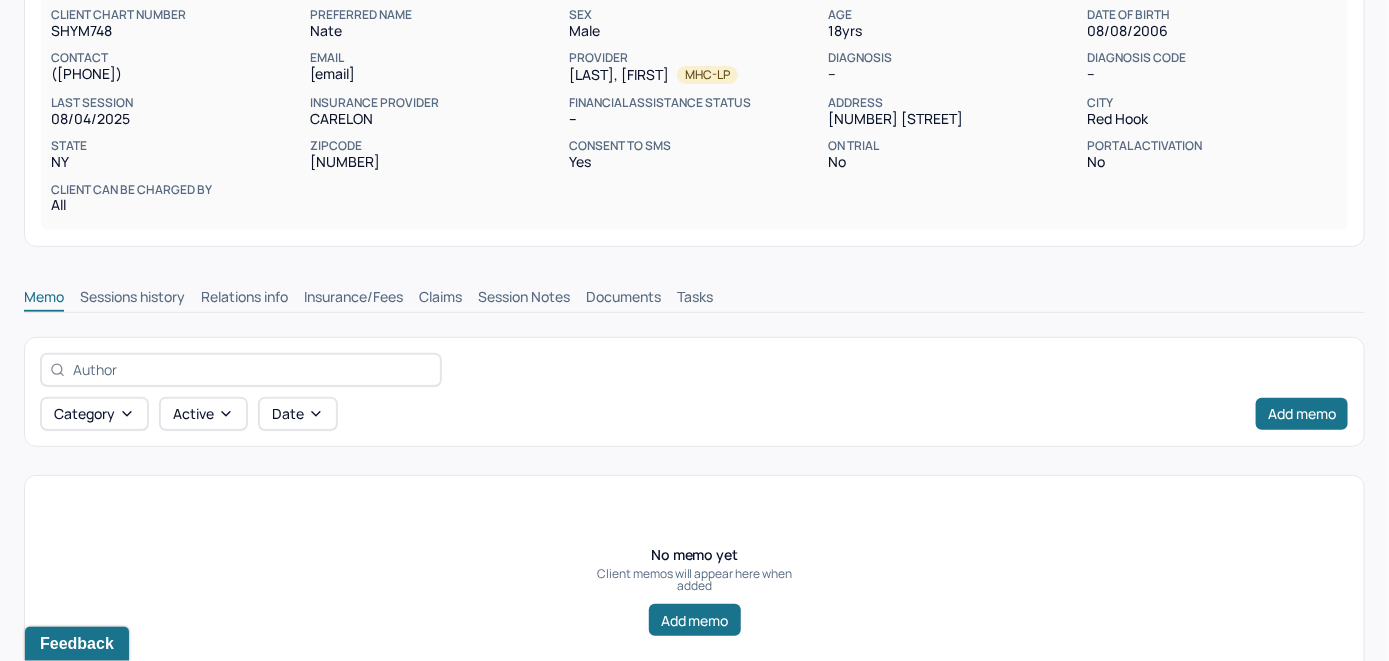 click on "Session Notes" at bounding box center (524, 299) 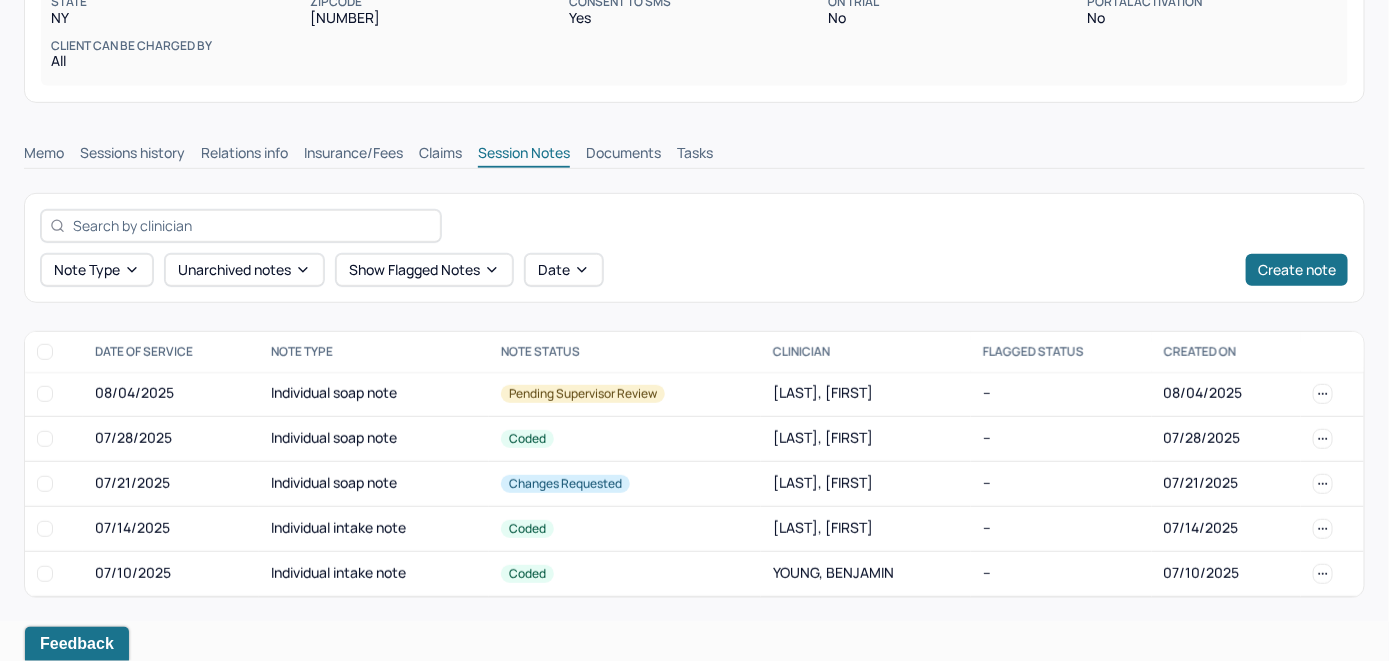 scroll, scrollTop: 346, scrollLeft: 0, axis: vertical 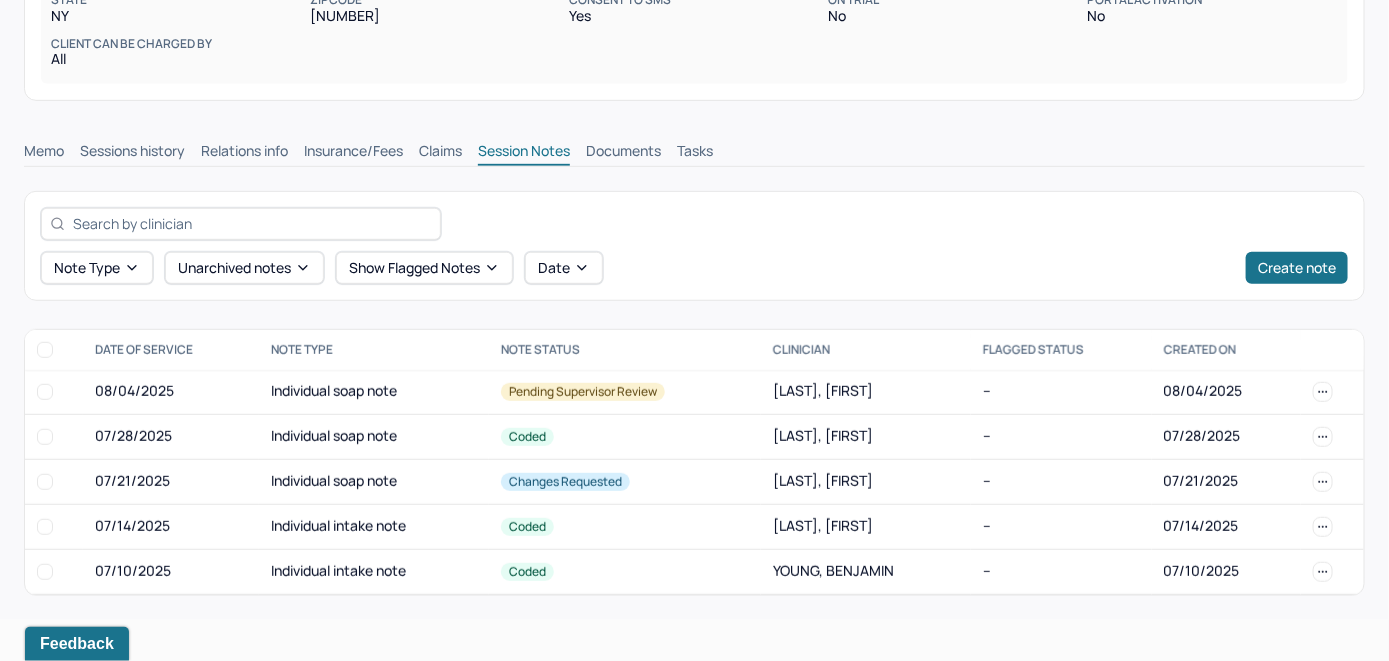 click on "Claims" at bounding box center (440, 153) 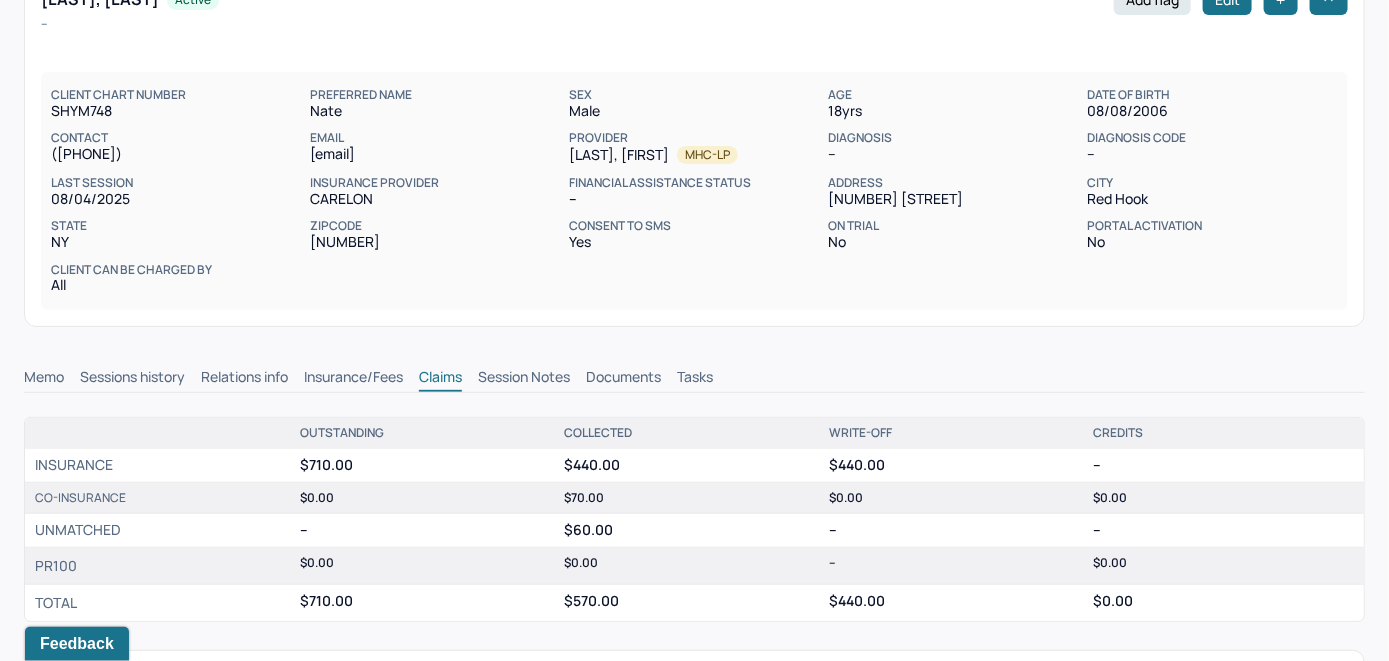 scroll, scrollTop: 0, scrollLeft: 0, axis: both 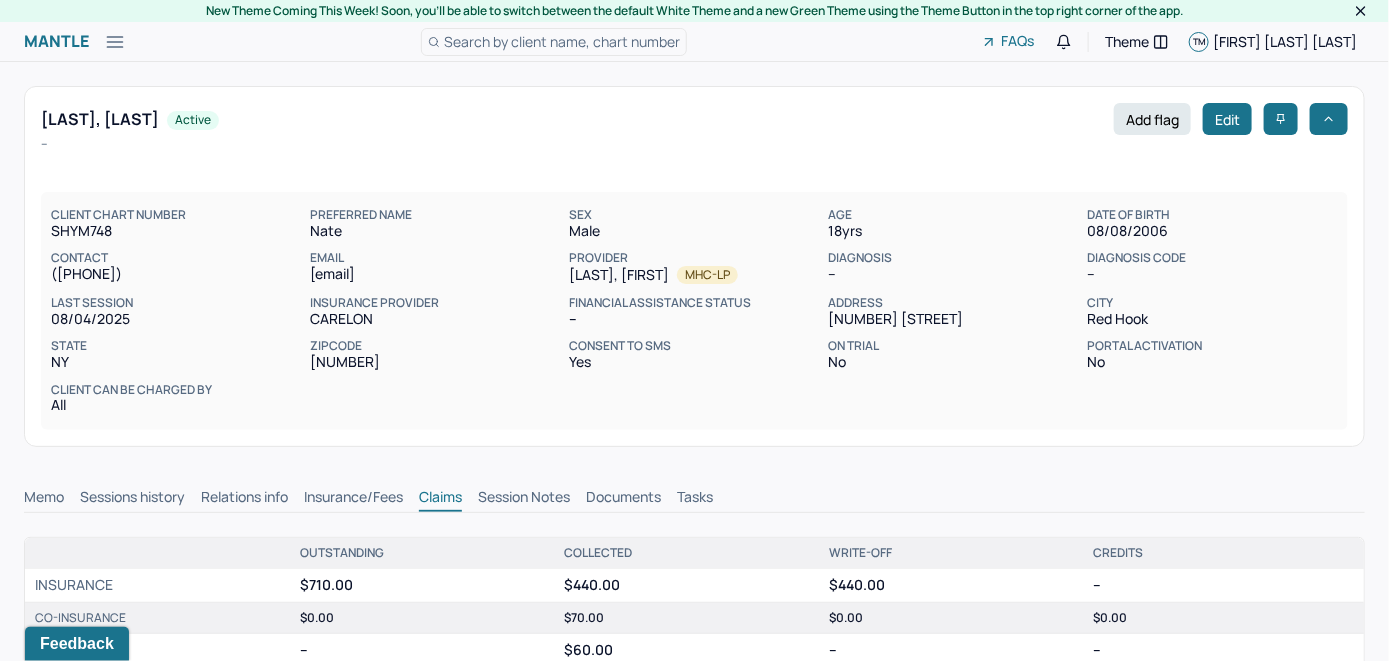 click on "Search by client name, chart number" at bounding box center [562, 41] 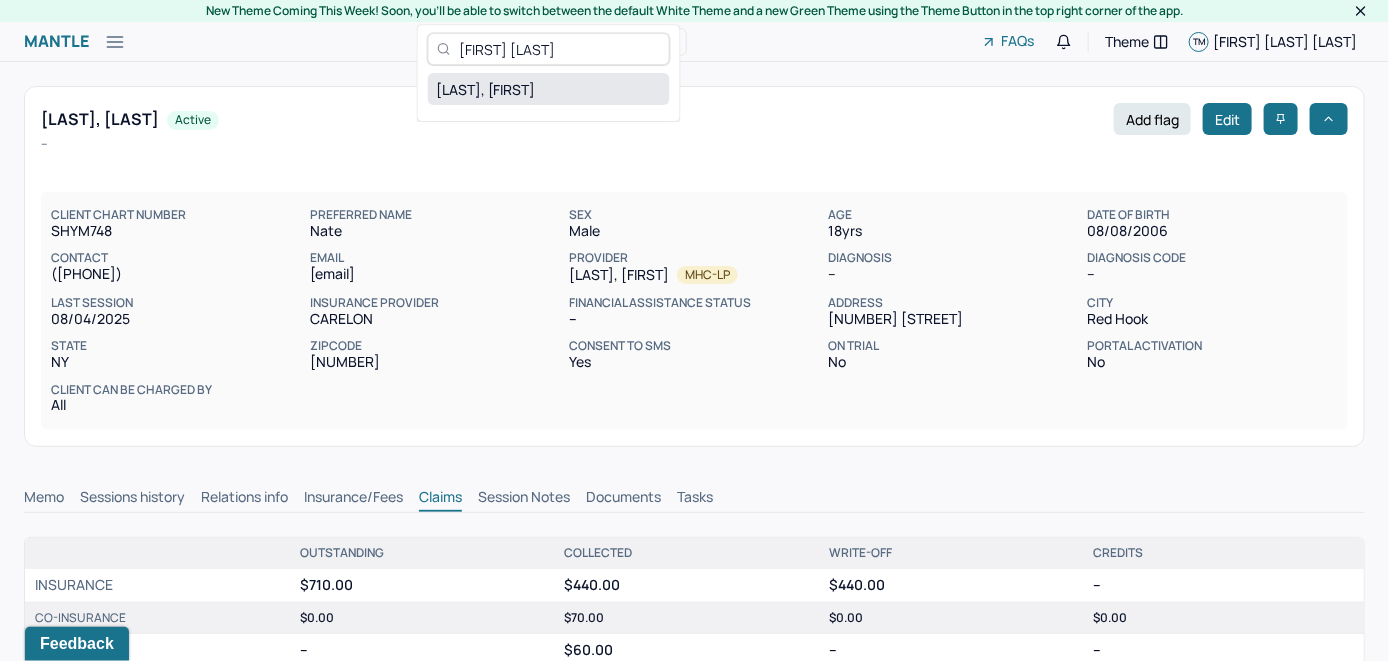 type on "[FIRST] [LAST]" 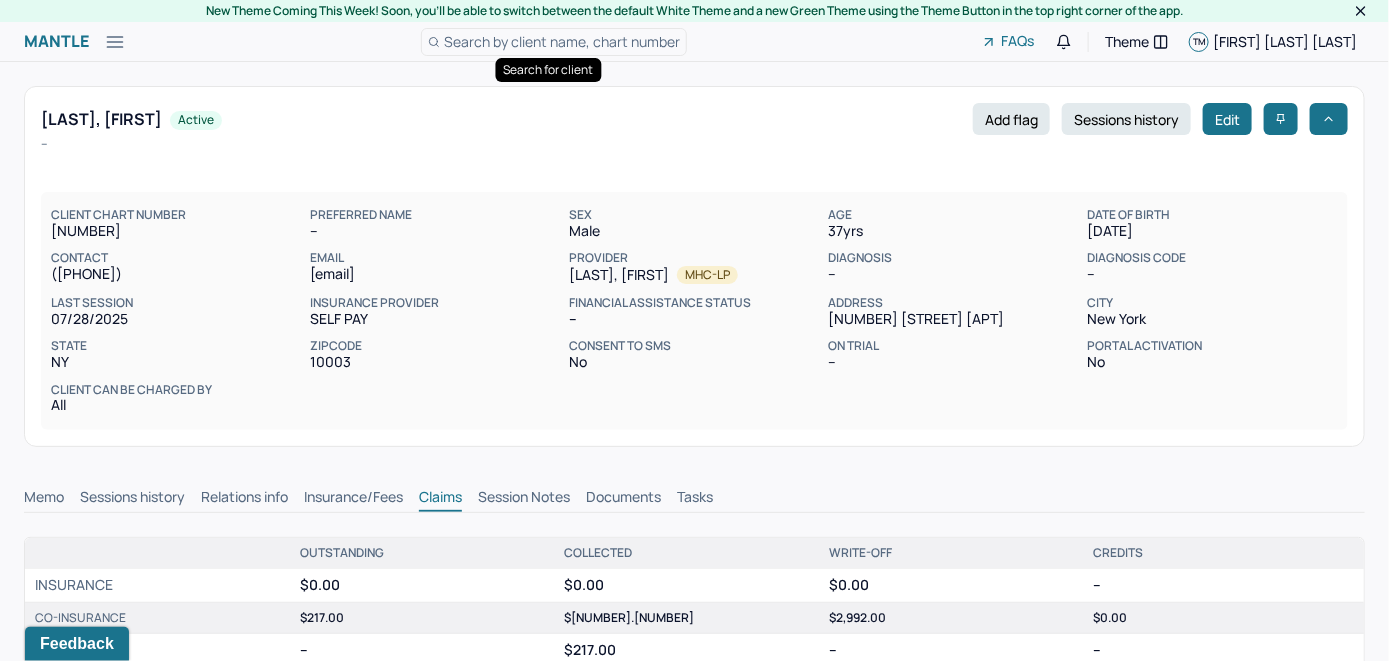 click on "Memo" at bounding box center [44, 499] 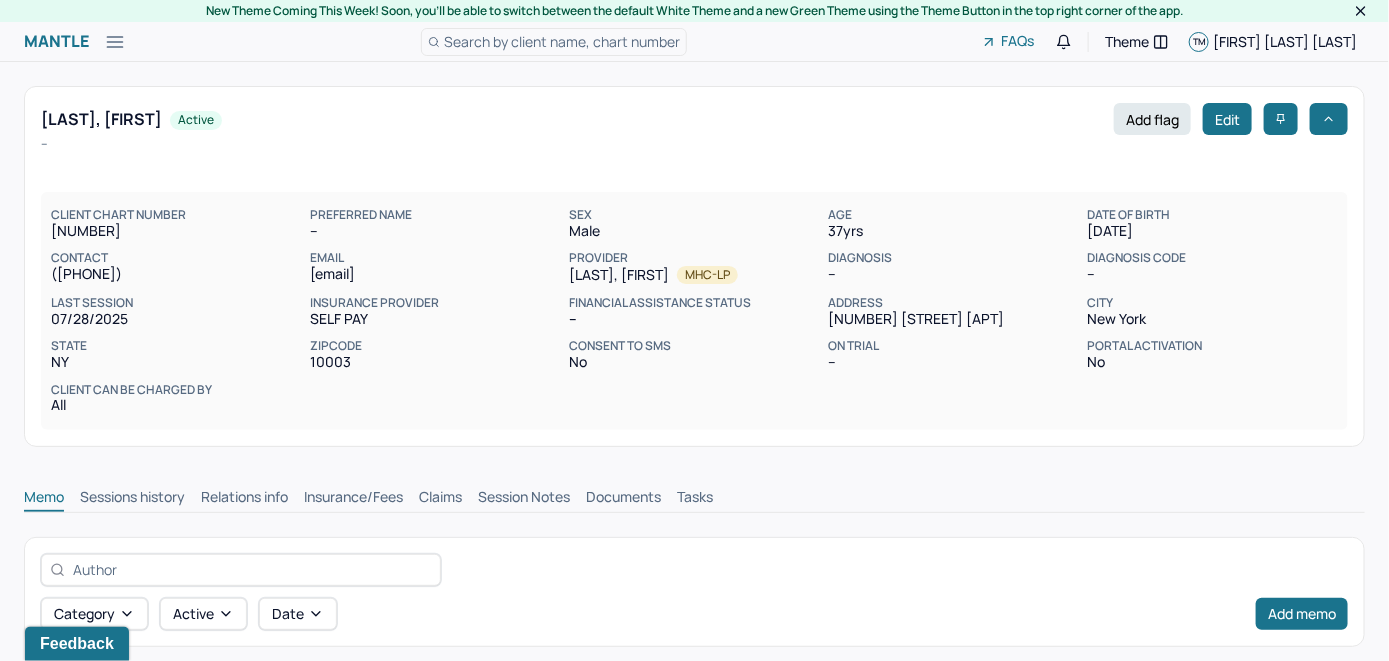 scroll, scrollTop: 254, scrollLeft: 0, axis: vertical 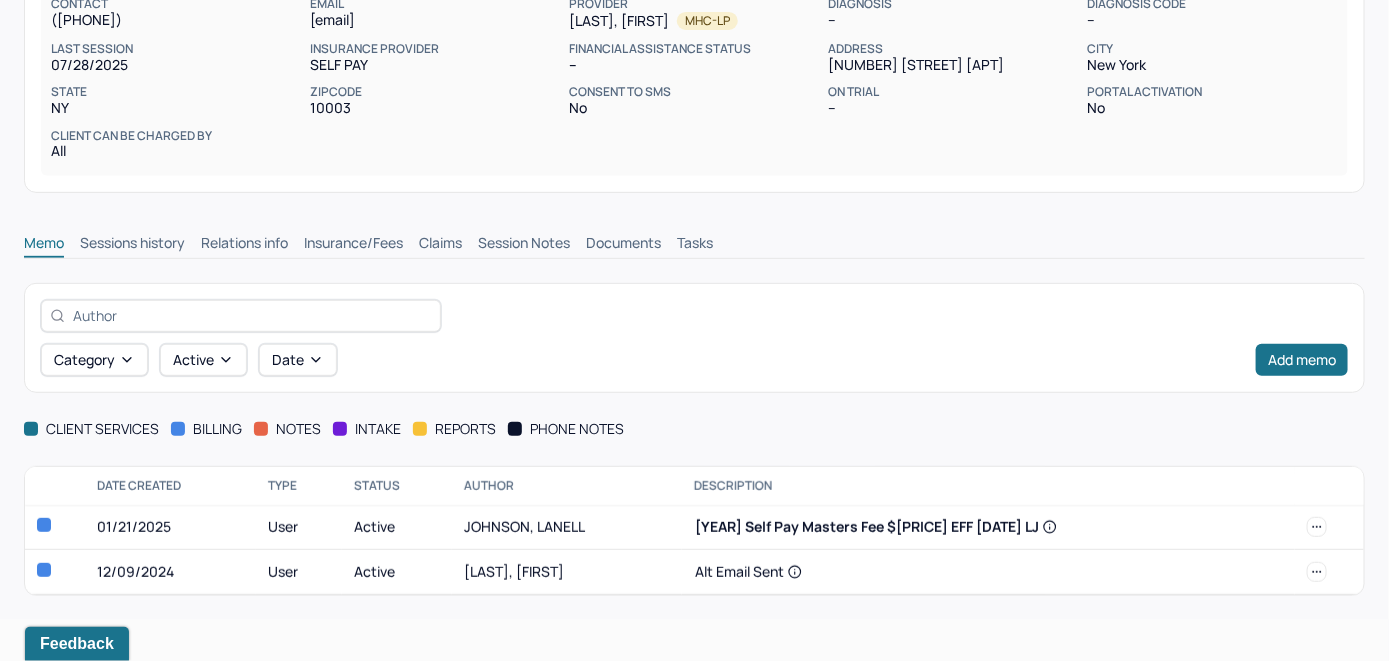 click on "Insurance/Fees" at bounding box center (353, 245) 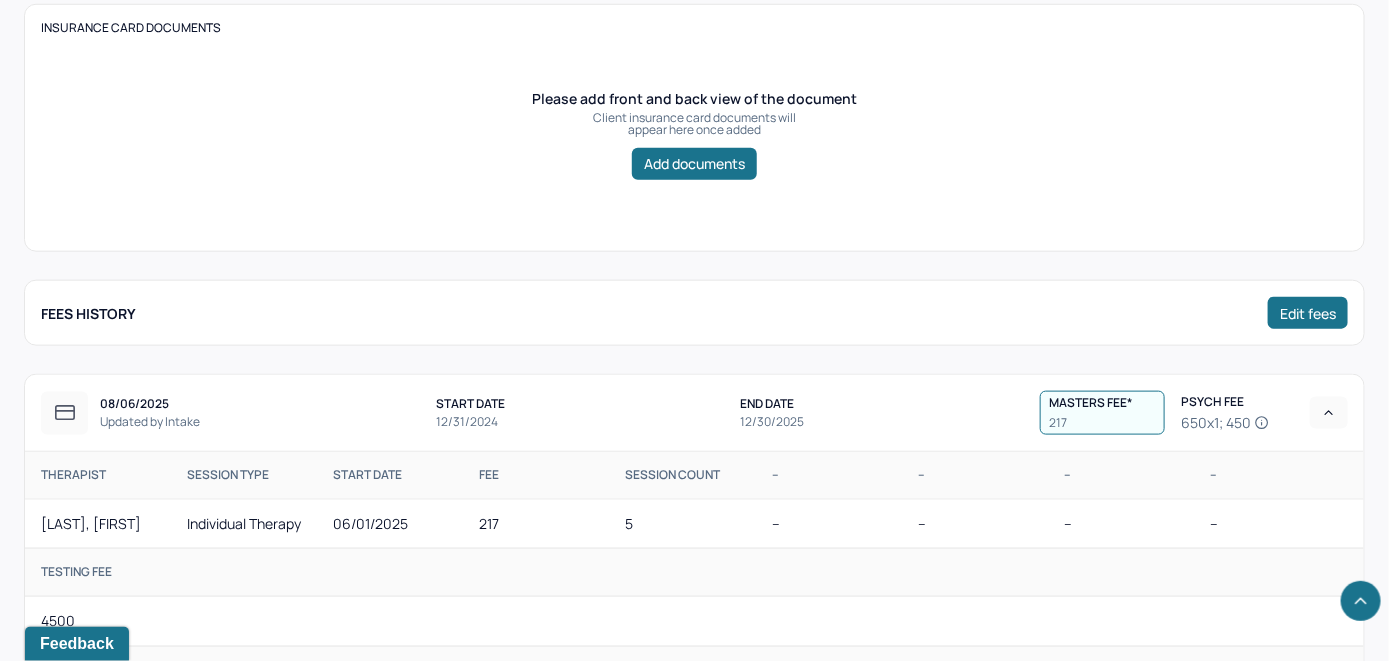scroll, scrollTop: 454, scrollLeft: 0, axis: vertical 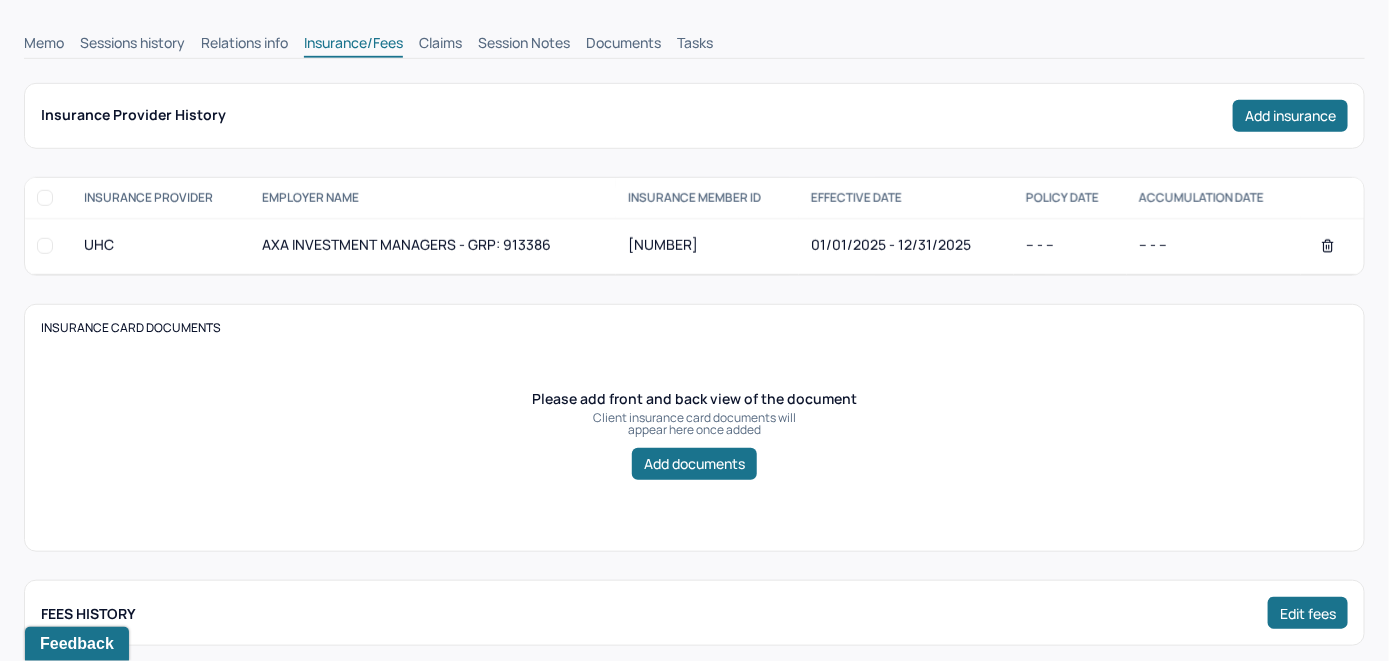 click on "Claims" at bounding box center (440, 45) 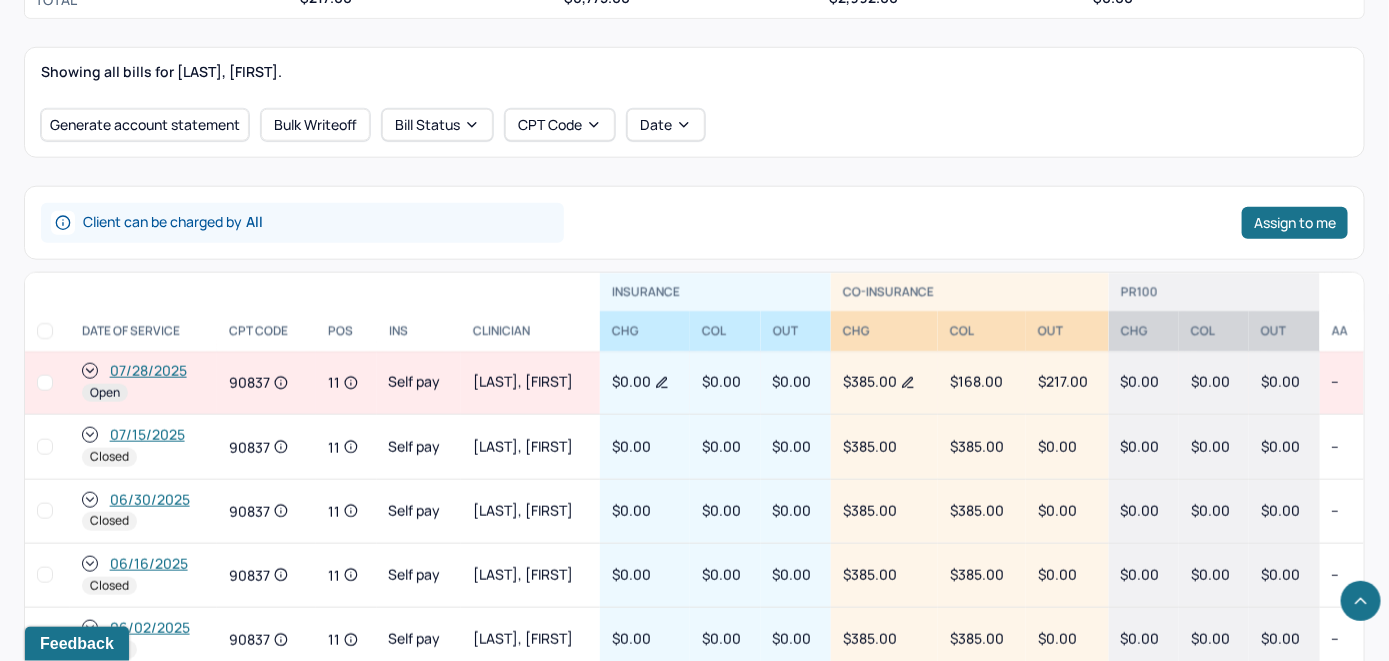 scroll, scrollTop: 754, scrollLeft: 0, axis: vertical 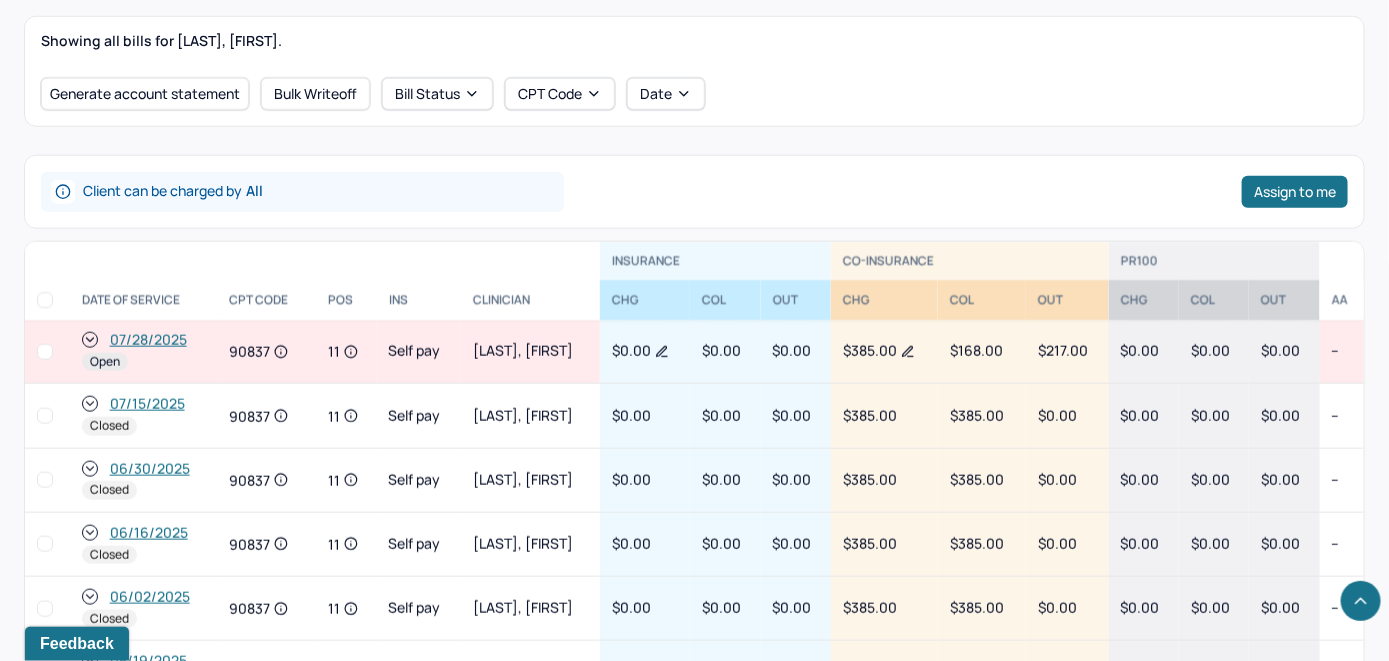 click on "07/28/2025" at bounding box center (148, 340) 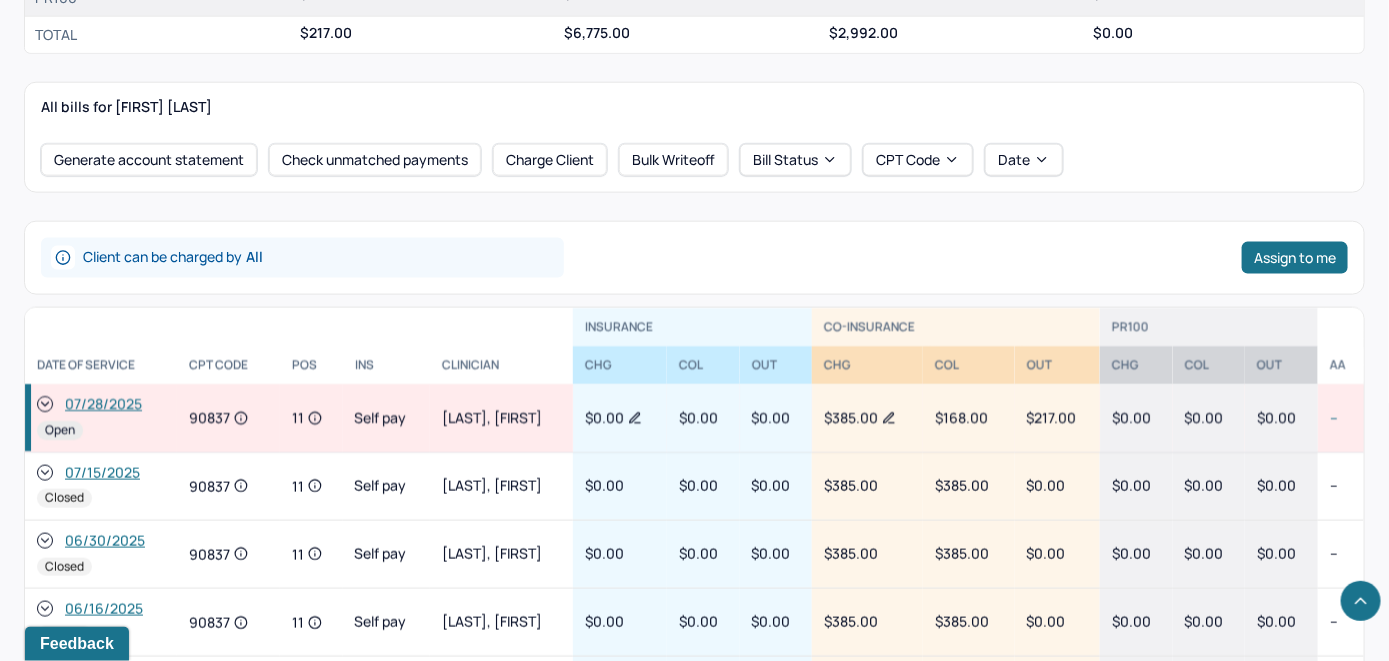 scroll, scrollTop: 900, scrollLeft: 0, axis: vertical 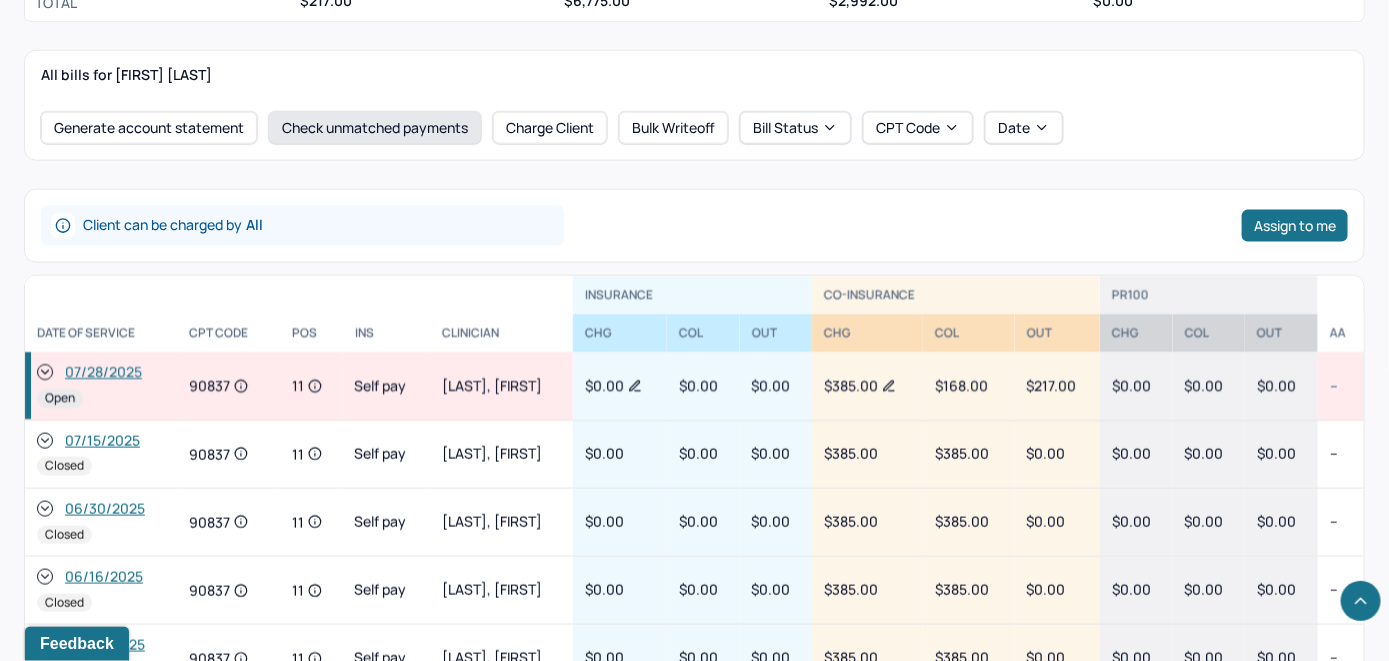 click on "Check unmatched payments" at bounding box center (375, 128) 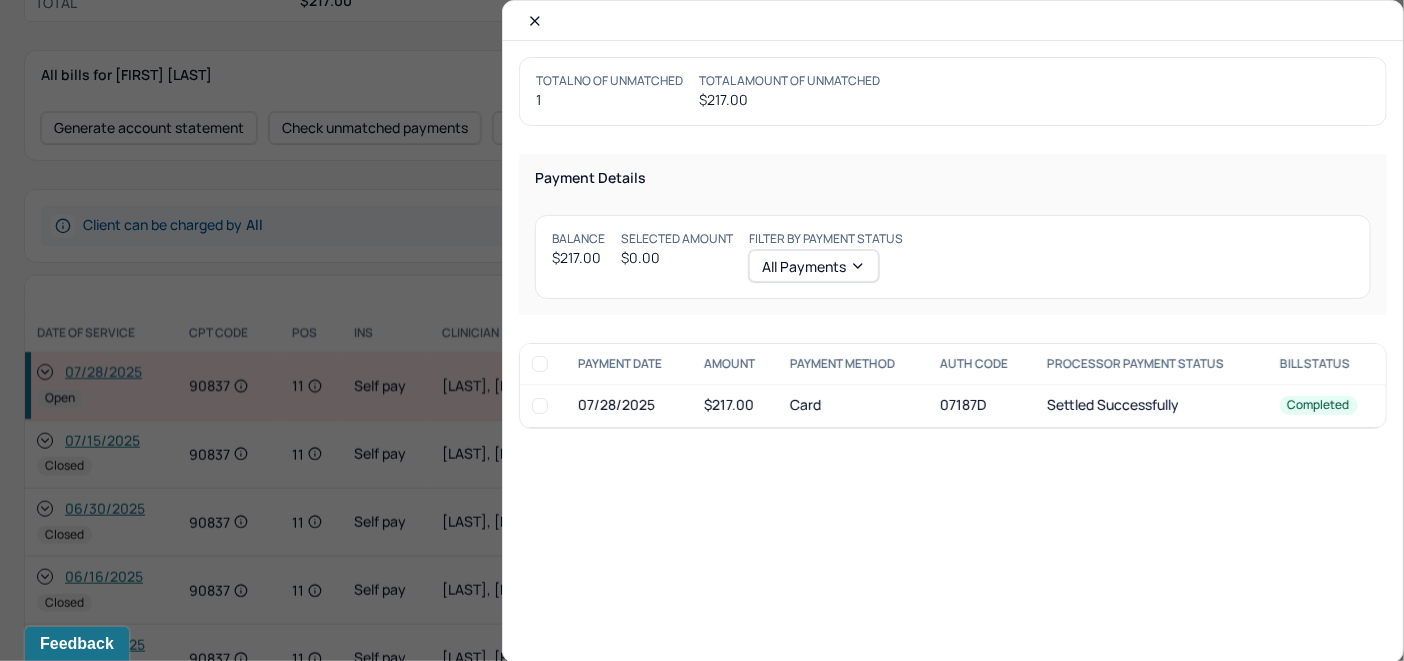 click at bounding box center [540, 406] 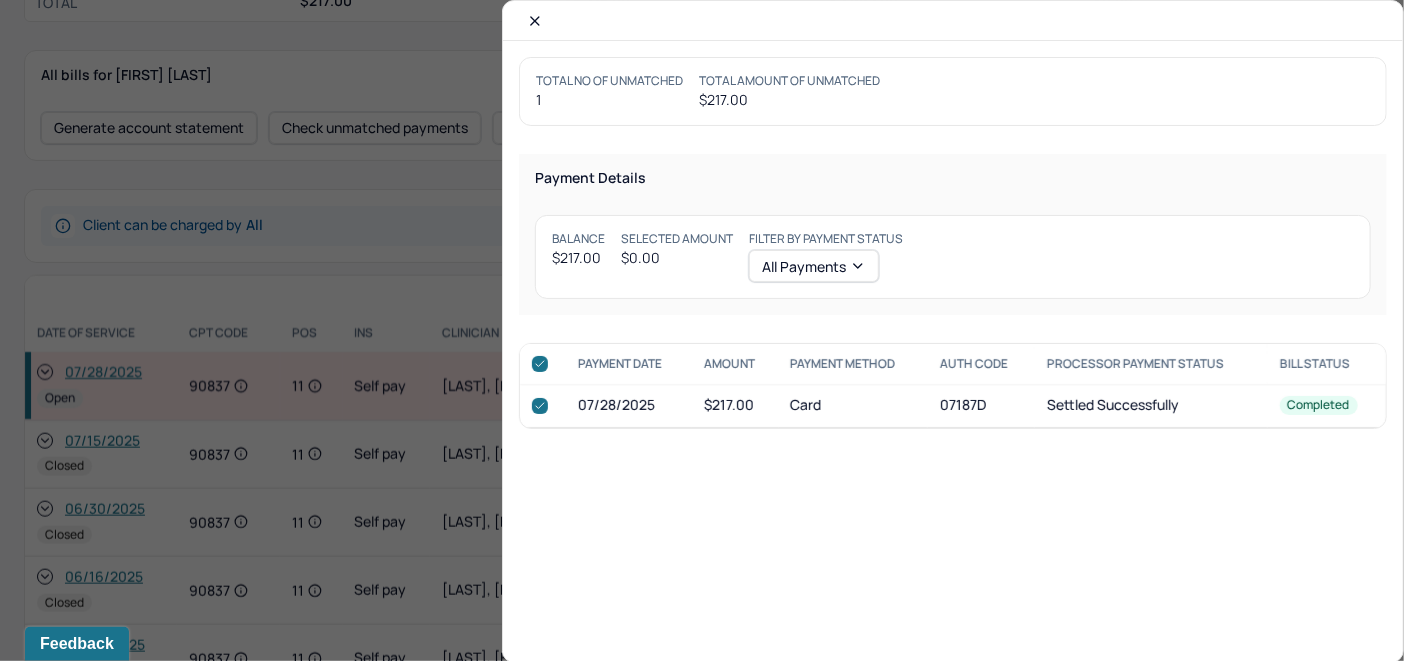 checkbox on "true" 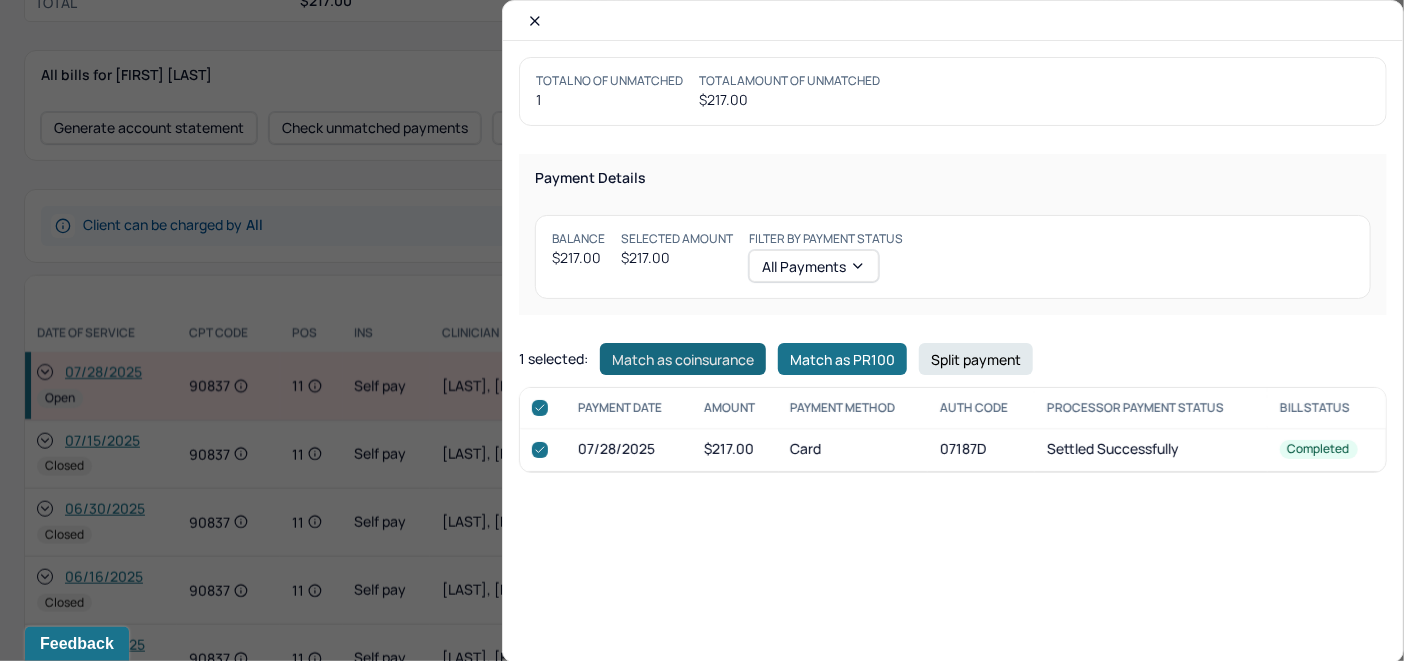click on "Match as coinsurance" at bounding box center (683, 359) 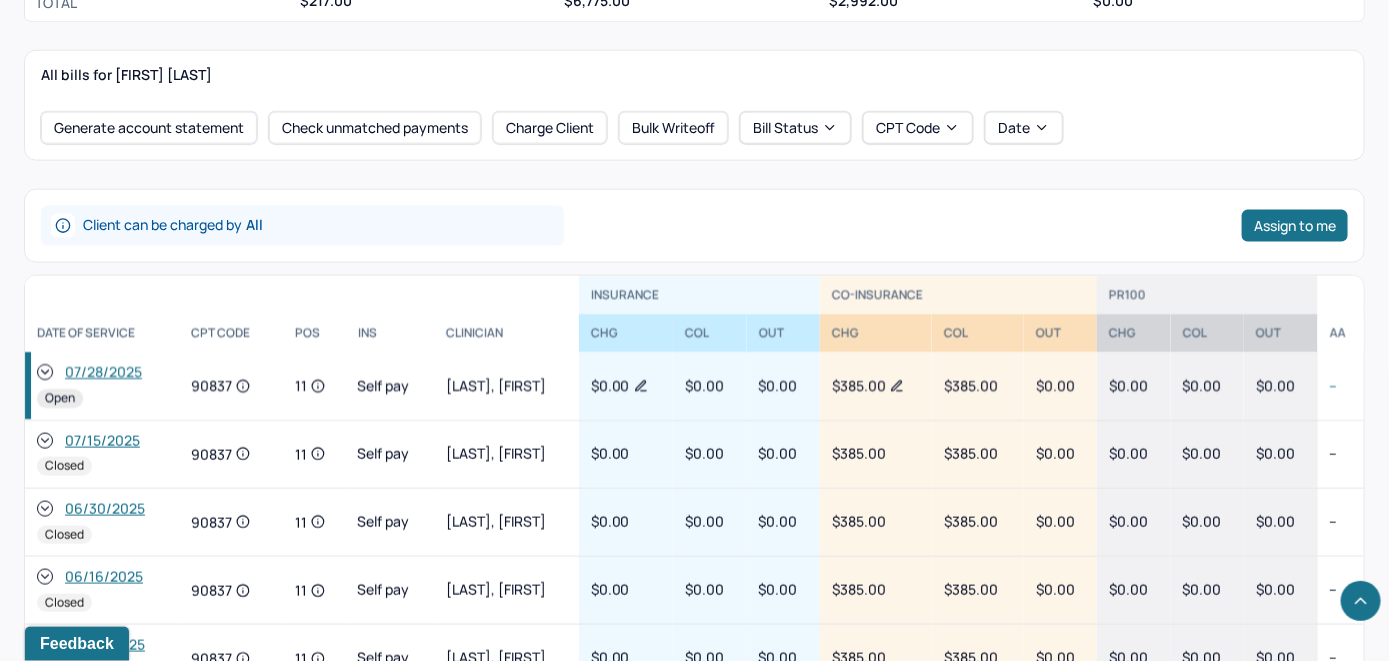 click 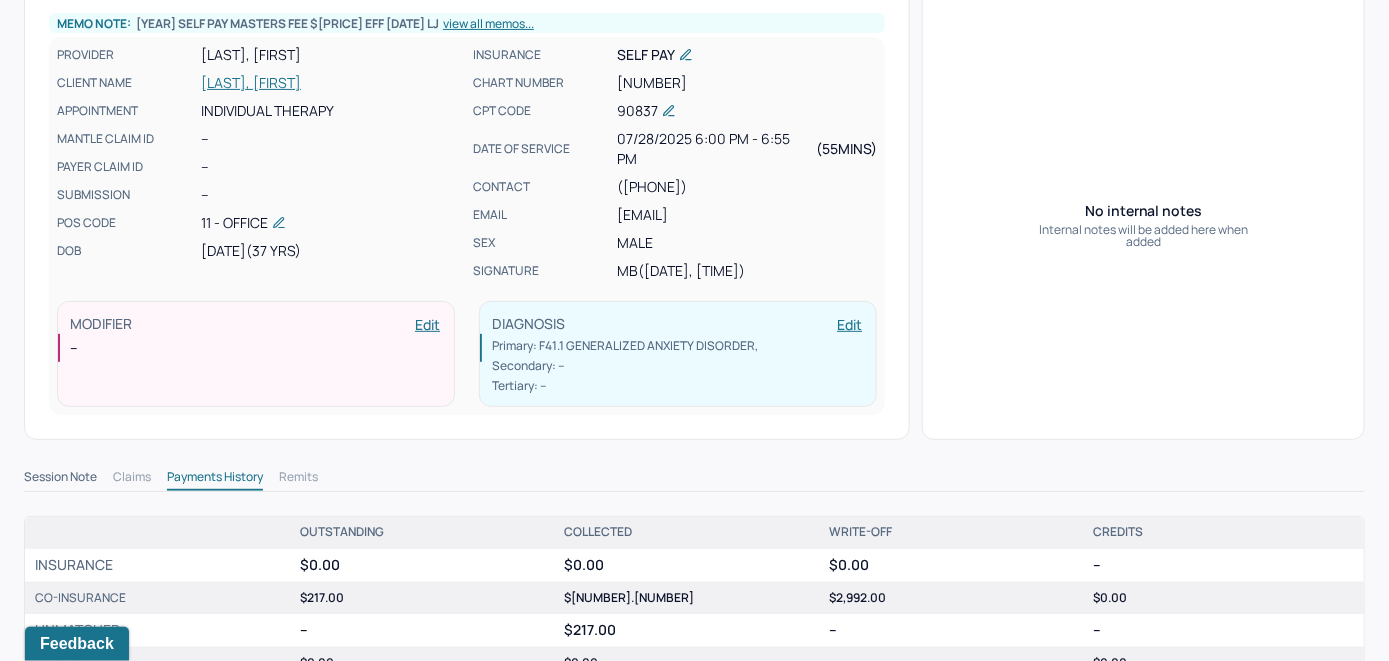 scroll, scrollTop: 0, scrollLeft: 0, axis: both 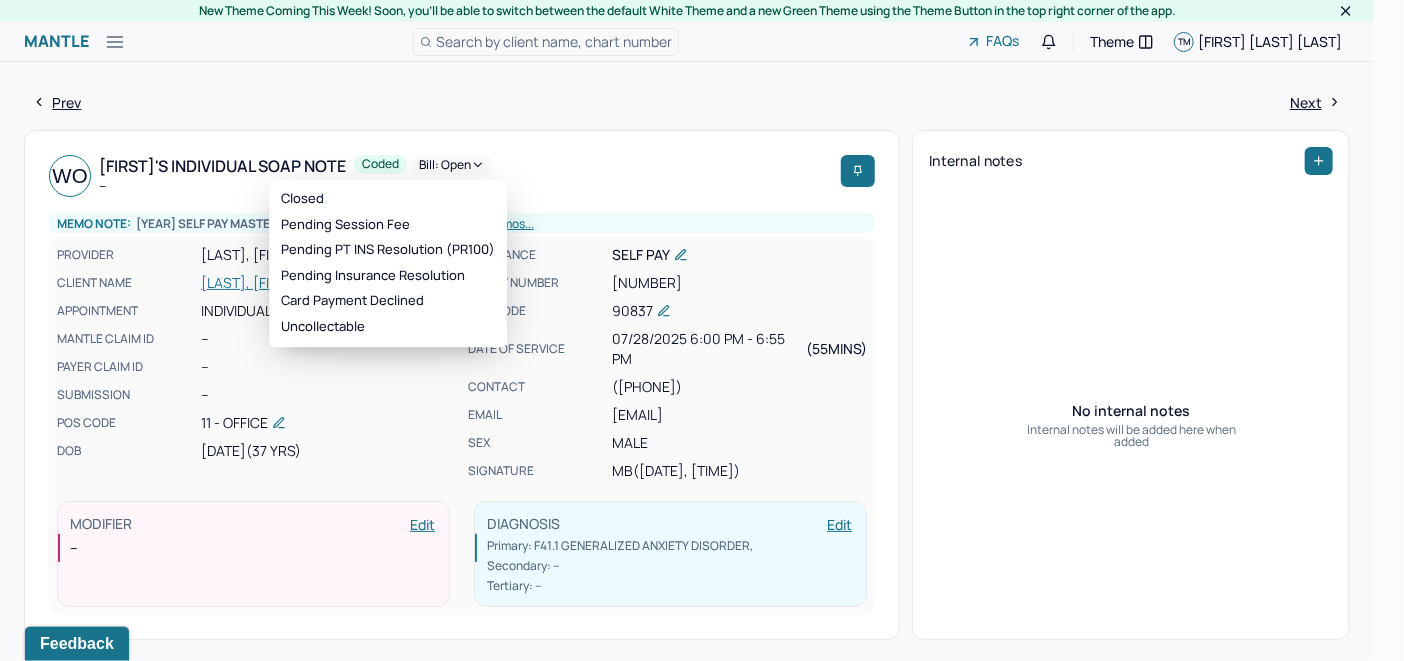 click on "Bill: Open" at bounding box center [452, 165] 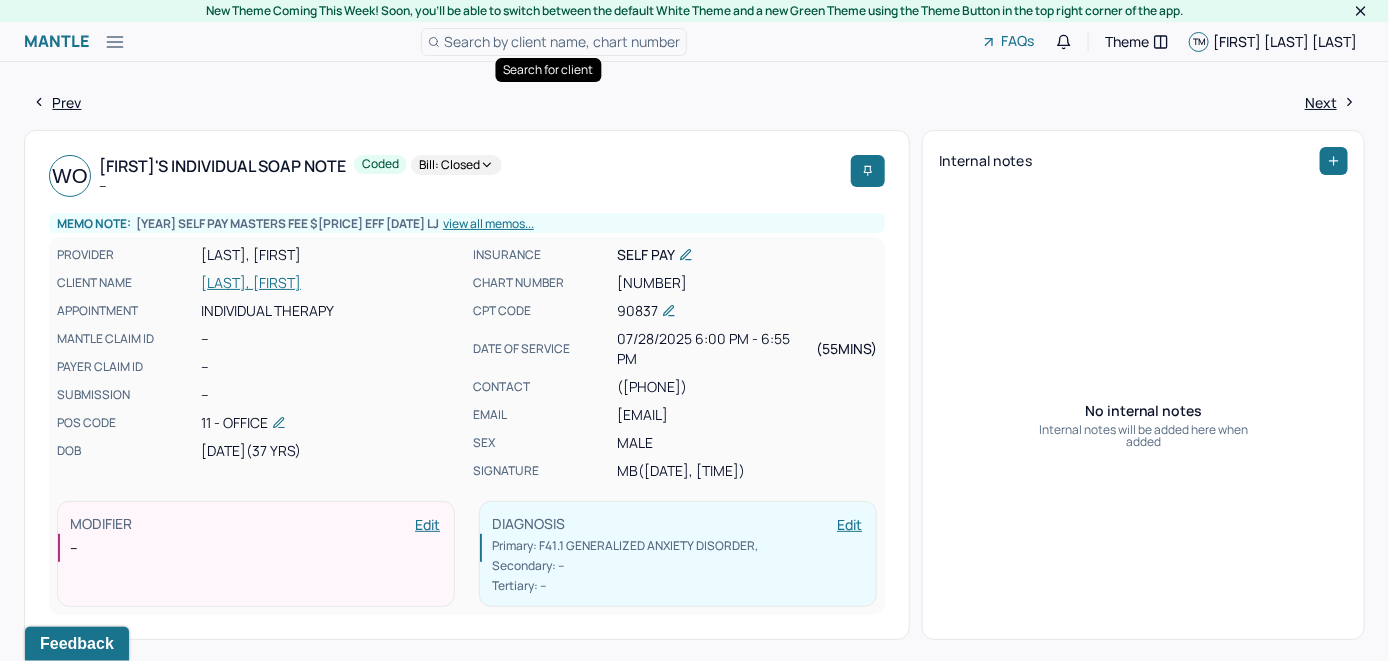 click on "Search by client name, chart number" at bounding box center [562, 41] 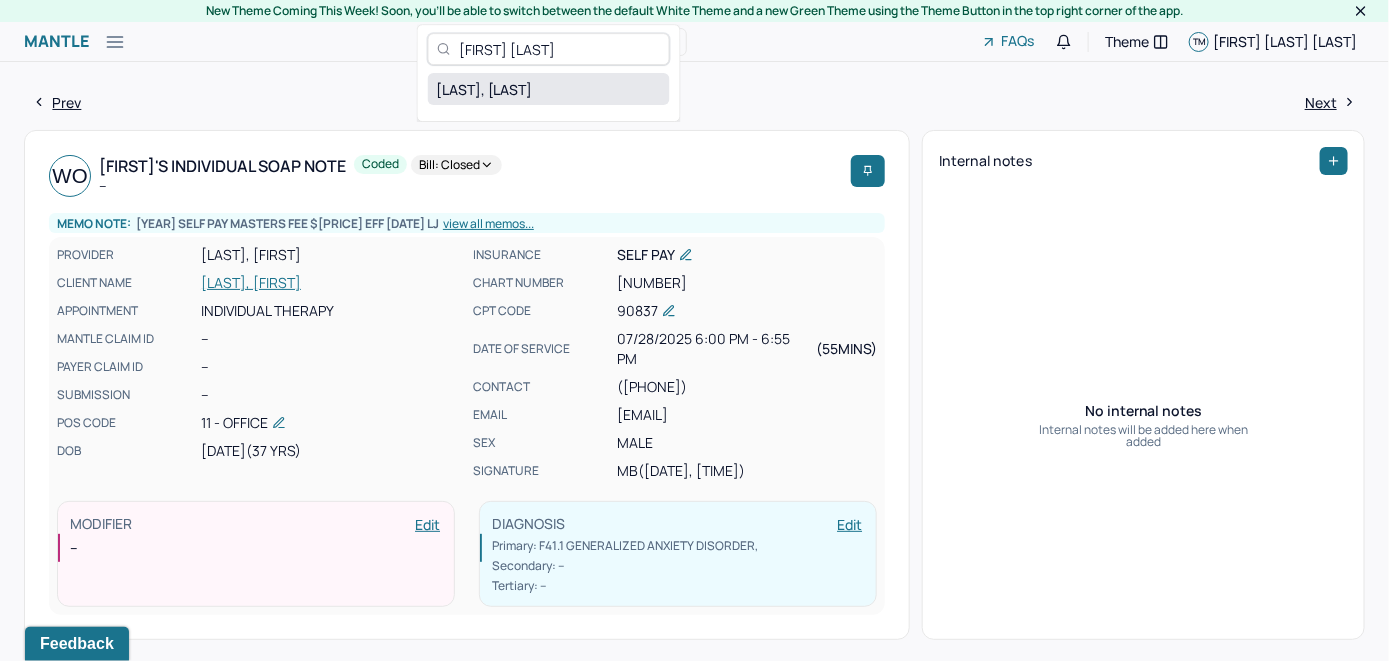 type on "[FIRST] [LAST]" 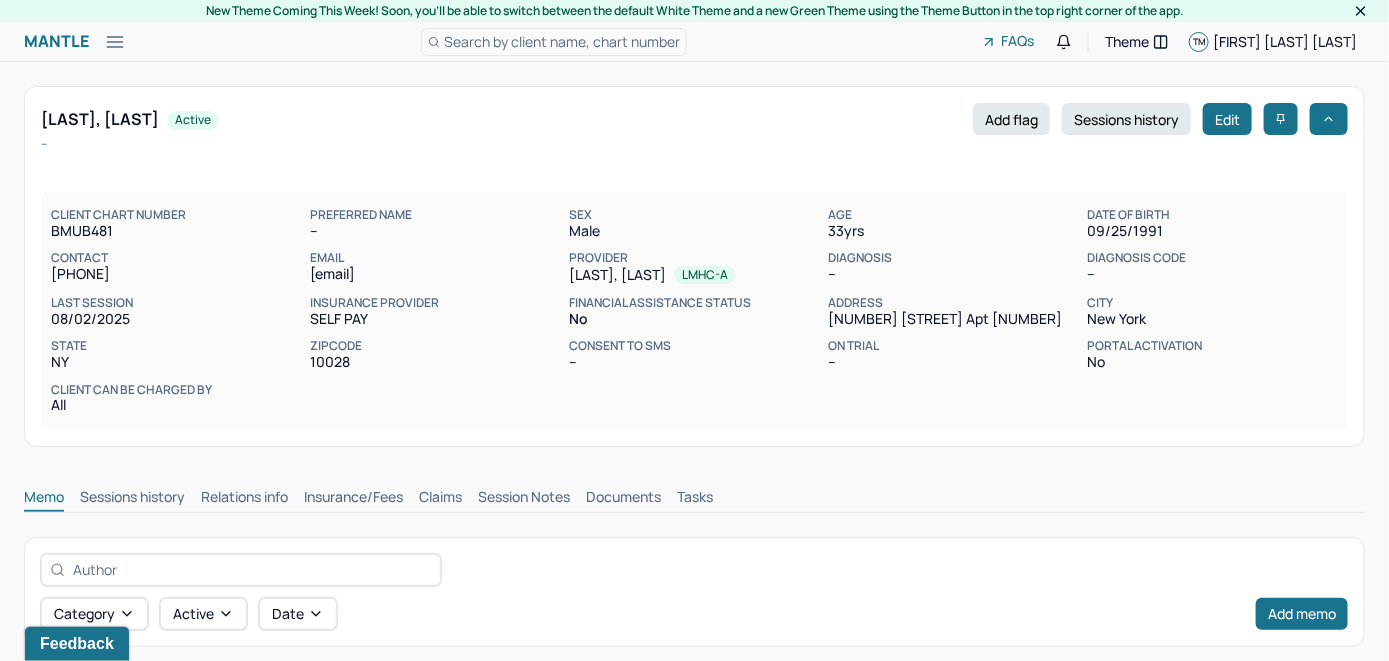 scroll, scrollTop: 300, scrollLeft: 0, axis: vertical 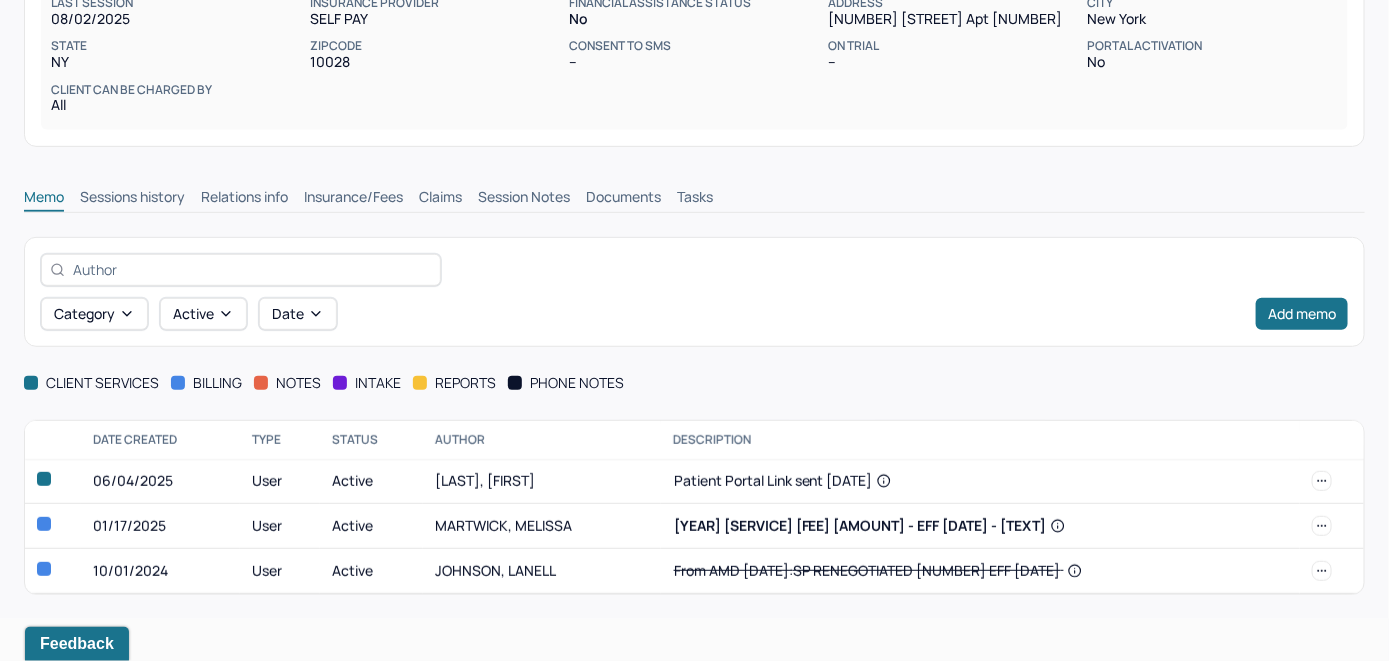 click on "Insurance/Fees" at bounding box center [353, 199] 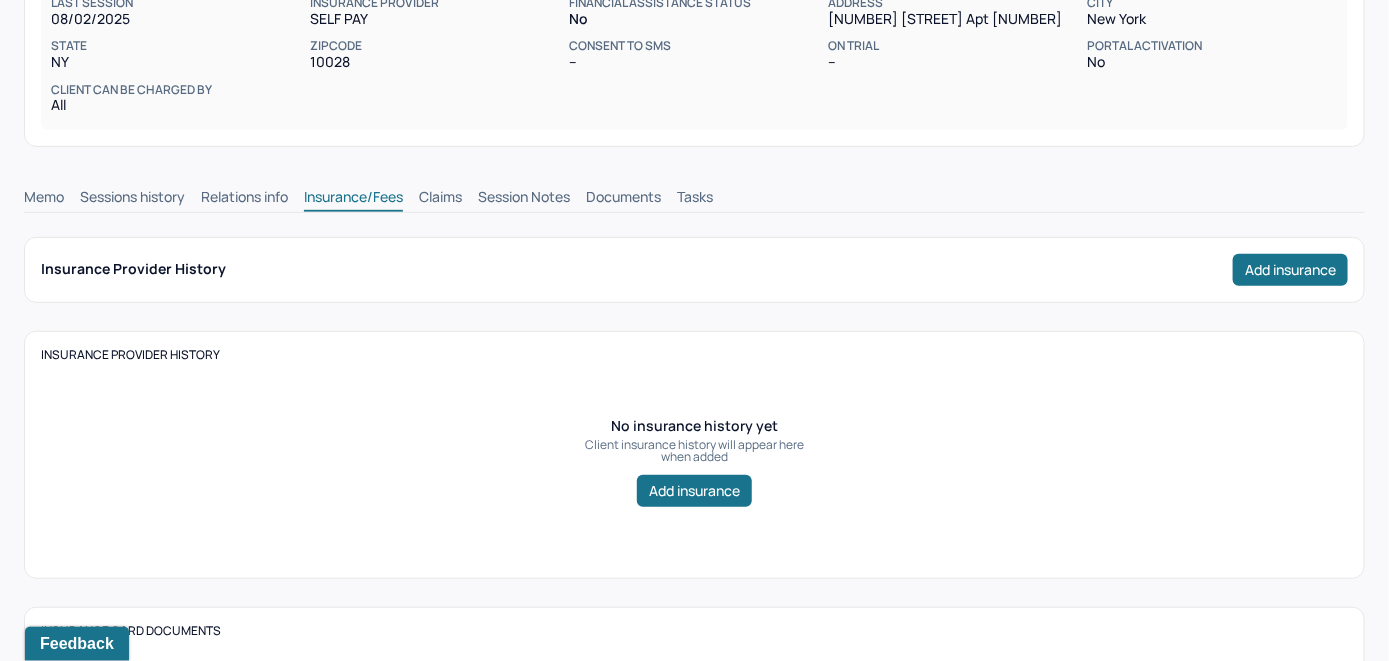 click on "Claims" at bounding box center (440, 199) 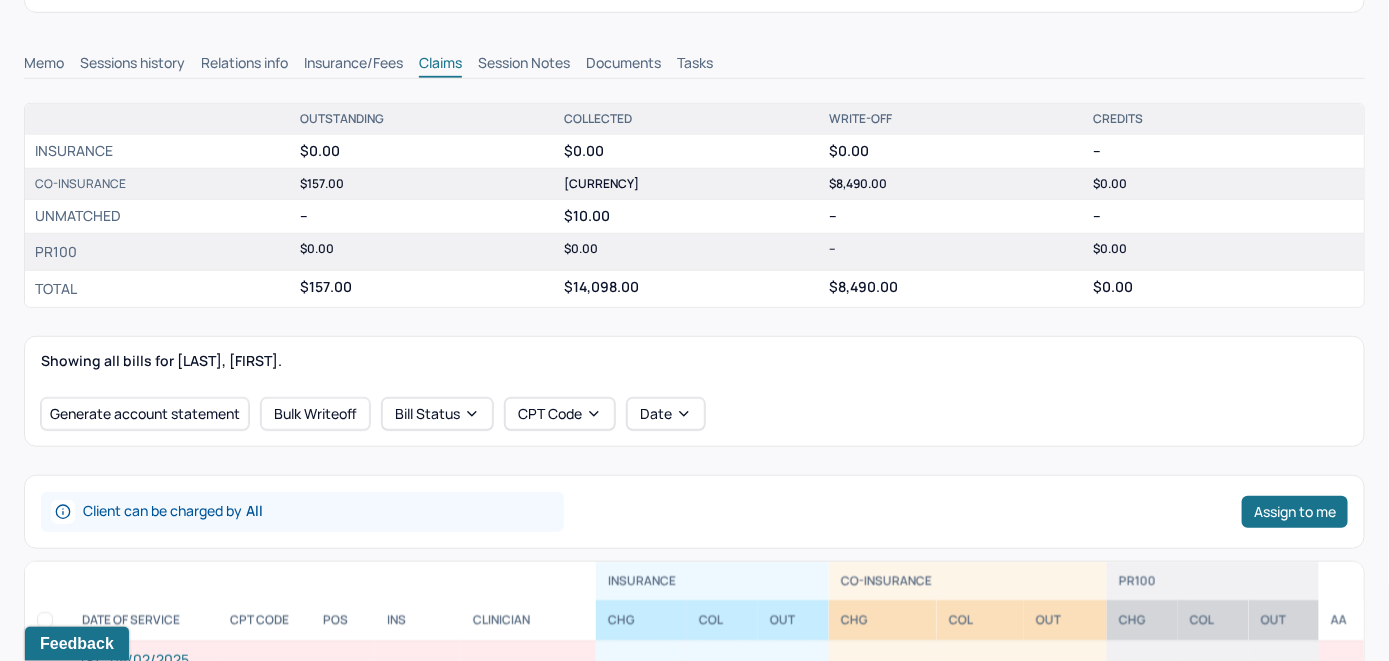 scroll, scrollTop: 242, scrollLeft: 0, axis: vertical 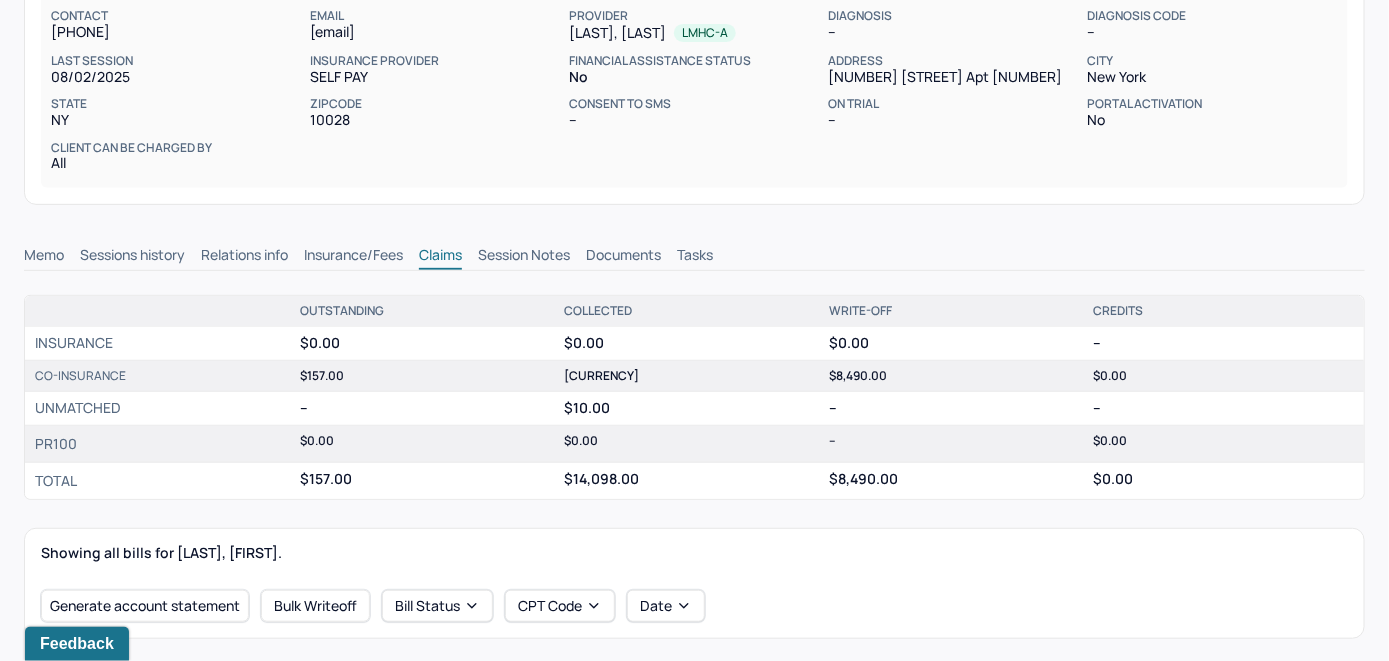 click on "Memo" at bounding box center [44, 257] 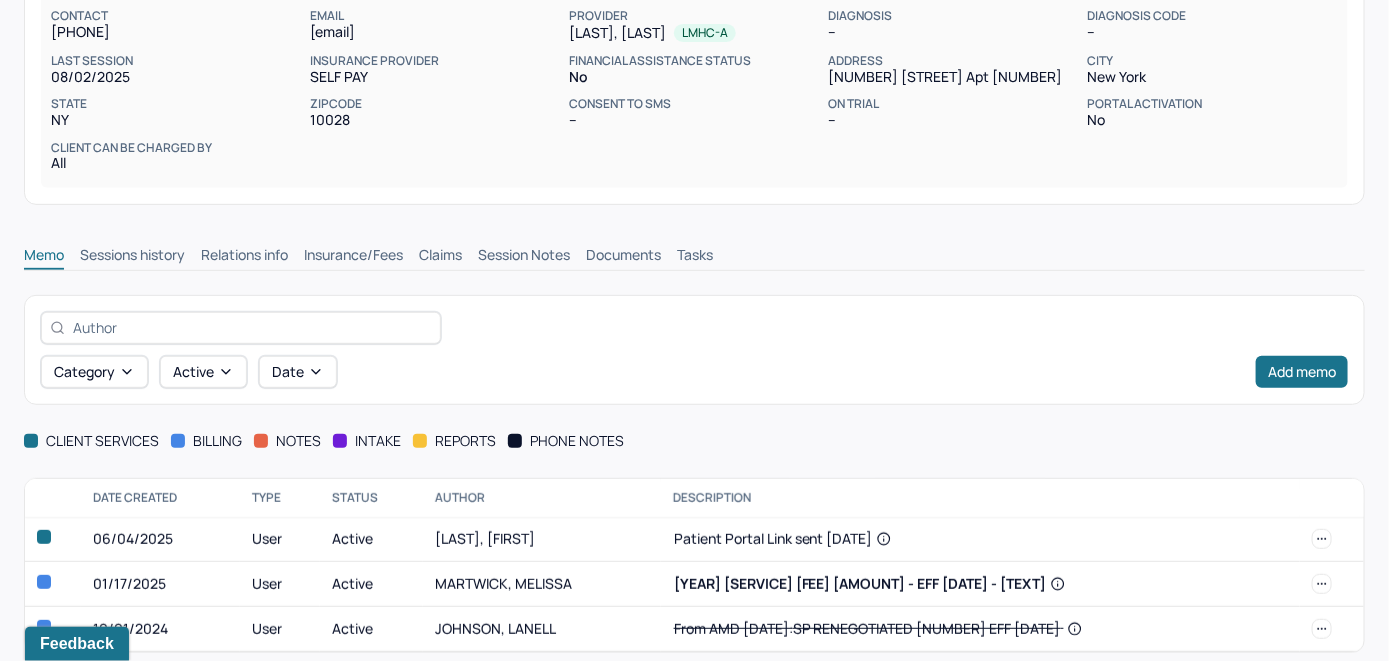click on "Insurance/Fees" at bounding box center [353, 257] 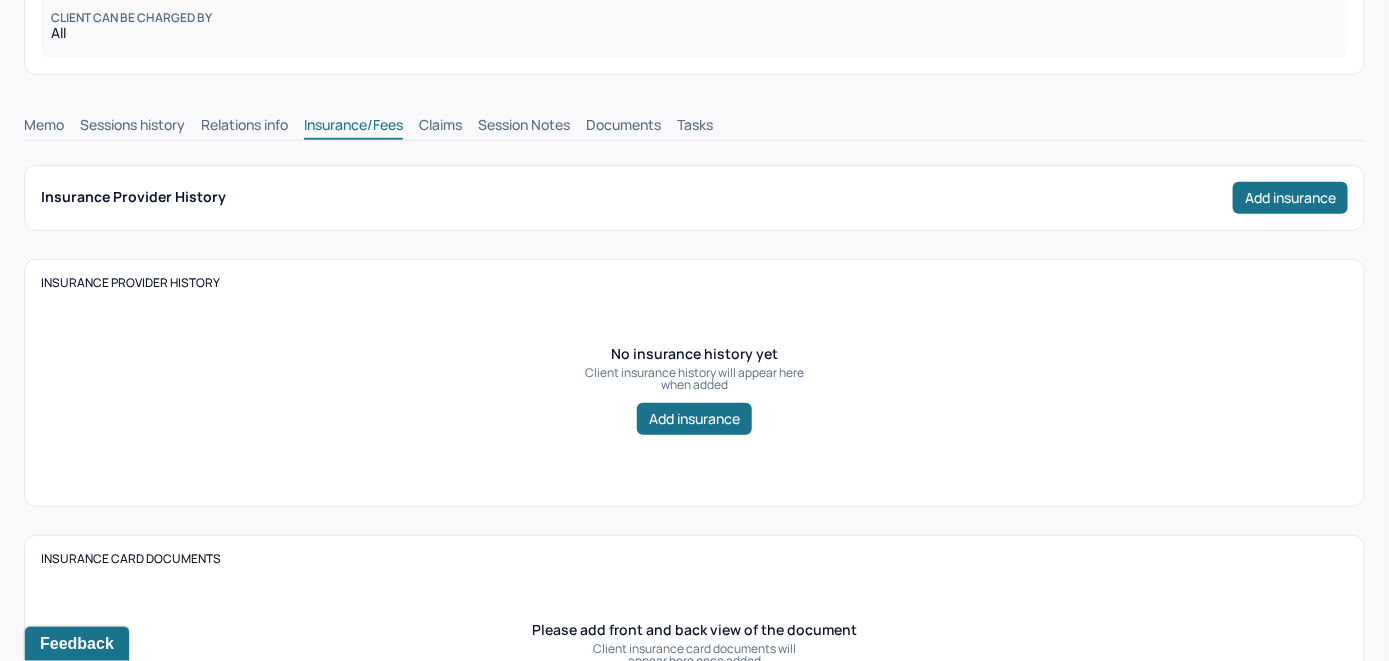 scroll, scrollTop: 265, scrollLeft: 0, axis: vertical 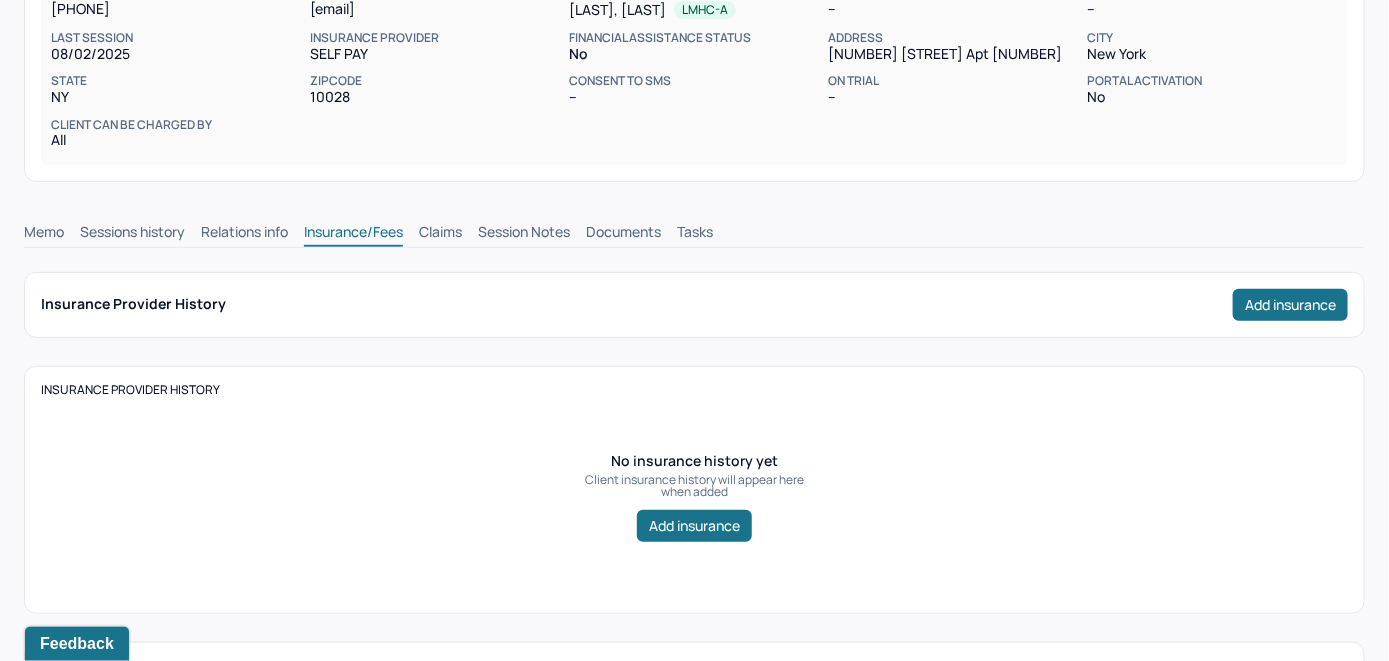 click on "Claims" at bounding box center (440, 234) 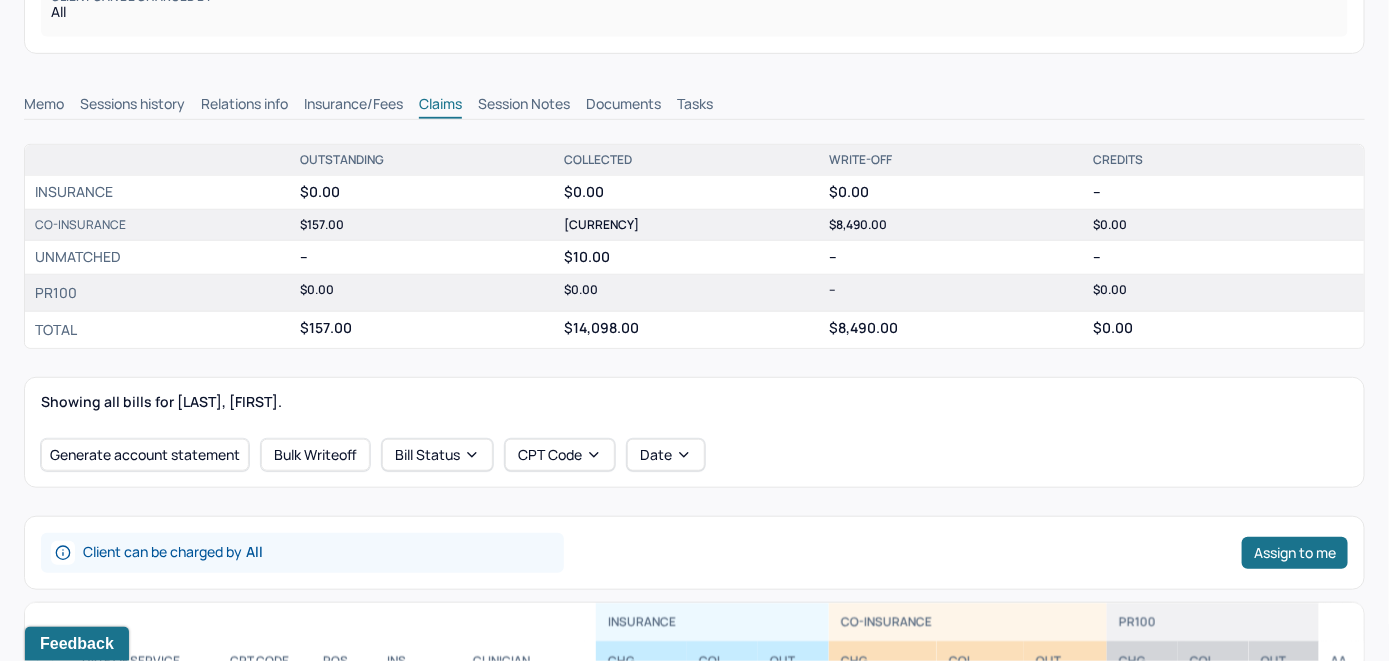 scroll, scrollTop: 665, scrollLeft: 0, axis: vertical 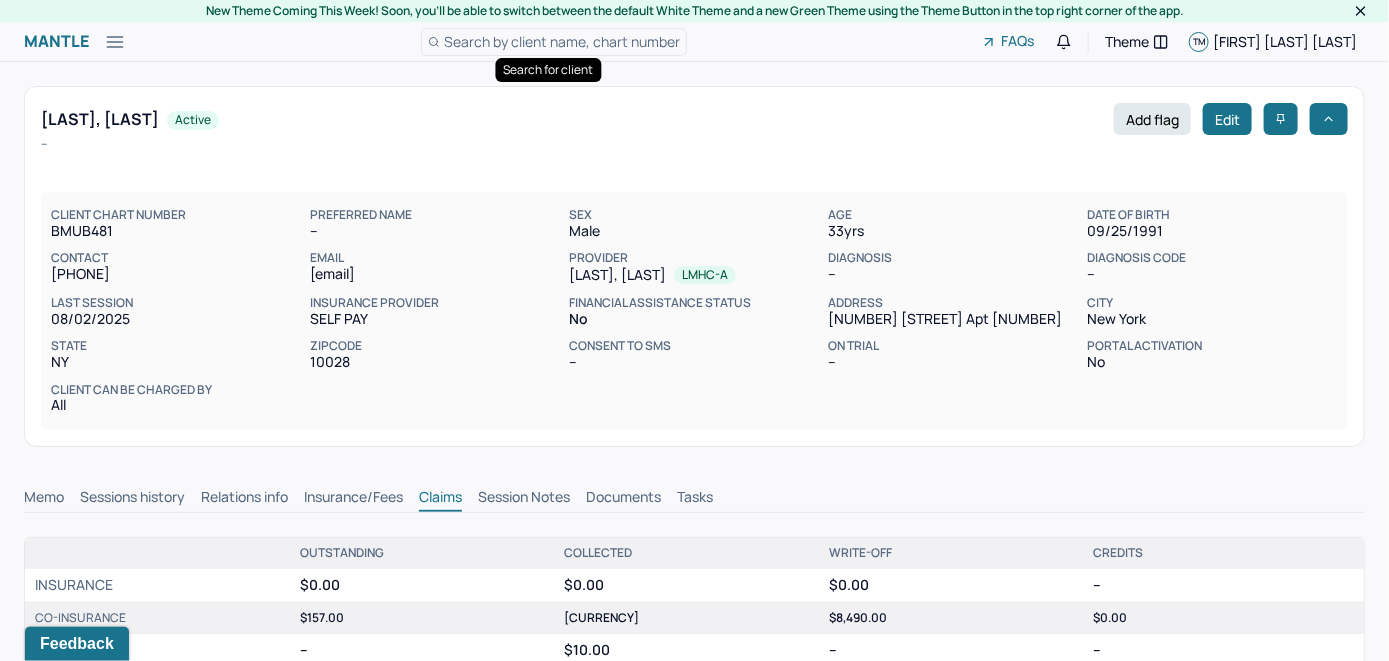 click on "Search by client name, chart number" at bounding box center [562, 41] 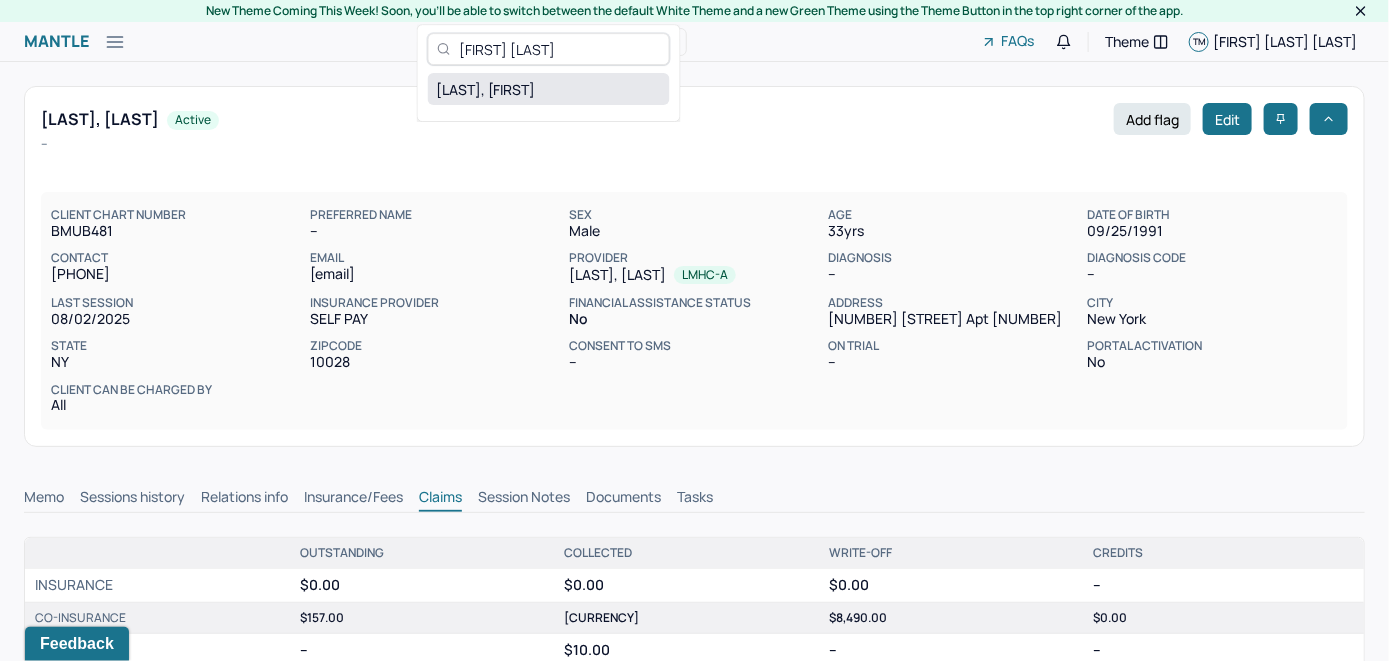 type on "[FIRST] [LAST]" 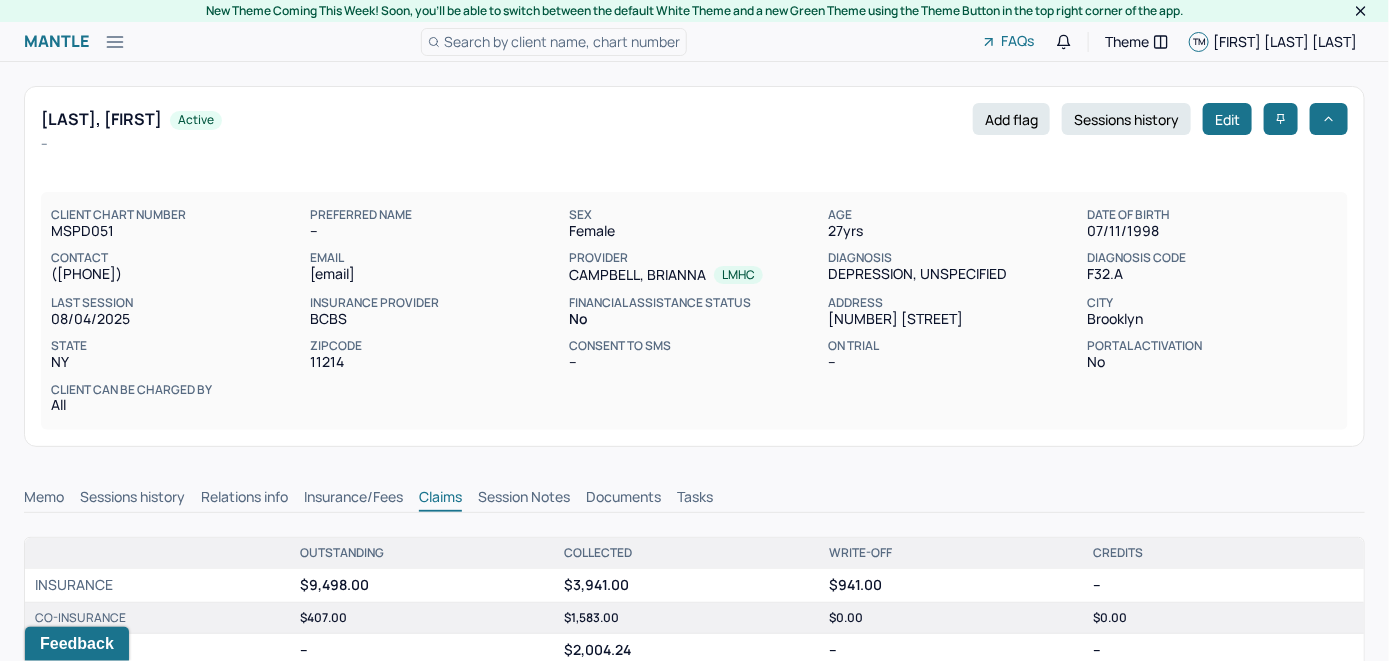 click on "Memo" at bounding box center (44, 499) 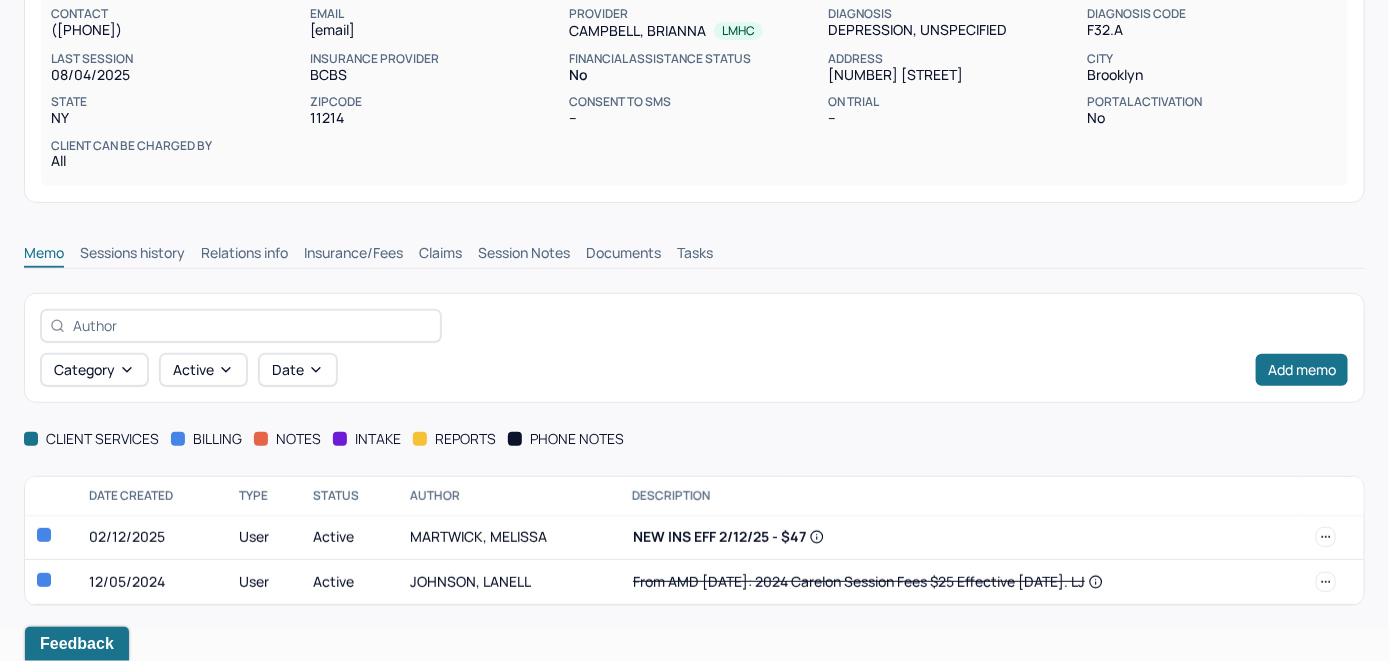scroll, scrollTop: 254, scrollLeft: 0, axis: vertical 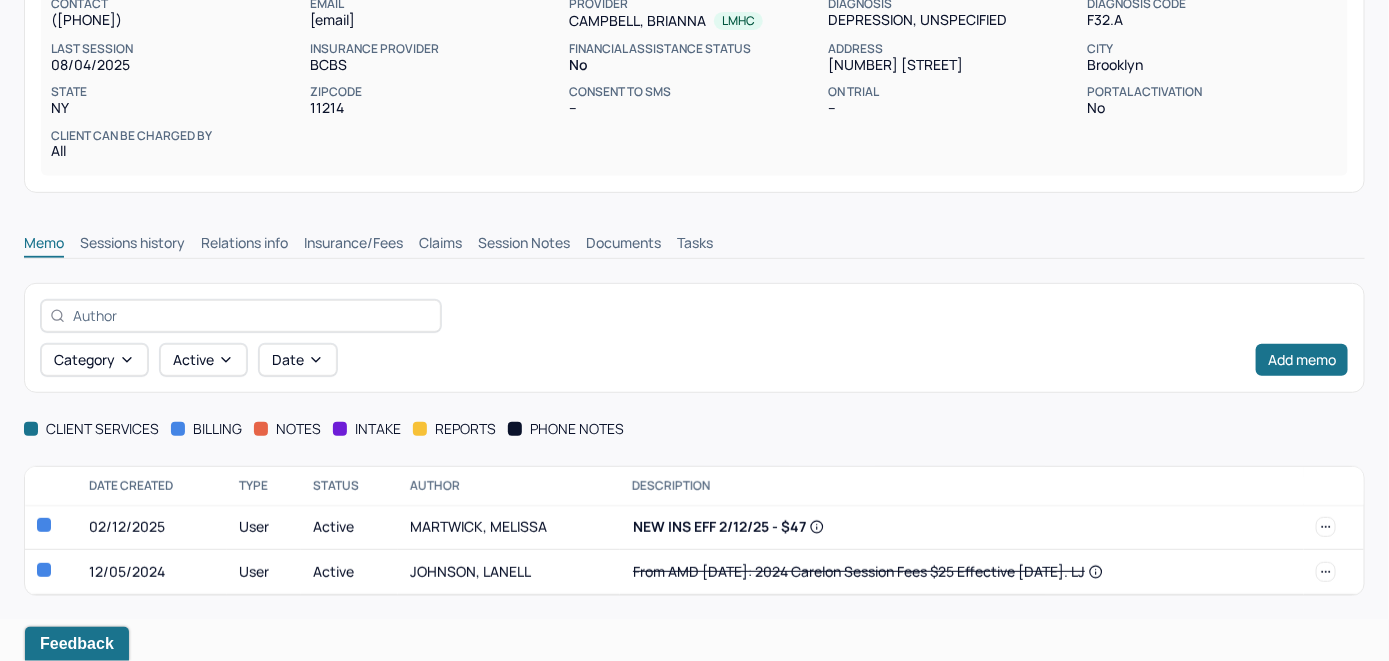 click on "Insurance/Fees" at bounding box center [353, 245] 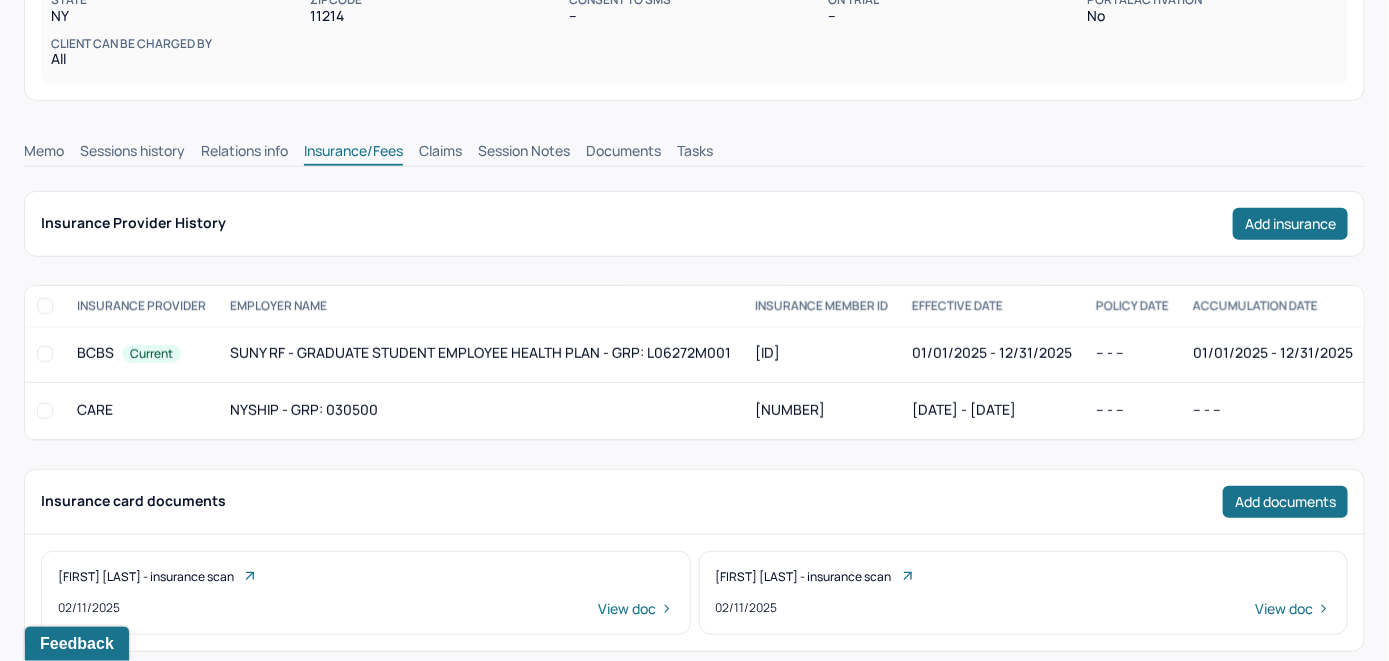 scroll, scrollTop: 254, scrollLeft: 0, axis: vertical 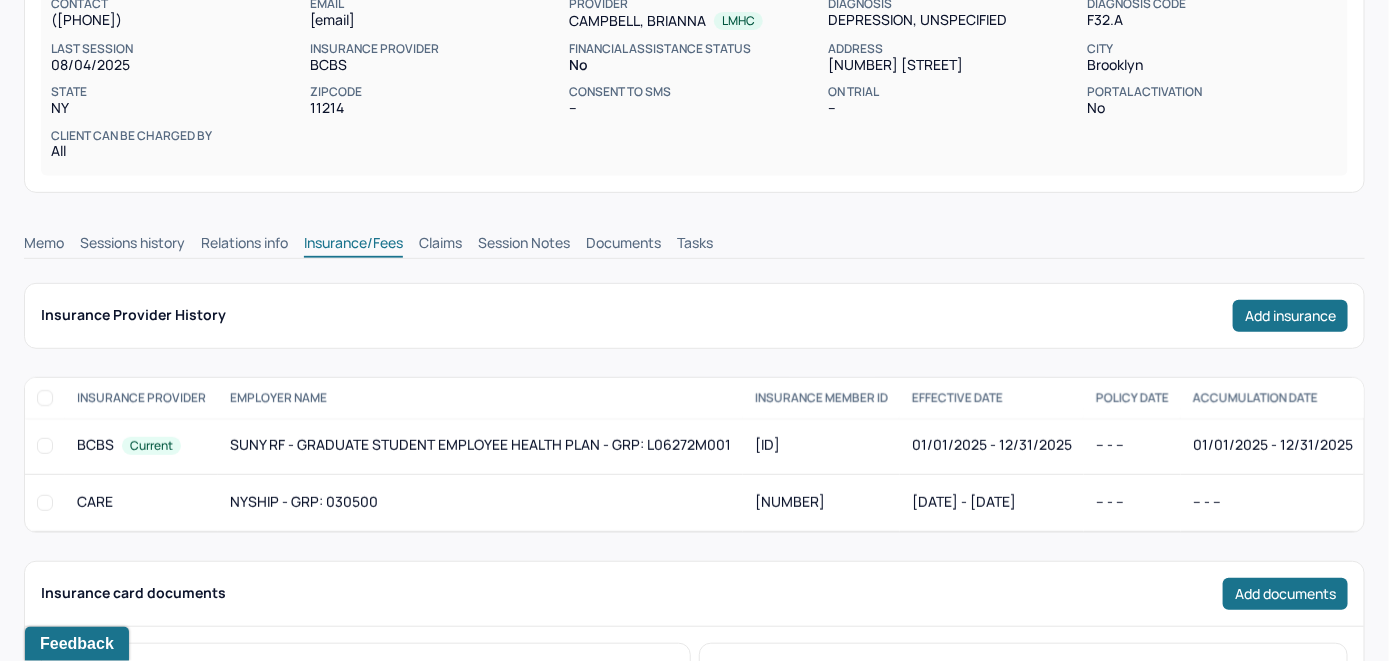 click on "Claims" at bounding box center (440, 245) 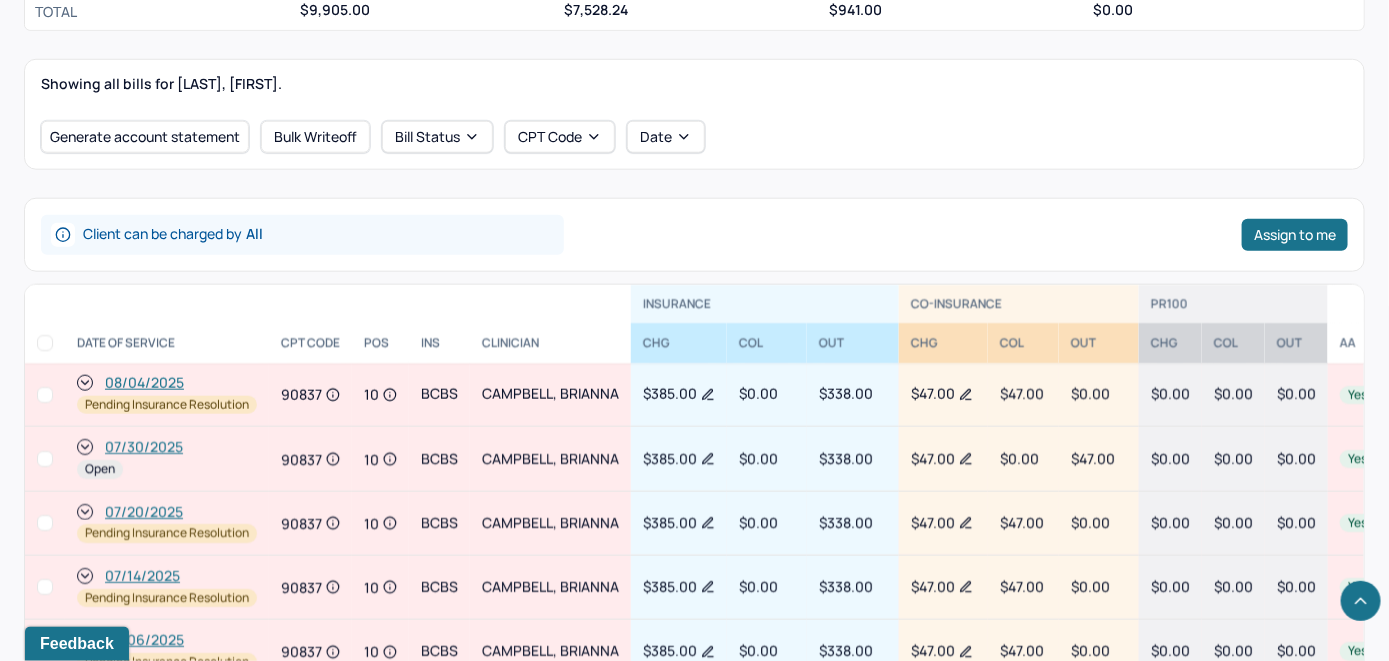 scroll, scrollTop: 754, scrollLeft: 0, axis: vertical 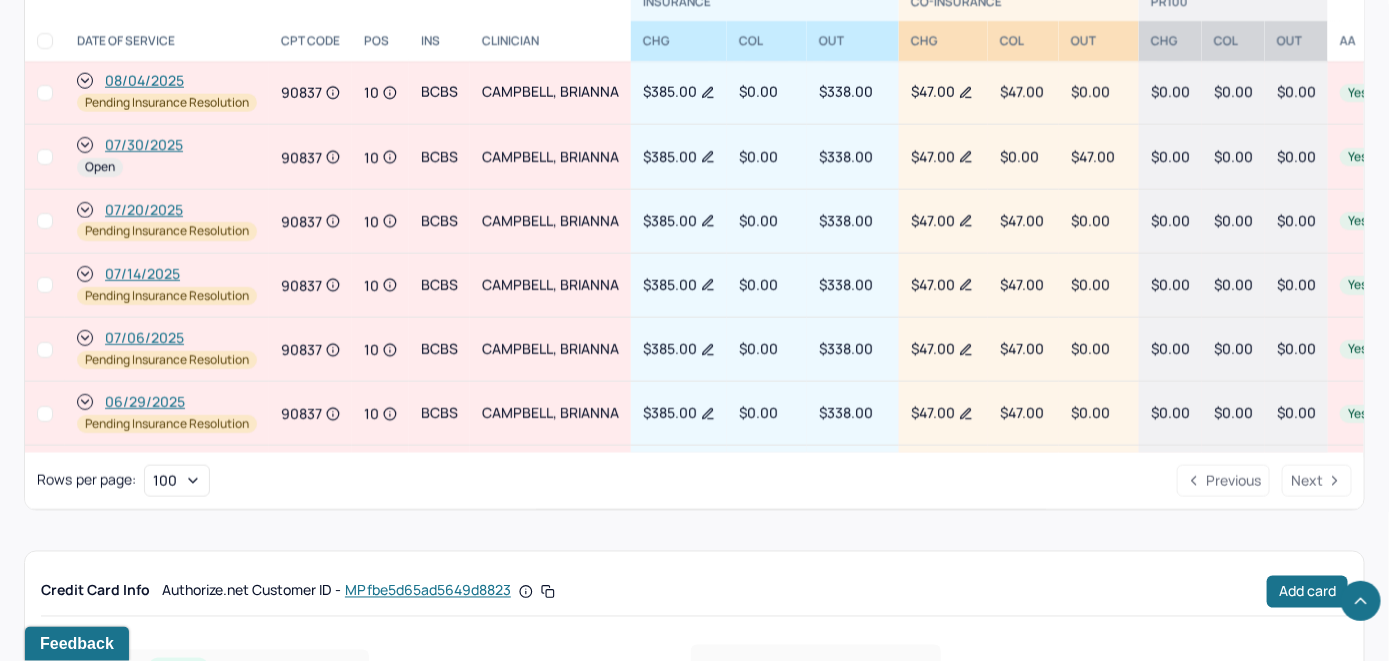 click on "07/30/2025" at bounding box center (144, 145) 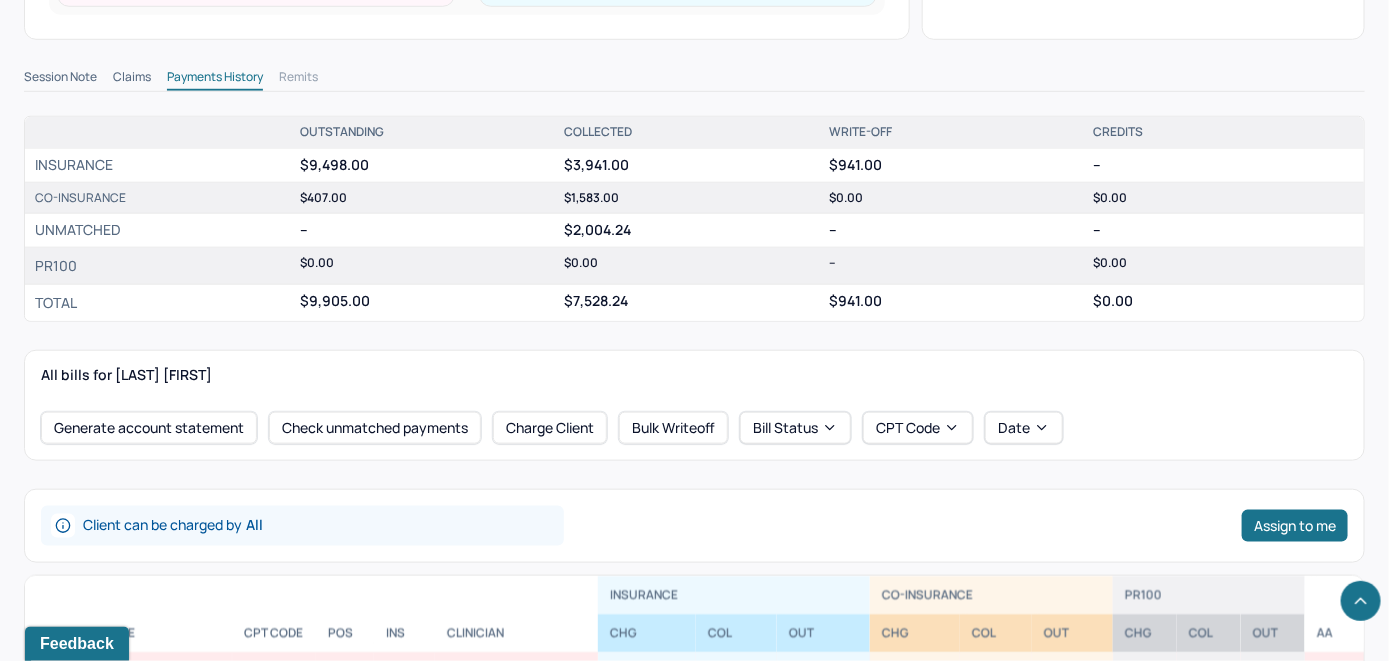 scroll, scrollTop: 800, scrollLeft: 0, axis: vertical 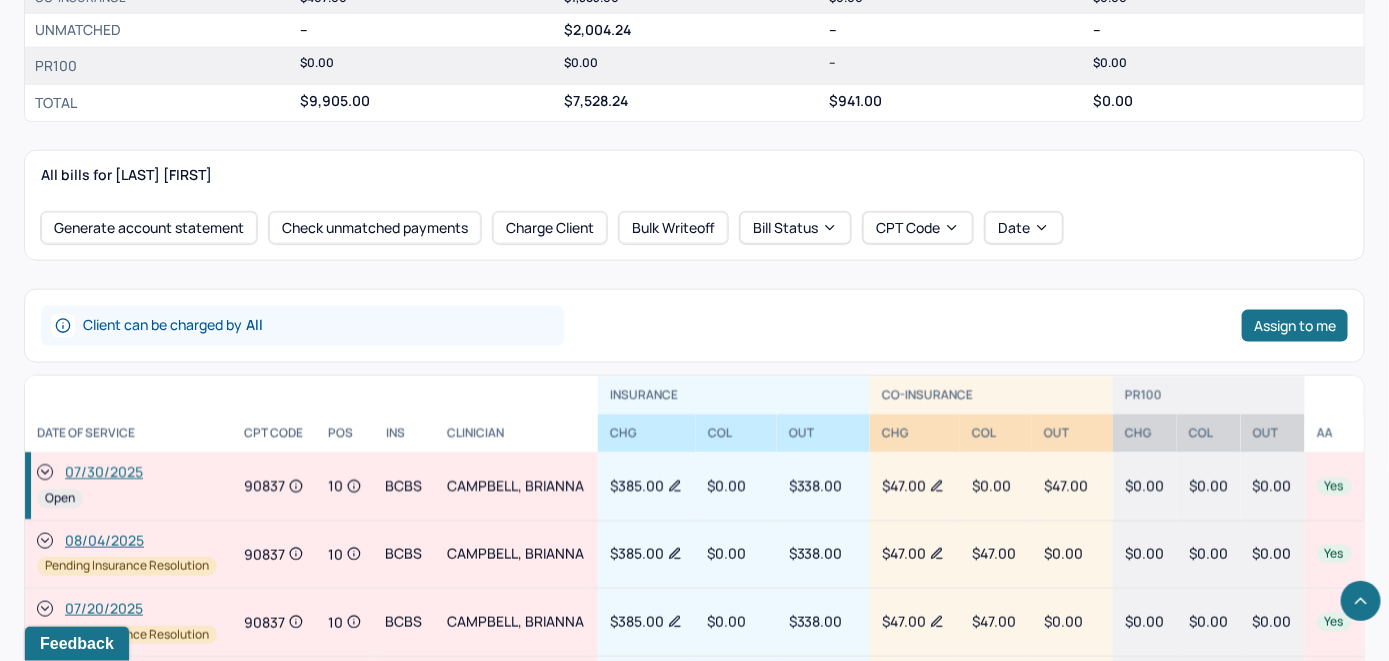 click on "07/30/2025" at bounding box center [104, 473] 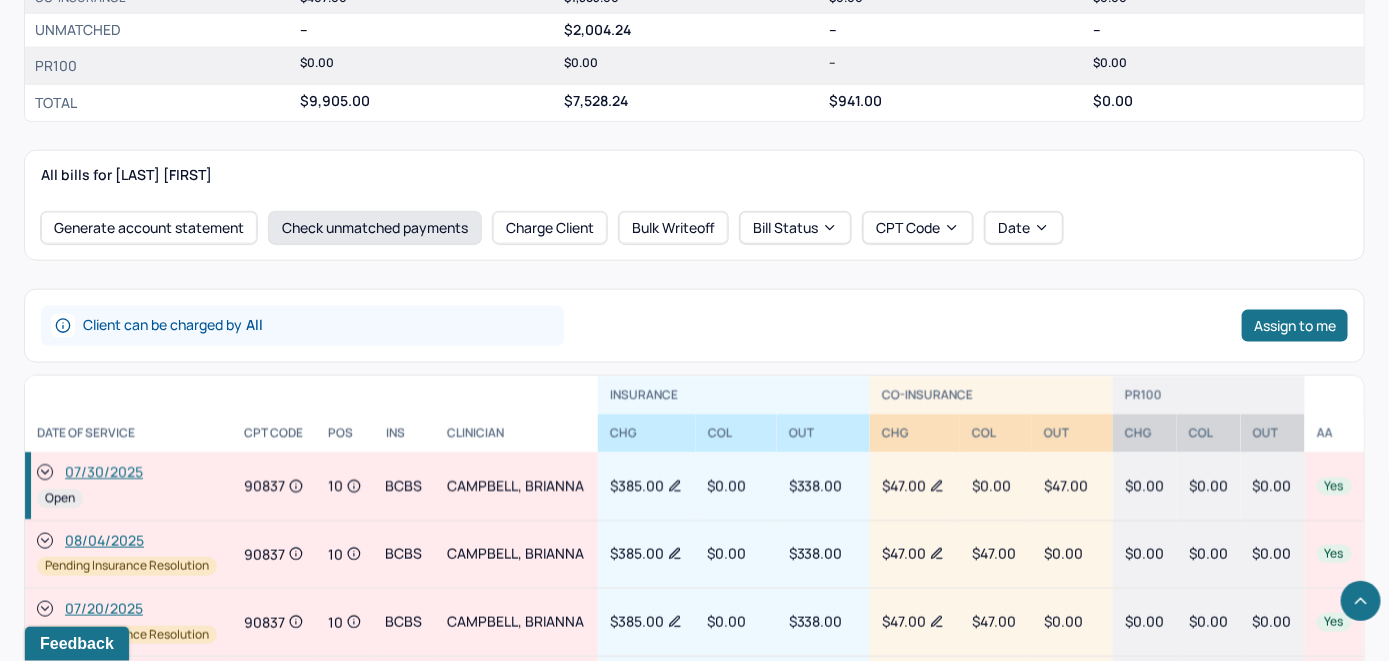 click on "Check unmatched payments" at bounding box center [375, 228] 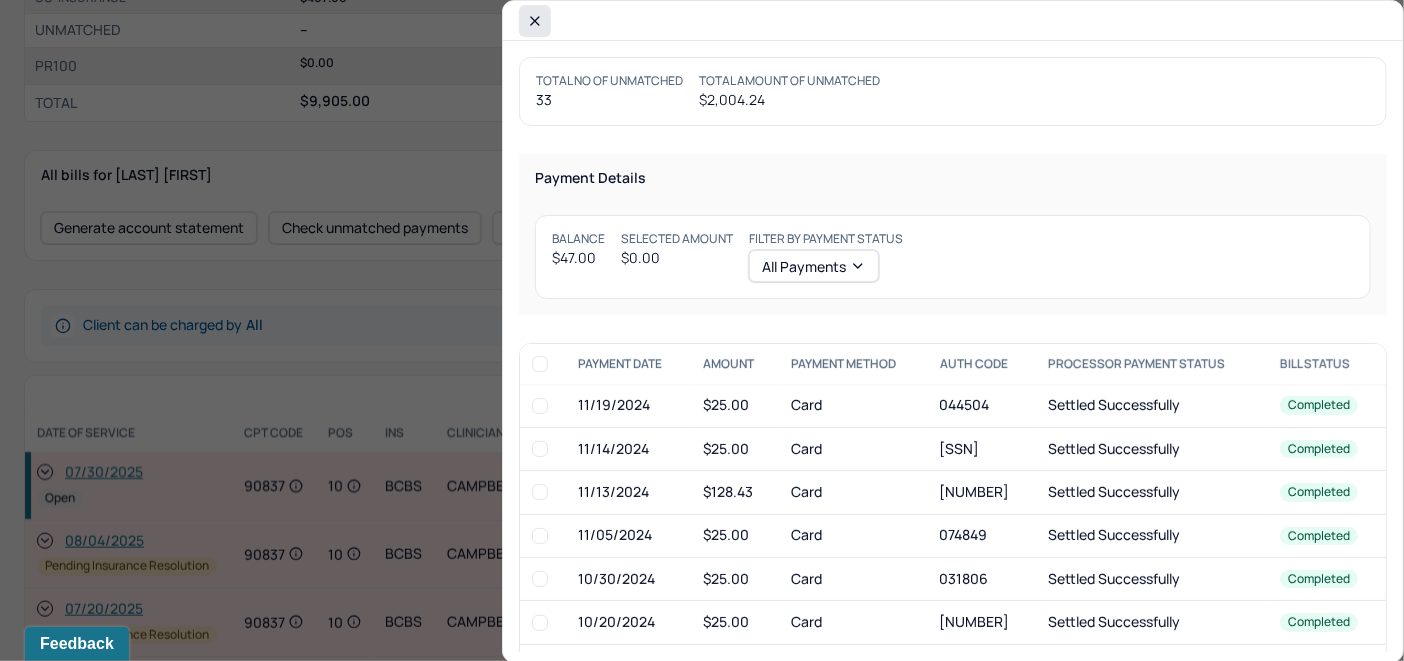 click 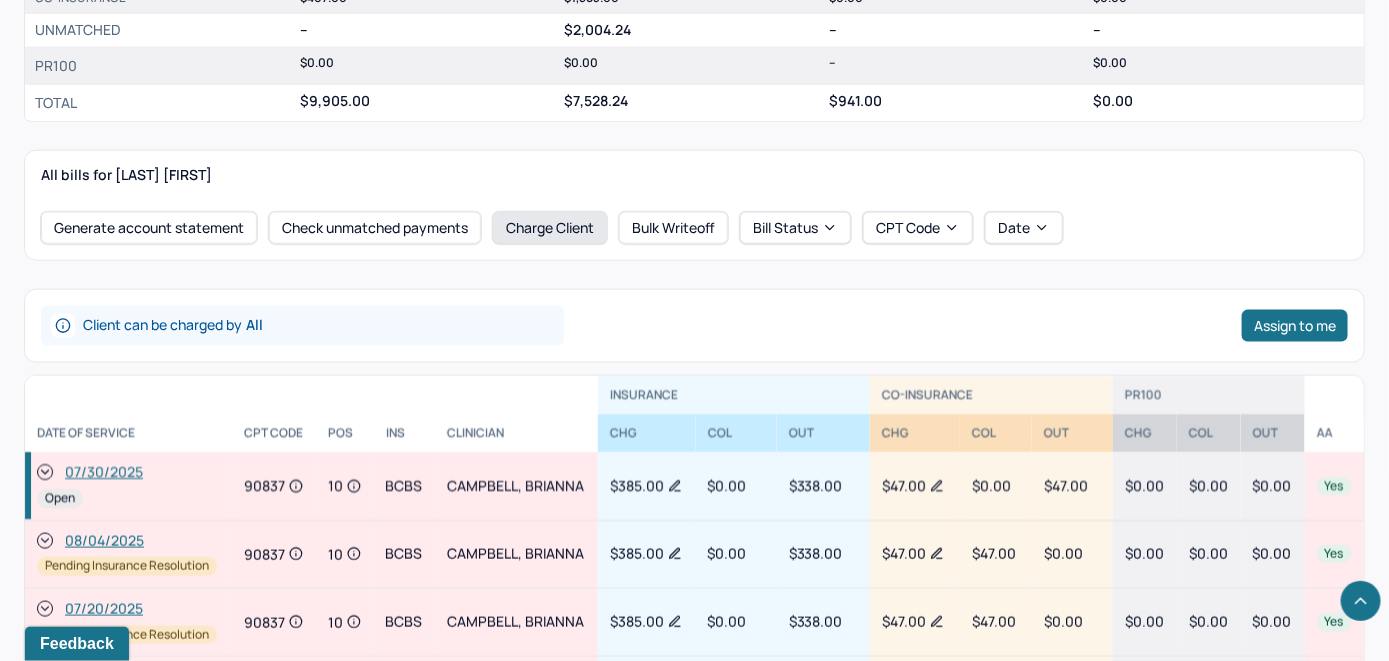click on "Charge Client" at bounding box center (550, 228) 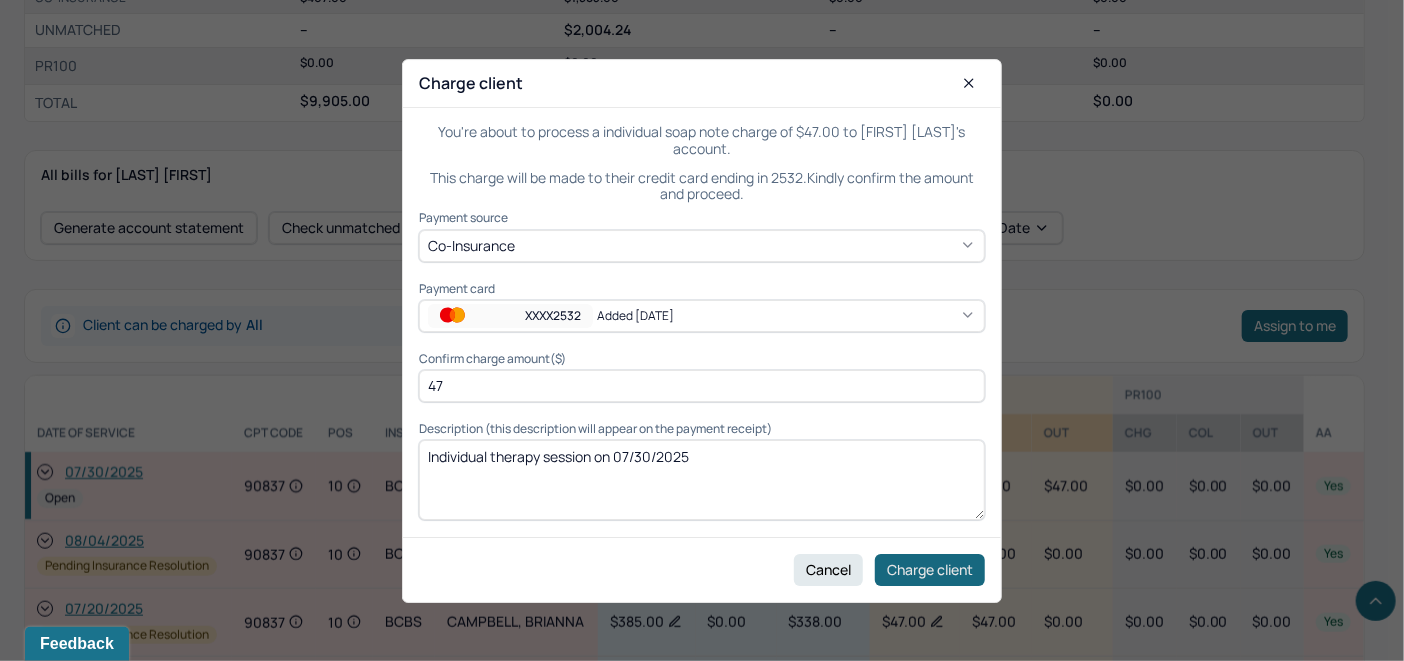 click on "Charge client" at bounding box center [930, 569] 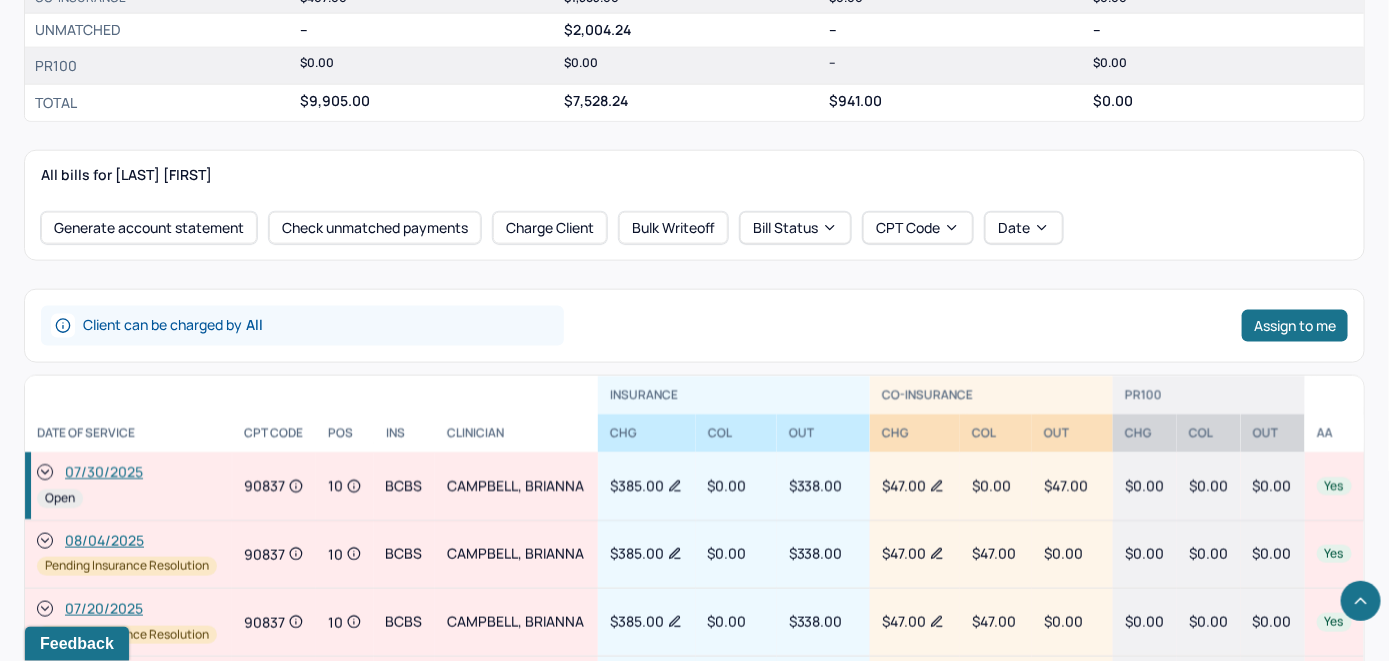 click 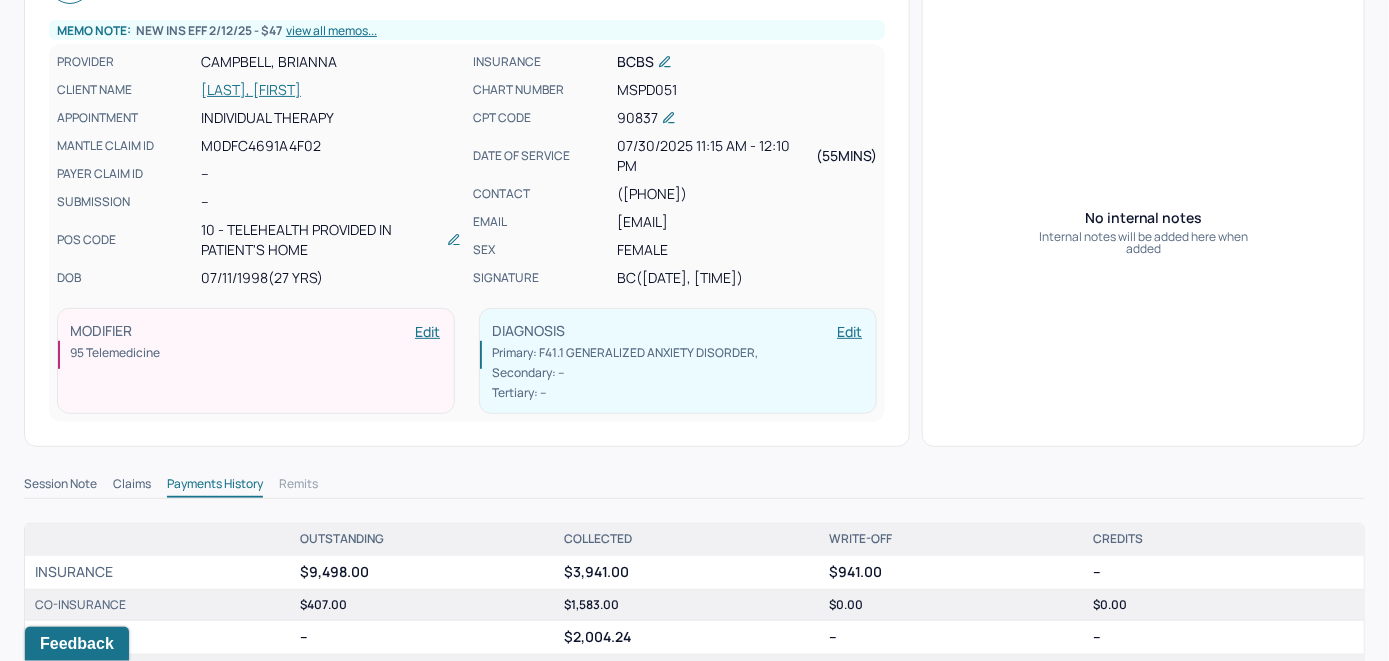 scroll, scrollTop: 0, scrollLeft: 0, axis: both 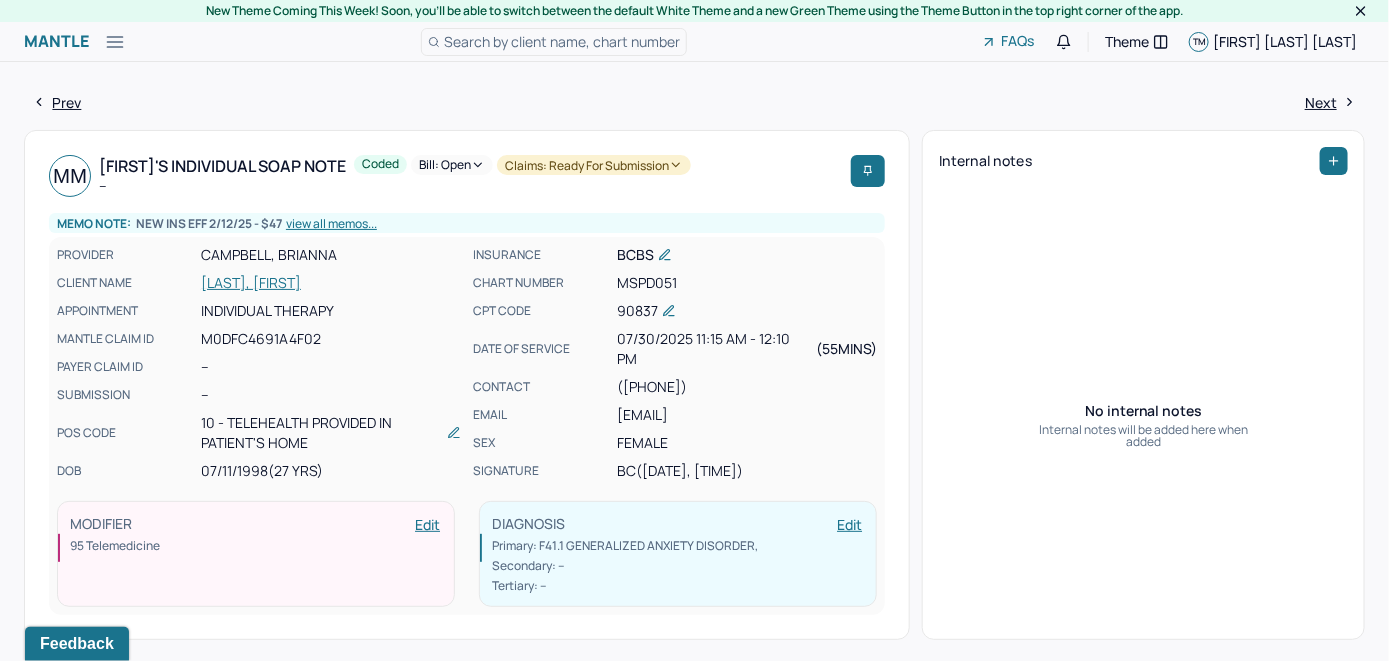 click on "Bill: Open" at bounding box center (452, 165) 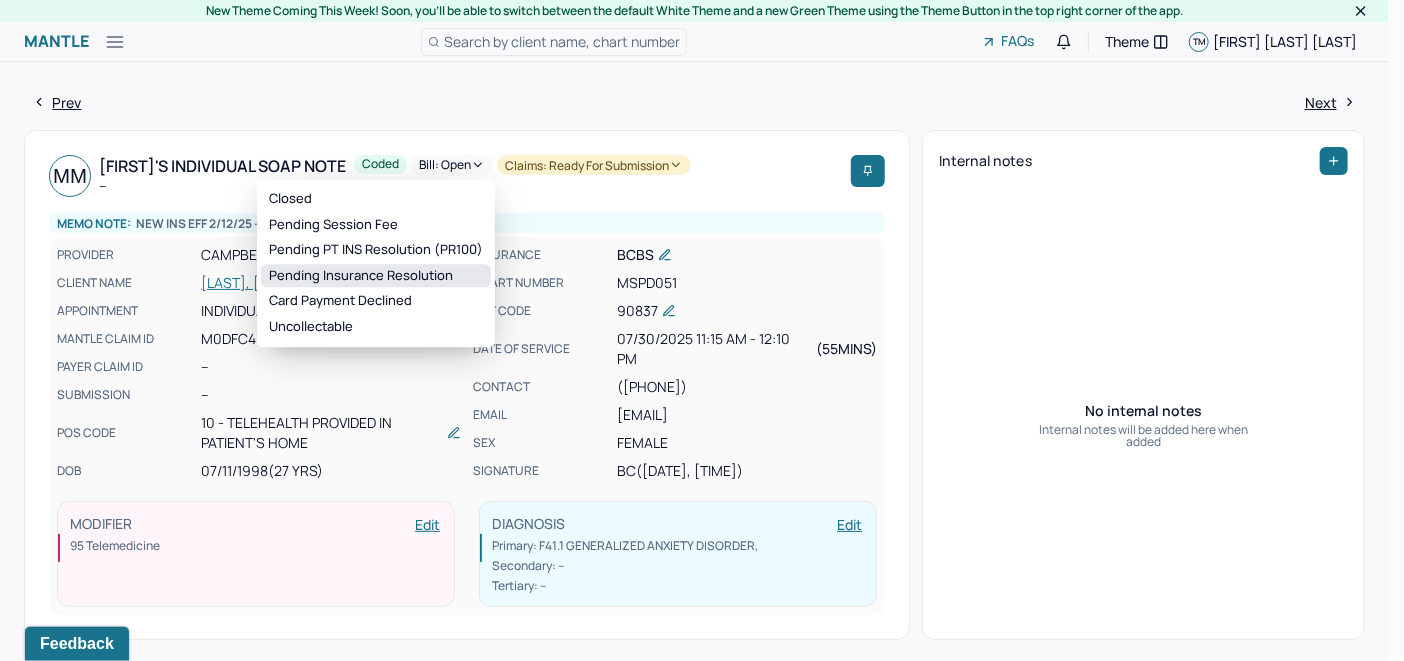 click on "Pending Insurance Resolution" at bounding box center (376, 276) 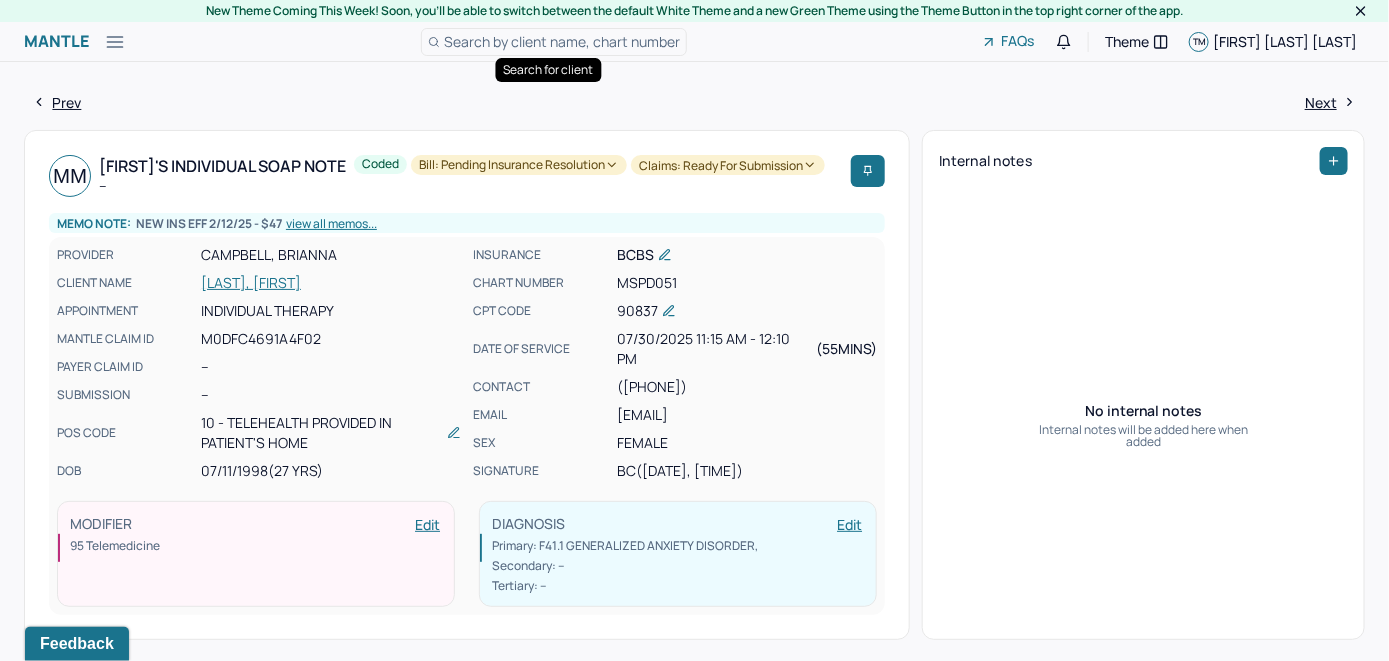 click on "Search by client name, chart number" at bounding box center (562, 41) 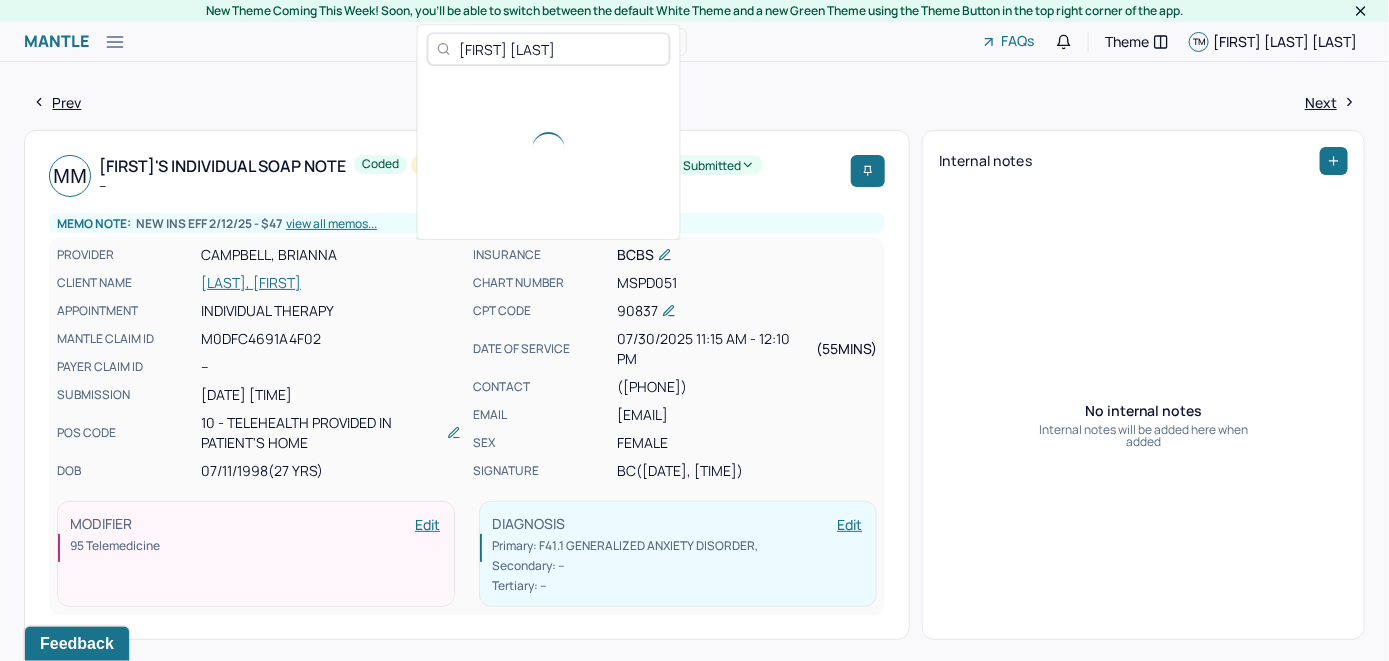 type on "[FIRST] [LAST]" 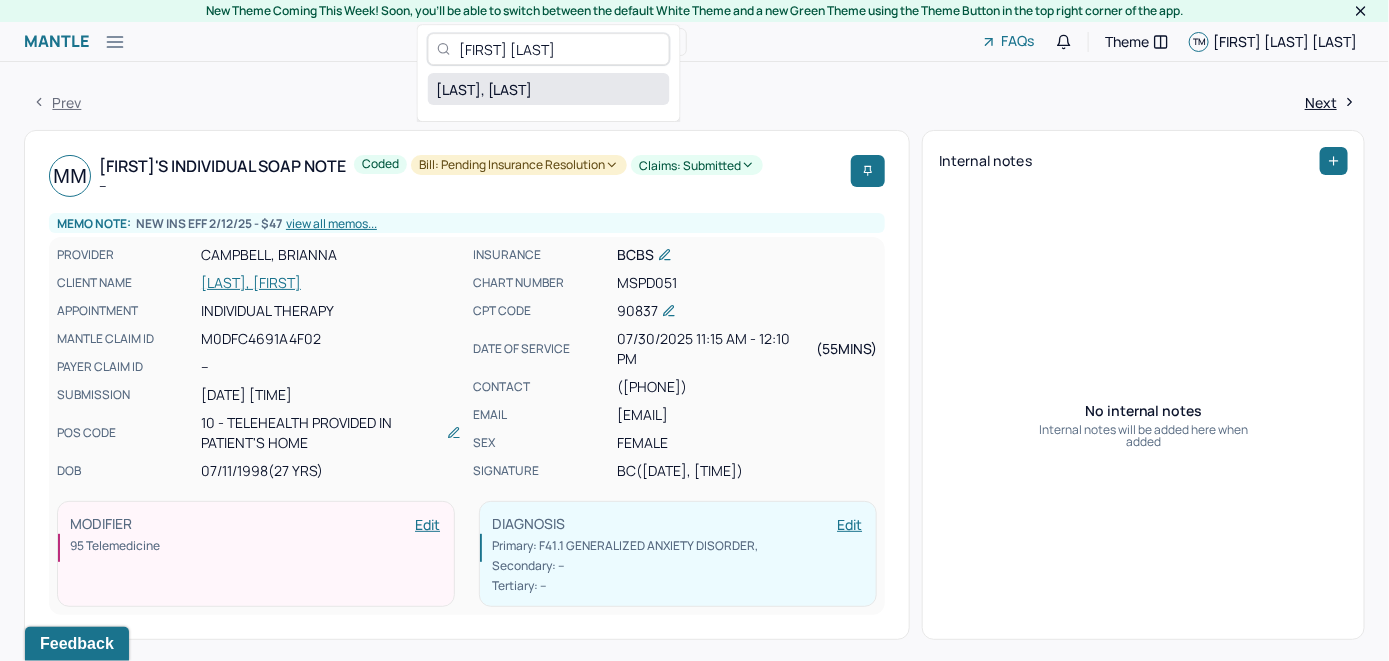 click on "[LAST], [LAST]" at bounding box center [549, 89] 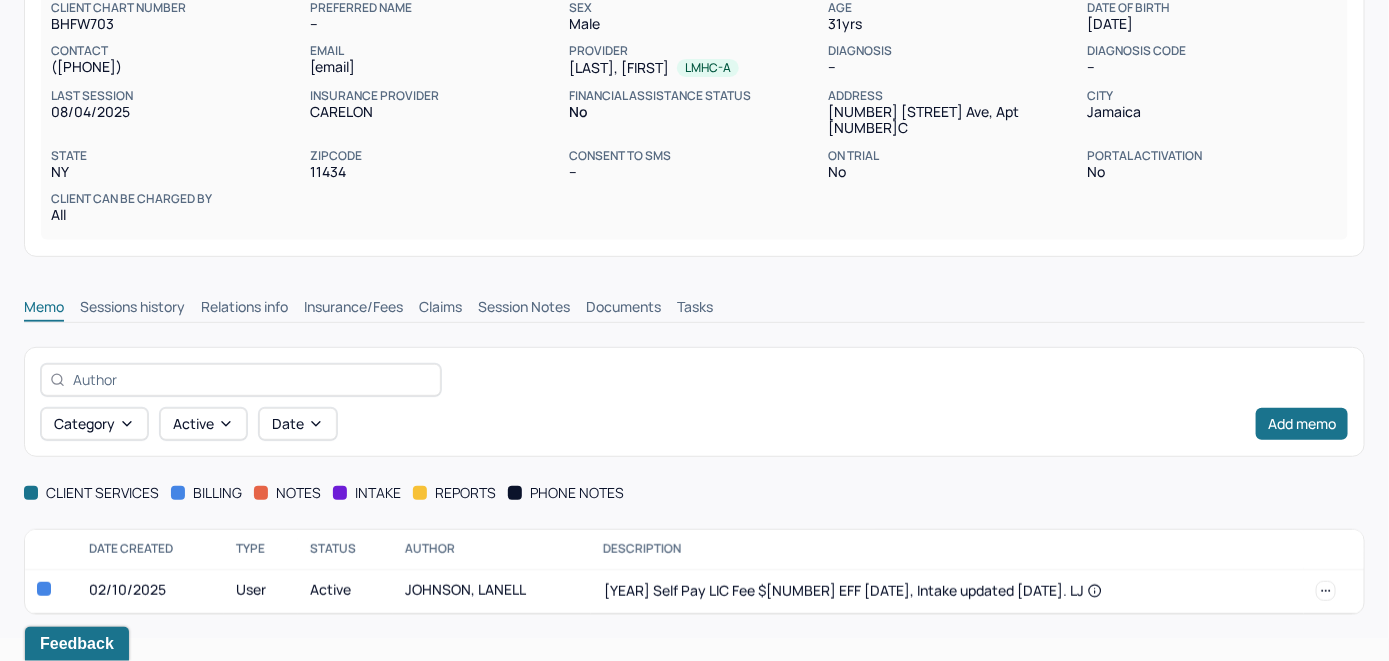 scroll, scrollTop: 209, scrollLeft: 0, axis: vertical 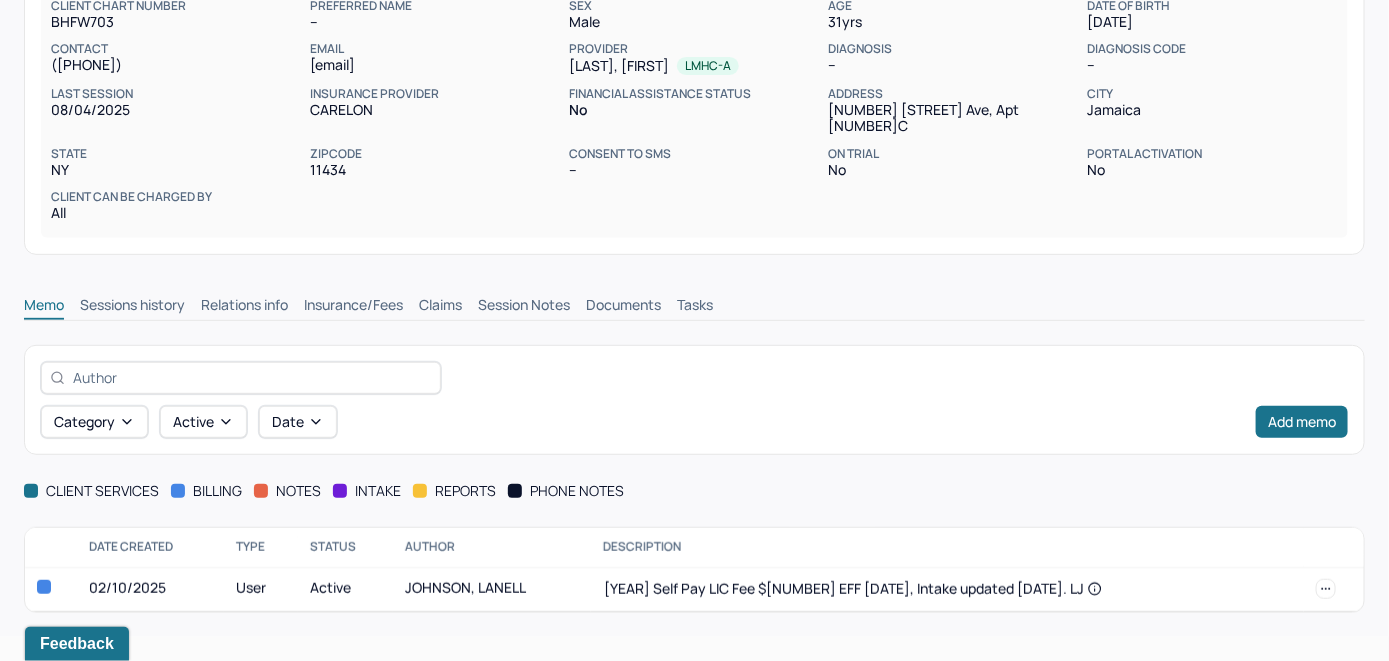 click on "Insurance/Fees" at bounding box center [353, 307] 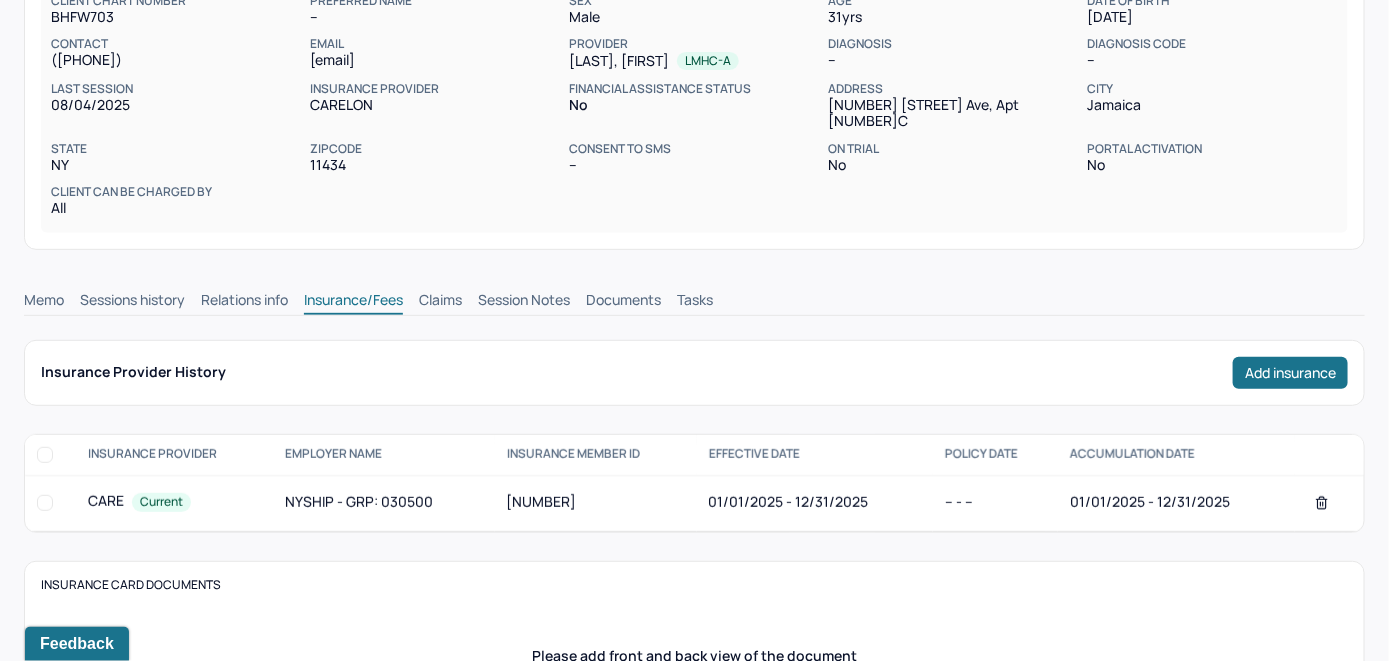 scroll, scrollTop: 209, scrollLeft: 0, axis: vertical 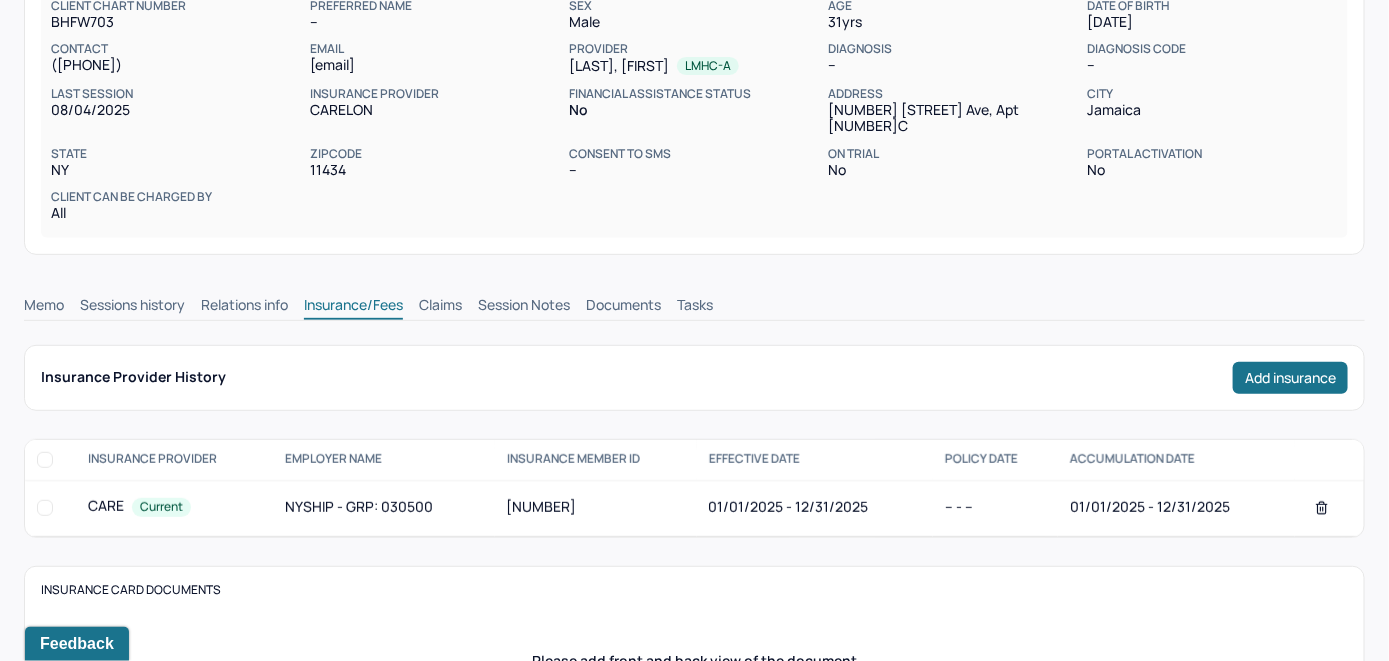 click on "Claims" at bounding box center (440, 307) 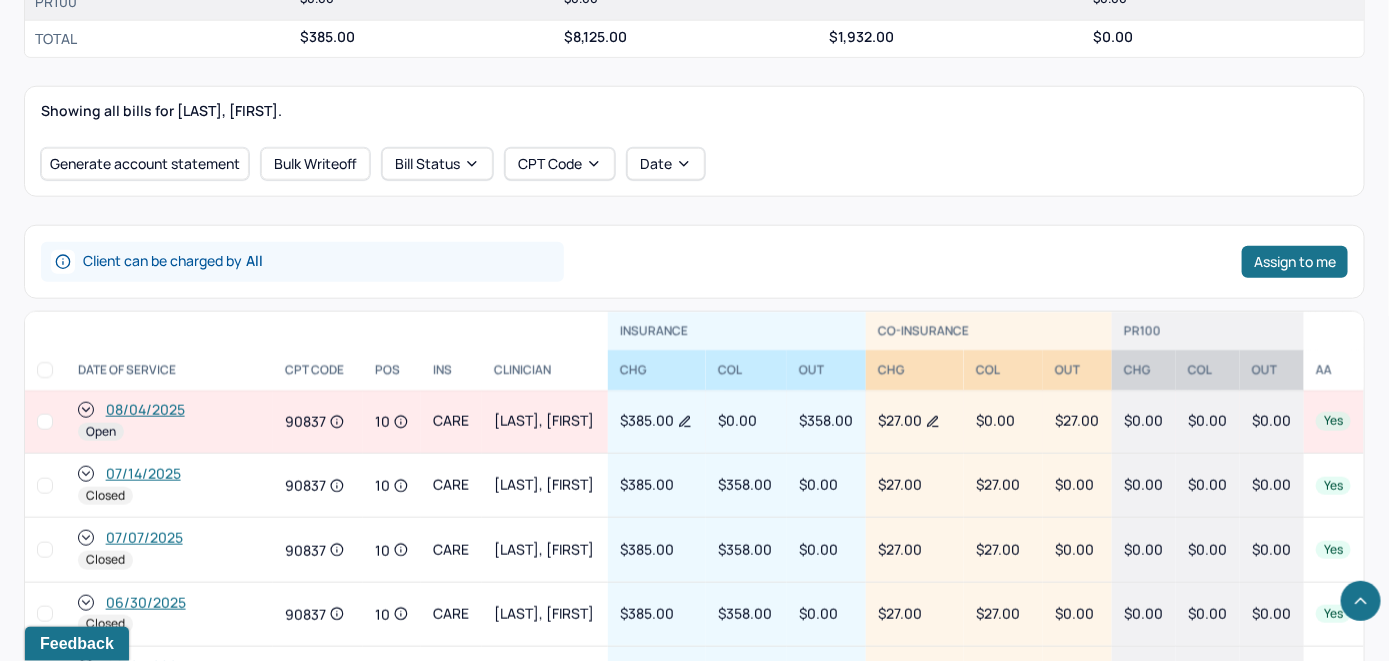 scroll, scrollTop: 809, scrollLeft: 0, axis: vertical 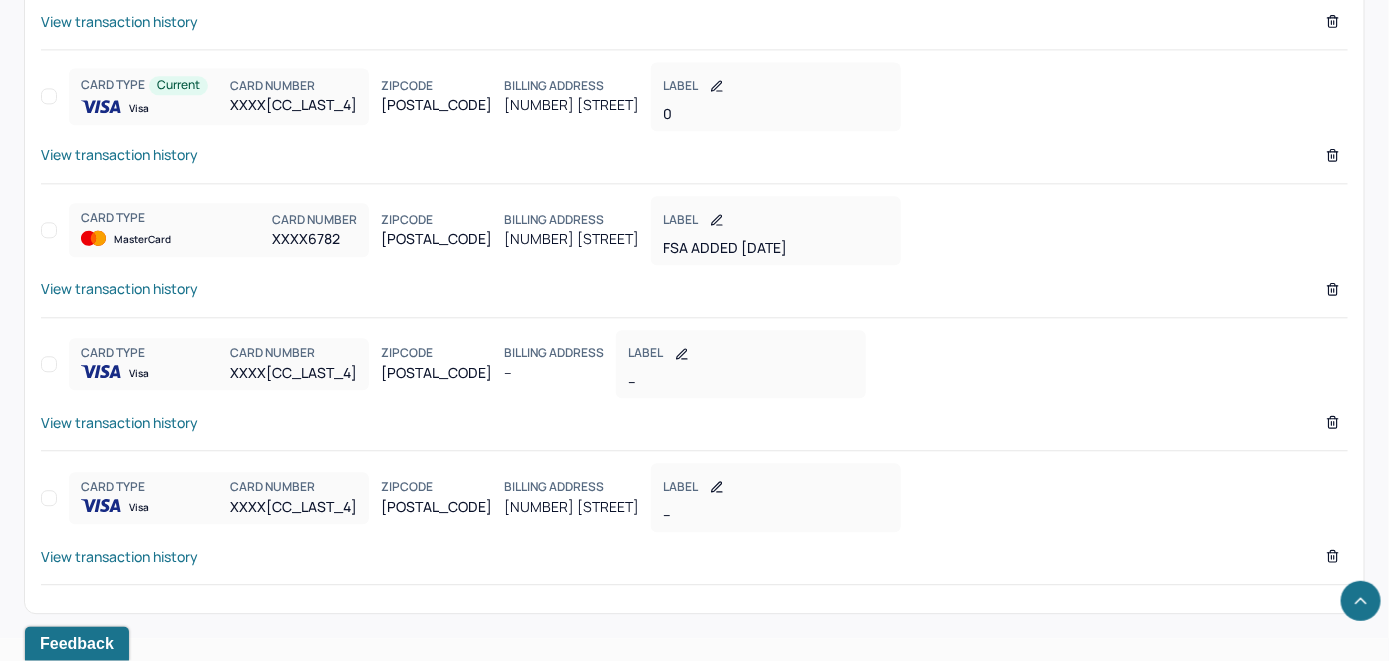 click on "View transaction history" at bounding box center (119, 288) 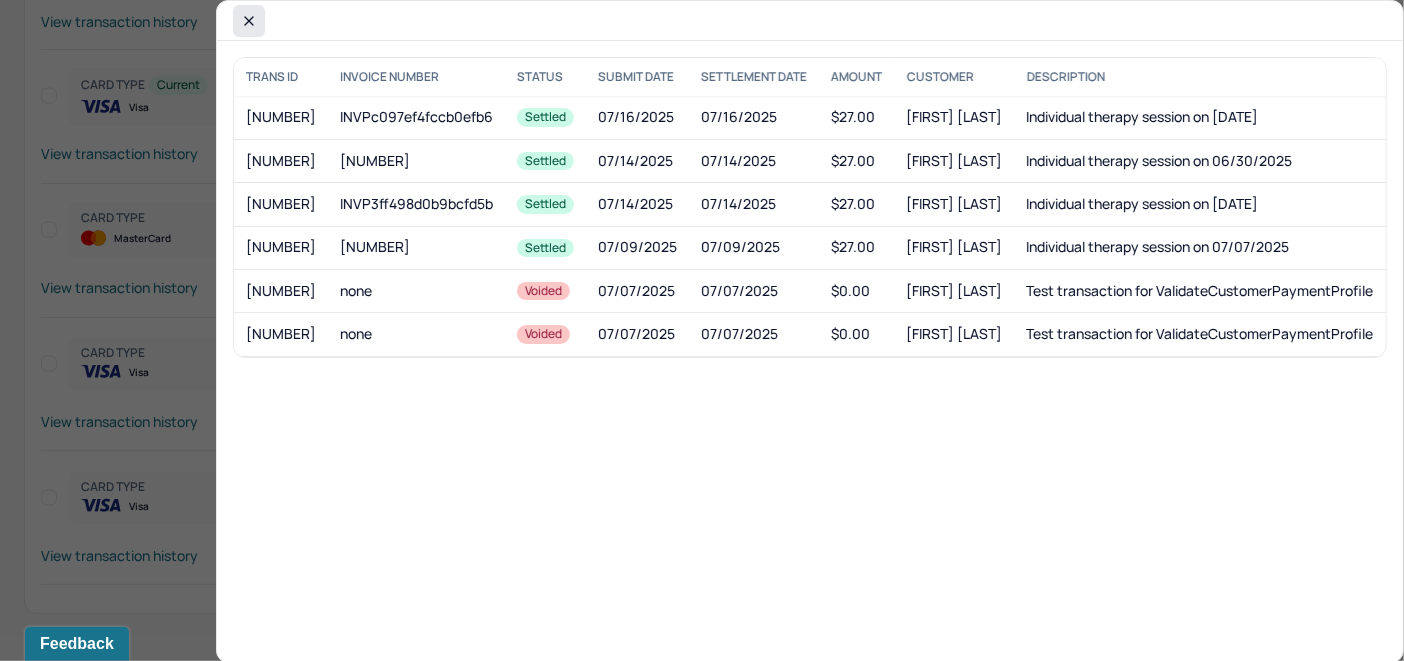 click 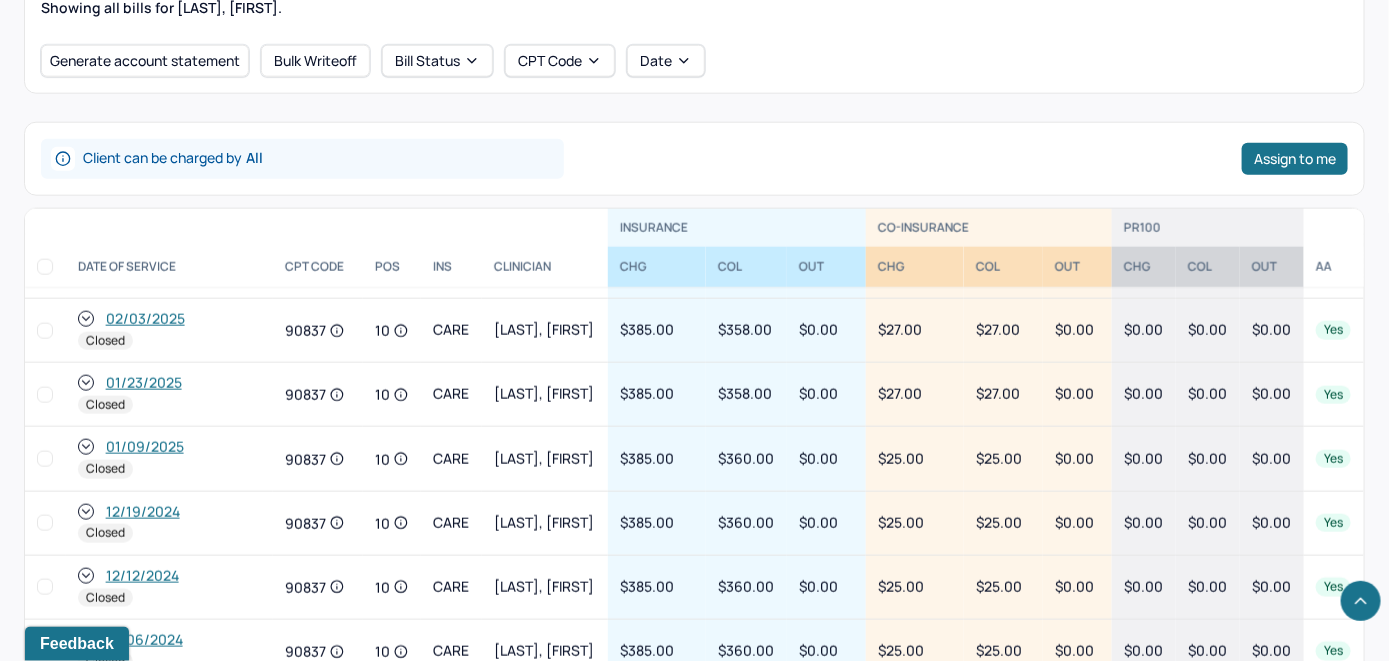 scroll, scrollTop: 720, scrollLeft: 0, axis: vertical 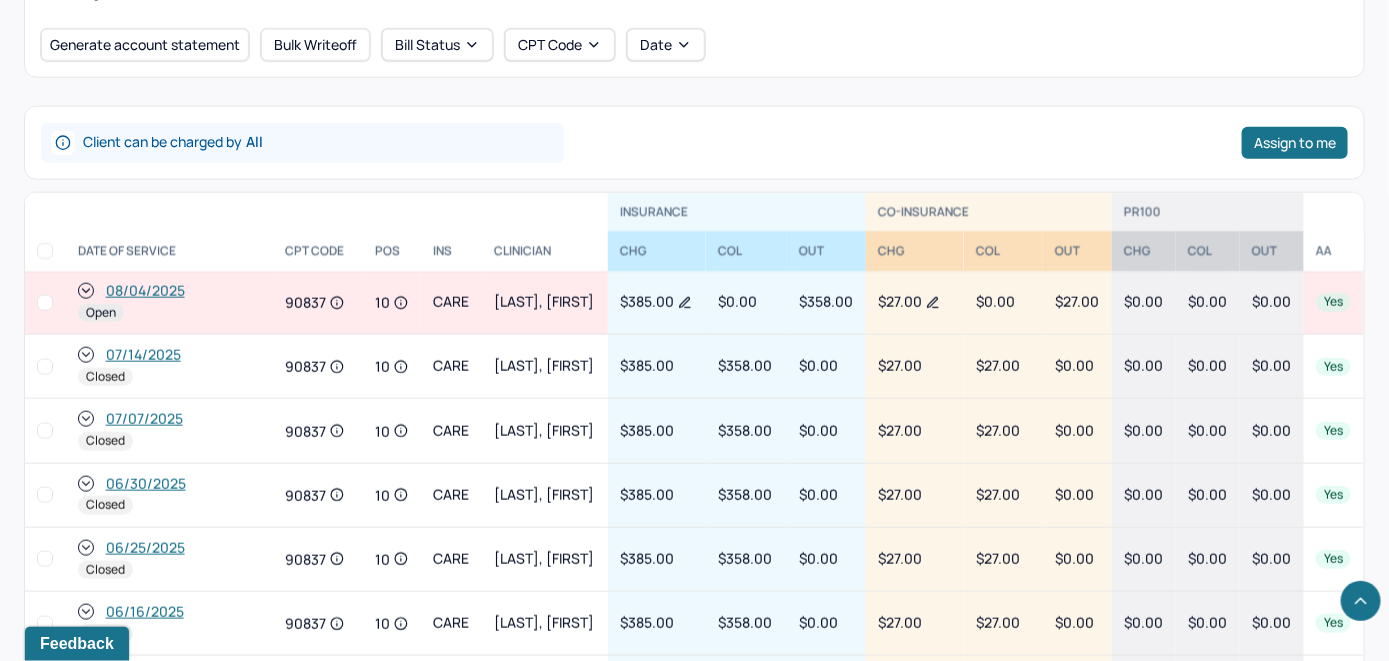 click on "08/04/2025" at bounding box center [145, 291] 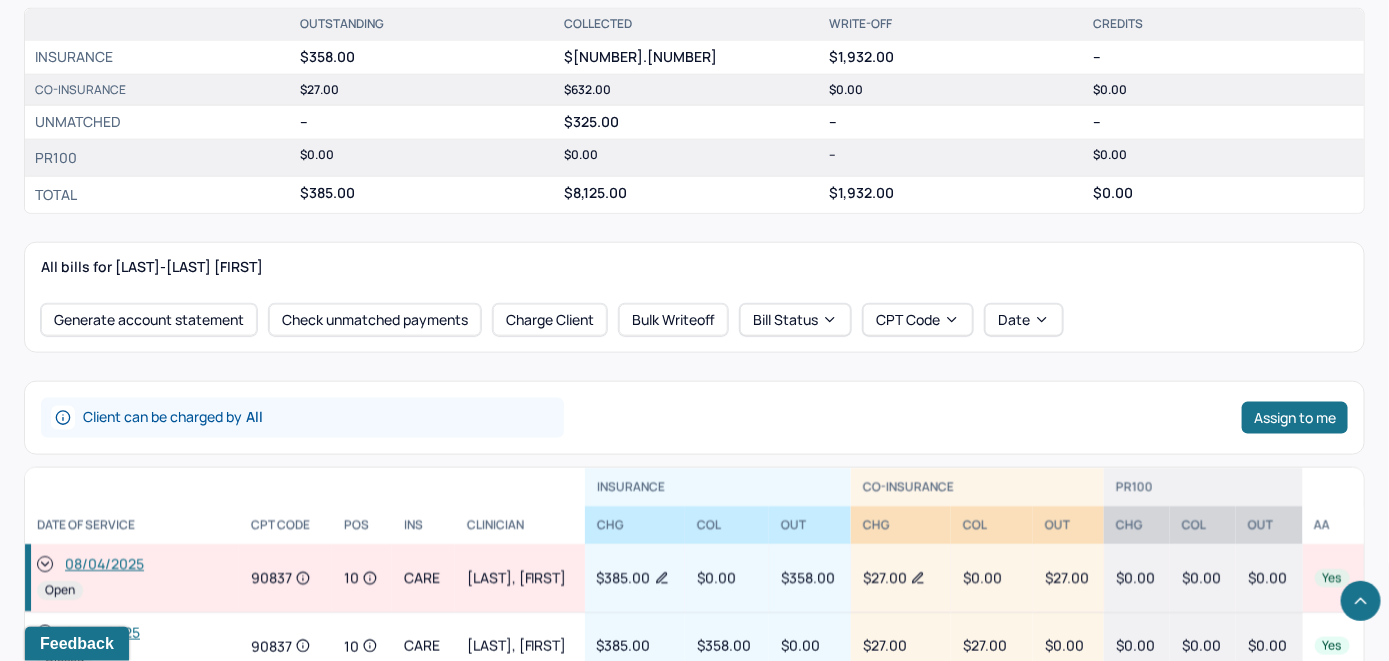 scroll, scrollTop: 800, scrollLeft: 0, axis: vertical 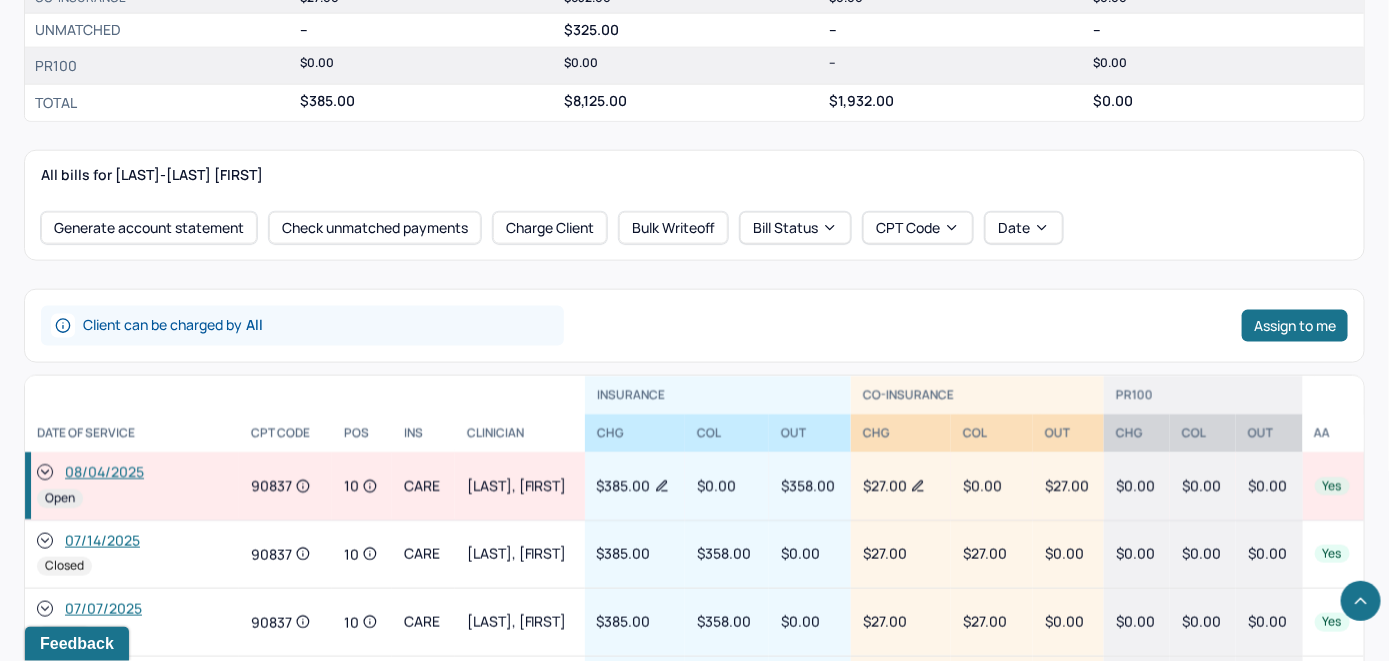click on "08/04/2025" at bounding box center (104, 473) 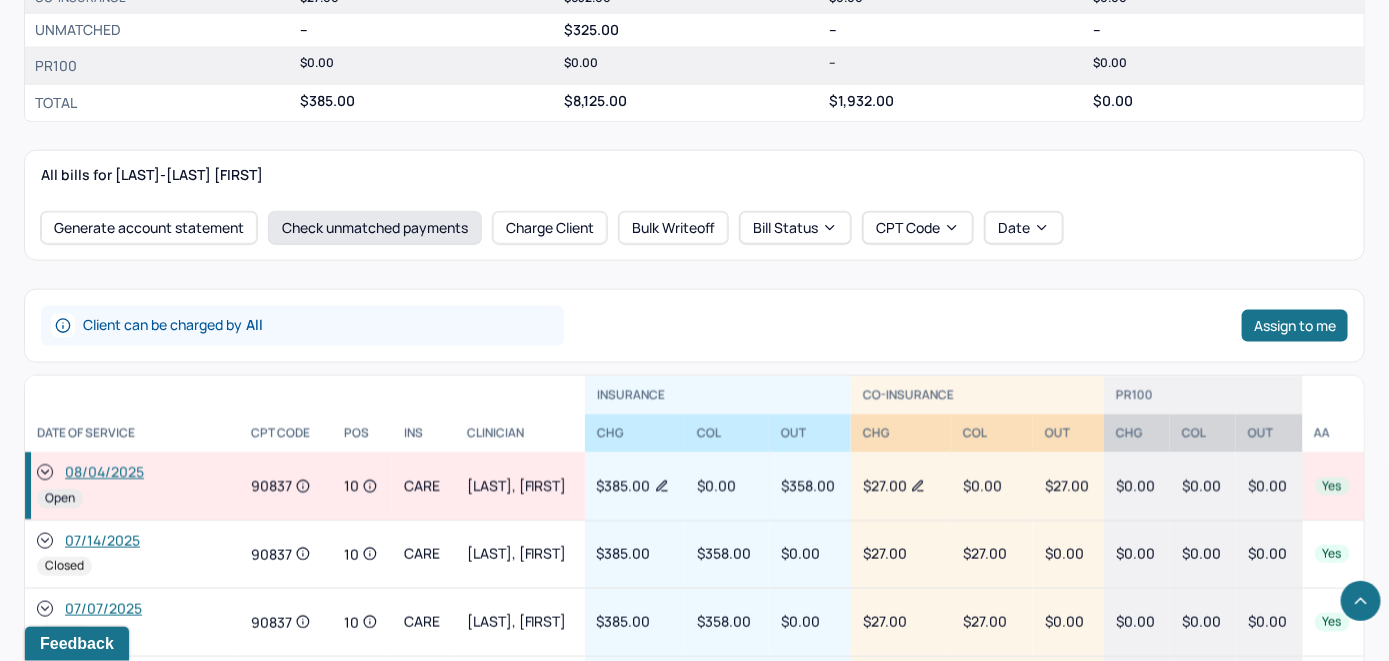 click on "Check unmatched payments" at bounding box center [375, 228] 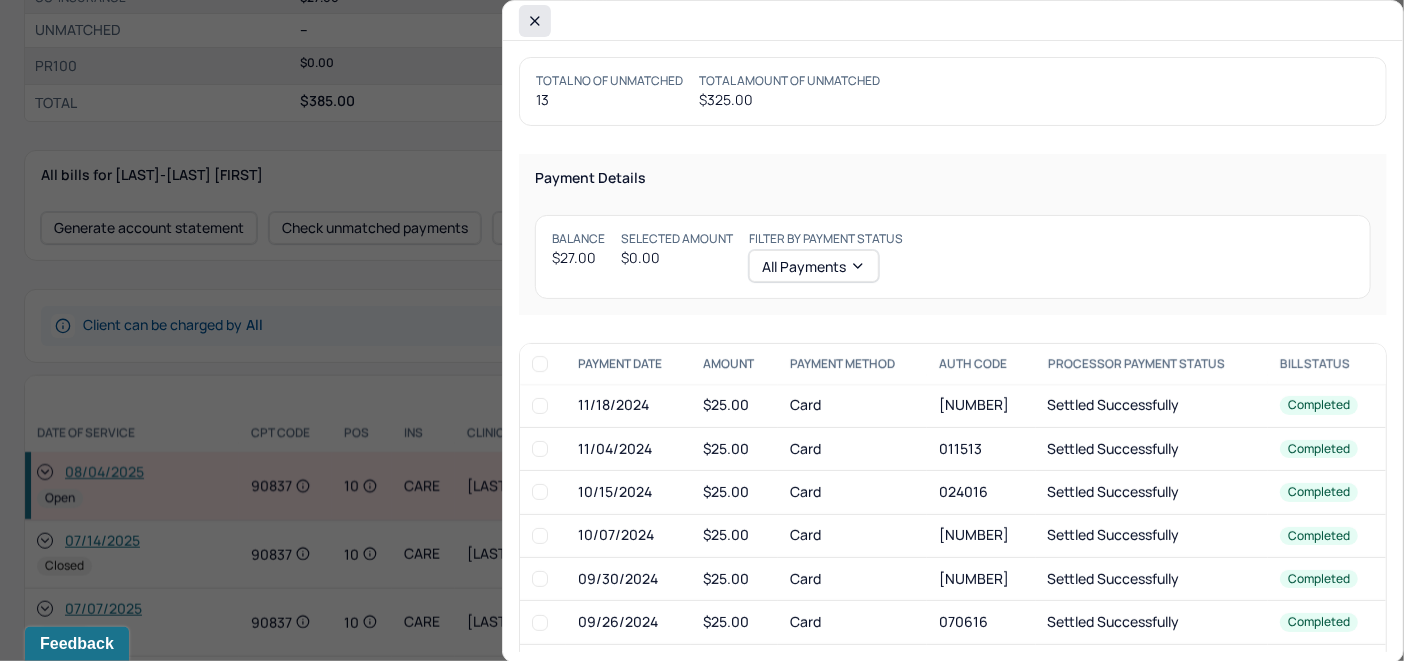 click 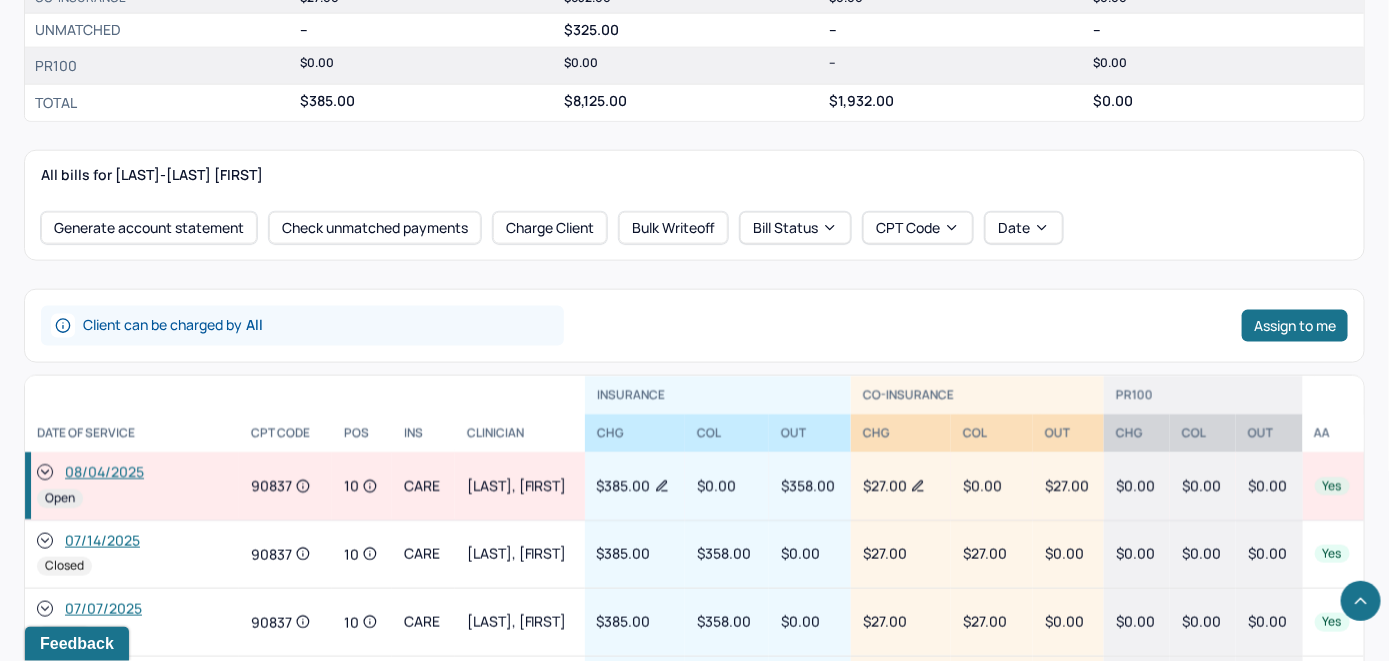 click on "08/04/2025" at bounding box center (104, 473) 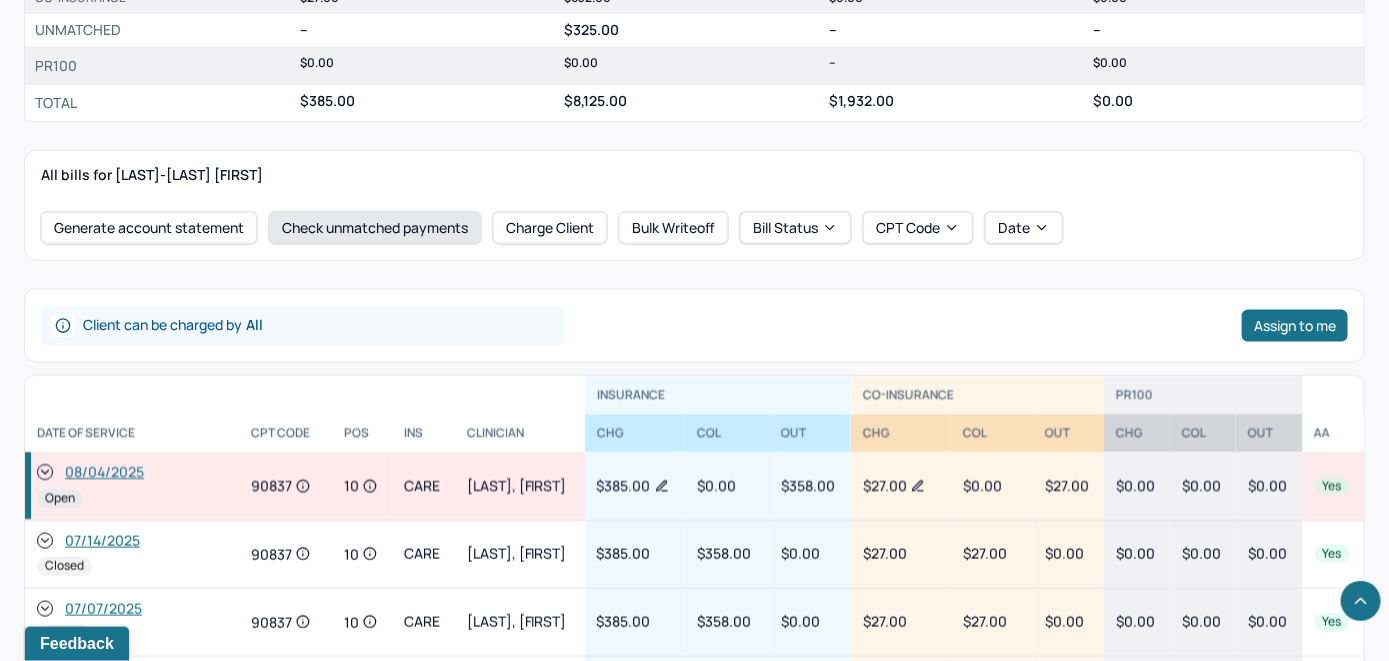 click on "Check unmatched payments" at bounding box center (375, 228) 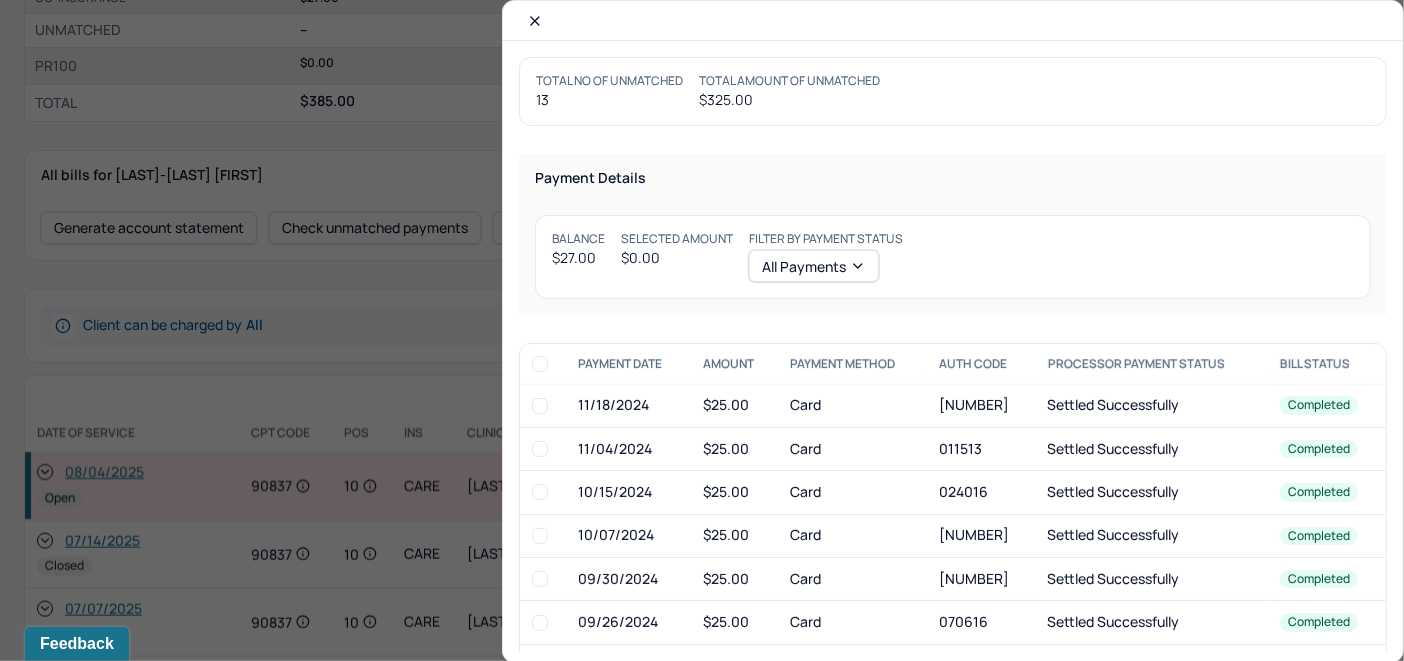 click at bounding box center [535, 21] 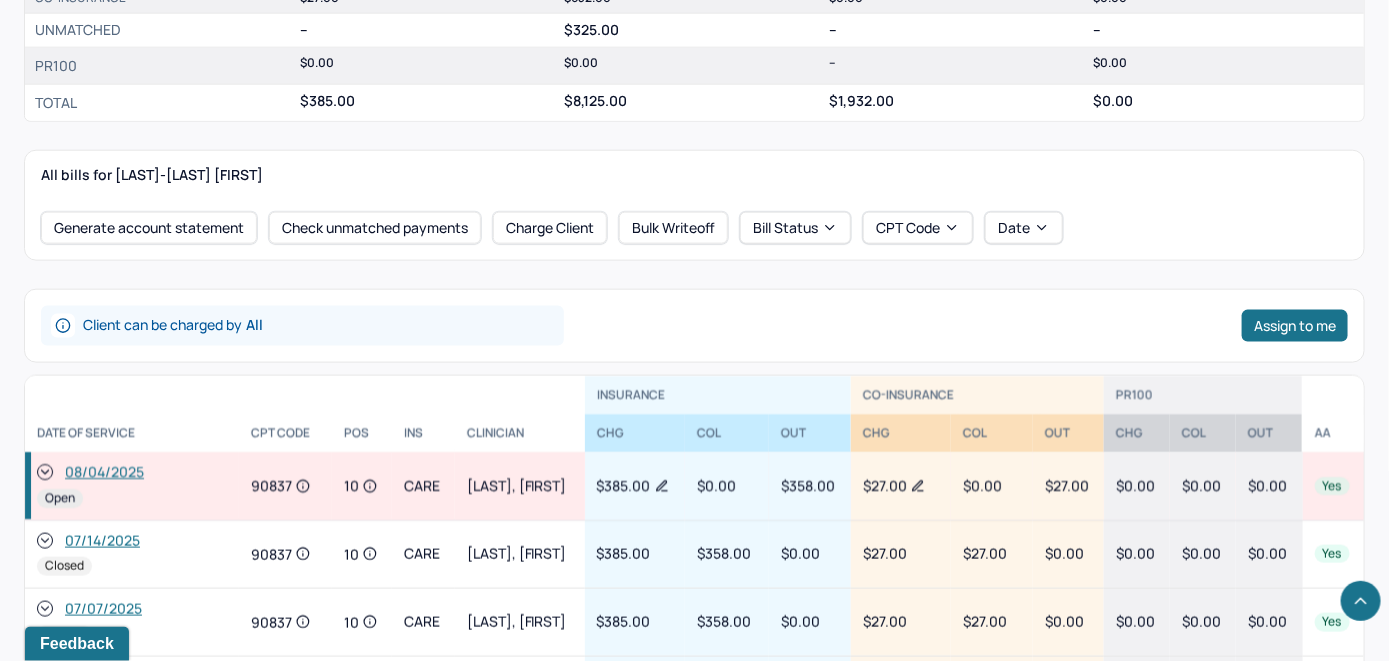 click 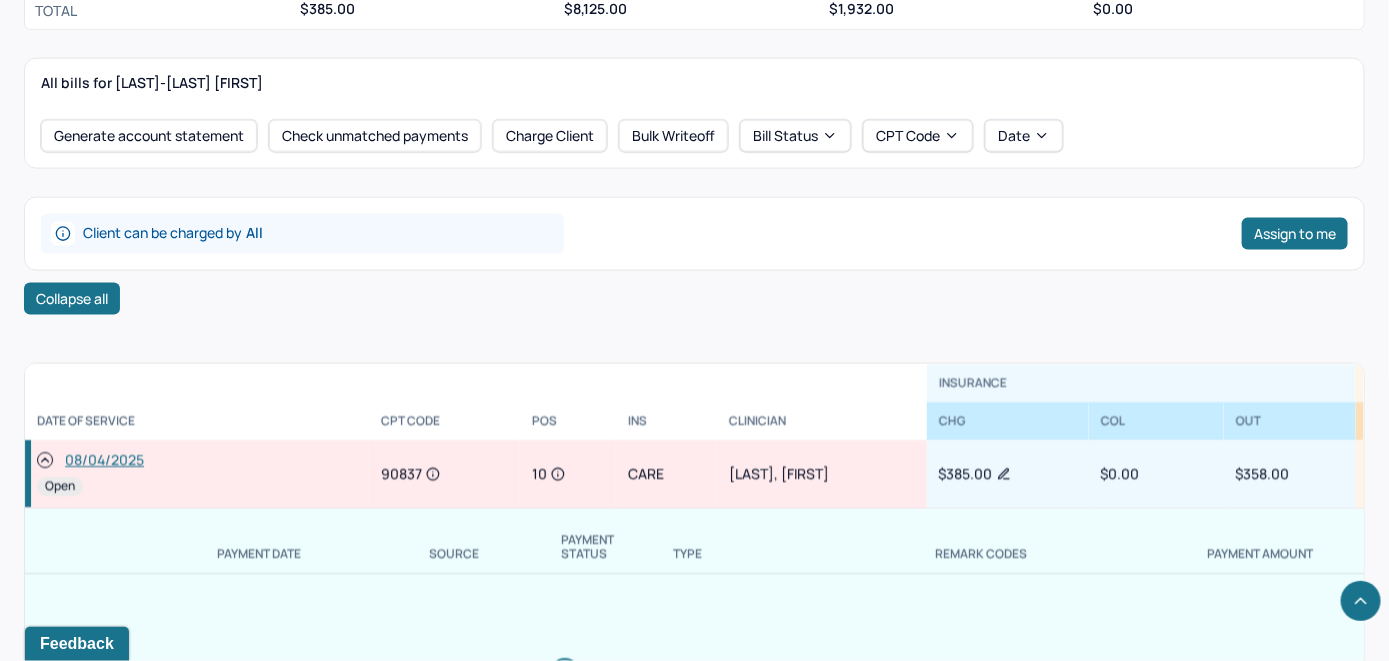 scroll, scrollTop: 1000, scrollLeft: 0, axis: vertical 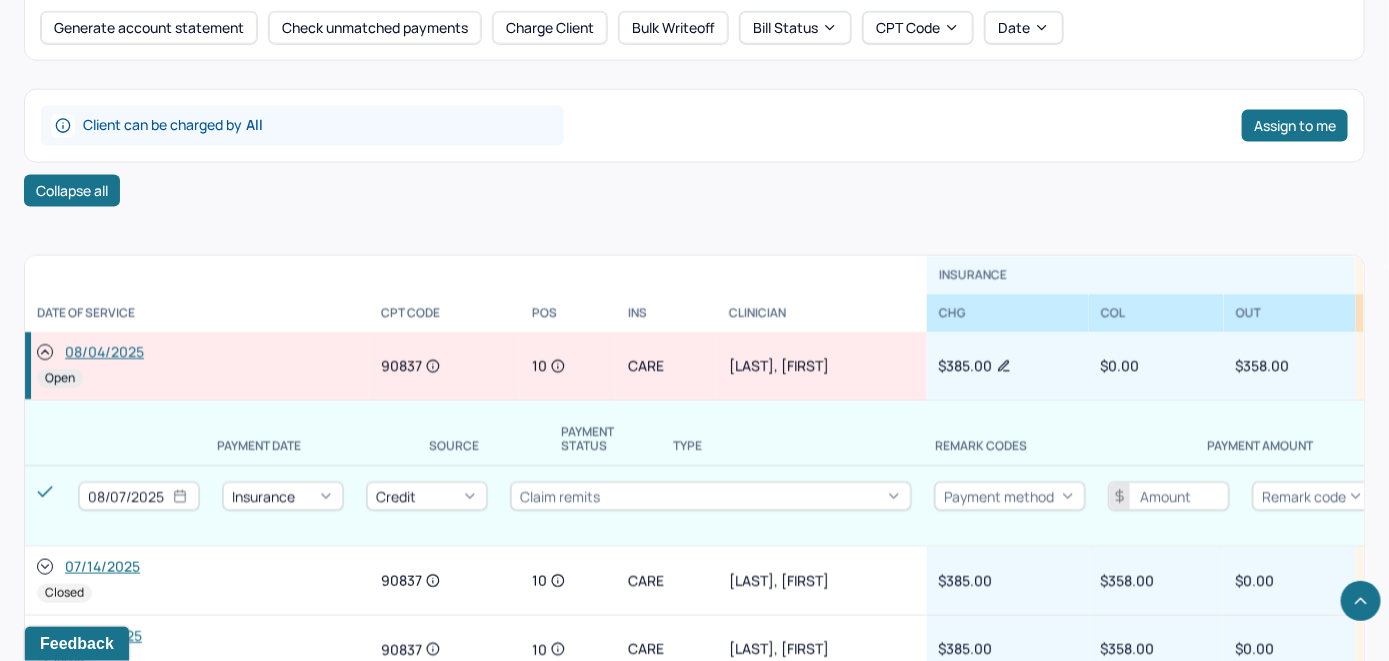 click on "08/04/2025" at bounding box center (104, 353) 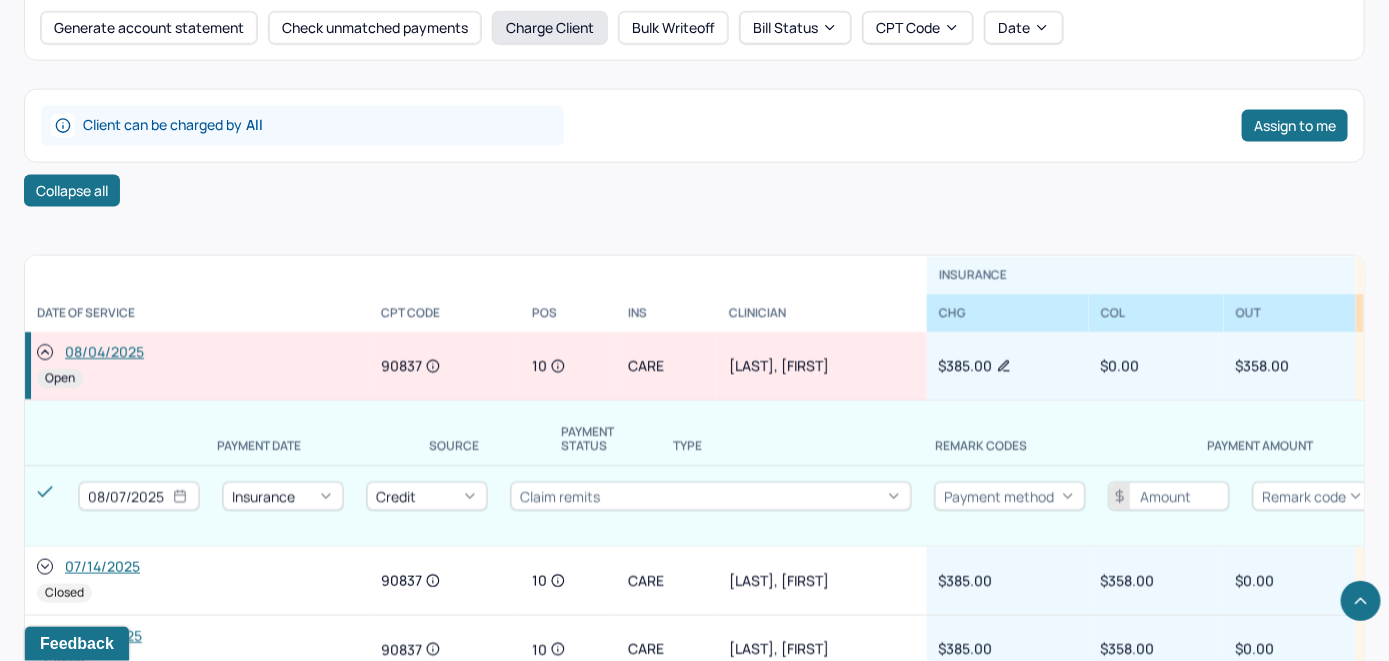 click on "Charge Client" at bounding box center (550, 28) 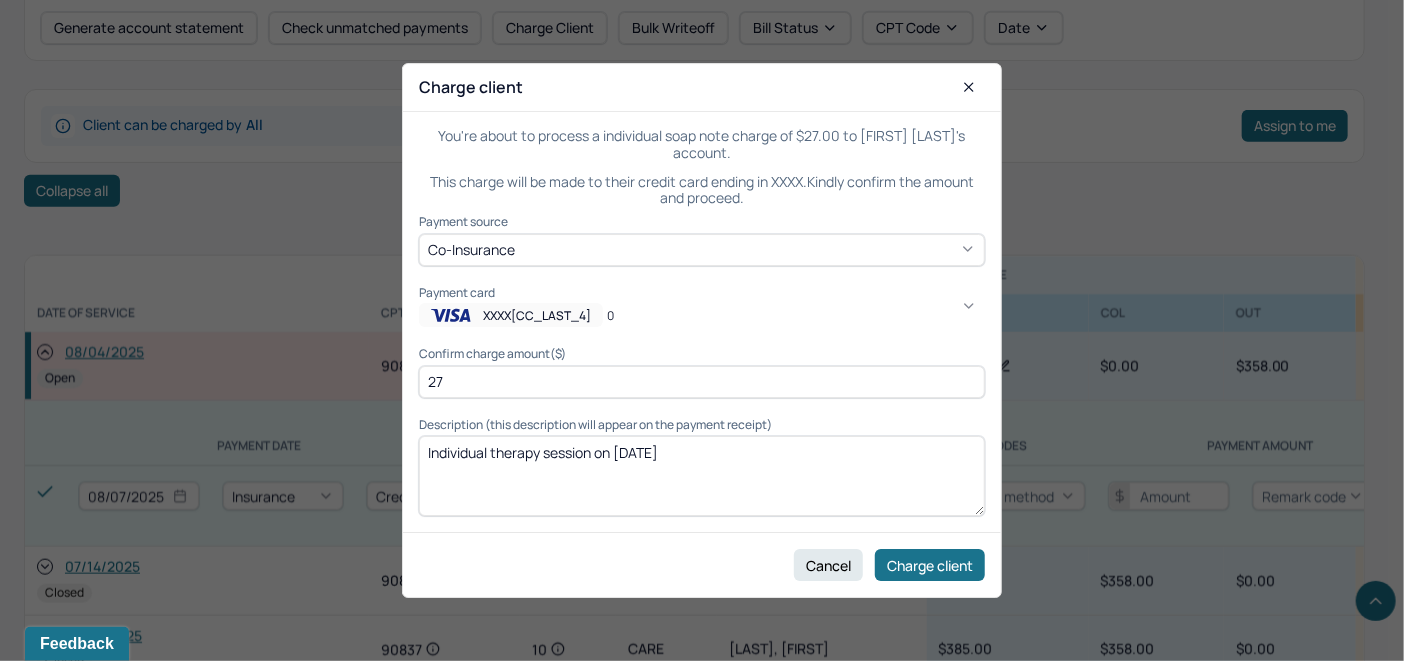 click 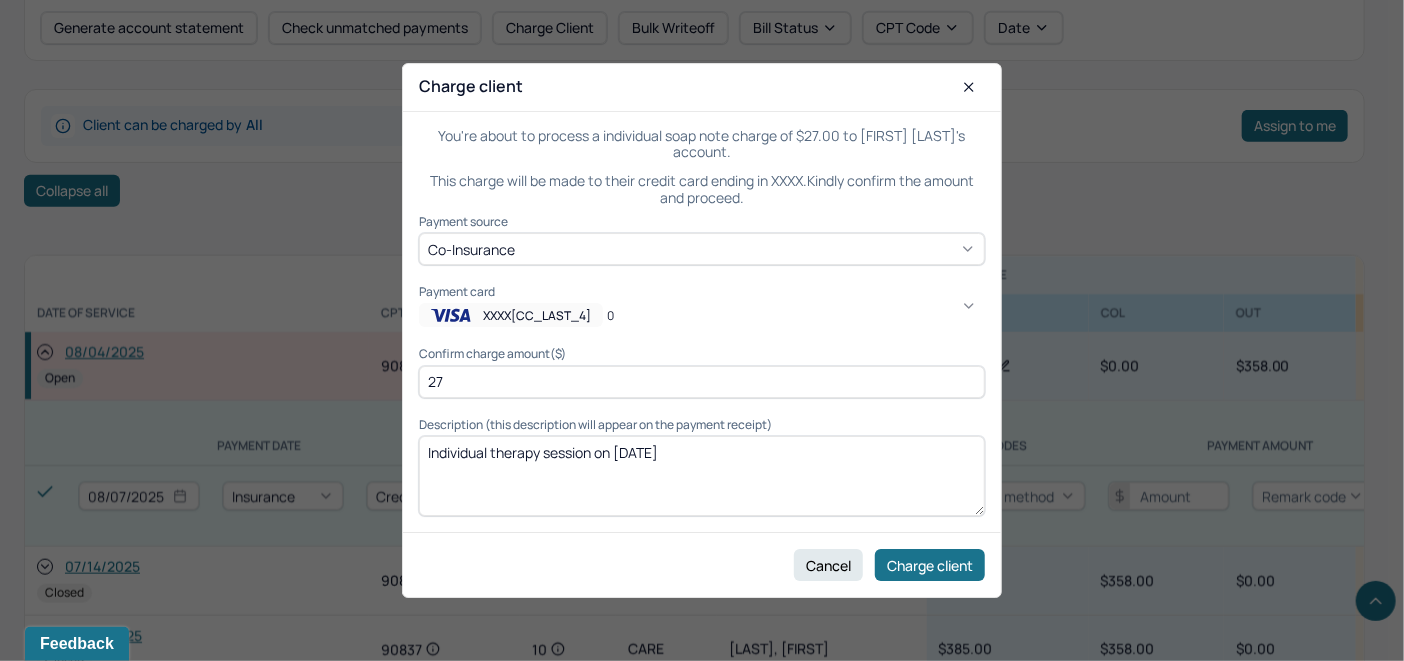 click on "FSA ADDED [DATE]" at bounding box center (1042, 867) 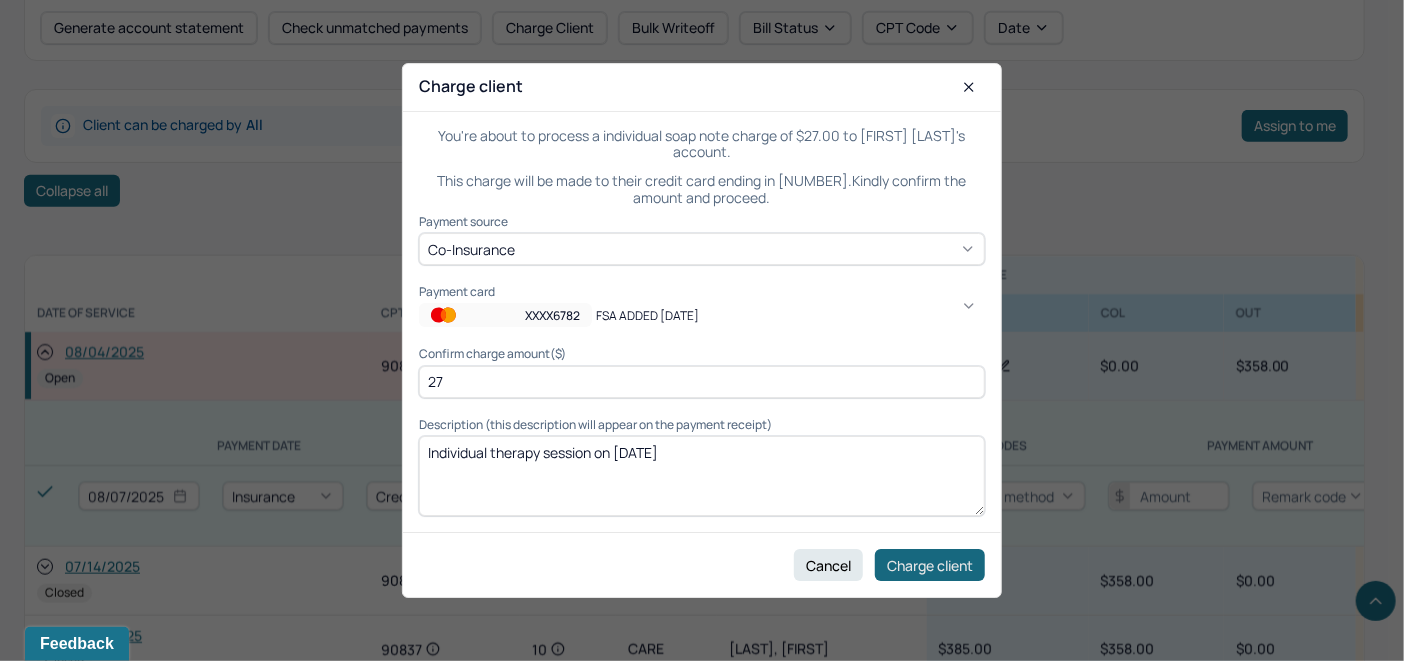 click on "Charge client" at bounding box center (930, 565) 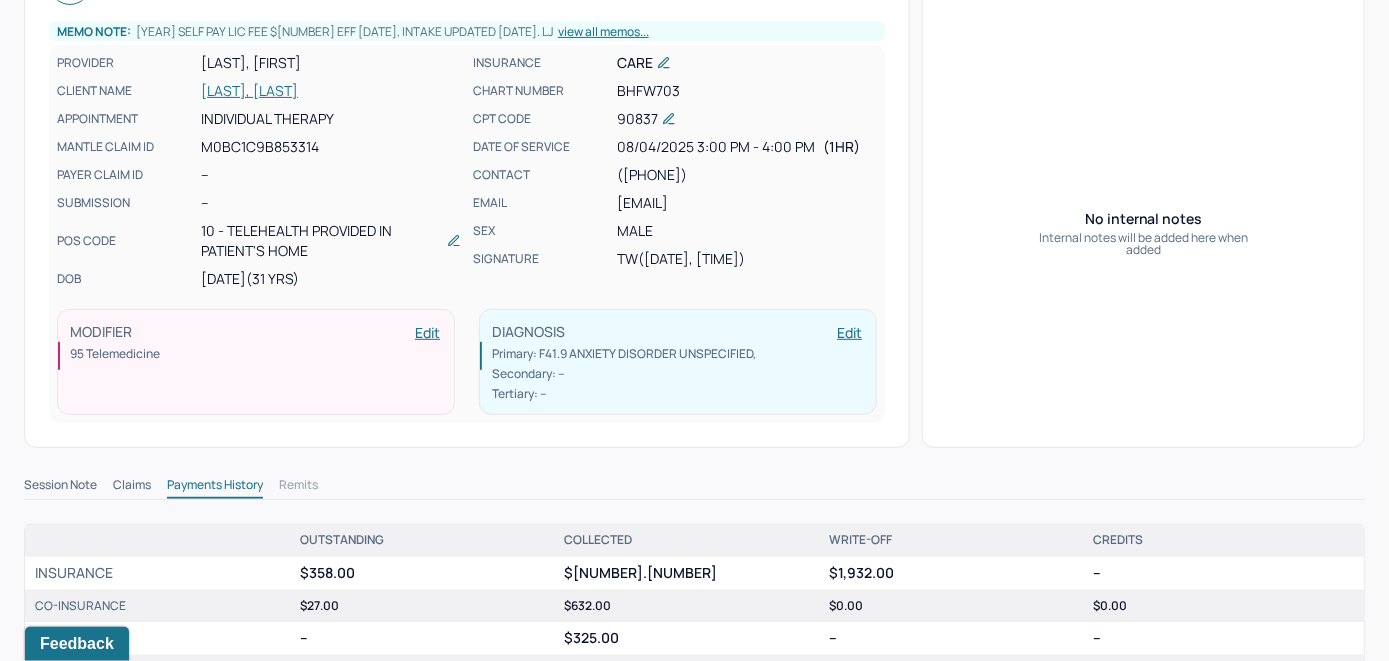 scroll, scrollTop: 0, scrollLeft: 0, axis: both 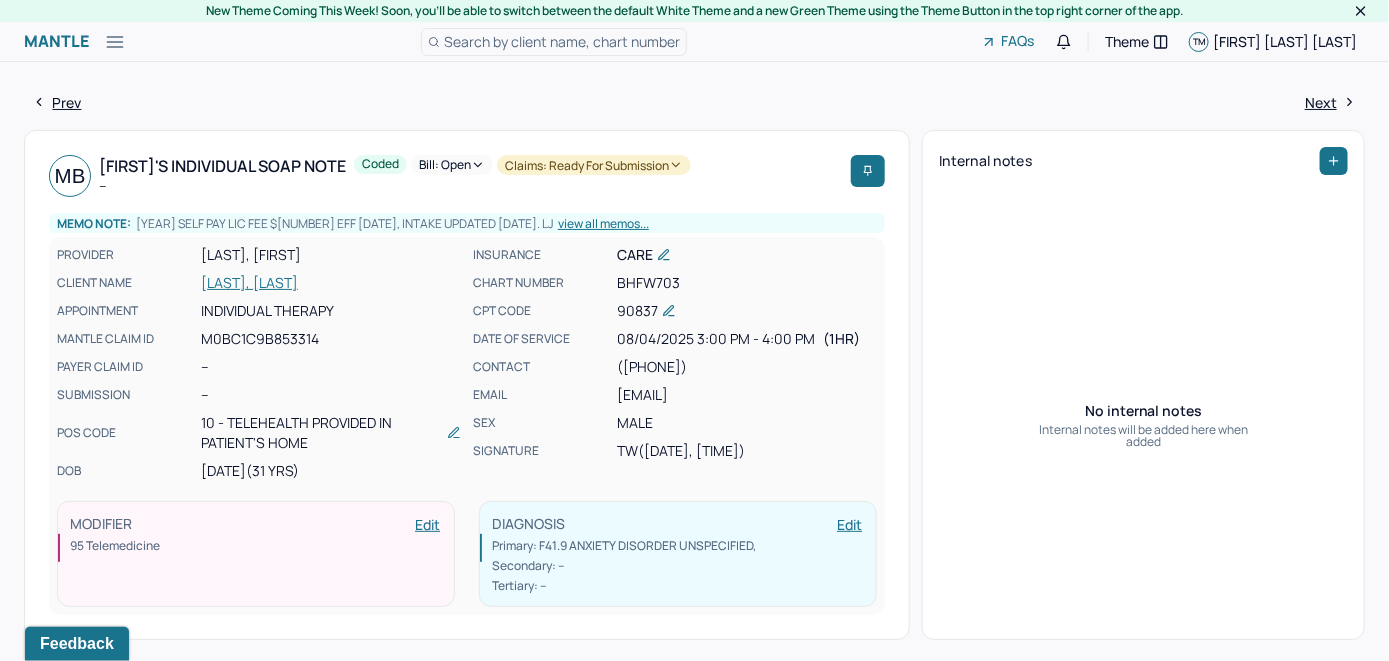 click on "Bill: Open" at bounding box center [452, 165] 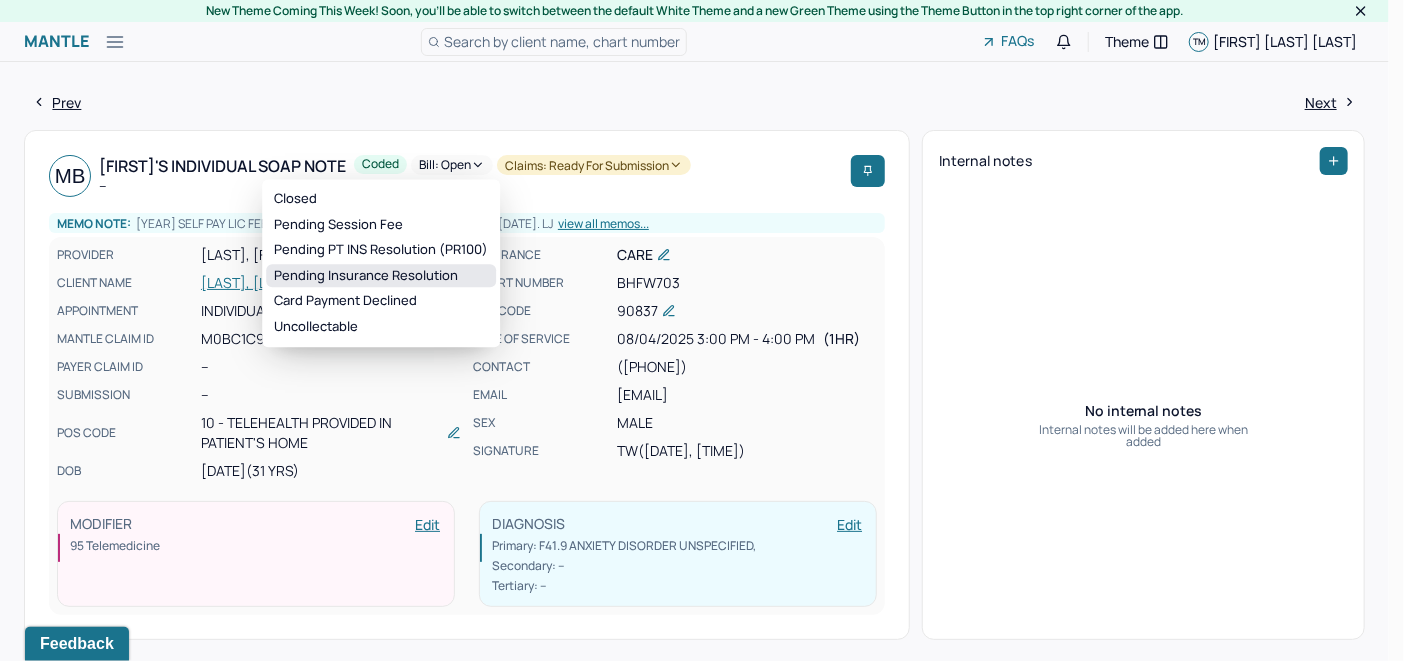 click on "Pending Insurance Resolution" at bounding box center [381, 276] 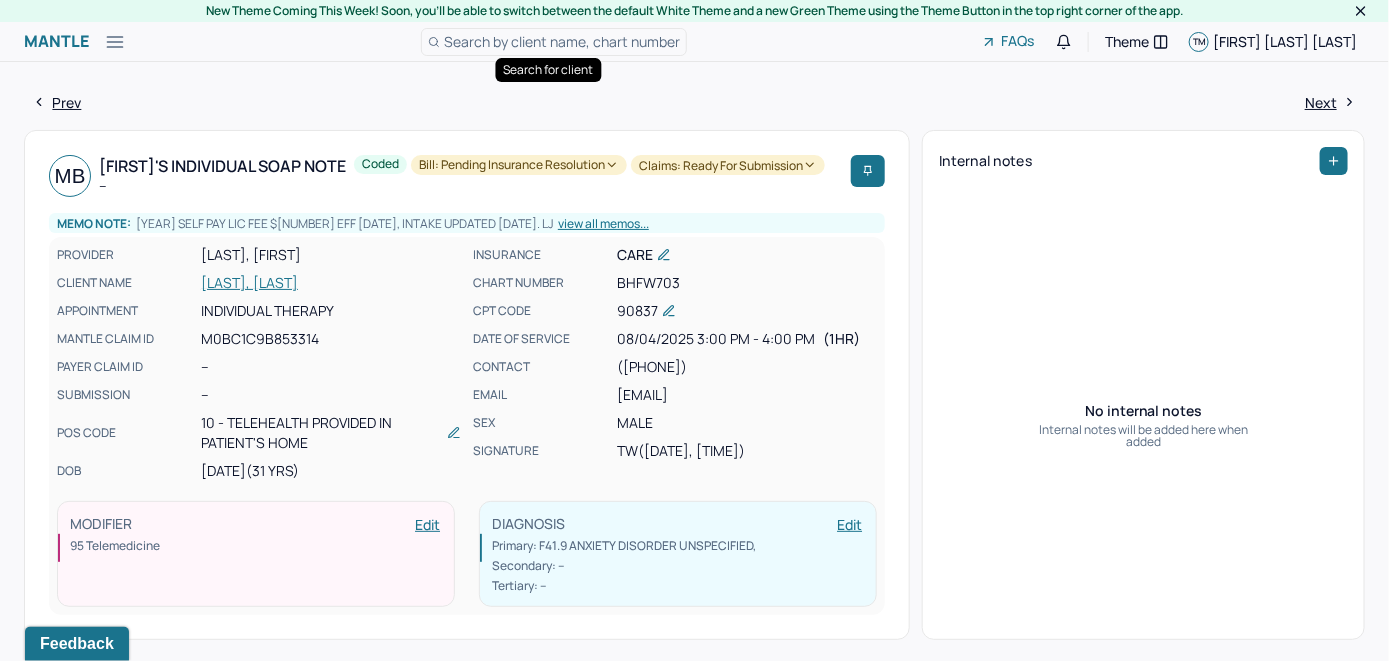 click on "Search by client name, chart number" at bounding box center [562, 41] 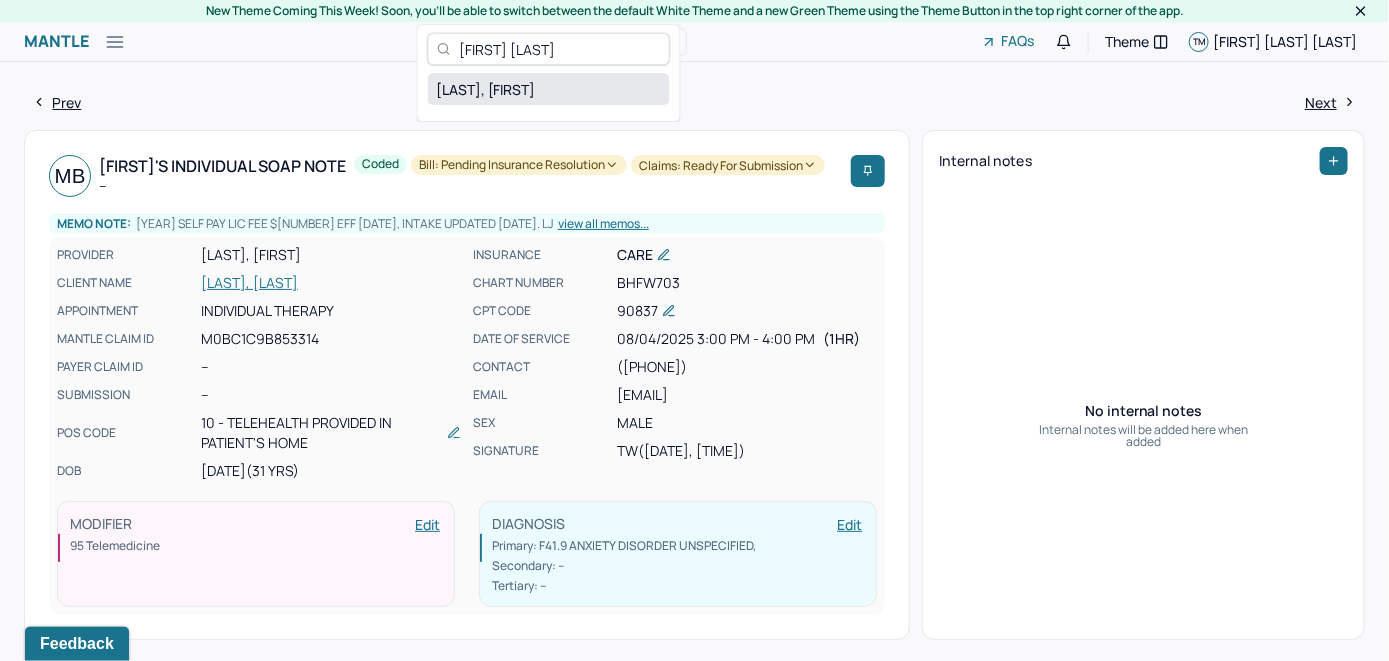 type on "[FIRST] [LAST]" 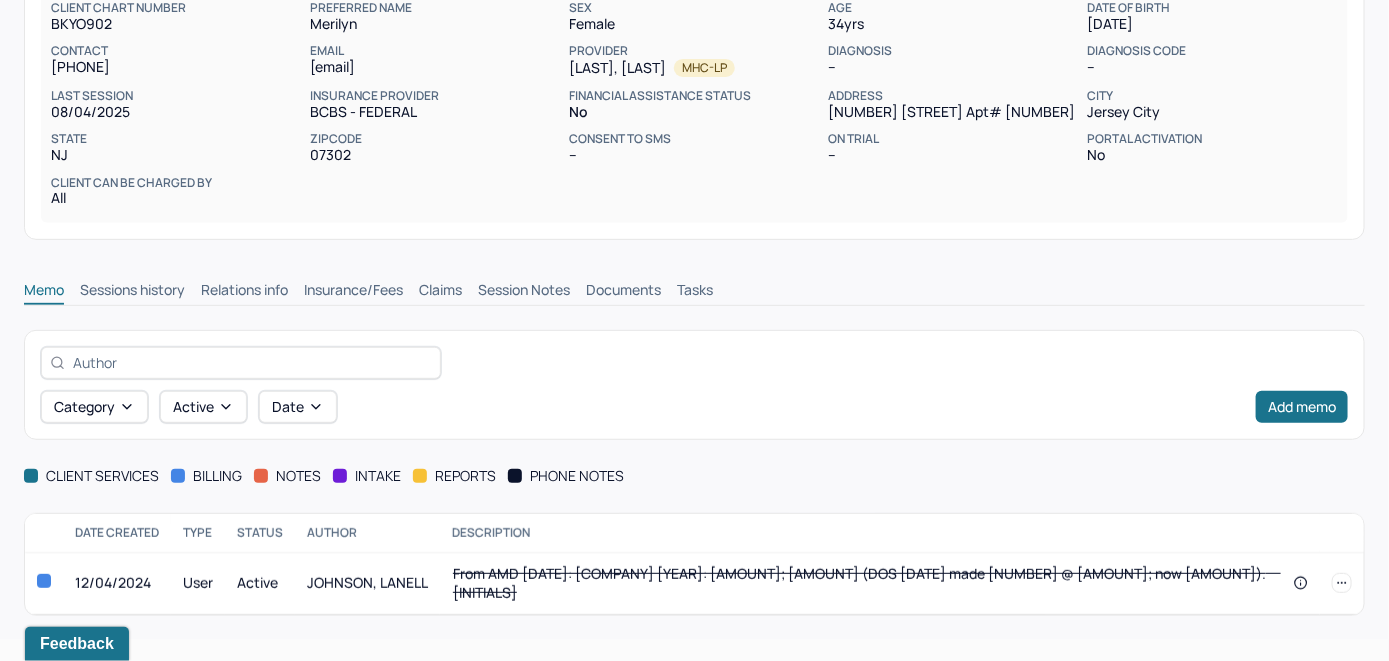 scroll, scrollTop: 209, scrollLeft: 0, axis: vertical 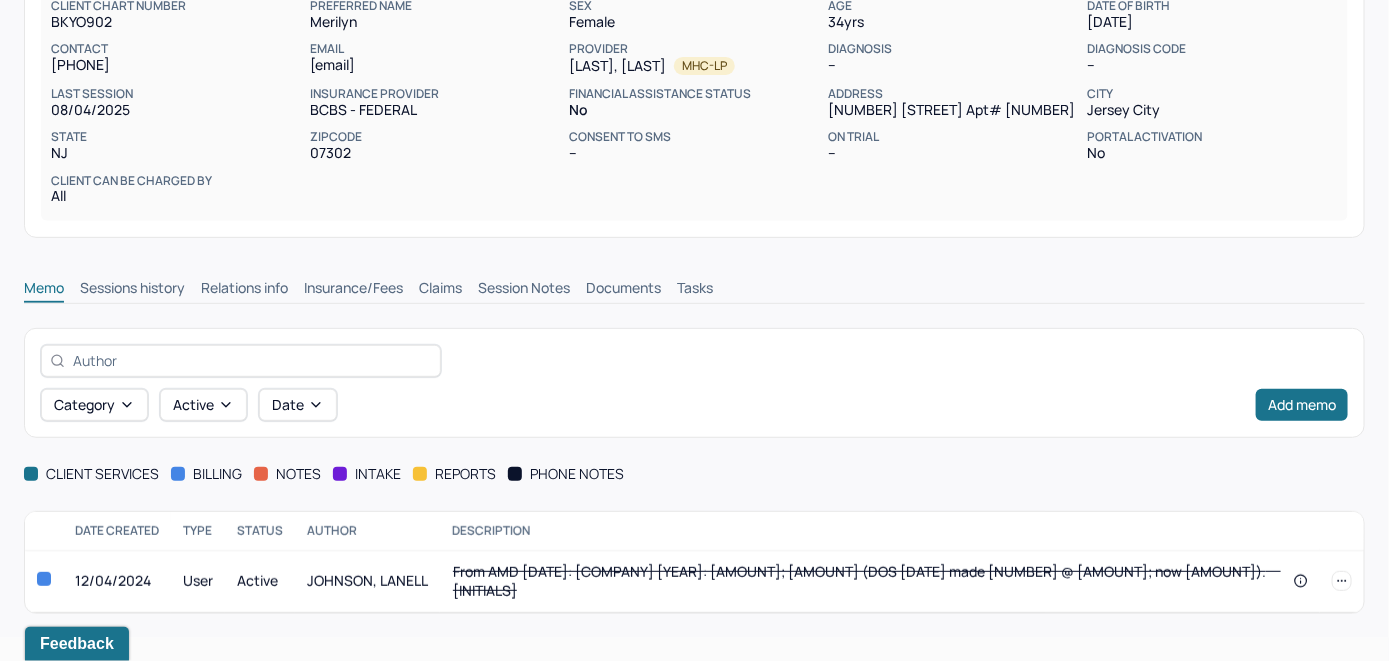 click on "Insurance/Fees" at bounding box center (353, 290) 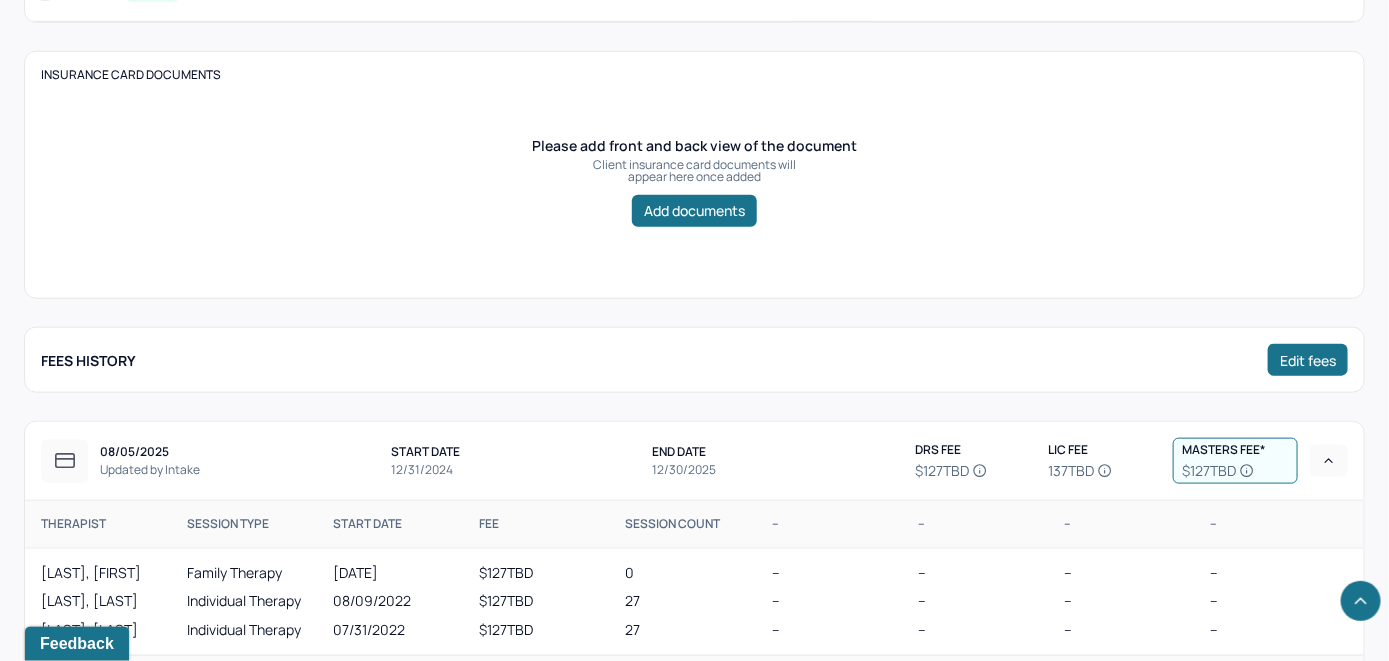 scroll, scrollTop: 409, scrollLeft: 0, axis: vertical 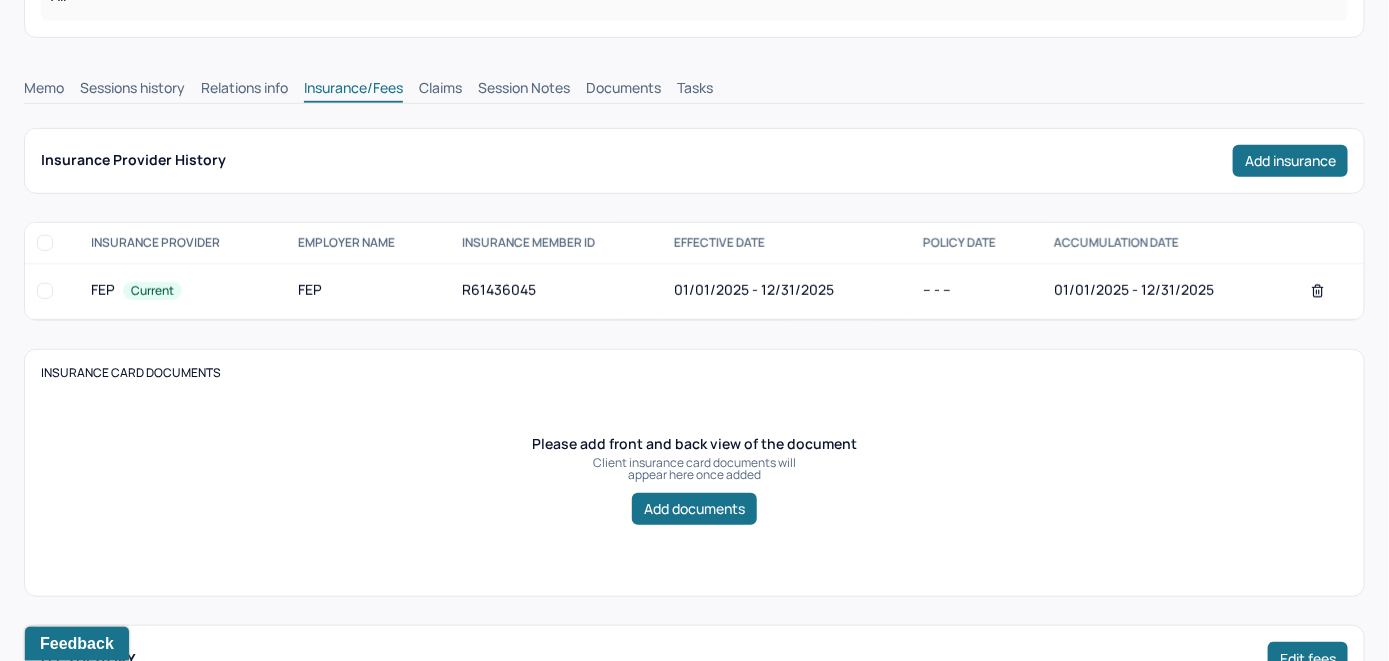 click on "Claims" at bounding box center (440, 90) 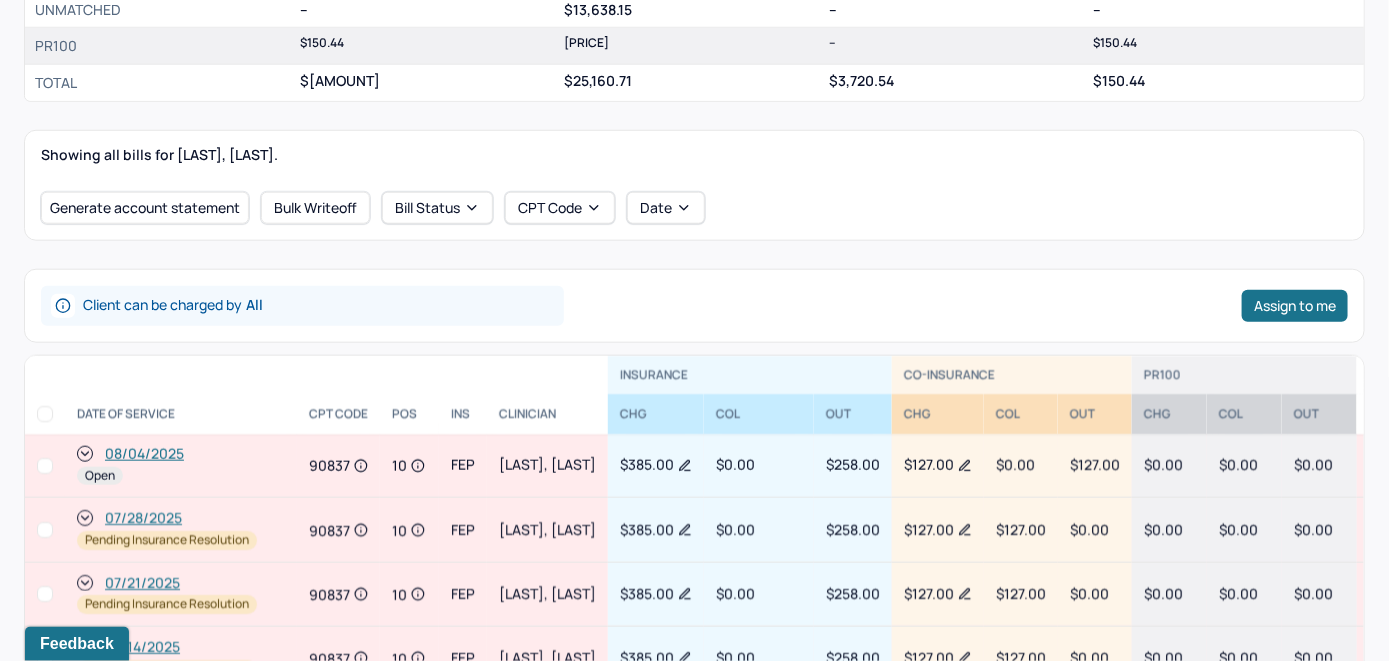 scroll, scrollTop: 809, scrollLeft: 0, axis: vertical 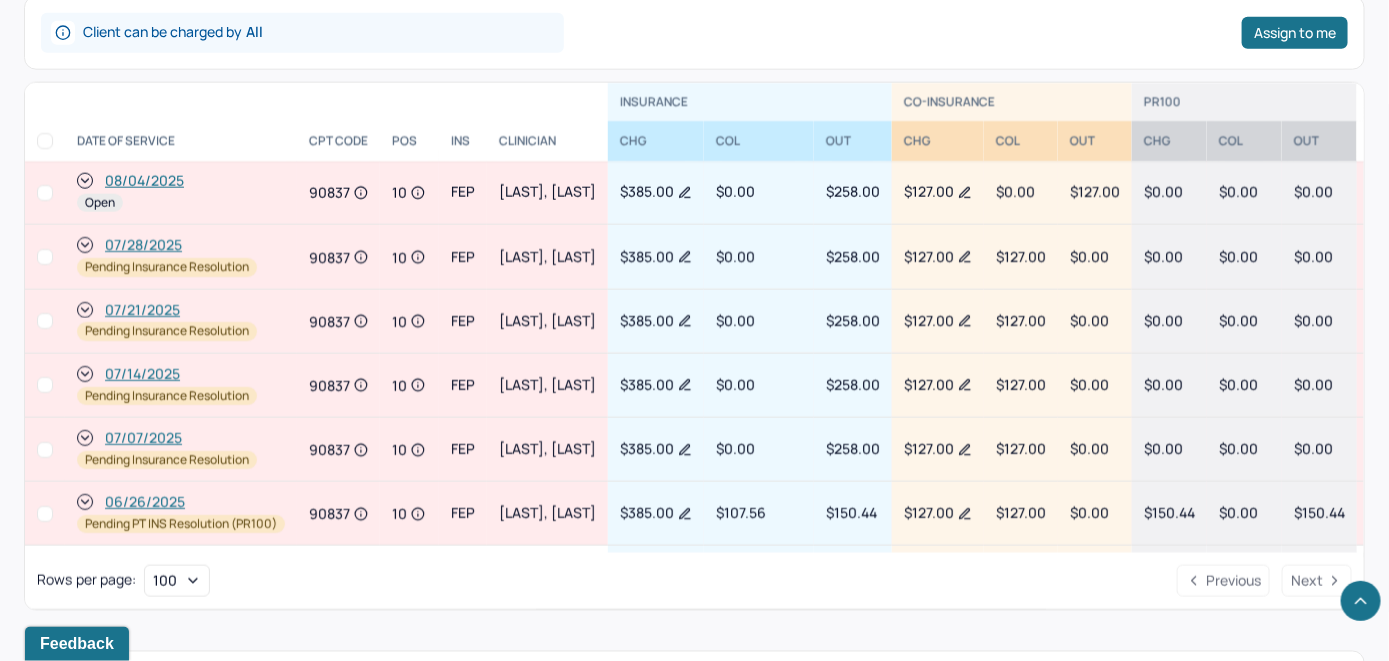 click on "08/04/2025" at bounding box center [144, 181] 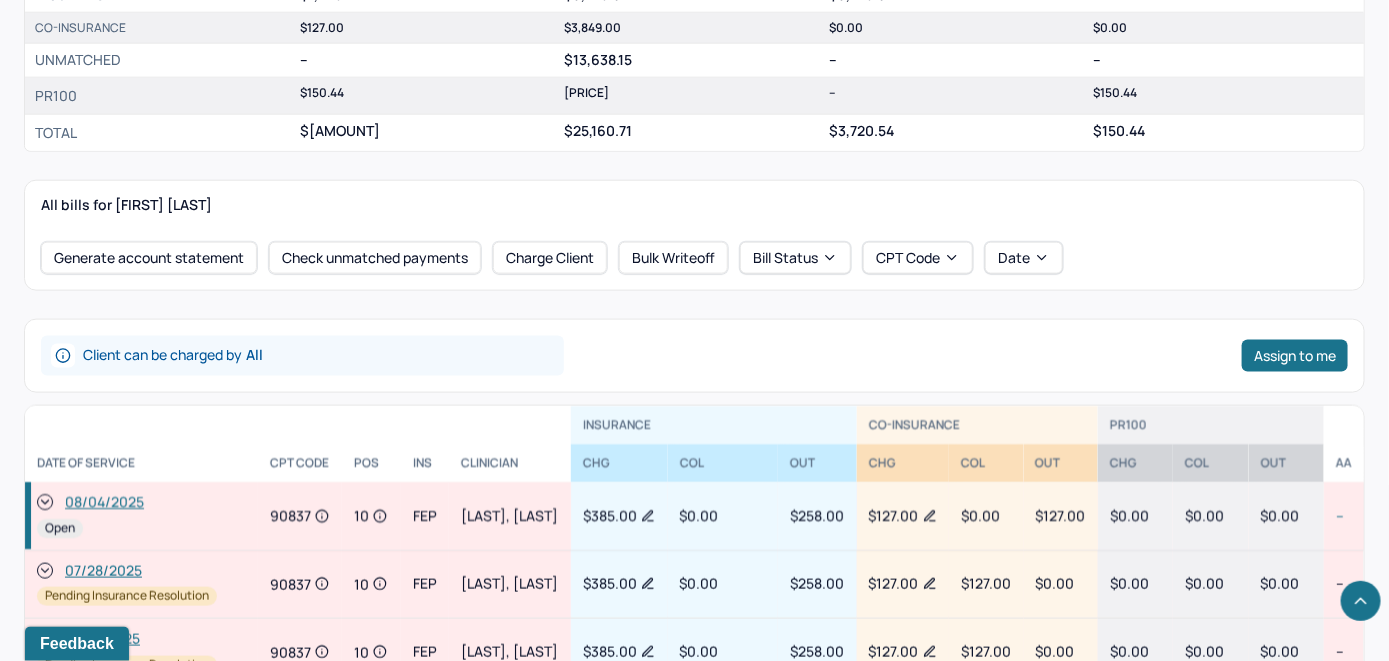 scroll, scrollTop: 800, scrollLeft: 0, axis: vertical 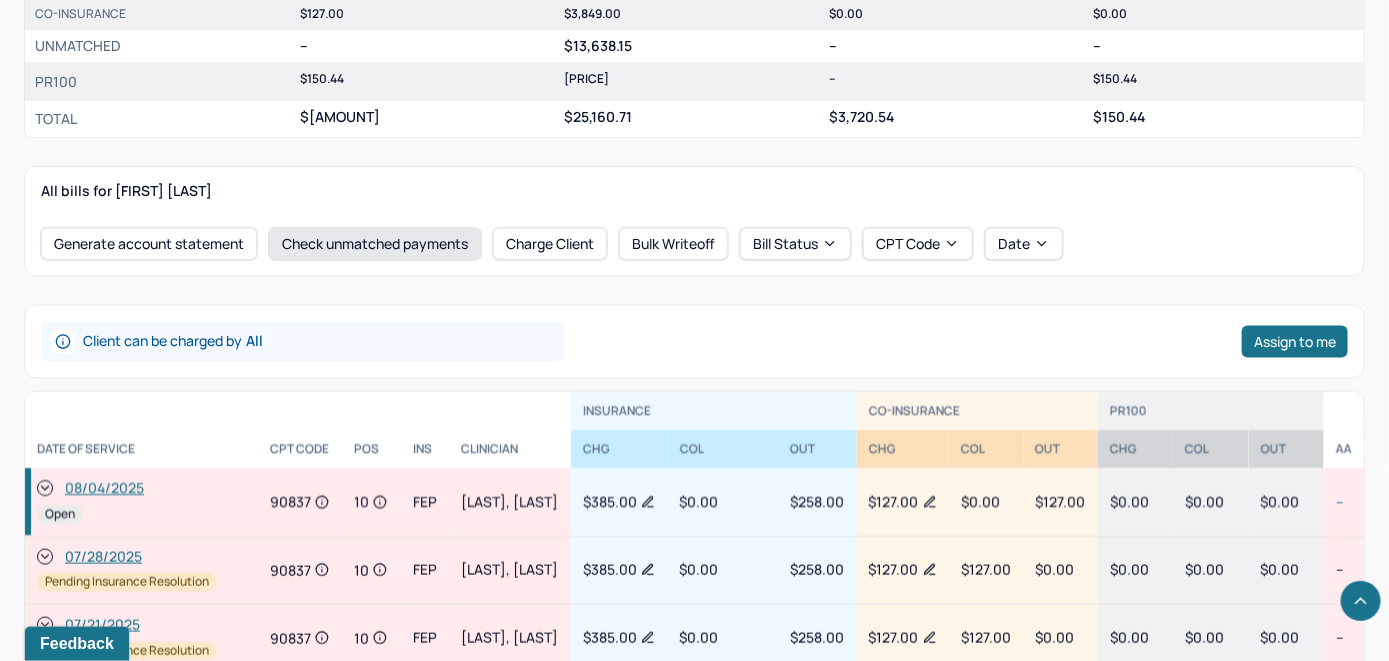 click on "Check unmatched payments" at bounding box center (375, 244) 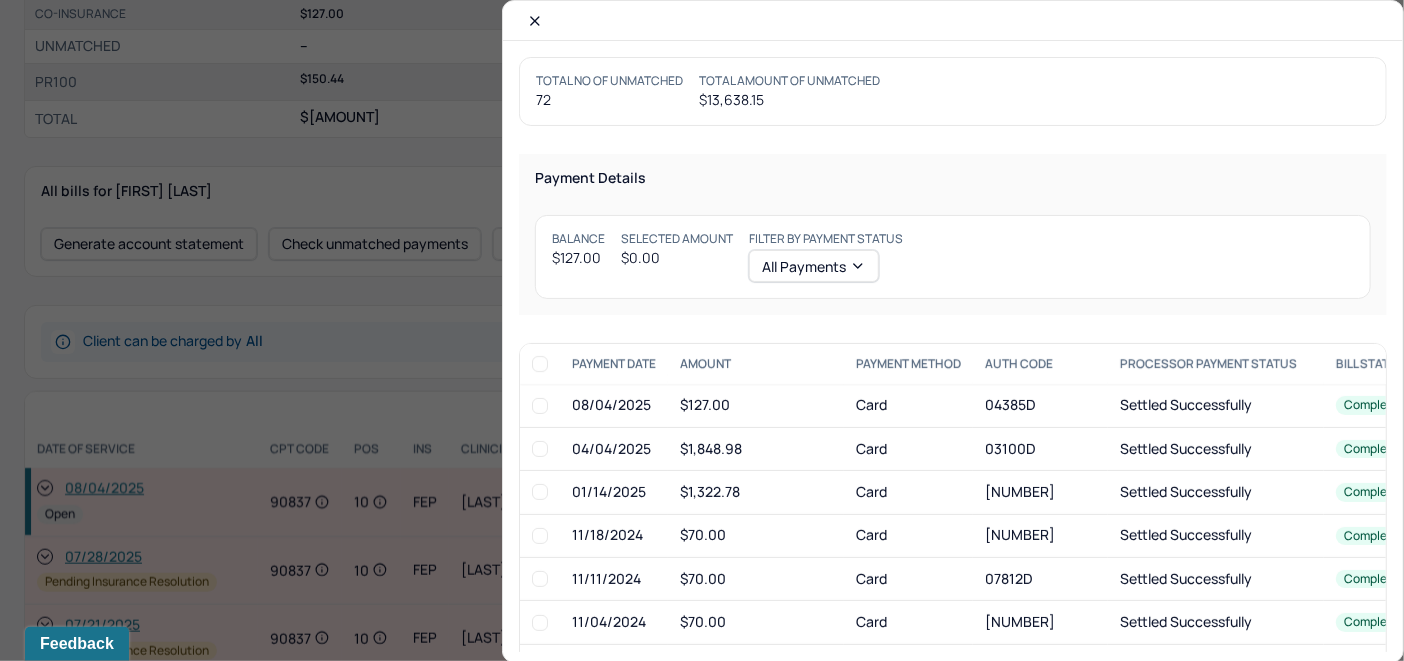 click at bounding box center (540, 406) 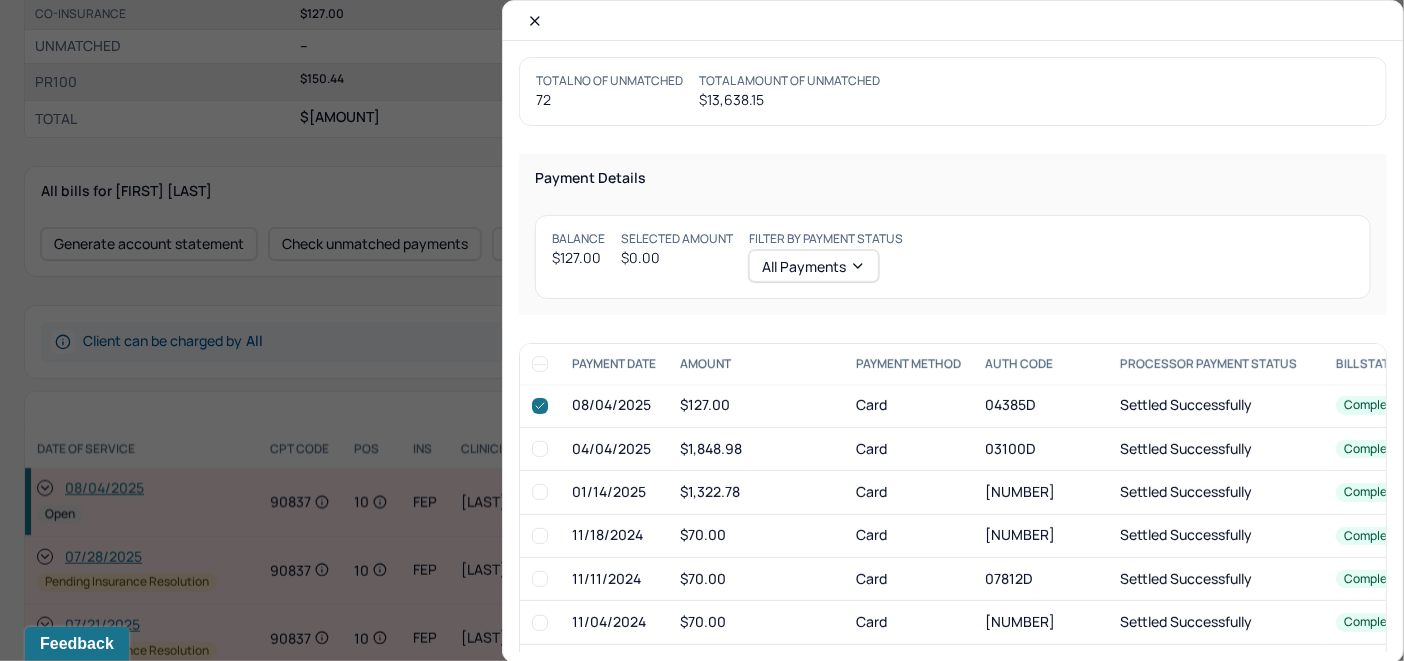 checkbox on "true" 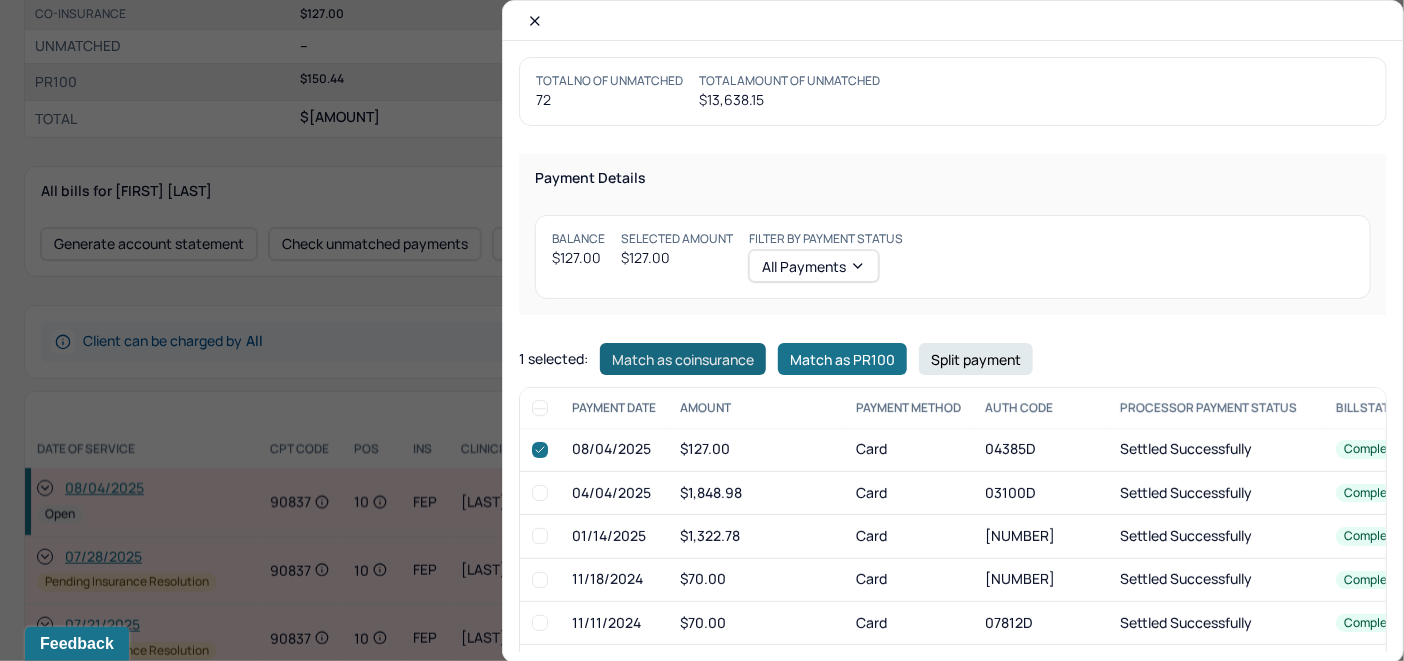 click on "Match as coinsurance" at bounding box center [683, 359] 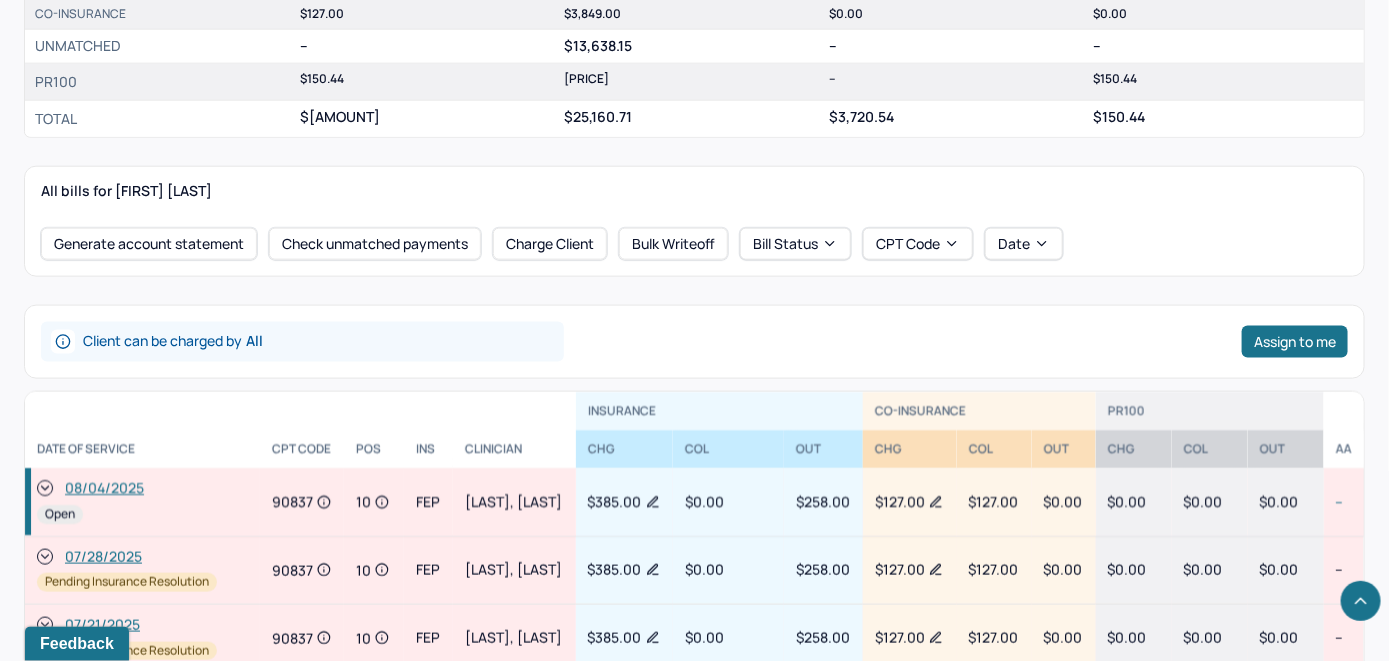 click 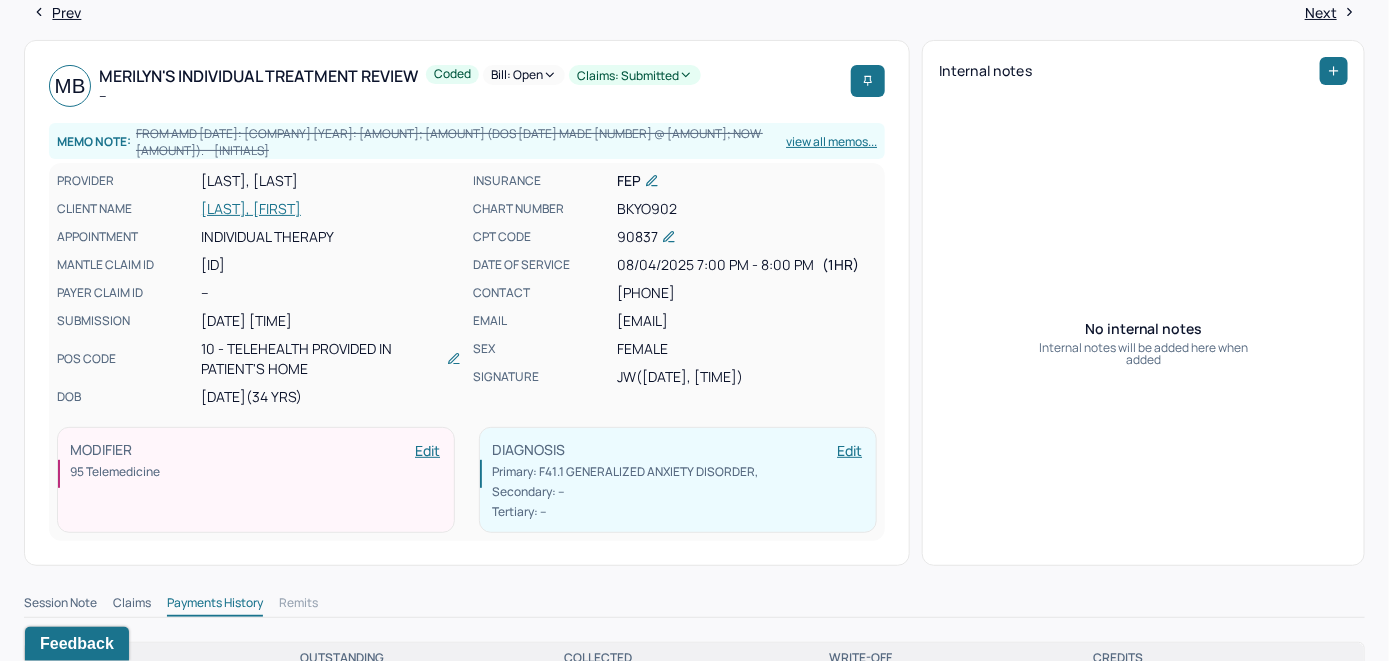 scroll, scrollTop: 0, scrollLeft: 0, axis: both 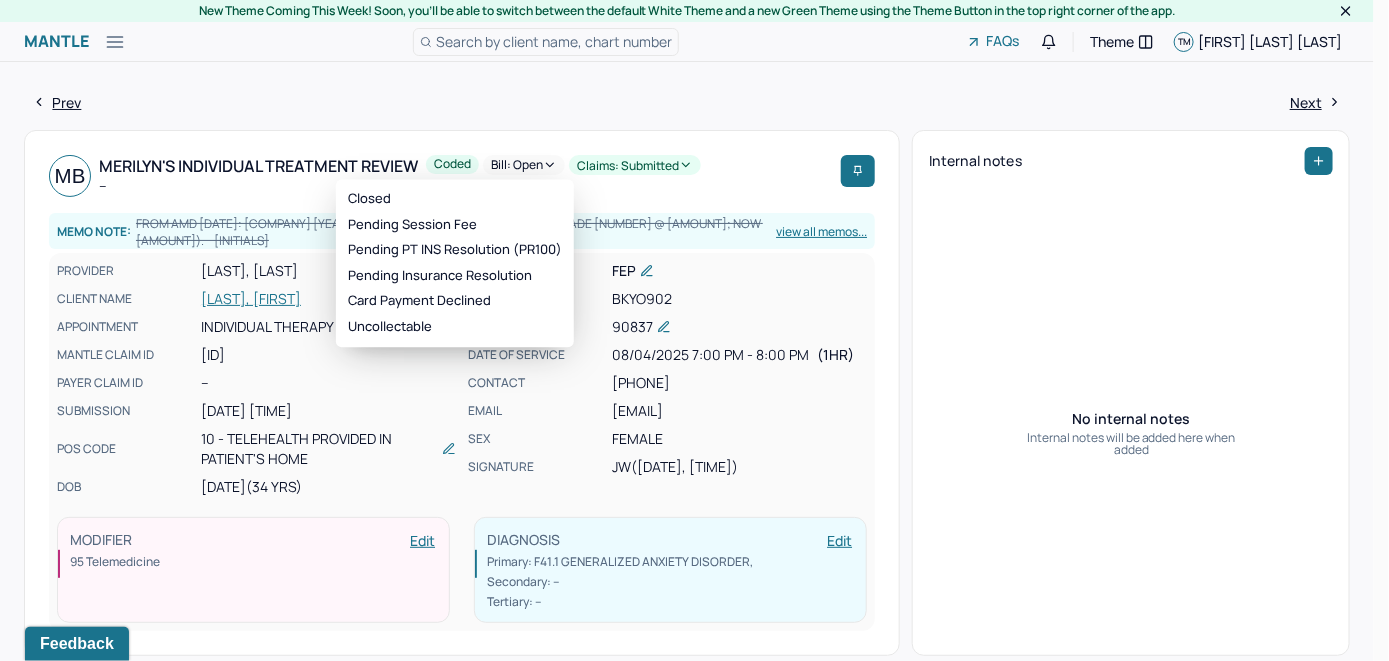 click on "Bill: Open" at bounding box center (524, 165) 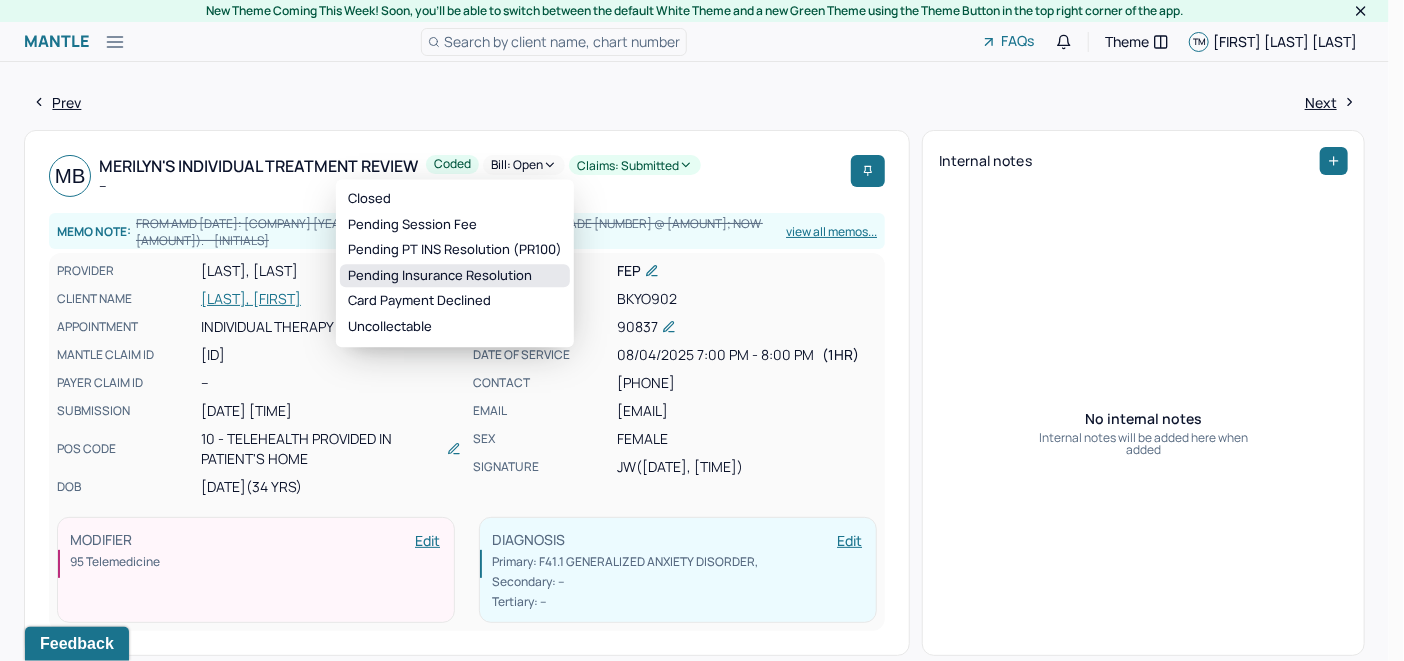 click on "Pending Insurance Resolution" at bounding box center (455, 276) 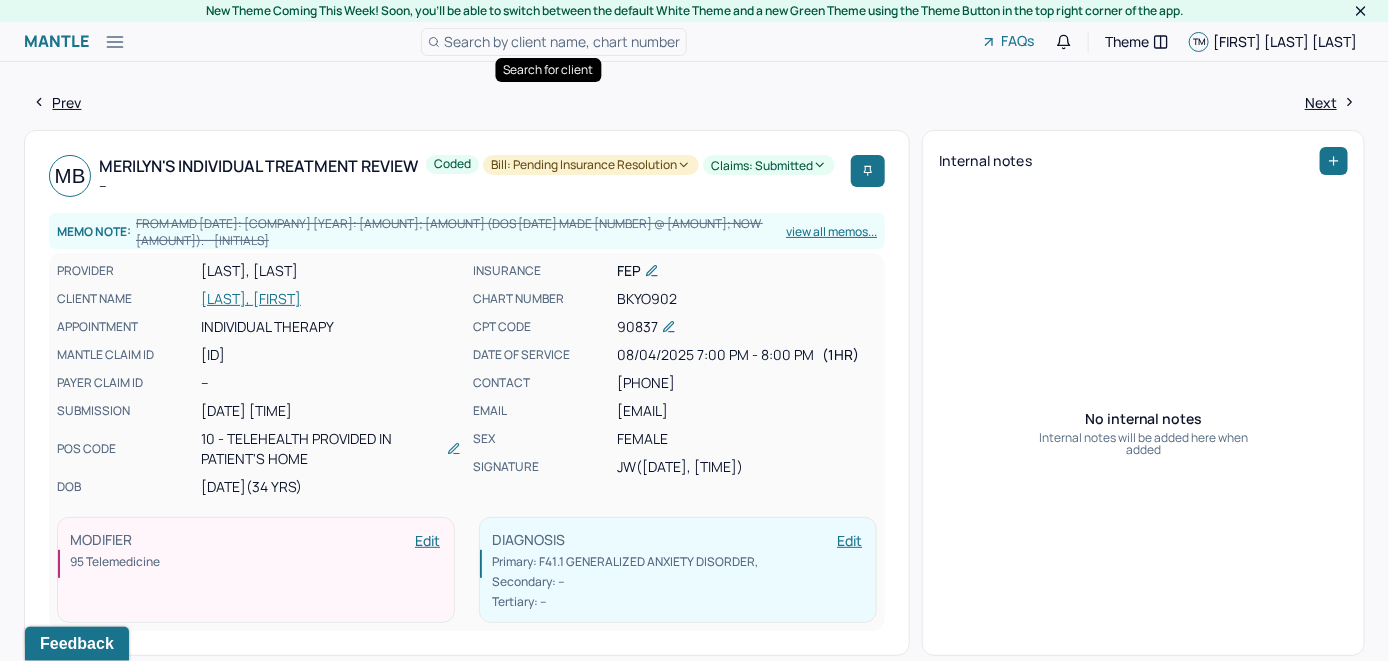 click on "Search by client name, chart number" at bounding box center (562, 41) 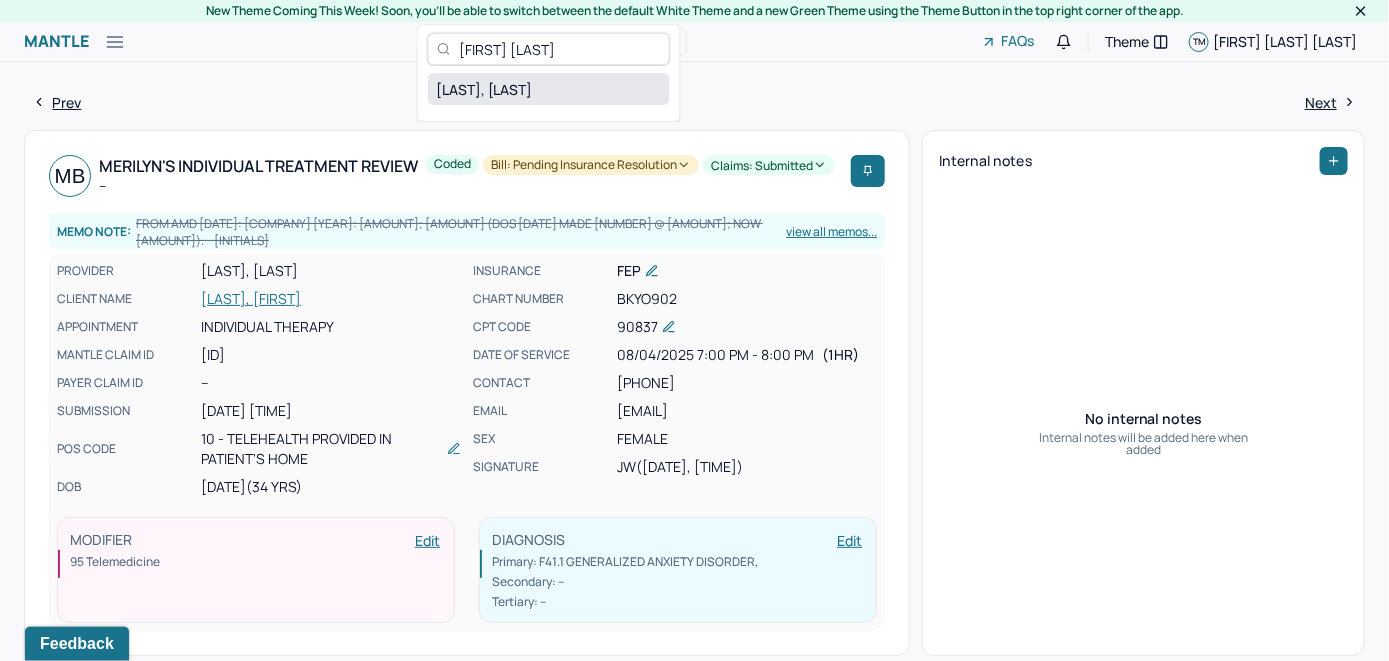 type on "[FIRST] [LAST]" 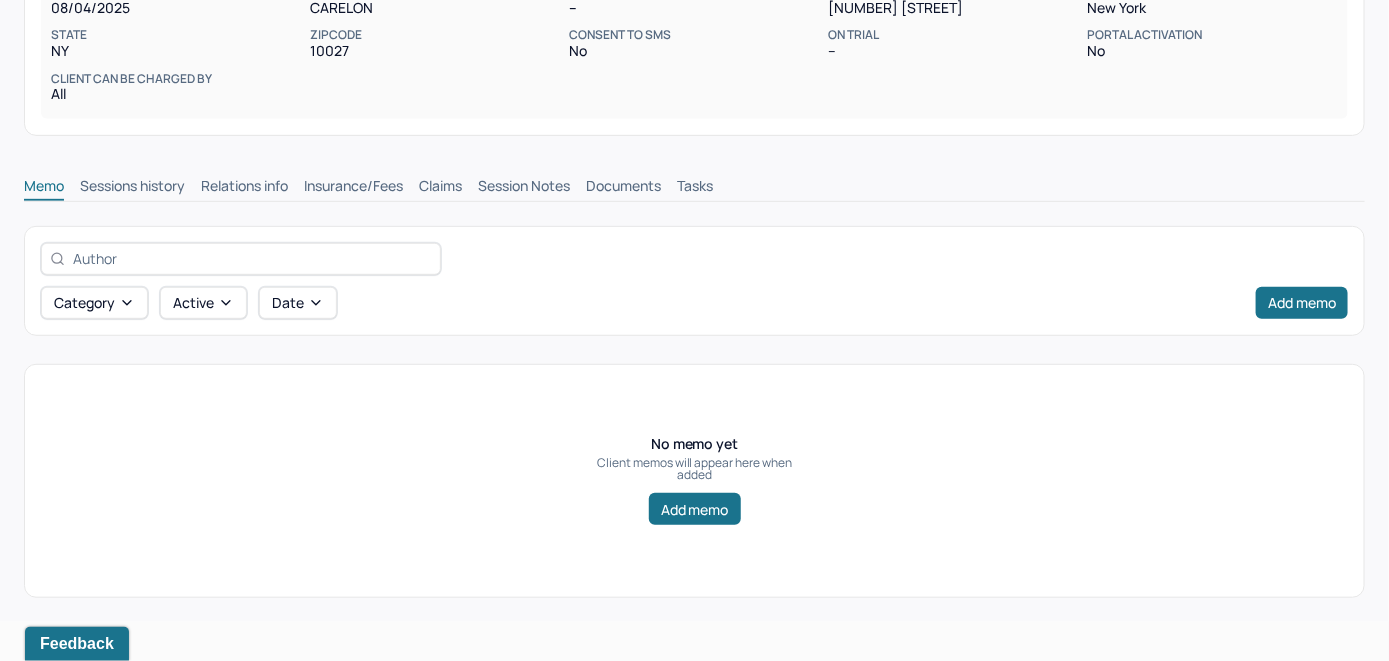 scroll, scrollTop: 314, scrollLeft: 0, axis: vertical 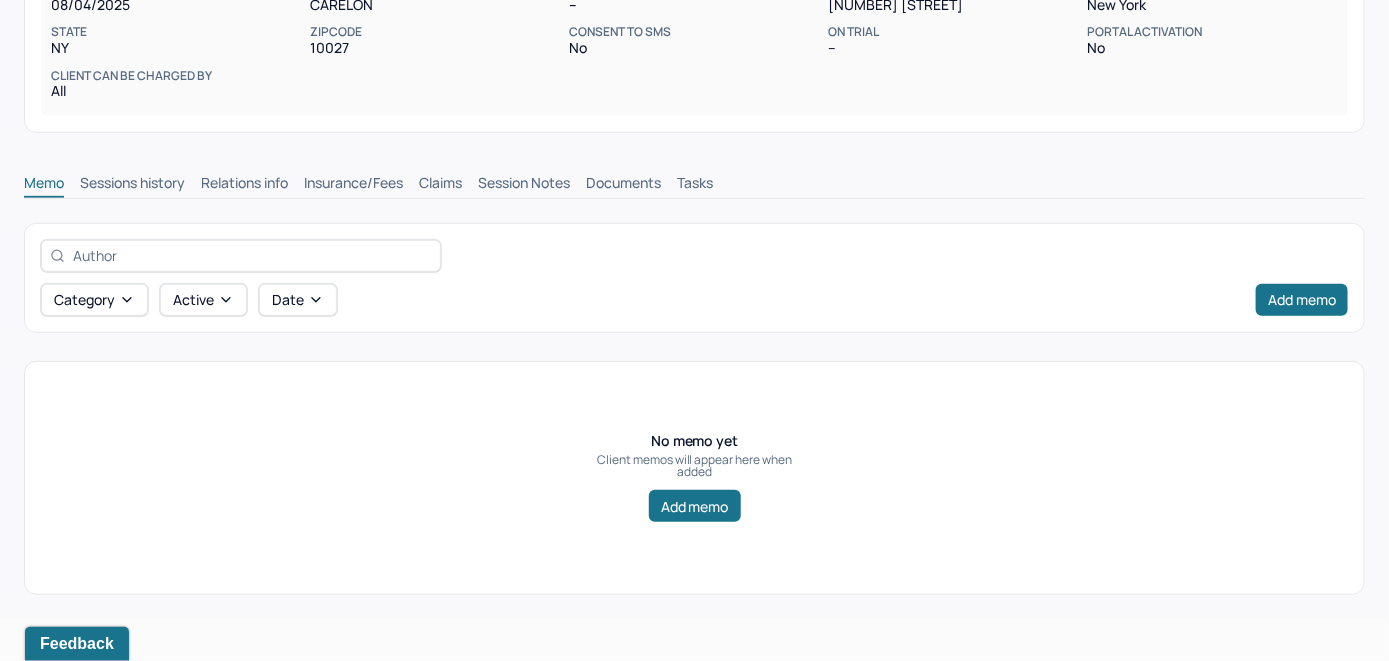 click on "Insurance/Fees" at bounding box center (353, 185) 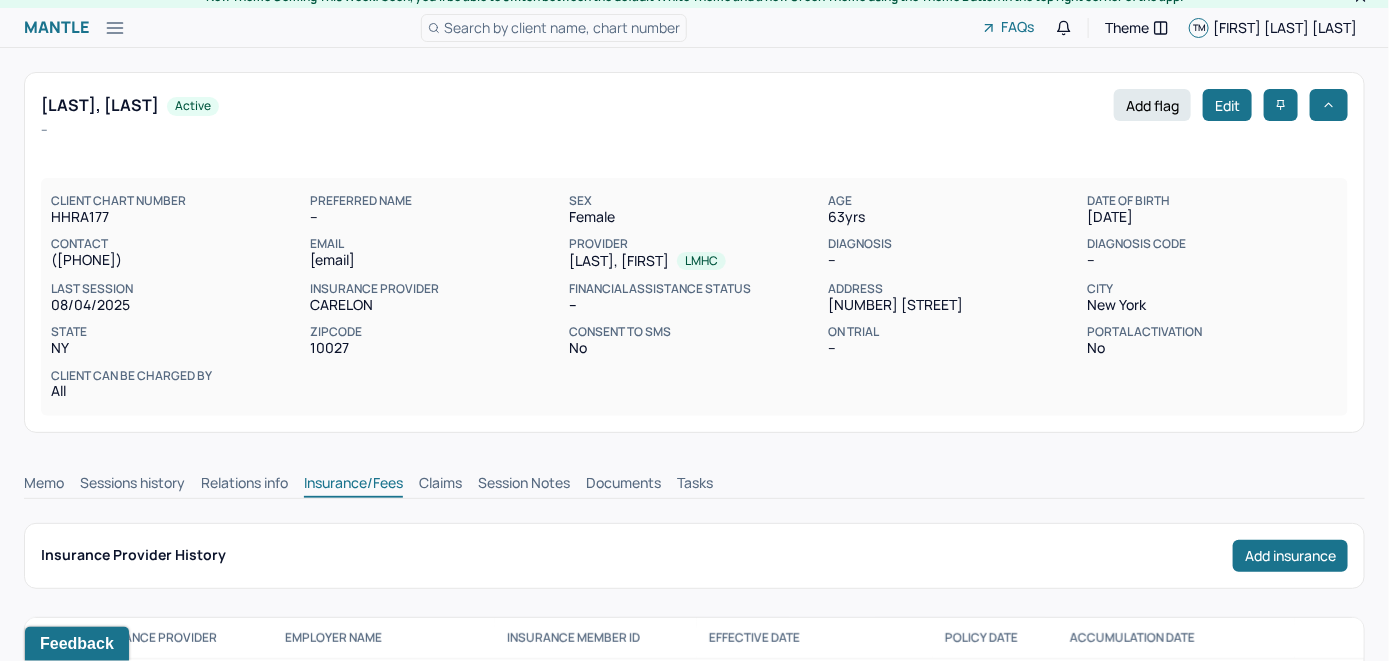 scroll, scrollTop: 0, scrollLeft: 0, axis: both 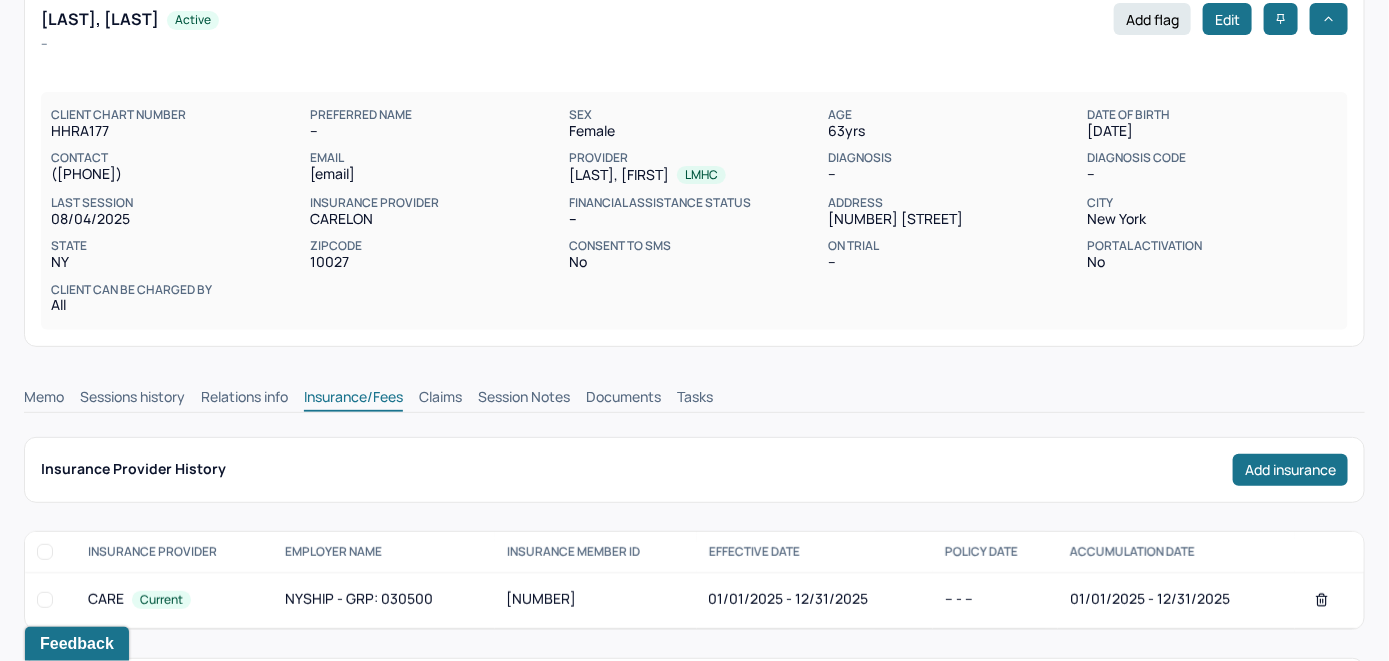 click on "Claims" at bounding box center (440, 399) 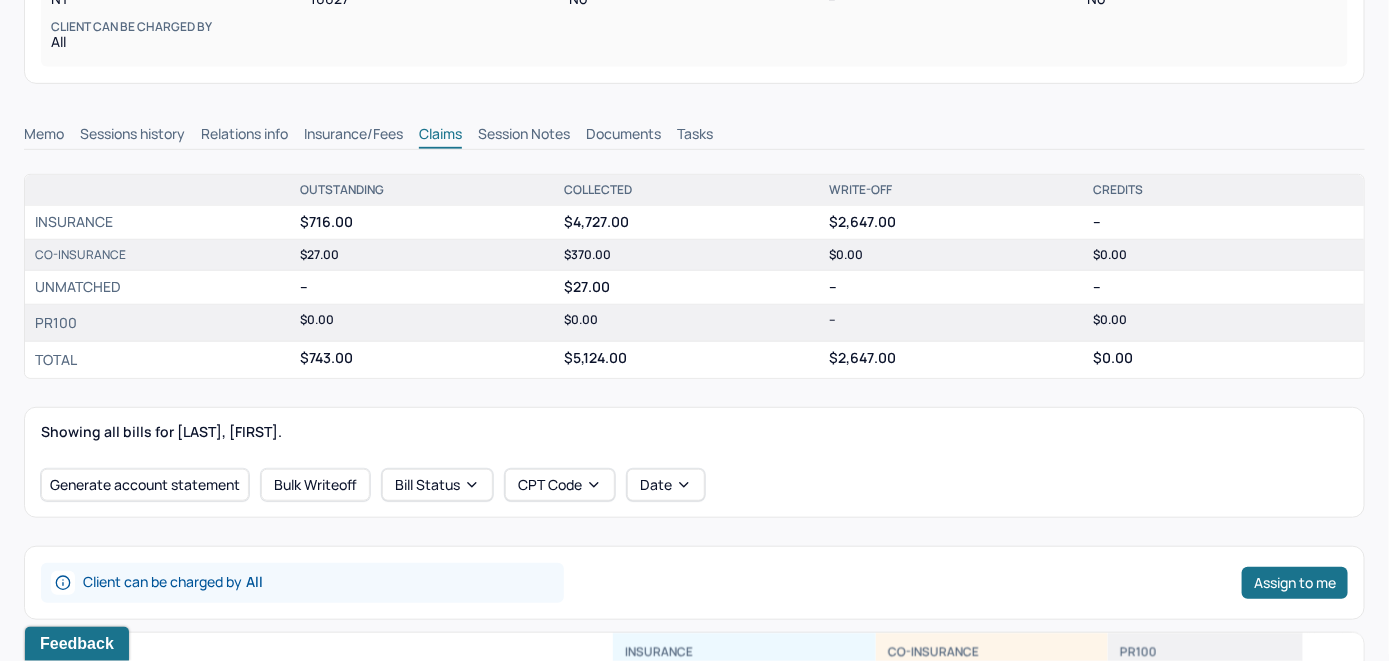 scroll, scrollTop: 700, scrollLeft: 0, axis: vertical 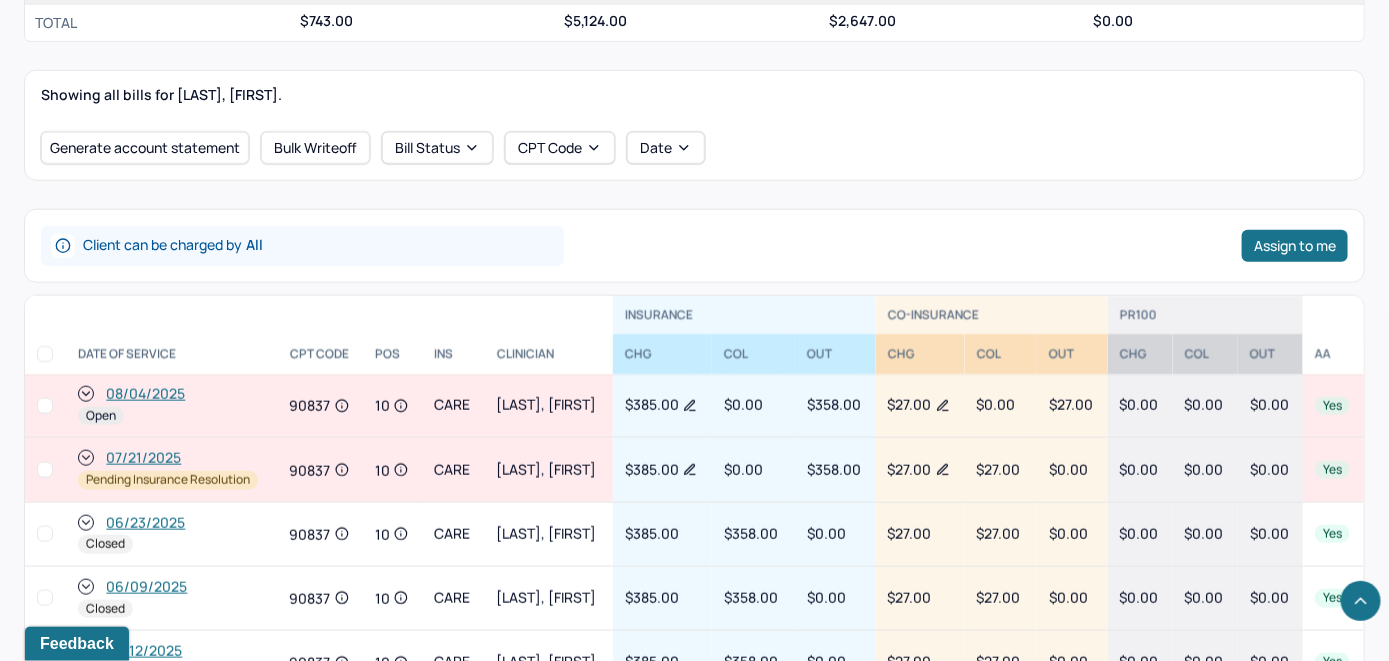 click on "08/04/2025" at bounding box center [145, 394] 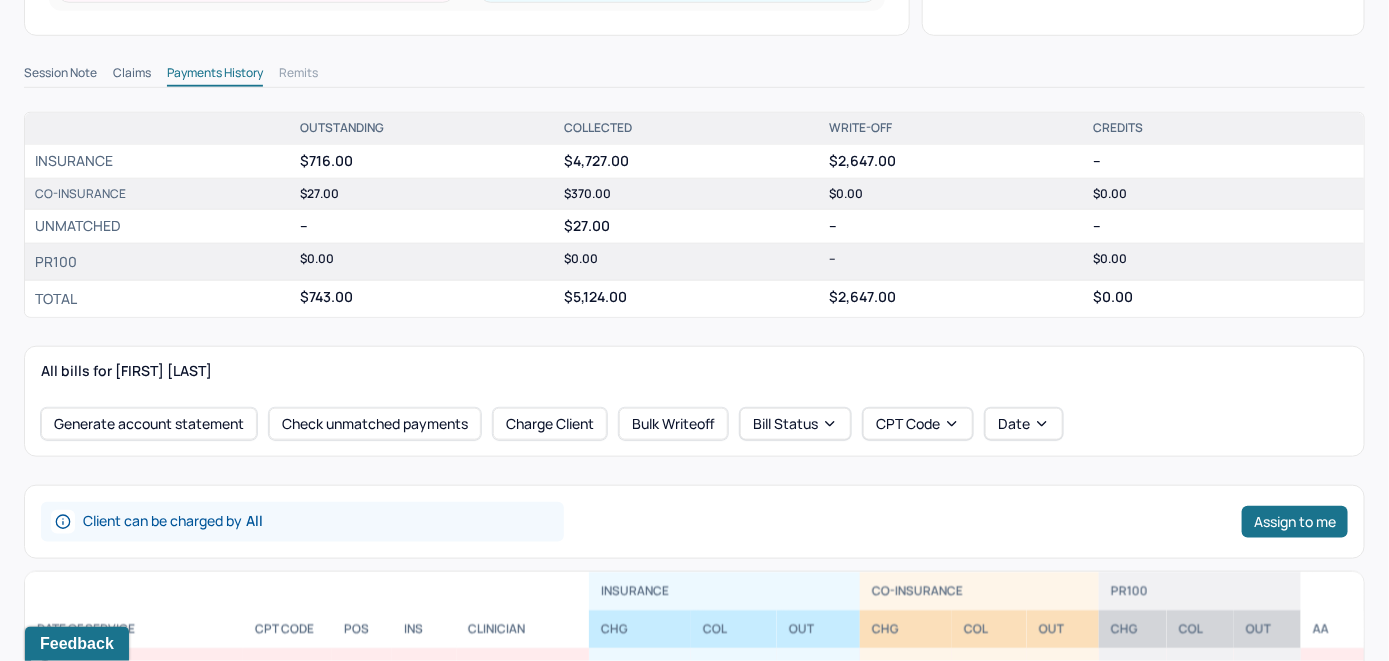 scroll, scrollTop: 700, scrollLeft: 0, axis: vertical 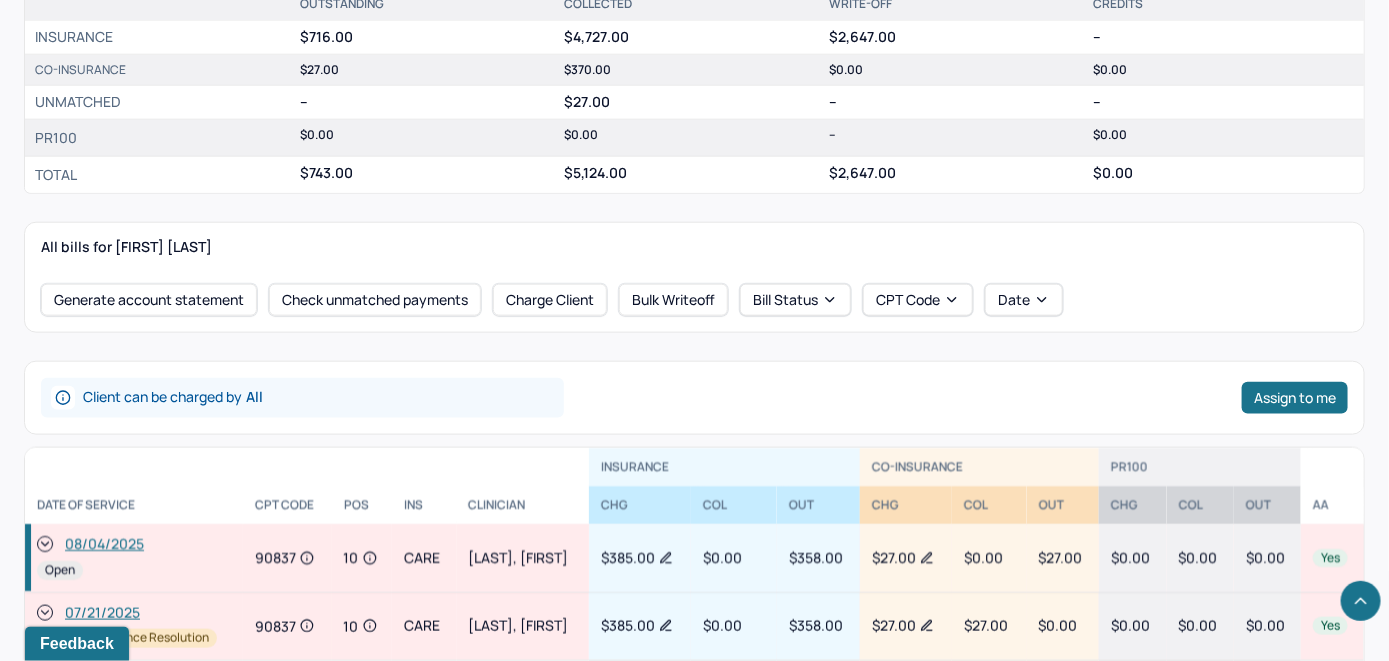 click on "All bills for [LAST] [LAST] Generate account statement Check unmatched payments Charge Client Bulk Writeoff Bill Status CPT Code Date" at bounding box center (694, 277) 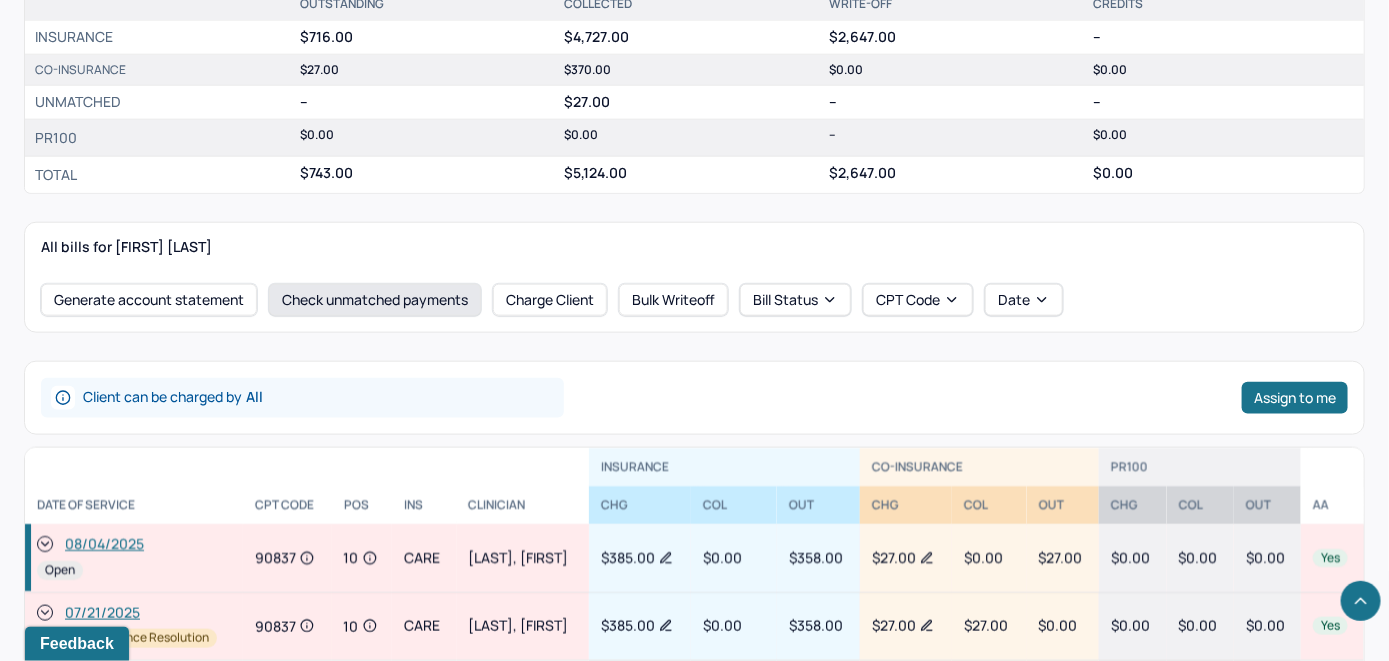 click on "Check unmatched payments" at bounding box center [375, 300] 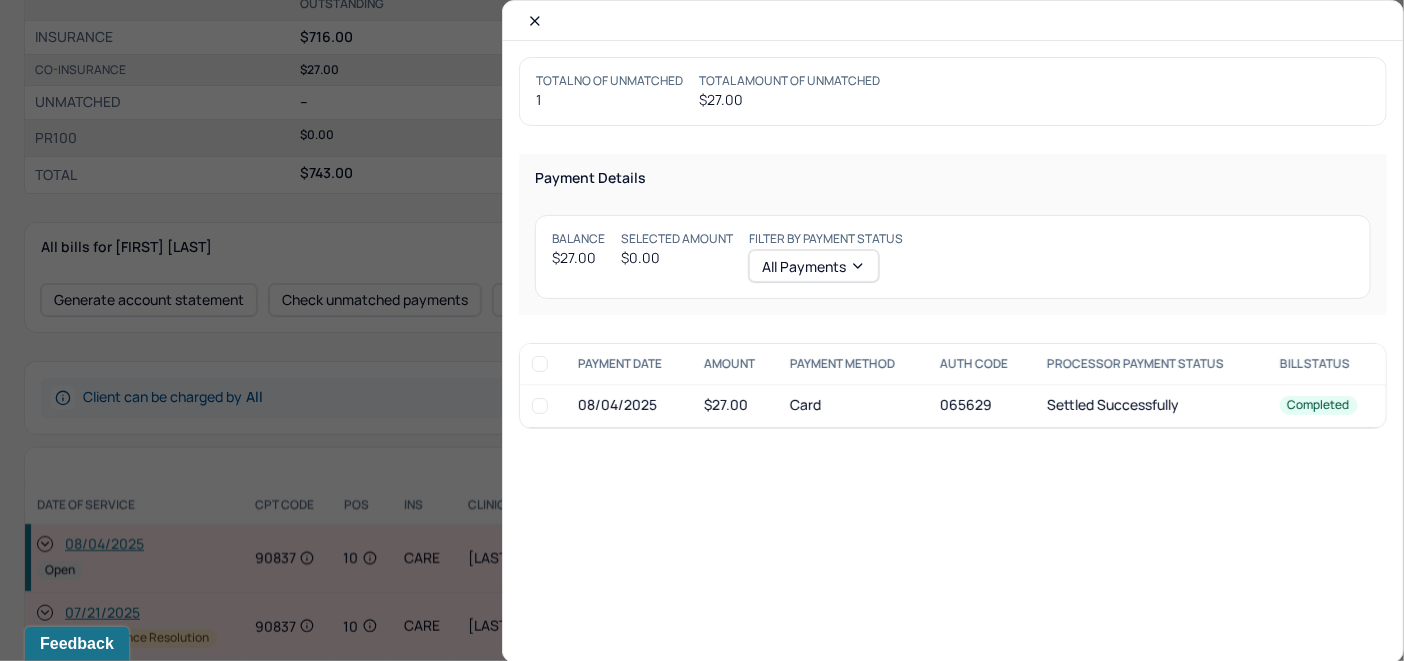 click at bounding box center (540, 406) 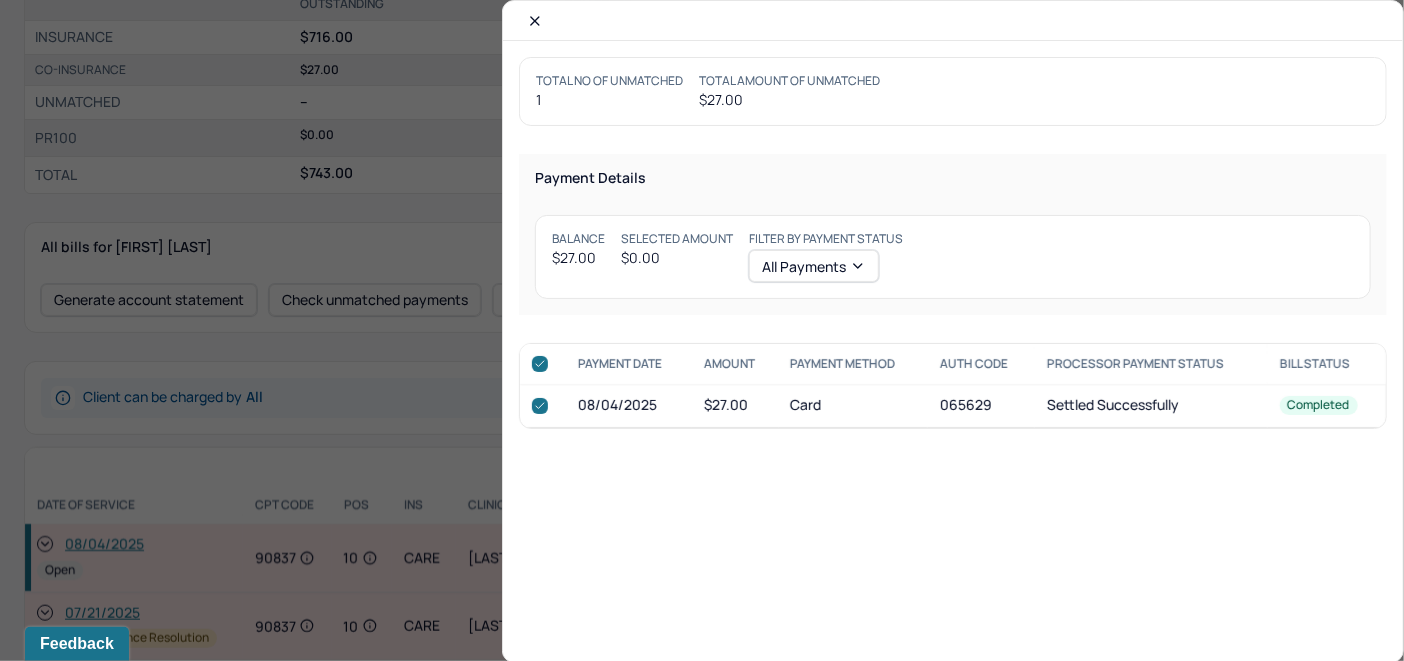 checkbox on "true" 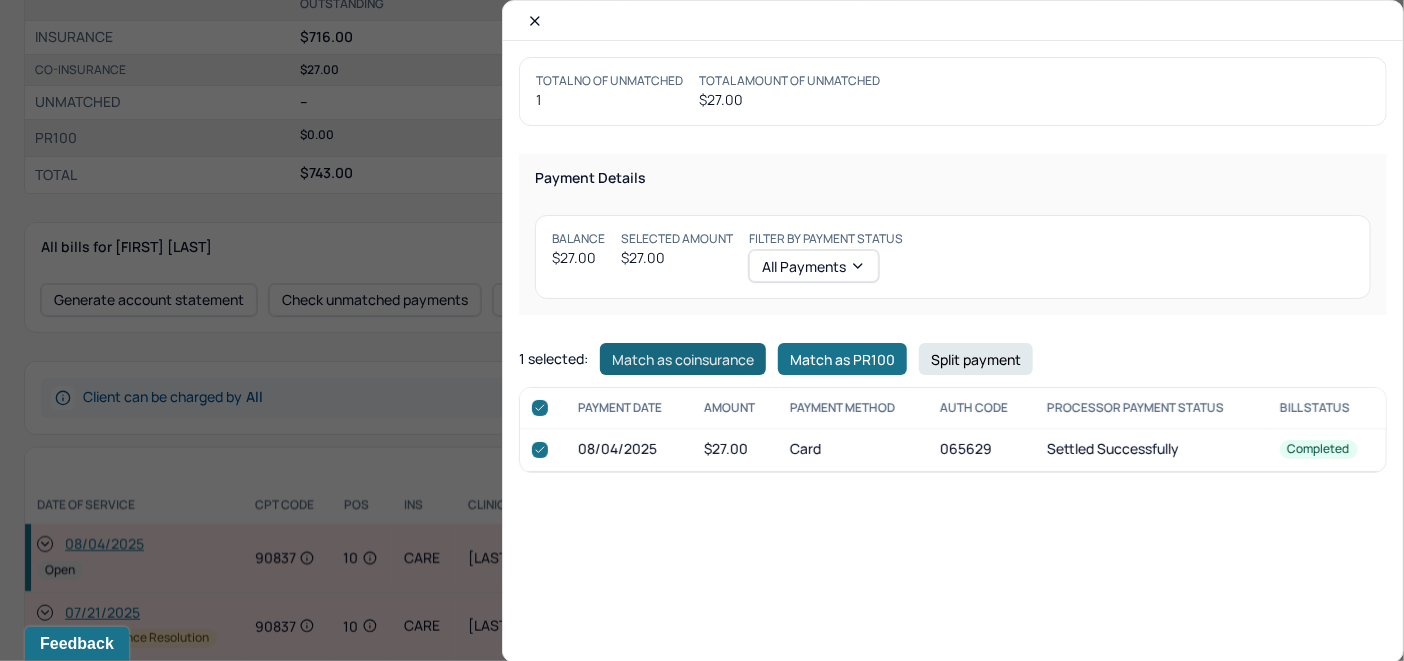 click on "Match as coinsurance" at bounding box center (683, 359) 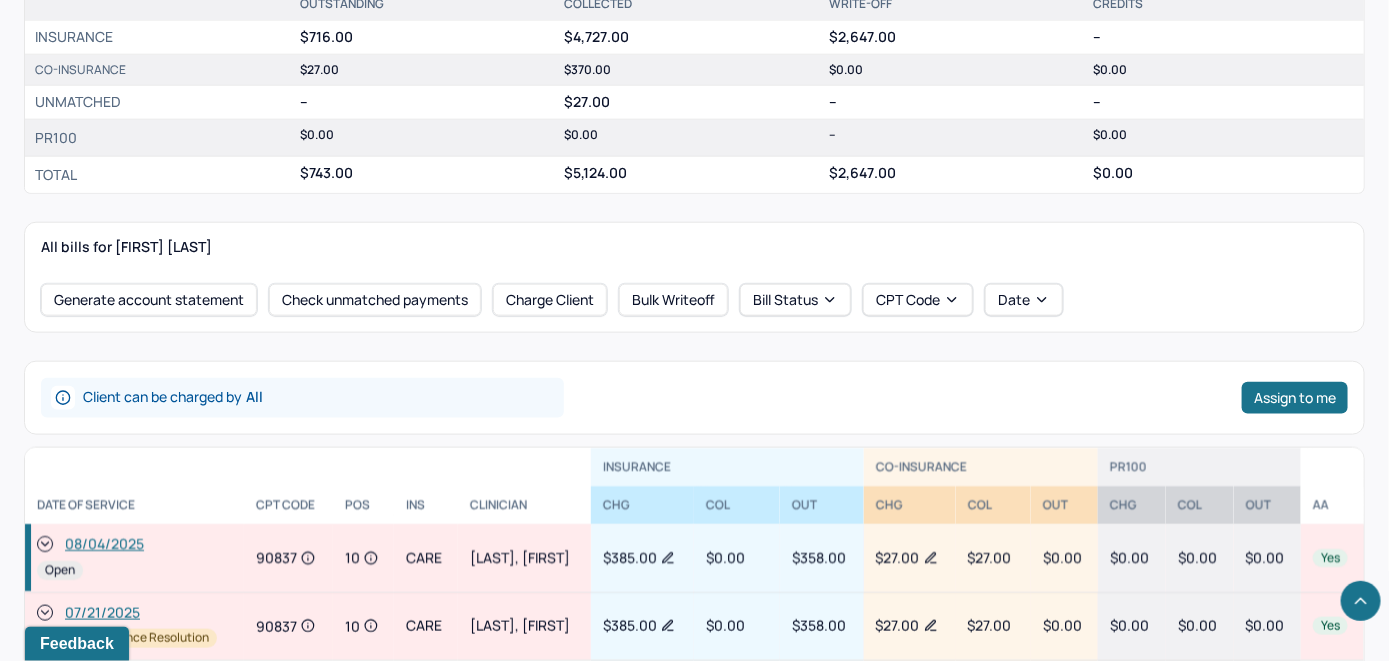 click at bounding box center (45, 545) 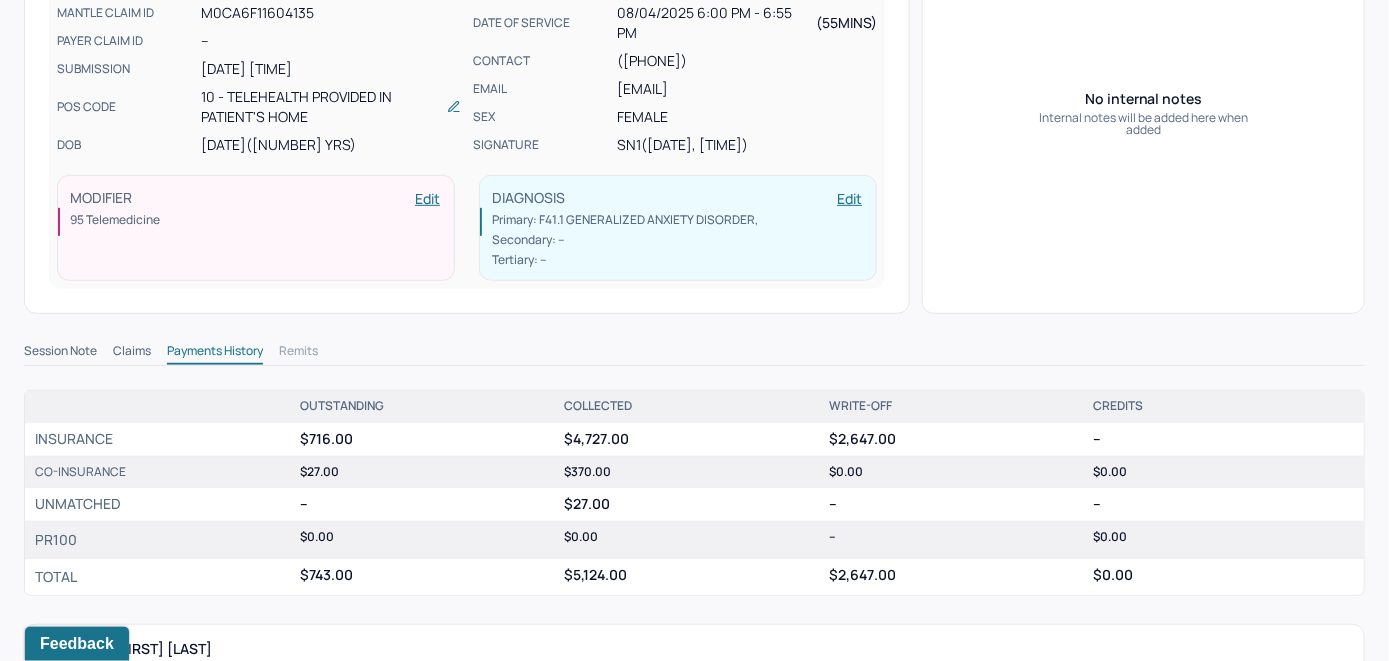 scroll, scrollTop: 0, scrollLeft: 0, axis: both 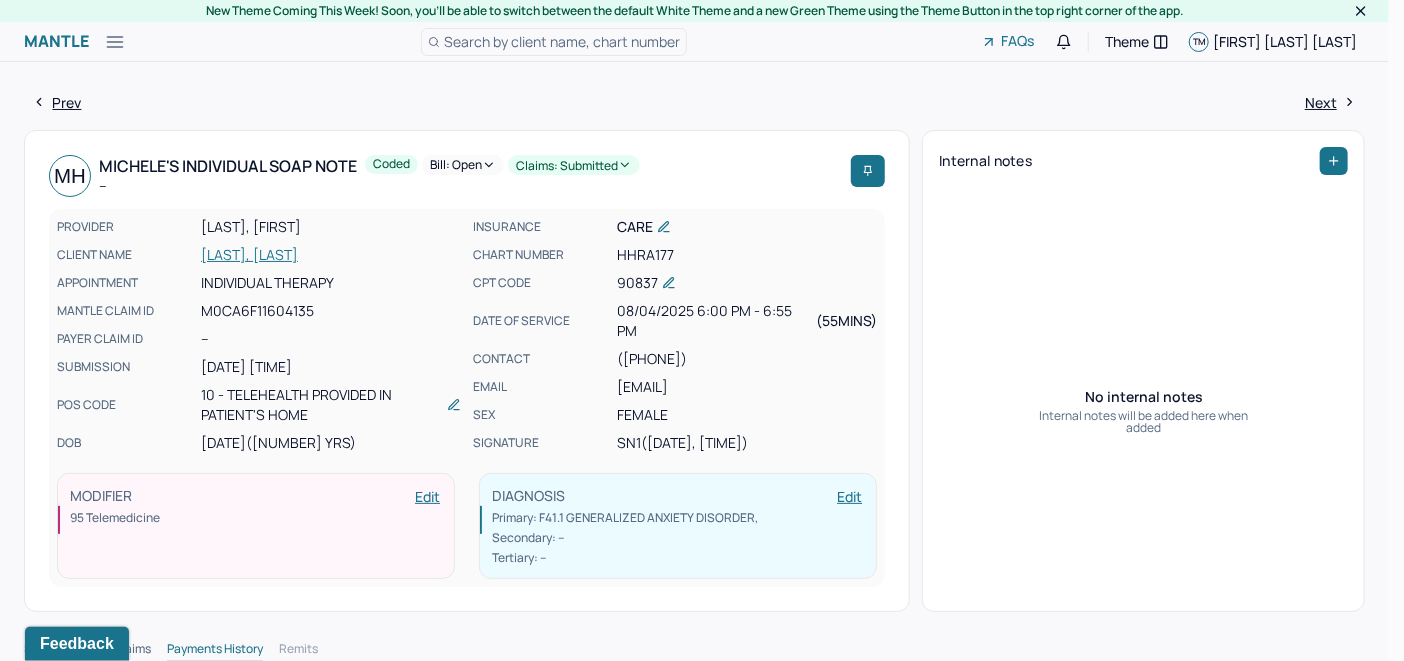 click on "Bill: Open" at bounding box center [463, 165] 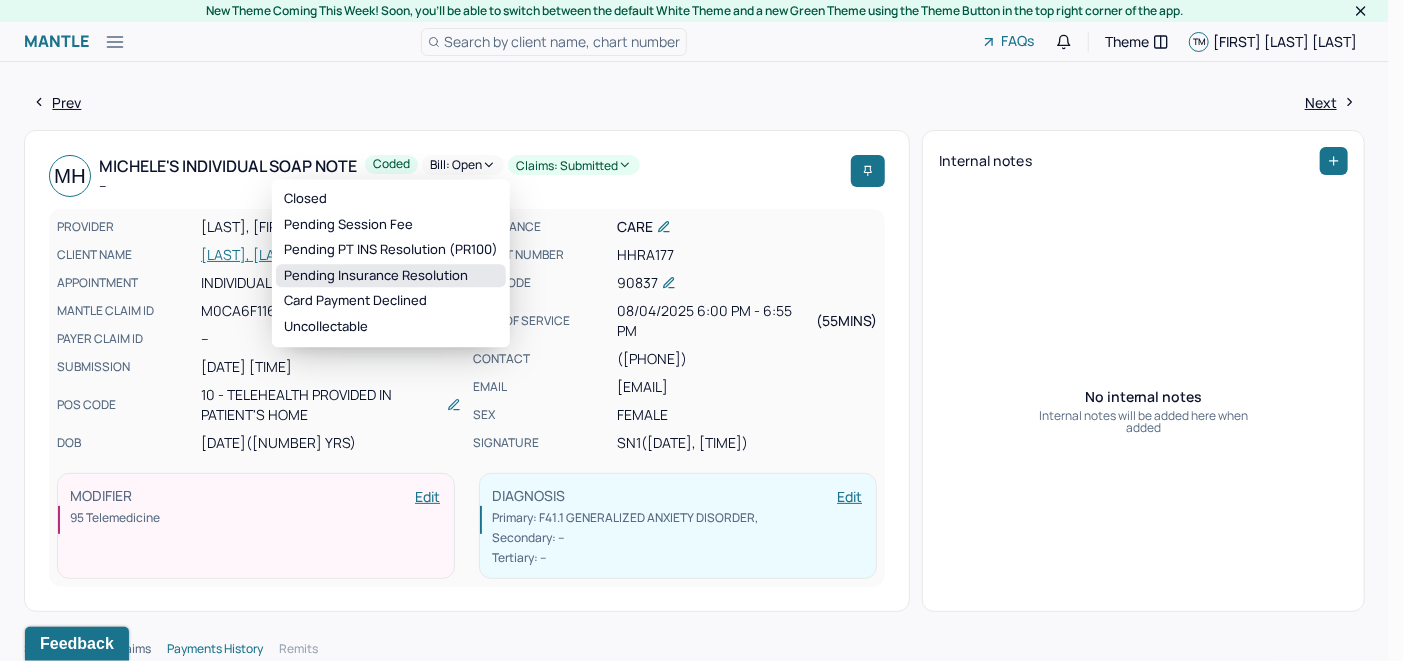 click on "Pending Insurance Resolution" at bounding box center [391, 276] 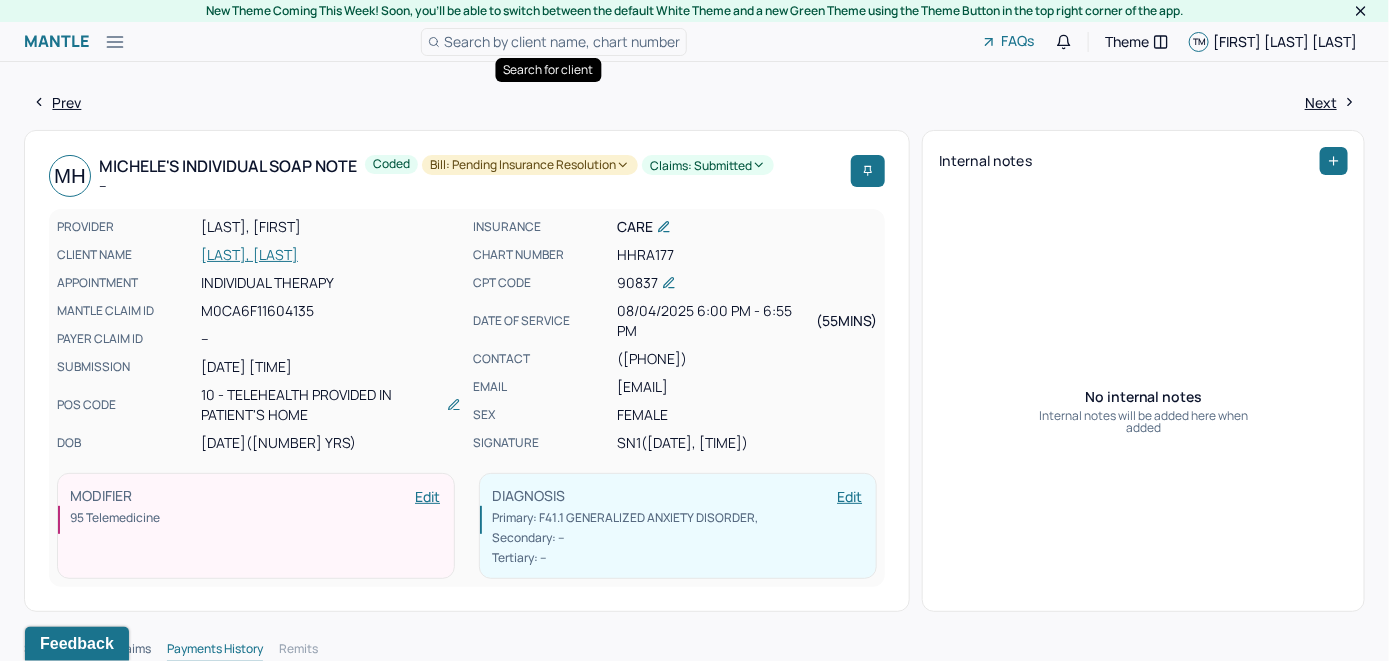click on "Search by client name, chart number" at bounding box center (562, 41) 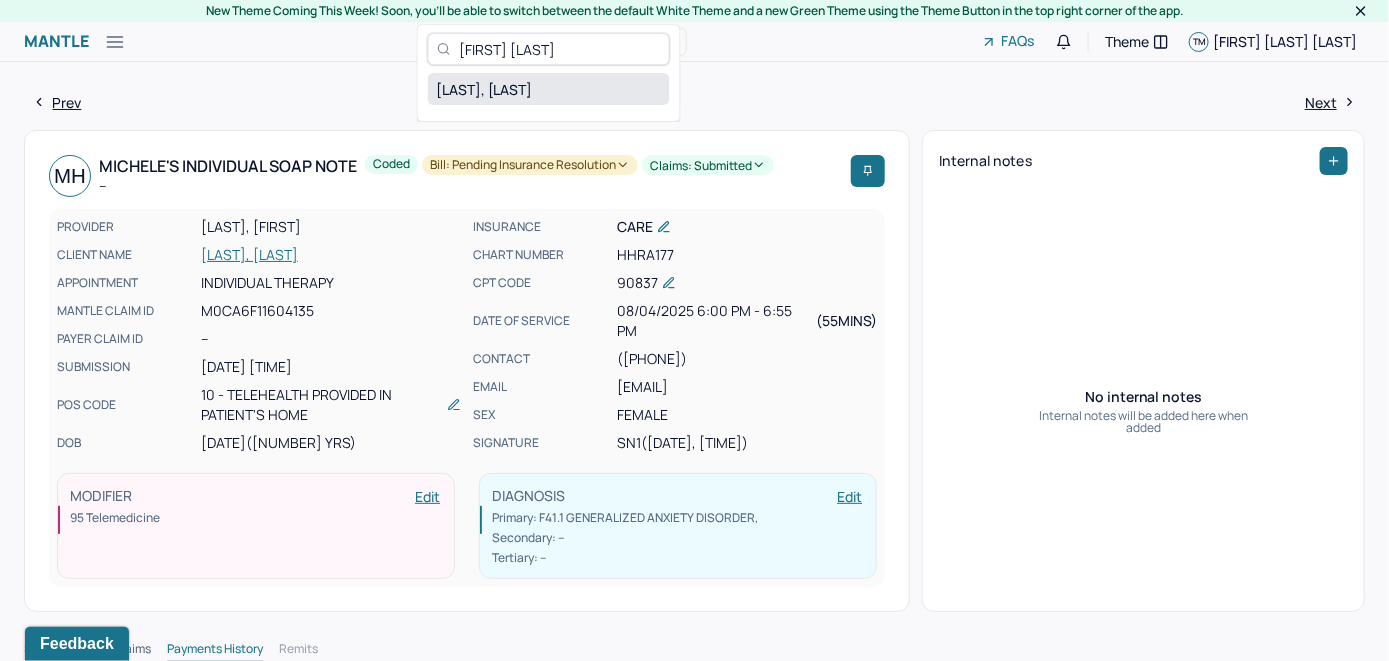 type on "[FIRST] [LAST]" 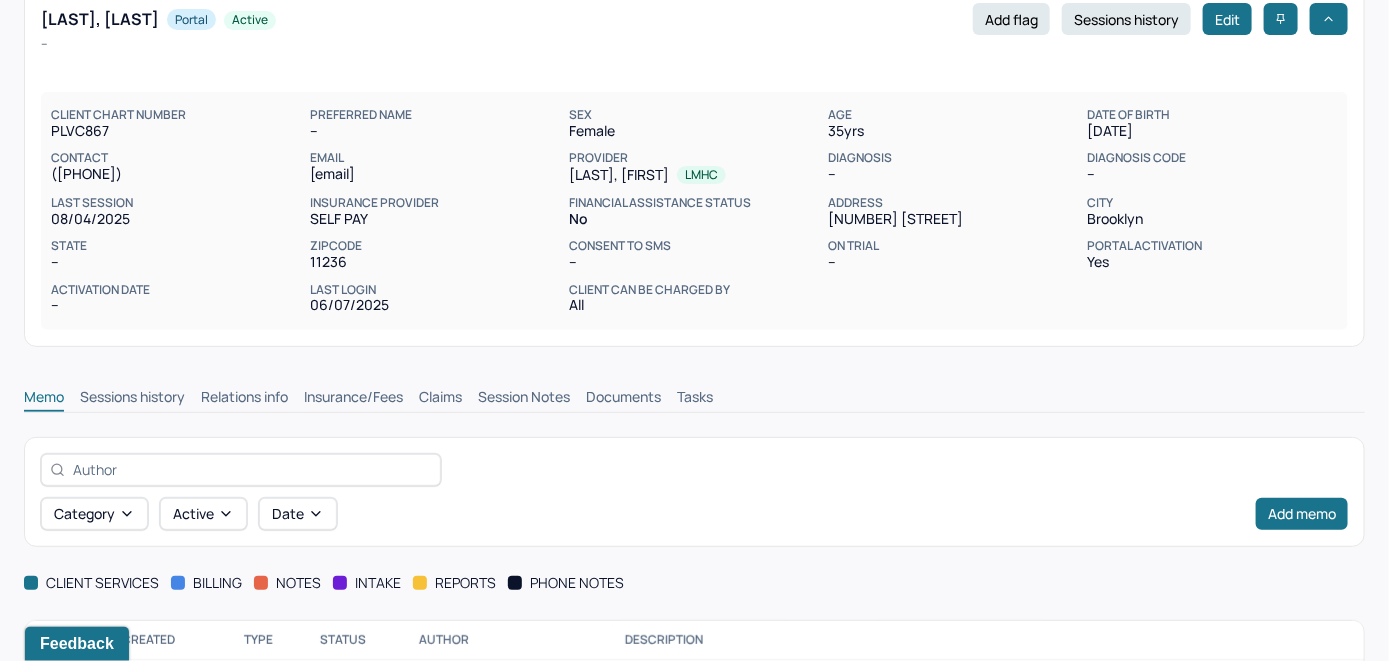 scroll, scrollTop: 273, scrollLeft: 0, axis: vertical 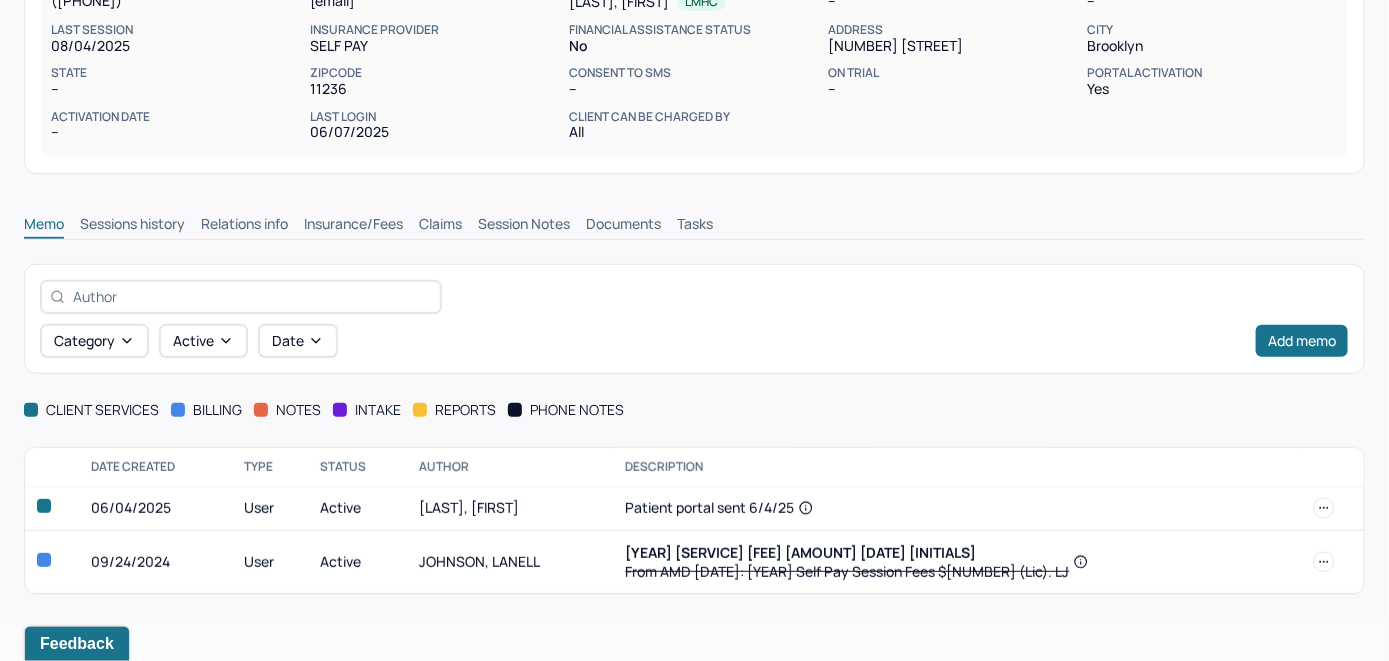 click on "Insurance/Fees" at bounding box center (353, 226) 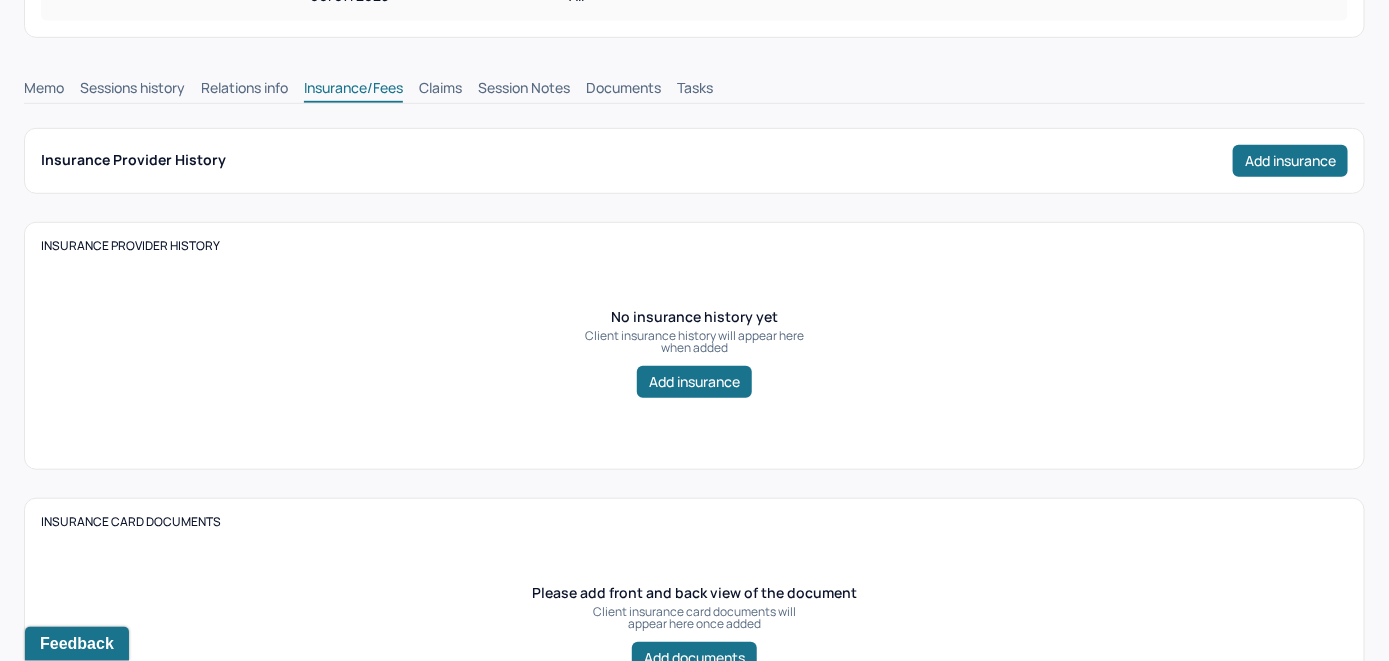 scroll, scrollTop: 373, scrollLeft: 0, axis: vertical 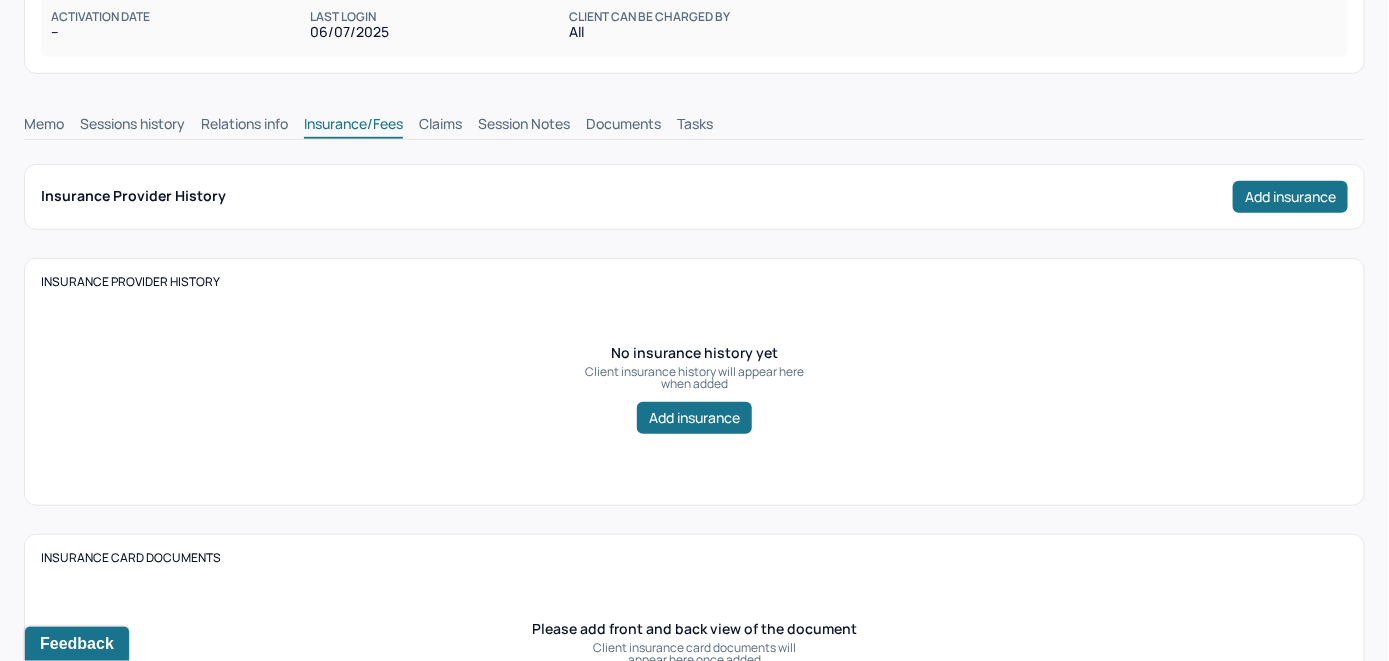 click on "Claims" at bounding box center (440, 126) 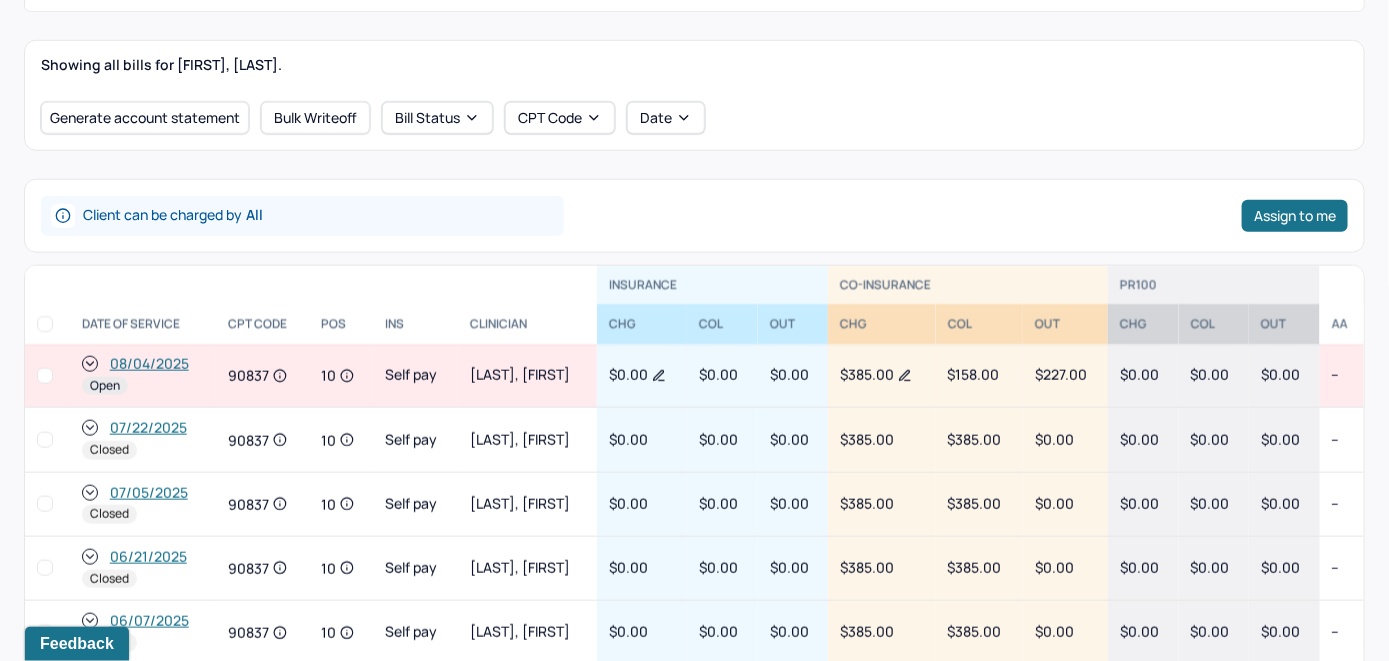 scroll, scrollTop: 773, scrollLeft: 0, axis: vertical 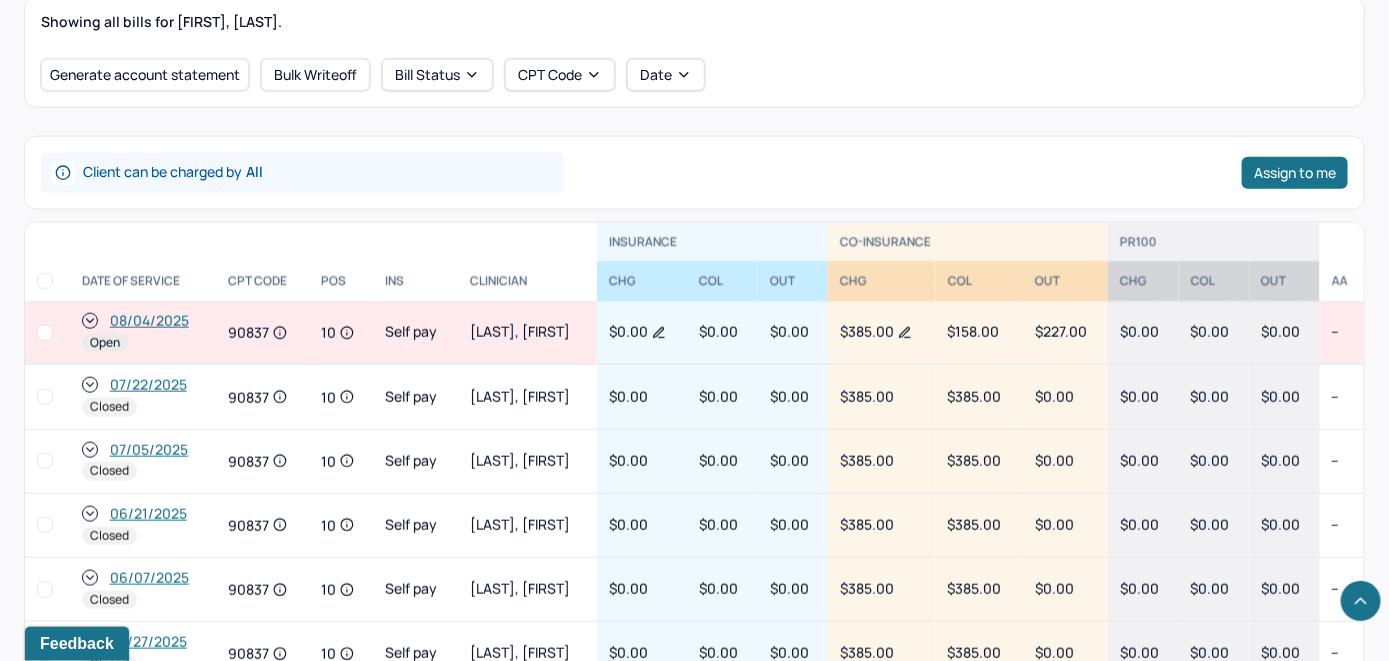 click 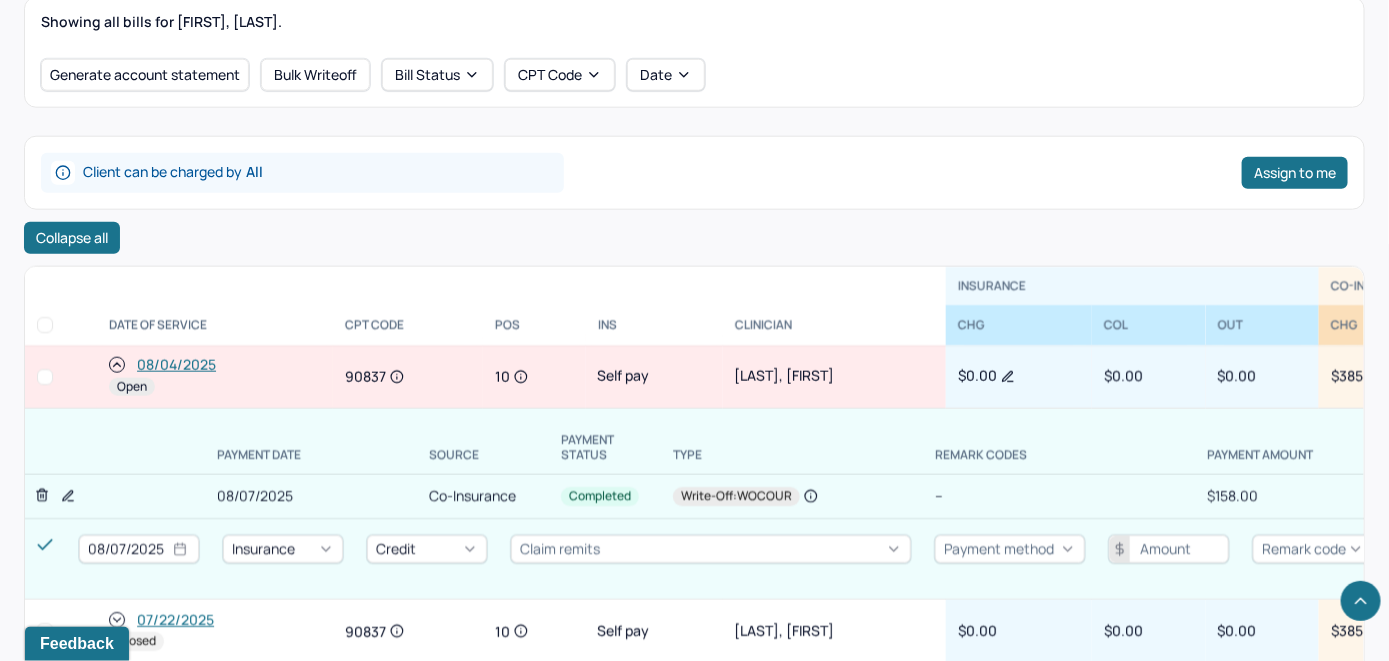 click on "08/04/2025" at bounding box center (176, 365) 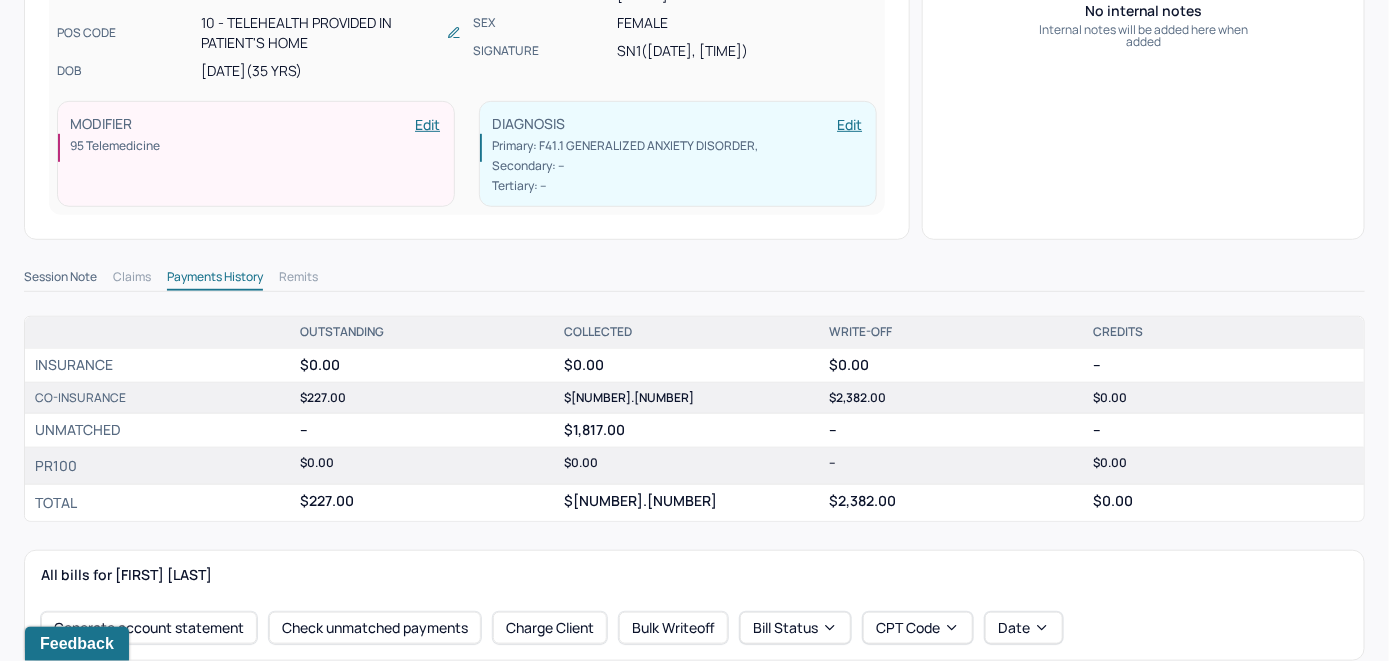 scroll, scrollTop: 700, scrollLeft: 0, axis: vertical 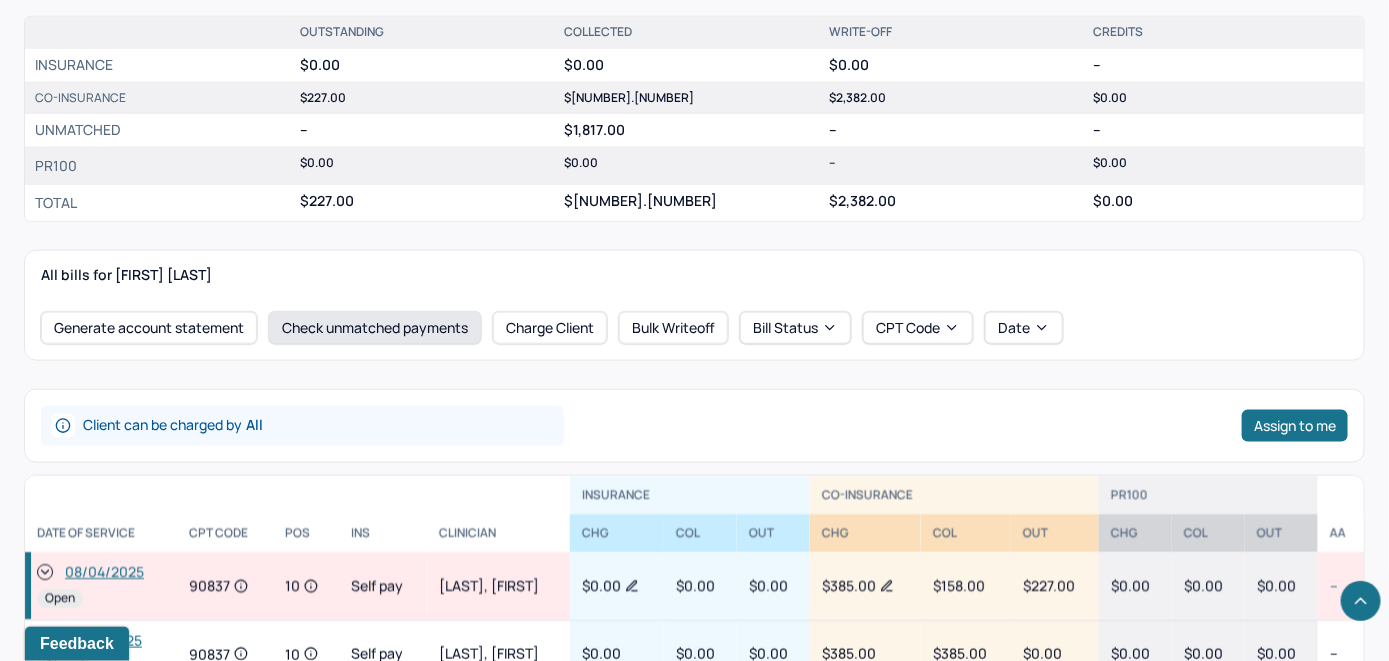 click on "Check unmatched payments" at bounding box center [375, 328] 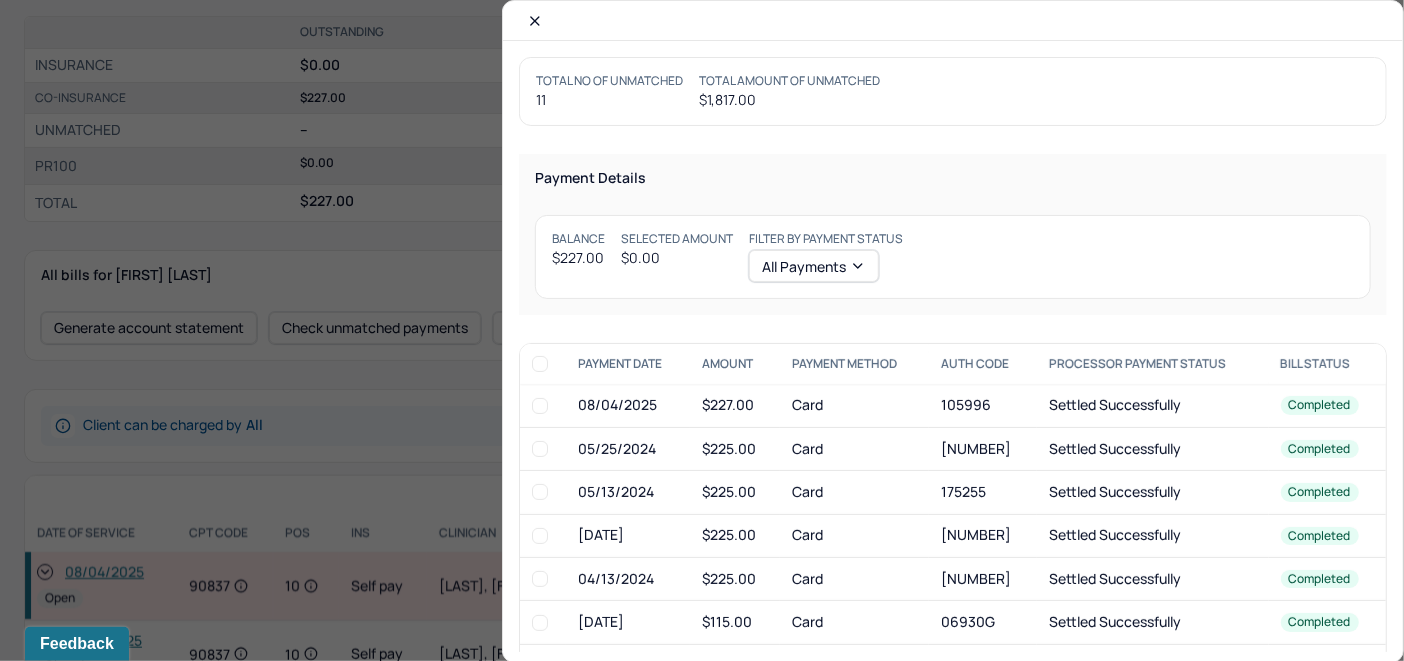 click at bounding box center [540, 406] 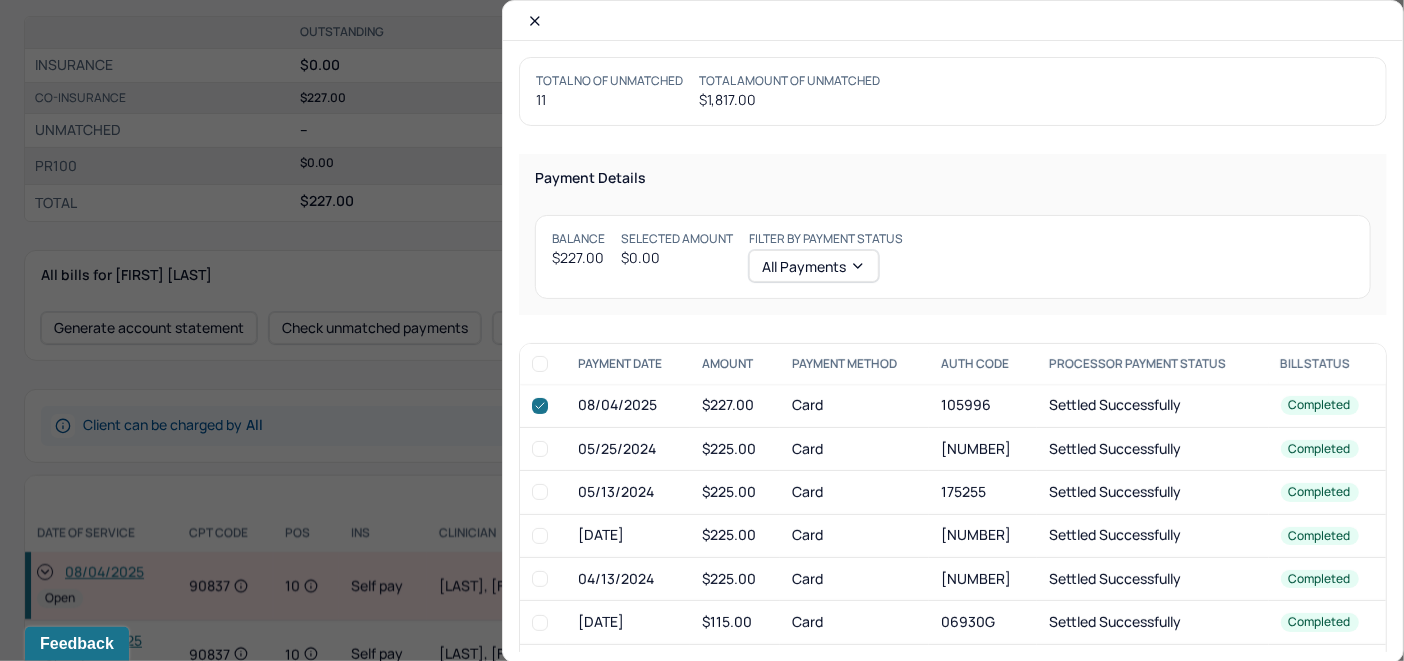checkbox on "true" 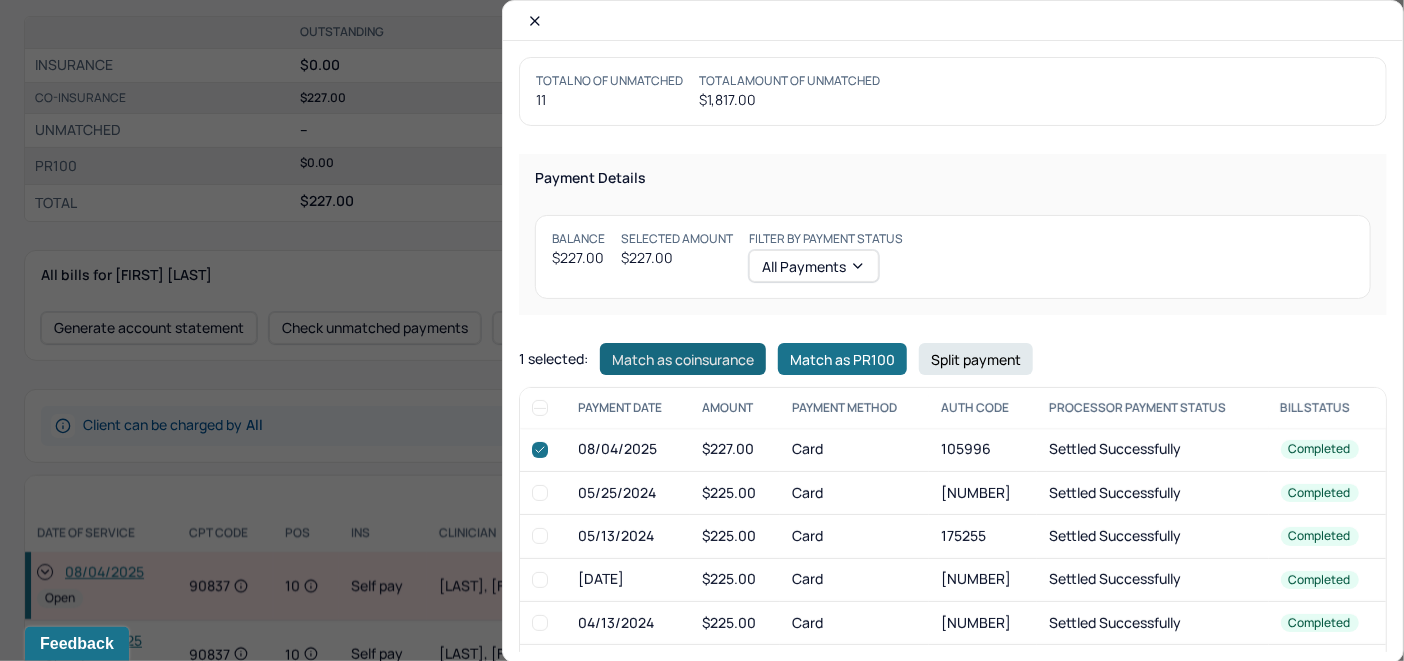 click on "Match as coinsurance" at bounding box center [683, 359] 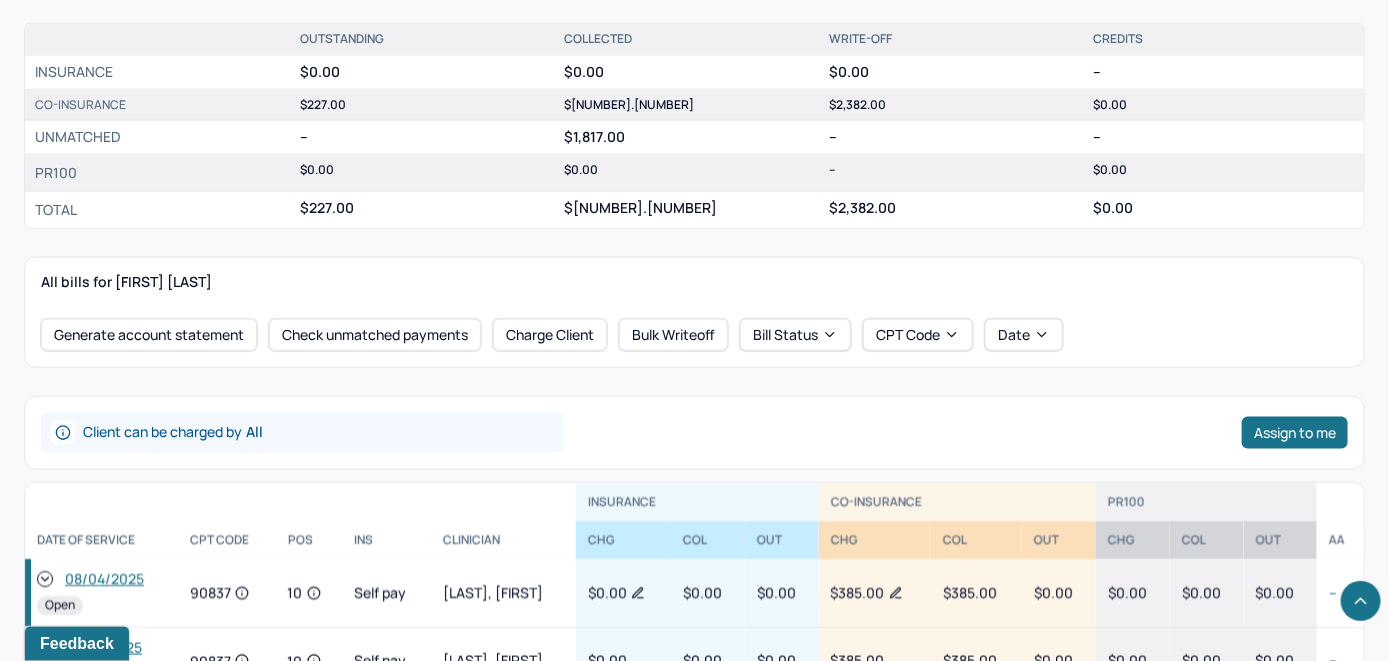 scroll, scrollTop: 800, scrollLeft: 0, axis: vertical 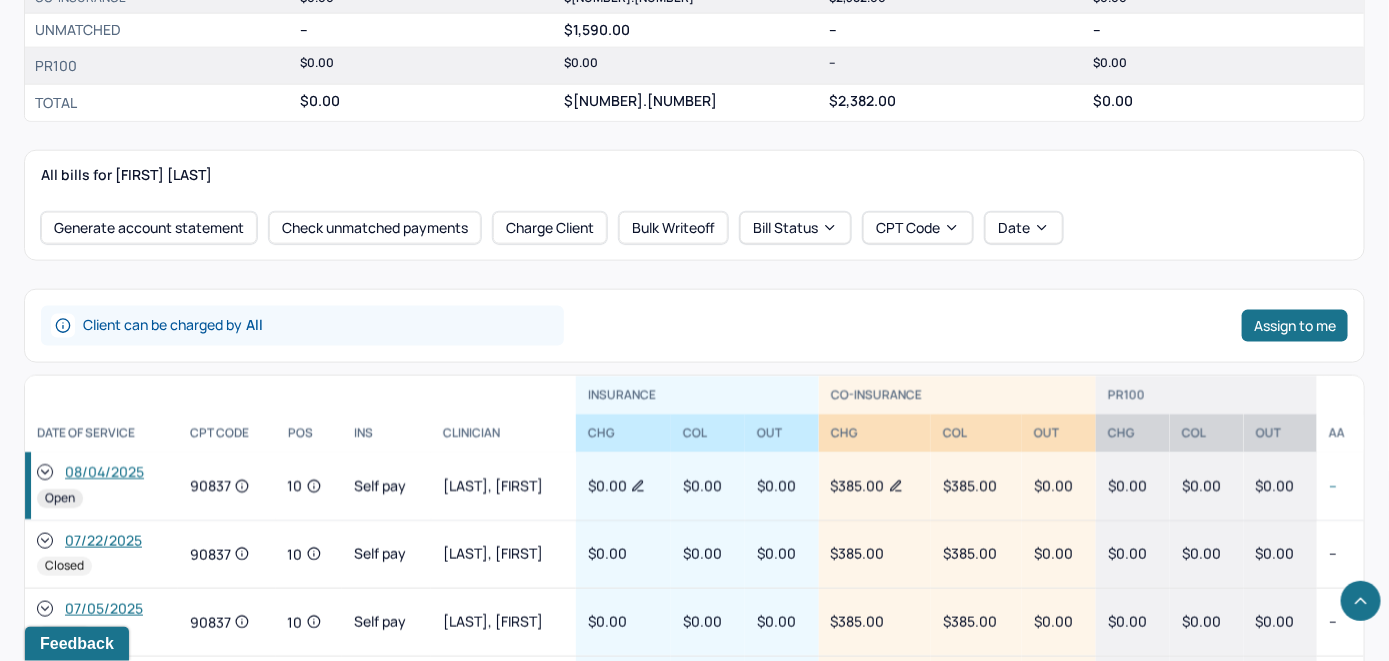 click 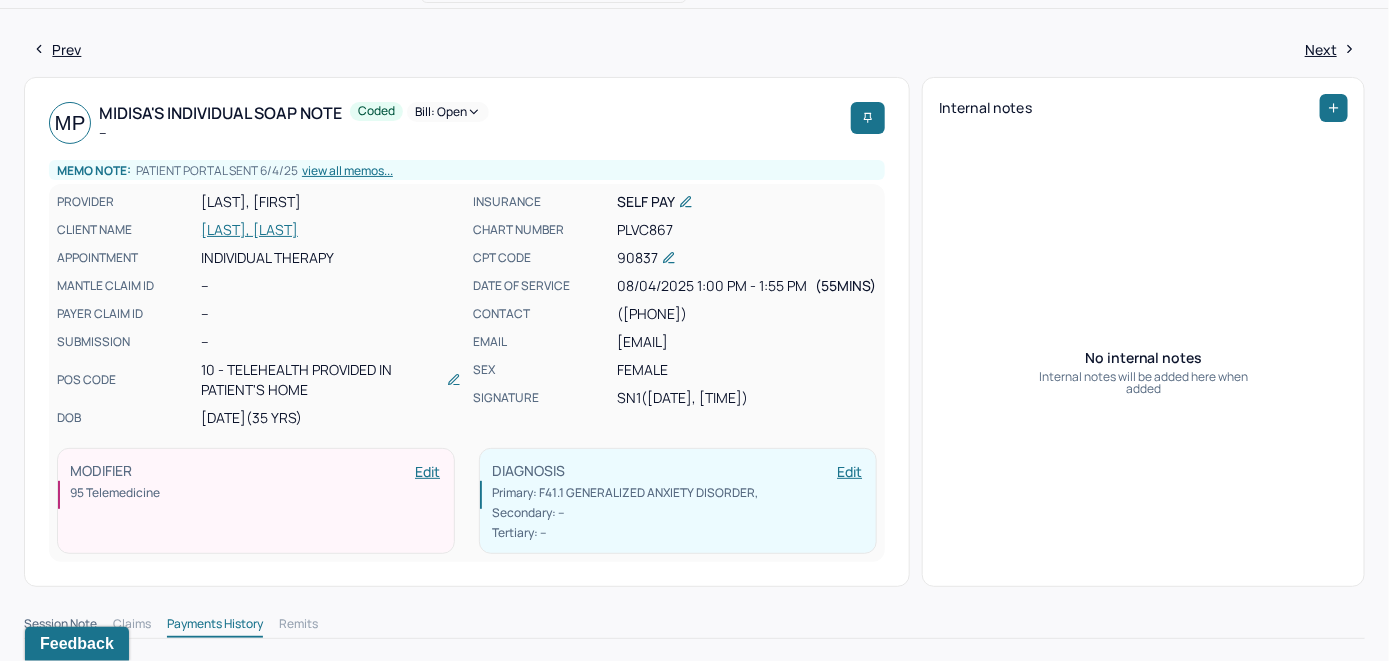 scroll, scrollTop: 0, scrollLeft: 0, axis: both 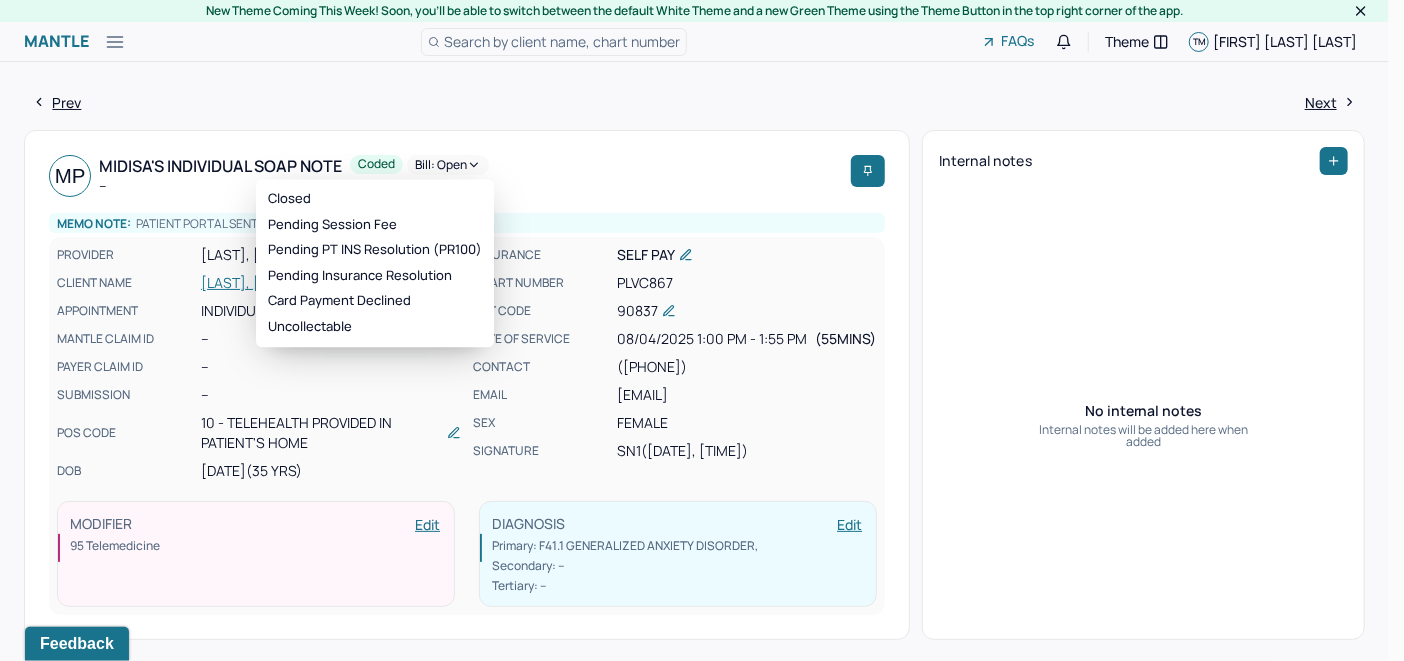 click on "Bill: Open" at bounding box center [448, 165] 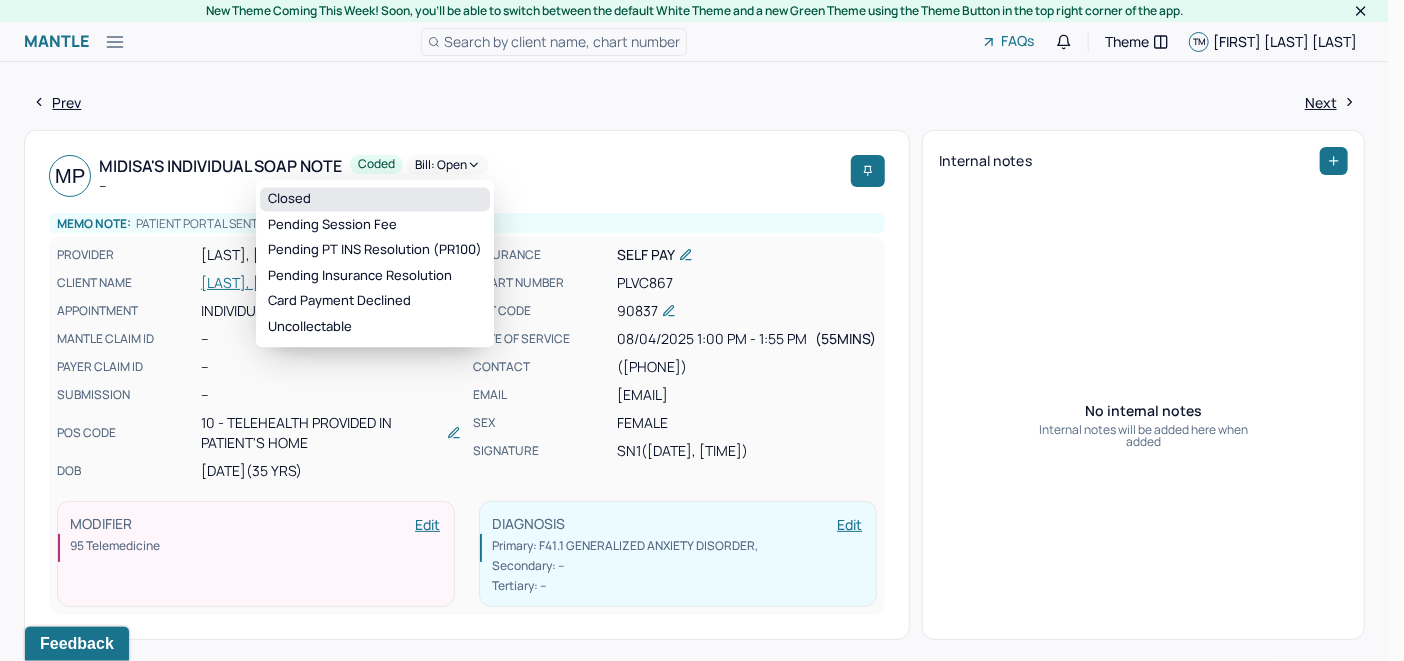 click on "Closed" at bounding box center [375, 199] 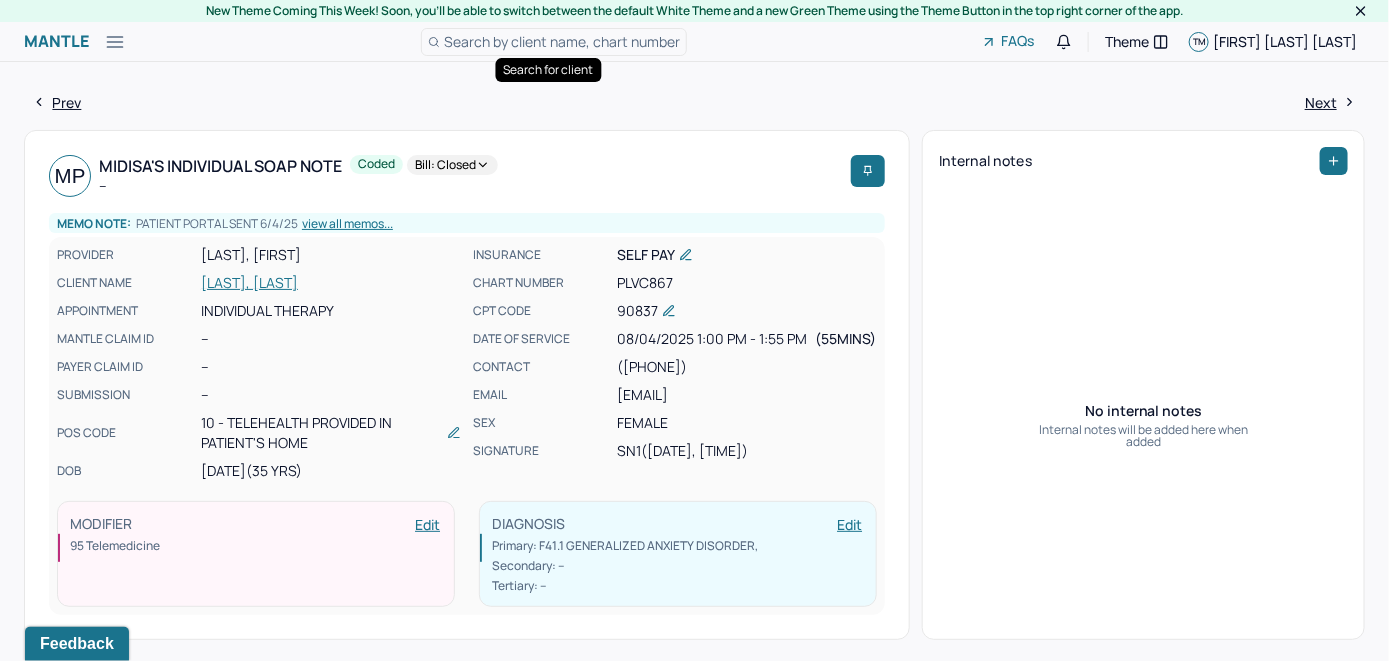 click on "Search by client name, chart number" at bounding box center [562, 41] 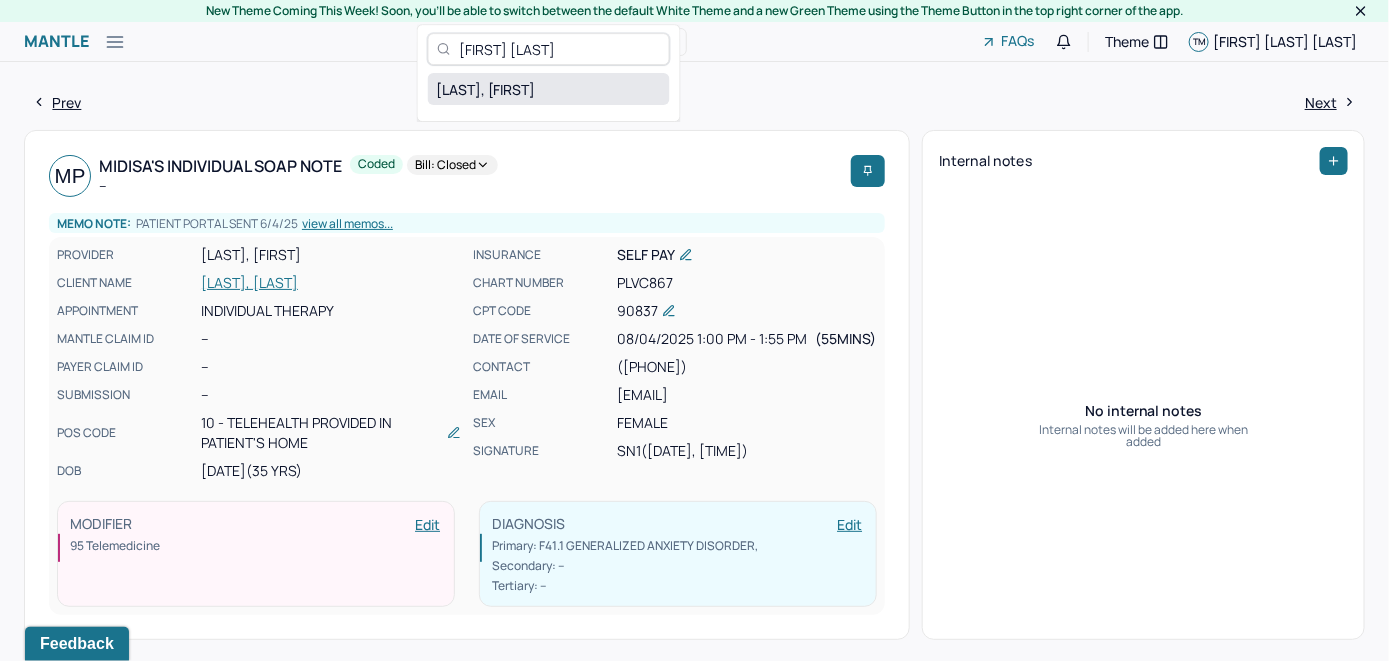 type on "[FIRST] [LAST]" 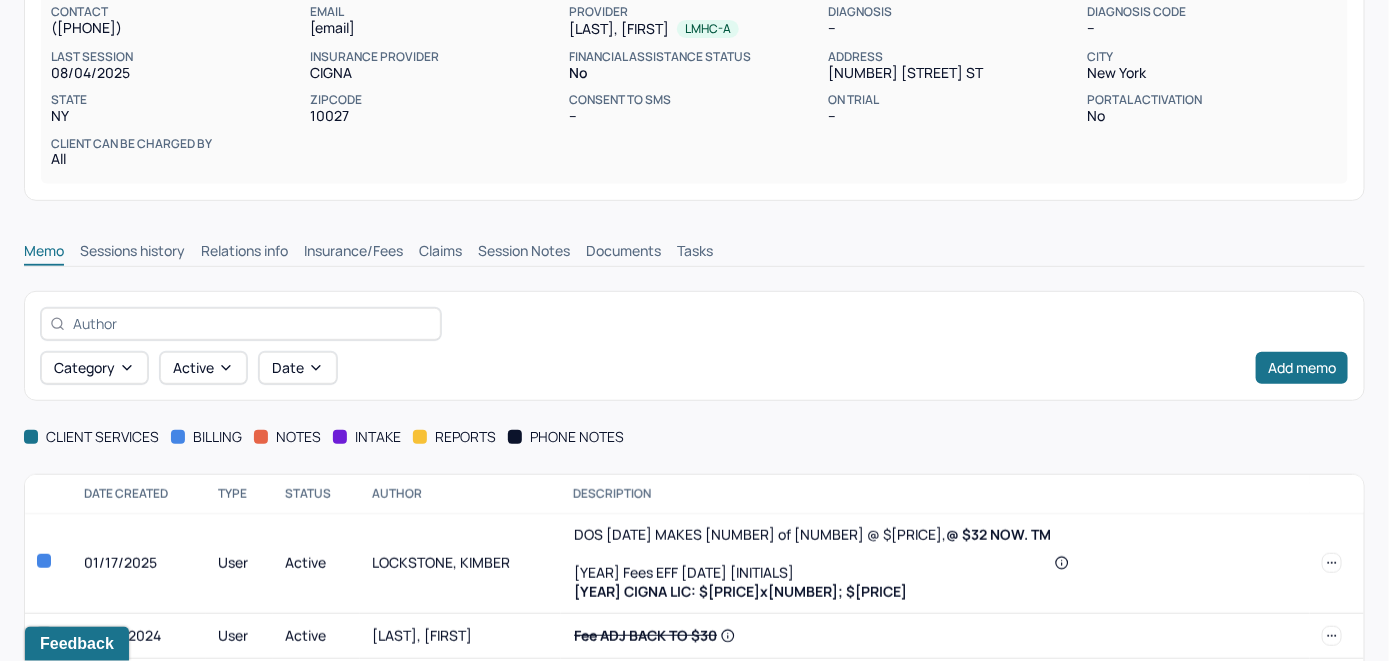 scroll, scrollTop: 300, scrollLeft: 0, axis: vertical 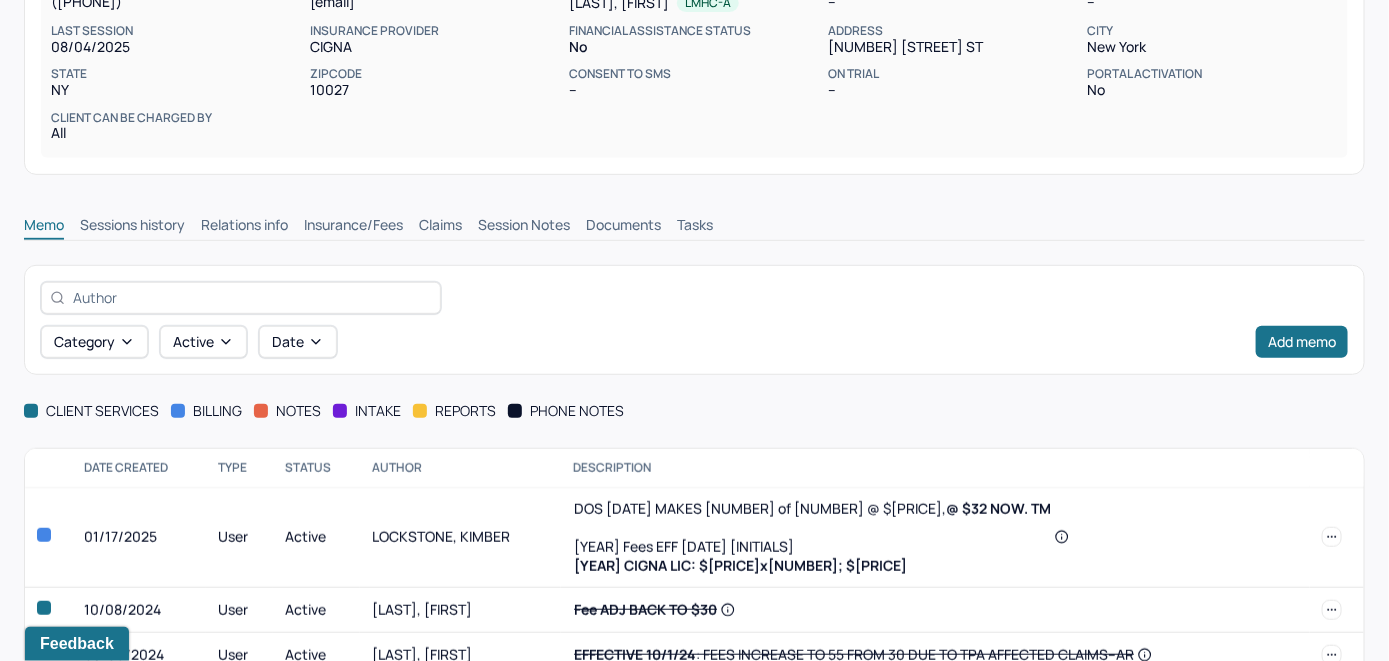 click on "Memo" at bounding box center [44, 227] 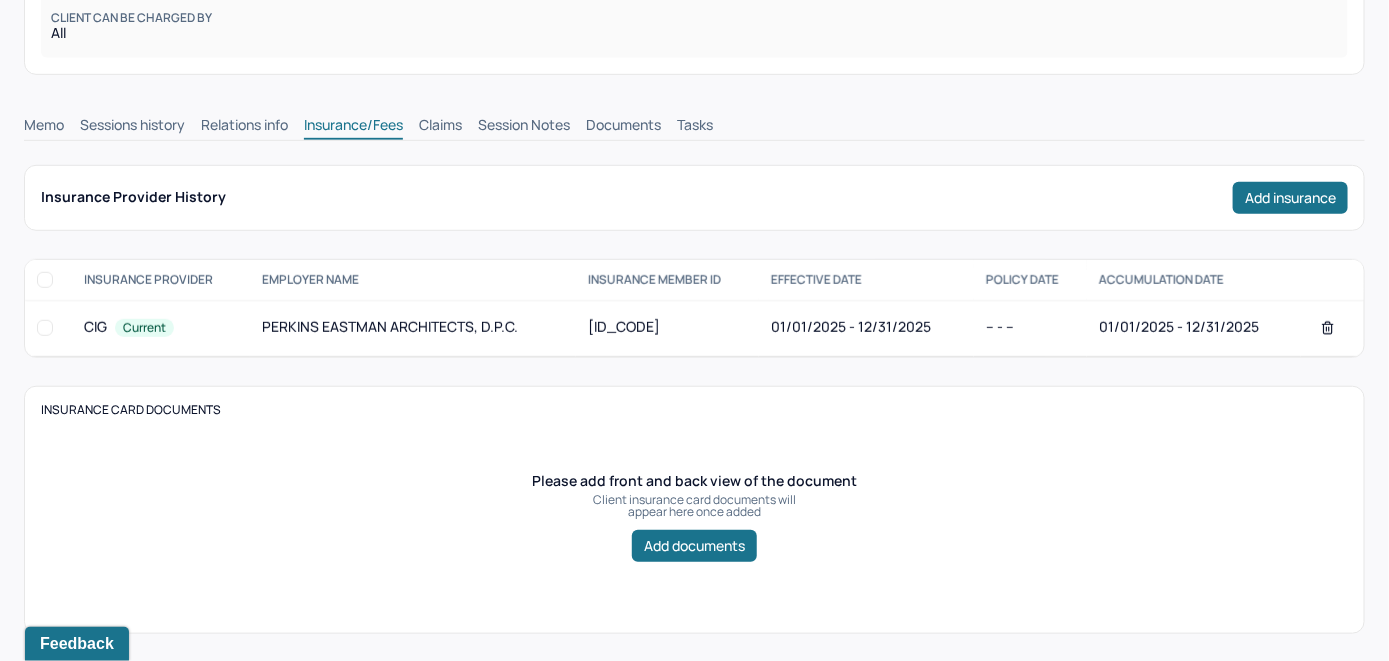 scroll, scrollTop: 400, scrollLeft: 0, axis: vertical 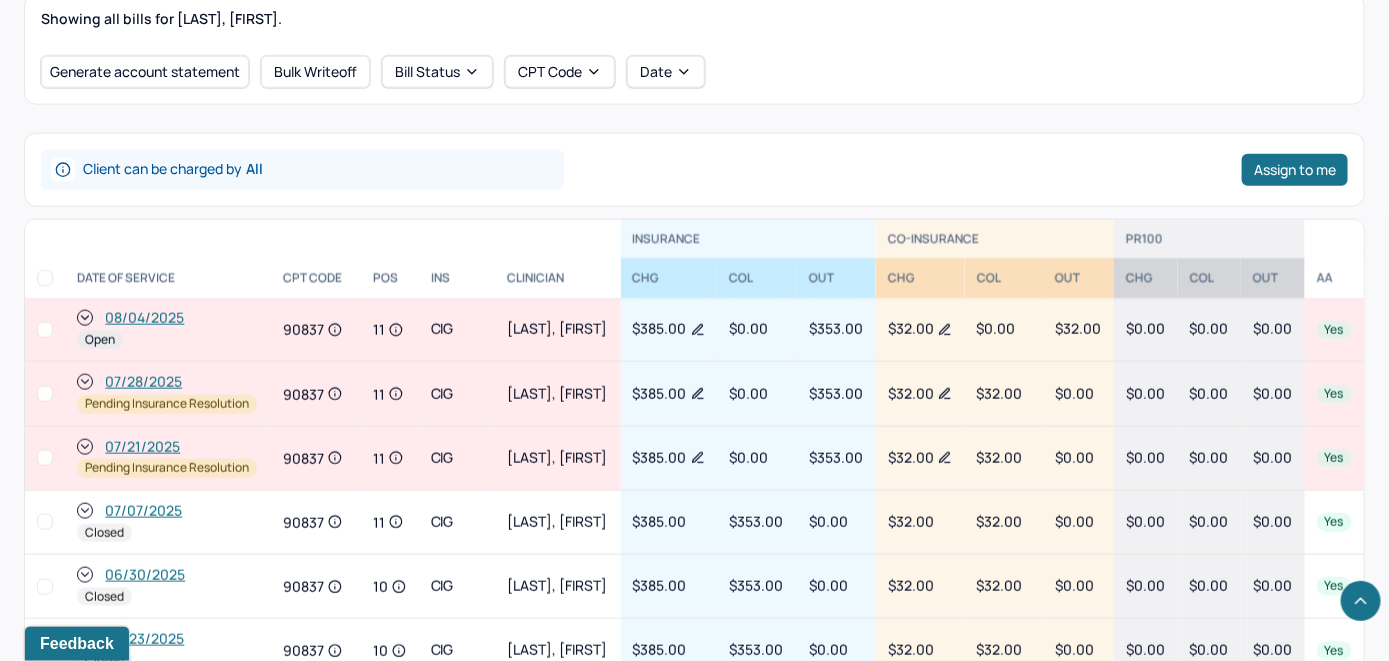 click on "08/04/2025" at bounding box center [144, 318] 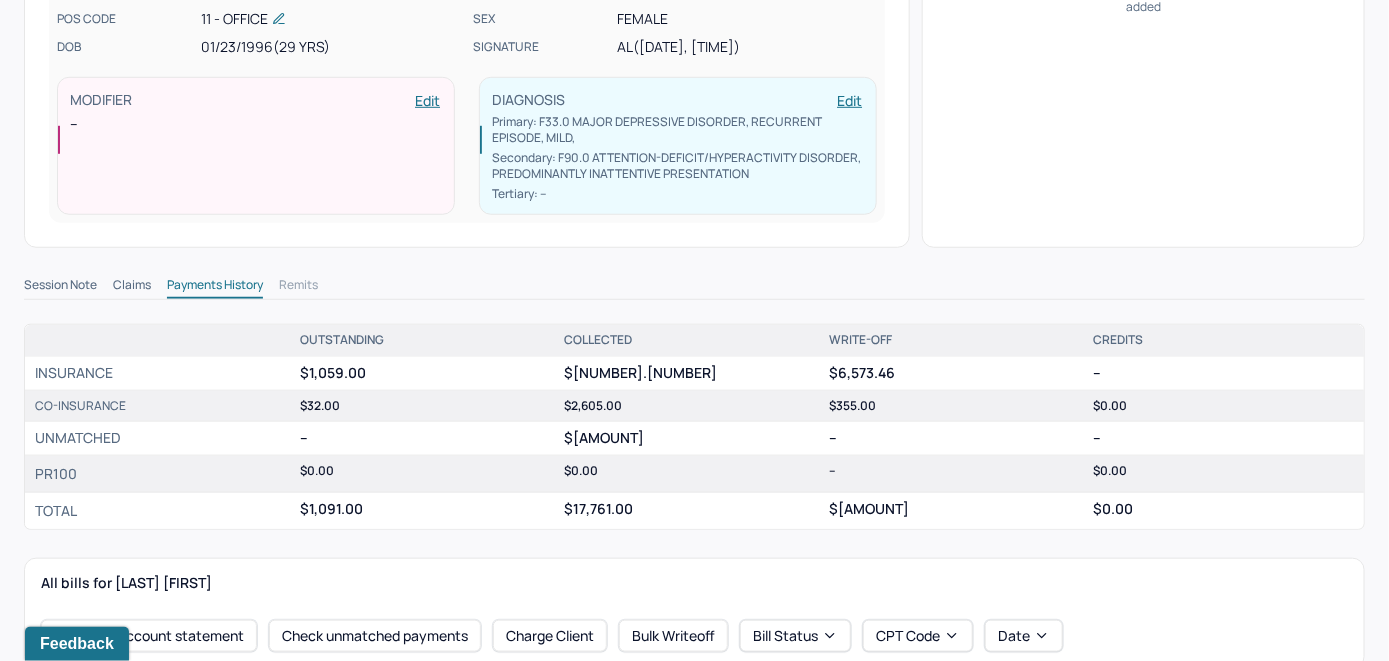 scroll, scrollTop: 700, scrollLeft: 0, axis: vertical 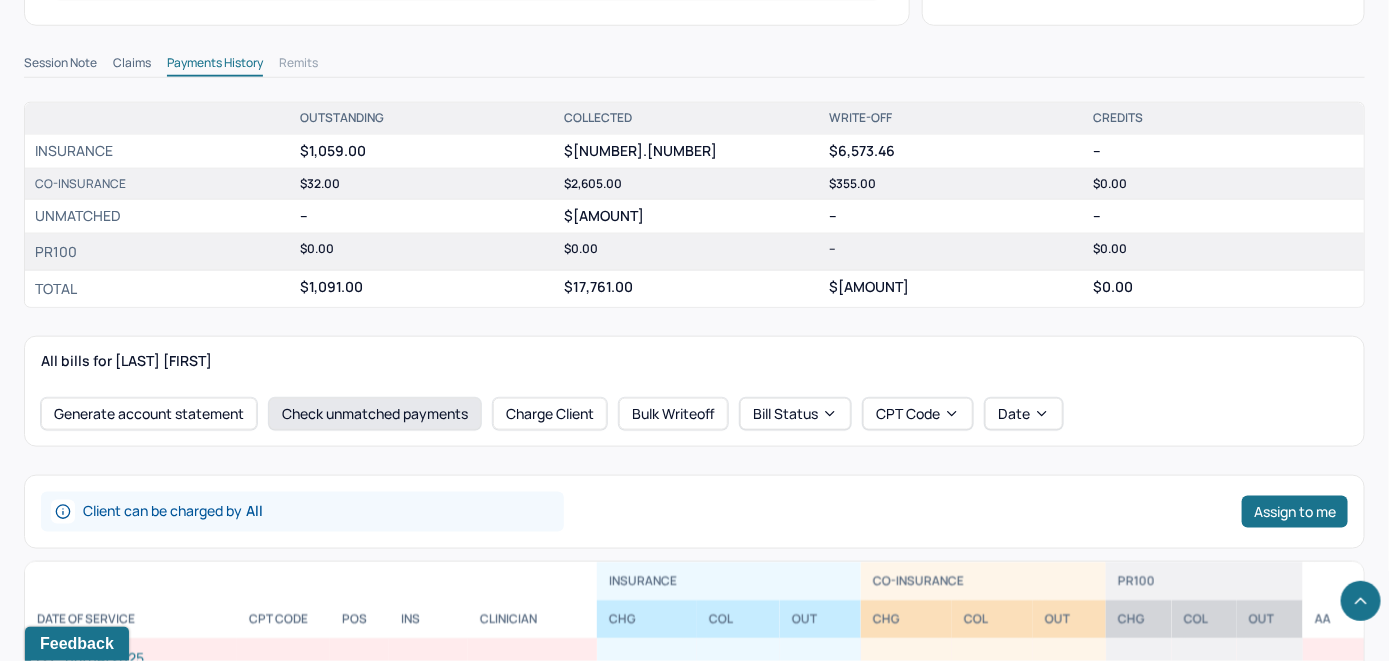 click on "Check unmatched payments" at bounding box center (375, 414) 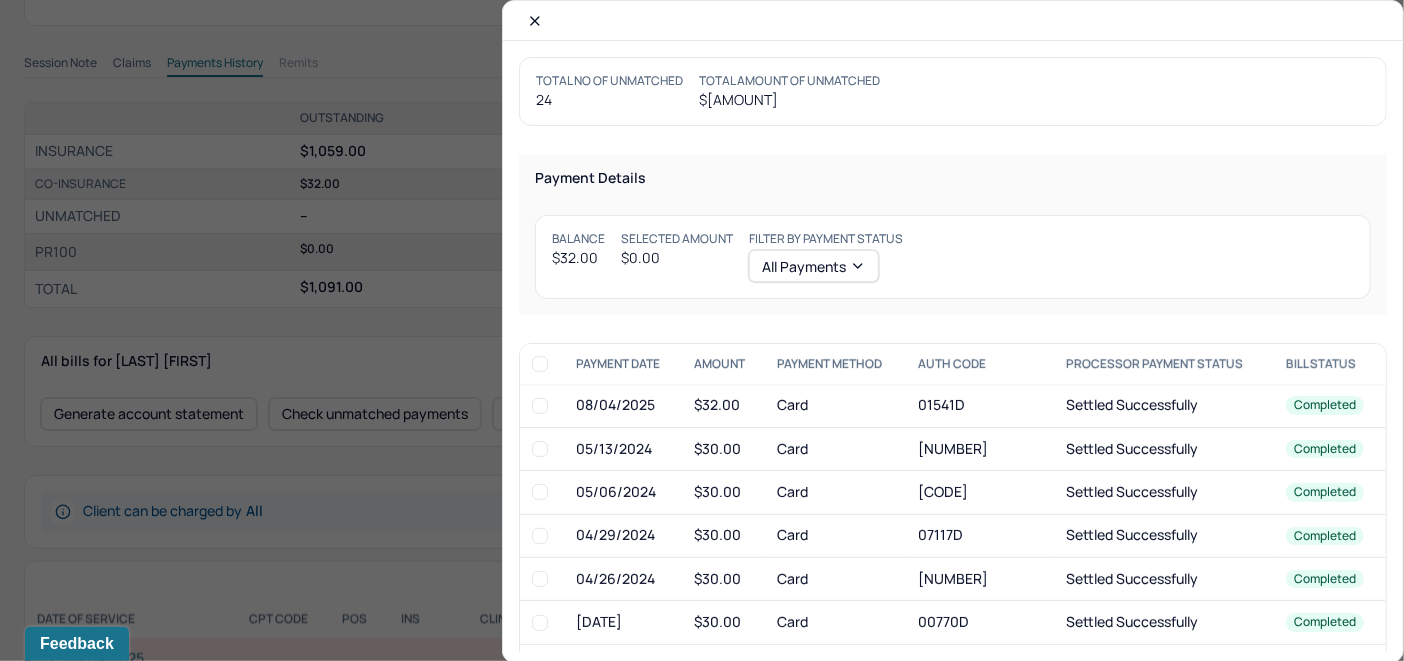 click at bounding box center (540, 406) 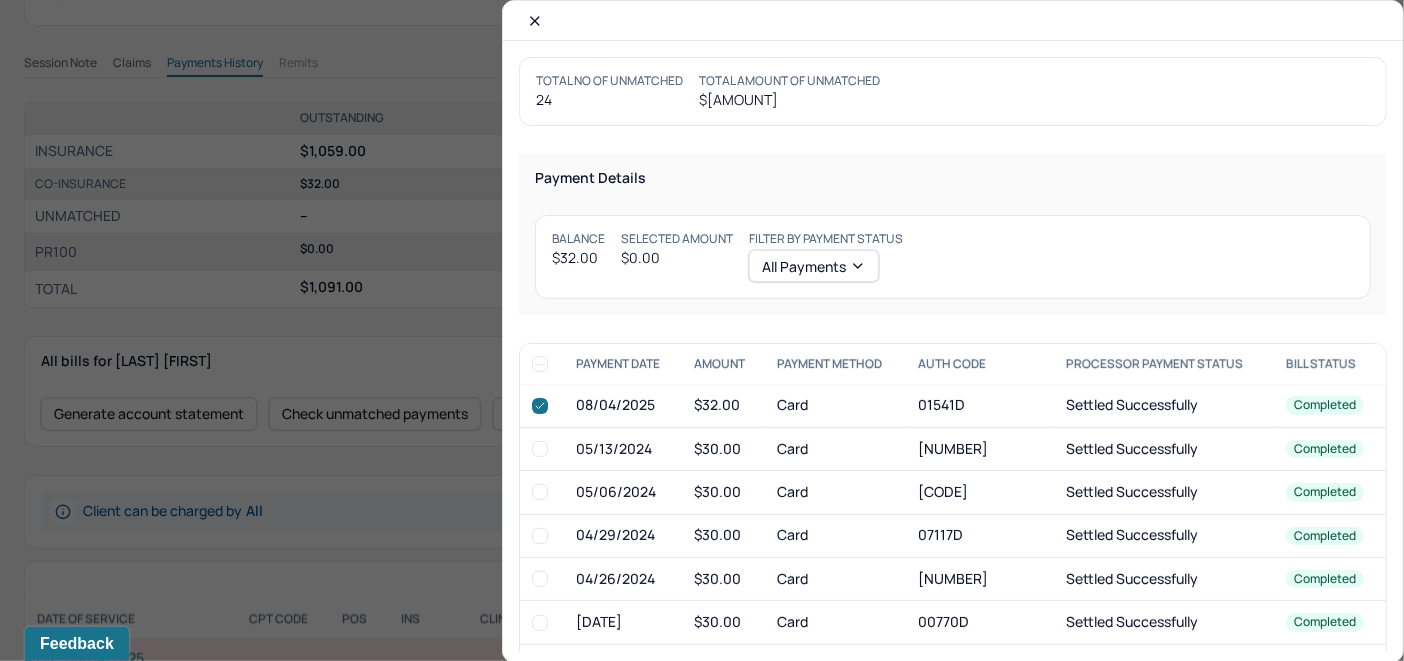 checkbox on "true" 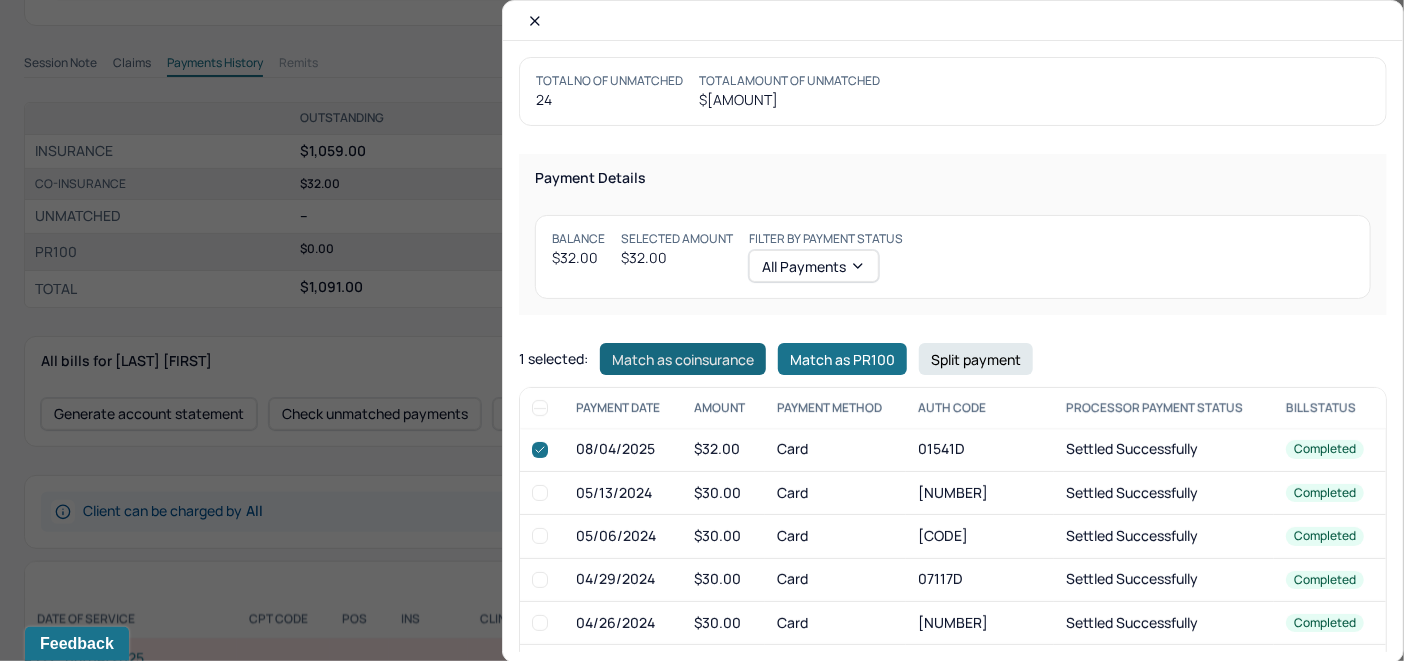 click on "Match as coinsurance" at bounding box center [683, 359] 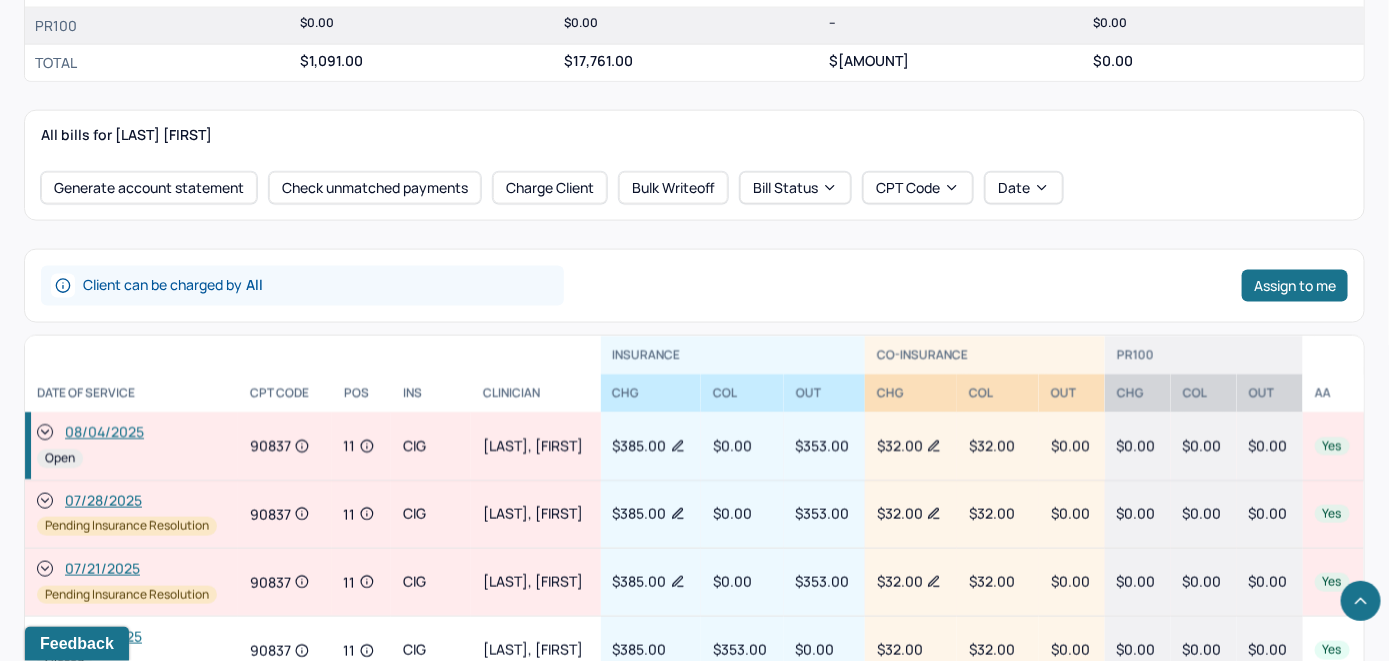 scroll, scrollTop: 1000, scrollLeft: 0, axis: vertical 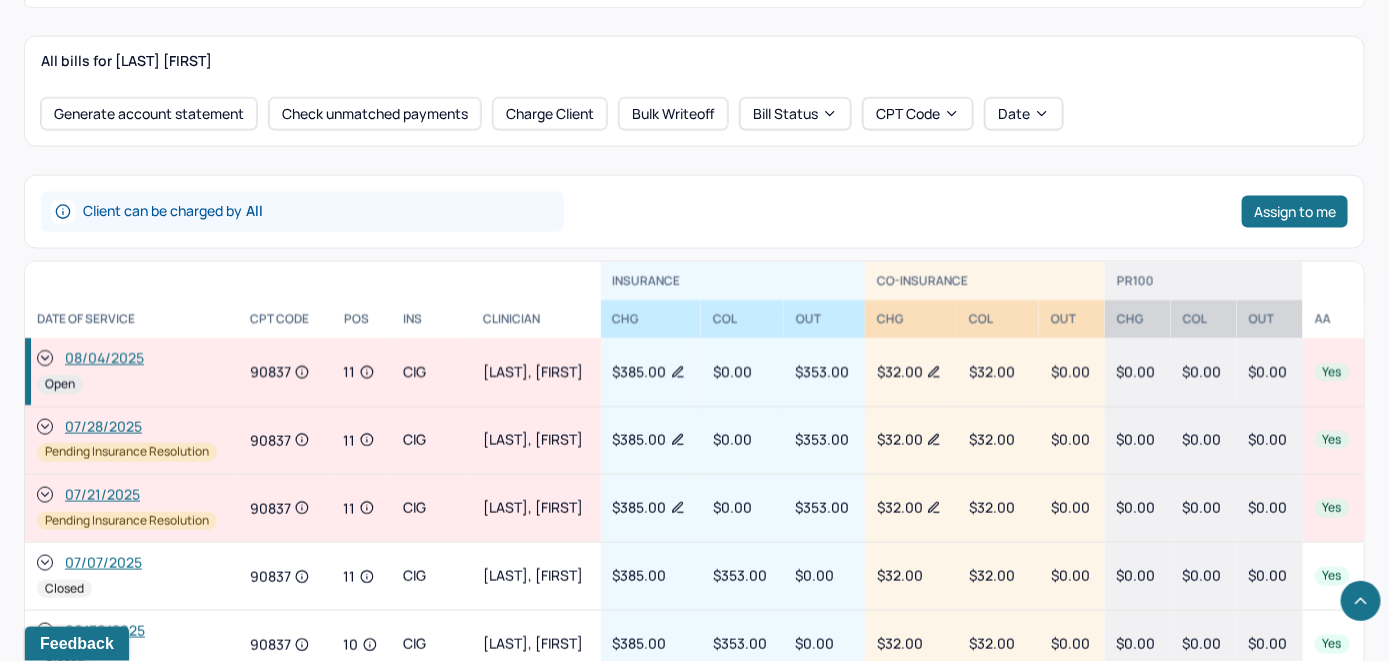 click 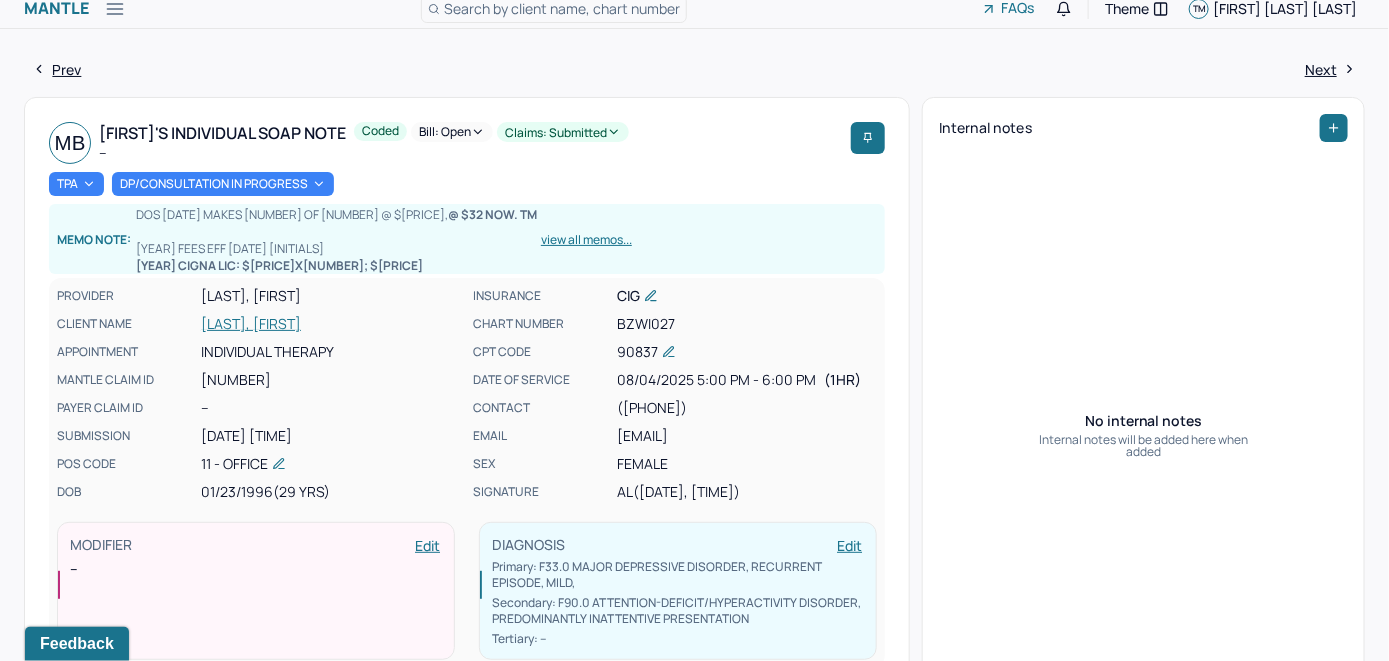 scroll, scrollTop: 0, scrollLeft: 0, axis: both 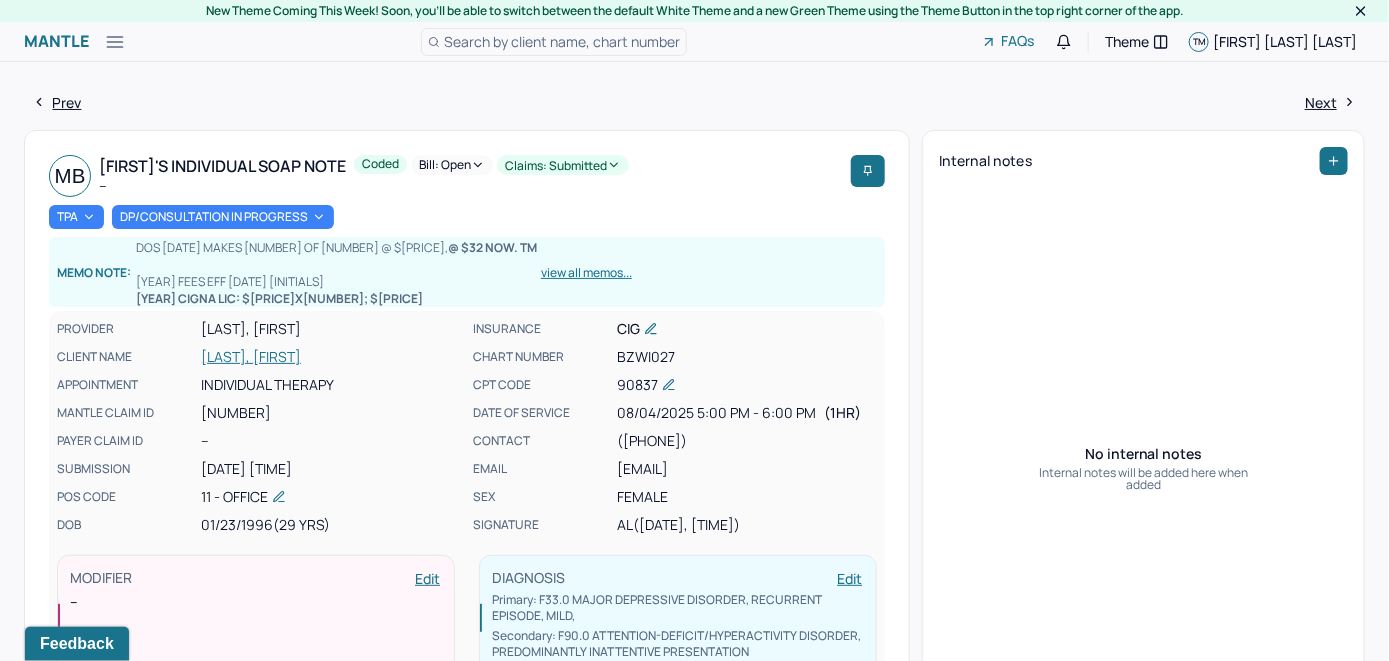 click on "Bill: Open" at bounding box center (452, 165) 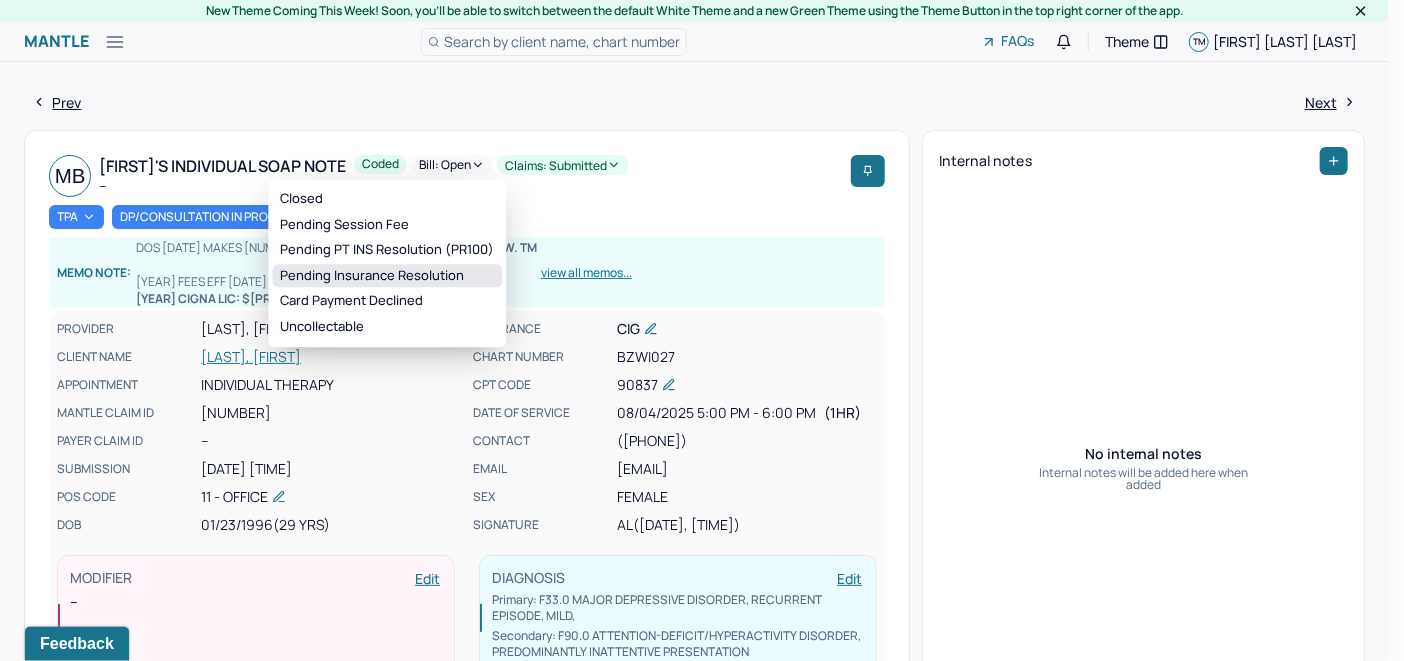 click on "Pending Insurance Resolution" at bounding box center (387, 276) 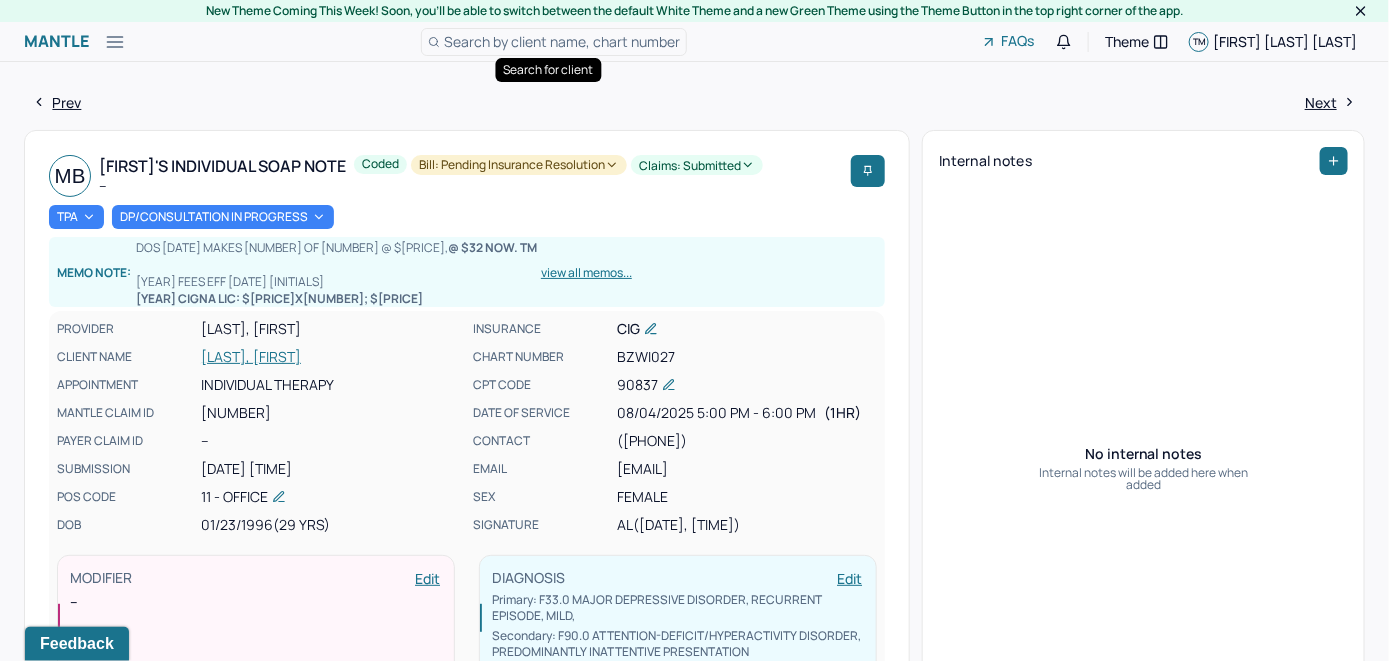 click on "Search by client name, chart number" at bounding box center (562, 41) 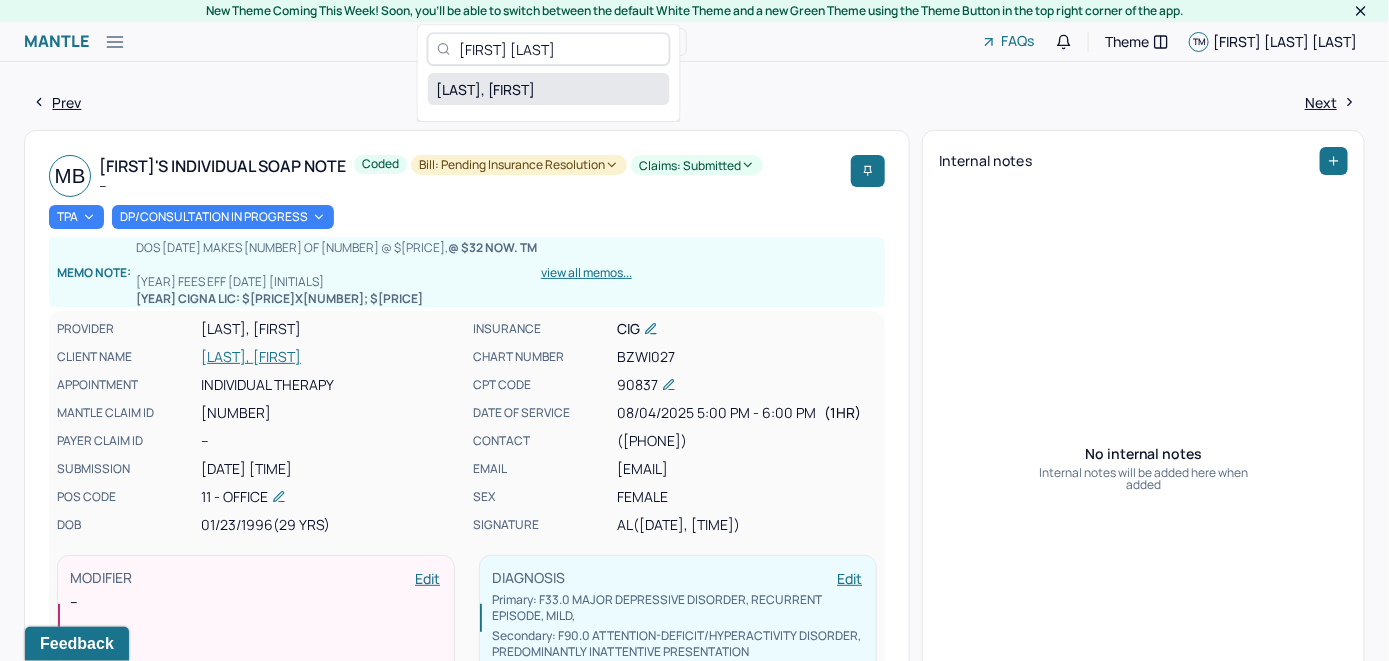 type on "[FIRST] [LAST]" 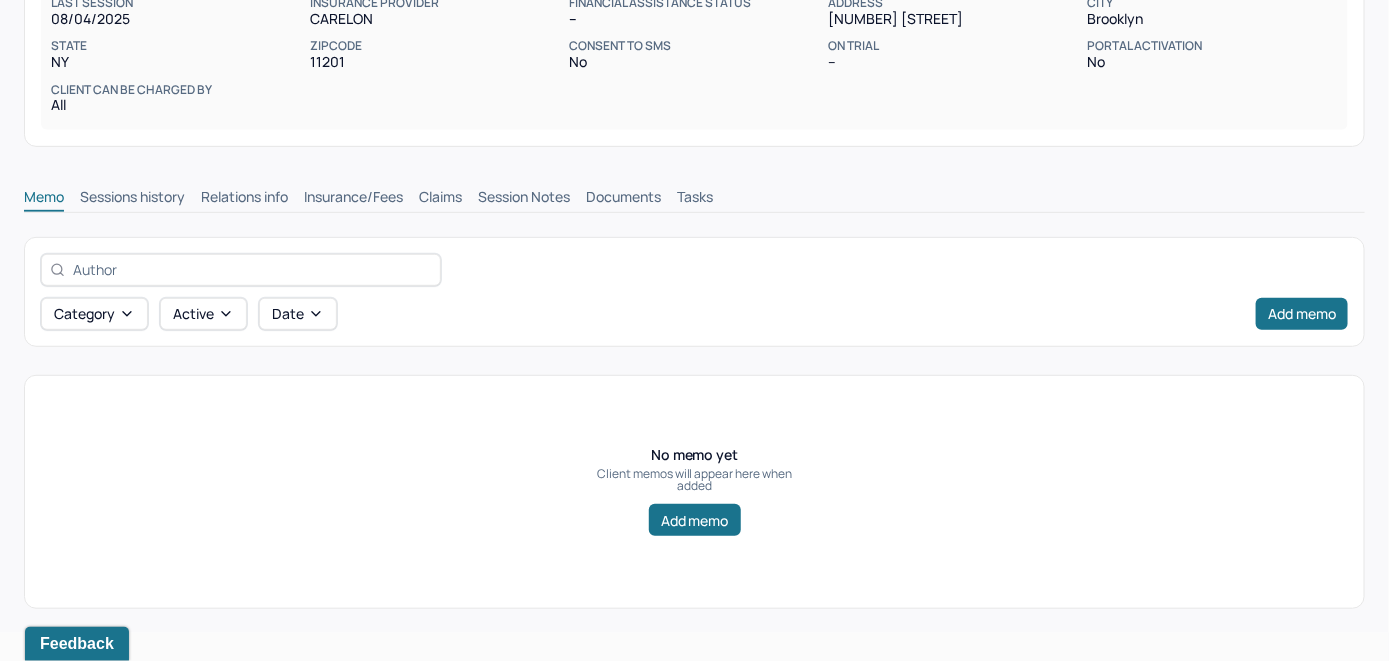 scroll, scrollTop: 314, scrollLeft: 0, axis: vertical 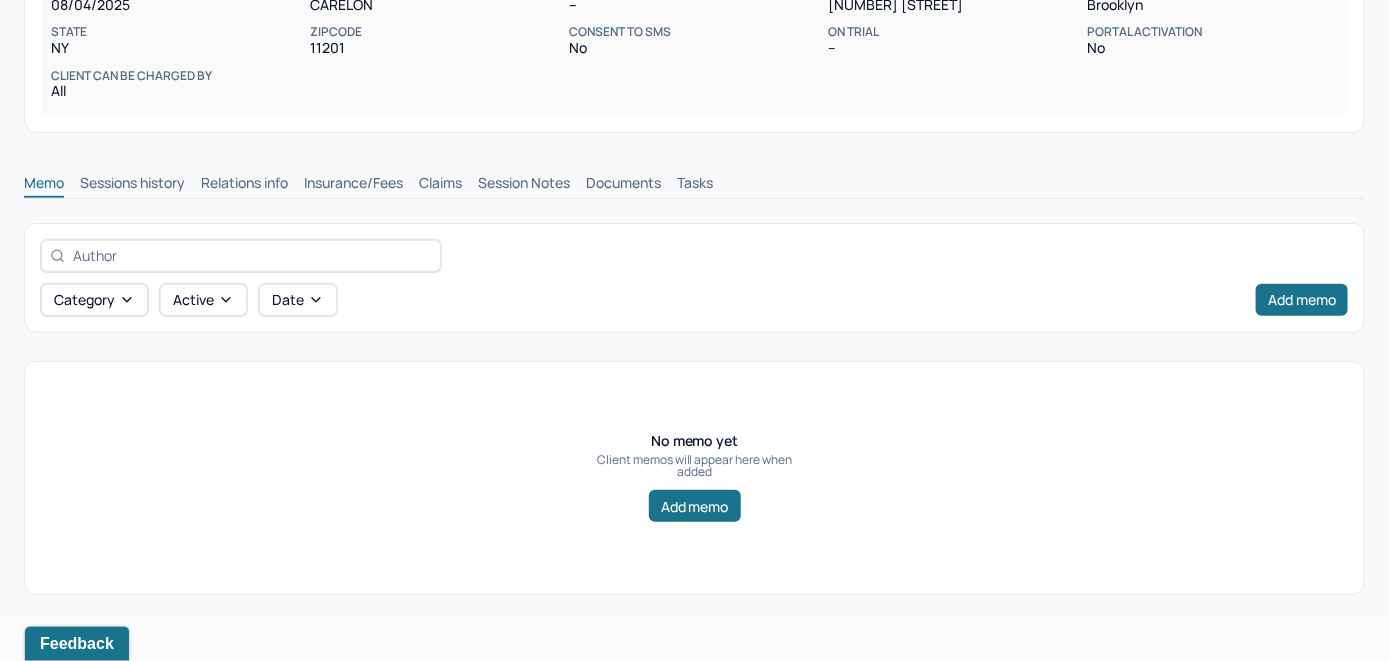 click on "Insurance/Fees" at bounding box center [353, 185] 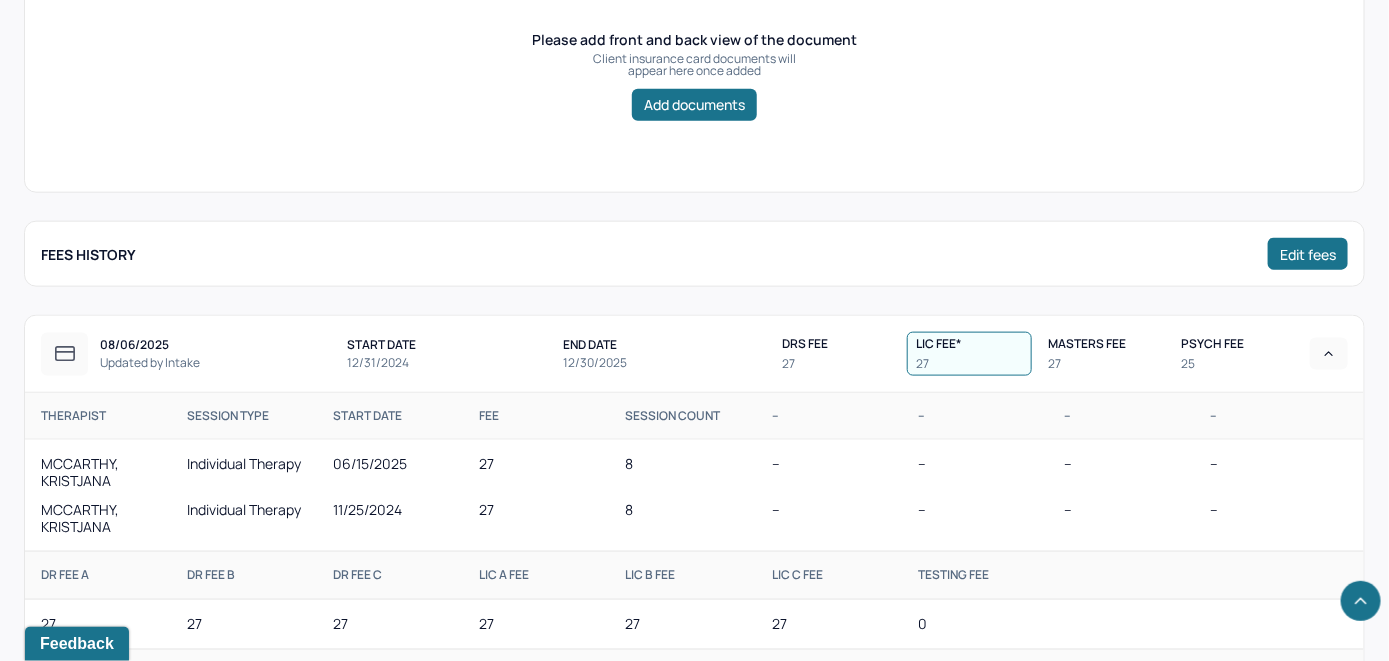 scroll, scrollTop: 814, scrollLeft: 0, axis: vertical 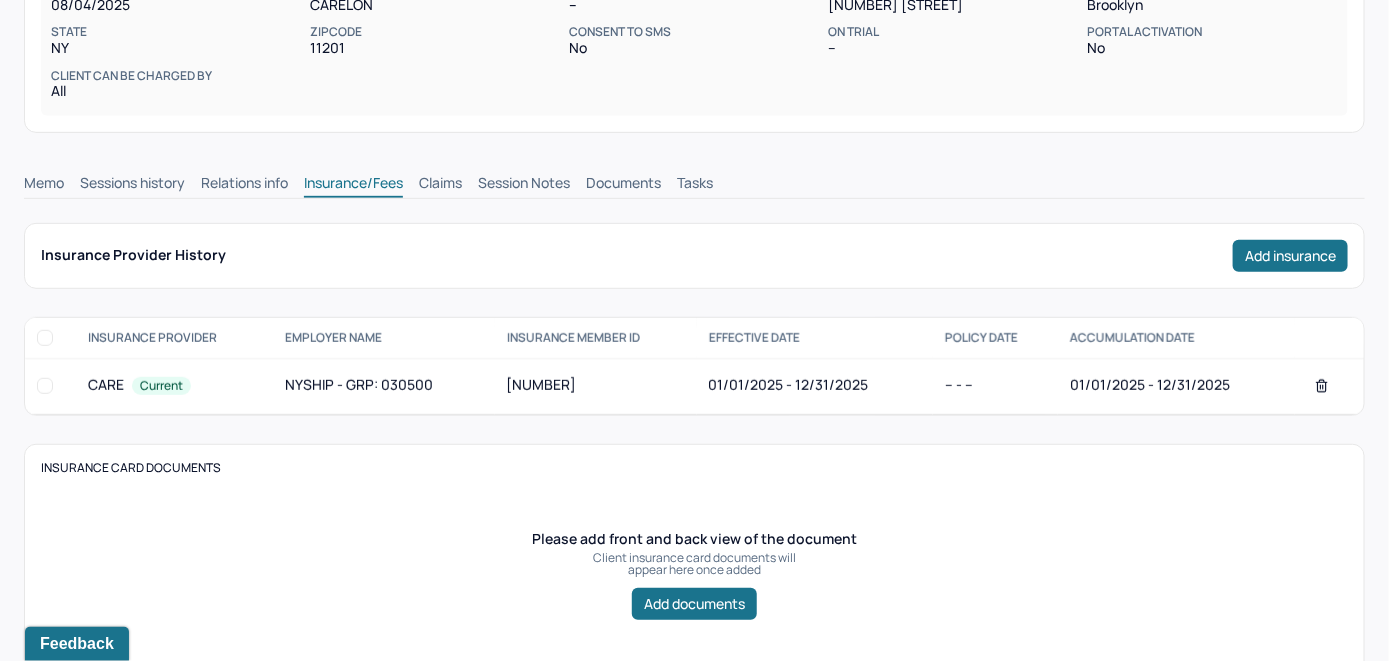 click on "Claims" at bounding box center [440, 185] 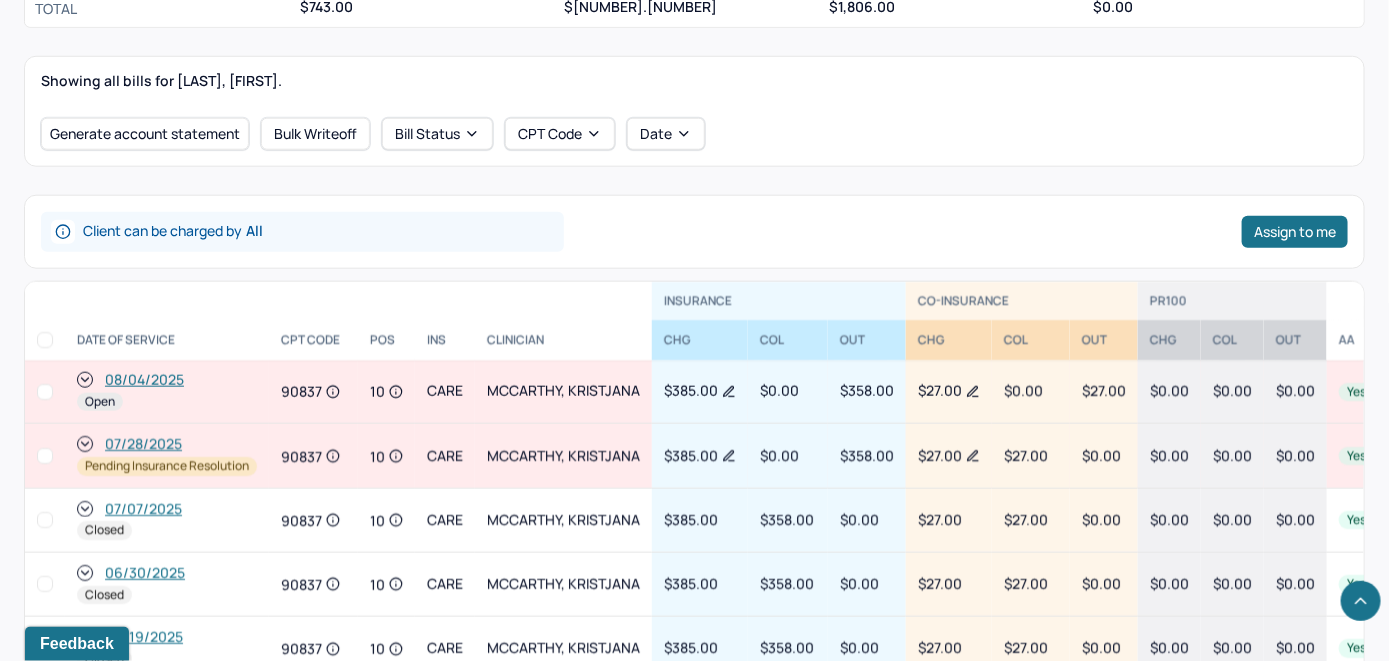 scroll, scrollTop: 1014, scrollLeft: 0, axis: vertical 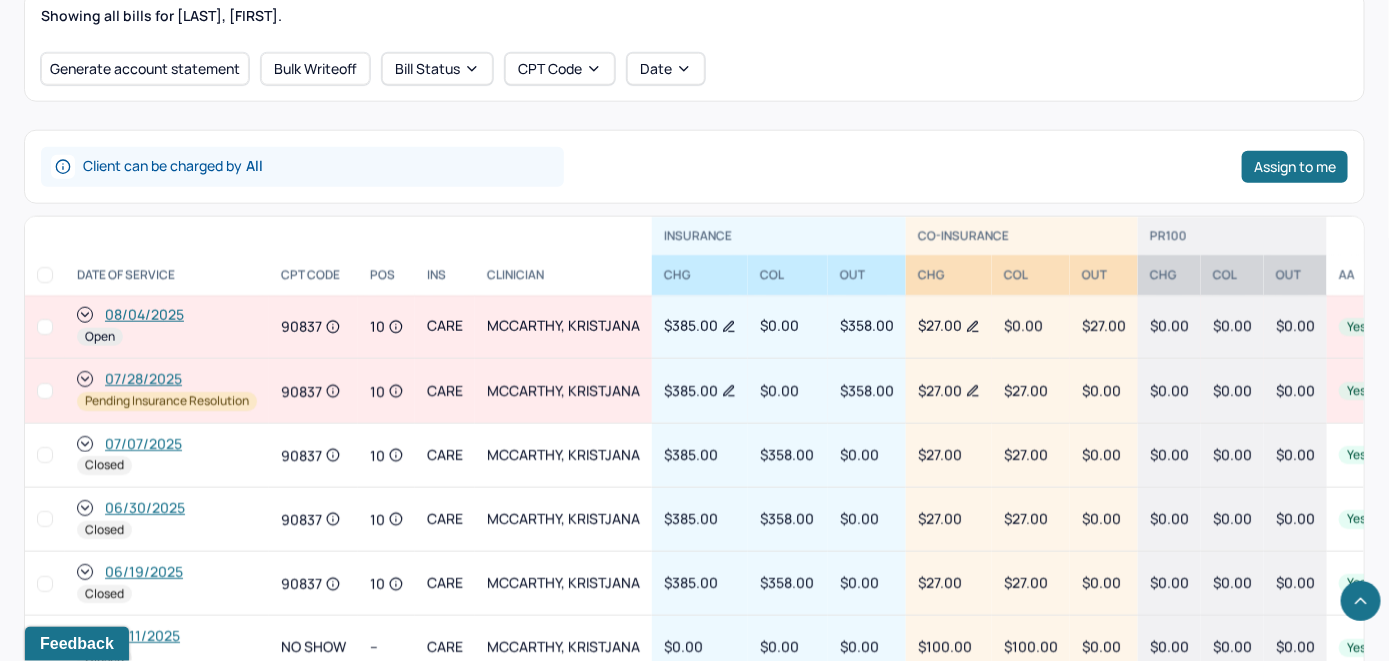 click on "08/04/2025" at bounding box center [144, 315] 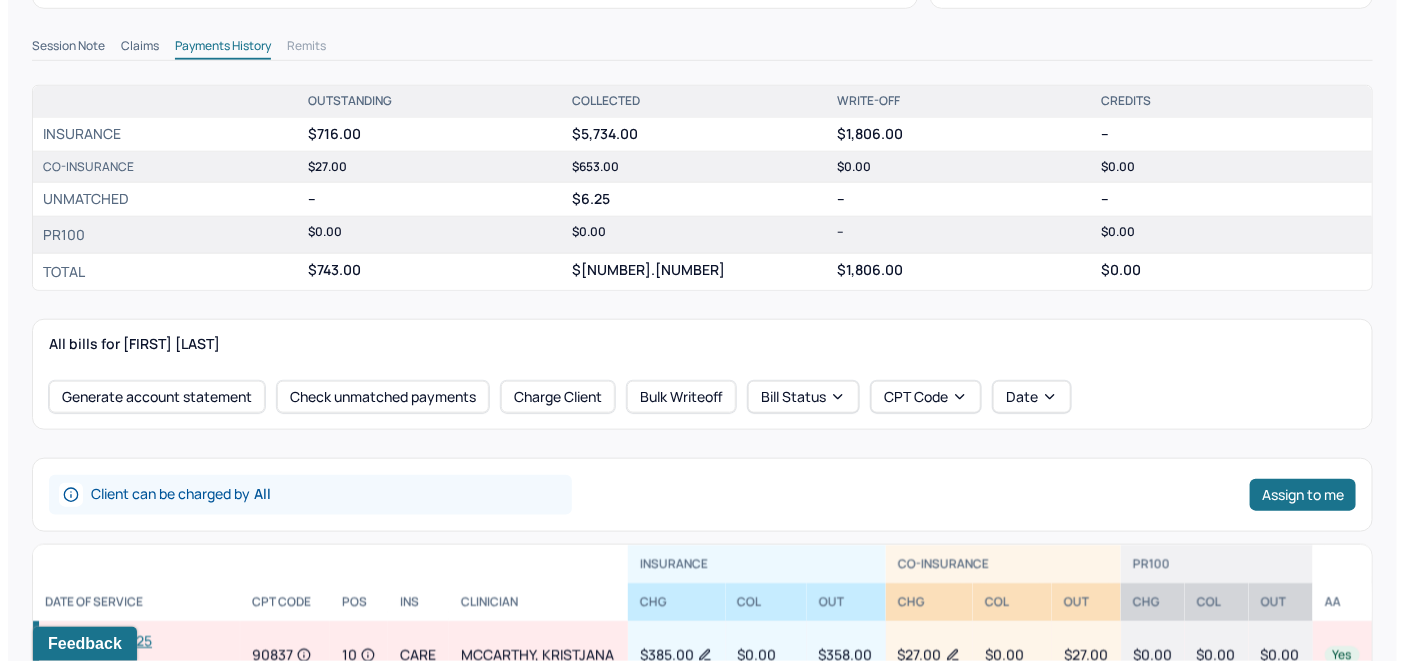 scroll, scrollTop: 700, scrollLeft: 0, axis: vertical 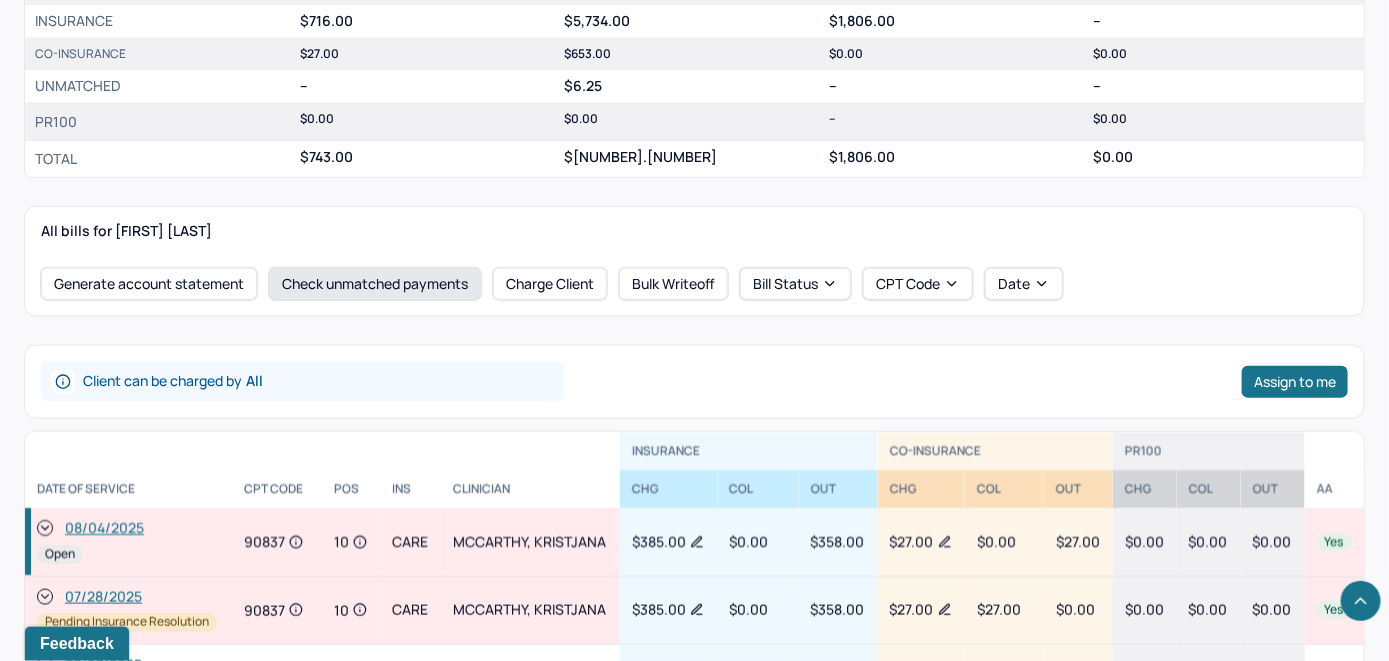 click on "Check unmatched payments" at bounding box center (375, 284) 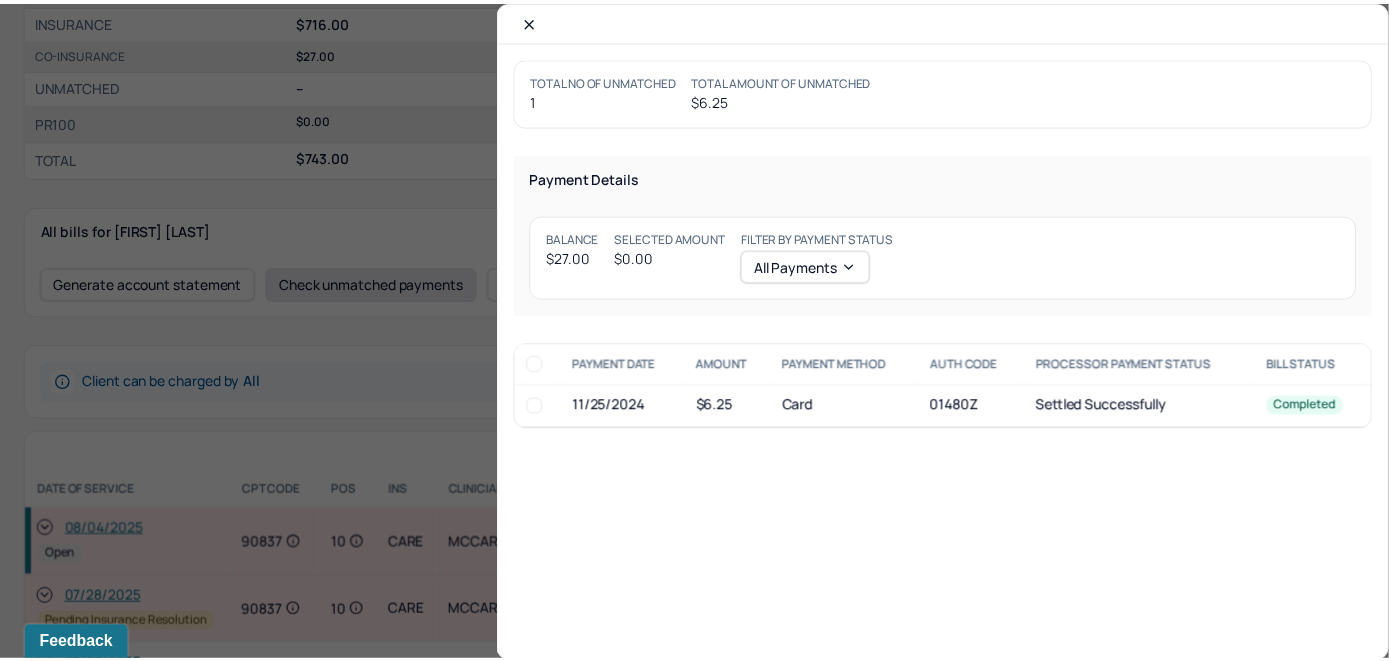 scroll, scrollTop: 715, scrollLeft: 0, axis: vertical 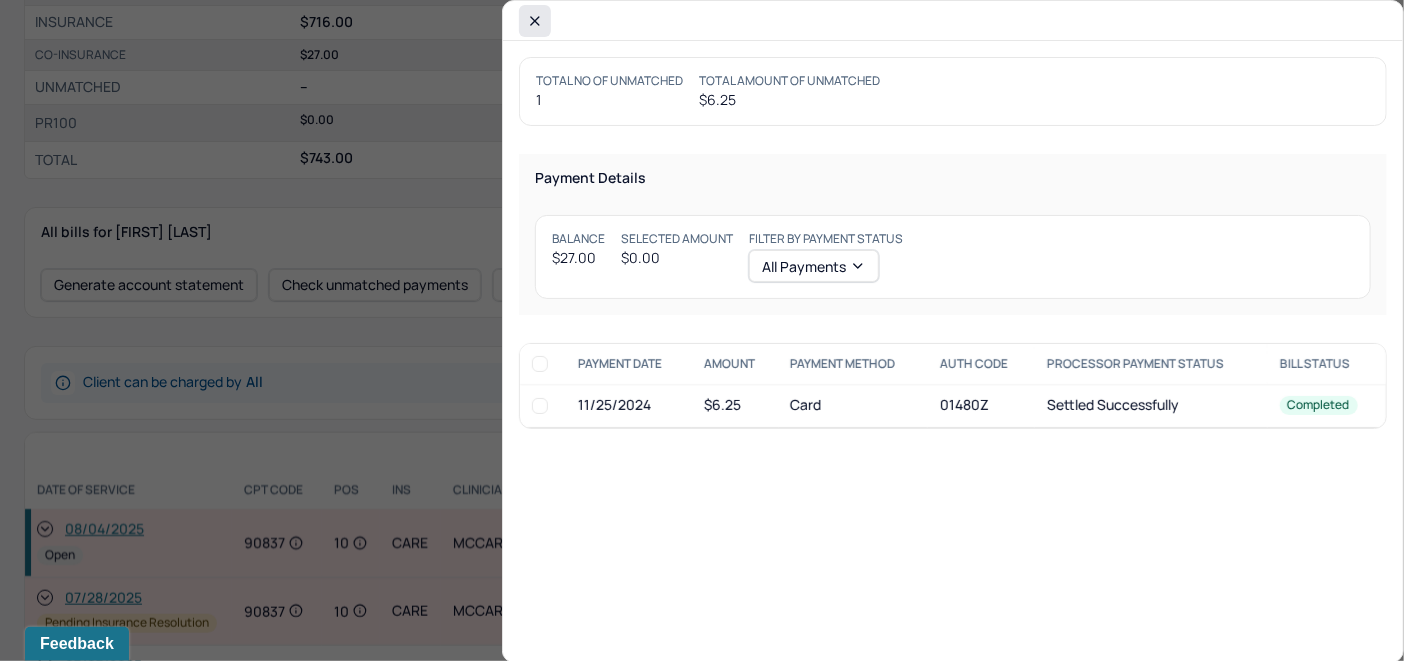 click 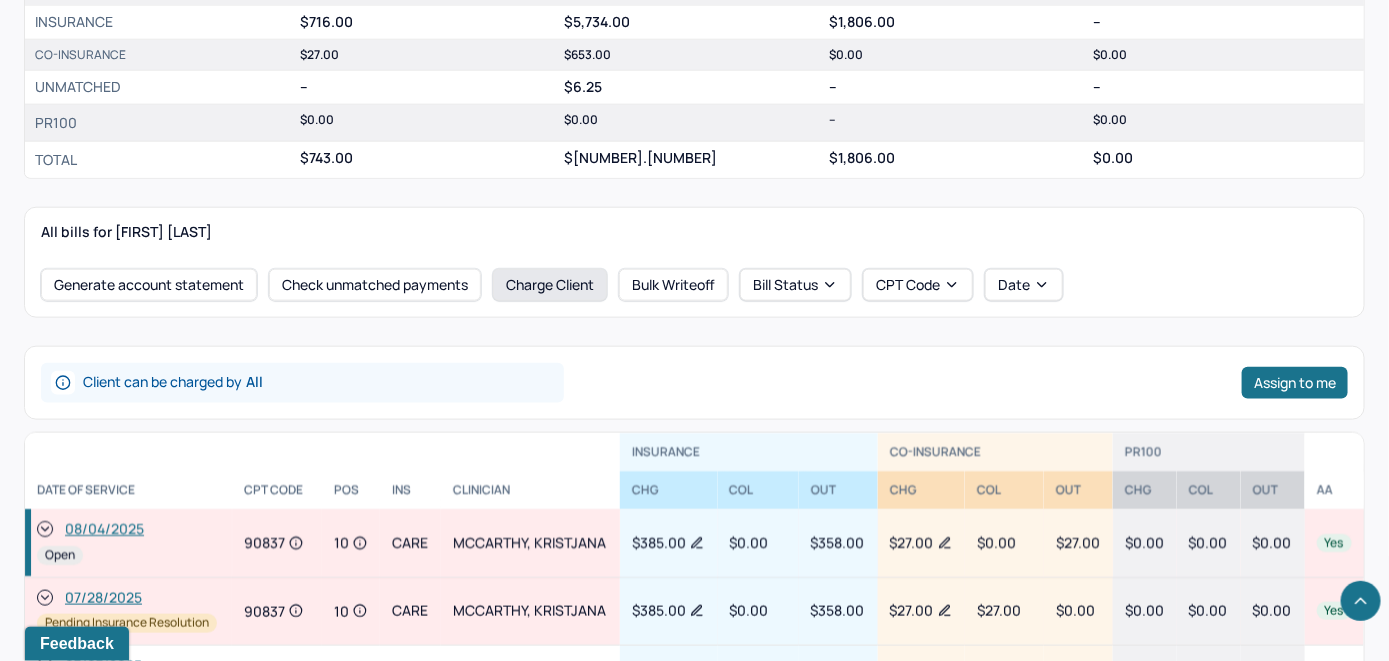 click on "Charge Client" at bounding box center (550, 285) 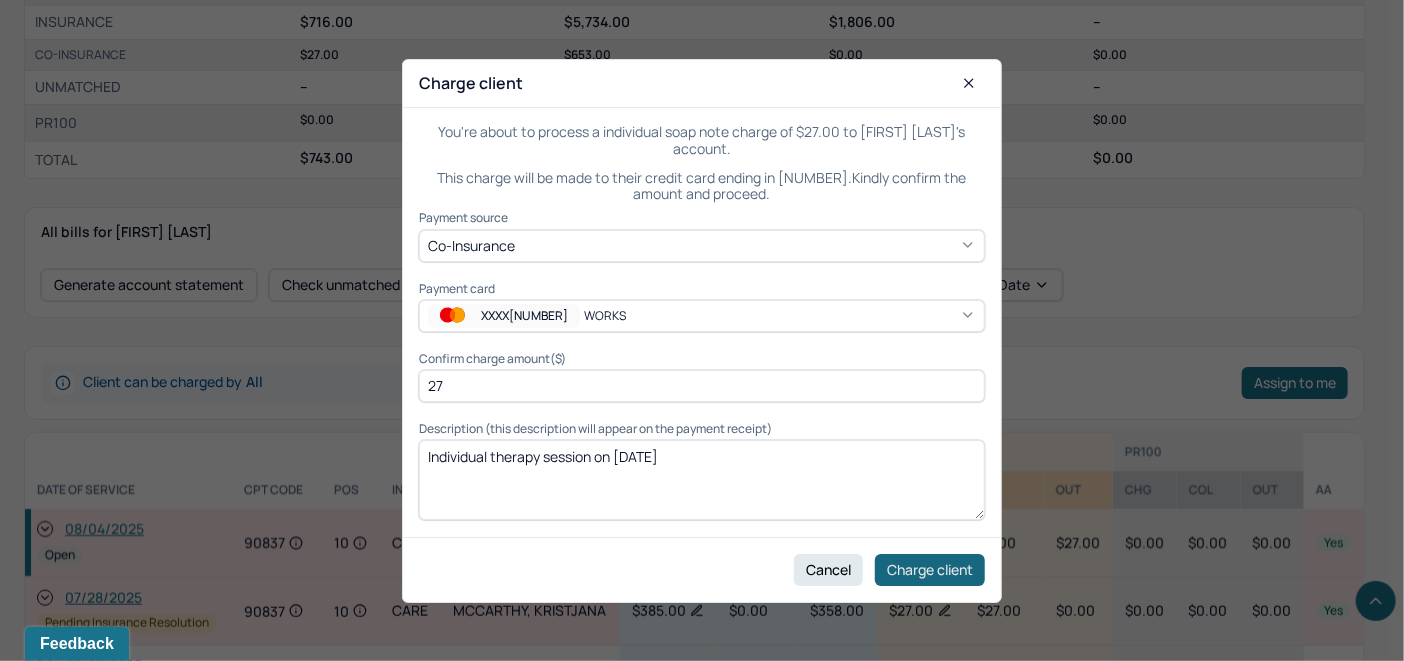 click on "Charge client" at bounding box center [930, 569] 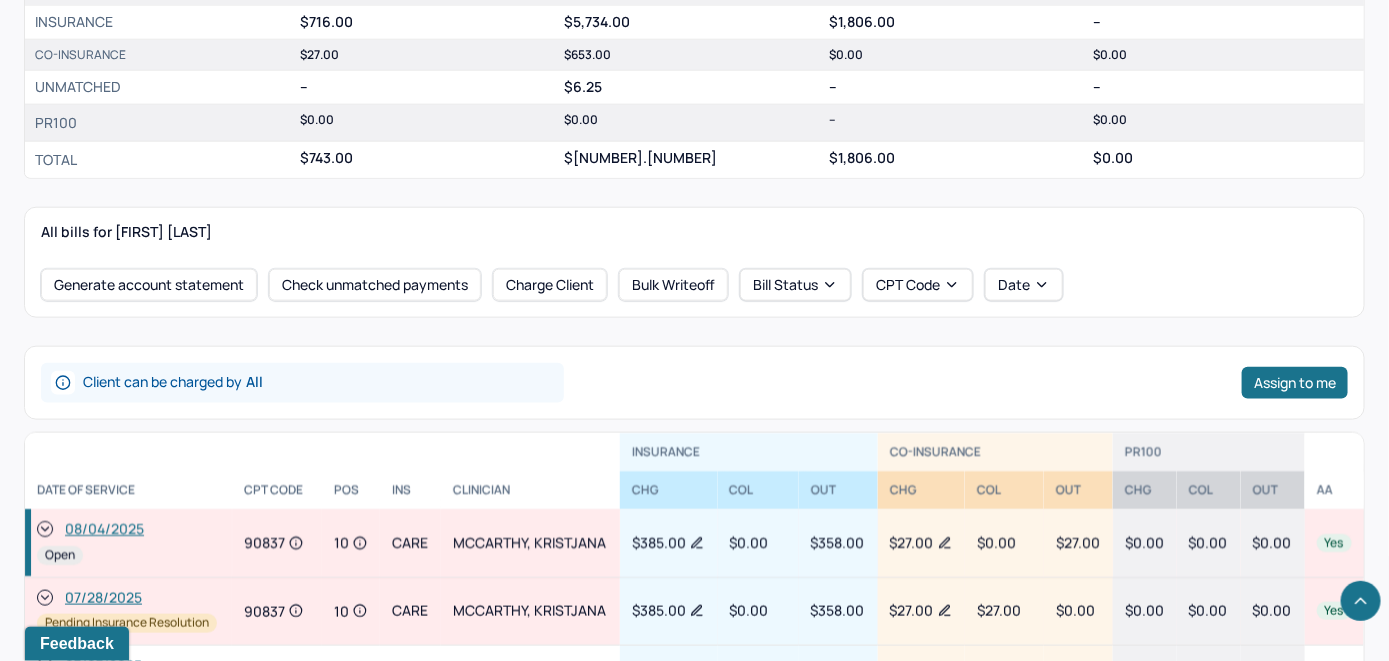 click 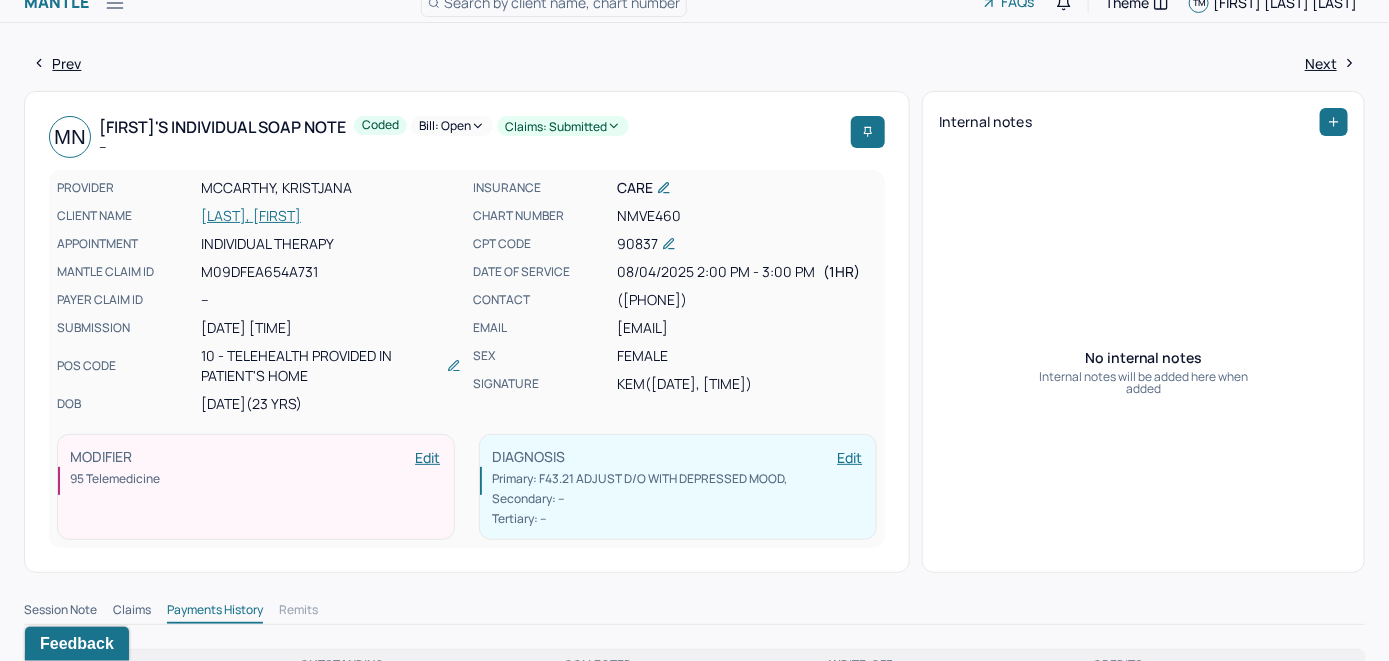 scroll, scrollTop: 0, scrollLeft: 0, axis: both 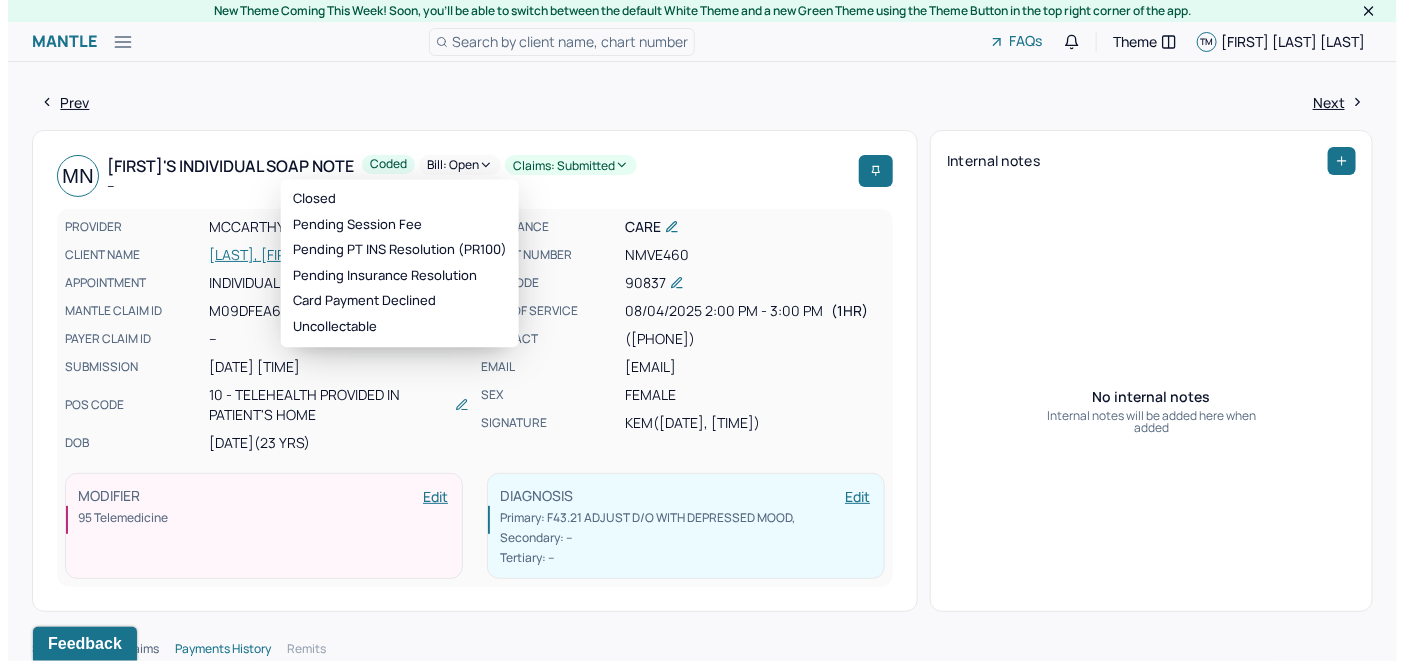 click on "Bill: Open" at bounding box center [452, 165] 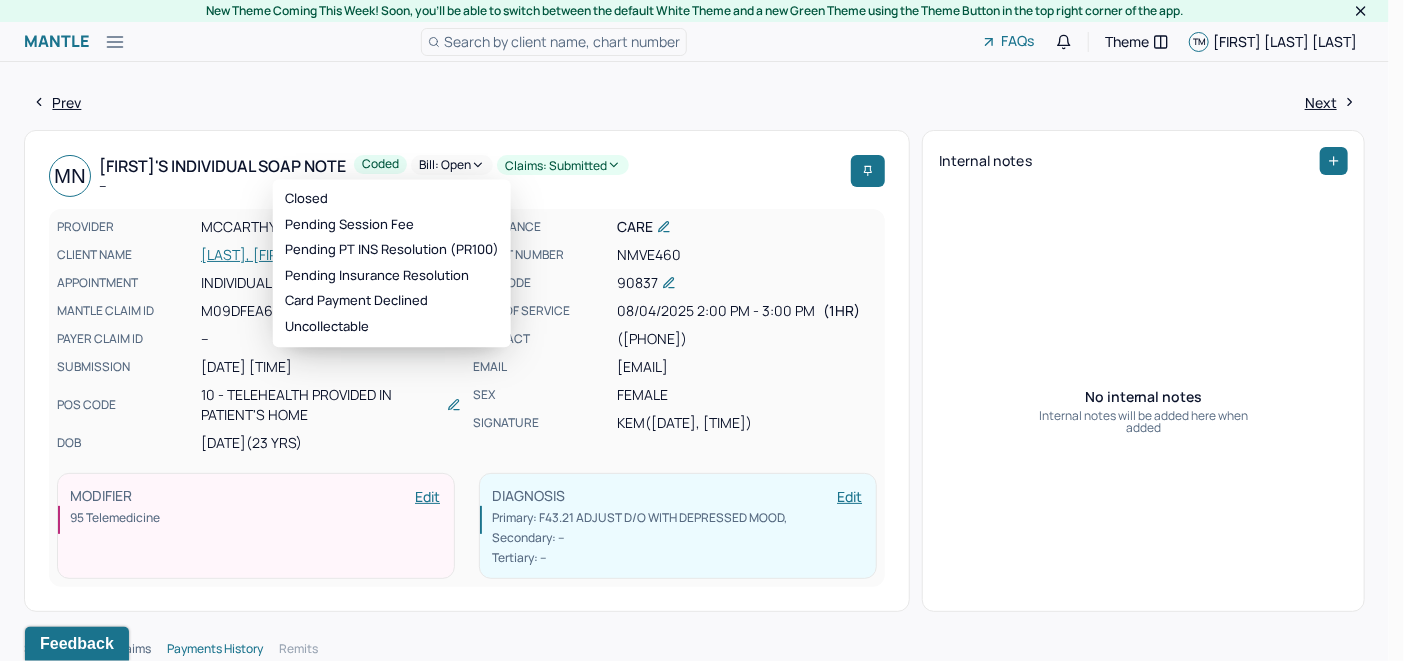 click on "No internal notes Internal notes will be added here when added" at bounding box center [1143, 411] 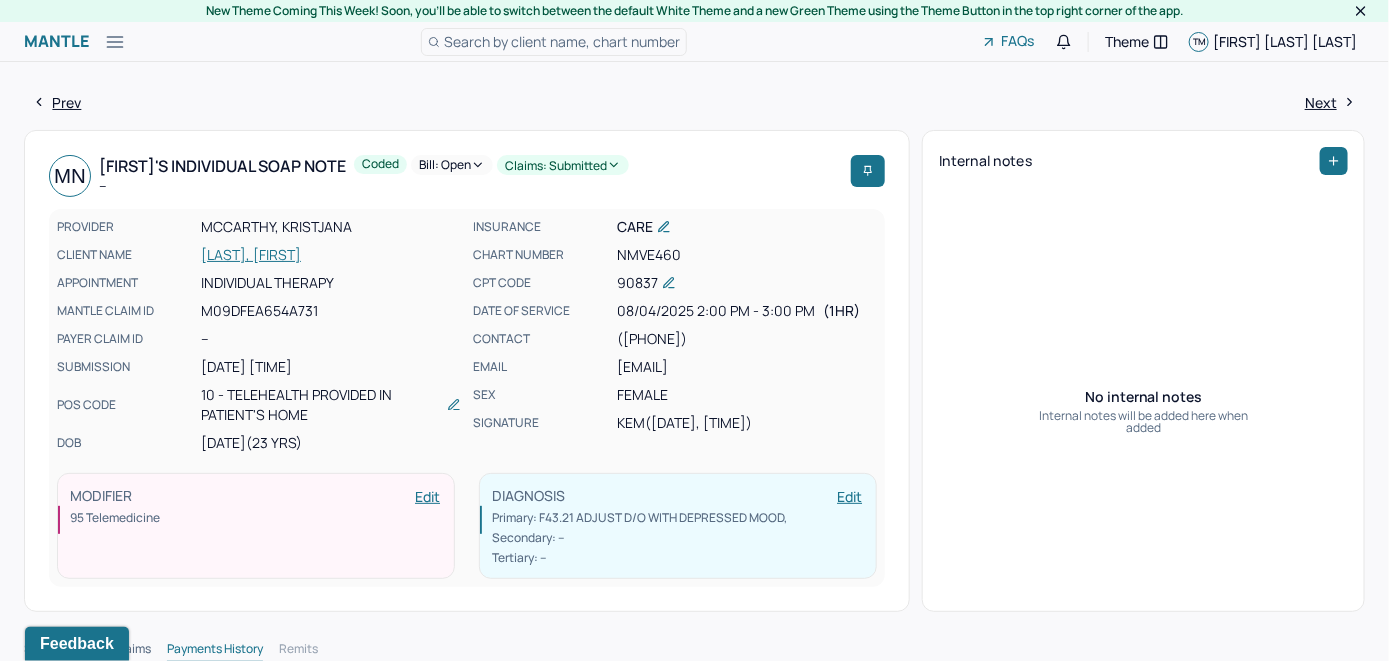scroll, scrollTop: 0, scrollLeft: 12, axis: horizontal 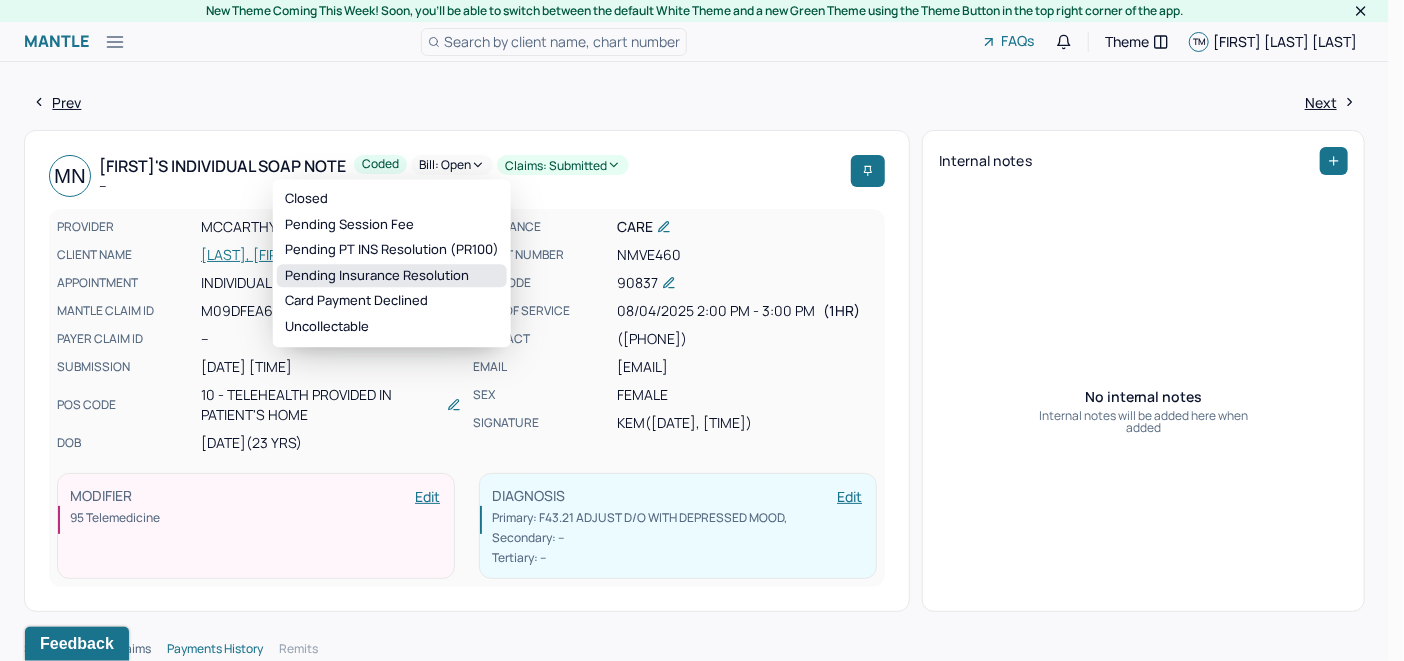 click on "Pending Insurance Resolution" at bounding box center (392, 276) 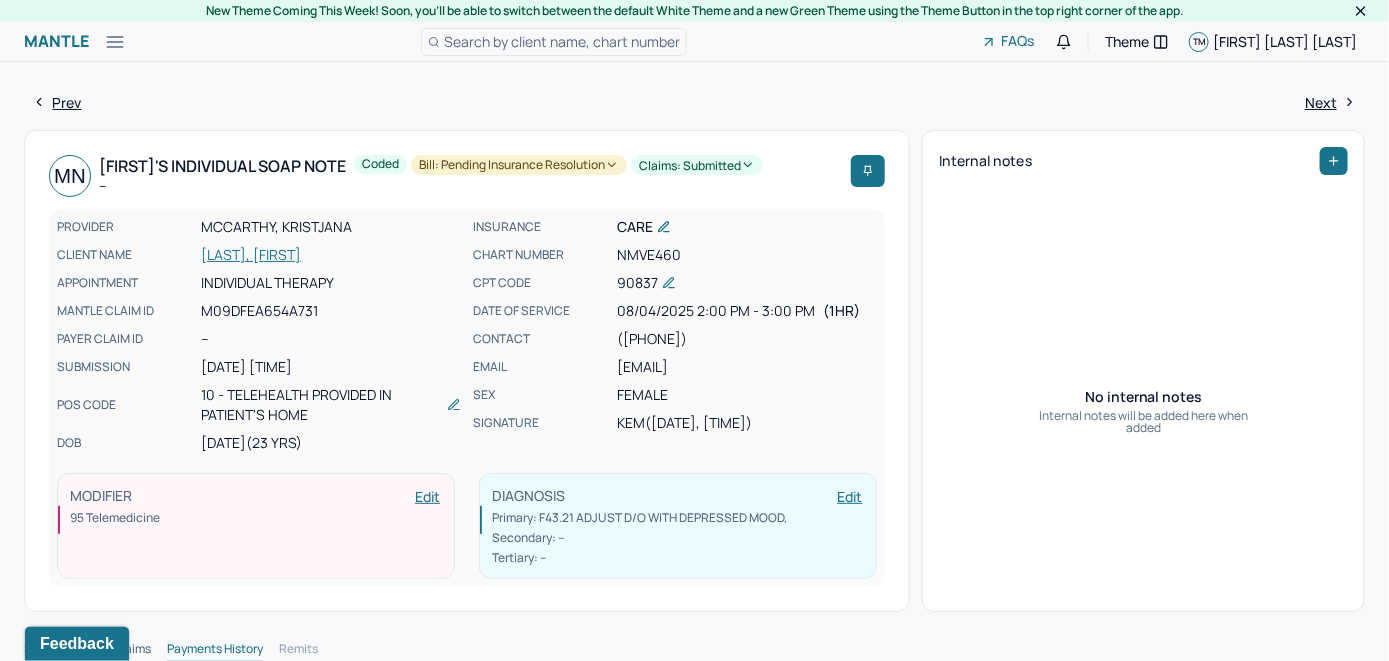 click on "Search by client name, chart number" at bounding box center [562, 41] 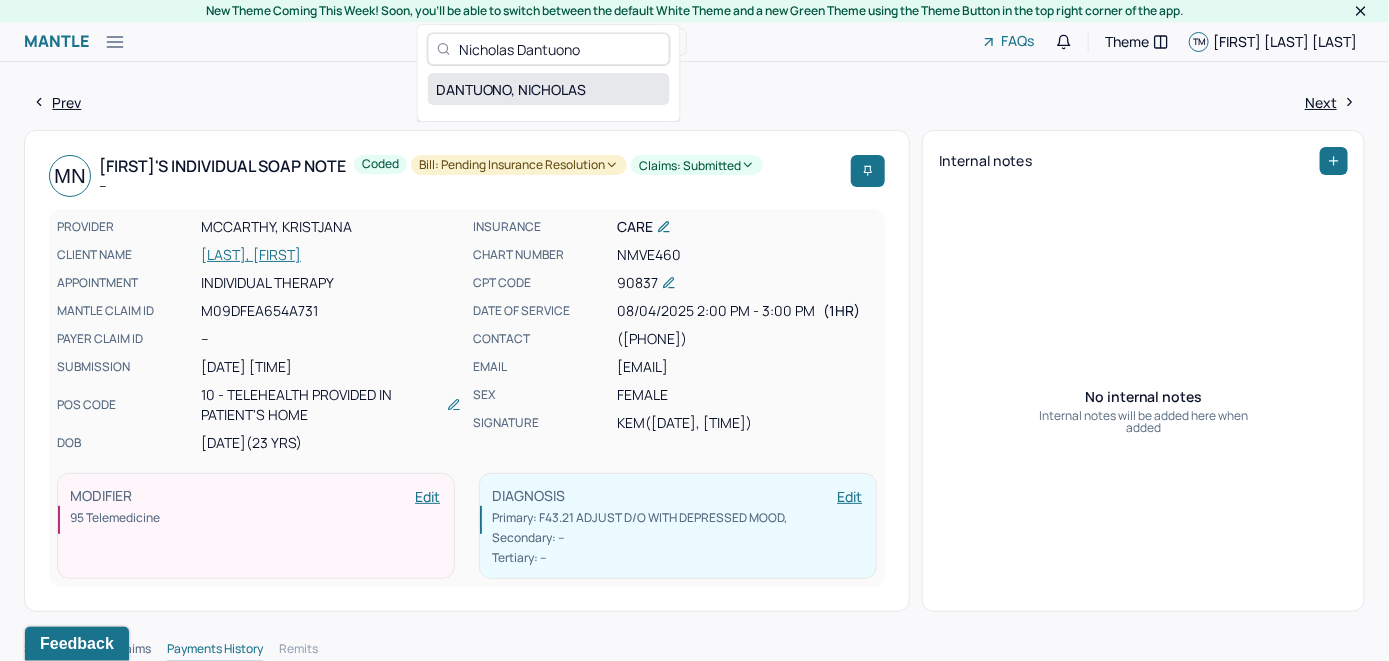 type on "Nicholas Dantuono" 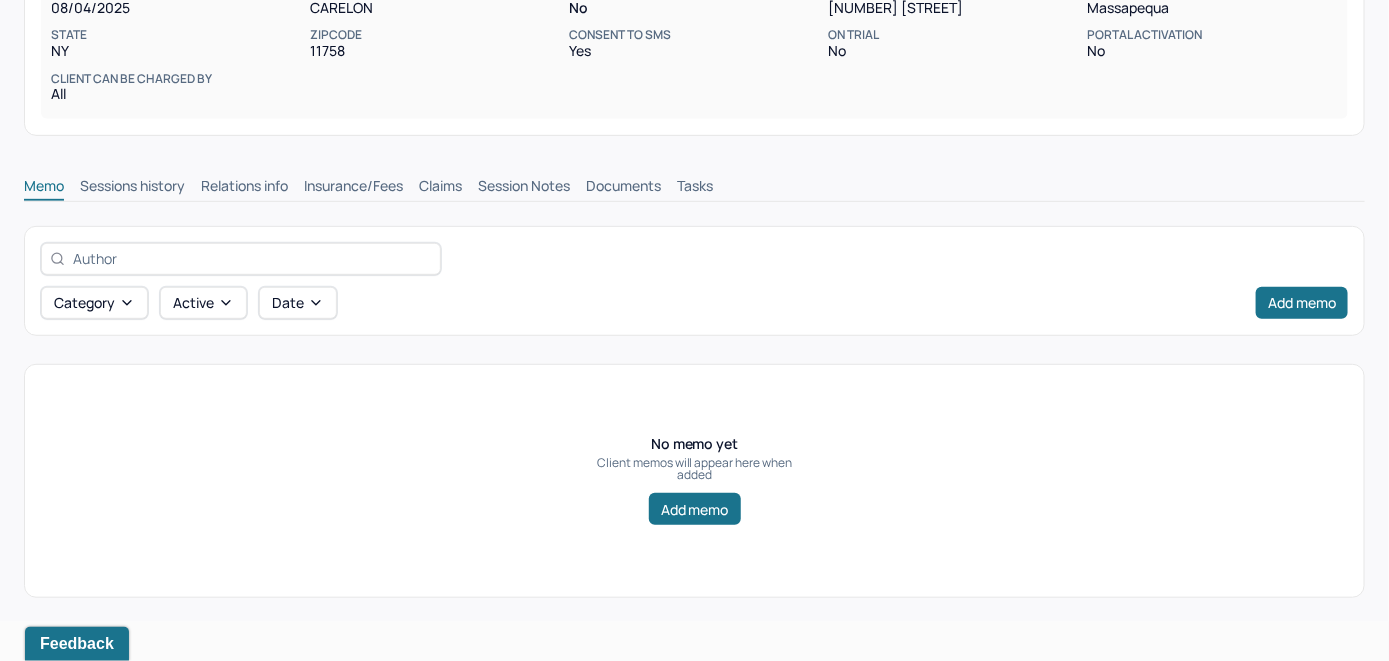 scroll, scrollTop: 314, scrollLeft: 0, axis: vertical 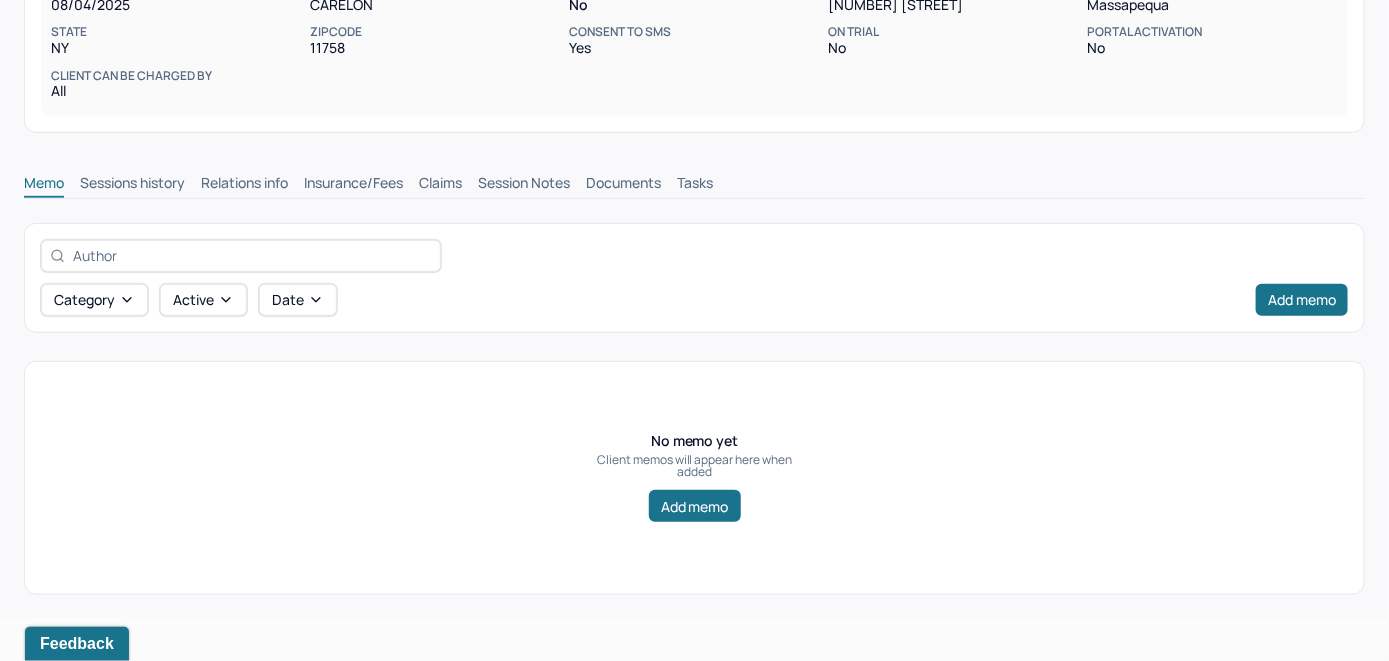 click on "Insurance/Fees" at bounding box center (353, 185) 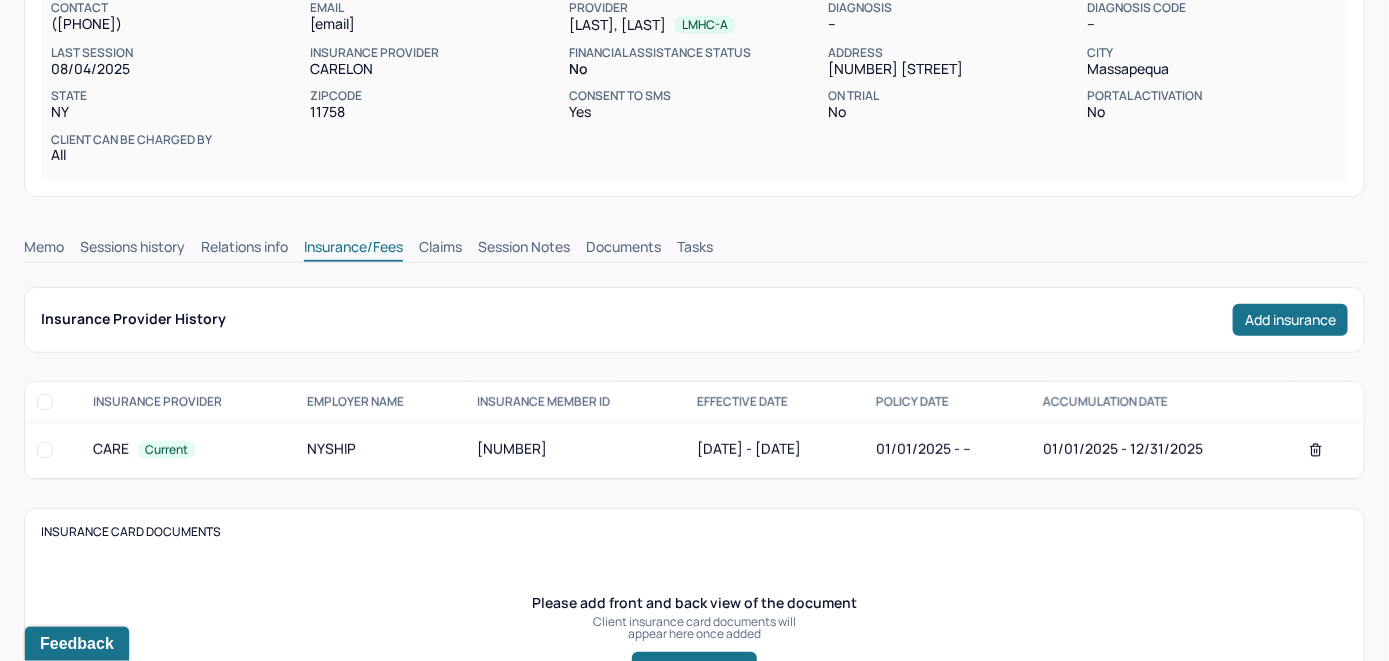 scroll, scrollTop: 214, scrollLeft: 0, axis: vertical 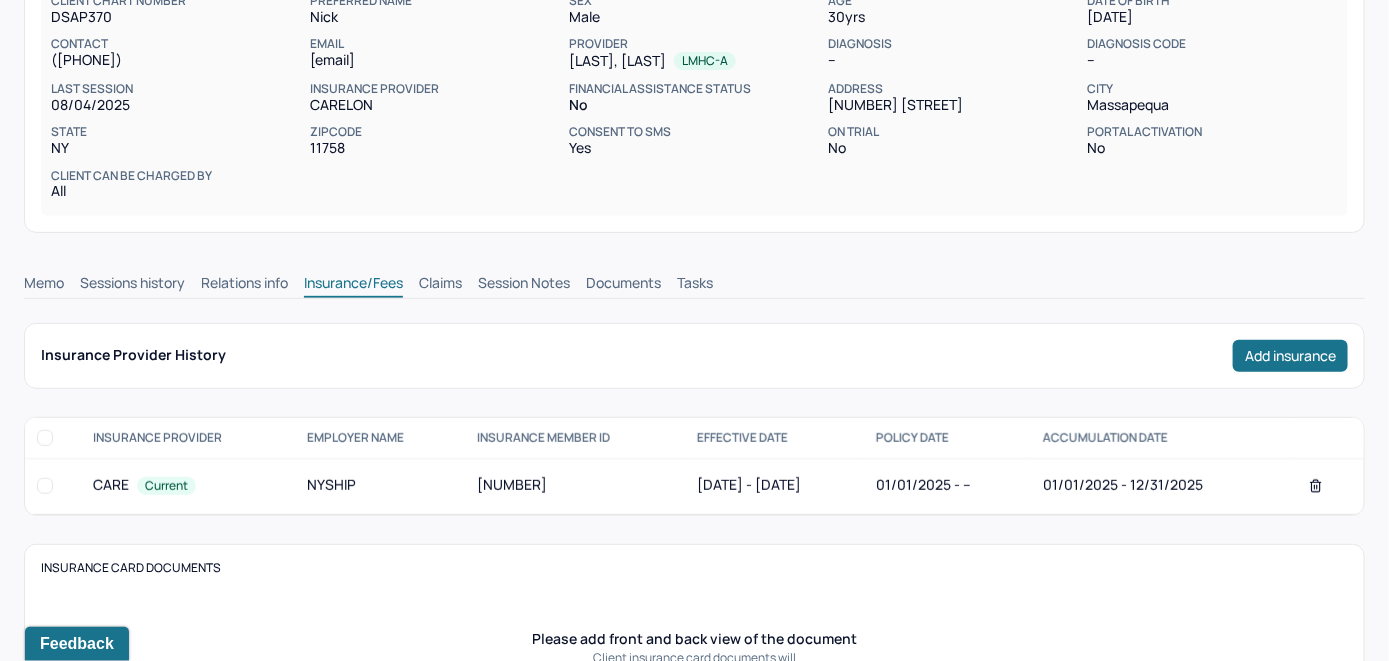 click on "Claims" at bounding box center (440, 285) 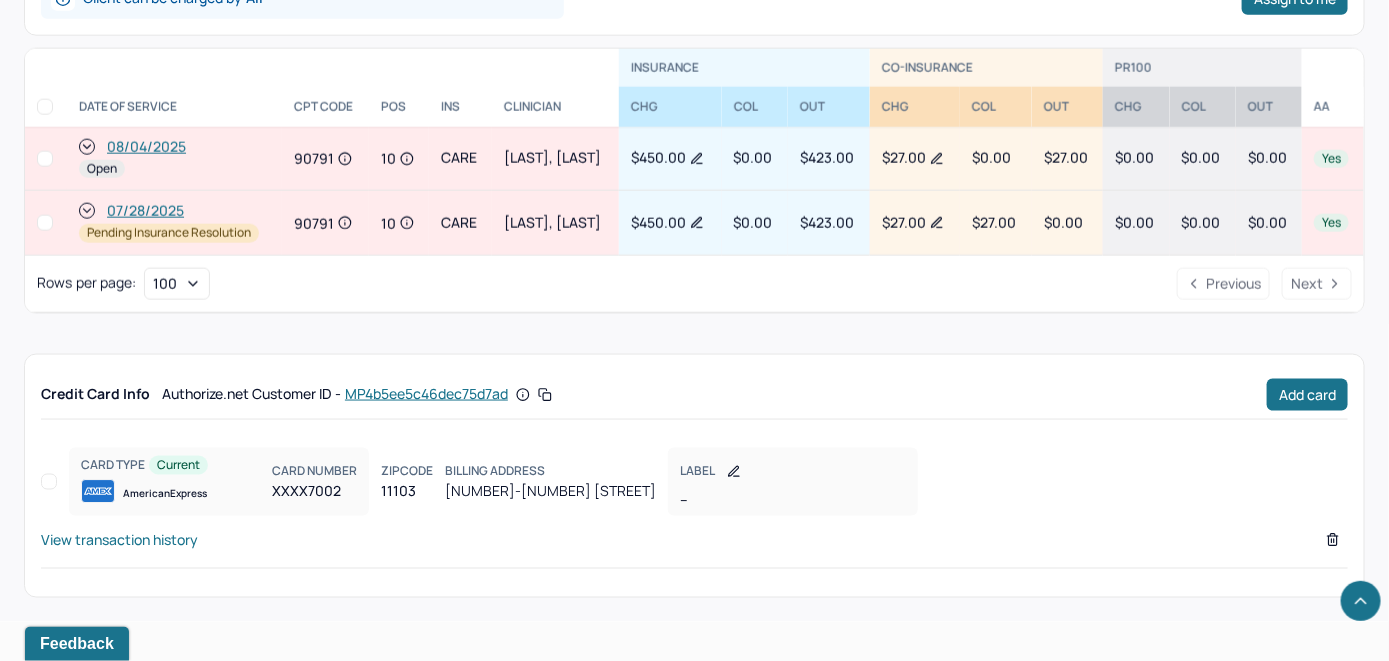 scroll, scrollTop: 948, scrollLeft: 0, axis: vertical 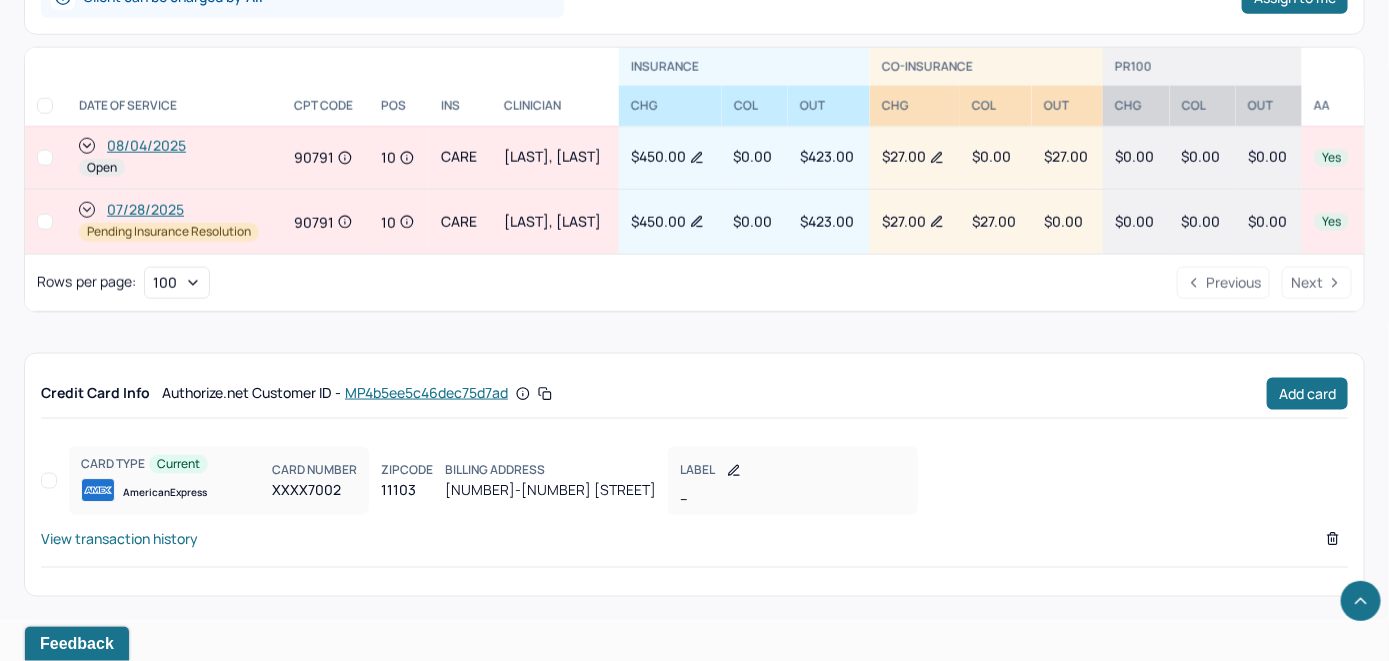 click on "08/04/2025" at bounding box center (146, 146) 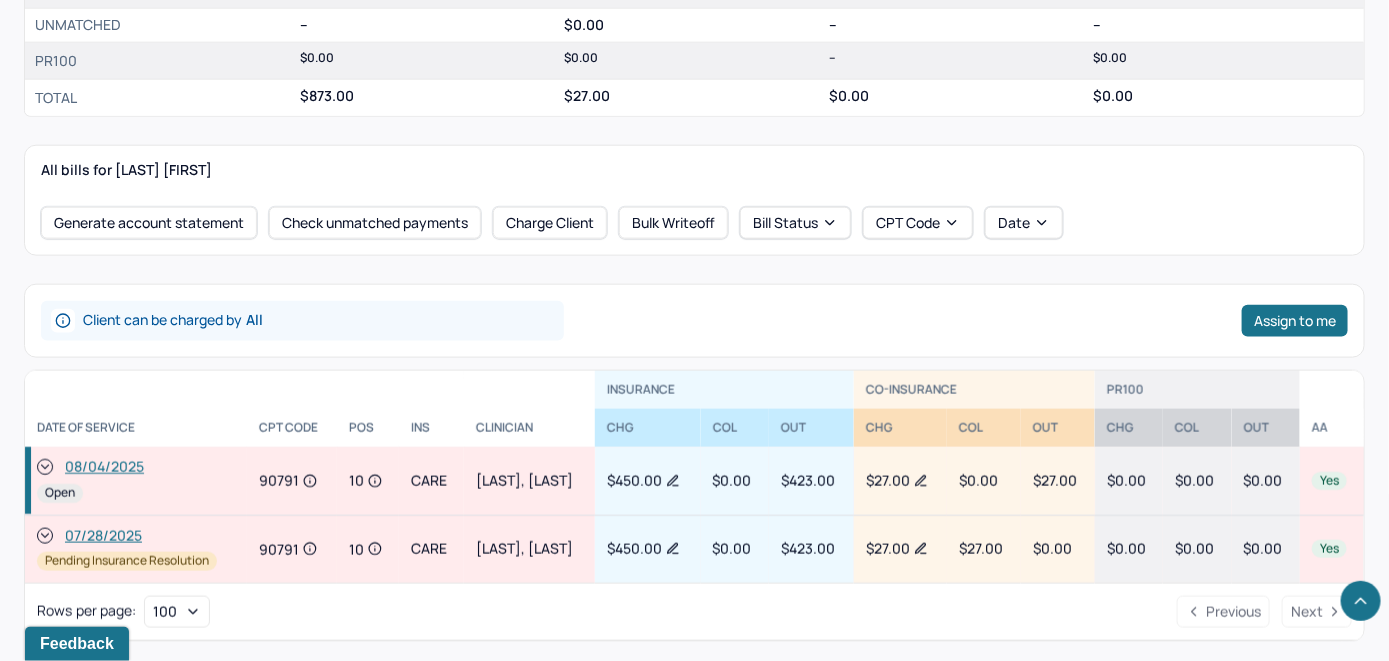 scroll, scrollTop: 778, scrollLeft: 0, axis: vertical 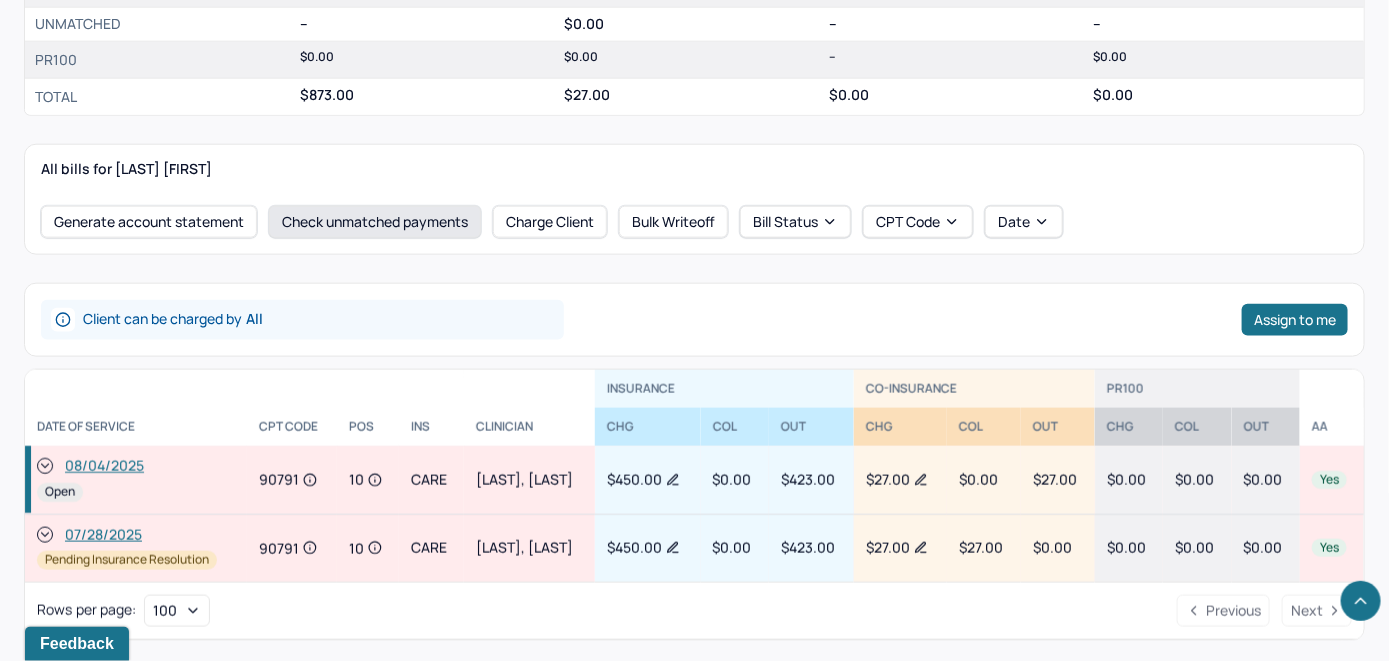 click on "Check unmatched payments" at bounding box center (375, 222) 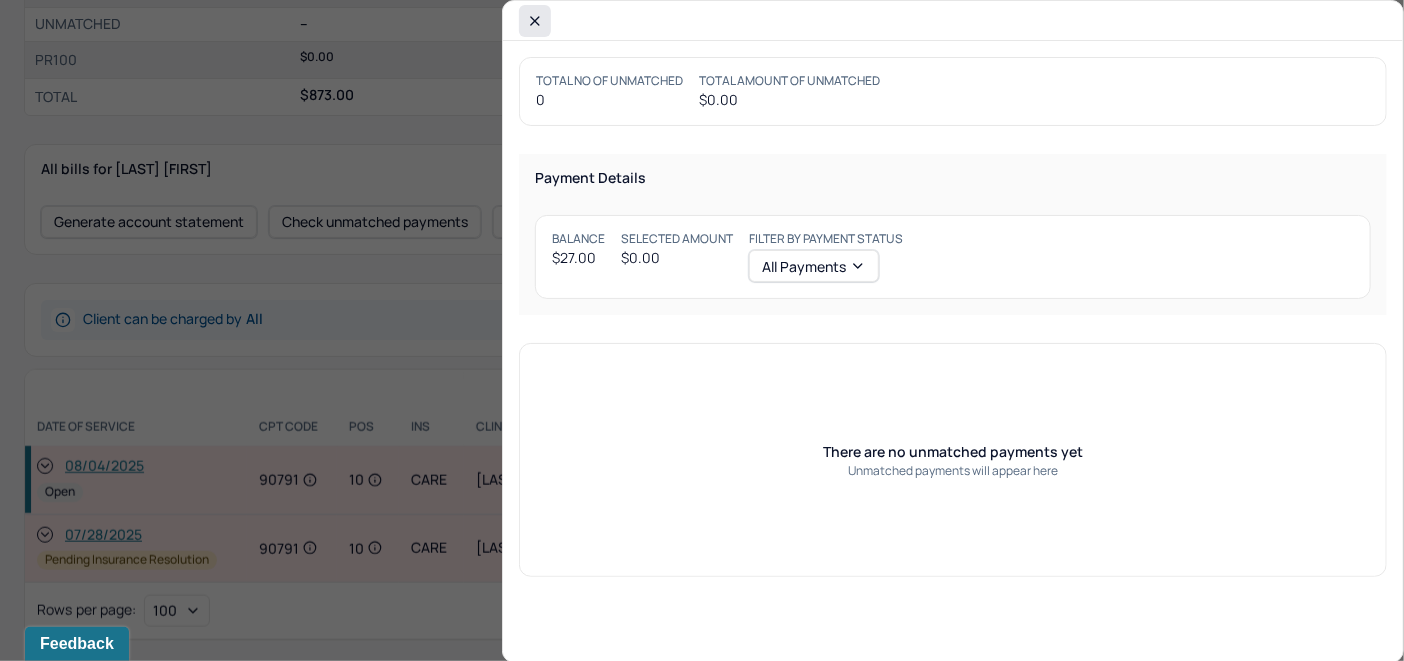 click 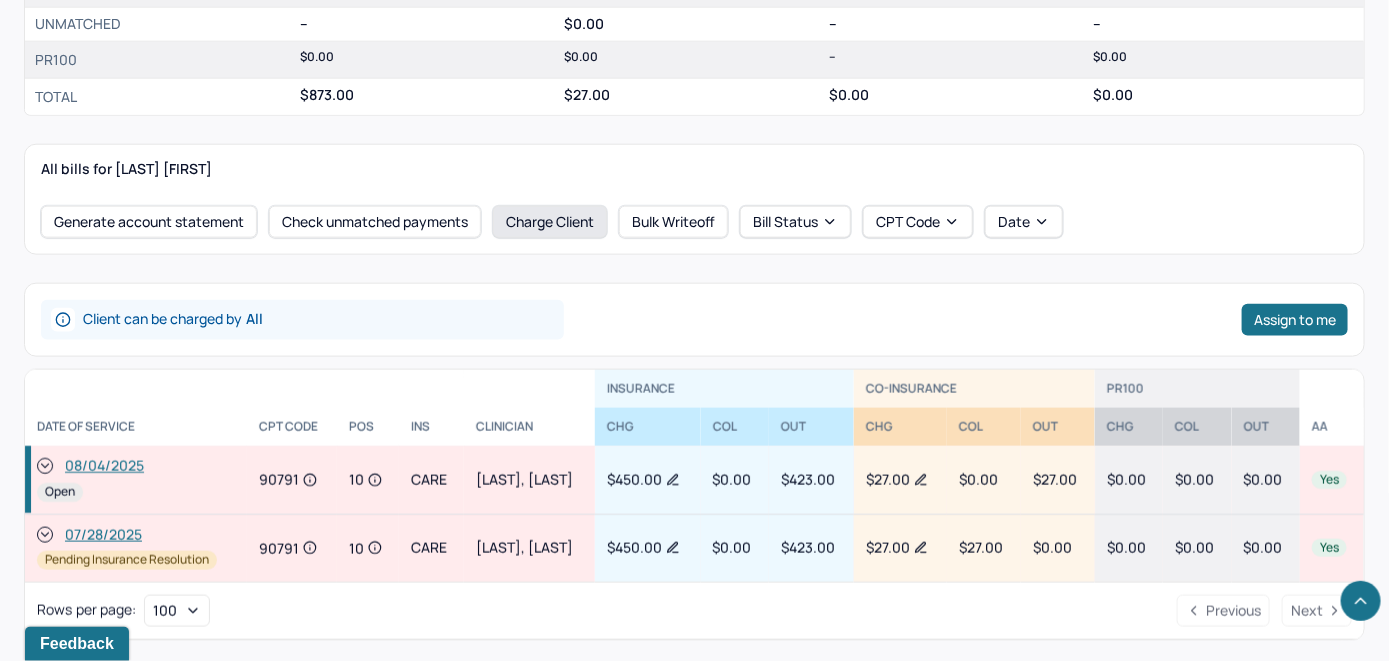 click on "Charge Client" at bounding box center [550, 222] 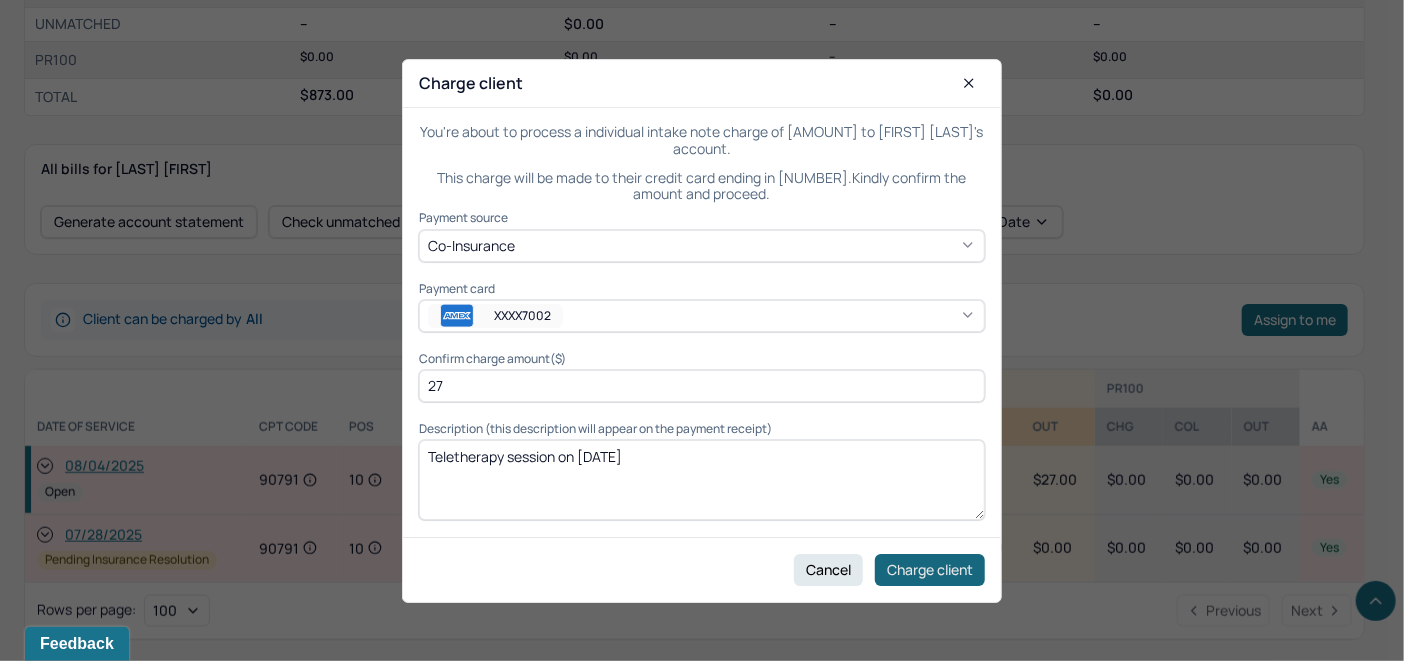 click on "Charge client" at bounding box center (930, 569) 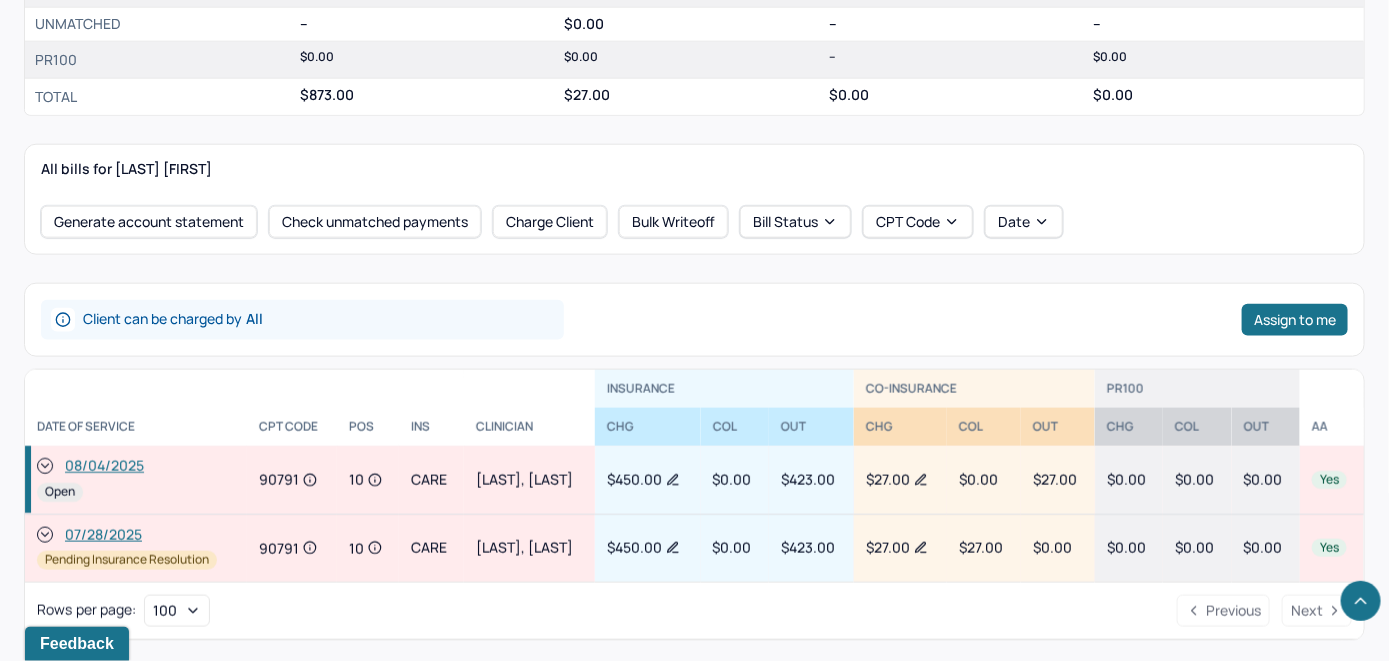 click 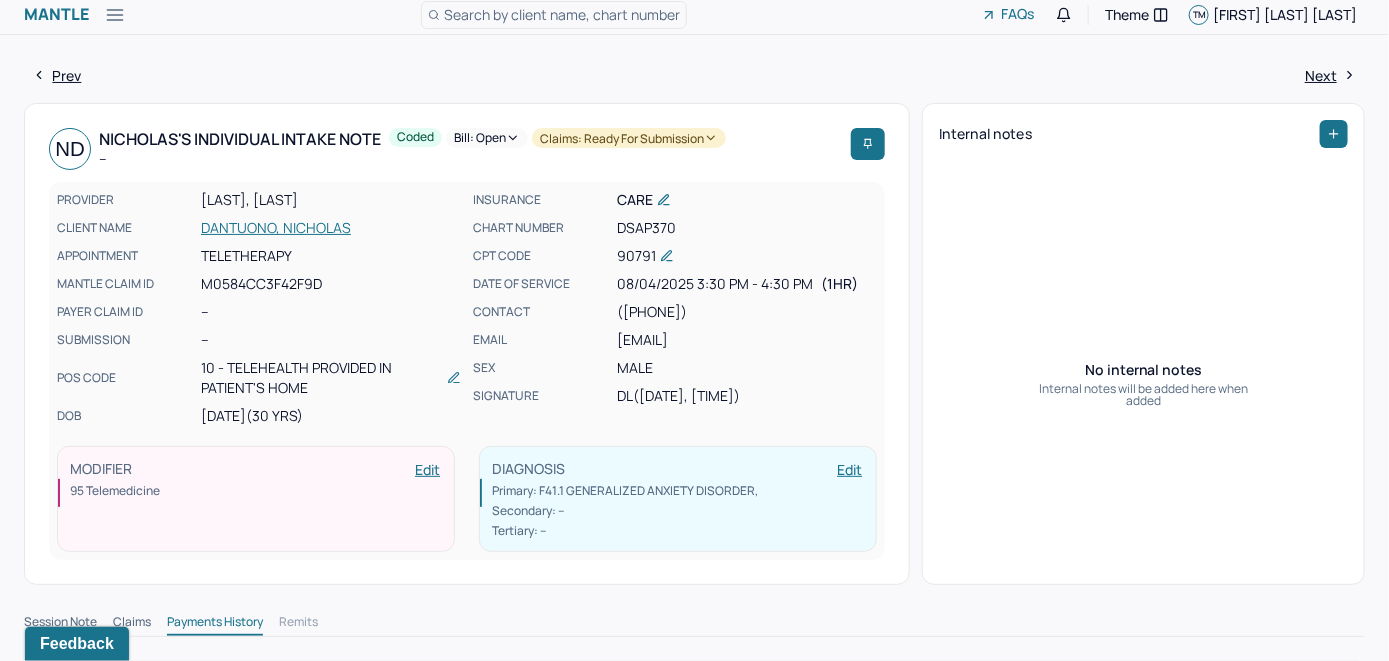 scroll, scrollTop: 0, scrollLeft: 0, axis: both 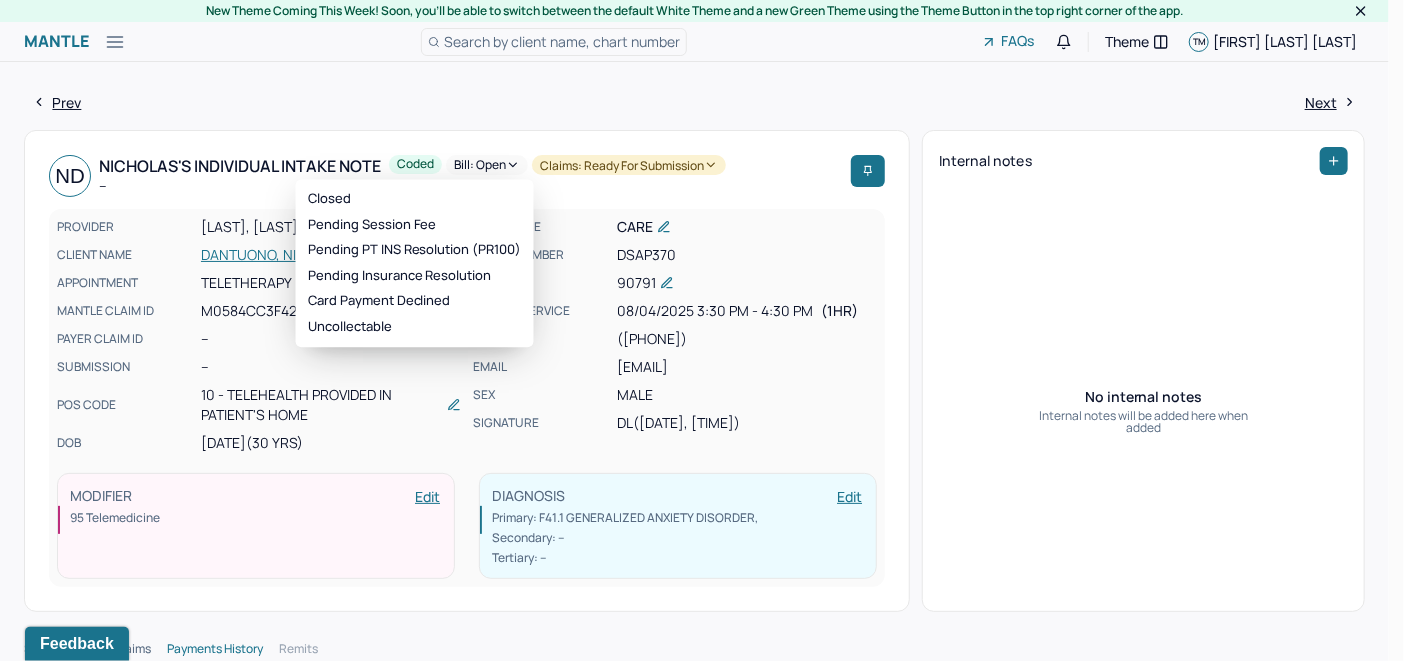 click on "Bill: Open" at bounding box center (487, 165) 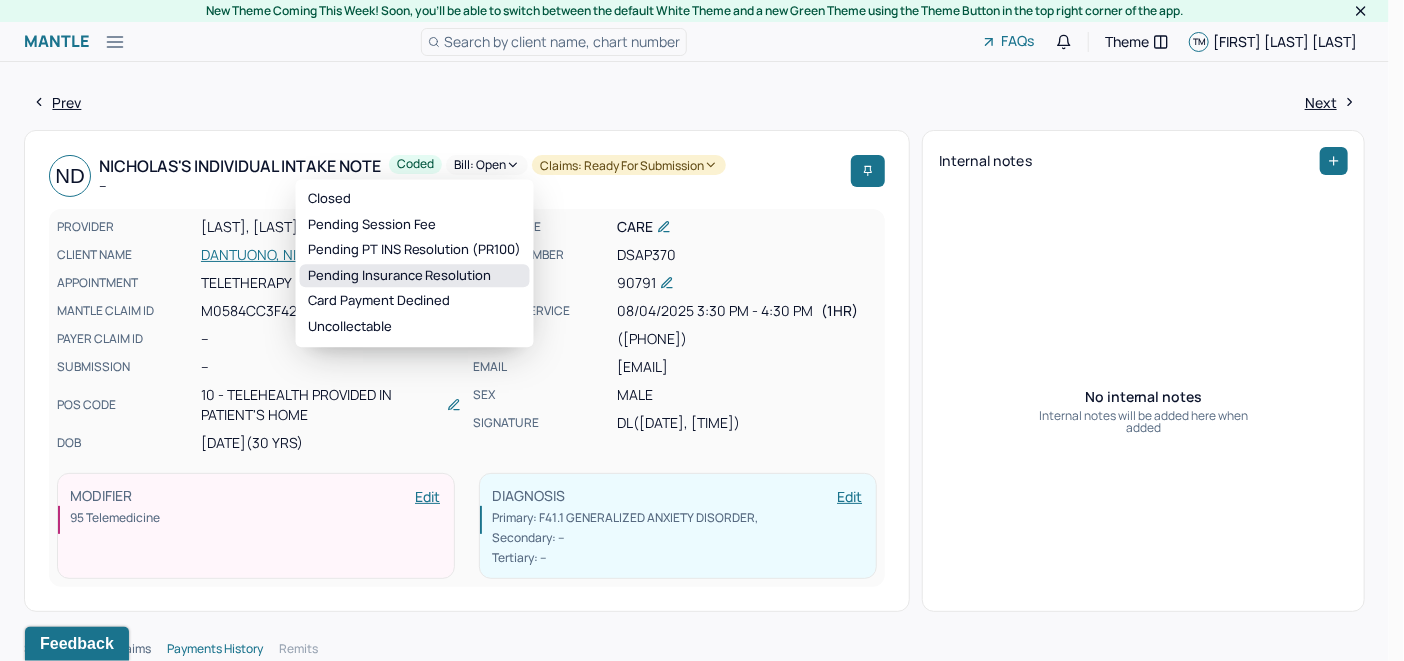 click on "Pending Insurance Resolution" at bounding box center [415, 276] 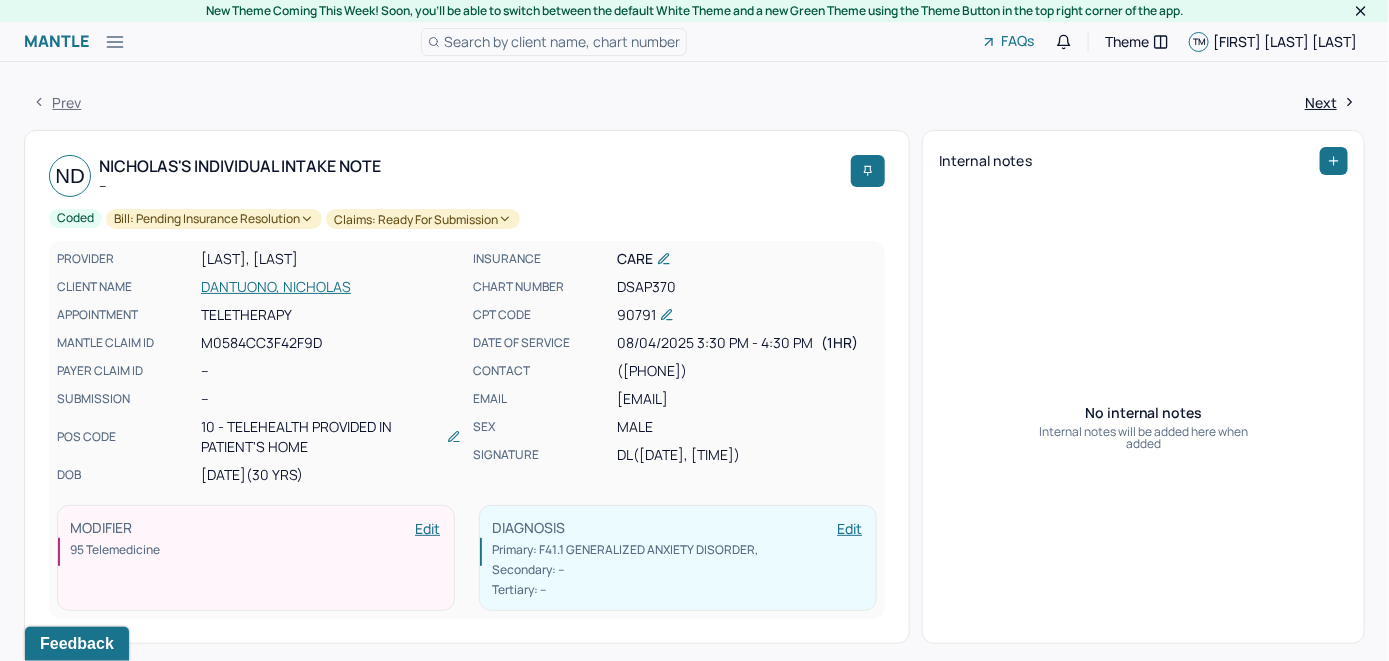 click on "Search by client name, chart number" at bounding box center (562, 41) 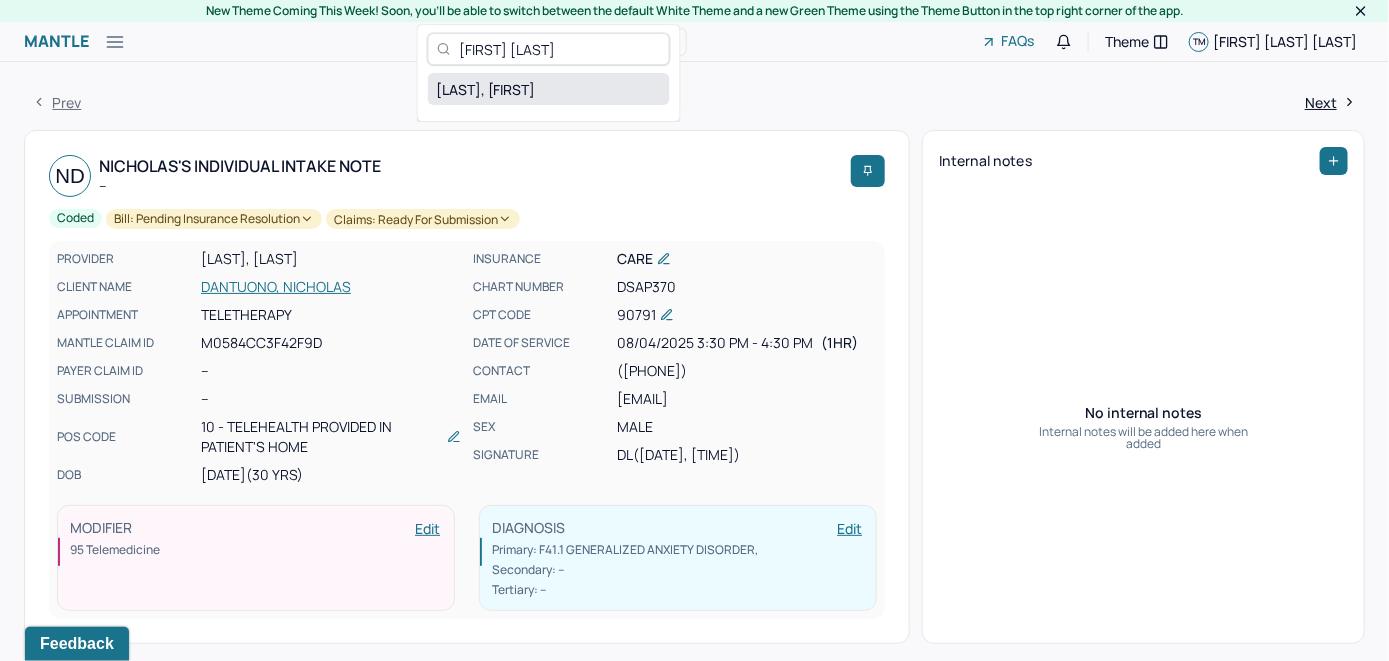 type on "[FIRST] [LAST]" 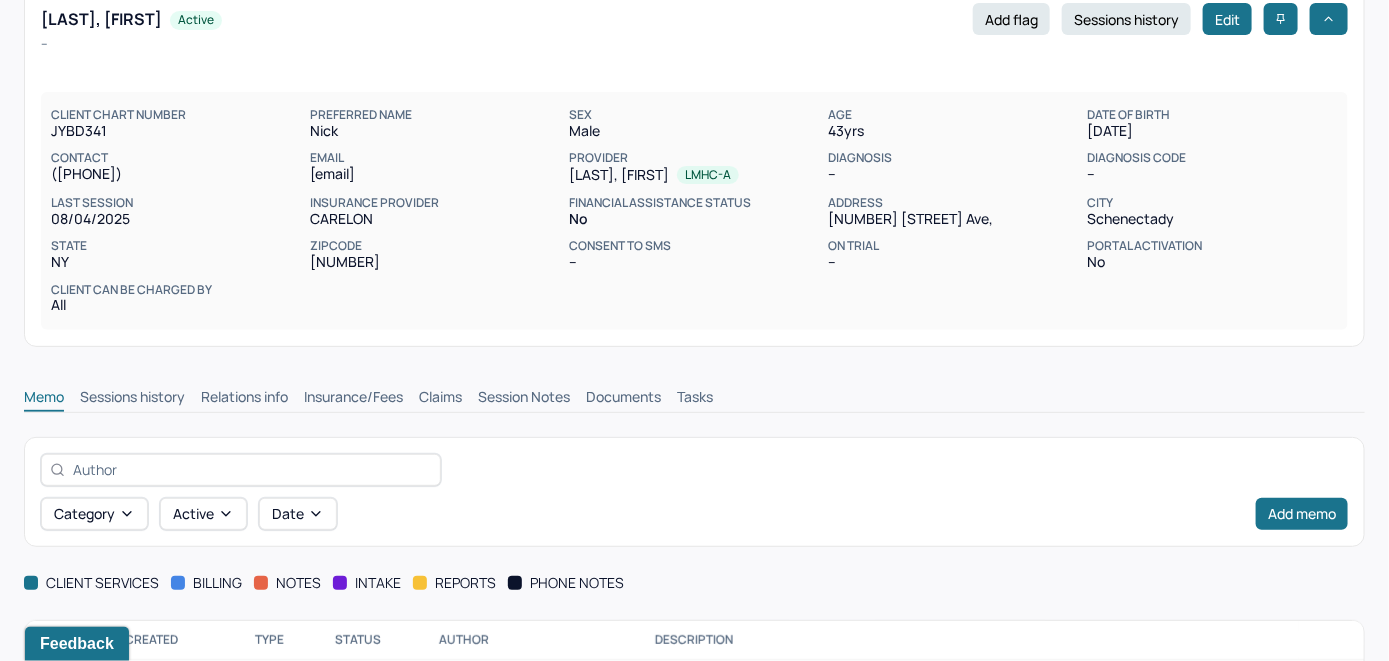 scroll, scrollTop: 228, scrollLeft: 0, axis: vertical 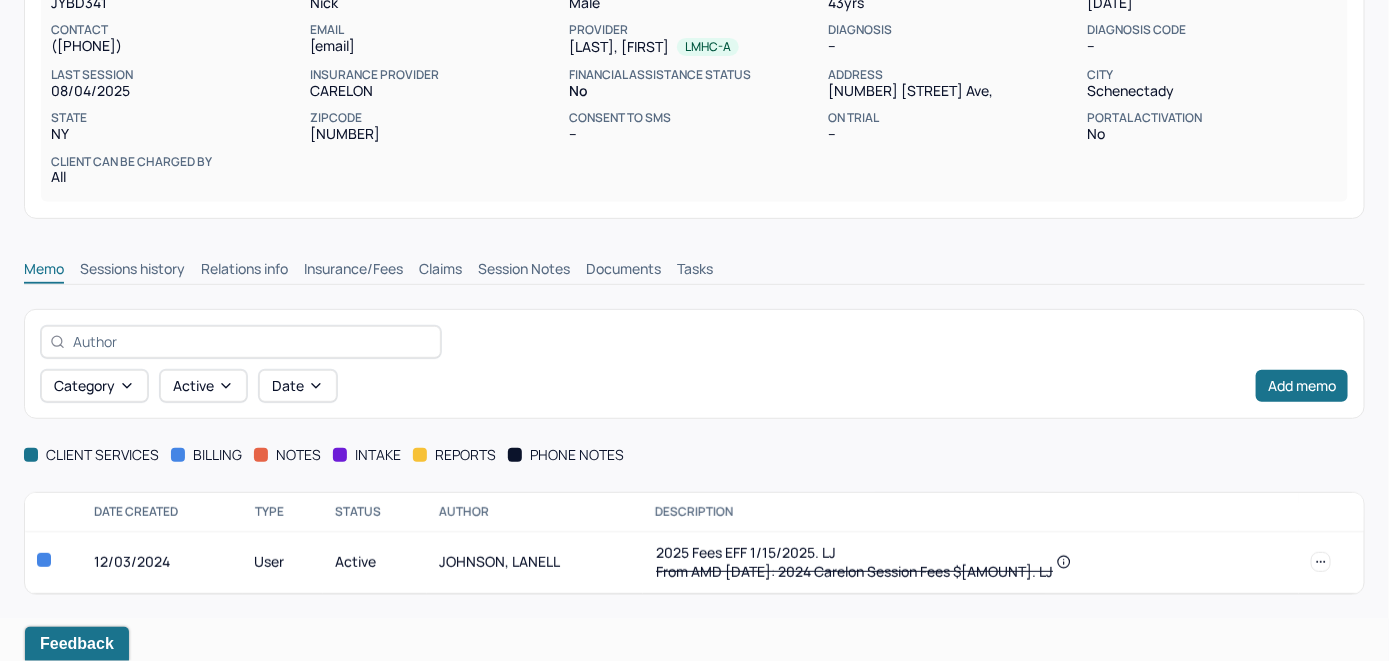 click on "Insurance/Fees" at bounding box center (353, 271) 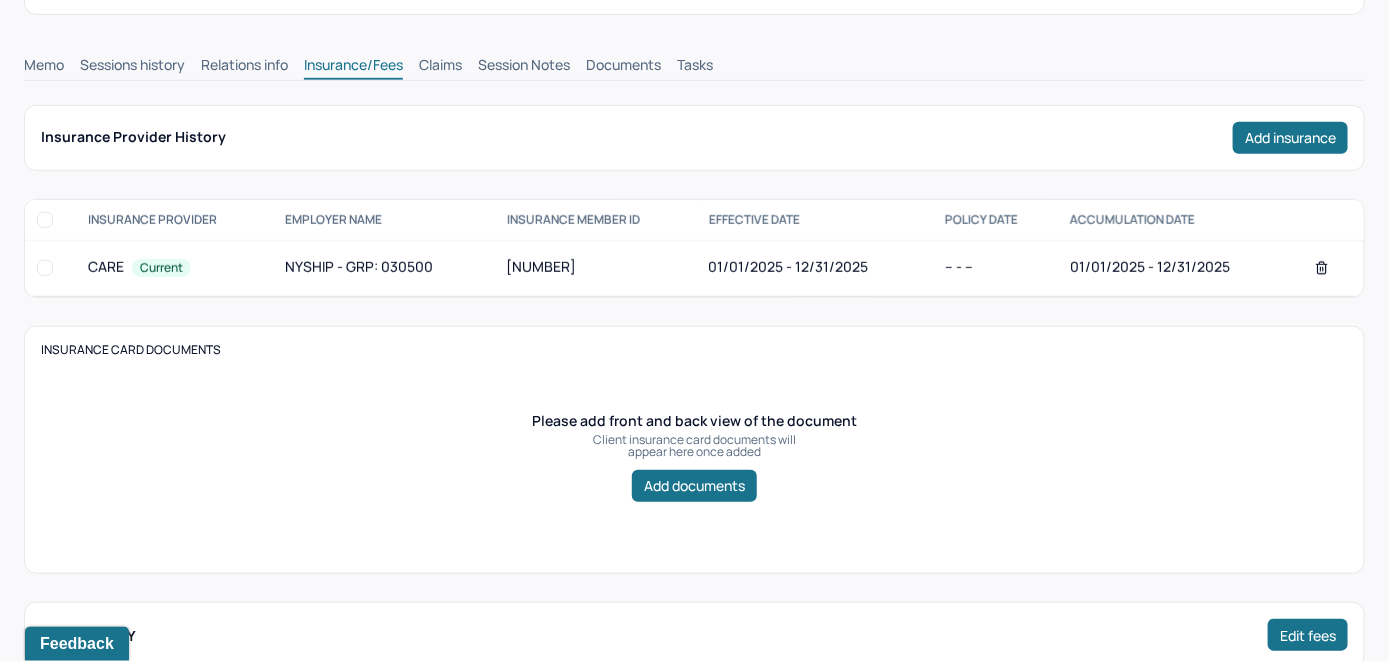 scroll, scrollTop: 328, scrollLeft: 0, axis: vertical 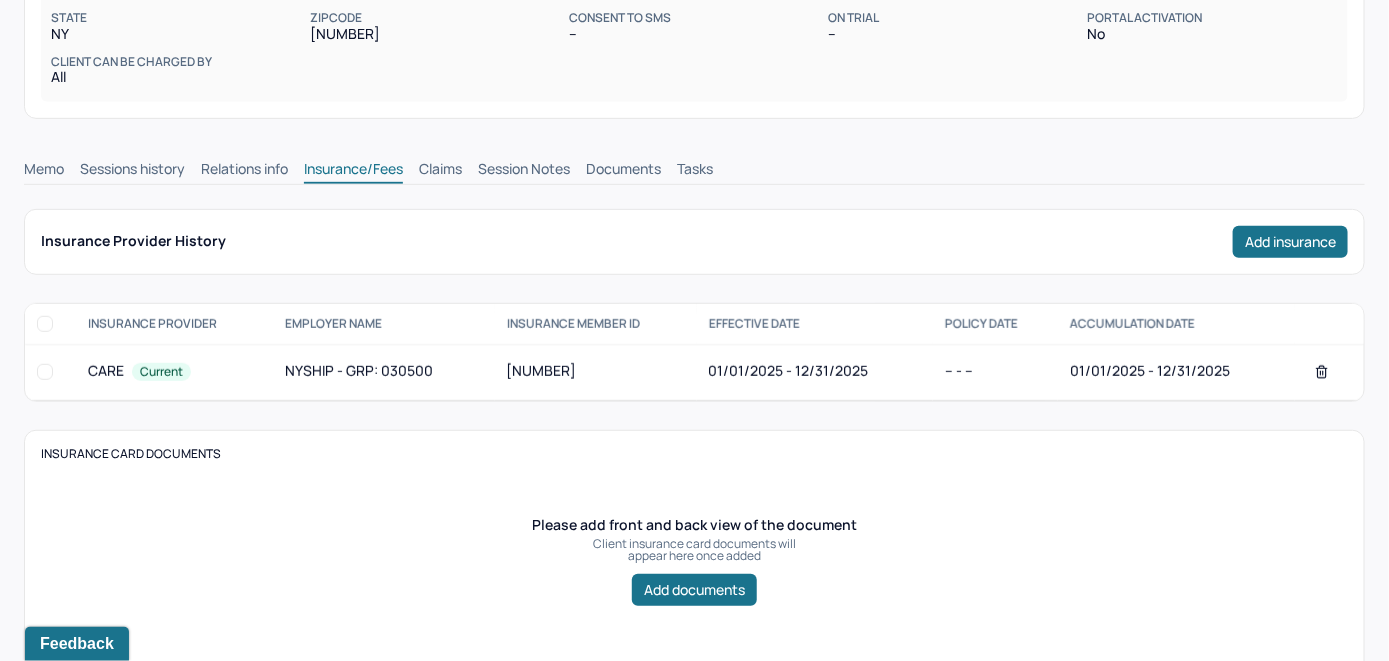 click on "Claims" at bounding box center [440, 171] 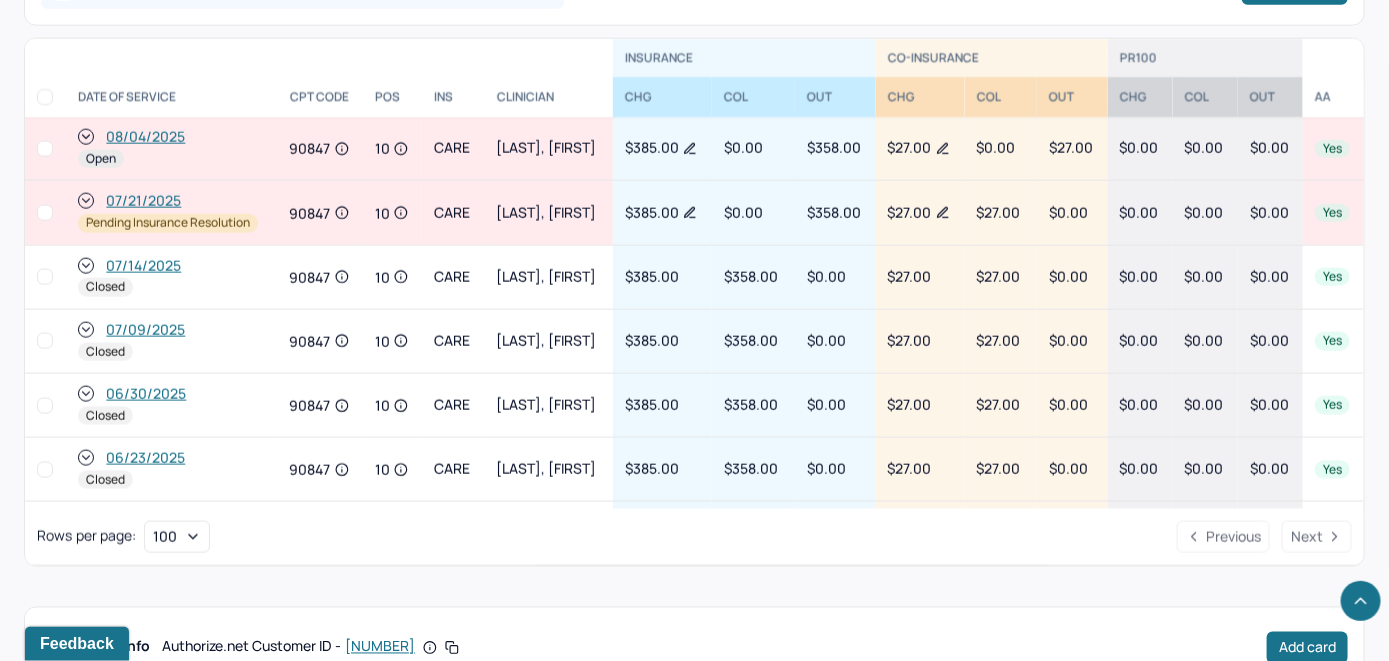 scroll, scrollTop: 846, scrollLeft: 0, axis: vertical 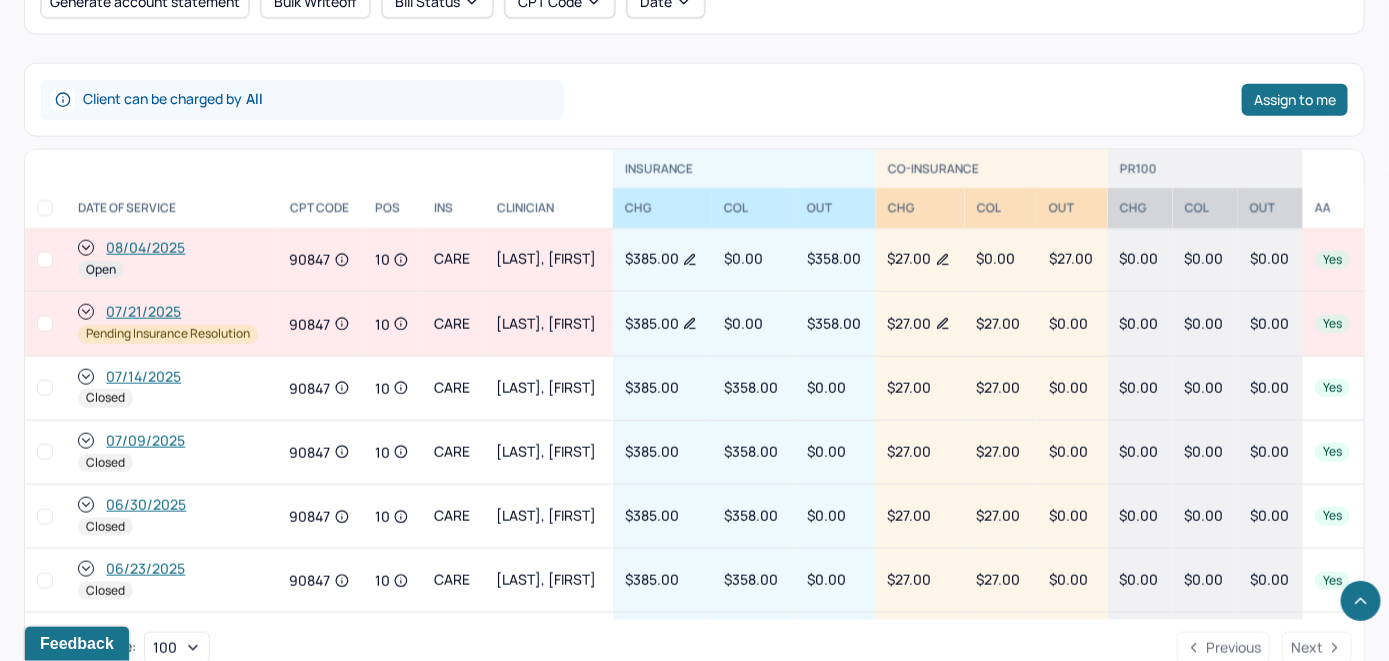 click on "08/04/2025" at bounding box center [145, 248] 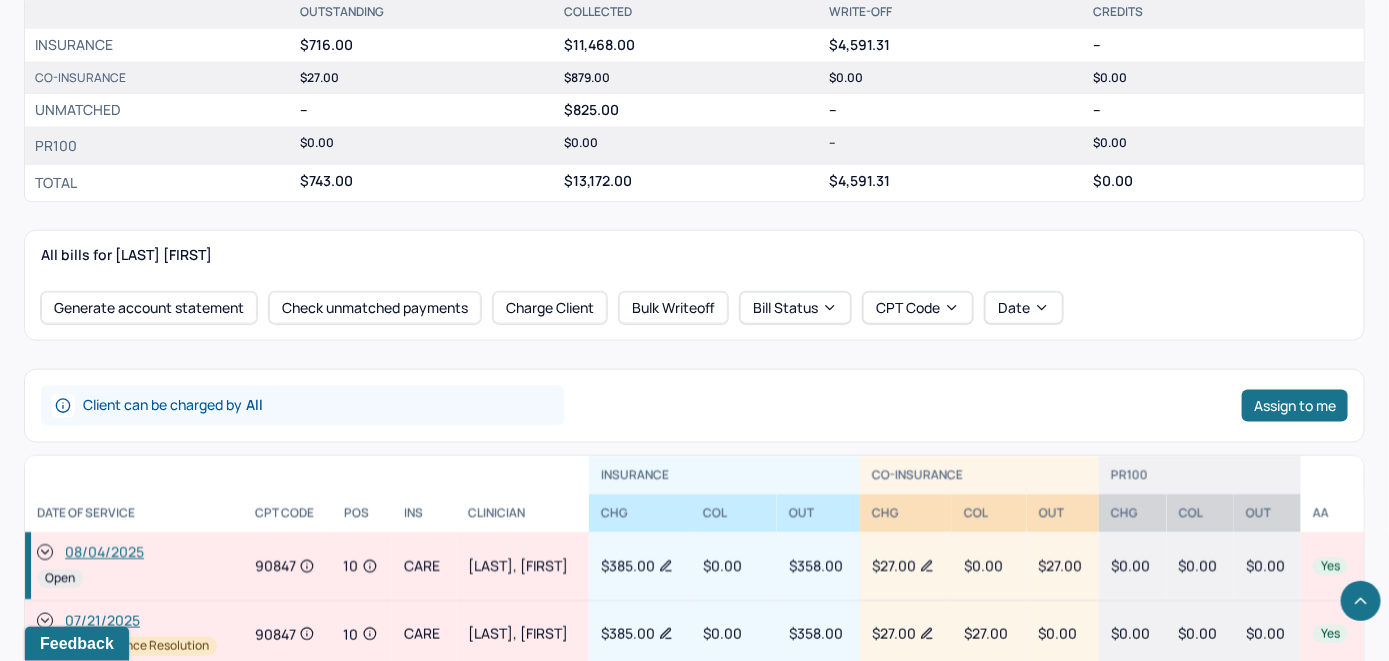 scroll, scrollTop: 900, scrollLeft: 0, axis: vertical 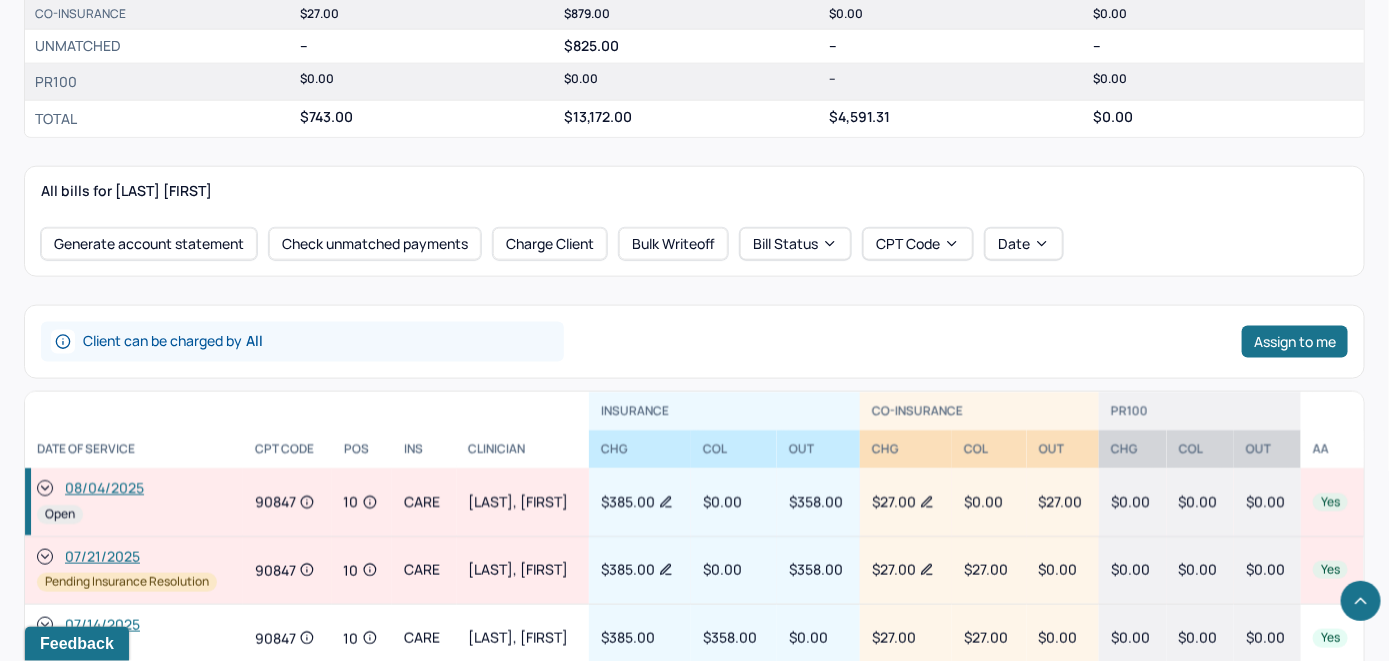 click 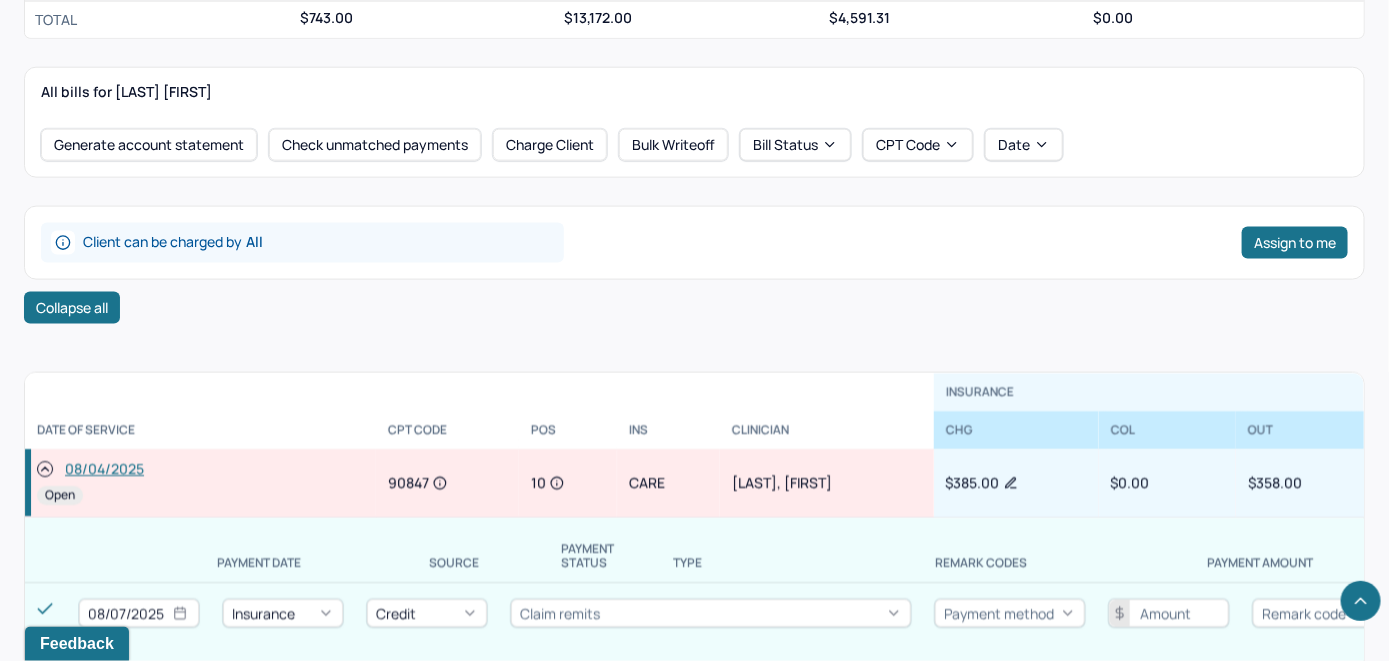 scroll, scrollTop: 800, scrollLeft: 0, axis: vertical 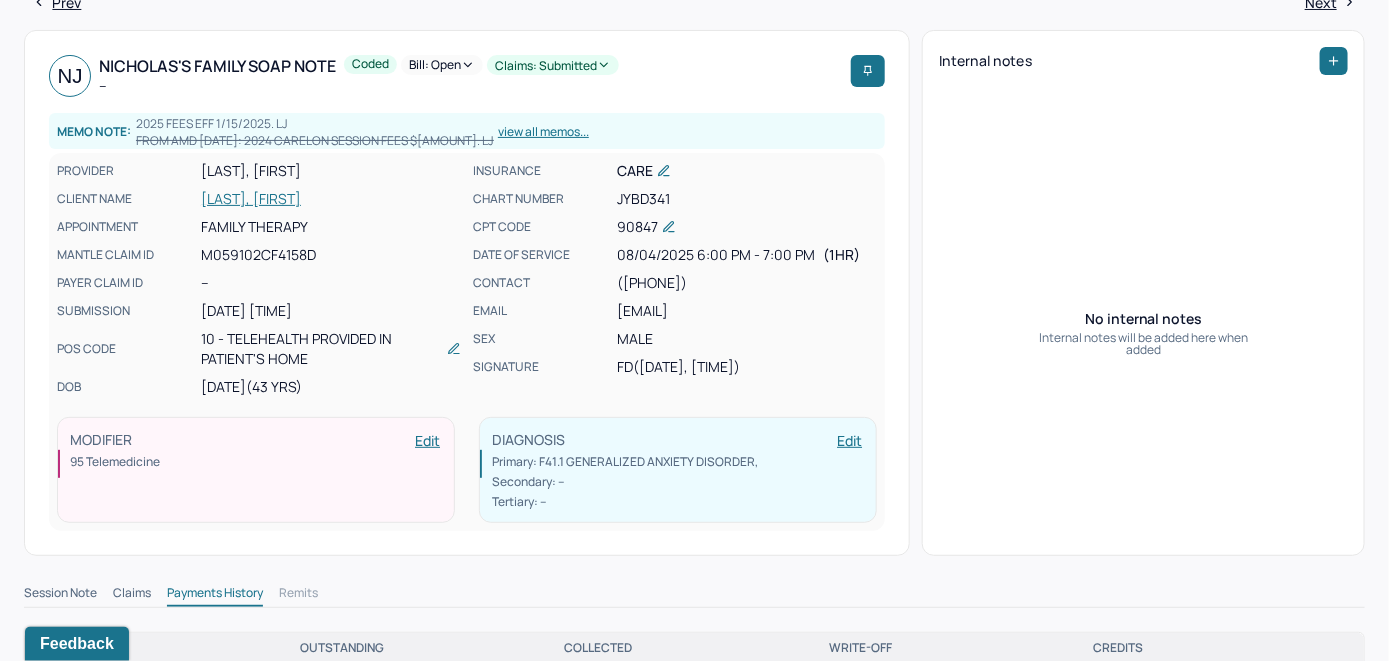 click on "[LAST], [FIRST]" at bounding box center (331, 199) 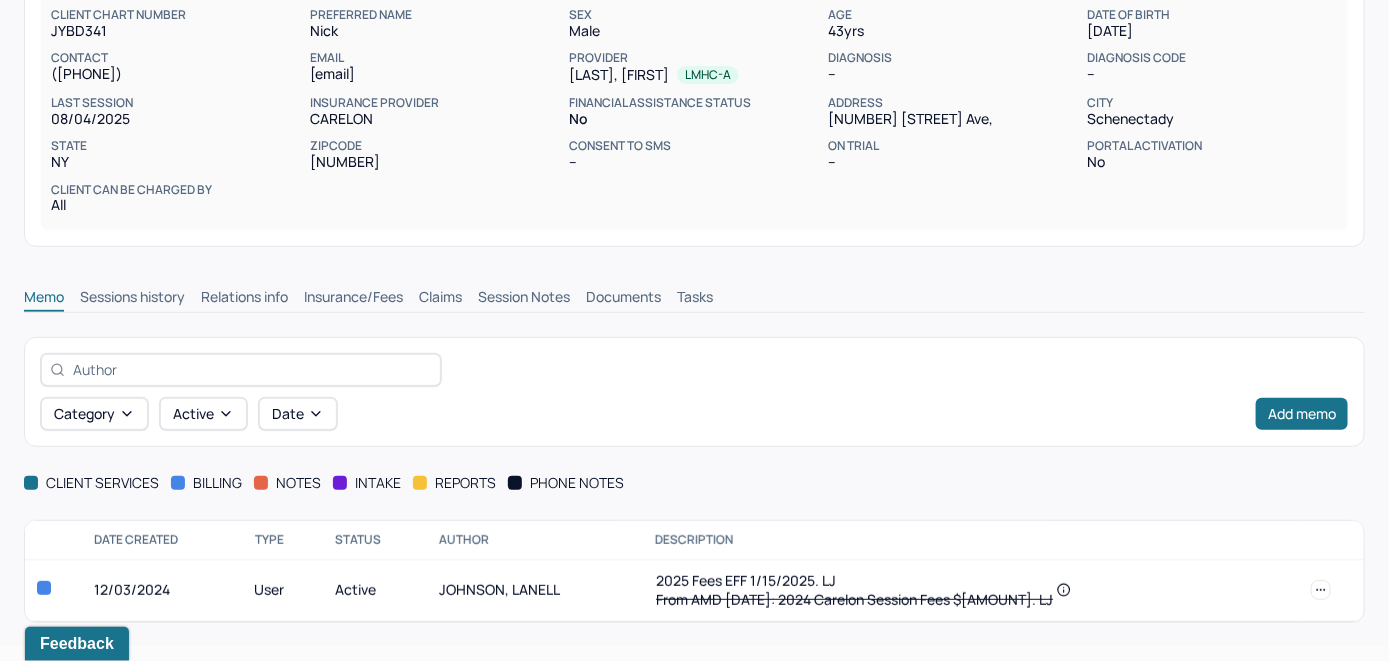 scroll, scrollTop: 228, scrollLeft: 0, axis: vertical 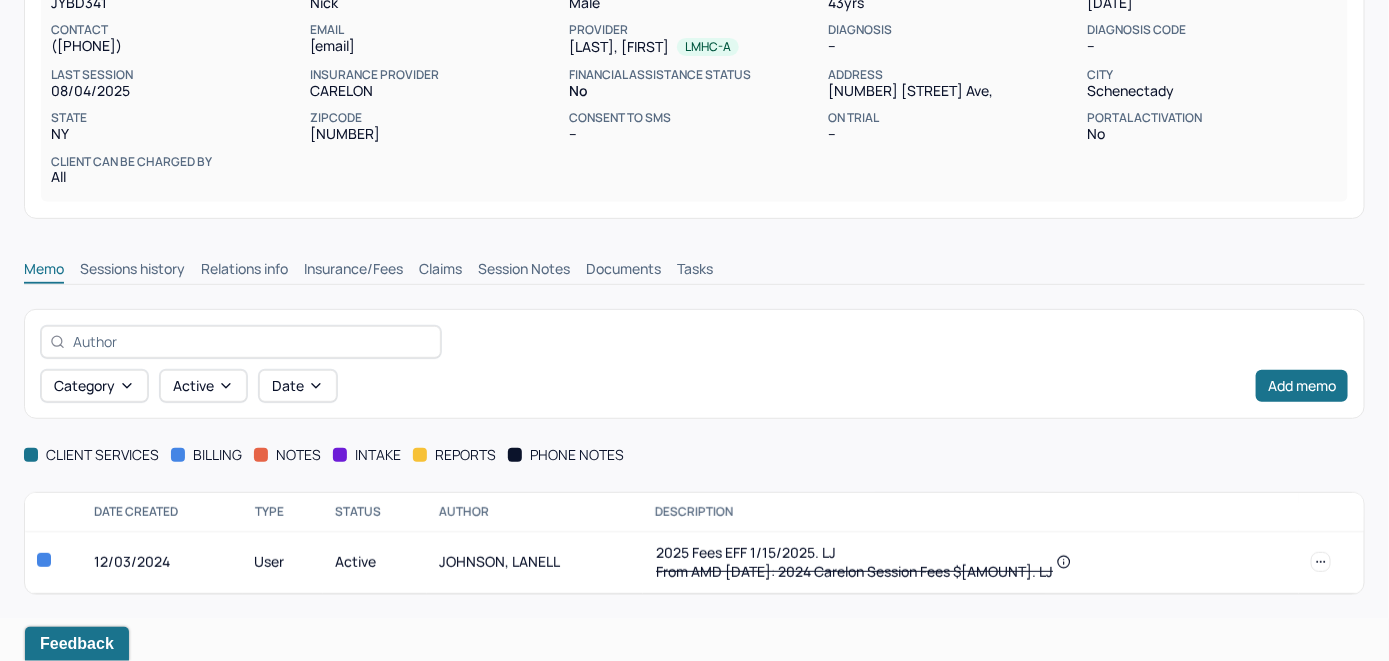 click on "Claims" at bounding box center [440, 271] 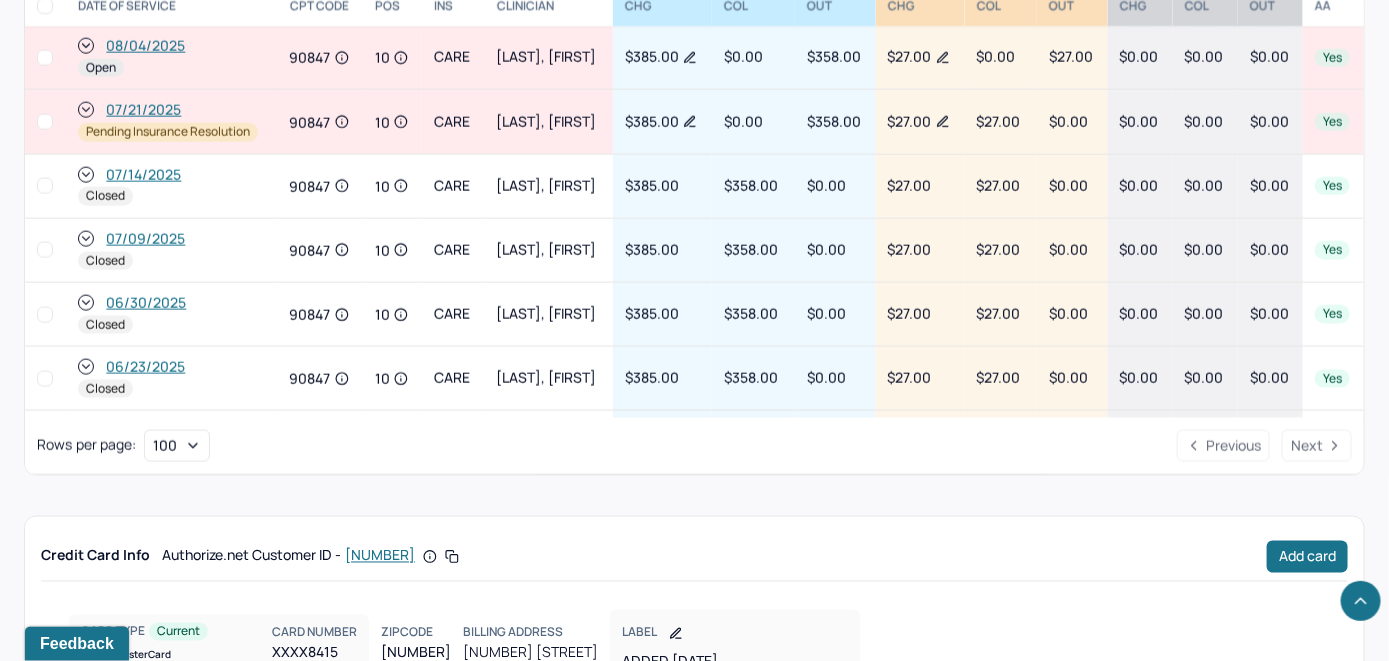 scroll, scrollTop: 1046, scrollLeft: 0, axis: vertical 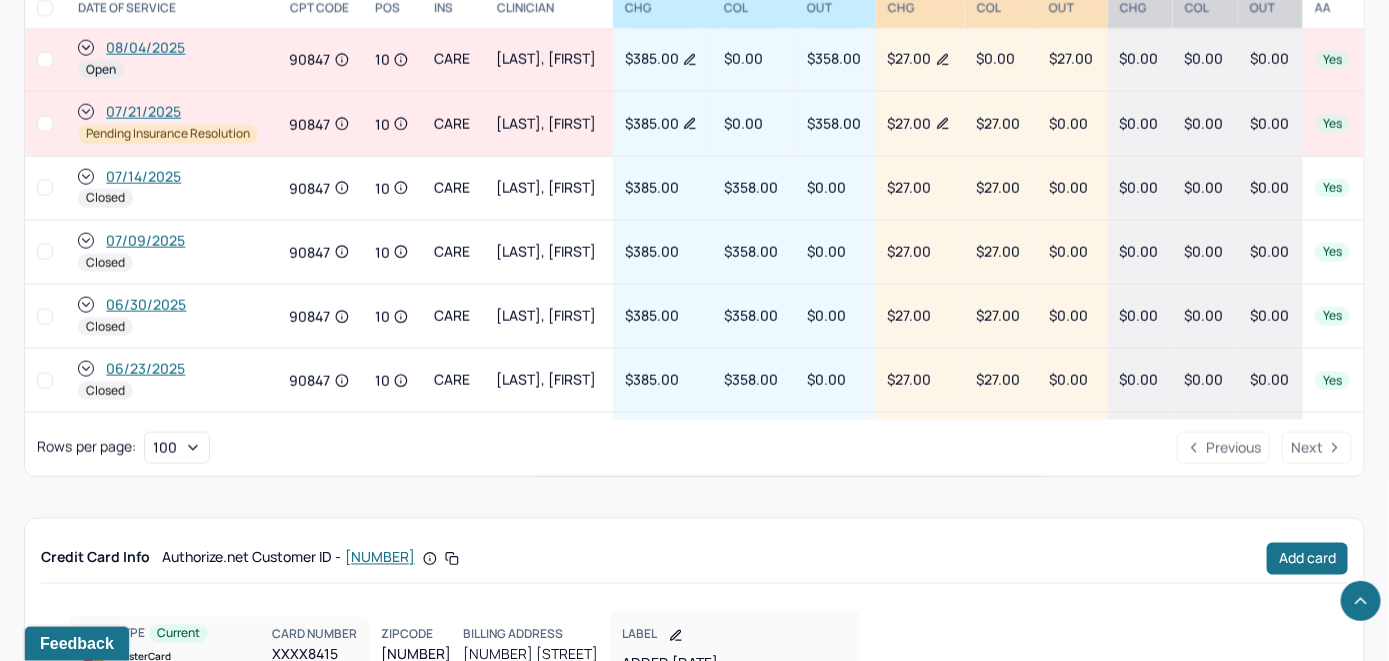 click on "08/04/2025" at bounding box center (145, 48) 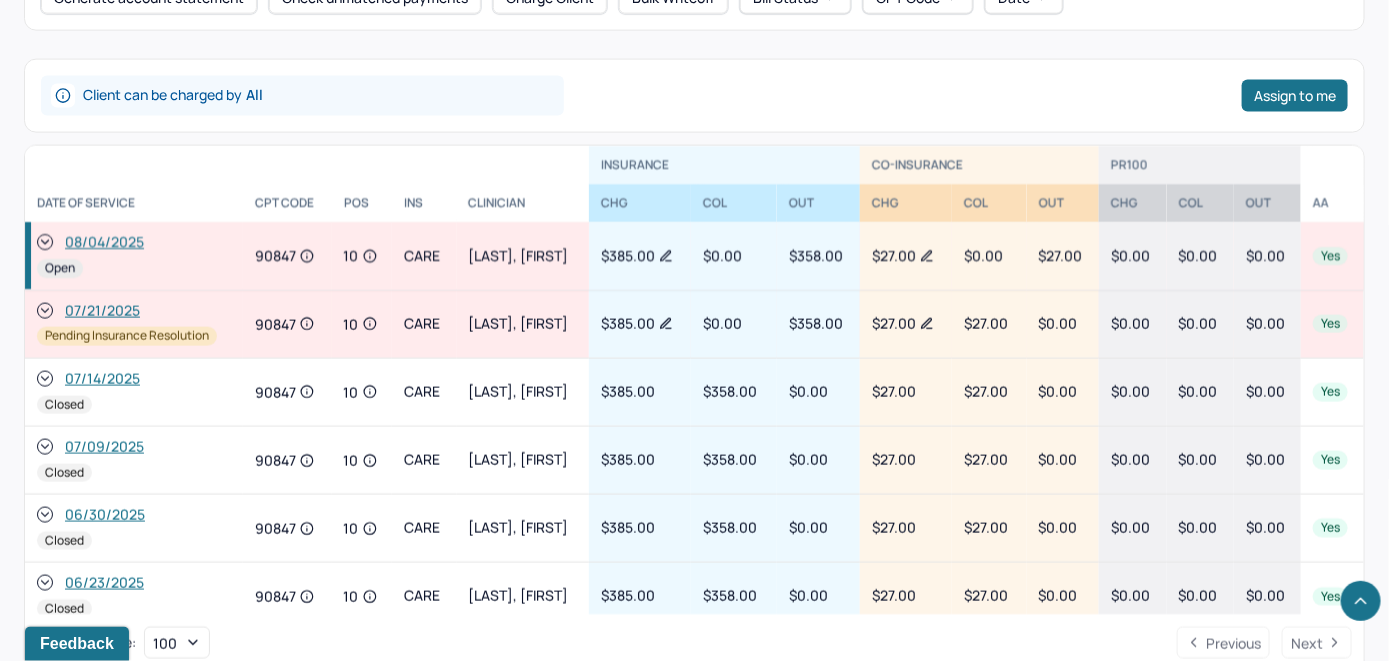 scroll, scrollTop: 984, scrollLeft: 0, axis: vertical 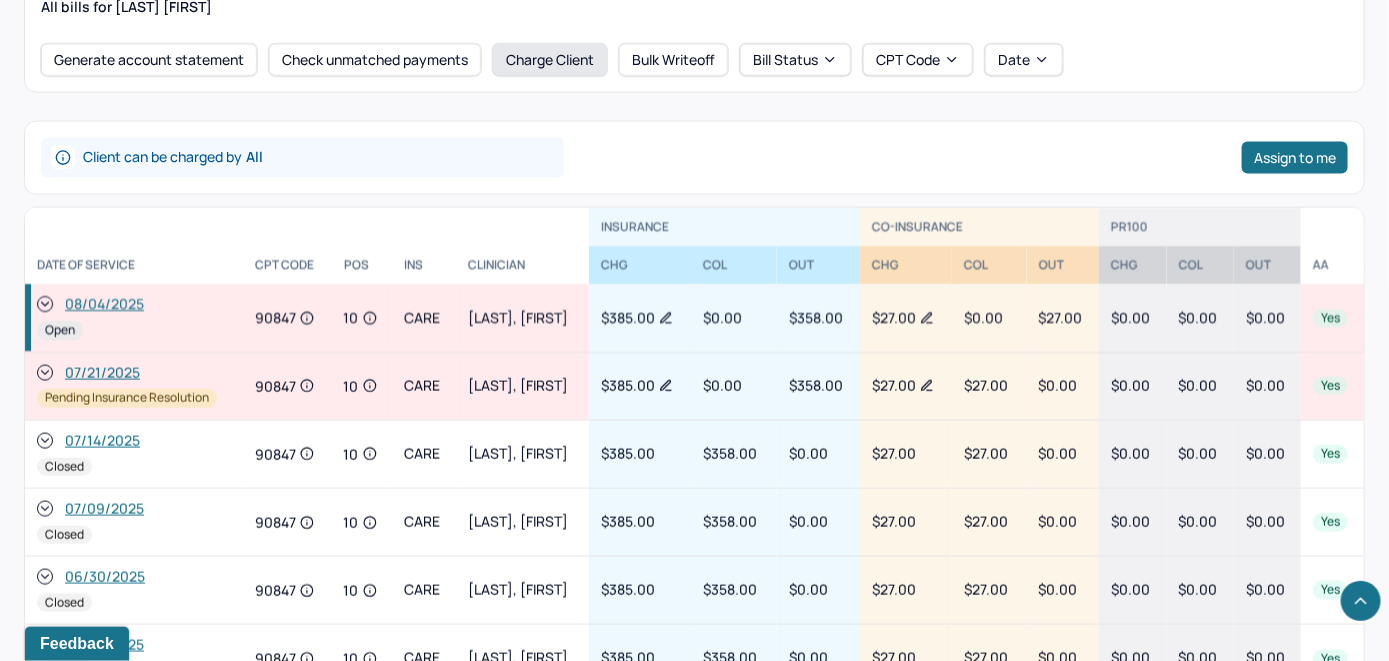 click on "Charge Client" at bounding box center [550, 60] 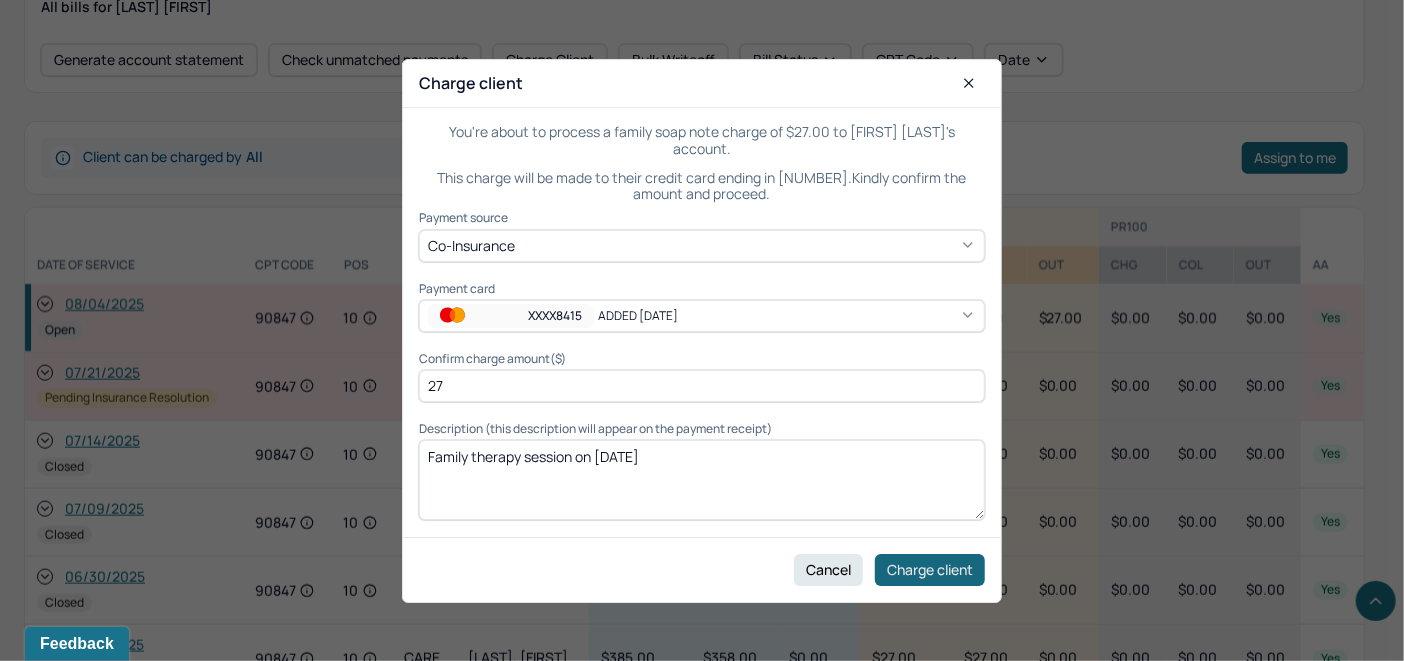 click on "Charge client" at bounding box center (930, 569) 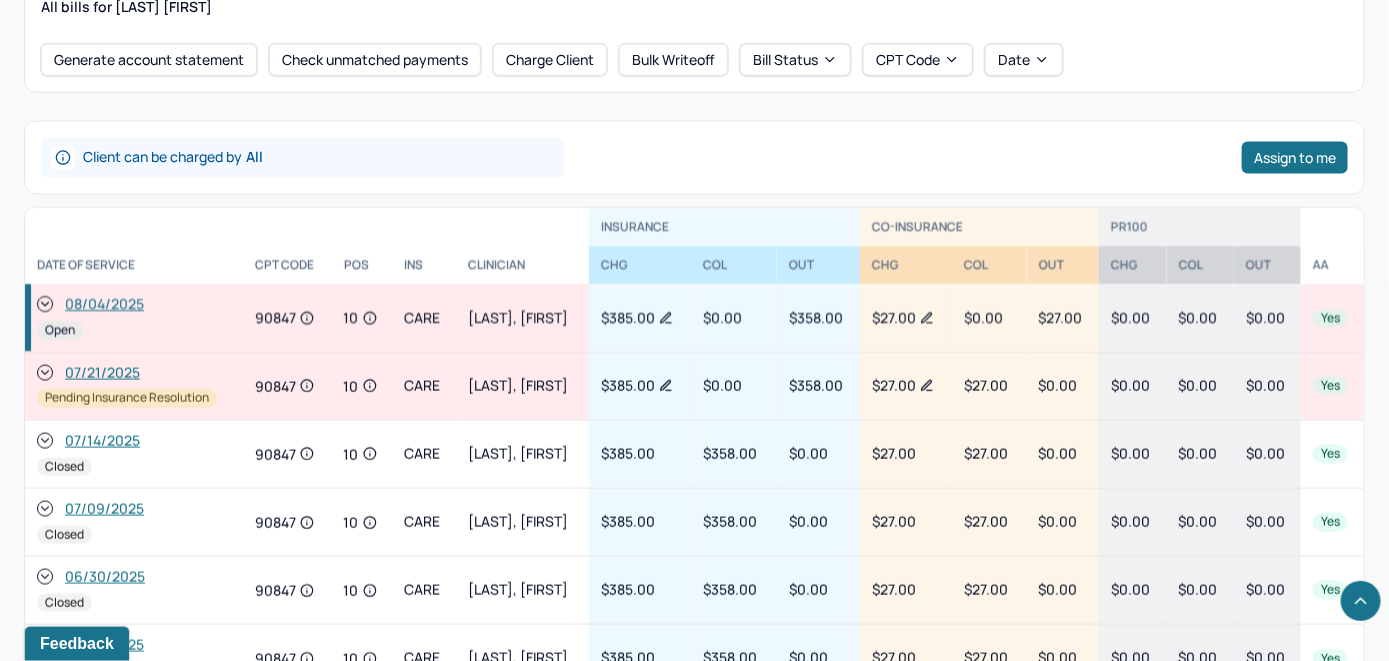 click 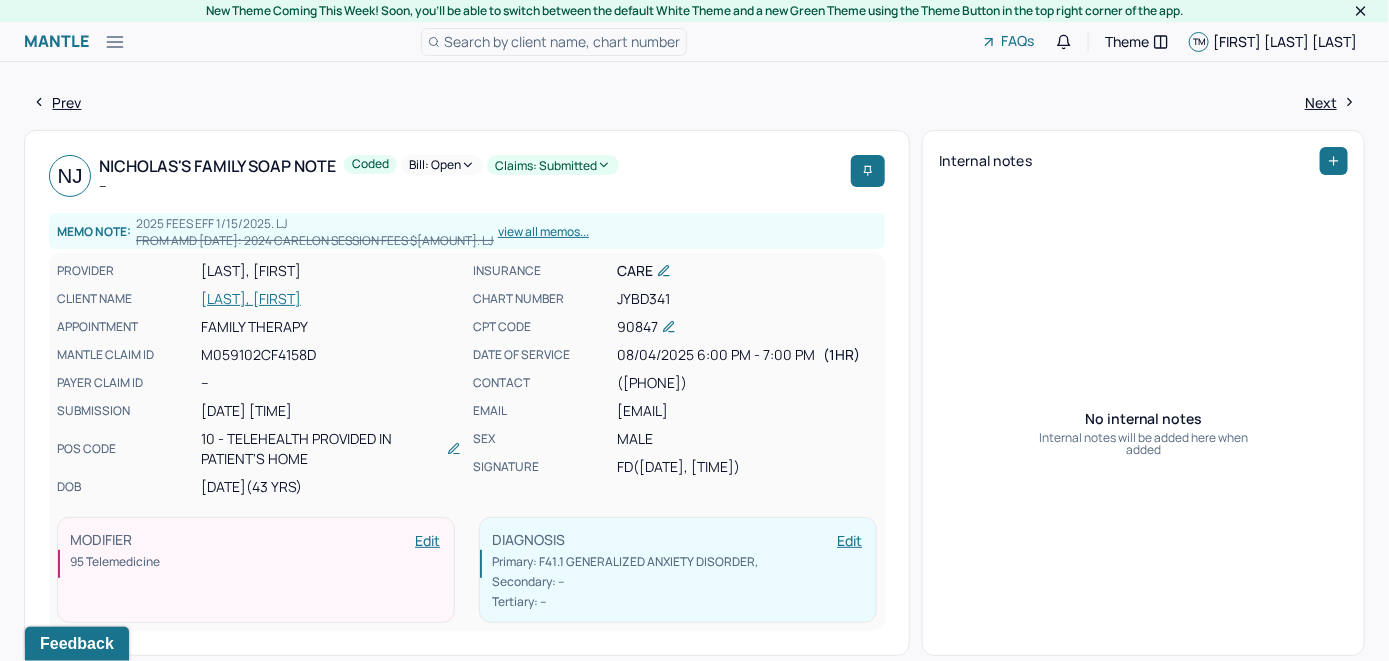 scroll, scrollTop: 0, scrollLeft: 0, axis: both 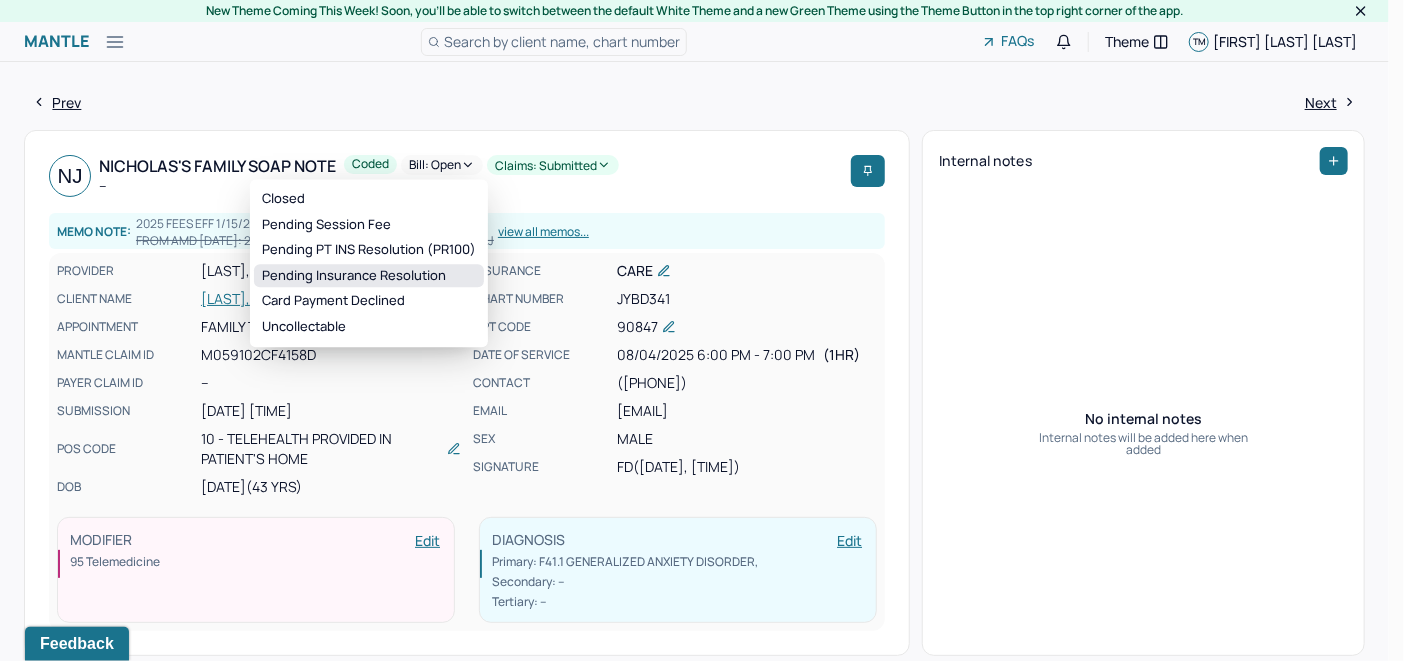click on "Pending Insurance Resolution" at bounding box center (369, 276) 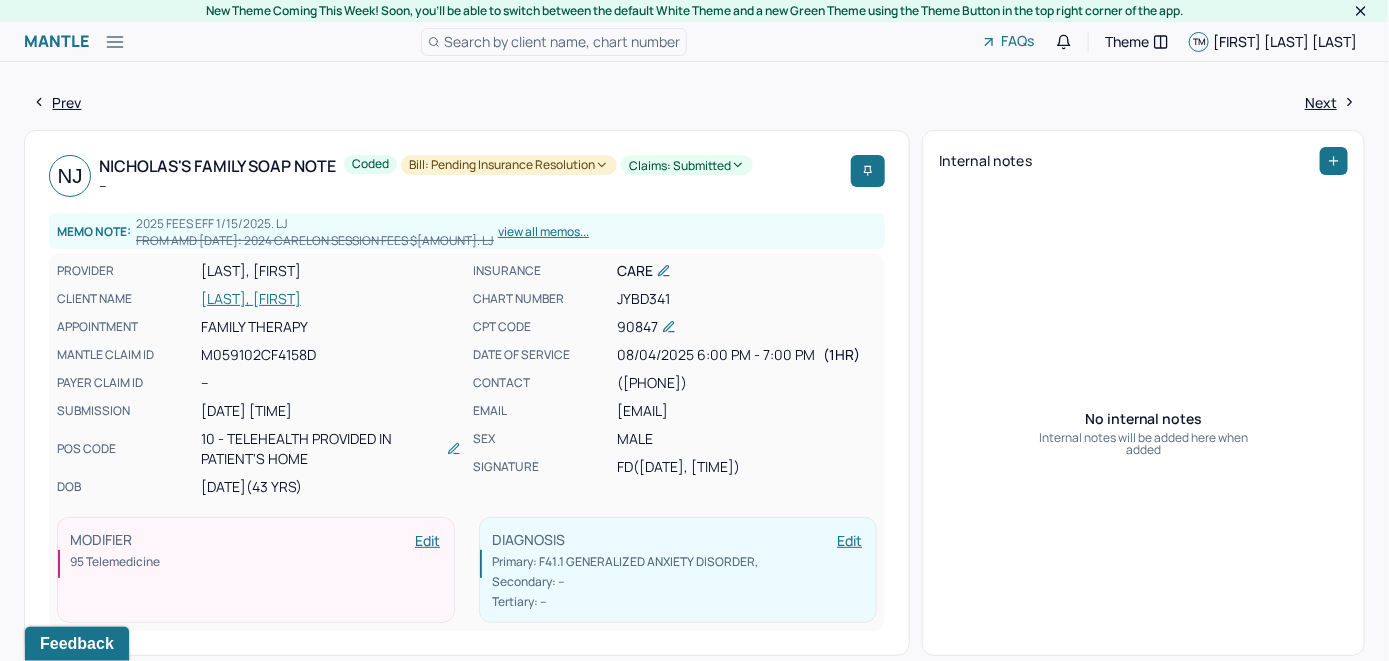 click on "Search by client name, chart number" at bounding box center (562, 41) 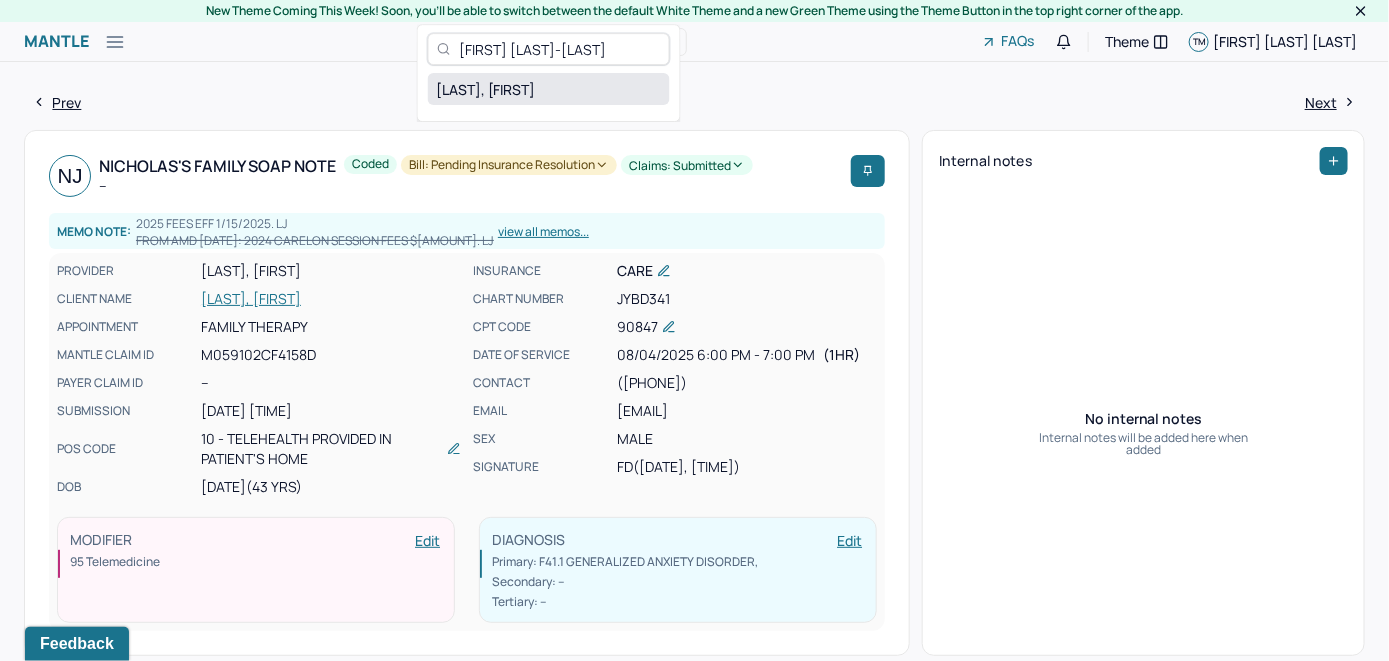 type on "[FIRST] [LAST]-[LAST]" 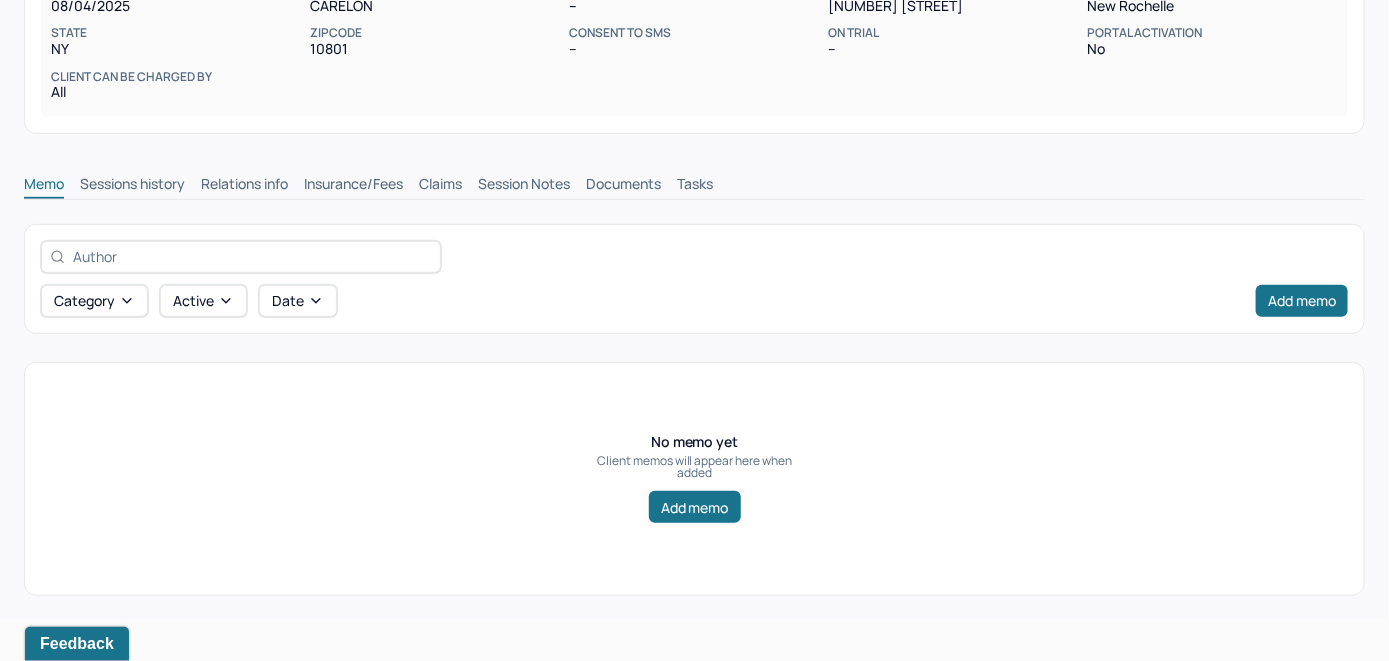 scroll, scrollTop: 314, scrollLeft: 0, axis: vertical 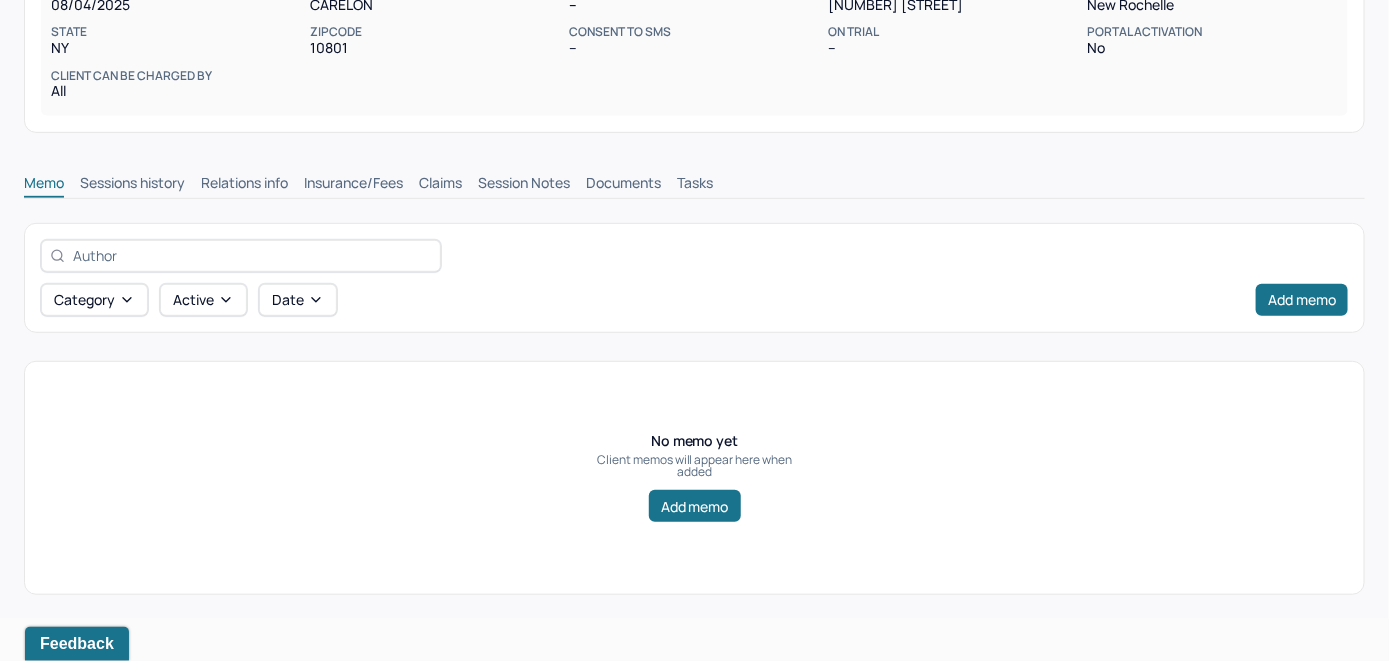 click on "Insurance/Fees" at bounding box center [353, 185] 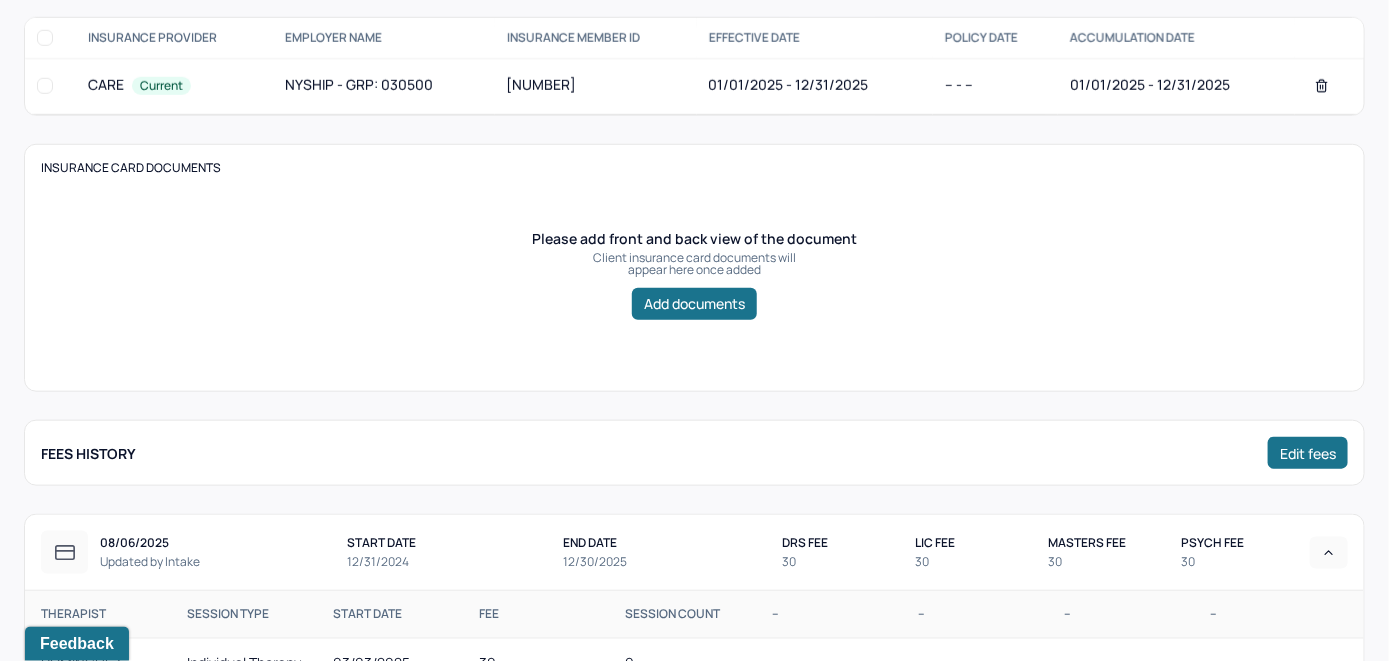 scroll, scrollTop: 414, scrollLeft: 0, axis: vertical 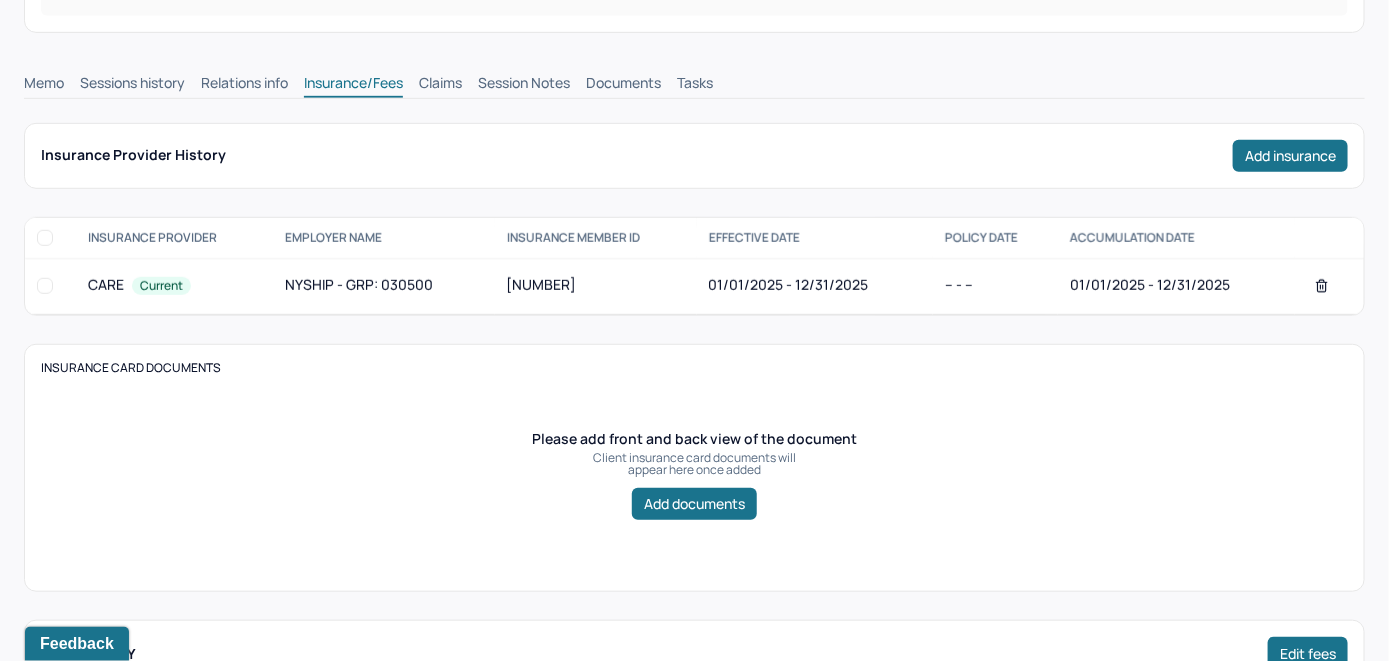 click on "Claims" at bounding box center [440, 85] 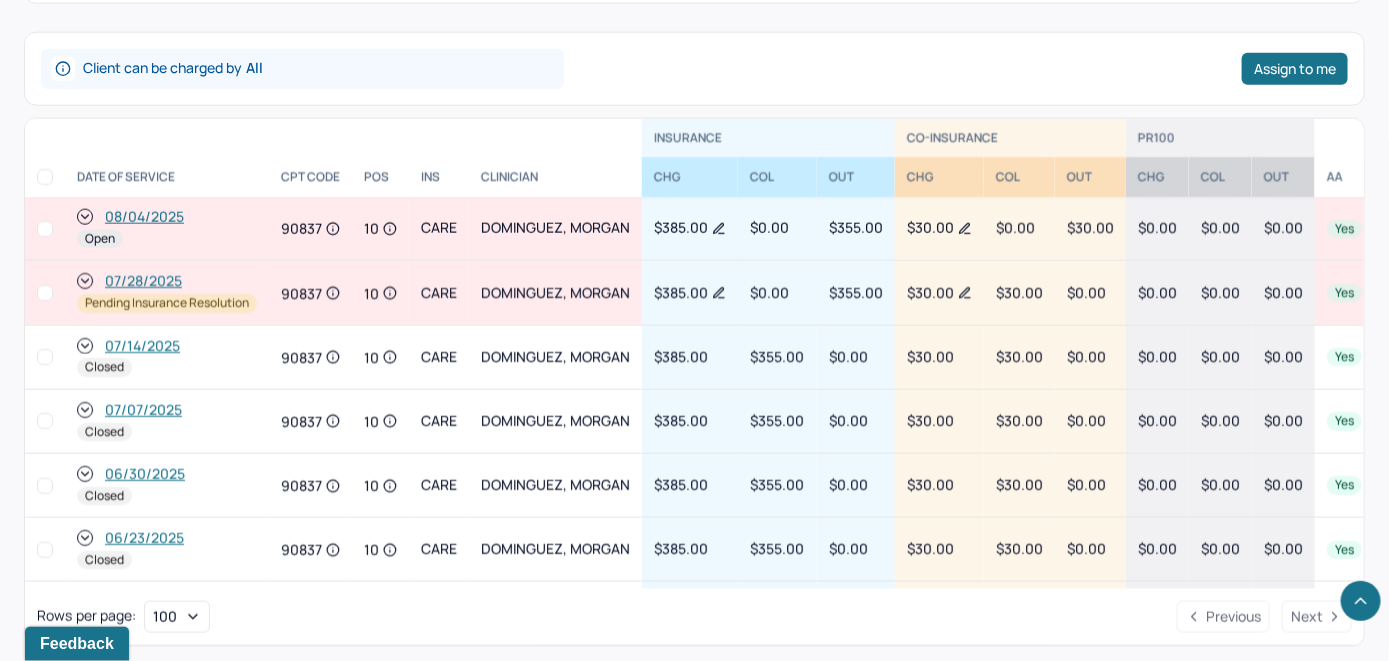 scroll, scrollTop: 914, scrollLeft: 0, axis: vertical 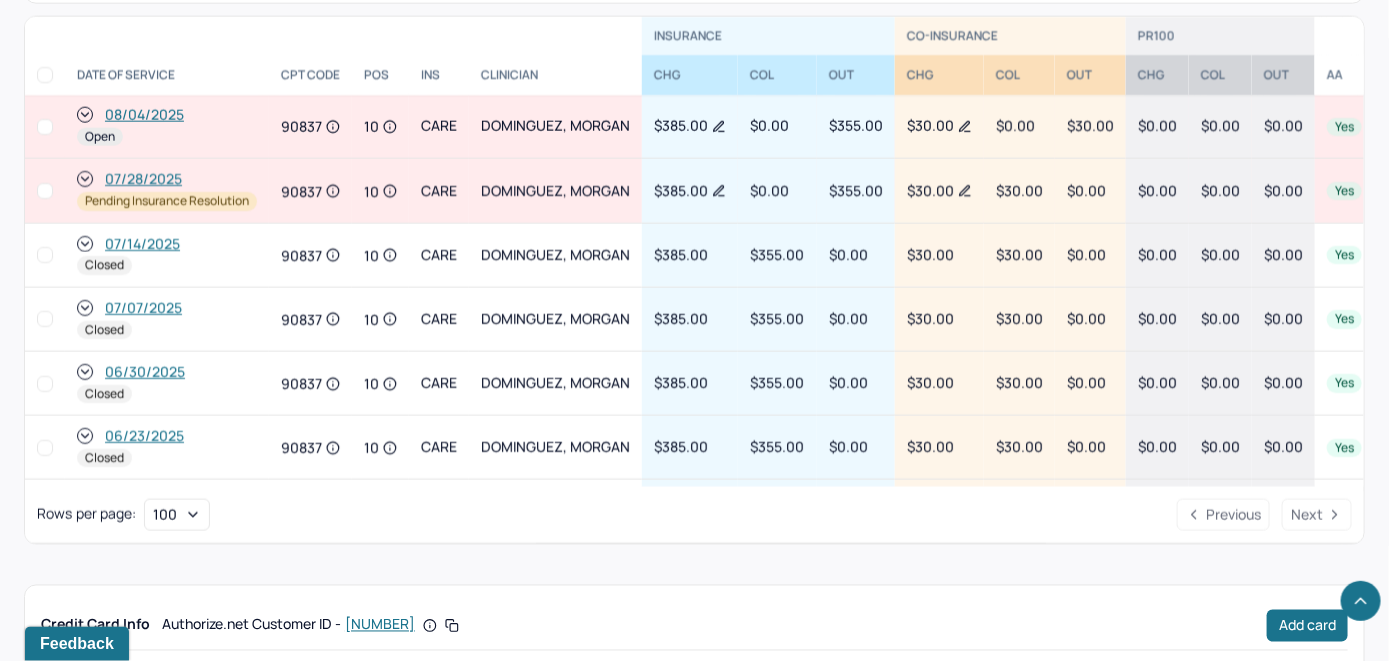 click on "08/04/2025" at bounding box center (144, 115) 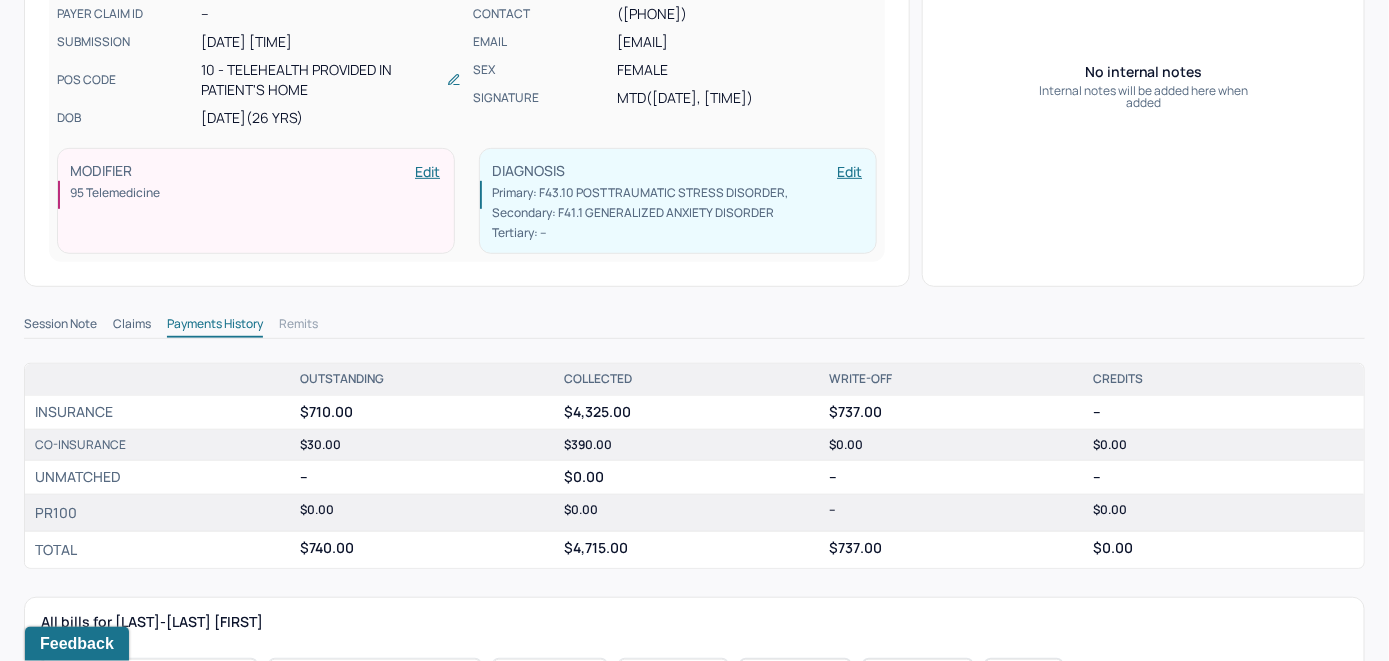 scroll, scrollTop: 500, scrollLeft: 0, axis: vertical 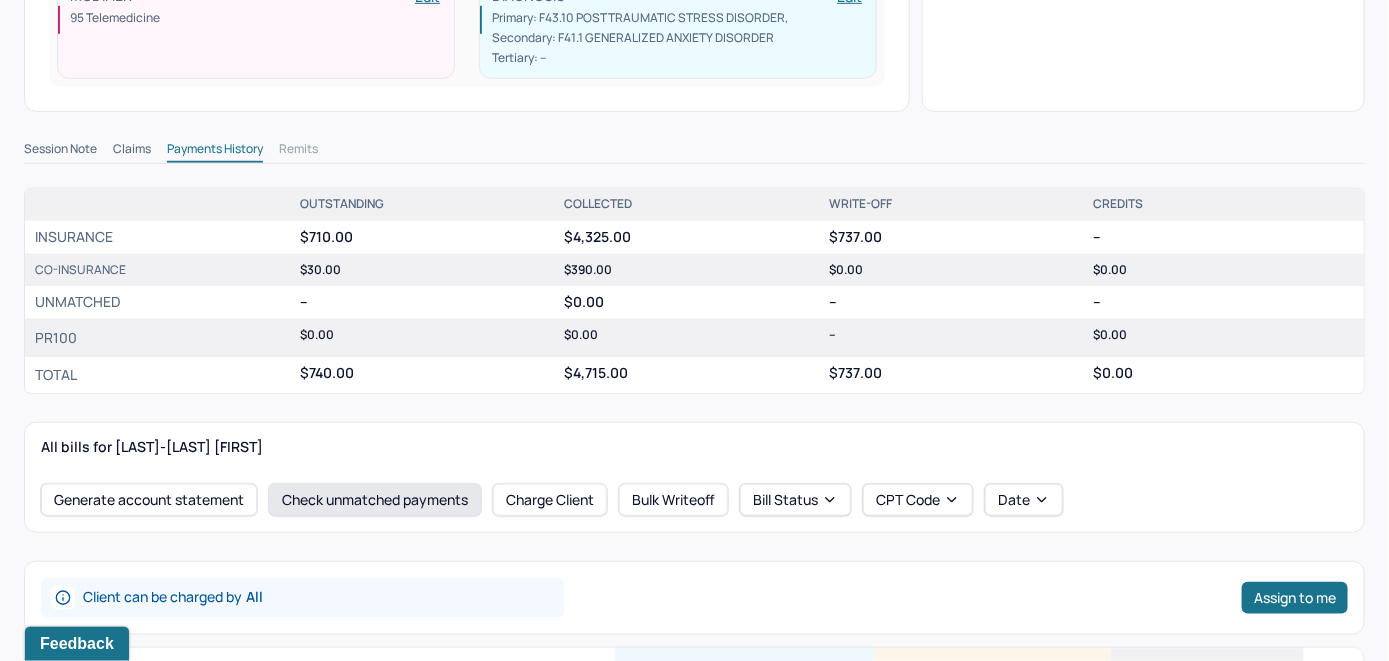 click on "Check unmatched payments" at bounding box center (375, 500) 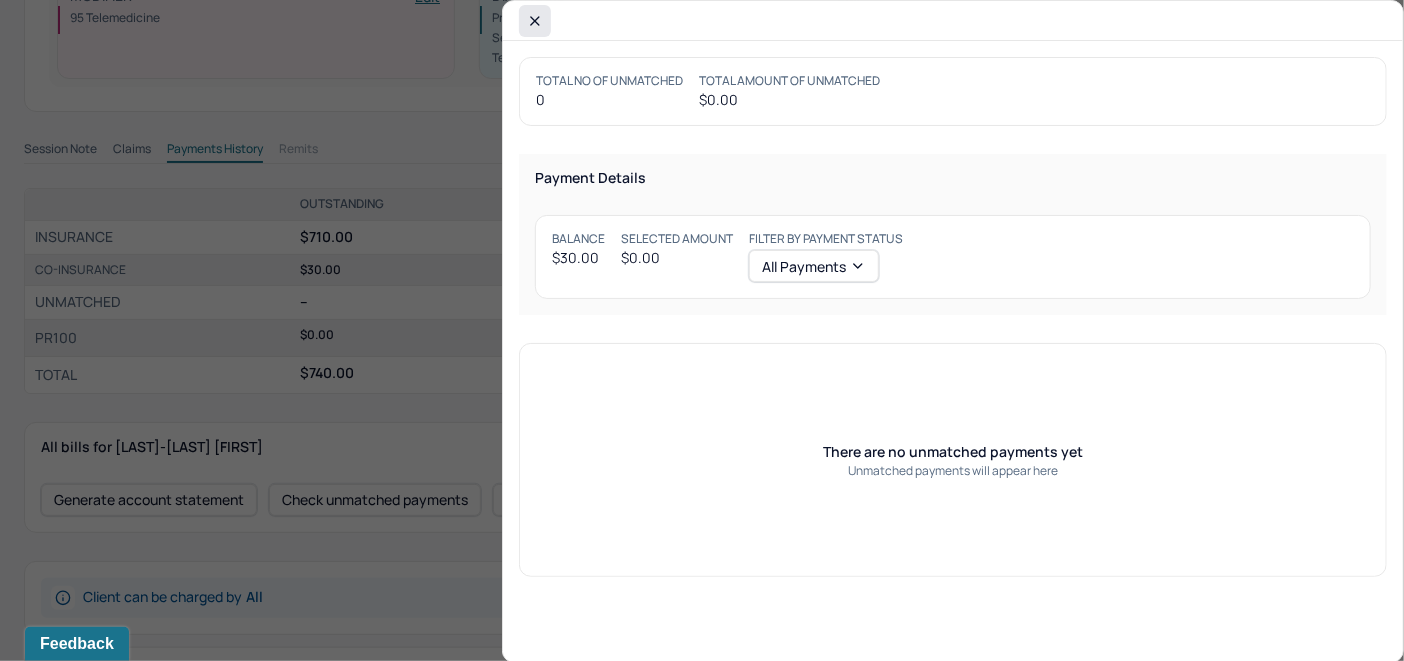 click 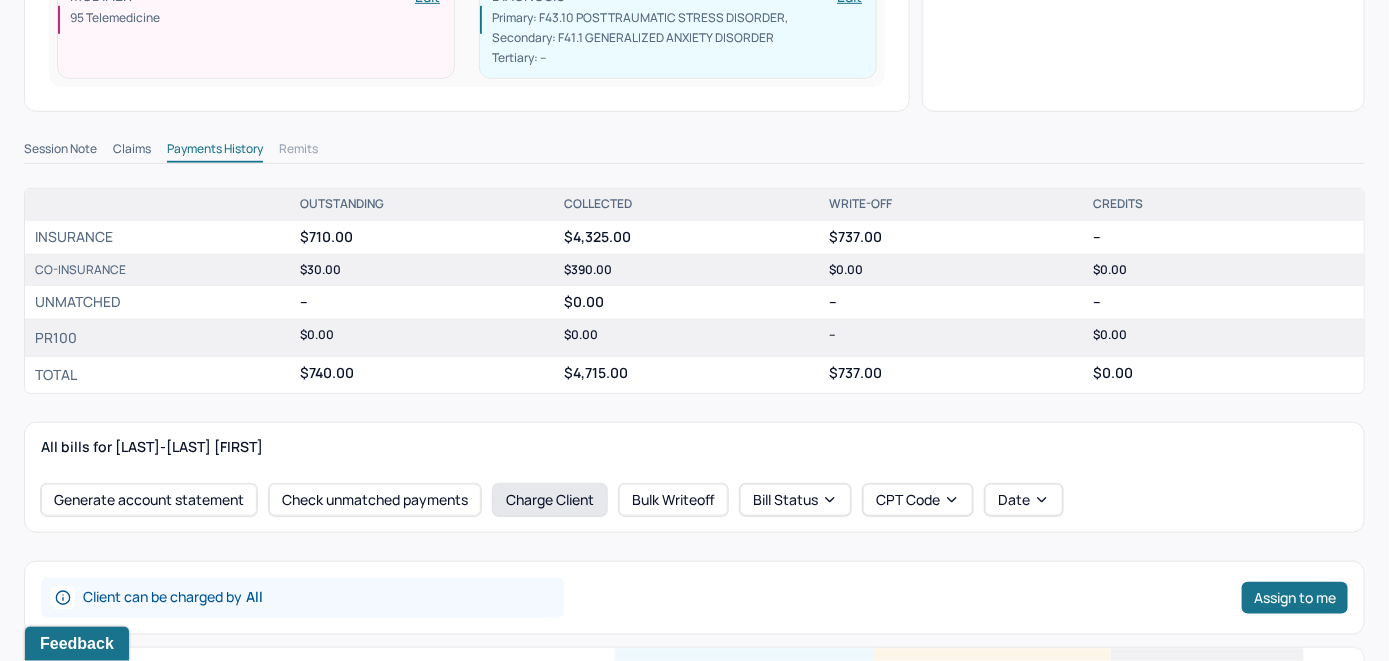 click on "Charge Client" at bounding box center (550, 500) 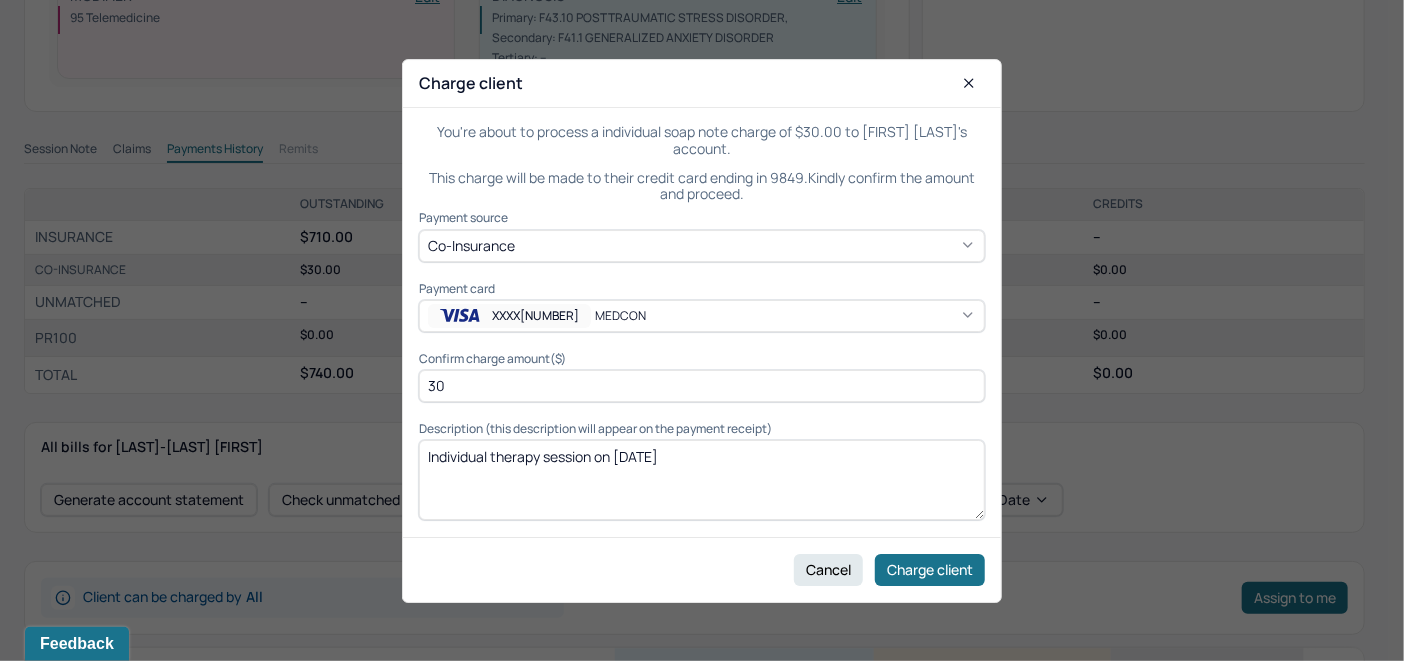 click 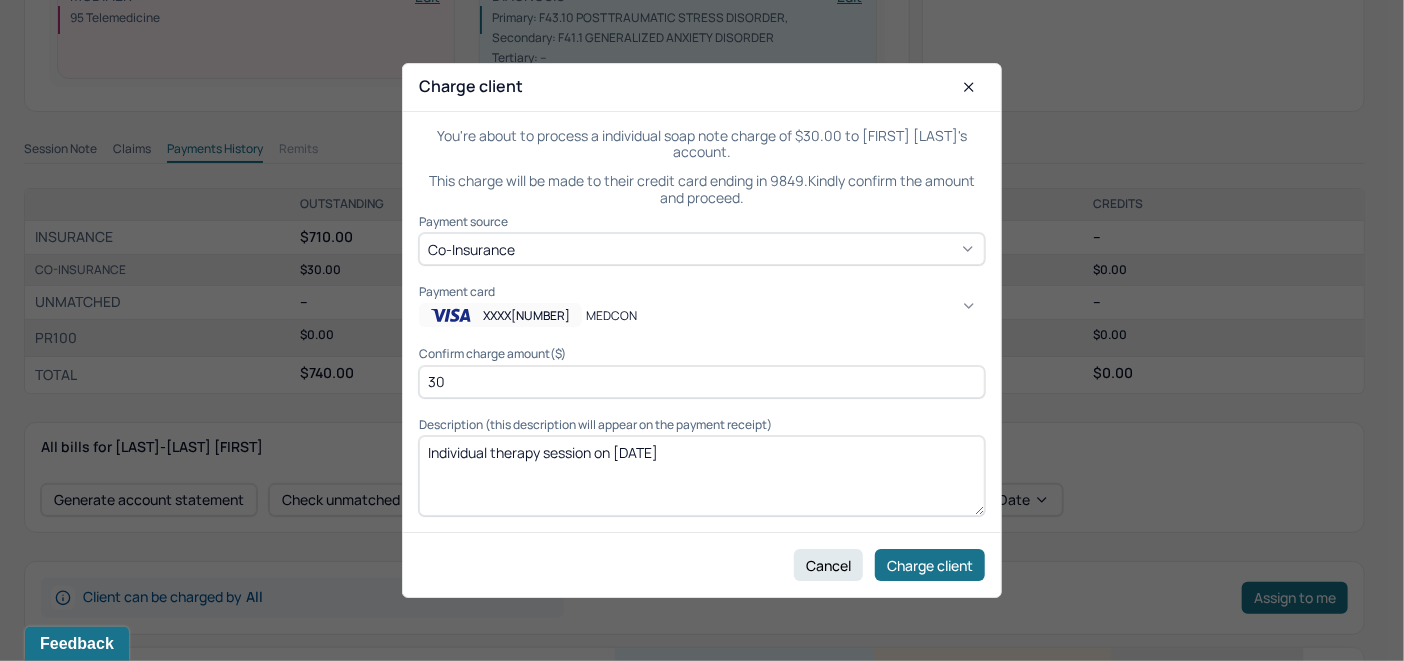 click on "WORKS" at bounding box center [1042, 1259] 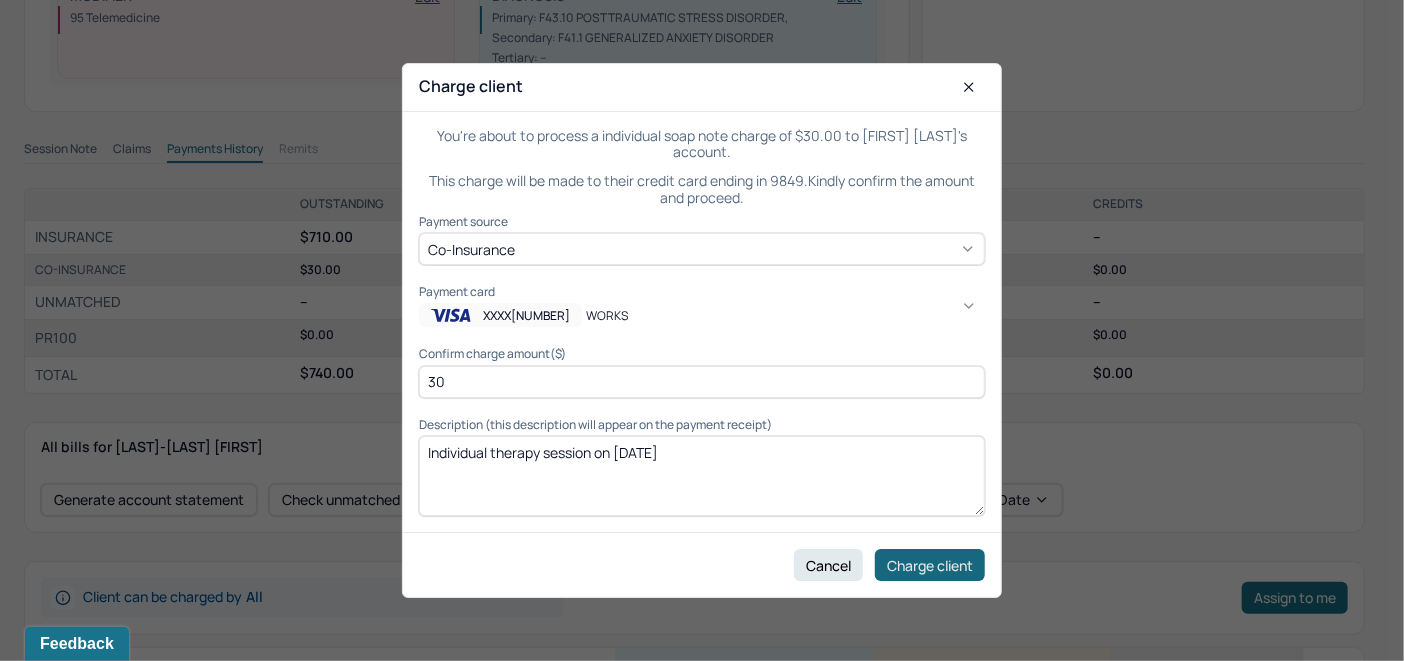 click on "Charge client" at bounding box center [930, 565] 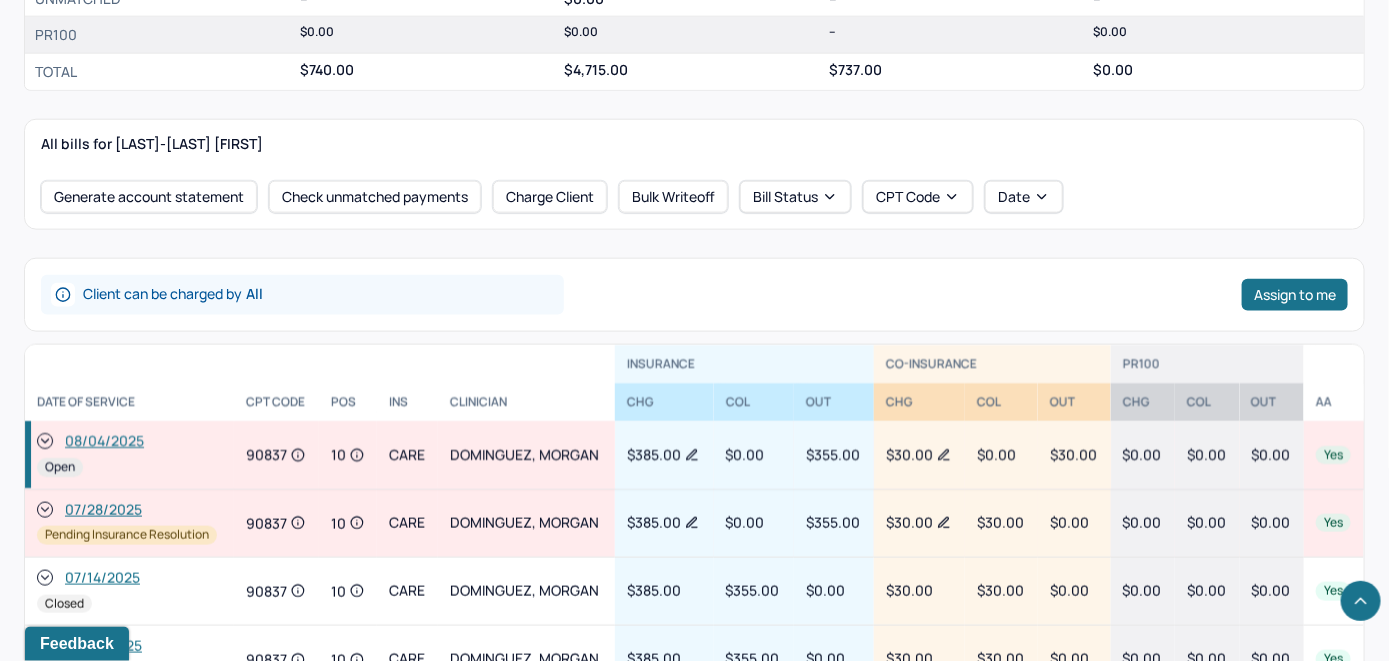 scroll, scrollTop: 900, scrollLeft: 0, axis: vertical 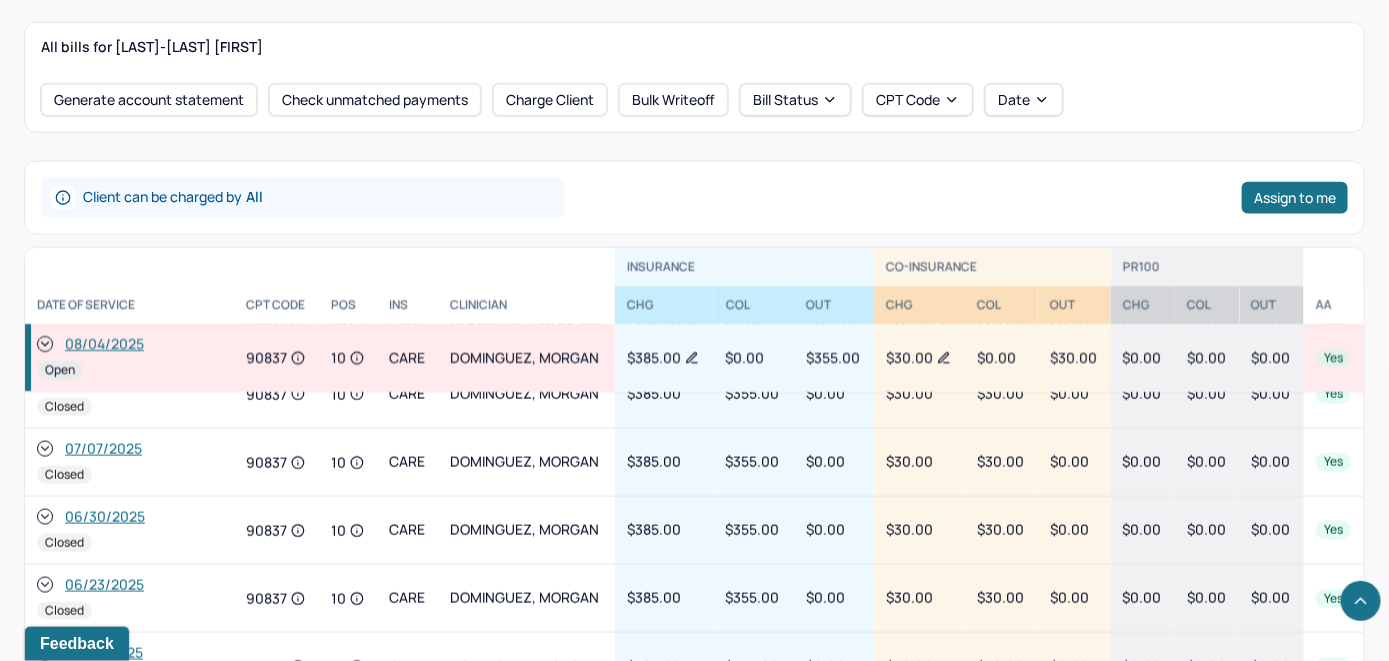 click 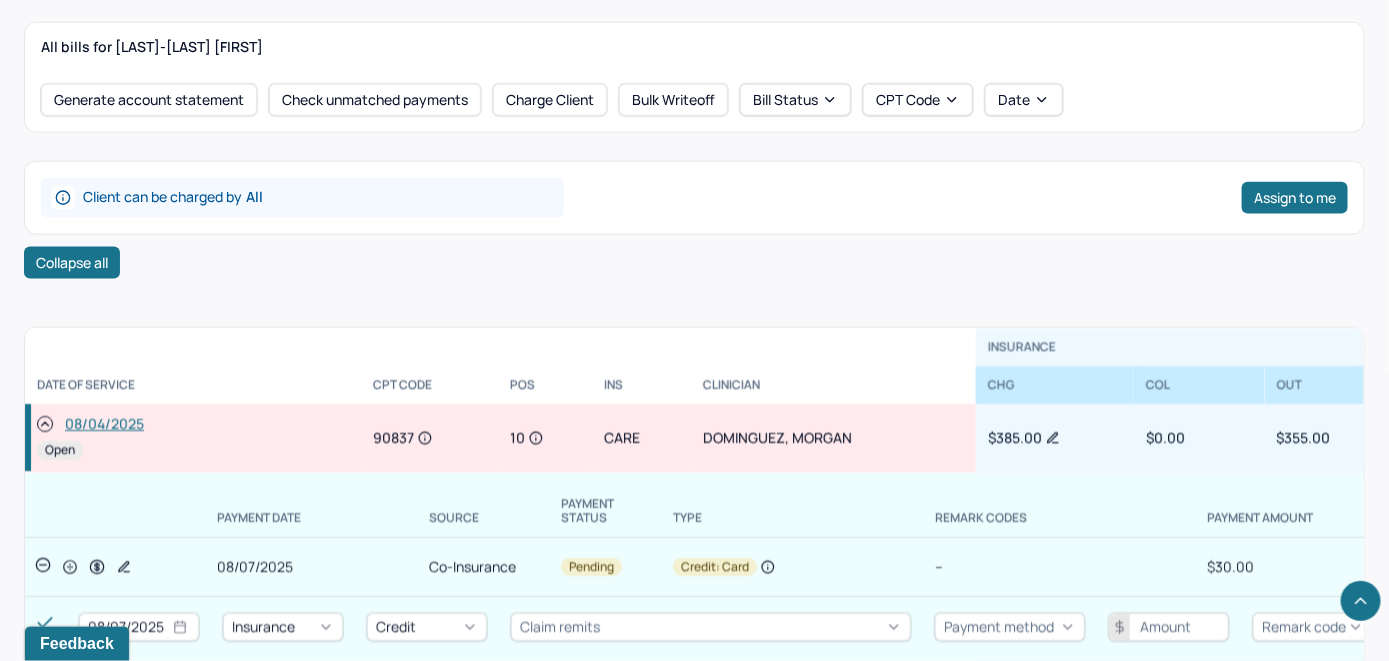 scroll, scrollTop: 305, scrollLeft: 0, axis: vertical 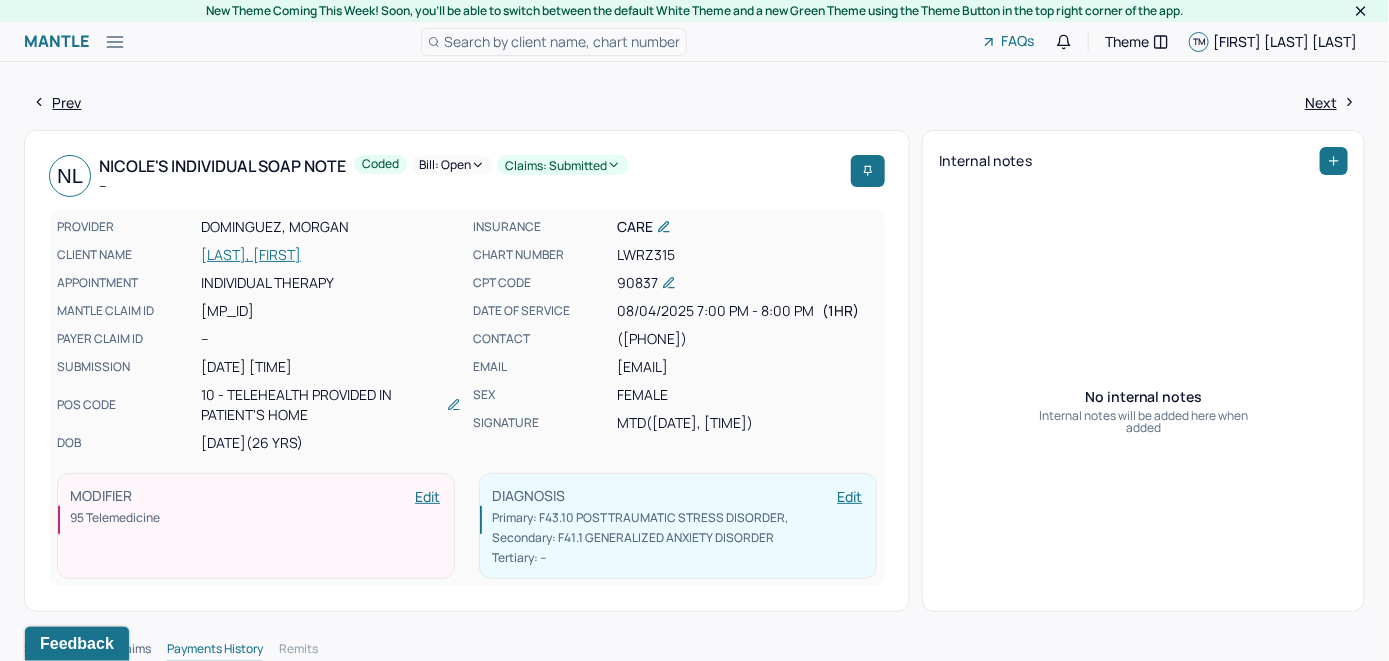 click on "Bill: Open" at bounding box center [452, 165] 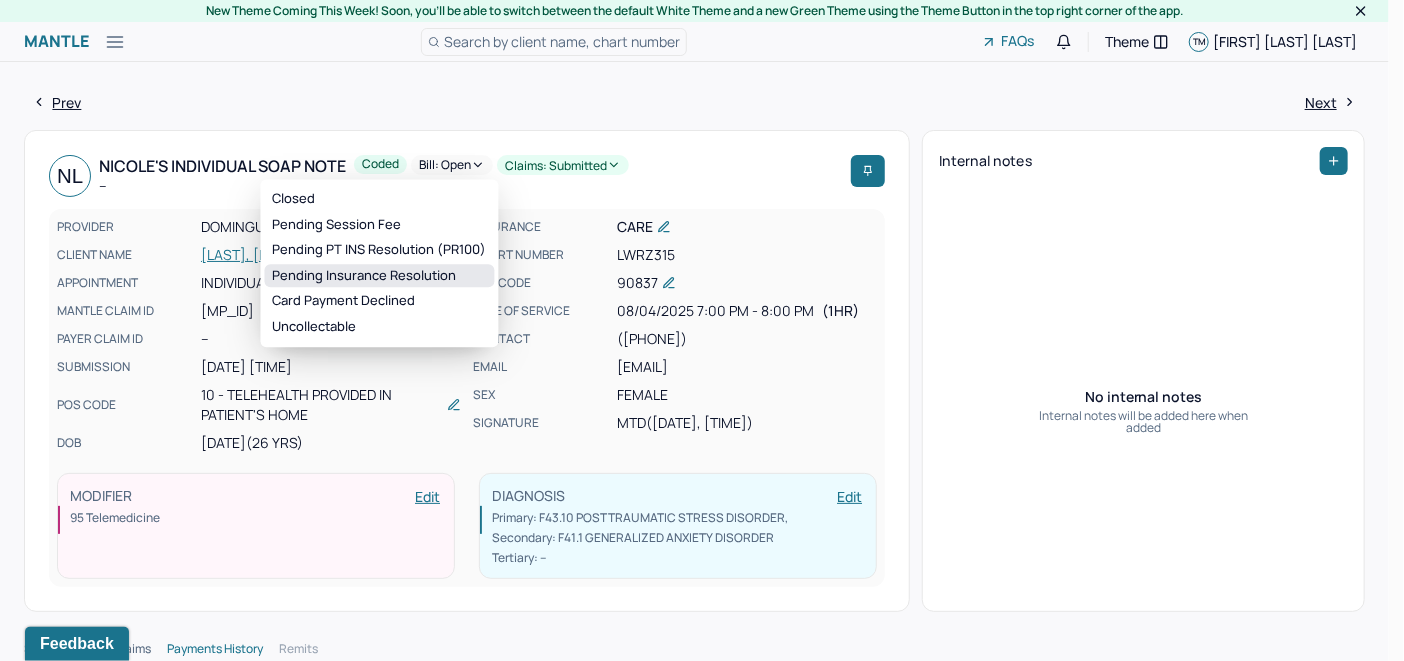 click on "Pending Insurance Resolution" at bounding box center (380, 276) 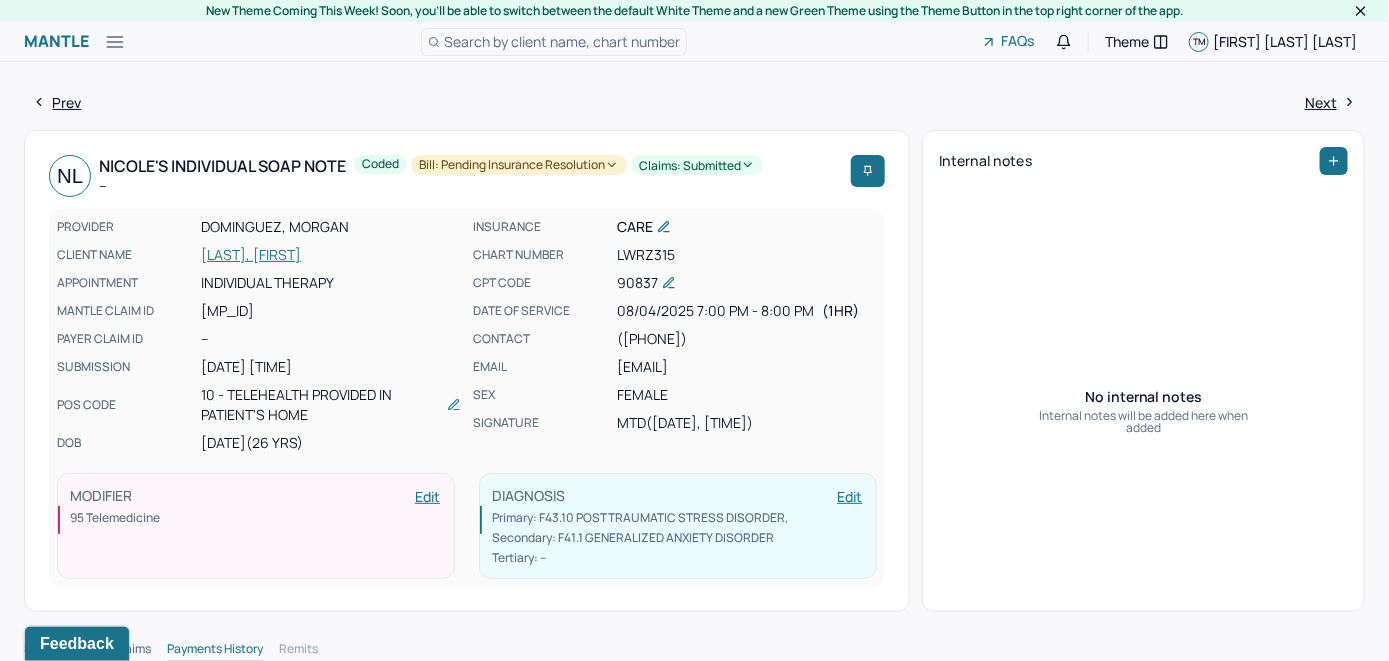 click on "Search by client name, chart number" at bounding box center (562, 41) 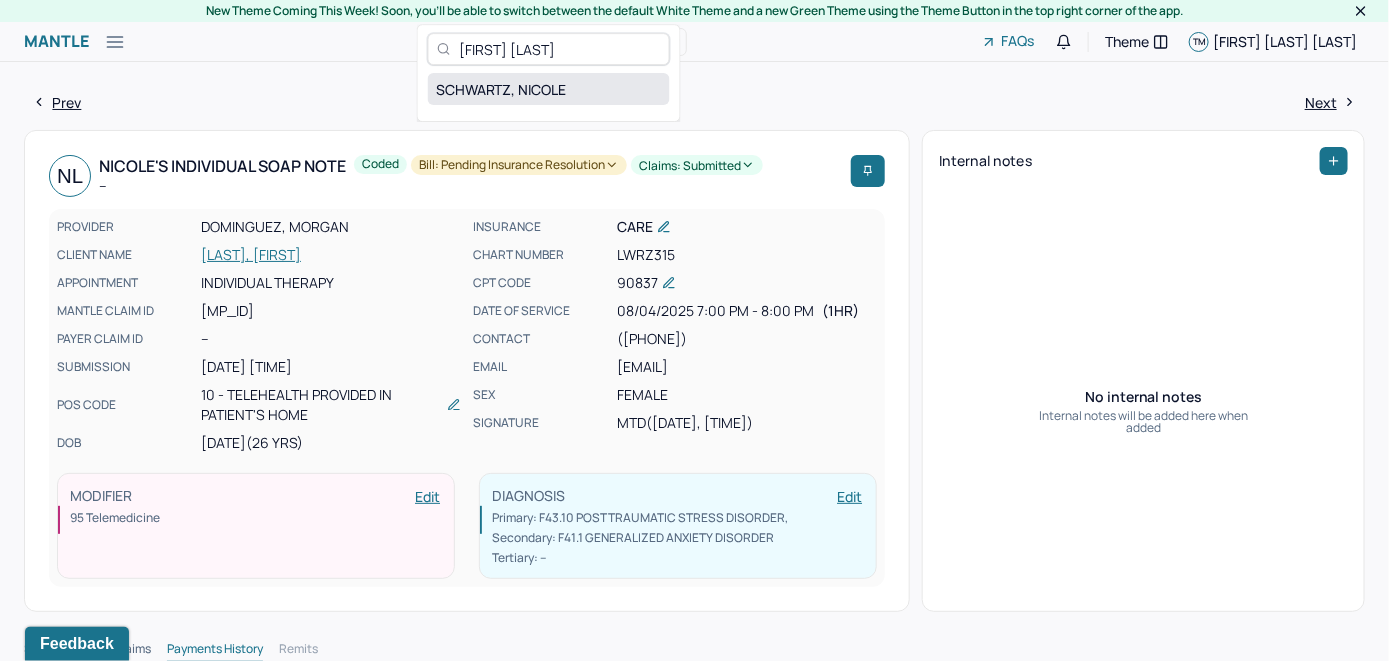 type on "[FIRST] [LAST]" 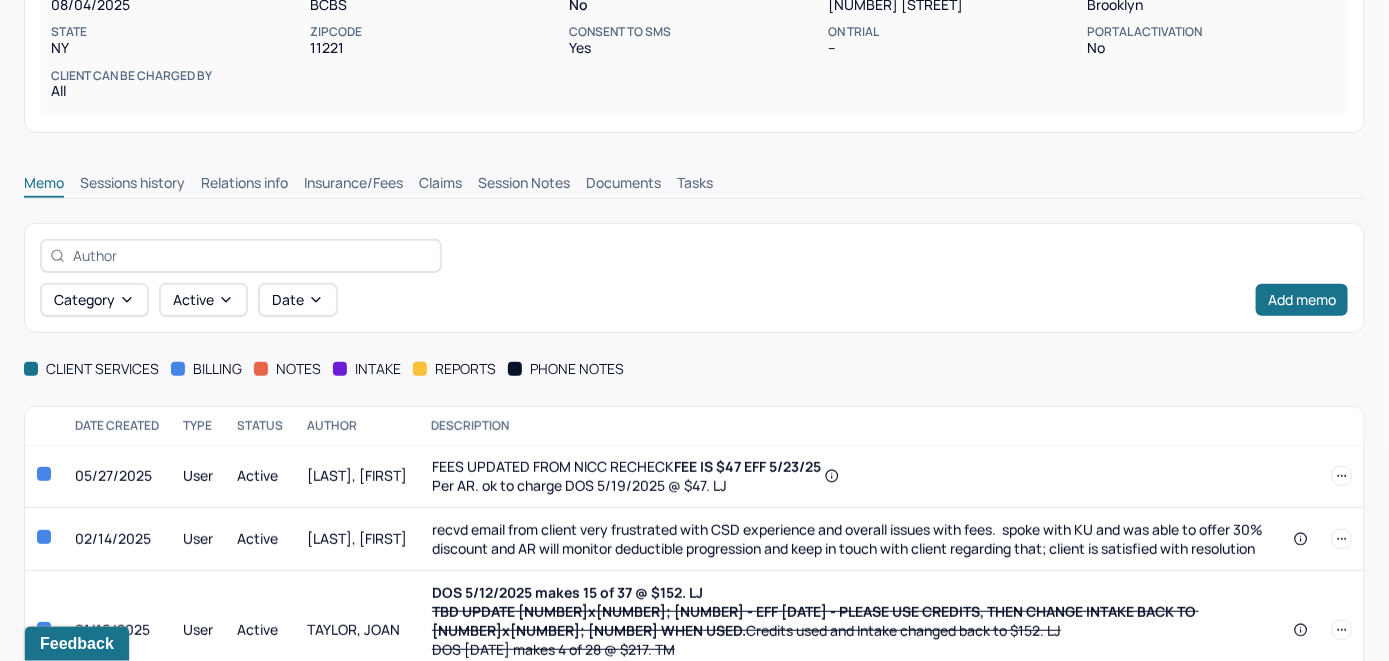 scroll, scrollTop: 477, scrollLeft: 0, axis: vertical 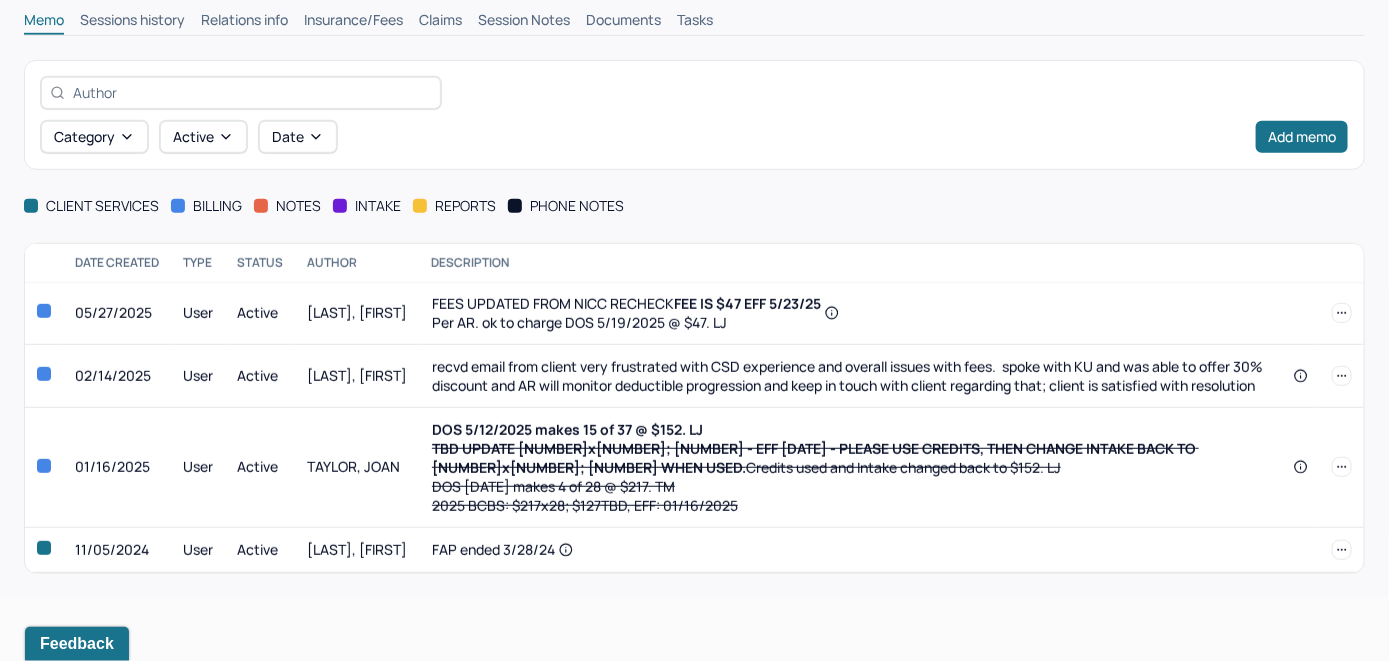 click on "Insurance/Fees" at bounding box center [353, 22] 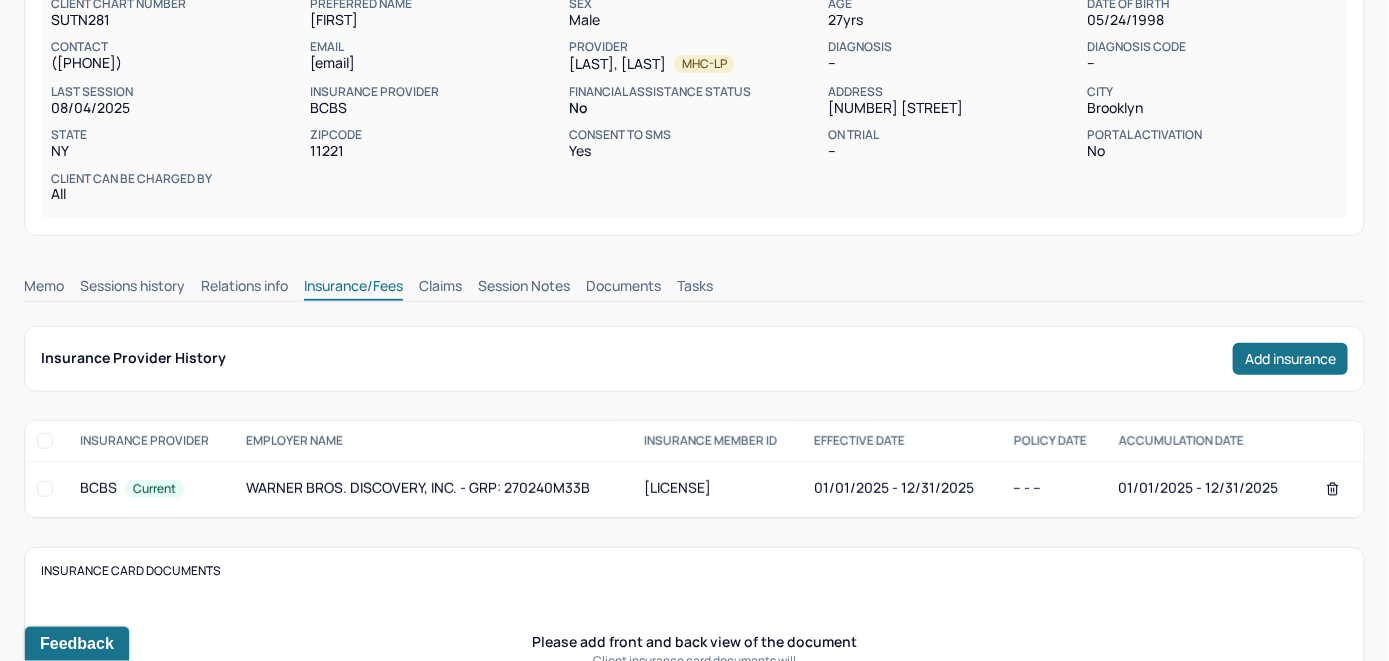 scroll, scrollTop: 177, scrollLeft: 0, axis: vertical 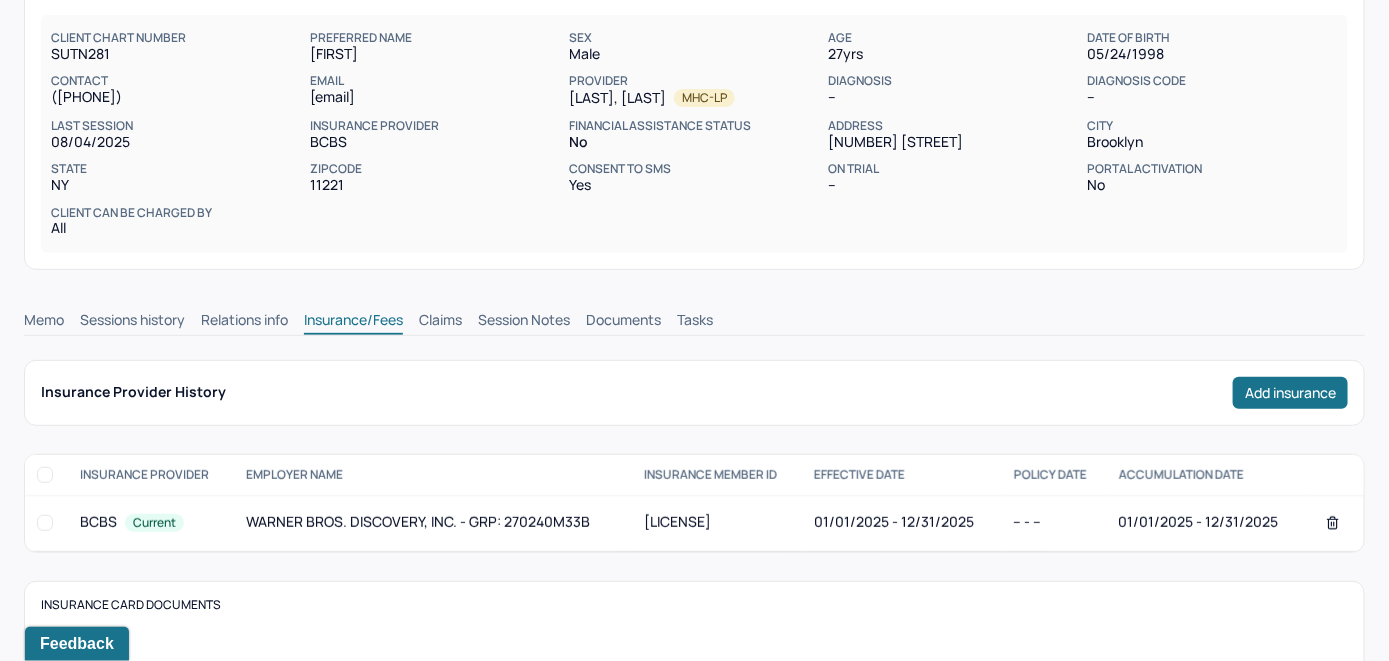 click on "Claims" at bounding box center [440, 322] 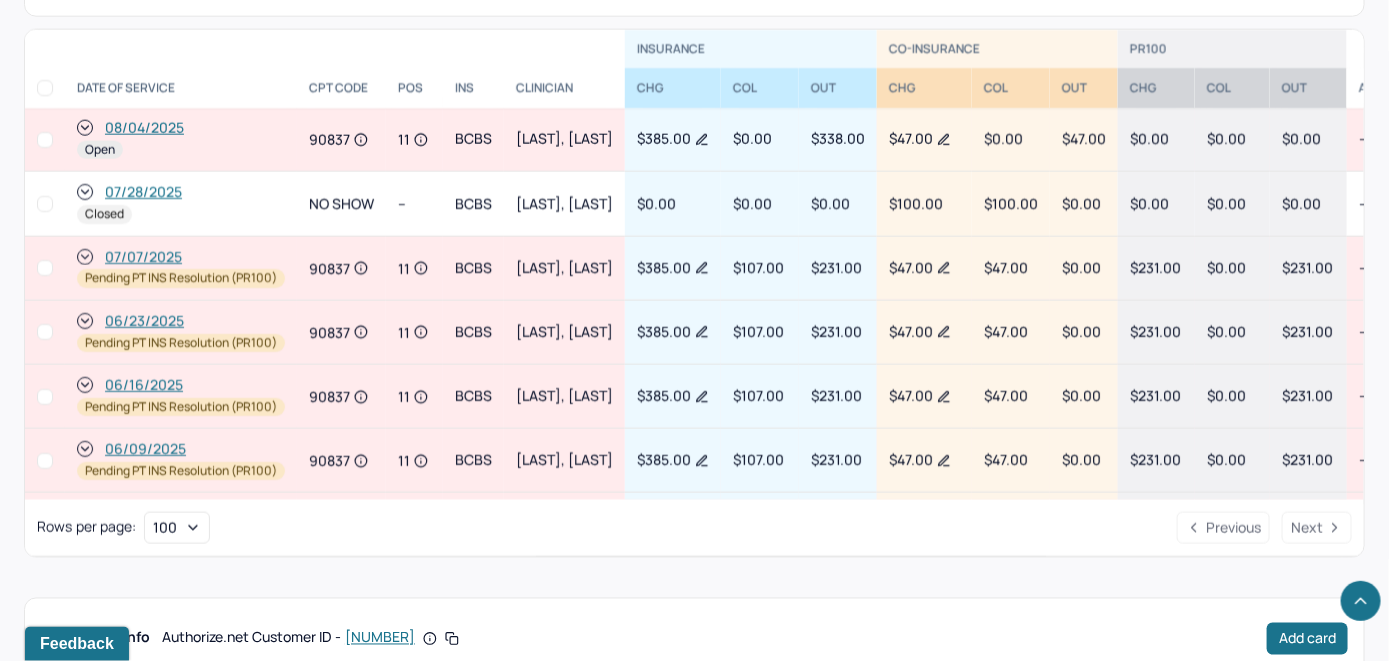 scroll, scrollTop: 962, scrollLeft: 0, axis: vertical 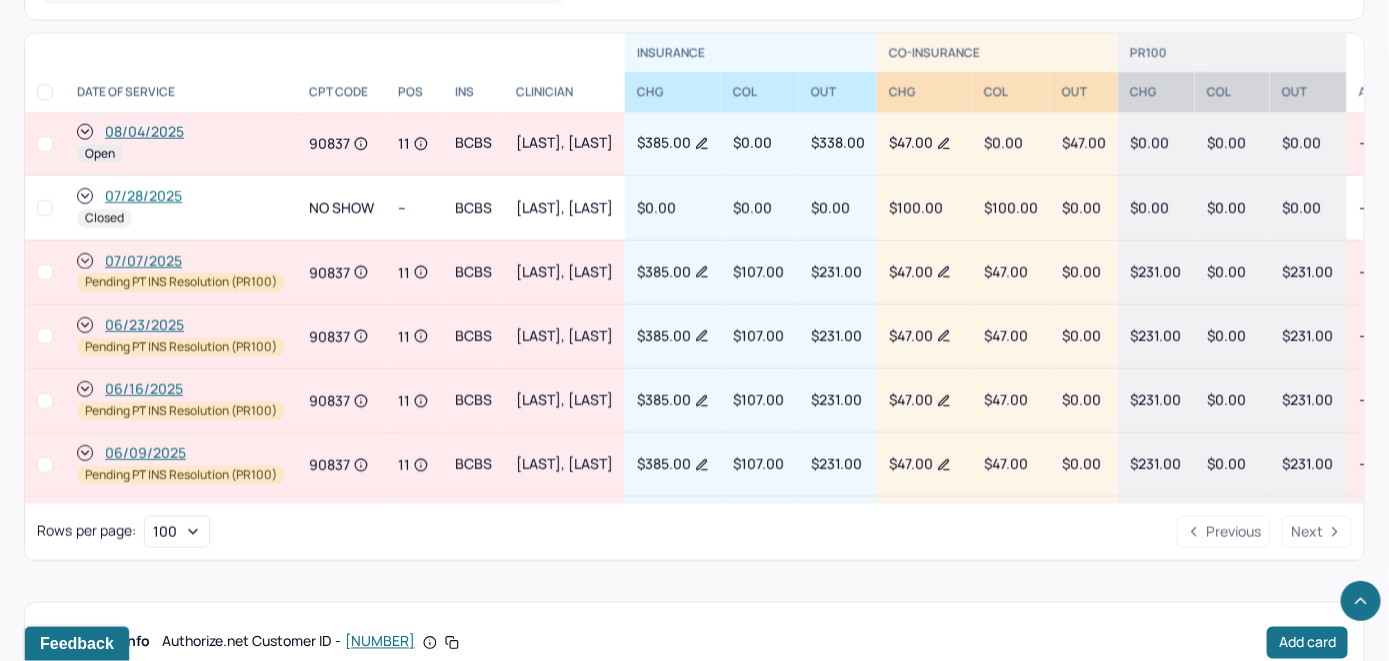 click on "08/04/2025" at bounding box center [144, 132] 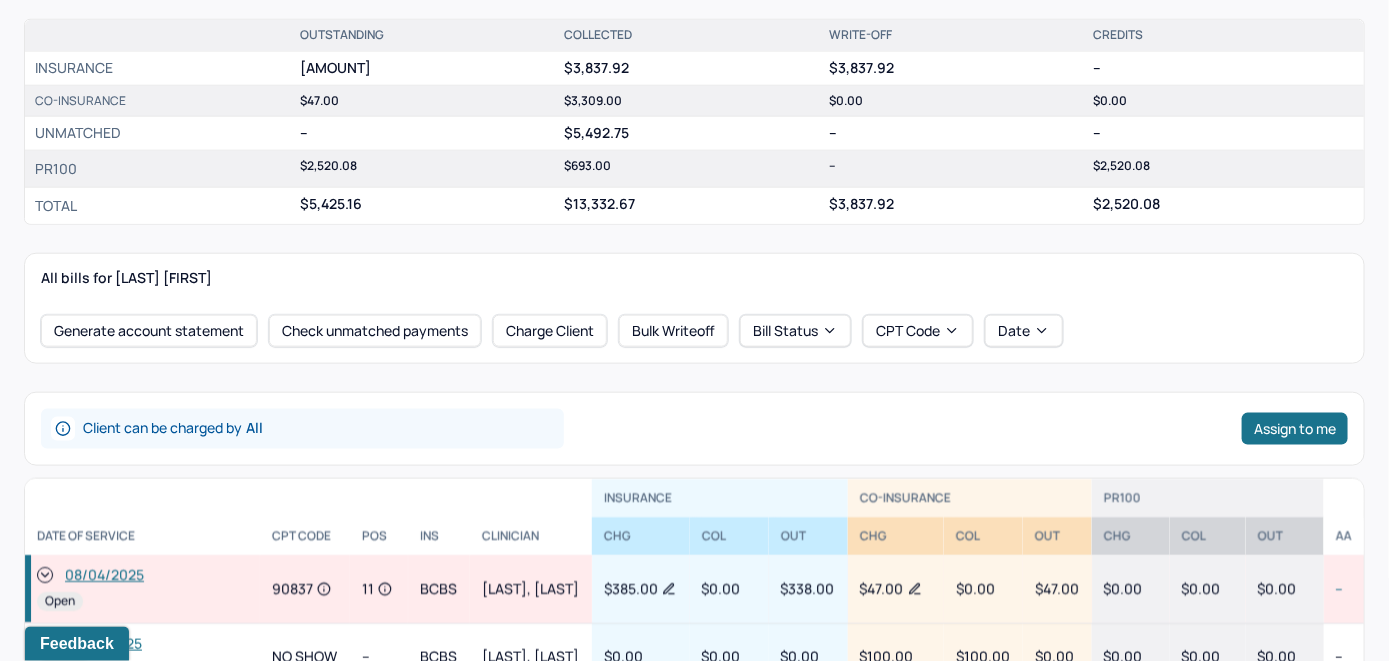 scroll, scrollTop: 700, scrollLeft: 0, axis: vertical 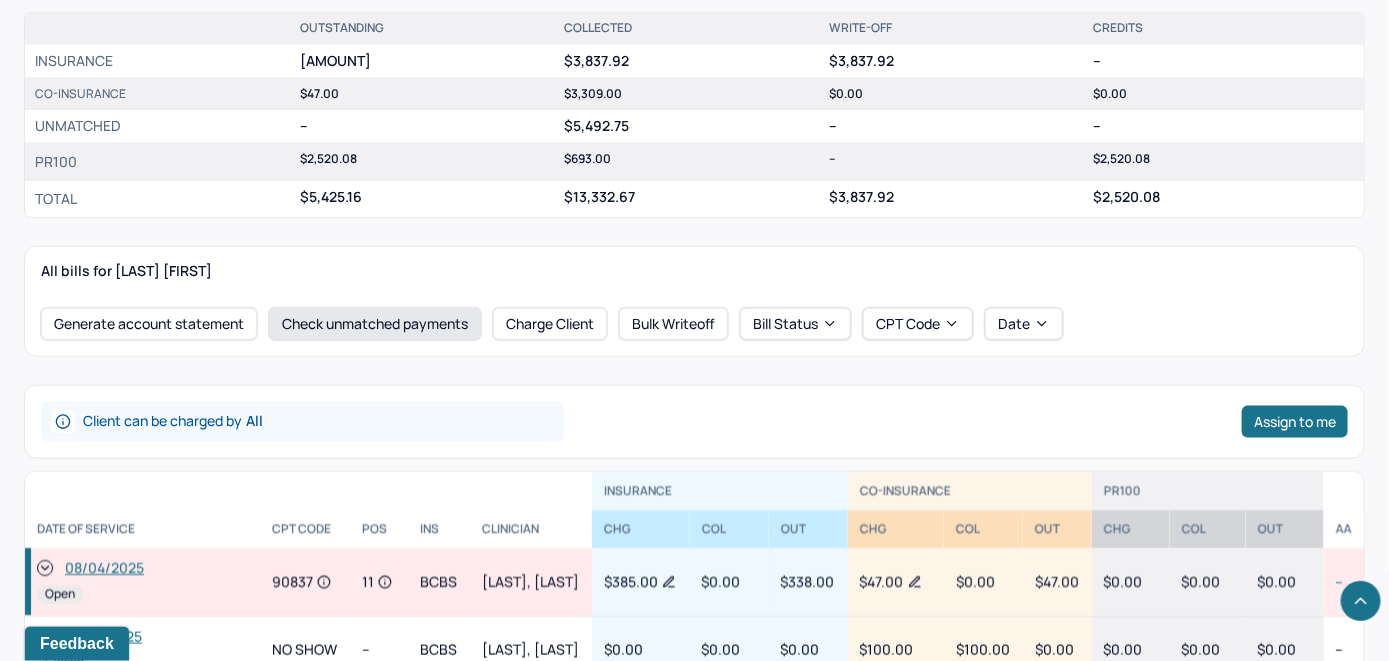 click on "Check unmatched payments" at bounding box center [375, 324] 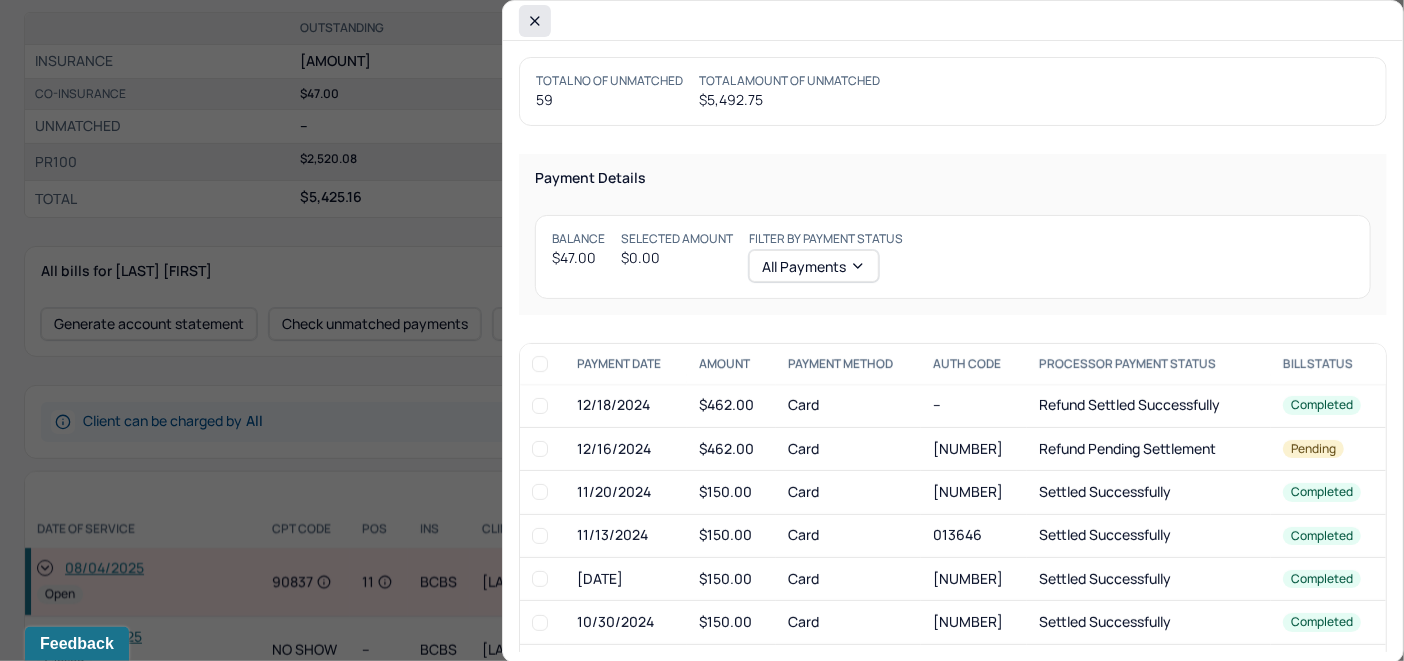 click 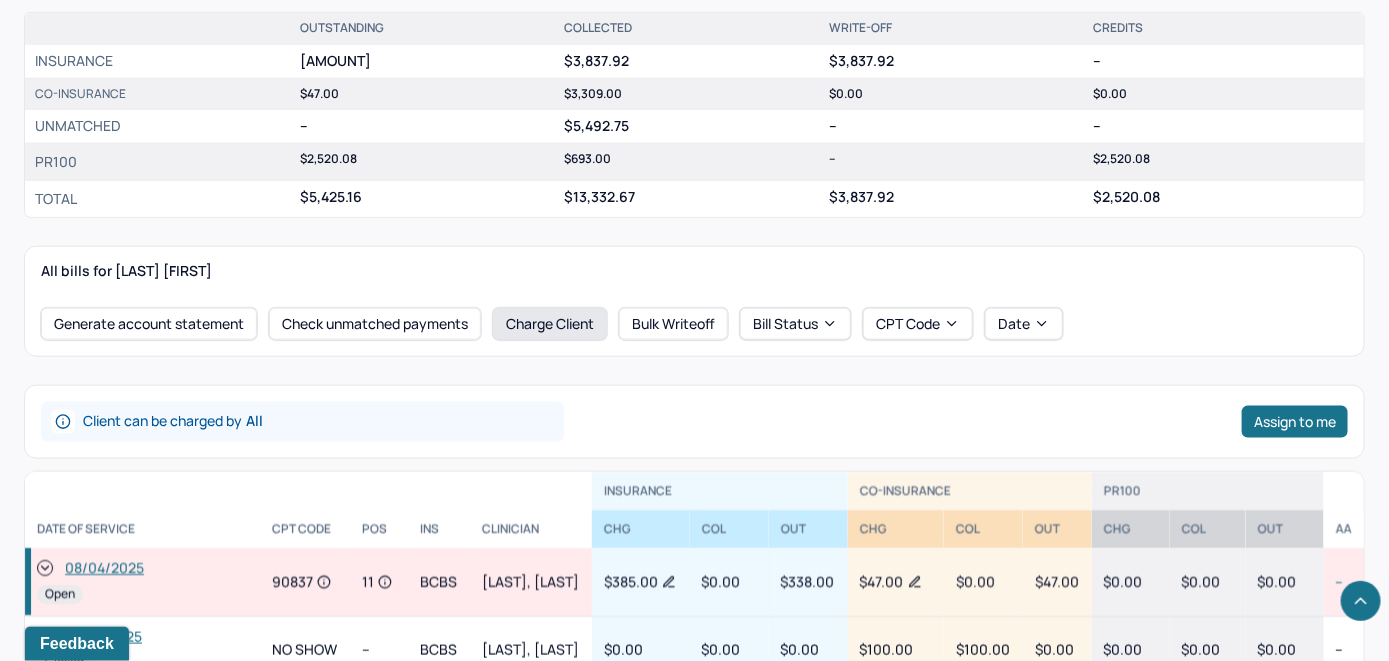 click on "Charge Client" at bounding box center [550, 324] 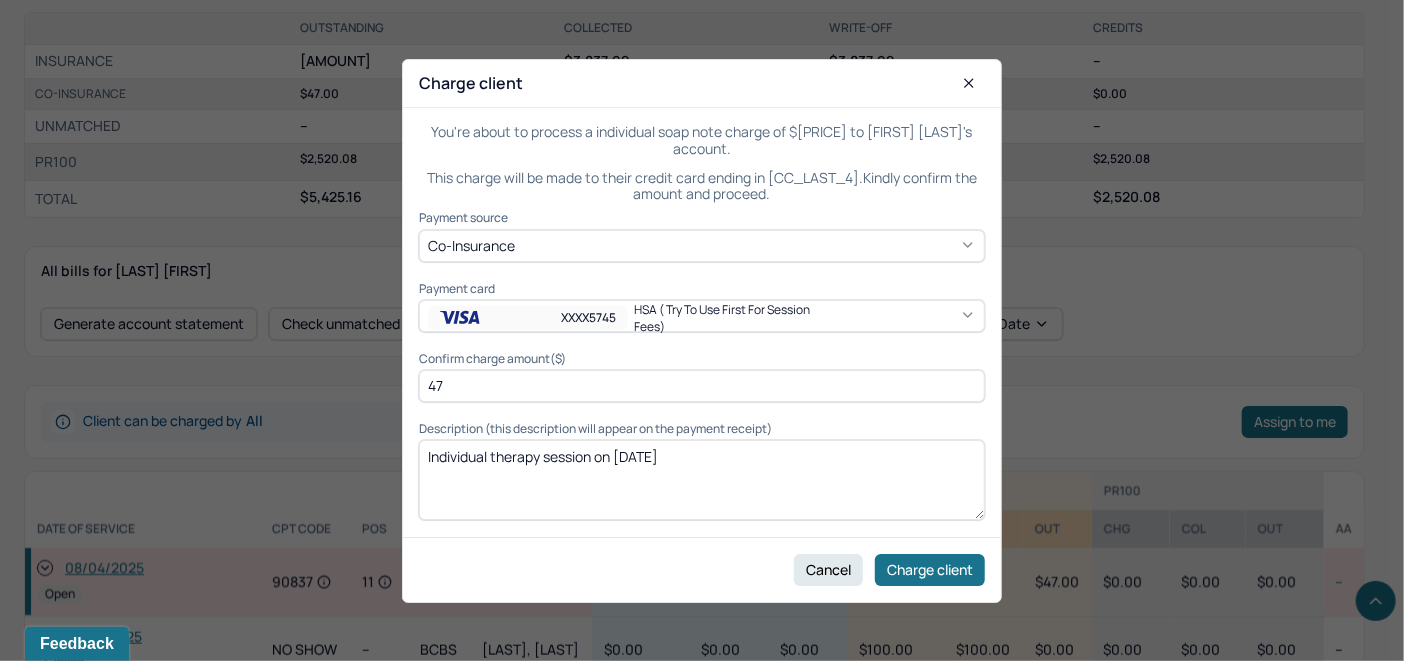 click 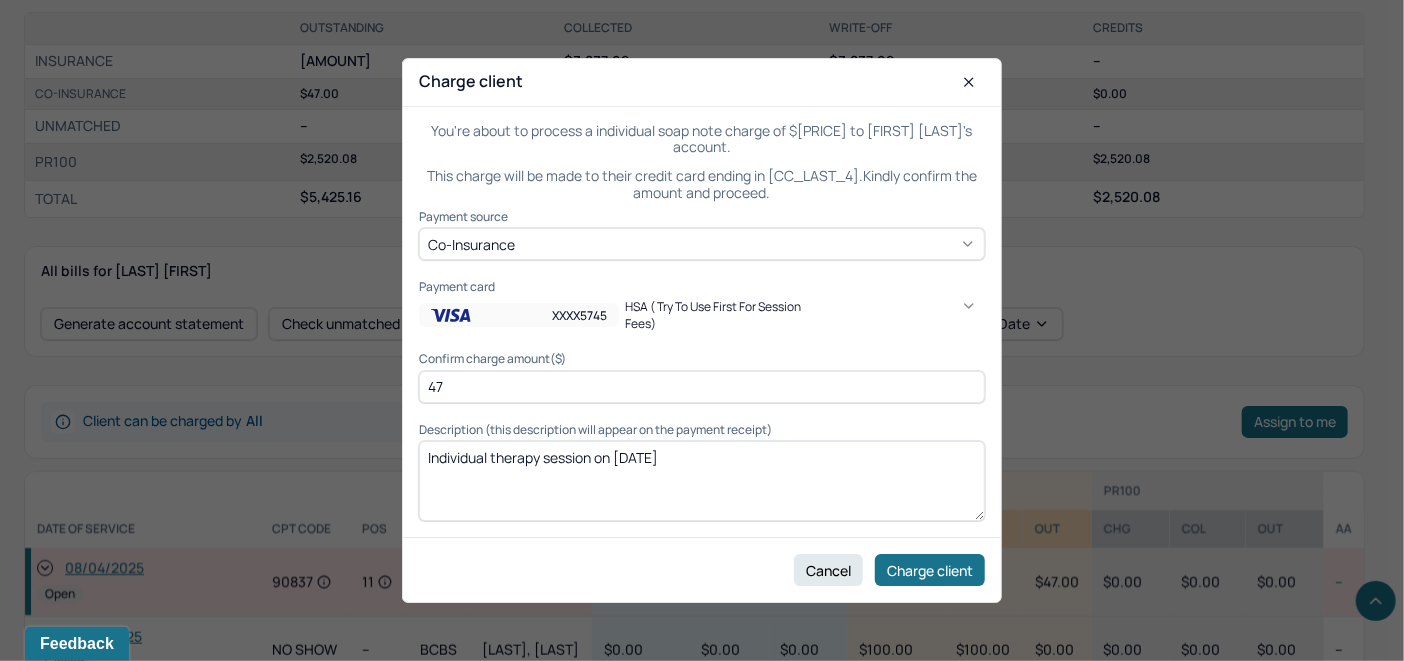 click on "HSA ( try to use first for session fees)" at bounding box center (1042, 1059) 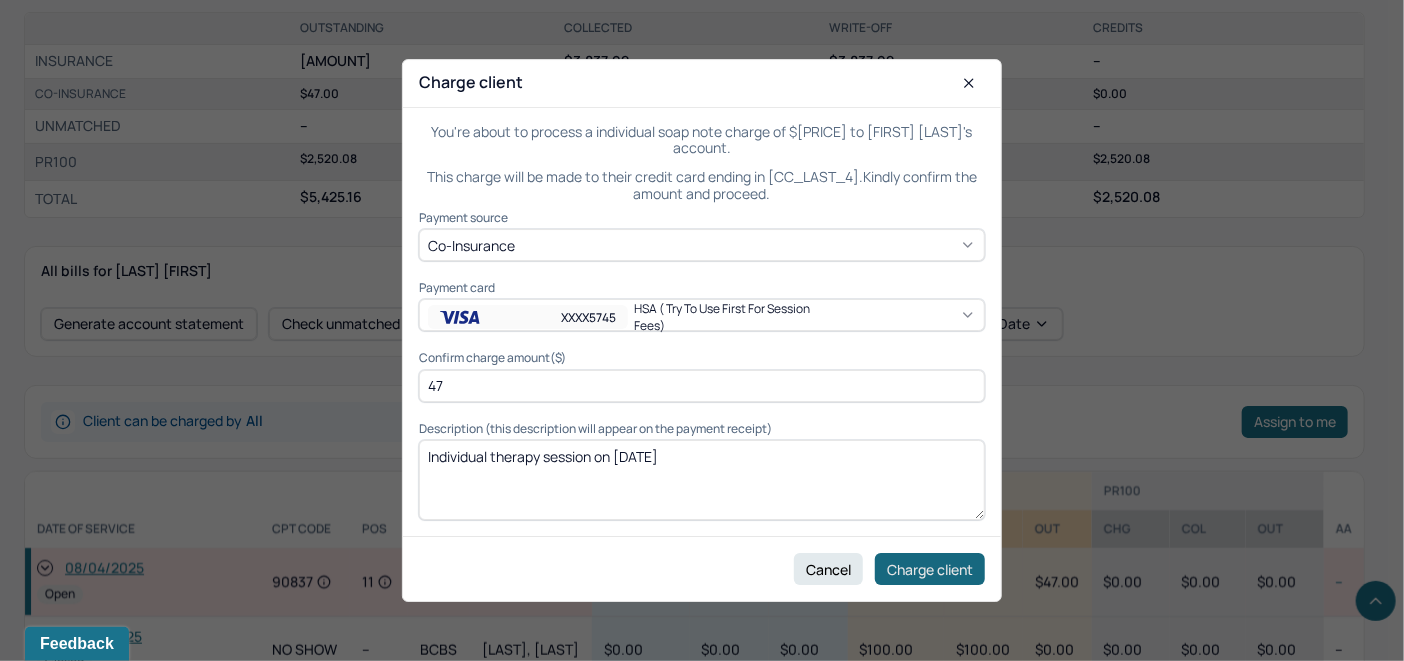 click on "Charge client" at bounding box center [930, 569] 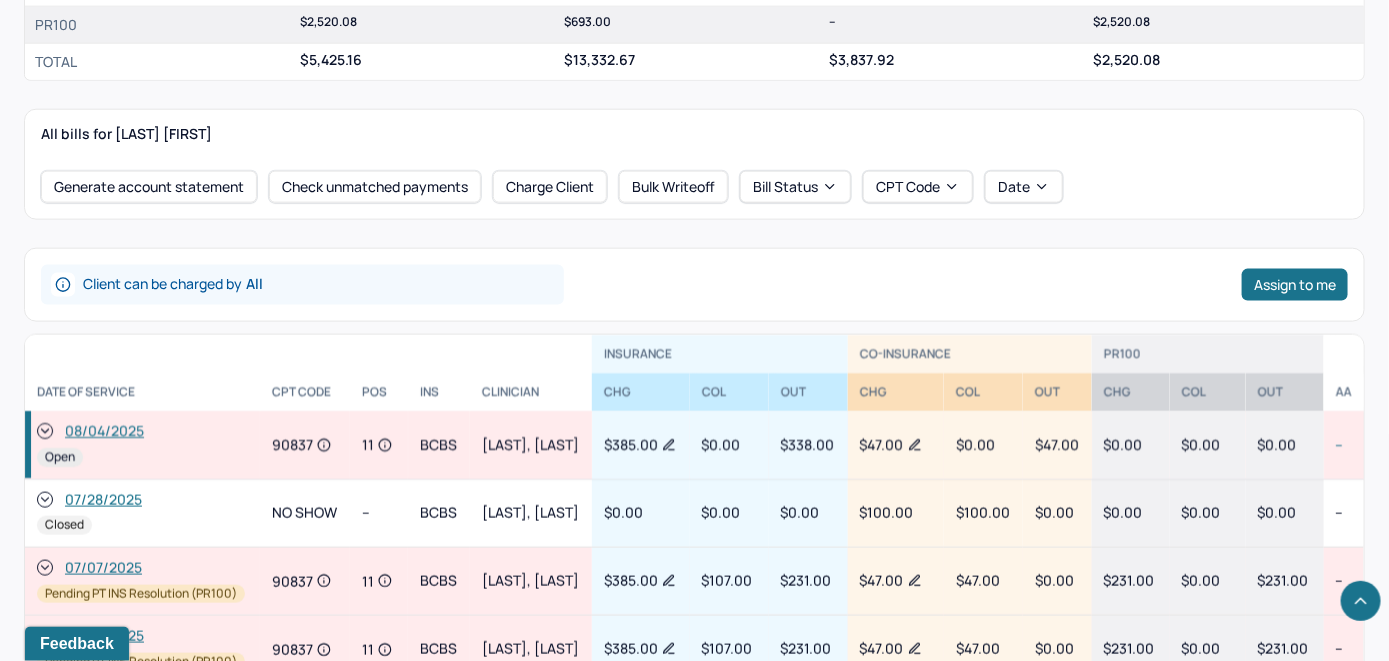 scroll, scrollTop: 1000, scrollLeft: 0, axis: vertical 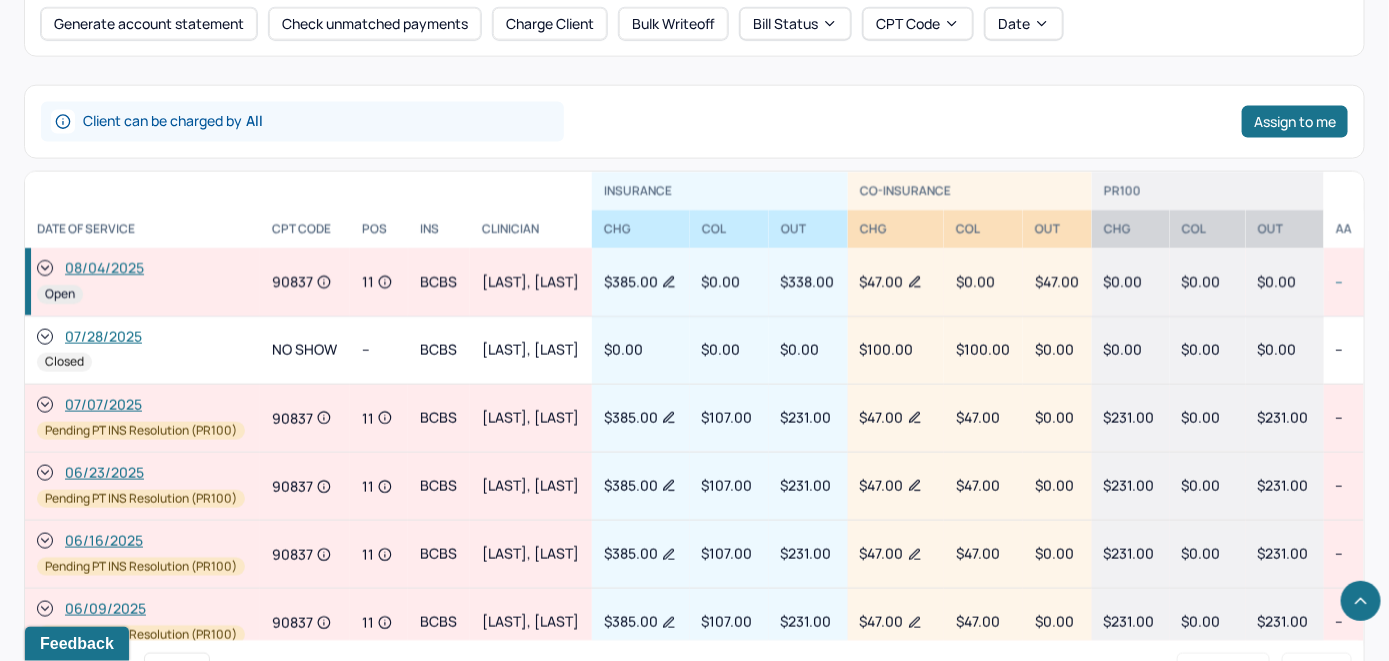 click 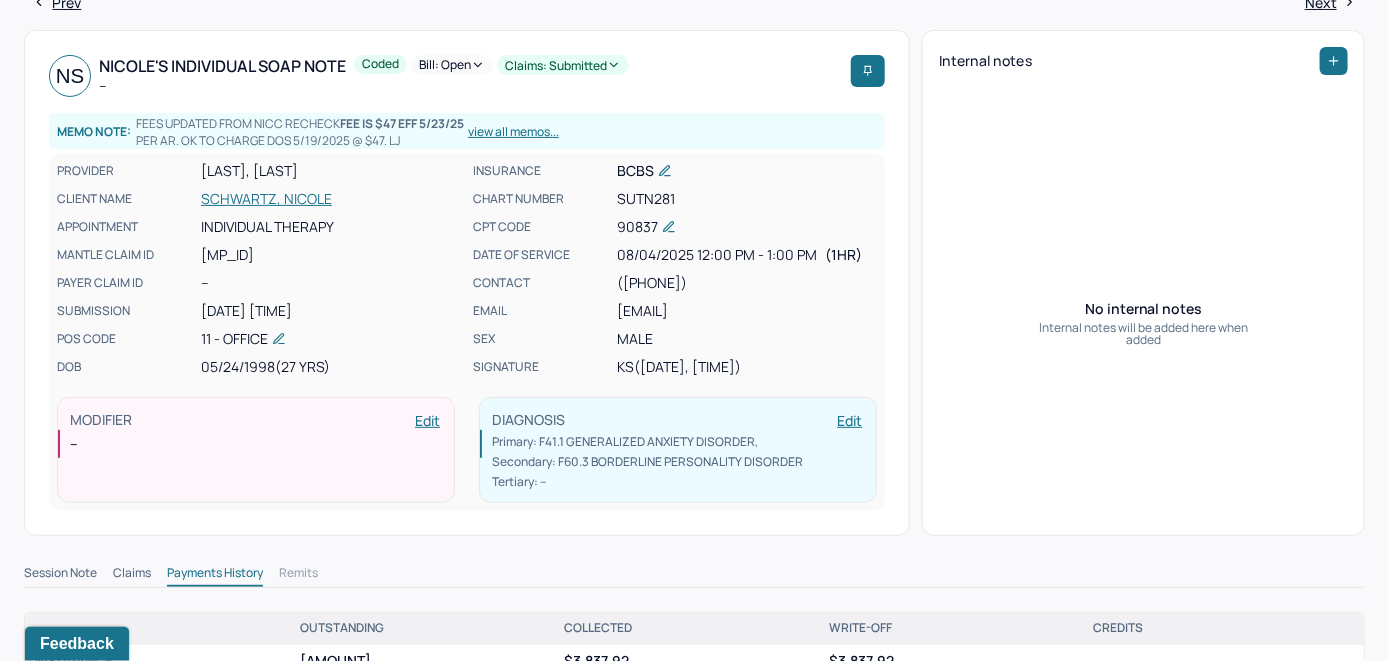 scroll, scrollTop: 0, scrollLeft: 0, axis: both 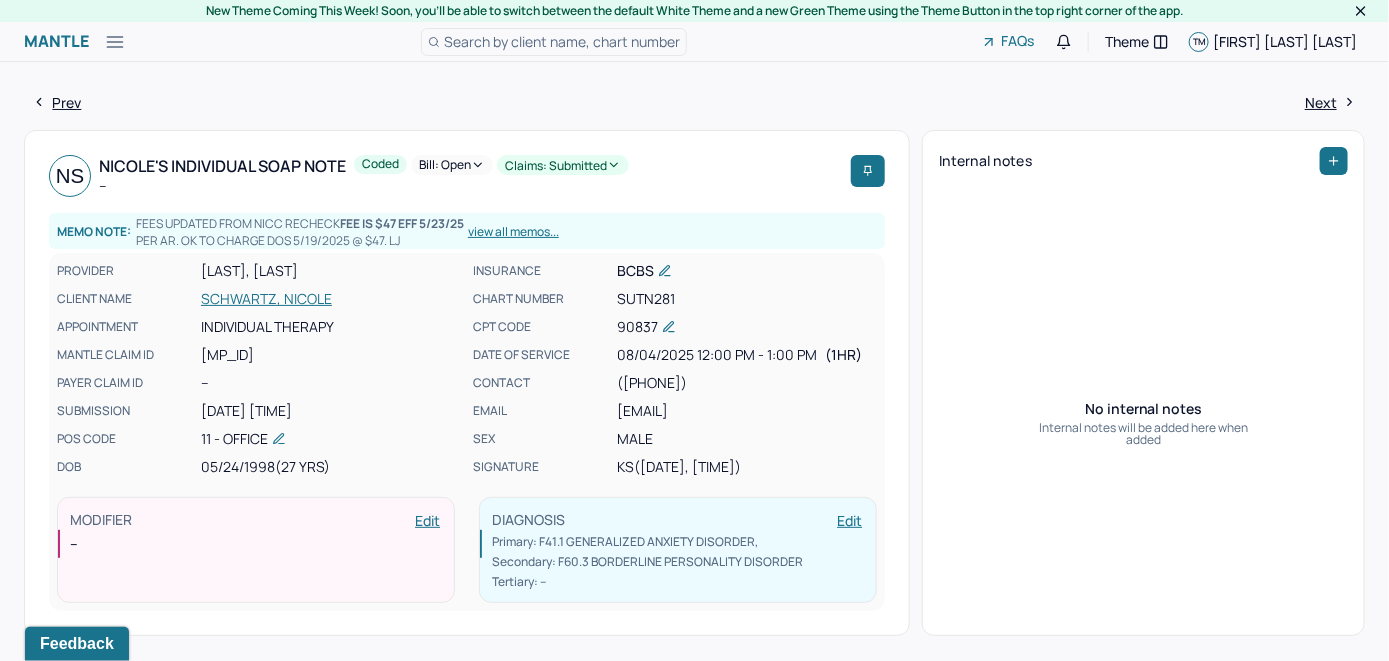 click on "Bill: Open" at bounding box center [452, 165] 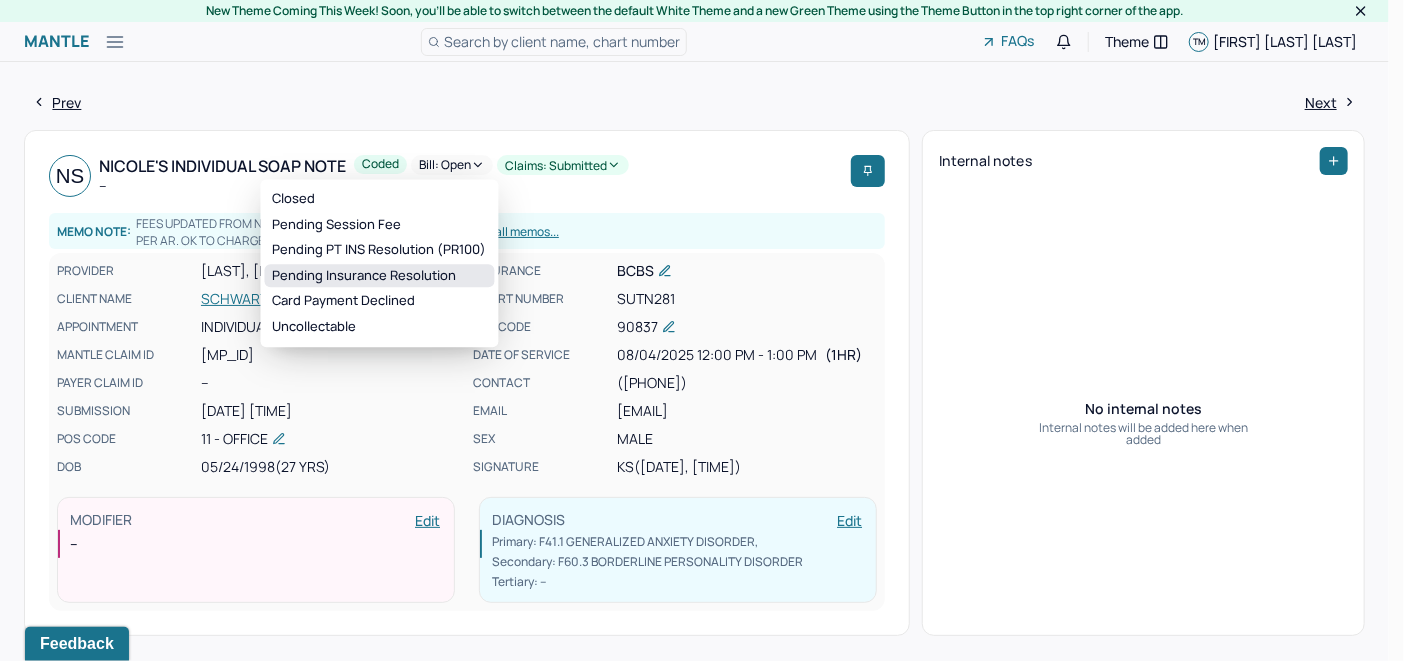 click on "Pending Insurance Resolution" at bounding box center (380, 276) 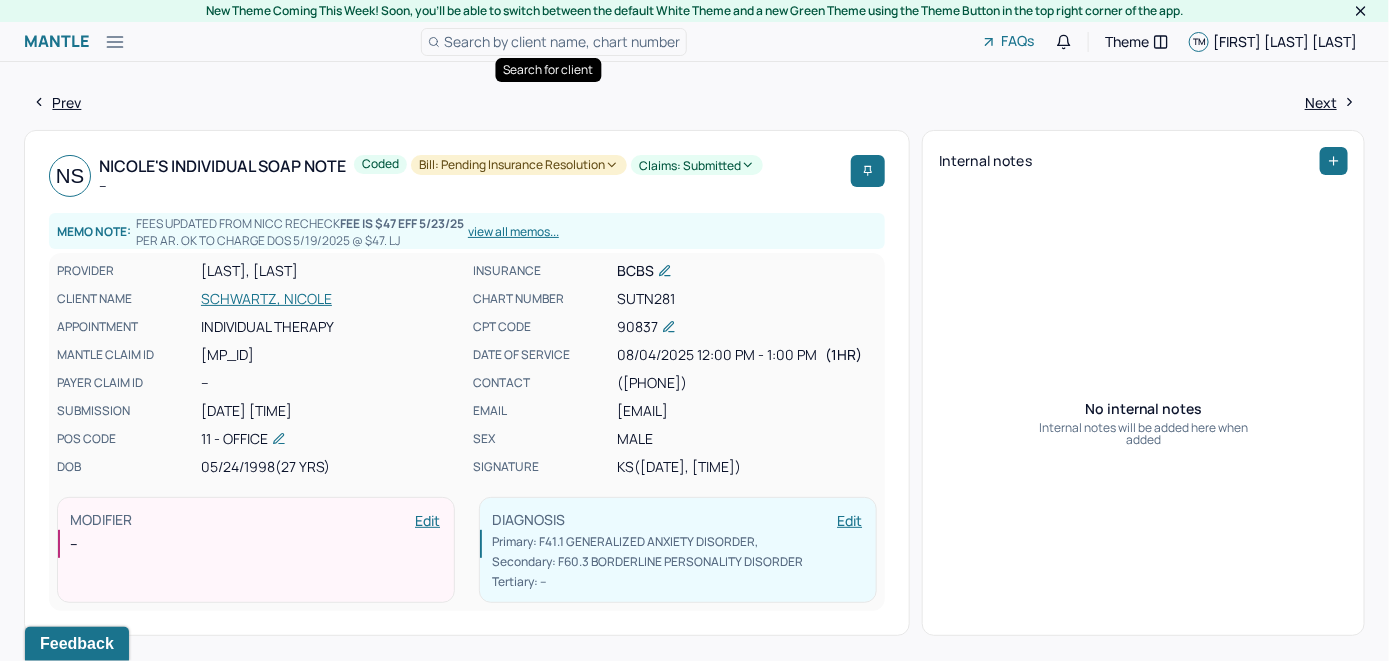click on "Search by client name, chart number" at bounding box center (562, 41) 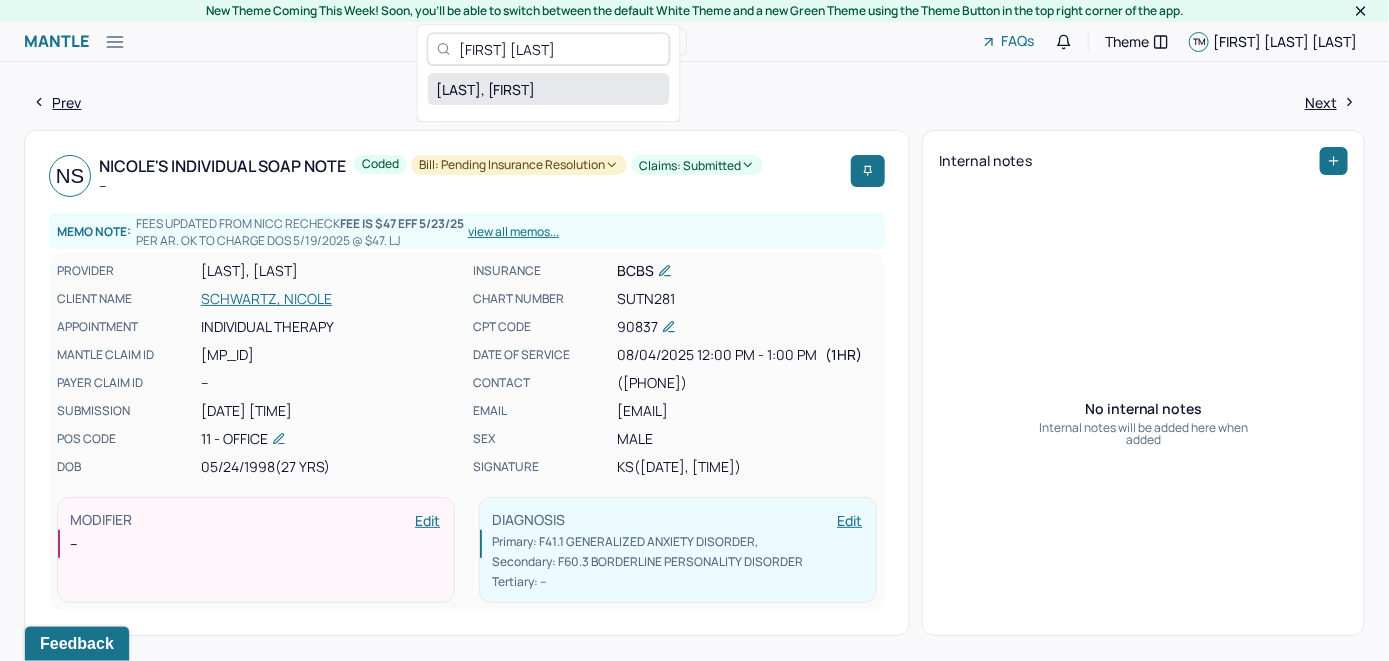 type on "[FIRST] [LAST]" 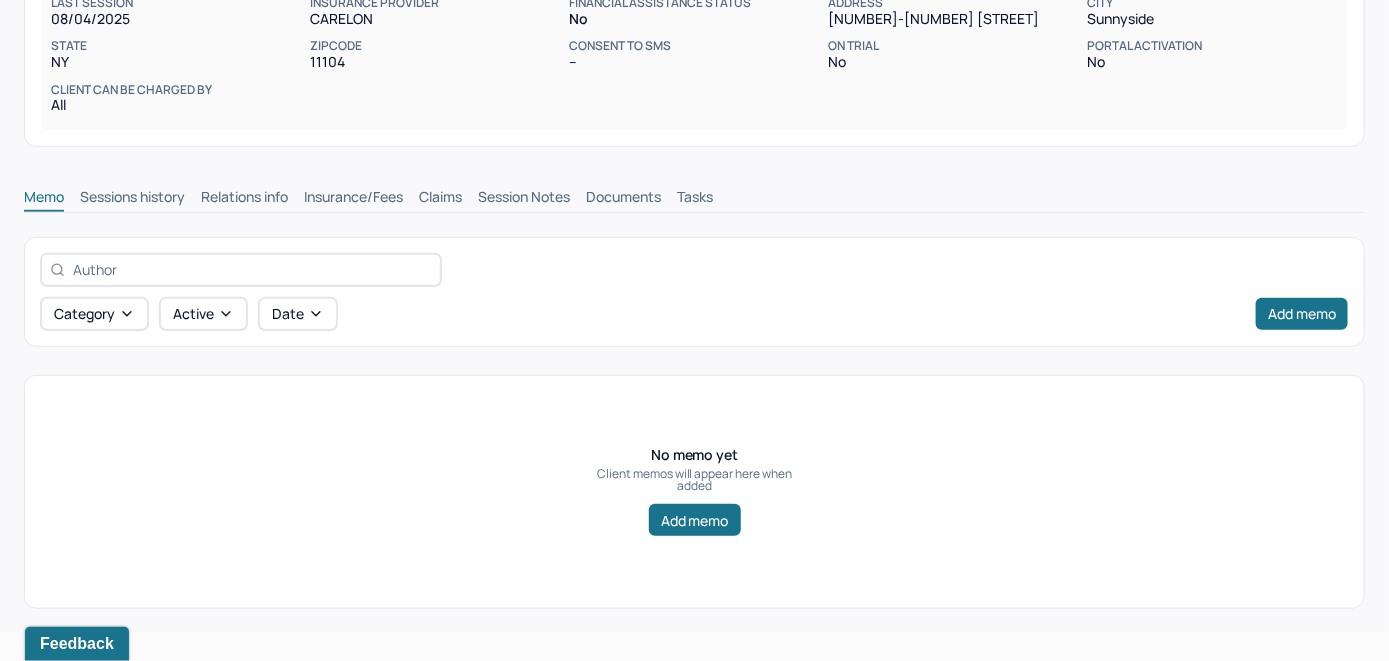 scroll, scrollTop: 314, scrollLeft: 0, axis: vertical 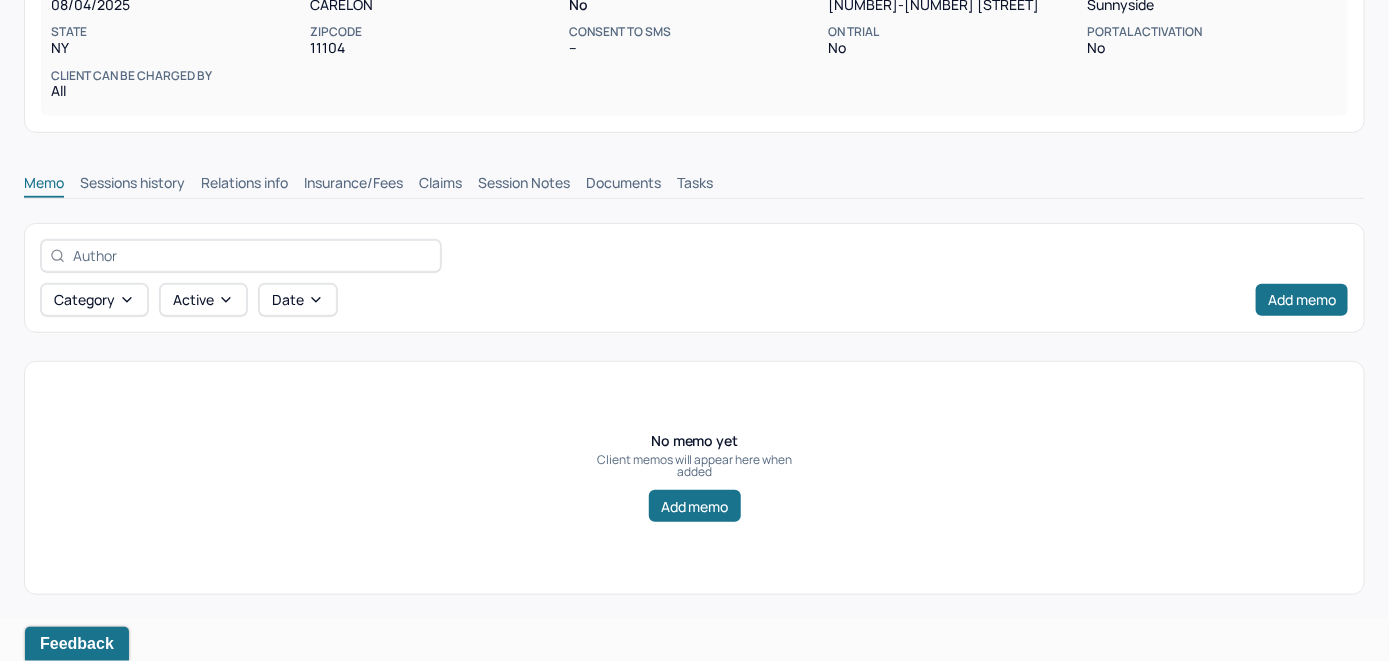 click on "Insurance/Fees" at bounding box center (353, 185) 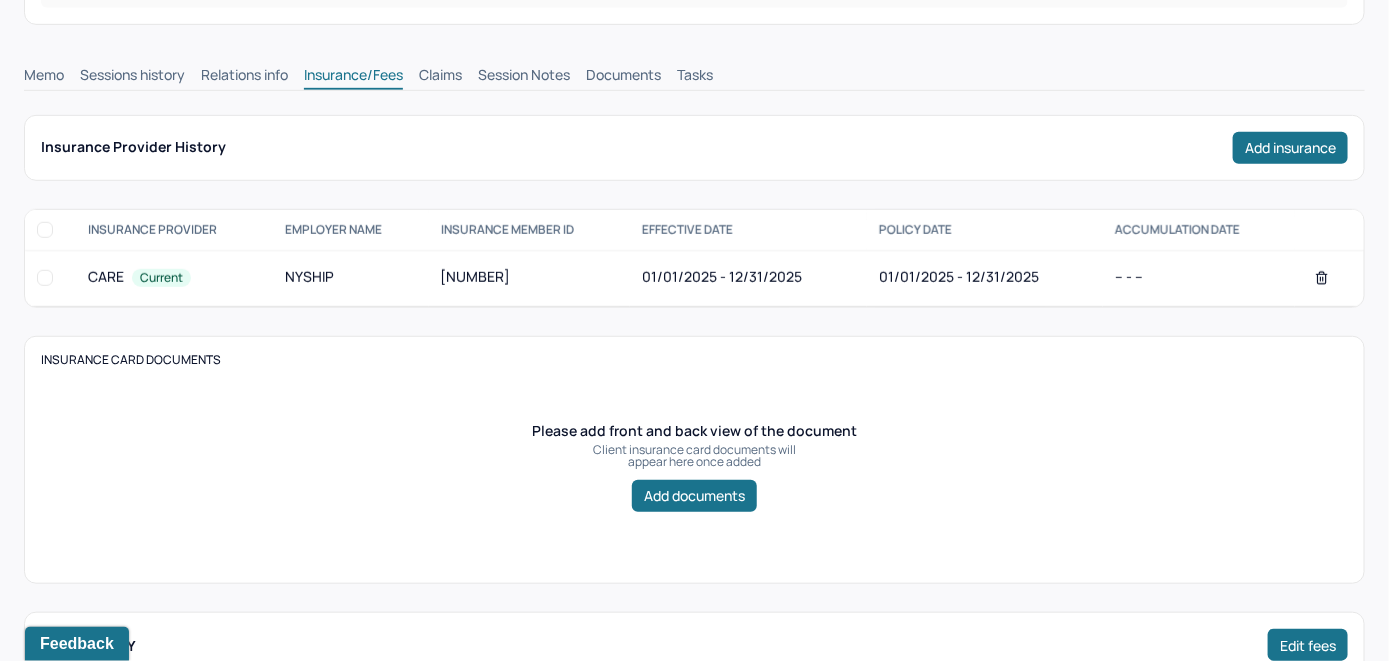 scroll, scrollTop: 414, scrollLeft: 0, axis: vertical 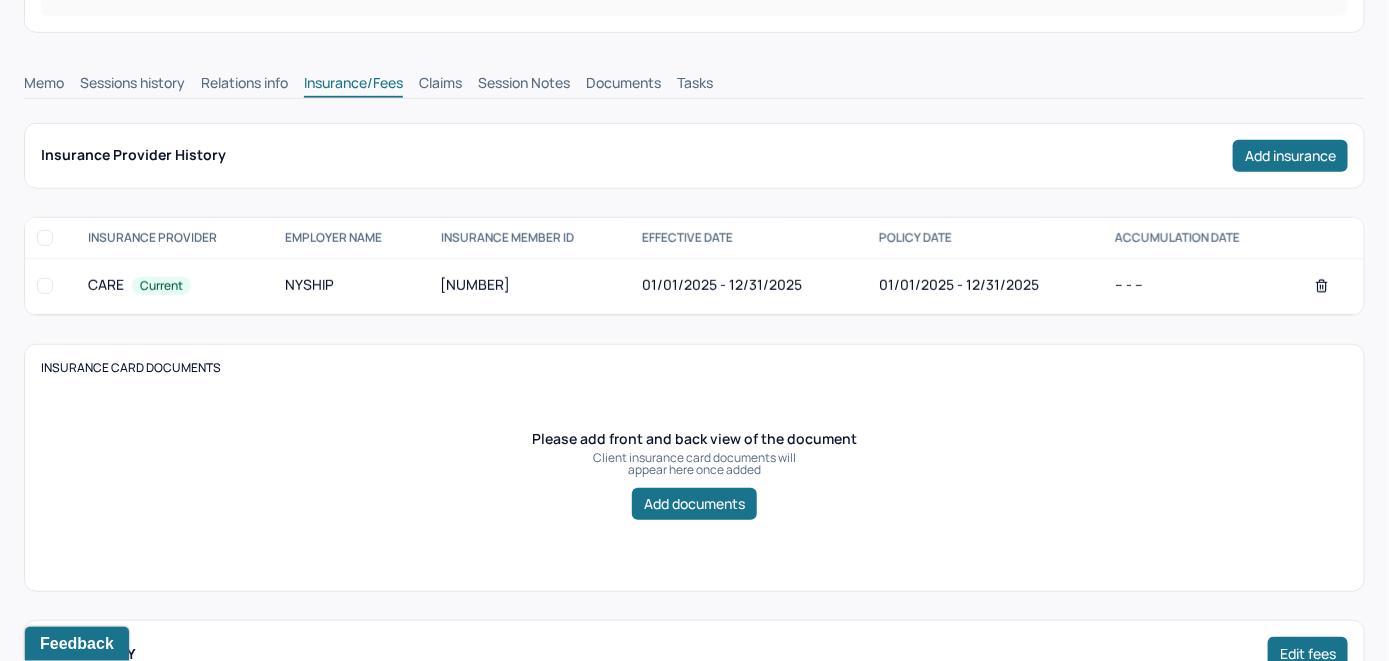 click on "Claims" at bounding box center [440, 85] 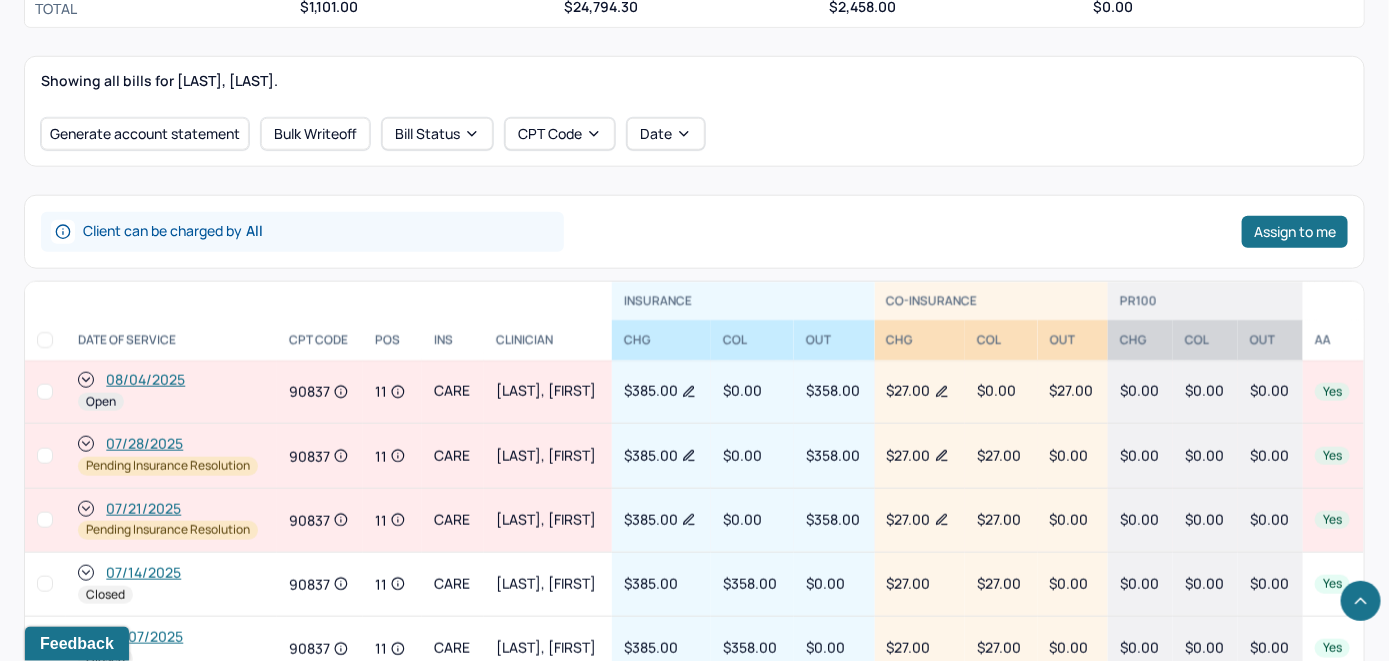 scroll, scrollTop: 814, scrollLeft: 0, axis: vertical 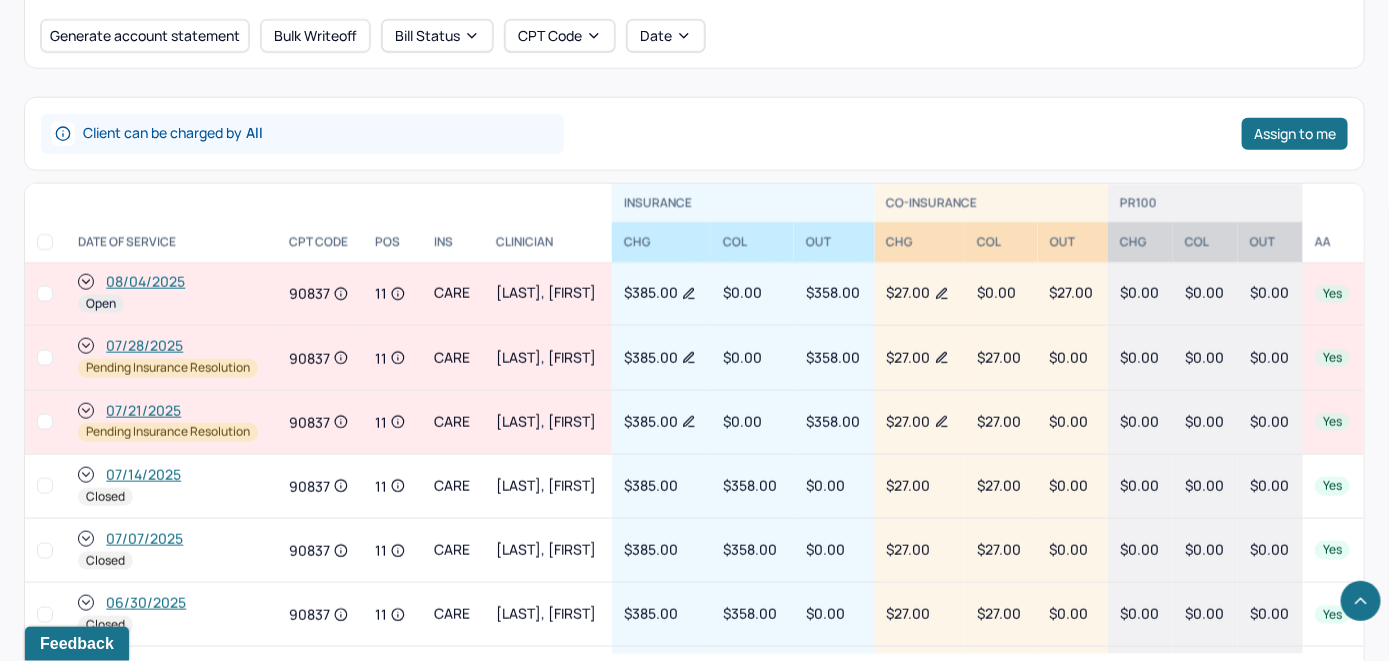 click on "08/04/2025" at bounding box center (145, 282) 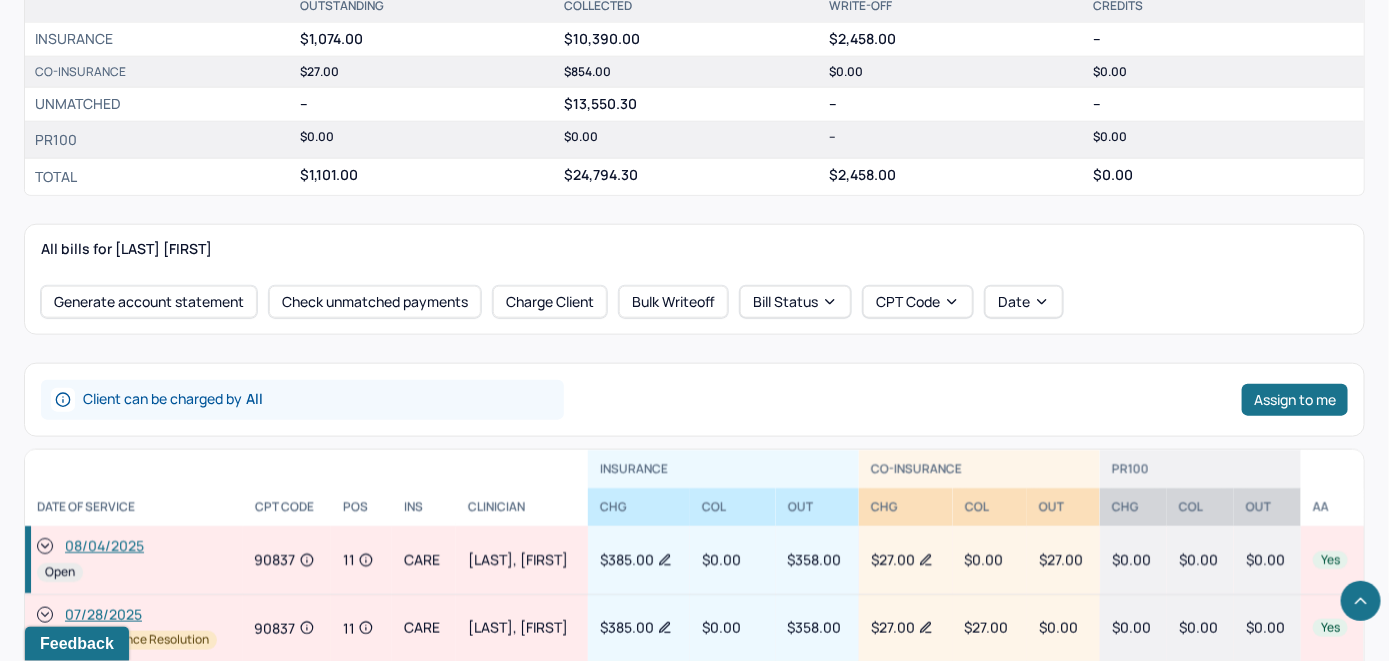scroll, scrollTop: 800, scrollLeft: 0, axis: vertical 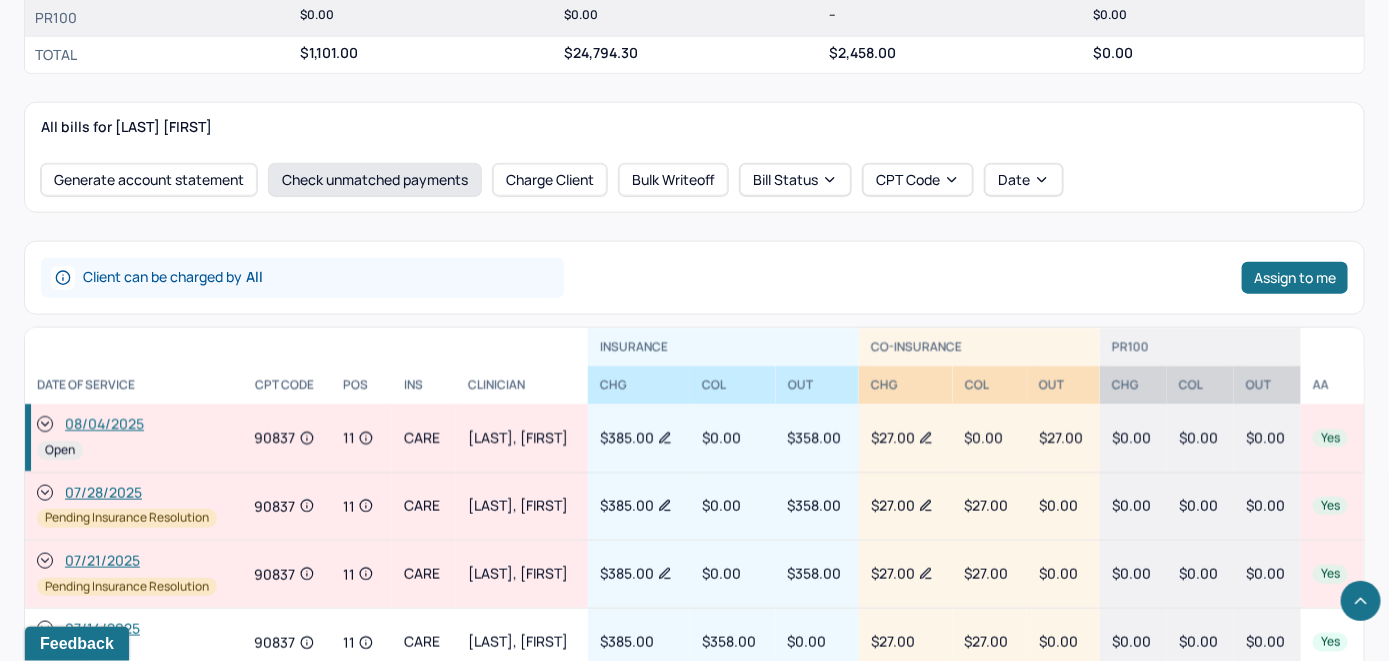 click on "Check unmatched payments" at bounding box center (375, 180) 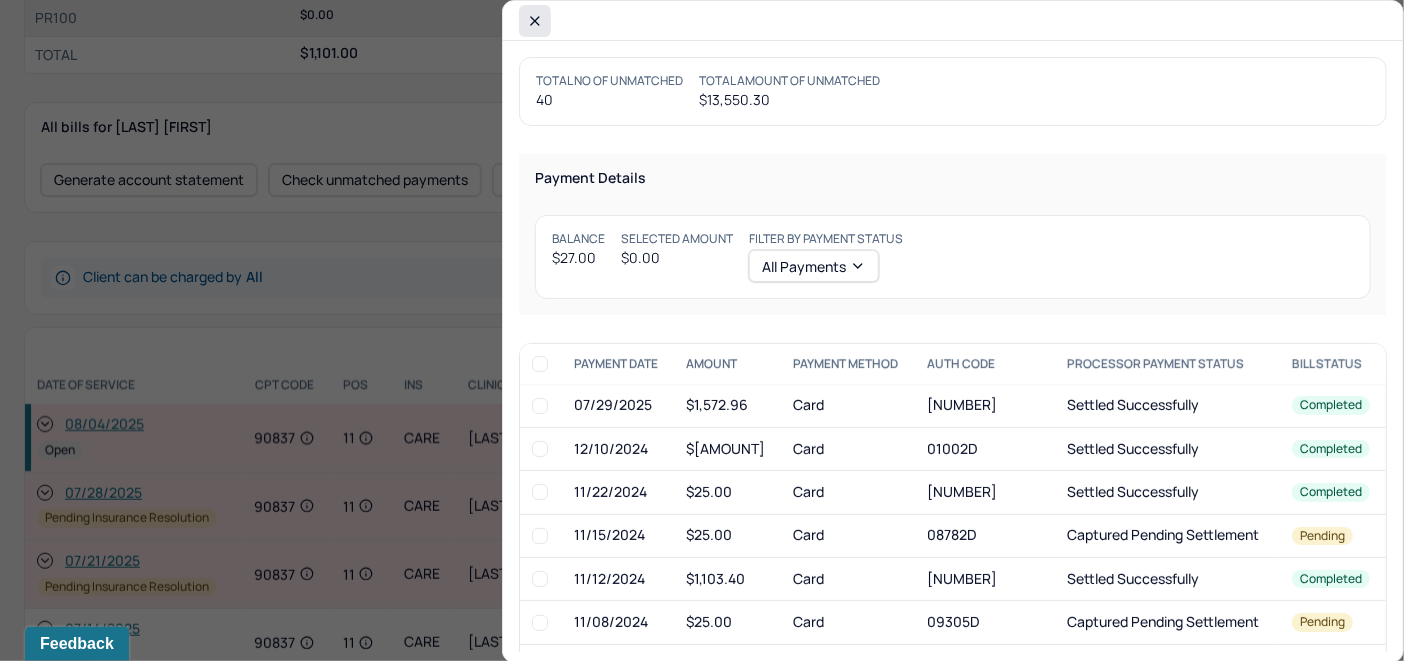 click at bounding box center [535, 21] 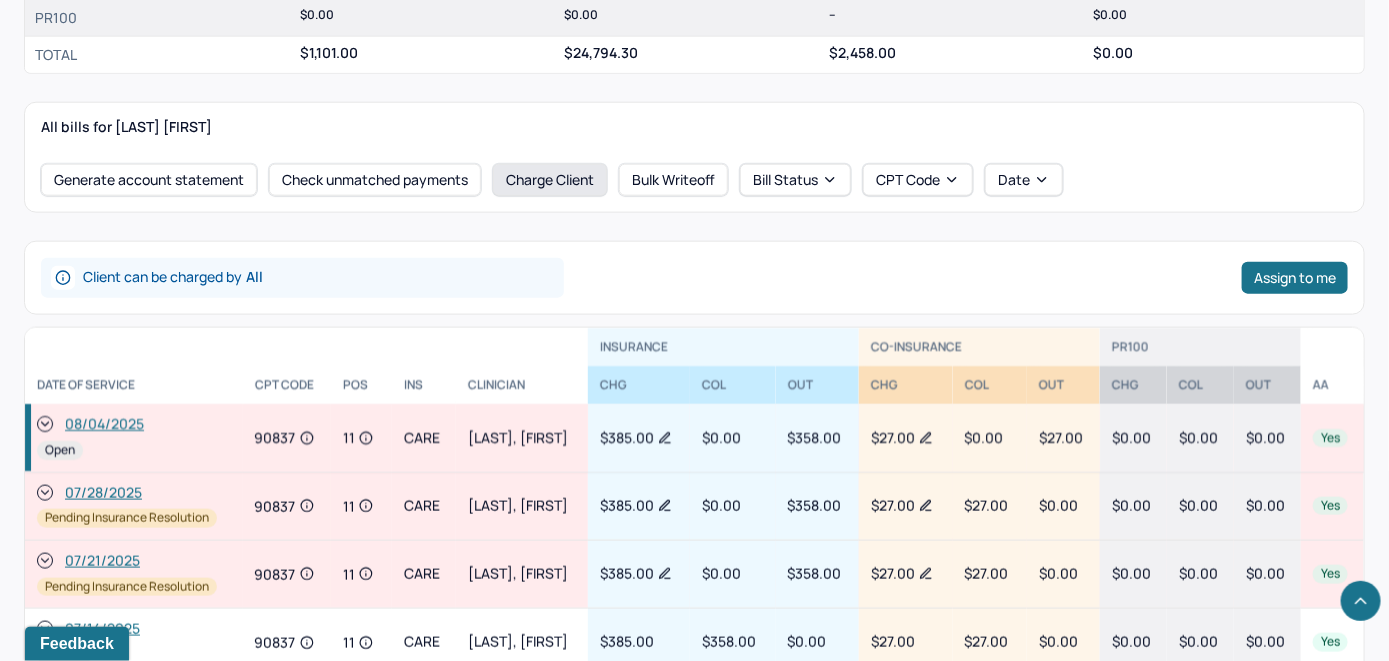 click on "Charge Client" at bounding box center (550, 180) 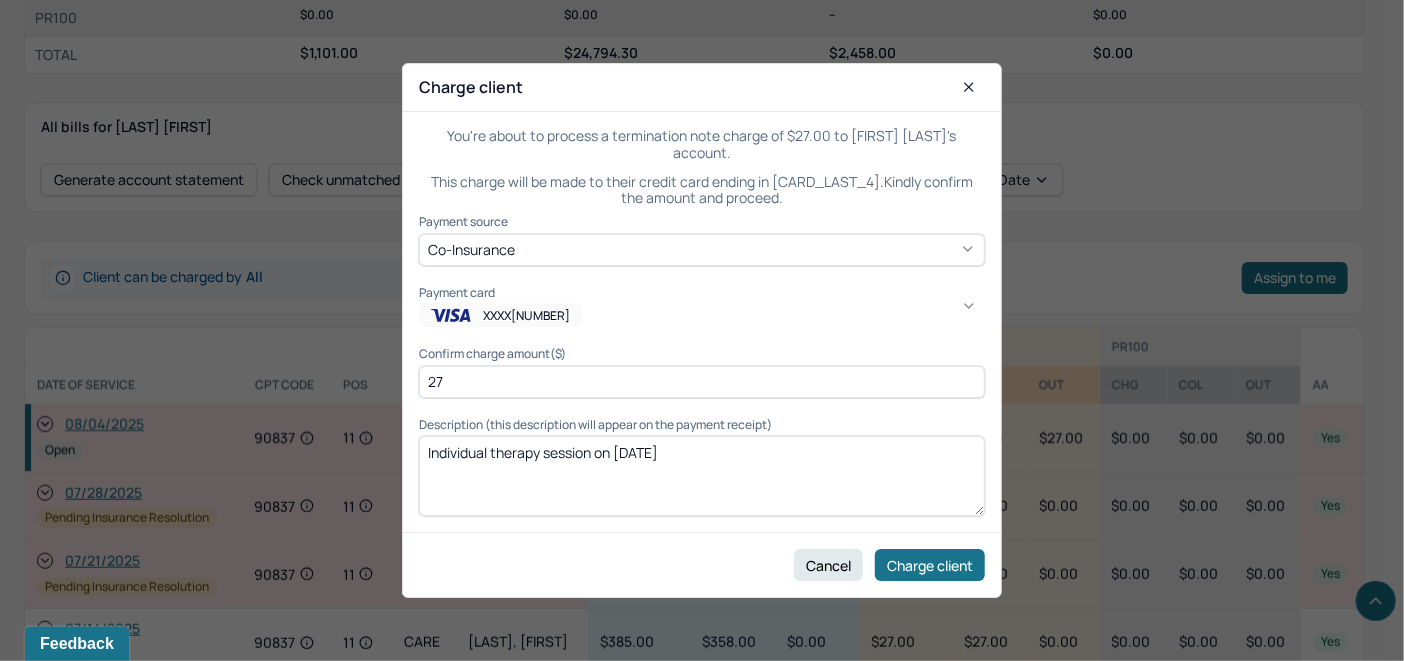 click 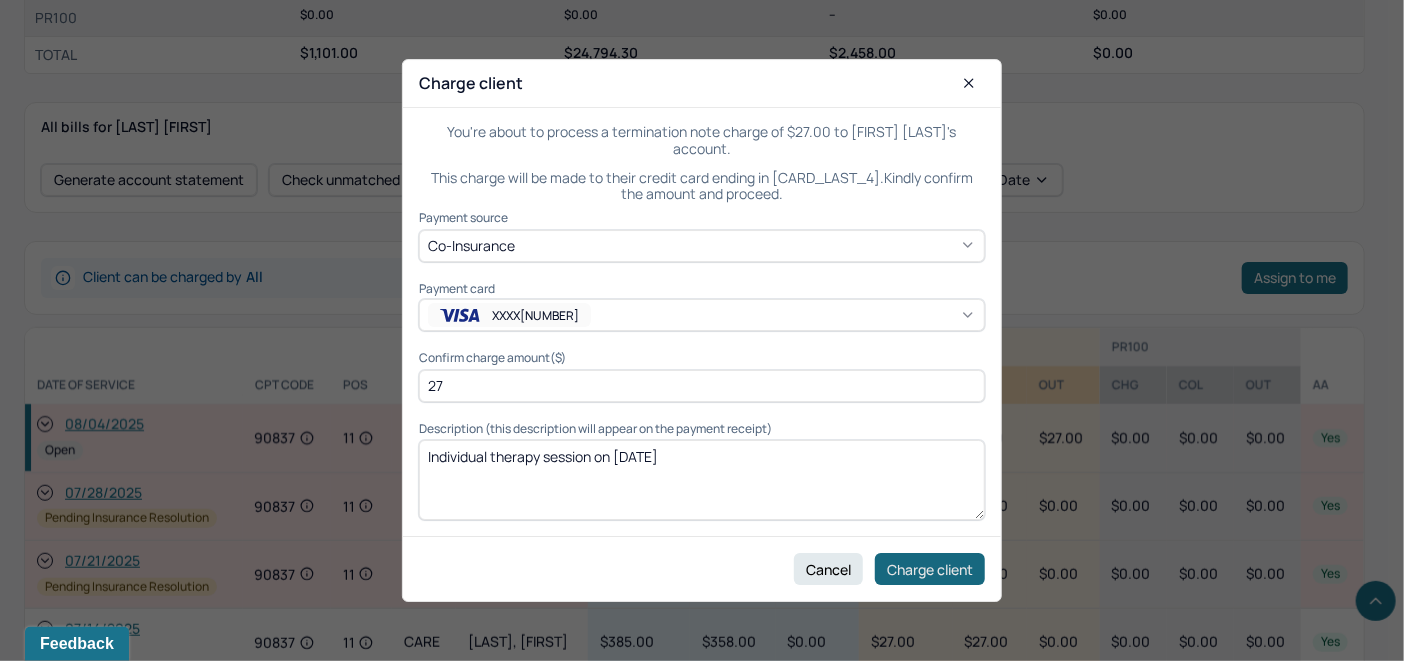 click on "Charge client" at bounding box center (930, 569) 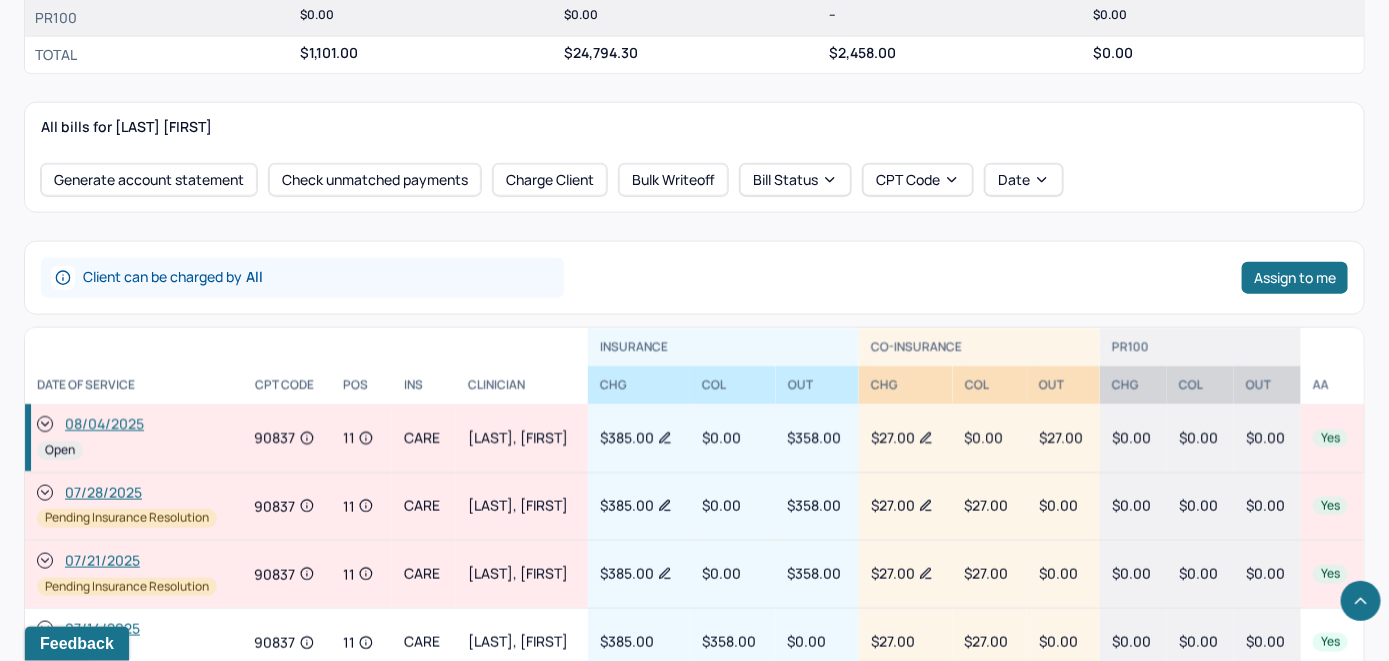 click 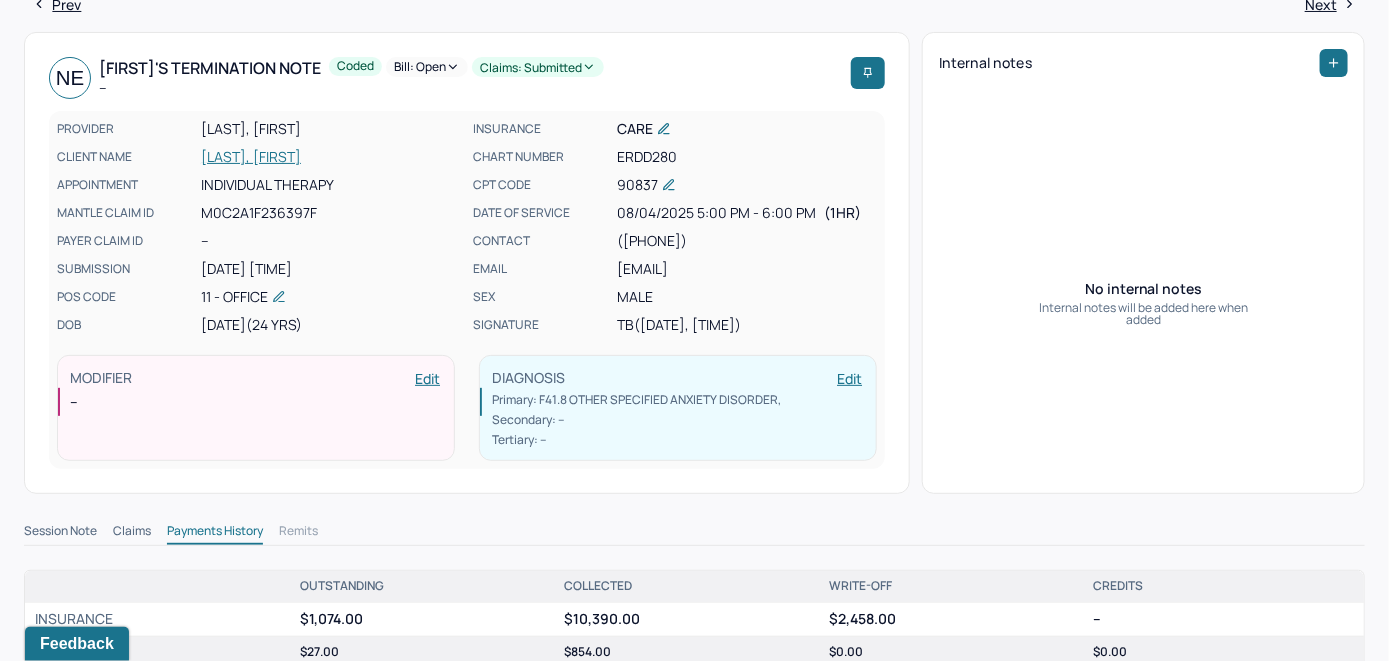 scroll, scrollTop: 0, scrollLeft: 0, axis: both 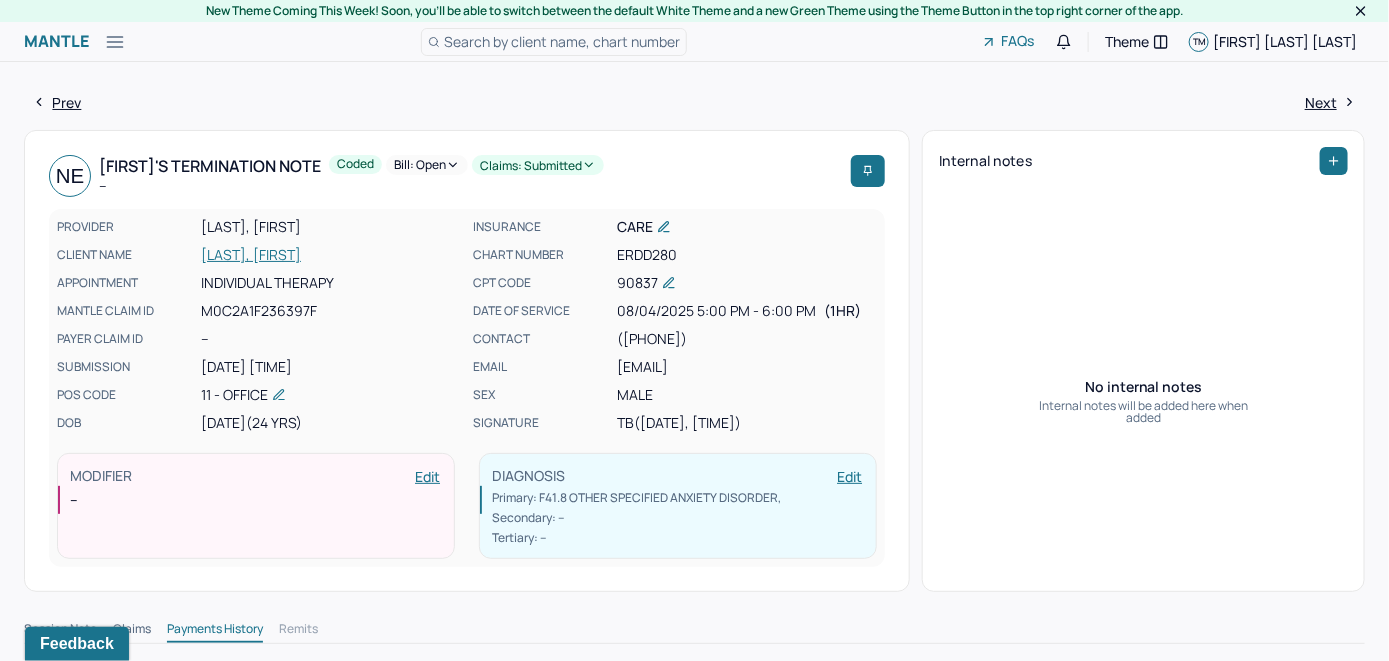 click on "Bill: Open" at bounding box center (427, 165) 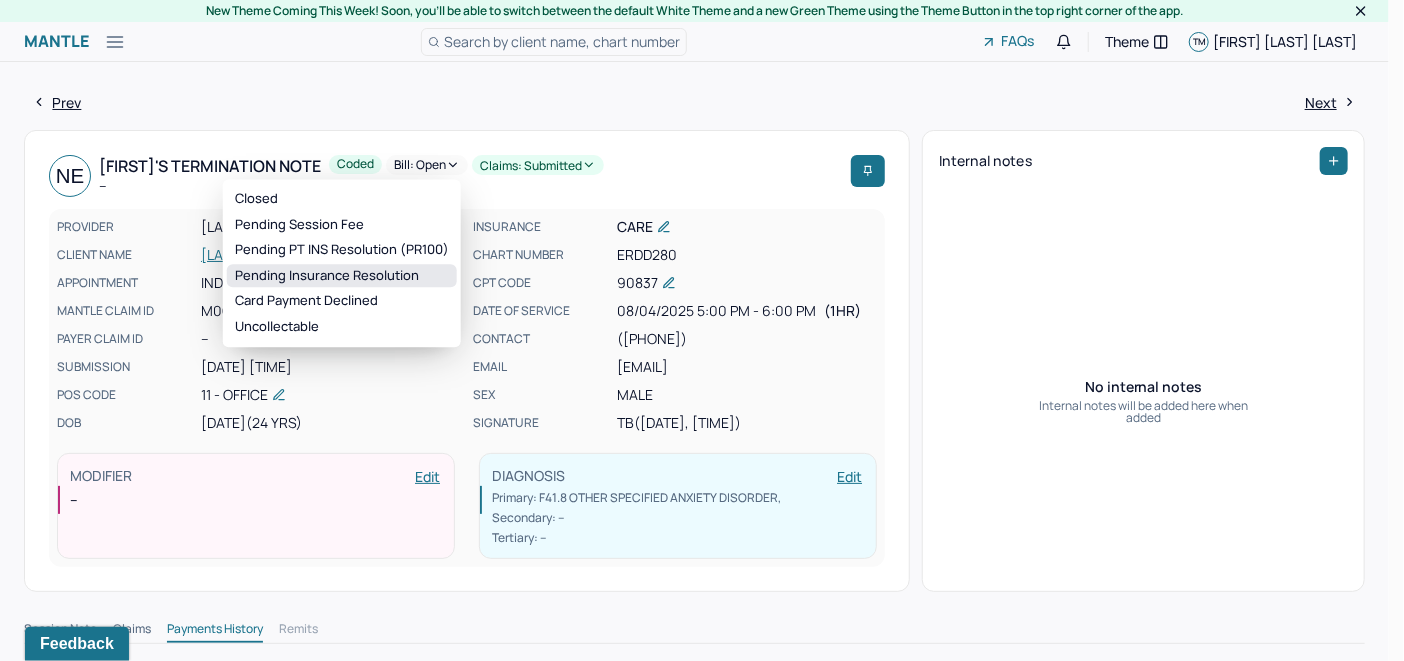 click on "Pending Insurance Resolution" at bounding box center (342, 276) 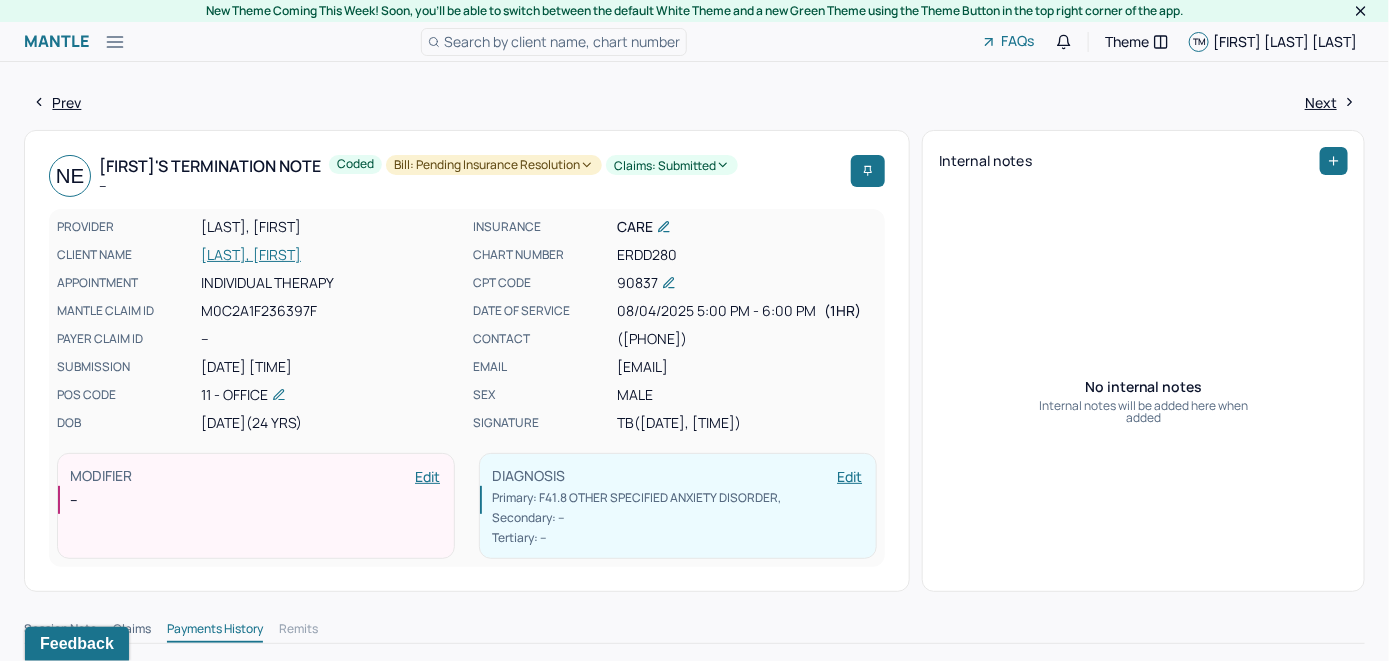 click on "Search by client name, chart number" at bounding box center (562, 41) 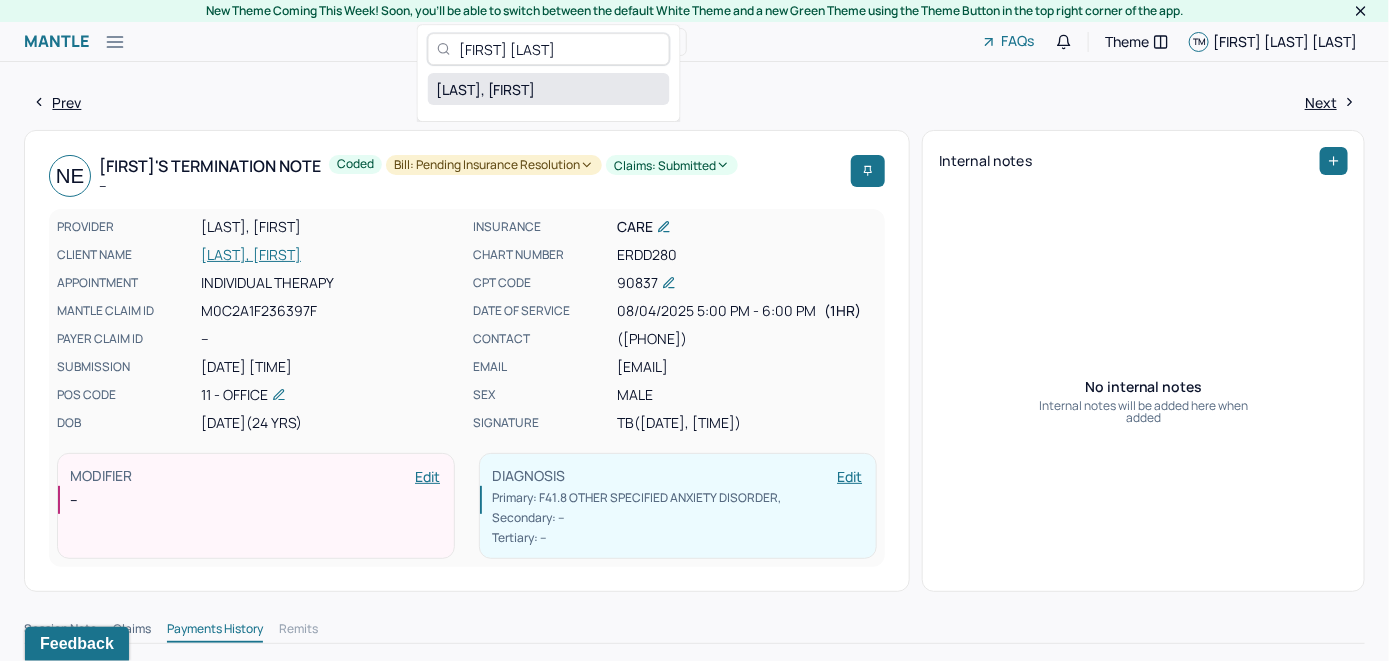type on "[FIRST] [LAST]" 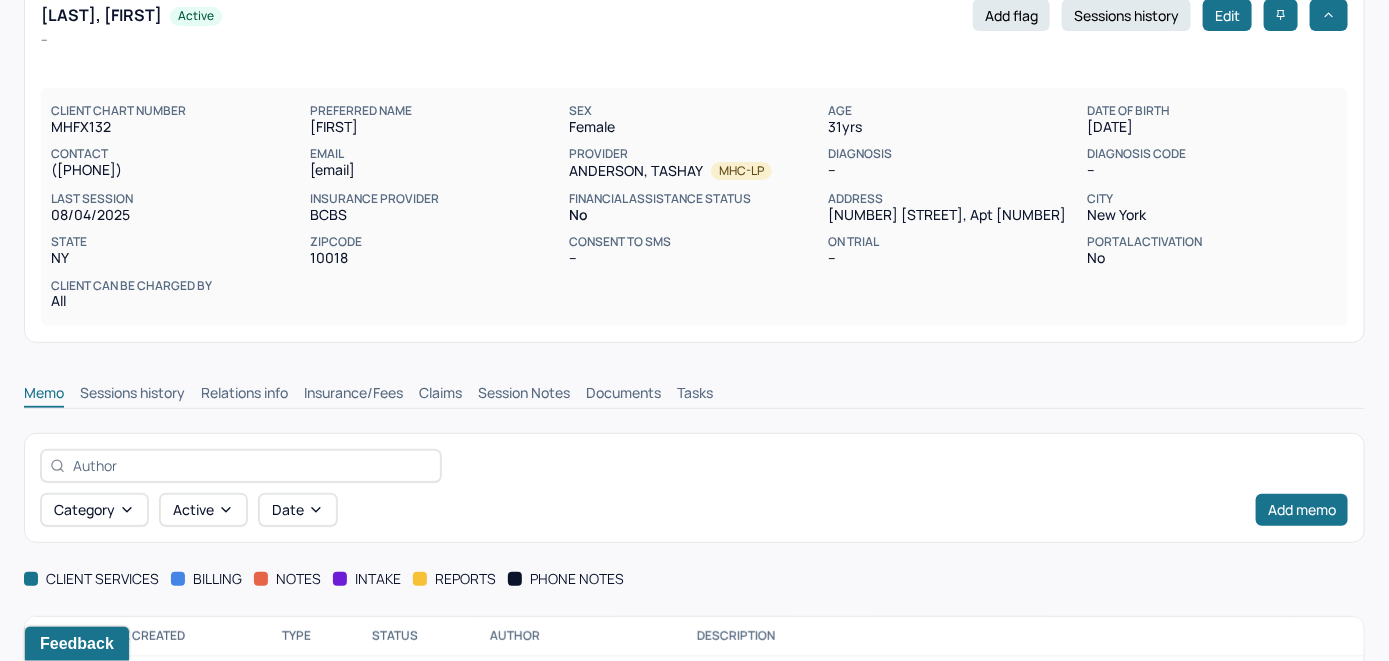 scroll, scrollTop: 254, scrollLeft: 0, axis: vertical 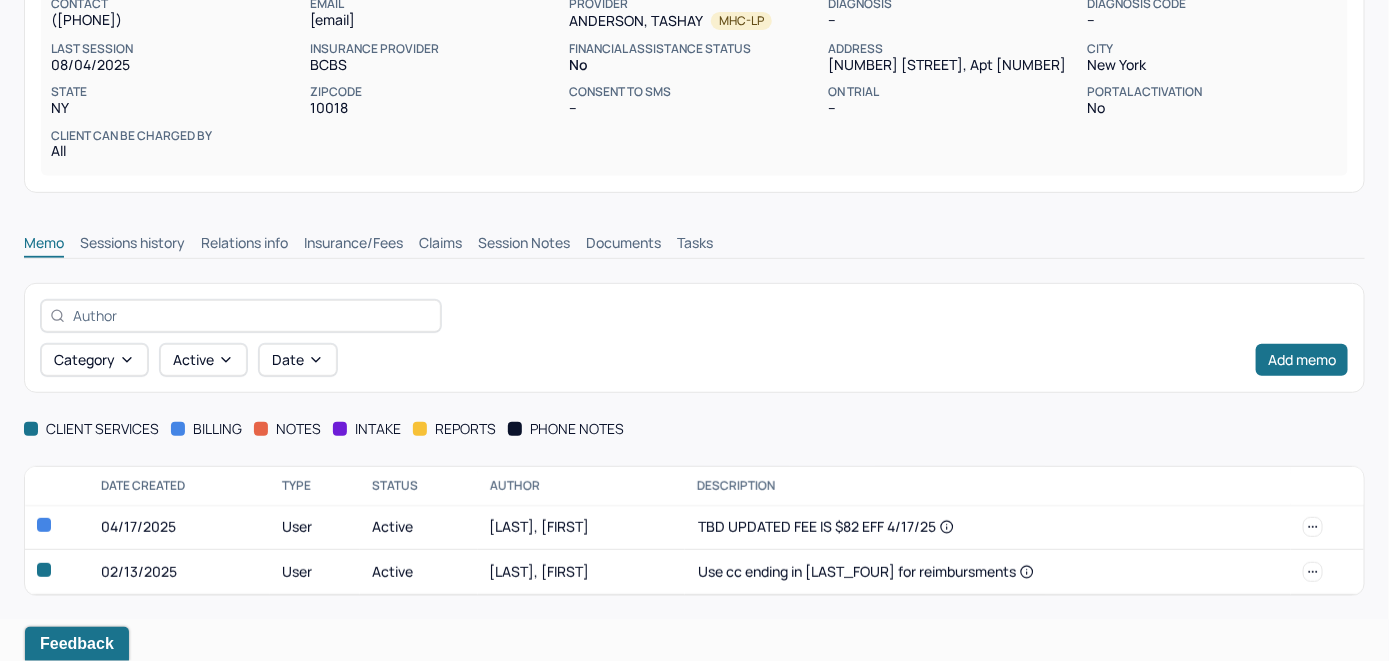 click on "Insurance/Fees" at bounding box center (353, 245) 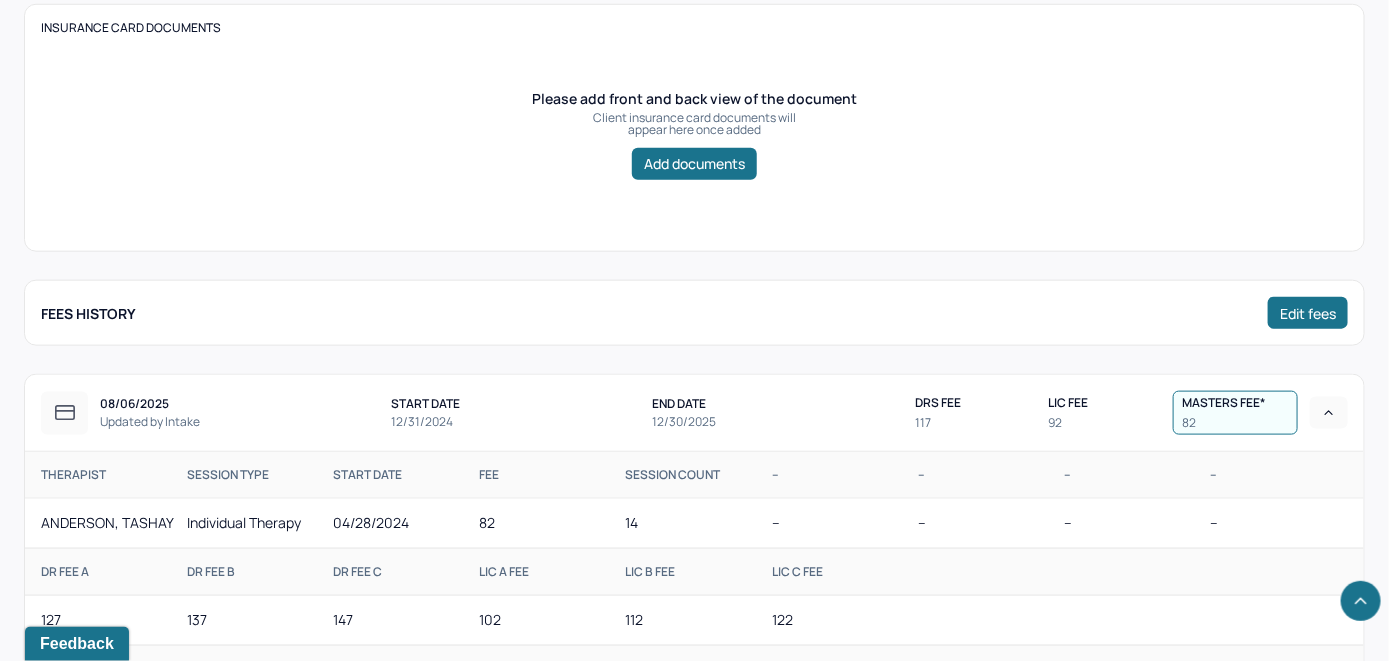 scroll, scrollTop: 454, scrollLeft: 0, axis: vertical 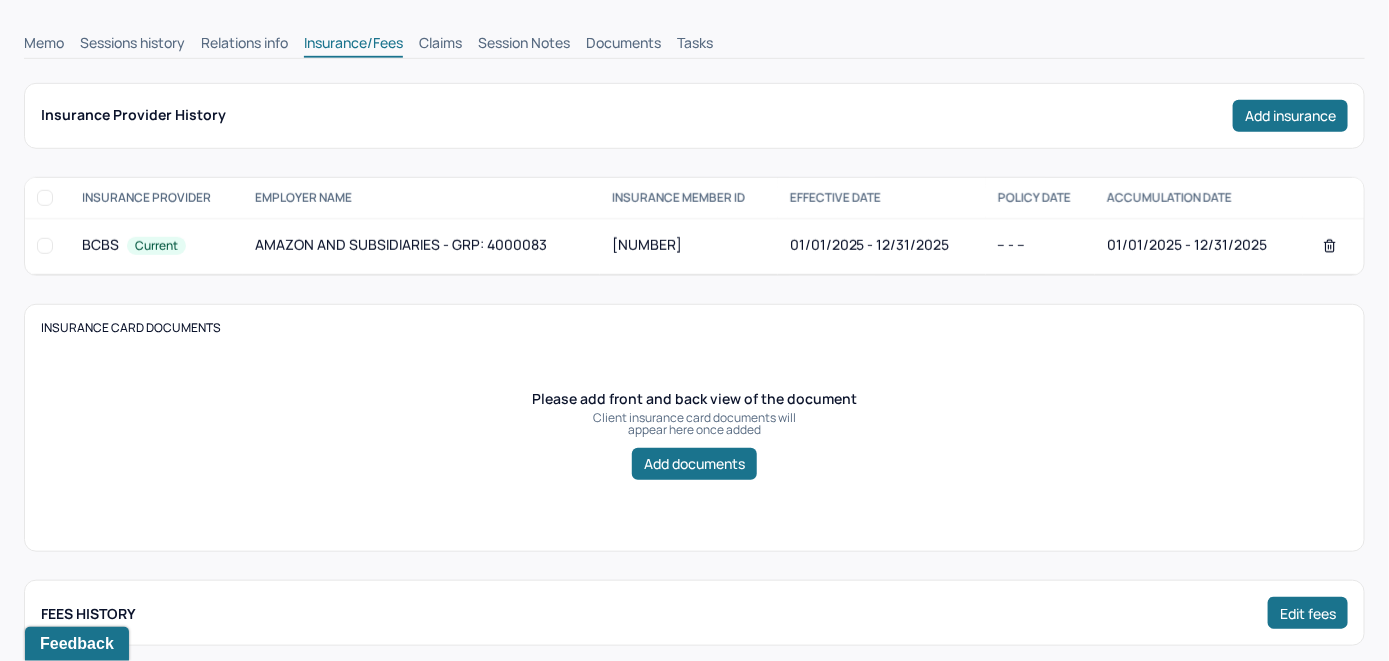 click on "Claims" at bounding box center (440, 45) 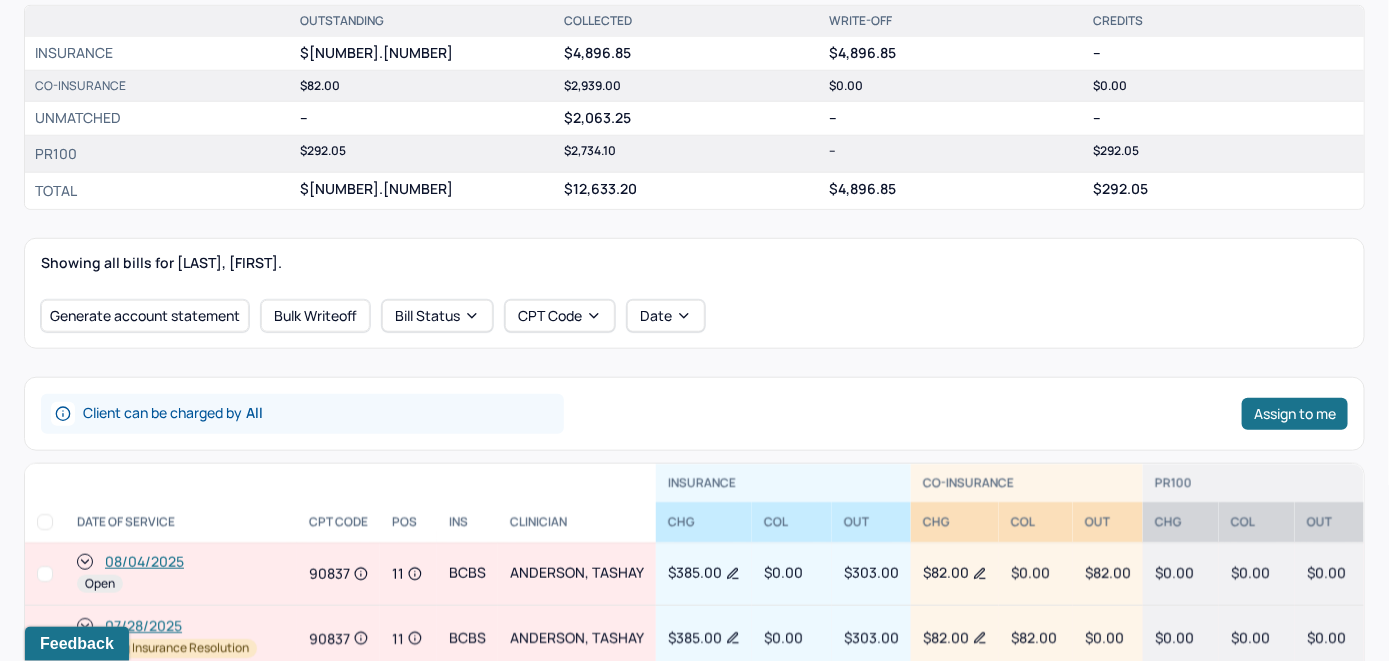 scroll, scrollTop: 654, scrollLeft: 0, axis: vertical 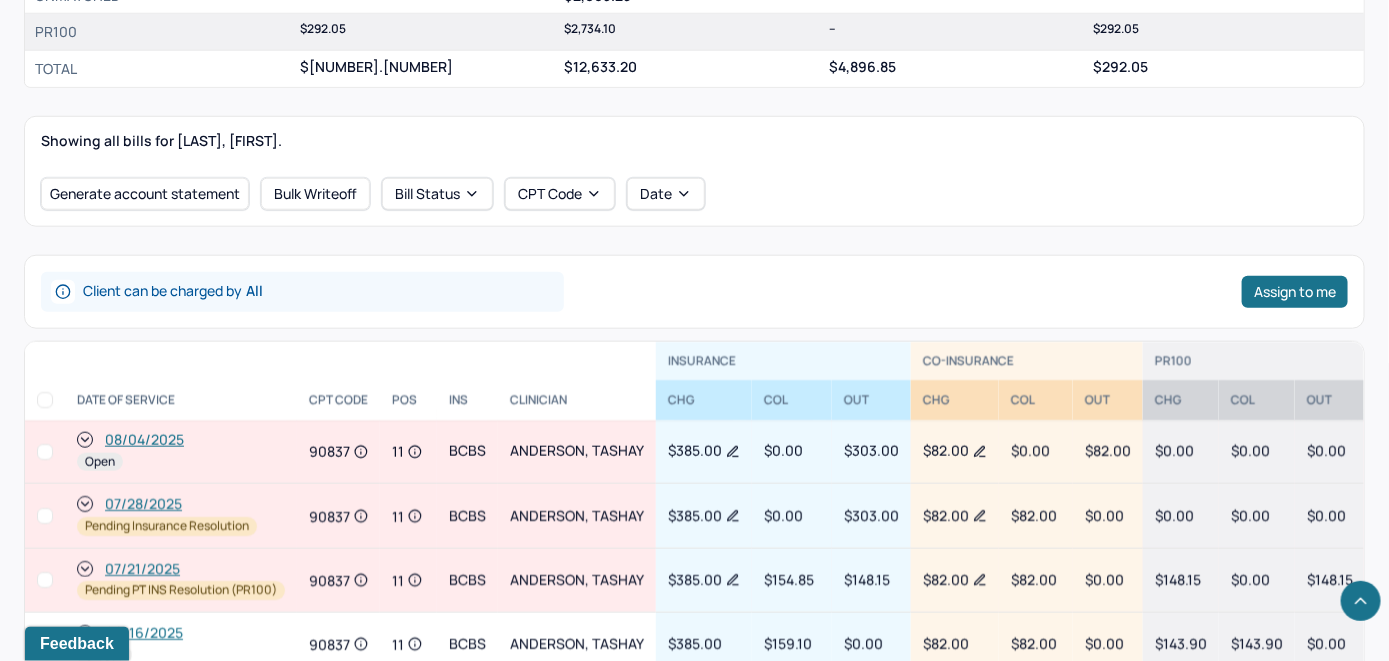 click on "08/04/2025" at bounding box center (144, 440) 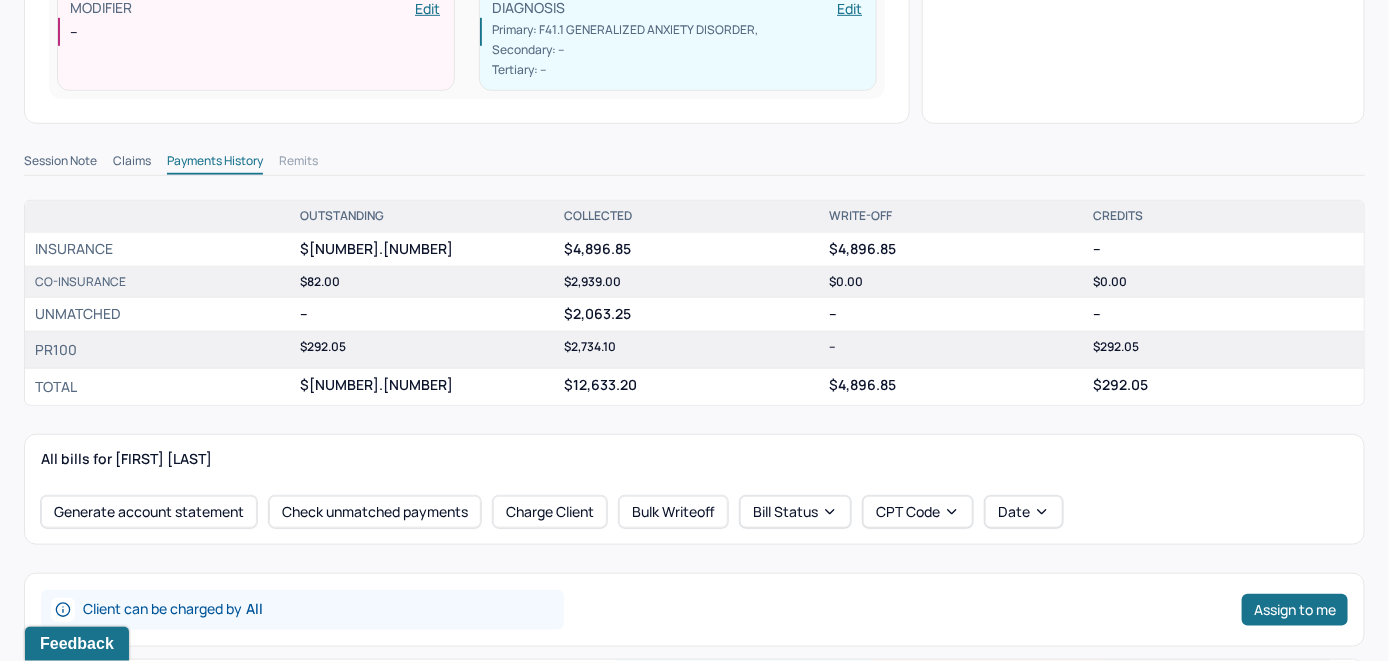 scroll, scrollTop: 500, scrollLeft: 0, axis: vertical 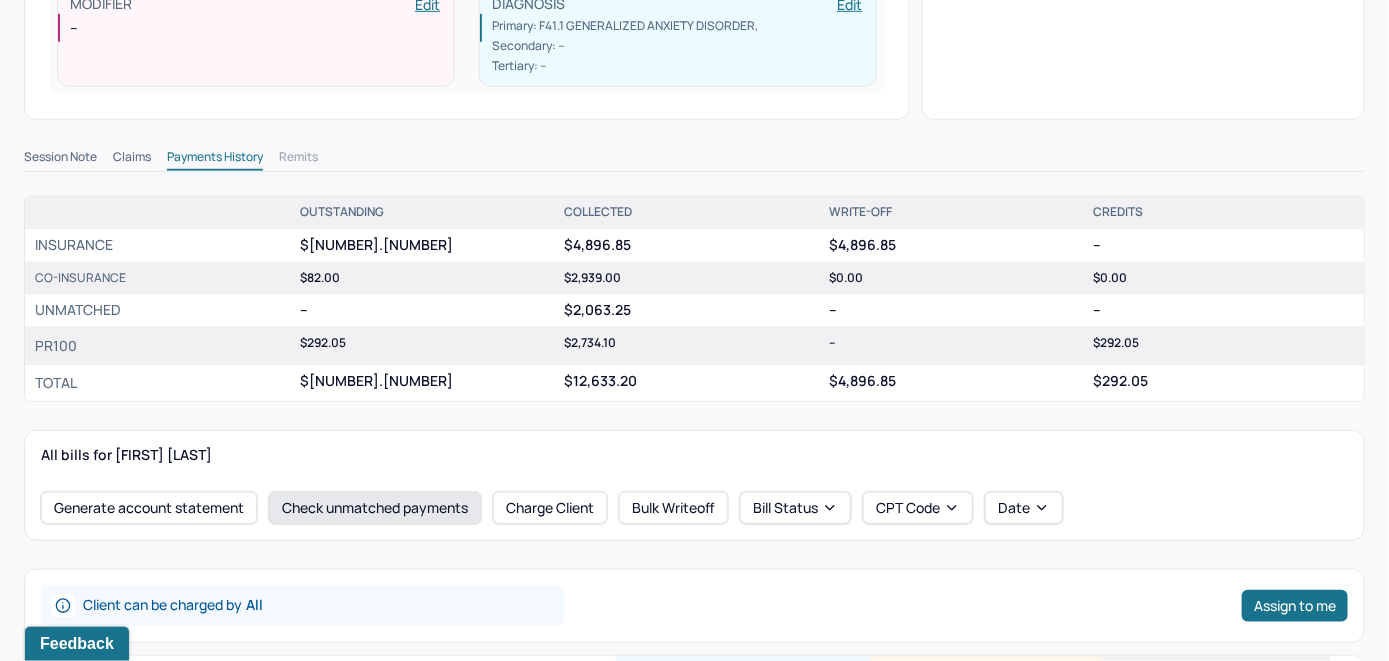 click on "Check unmatched payments" at bounding box center (375, 508) 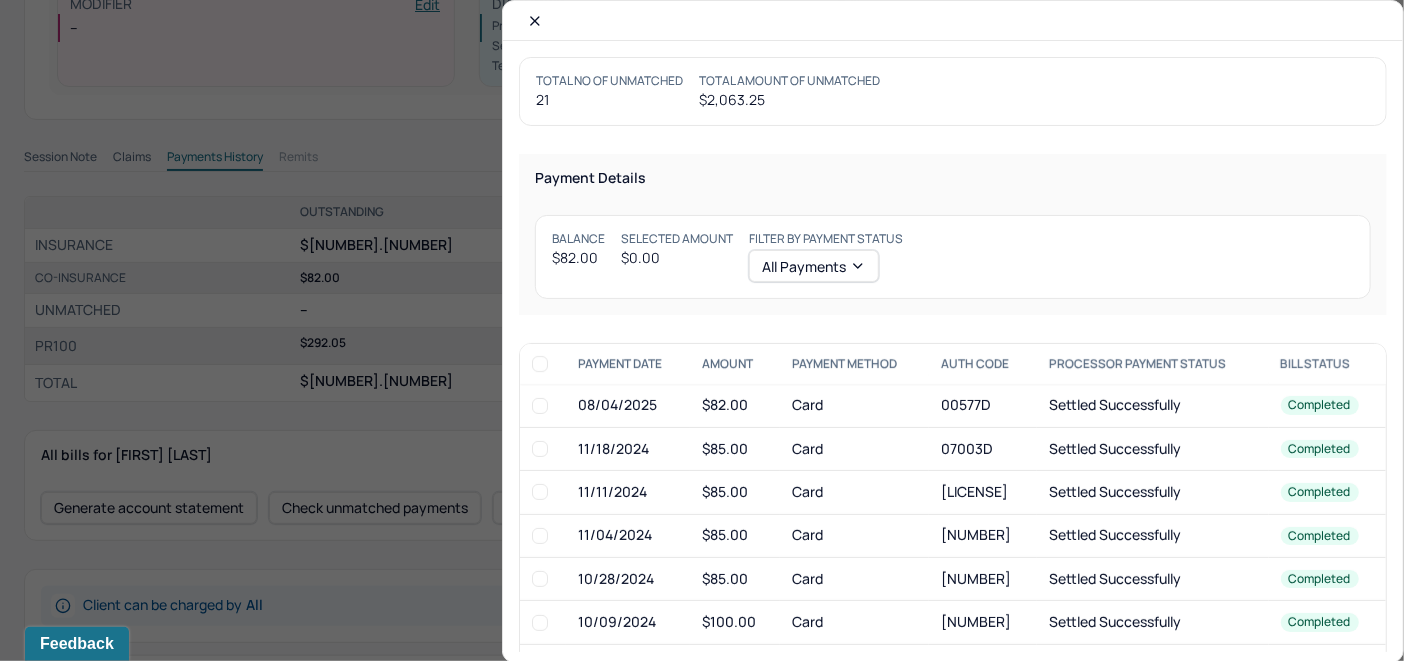 click at bounding box center [540, 406] 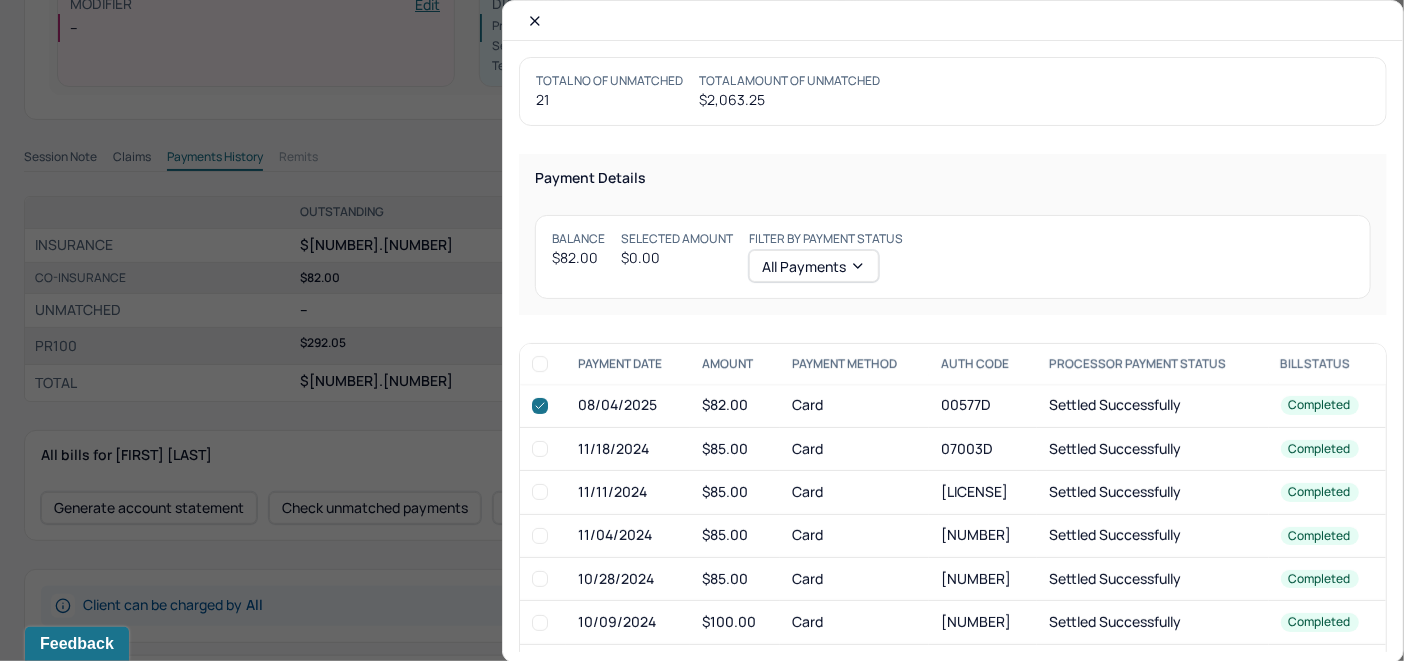 checkbox on "true" 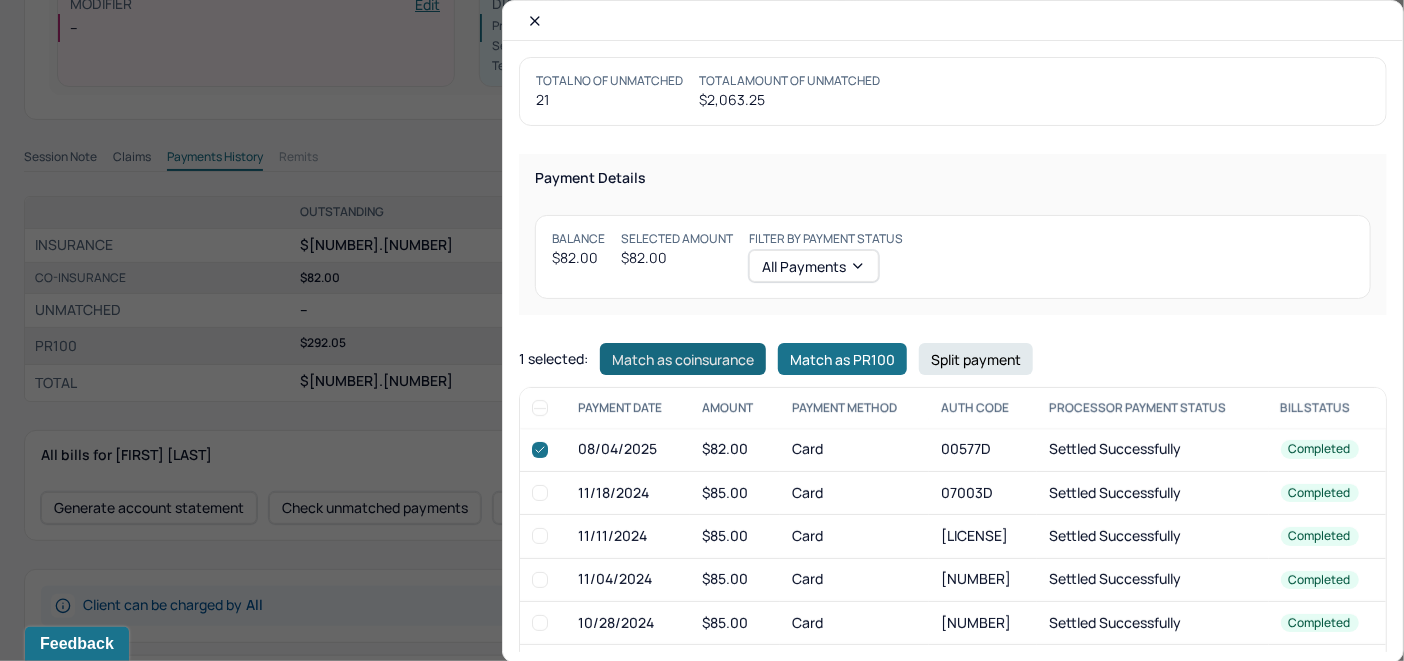 click on "Match as coinsurance" at bounding box center [683, 359] 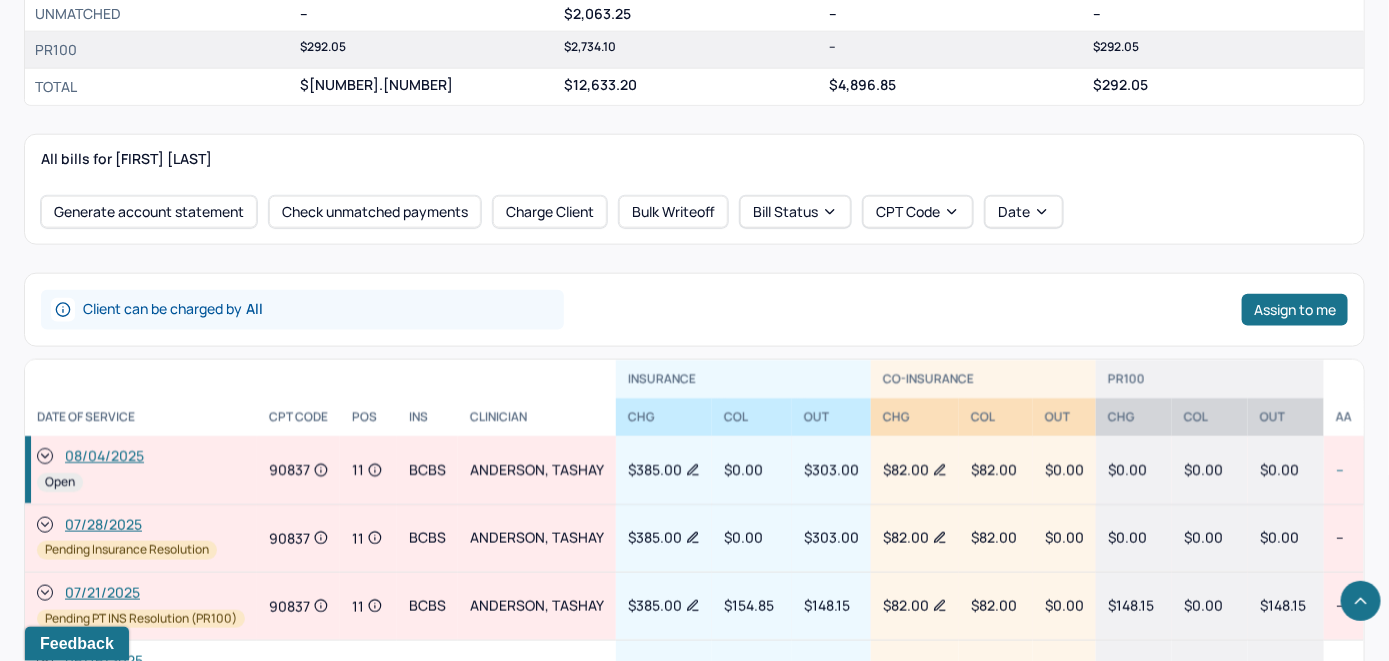 scroll, scrollTop: 800, scrollLeft: 0, axis: vertical 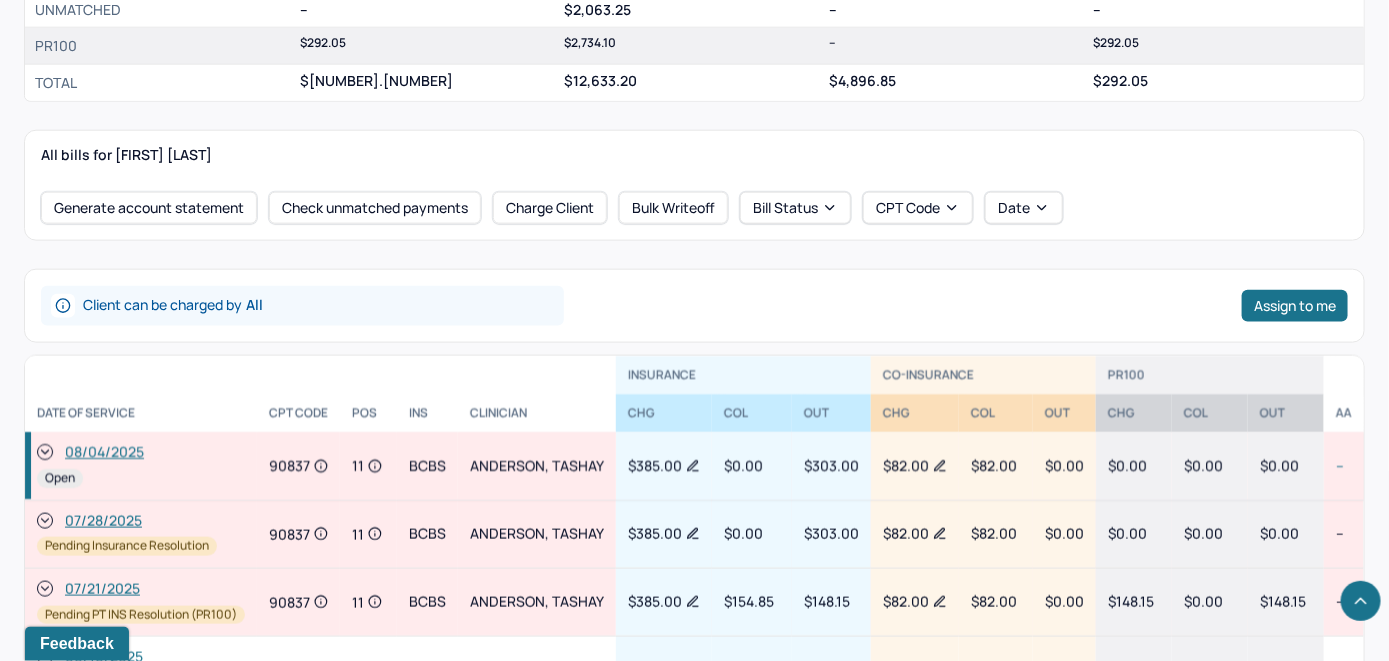 click 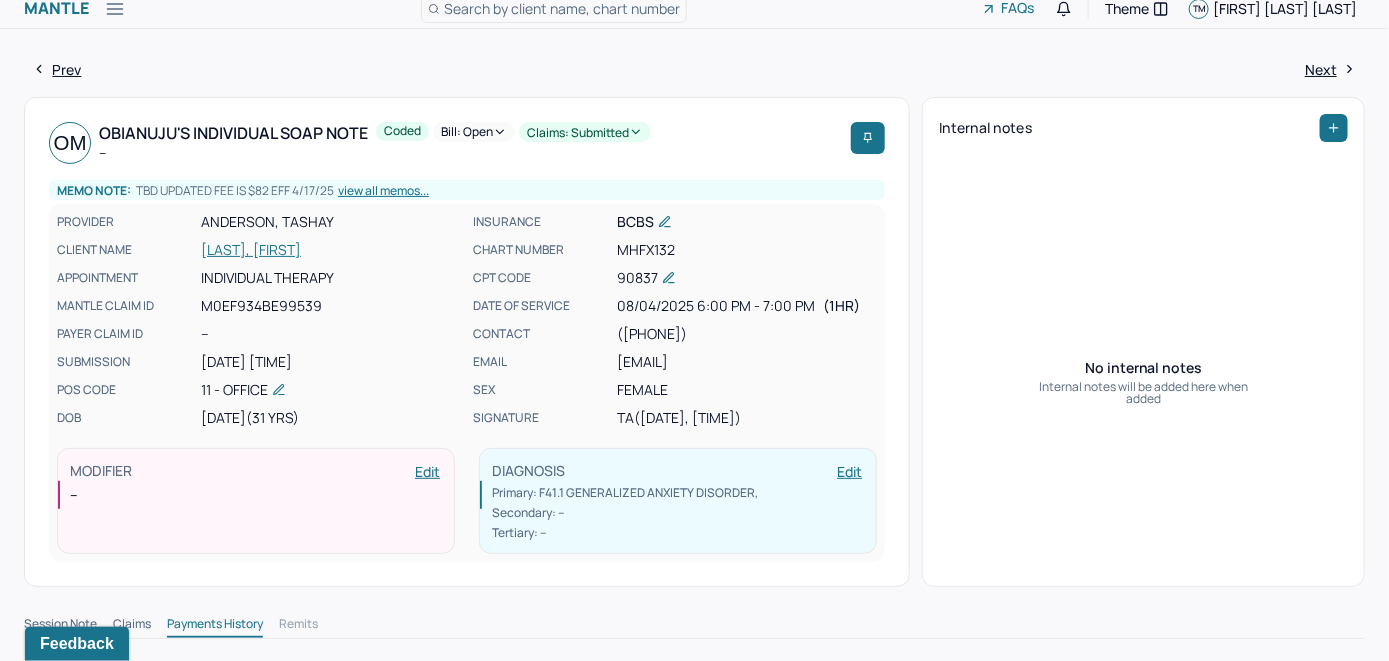 scroll, scrollTop: 0, scrollLeft: 0, axis: both 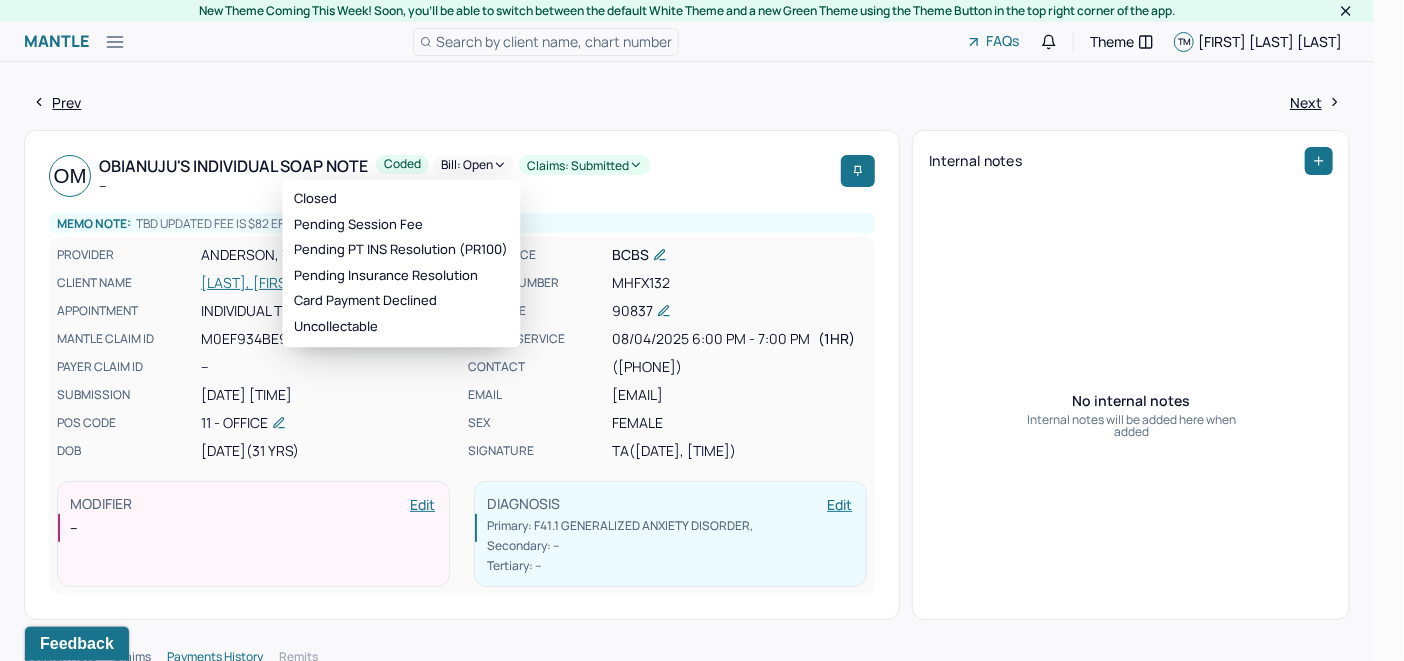 click on "Bill: Open" at bounding box center [474, 165] 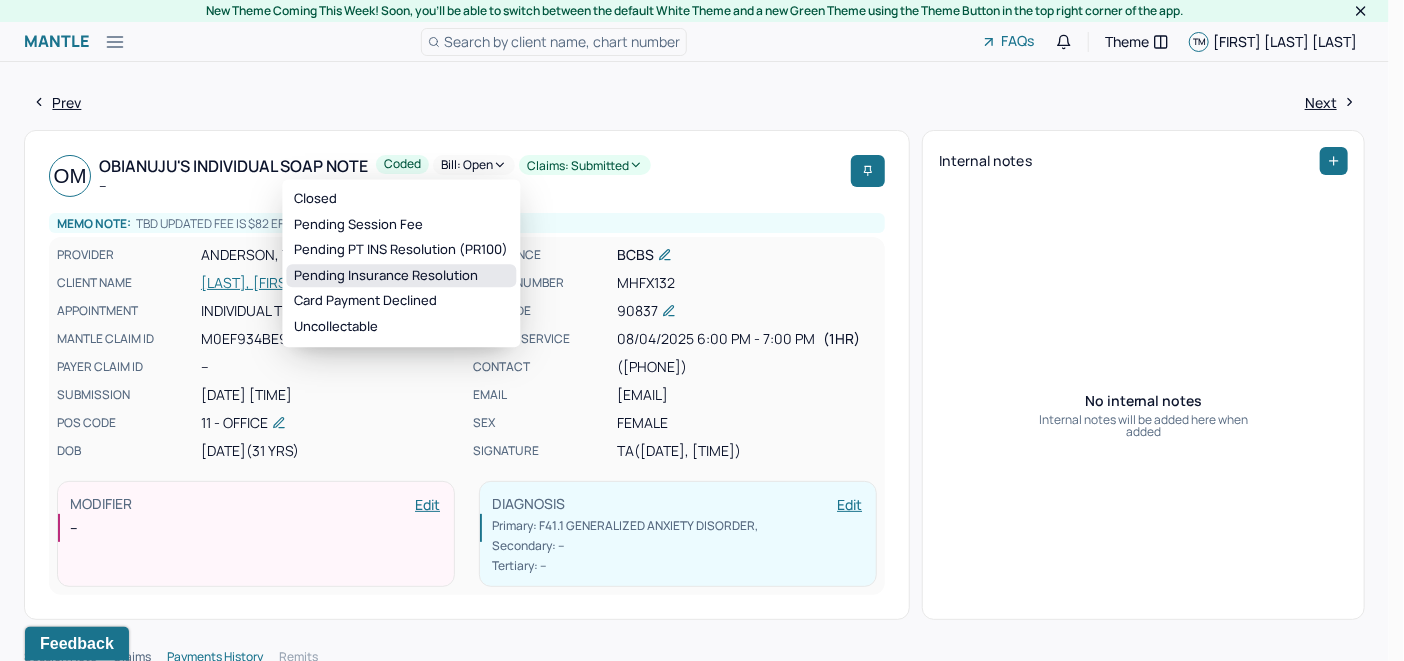 click on "Pending Insurance Resolution" at bounding box center (401, 276) 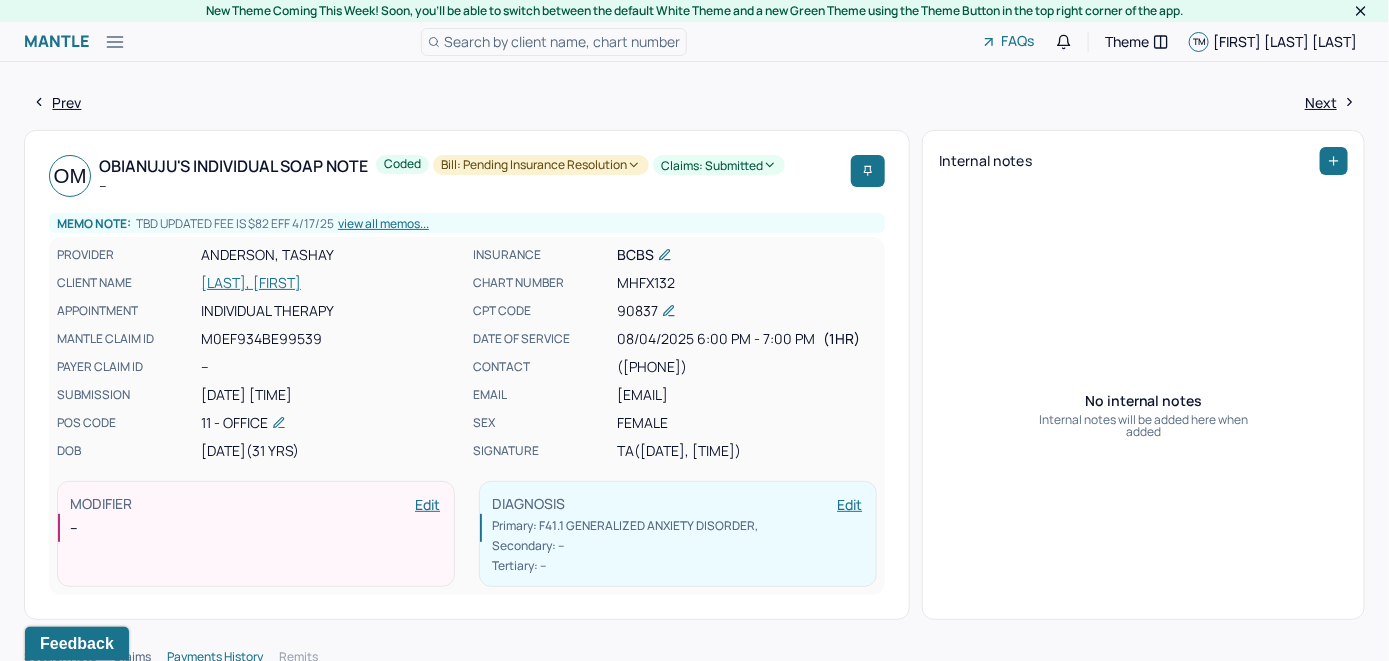 click on "Search by client name, chart number" at bounding box center [554, 42] 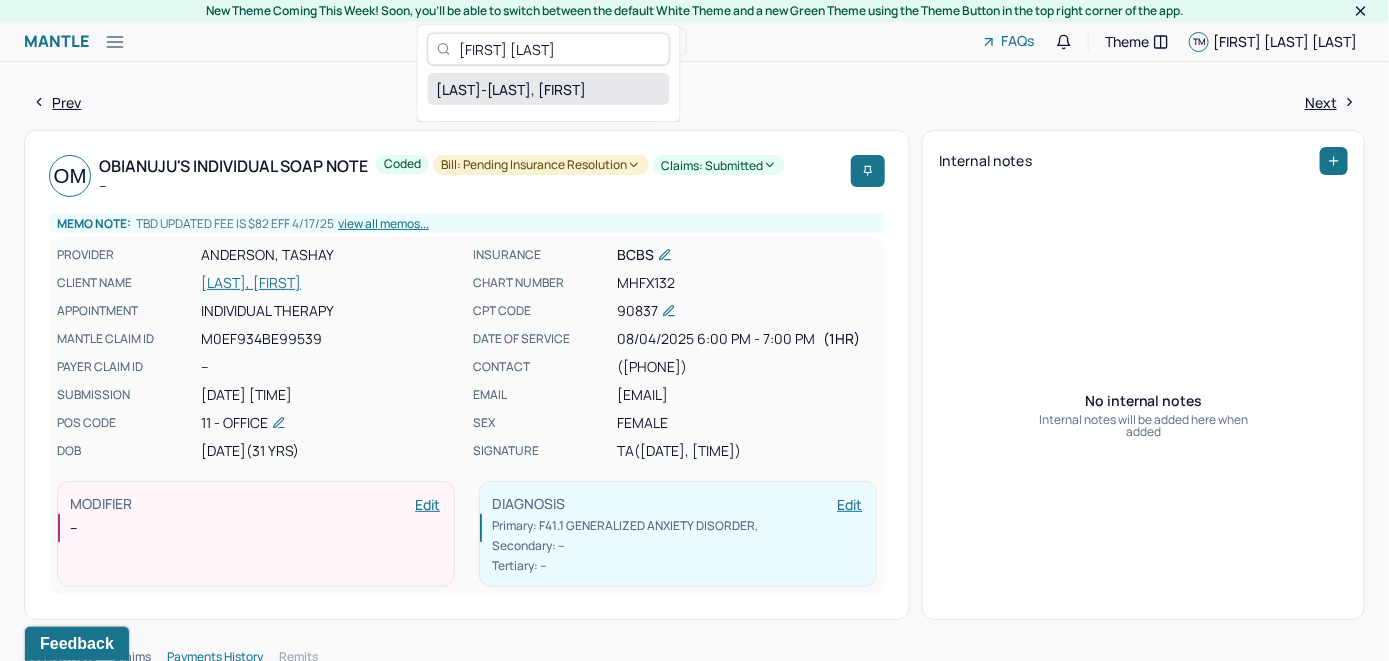 type on "[FIRST] [LAST]" 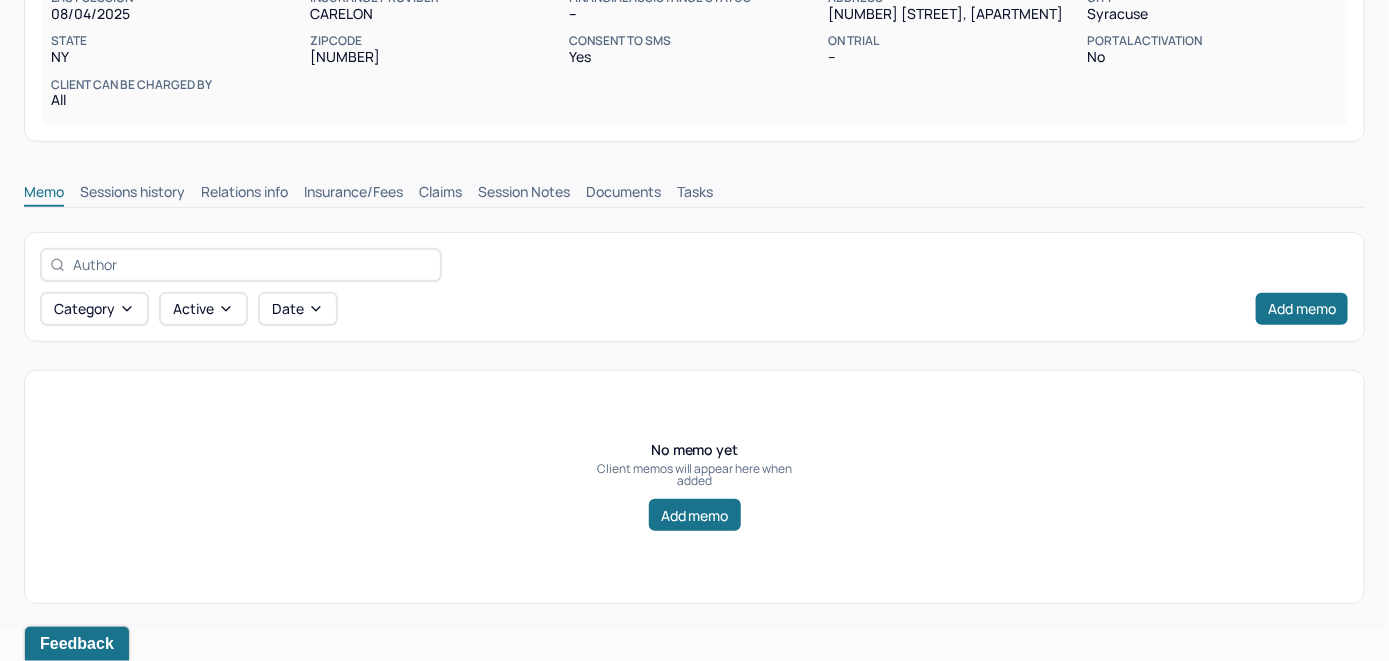 scroll, scrollTop: 314, scrollLeft: 0, axis: vertical 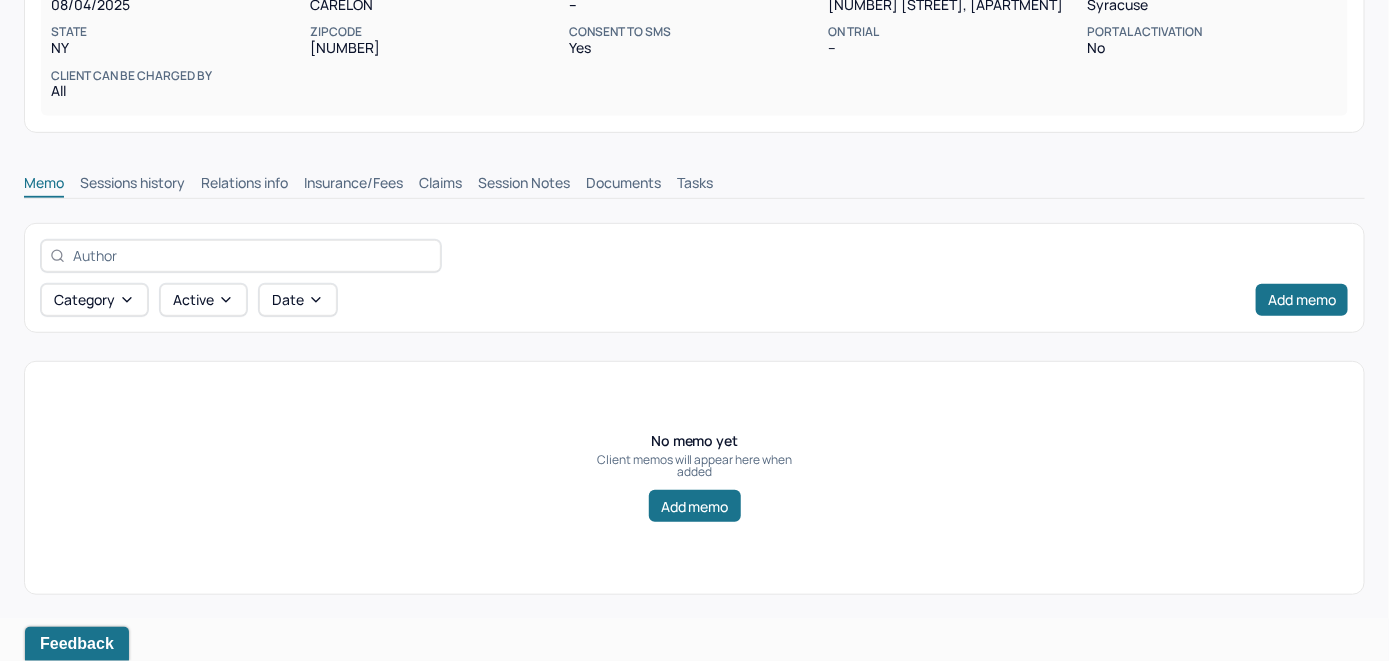 click on "Insurance/Fees" at bounding box center [353, 185] 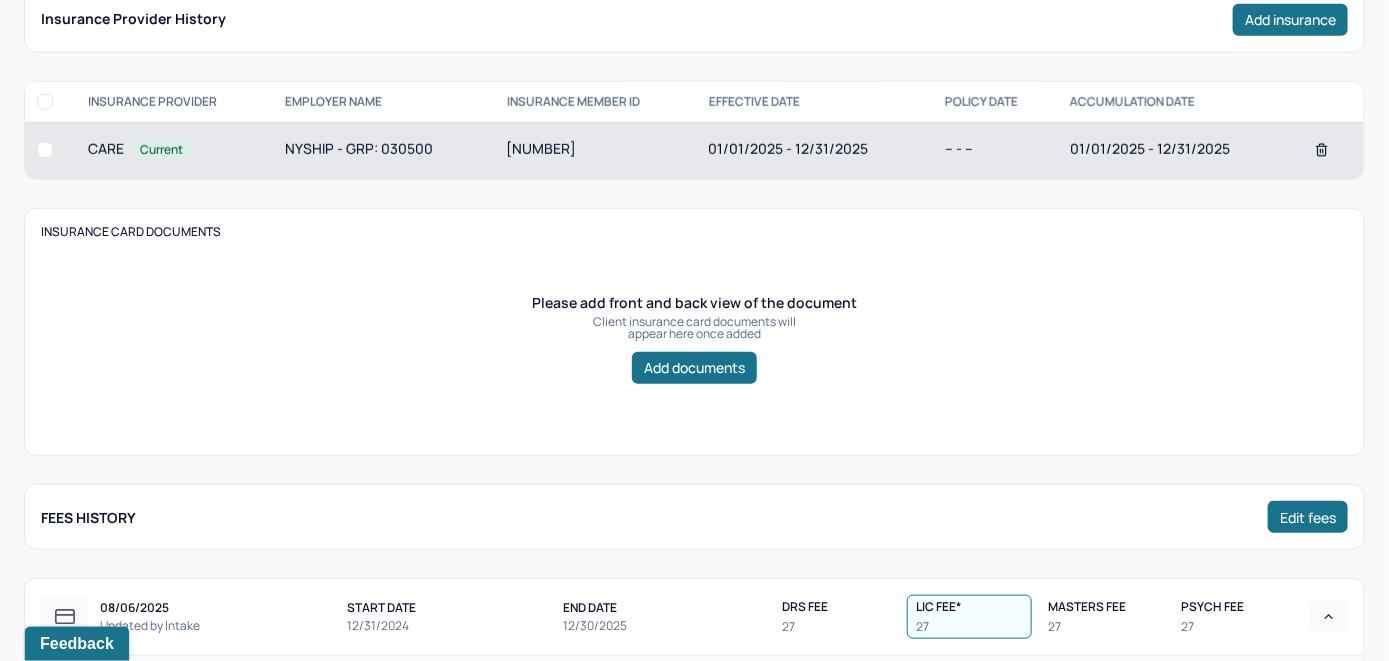scroll, scrollTop: 514, scrollLeft: 0, axis: vertical 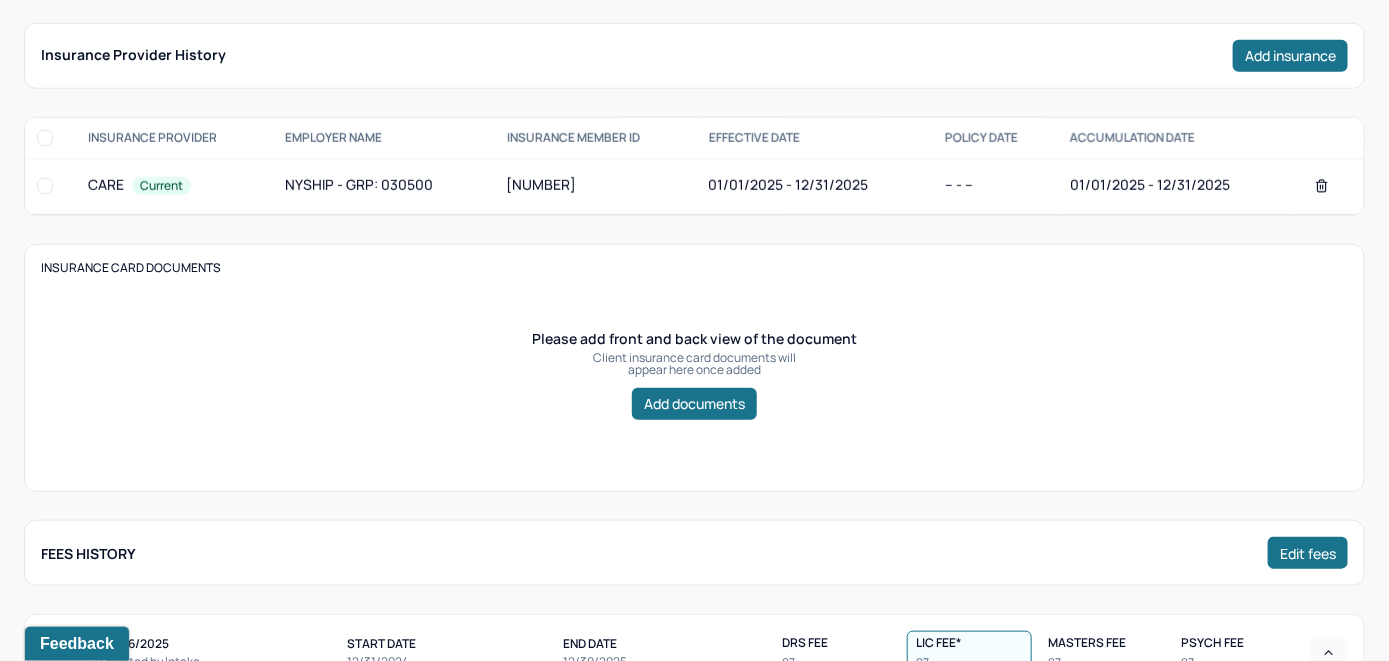 click on "Claims" at bounding box center (440, -15) 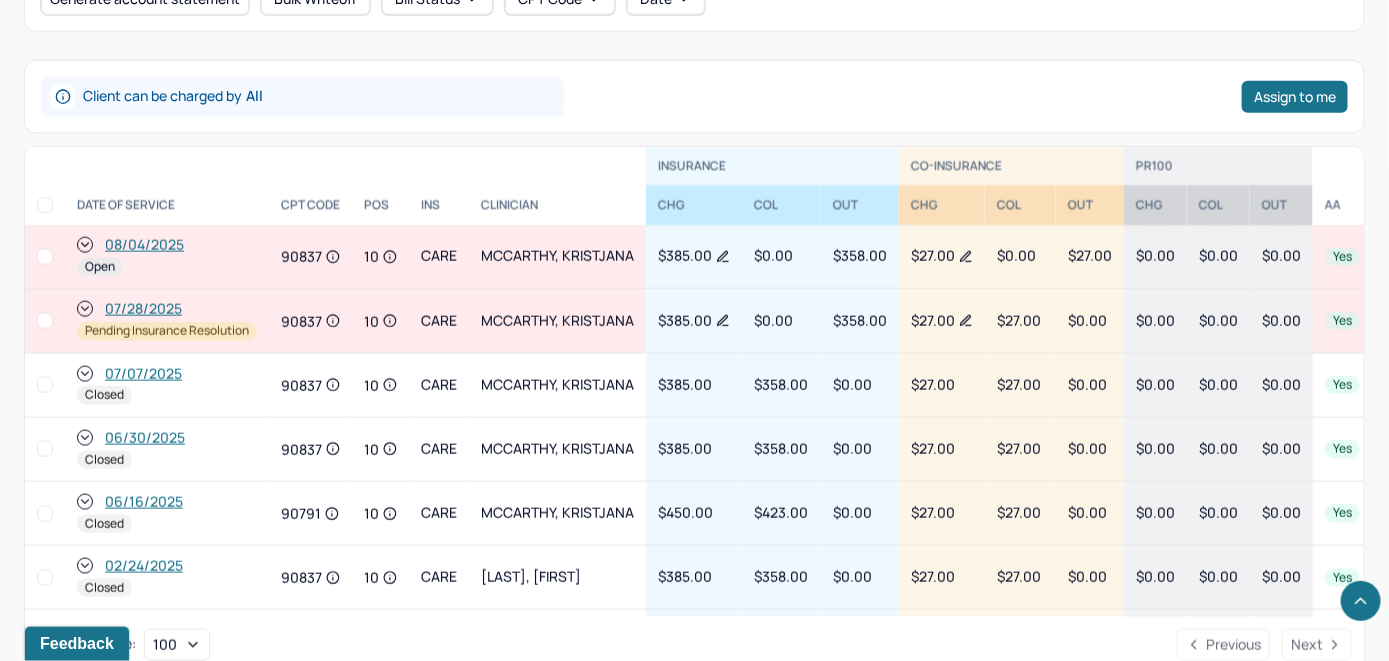 scroll, scrollTop: 853, scrollLeft: 0, axis: vertical 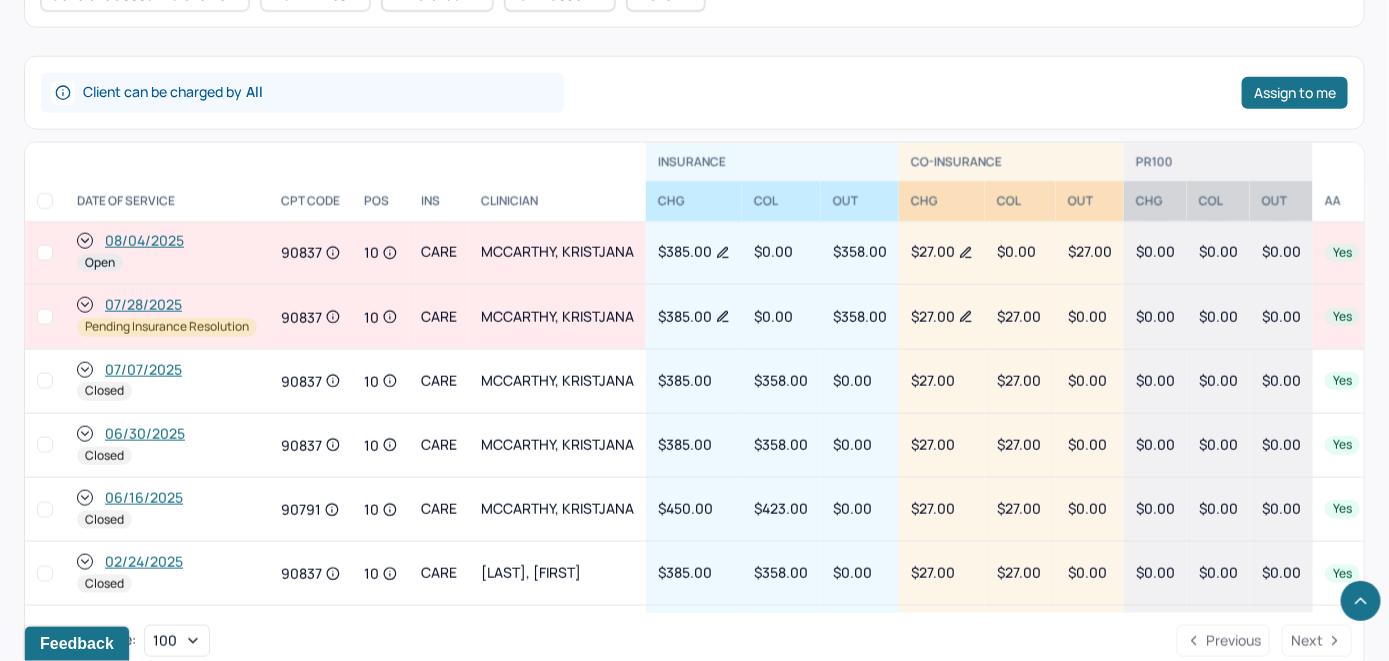 click on "Client can be charged by All Assign to me" at bounding box center [694, 93] 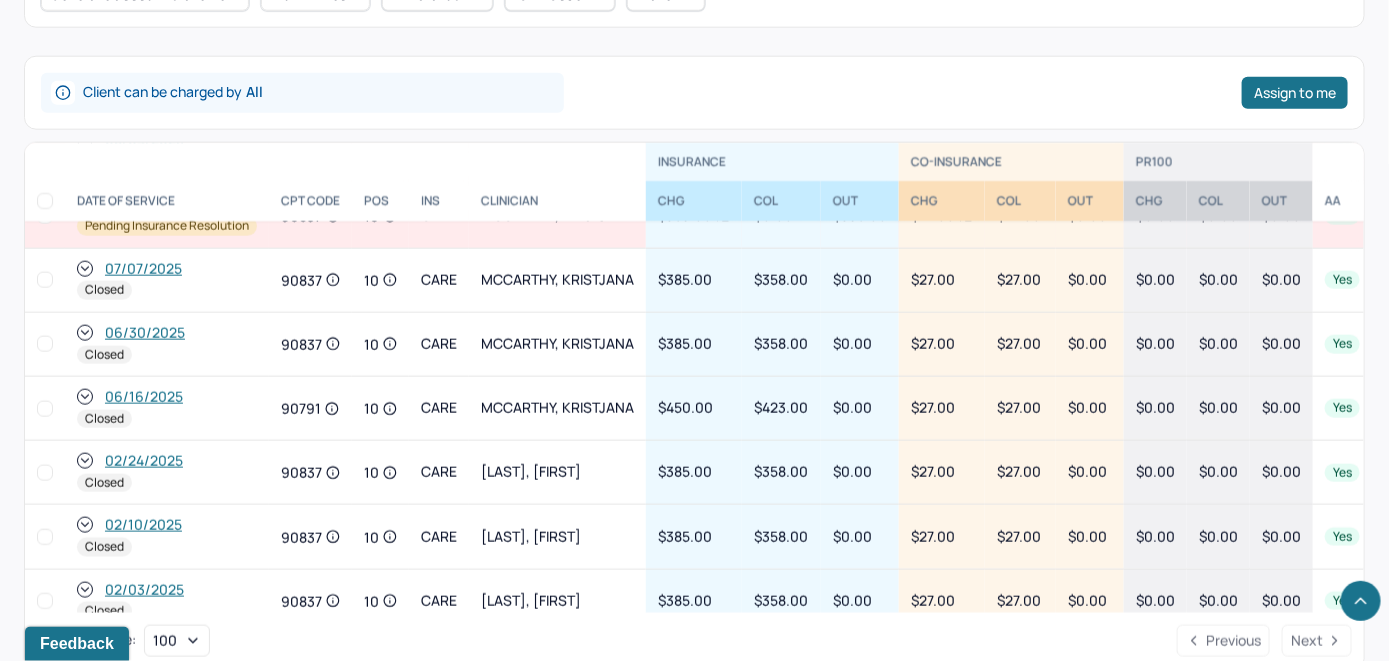 scroll, scrollTop: 391, scrollLeft: 0, axis: vertical 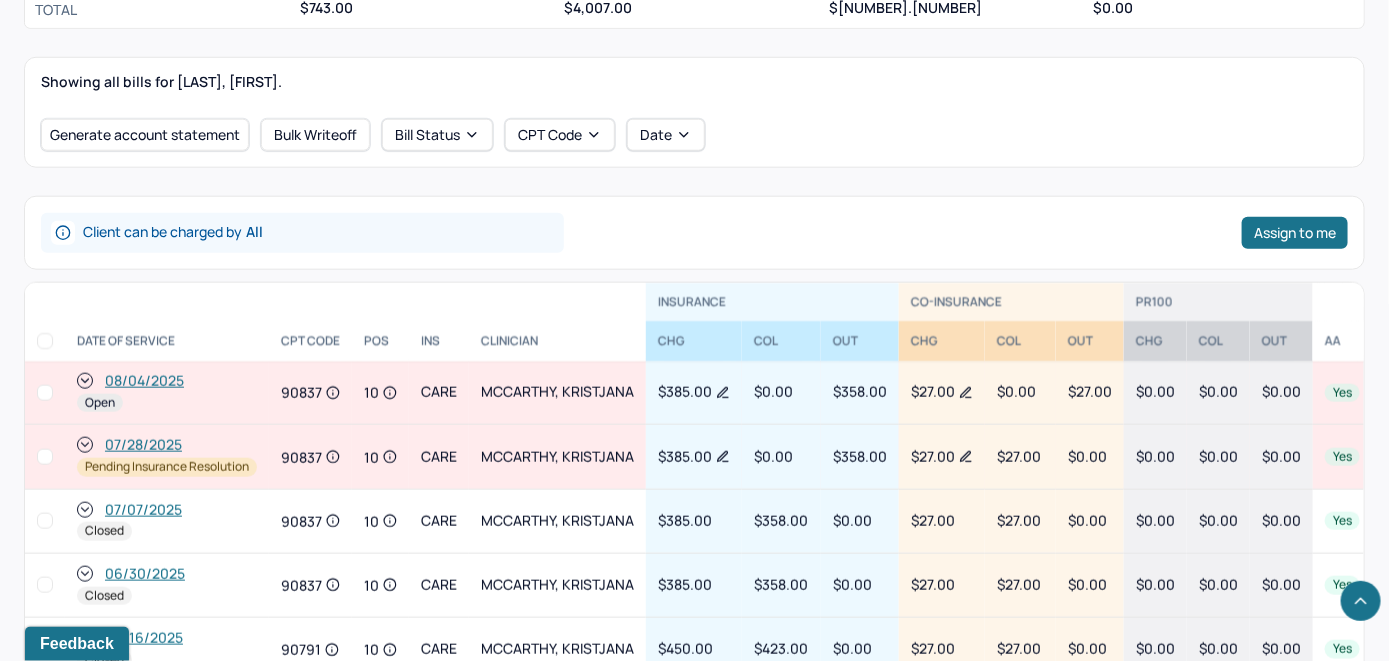 click on "08/04/2025" at bounding box center (144, 381) 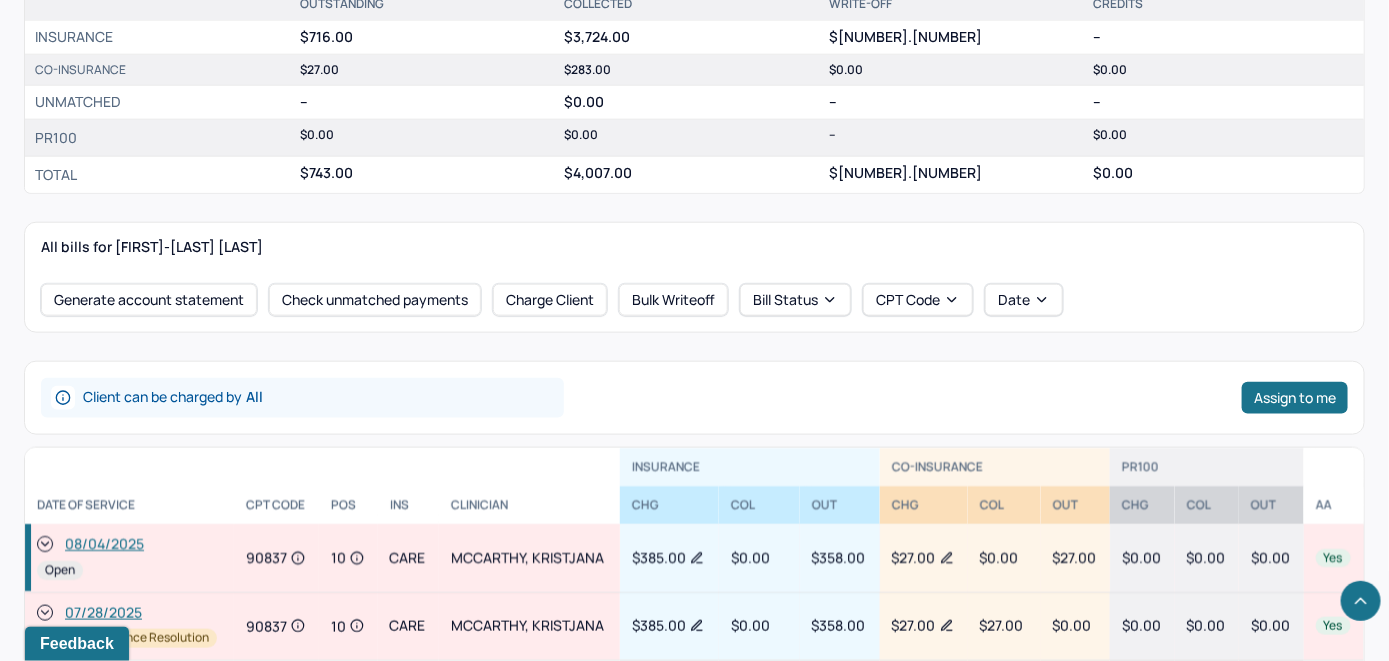 scroll, scrollTop: 800, scrollLeft: 0, axis: vertical 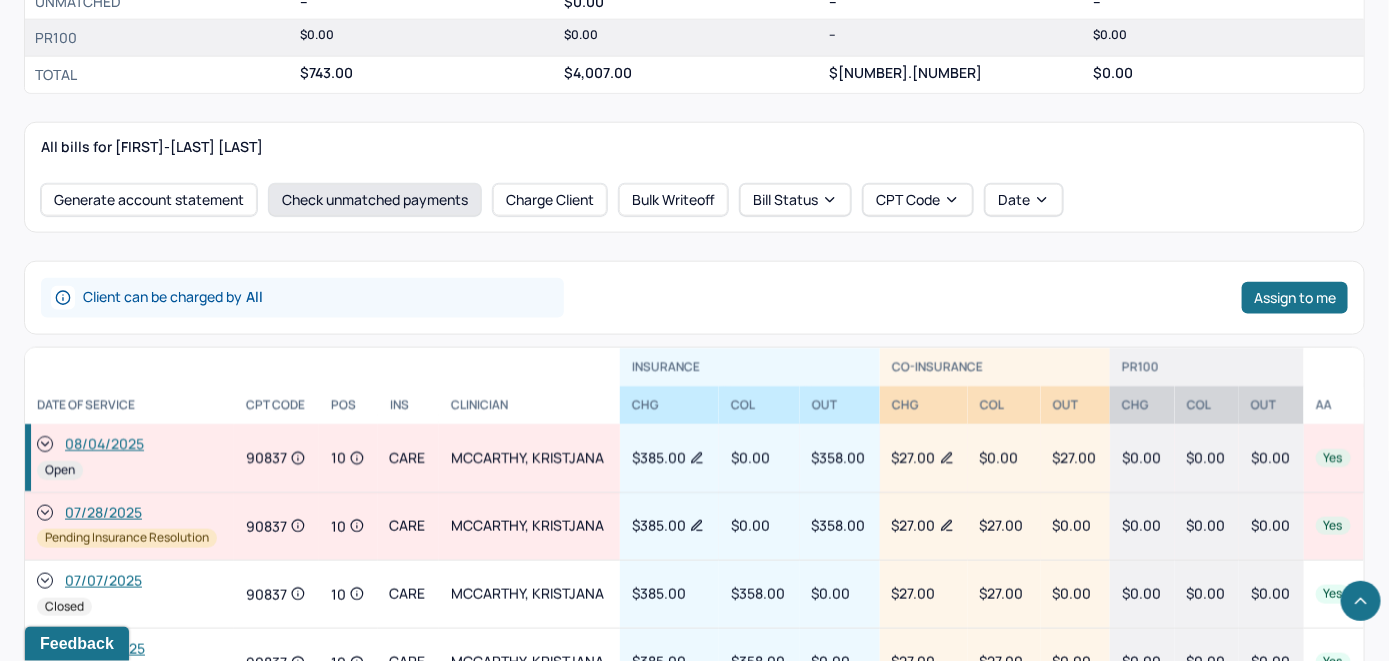 click on "Check unmatched payments" at bounding box center [375, 200] 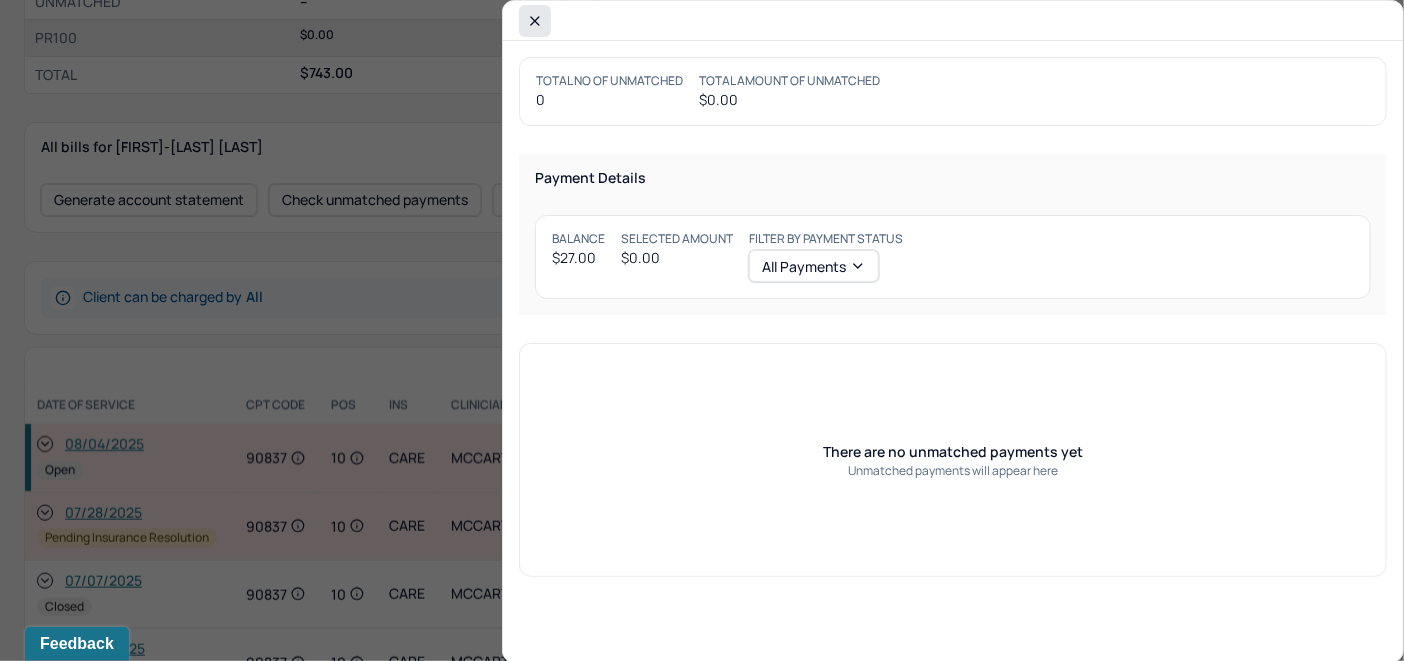 click 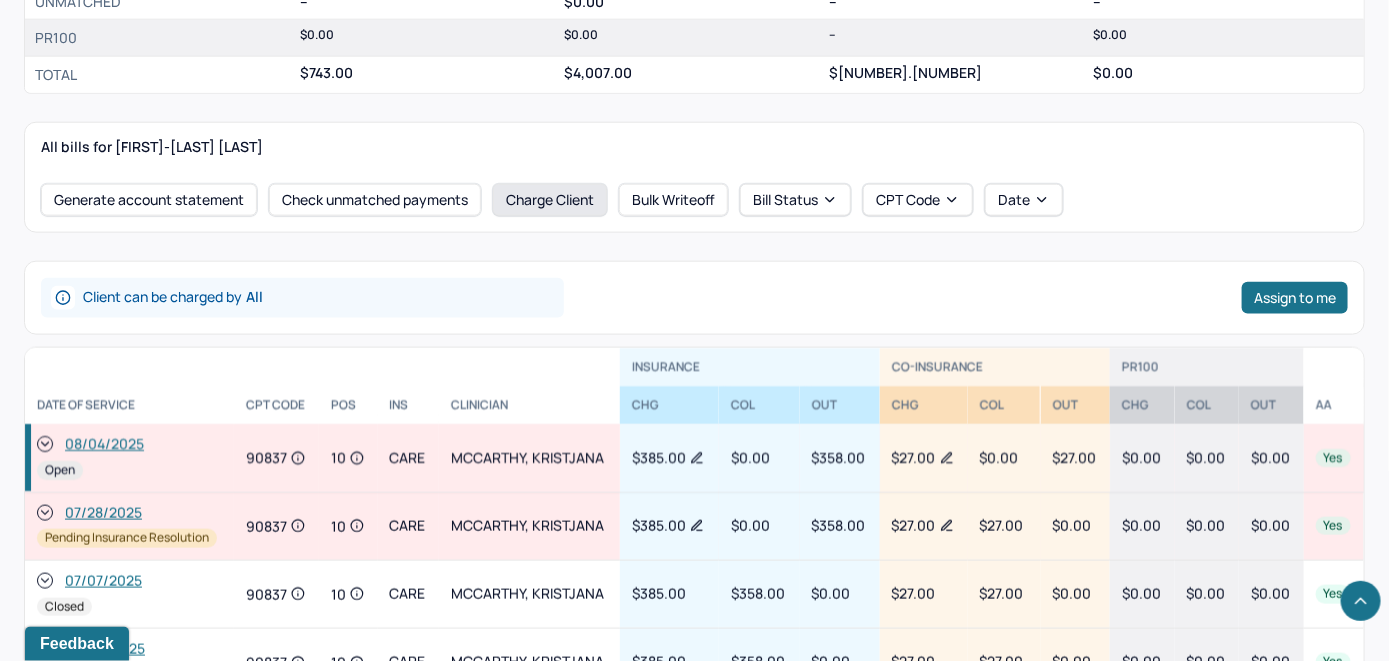 click on "Charge Client" at bounding box center [550, 200] 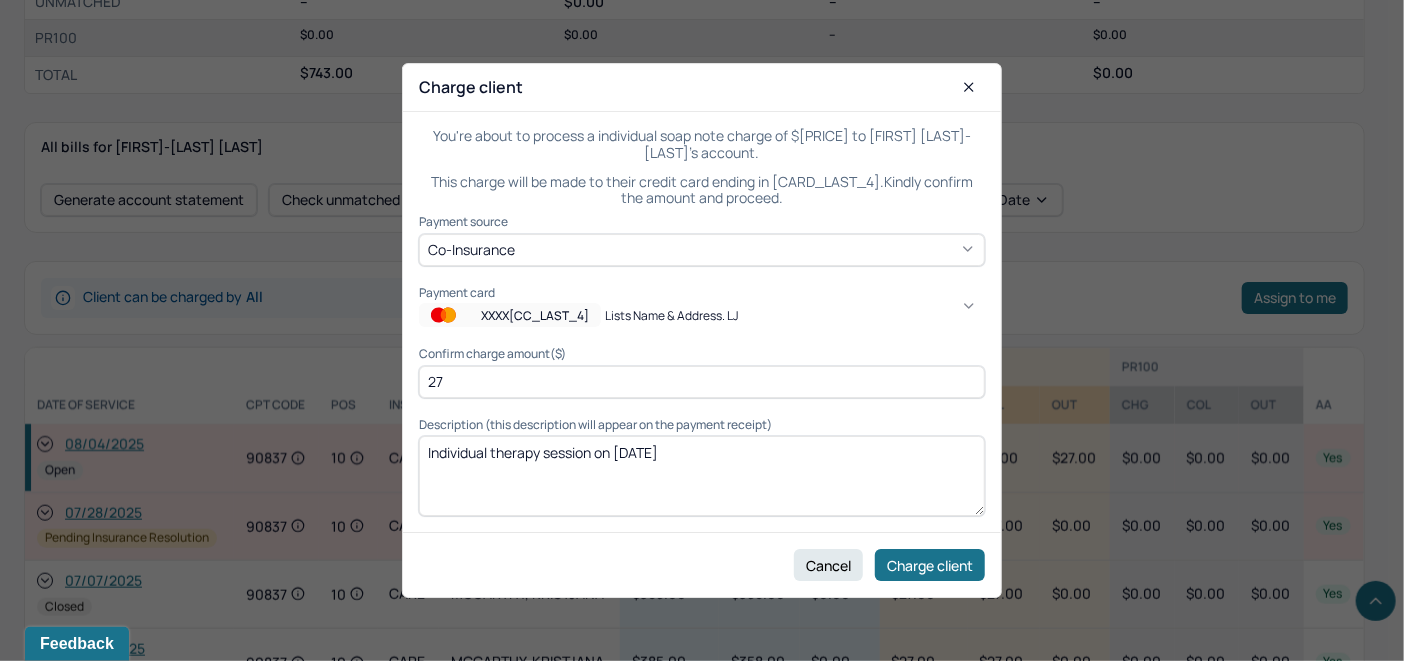 click 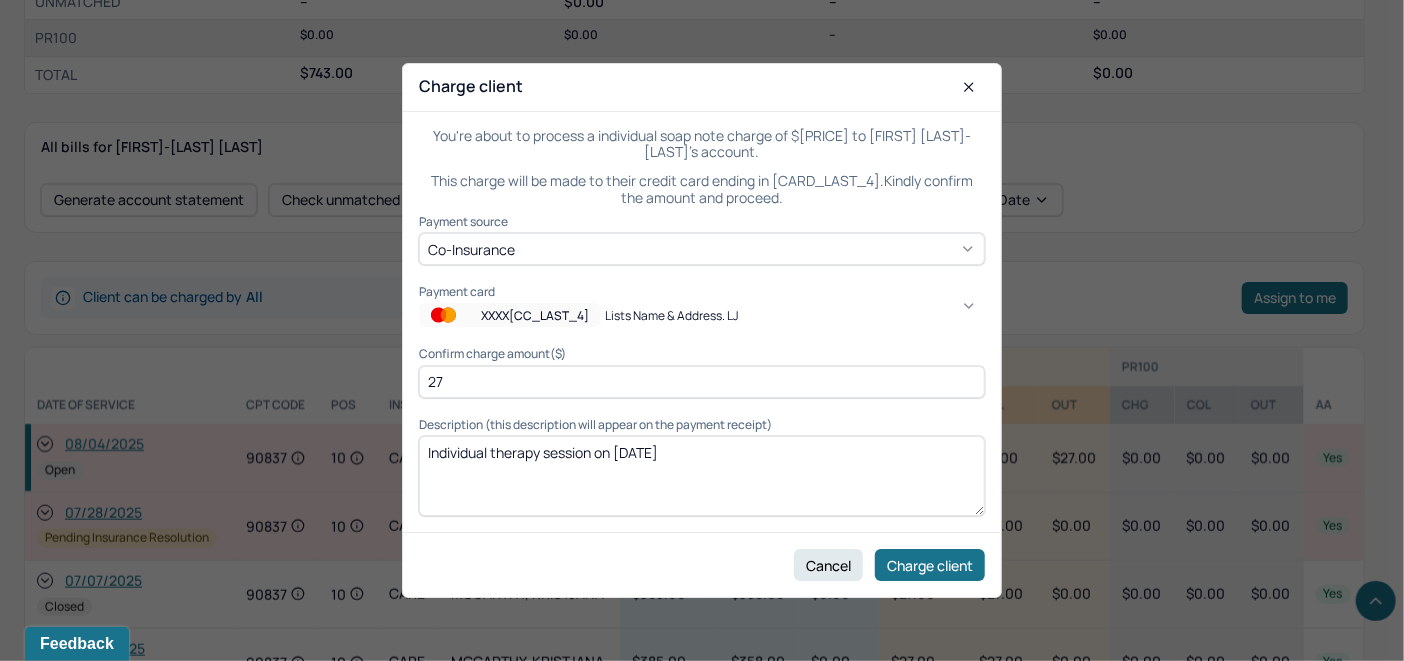 click on "Lists name & address. LJ" at bounding box center (1042, 911) 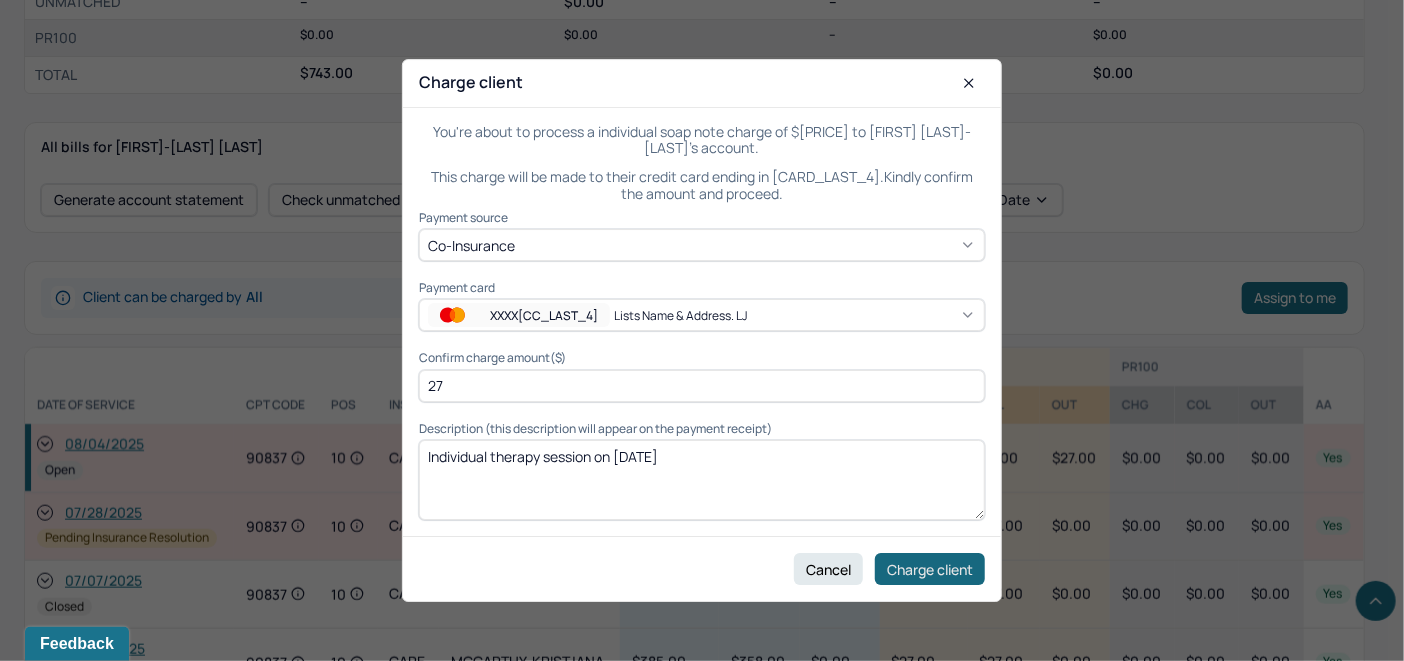 click on "Charge client" at bounding box center [930, 569] 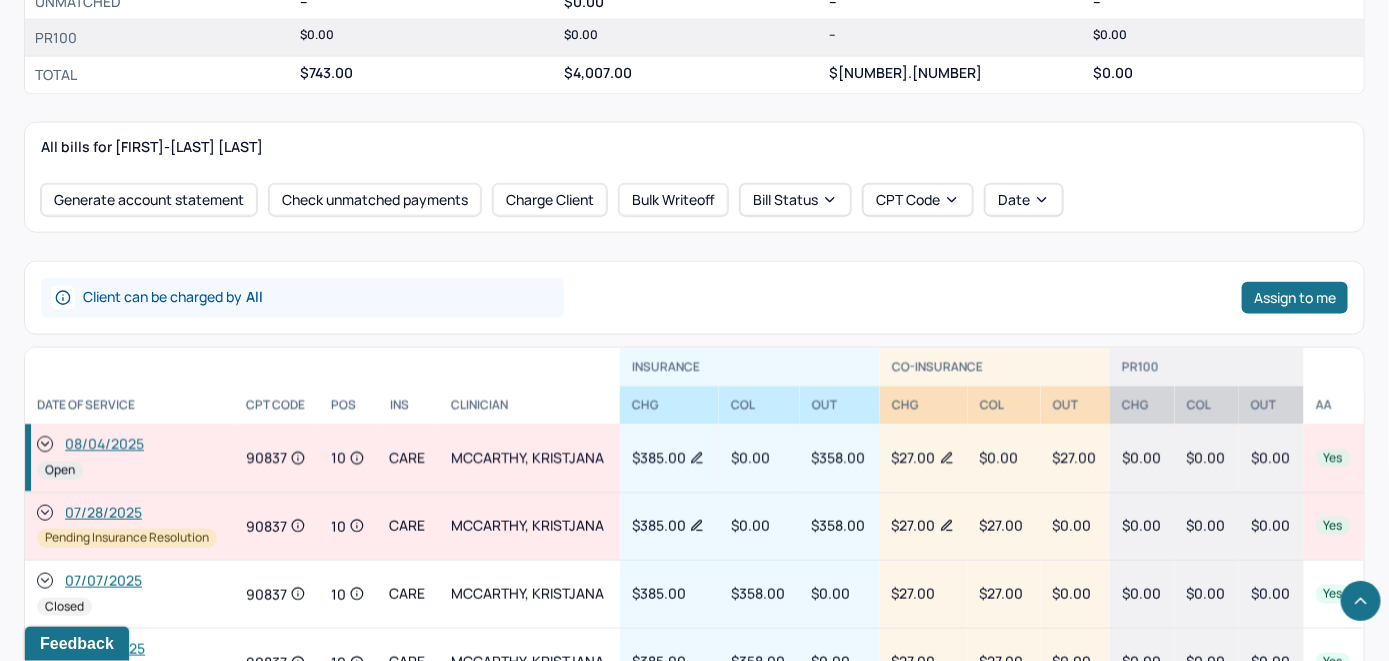 click 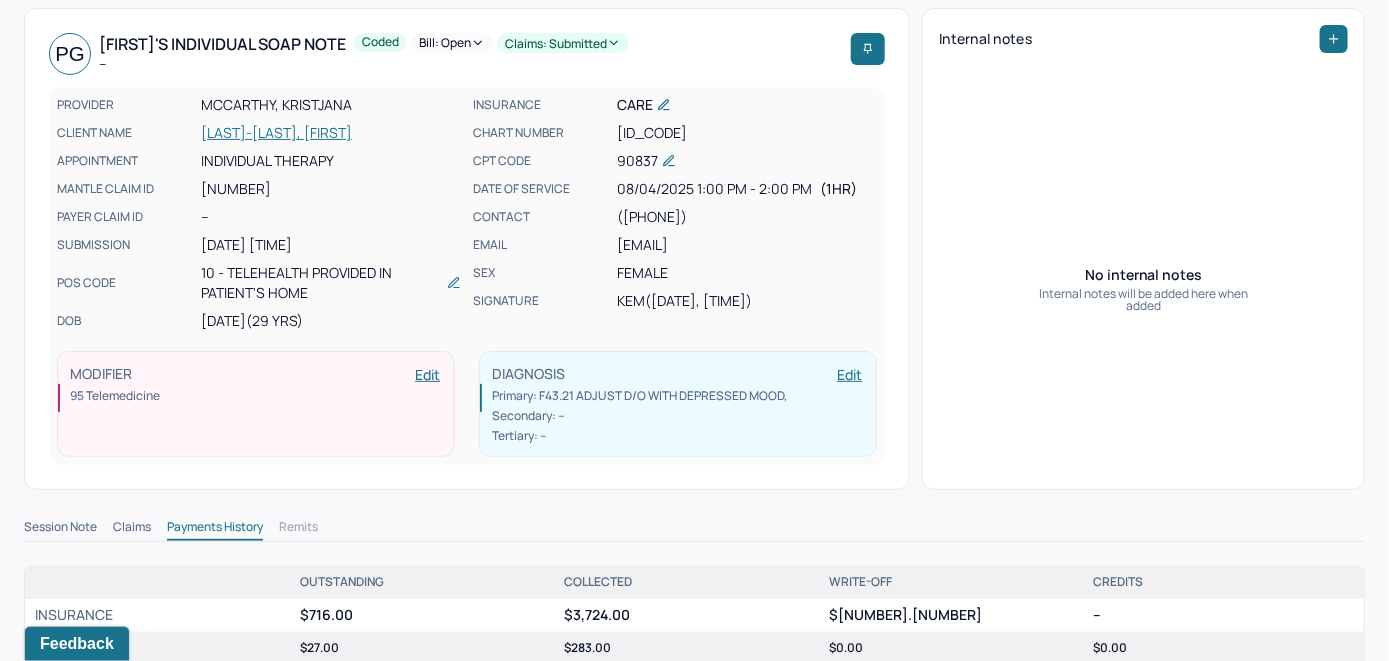 scroll, scrollTop: 0, scrollLeft: 0, axis: both 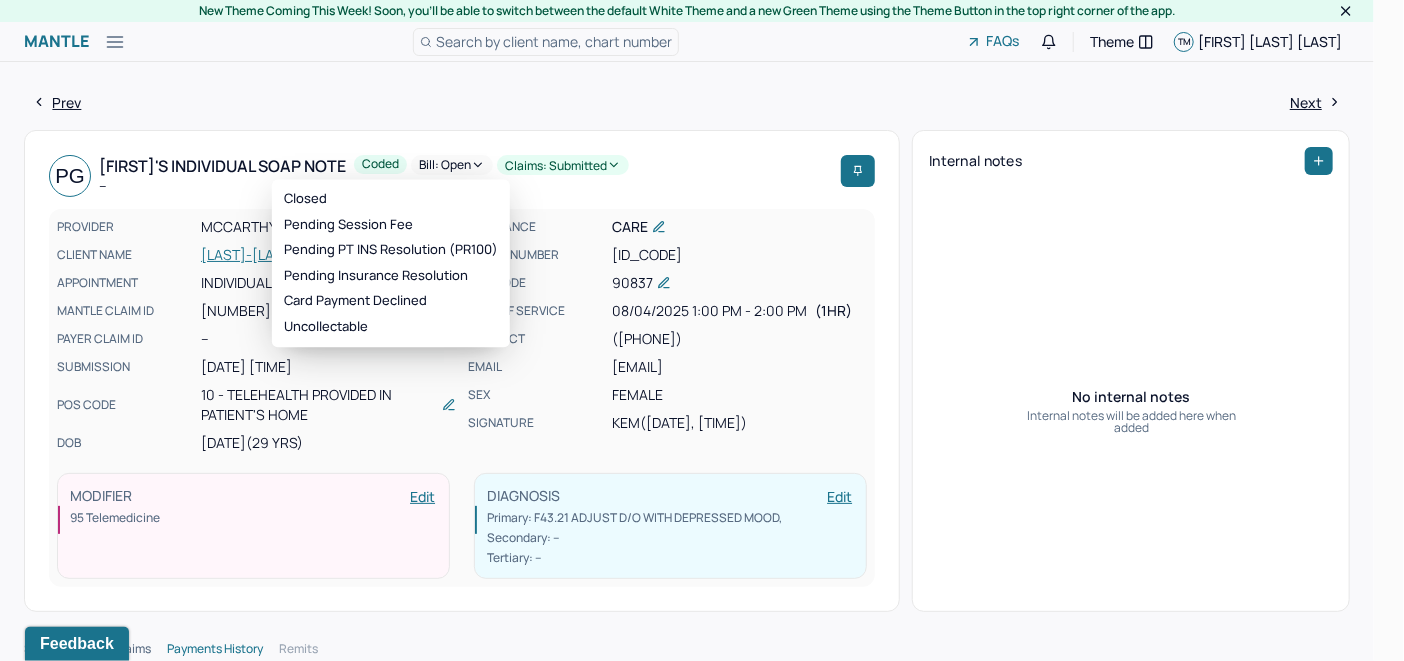 click on "Bill: Open" at bounding box center [452, 165] 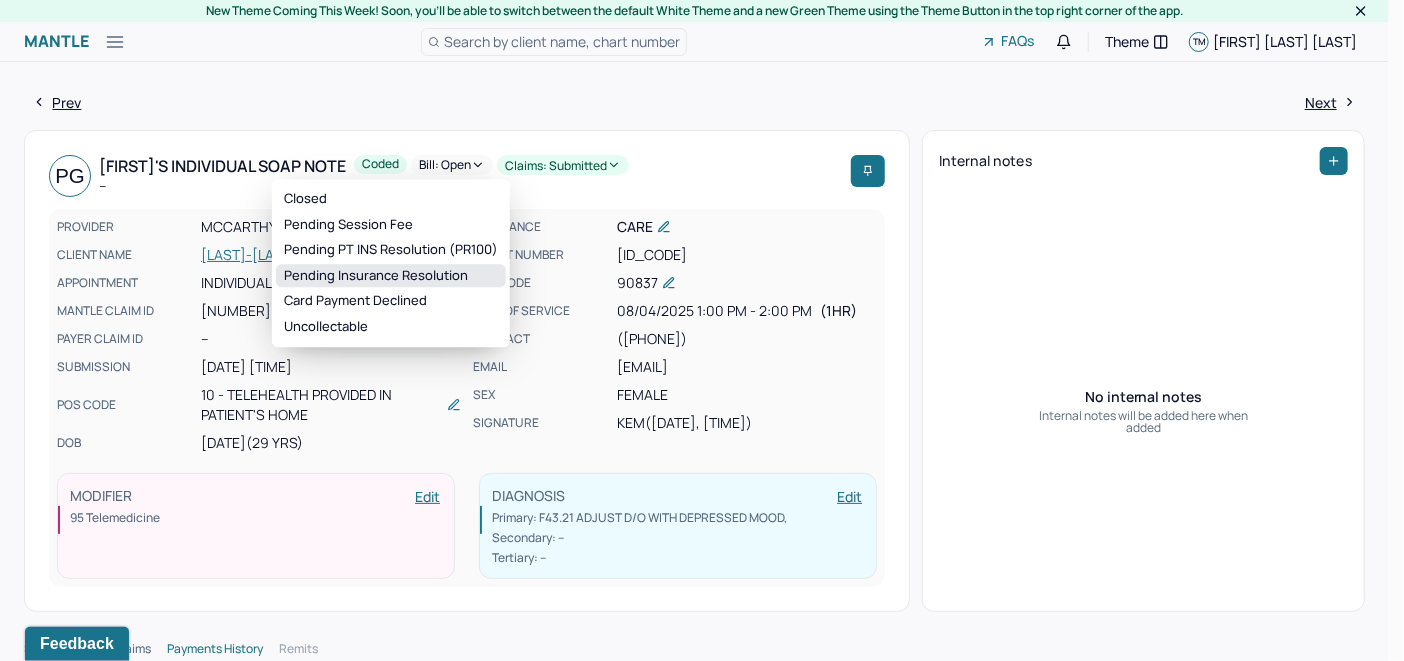 click on "Pending Insurance Resolution" at bounding box center [391, 276] 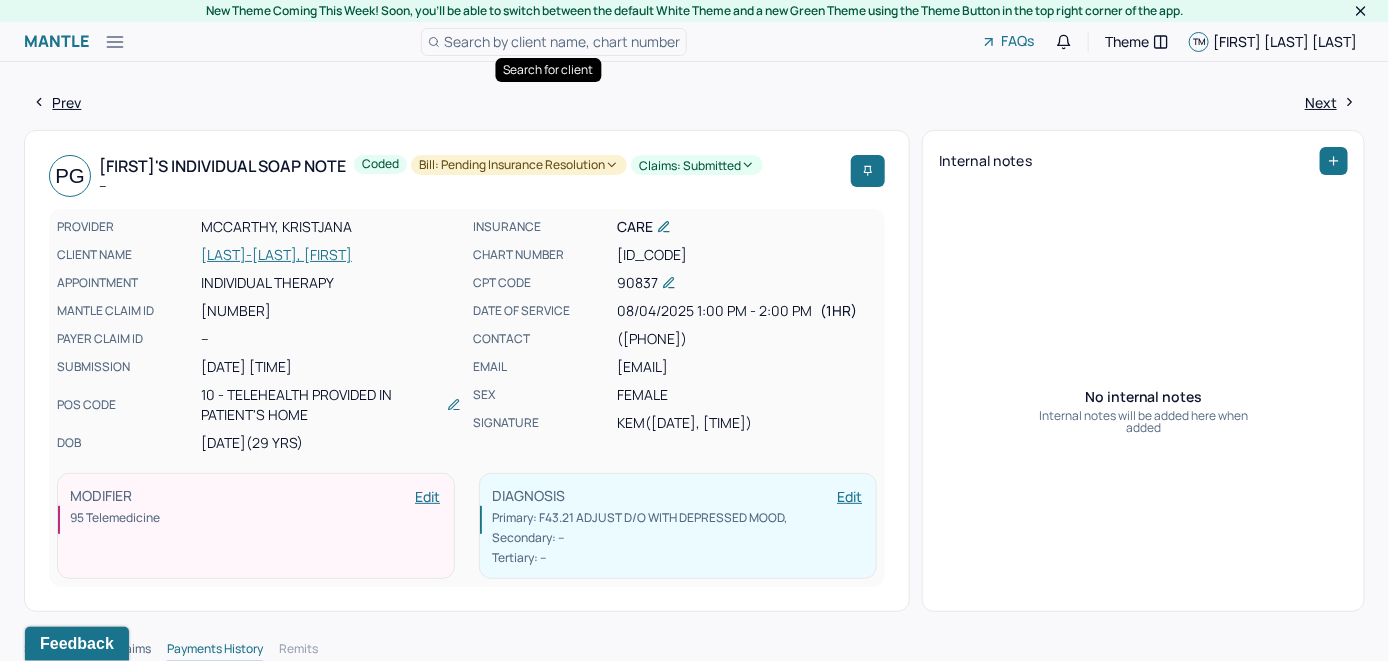 click on "Search by client name, chart number" at bounding box center [562, 41] 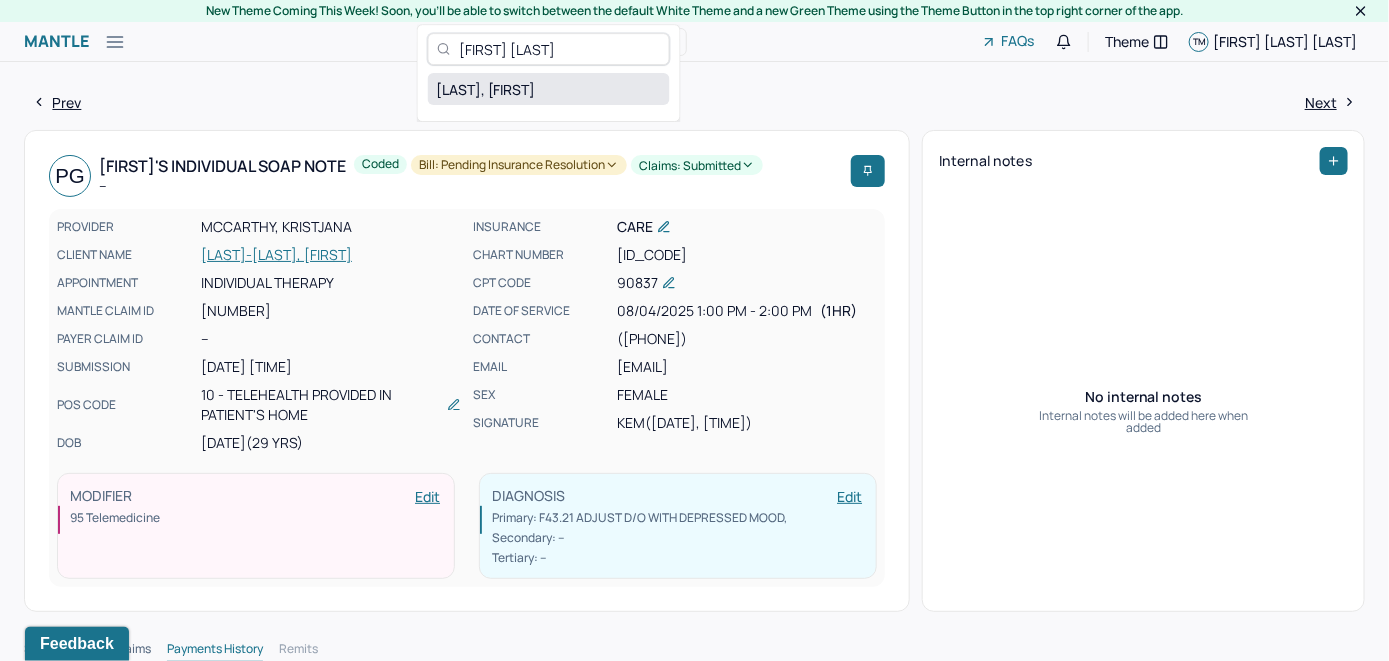 type on "[FIRST] [LAST]" 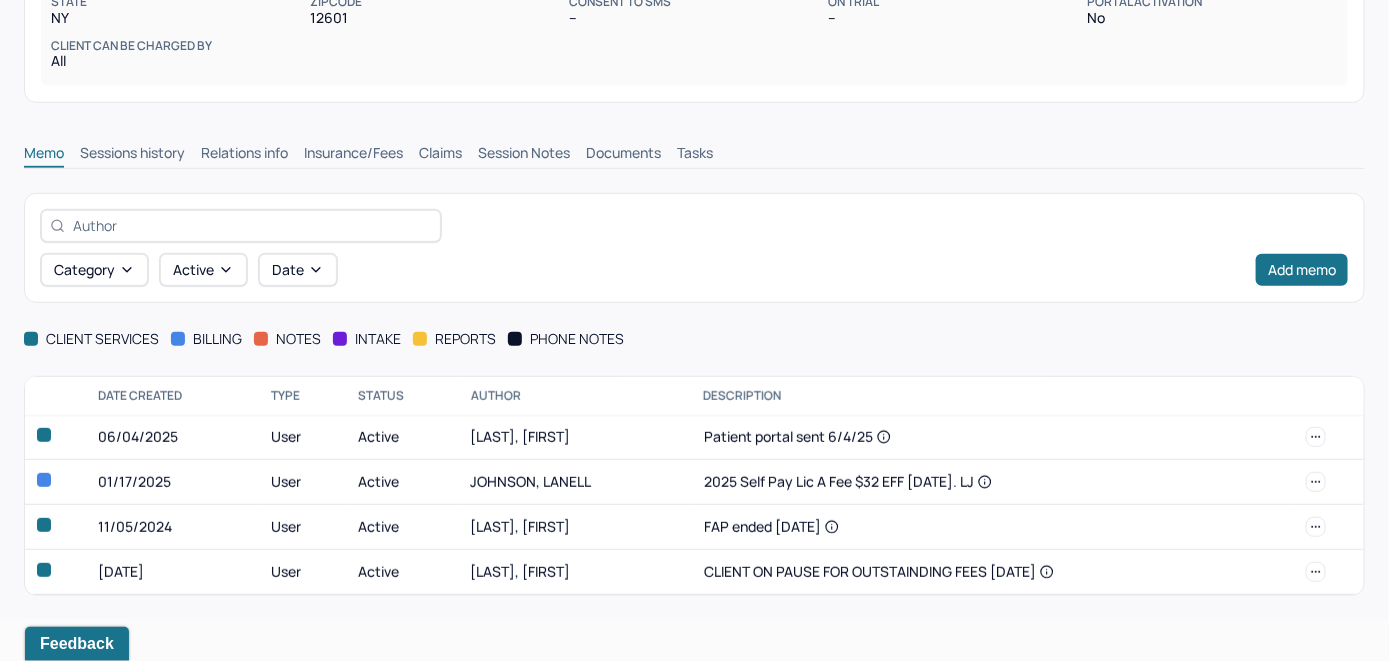 scroll, scrollTop: 244, scrollLeft: 0, axis: vertical 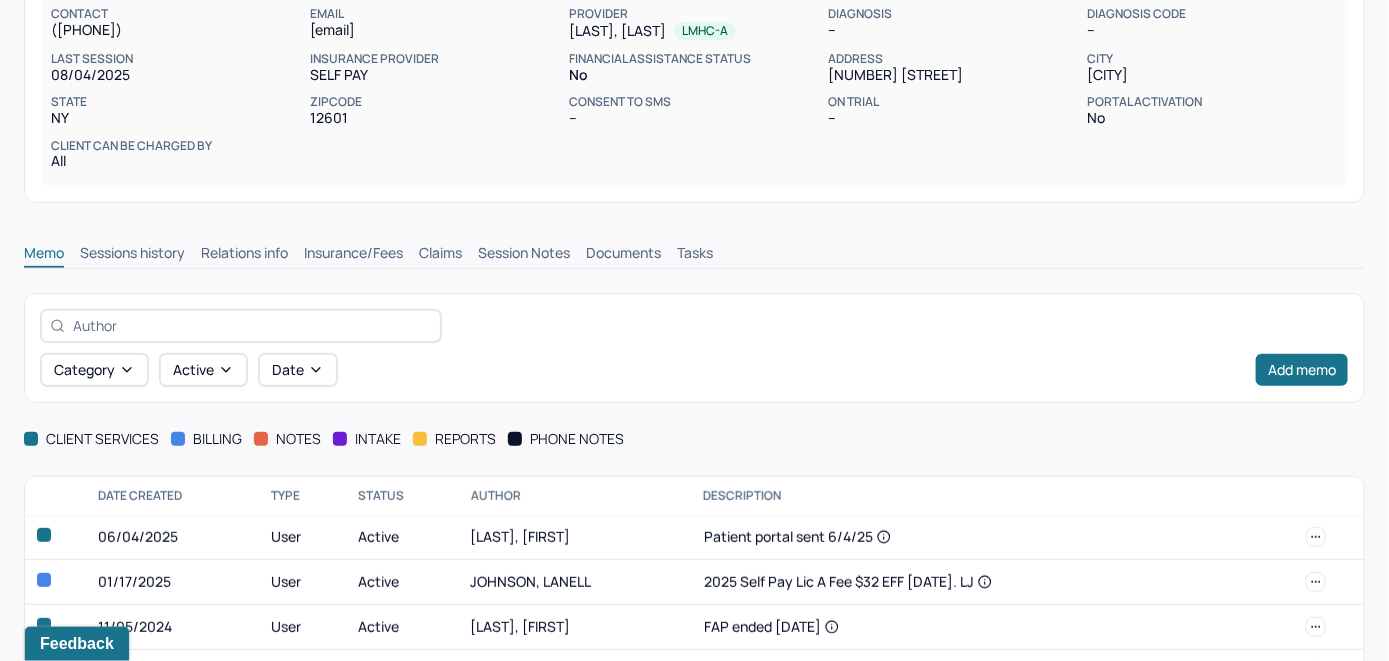 click on "Insurance/Fees" at bounding box center [353, 255] 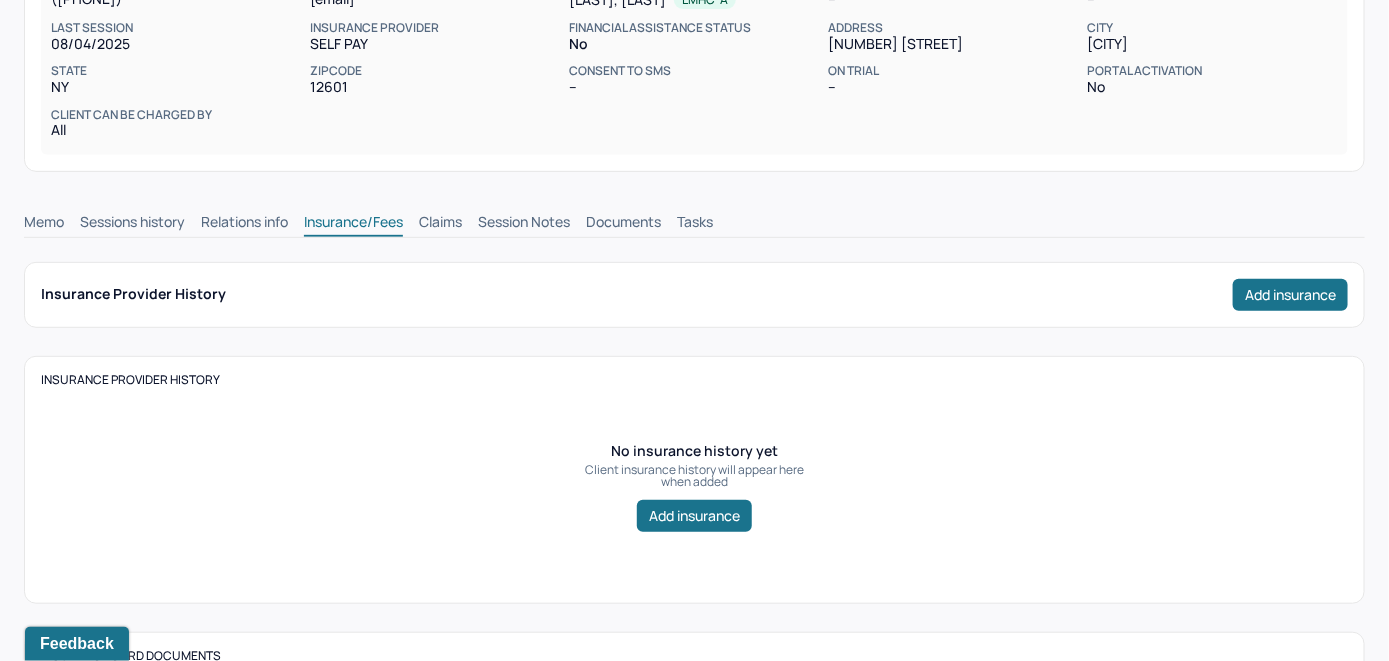 scroll, scrollTop: 265, scrollLeft: 0, axis: vertical 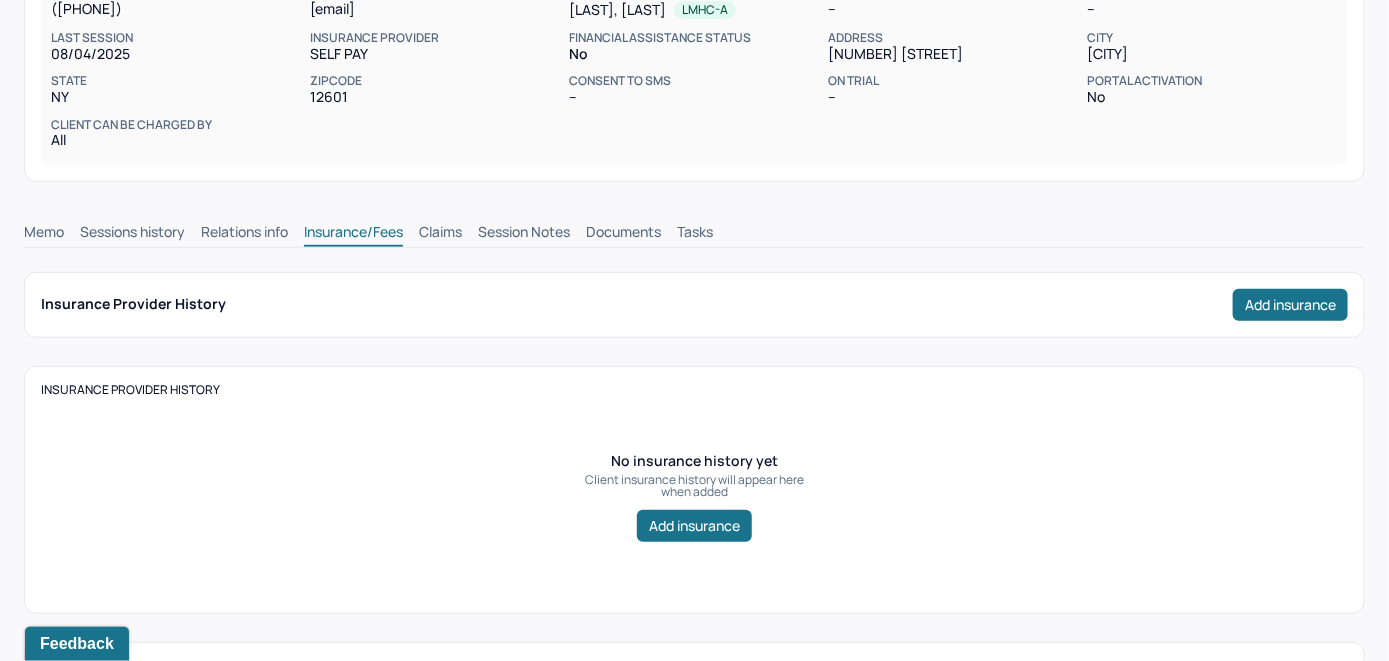 click on "Claims" at bounding box center [440, 234] 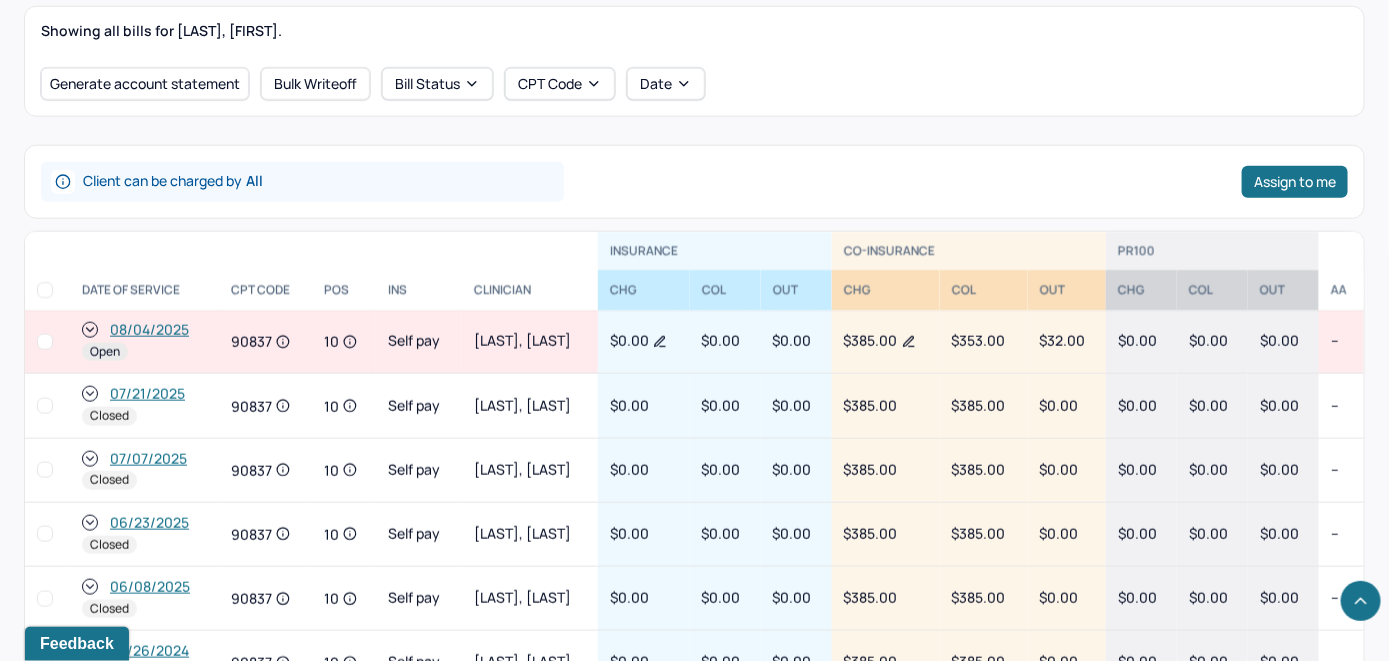 scroll, scrollTop: 765, scrollLeft: 0, axis: vertical 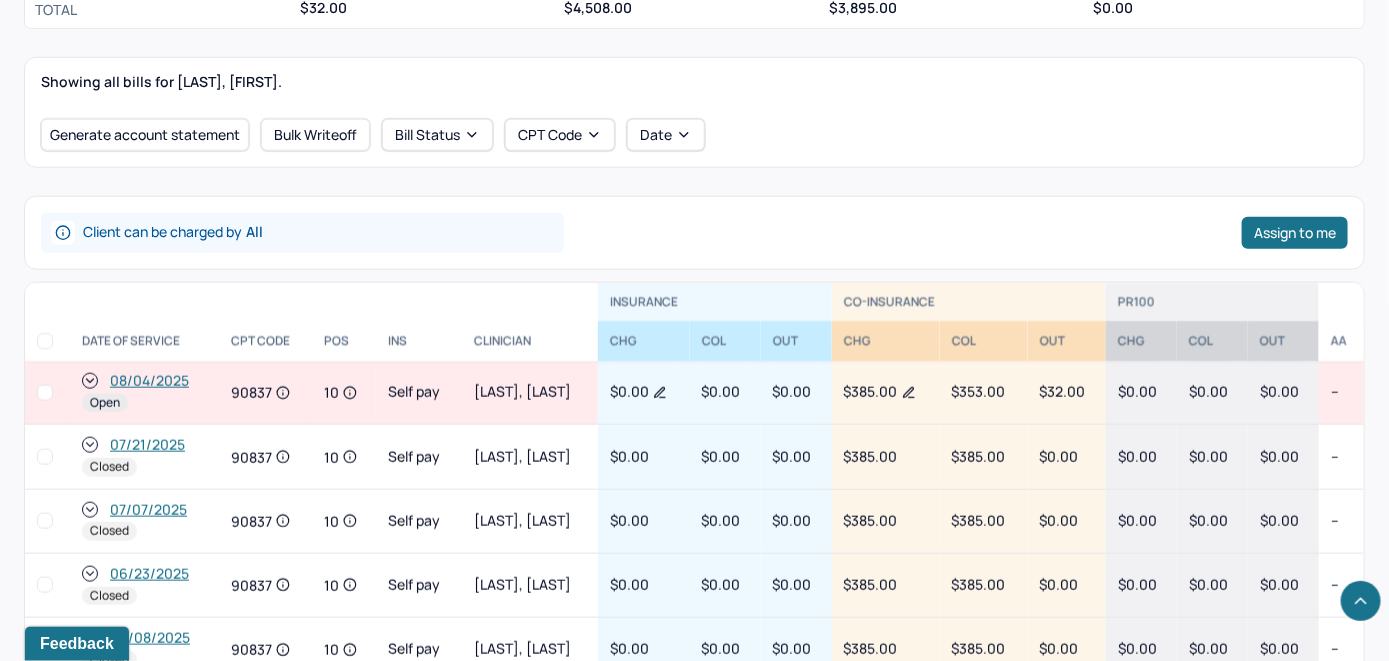 click on "08/04/2025" at bounding box center [149, 381] 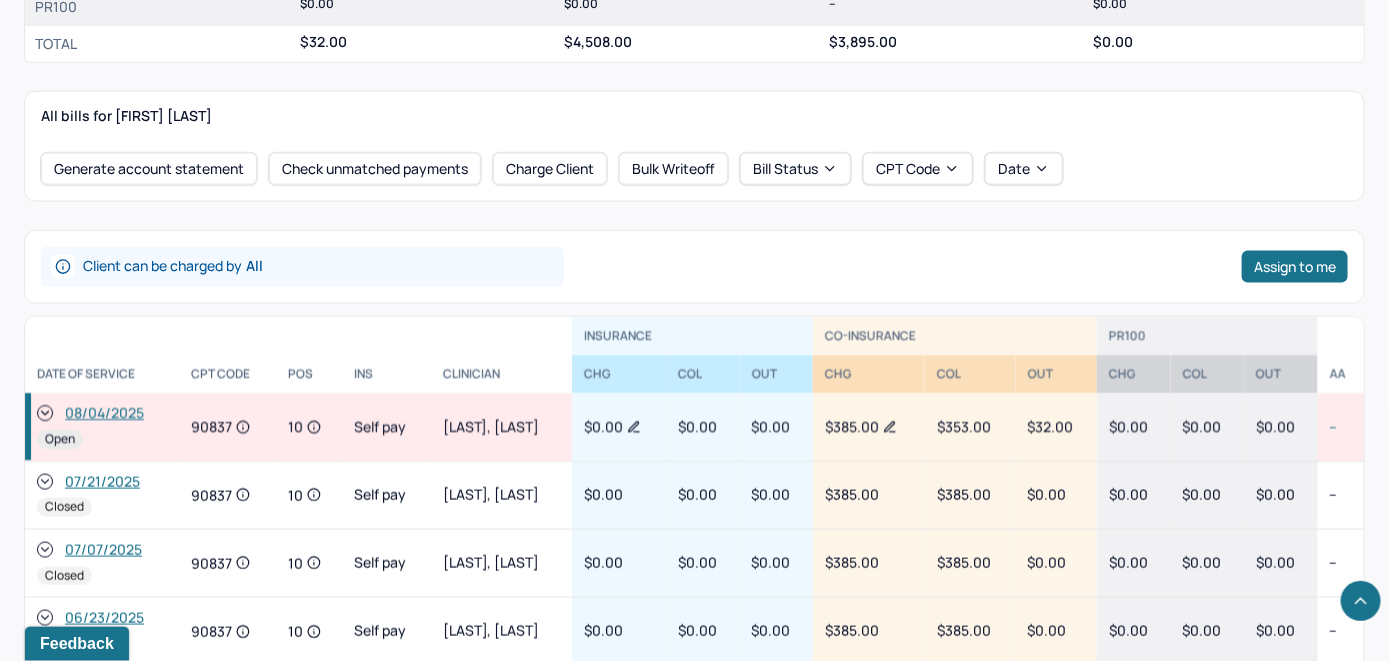 scroll, scrollTop: 1000, scrollLeft: 0, axis: vertical 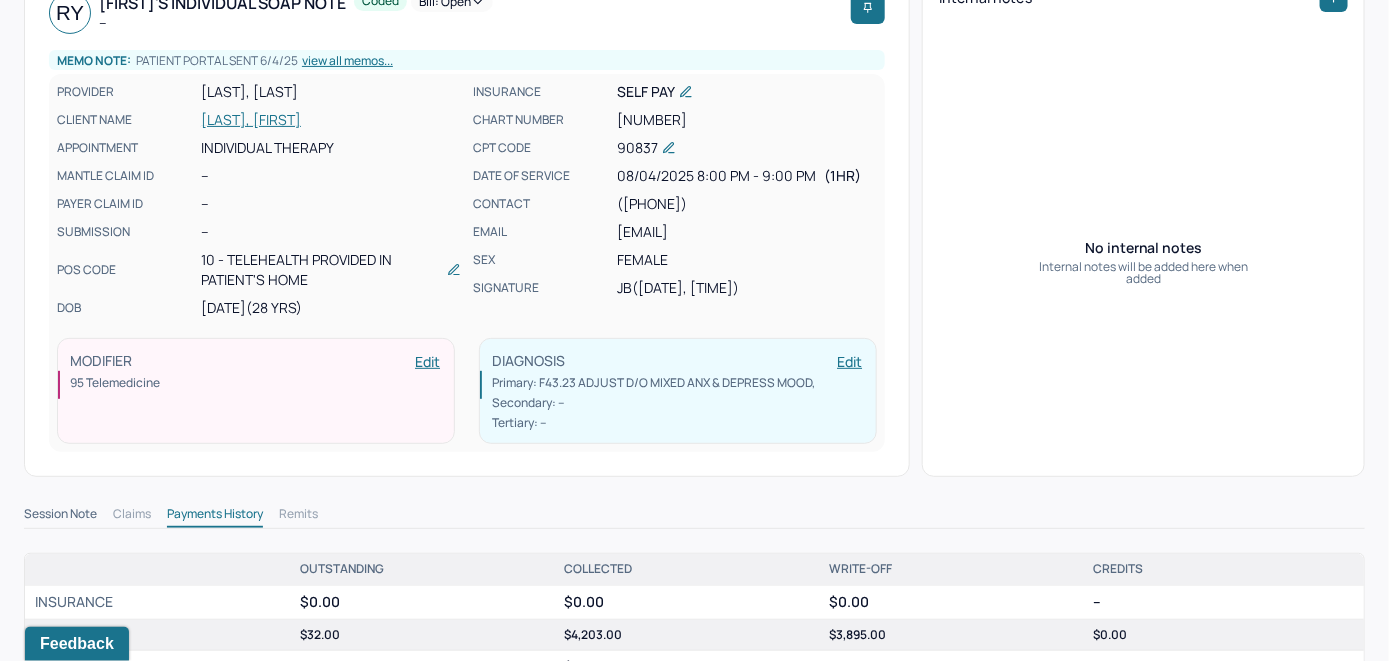 click on "[LAST], [FIRST]" at bounding box center [331, 120] 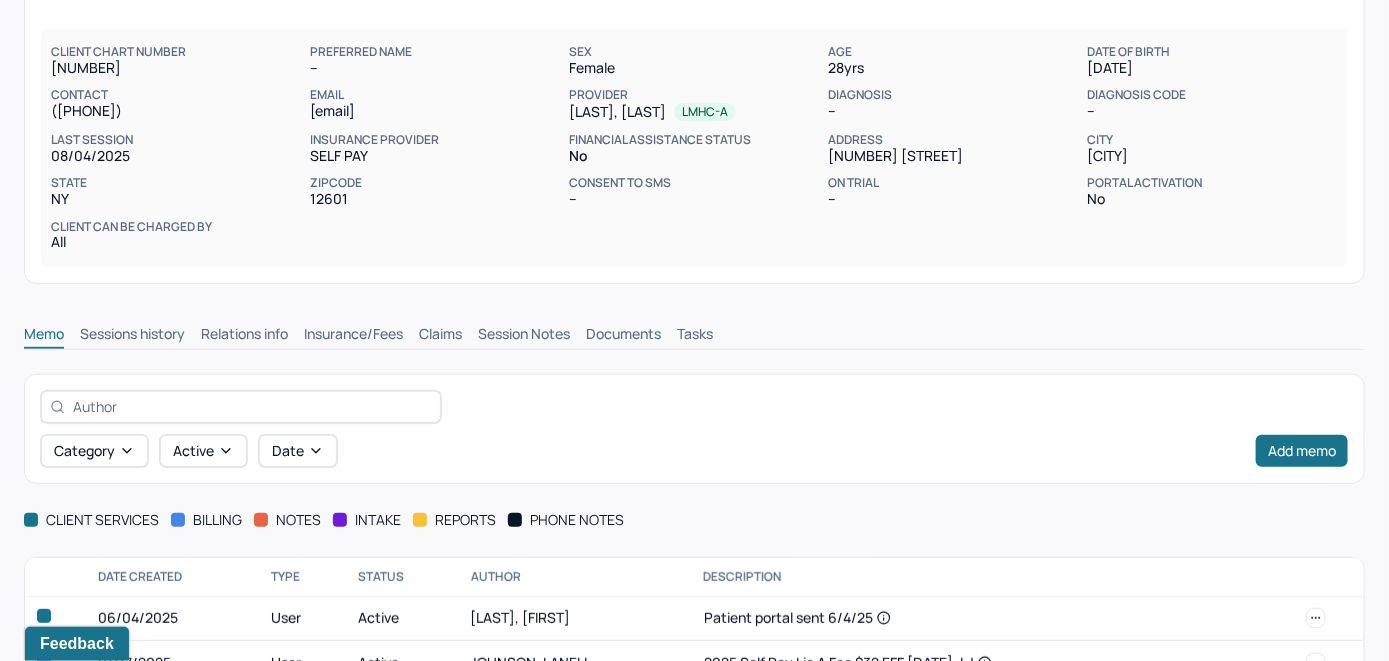 scroll, scrollTop: 100, scrollLeft: 0, axis: vertical 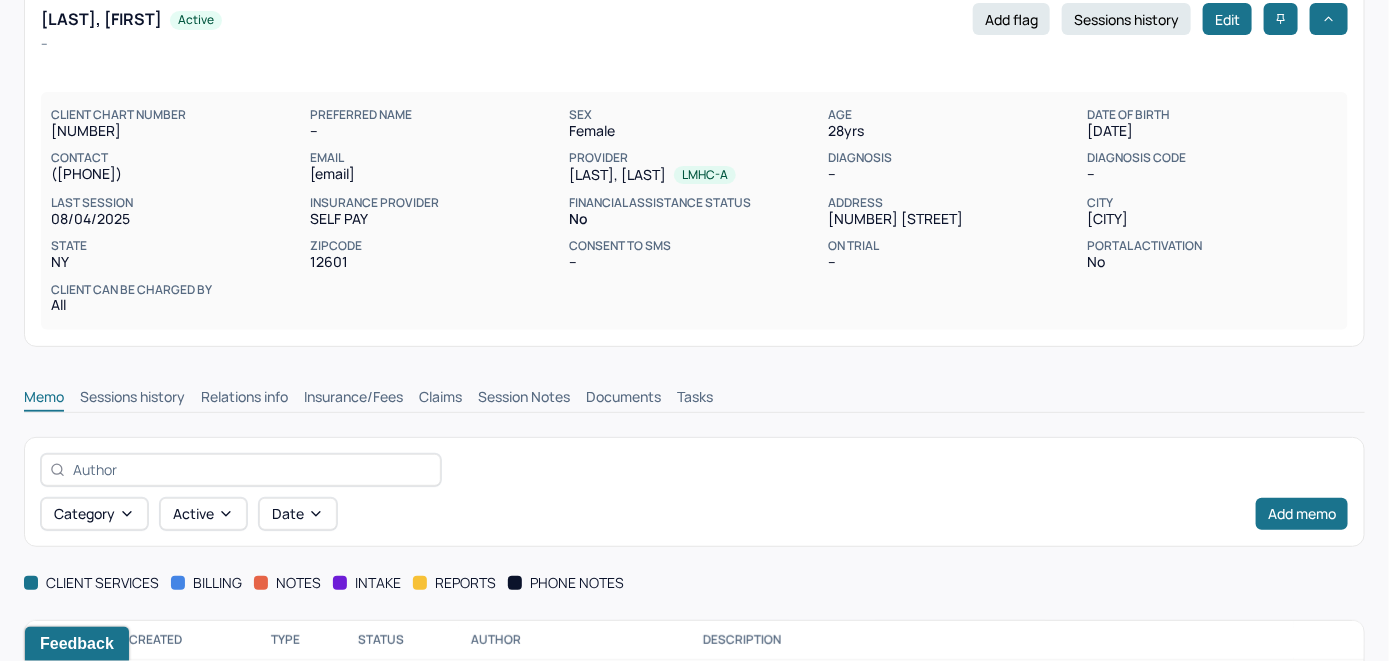 click on "Claims" at bounding box center [440, 399] 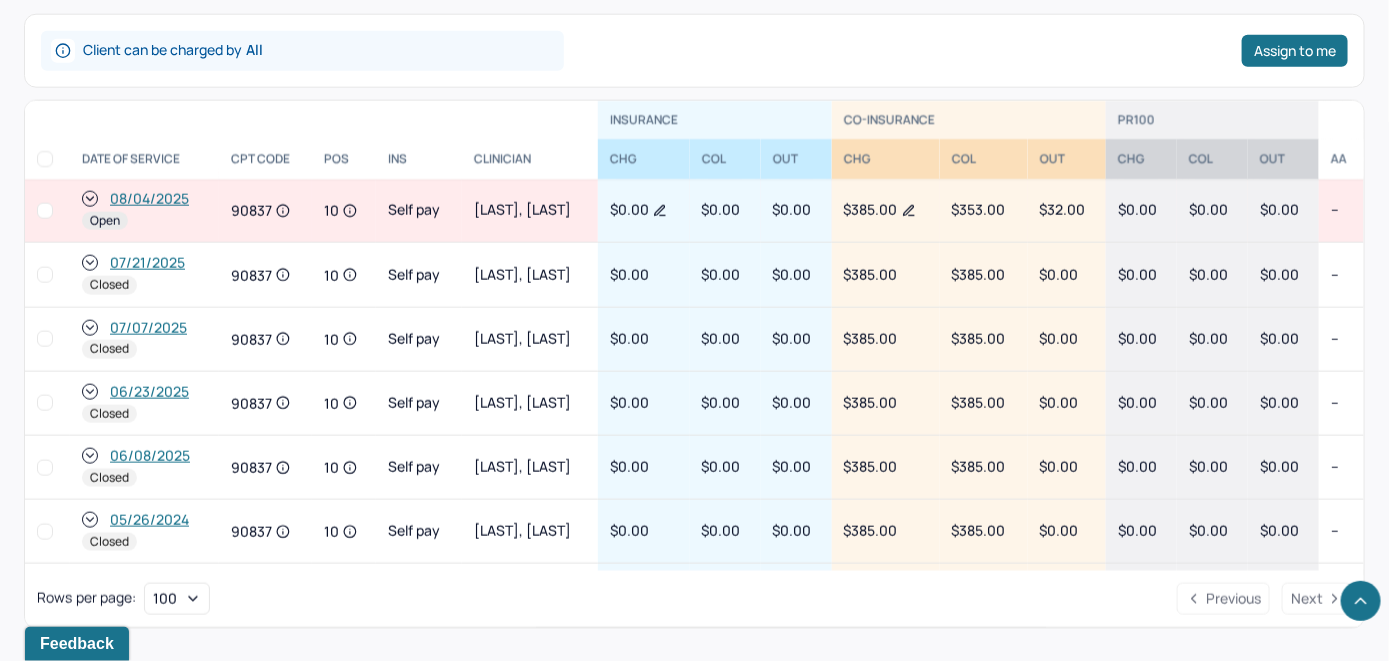 scroll, scrollTop: 900, scrollLeft: 0, axis: vertical 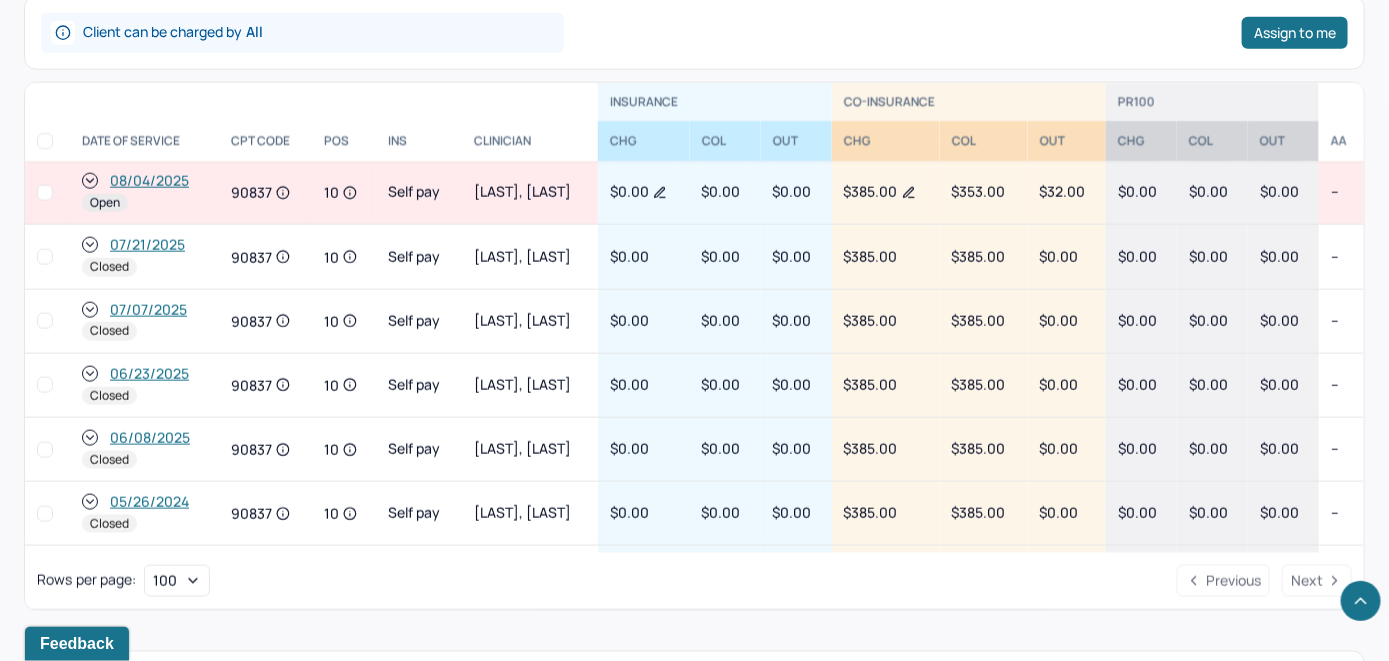 click 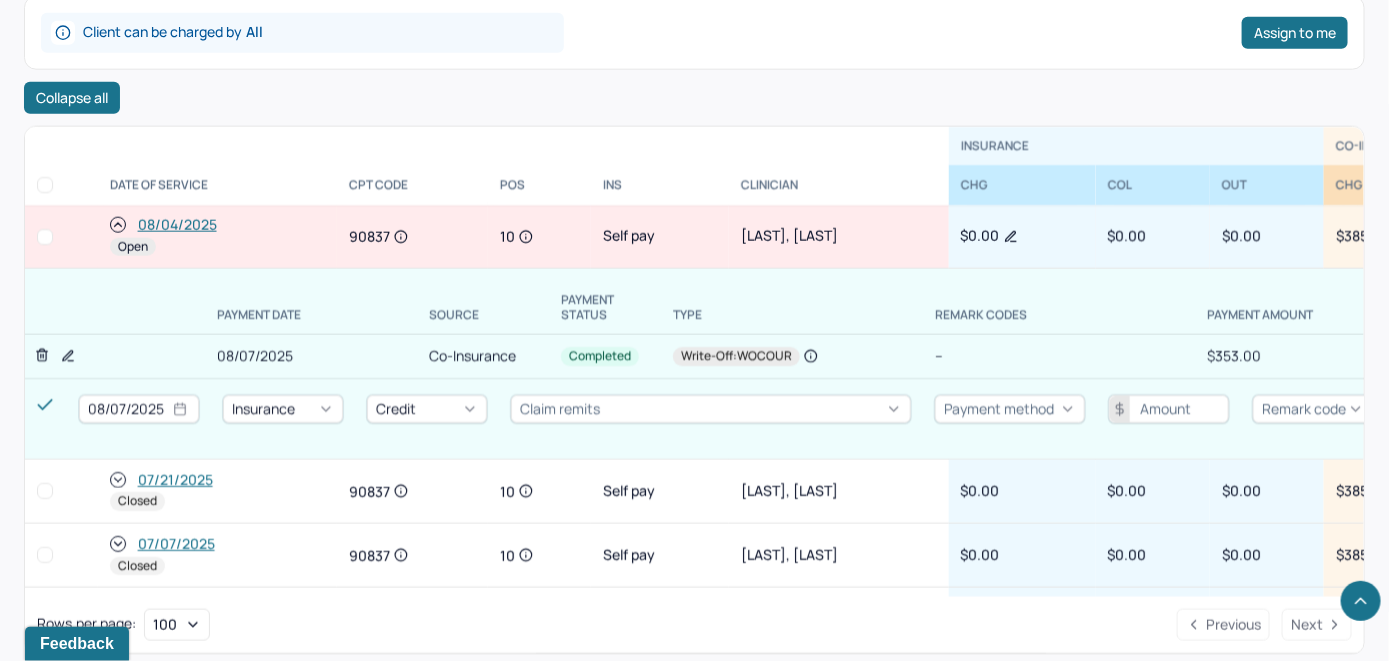 click on "08/04/2025" at bounding box center (177, 225) 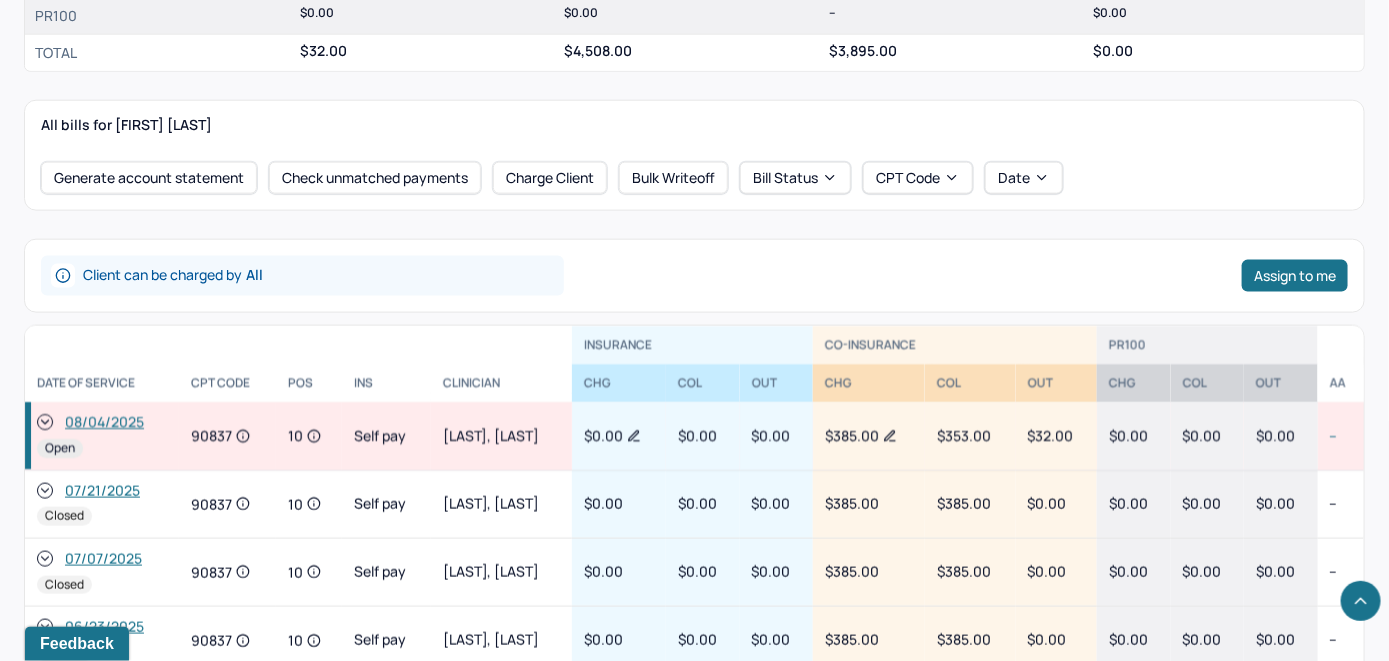 scroll, scrollTop: 750, scrollLeft: 0, axis: vertical 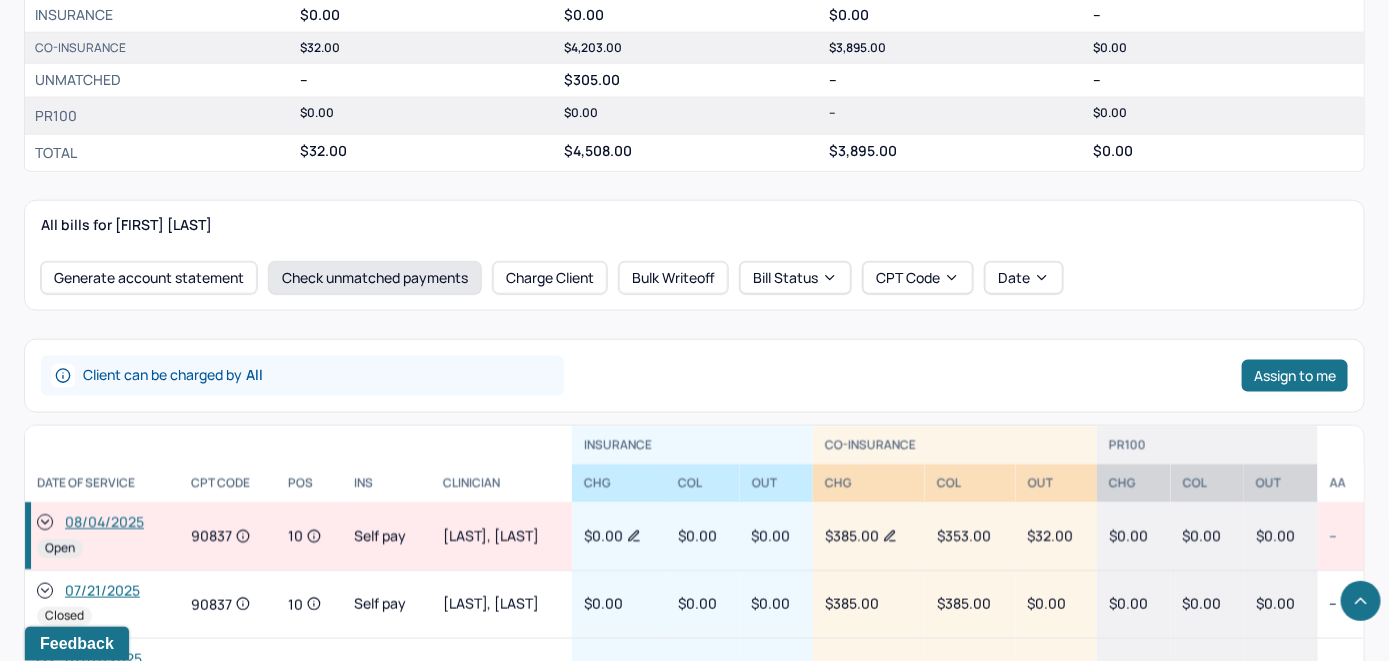 click on "Check unmatched payments" at bounding box center (375, 278) 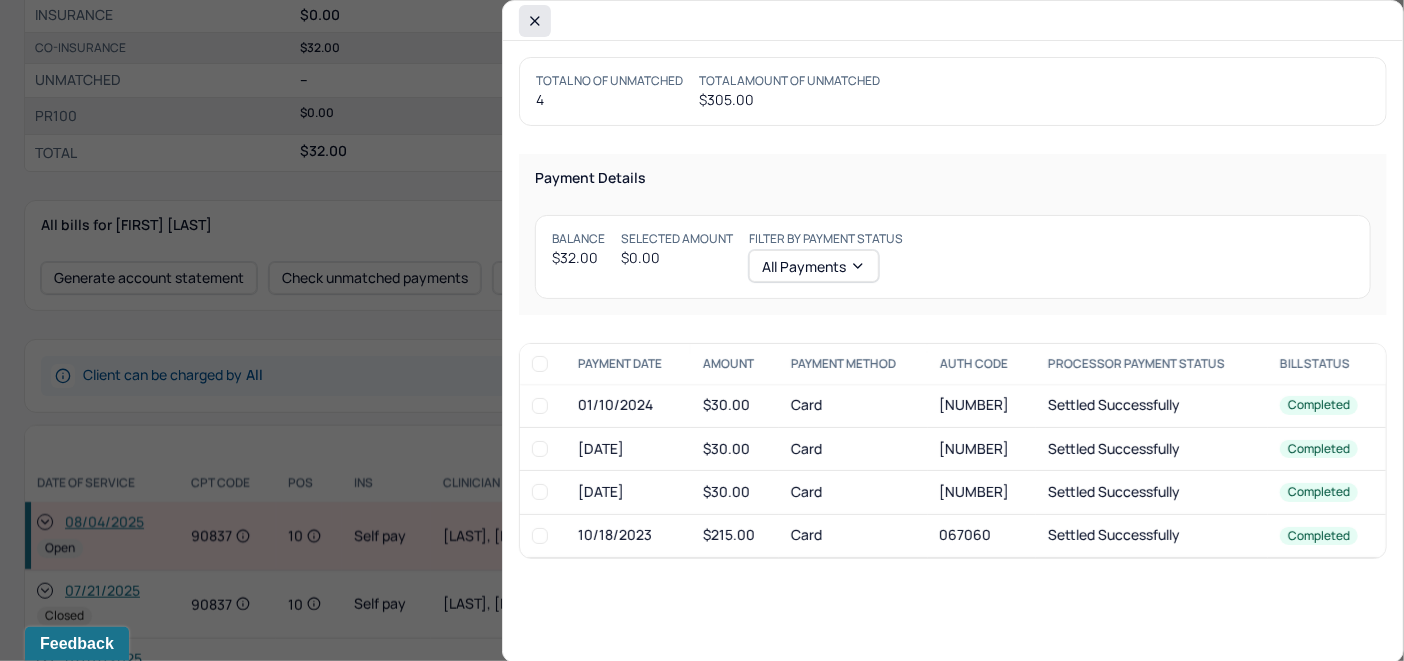 click 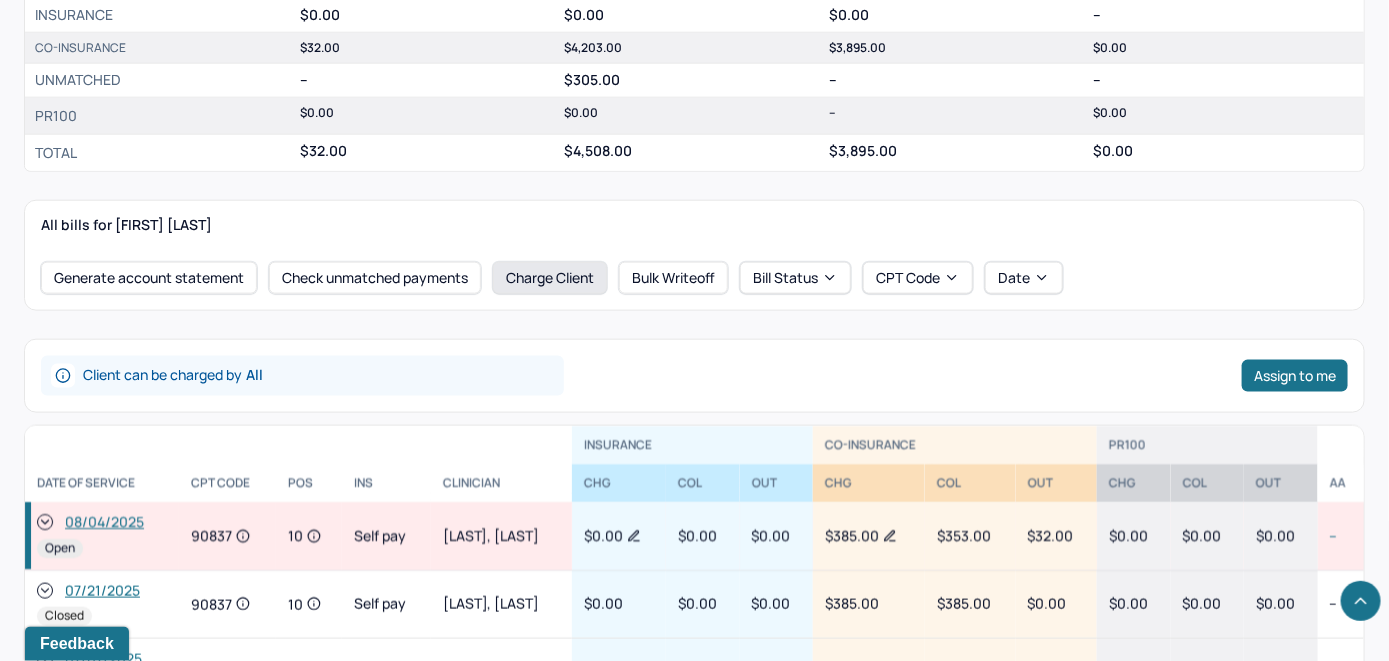 click on "Charge Client" at bounding box center (550, 278) 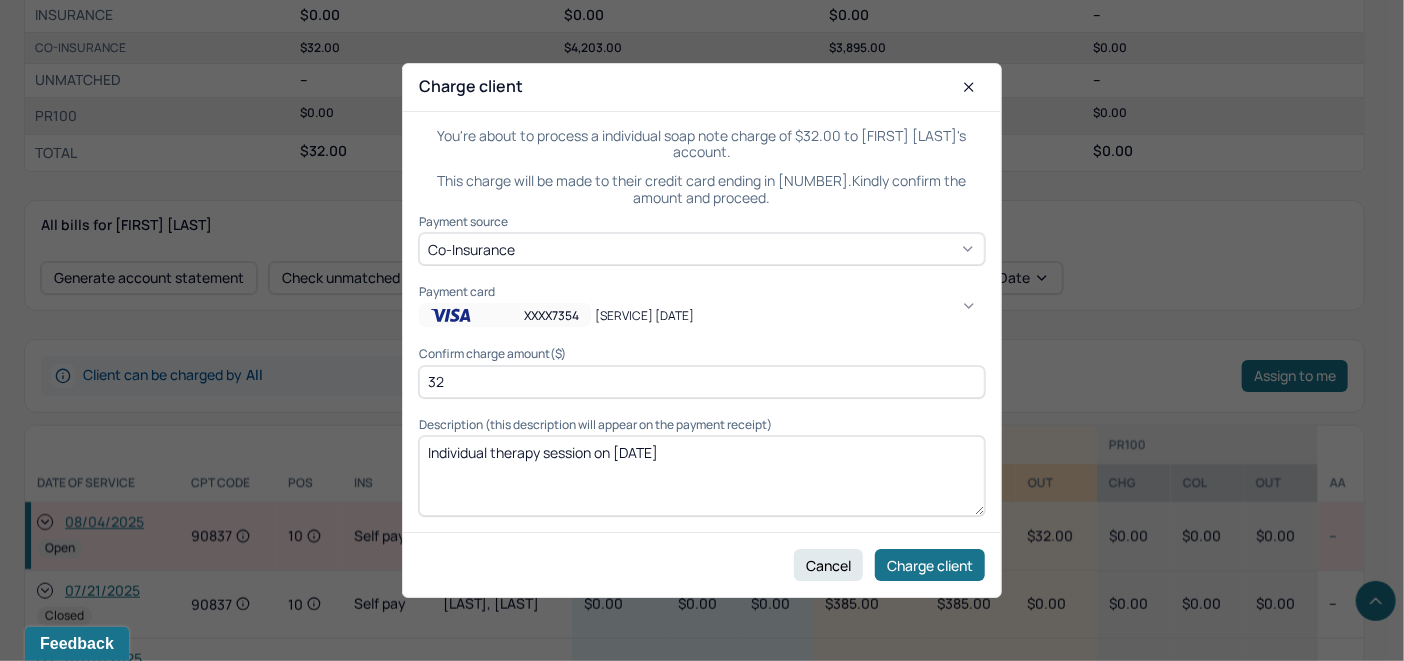 click on "[SERVICE] [DATE]" at bounding box center [1042, 1013] 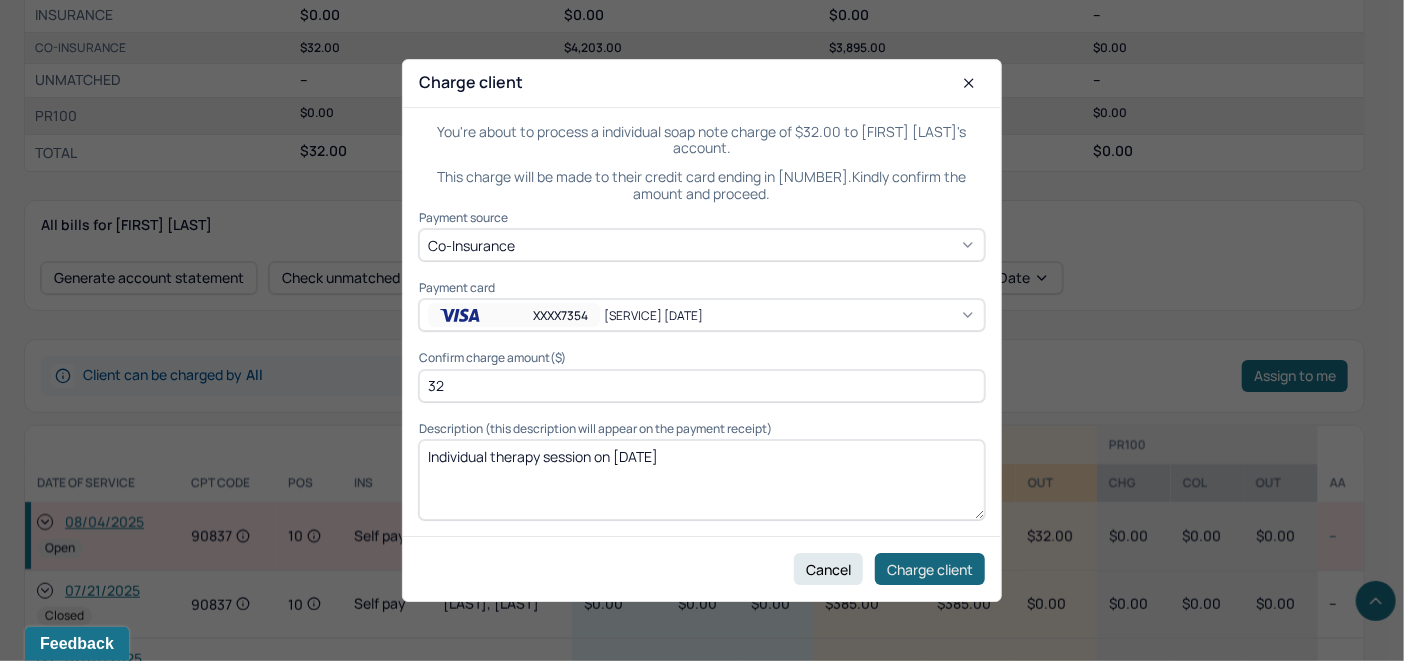 click on "Charge client" at bounding box center [930, 569] 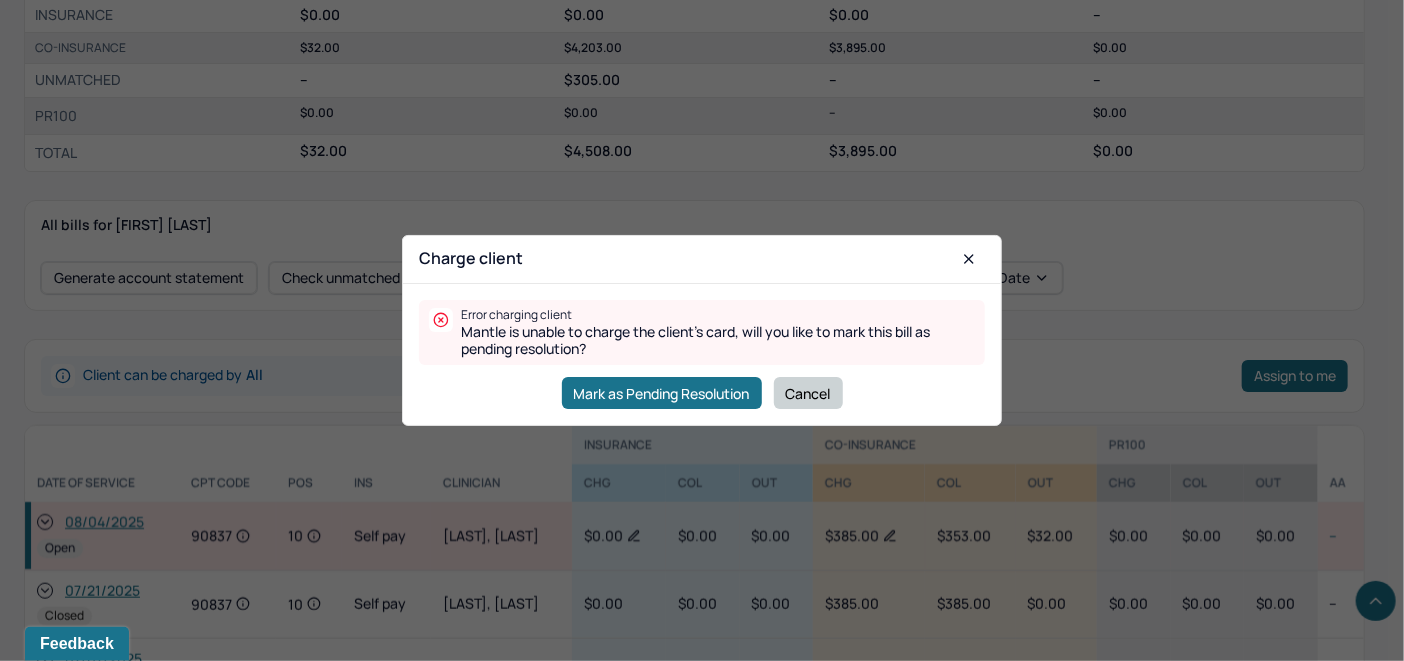 click on "Cancel" at bounding box center (808, 393) 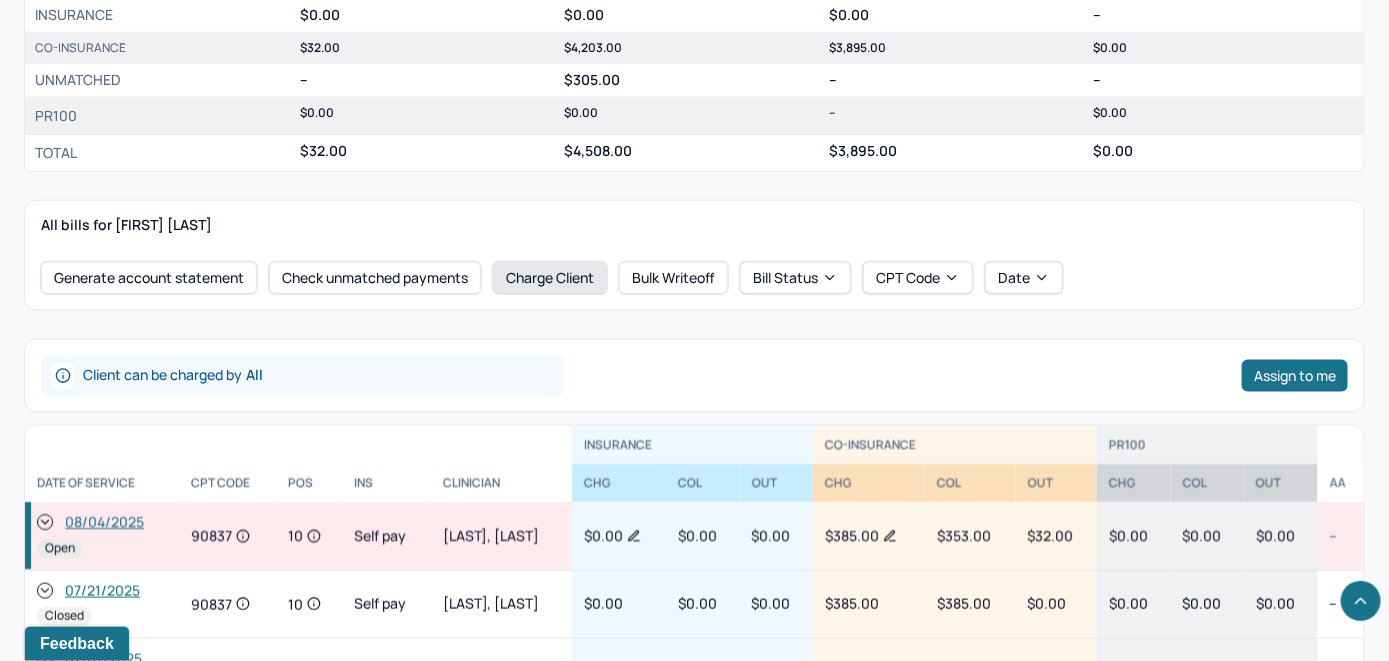 click on "Charge Client" at bounding box center (550, 278) 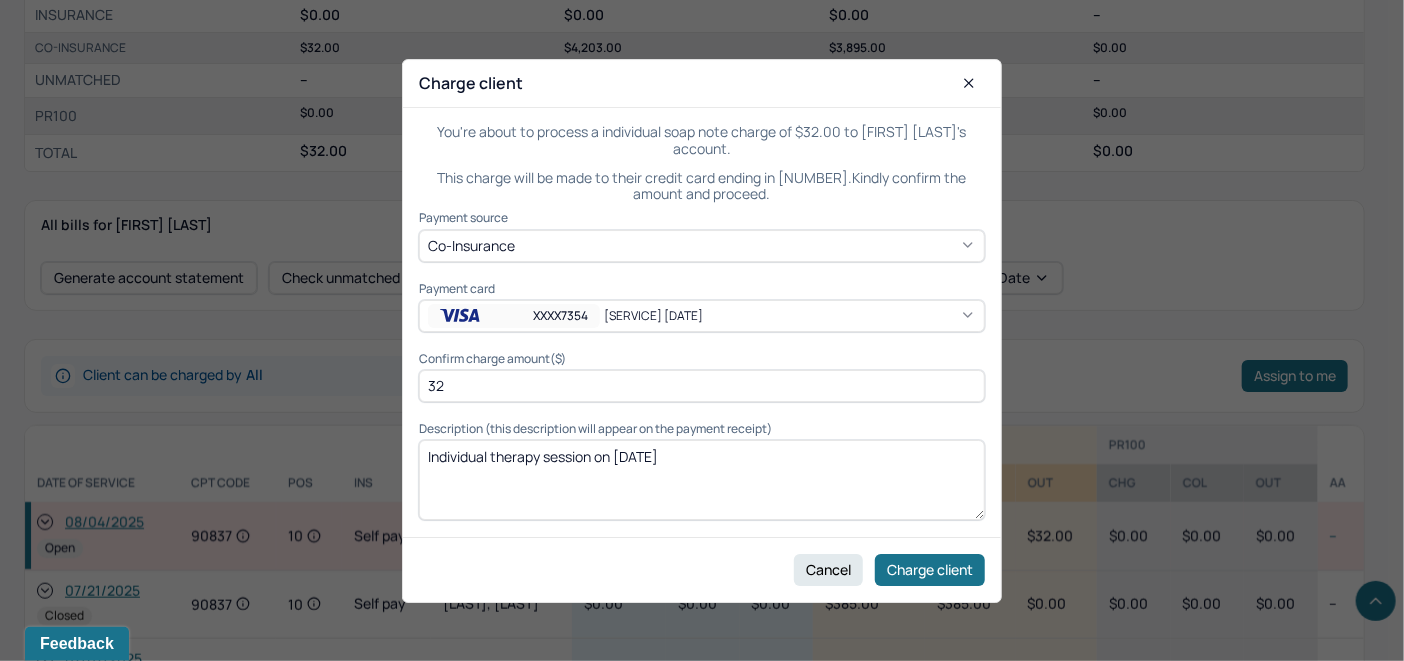 click 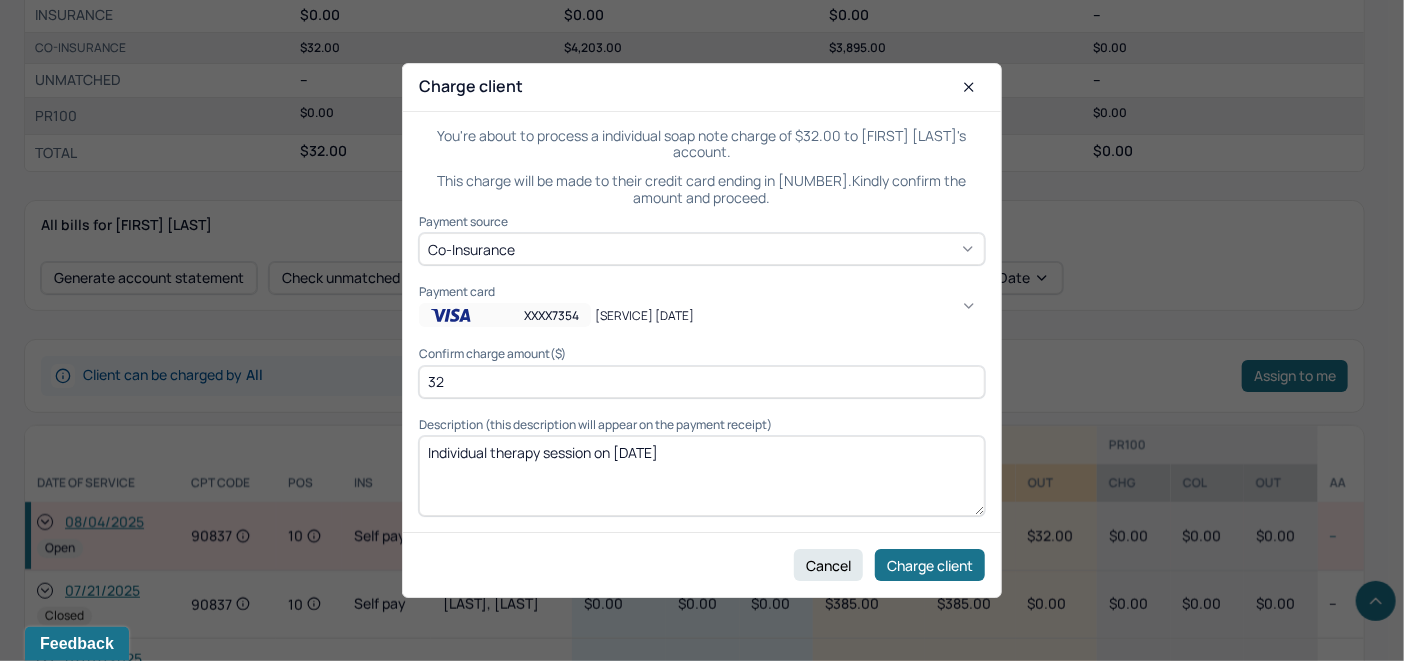 click on "2" at bounding box center (1042, 989) 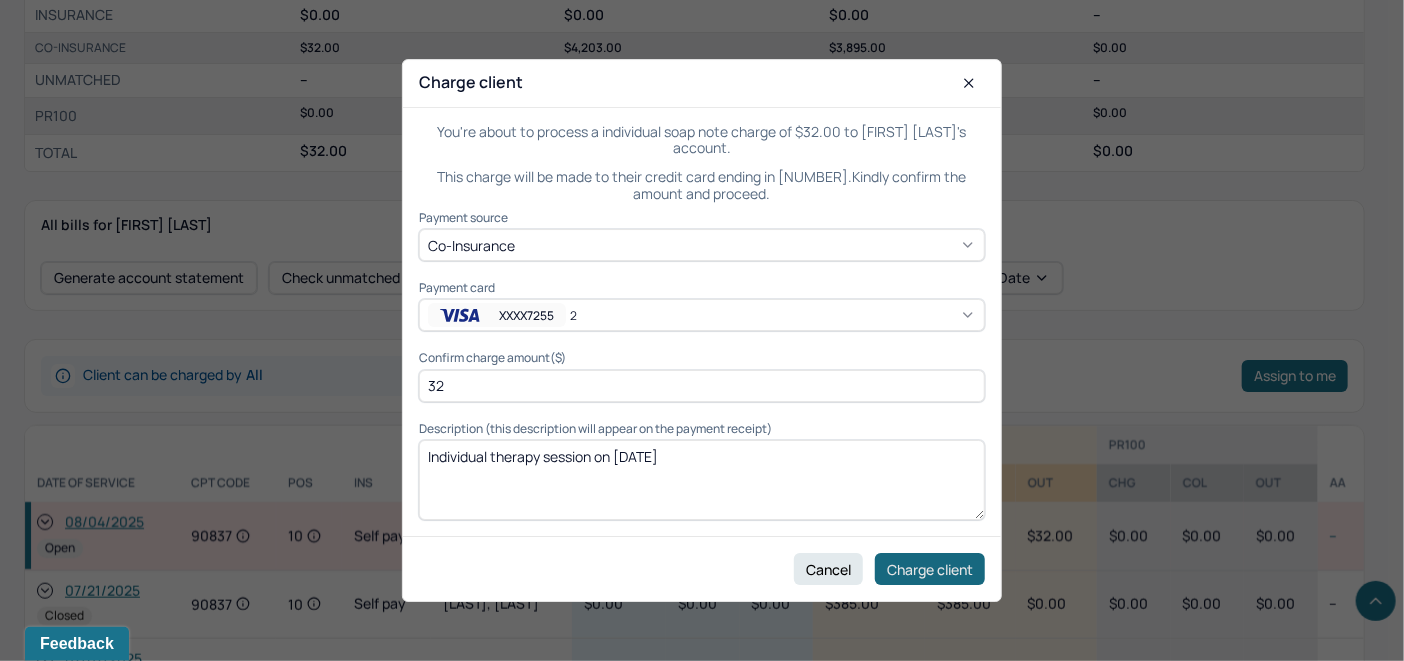 click on "Charge client" at bounding box center (930, 569) 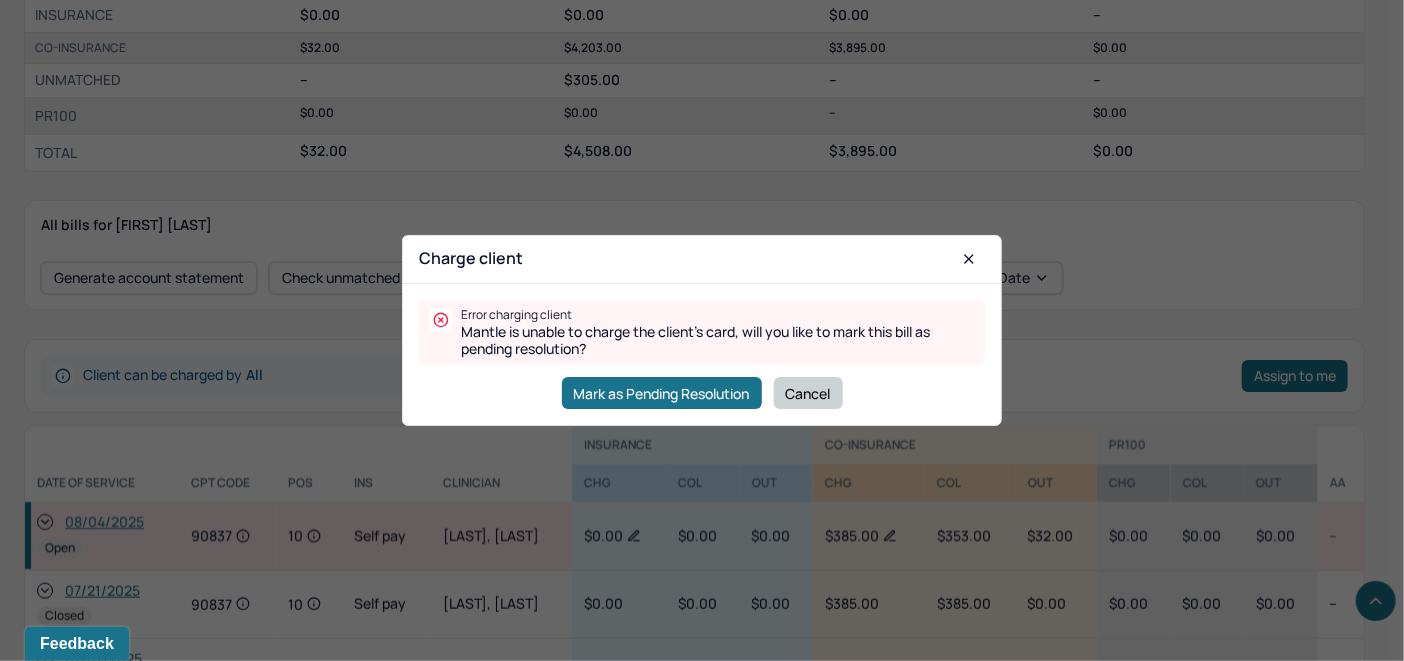 click on "Cancel" at bounding box center [808, 393] 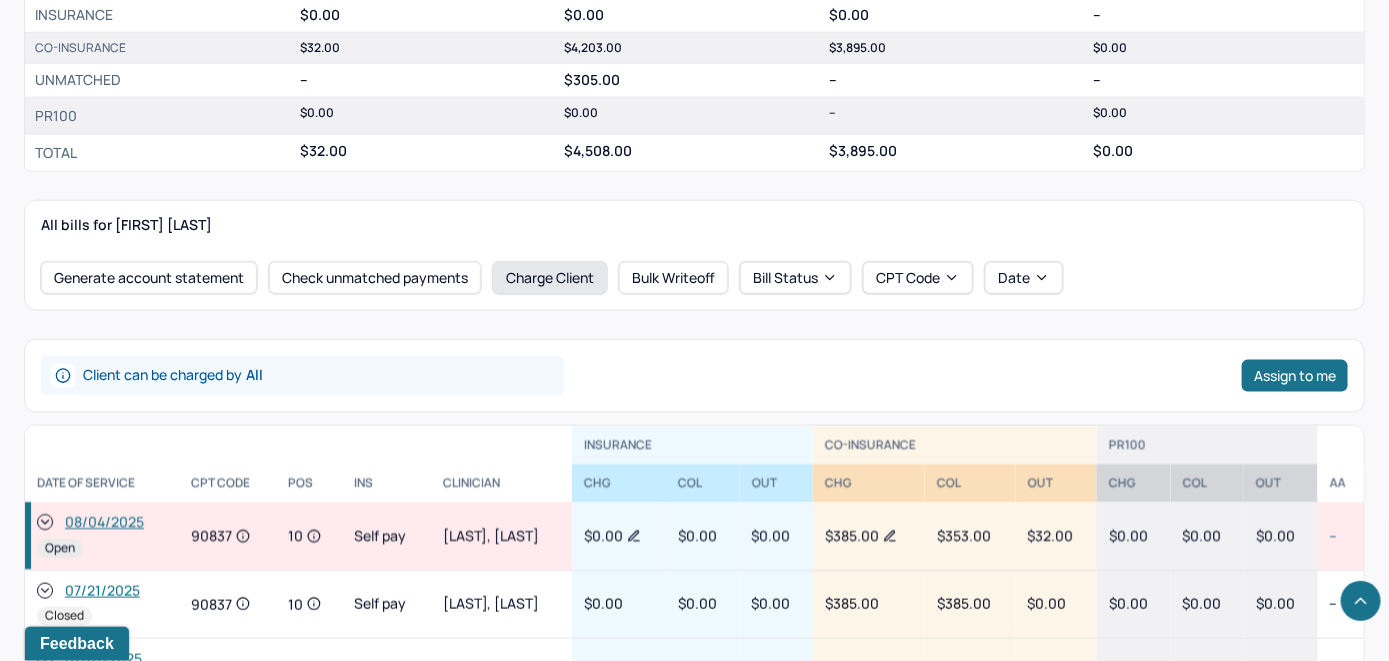 click on "Charge Client" at bounding box center (550, 278) 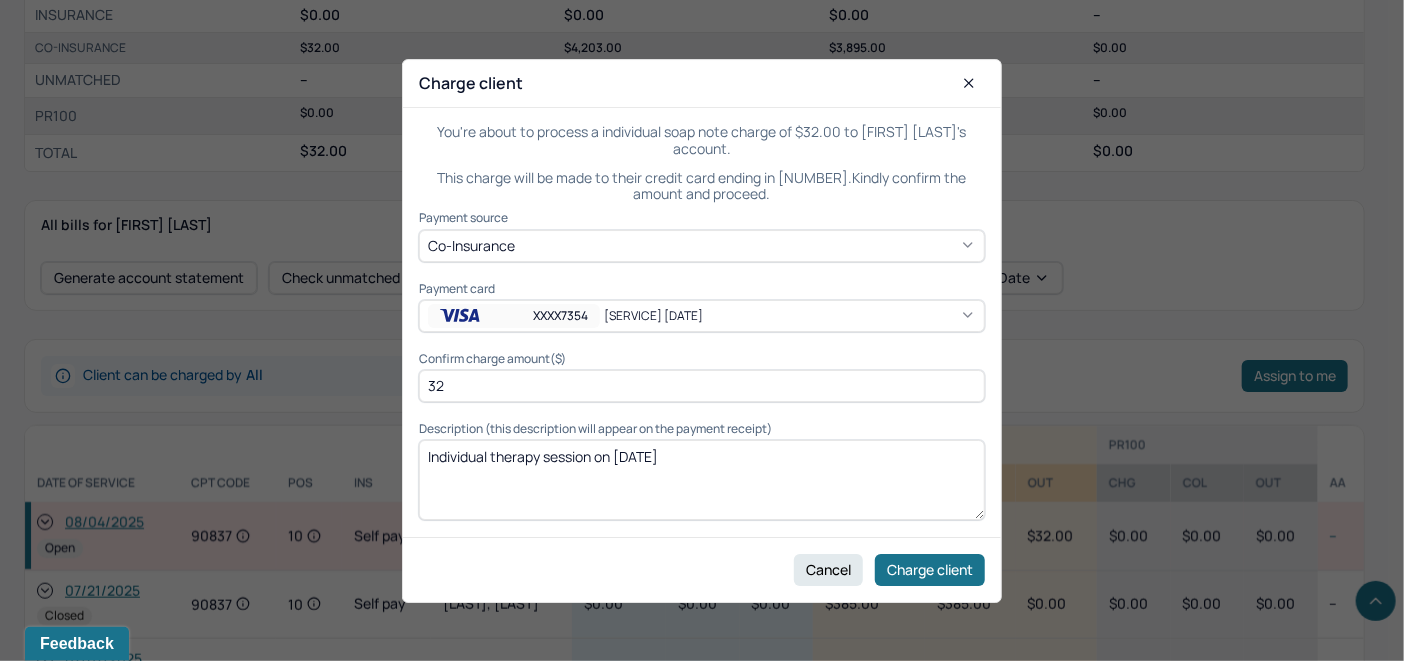 click 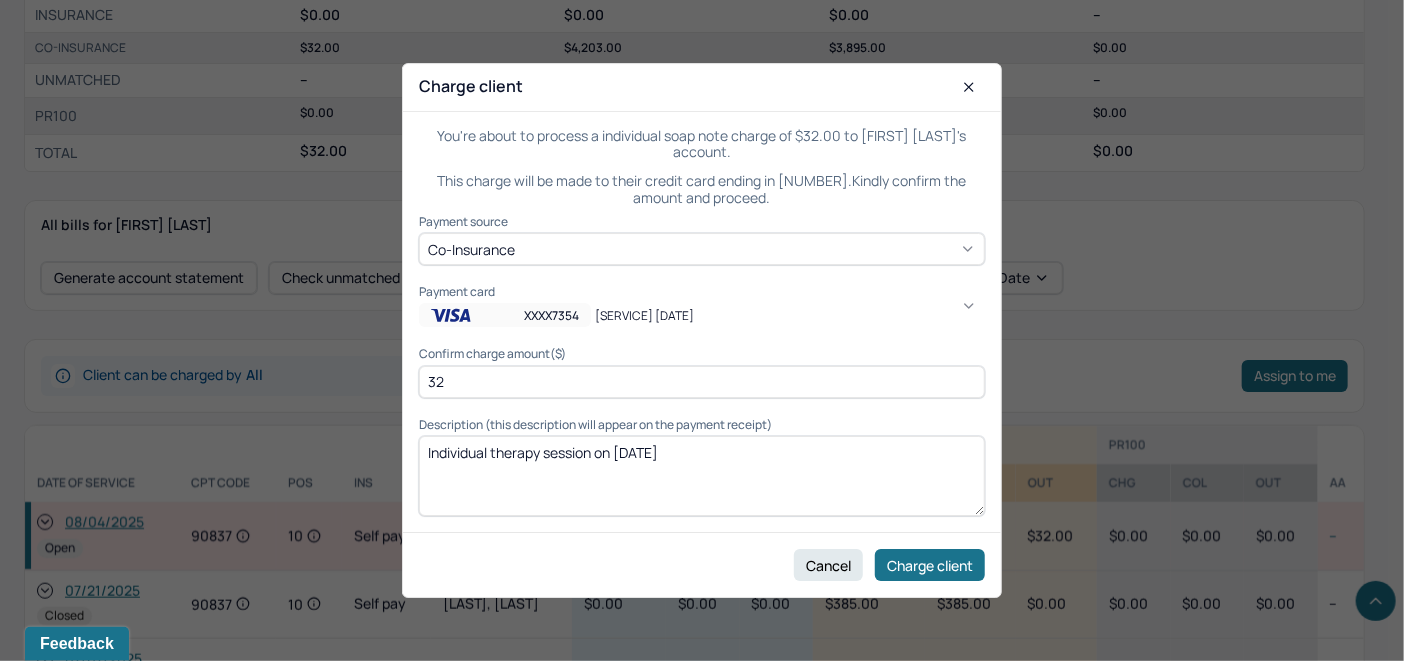 click on "3" at bounding box center (1042, 1037) 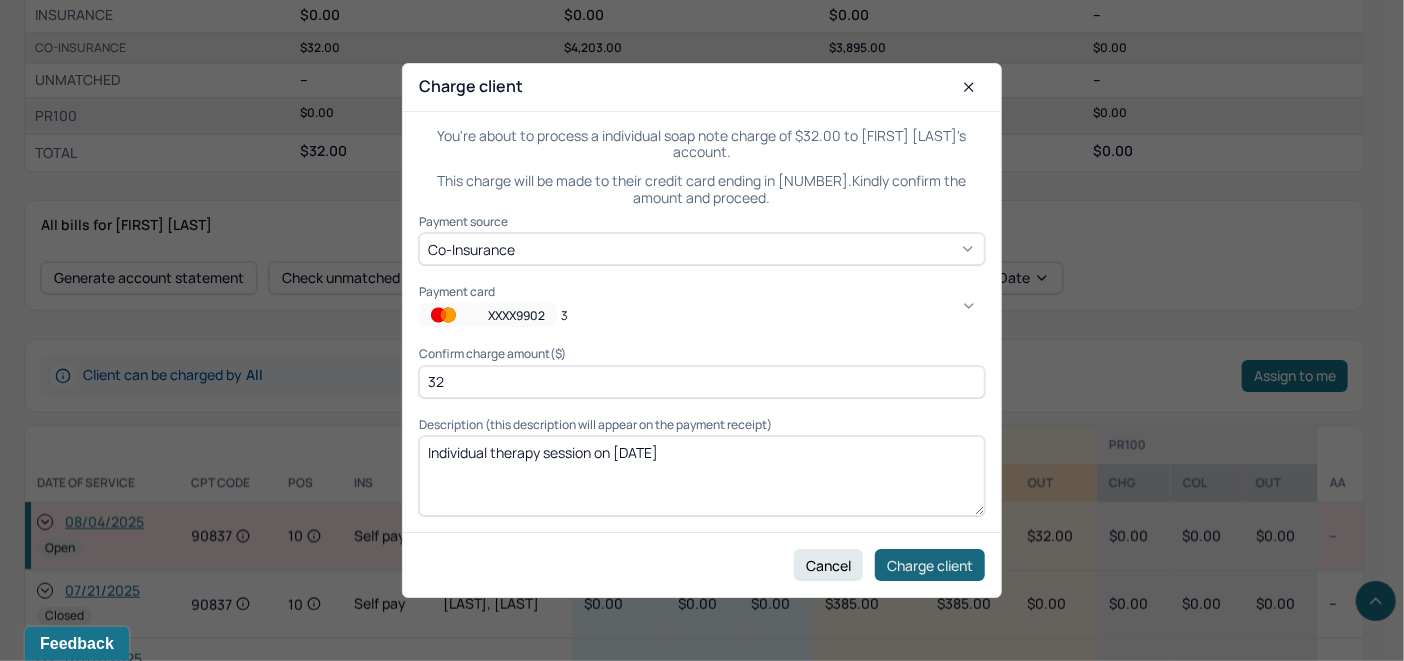 click on "Charge client" at bounding box center (930, 565) 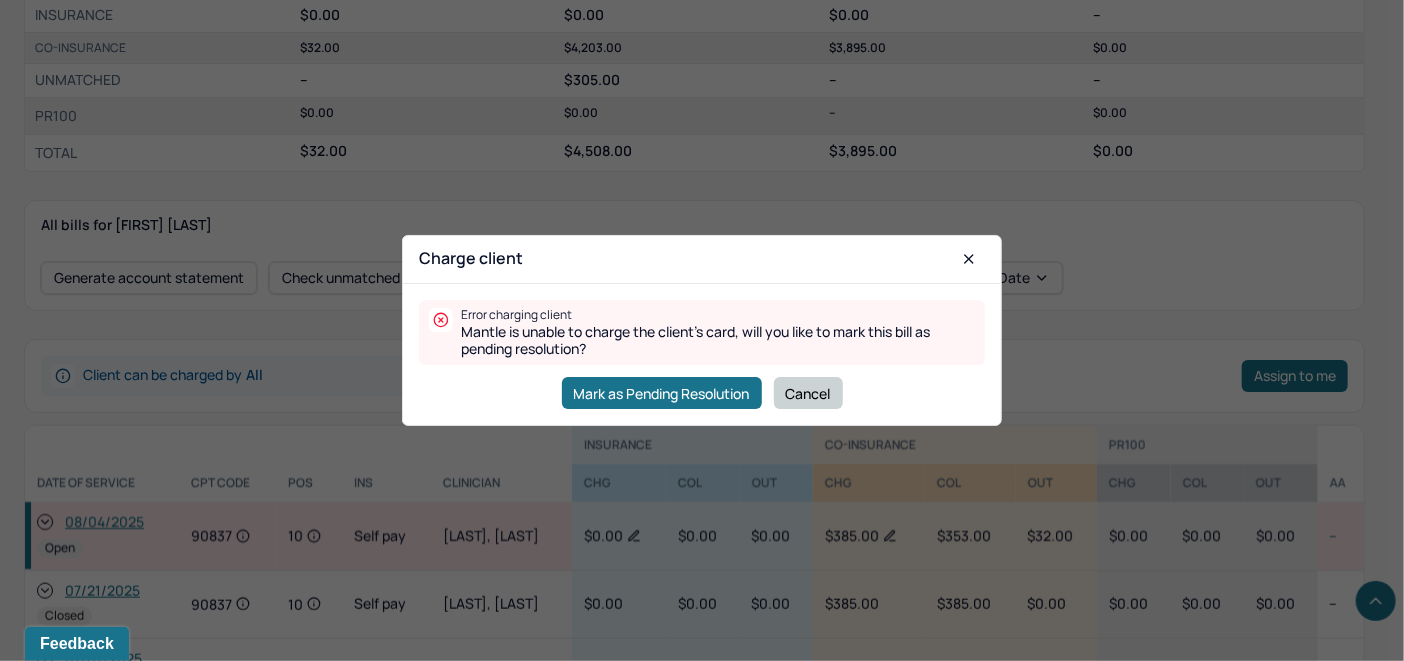 click on "Cancel" at bounding box center [808, 393] 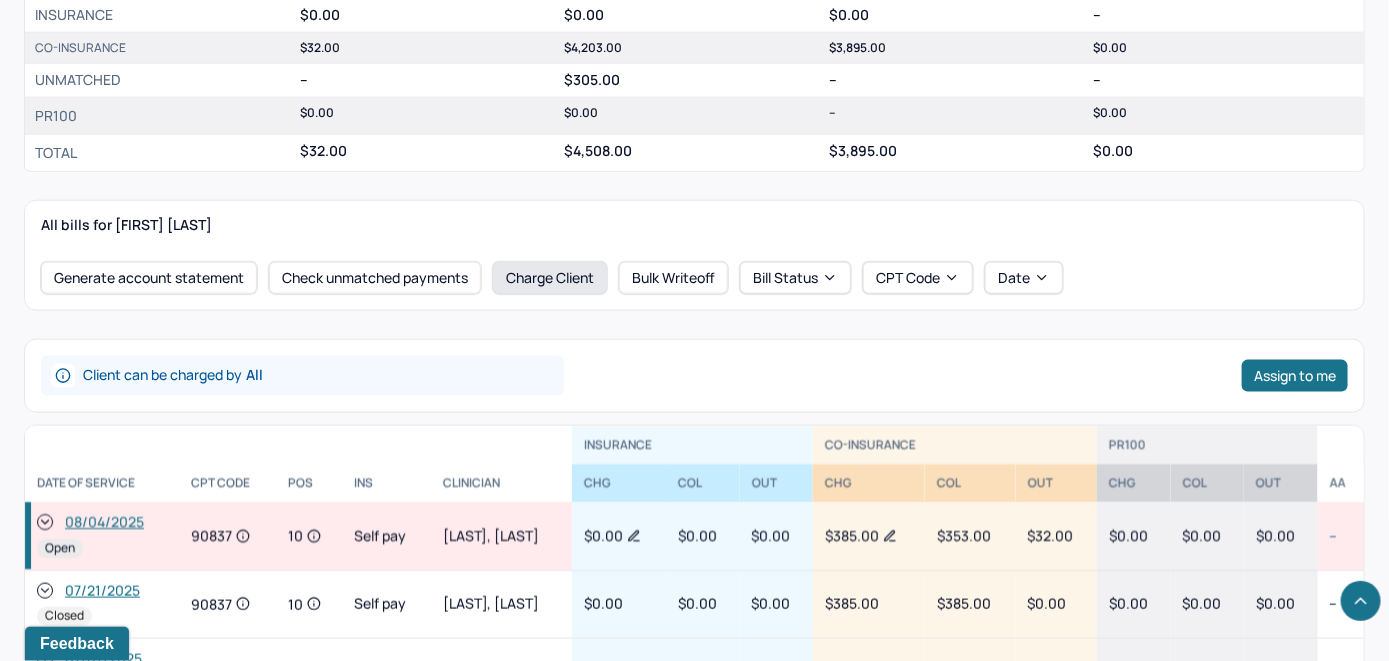 click on "Charge Client" at bounding box center (550, 278) 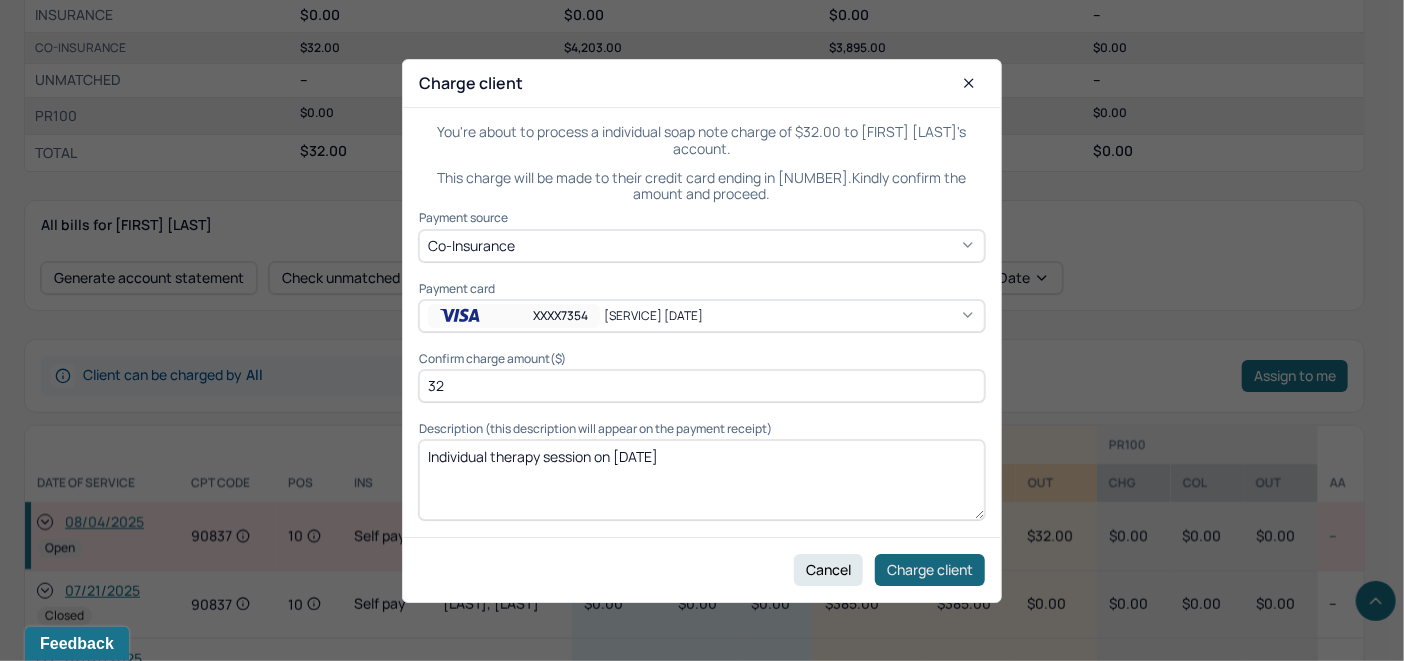 click on "Charge client" at bounding box center [930, 569] 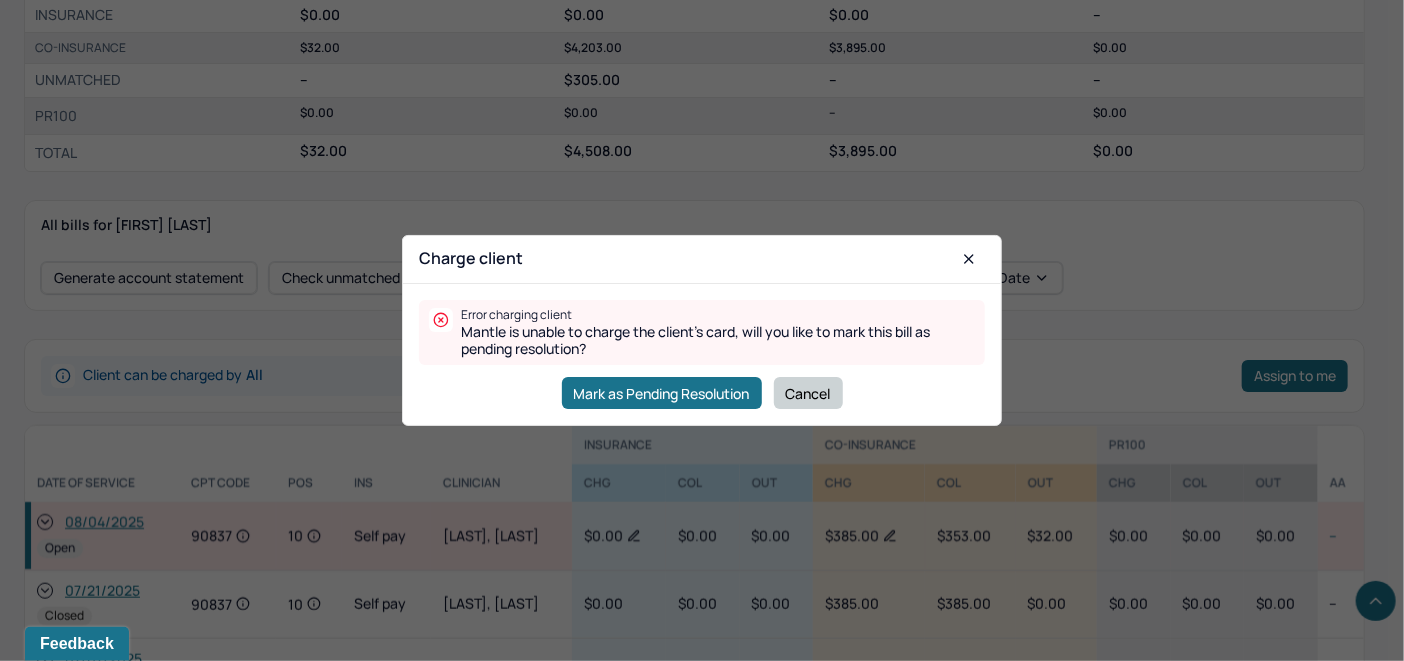 click on "Cancel" at bounding box center (808, 393) 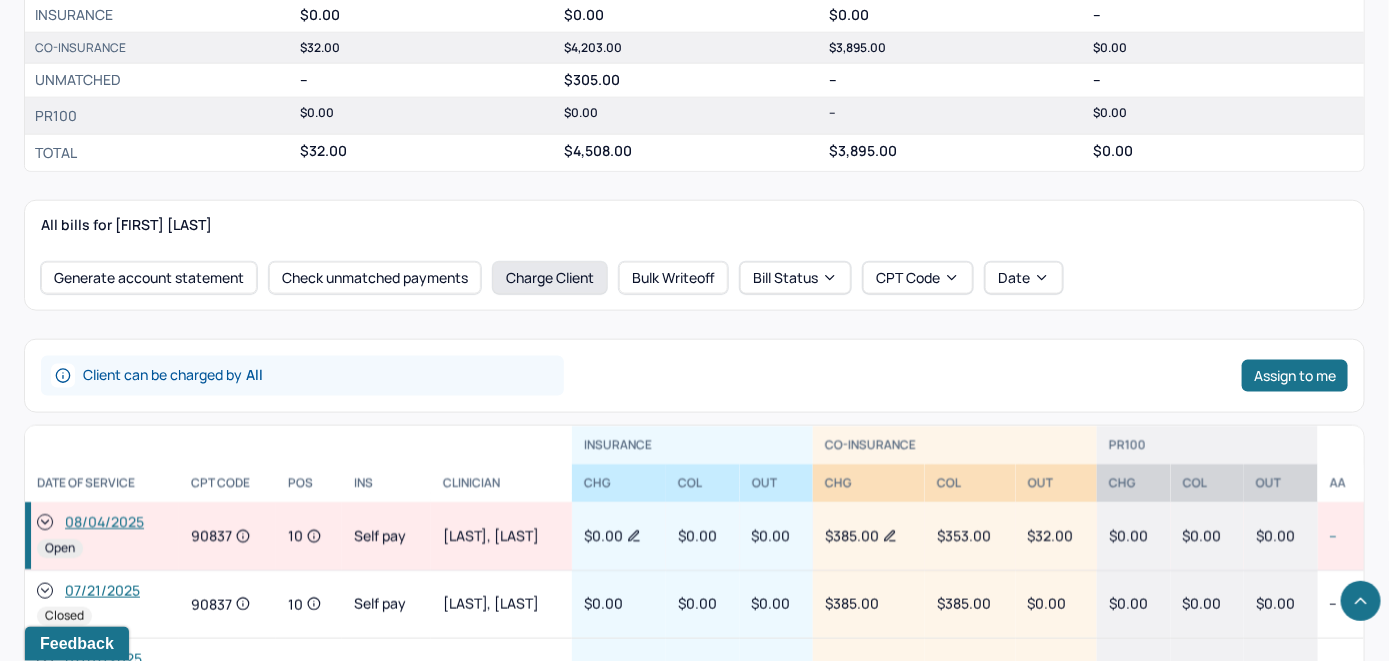 click on "Charge Client" at bounding box center [550, 278] 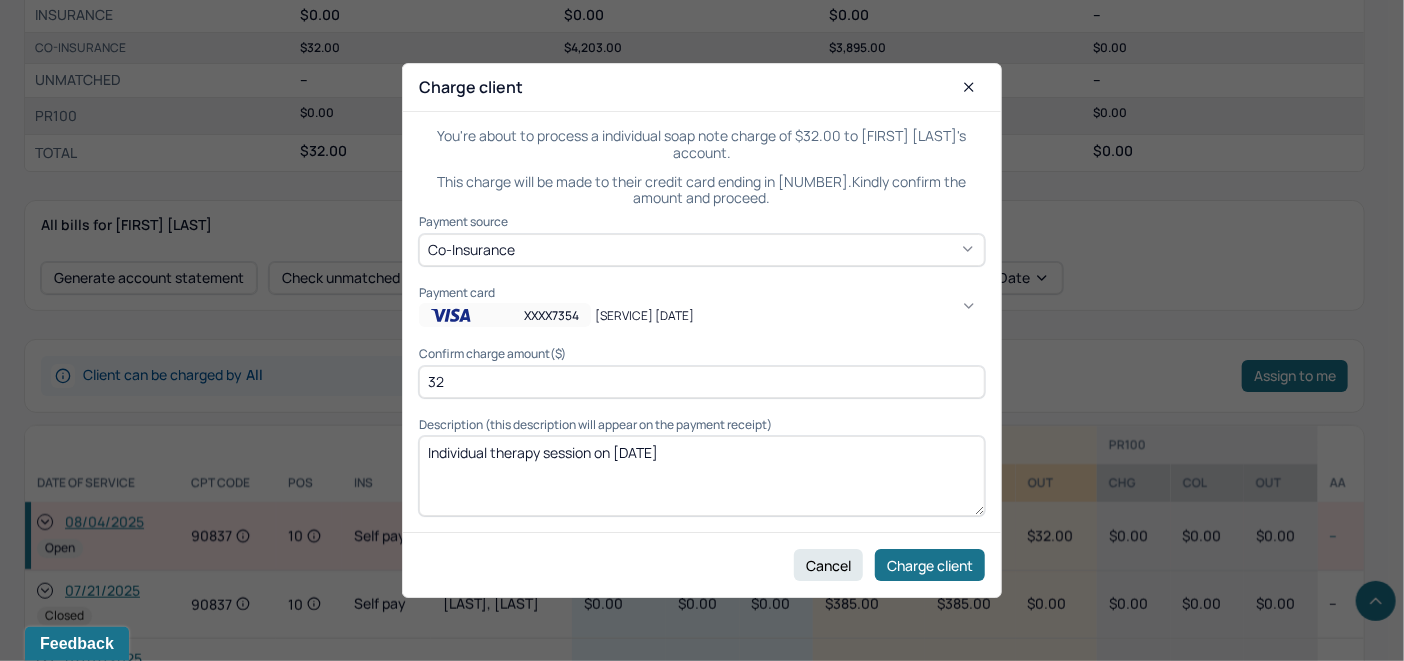 click 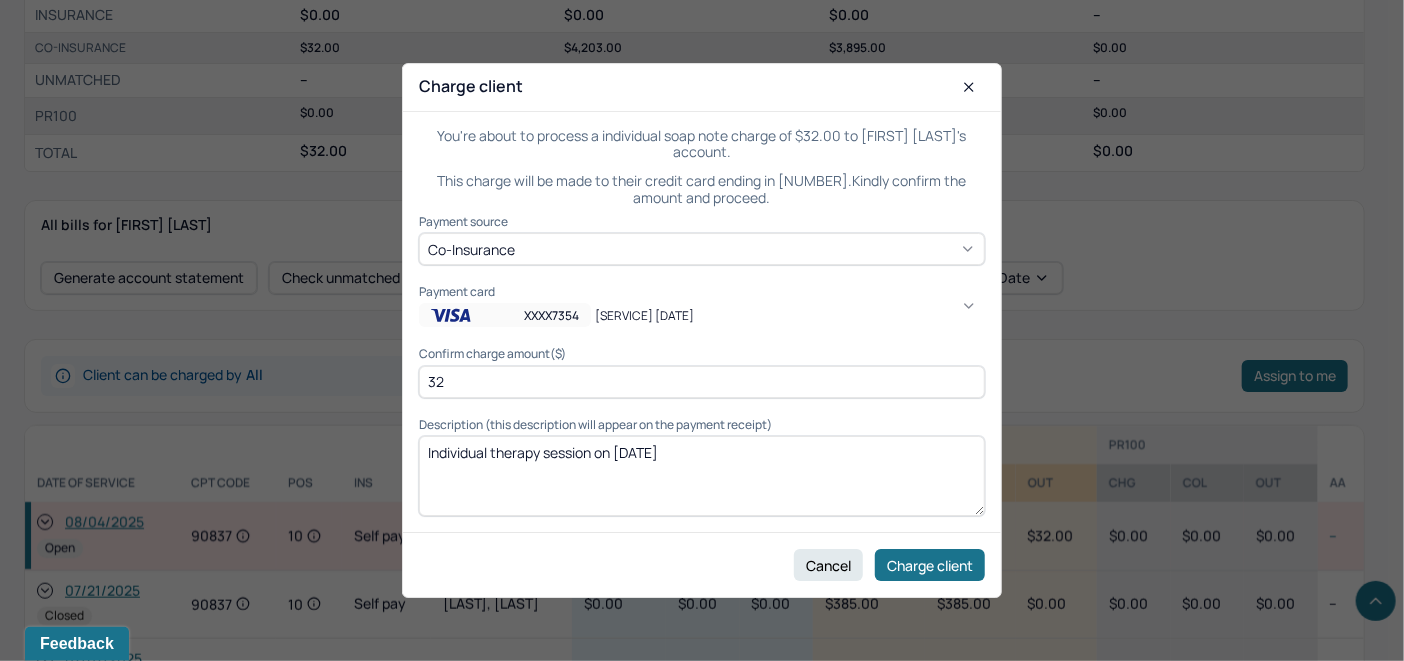 click on "XXXX[CARD_LAST_4] 2" at bounding box center [694, 989] 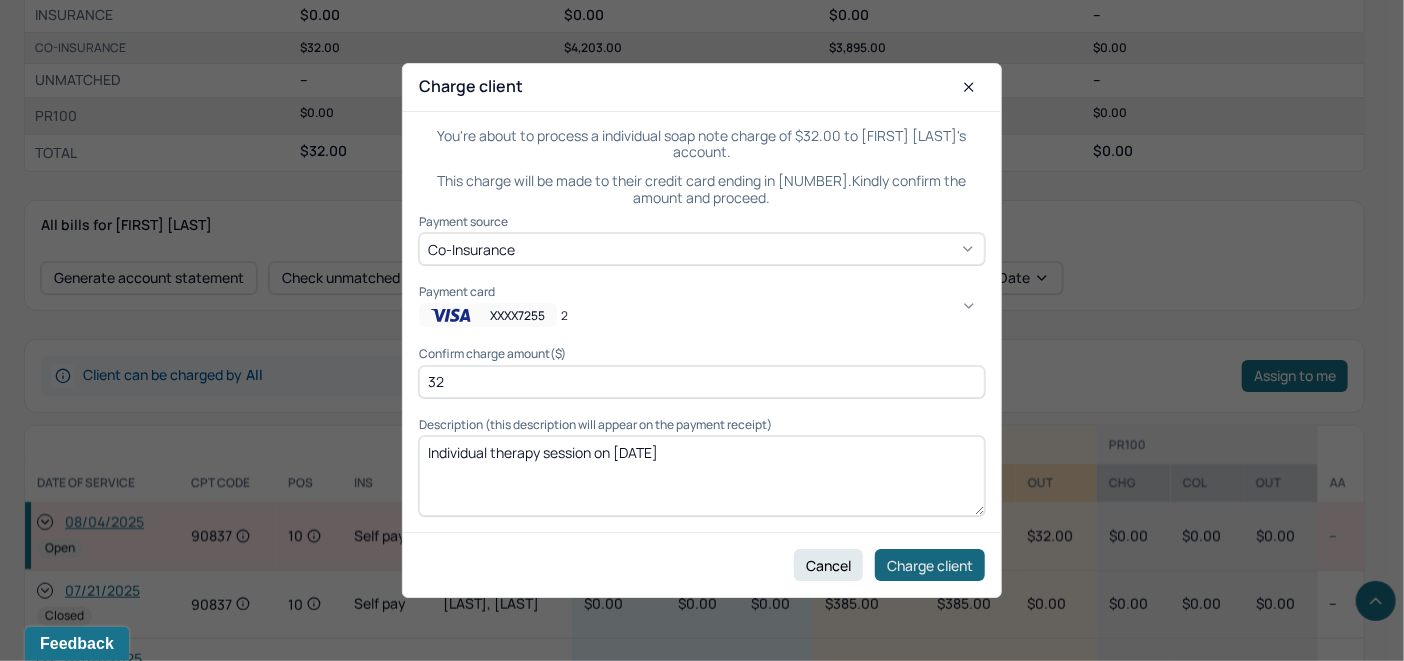 click on "Charge client" at bounding box center (930, 565) 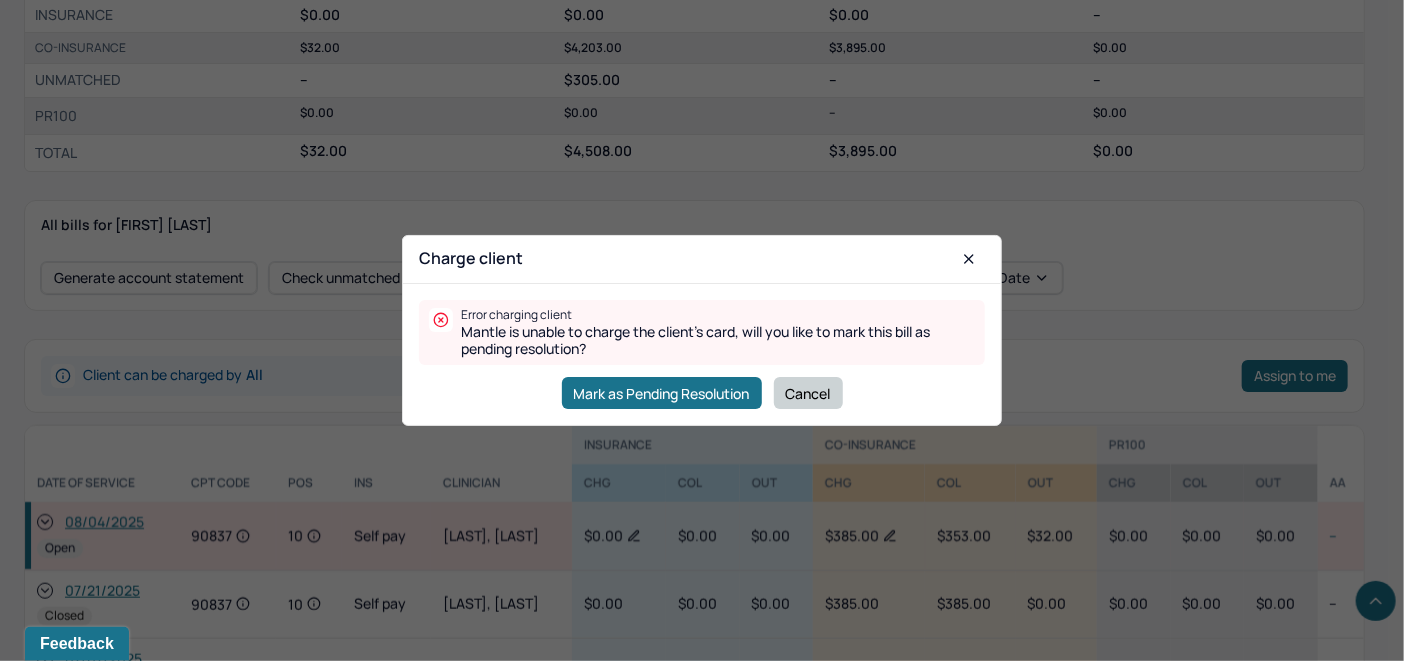 click on "Cancel" at bounding box center (808, 393) 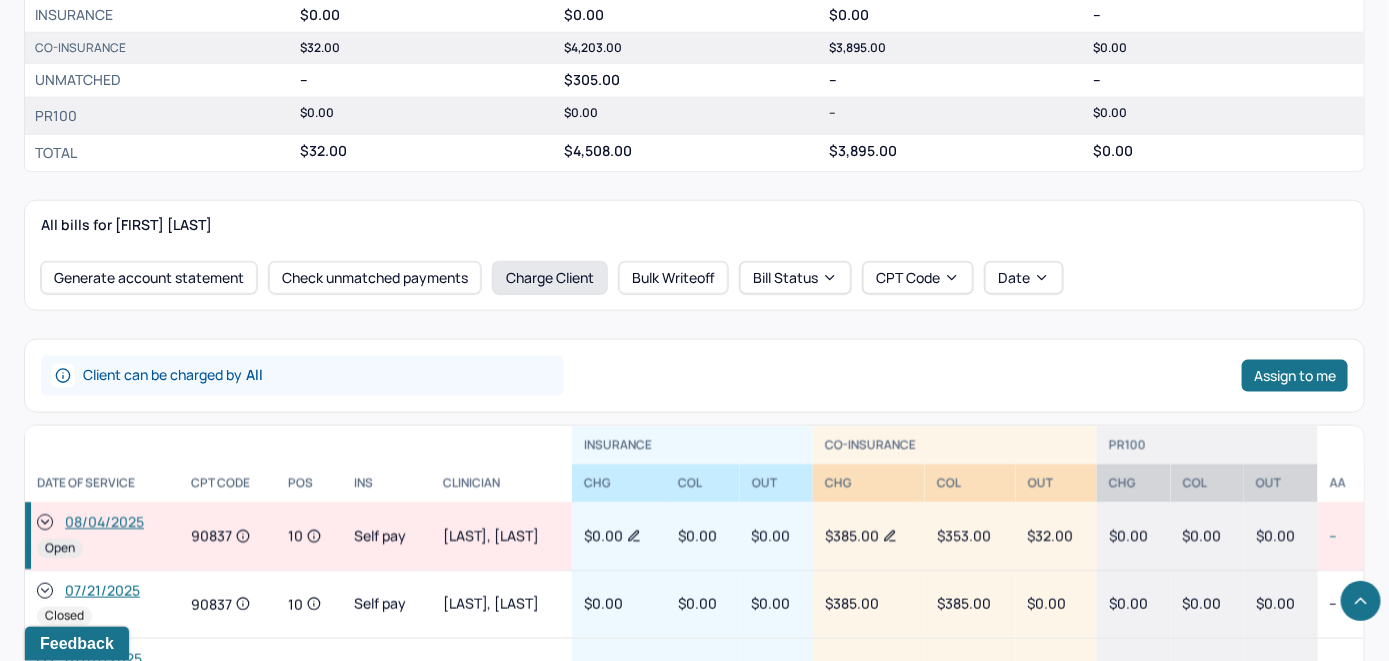 click on "Charge Client" at bounding box center (550, 278) 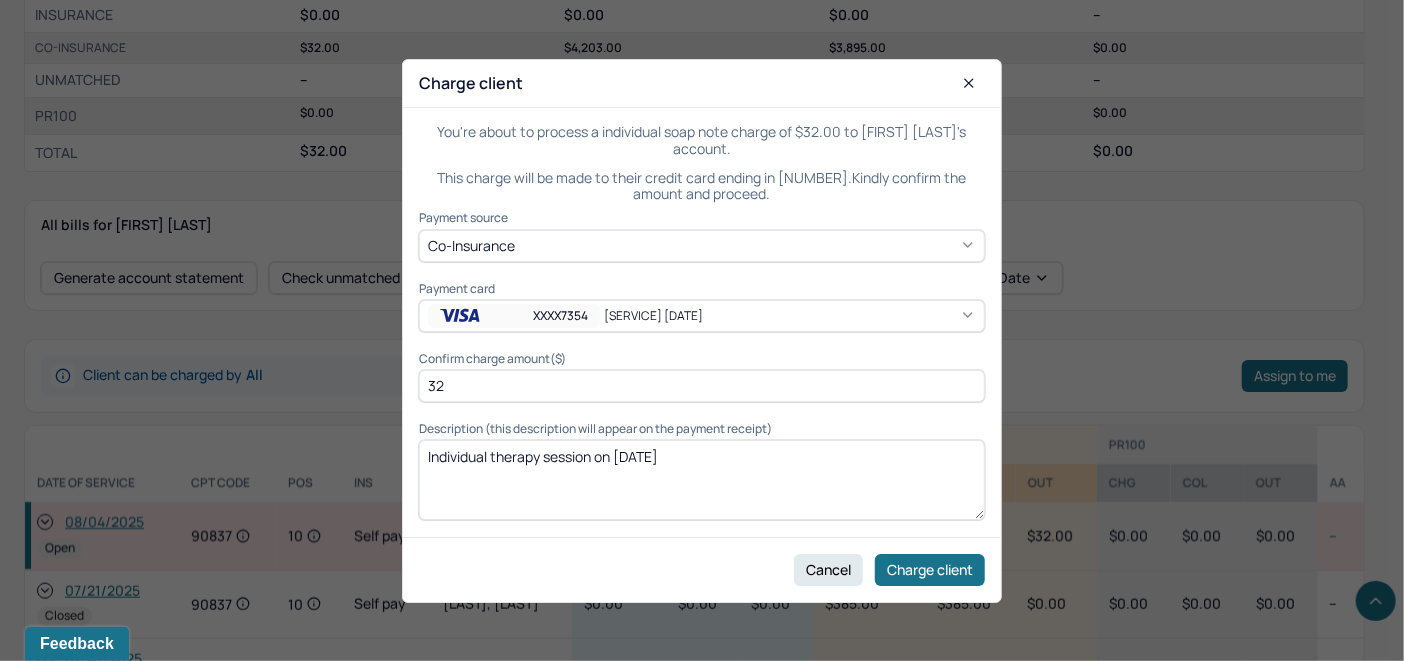 click 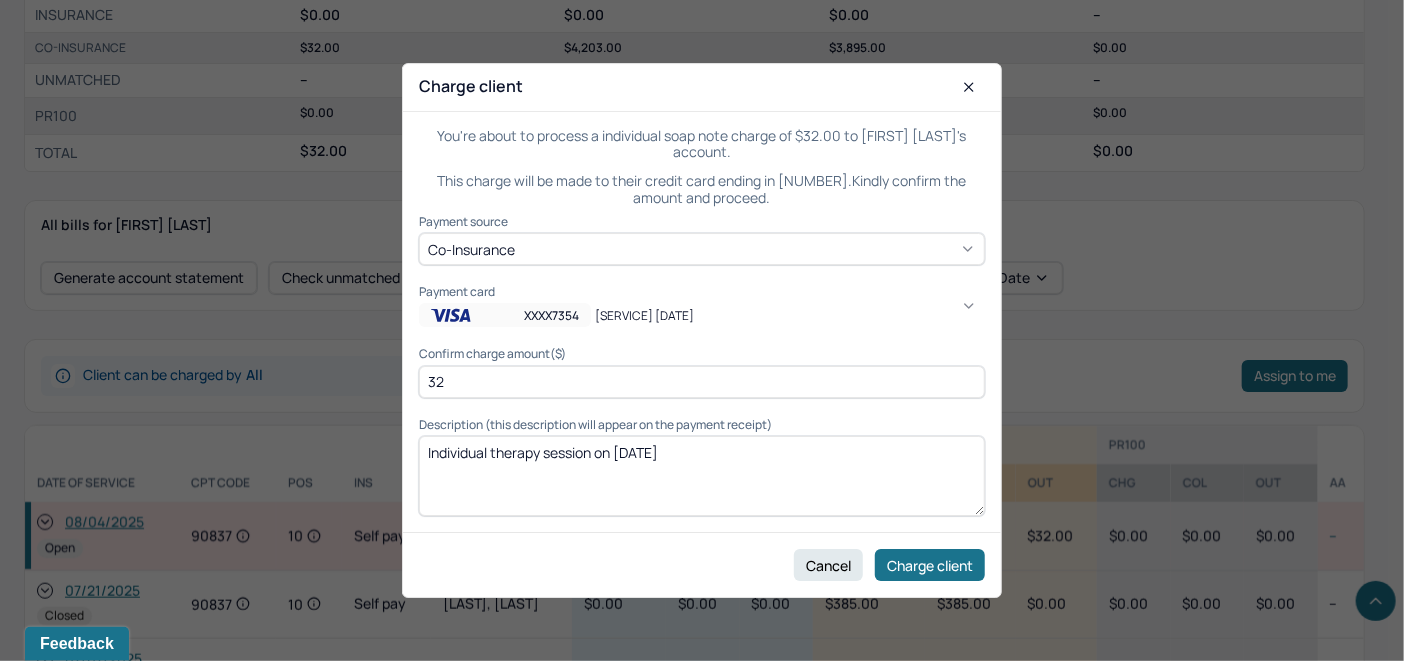 click on "3" at bounding box center (1042, 1037) 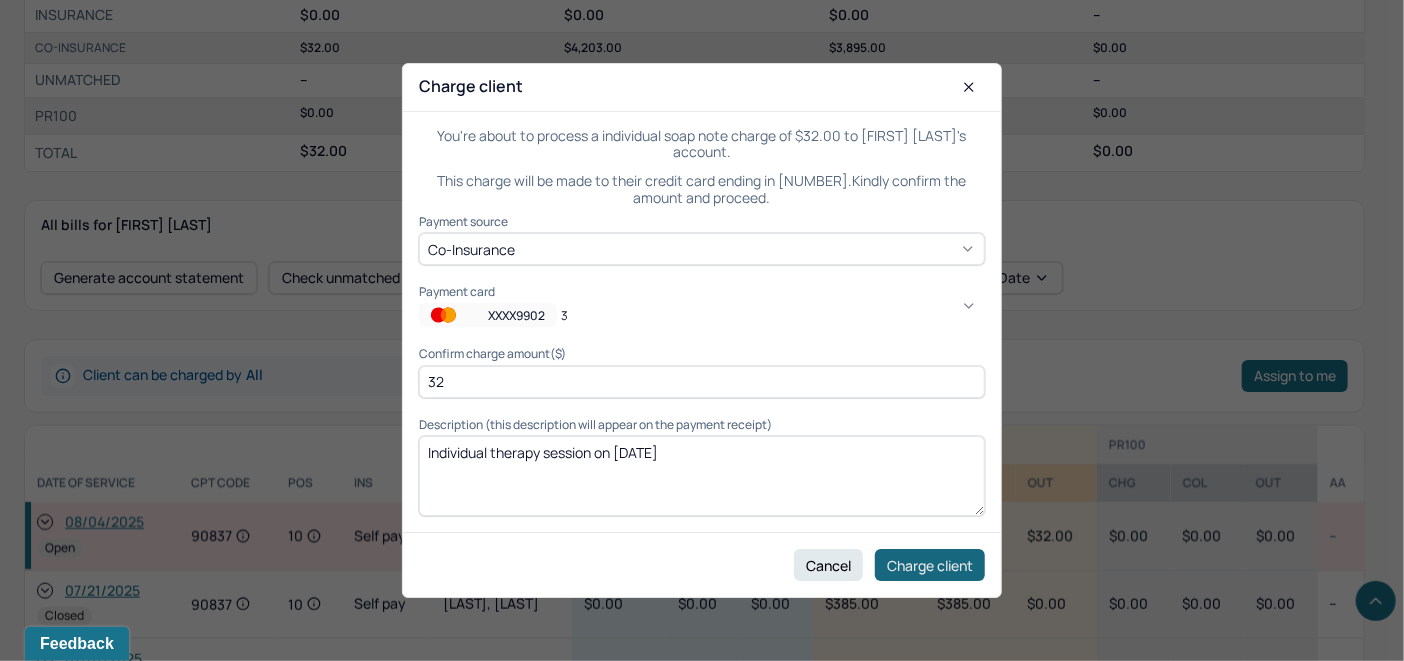 click on "Charge client" at bounding box center (930, 565) 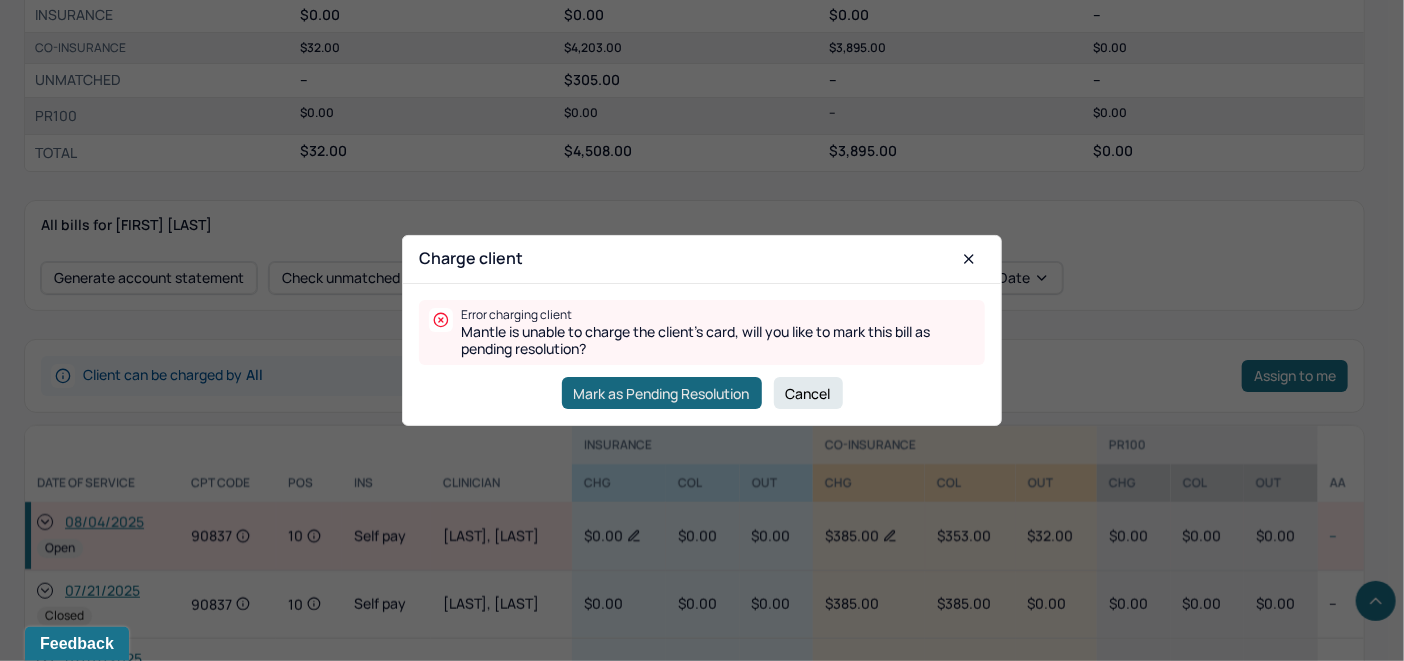 click on "Mark as Pending Resolution" at bounding box center (662, 393) 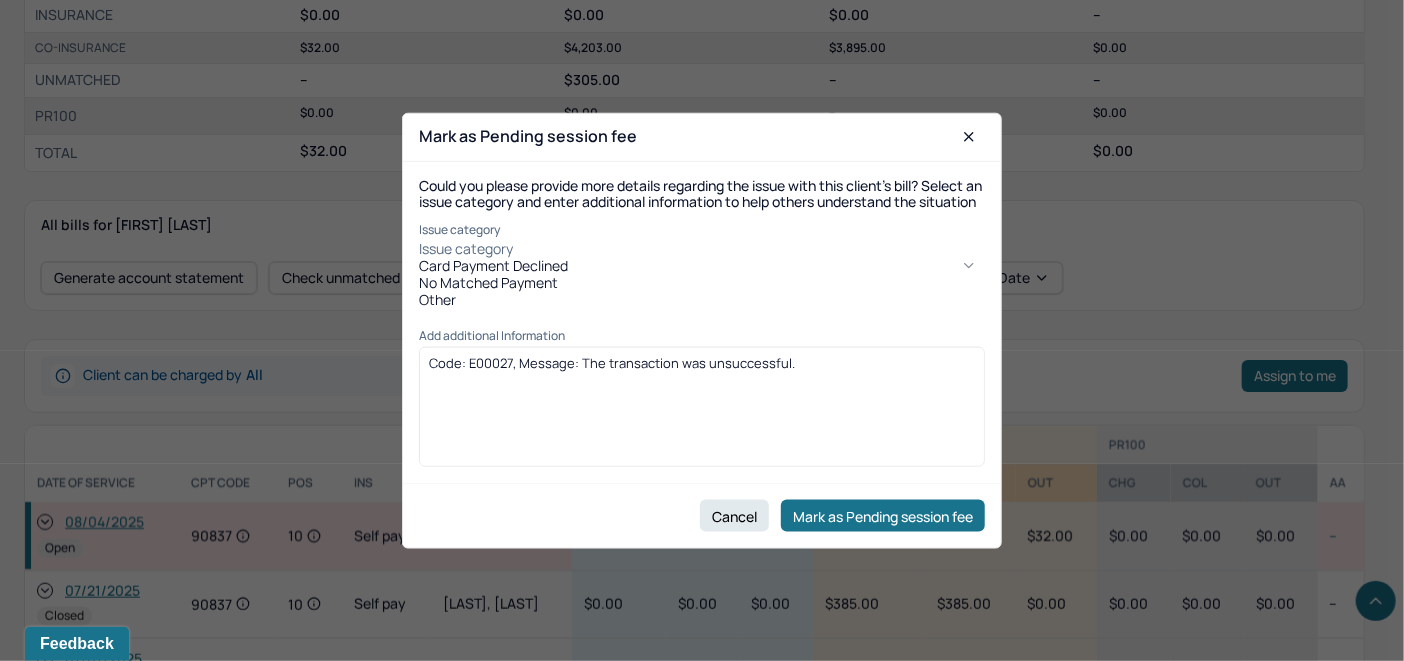 click 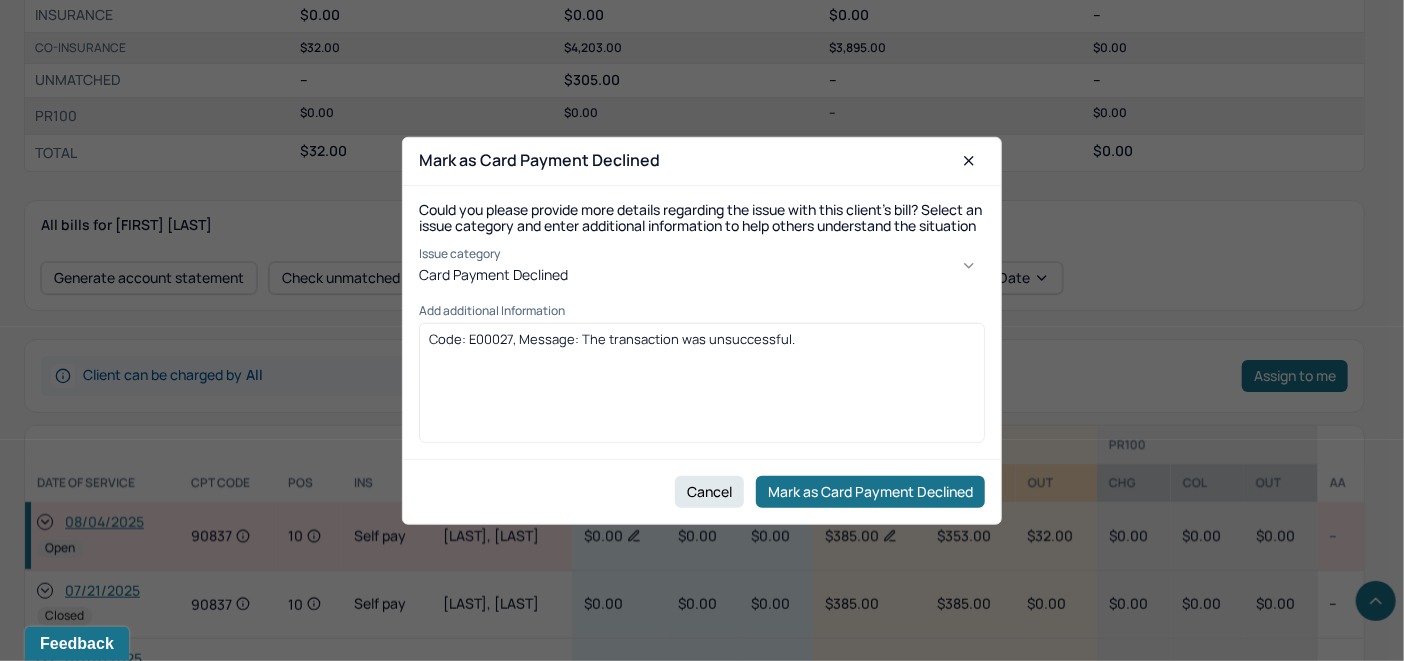 click on "Code: E00027, Message: The transaction was unsuccessful." at bounding box center (702, 339) 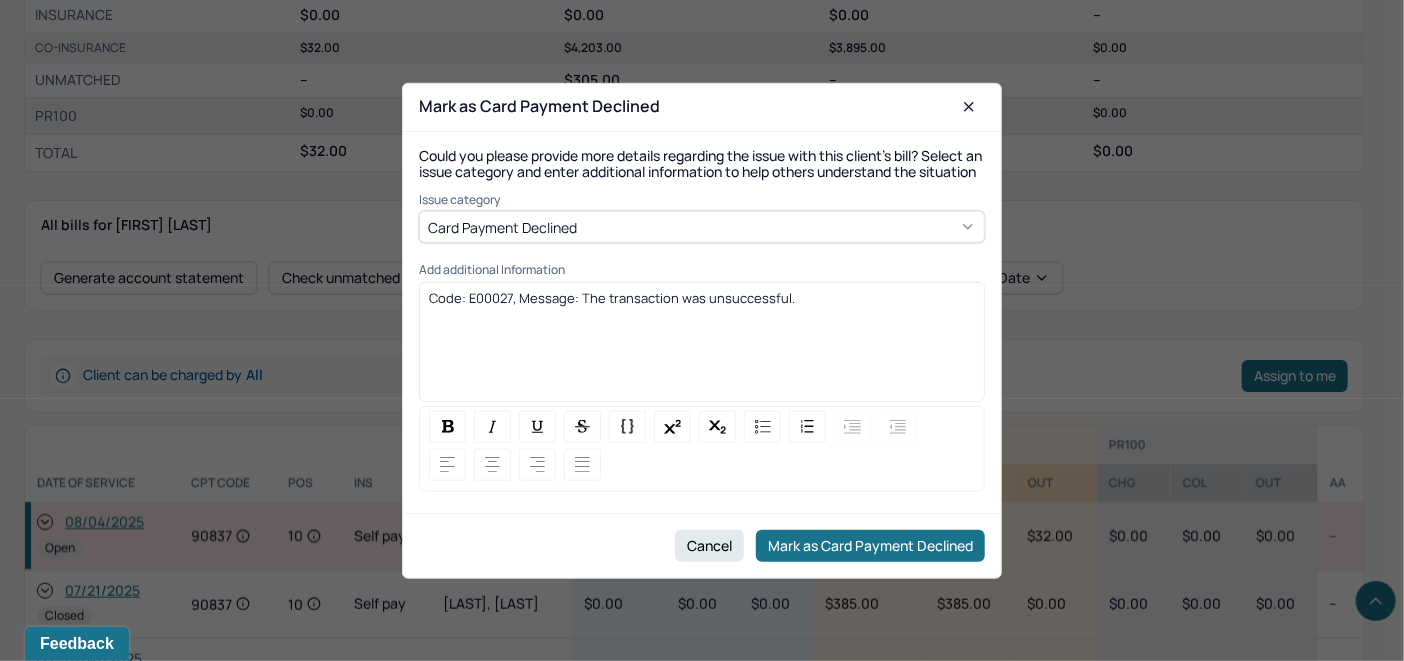 drag, startPoint x: 811, startPoint y: 313, endPoint x: 342, endPoint y: 342, distance: 469.89572 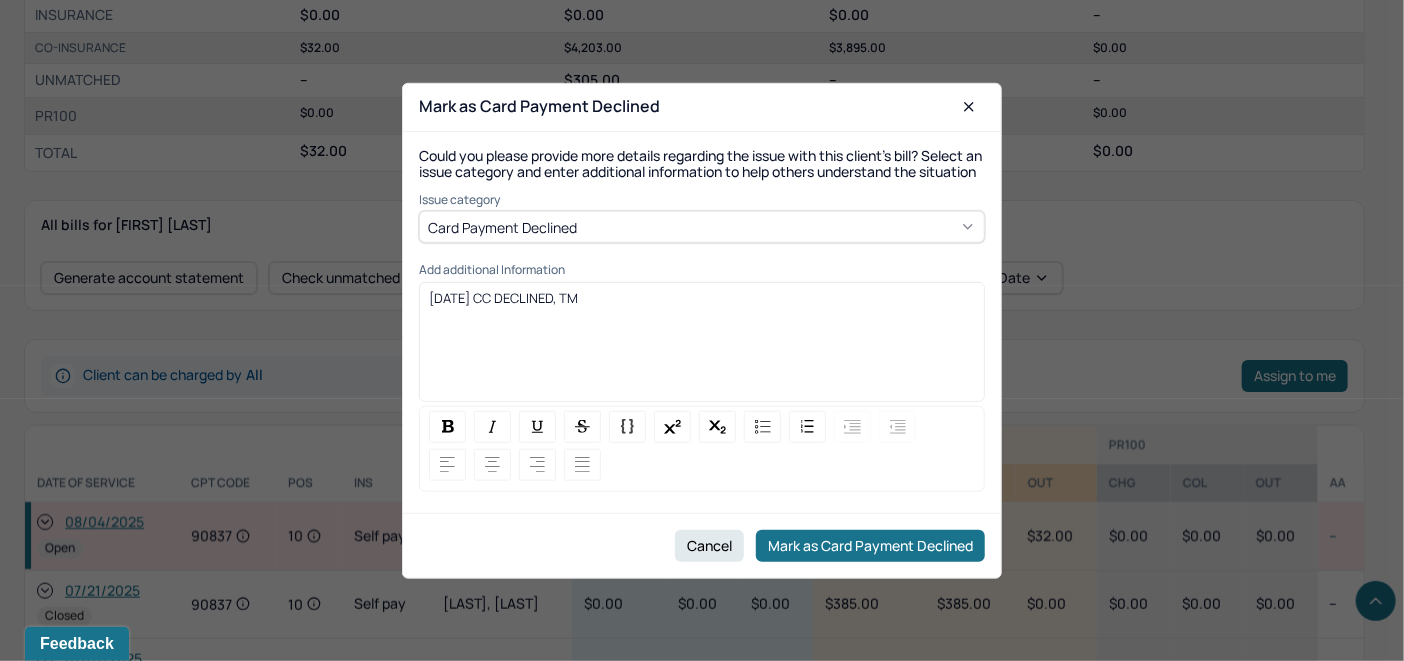 drag, startPoint x: 607, startPoint y: 317, endPoint x: 278, endPoint y: 328, distance: 329.18384 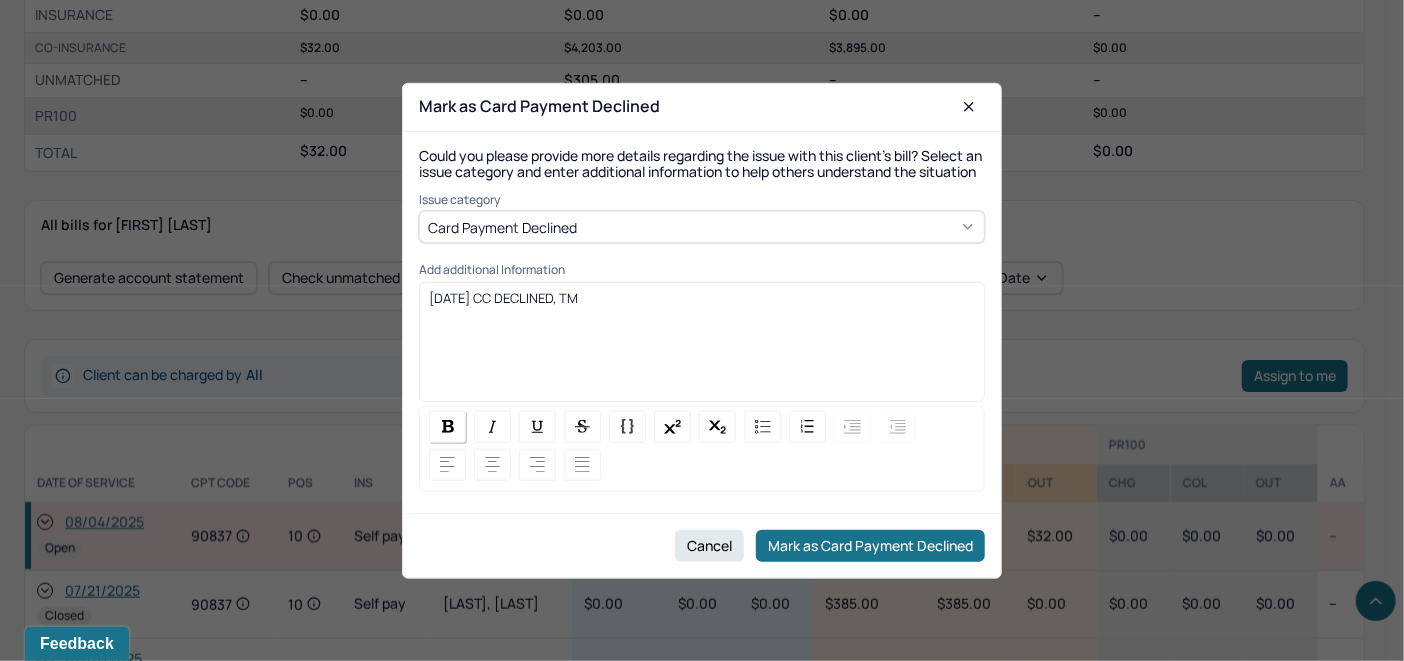 click at bounding box center [448, 426] 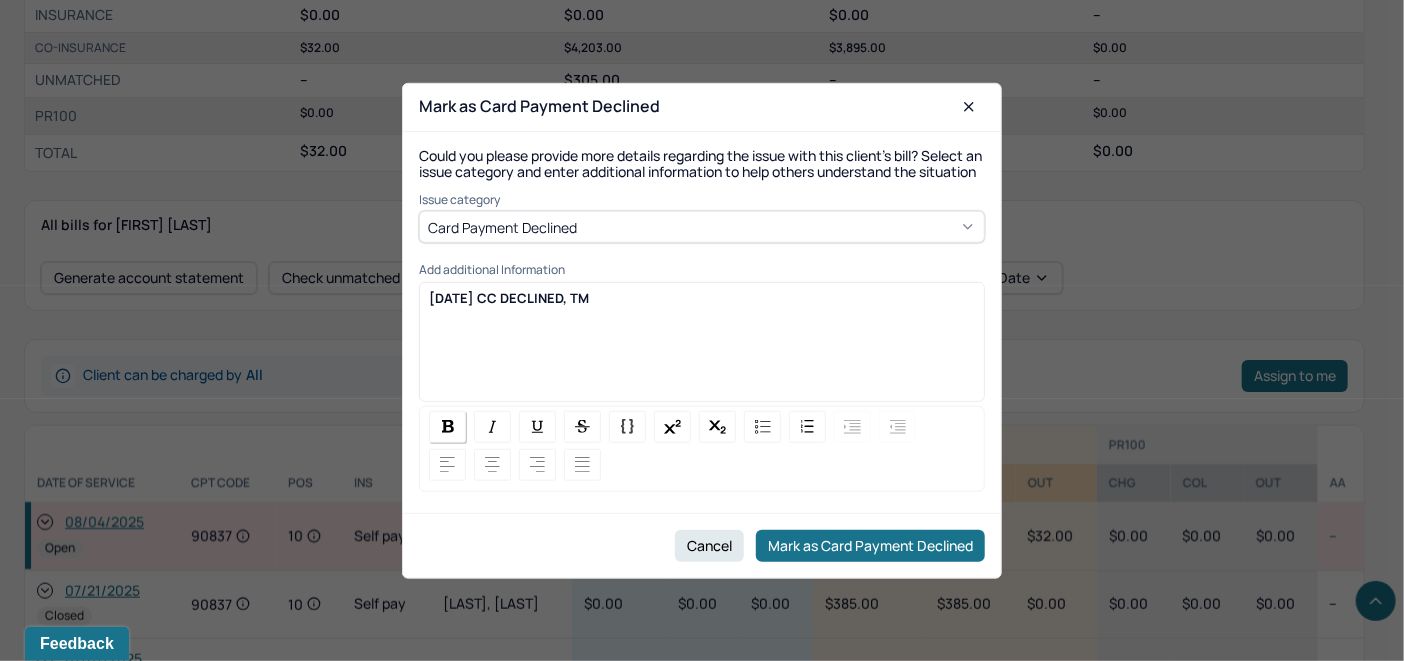 copy on "[DATE] CC DECLINED, TM" 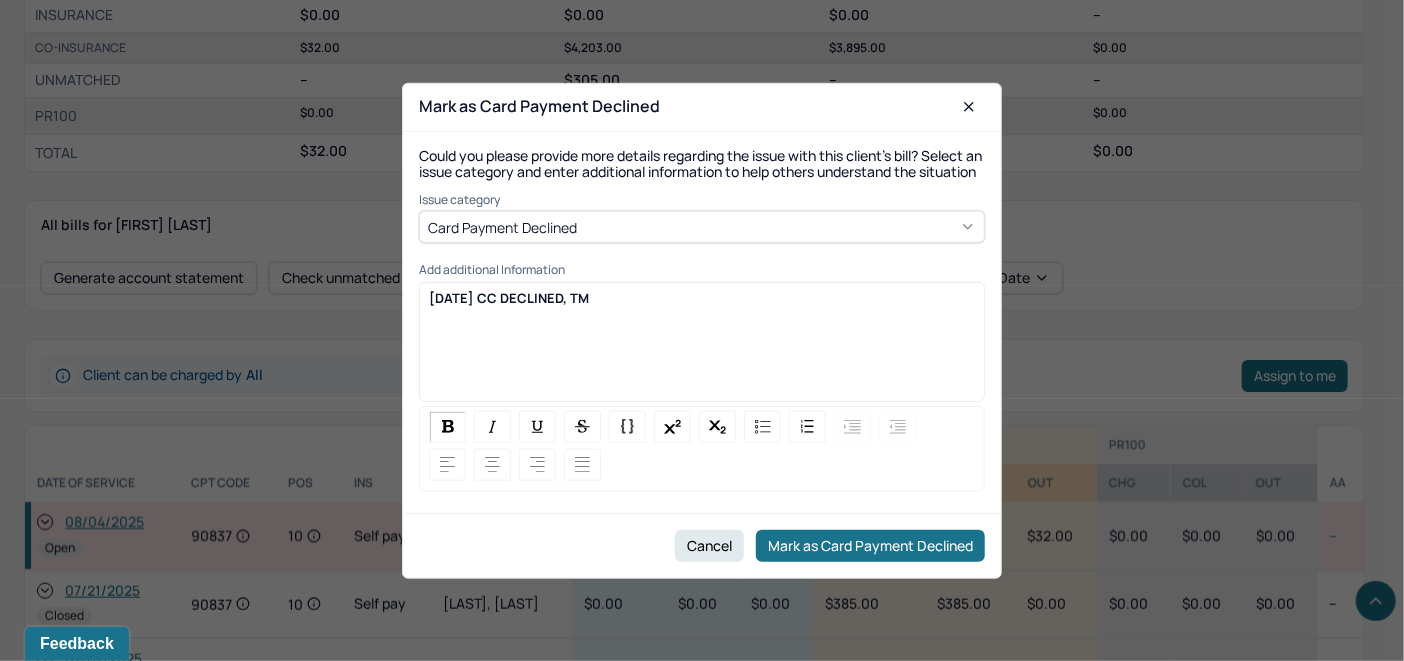 click on "[DATE] CC DECLINED, TM" at bounding box center [509, 298] 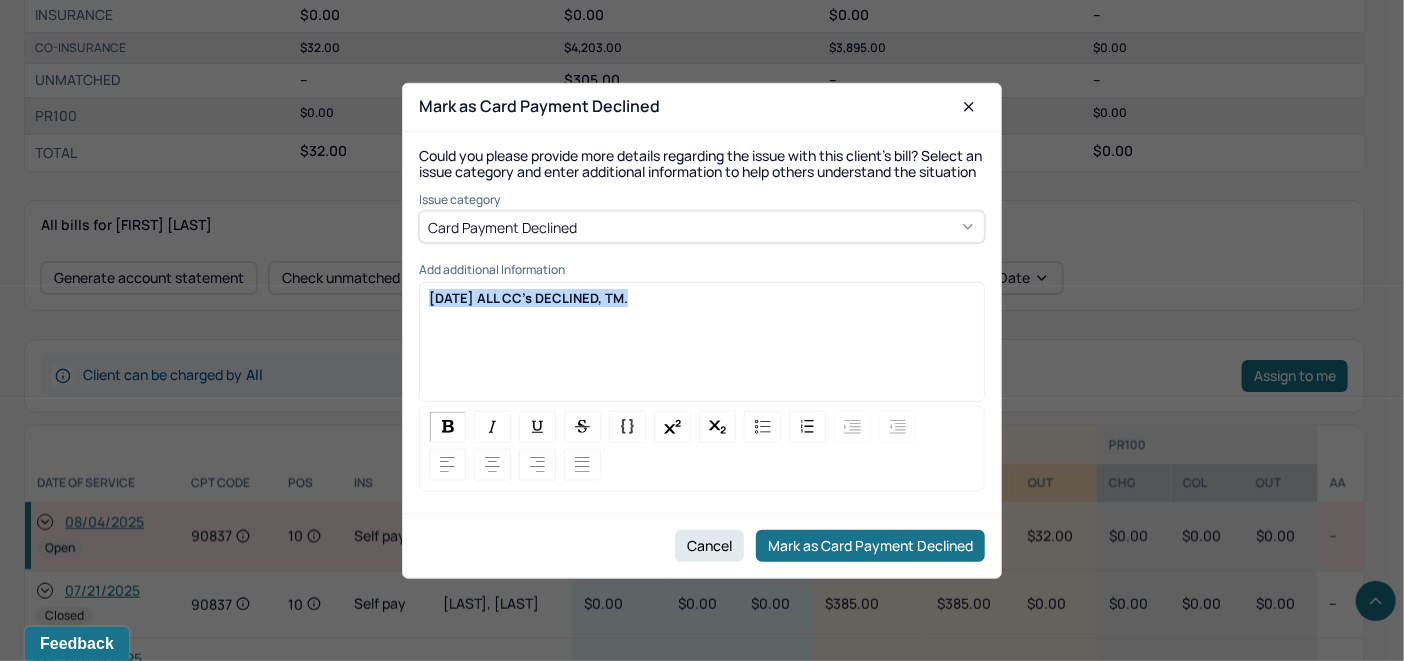 drag, startPoint x: 639, startPoint y: 314, endPoint x: 298, endPoint y: 317, distance: 341.01318 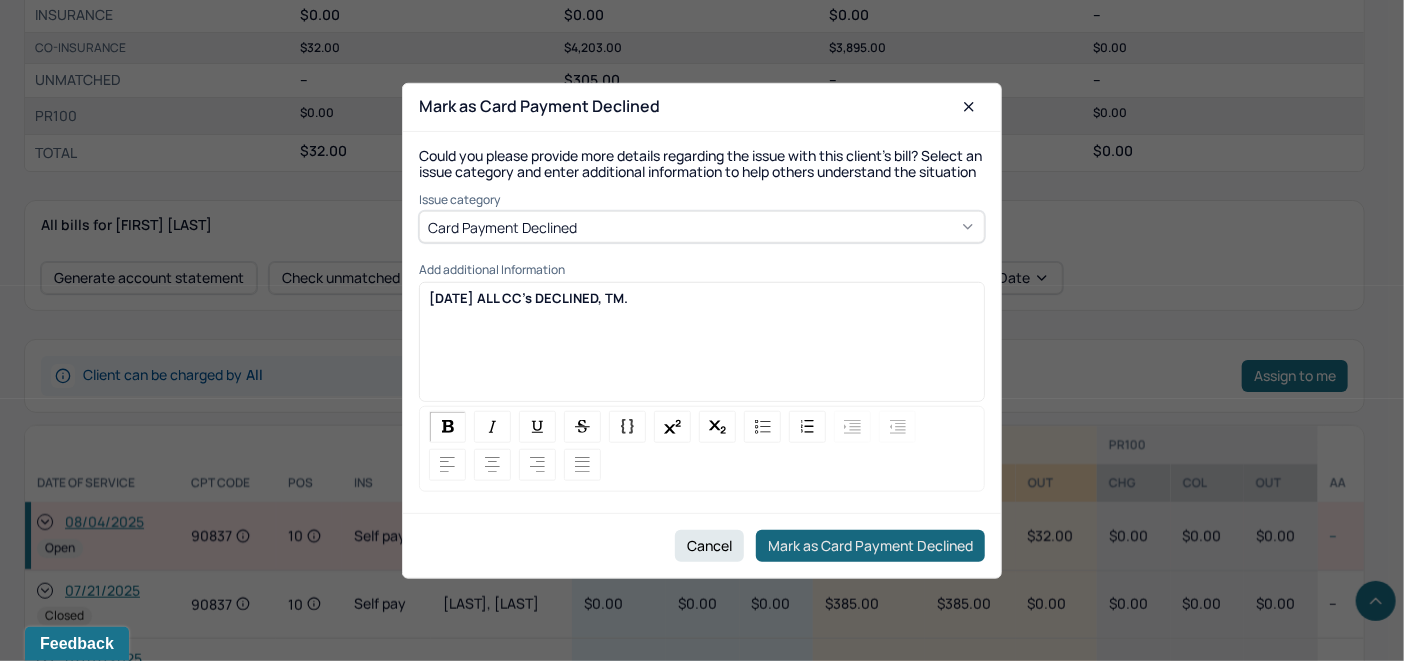 click on "Mark as Card Payment Declined" at bounding box center [870, 546] 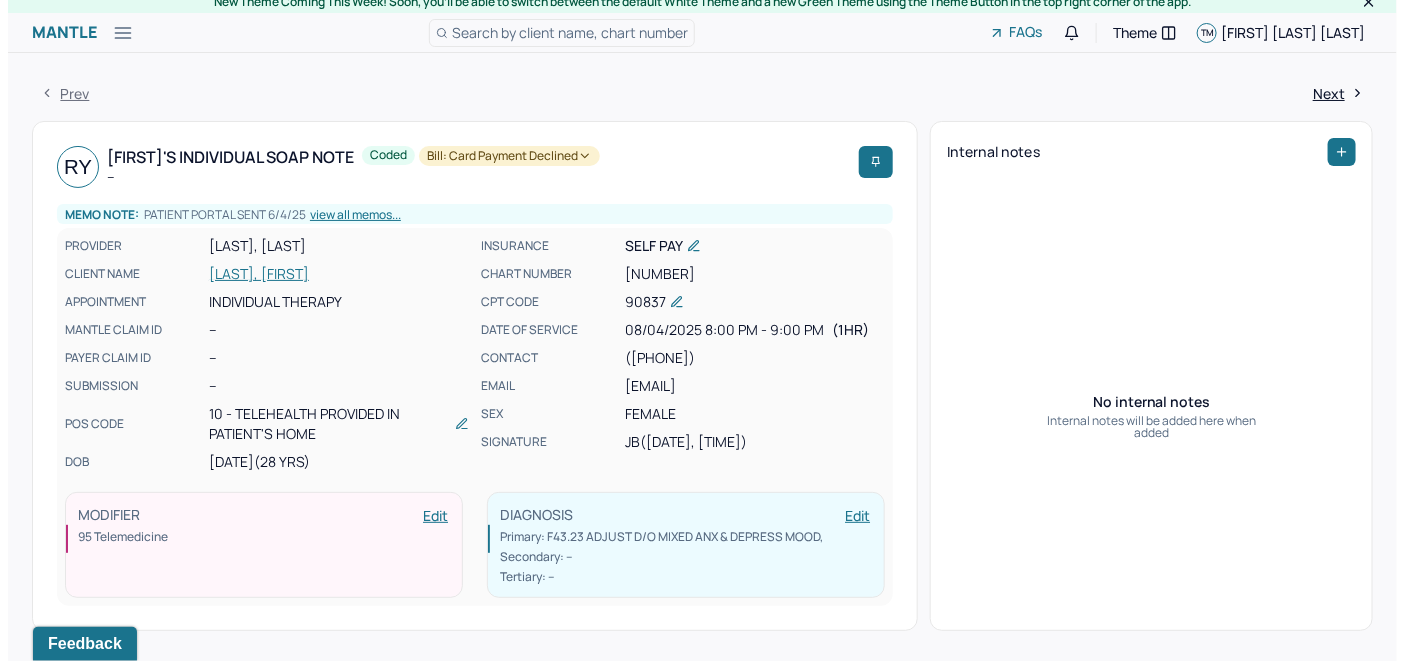 scroll, scrollTop: 0, scrollLeft: 0, axis: both 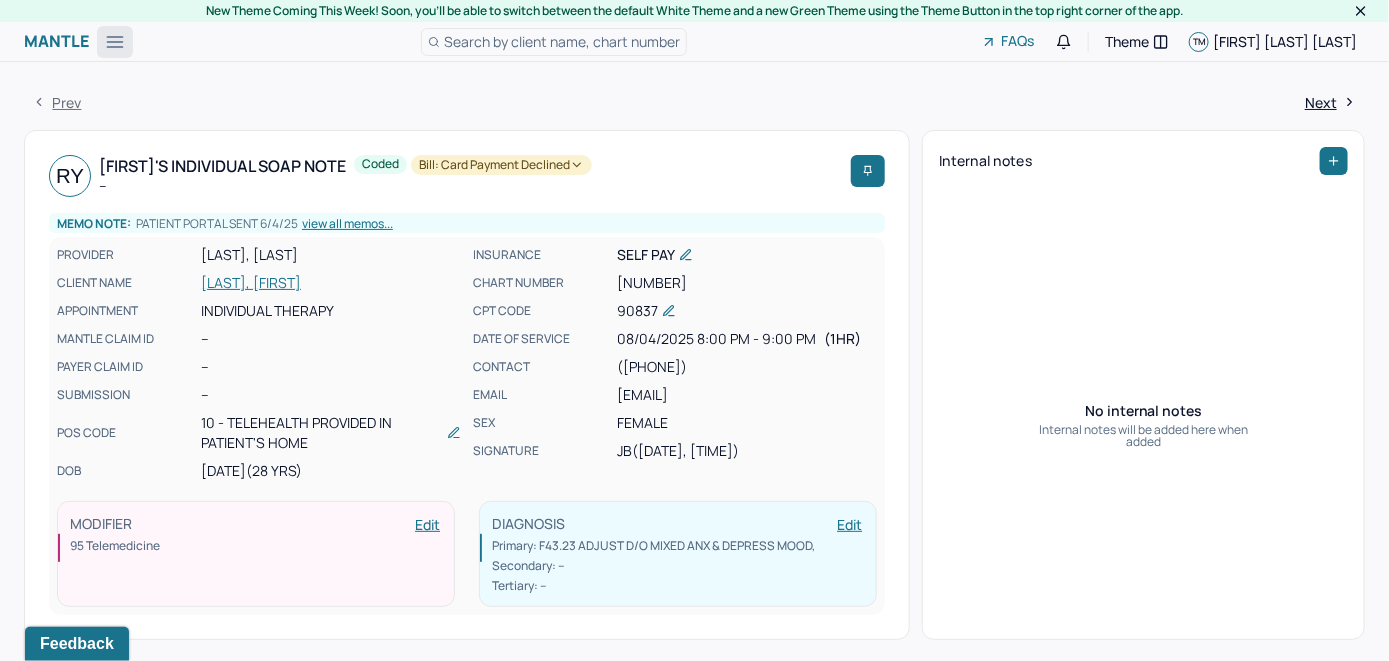 click 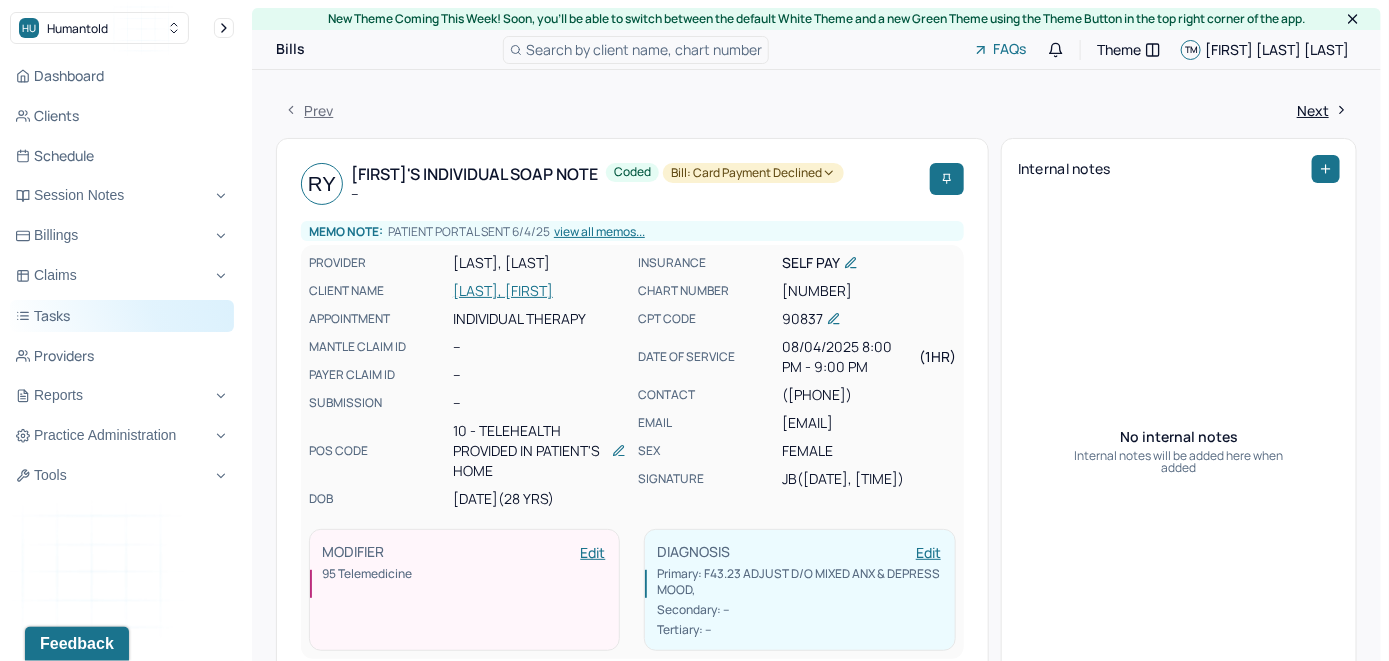 click on "Tasks" at bounding box center (122, 316) 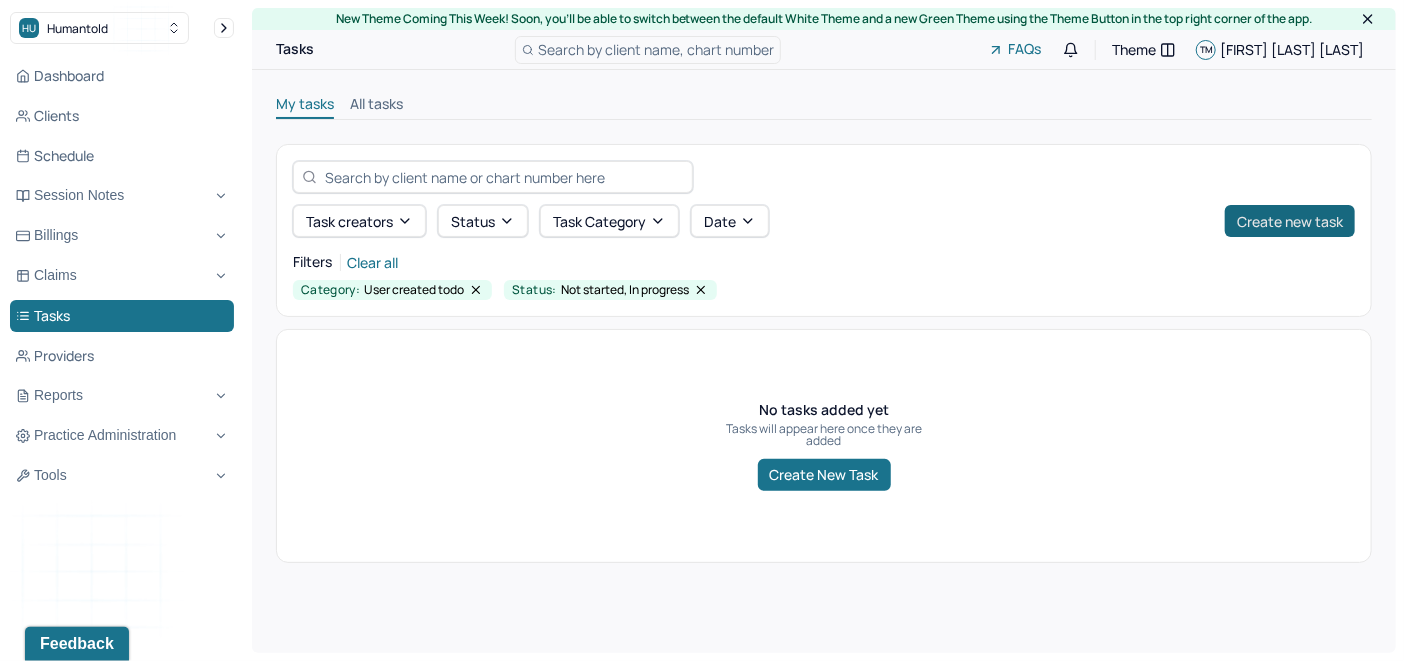 click on "Create new task" at bounding box center [1290, 221] 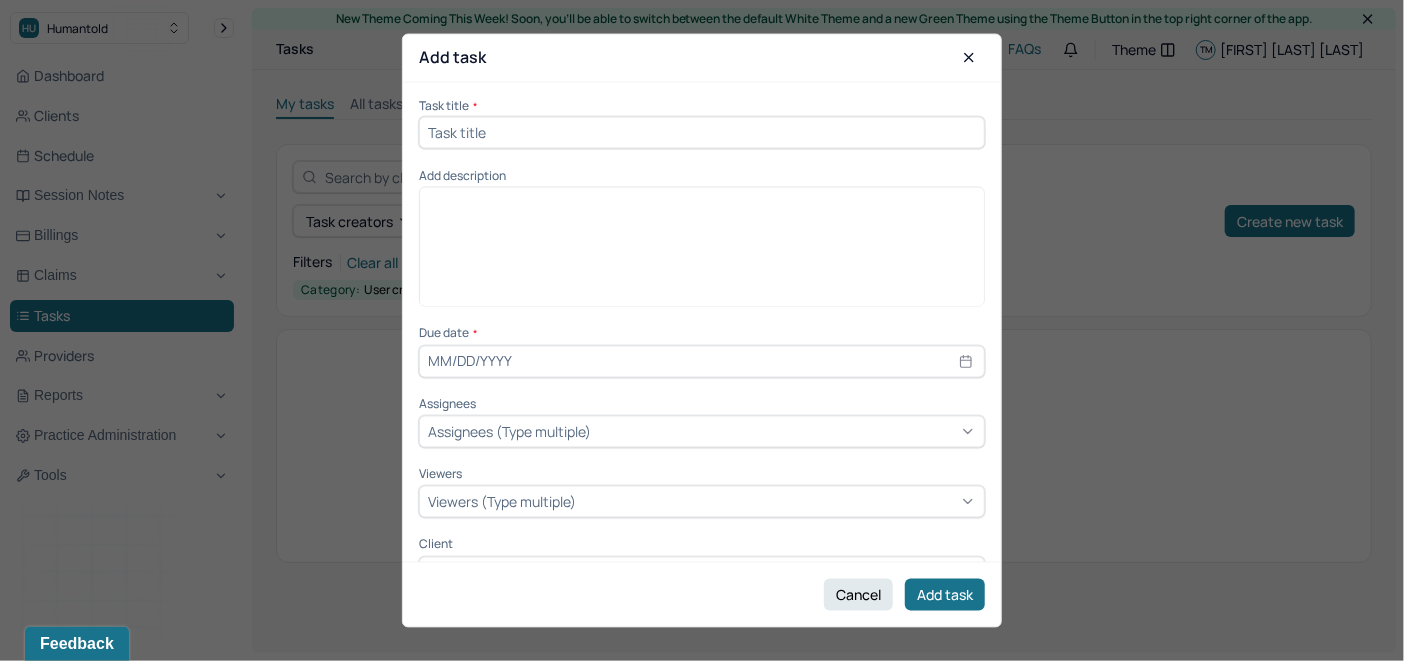click at bounding box center [702, 132] 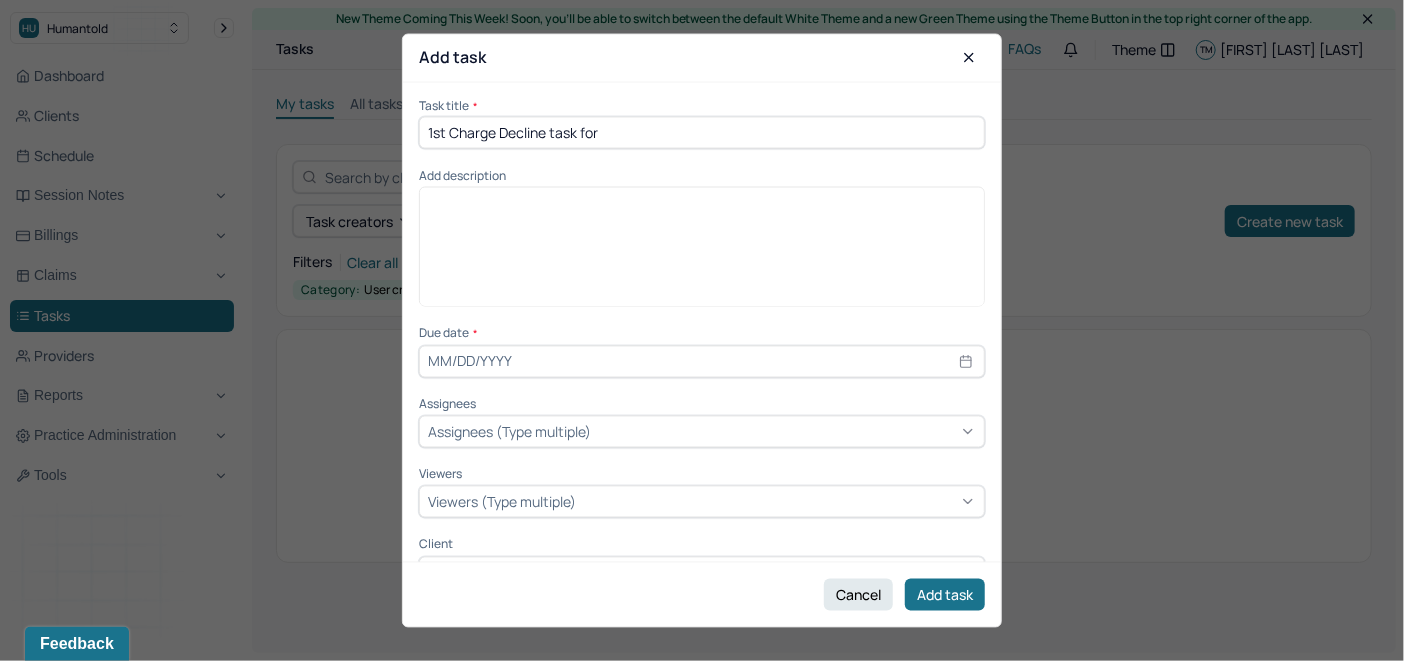 click on "1st Charge Decline task for" at bounding box center [702, 132] 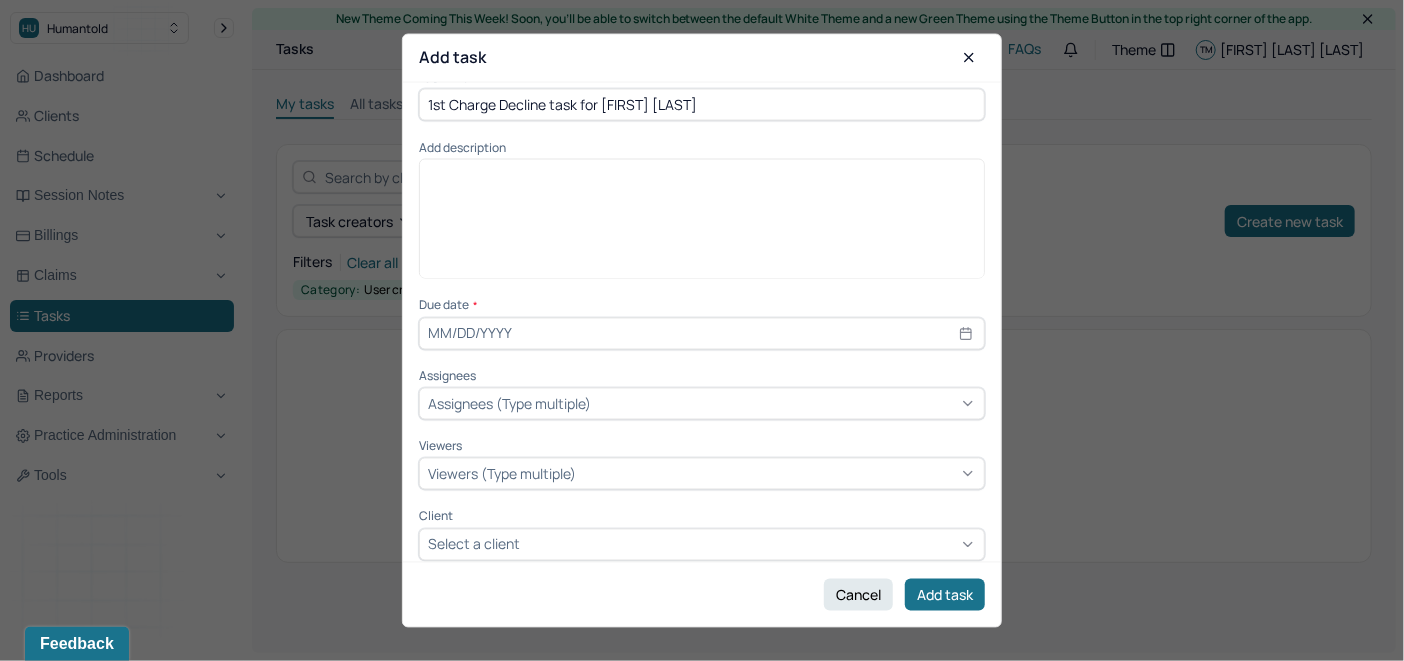 scroll, scrollTop: 41, scrollLeft: 0, axis: vertical 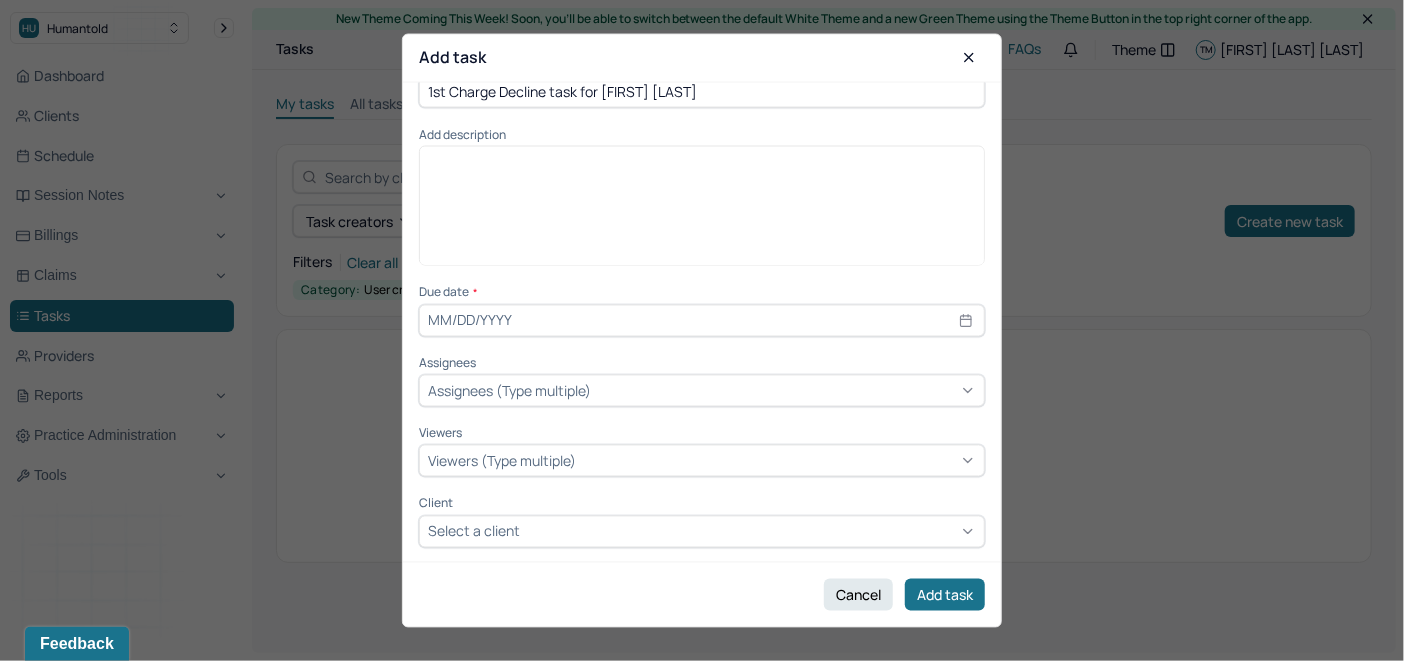 type on "1st Charge Decline task for [FIRST] [LAST]" 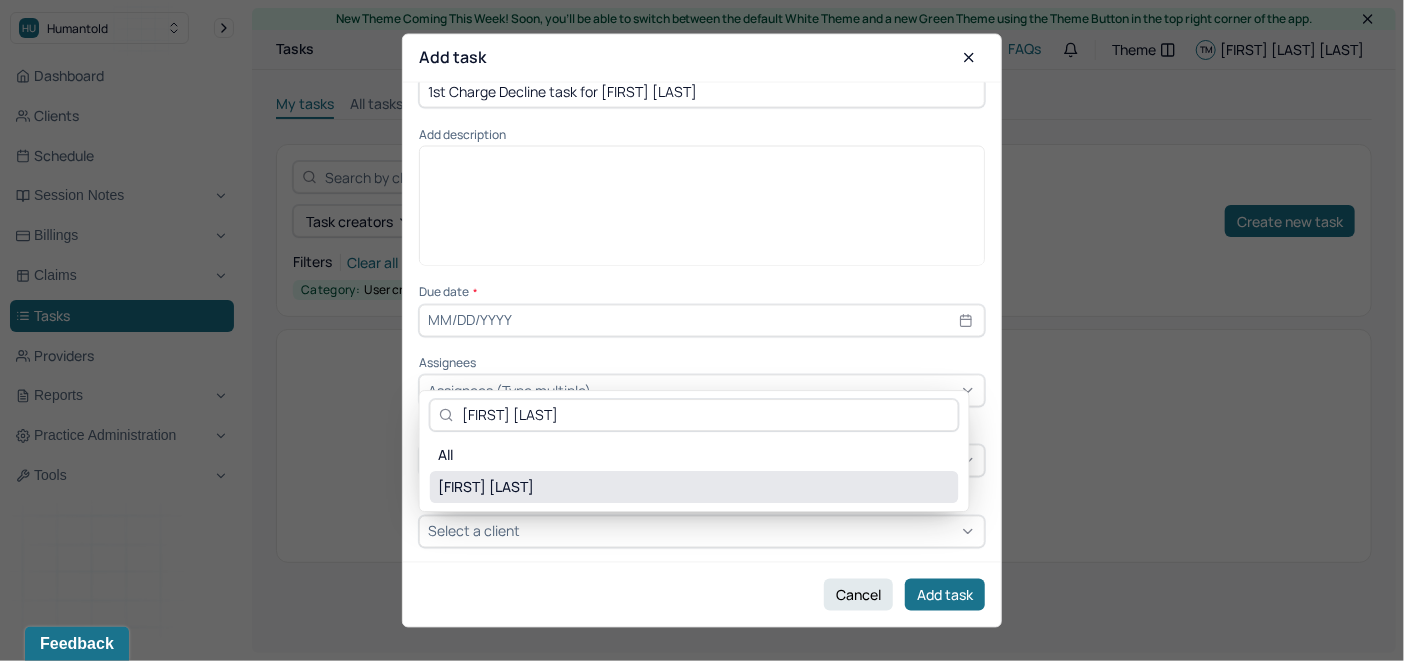 type on "[FIRST] [LAST]" 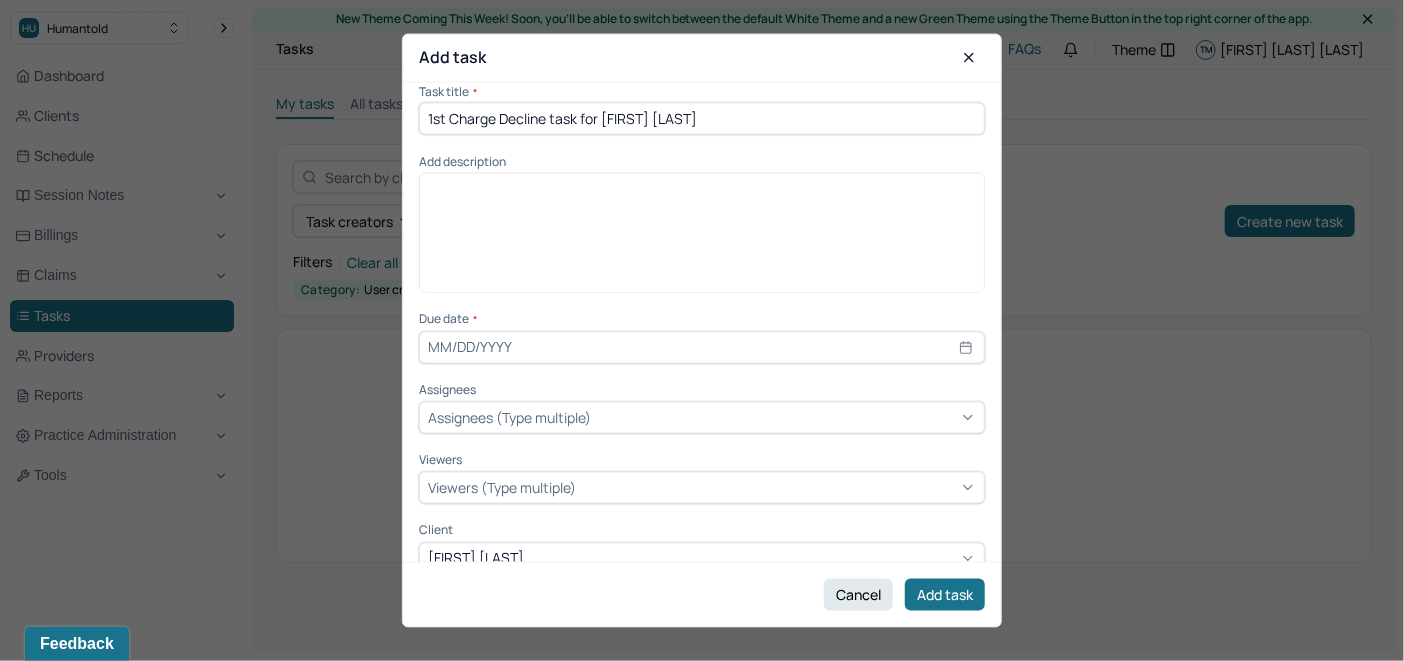 scroll, scrollTop: 0, scrollLeft: 0, axis: both 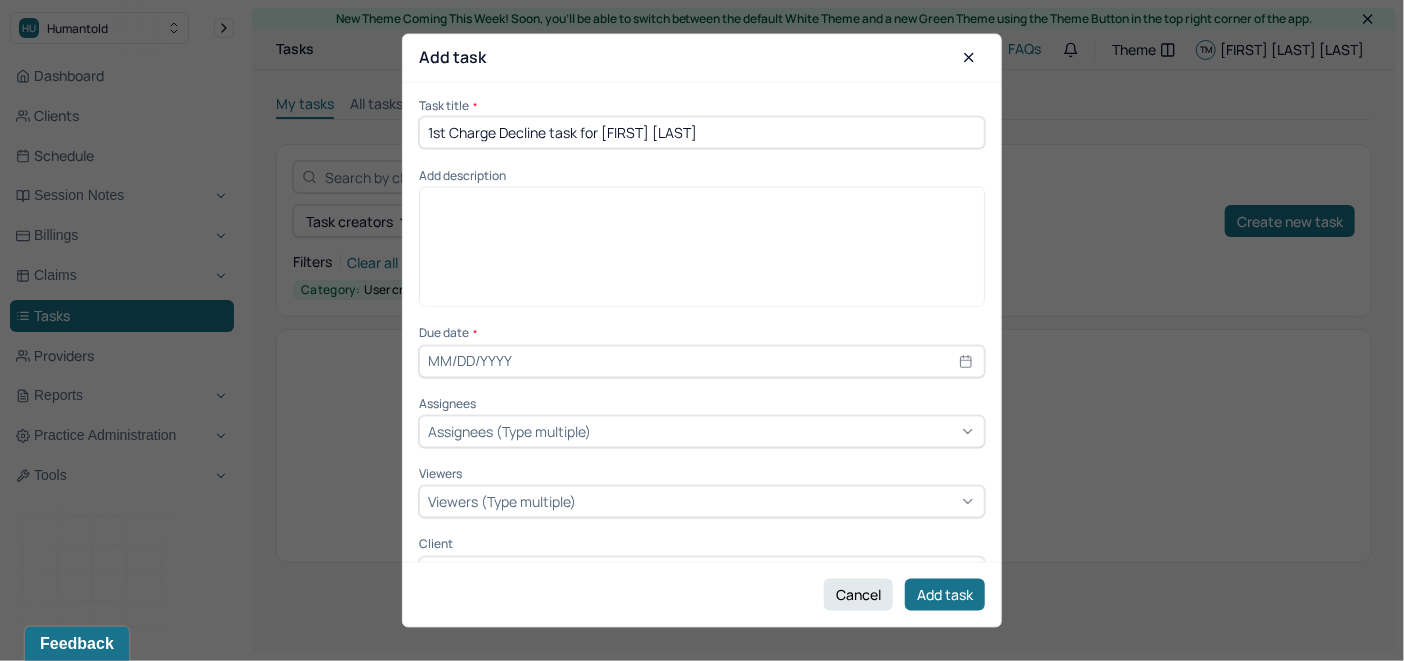 click on "1st Charge Decline task for [FIRST] [LAST]" at bounding box center (702, 132) 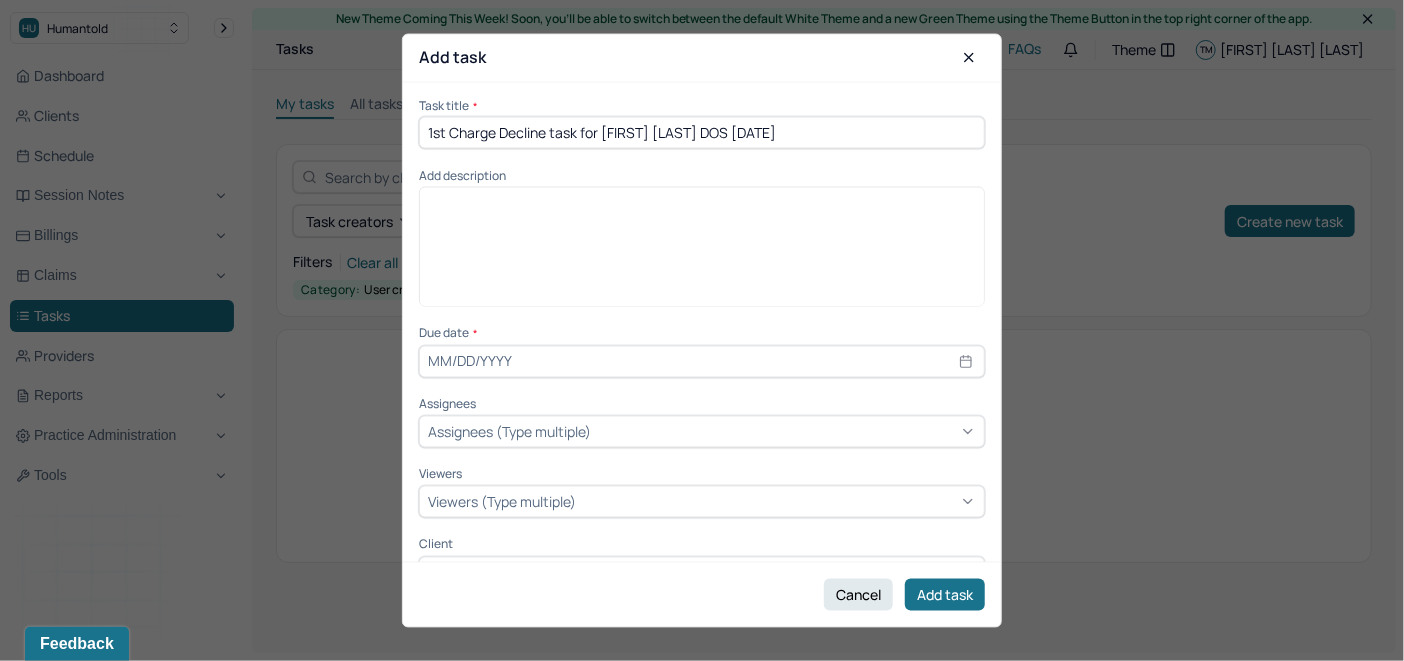 drag, startPoint x: 794, startPoint y: 136, endPoint x: 378, endPoint y: 164, distance: 416.94125 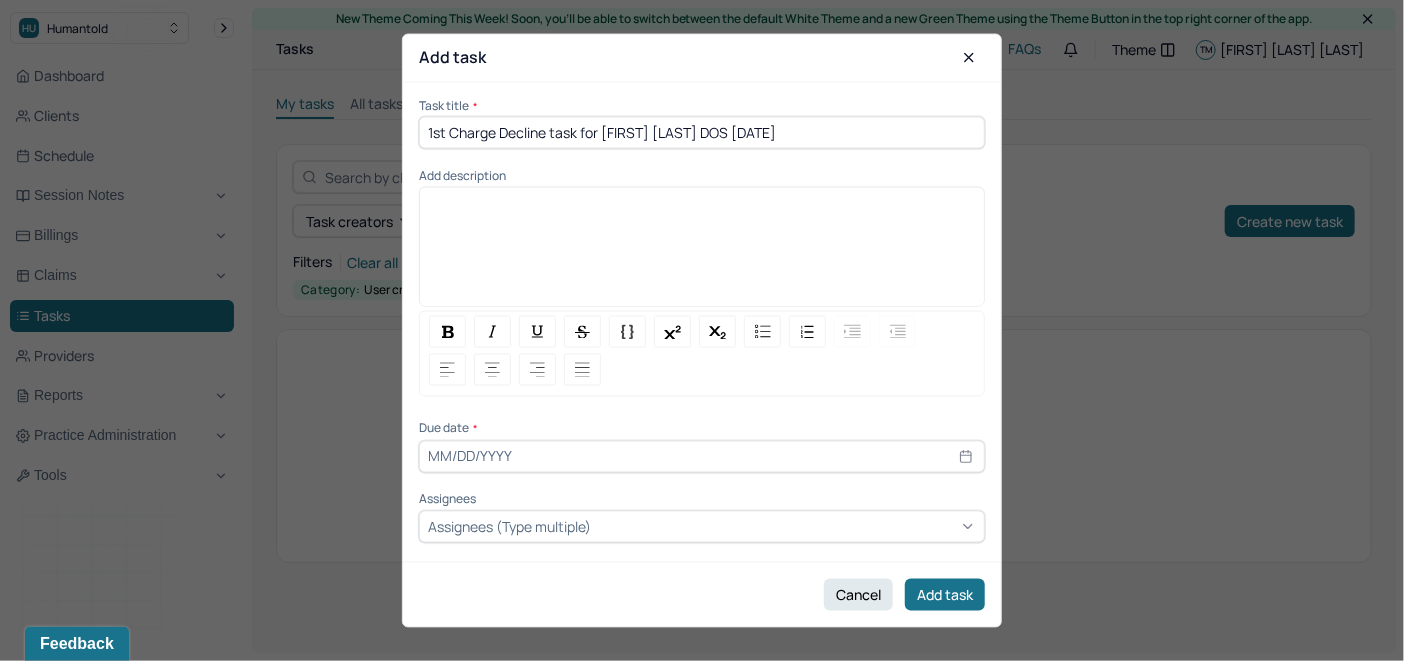 click at bounding box center [702, 254] 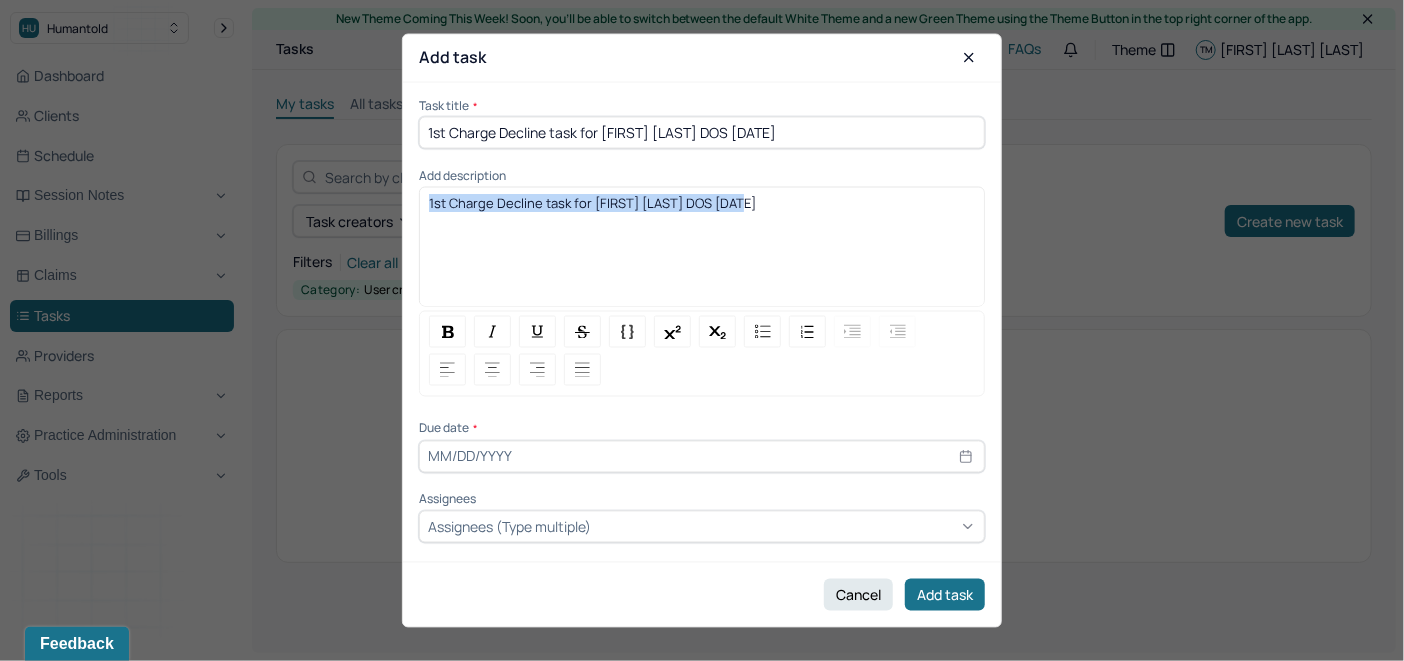 drag, startPoint x: 773, startPoint y: 201, endPoint x: 420, endPoint y: 233, distance: 354.44745 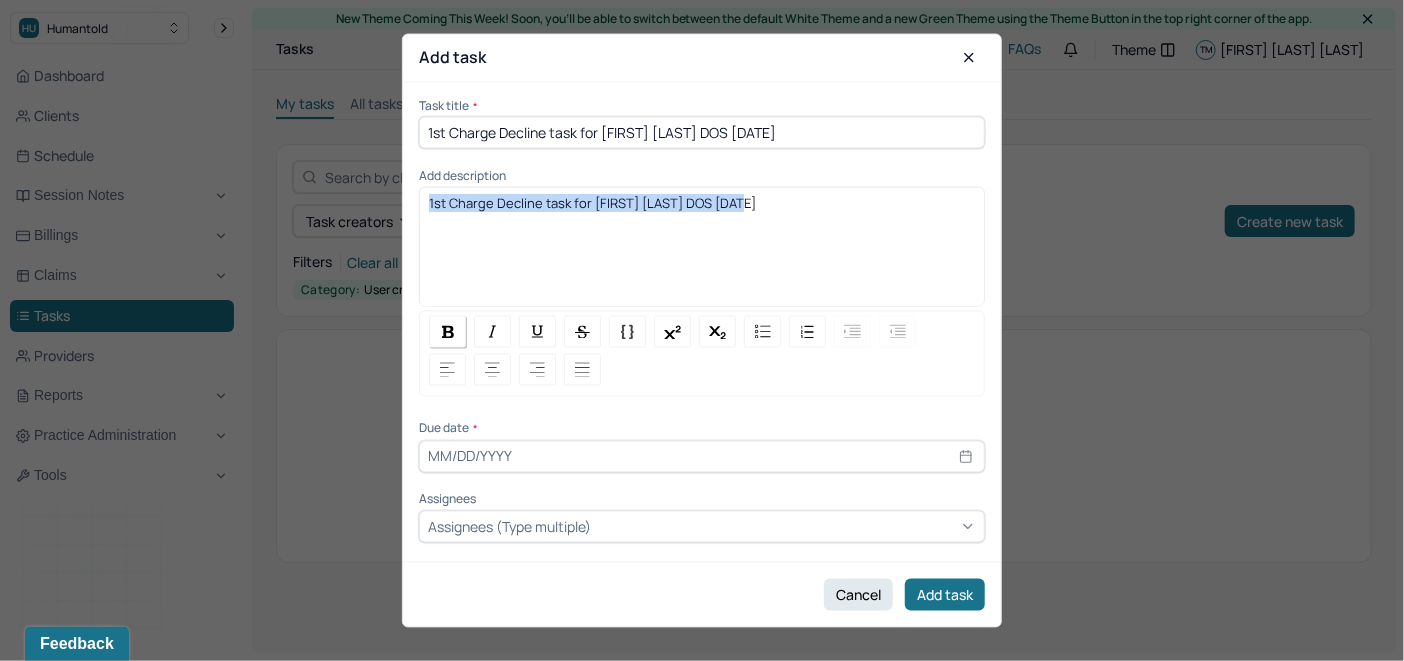 click at bounding box center (448, 331) 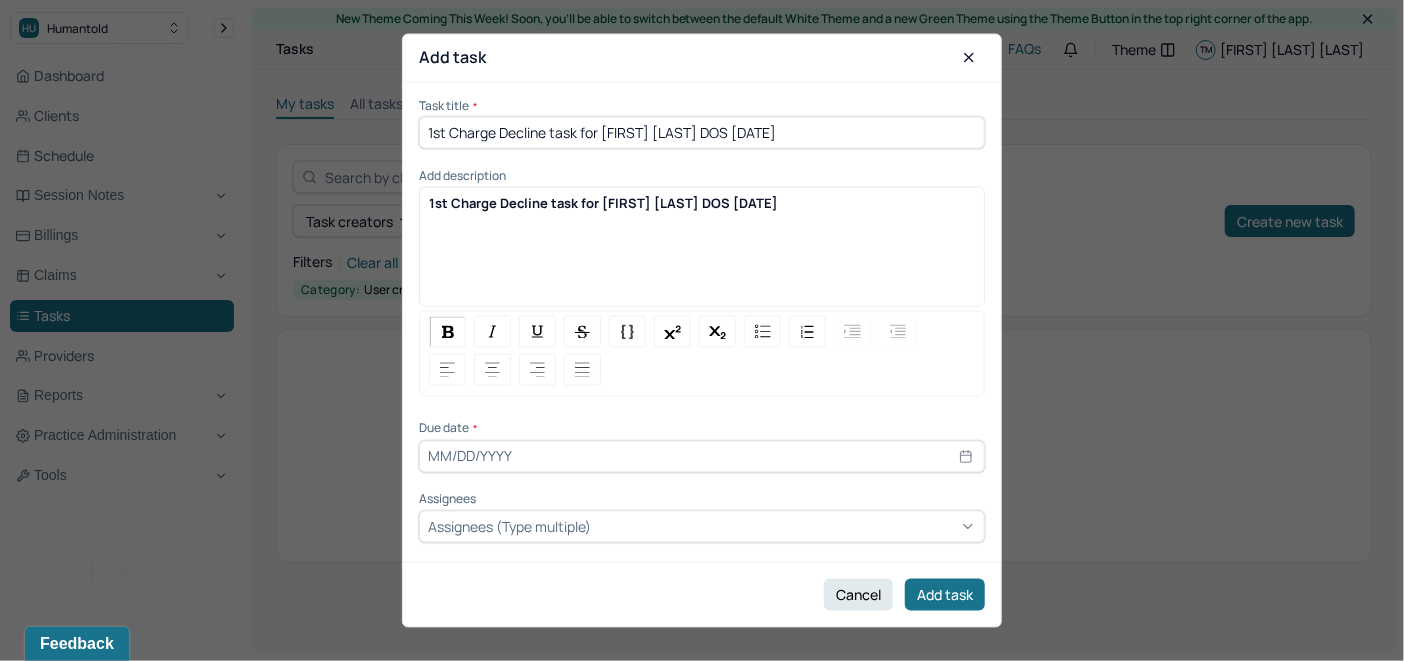 click at bounding box center (702, 456) 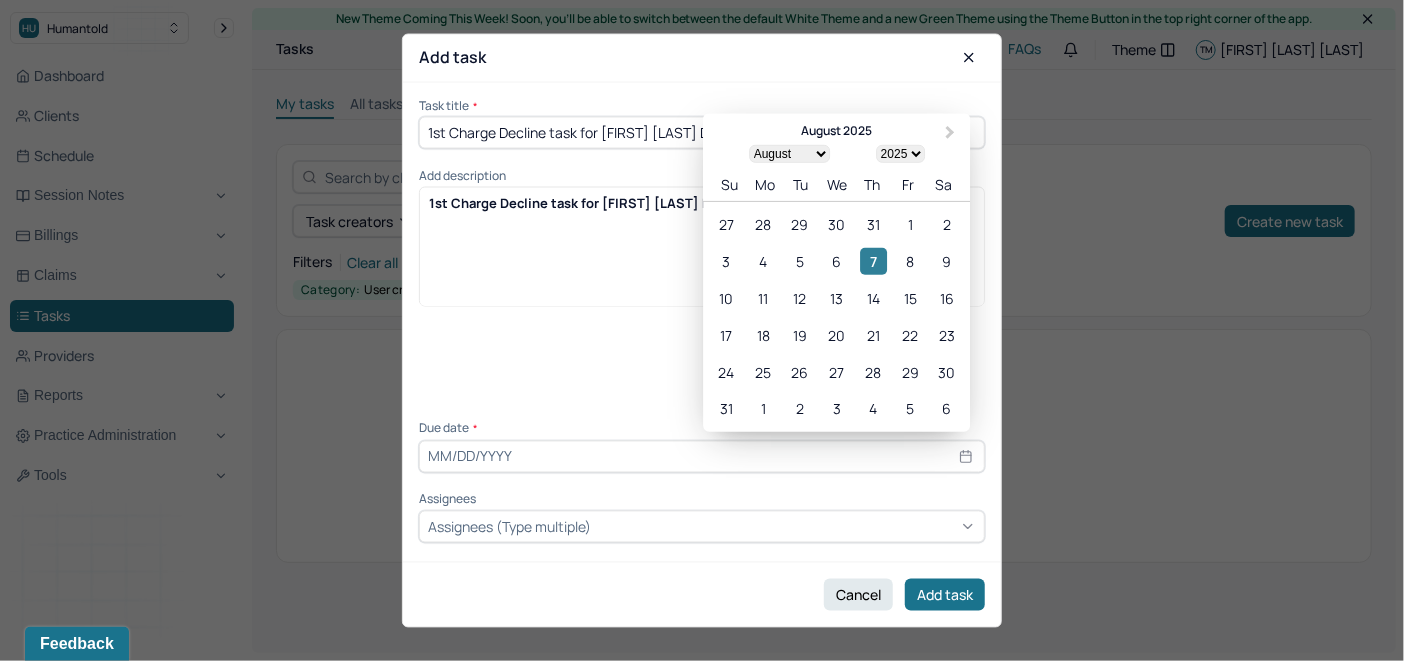 click on "7" at bounding box center (873, 261) 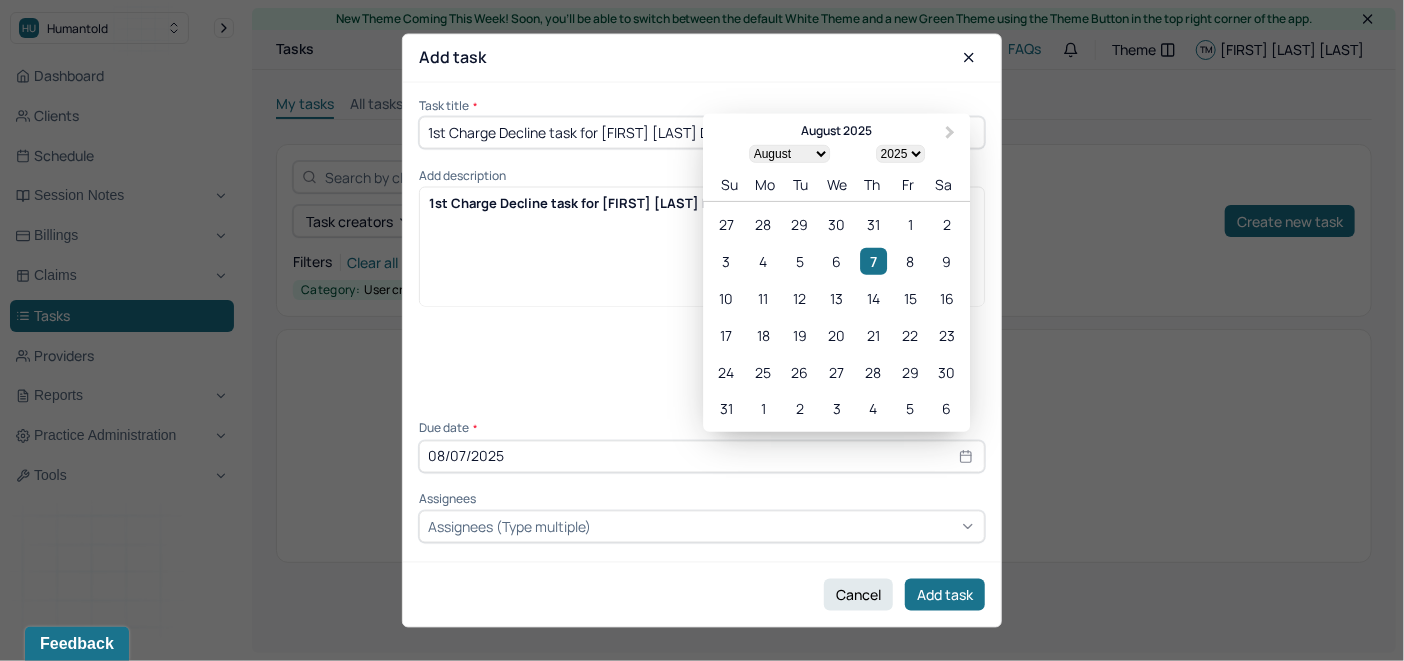 click on "Assignees (Type multiple)" at bounding box center (509, 526) 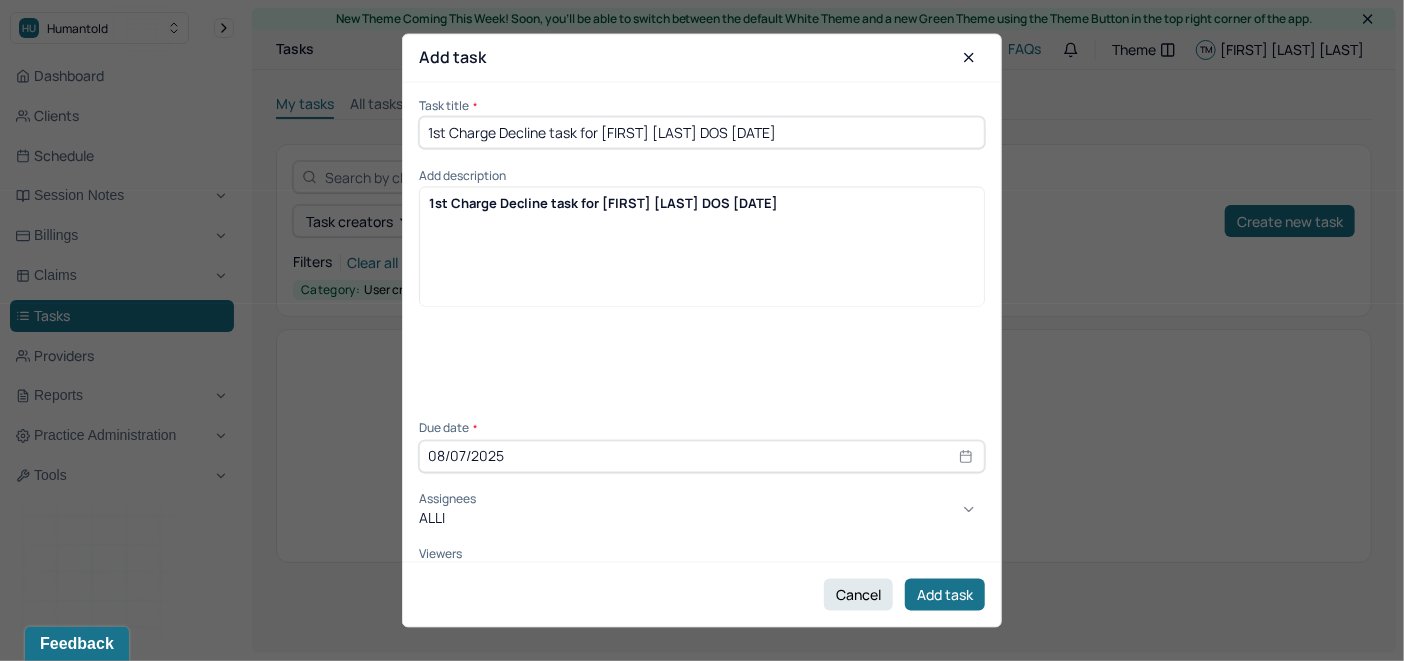 type on "[FIRST]" 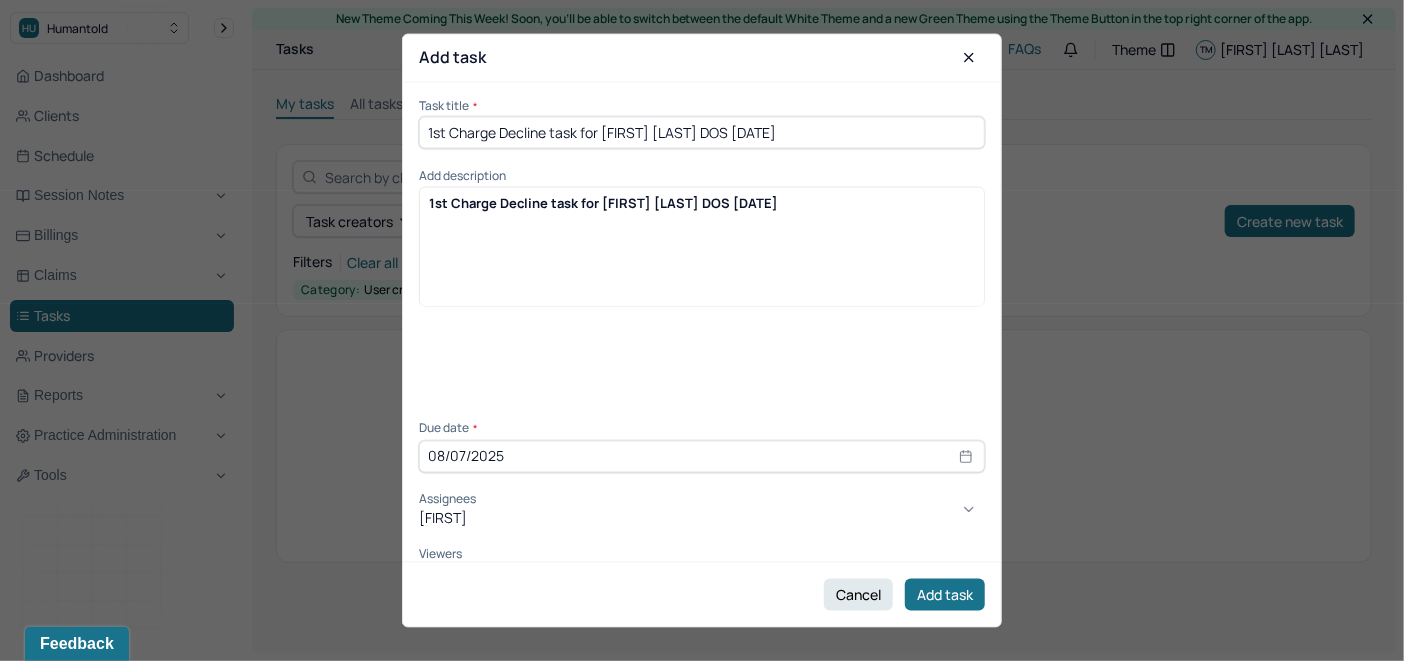 click on "[FIRST] [LAST]" at bounding box center [702, 686] 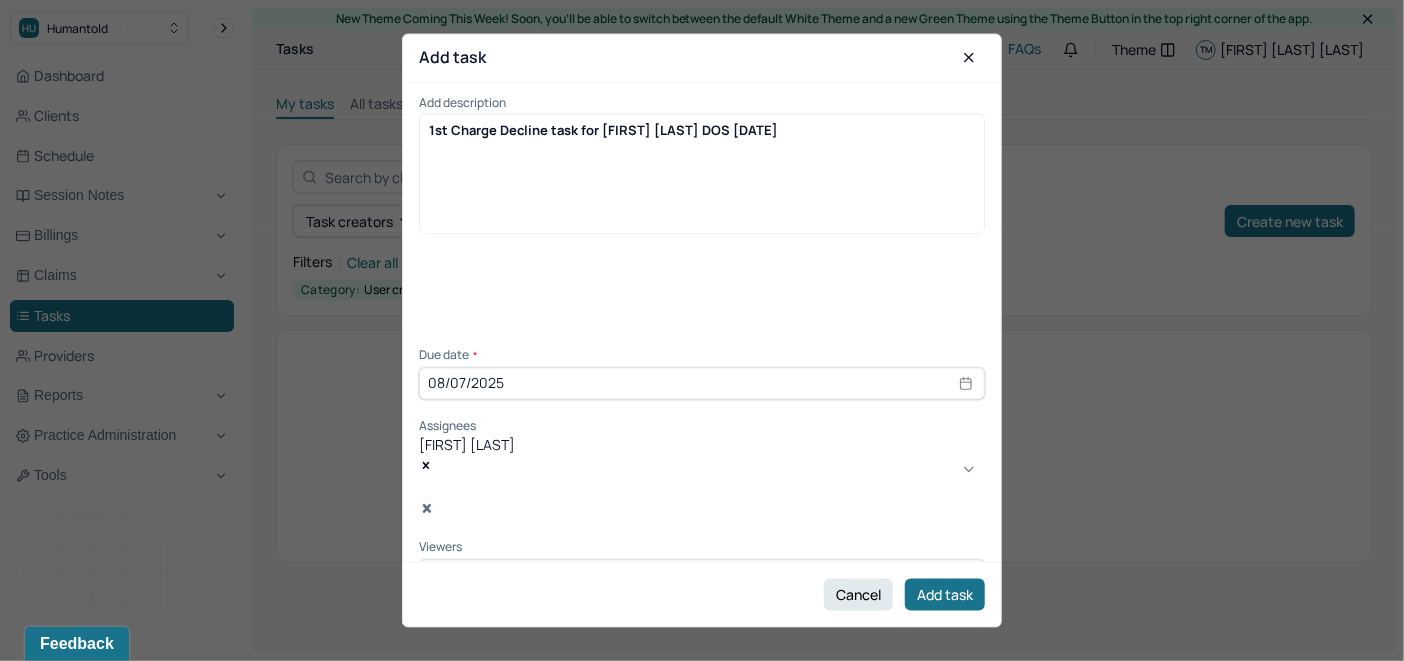 scroll, scrollTop: 140, scrollLeft: 0, axis: vertical 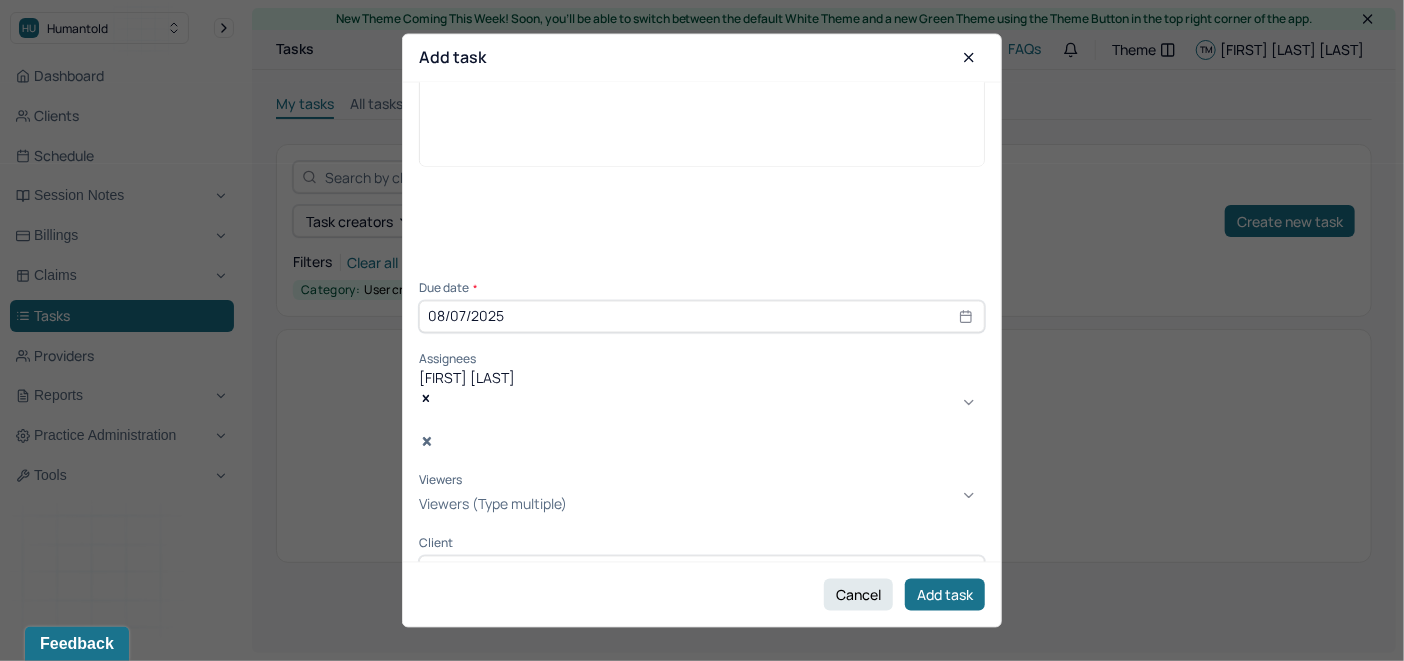 click on "Viewers (Type multiple)" at bounding box center [493, 504] 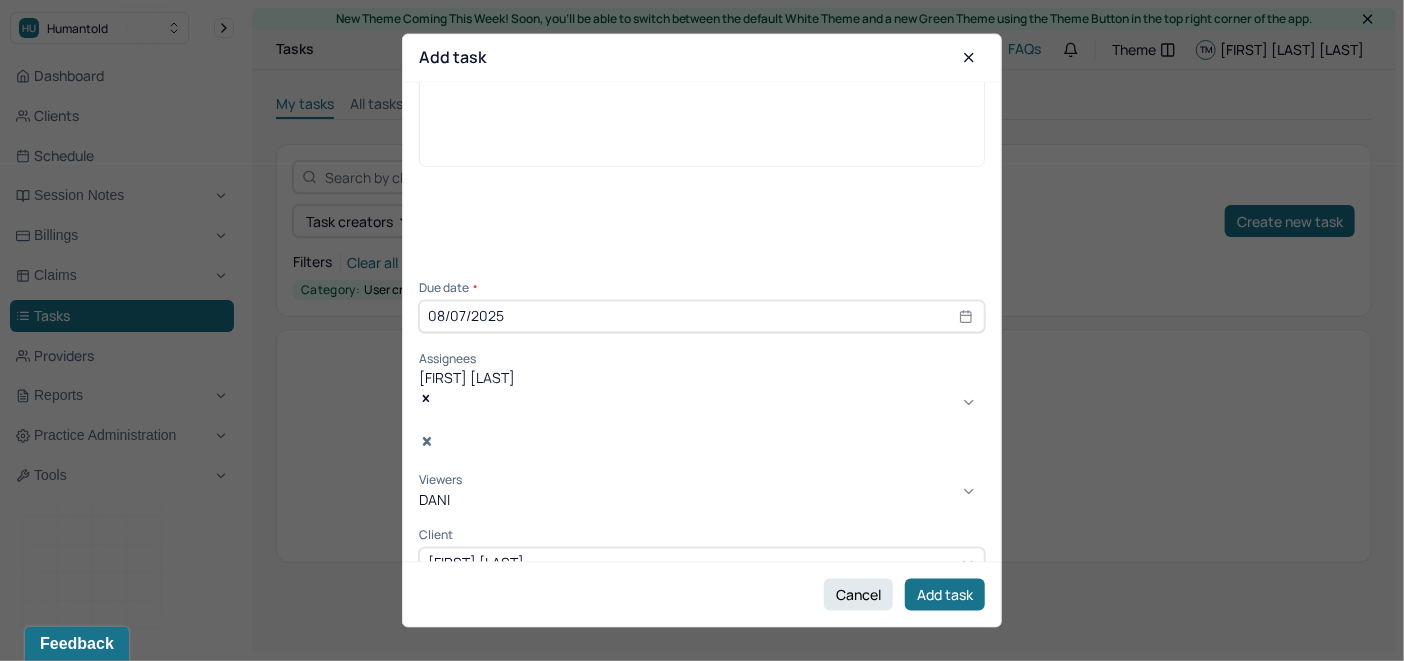type on "[FIRST]" 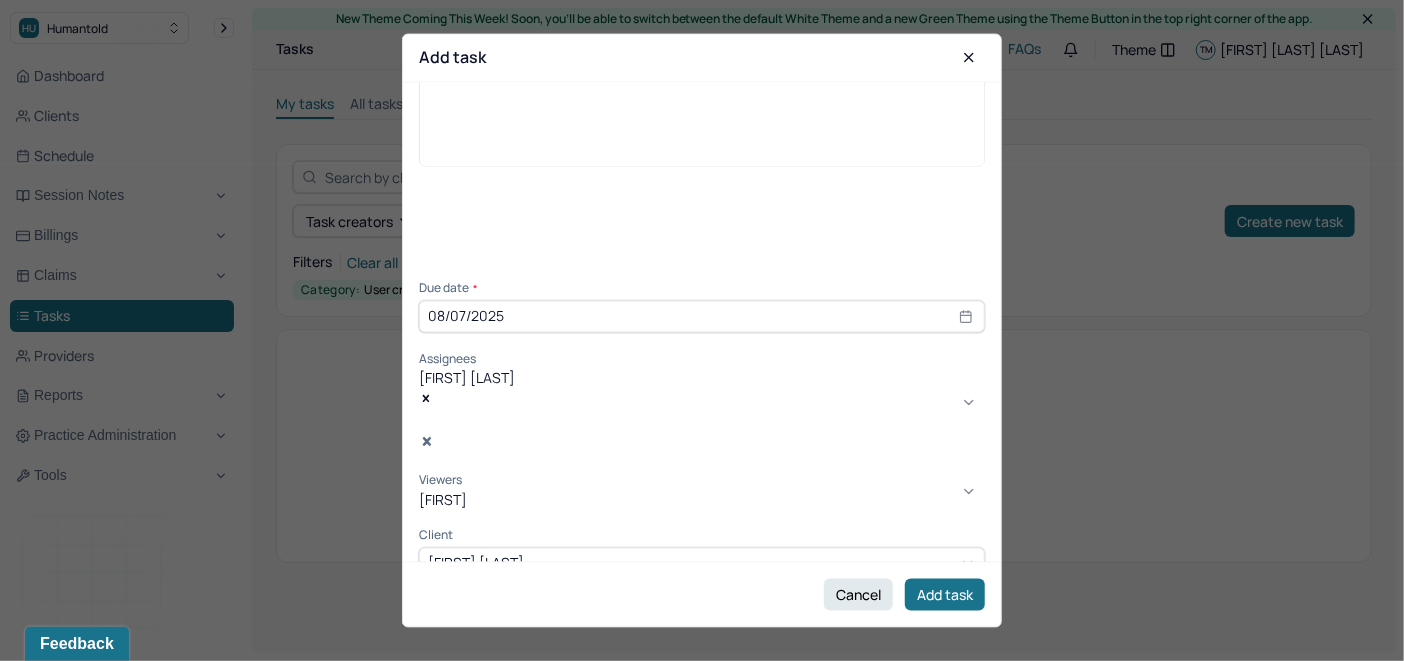 click on "[FIRST] [LAST]" at bounding box center [702, 736] 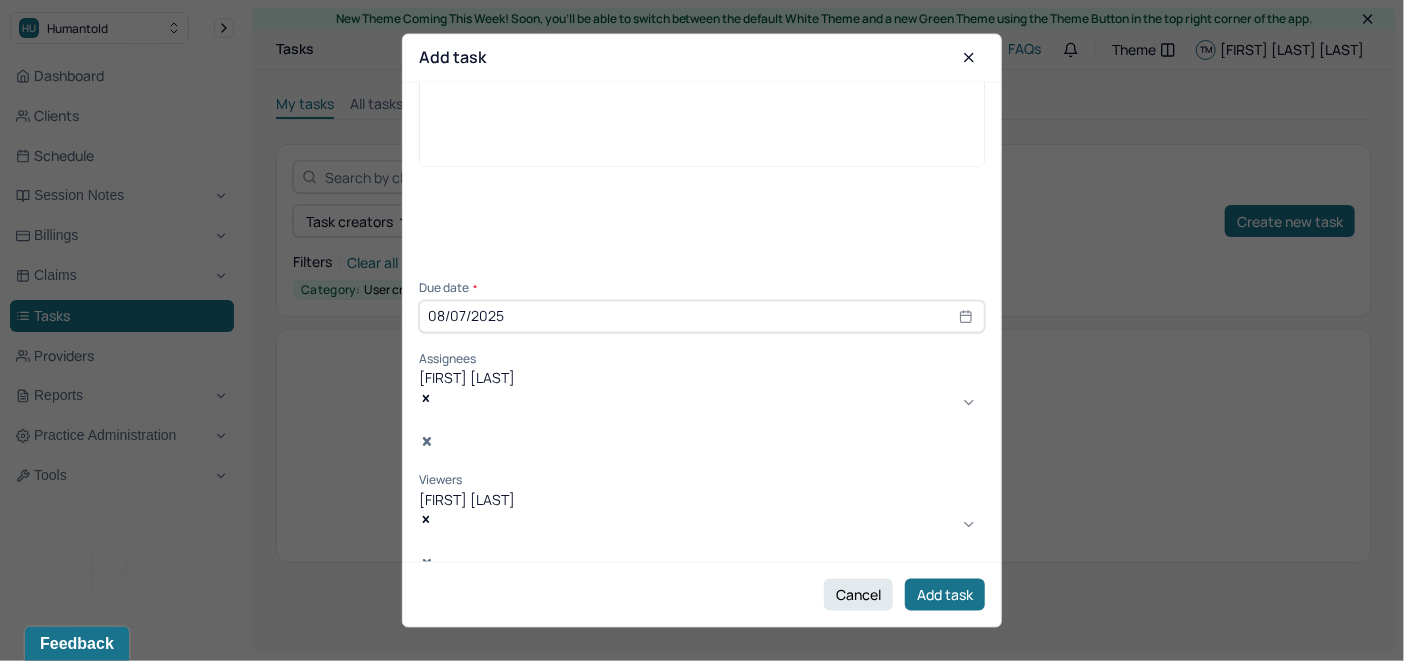 scroll, scrollTop: 0, scrollLeft: 0, axis: both 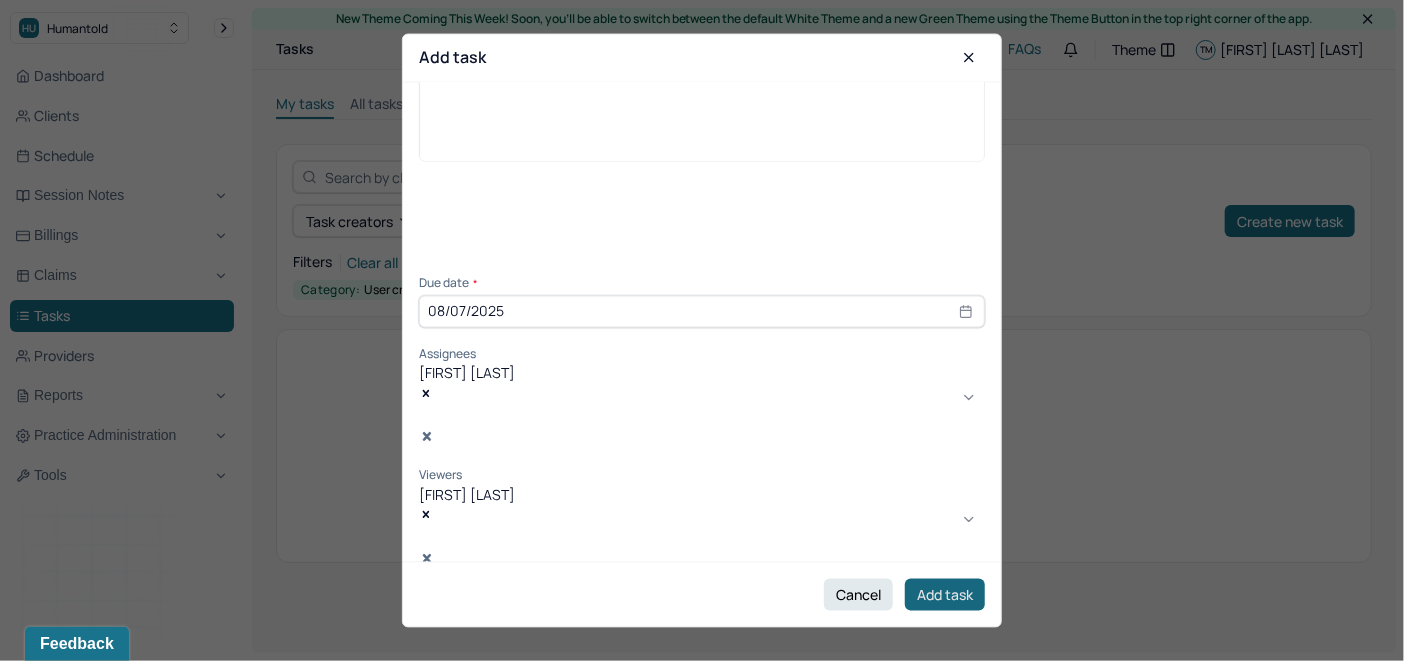 click on "Add task" at bounding box center [945, 595] 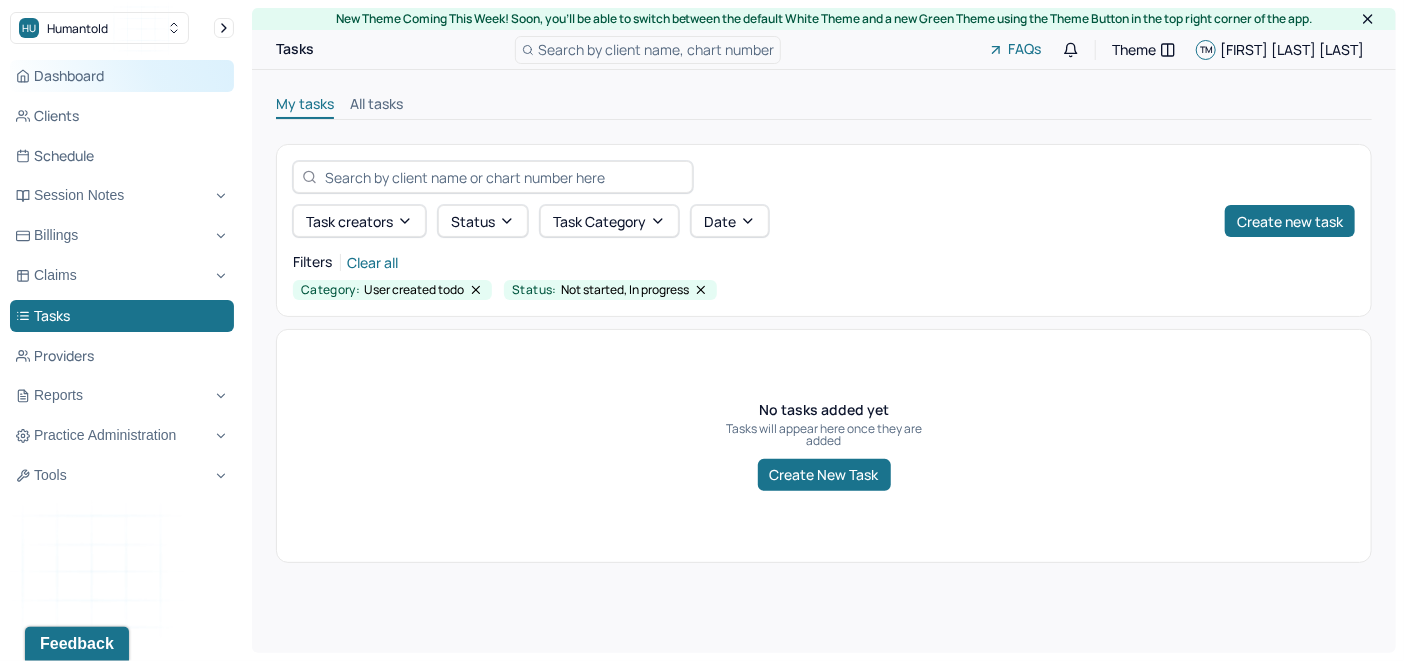 click on "Dashboard" at bounding box center (122, 76) 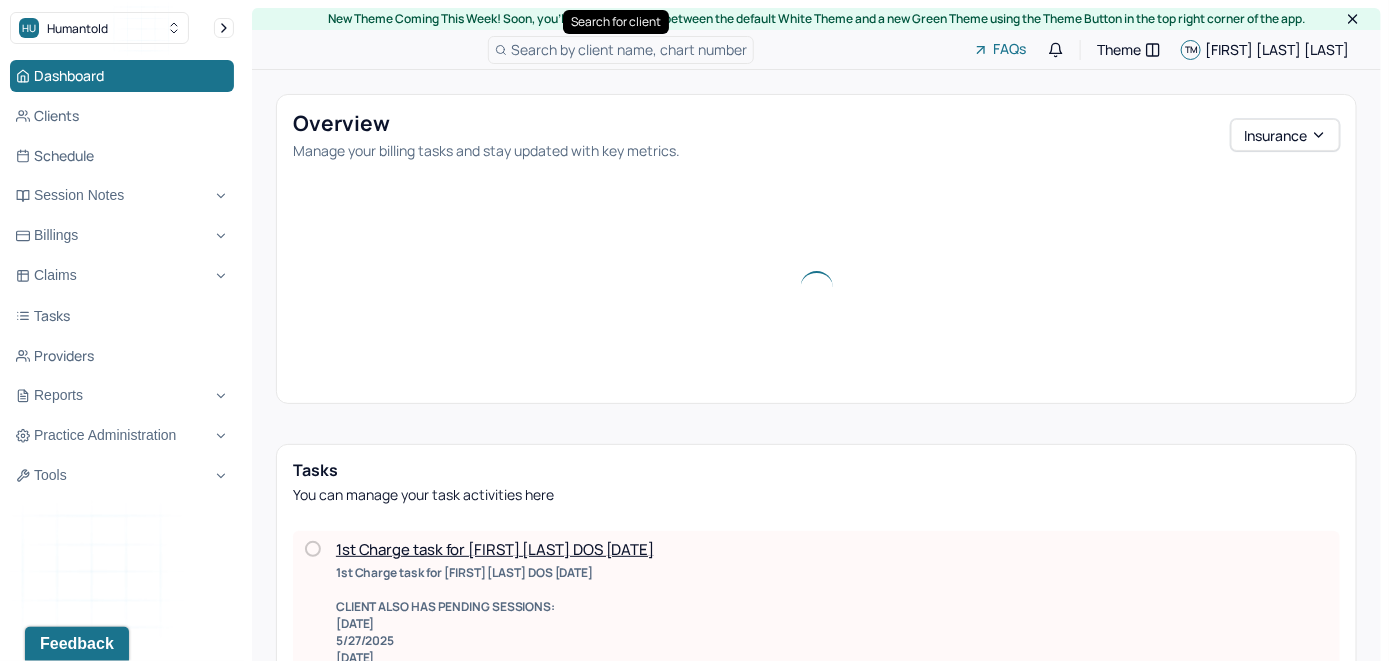 click on "Search by client name, chart number" at bounding box center [621, 50] 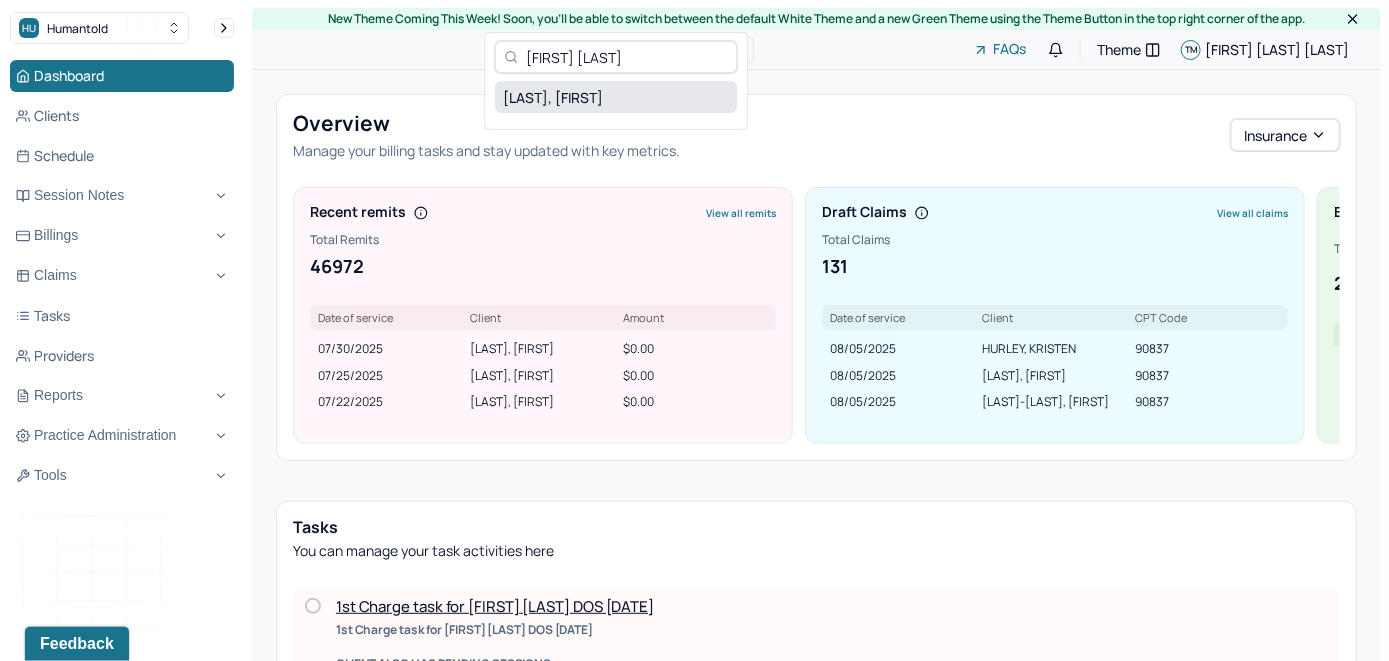 type on "[FIRST] [LAST]" 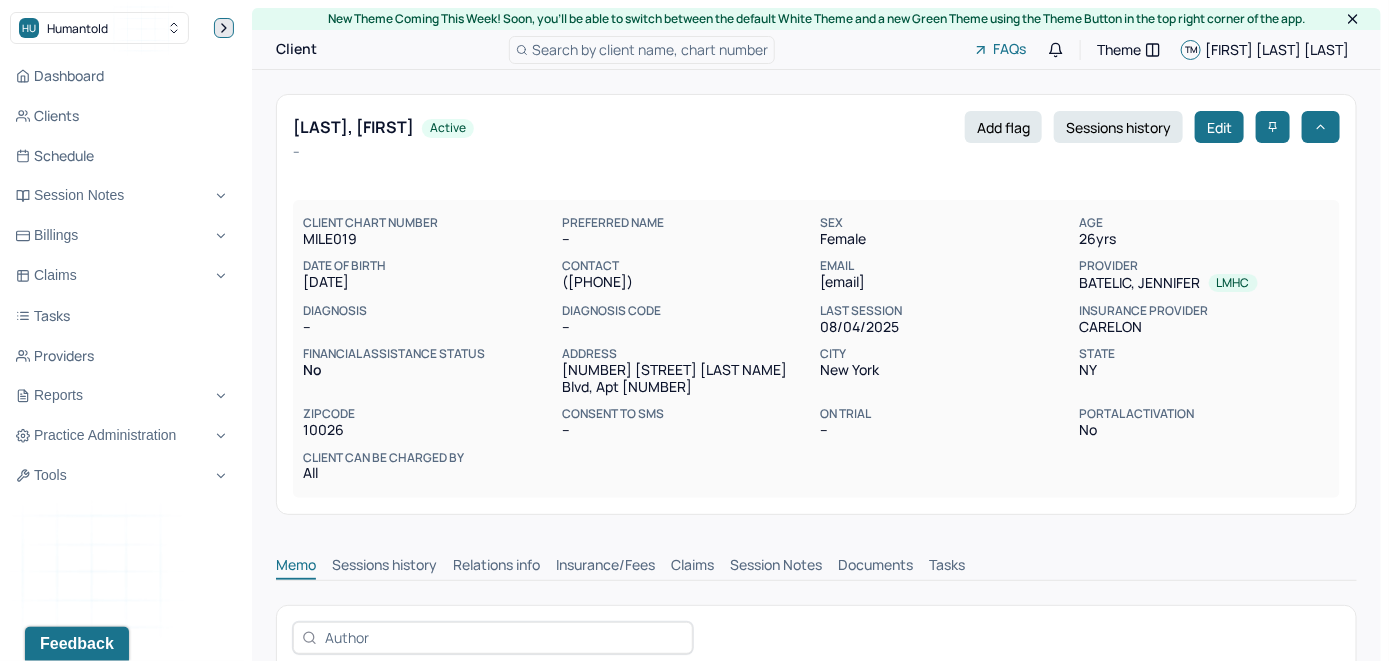click at bounding box center [224, 28] 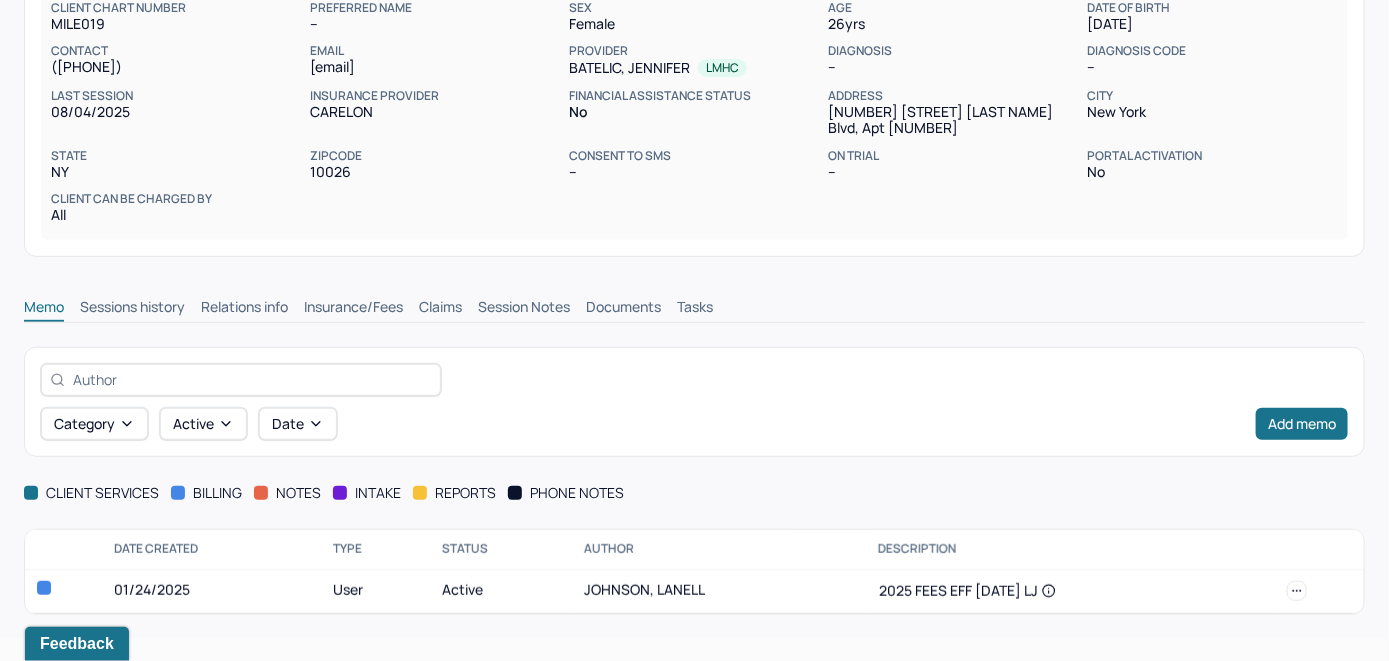 scroll, scrollTop: 209, scrollLeft: 0, axis: vertical 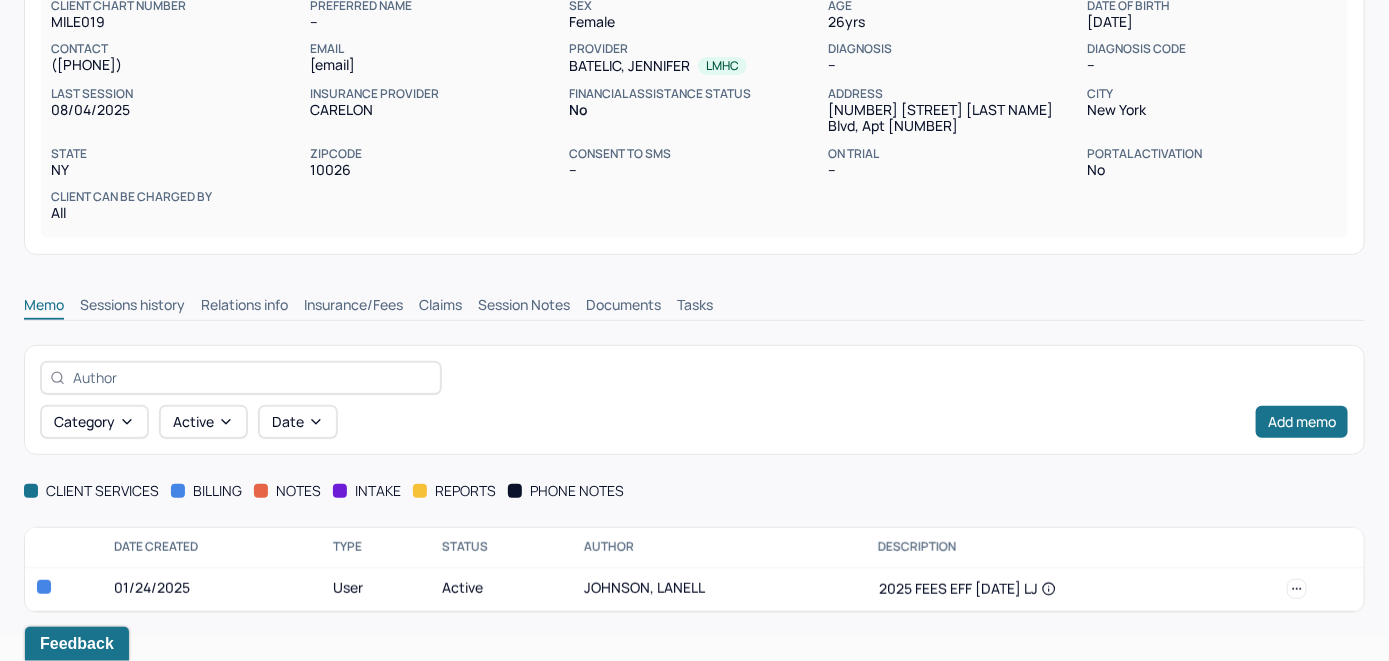 click on "Insurance/Fees" at bounding box center [353, 307] 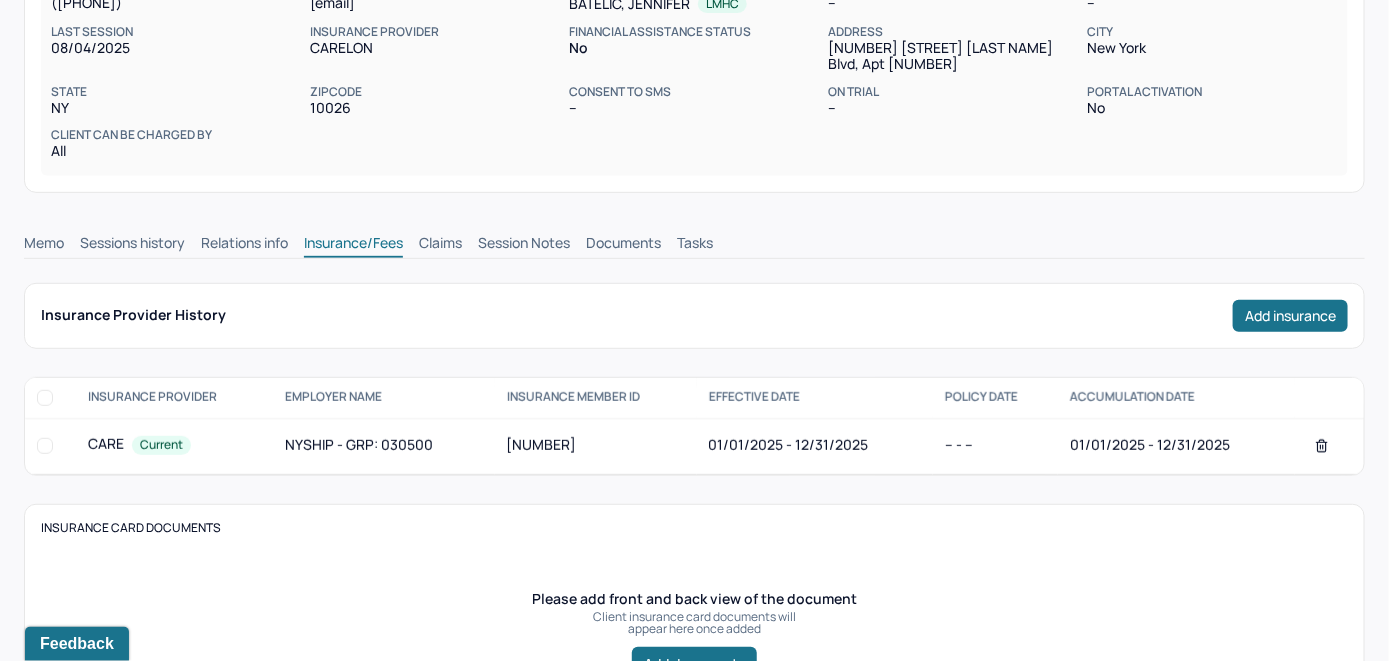 scroll, scrollTop: 109, scrollLeft: 0, axis: vertical 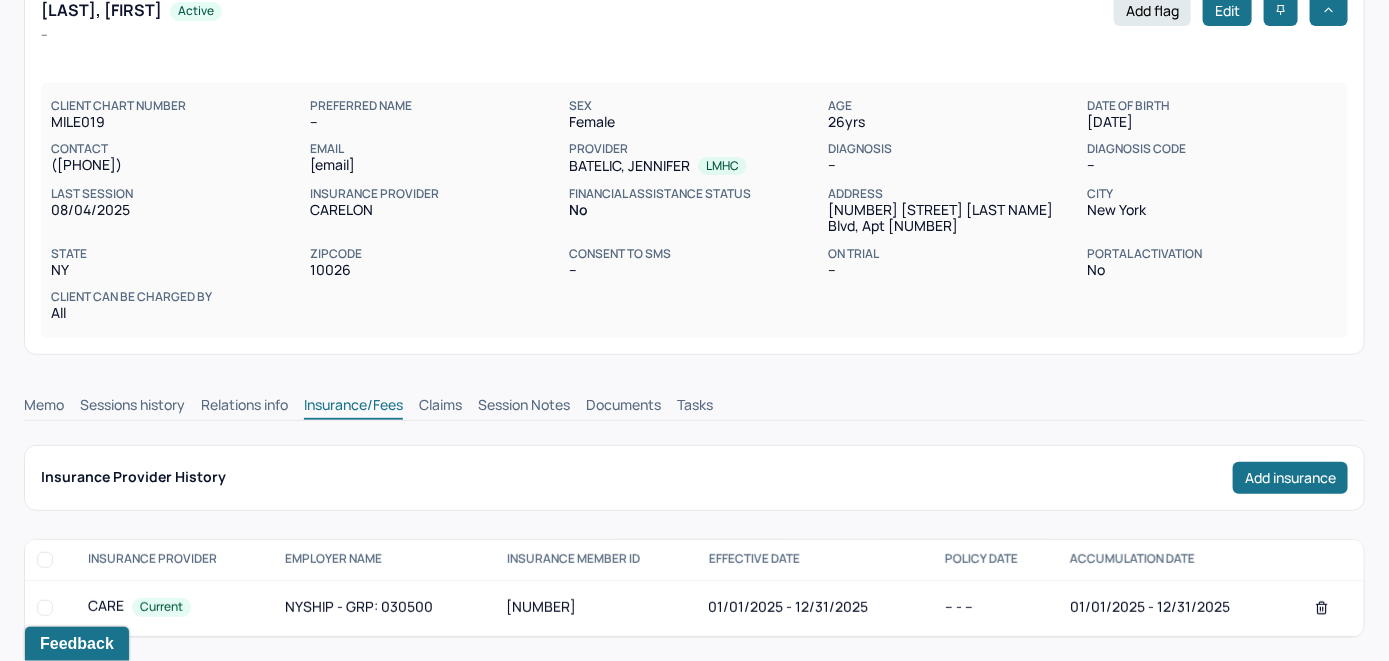click on "Claims" at bounding box center [440, 407] 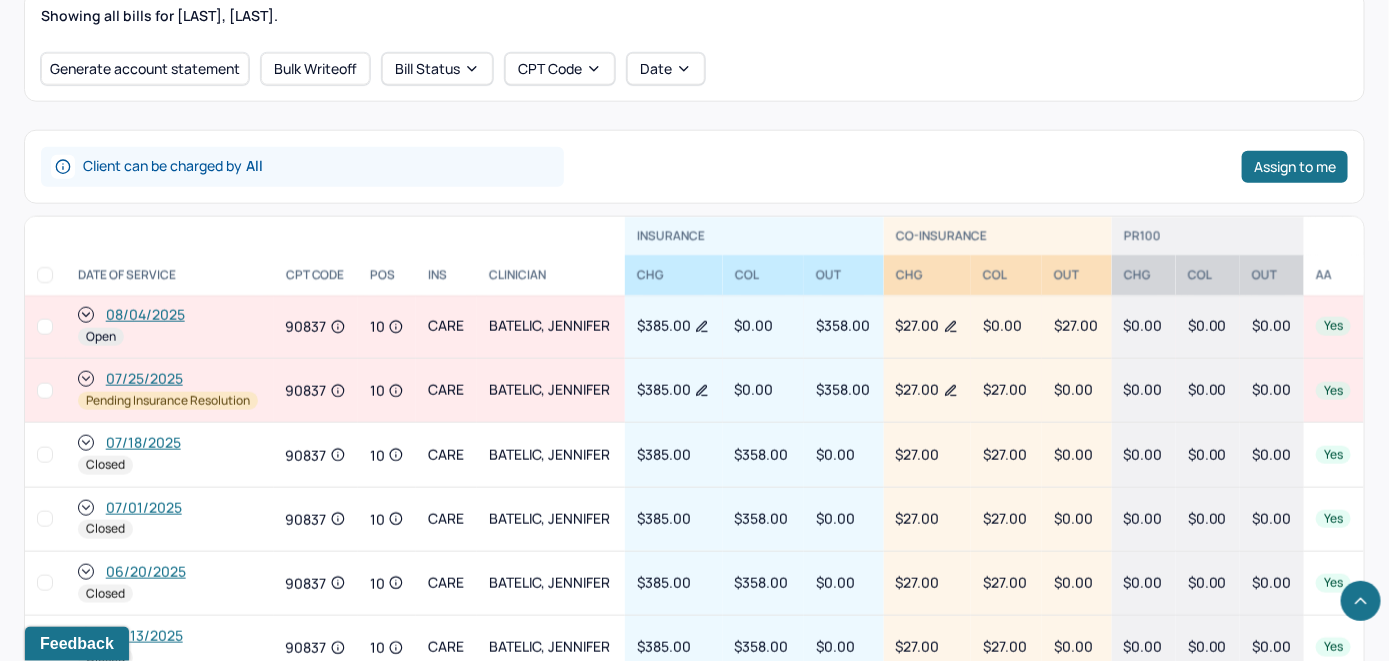 scroll, scrollTop: 809, scrollLeft: 0, axis: vertical 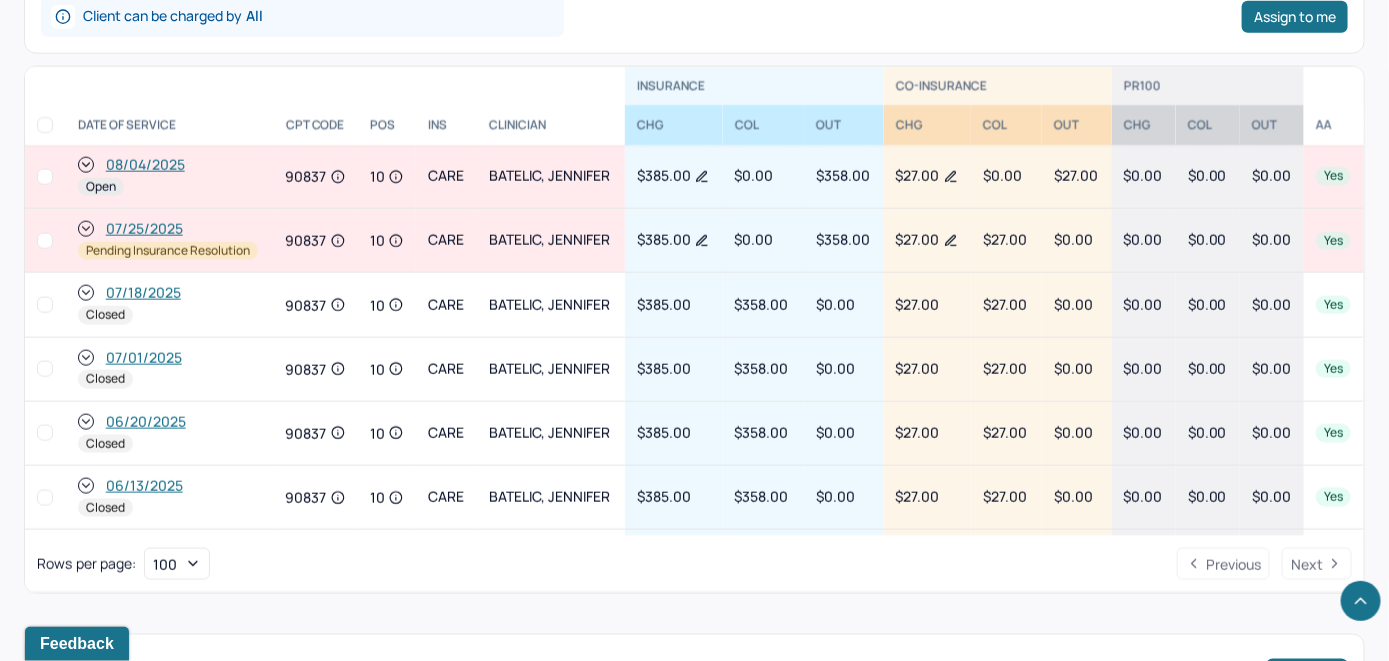 click on "08/04/2025" at bounding box center (145, 165) 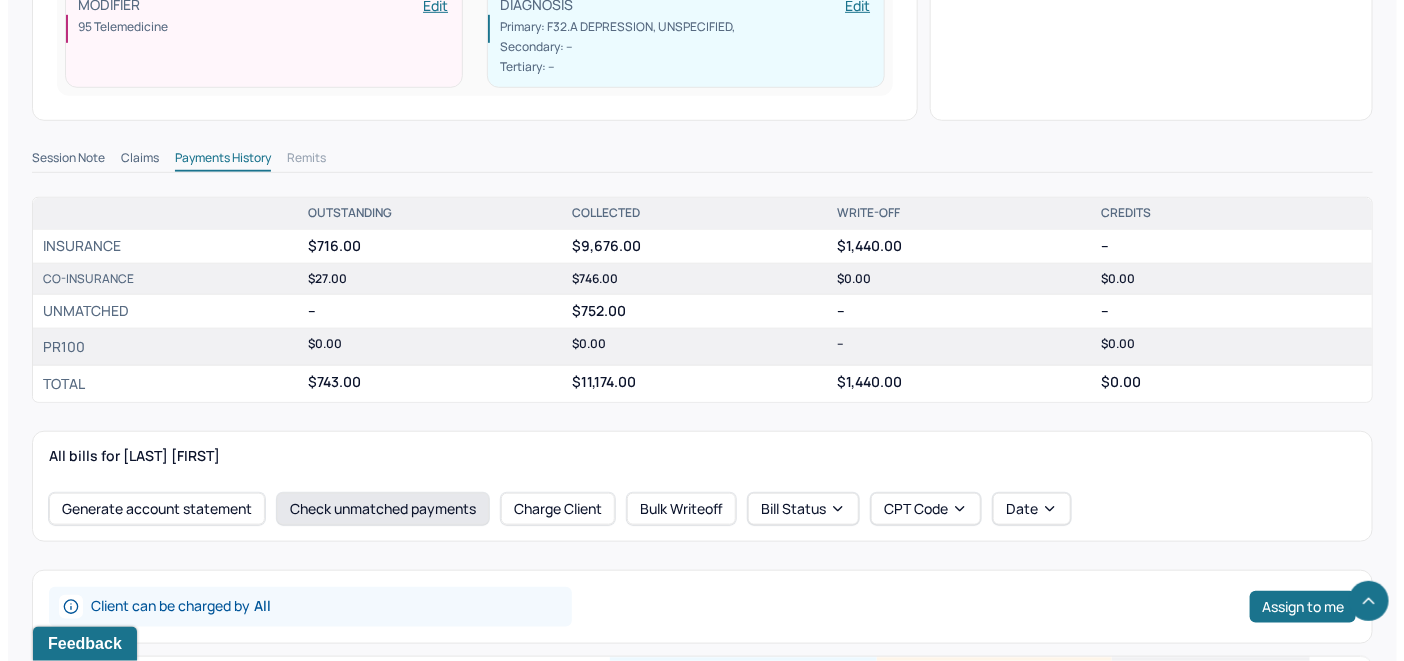 scroll, scrollTop: 700, scrollLeft: 0, axis: vertical 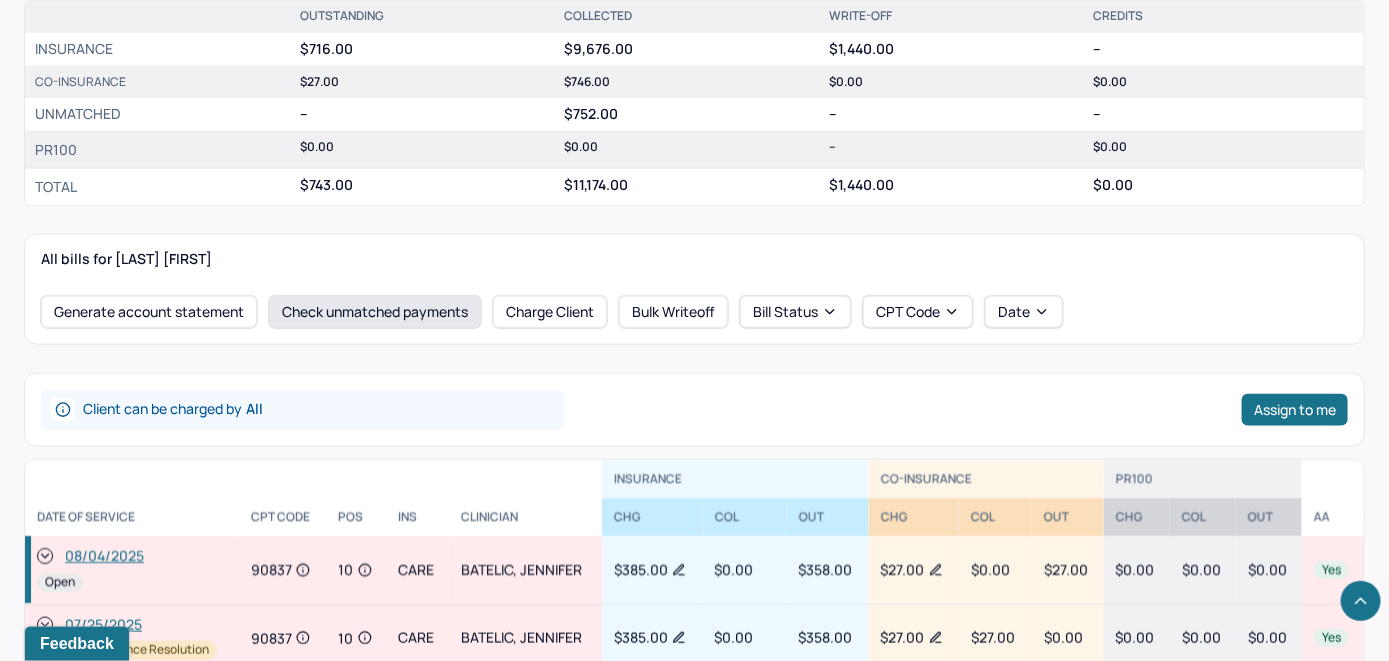 click on "Check unmatched payments" at bounding box center (375, 312) 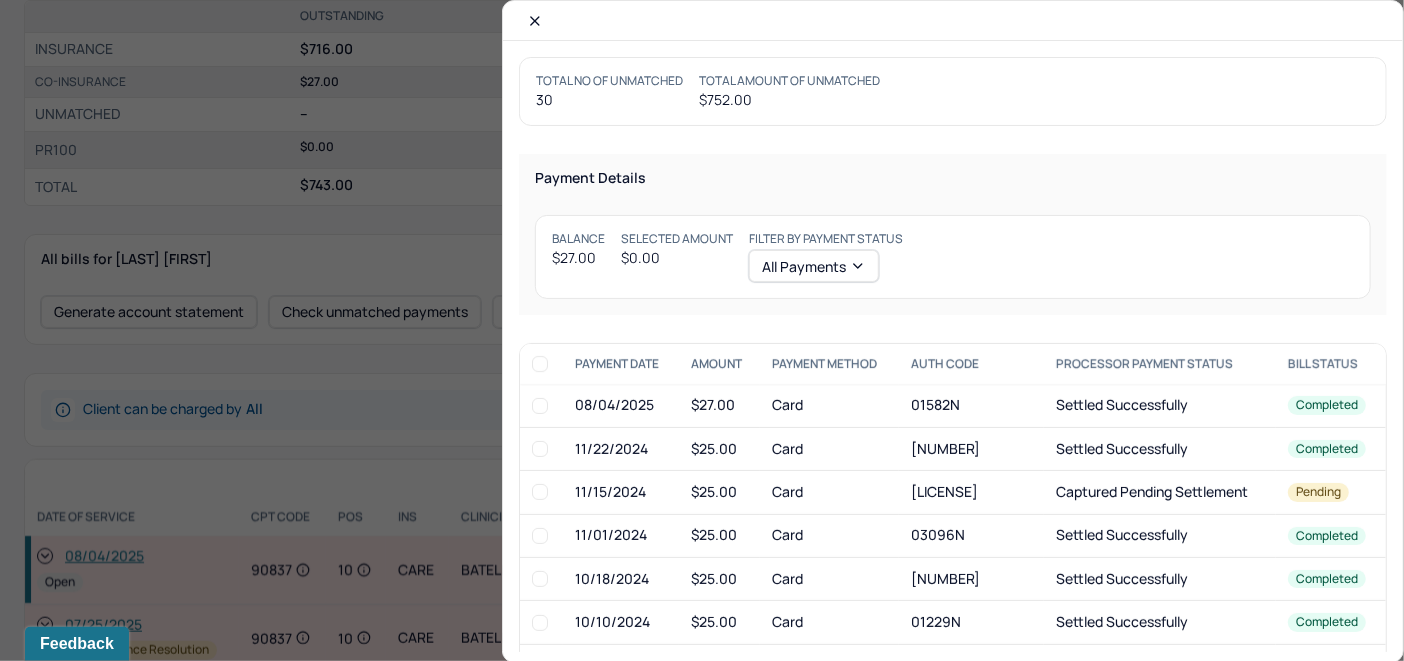 click at bounding box center [540, 406] 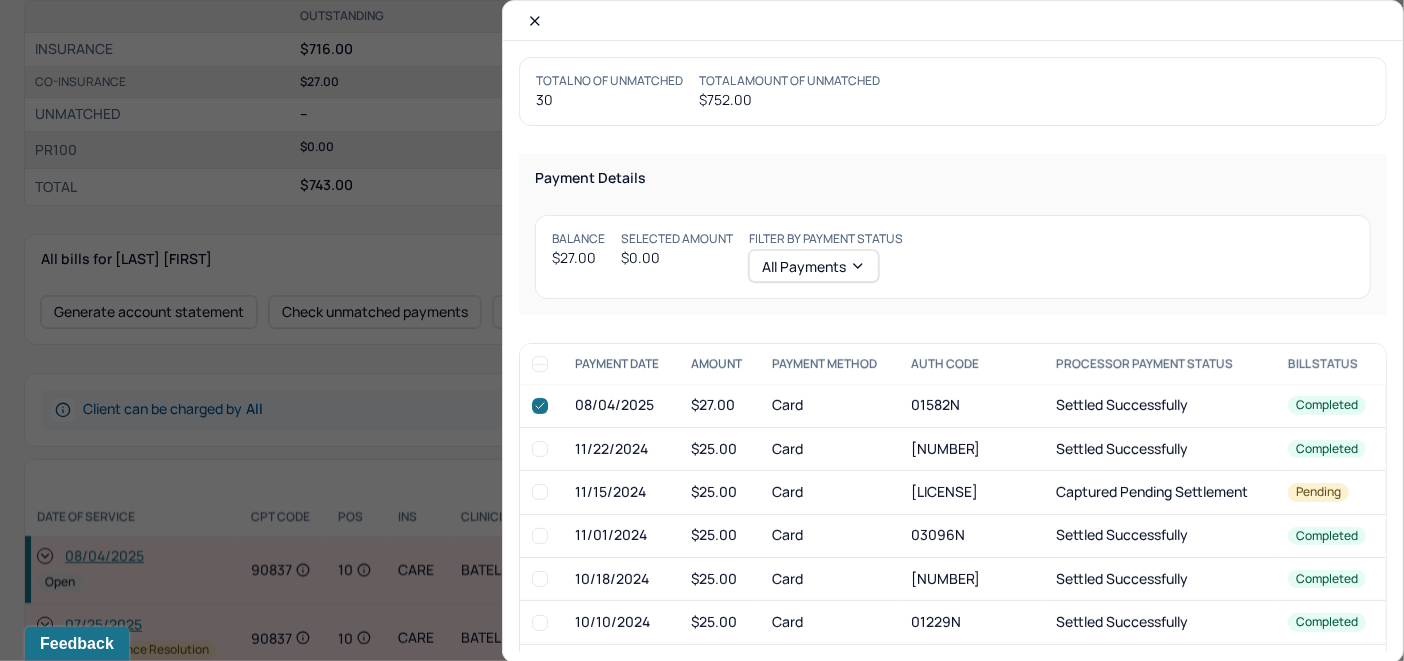 checkbox on "true" 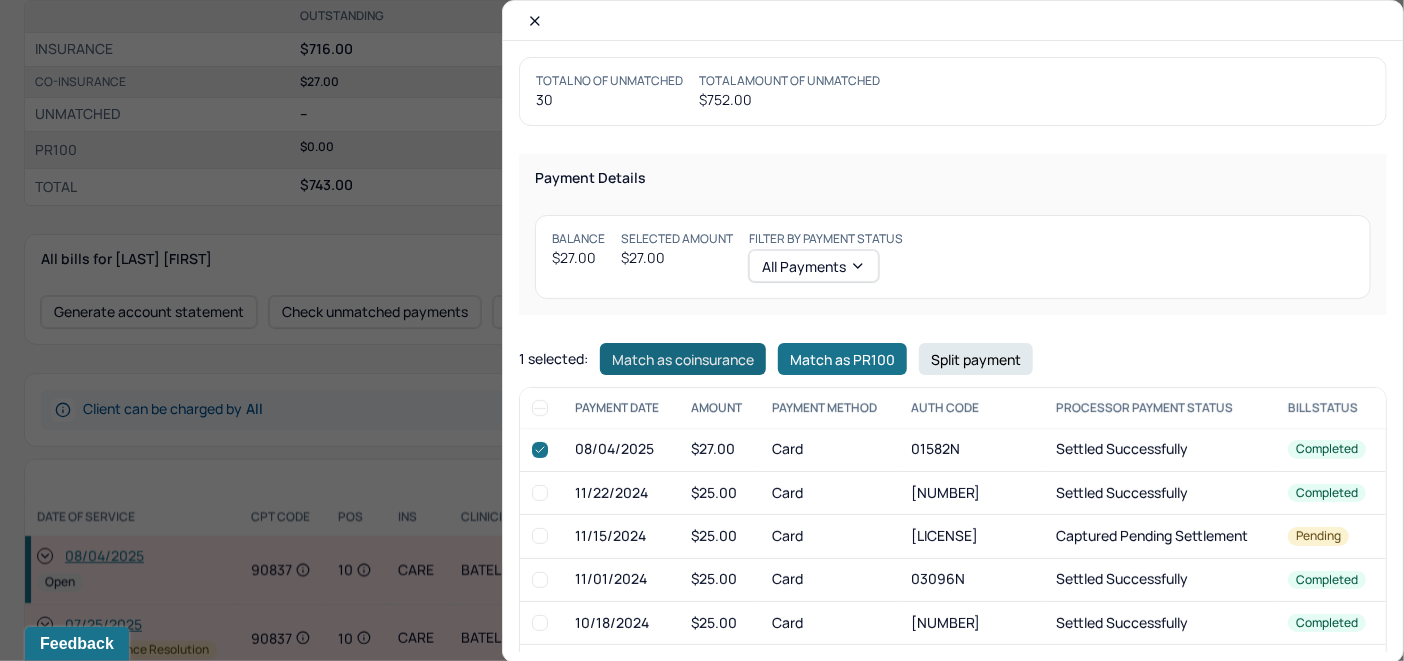 click on "Match as coinsurance" at bounding box center [683, 359] 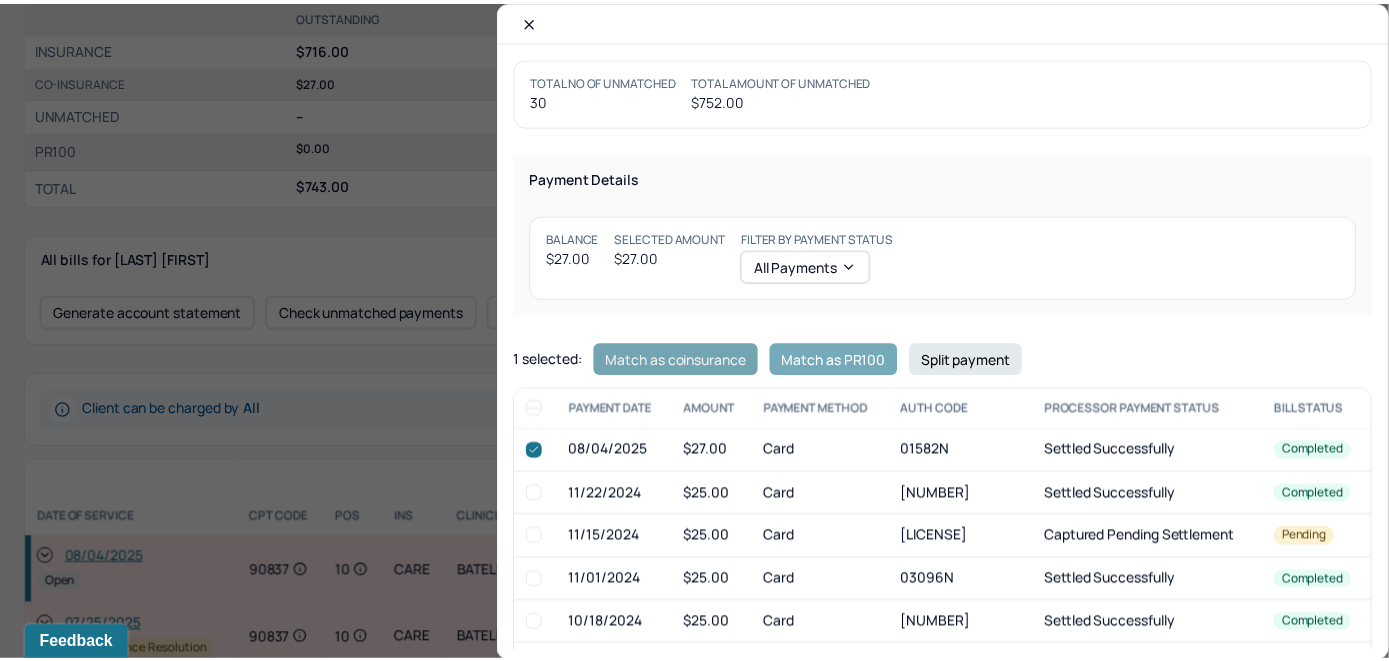 scroll, scrollTop: 715, scrollLeft: 0, axis: vertical 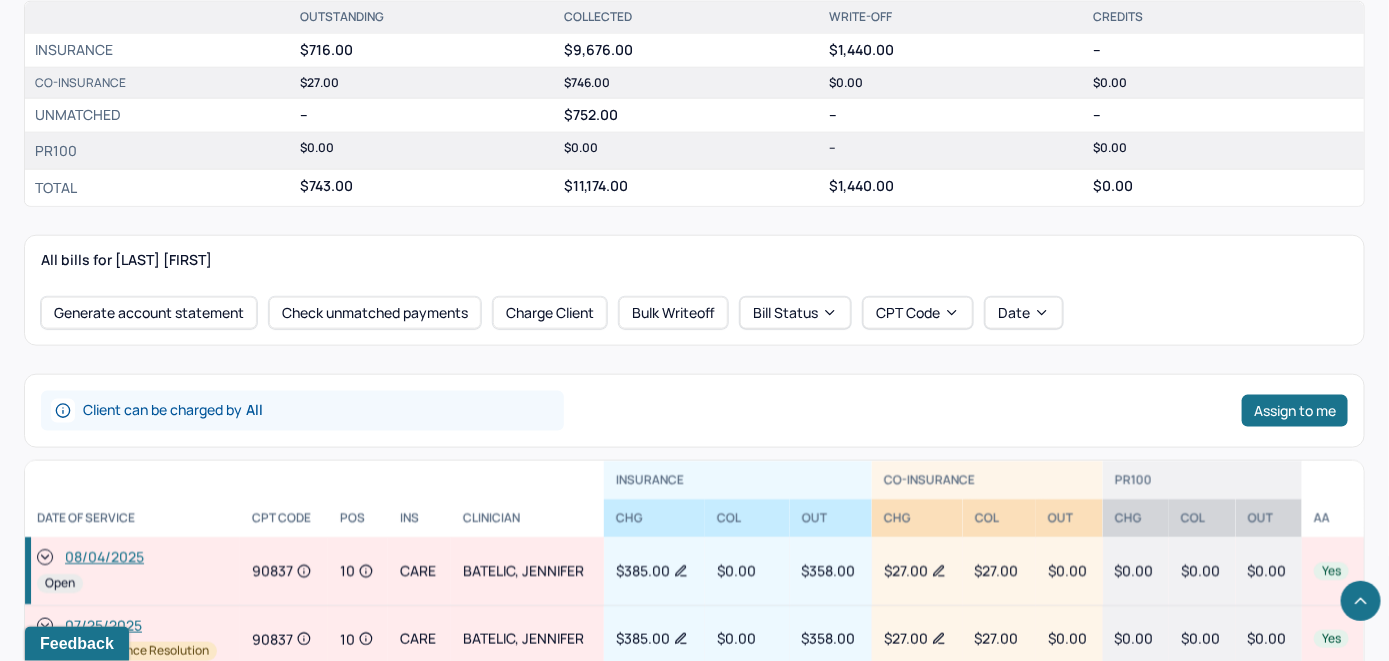 click 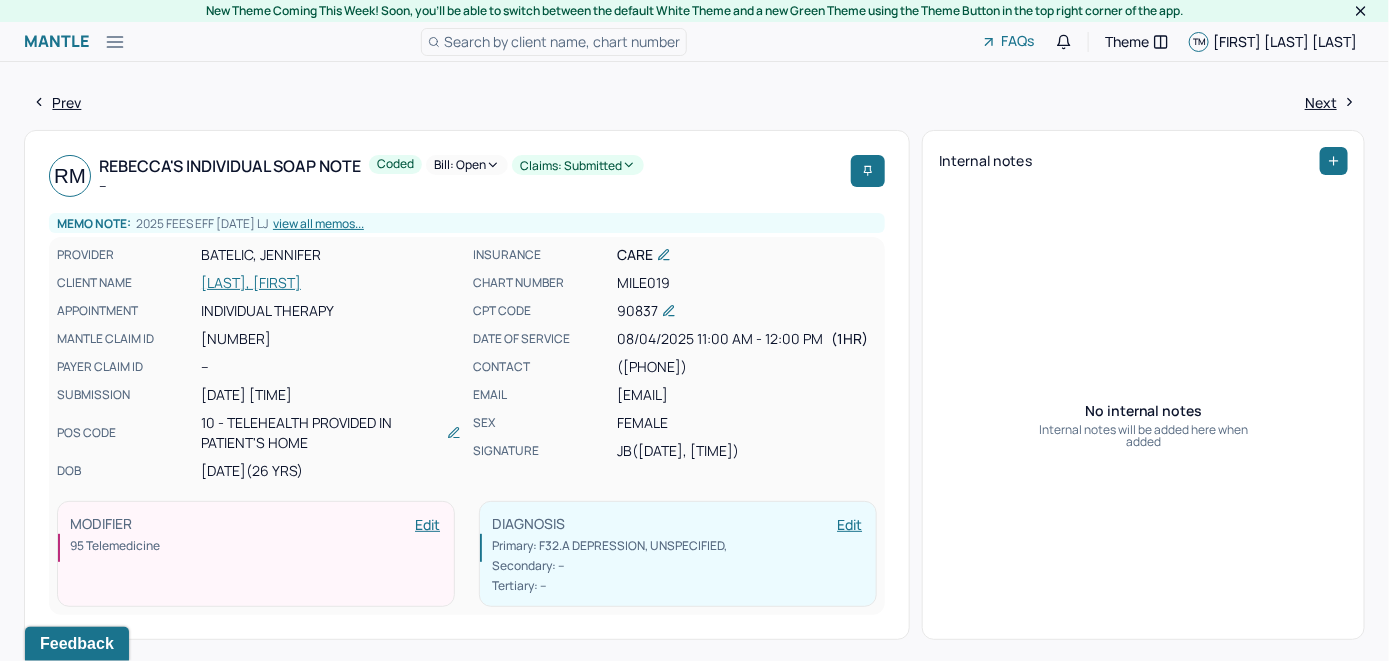 scroll, scrollTop: 0, scrollLeft: 0, axis: both 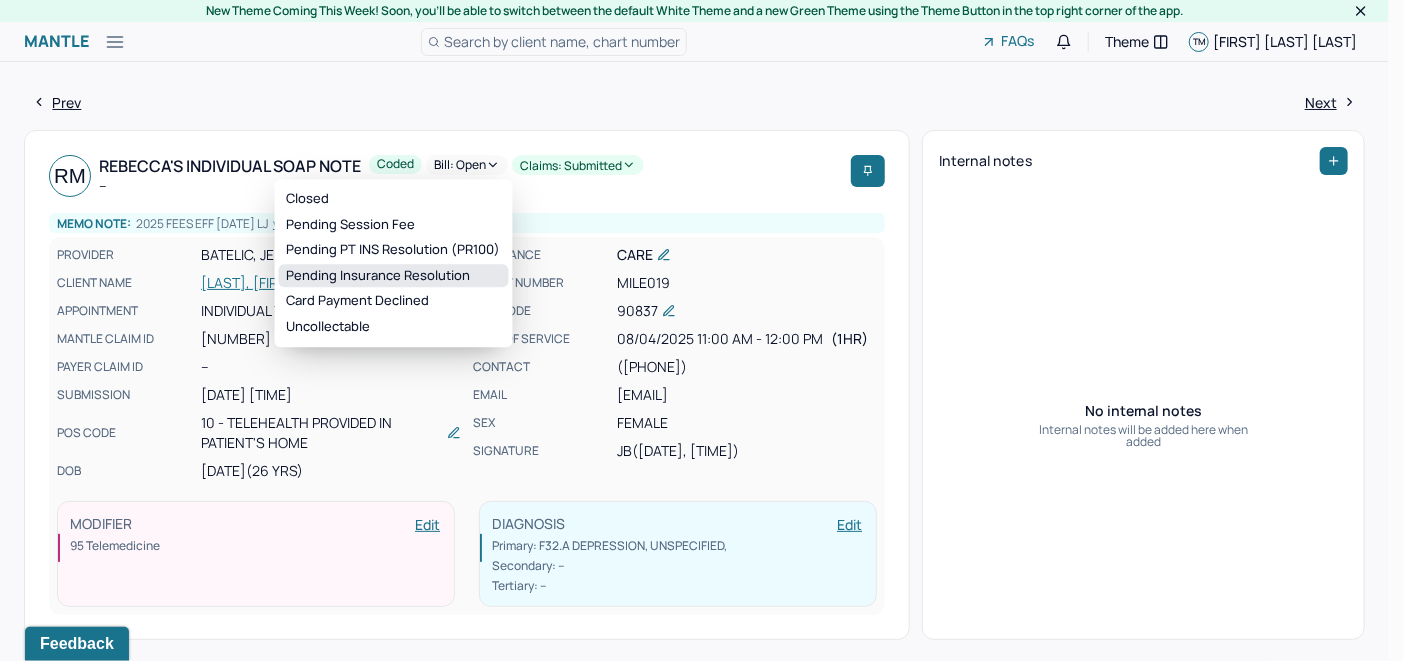 click on "Pending Insurance Resolution" at bounding box center (394, 276) 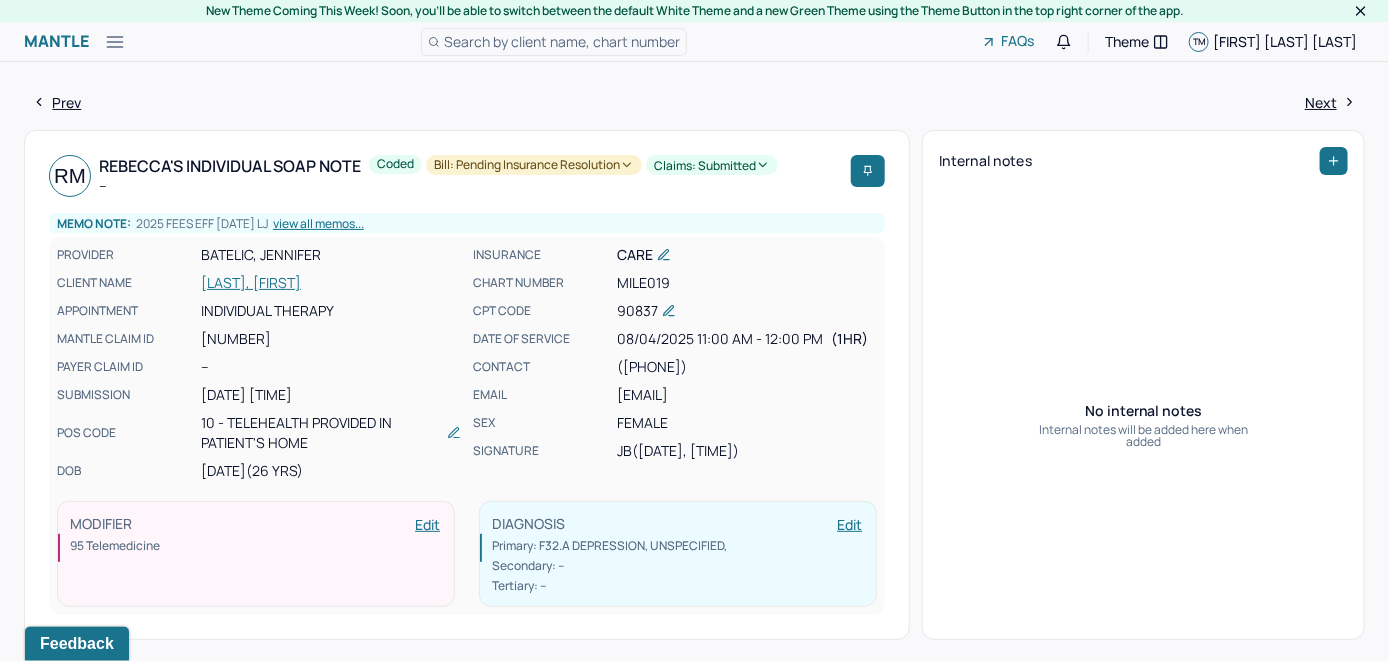 click on "Search by client name, chart number" at bounding box center (562, 41) 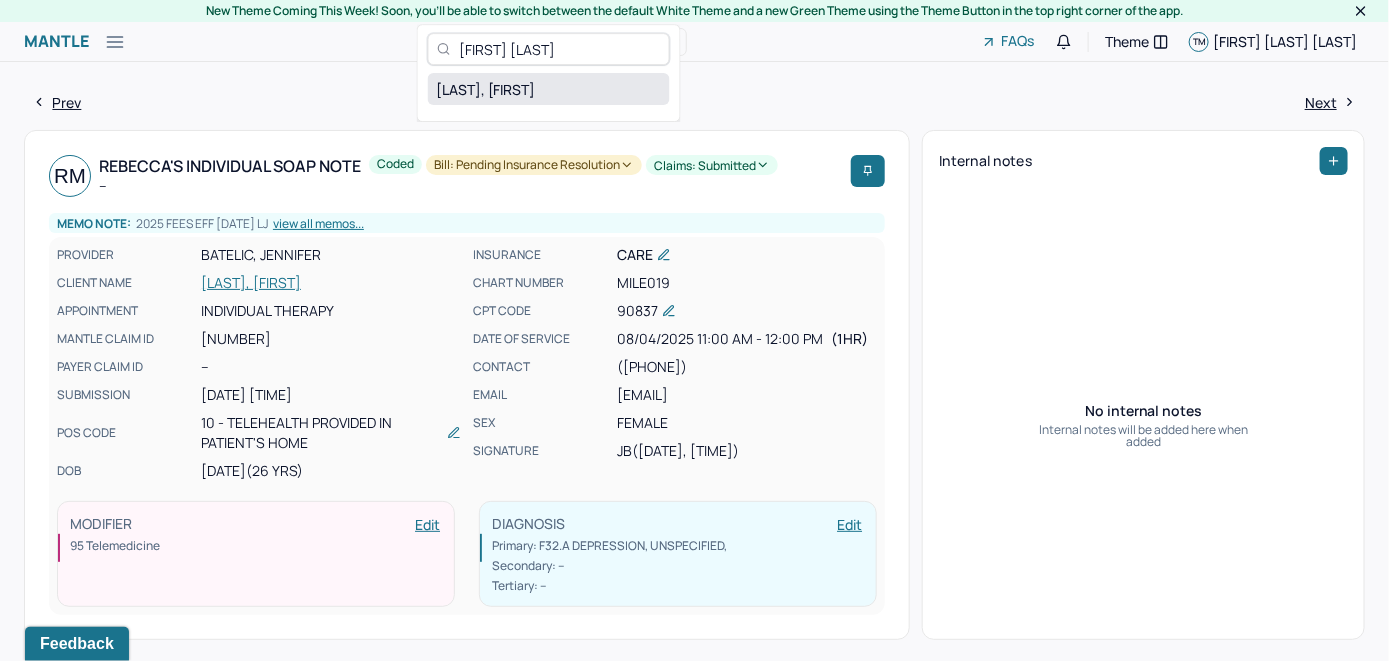 type on "[FIRST] [LAST]" 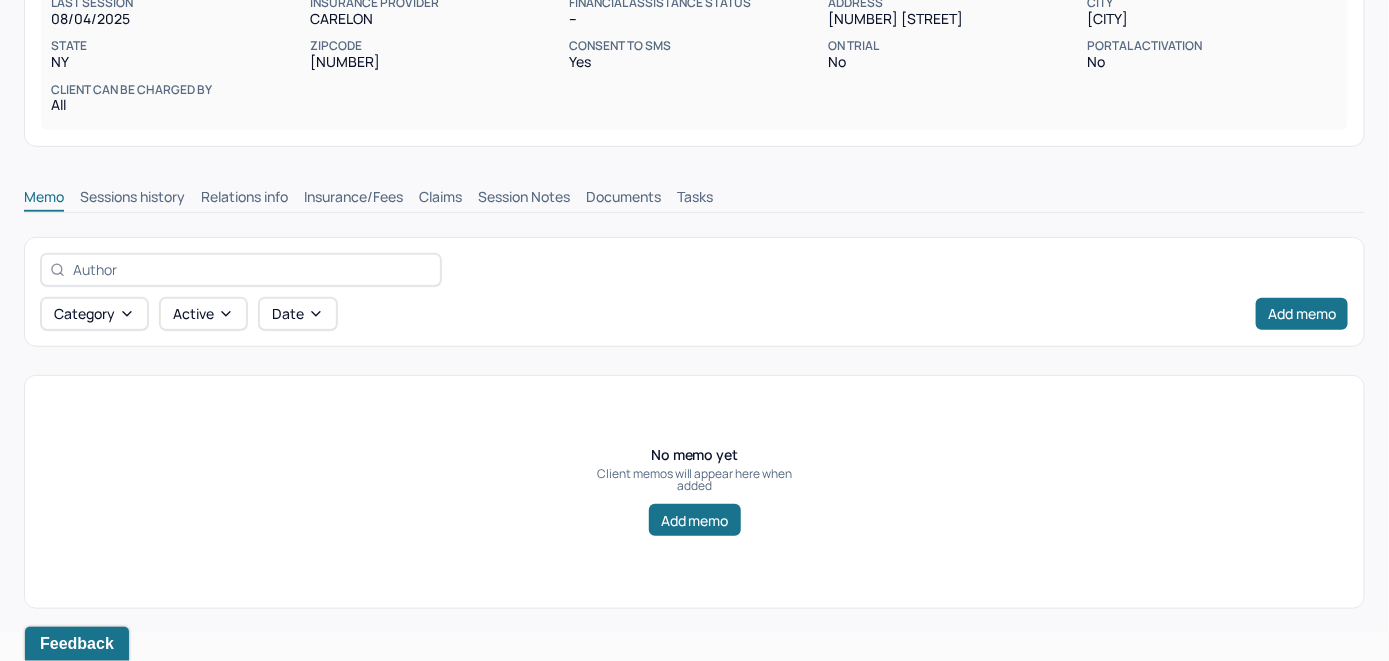 scroll, scrollTop: 314, scrollLeft: 0, axis: vertical 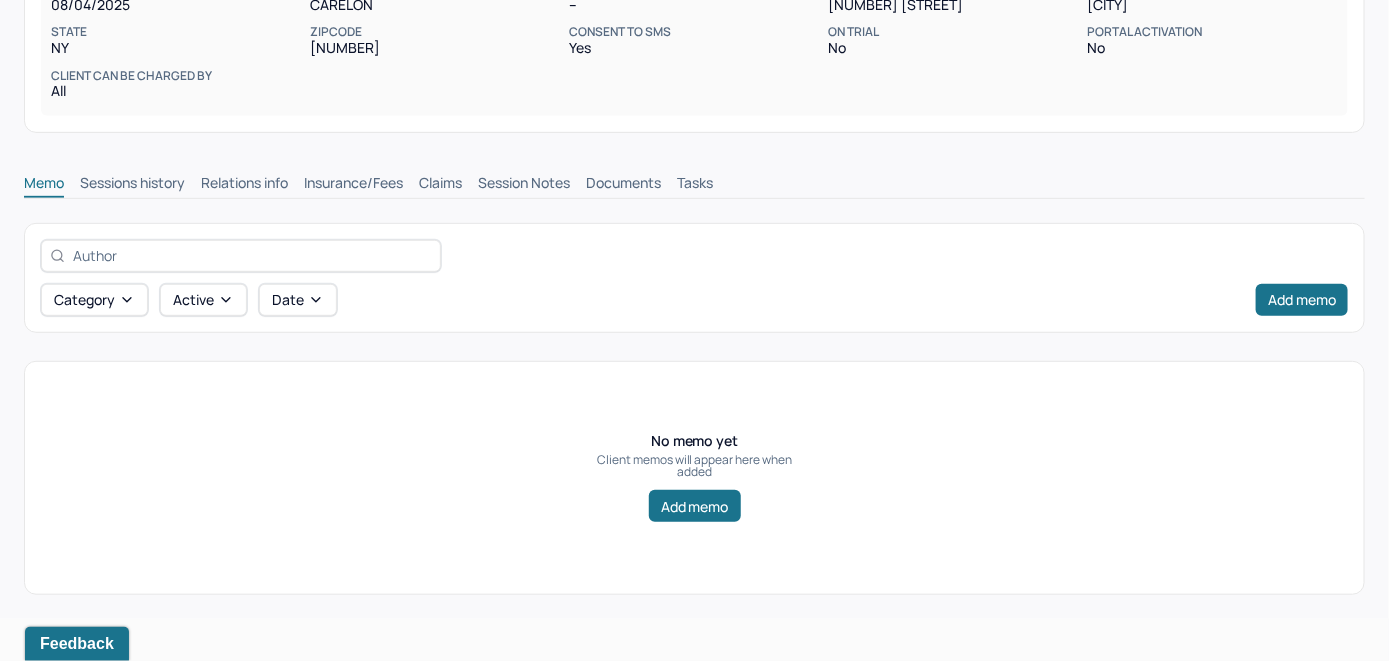 click on "Insurance/Fees" at bounding box center [353, 185] 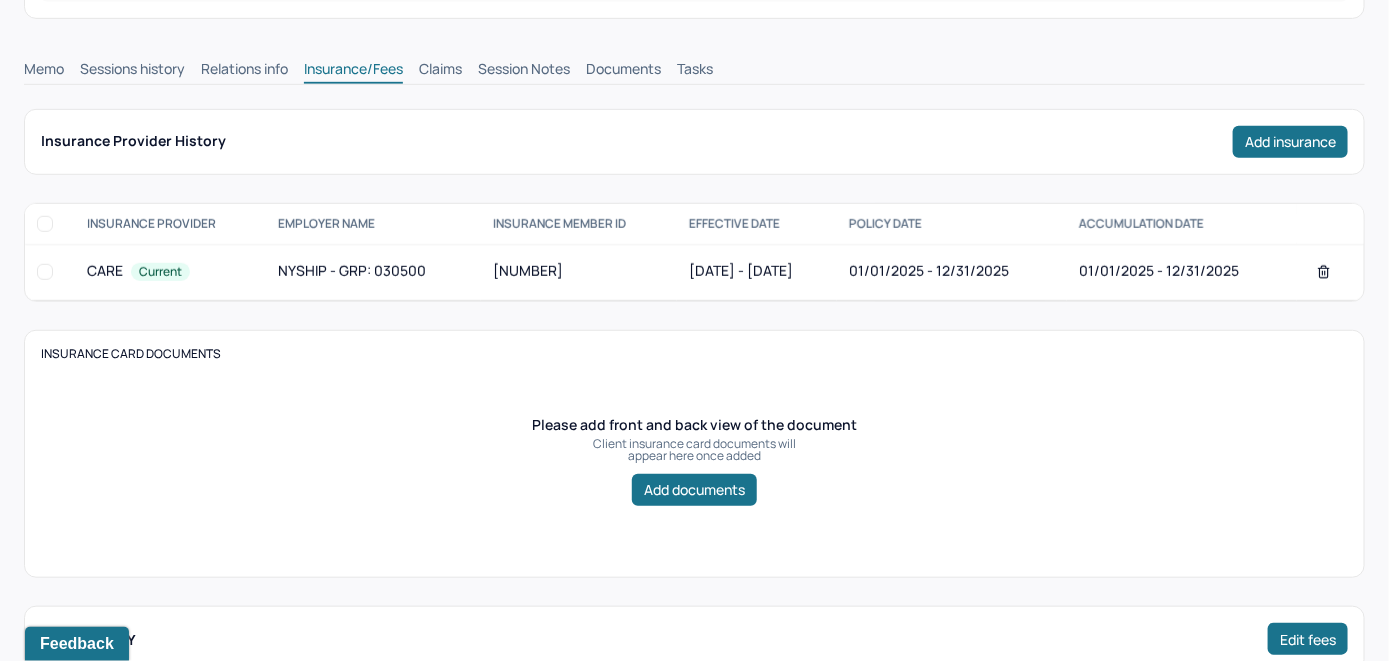 scroll, scrollTop: 414, scrollLeft: 0, axis: vertical 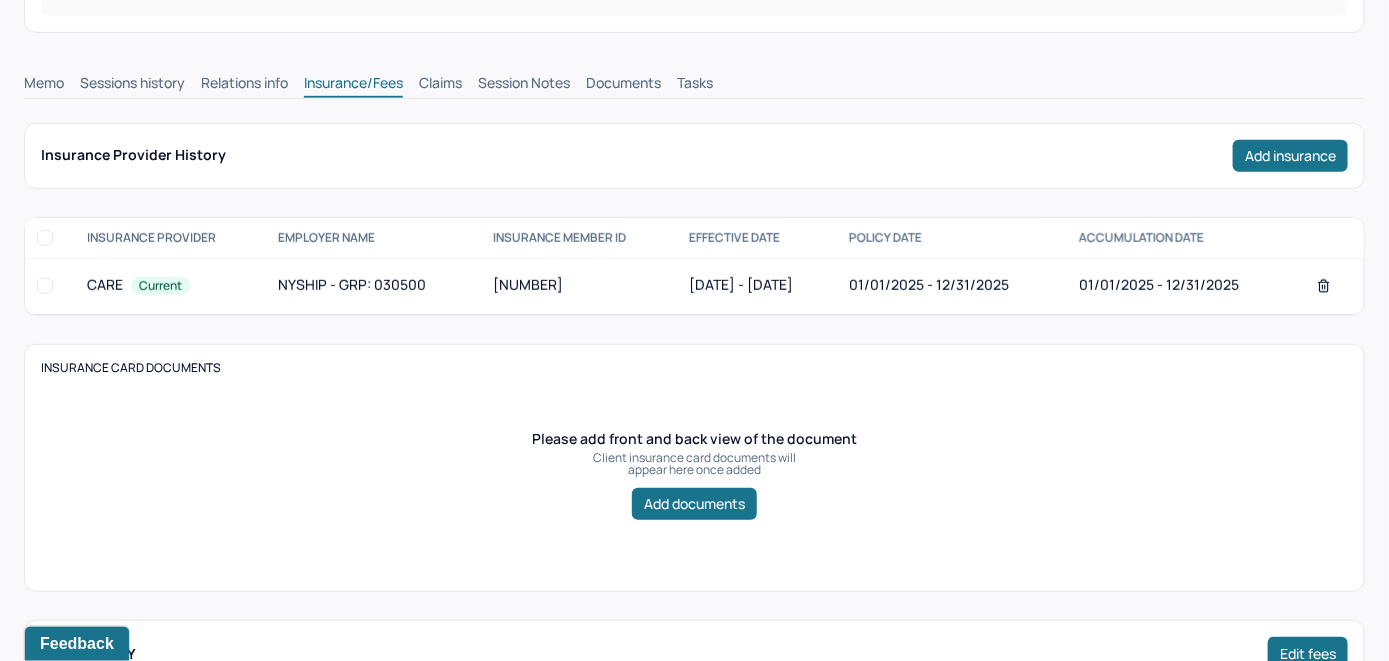 click on "Claims" at bounding box center [440, 85] 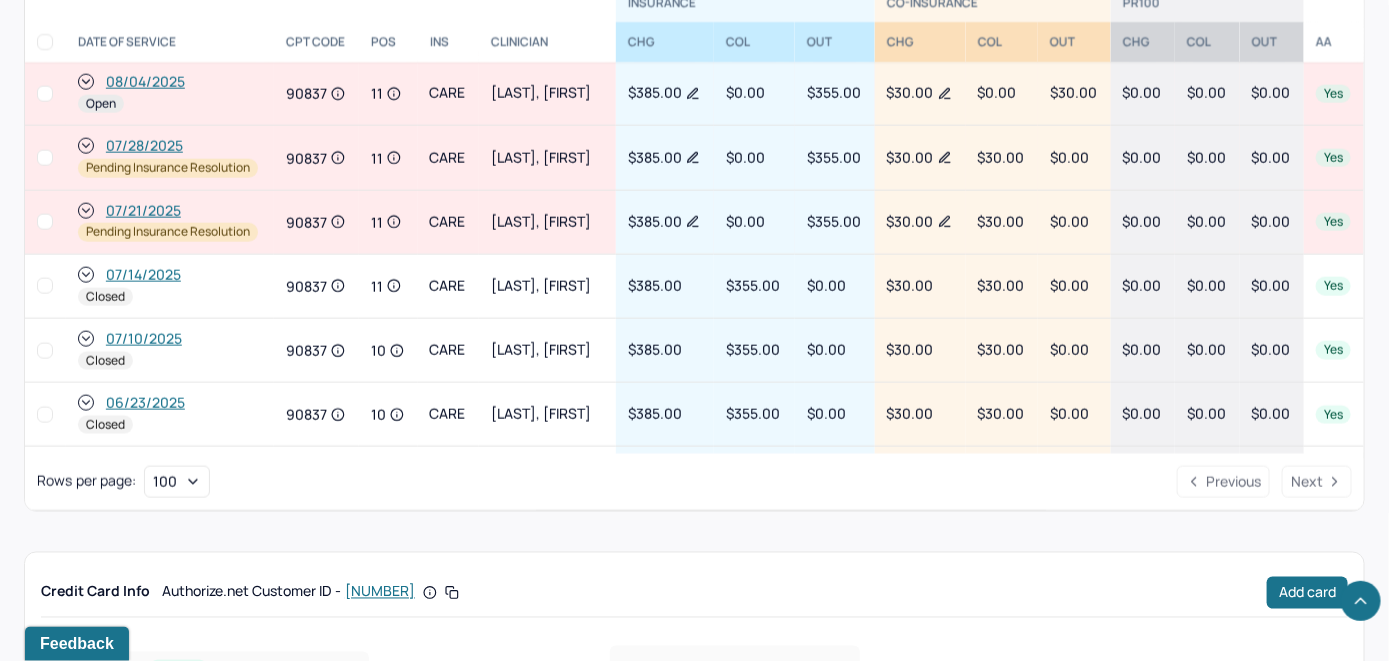 scroll, scrollTop: 812, scrollLeft: 0, axis: vertical 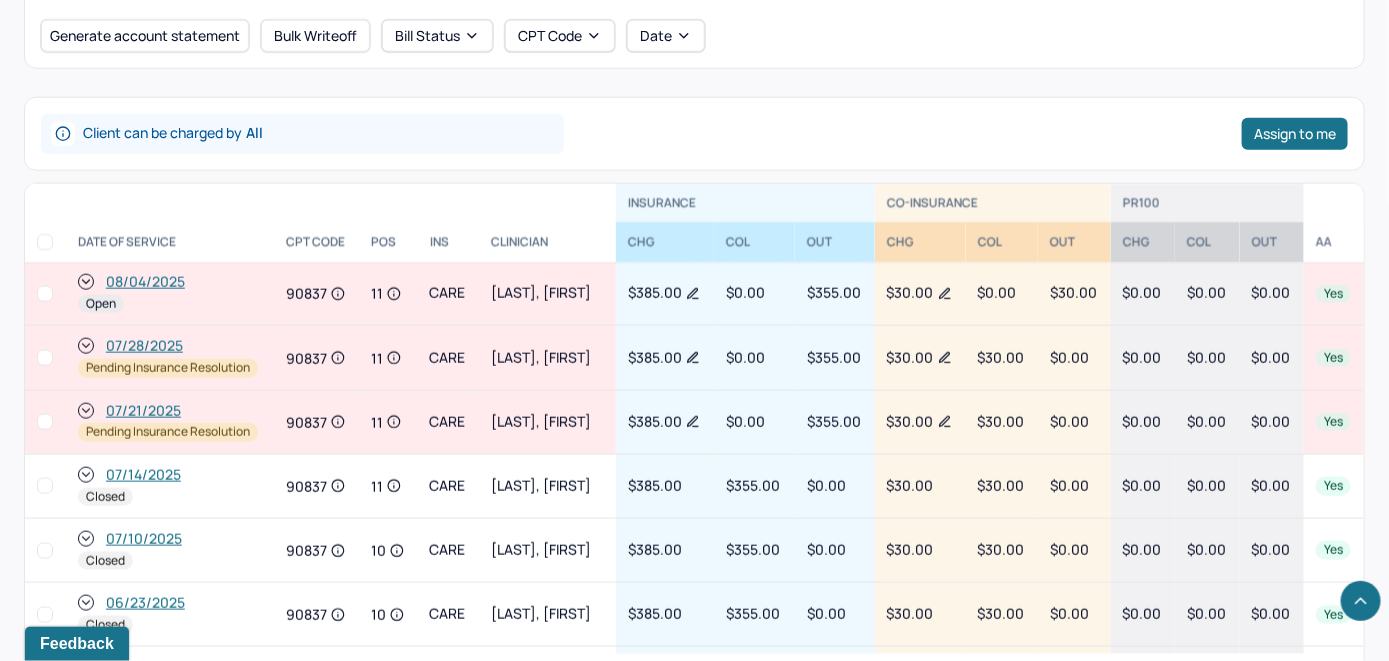 click on "08/04/2025" at bounding box center [145, 282] 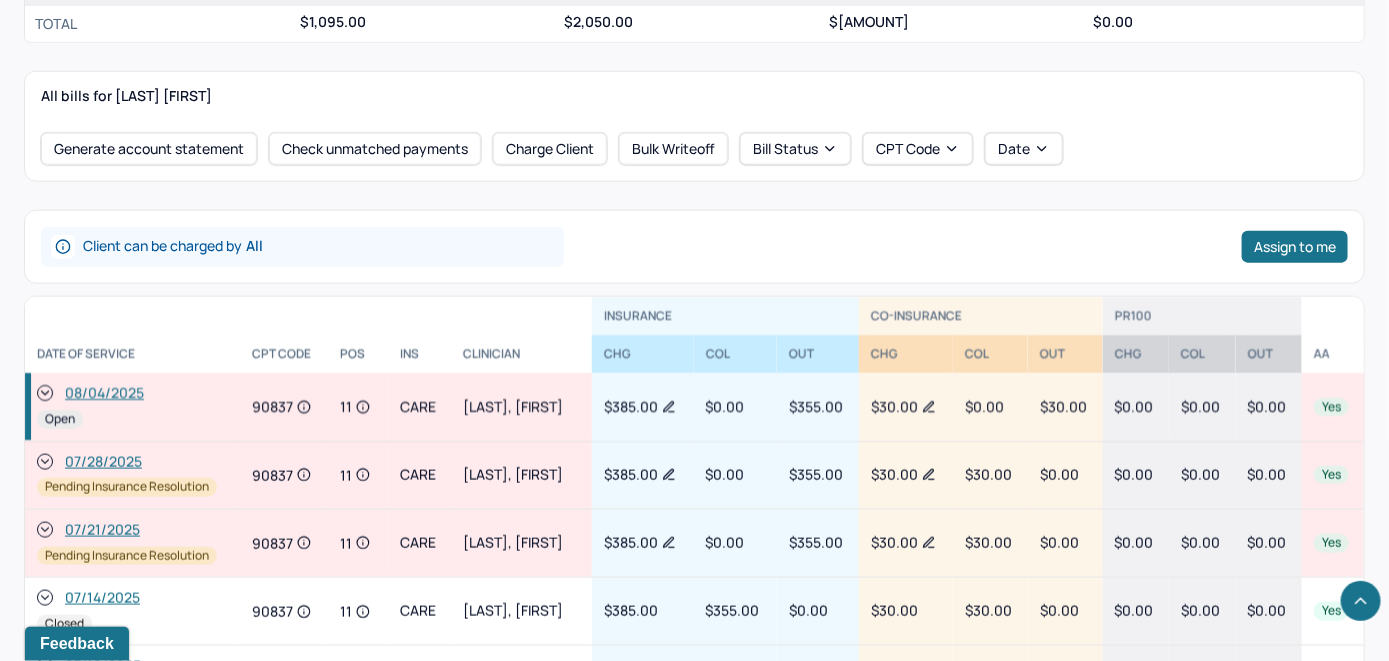 scroll, scrollTop: 815, scrollLeft: 0, axis: vertical 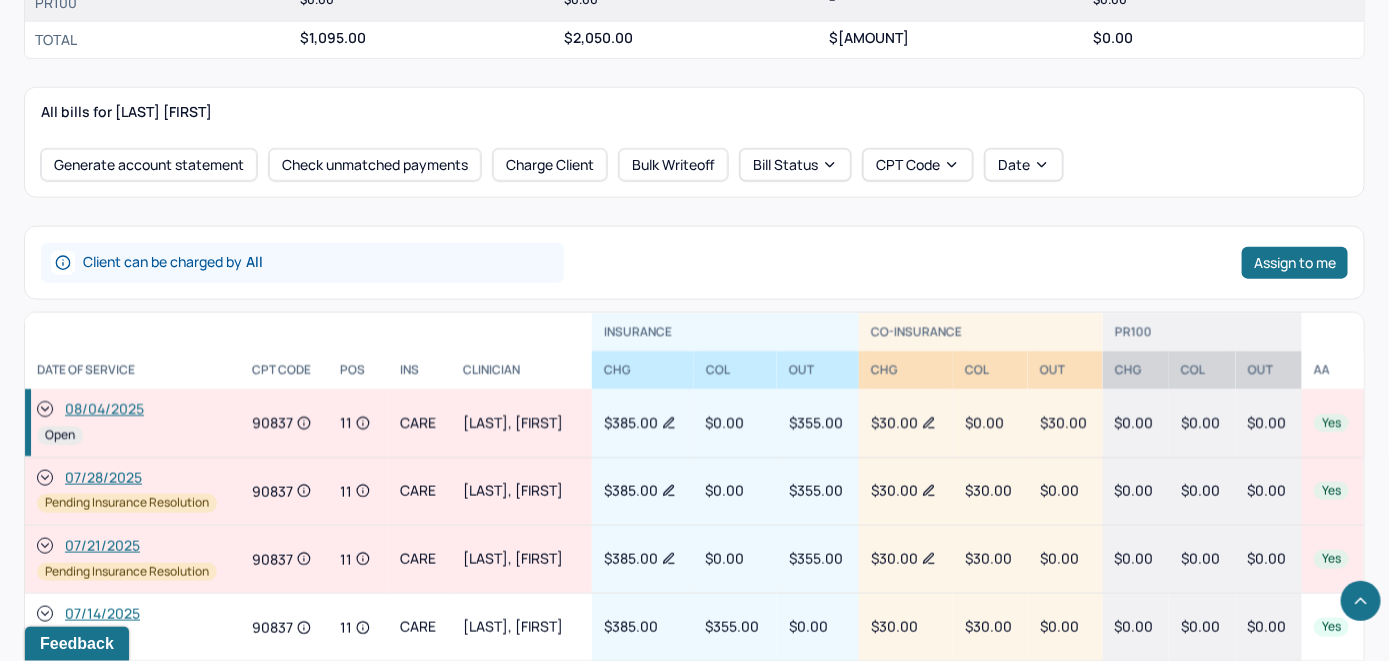 click on "08/04/2025" at bounding box center (104, 410) 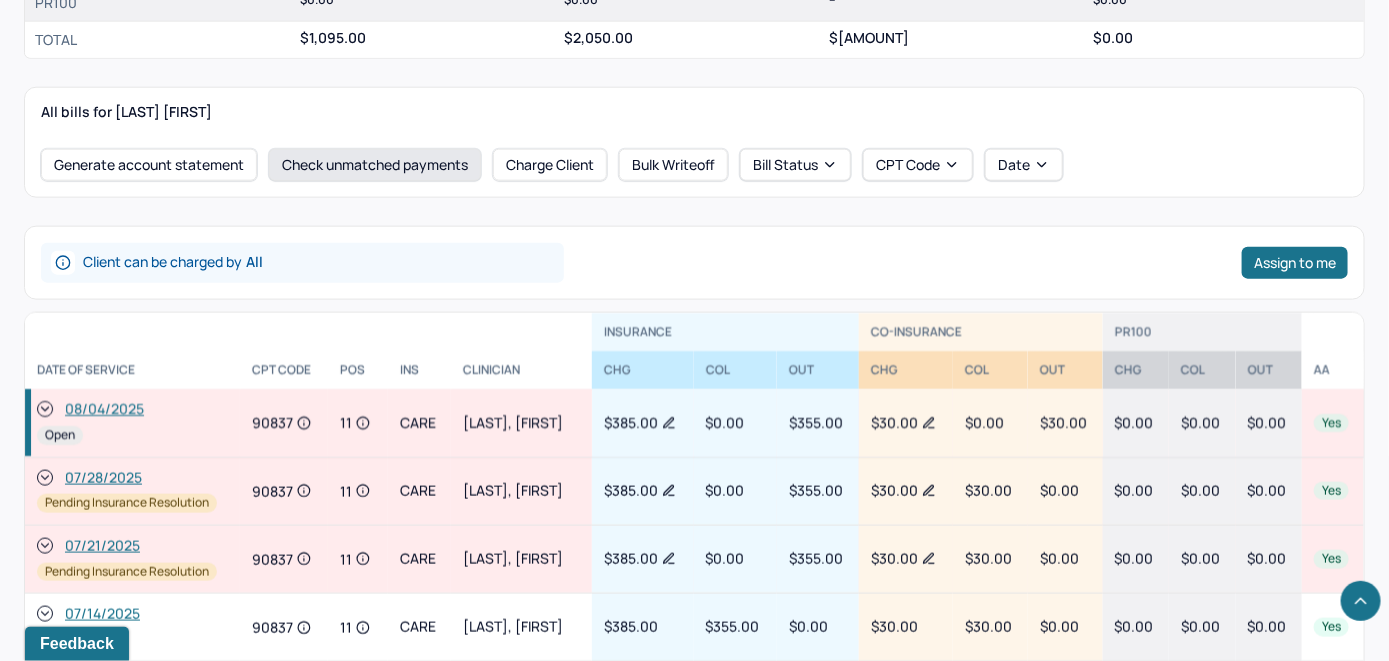 click on "Check unmatched payments" at bounding box center (375, 165) 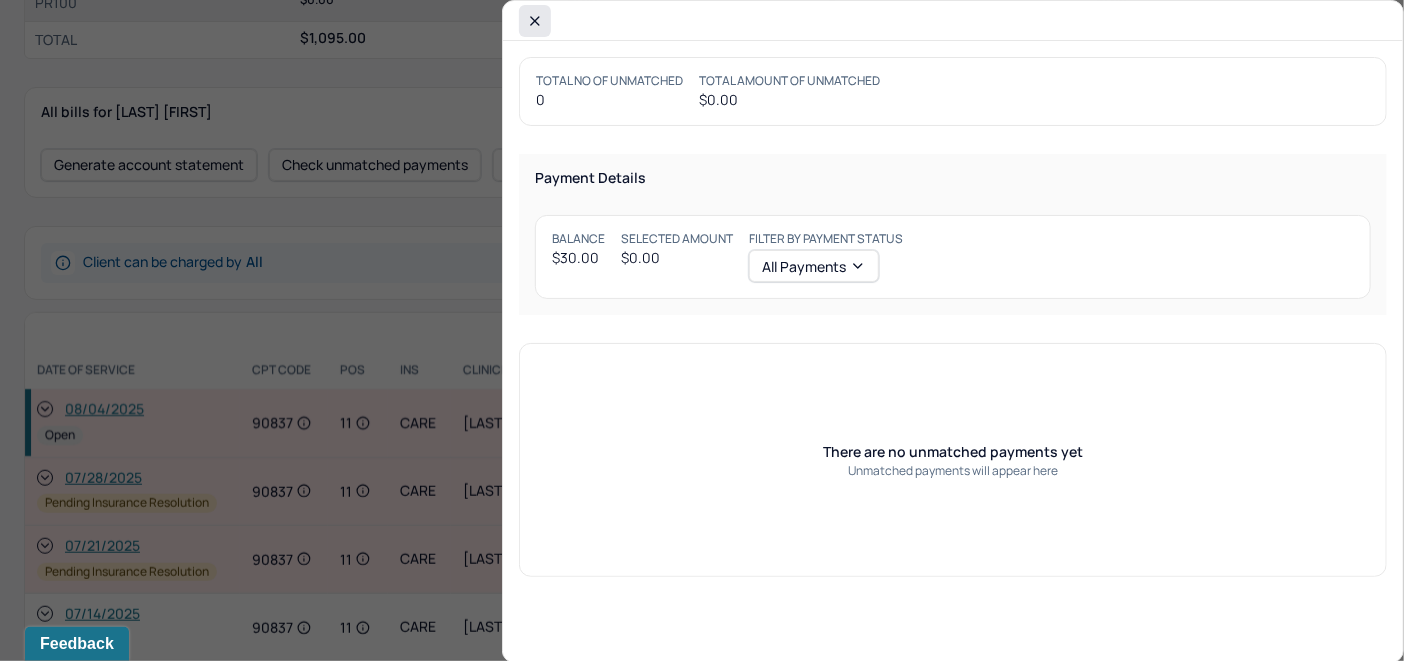 click 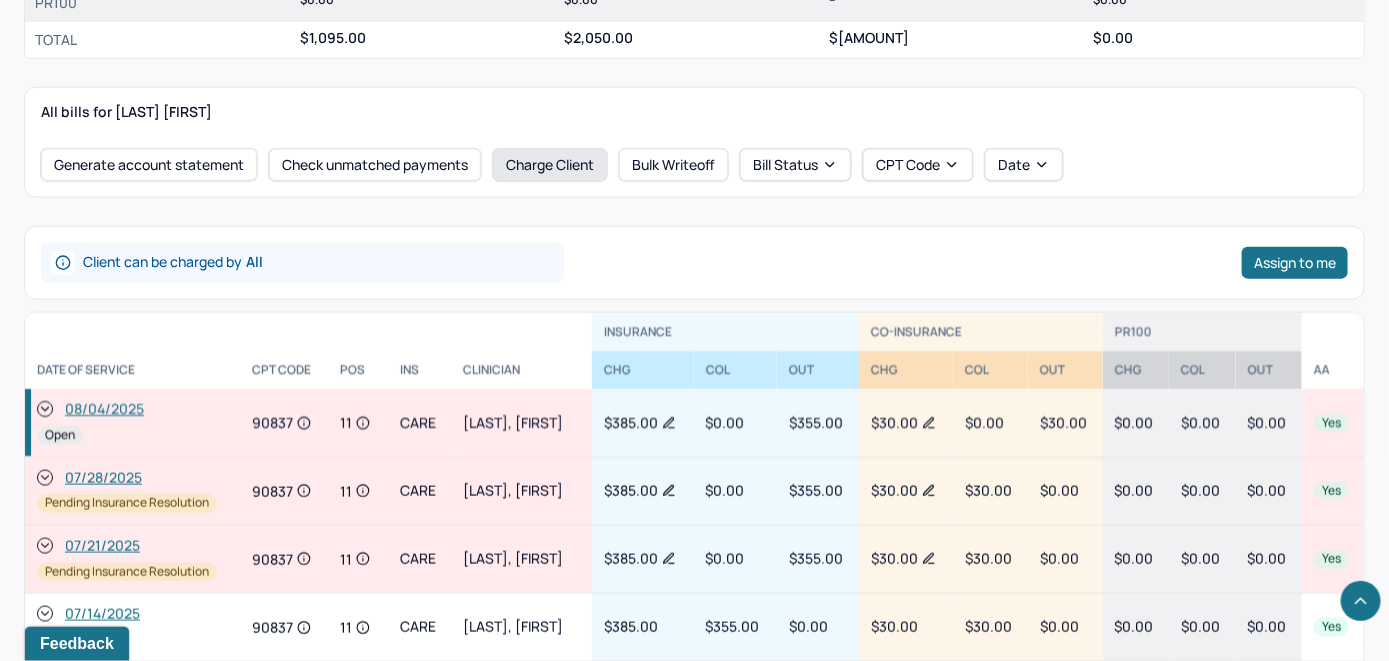 click on "Charge Client" at bounding box center [550, 165] 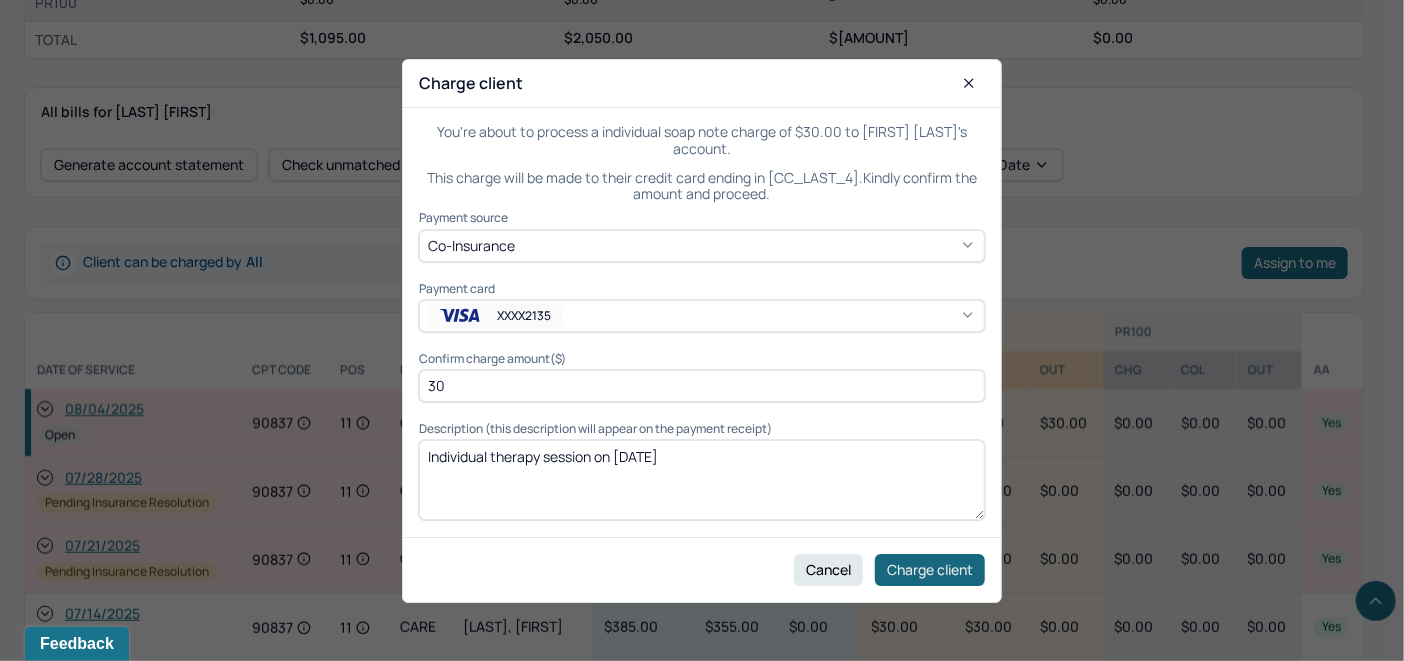click on "Charge client" at bounding box center (930, 569) 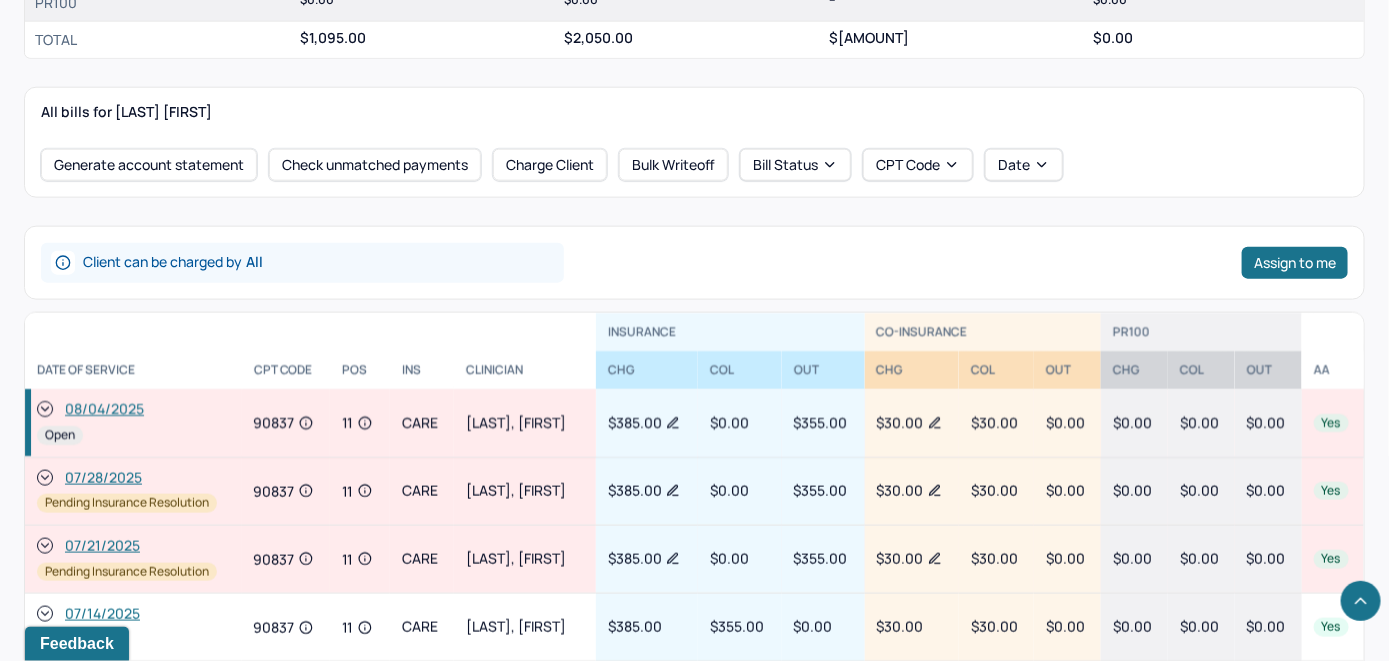 click 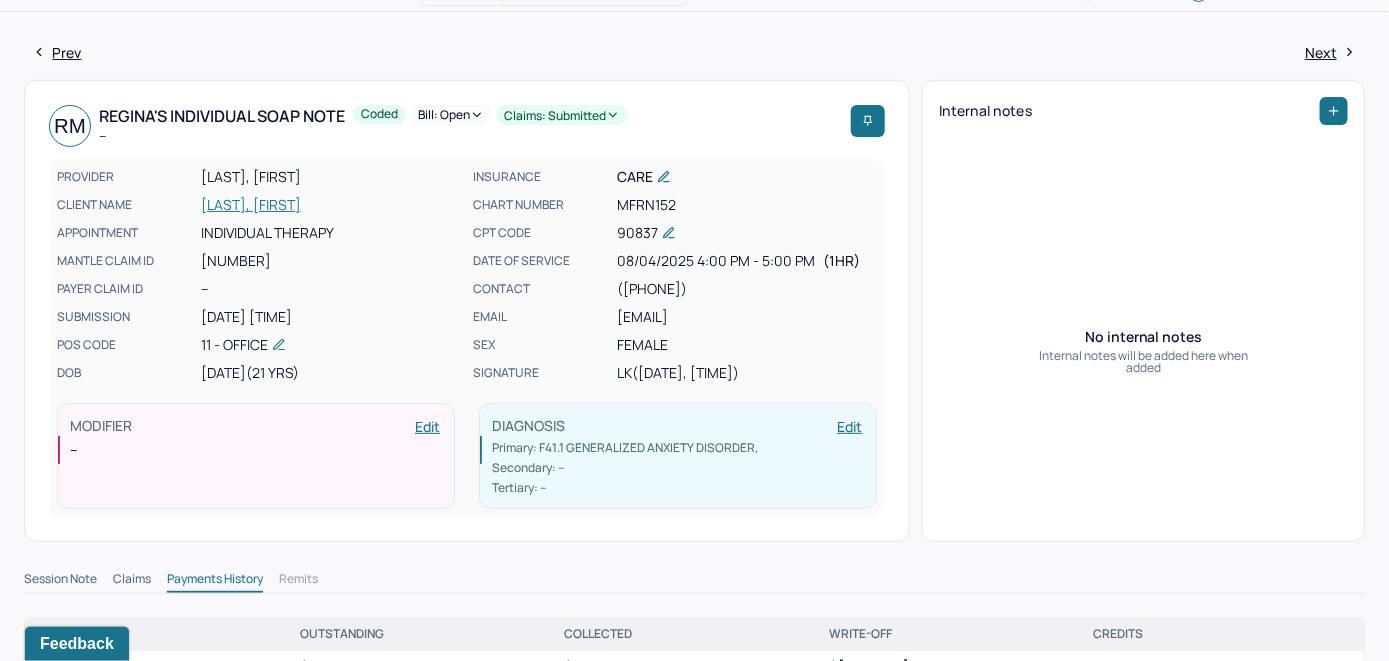 scroll, scrollTop: 15, scrollLeft: 0, axis: vertical 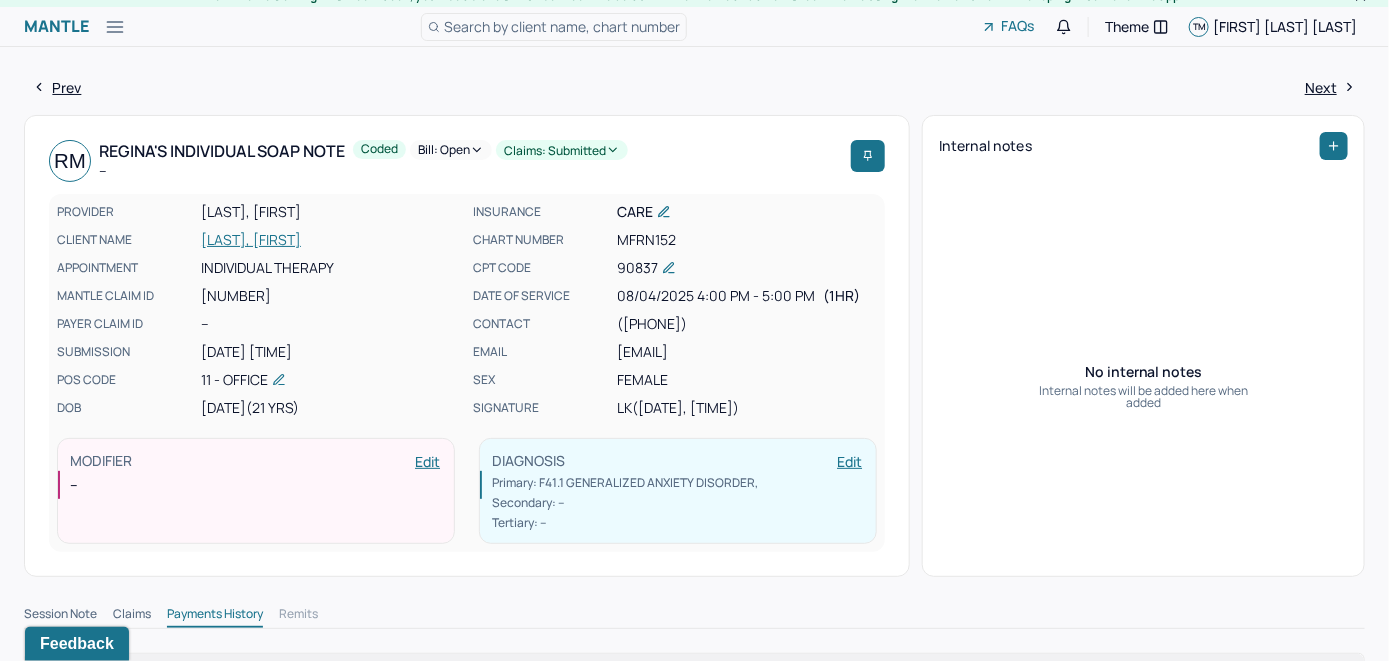 click on "Bill: Open" at bounding box center (451, 150) 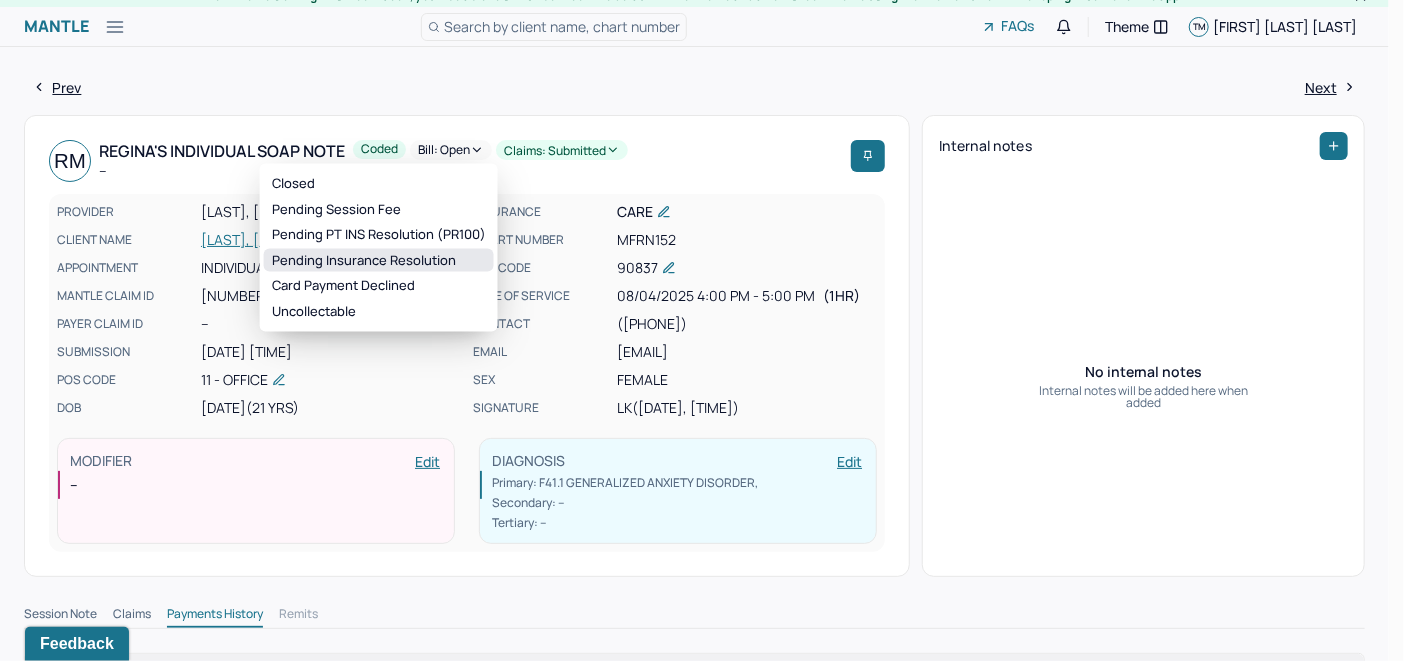 click on "Pending Insurance Resolution" at bounding box center (379, 260) 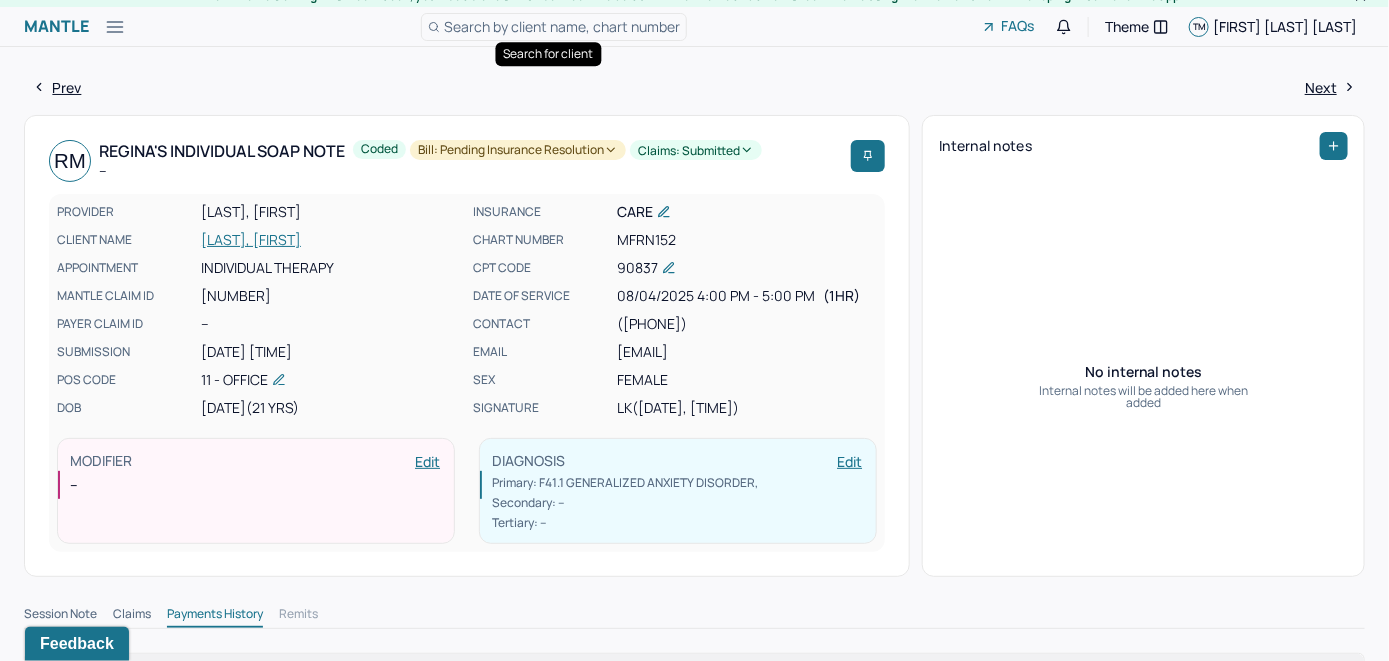 click on "Search by client name, chart number" at bounding box center [562, 26] 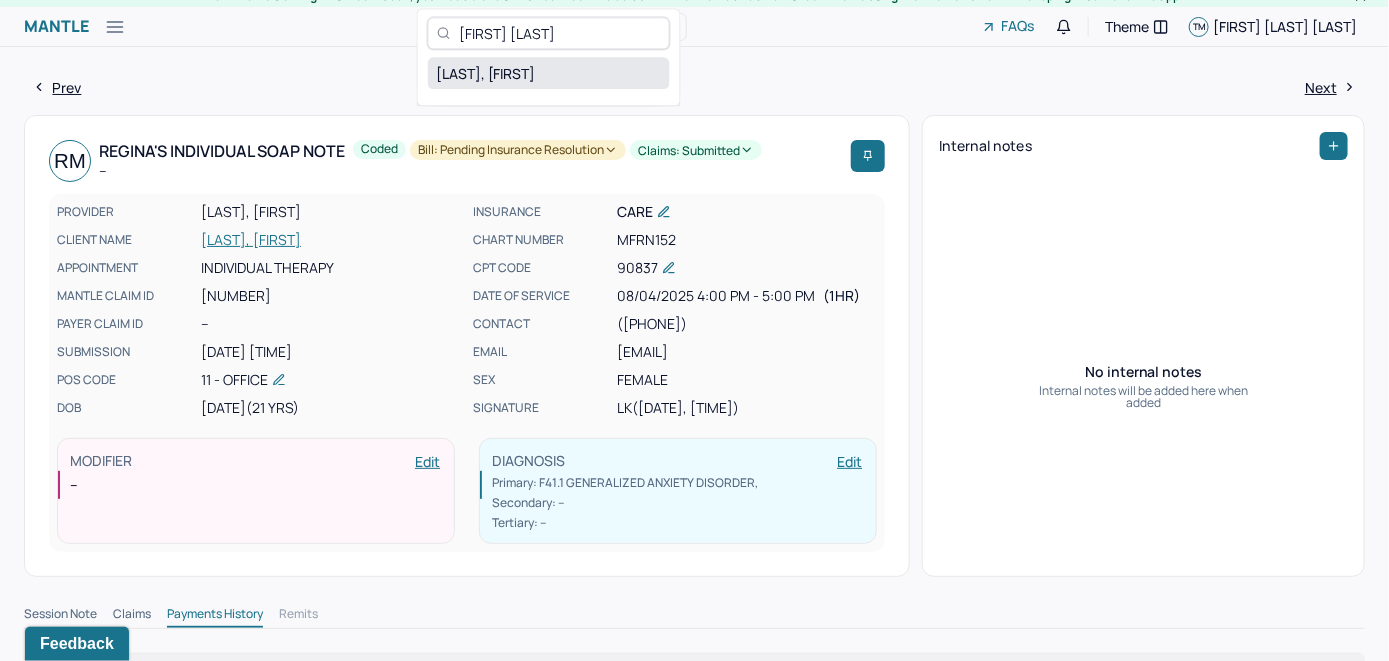 type on "[FIRST] [LAST]" 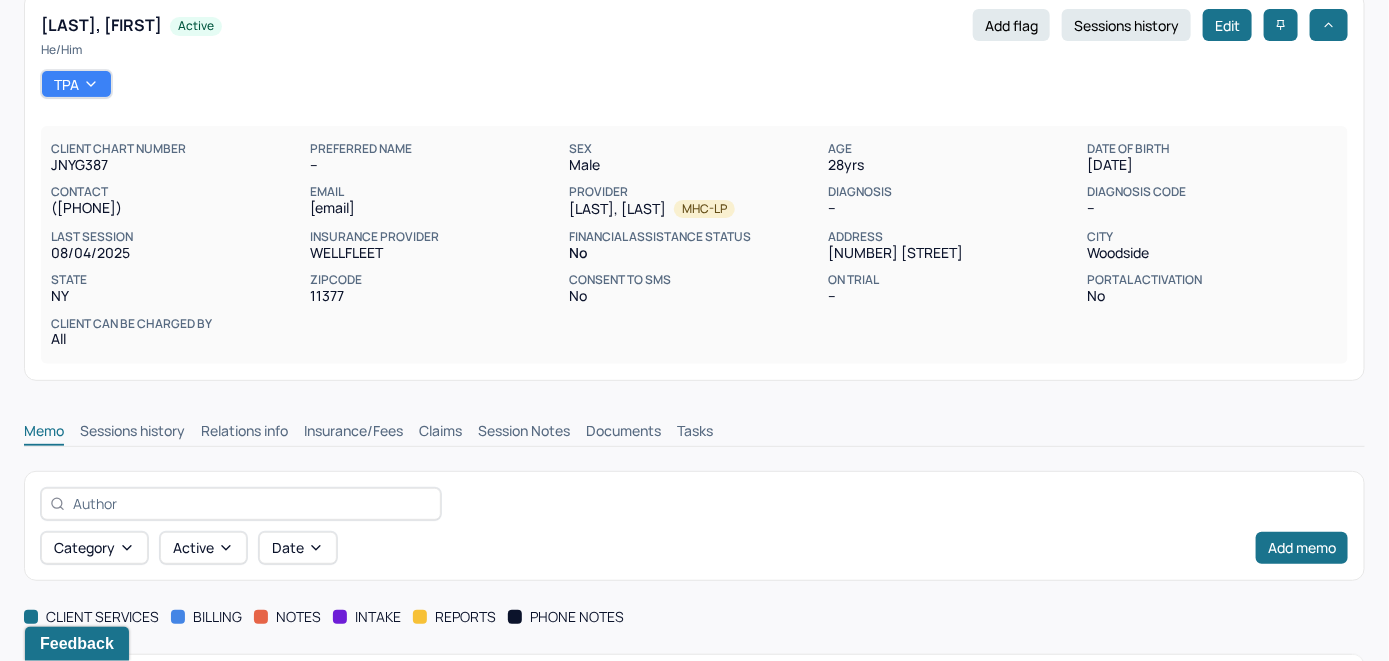 scroll, scrollTop: 237, scrollLeft: 0, axis: vertical 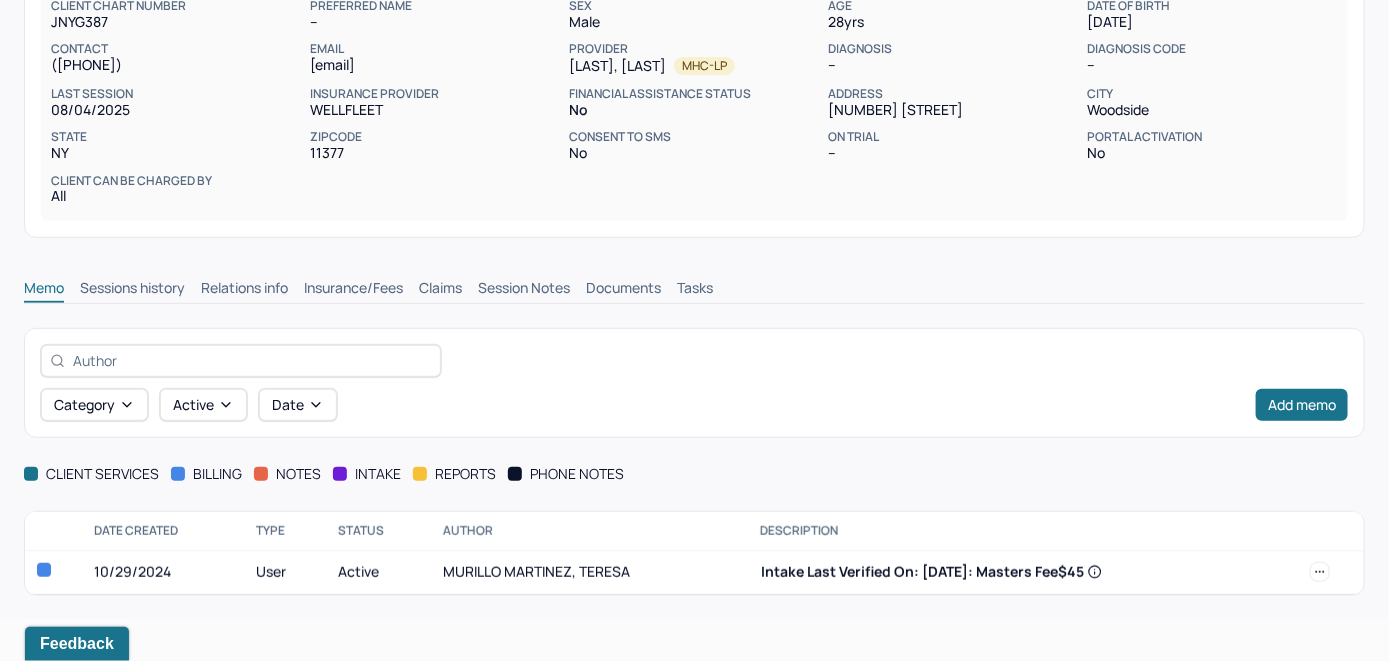 click on "Insurance/Fees" at bounding box center (353, 290) 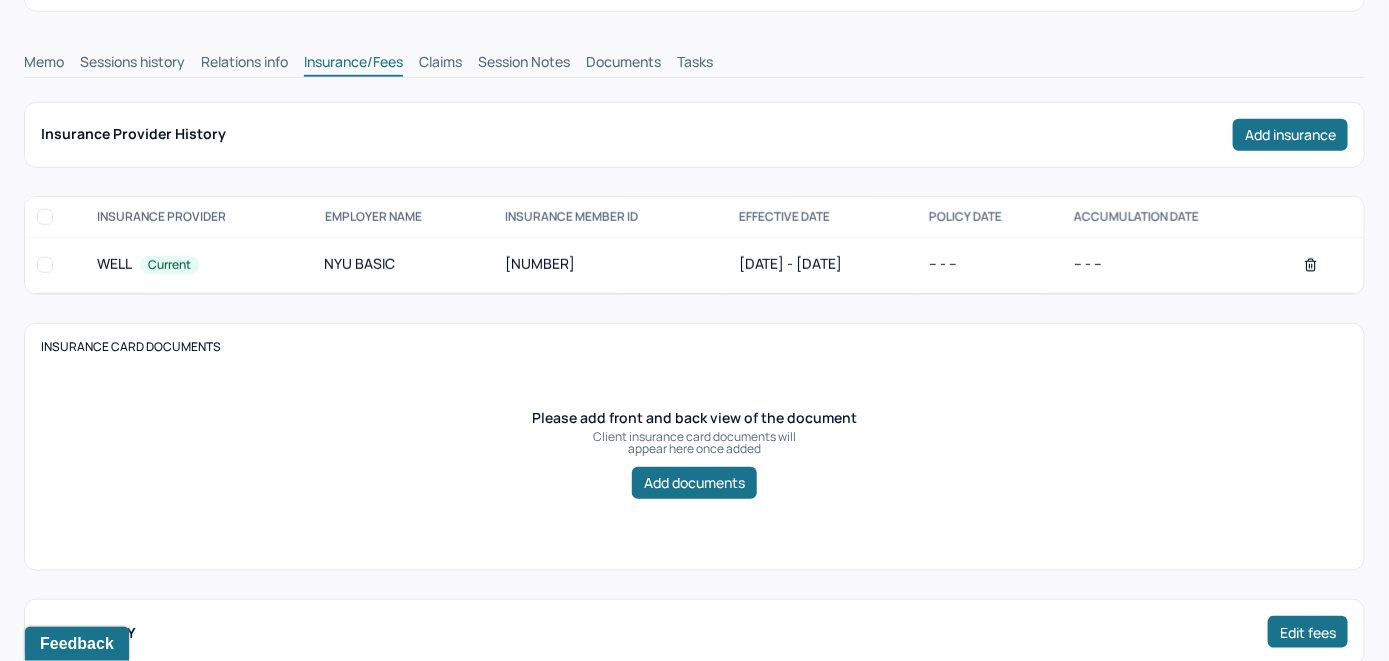 scroll, scrollTop: 437, scrollLeft: 0, axis: vertical 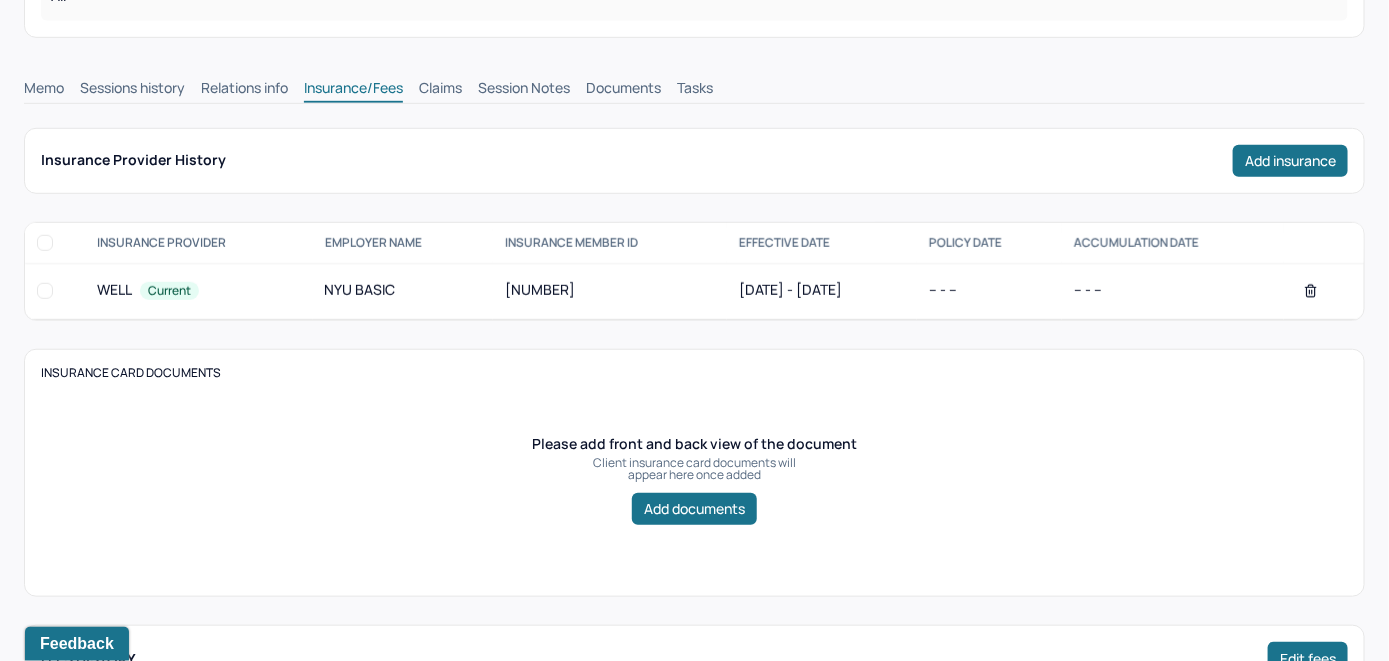 click on "Claims" at bounding box center [440, 90] 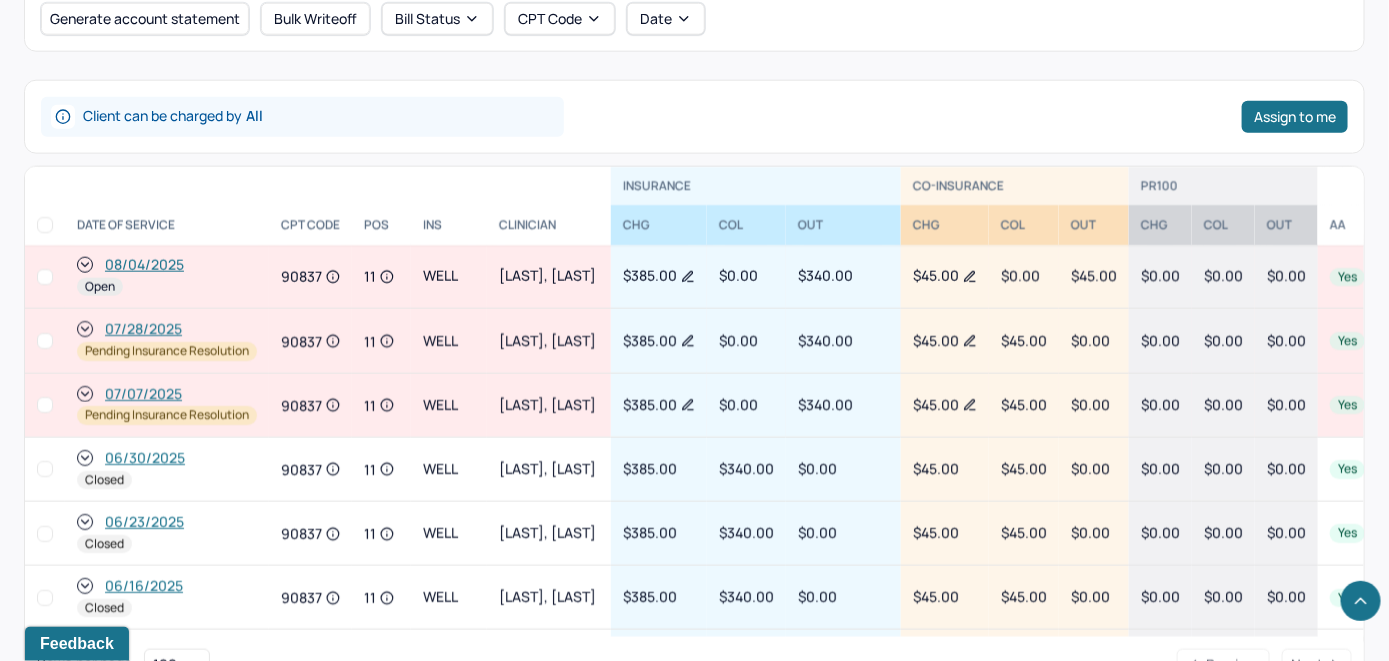 scroll, scrollTop: 740, scrollLeft: 0, axis: vertical 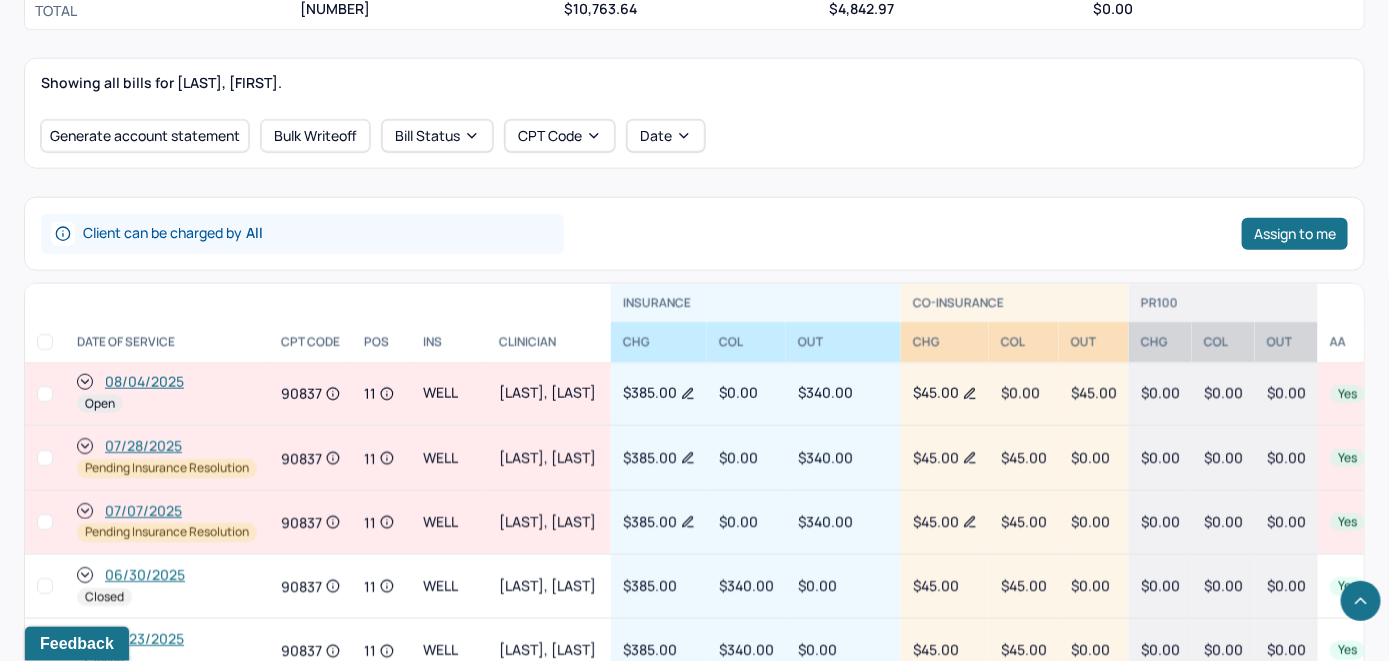 click on "08/04/2025" at bounding box center (144, 382) 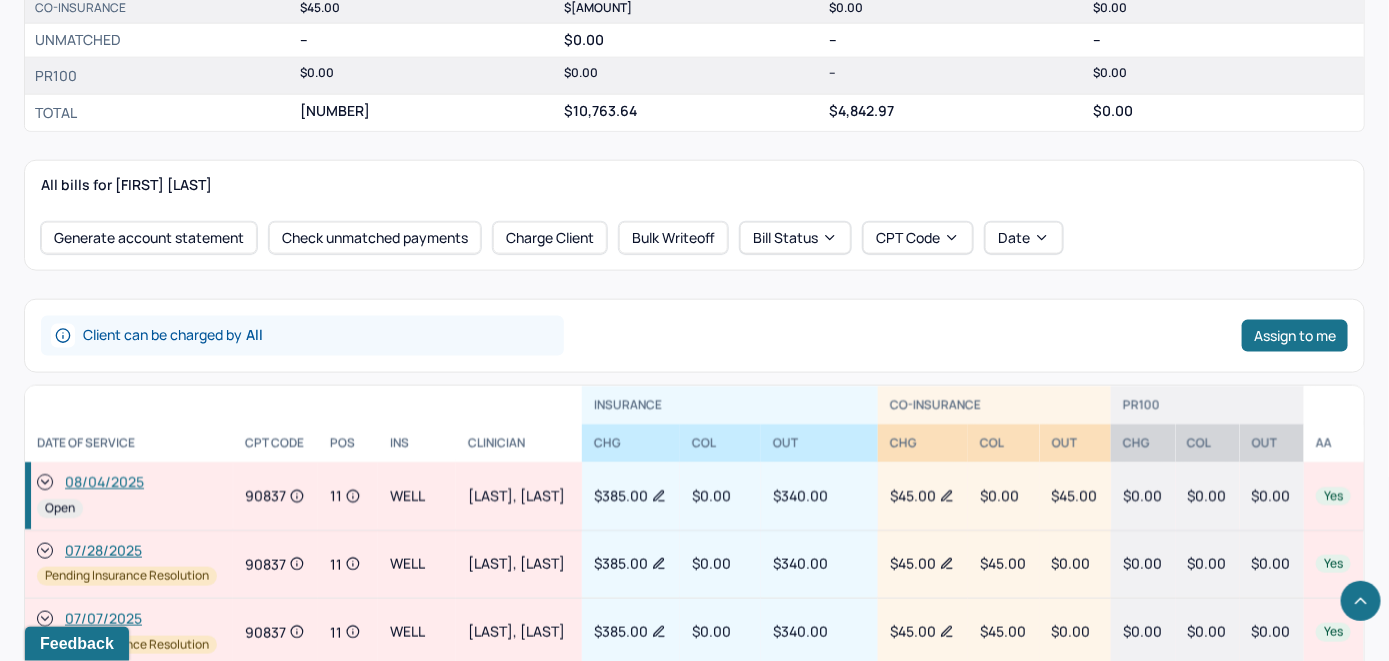 scroll, scrollTop: 800, scrollLeft: 0, axis: vertical 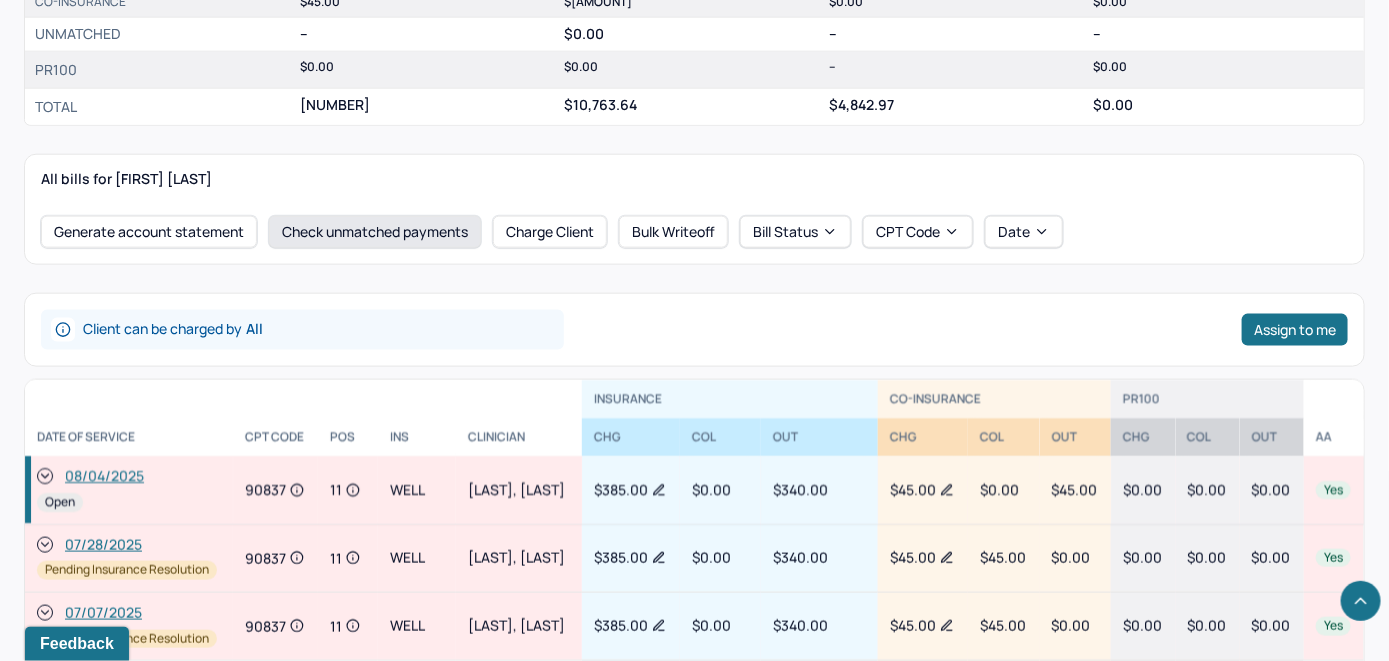 click on "Check unmatched payments" at bounding box center [375, 232] 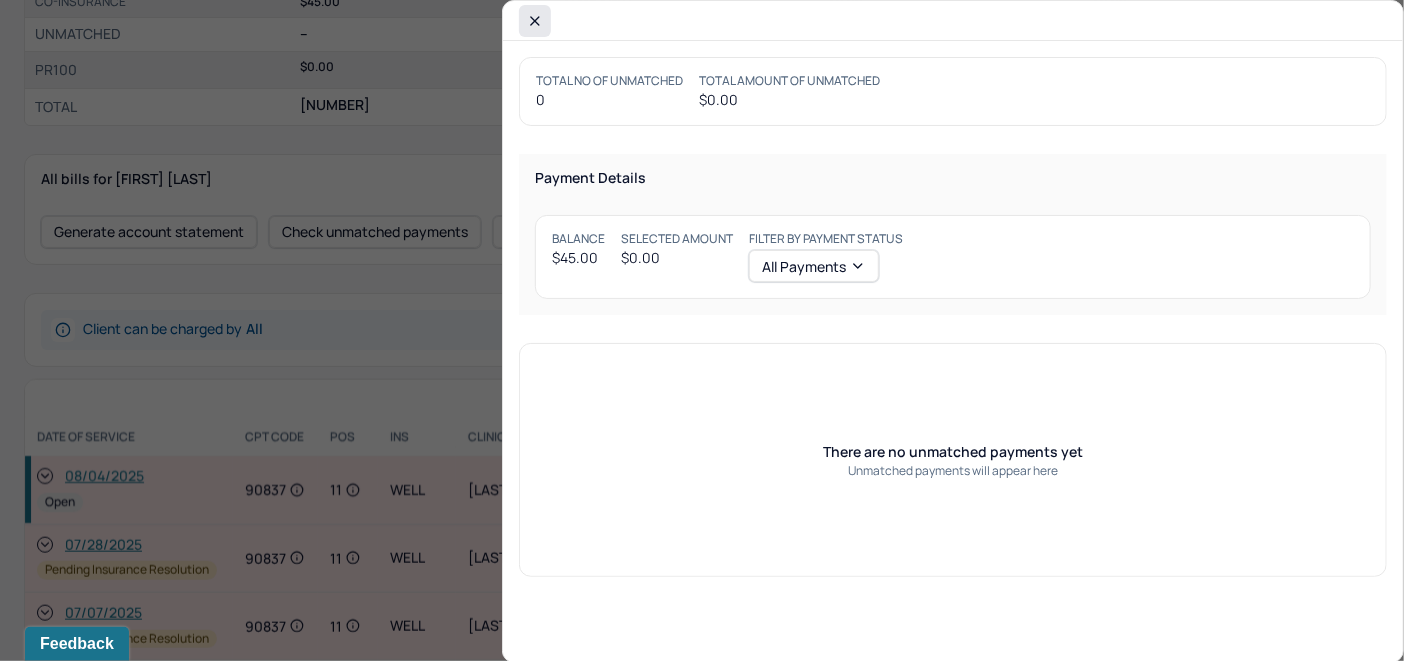 click 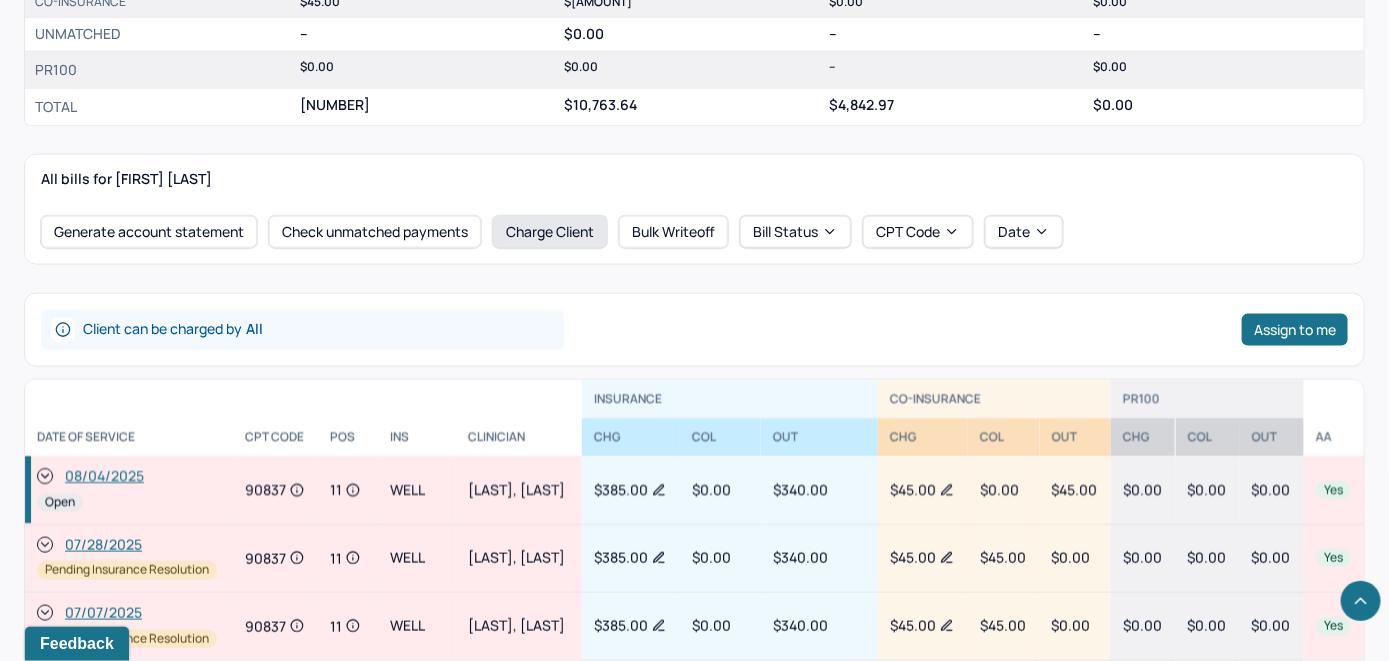 click on "Charge Client" at bounding box center (550, 232) 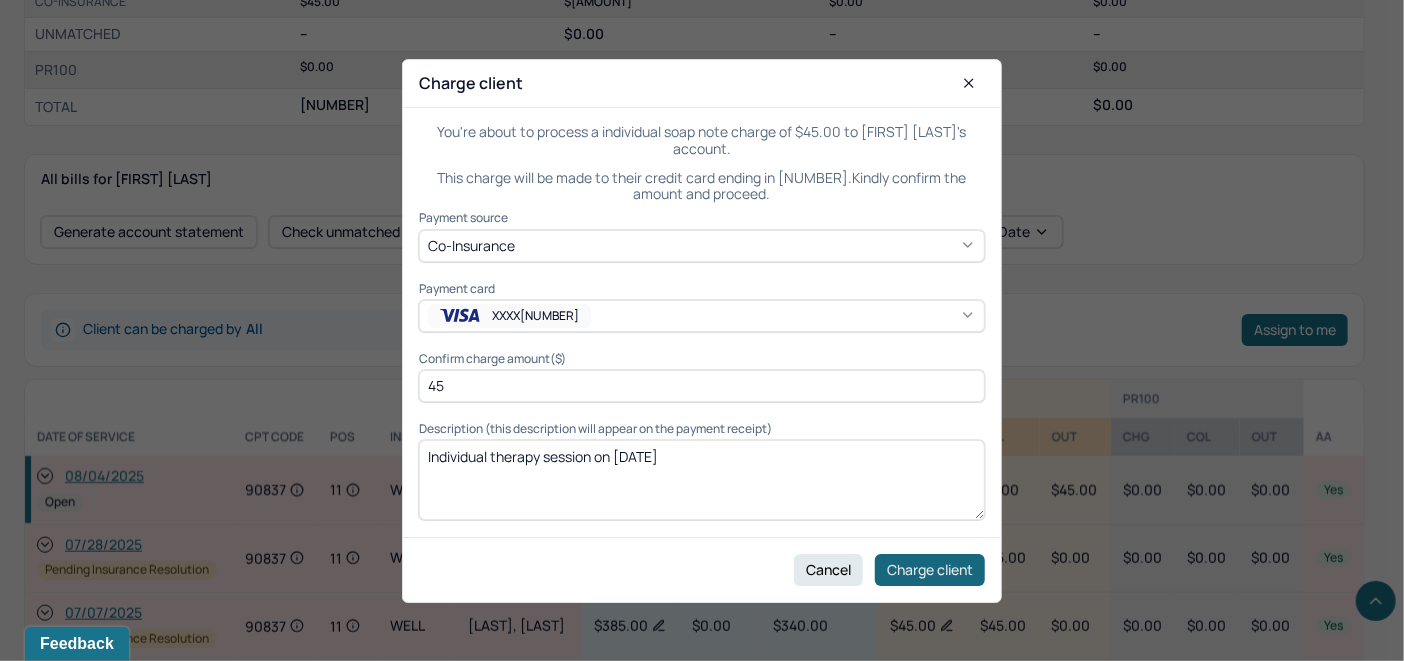 click on "Charge client" at bounding box center [930, 569] 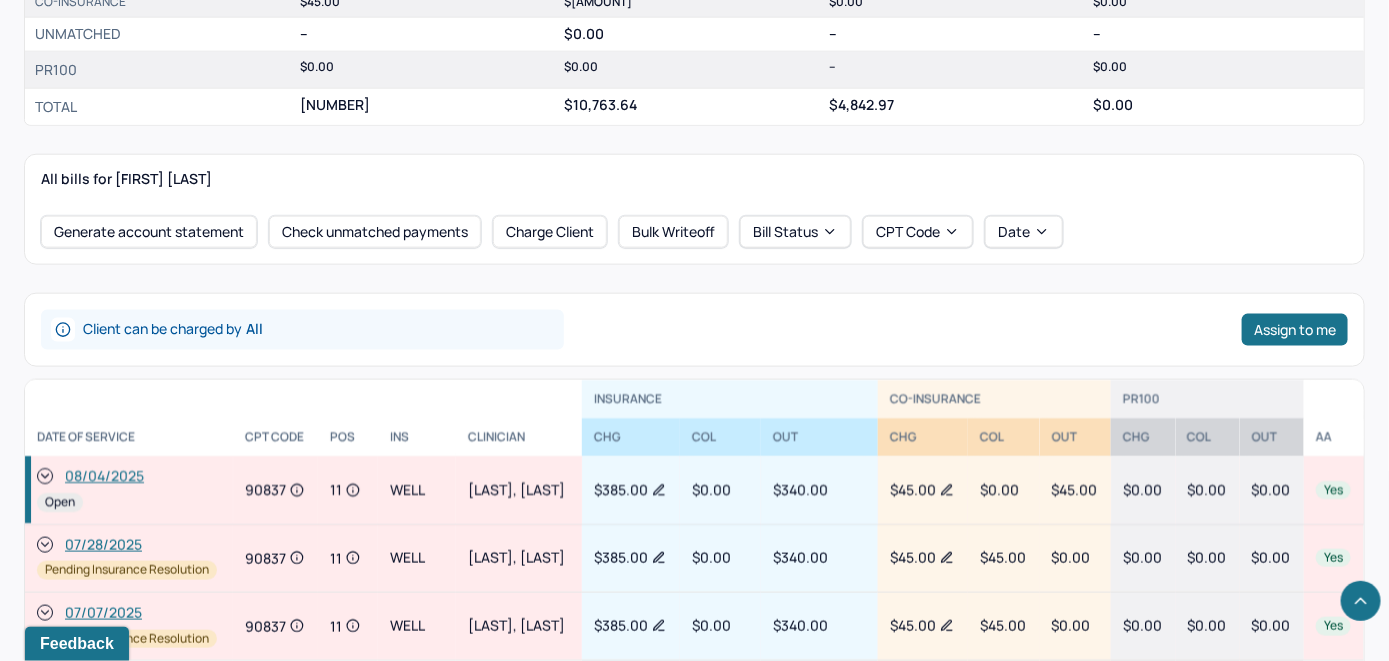 click 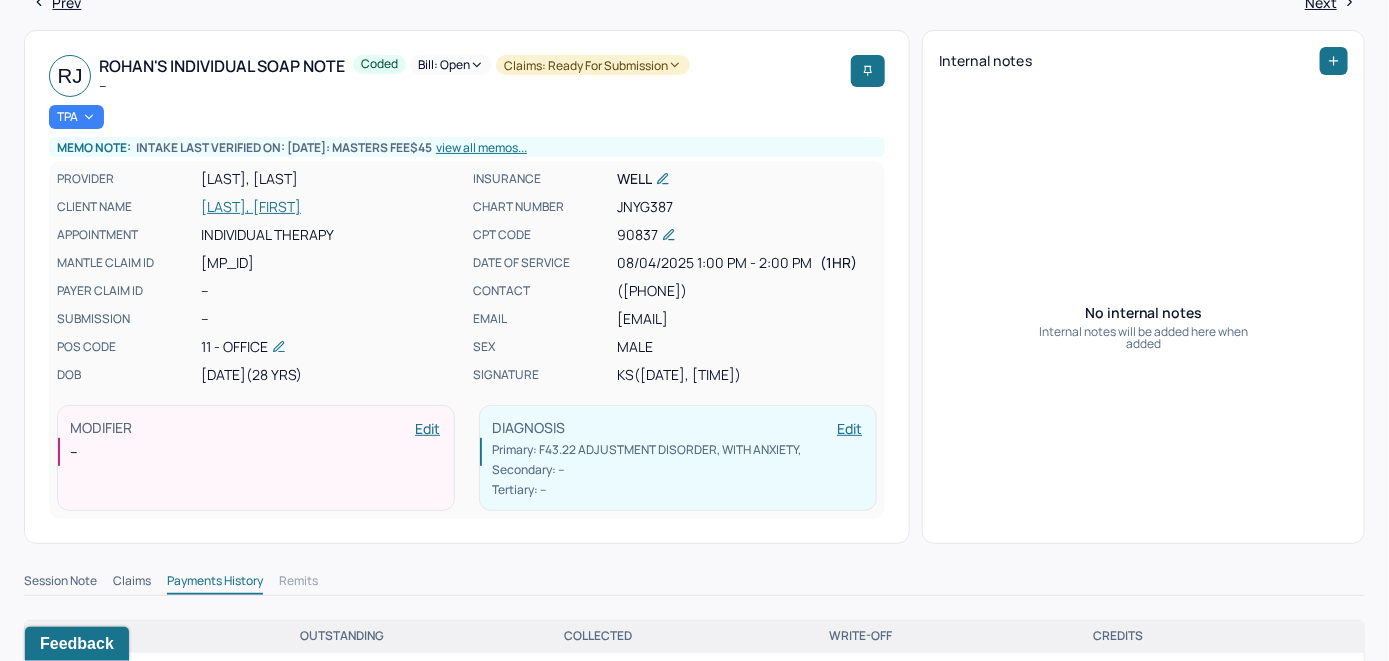 scroll, scrollTop: 0, scrollLeft: 0, axis: both 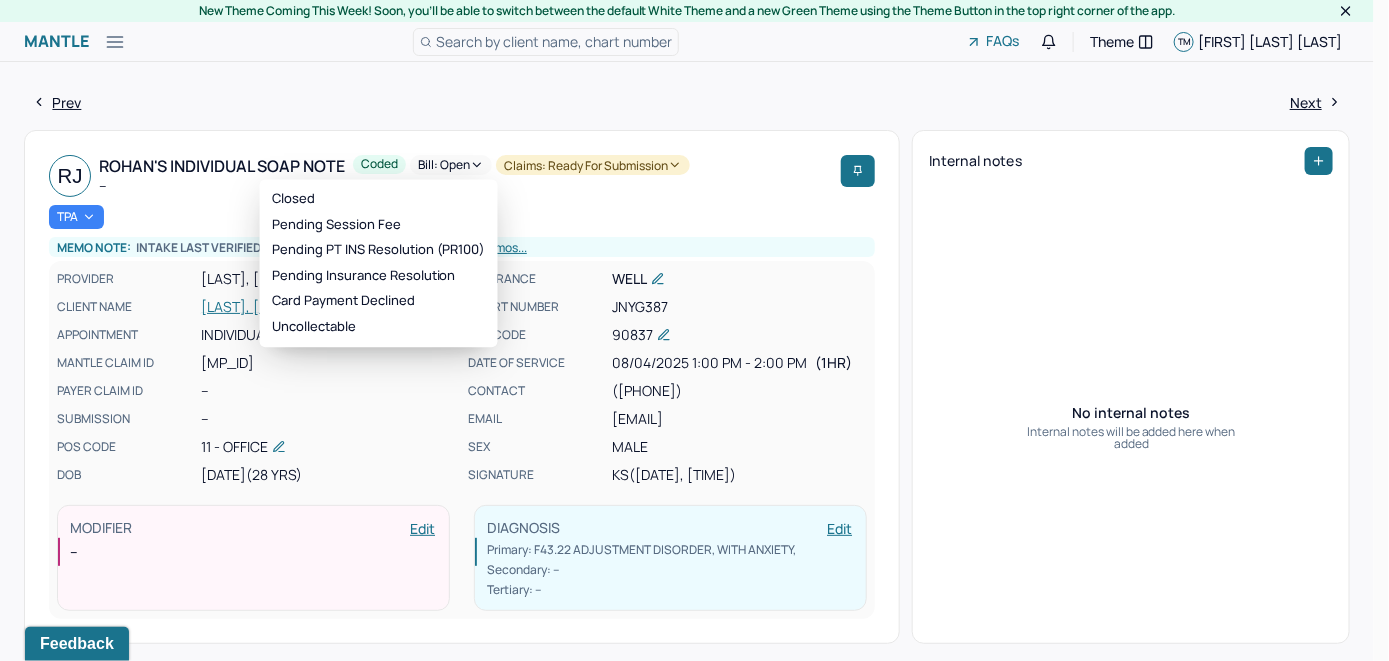 click on "Bill: Open" at bounding box center [451, 165] 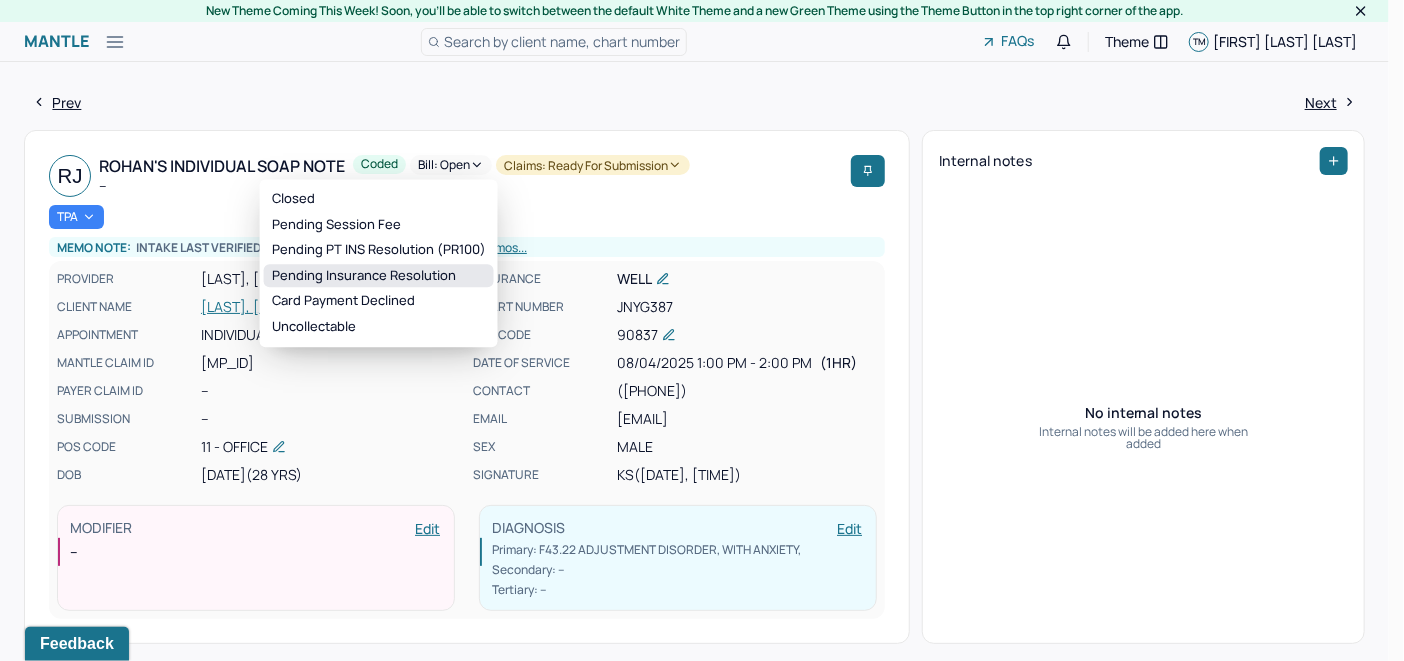 click on "Pending Insurance Resolution" at bounding box center [379, 276] 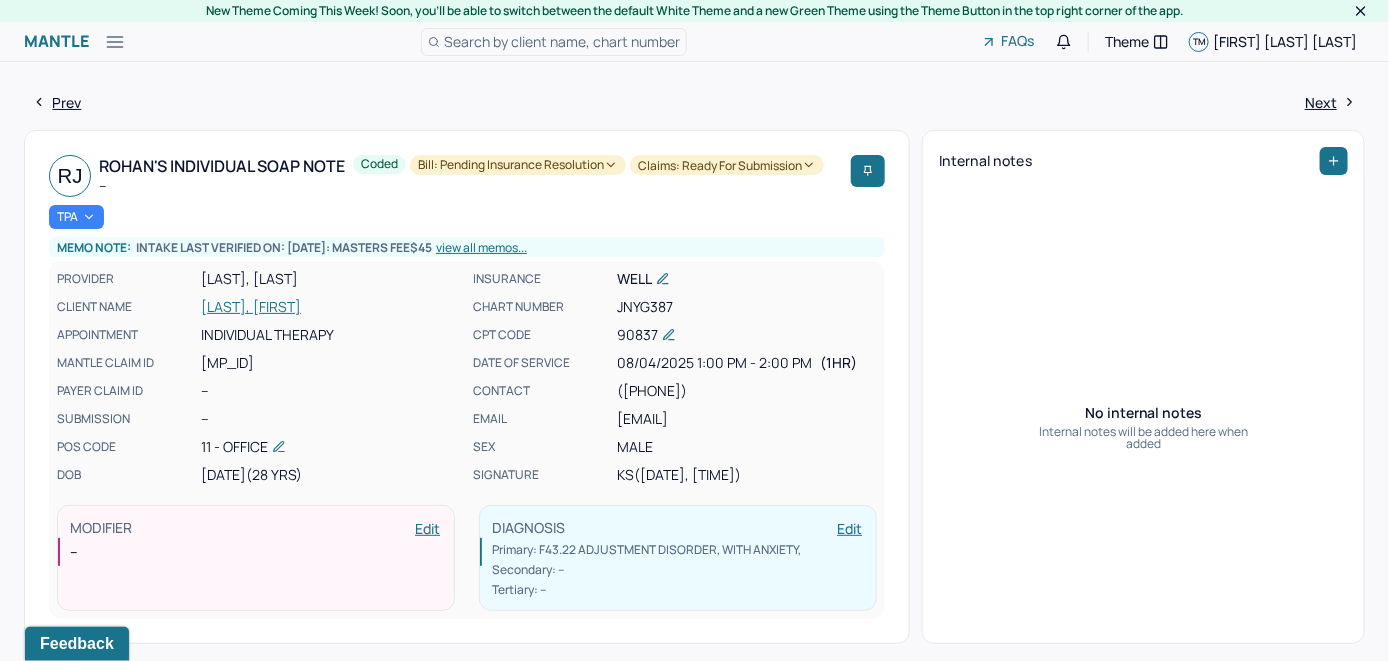 click on "Search by client name, chart number" at bounding box center [562, 41] 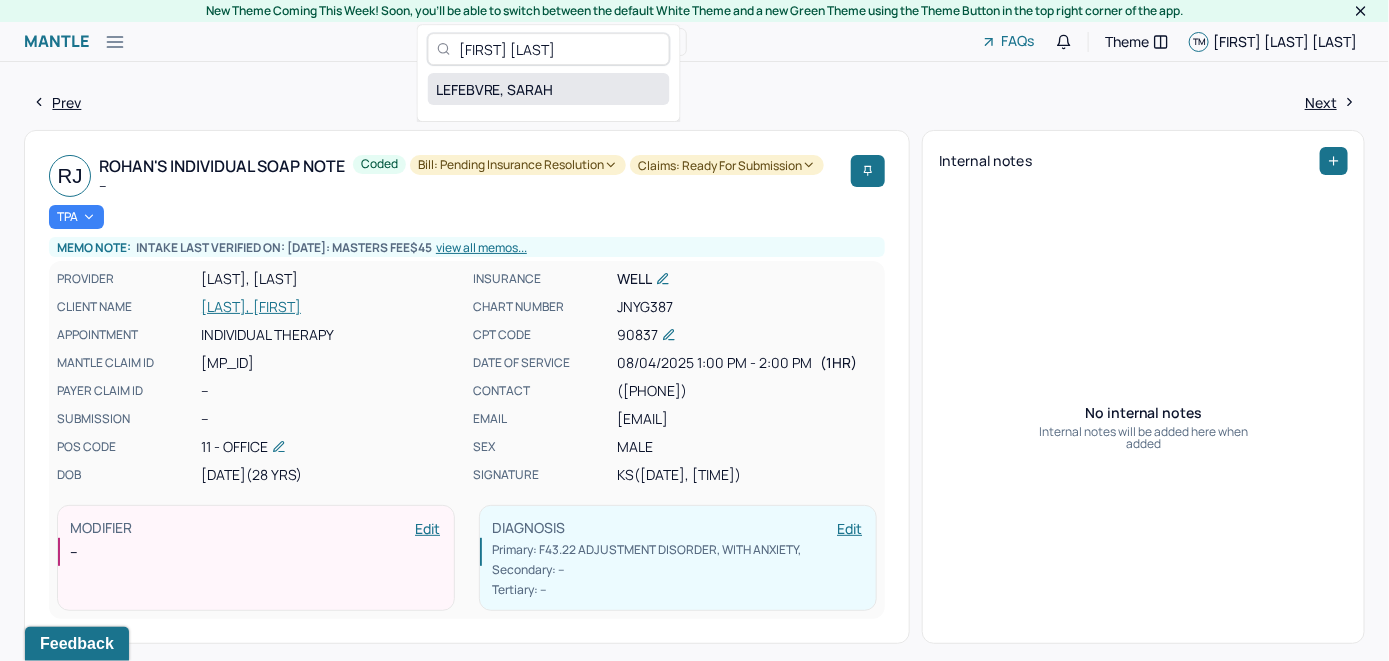 type on "[FIRST] [LAST]" 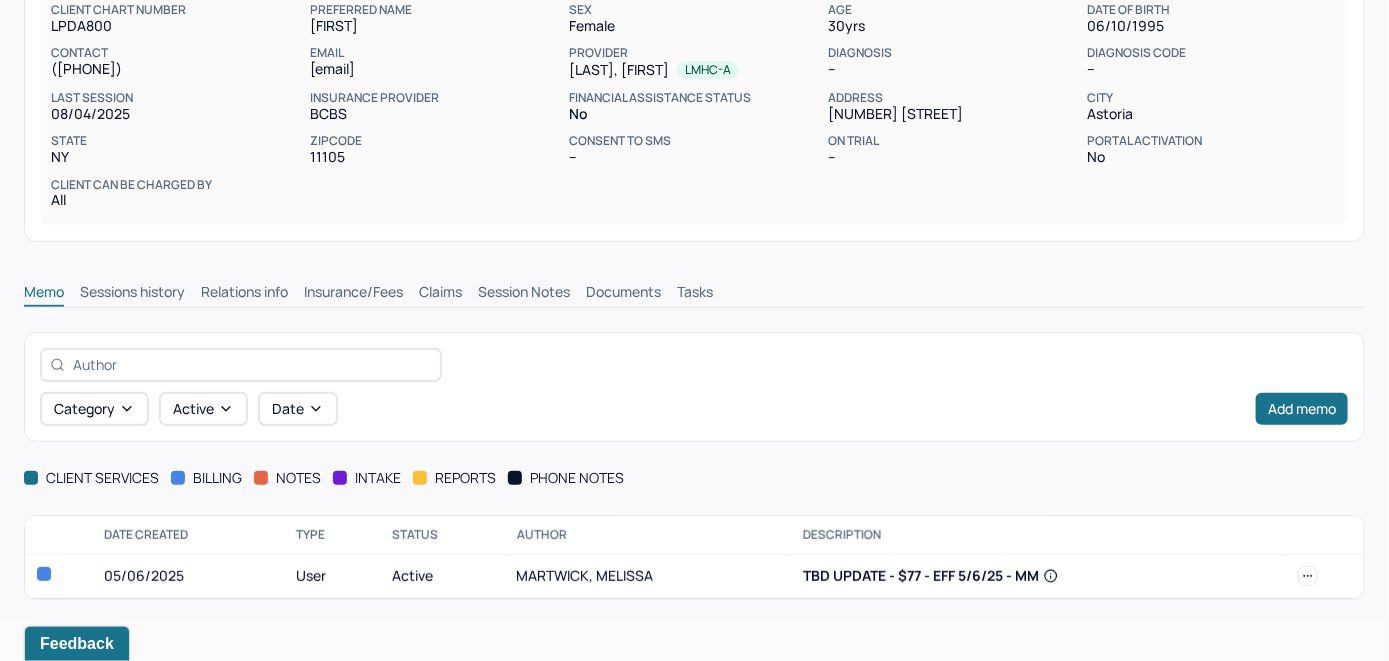 scroll, scrollTop: 209, scrollLeft: 0, axis: vertical 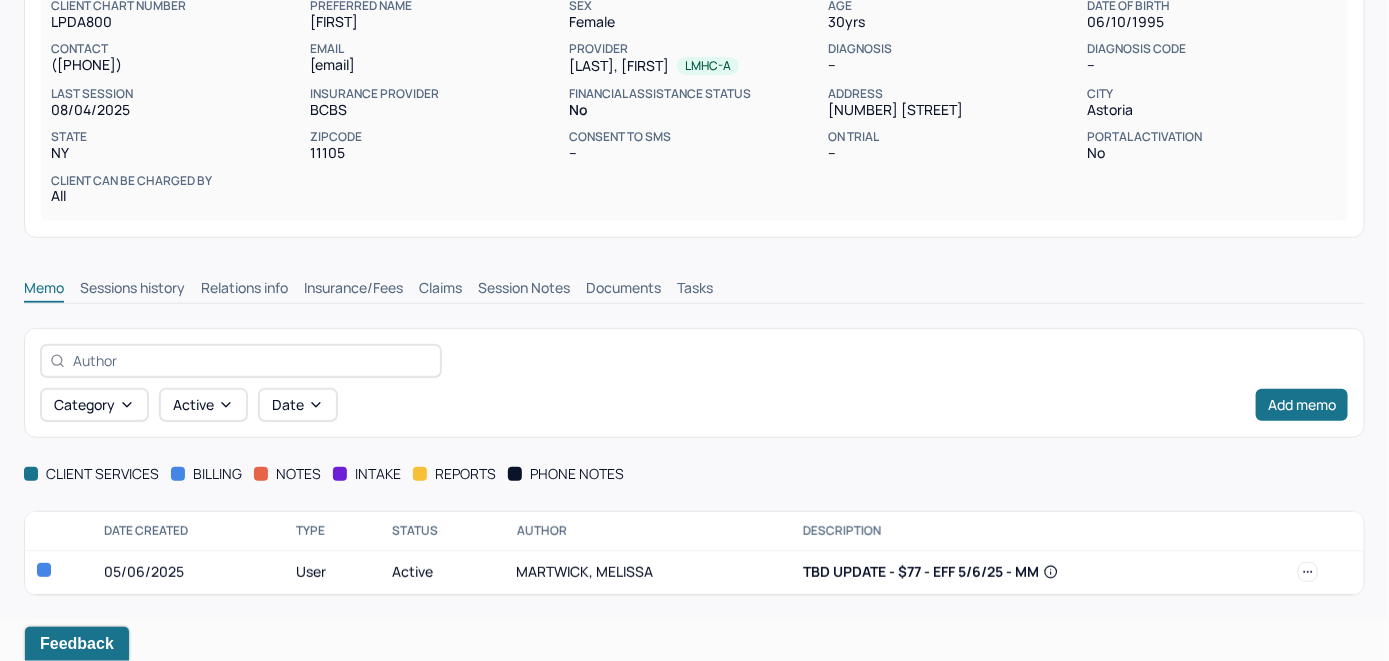 click on "Insurance/Fees" at bounding box center [353, 290] 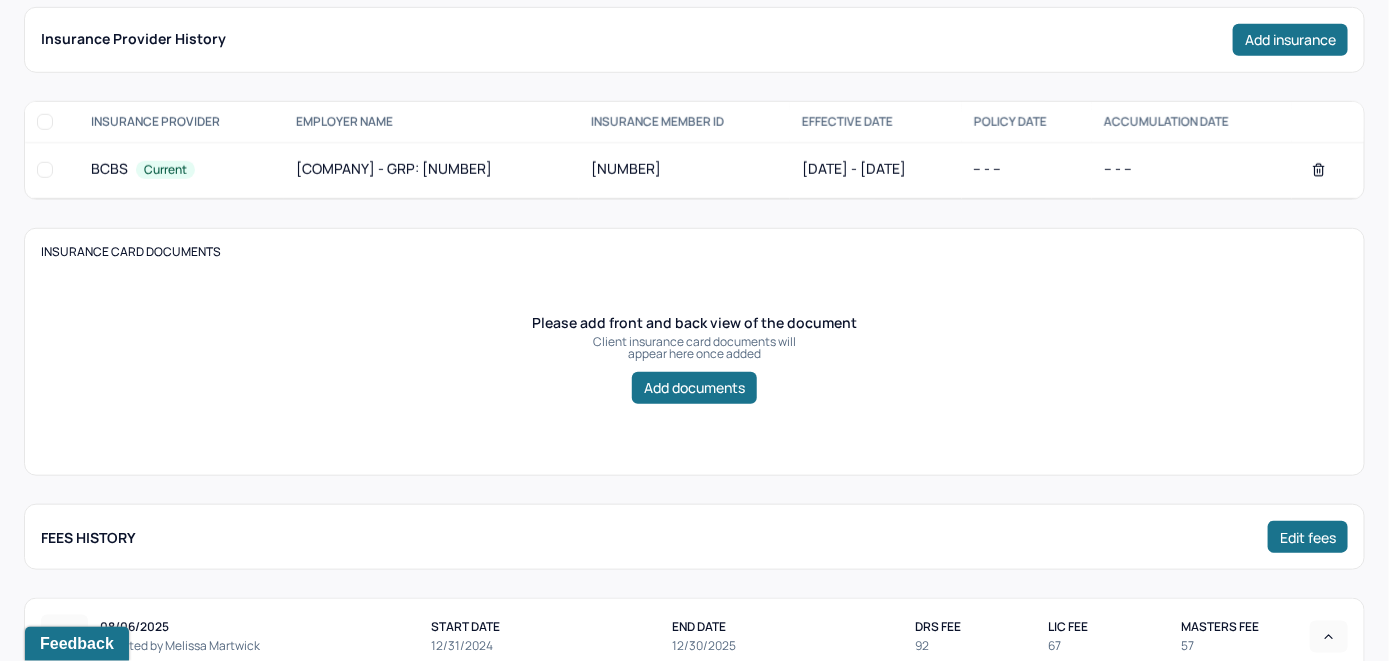 scroll, scrollTop: 409, scrollLeft: 0, axis: vertical 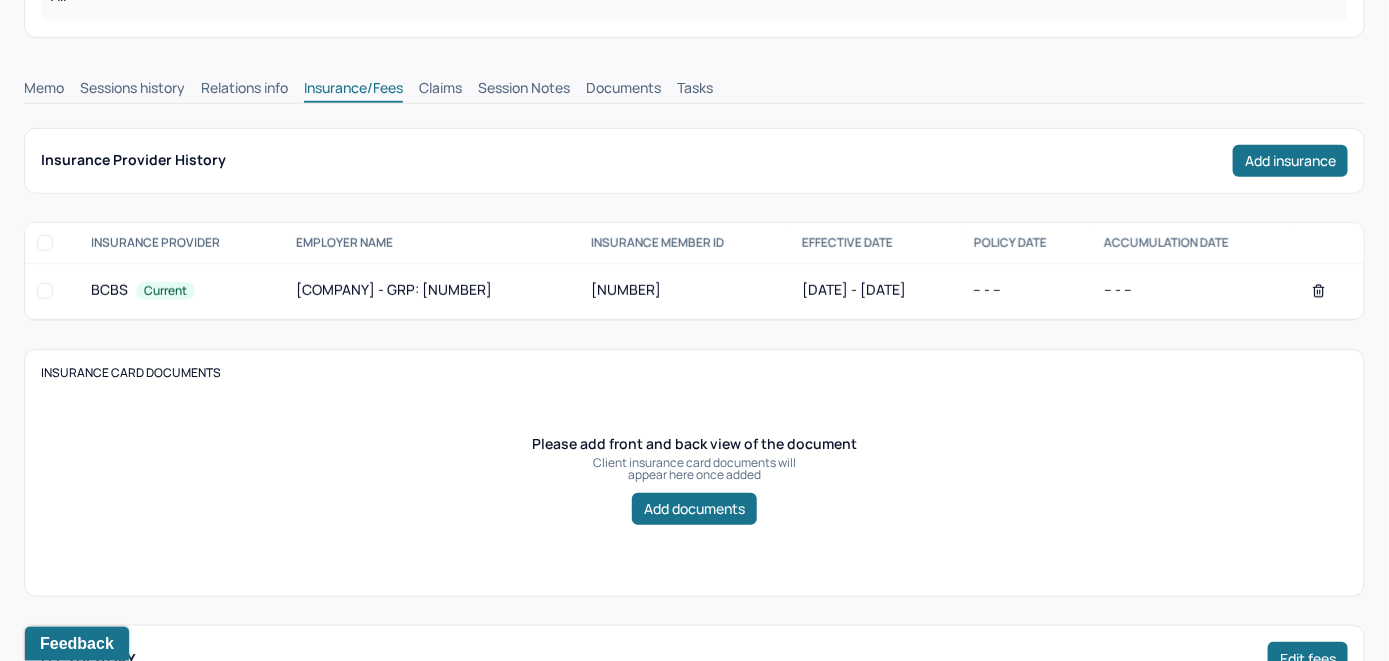 click on "Claims" at bounding box center (440, 90) 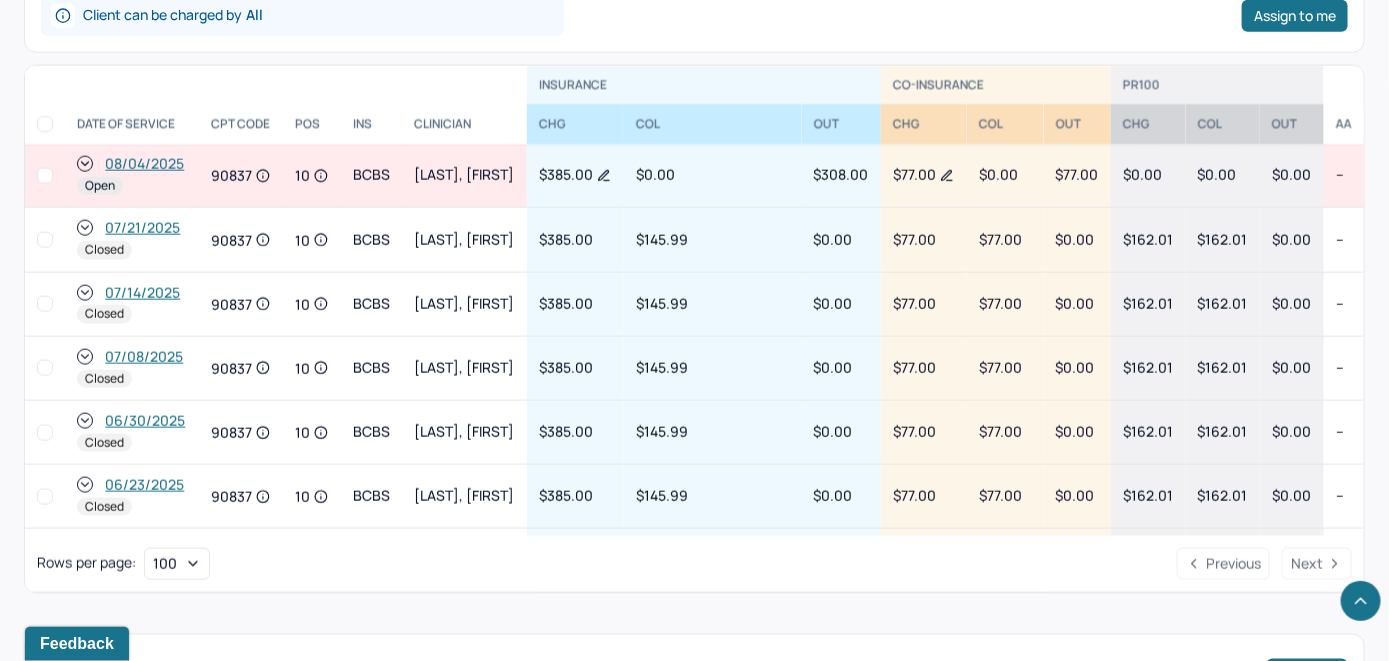scroll, scrollTop: 814, scrollLeft: 0, axis: vertical 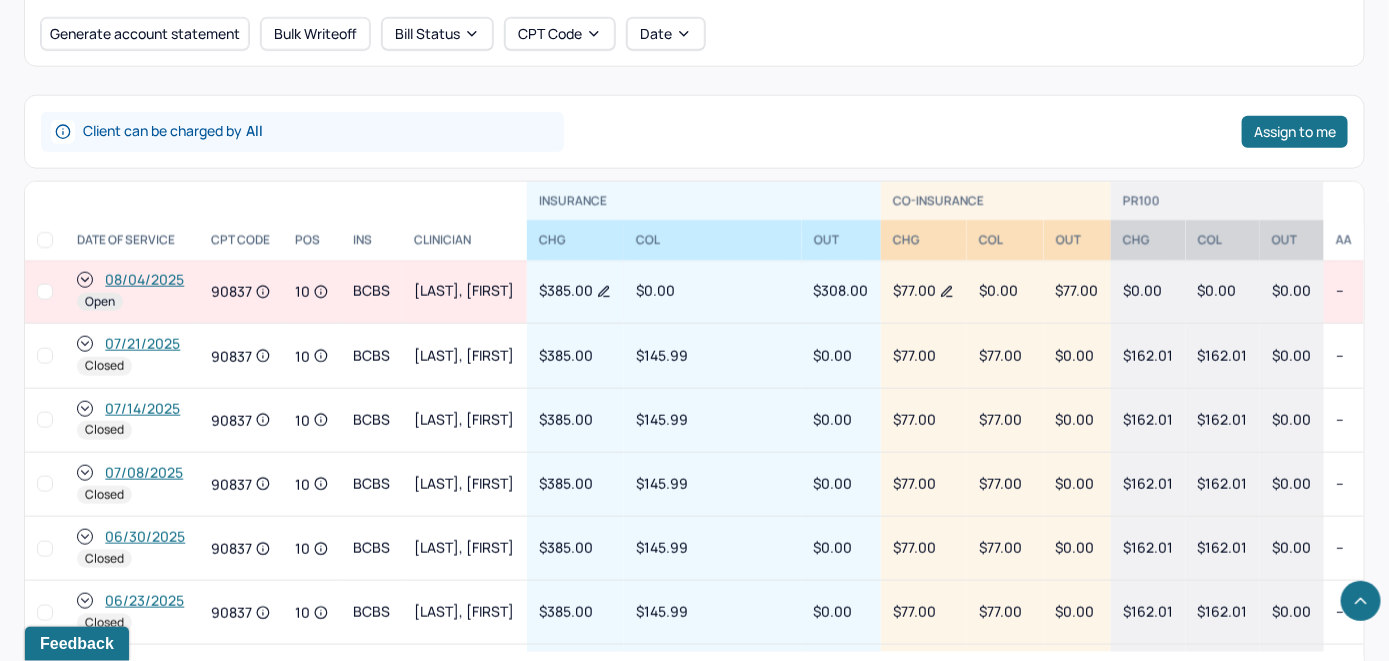click on "08/04/2025" at bounding box center [144, 280] 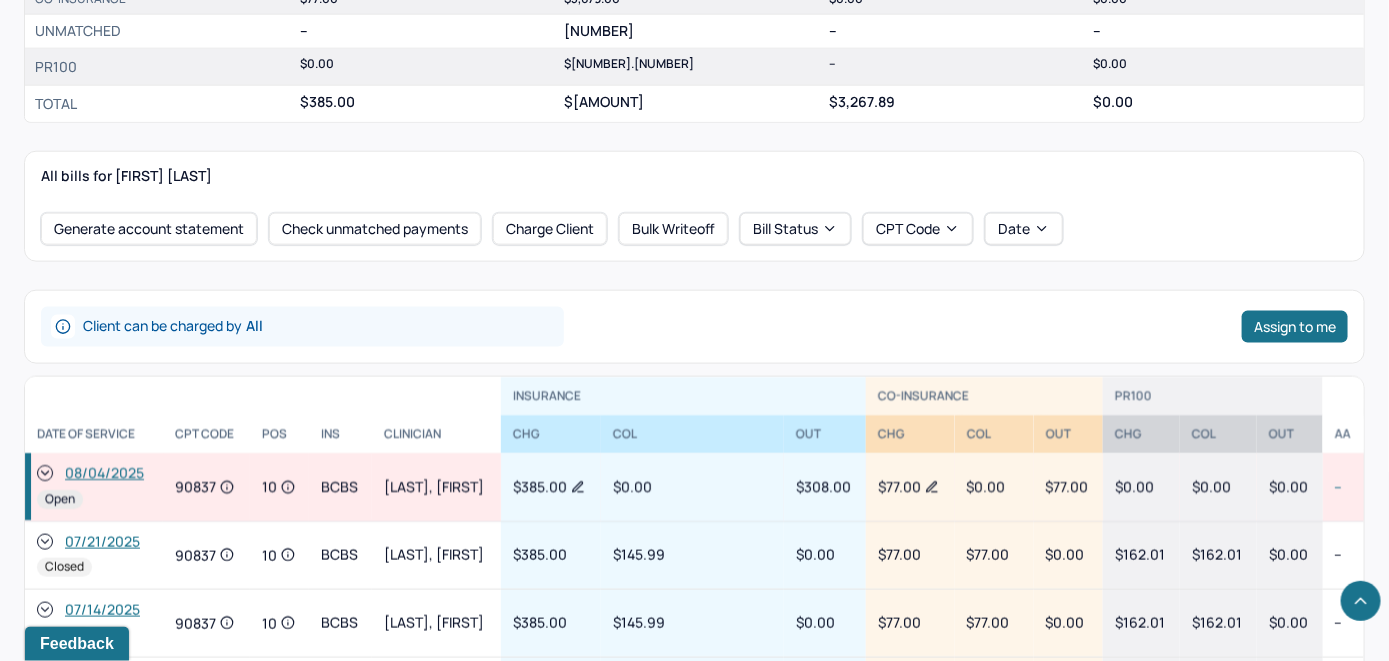 scroll, scrollTop: 800, scrollLeft: 0, axis: vertical 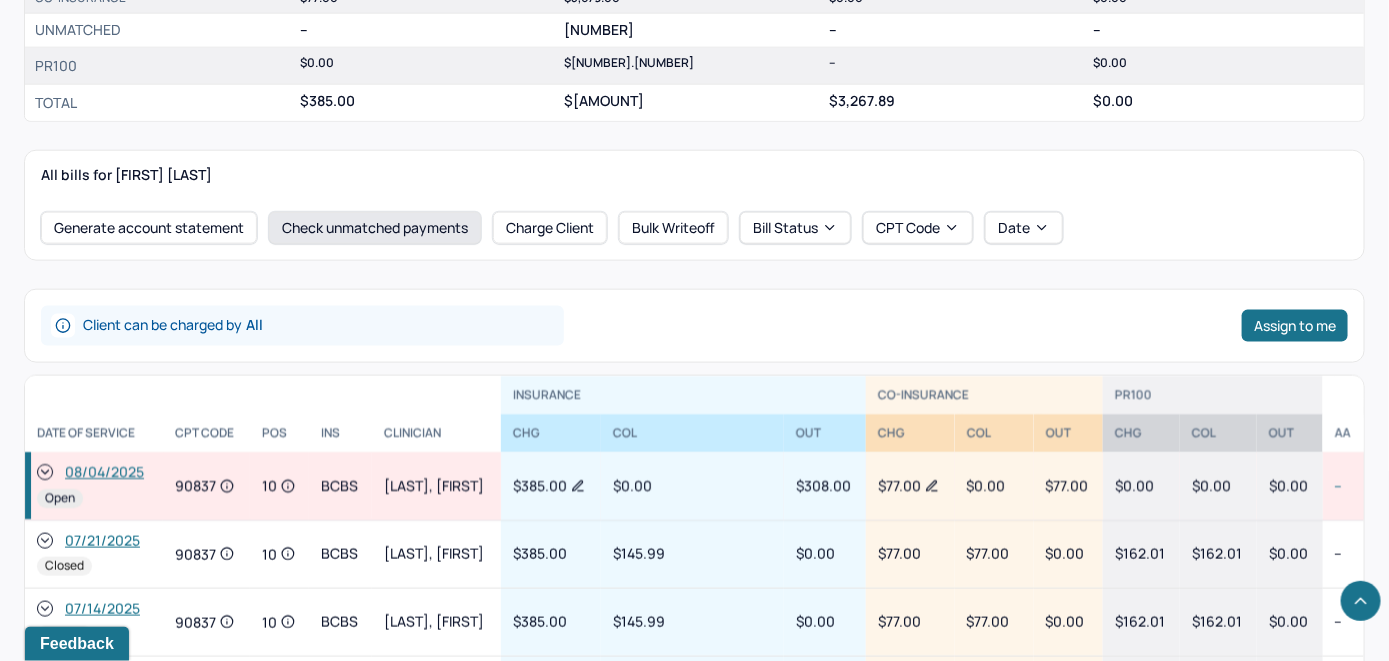 click on "Check unmatched payments" at bounding box center [375, 228] 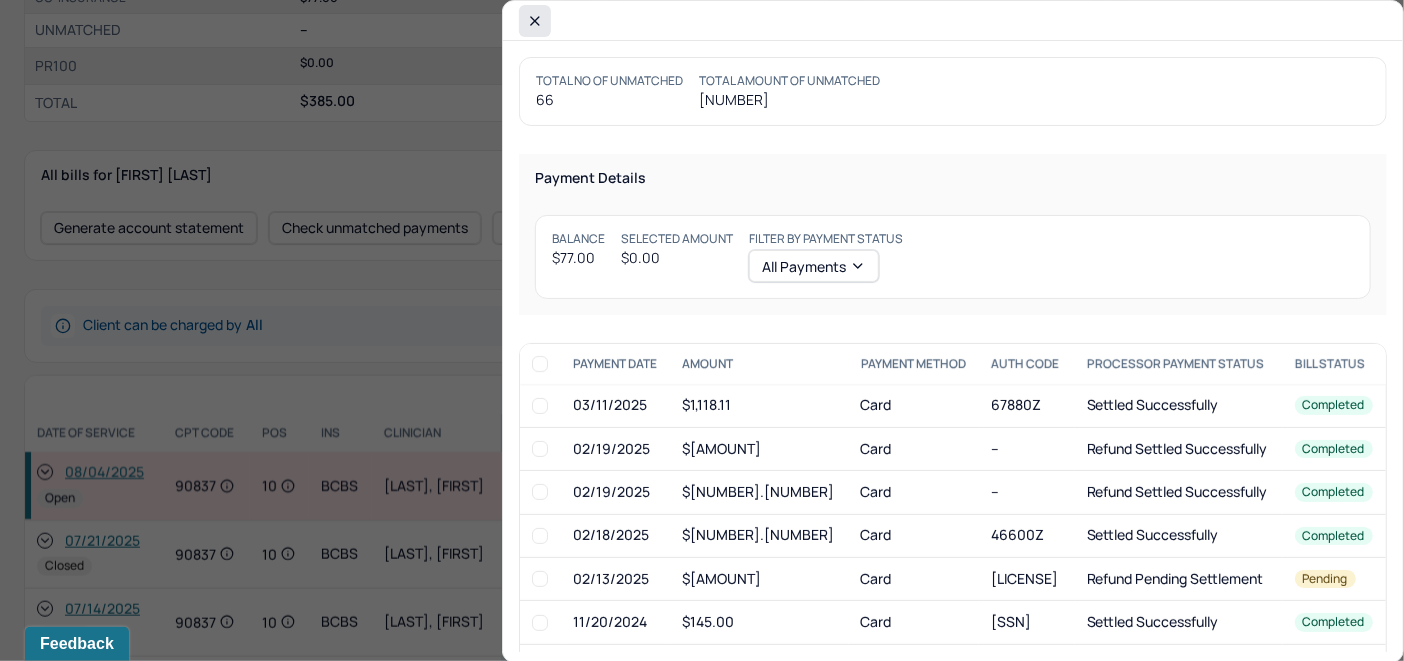 click 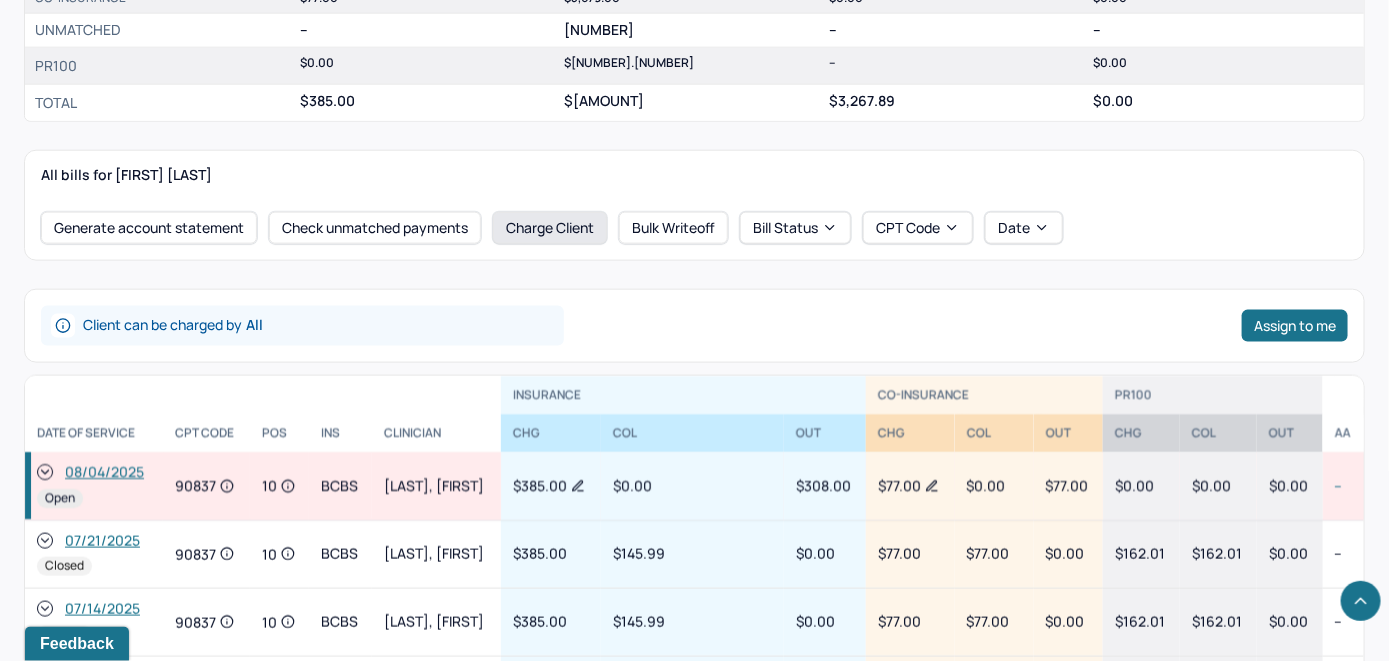 click on "Charge Client" at bounding box center [550, 228] 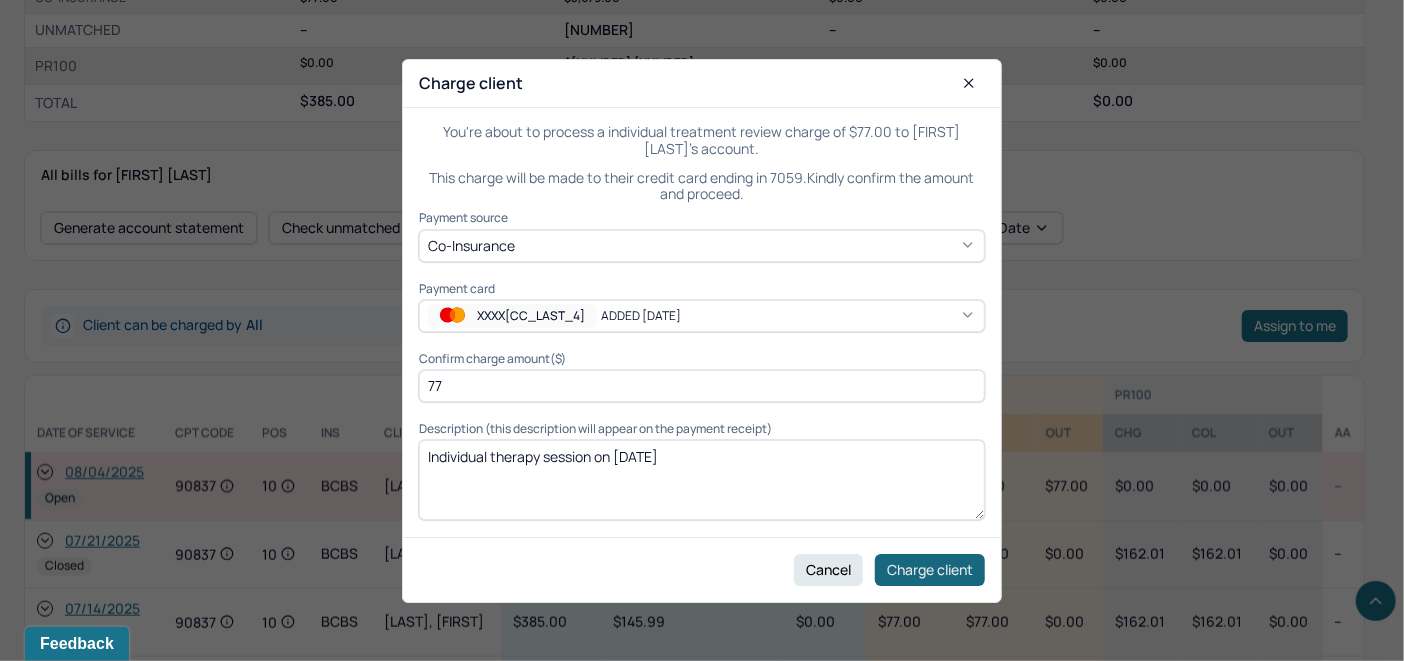 click on "Charge client" at bounding box center [930, 569] 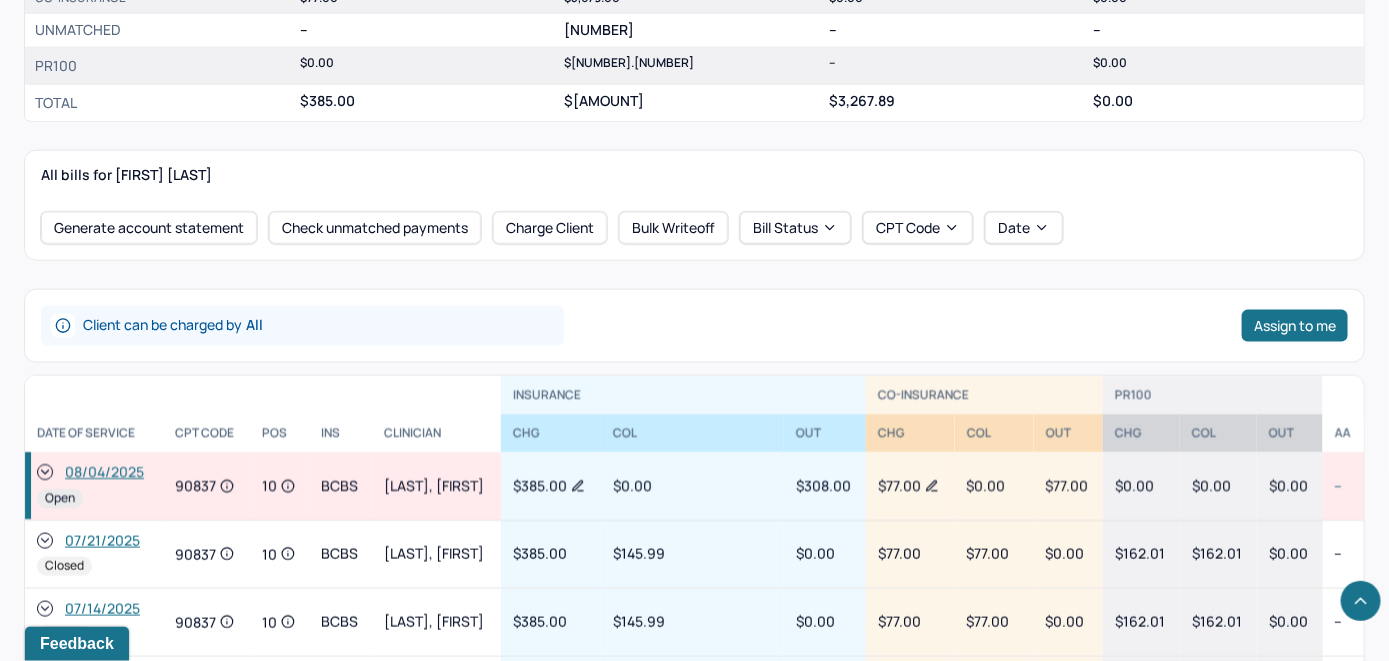 click 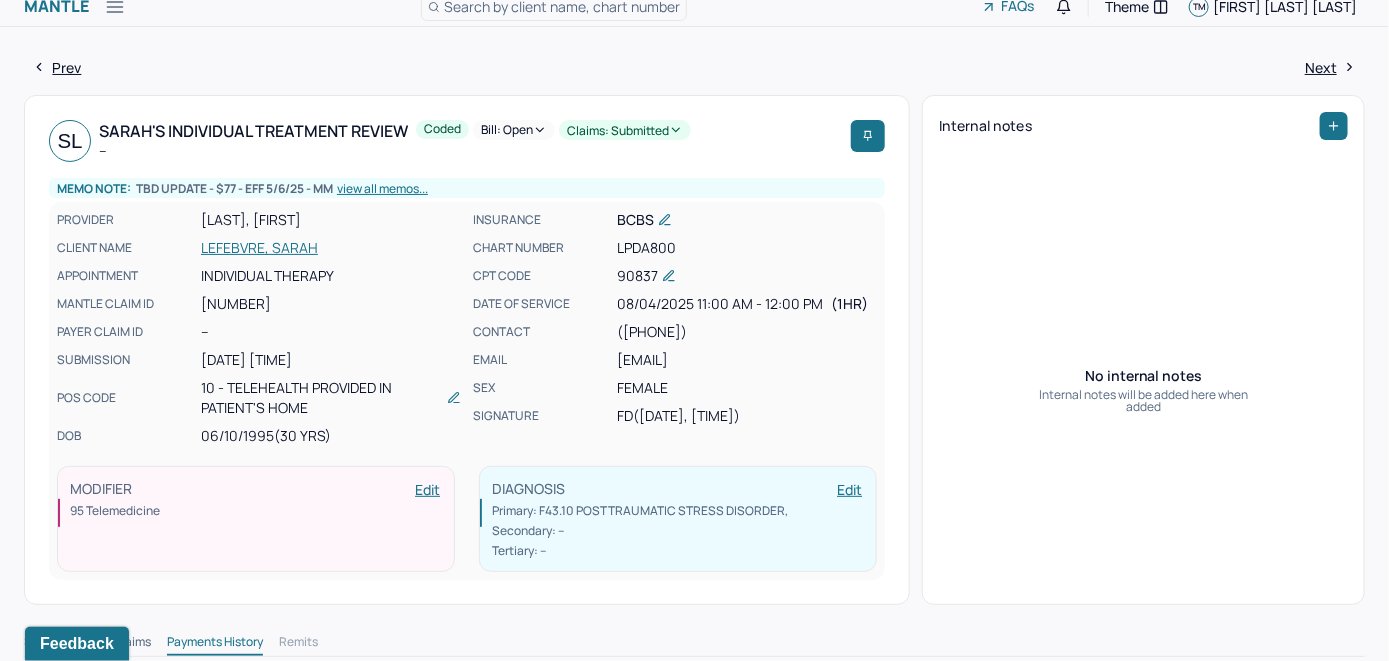 scroll, scrollTop: 0, scrollLeft: 0, axis: both 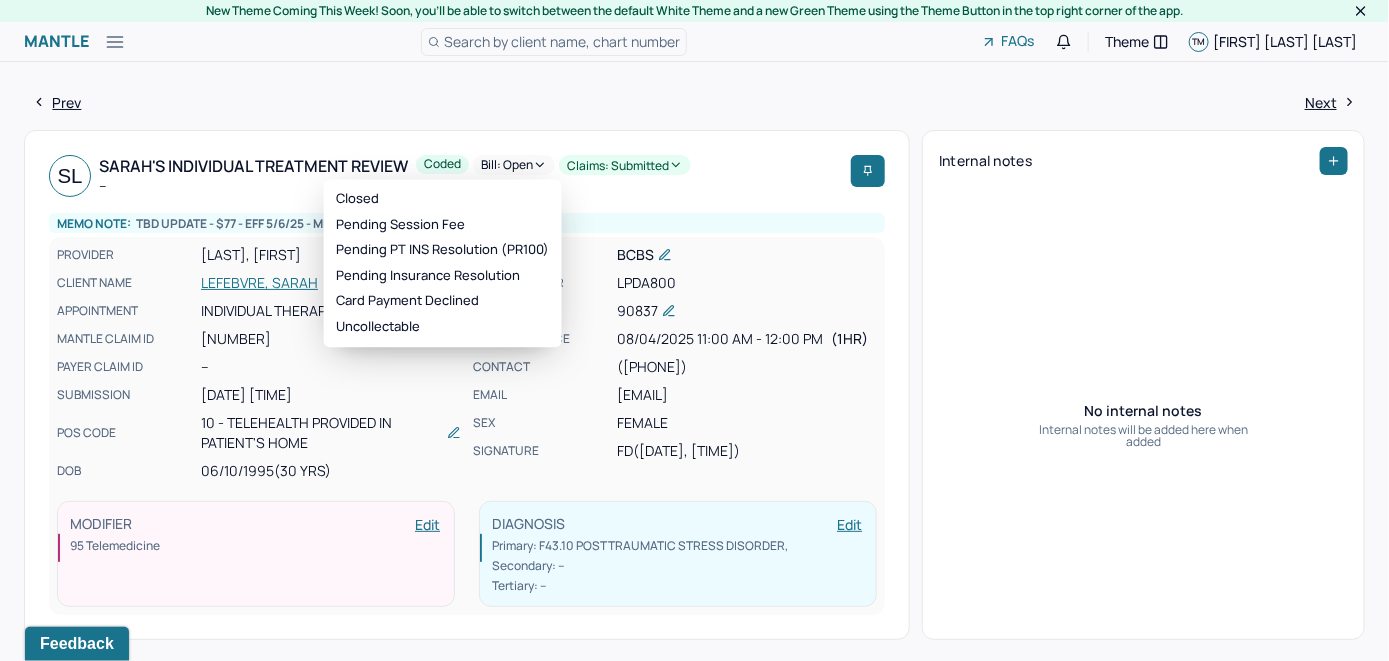 click on "Bill: Open" at bounding box center (514, 165) 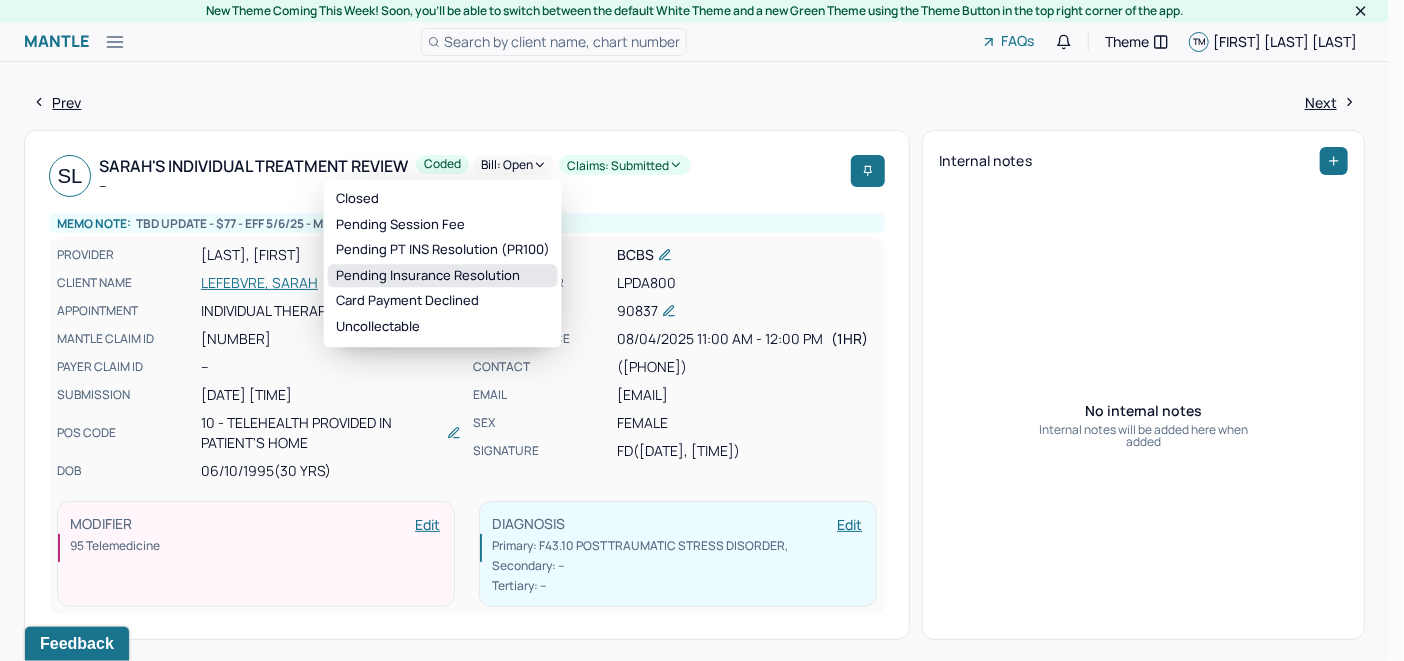 click on "Pending Insurance Resolution" at bounding box center (443, 276) 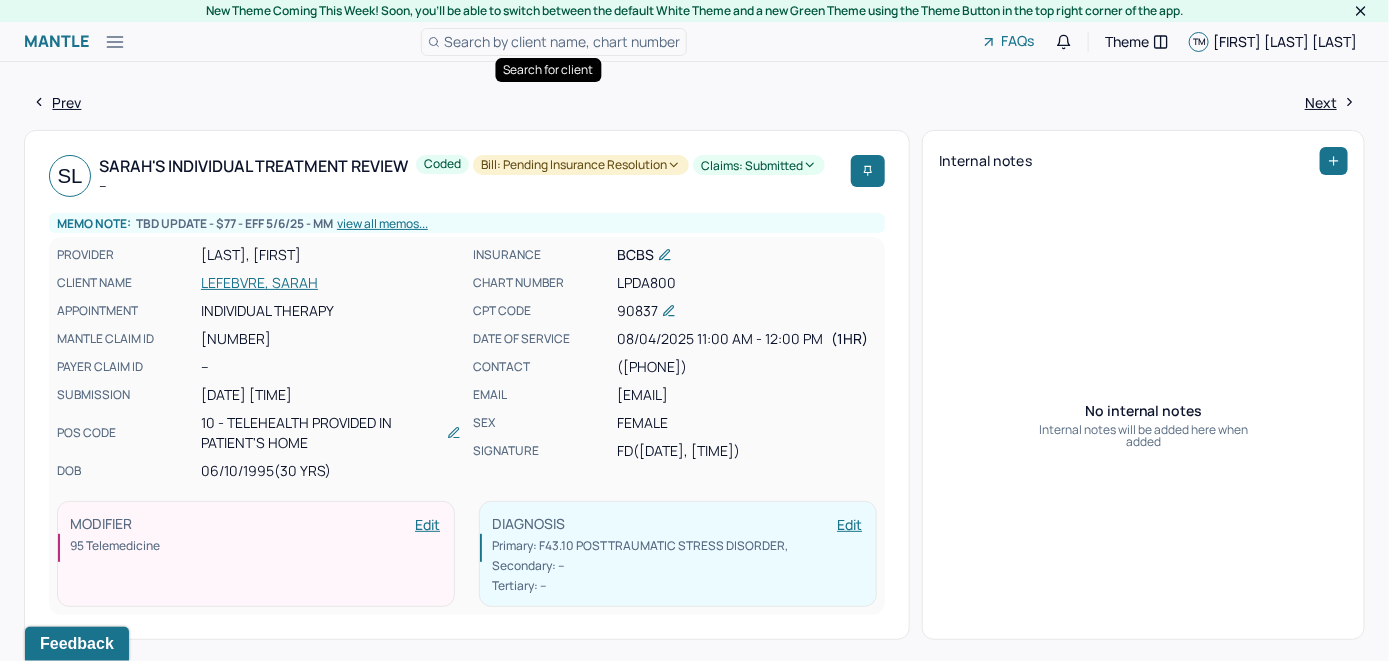 click on "Search by client name, chart number" at bounding box center [554, 42] 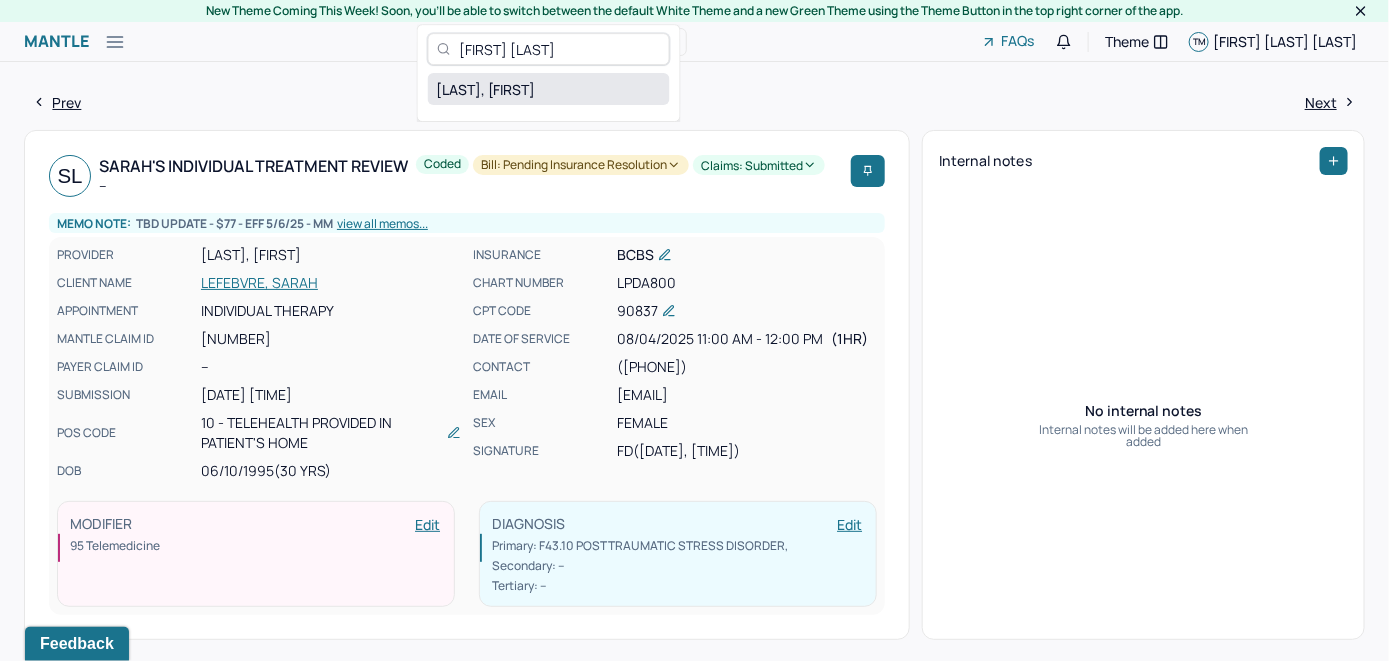 type on "[FIRST] [LAST]" 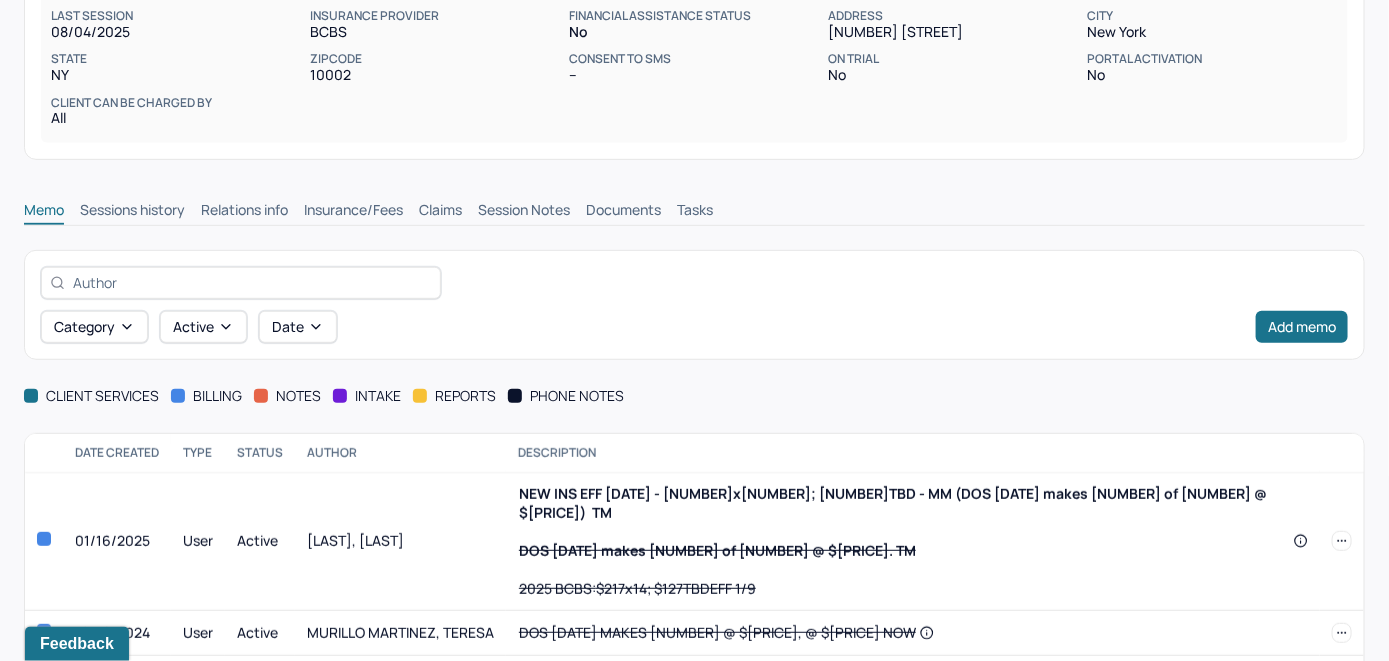 scroll, scrollTop: 394, scrollLeft: 0, axis: vertical 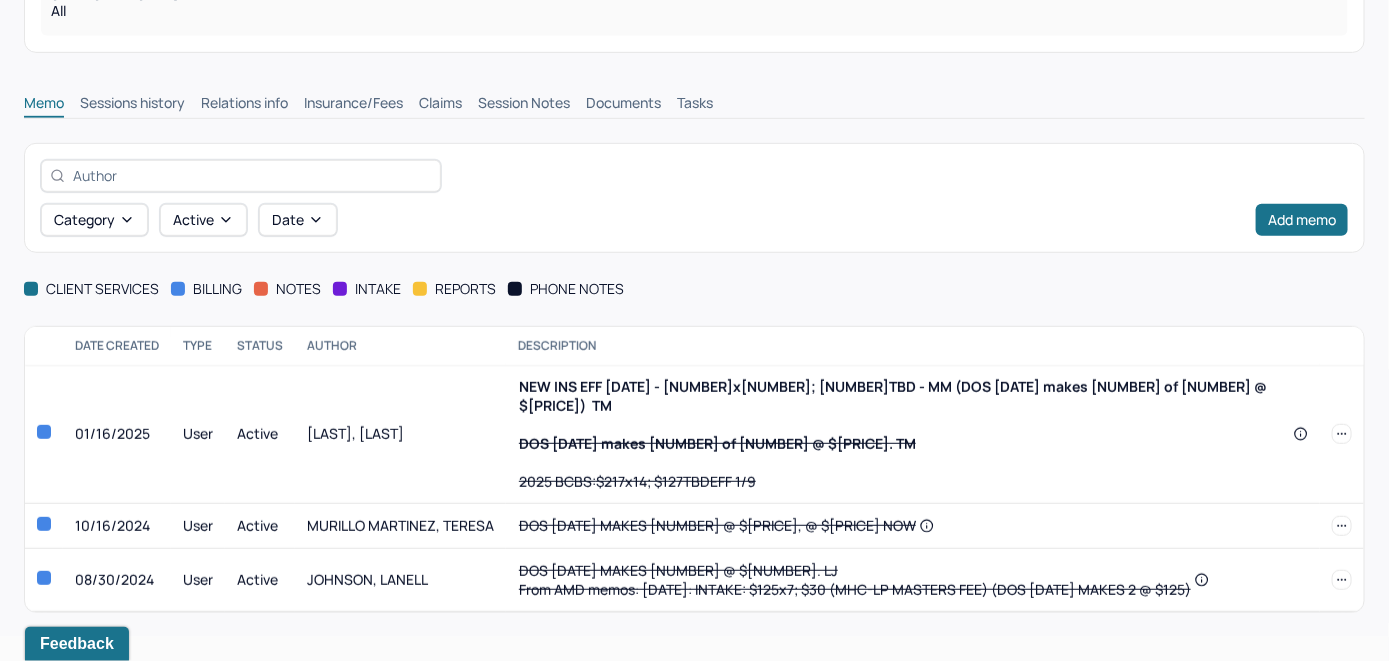 click on "Claims" at bounding box center [440, 105] 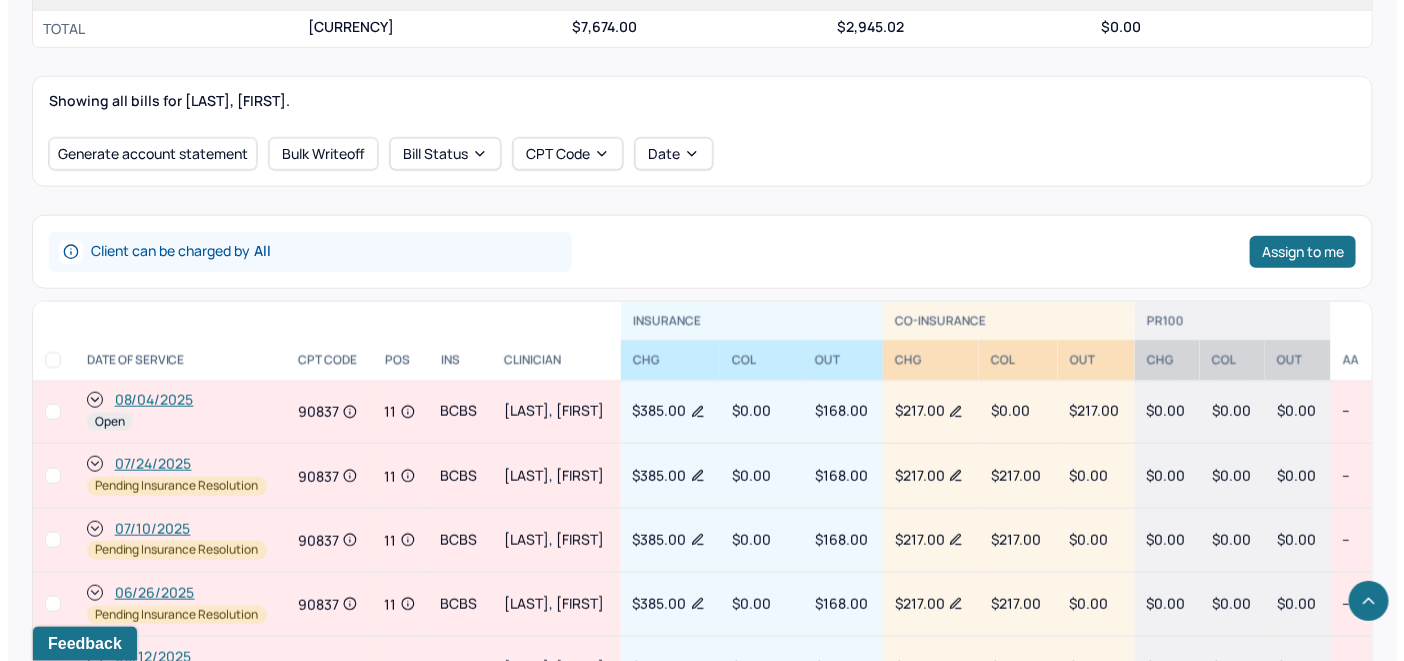 scroll, scrollTop: 394, scrollLeft: 0, axis: vertical 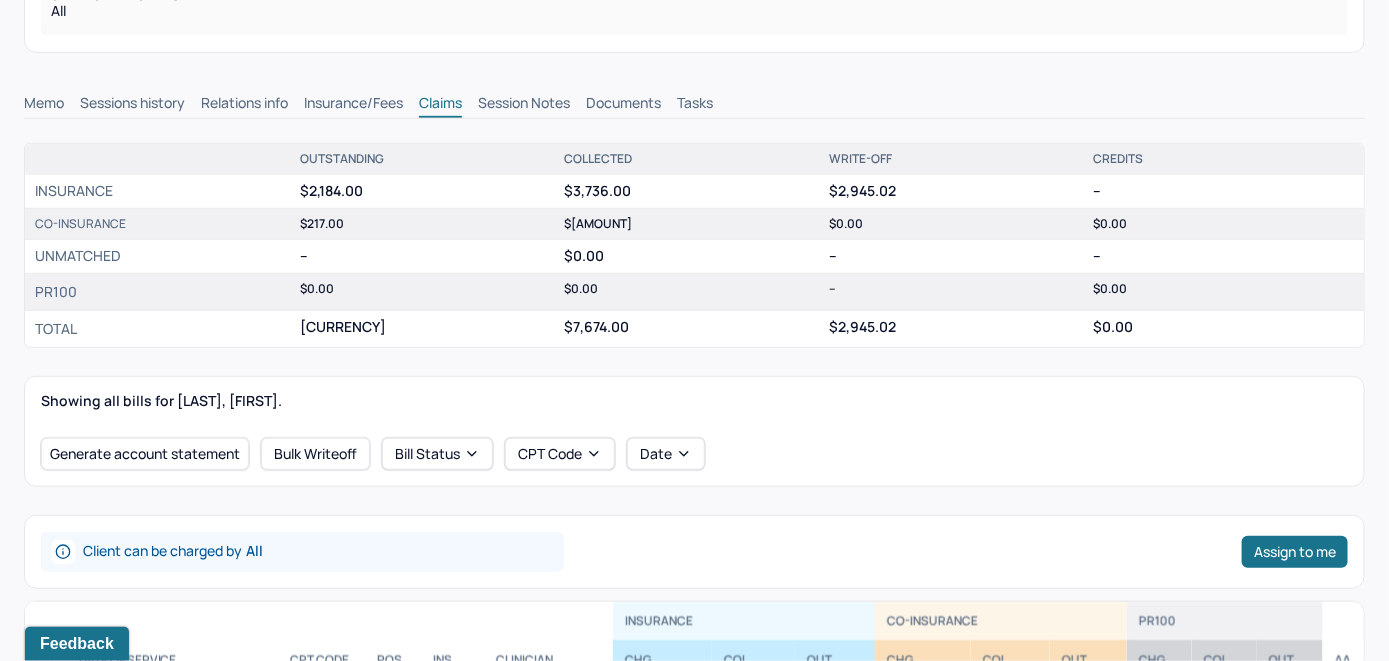 click on "Memo" at bounding box center (44, 105) 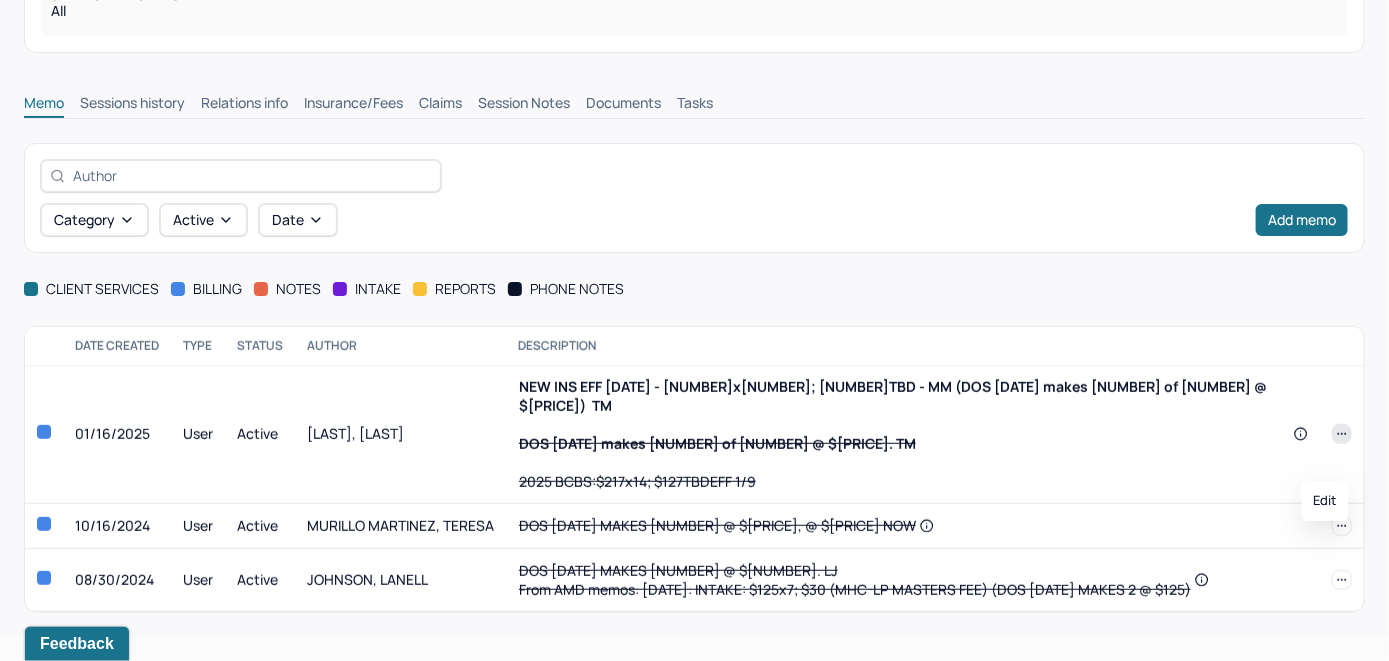 click 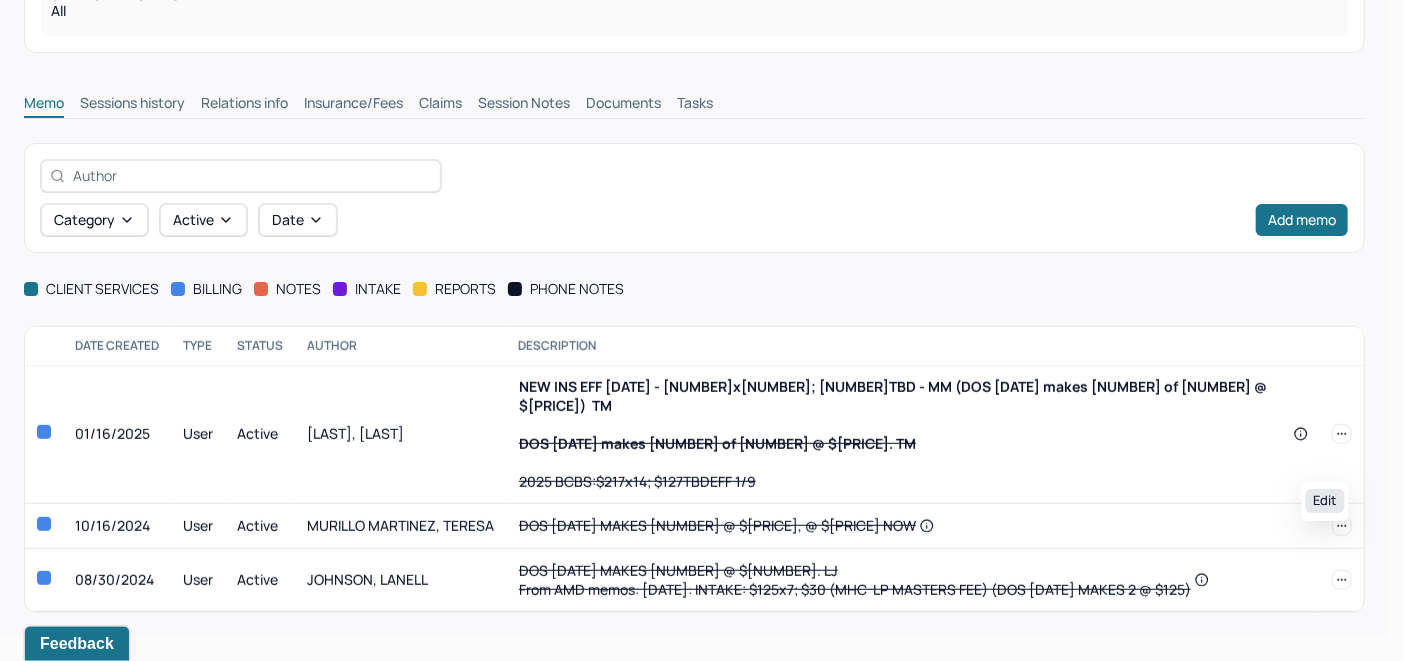 click on "Edit" at bounding box center (1325, 501) 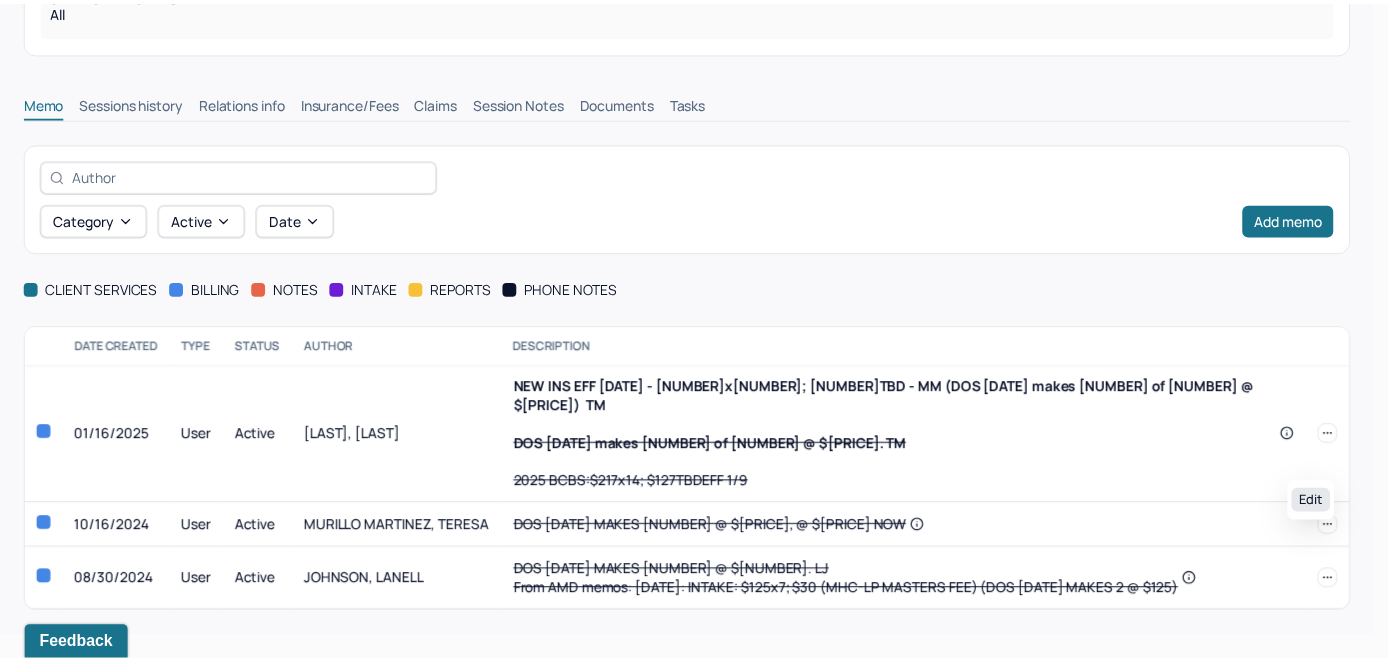 scroll, scrollTop: 351, scrollLeft: 0, axis: vertical 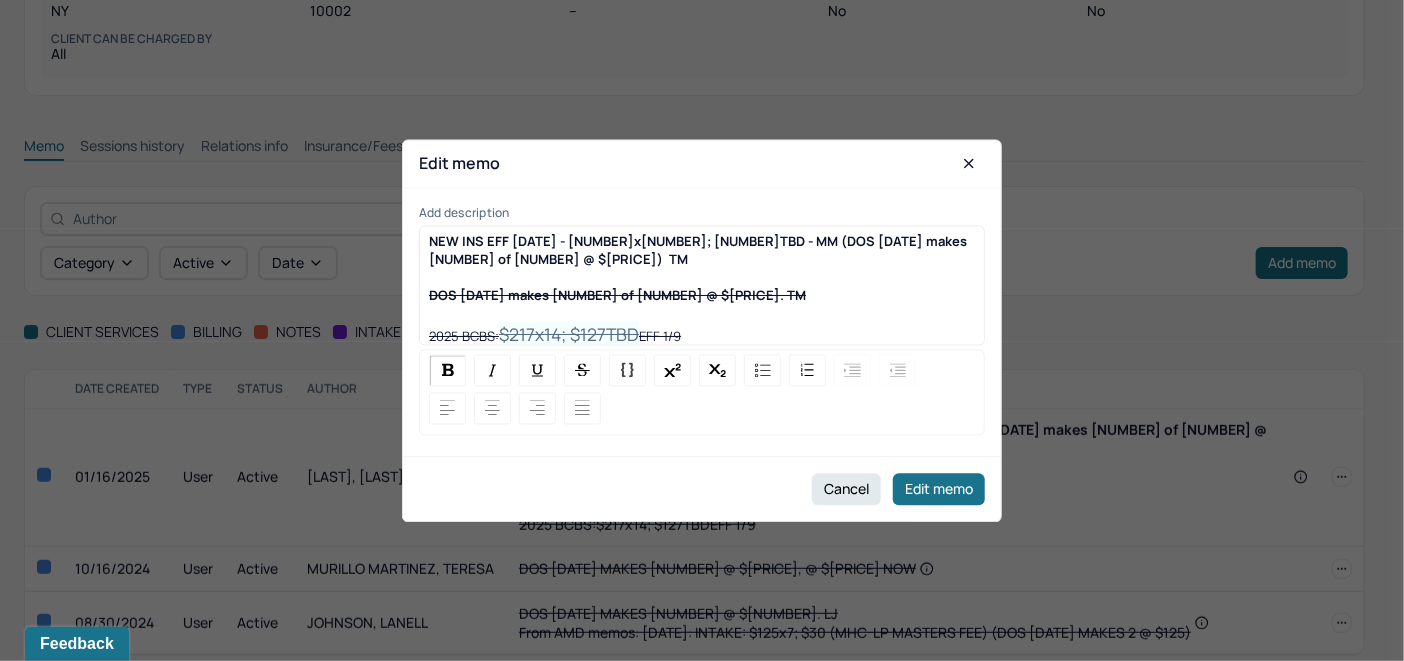 click on "NEW INS EFF [DATE] - 217x21; 137TBD - MM (DOS [DATE] makes 5 of 21 @ $217) TM DOS [DATE] makes 9 of 14 @ $217. TM 2025 BCBS: $217x14; $127TBD EFF [DATE]" at bounding box center [702, 289] 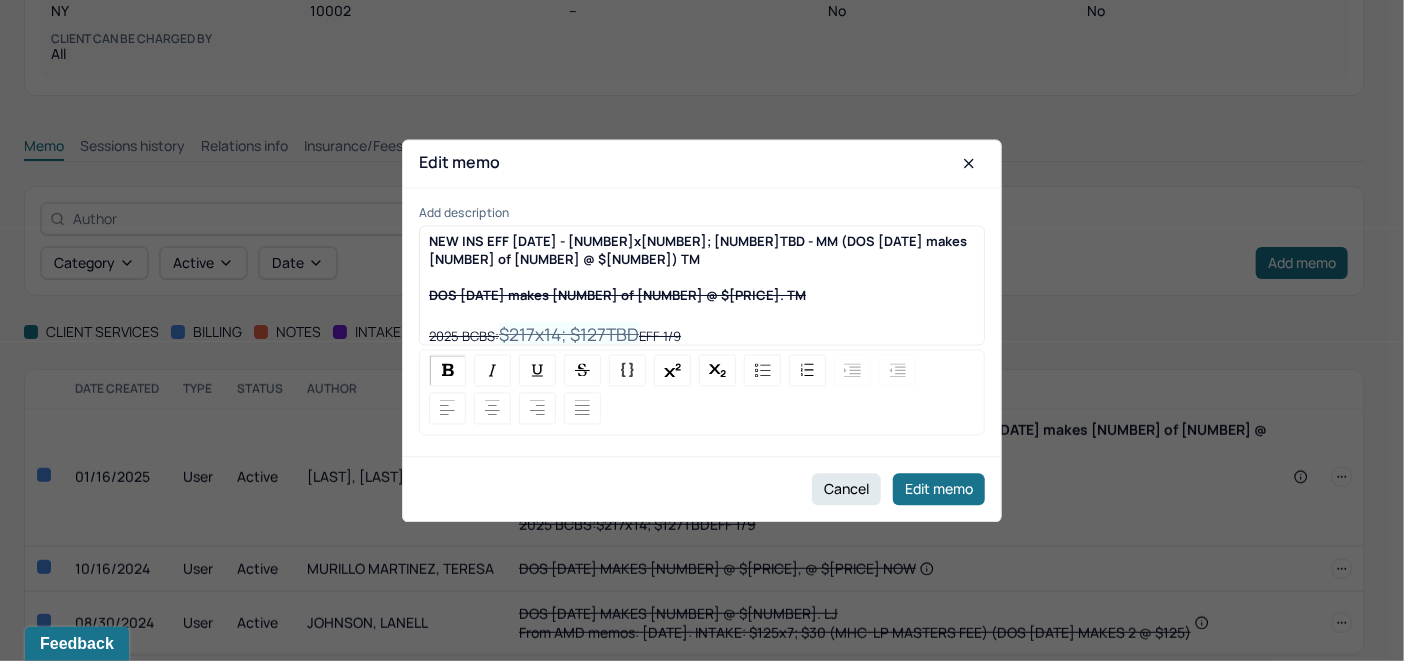 type 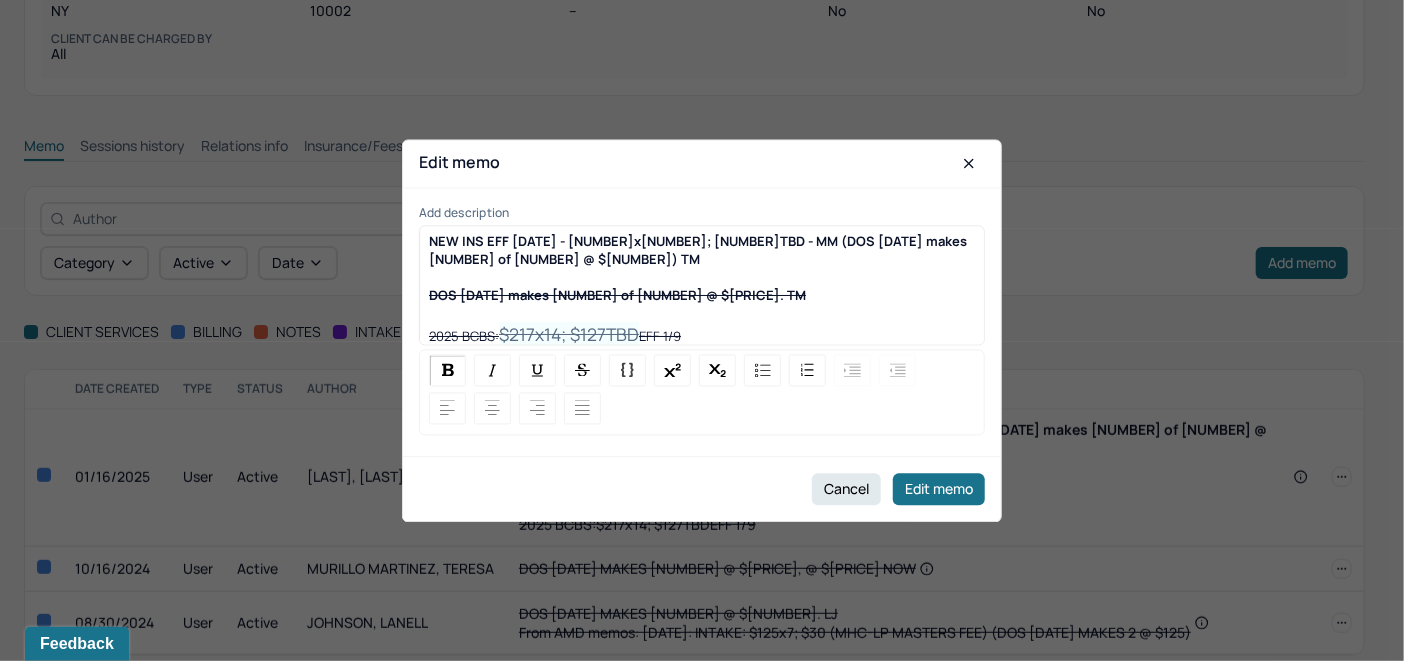 click on "NEW INS EFF [DATE] - [NUMBER]x[NUMBER]; [NUMBER]TBD - MM (DOS [DATE] makes [NUMBER] of [NUMBER] @ $[NUMBER]) TM" at bounding box center (699, 250) 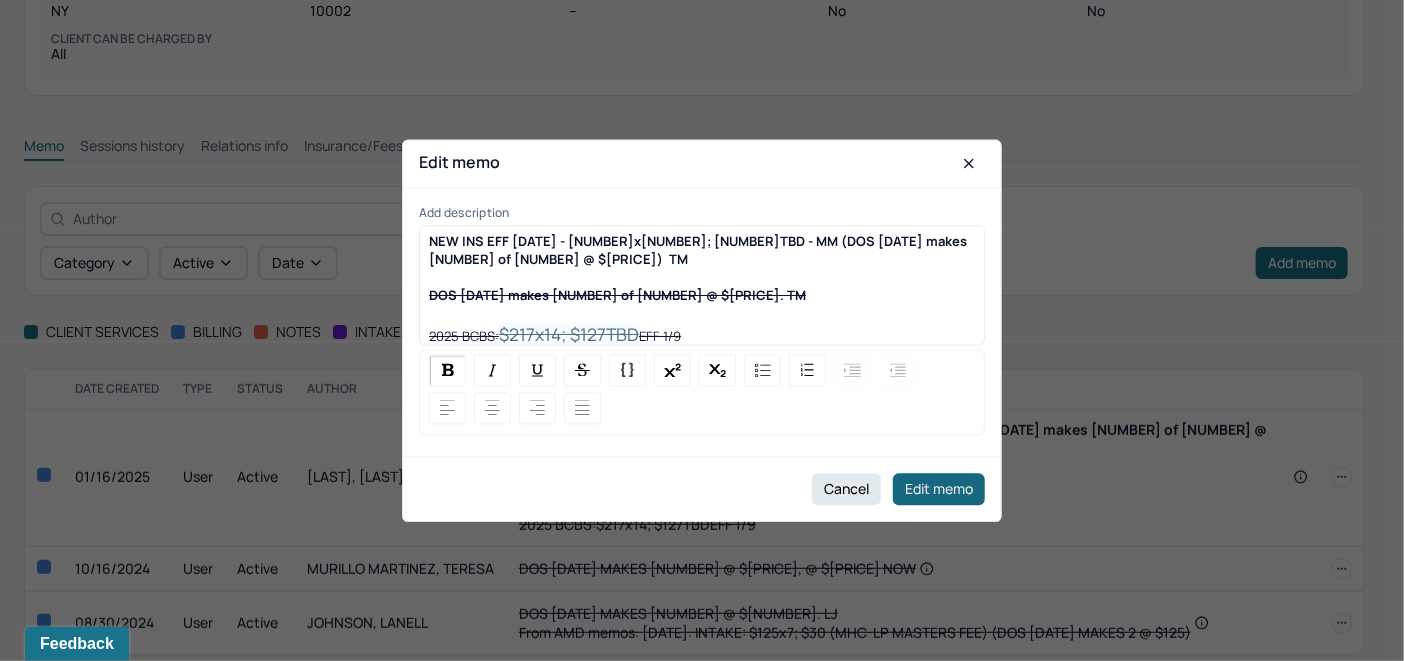 click on "Edit memo" at bounding box center [939, 489] 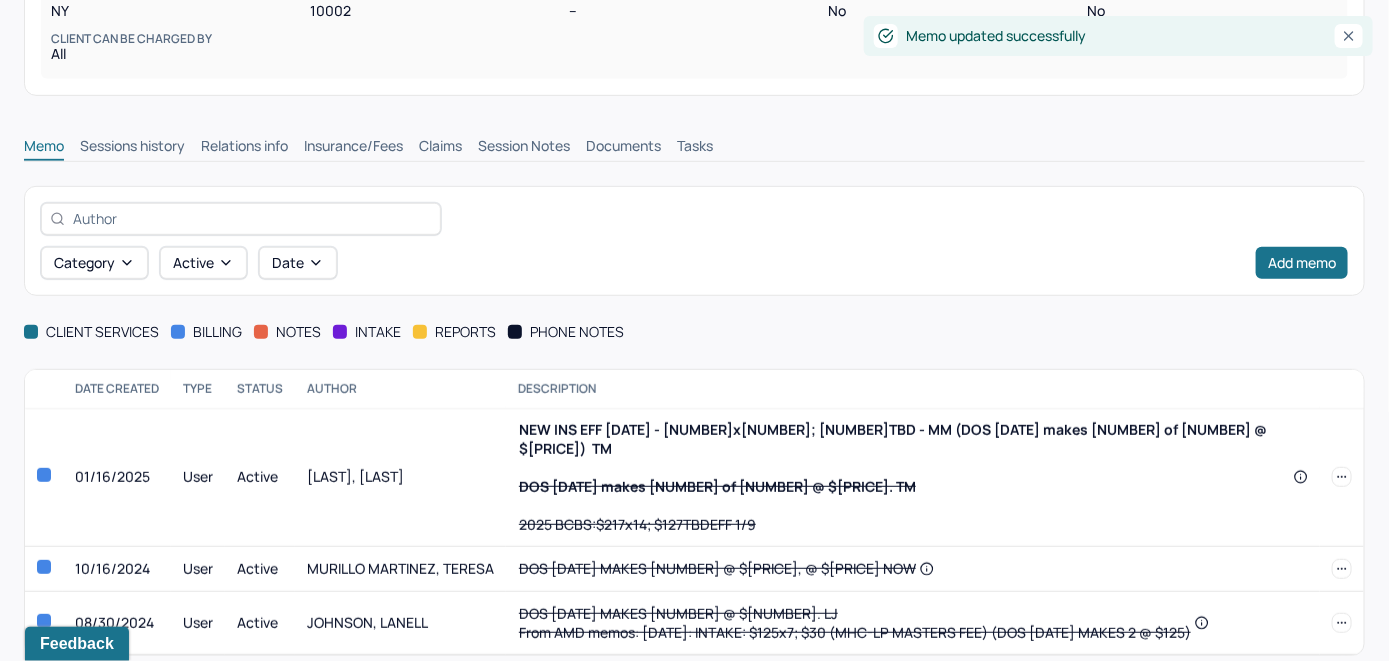 click on "Insurance/Fees" at bounding box center (353, 148) 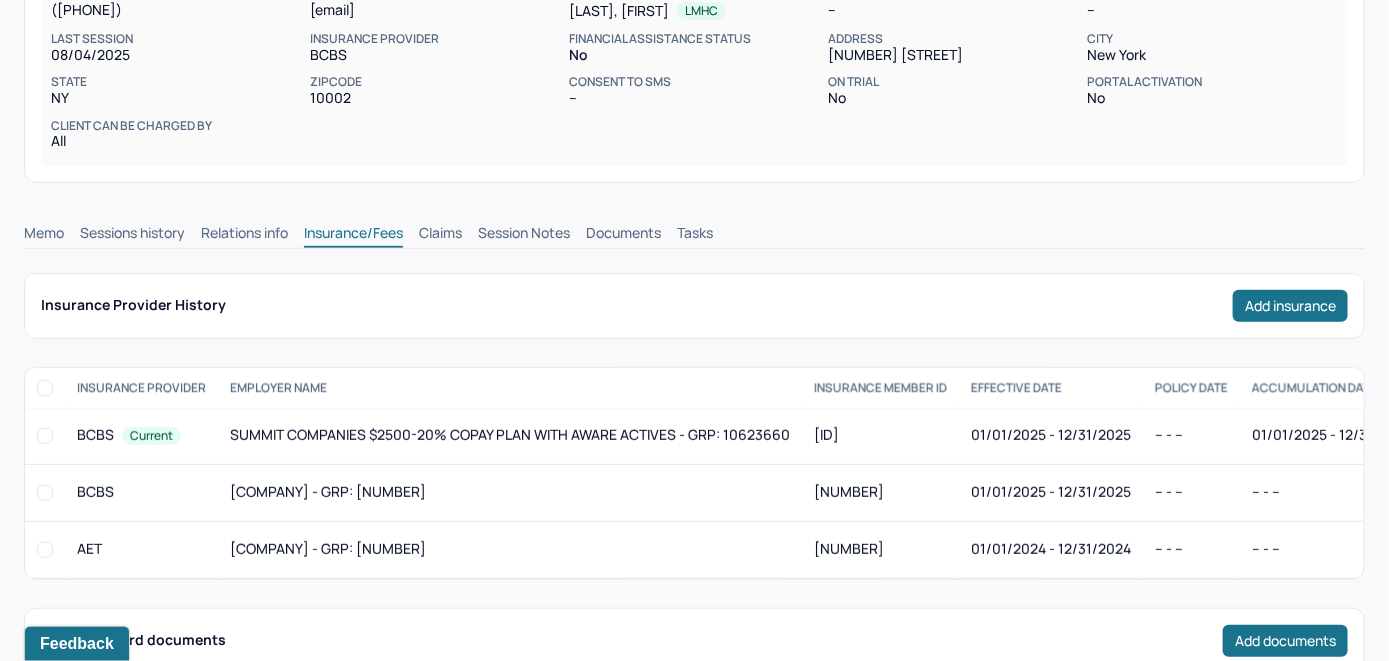 scroll, scrollTop: 251, scrollLeft: 0, axis: vertical 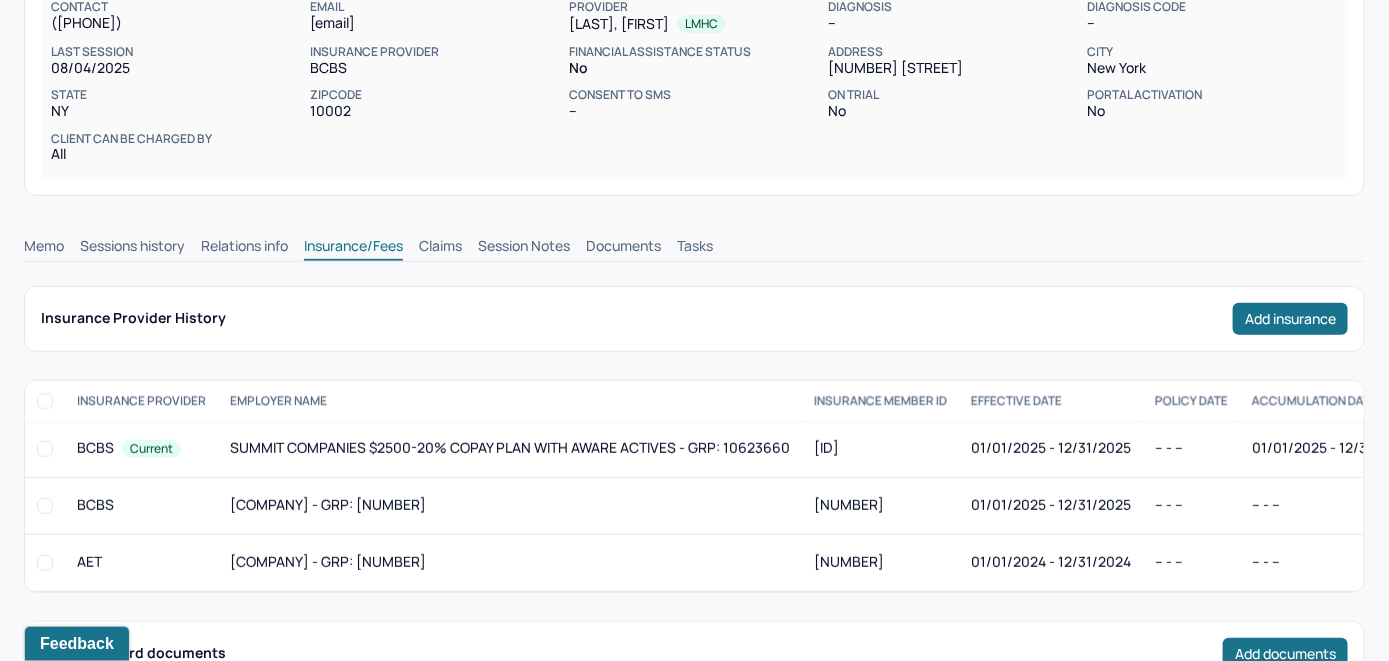 click on "Claims" at bounding box center [440, 248] 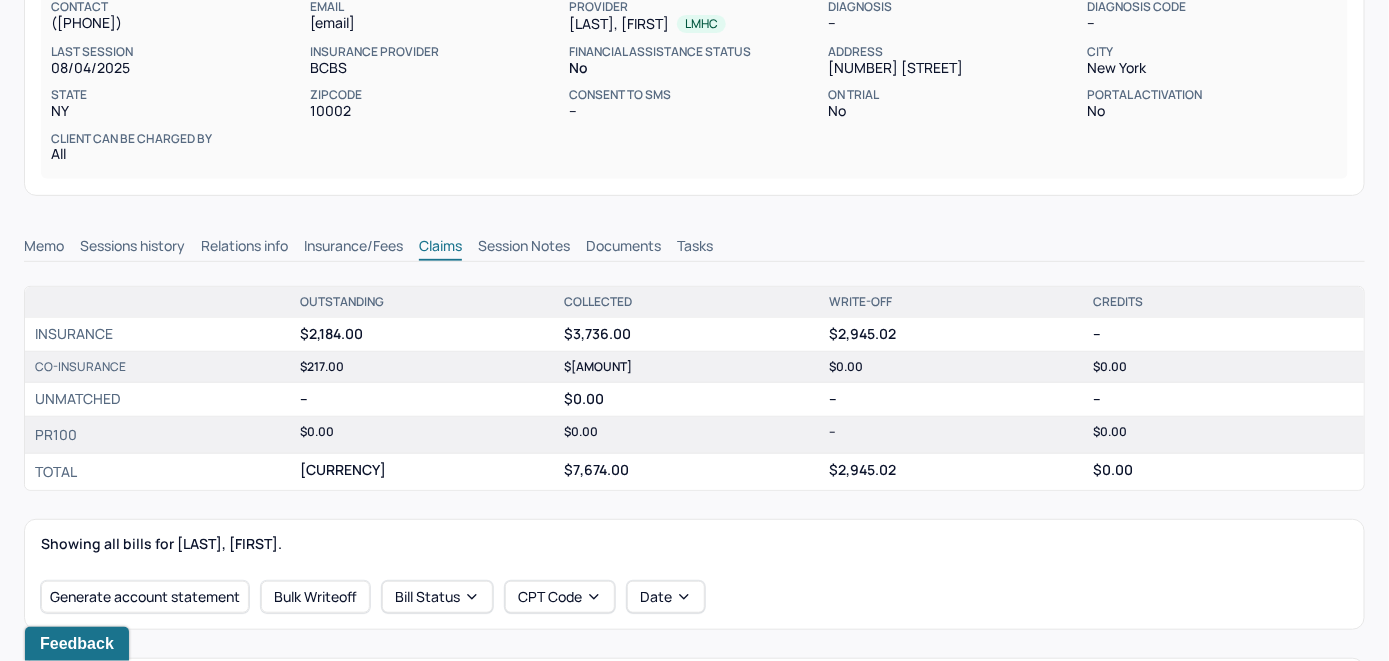scroll, scrollTop: 551, scrollLeft: 0, axis: vertical 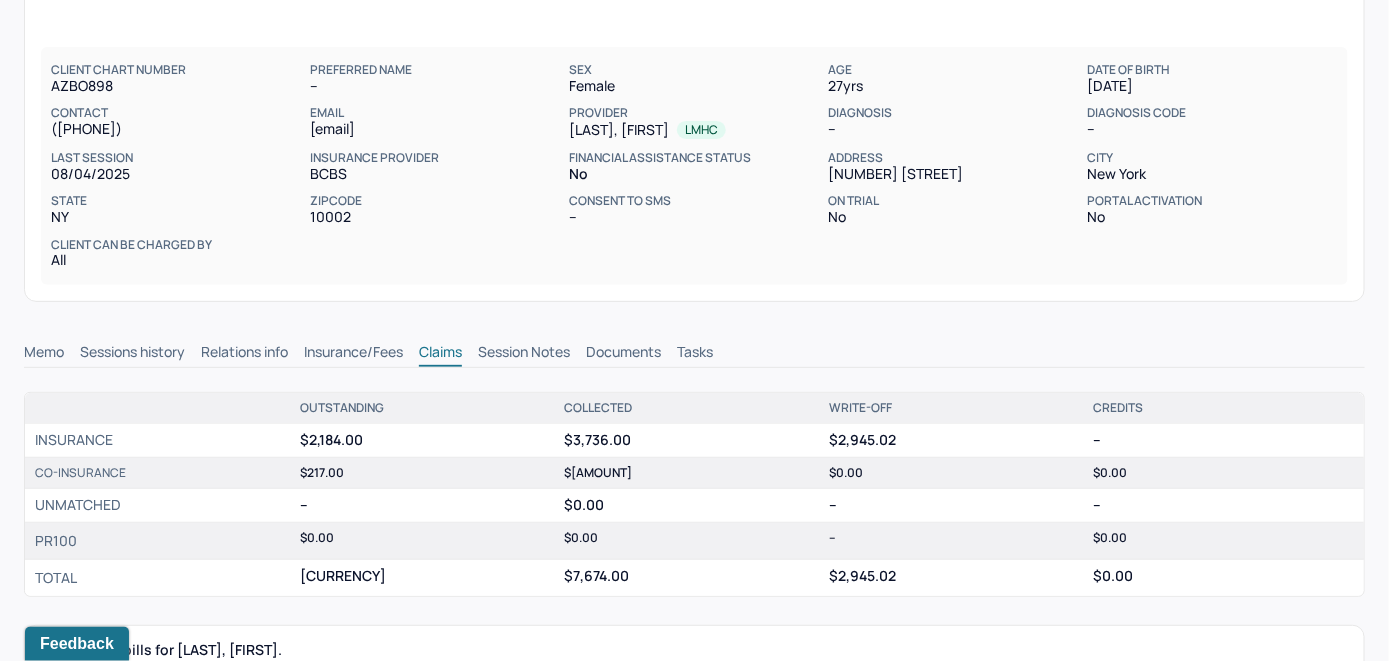 click on "Memo" at bounding box center (44, 354) 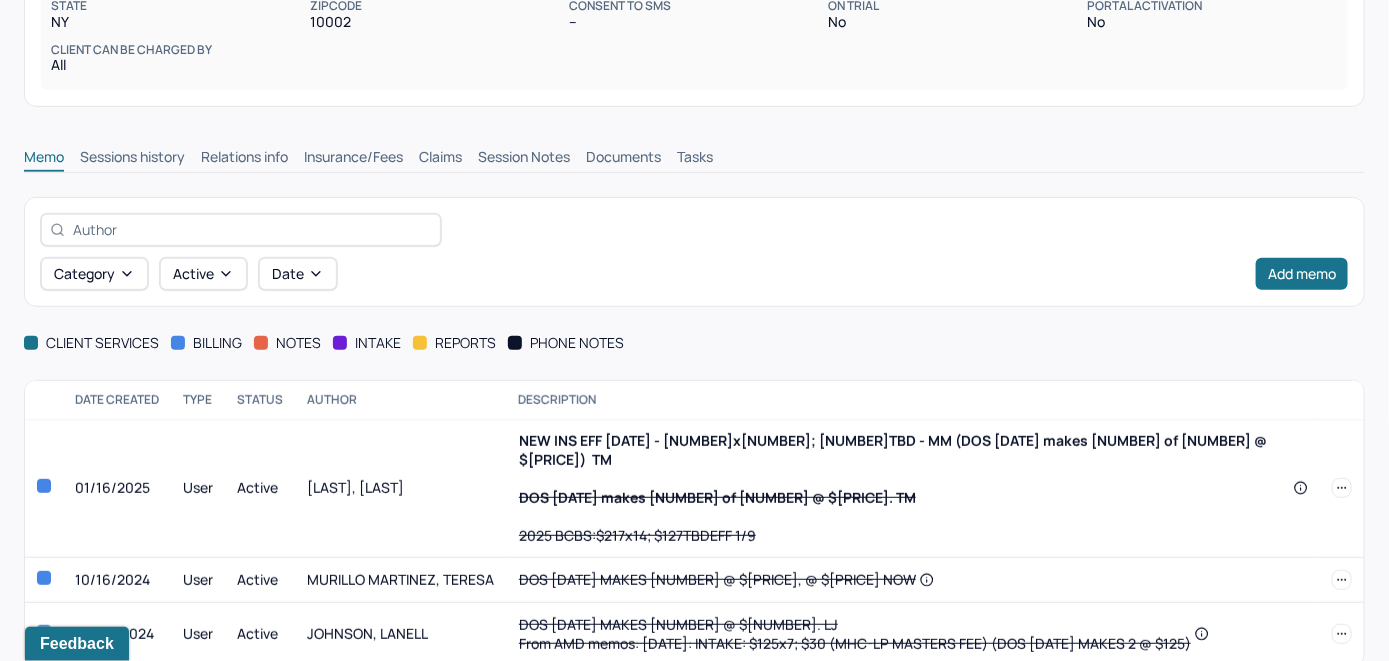 scroll, scrollTop: 345, scrollLeft: 0, axis: vertical 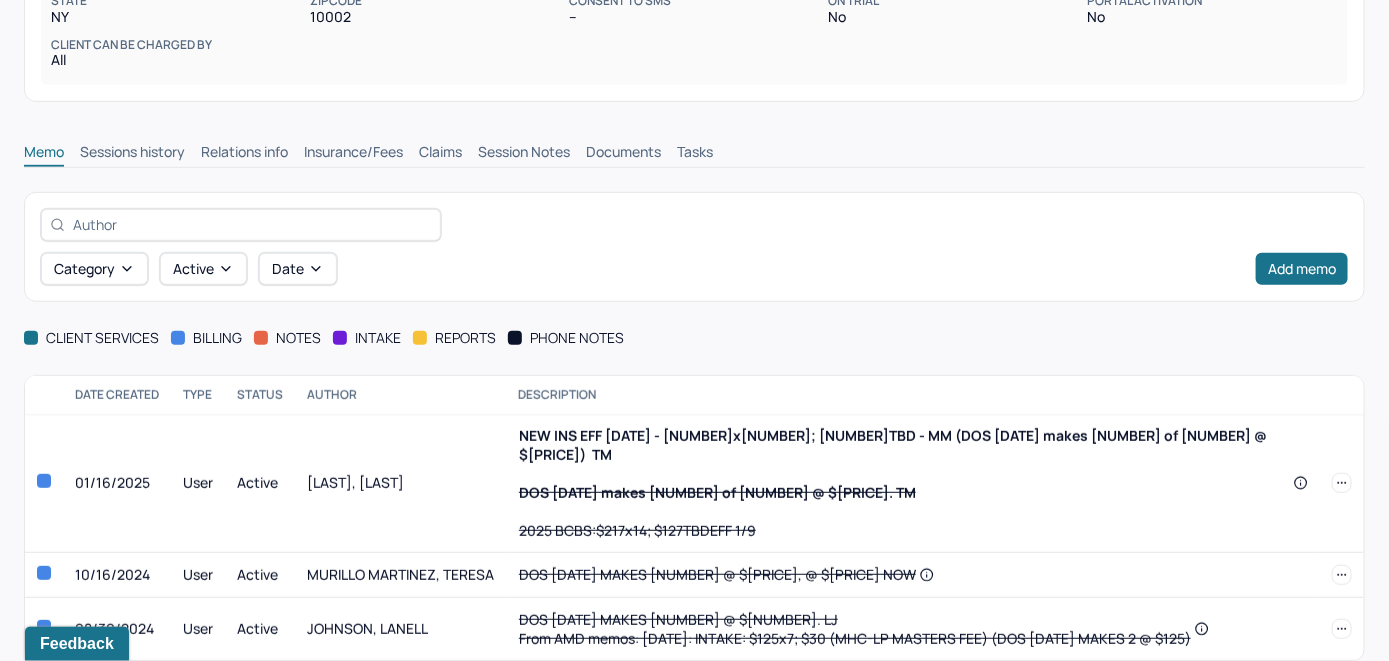 click on "Insurance/Fees" at bounding box center (353, 154) 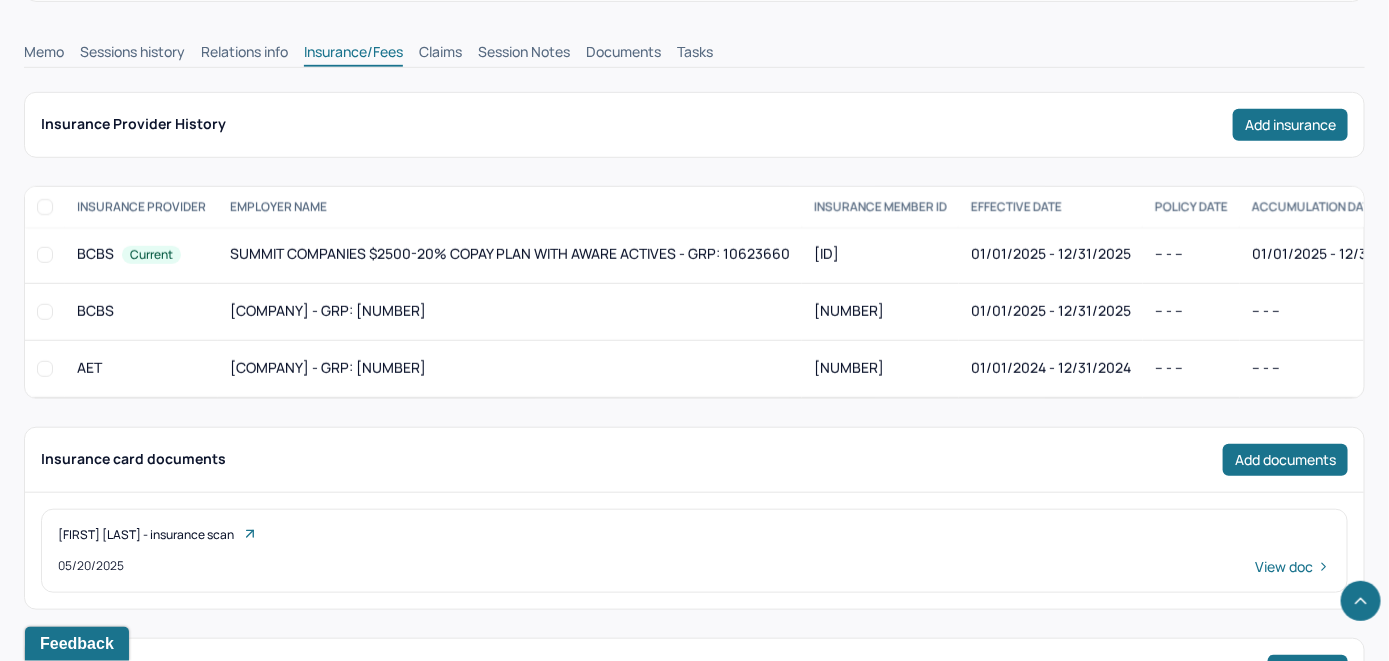 scroll, scrollTop: 245, scrollLeft: 0, axis: vertical 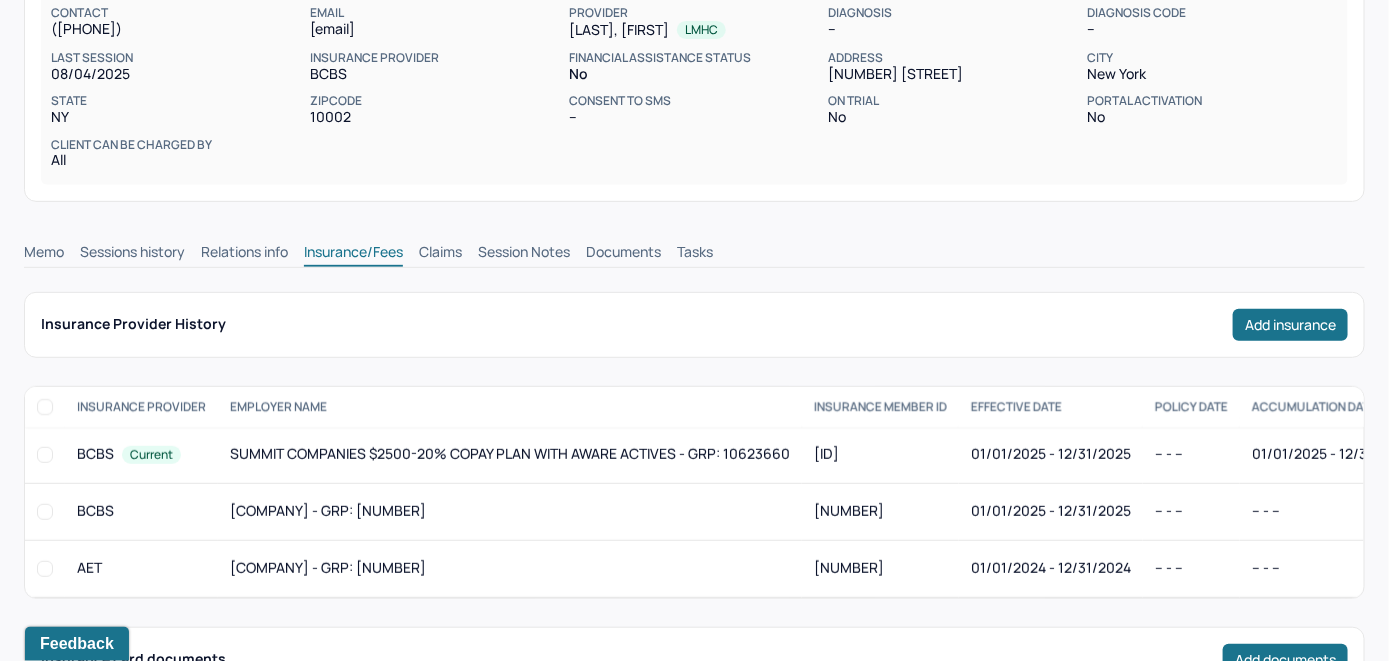 click on "Claims" at bounding box center [440, 254] 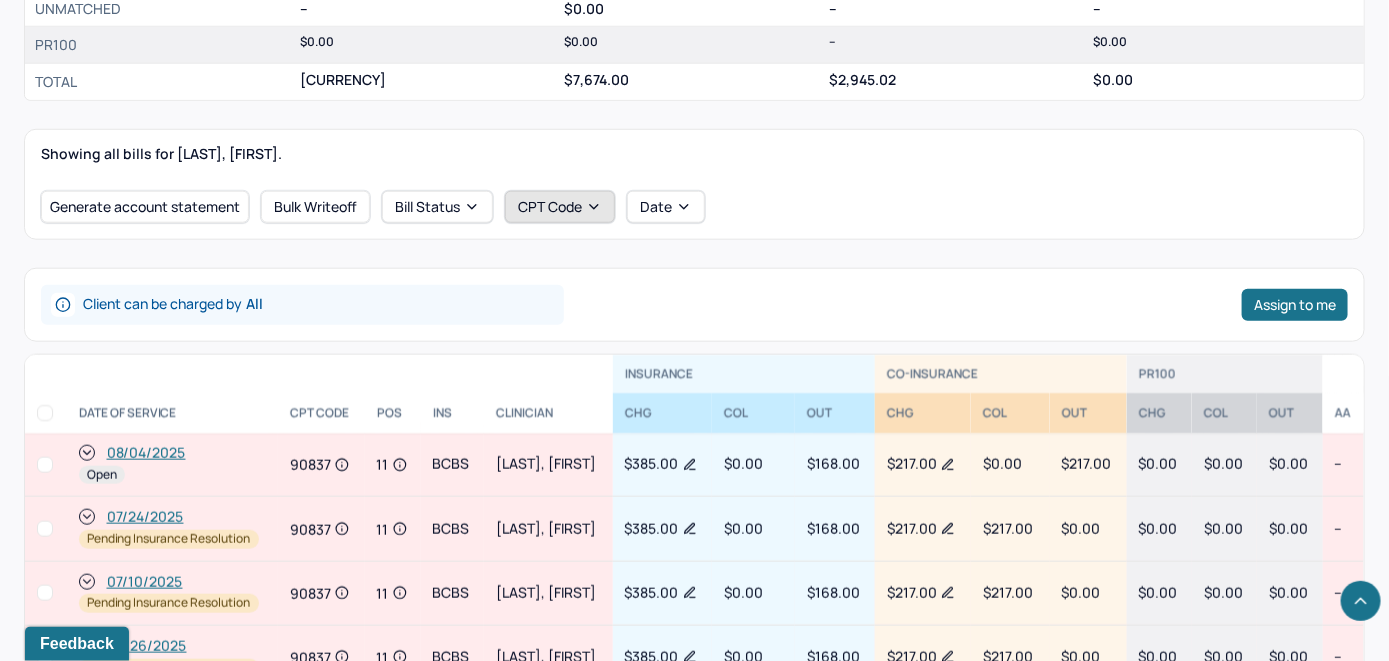 scroll, scrollTop: 745, scrollLeft: 0, axis: vertical 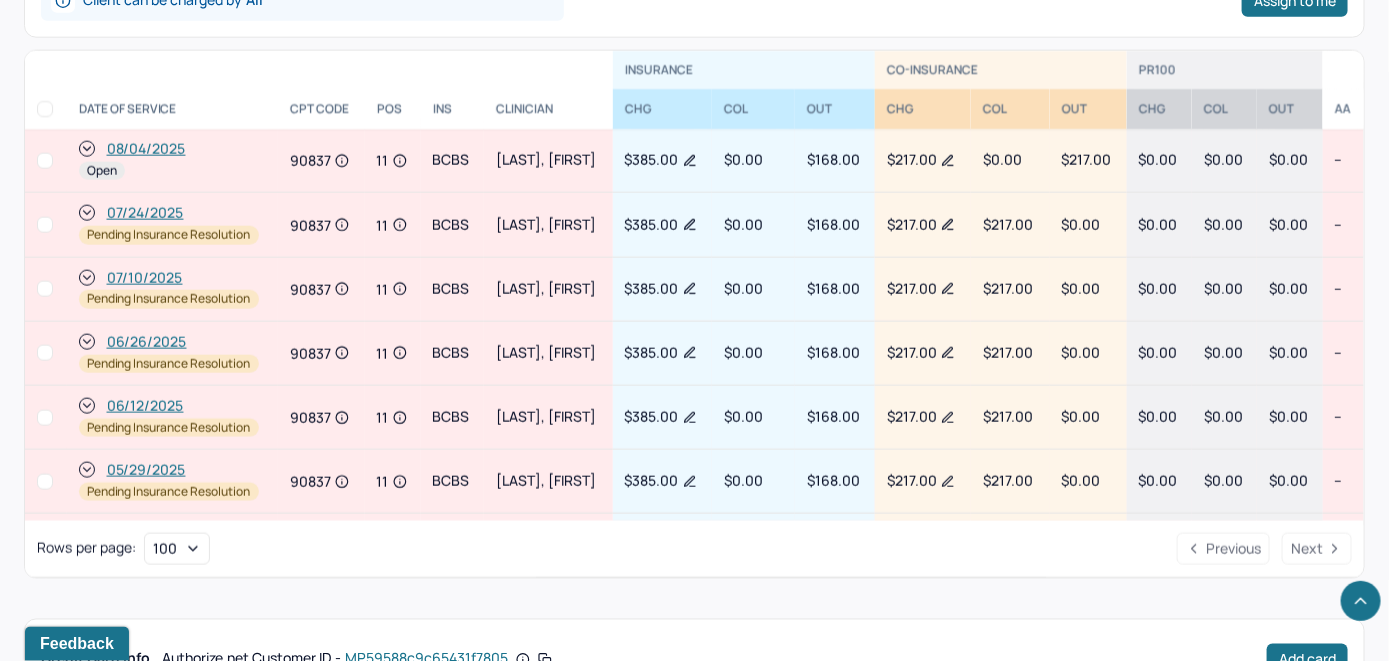 click on "08/04/2025" at bounding box center (146, 149) 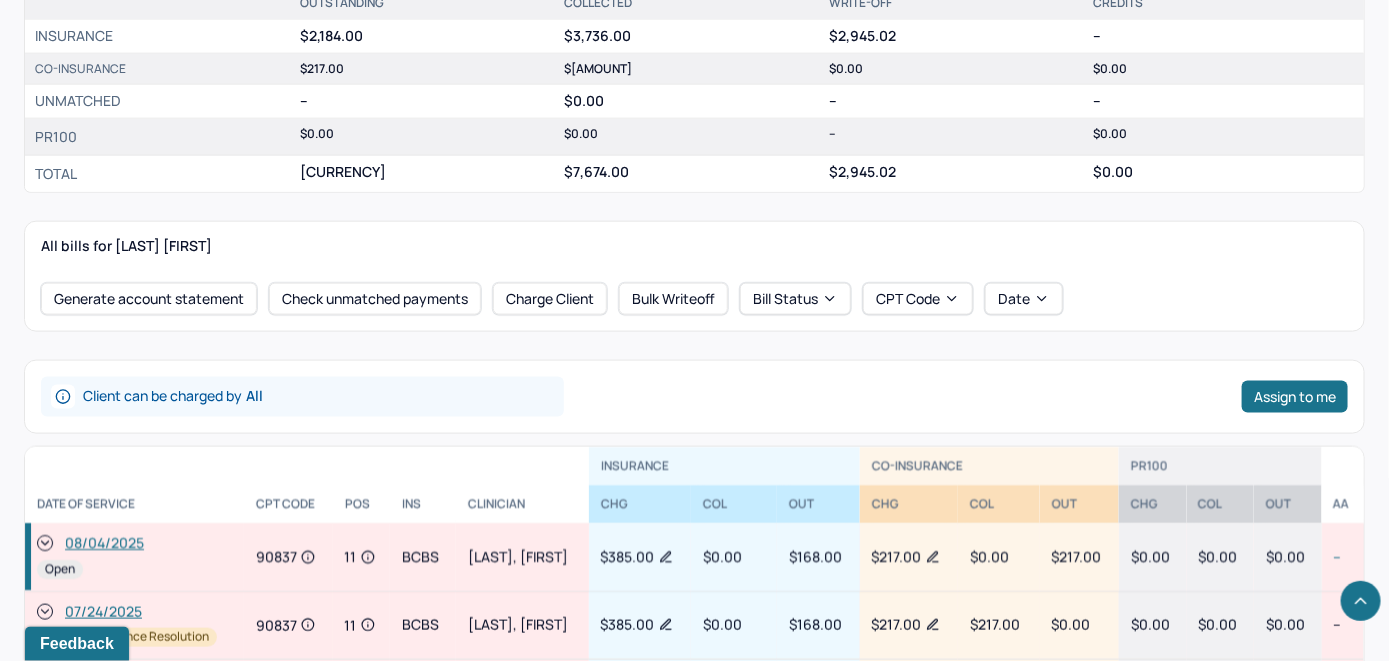 scroll, scrollTop: 900, scrollLeft: 0, axis: vertical 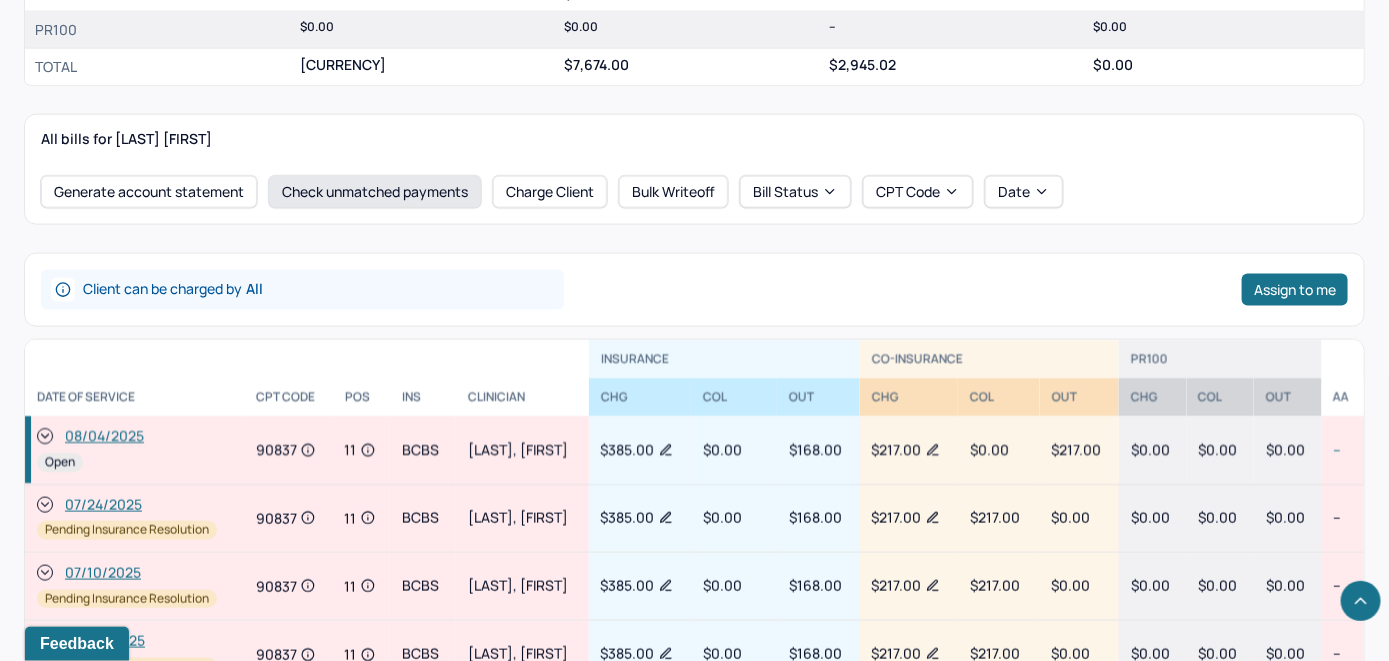 click on "Check unmatched payments" at bounding box center (375, 192) 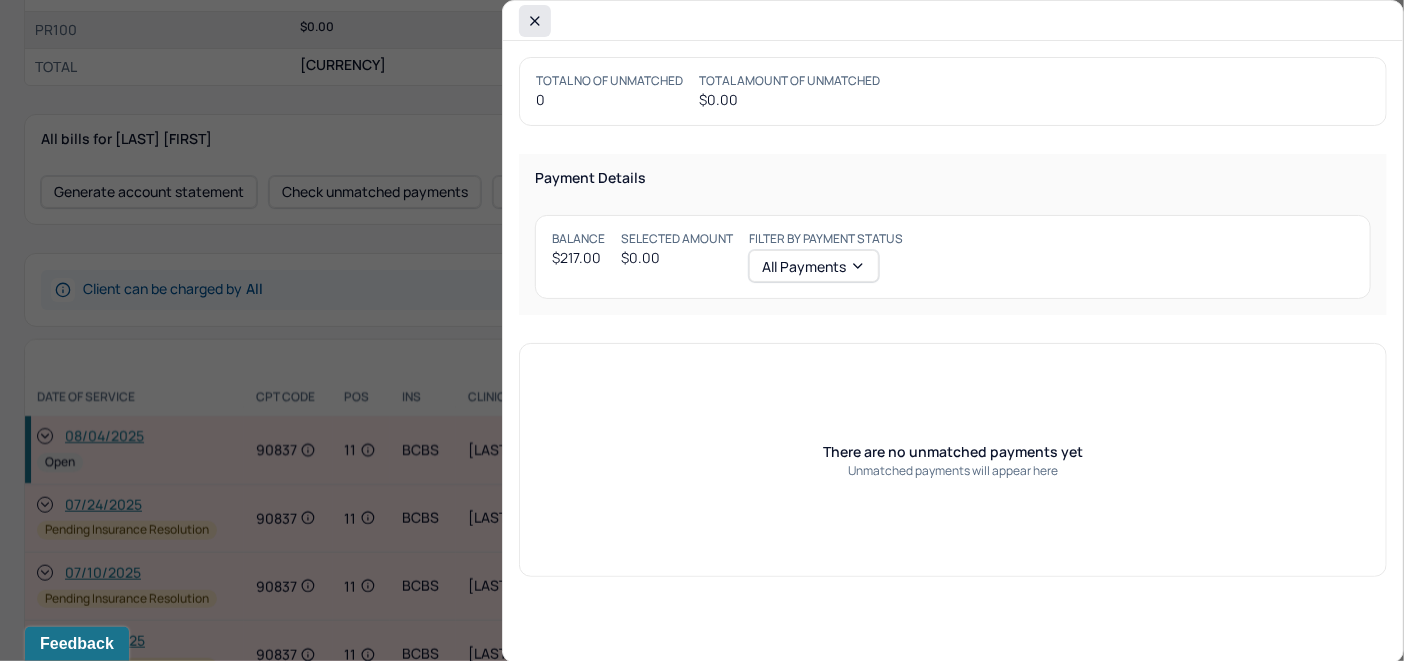 click 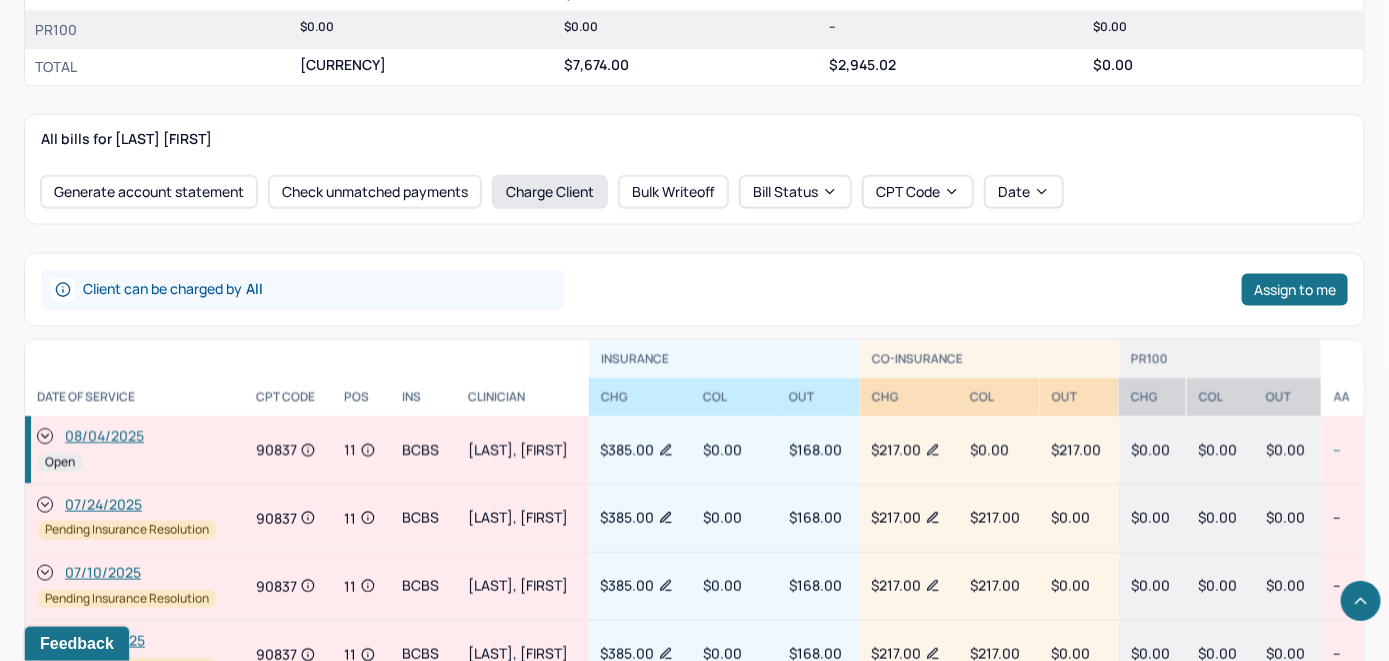 click on "Charge Client" at bounding box center [550, 192] 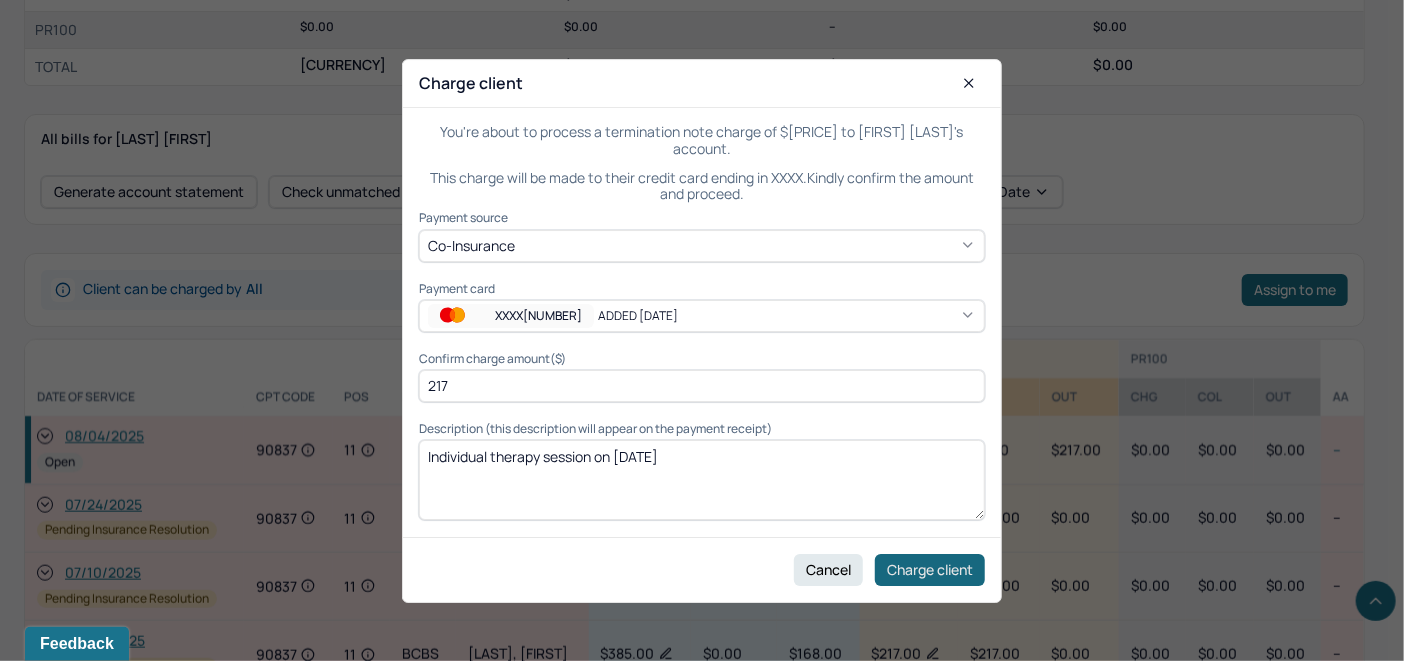 click on "Charge client" at bounding box center [930, 569] 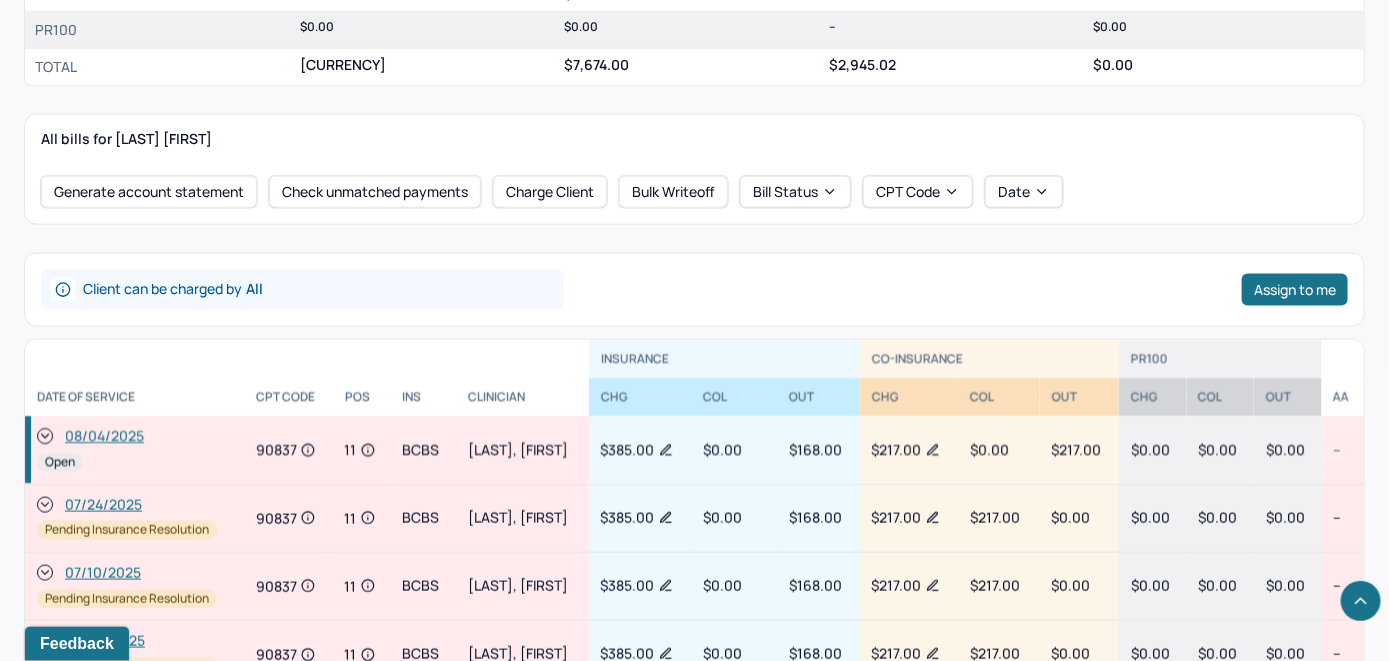 click 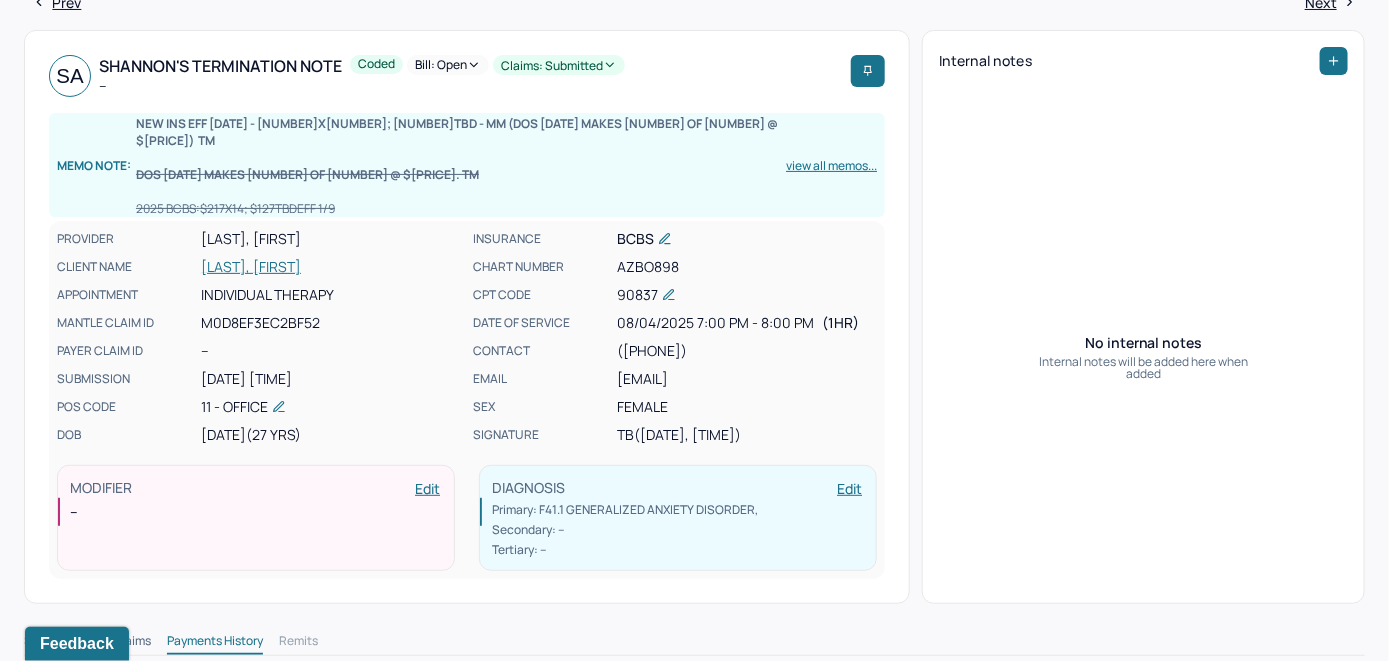 scroll, scrollTop: 0, scrollLeft: 0, axis: both 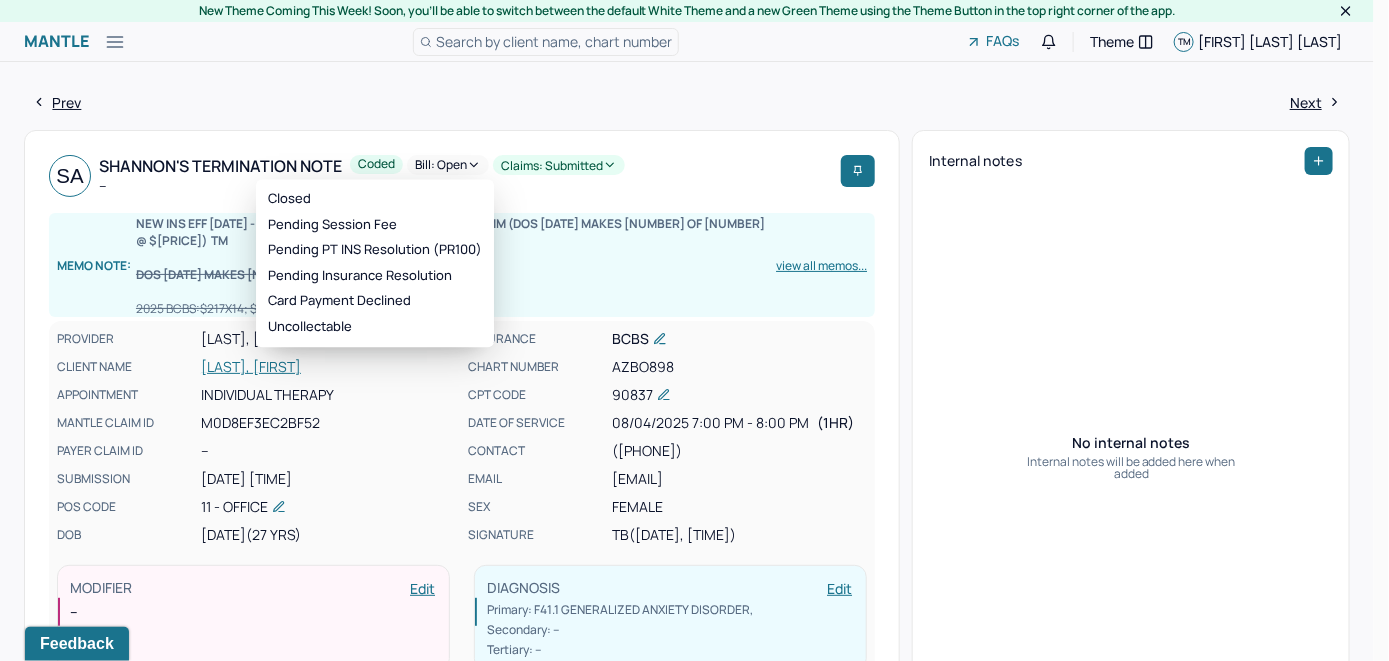 click on "Bill: Open" at bounding box center [448, 165] 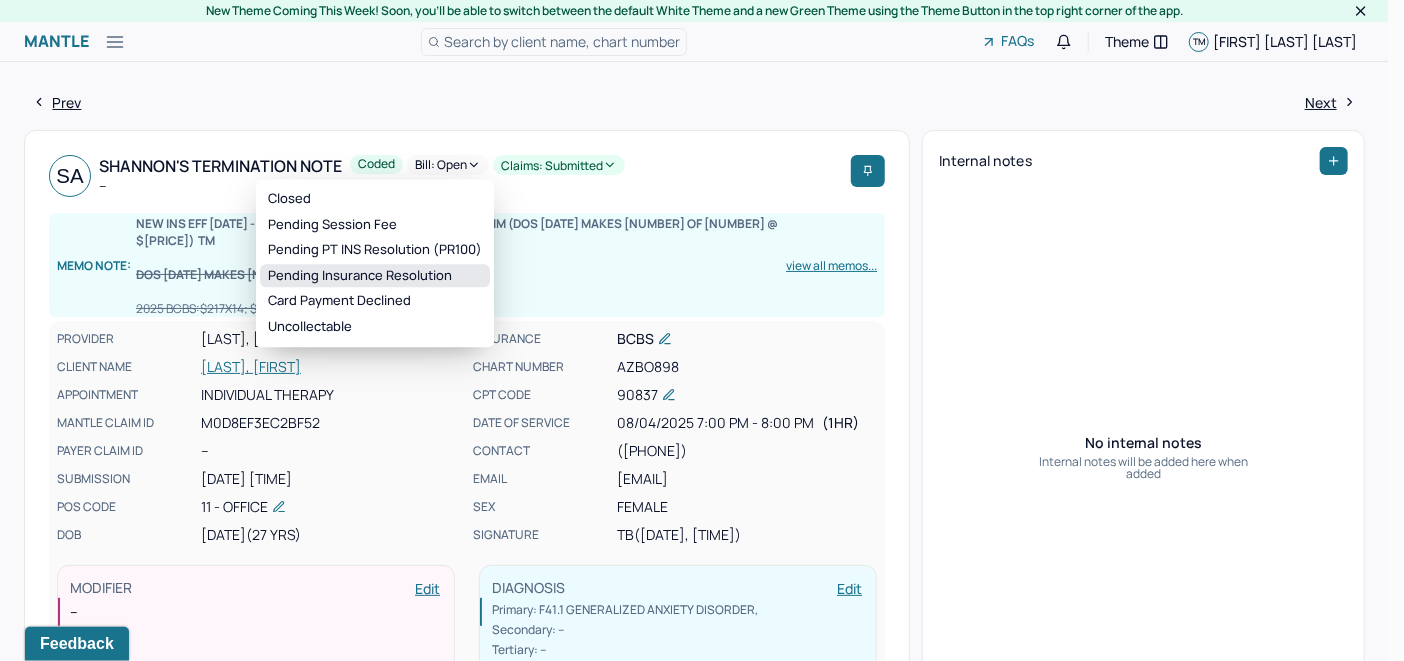 click on "Pending Insurance Resolution" at bounding box center [375, 276] 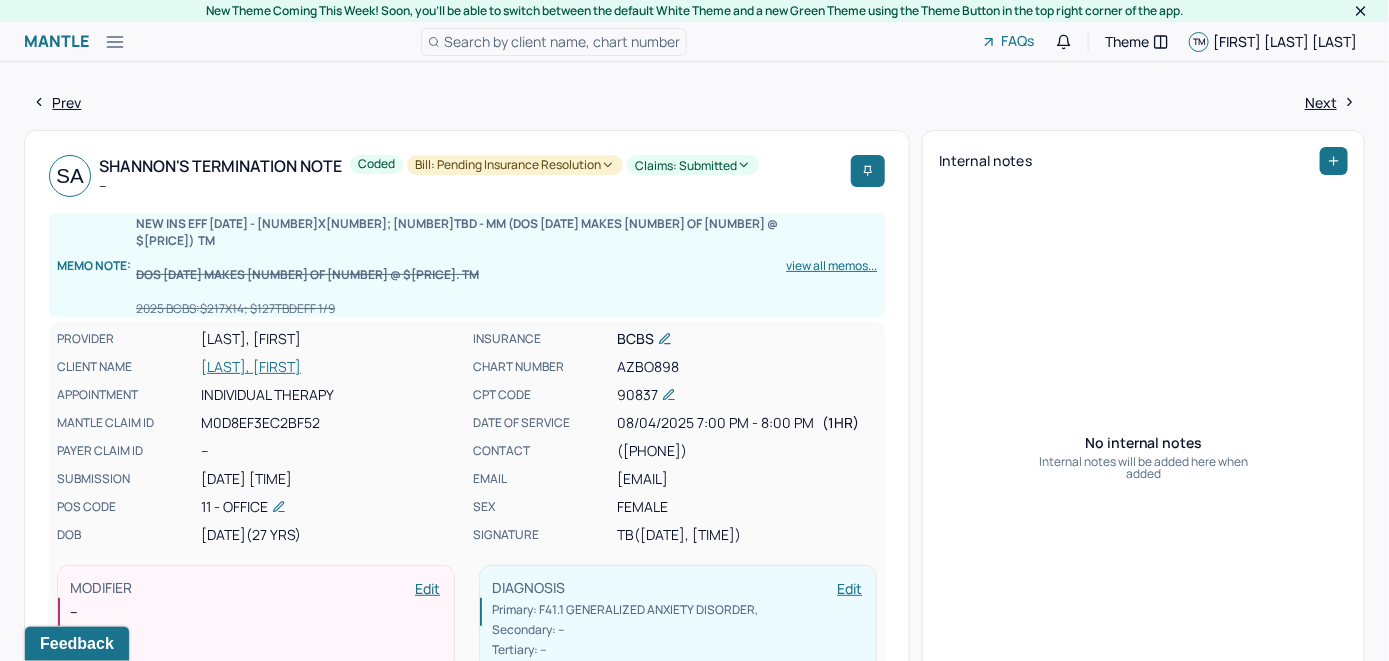 click on "Search by client name, chart number" at bounding box center (562, 41) 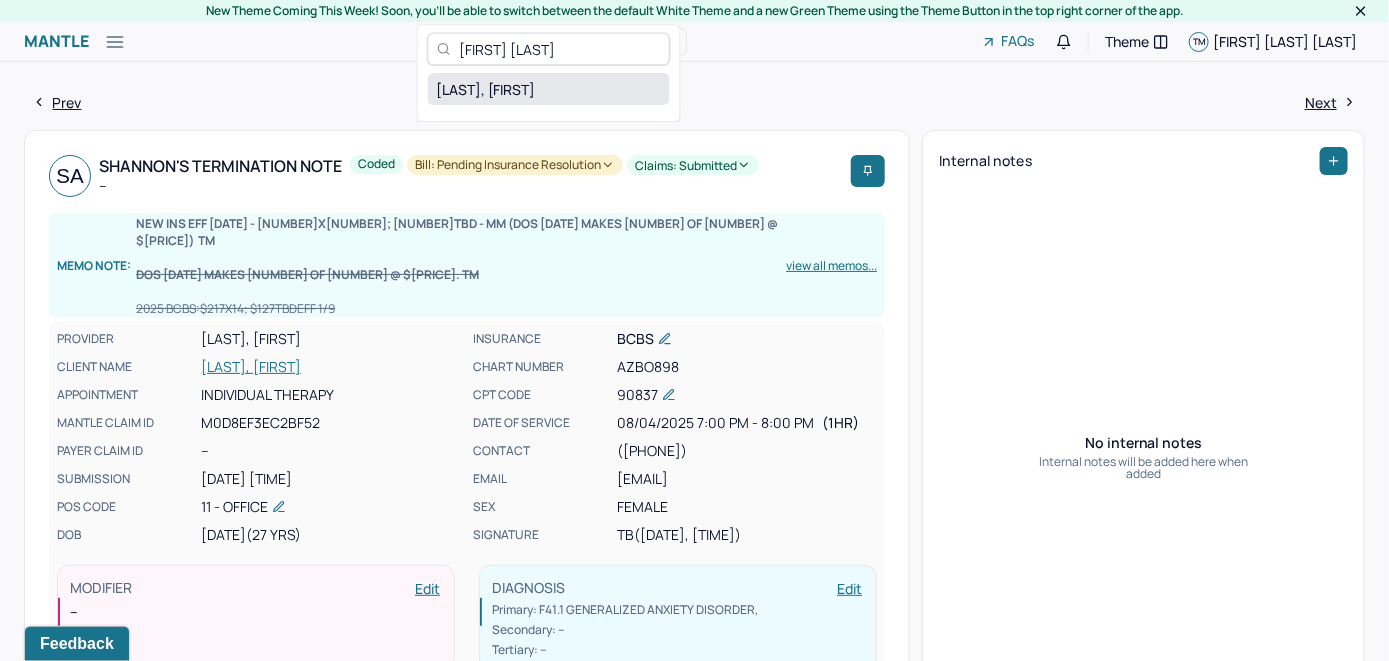 type on "[FIRST] [LAST]" 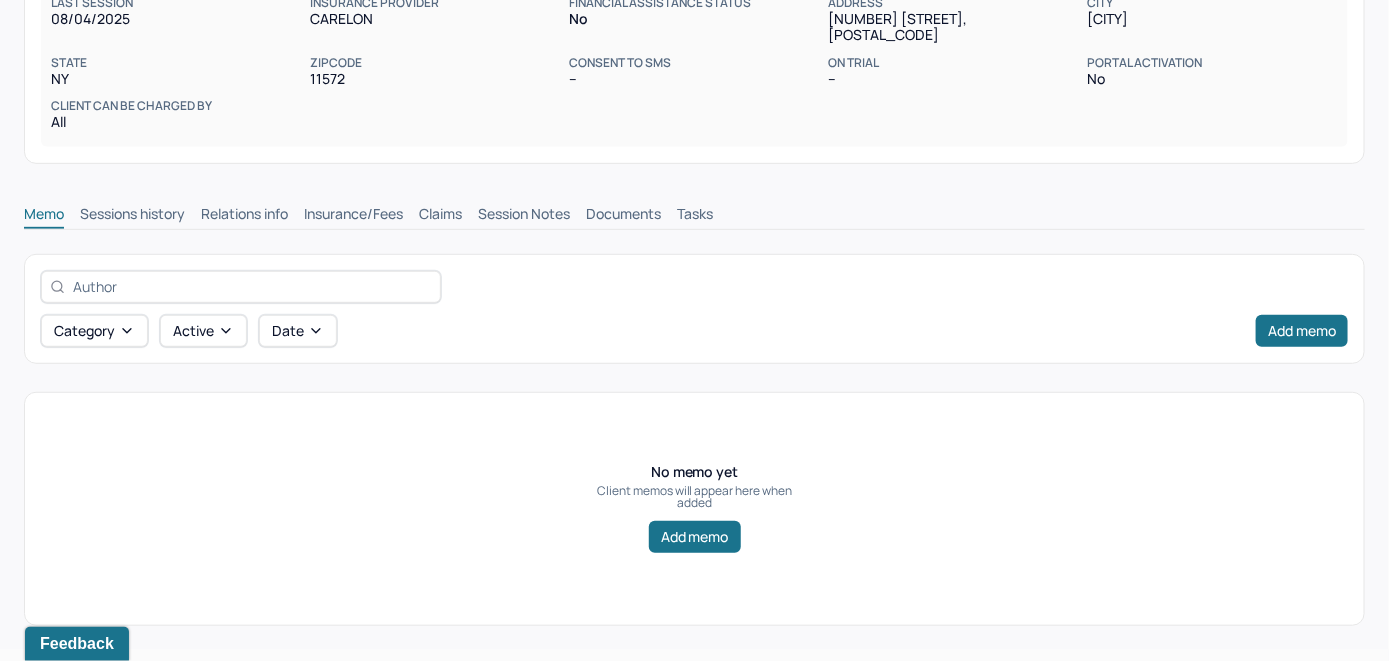 scroll, scrollTop: 314, scrollLeft: 0, axis: vertical 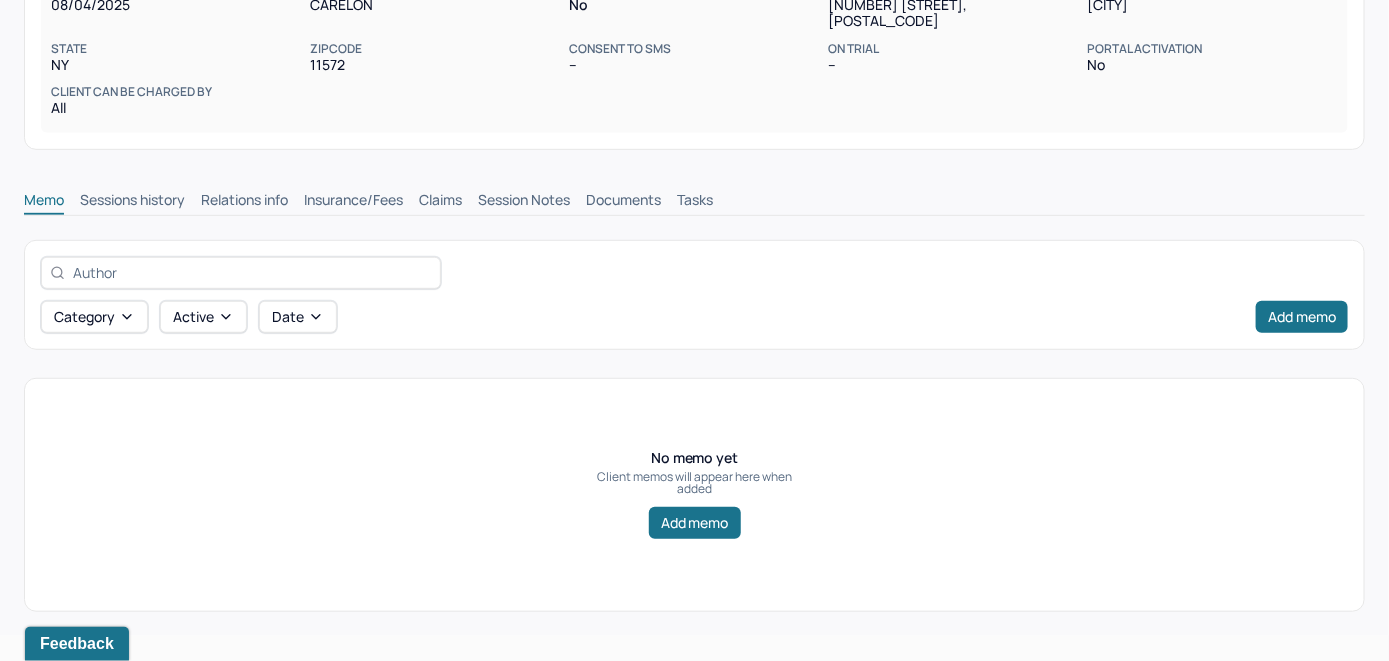 click on "Insurance/Fees" at bounding box center (353, 202) 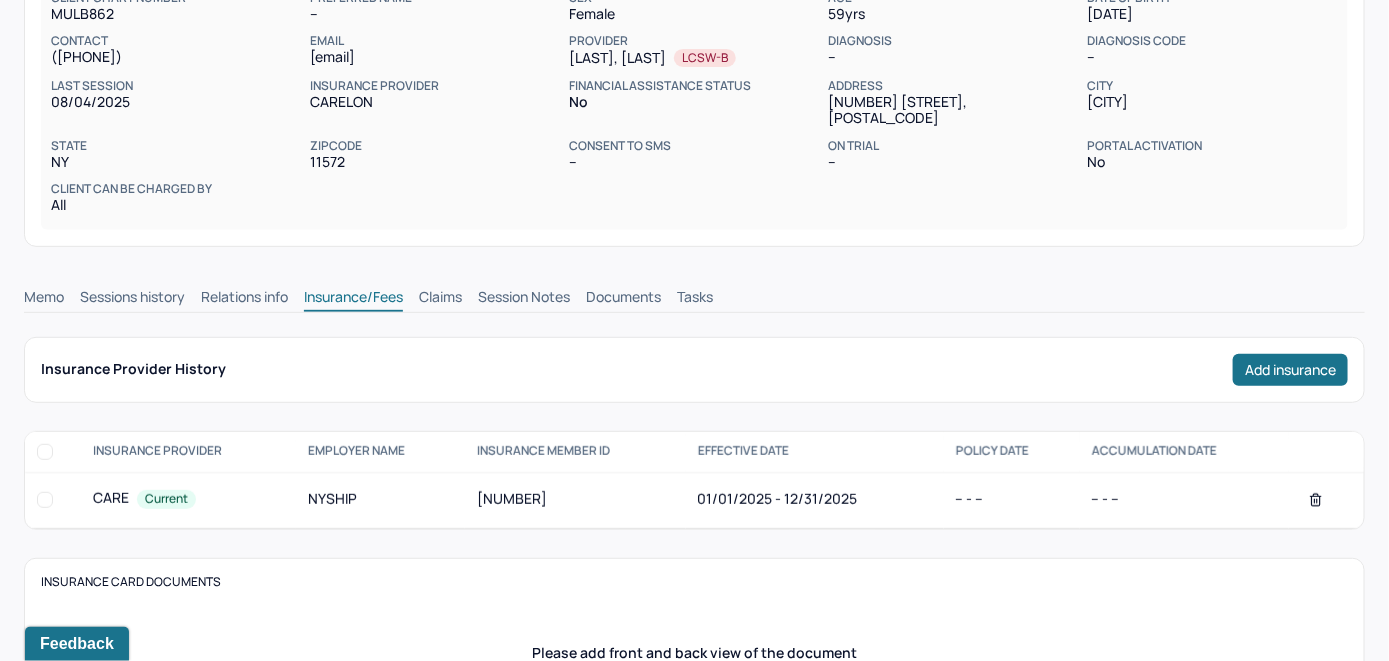 scroll, scrollTop: 114, scrollLeft: 0, axis: vertical 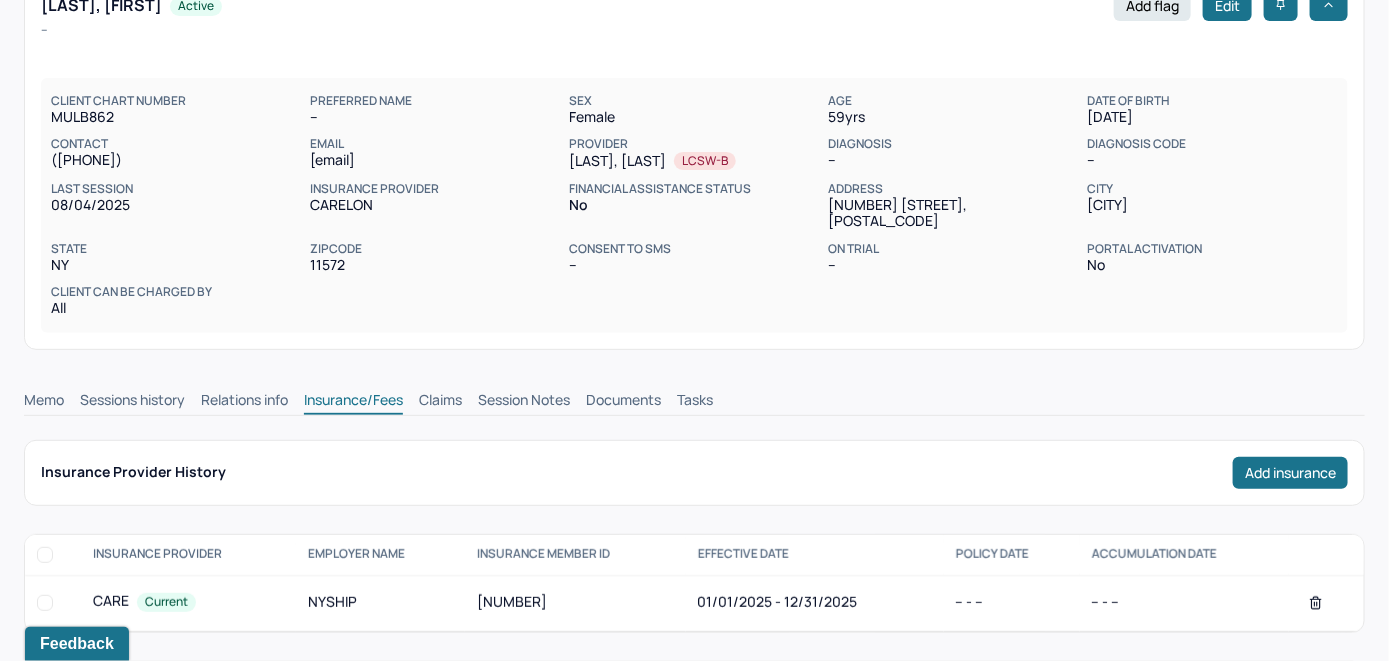 click on "Claims" at bounding box center [440, 402] 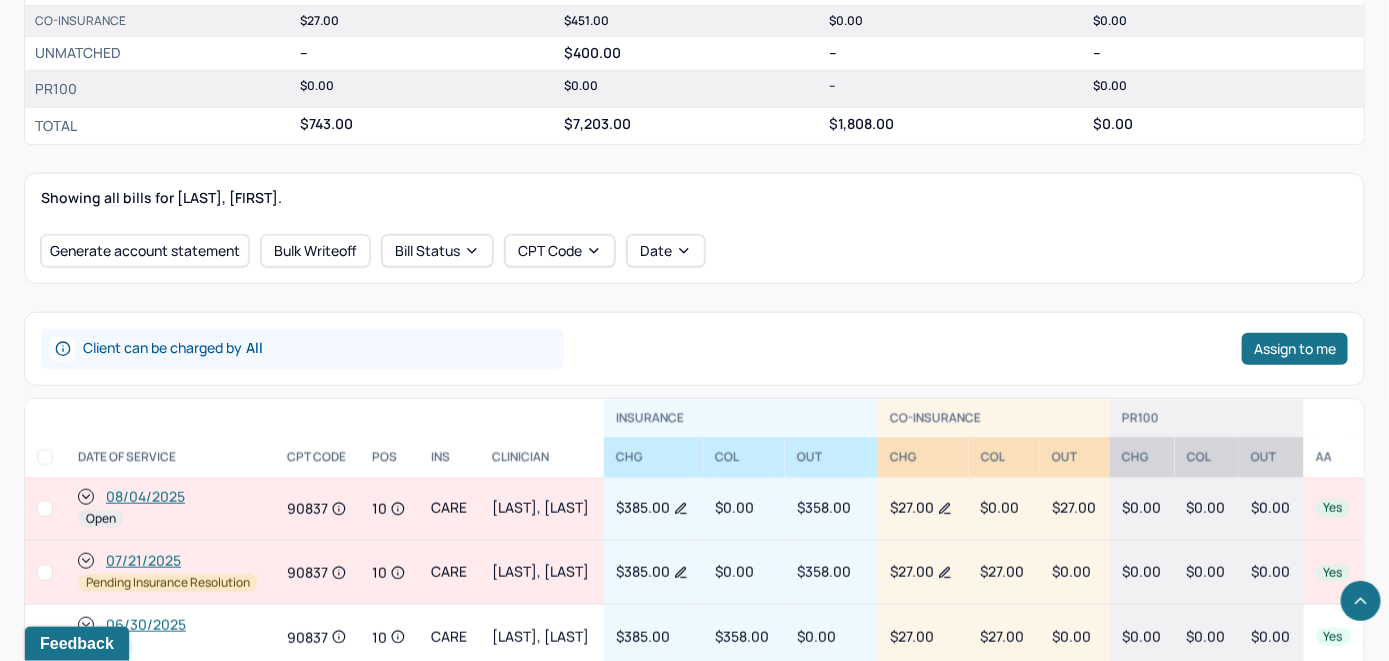 scroll, scrollTop: 814, scrollLeft: 0, axis: vertical 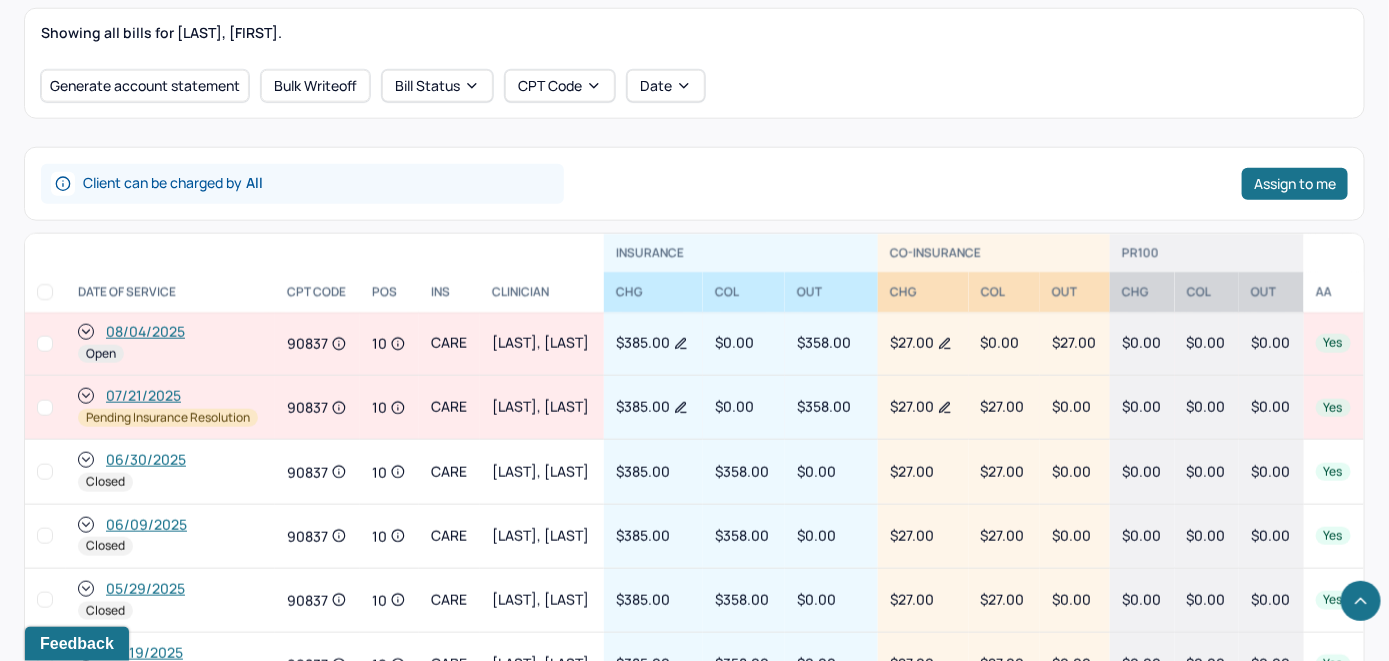click on "08/04/2025" at bounding box center [145, 332] 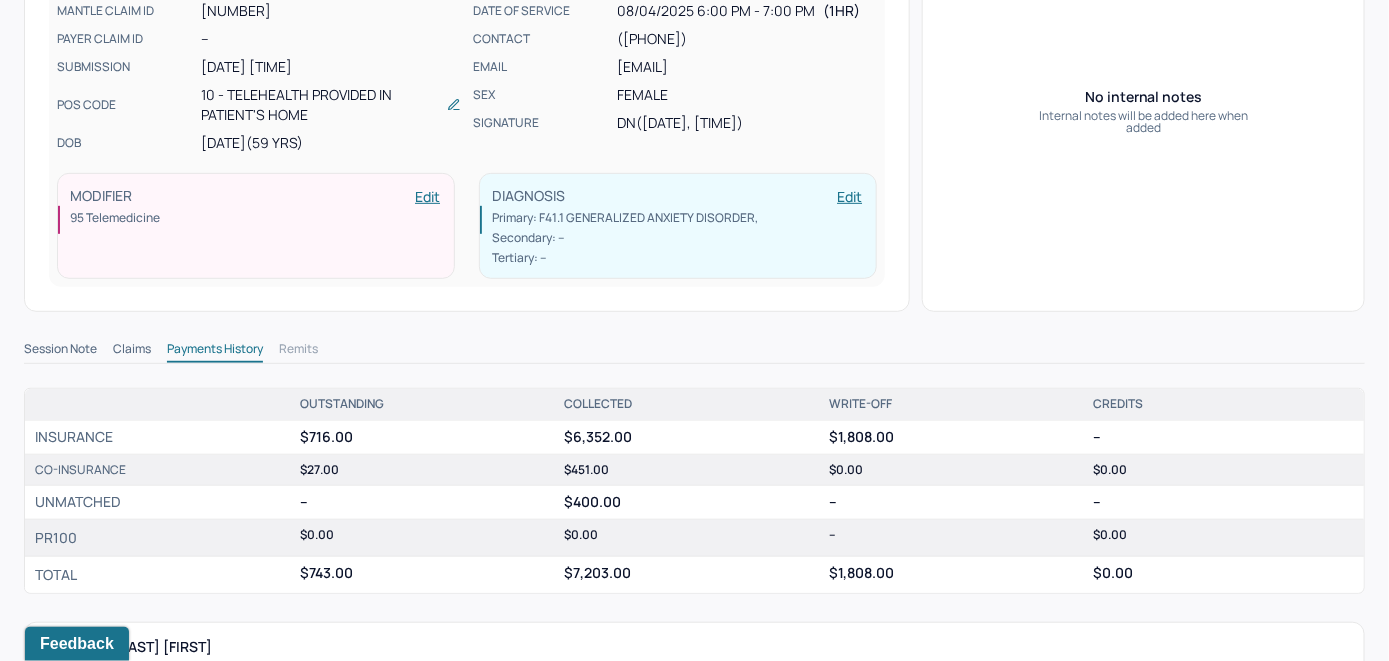scroll, scrollTop: 600, scrollLeft: 0, axis: vertical 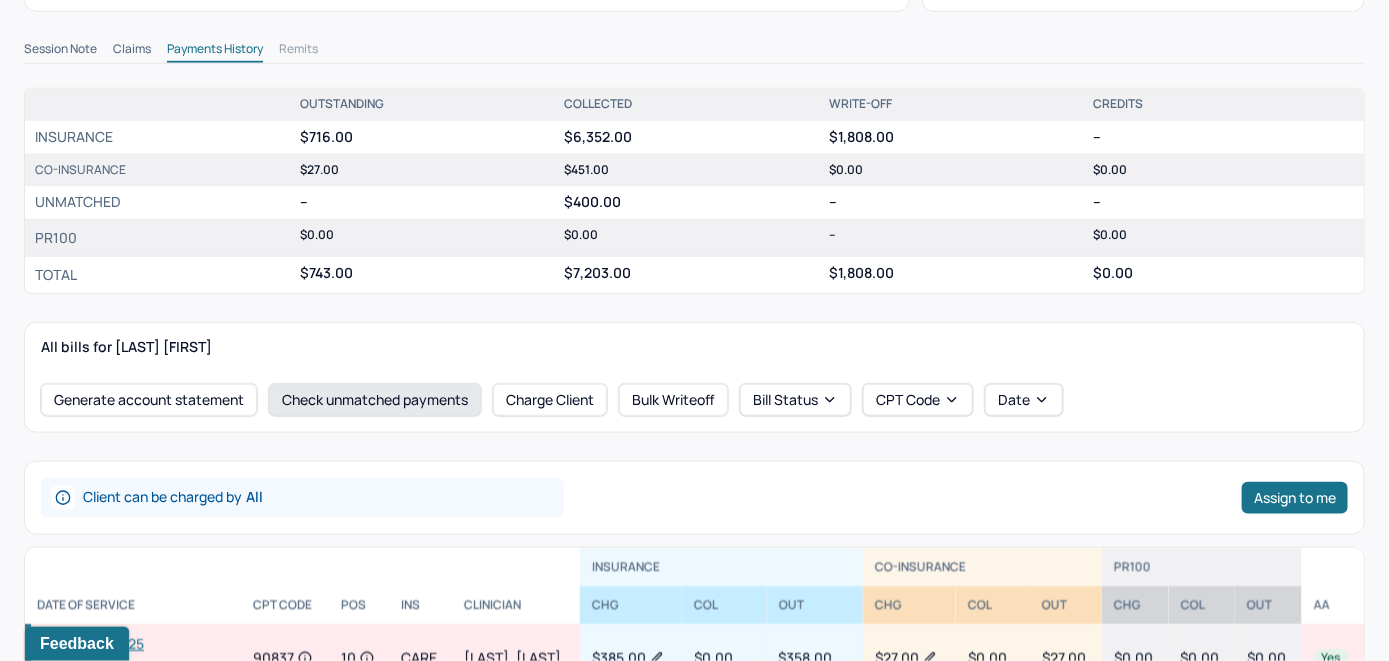 click on "Check unmatched payments" at bounding box center [375, 400] 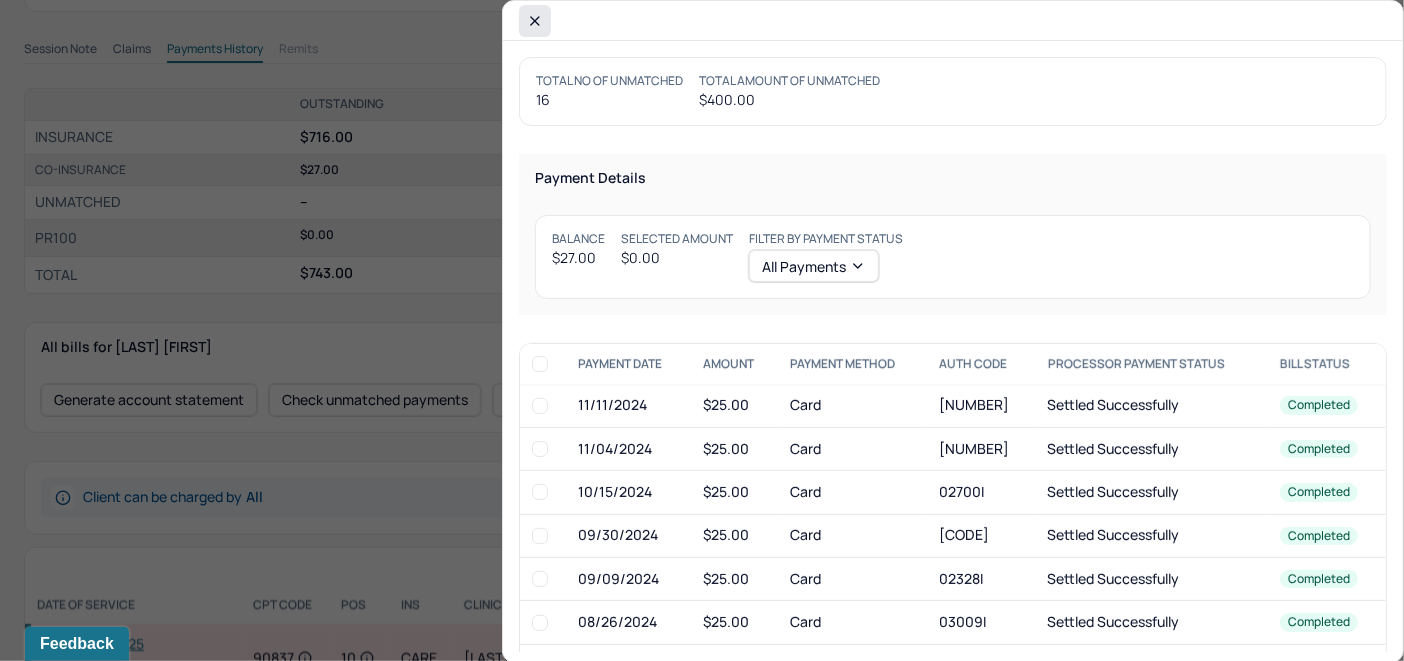 click 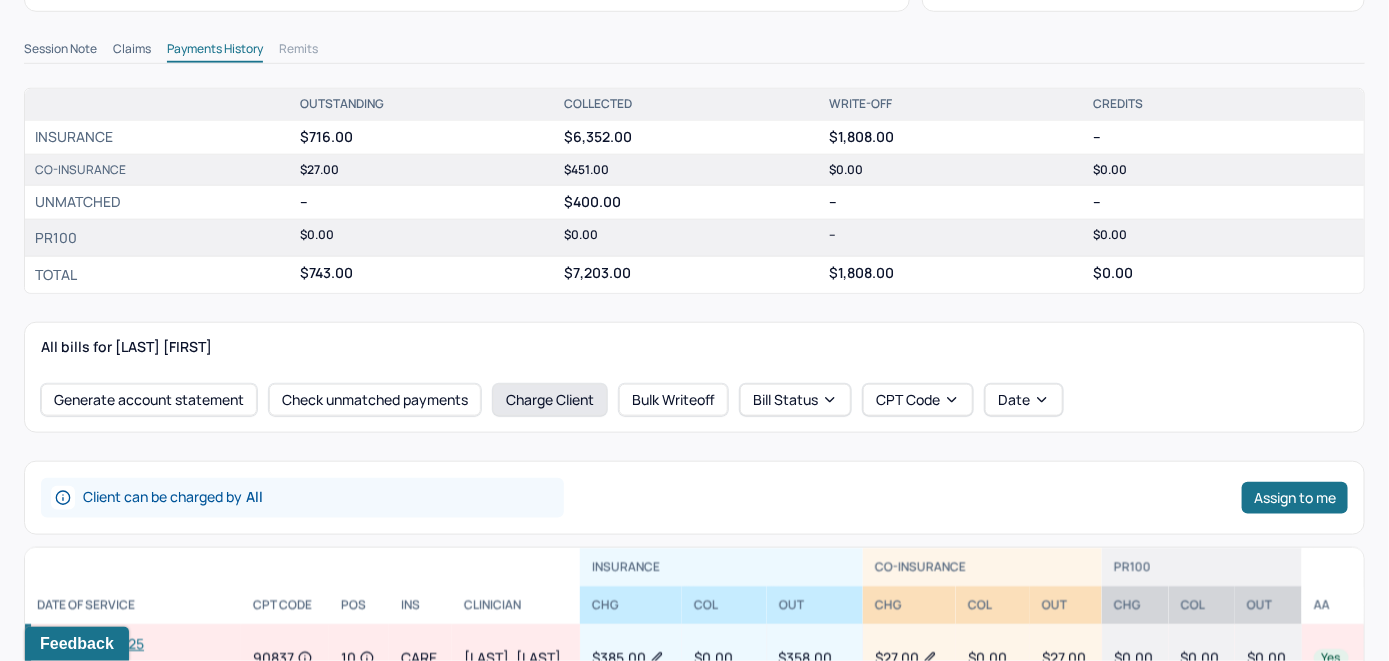 click on "Charge Client" at bounding box center (550, 400) 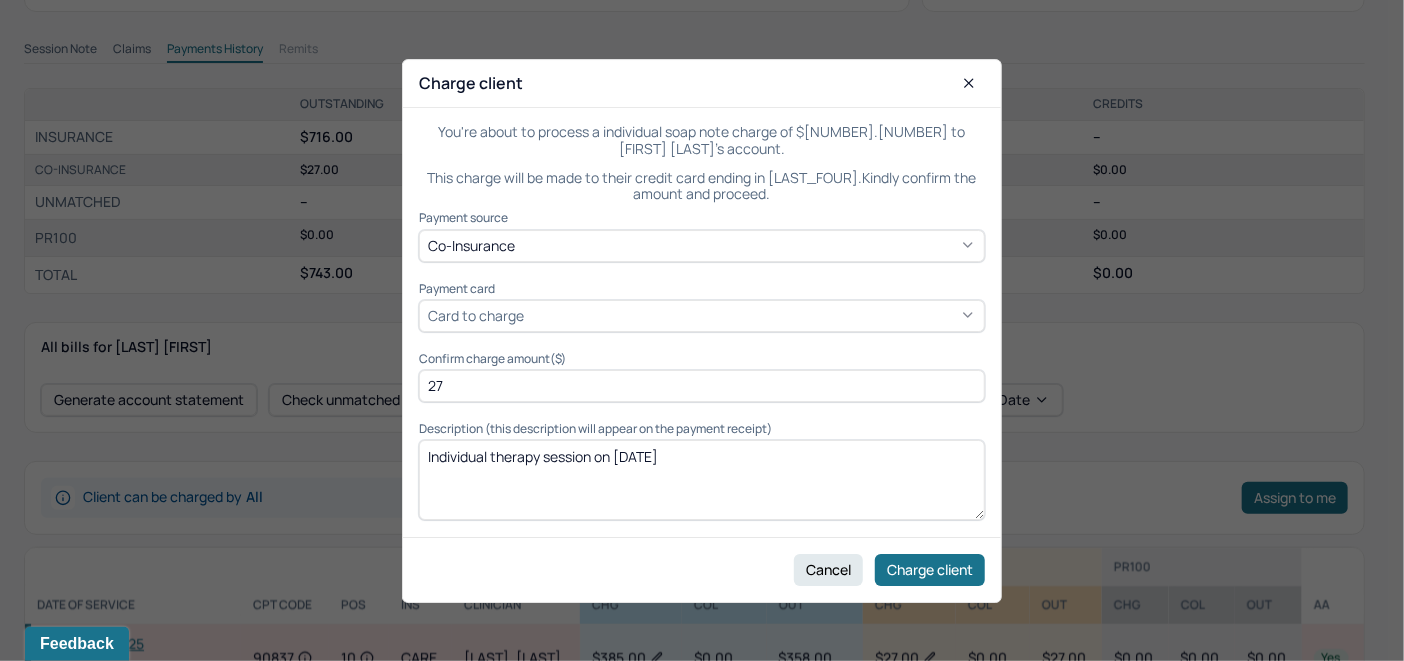 click 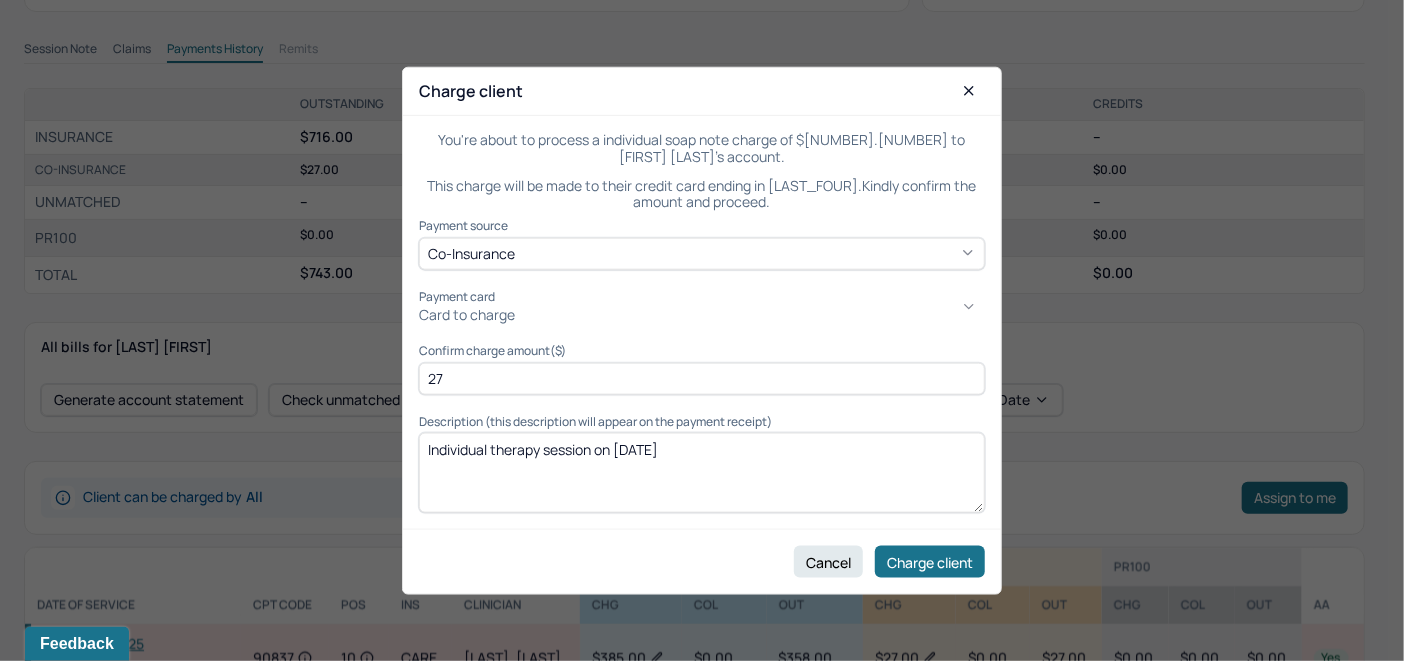 click on "XXXX[CC_LAST_4]" at bounding box center (694, 1111) 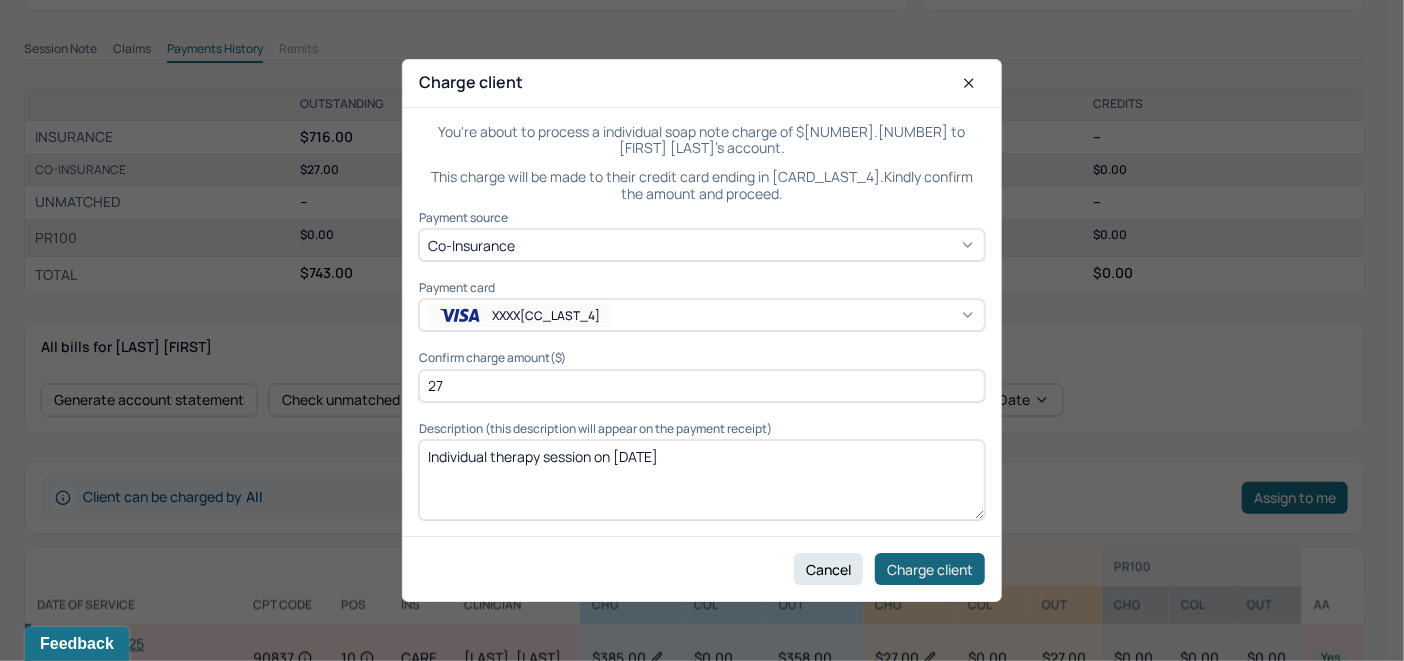 click on "Charge client" at bounding box center [930, 569] 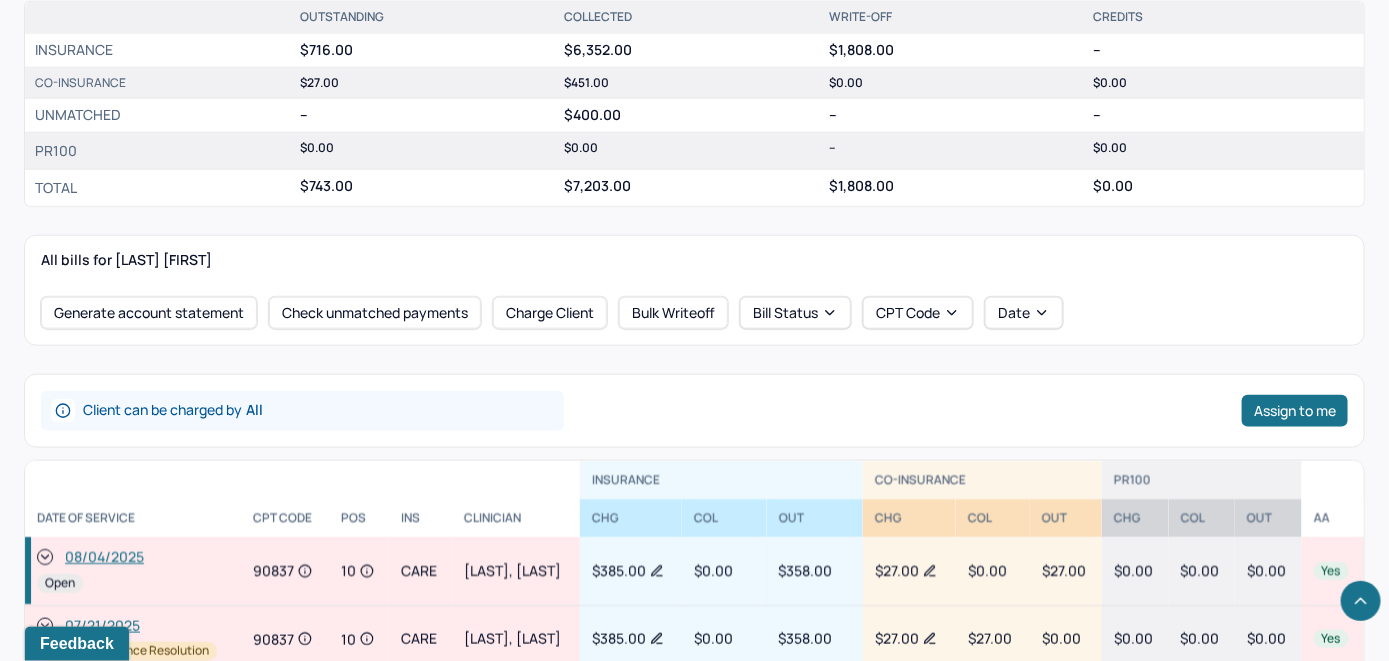 scroll, scrollTop: 800, scrollLeft: 0, axis: vertical 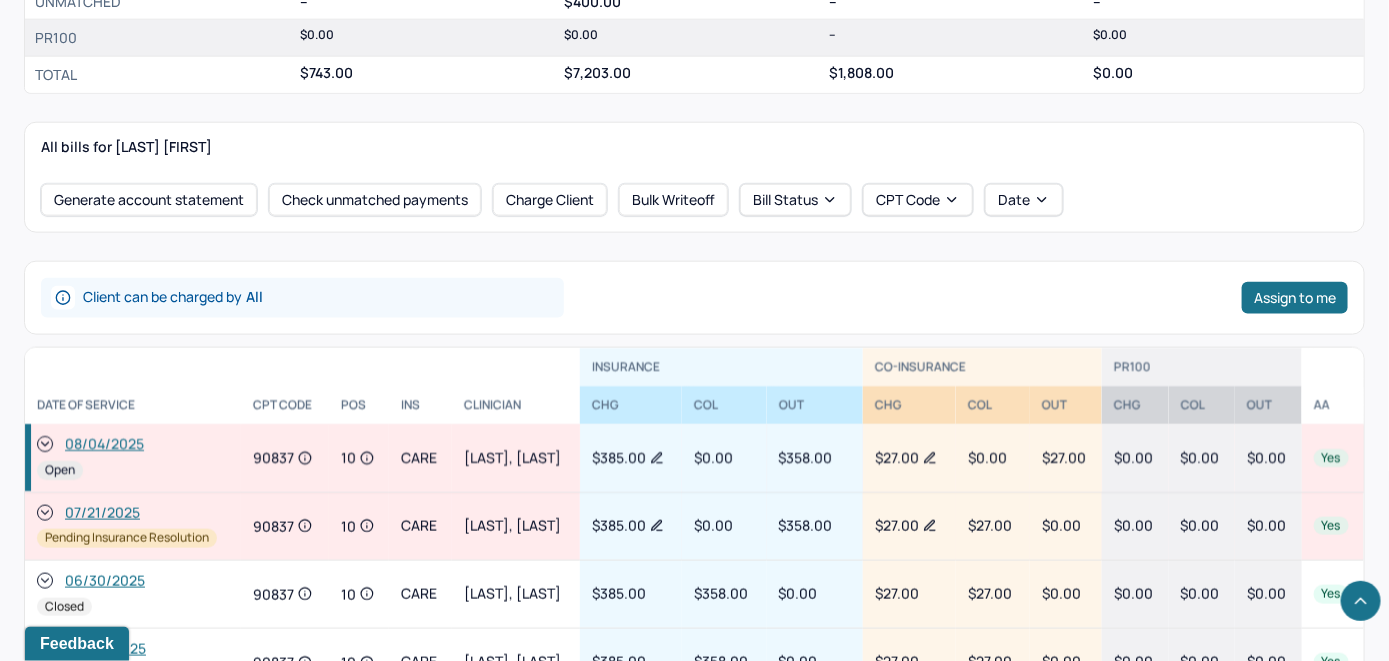 click 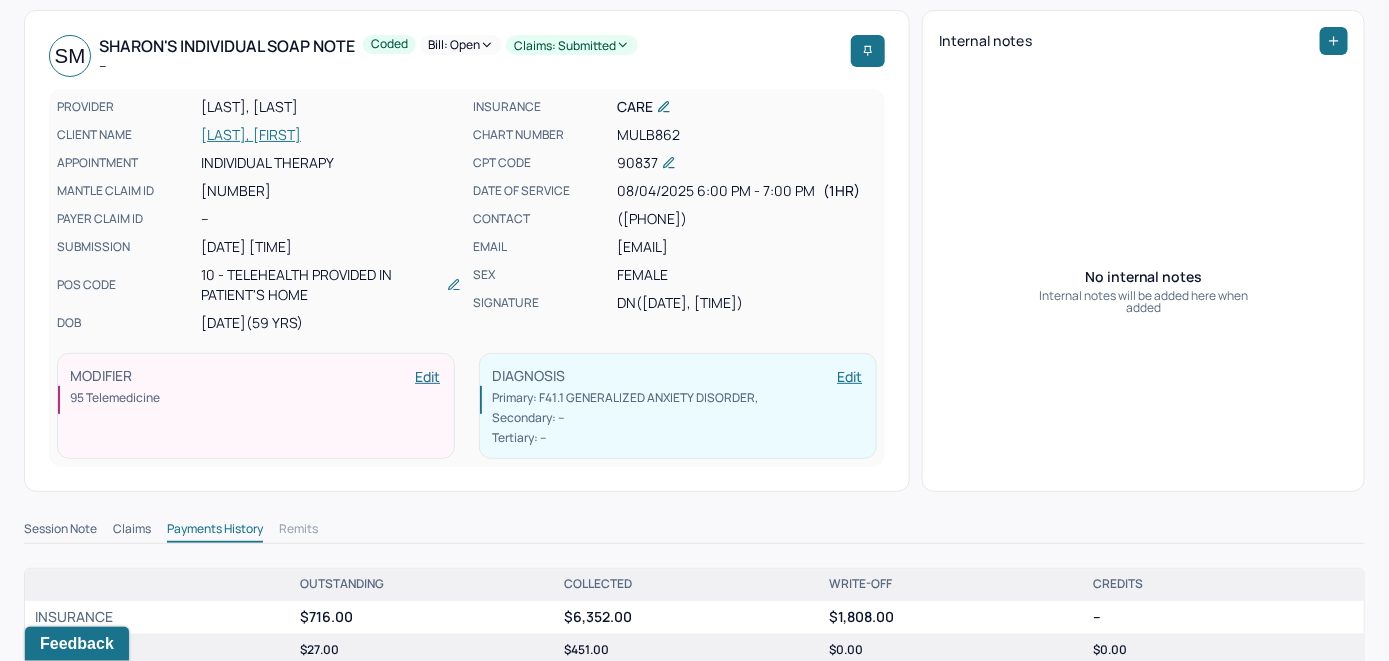 scroll, scrollTop: 0, scrollLeft: 0, axis: both 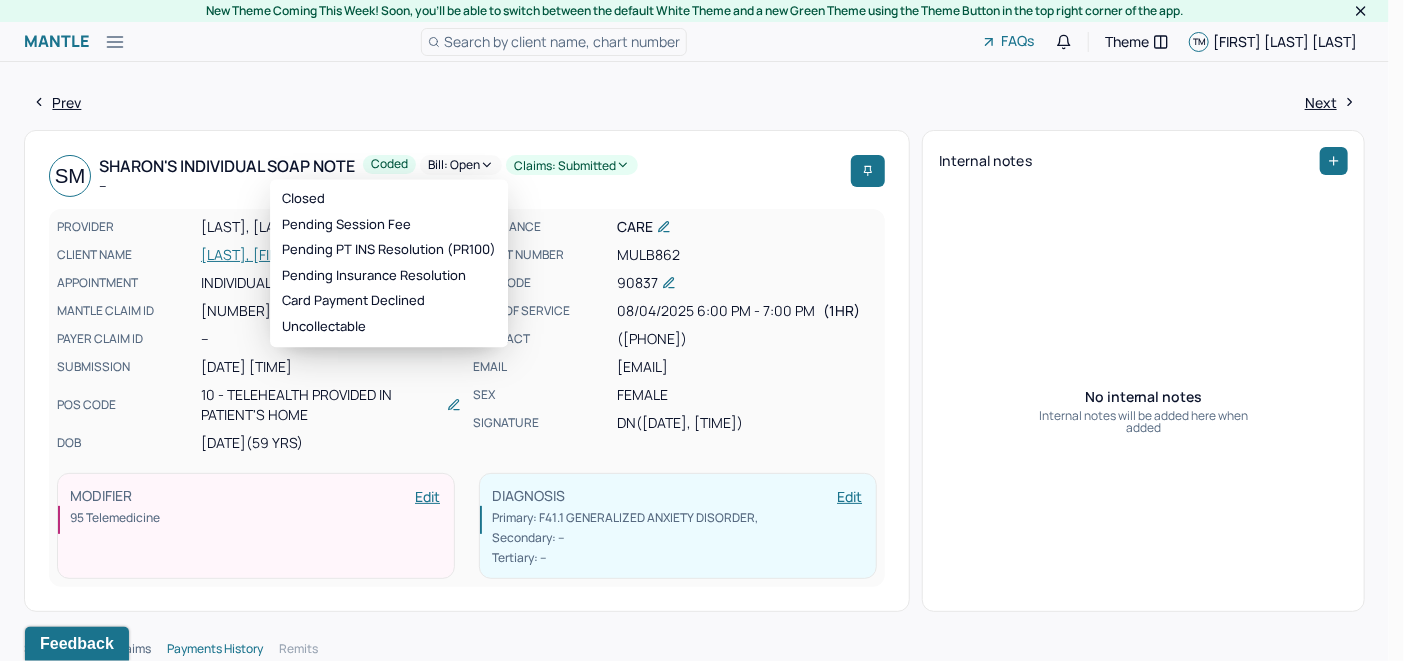 click on "Bill: Open" at bounding box center (461, 165) 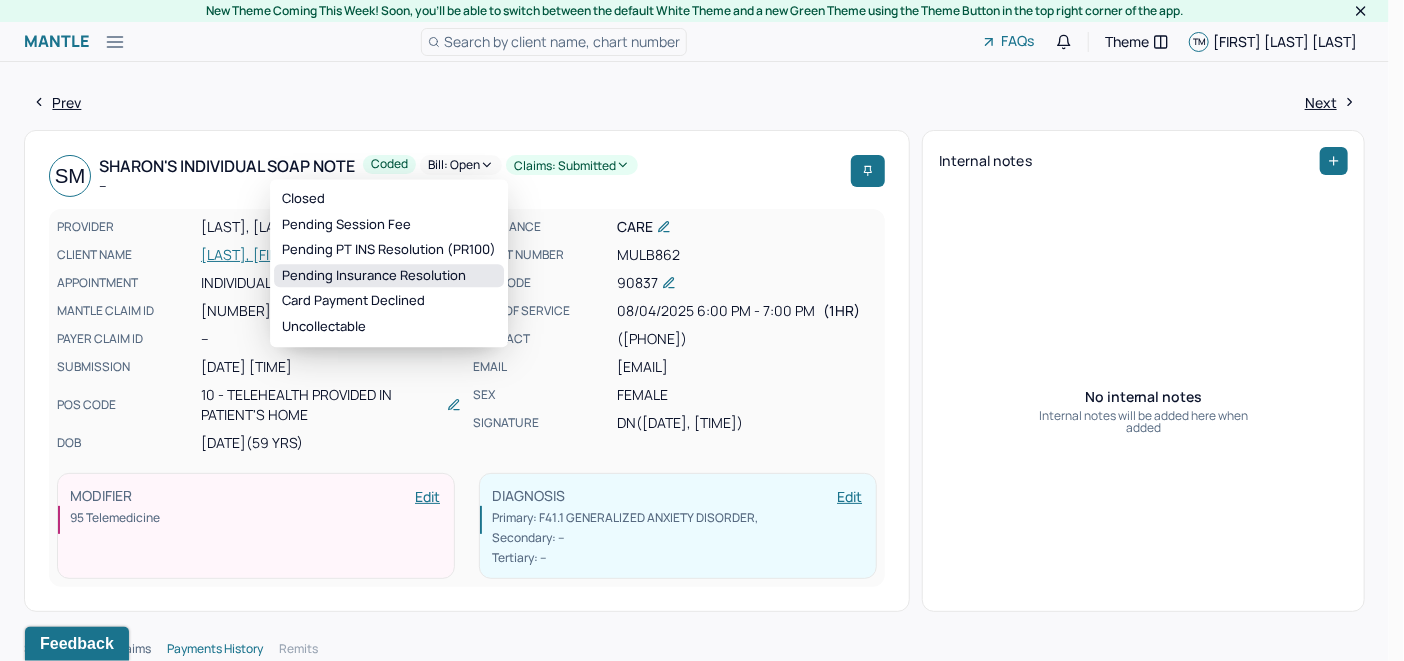 click on "Pending Insurance Resolution" at bounding box center (389, 276) 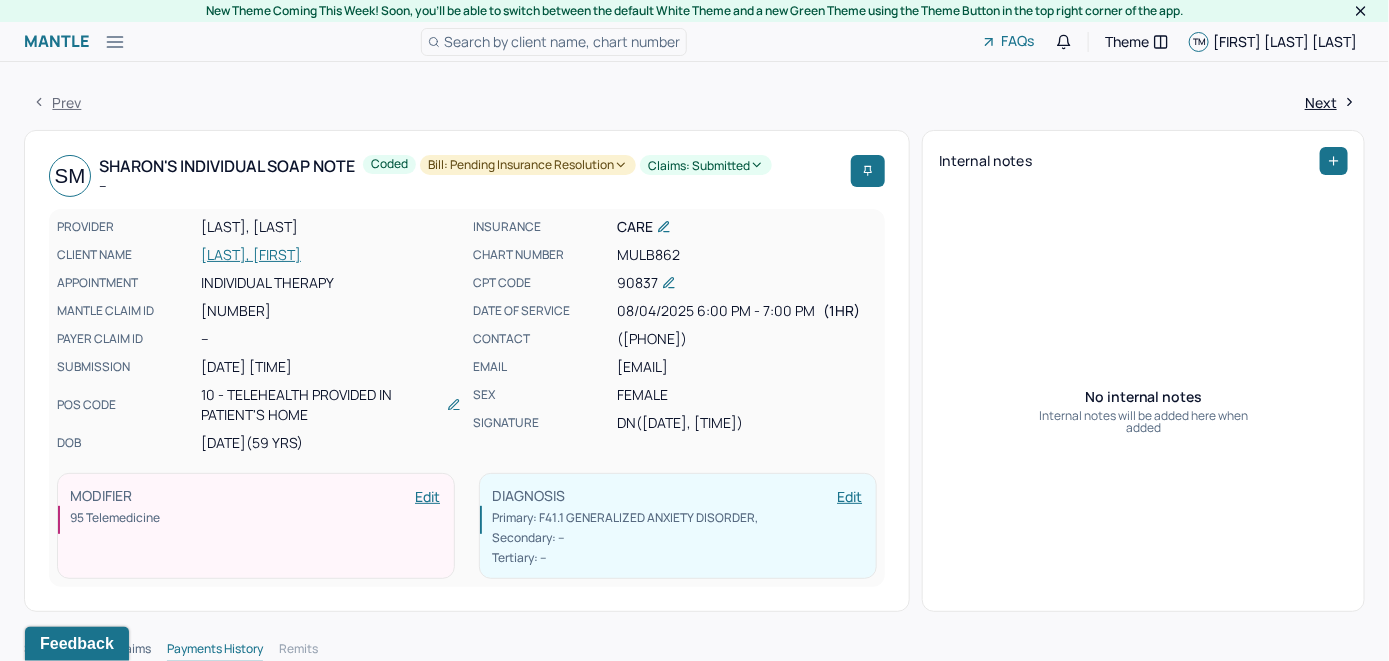 click on "Search by client name, chart number" at bounding box center [562, 41] 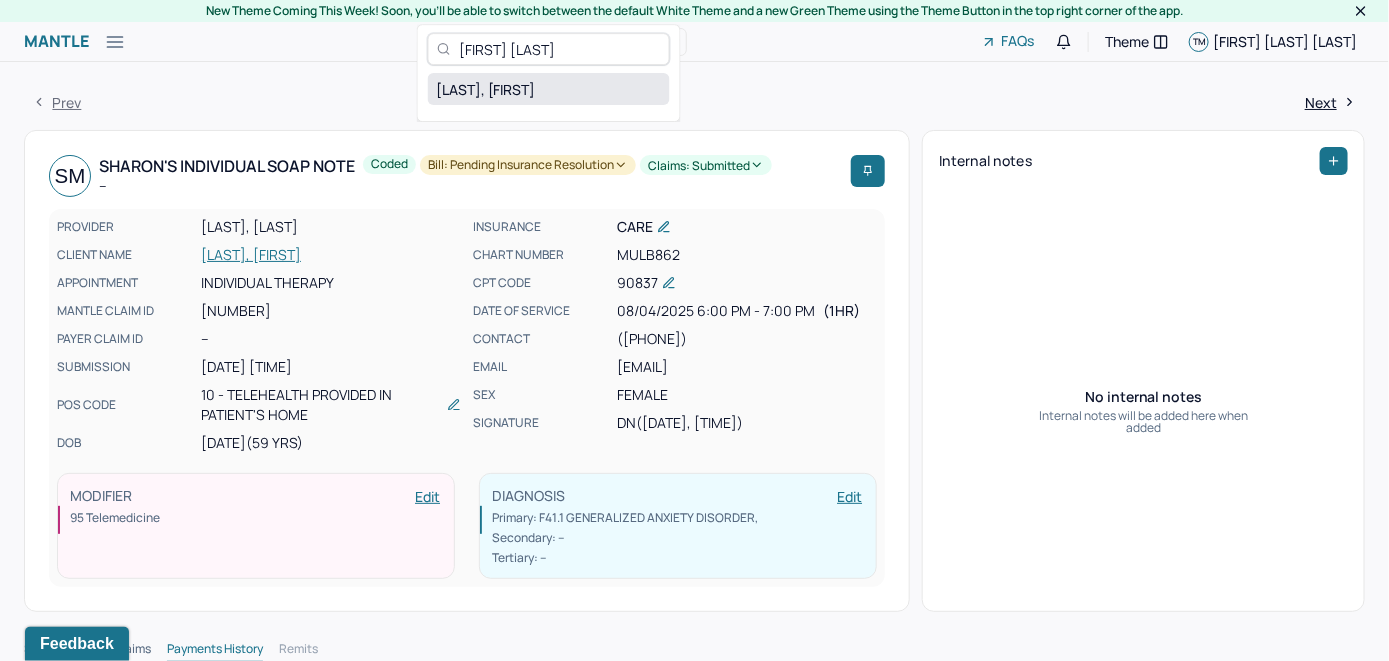 type on "[FIRST] [LAST]" 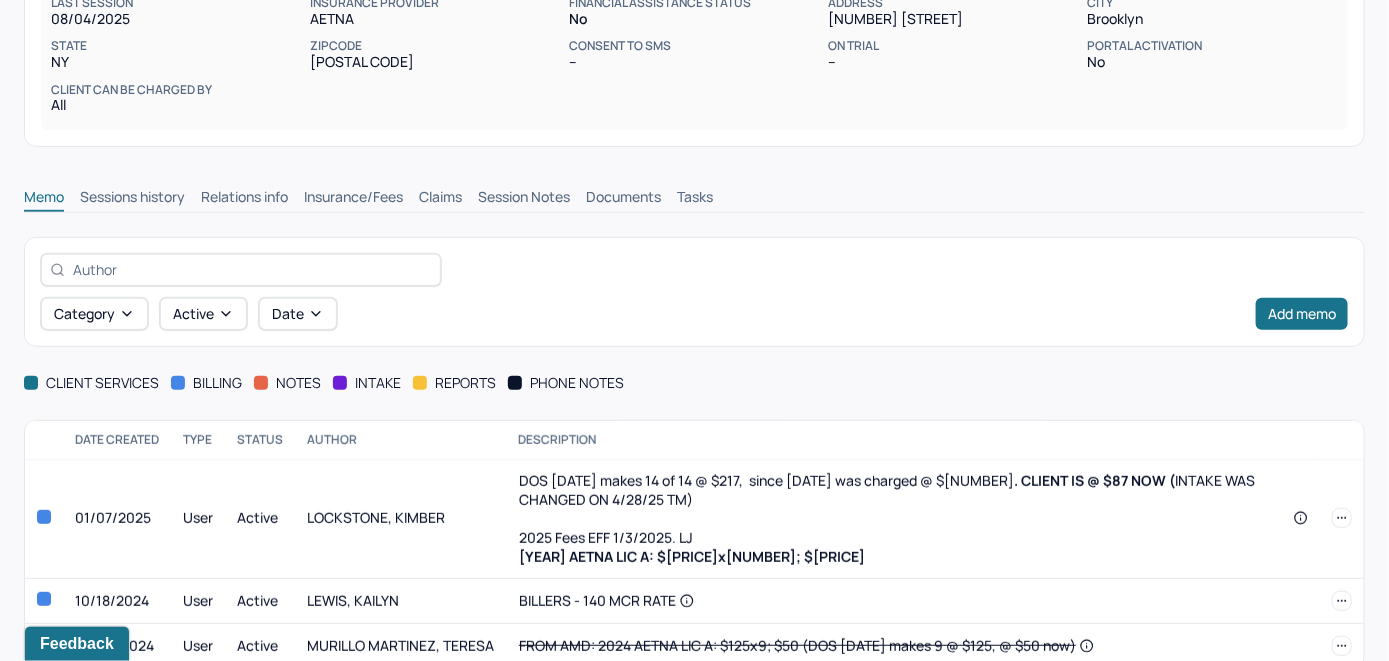 scroll, scrollTop: 376, scrollLeft: 0, axis: vertical 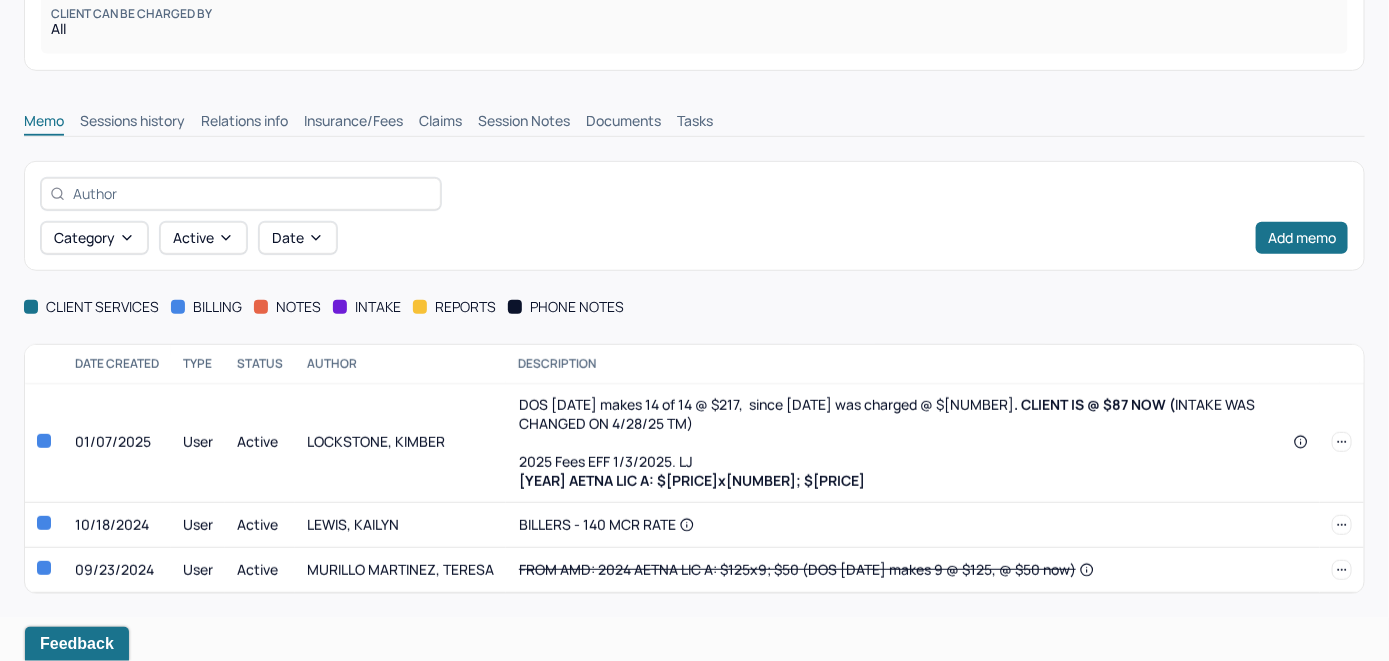 click on "Insurance/Fees" at bounding box center (353, 123) 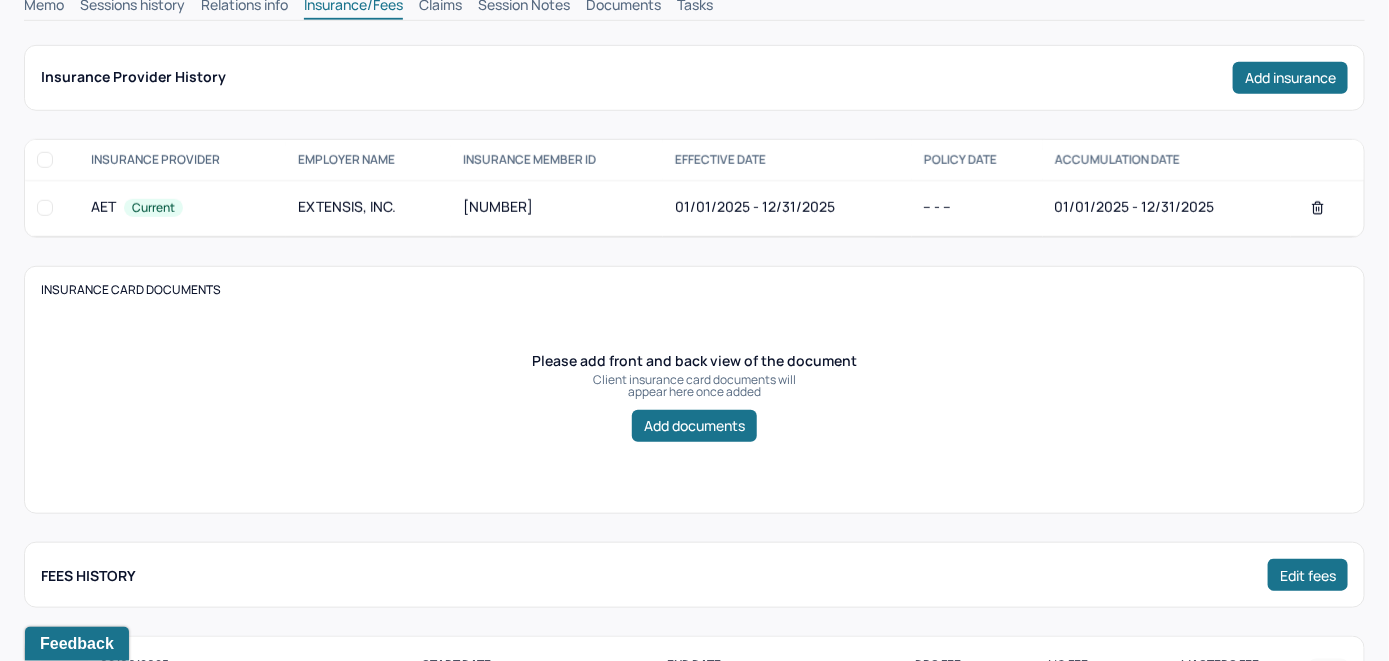 scroll, scrollTop: 476, scrollLeft: 0, axis: vertical 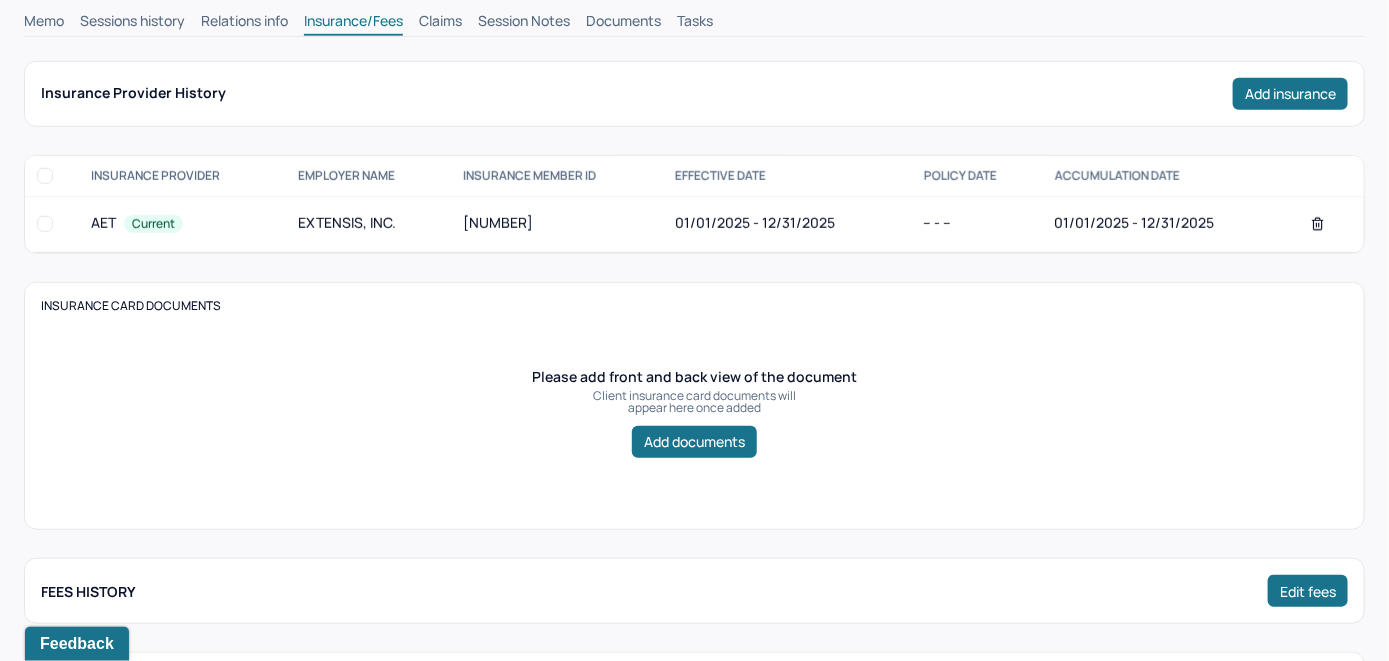 click on "Claims" at bounding box center (440, 23) 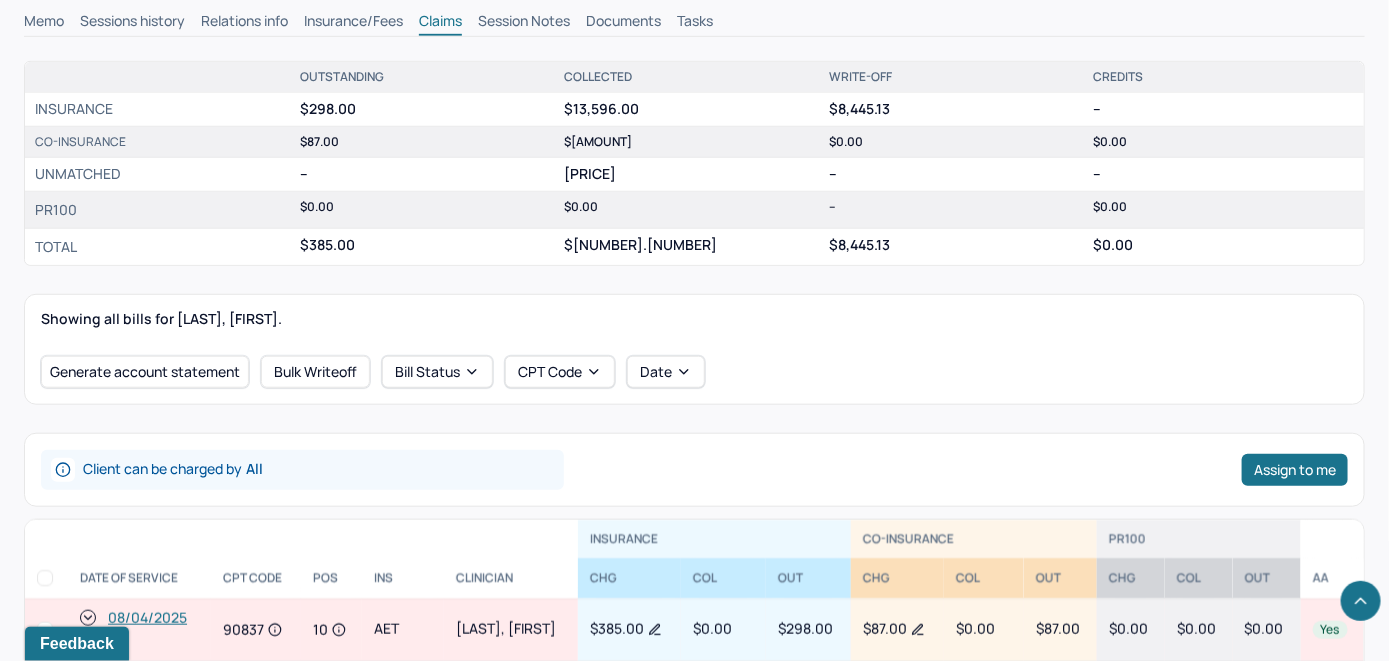 scroll, scrollTop: 676, scrollLeft: 0, axis: vertical 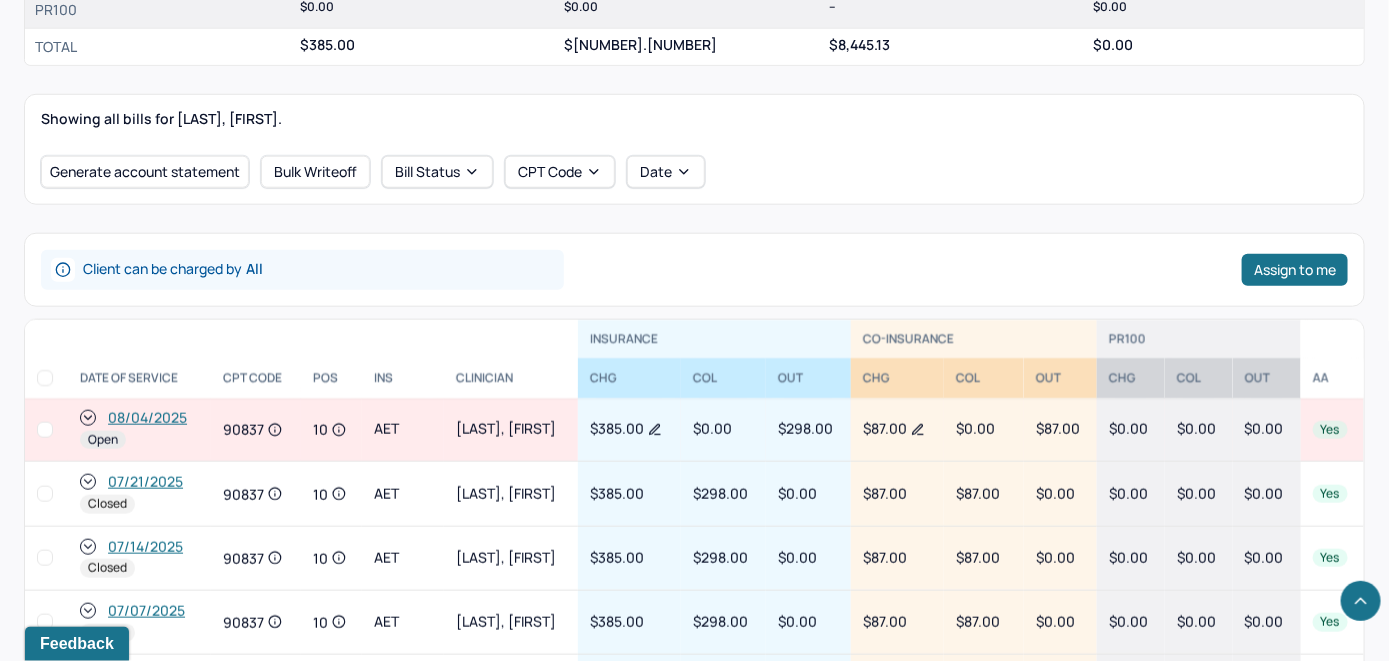 click on "08/04/2025" at bounding box center [147, 418] 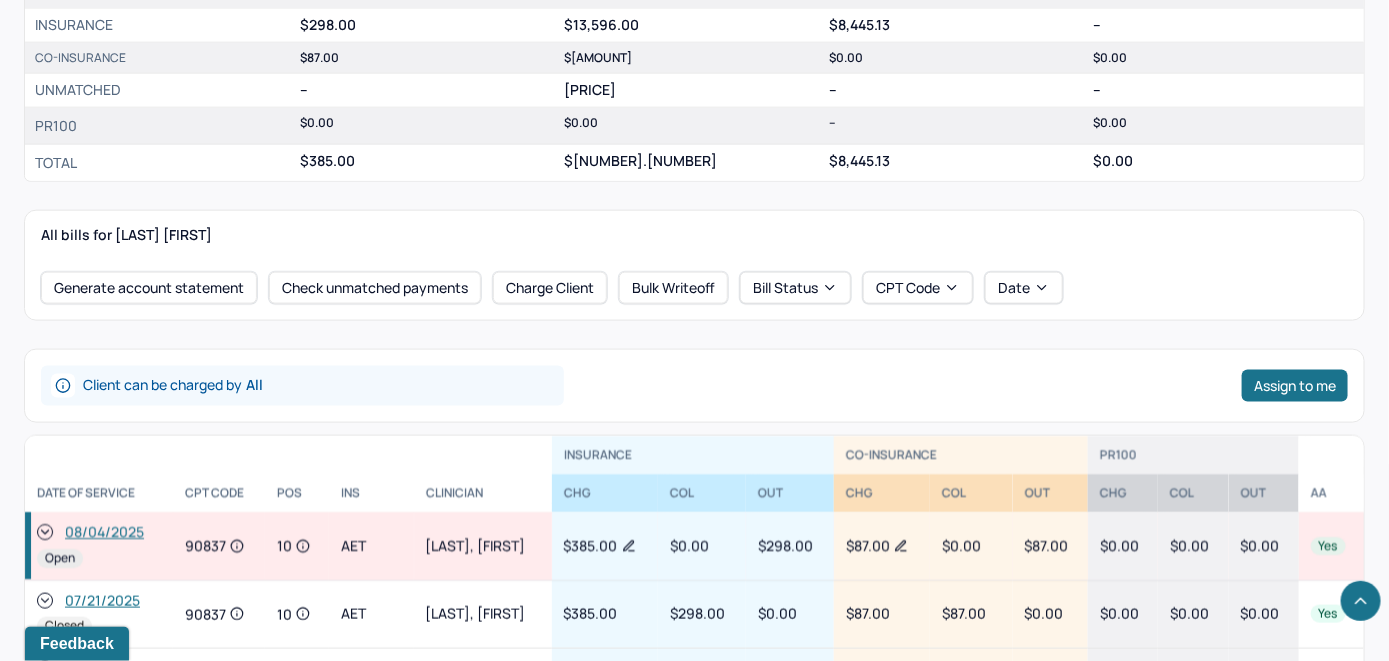 scroll, scrollTop: 900, scrollLeft: 0, axis: vertical 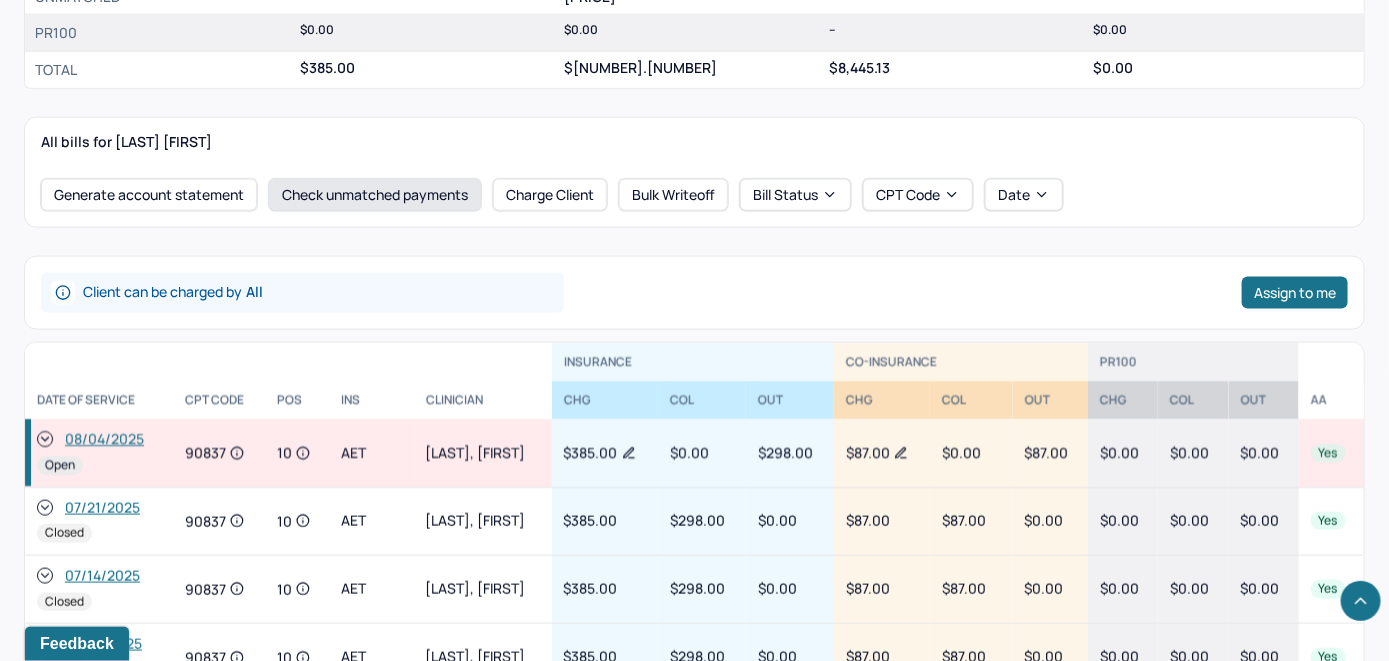 click on "Check unmatched payments" at bounding box center (375, 195) 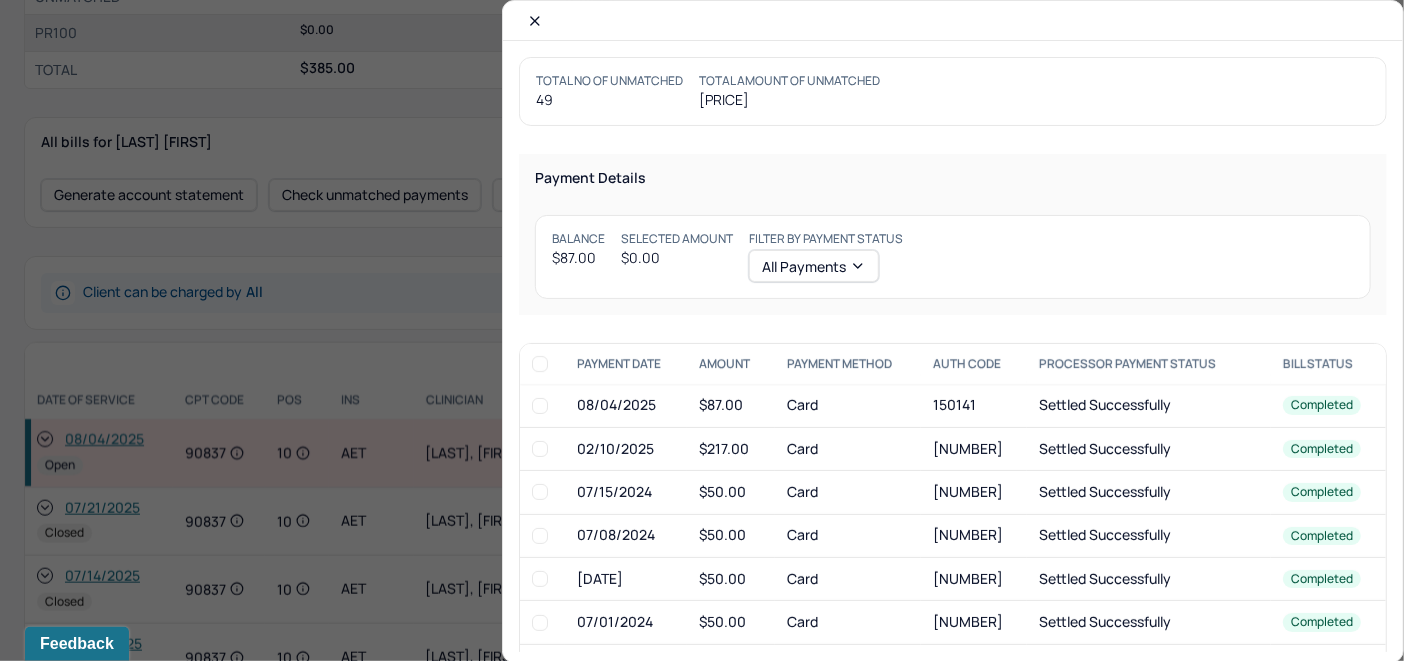 click at bounding box center (540, 406) 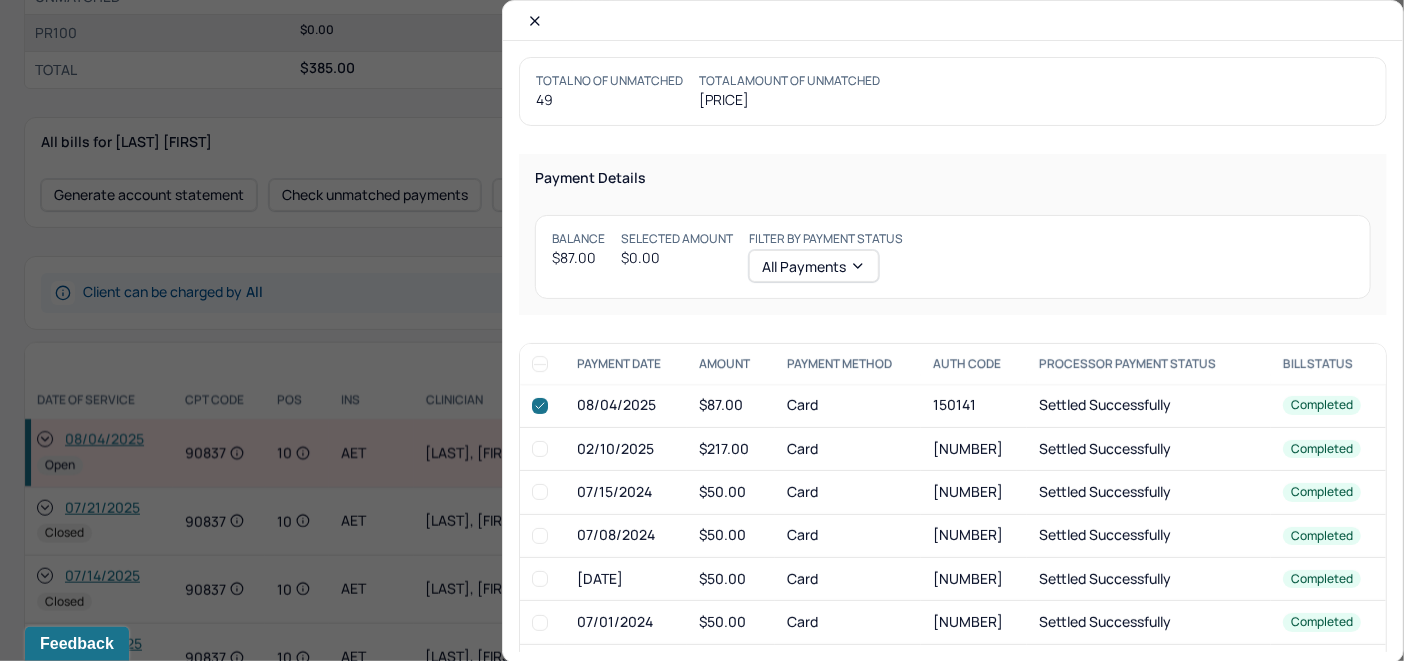 checkbox on "true" 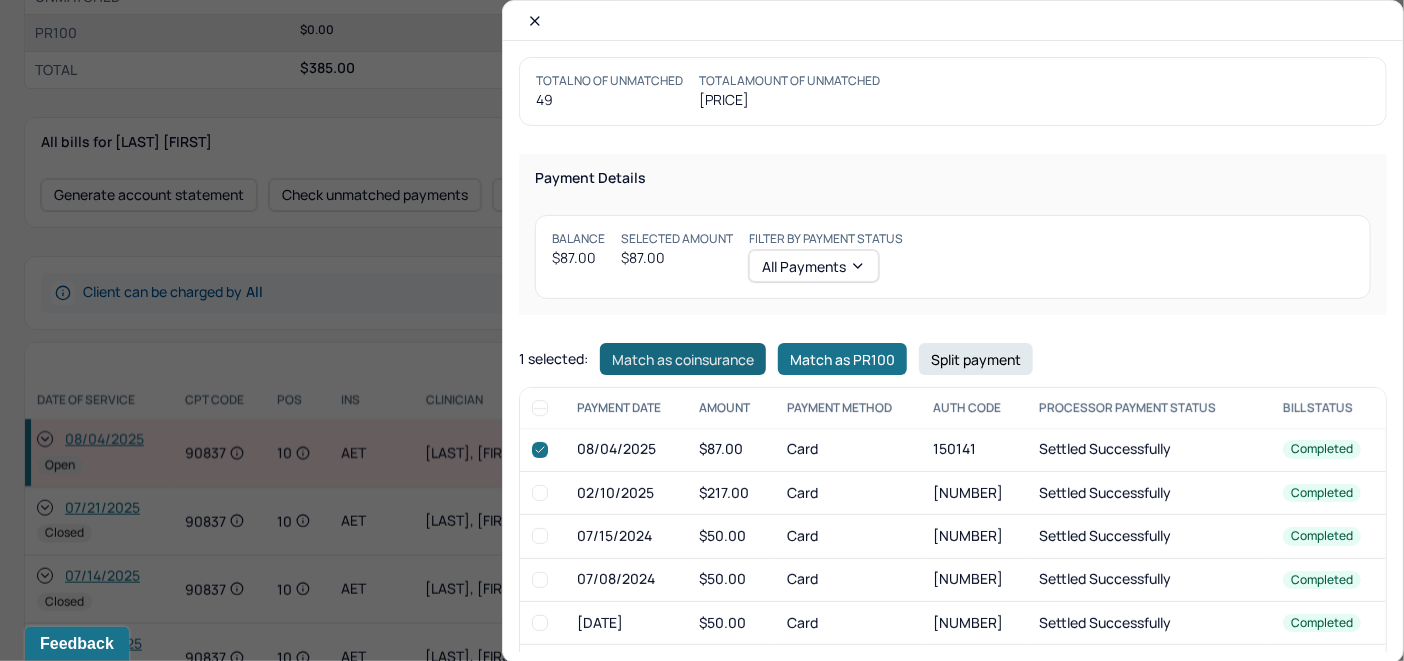 click on "Match as coinsurance" at bounding box center (683, 359) 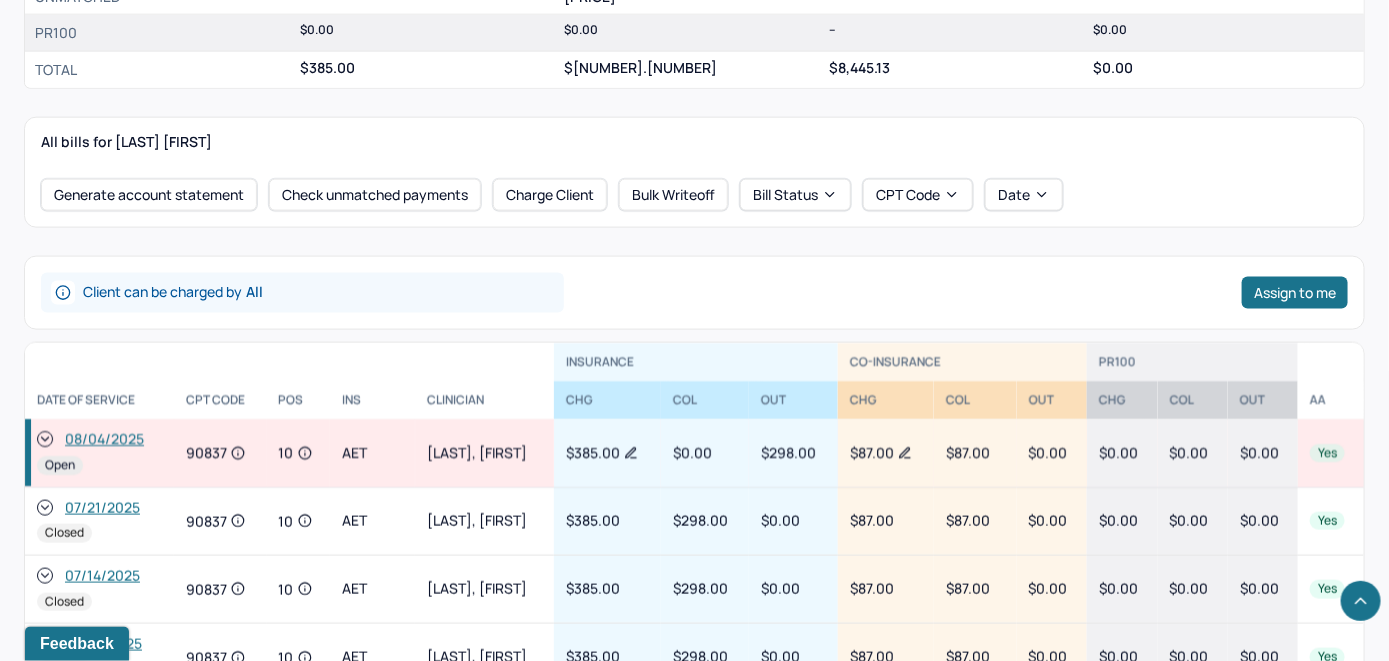 drag, startPoint x: 42, startPoint y: 429, endPoint x: 287, endPoint y: 274, distance: 289.9138 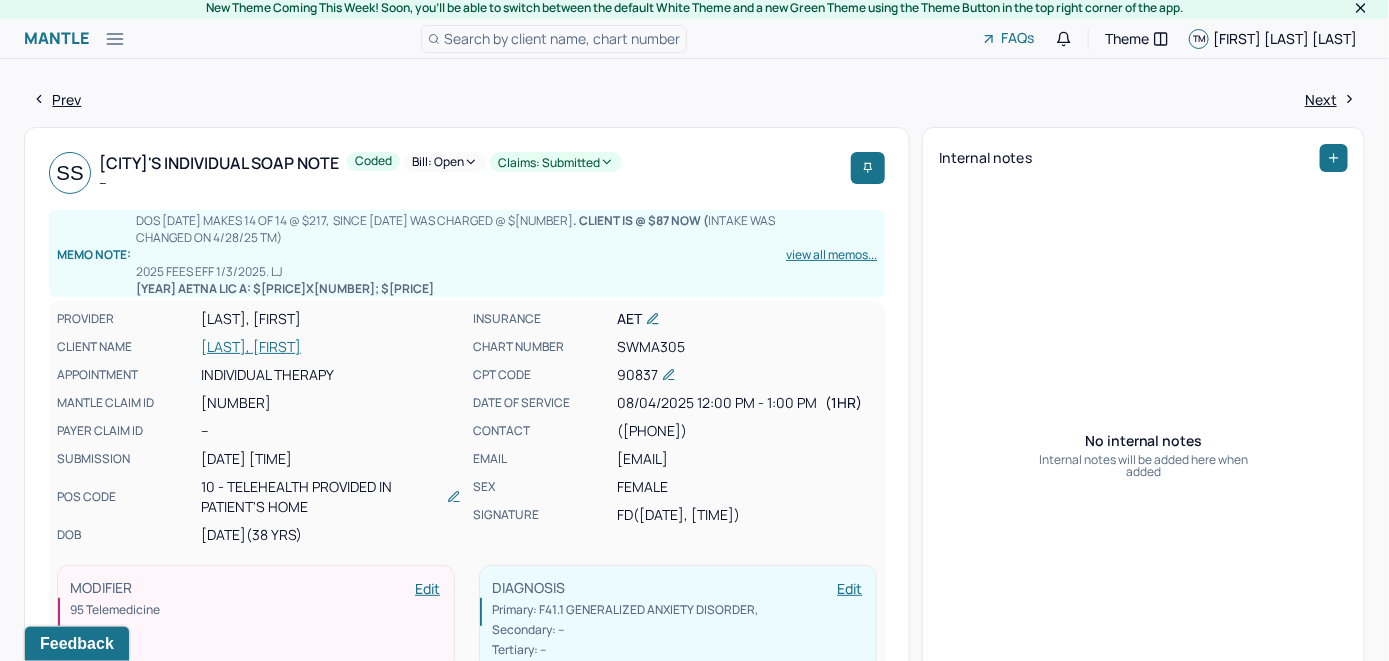 scroll, scrollTop: 0, scrollLeft: 0, axis: both 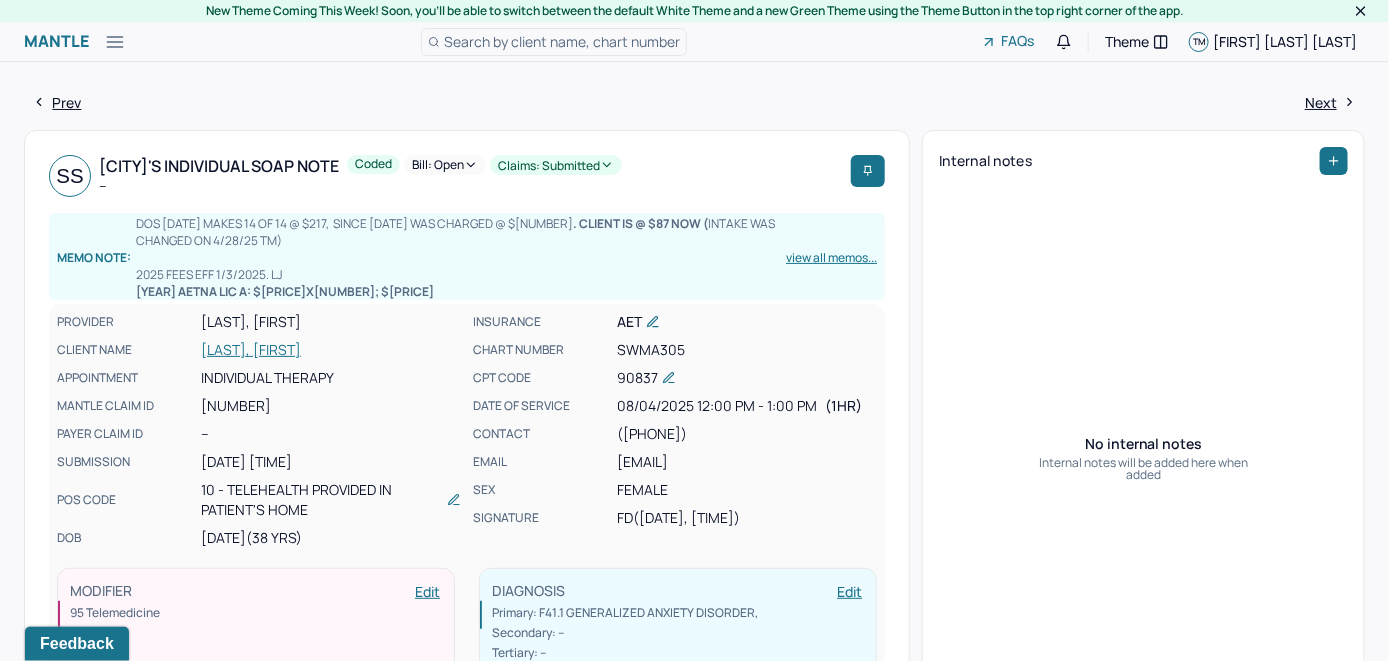 click on "Bill: Open" at bounding box center (445, 165) 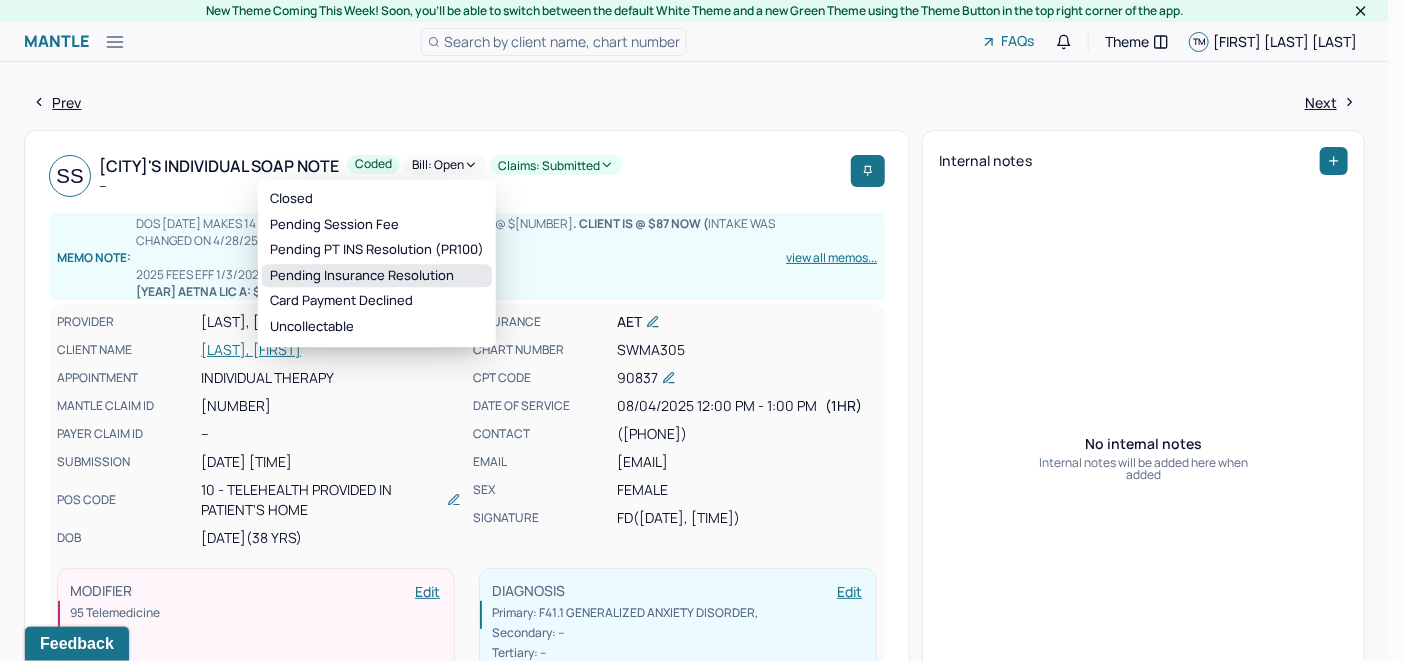 click on "Pending Insurance Resolution" at bounding box center (377, 276) 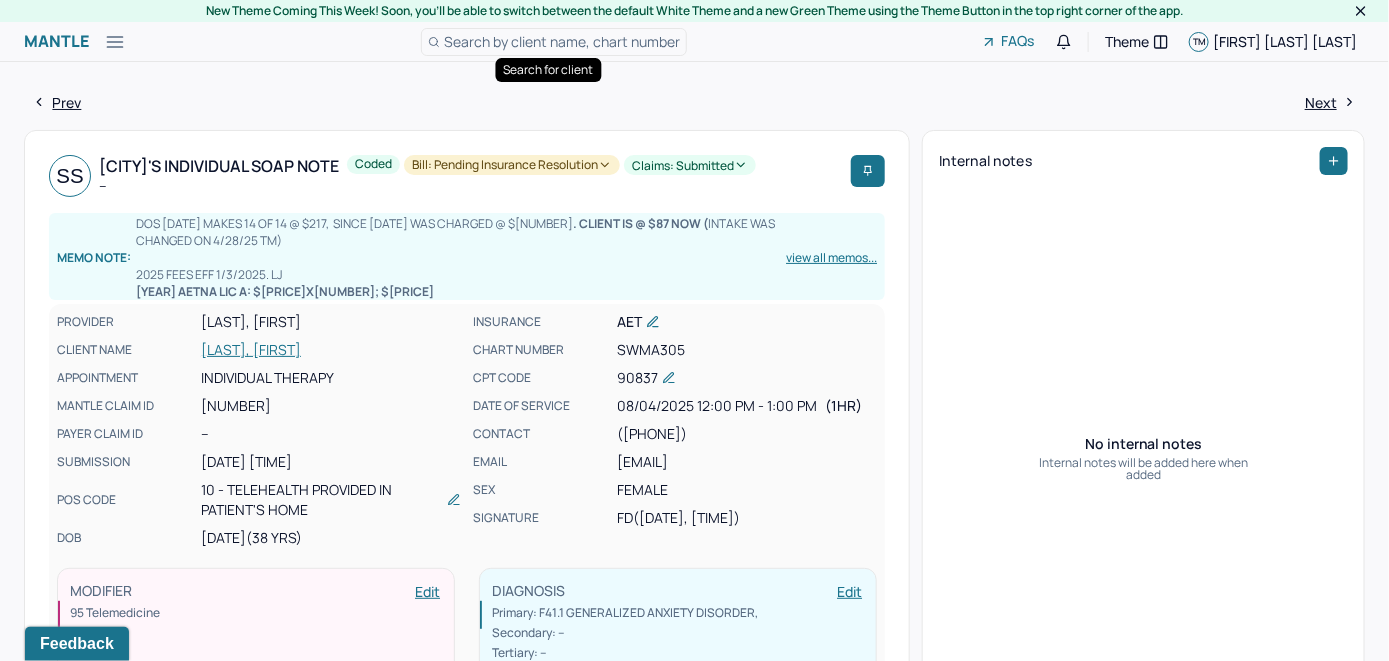 click on "Search by client name, chart number" at bounding box center [562, 41] 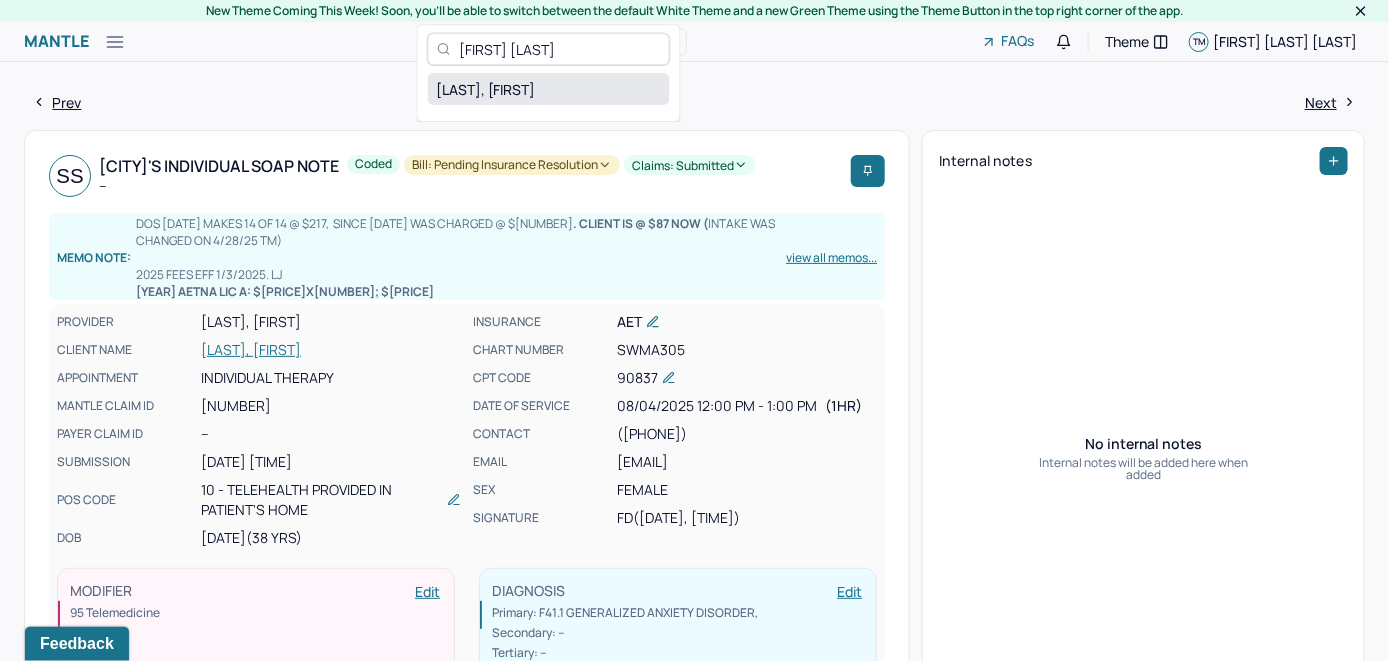 type on "[FIRST] [LAST]" 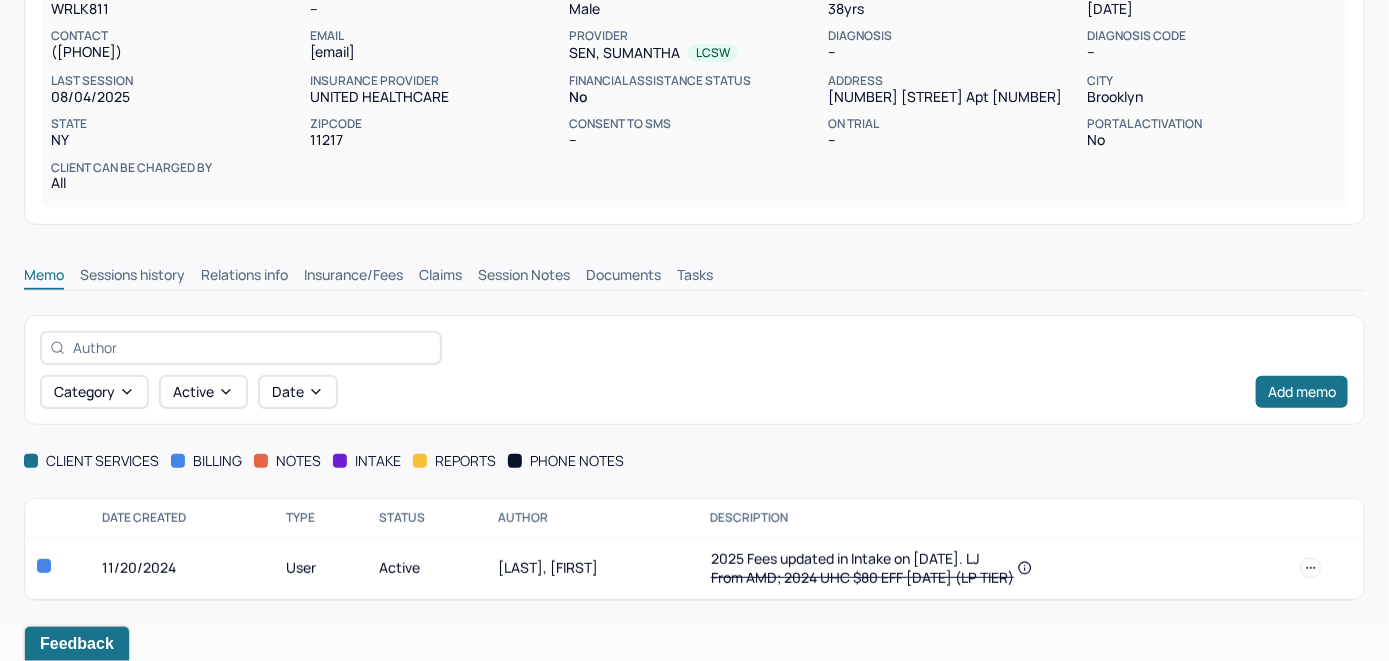 scroll, scrollTop: 228, scrollLeft: 0, axis: vertical 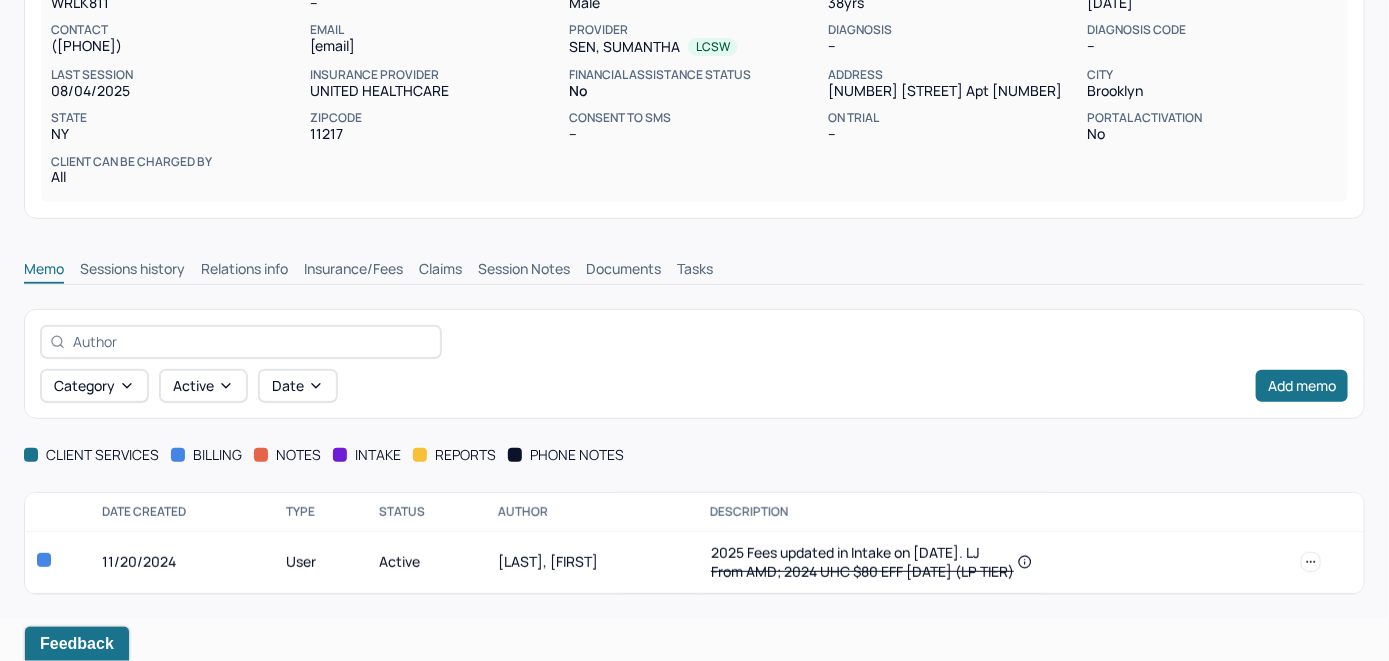 click on "Insurance/Fees" at bounding box center (353, 271) 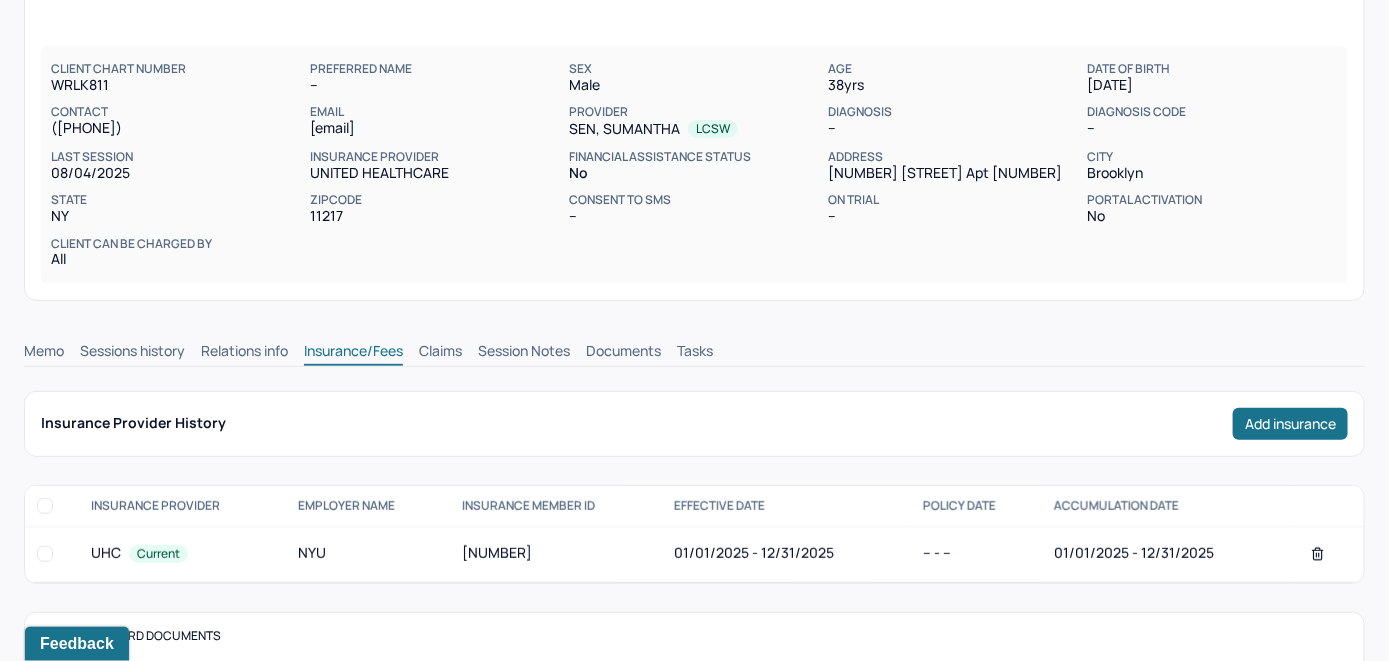 scroll, scrollTop: 300, scrollLeft: 0, axis: vertical 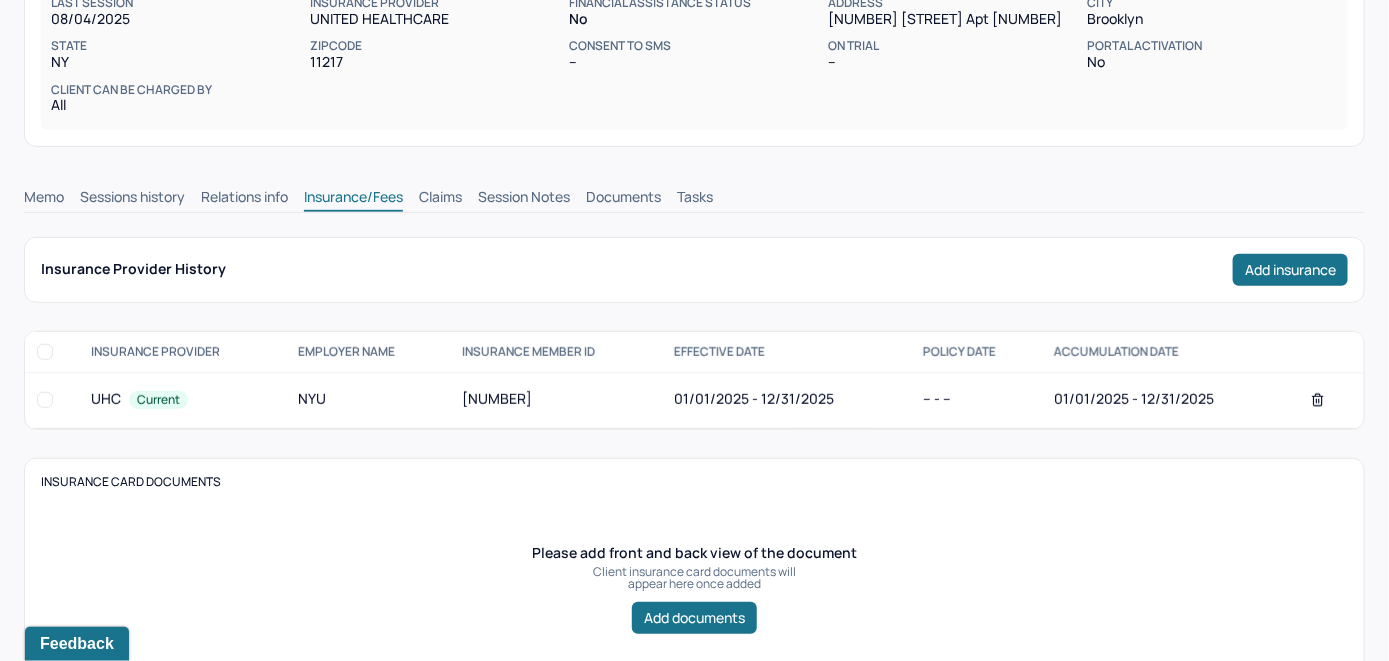 click on "Claims" at bounding box center (440, 199) 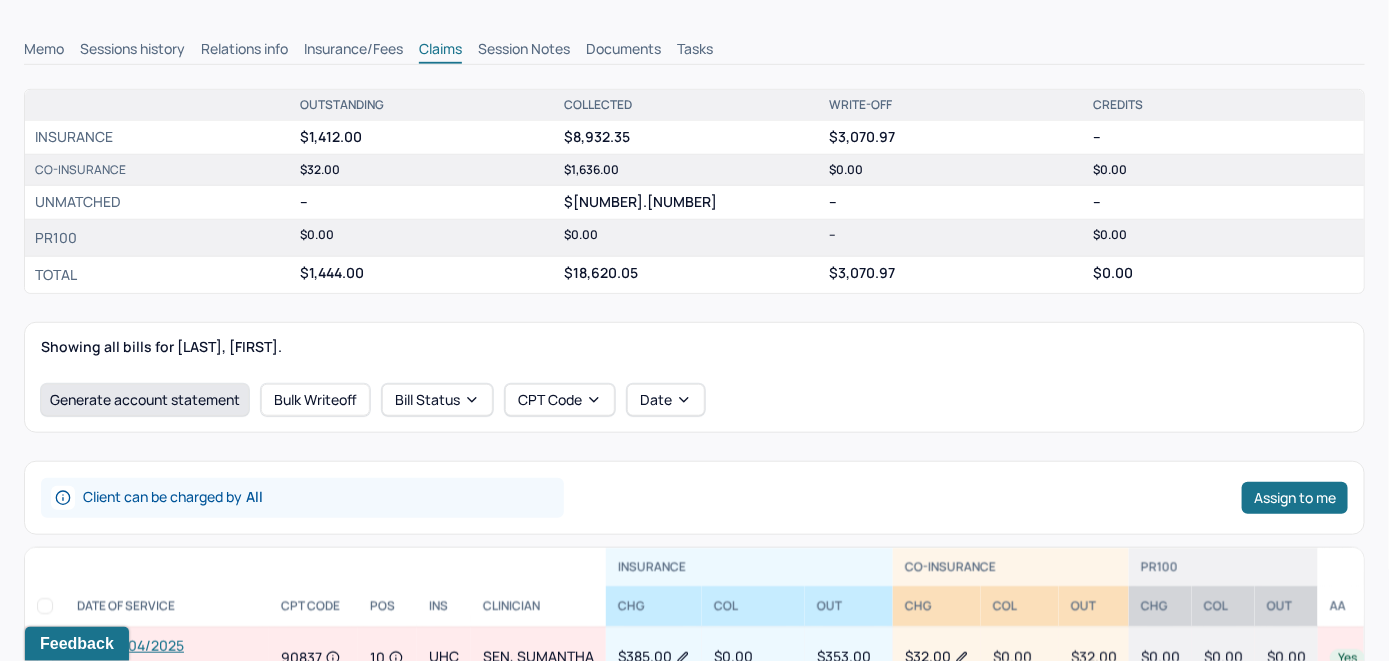 scroll, scrollTop: 748, scrollLeft: 0, axis: vertical 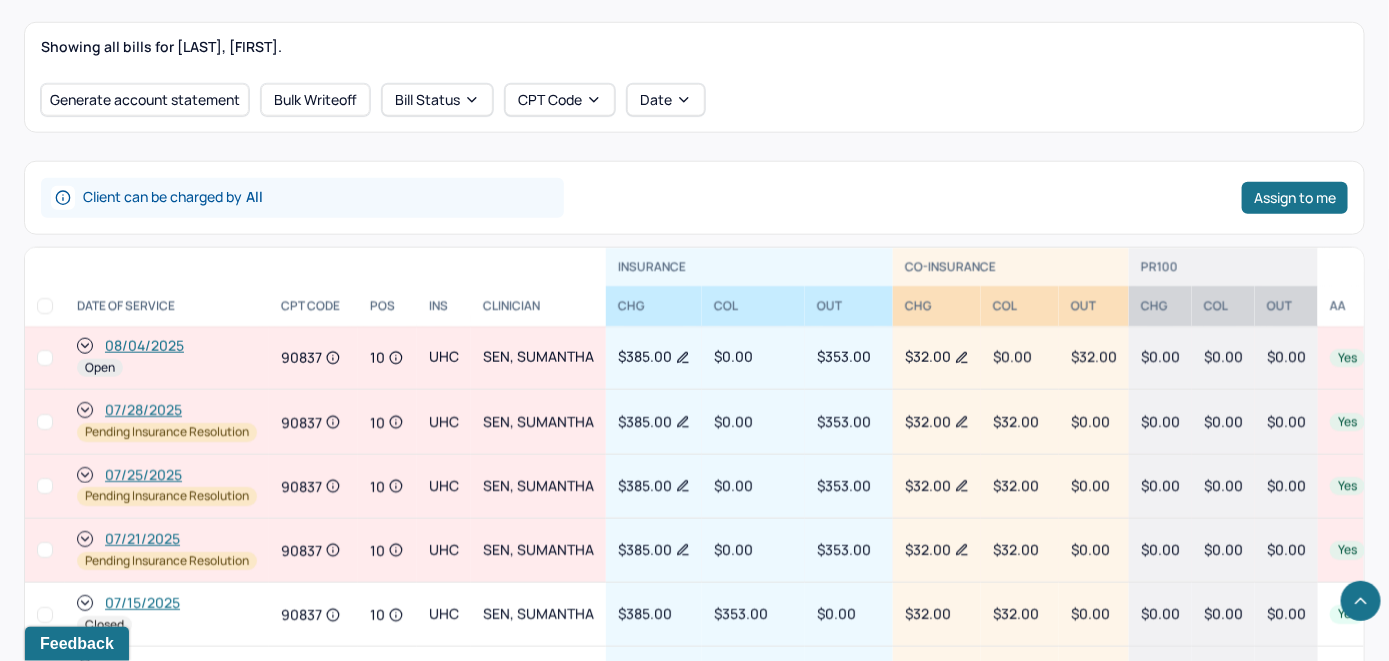 click on "08/04/2025" at bounding box center (144, 346) 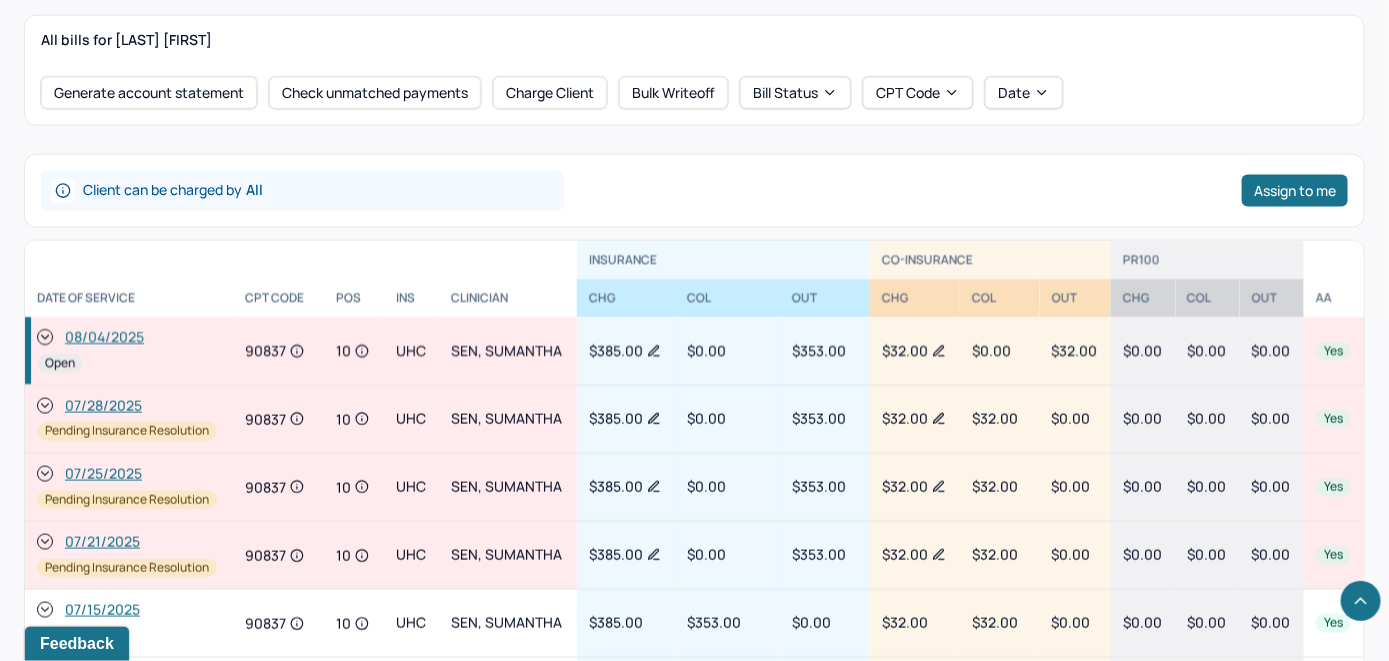 scroll, scrollTop: 1078, scrollLeft: 0, axis: vertical 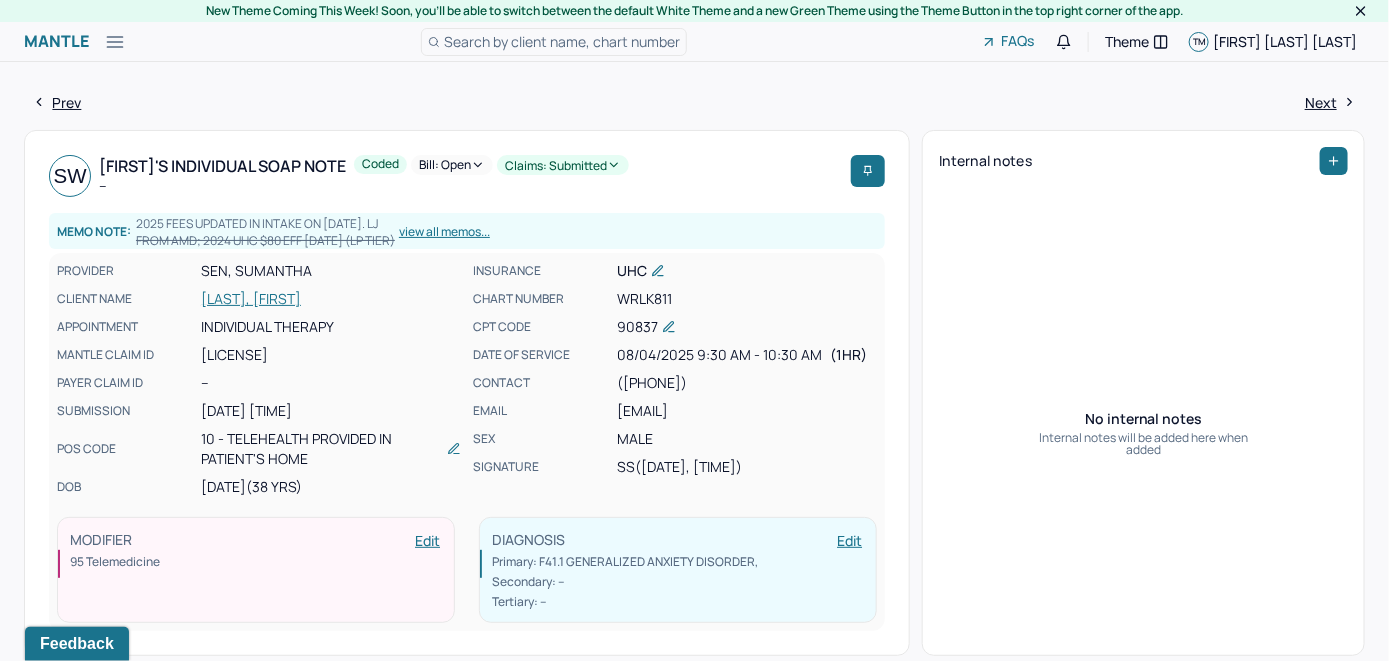 click on "[LAST], [FIRST]" at bounding box center (331, 299) 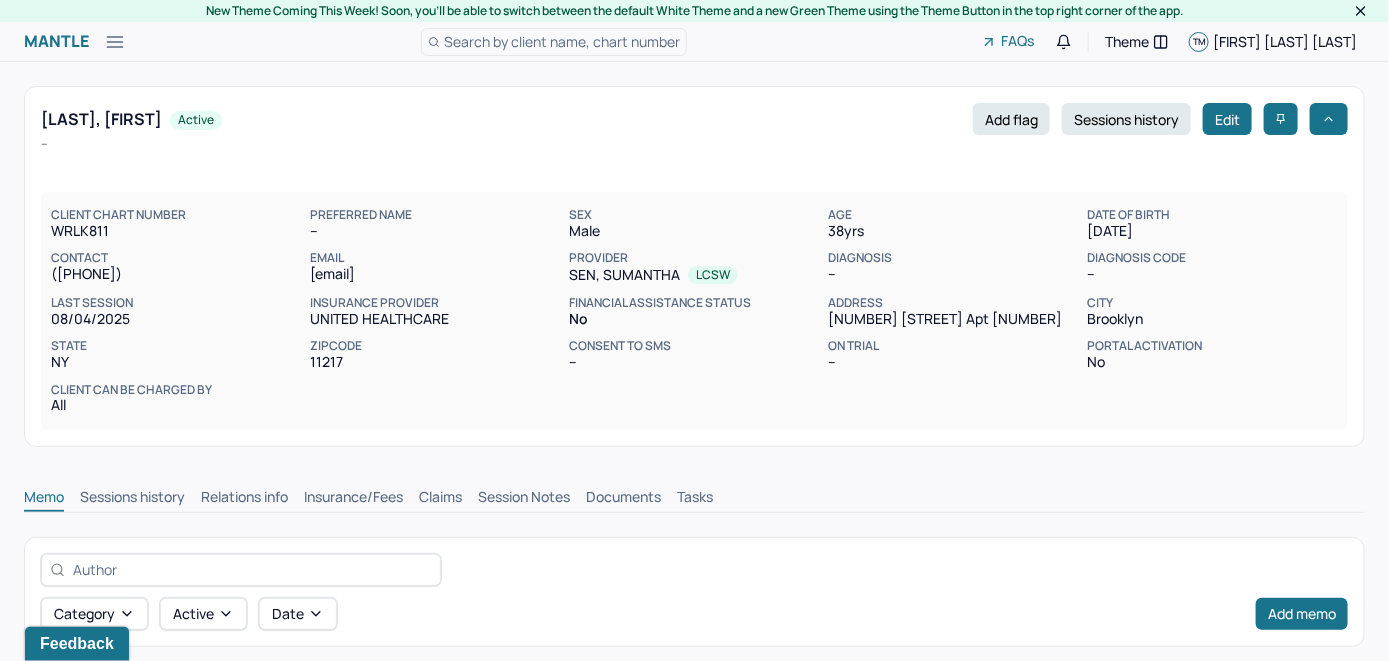 click on "Claims" at bounding box center (440, 499) 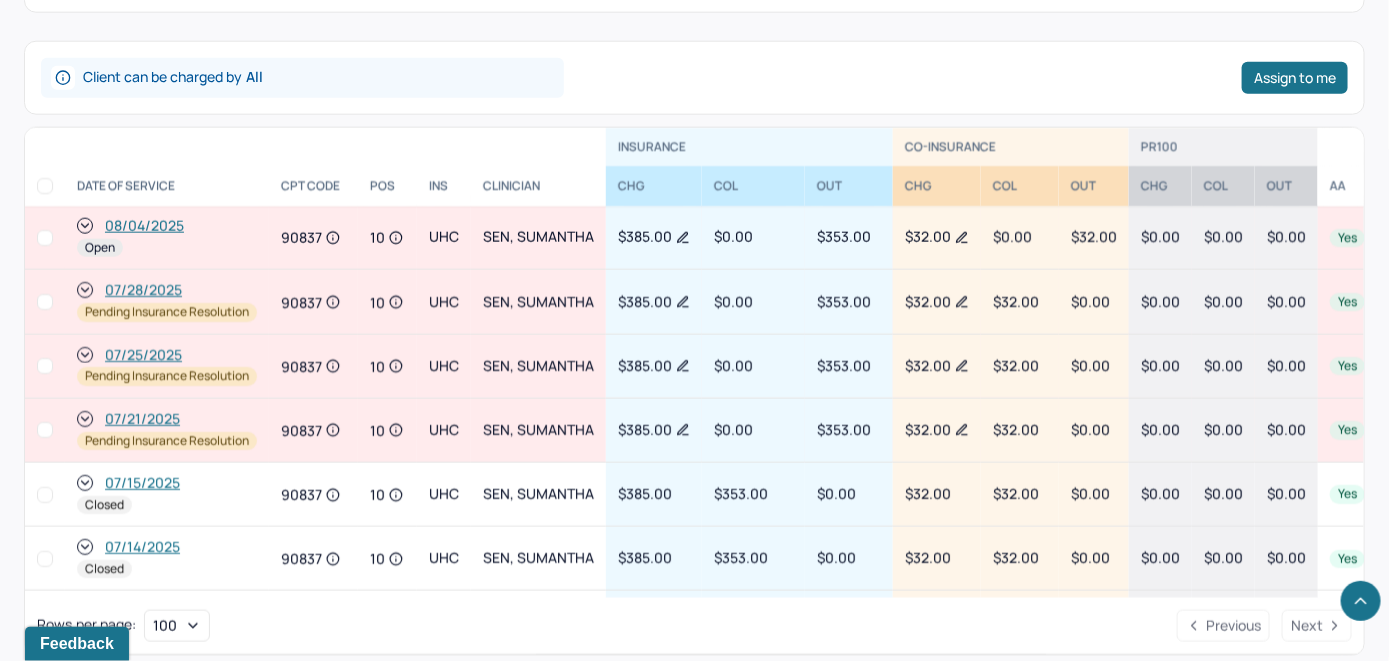 scroll, scrollTop: 900, scrollLeft: 0, axis: vertical 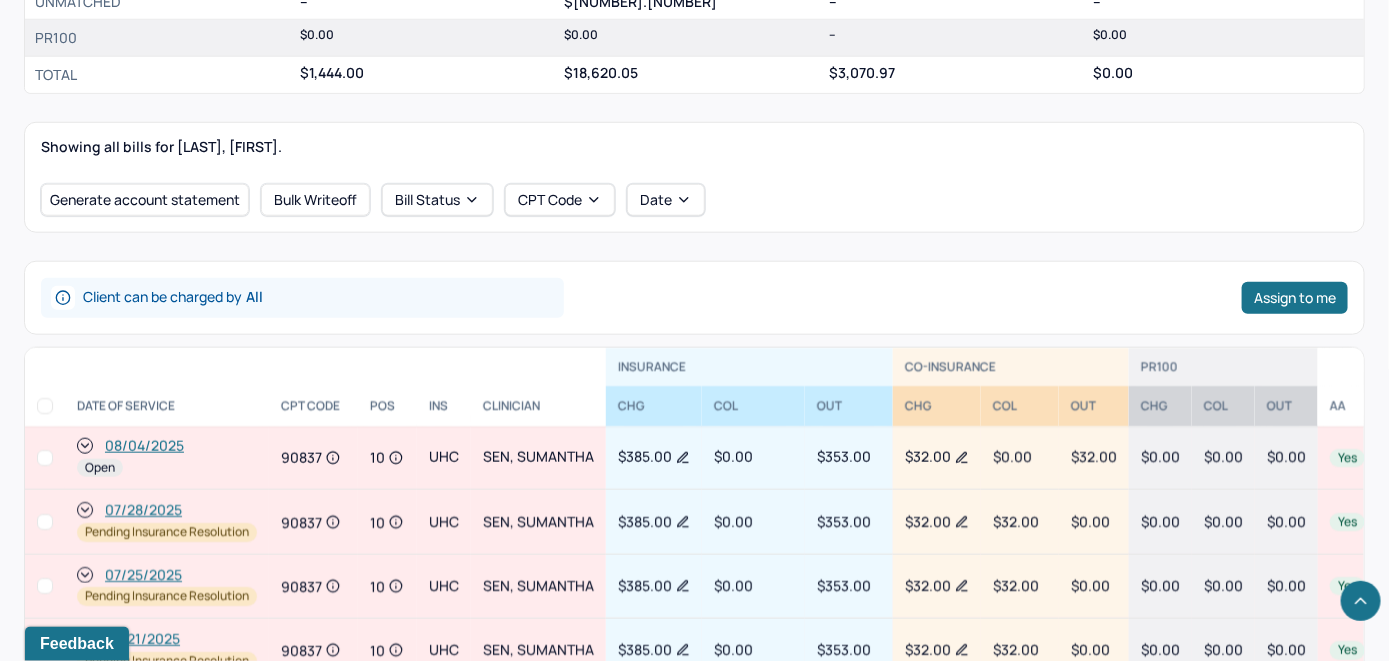 click on "08/04/2025" at bounding box center (144, 446) 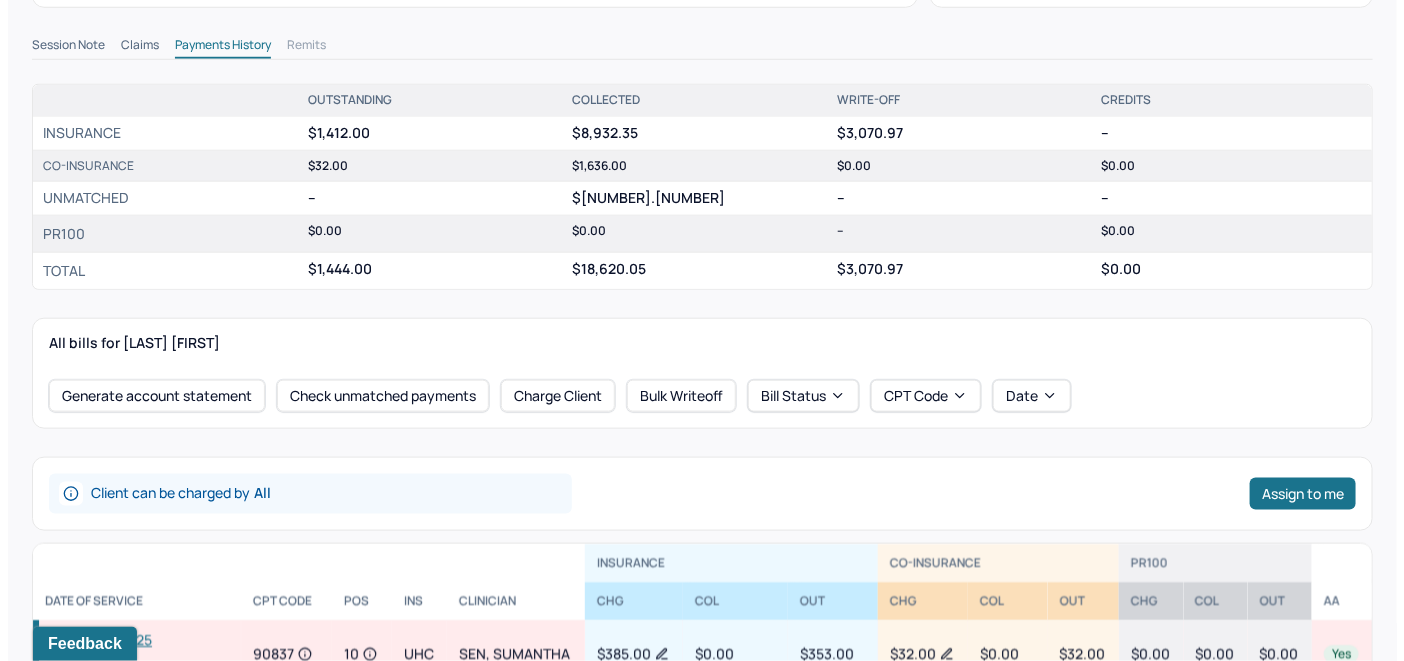 scroll, scrollTop: 585, scrollLeft: 0, axis: vertical 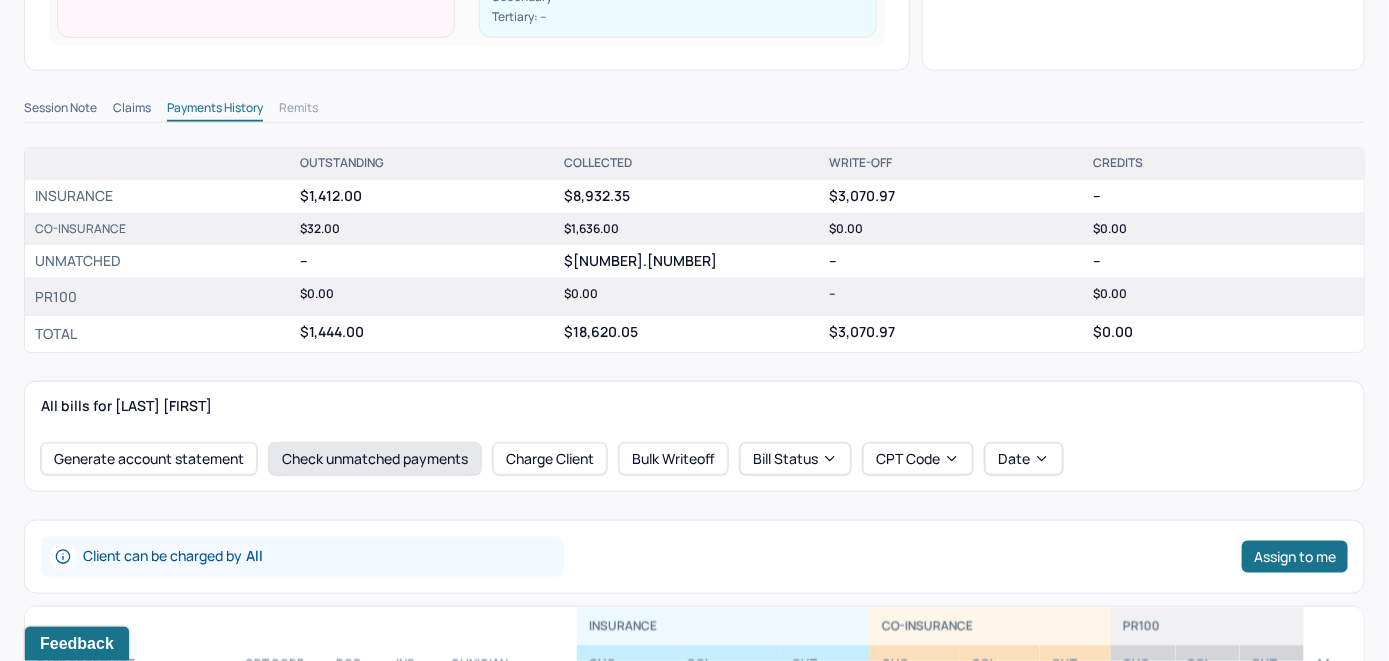 click on "Check unmatched payments" at bounding box center (375, 459) 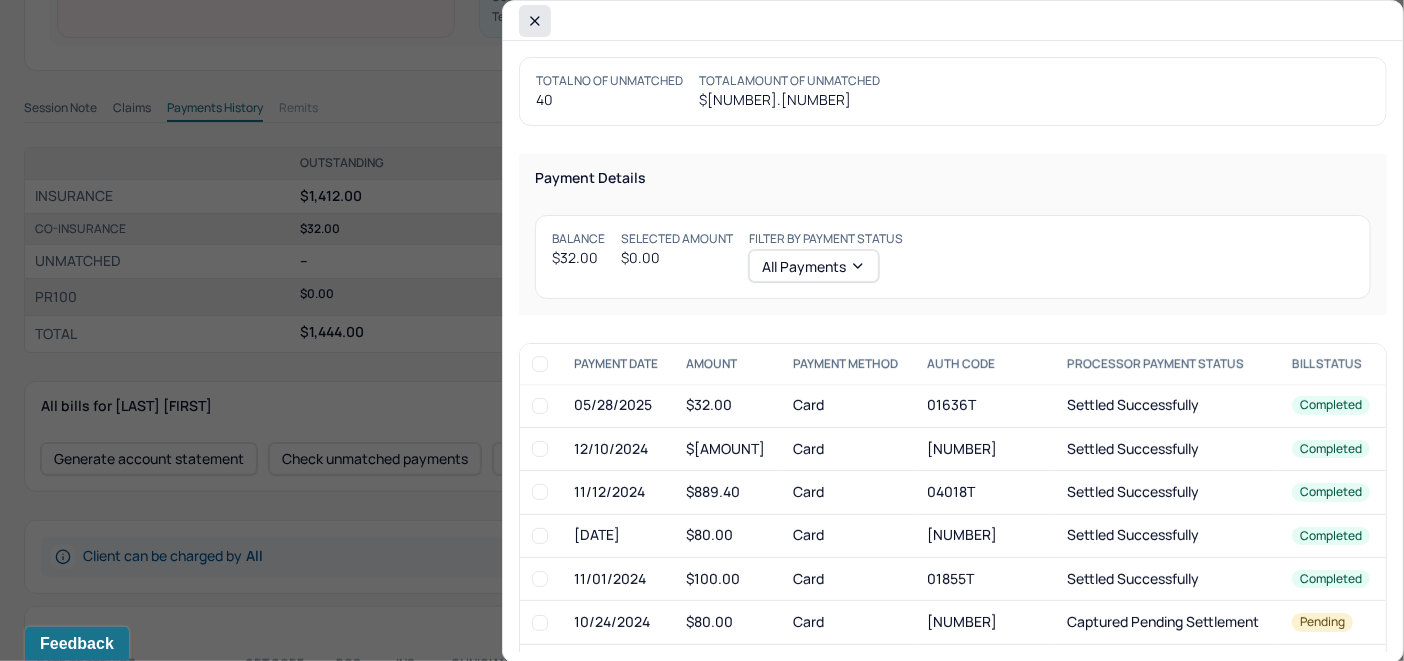 click 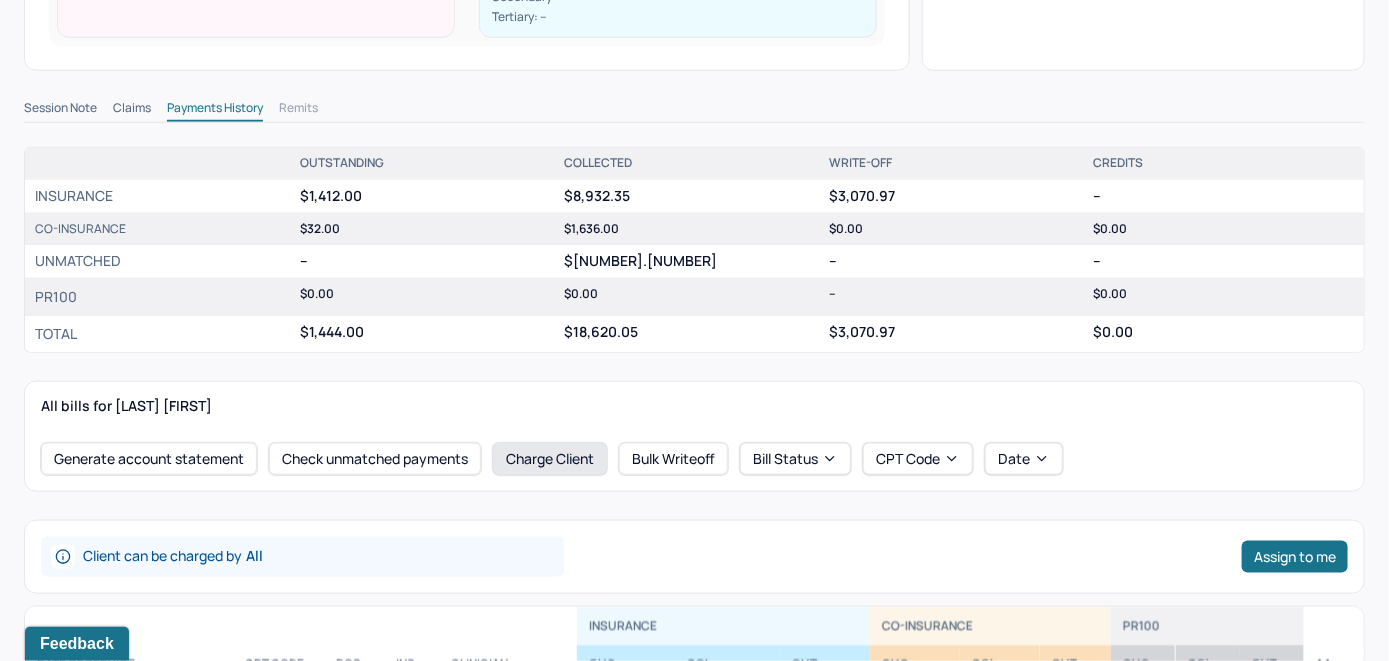 click on "Charge Client" at bounding box center (550, 459) 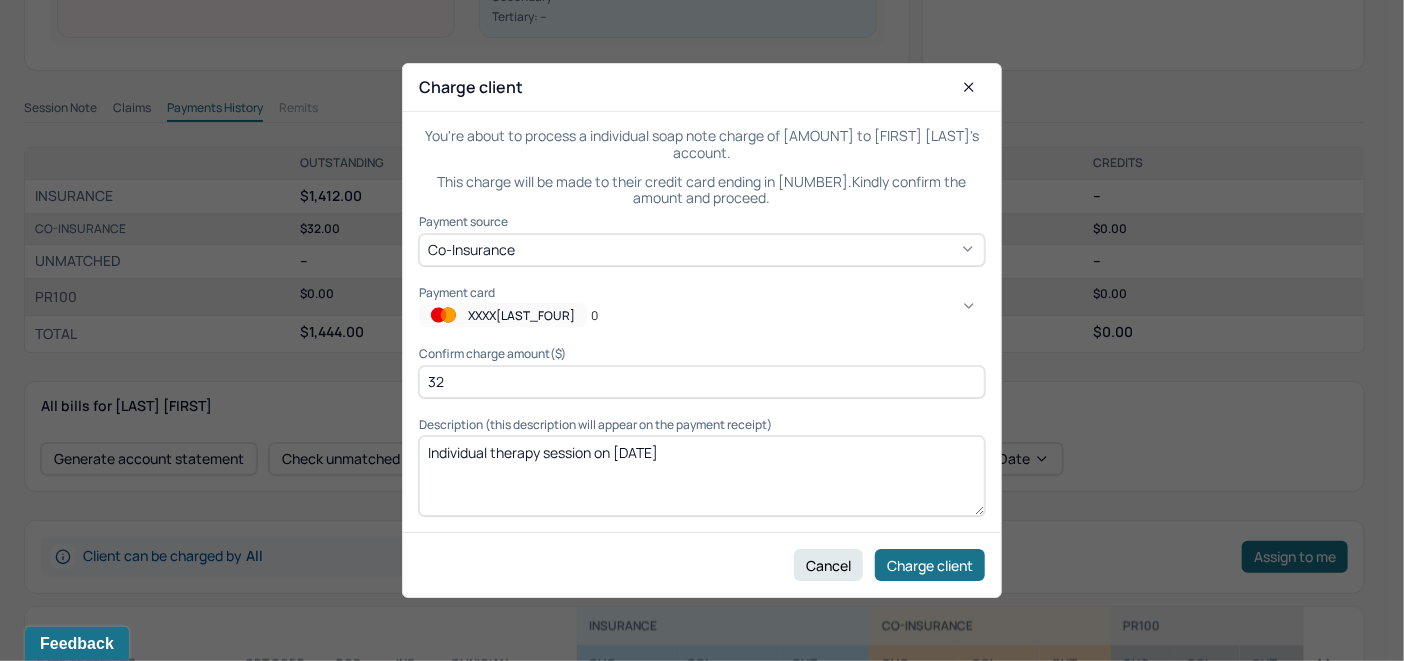 click on "XXXX[LAST_FOUR] [NUMBER]" at bounding box center (702, 316) 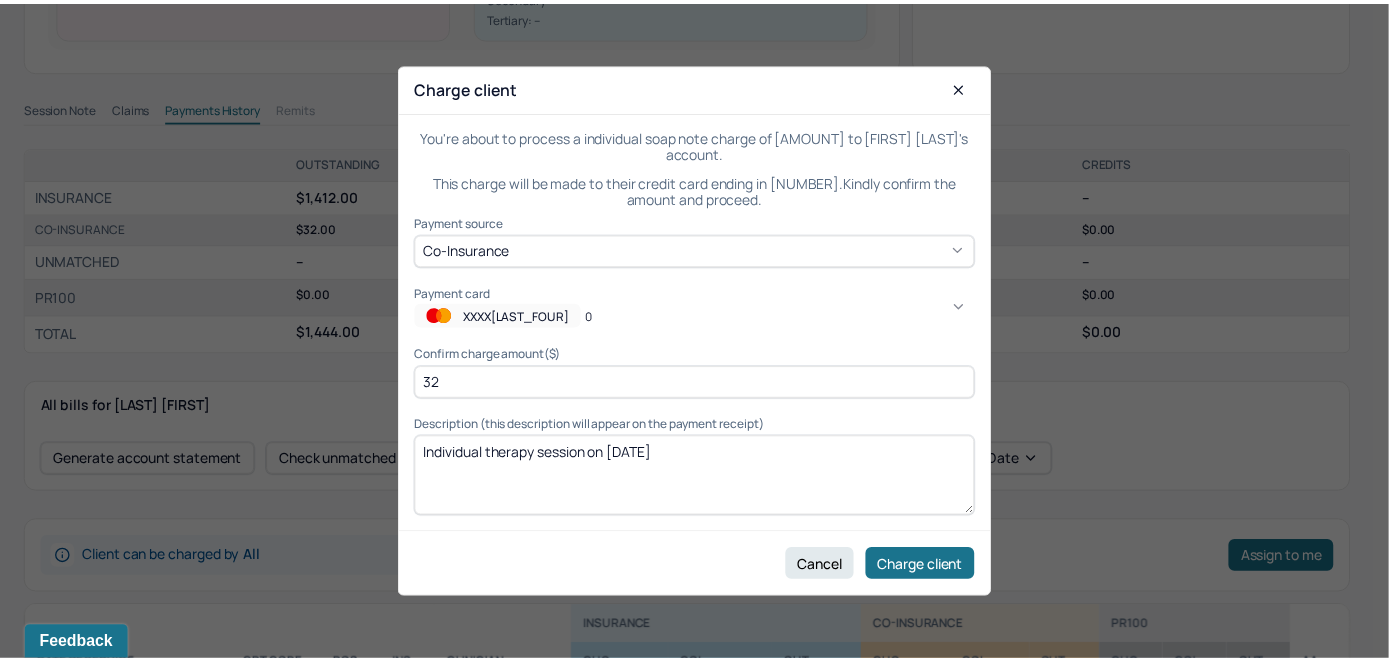scroll, scrollTop: 135, scrollLeft: 0, axis: vertical 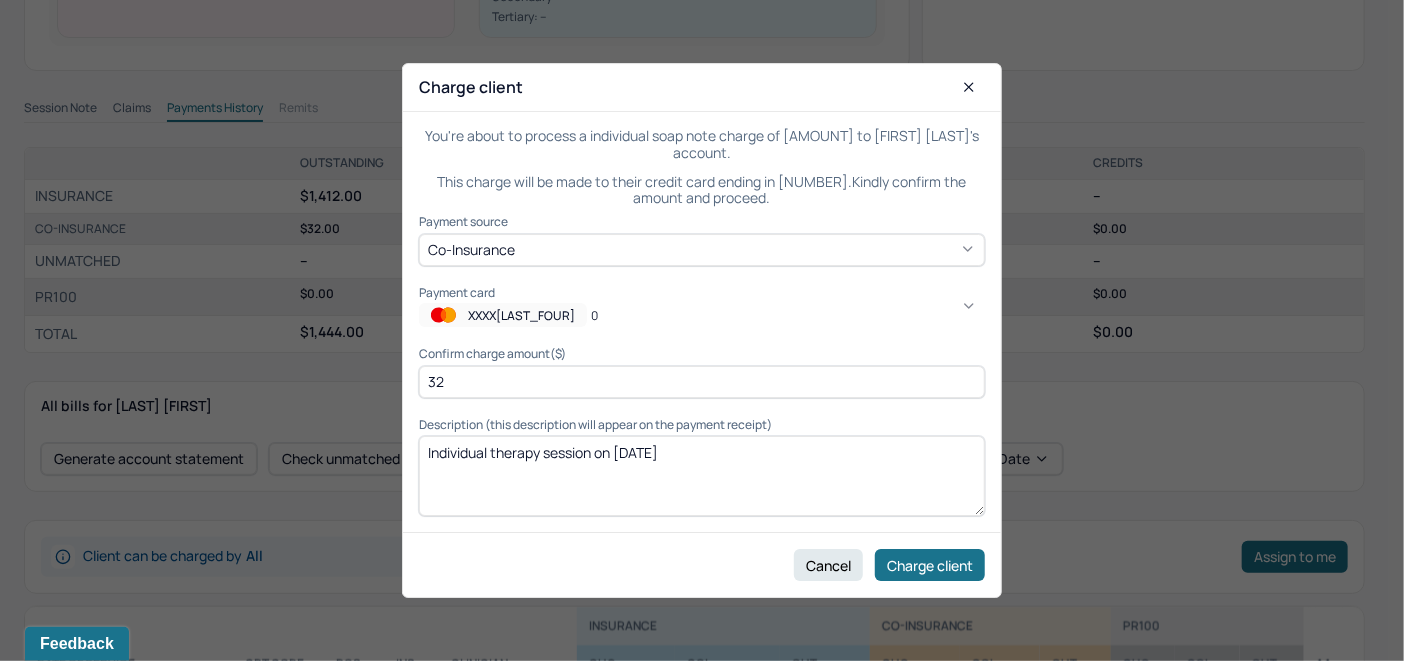 click on "XXXX [LAST] RECENTLY USED" at bounding box center (694, 1362) 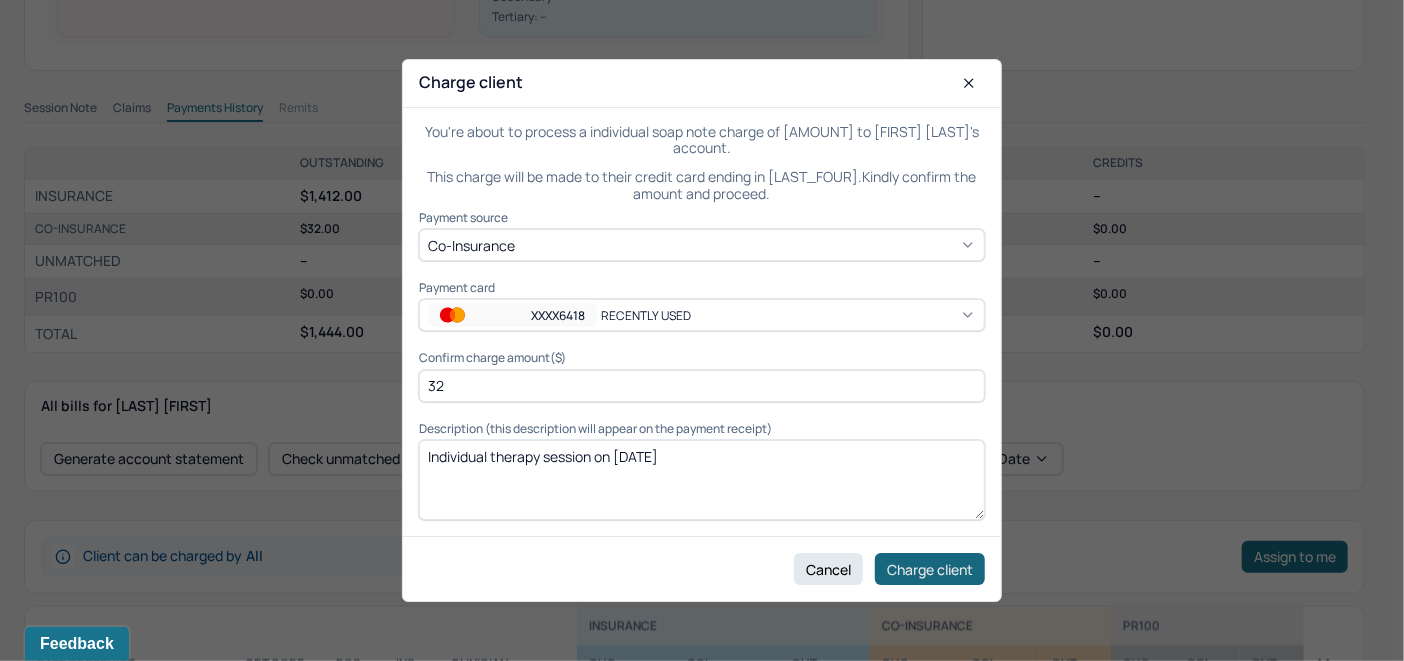 click on "Charge client" at bounding box center [930, 569] 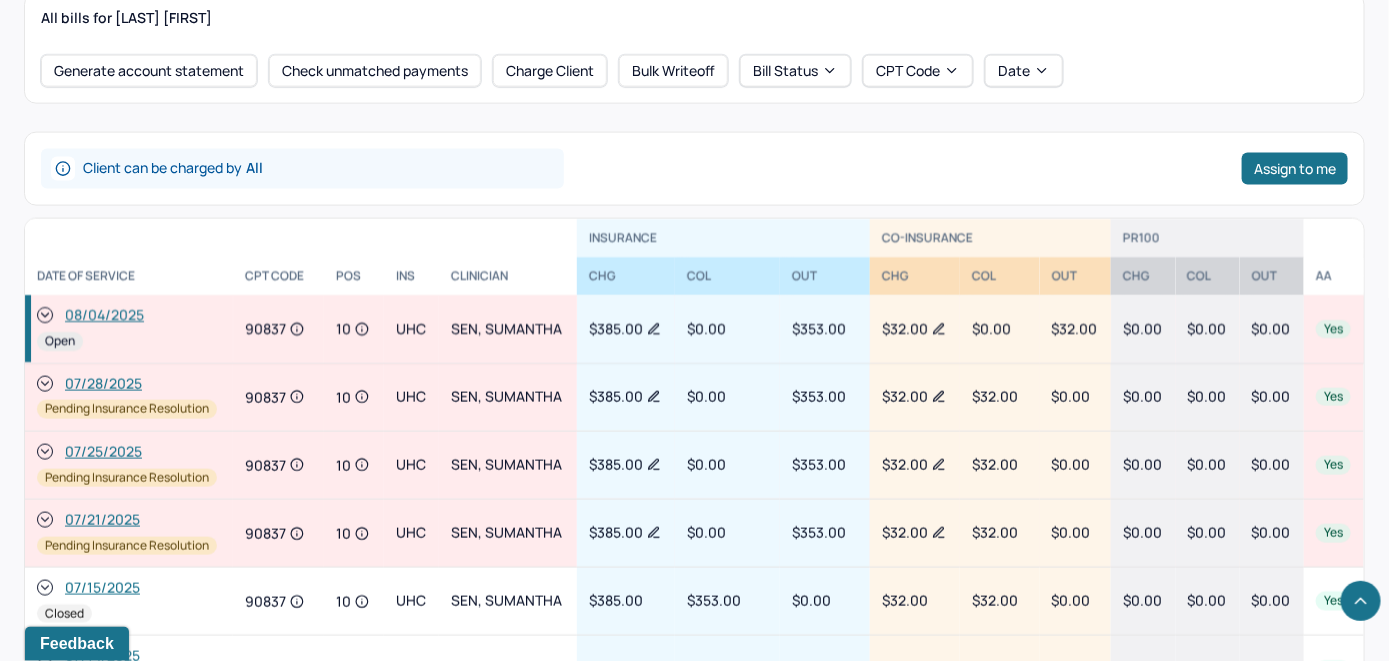 scroll, scrollTop: 985, scrollLeft: 0, axis: vertical 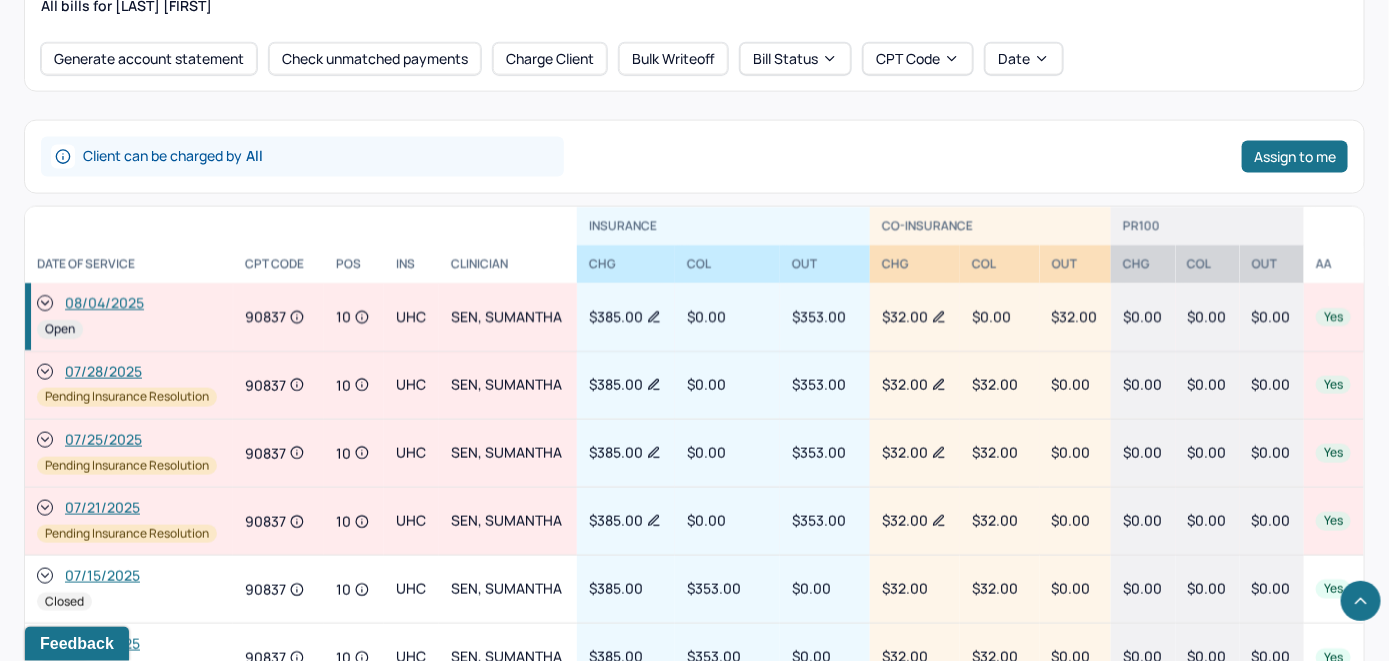click 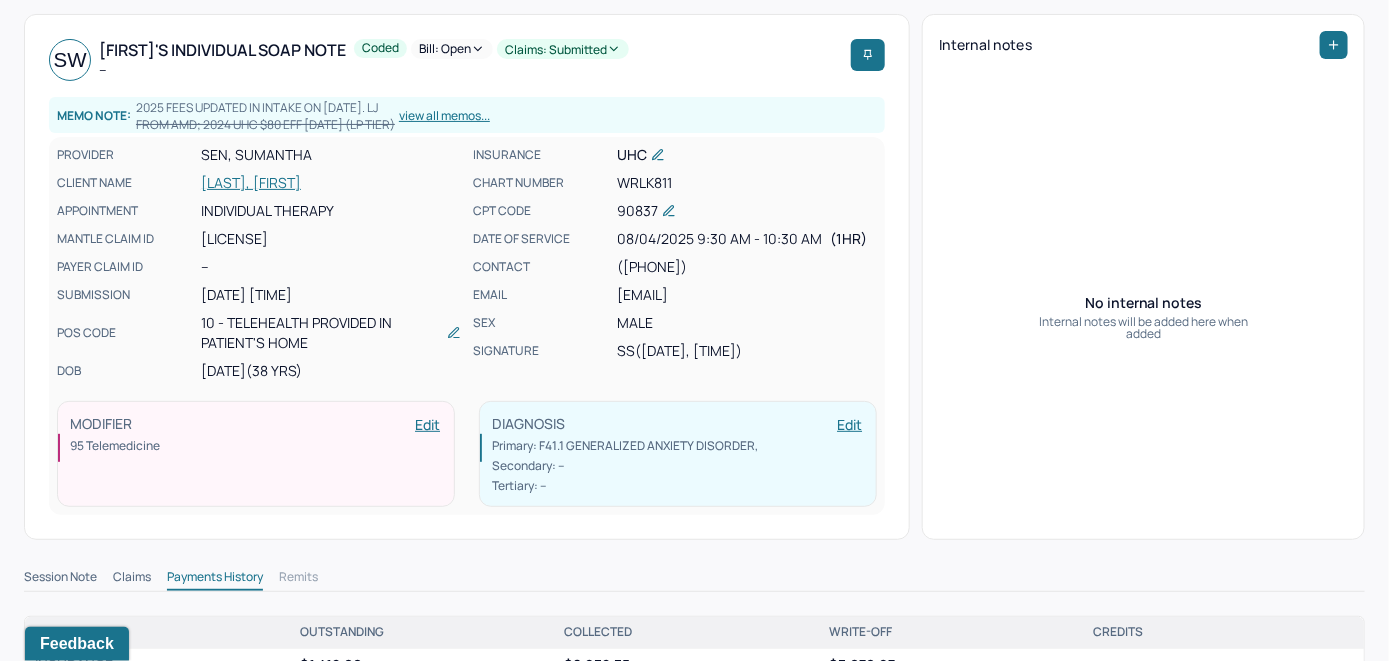 scroll, scrollTop: 0, scrollLeft: 0, axis: both 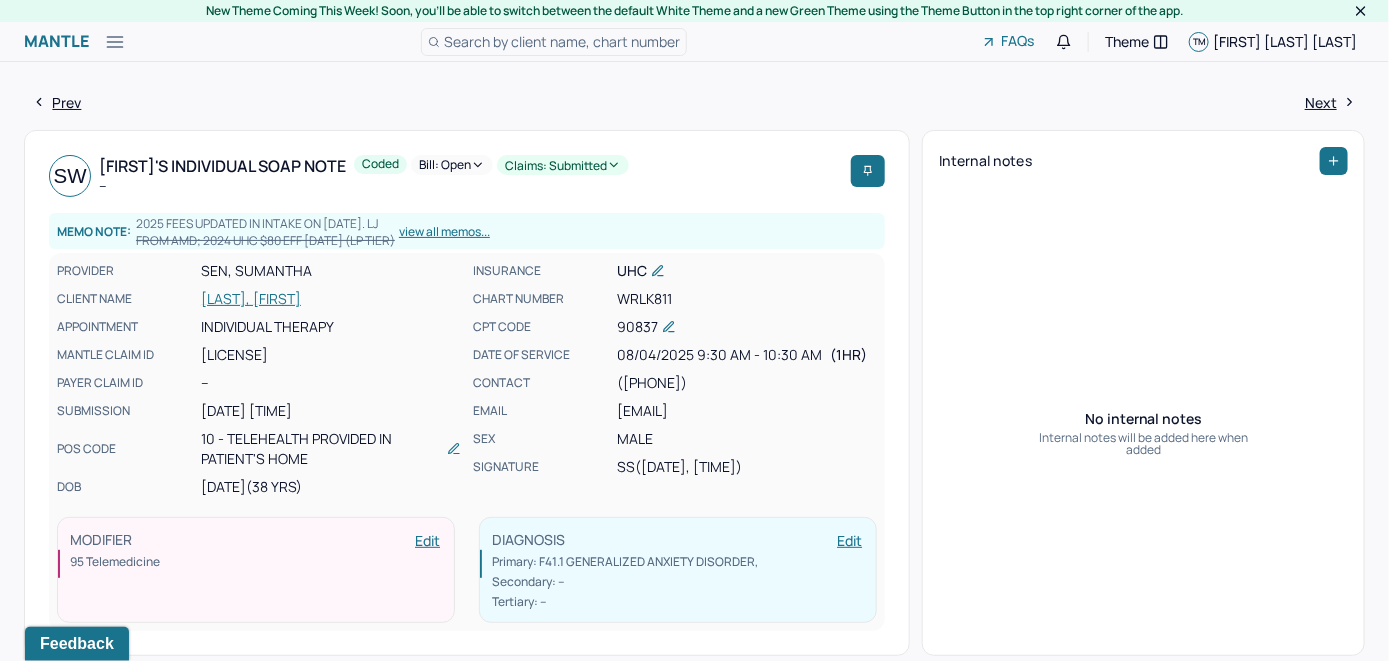 click on "Bill: Open" at bounding box center (452, 165) 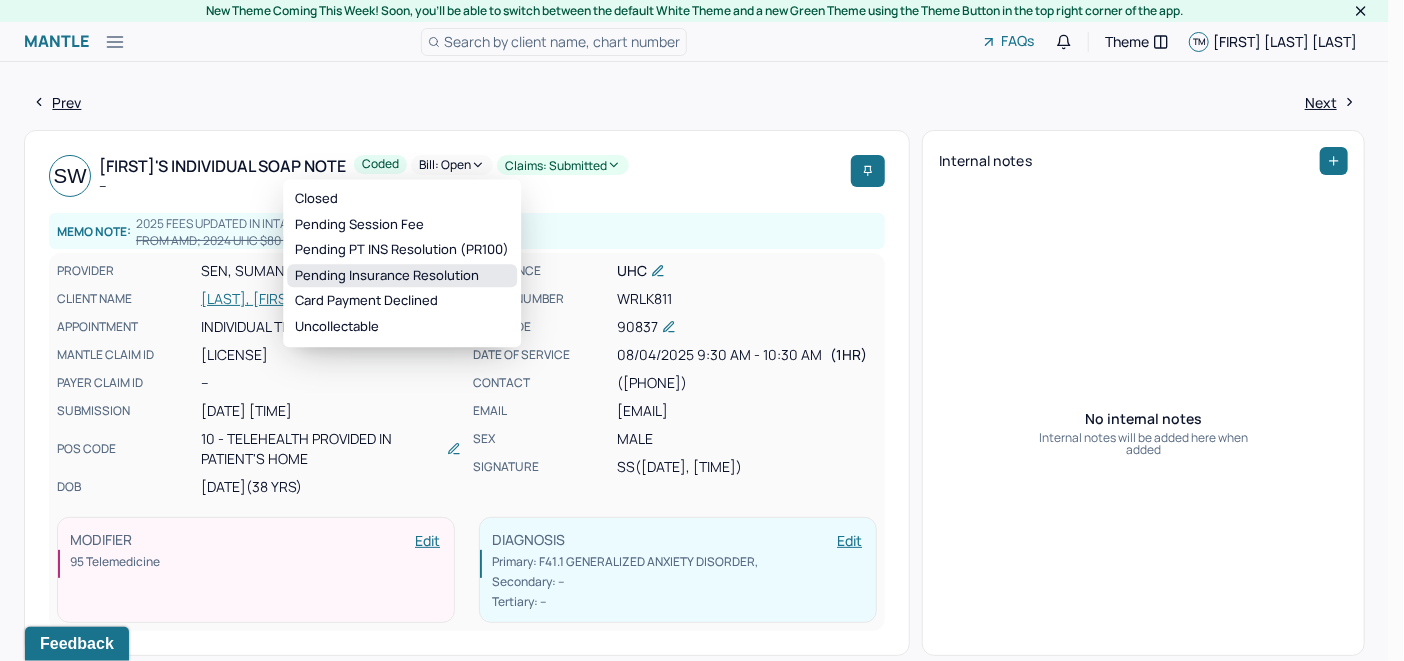click on "Pending Insurance Resolution" at bounding box center [402, 276] 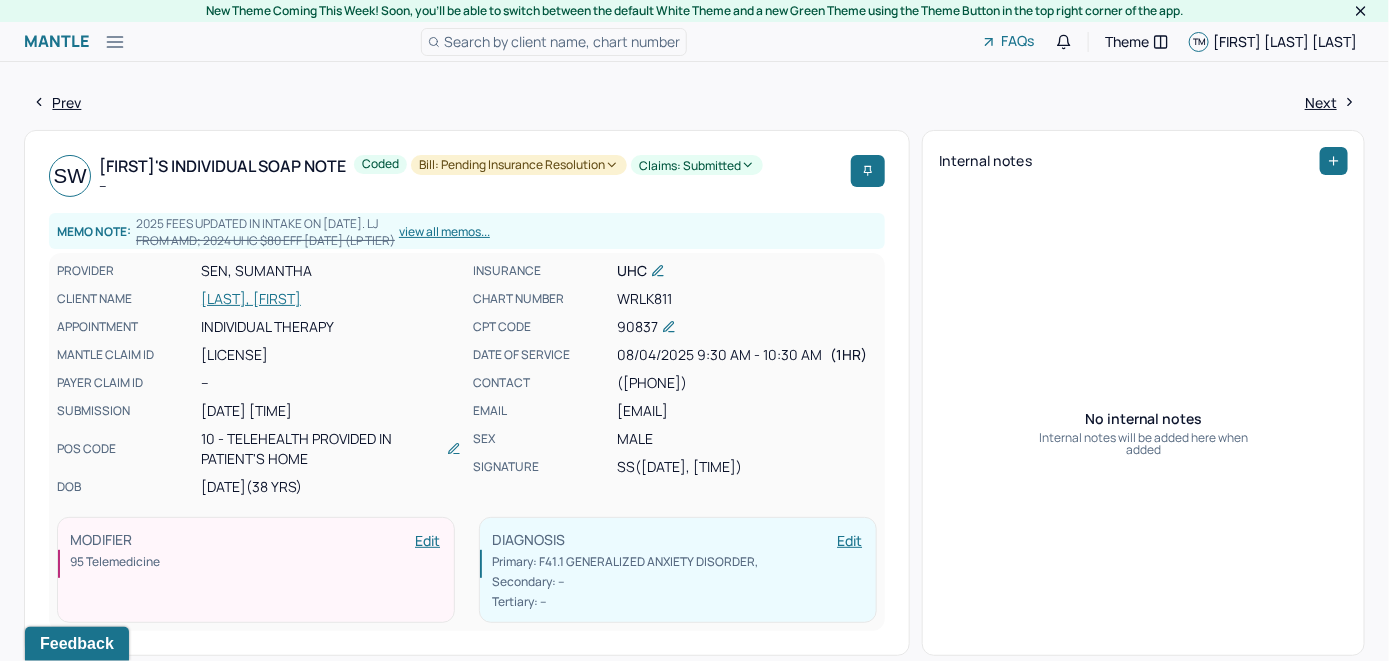 click on "Search by client name, chart number" at bounding box center (562, 41) 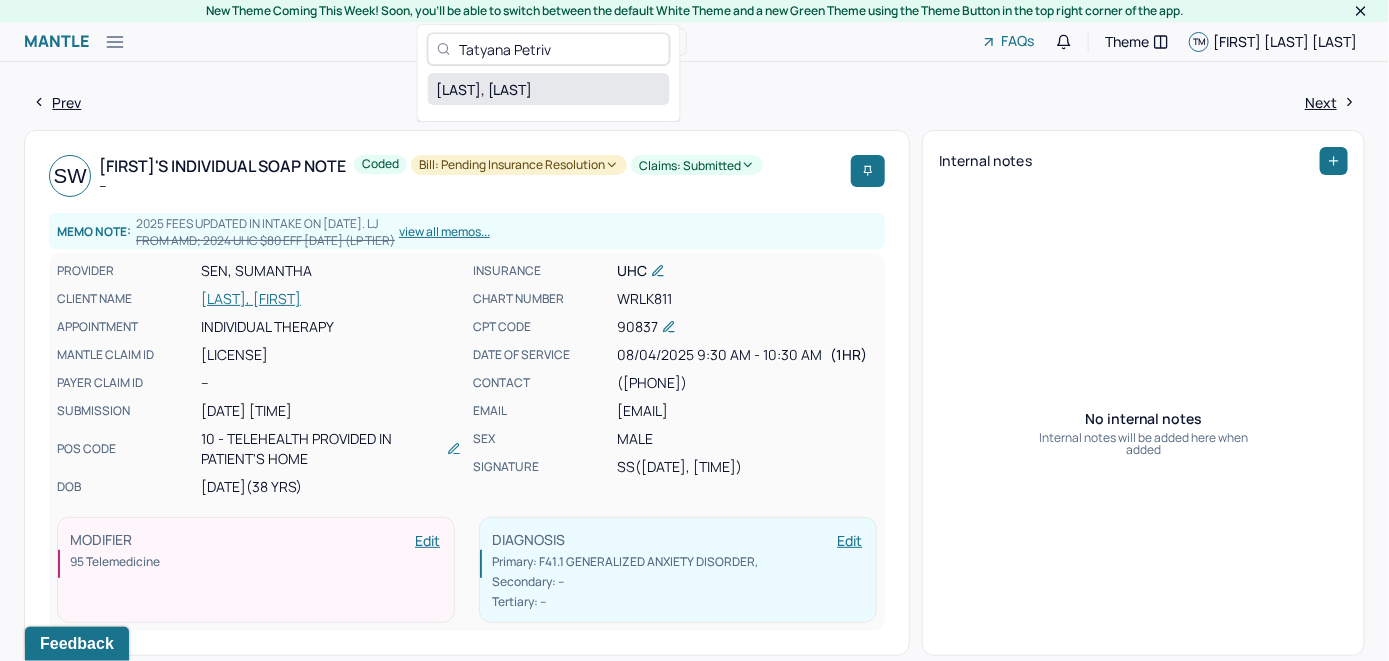 type on "Tatyana Petriv" 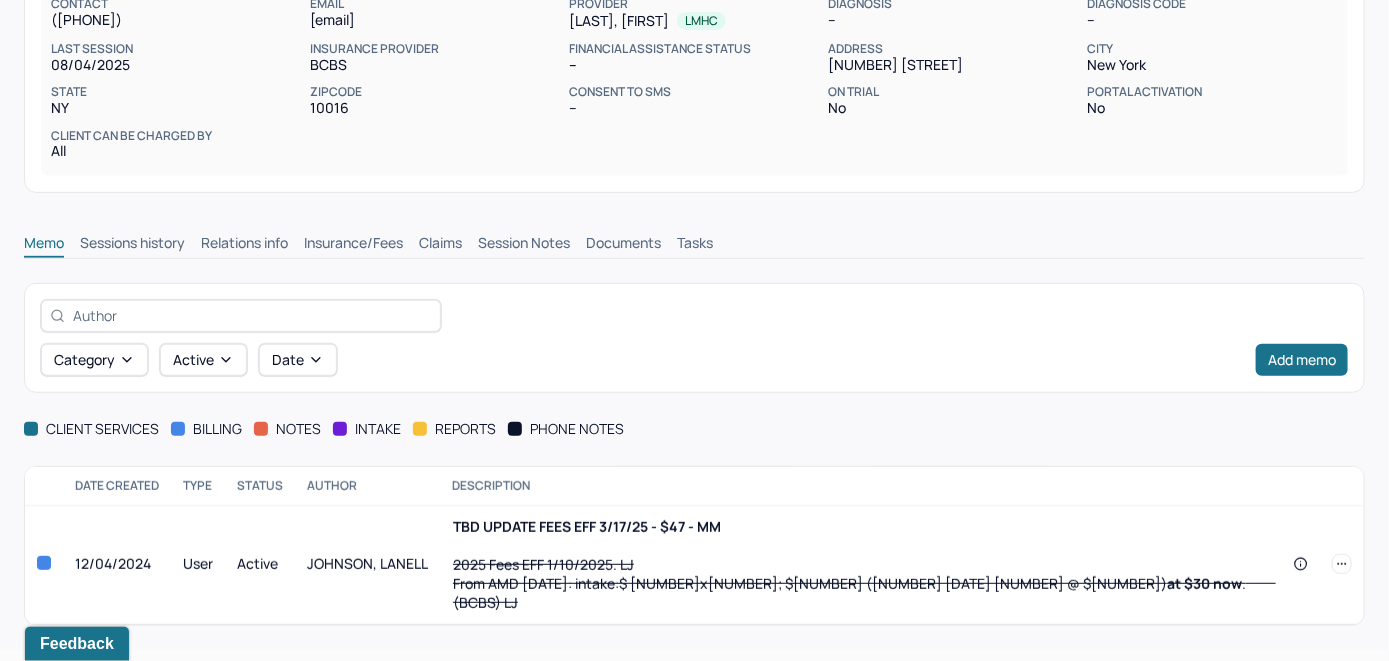 scroll, scrollTop: 266, scrollLeft: 0, axis: vertical 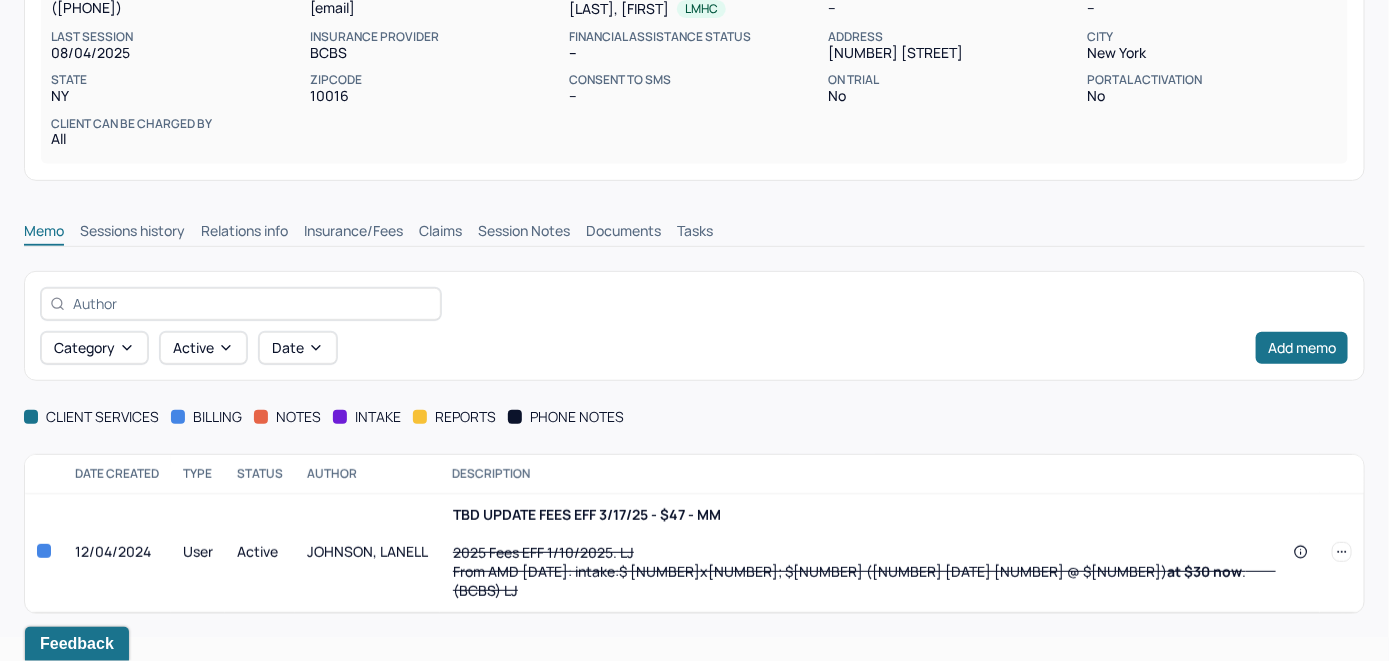 click on "Insurance/Fees" at bounding box center [353, 233] 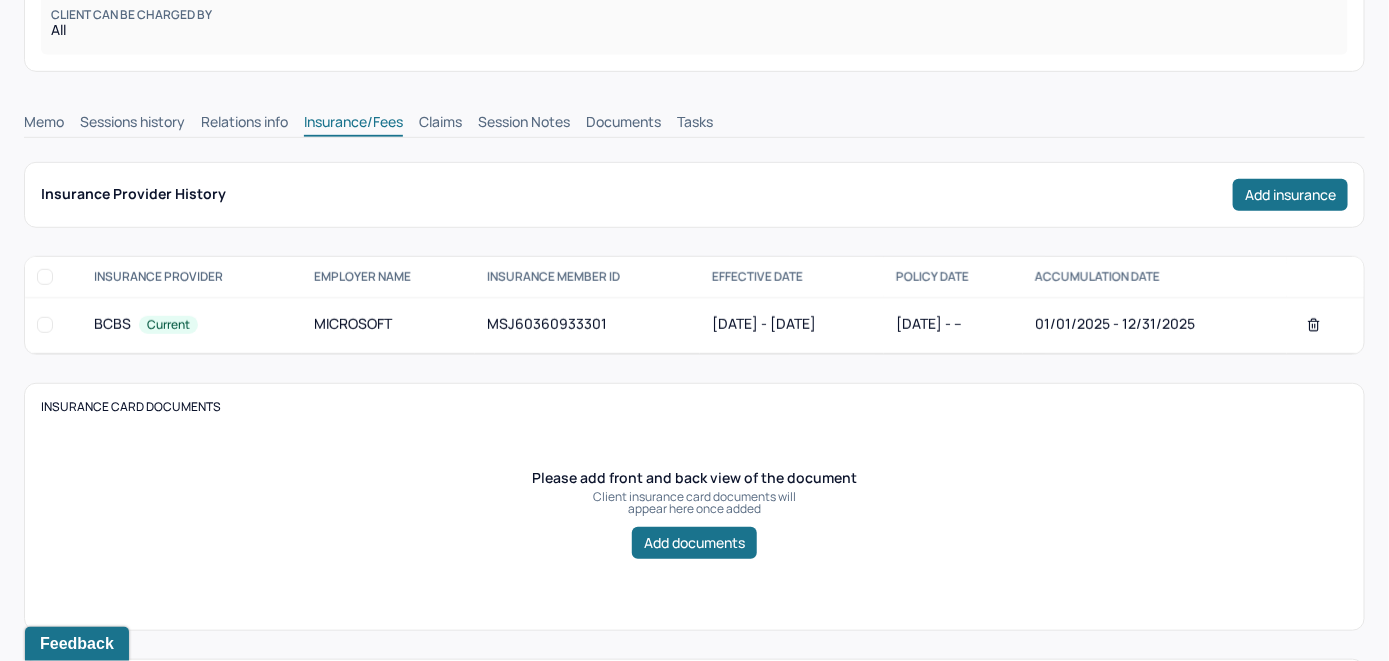 scroll, scrollTop: 266, scrollLeft: 0, axis: vertical 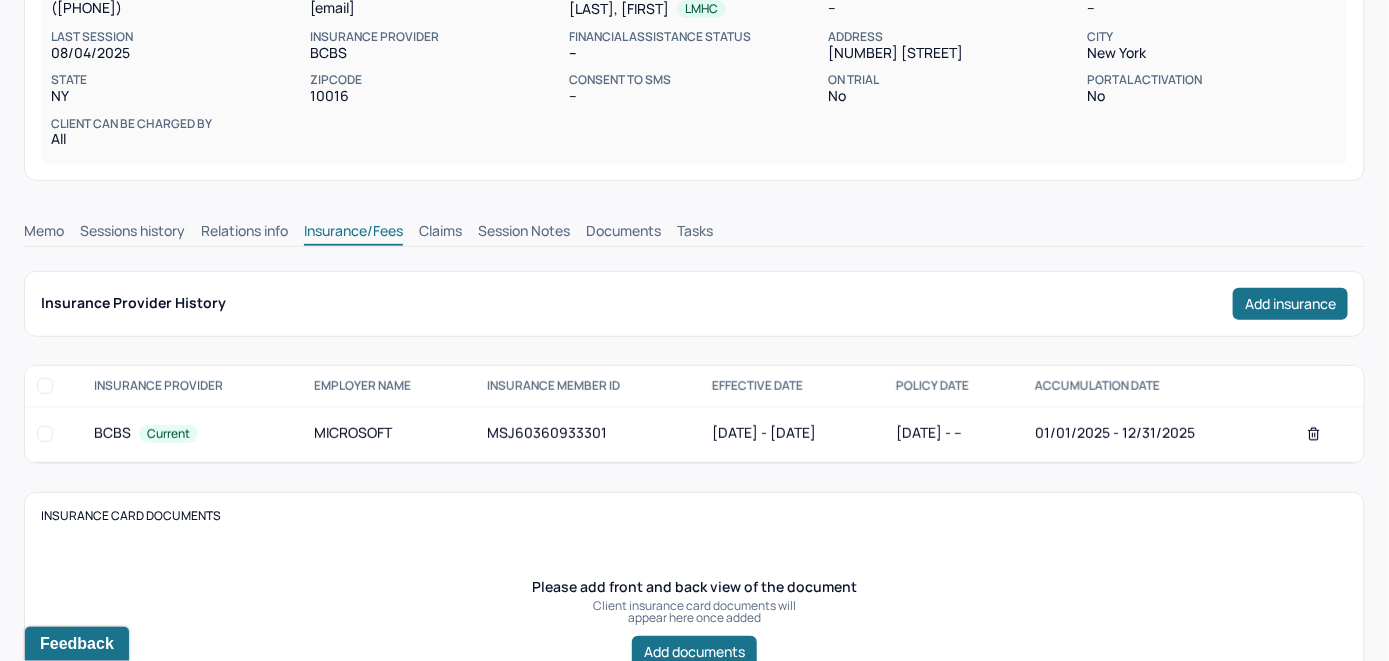 click on "Claims" at bounding box center [440, 233] 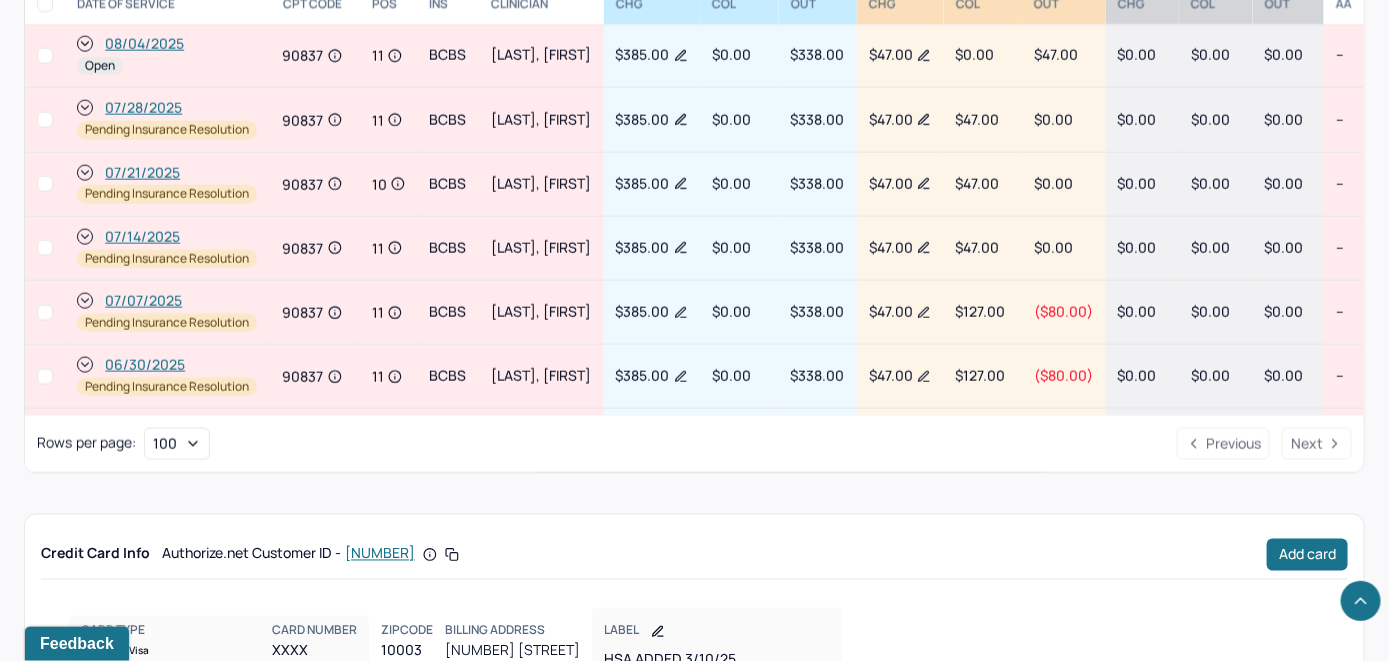 scroll, scrollTop: 1045, scrollLeft: 0, axis: vertical 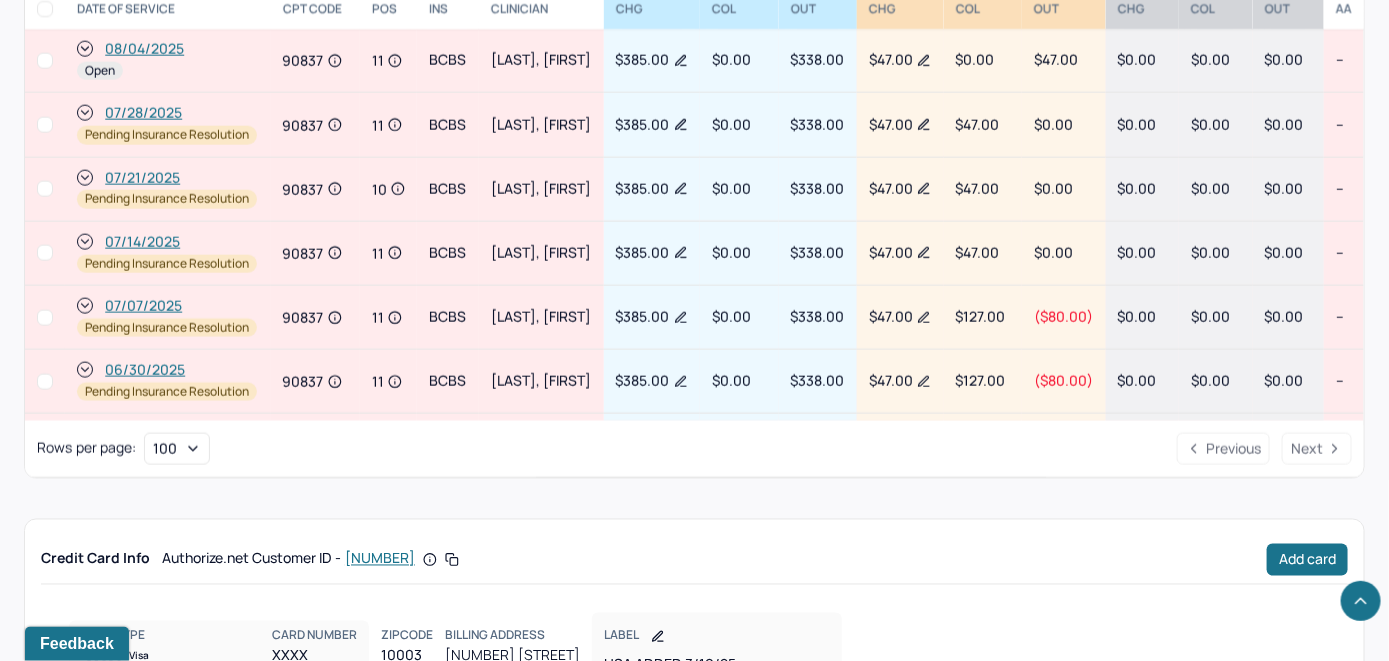 click on "08/04/2025" at bounding box center (144, 49) 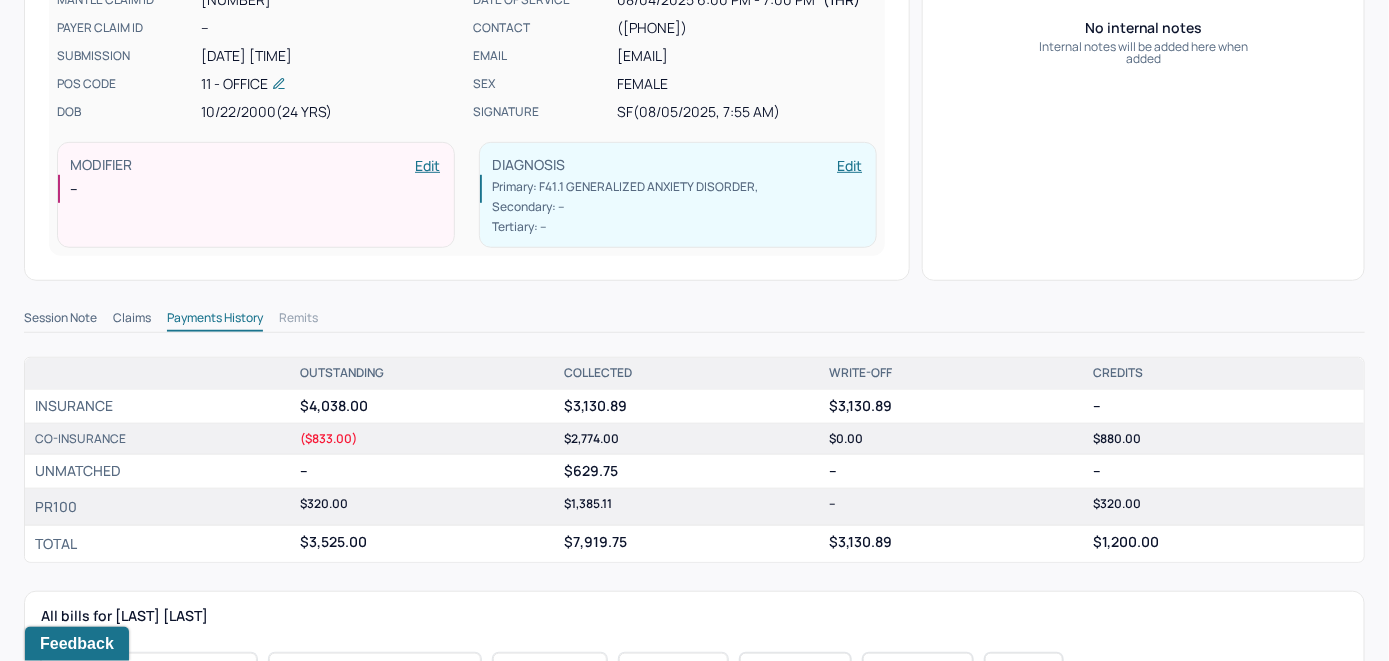 scroll, scrollTop: 600, scrollLeft: 0, axis: vertical 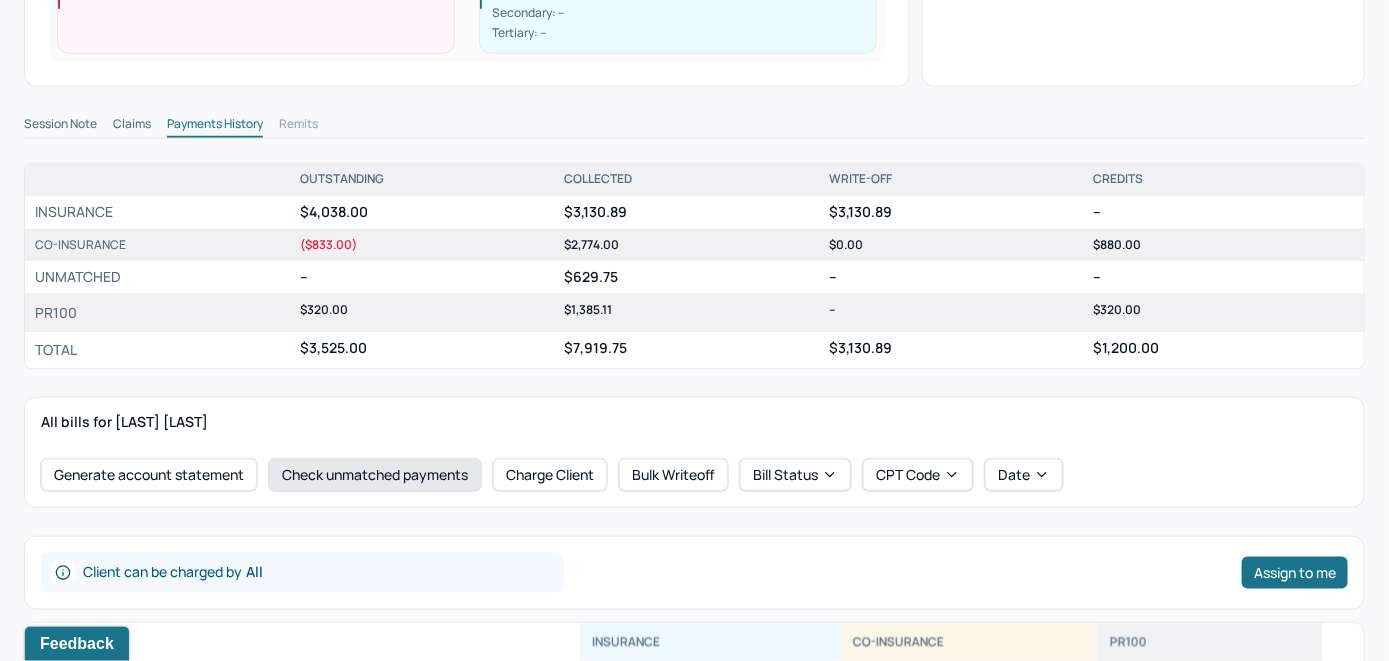 click on "Check unmatched payments" at bounding box center [375, 475] 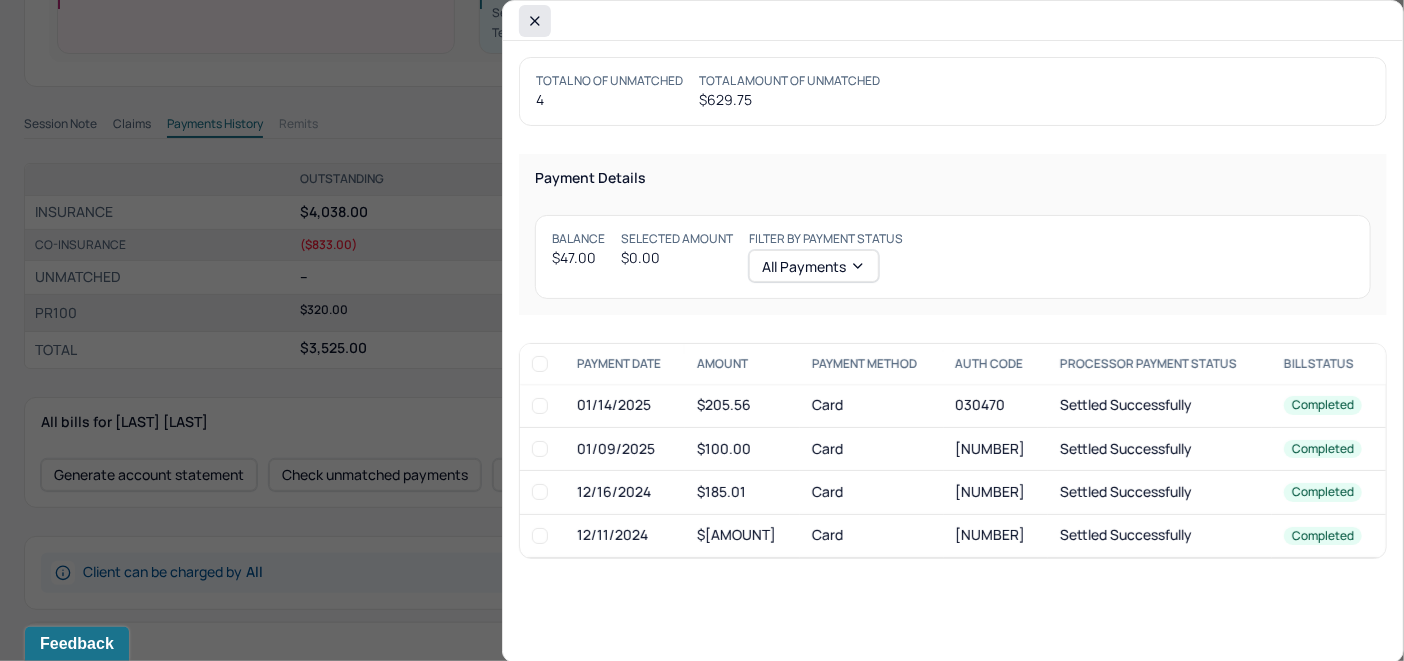 click 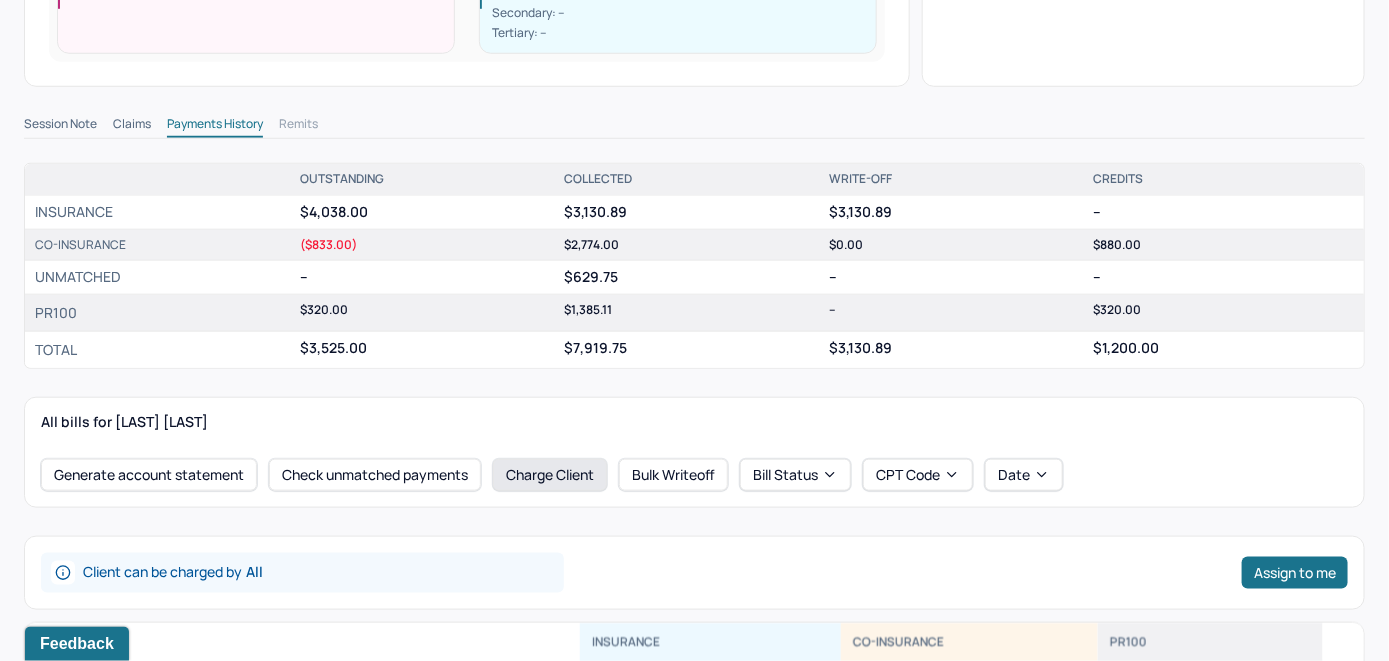 click on "Charge Client" at bounding box center [550, 475] 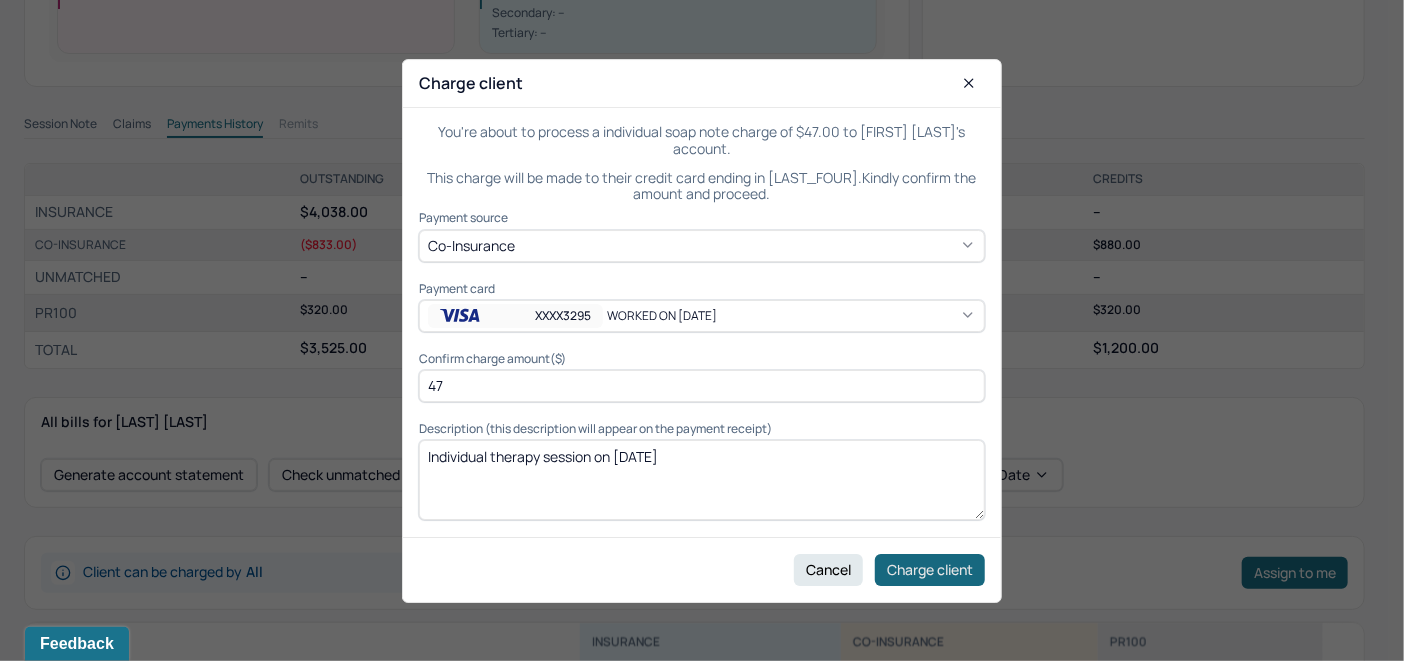 click on "Charge client" at bounding box center (930, 569) 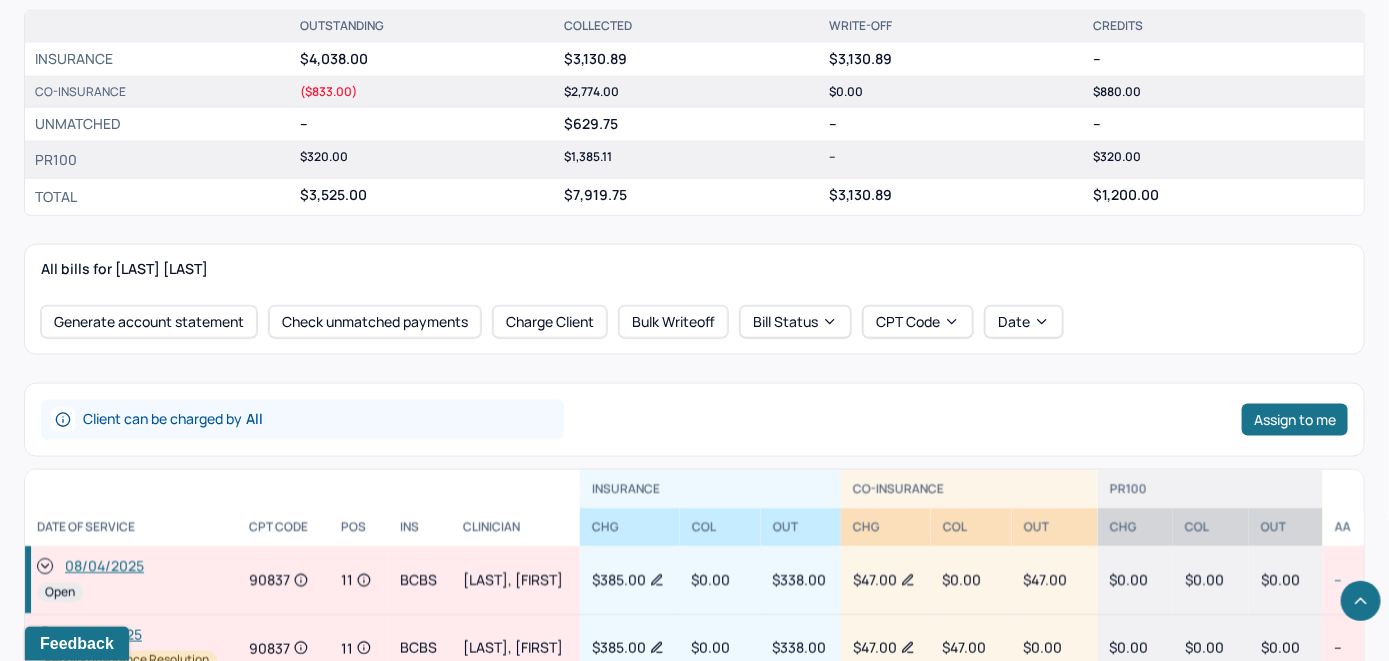 scroll, scrollTop: 900, scrollLeft: 0, axis: vertical 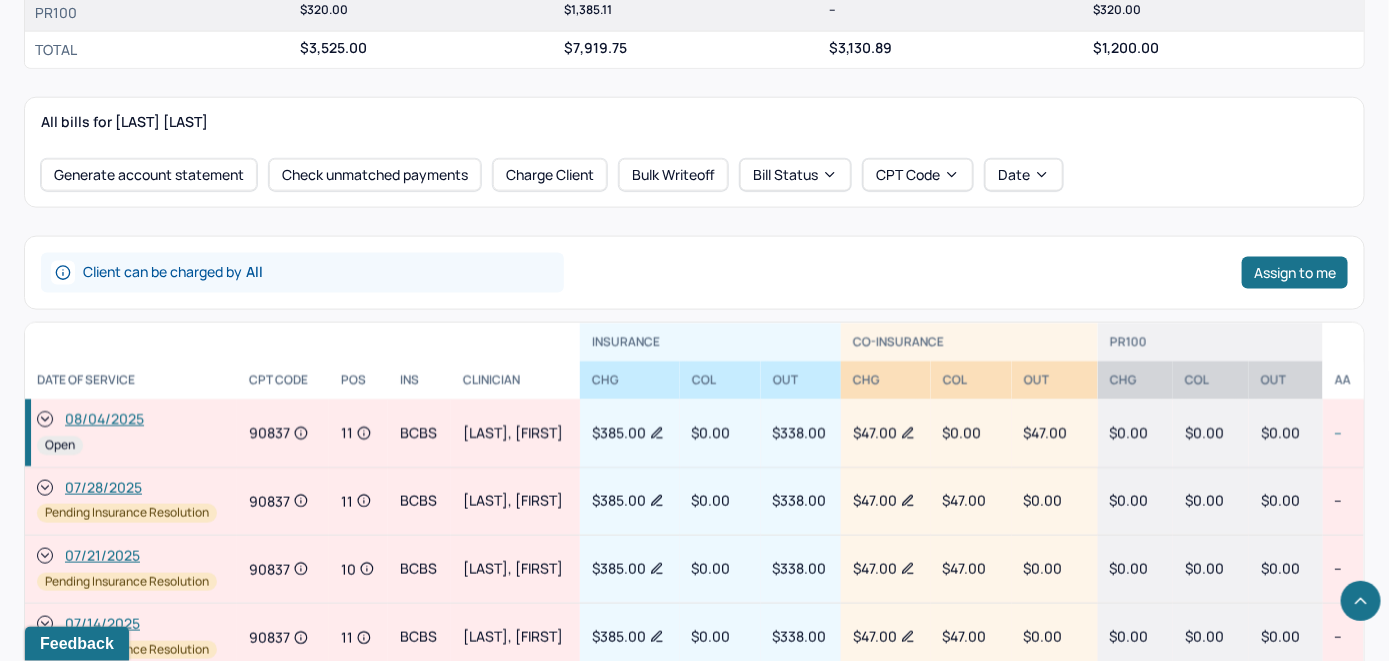 click 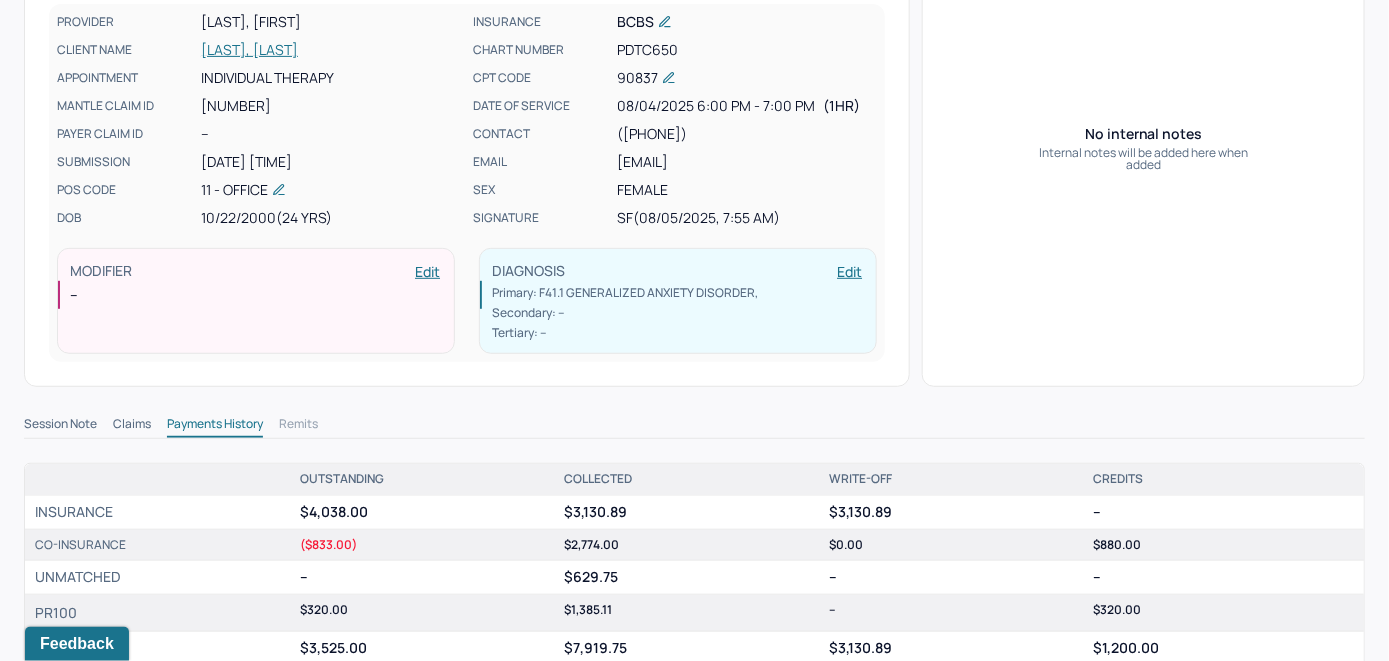 scroll, scrollTop: 0, scrollLeft: 0, axis: both 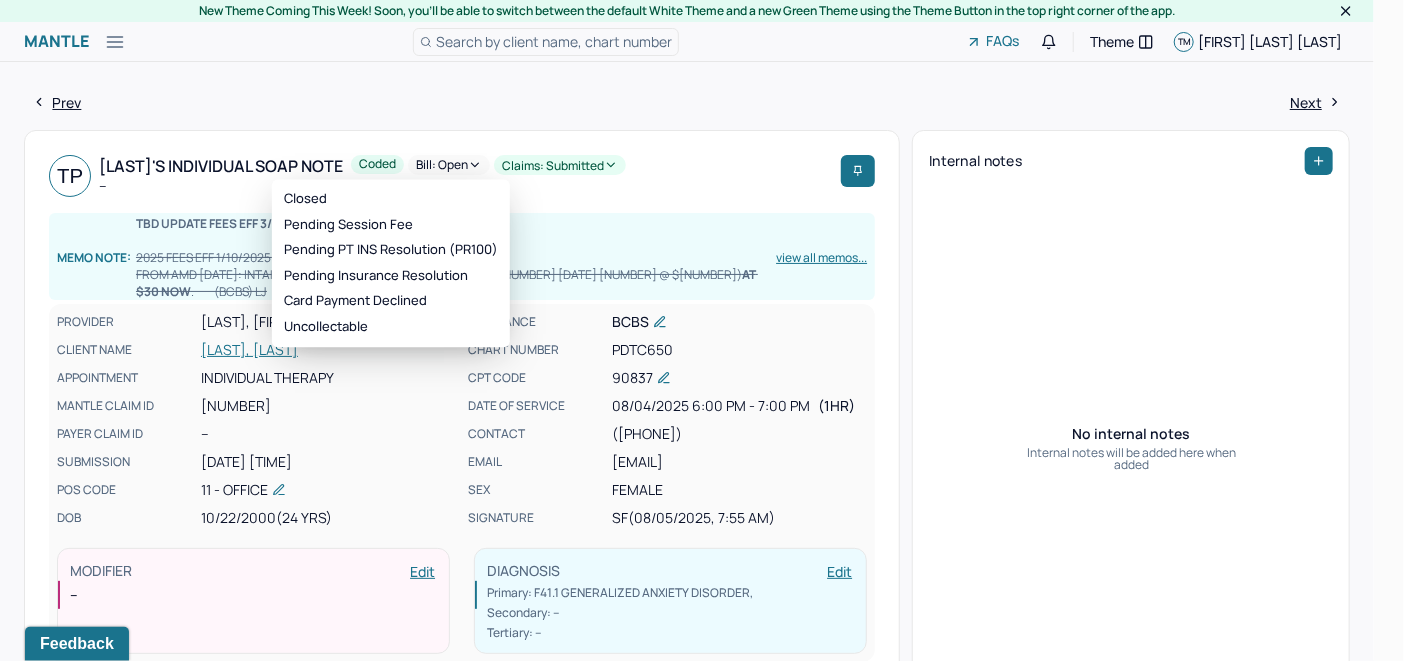 click on "Bill: Open" at bounding box center (449, 165) 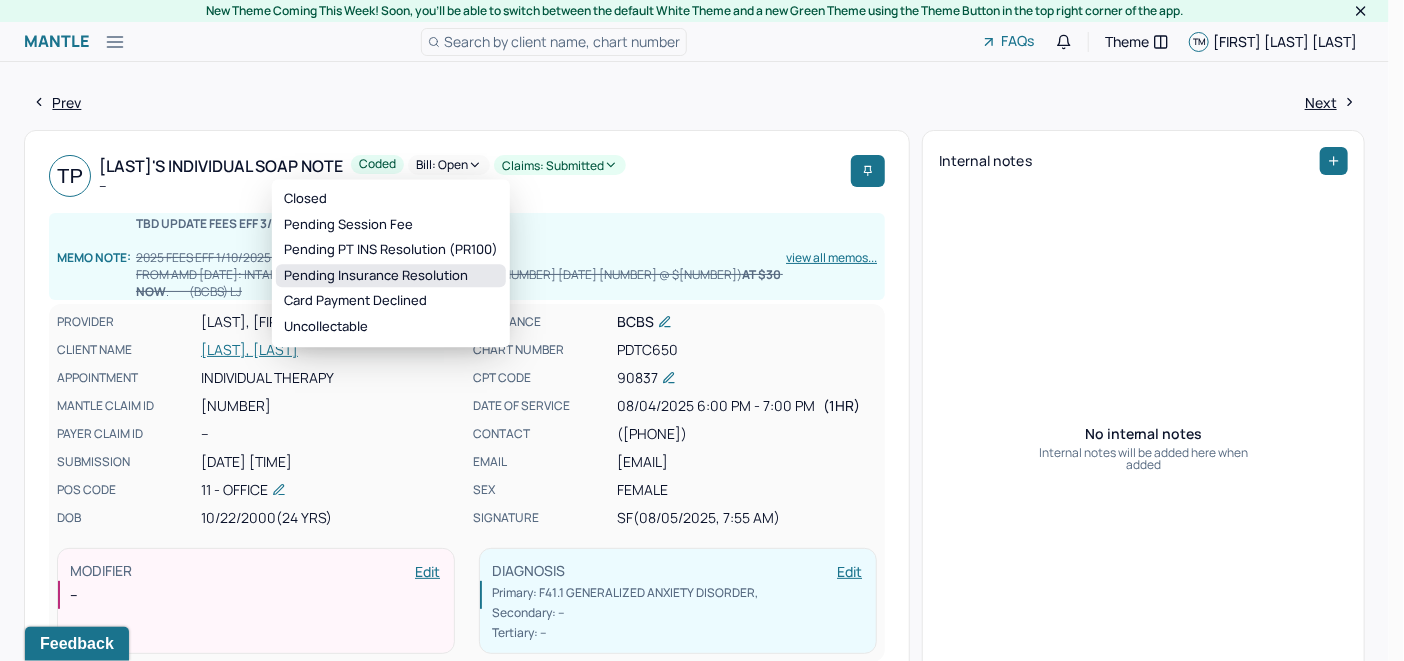 click on "Pending Insurance Resolution" at bounding box center [391, 276] 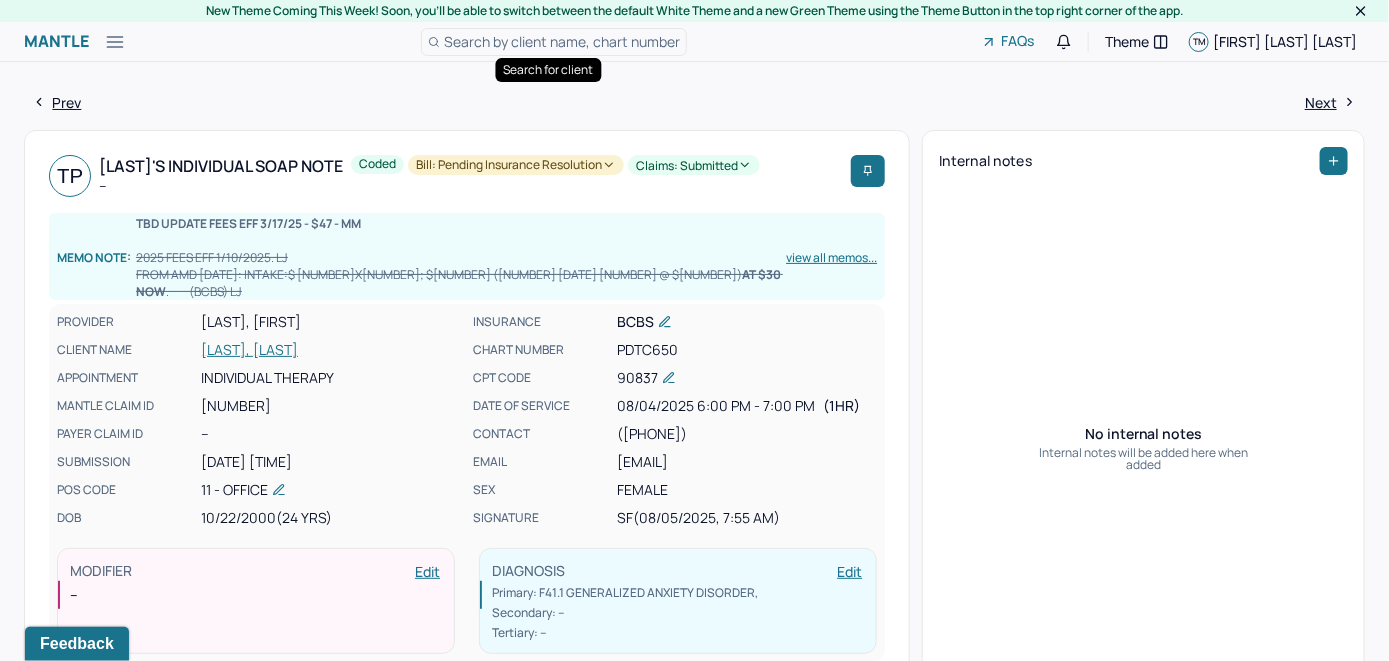 click on "Search by client name, chart number" at bounding box center (562, 41) 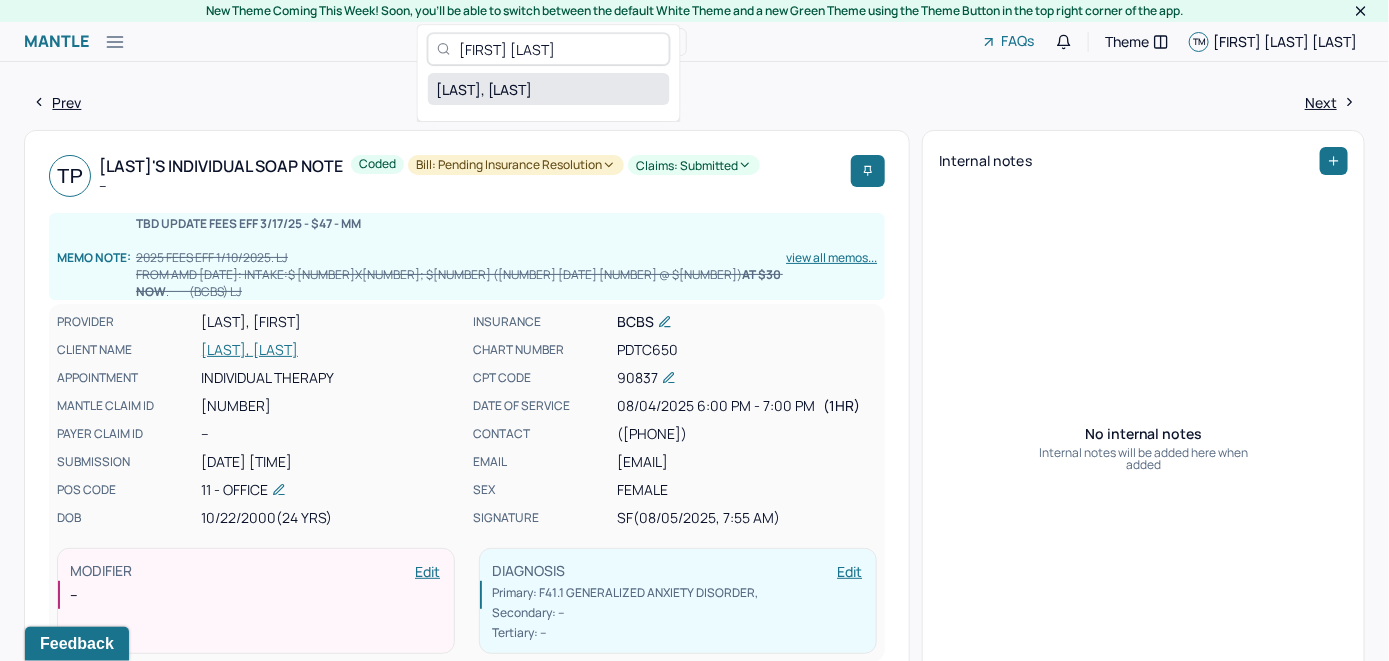 type on "[FIRST] [LAST]" 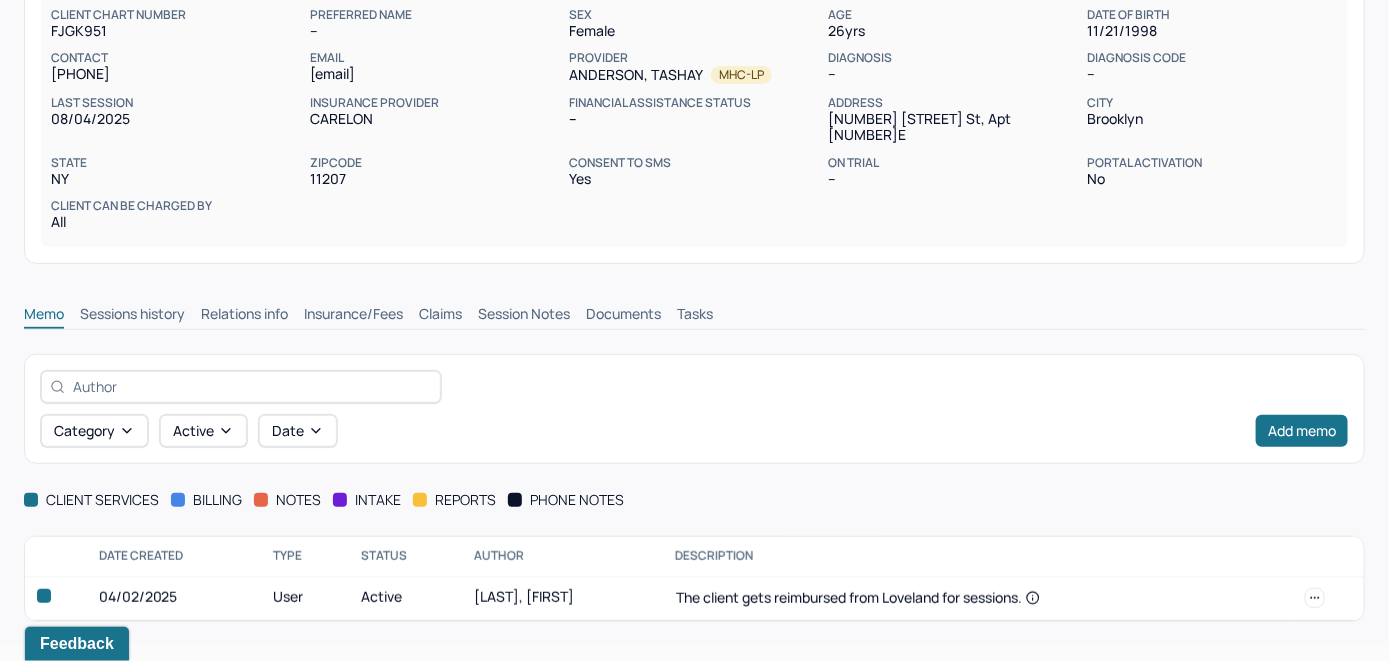 scroll, scrollTop: 237, scrollLeft: 0, axis: vertical 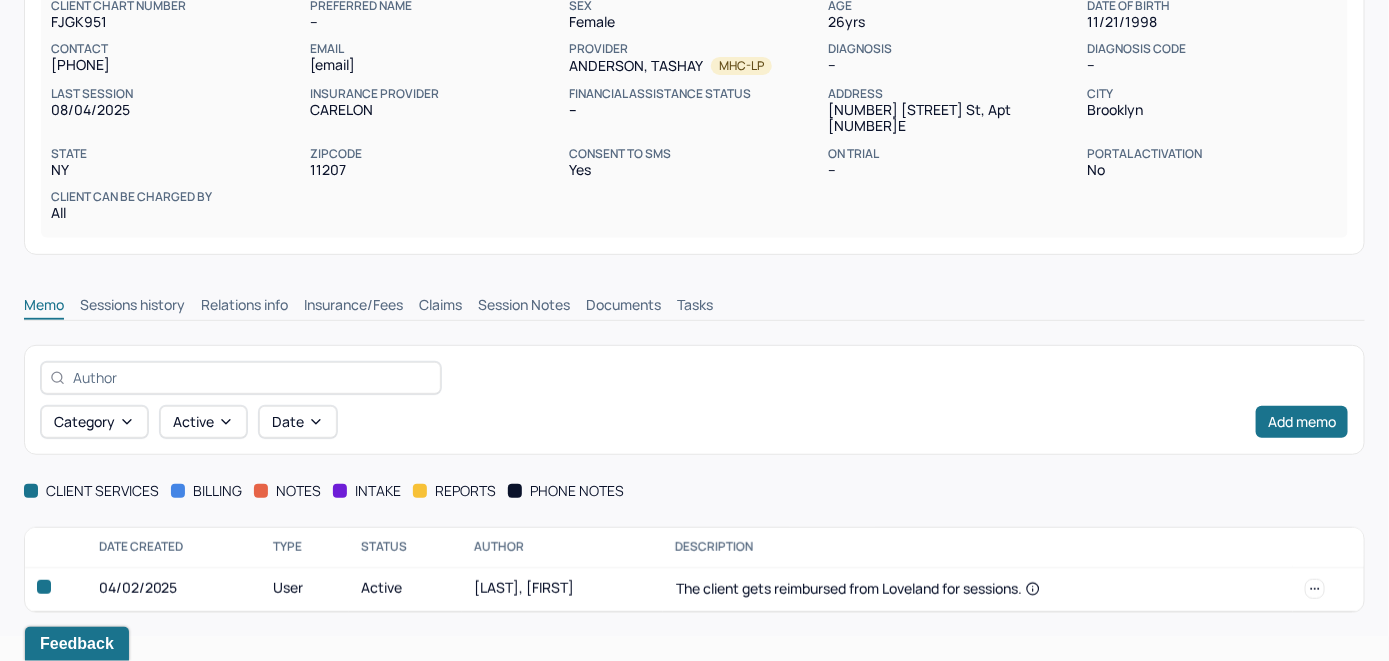 click on "Insurance/Fees" at bounding box center (353, 307) 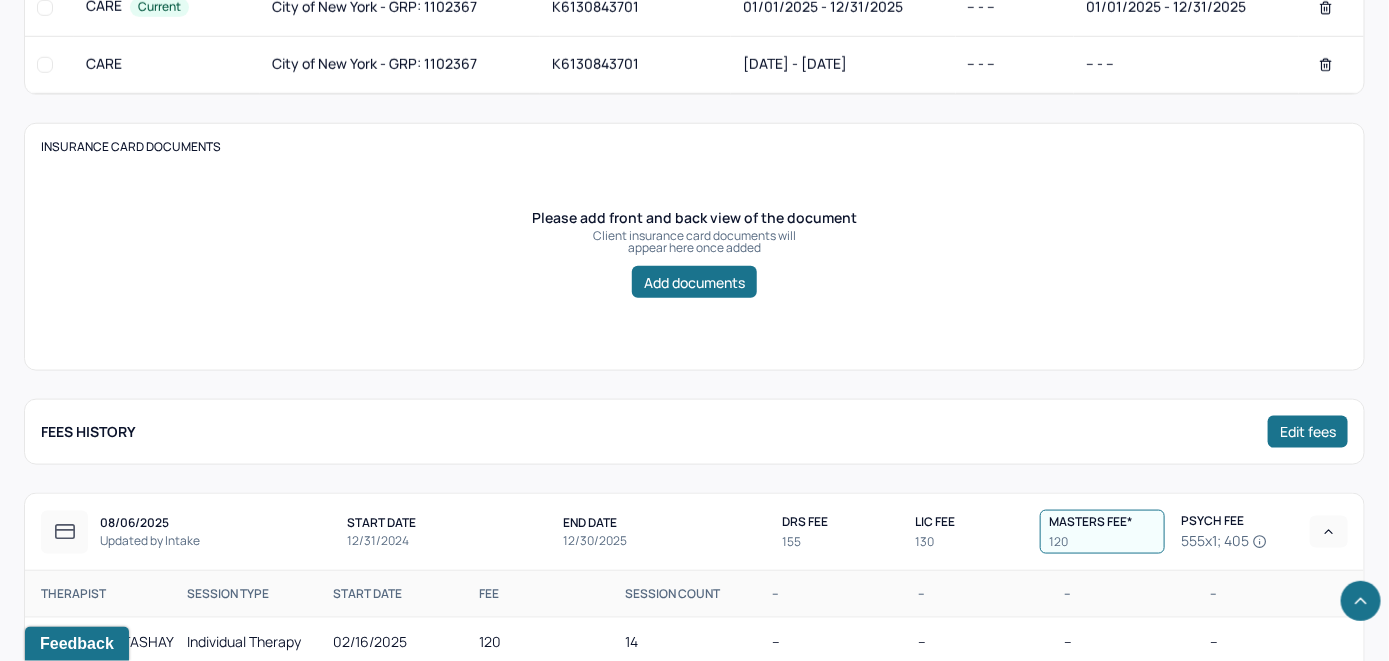 scroll, scrollTop: 437, scrollLeft: 0, axis: vertical 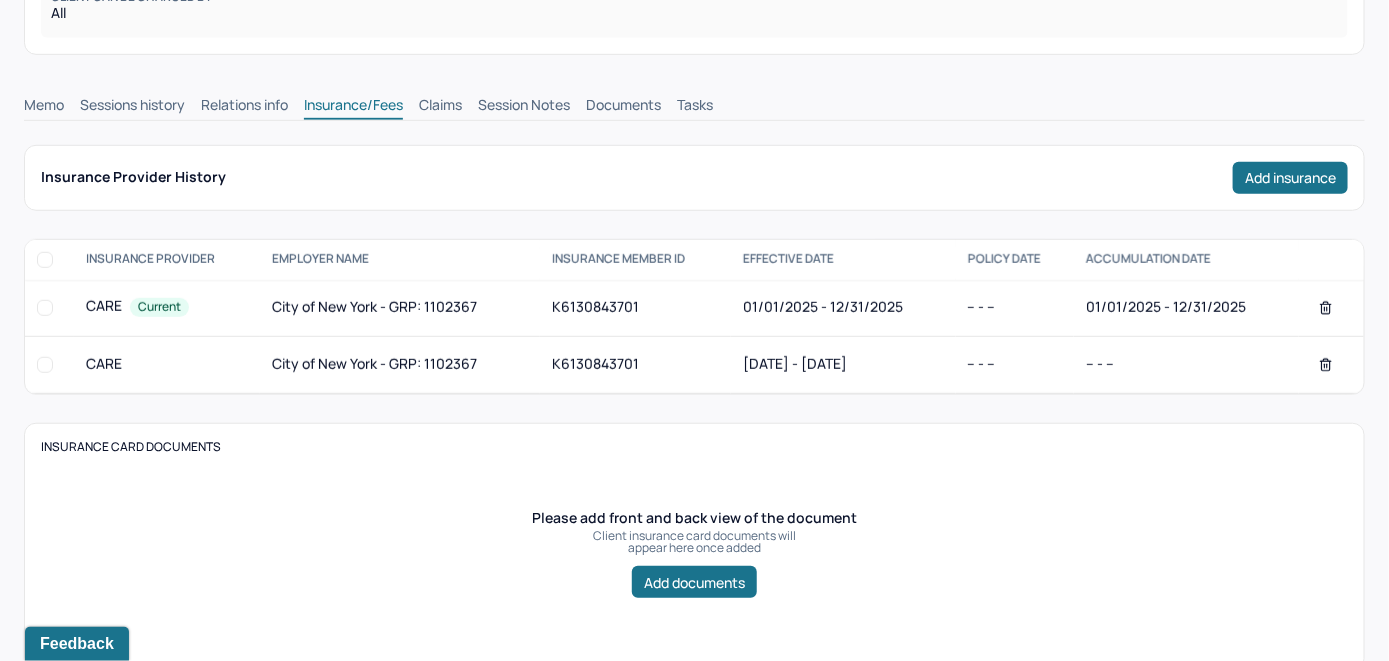 click on "Claims" at bounding box center [440, 107] 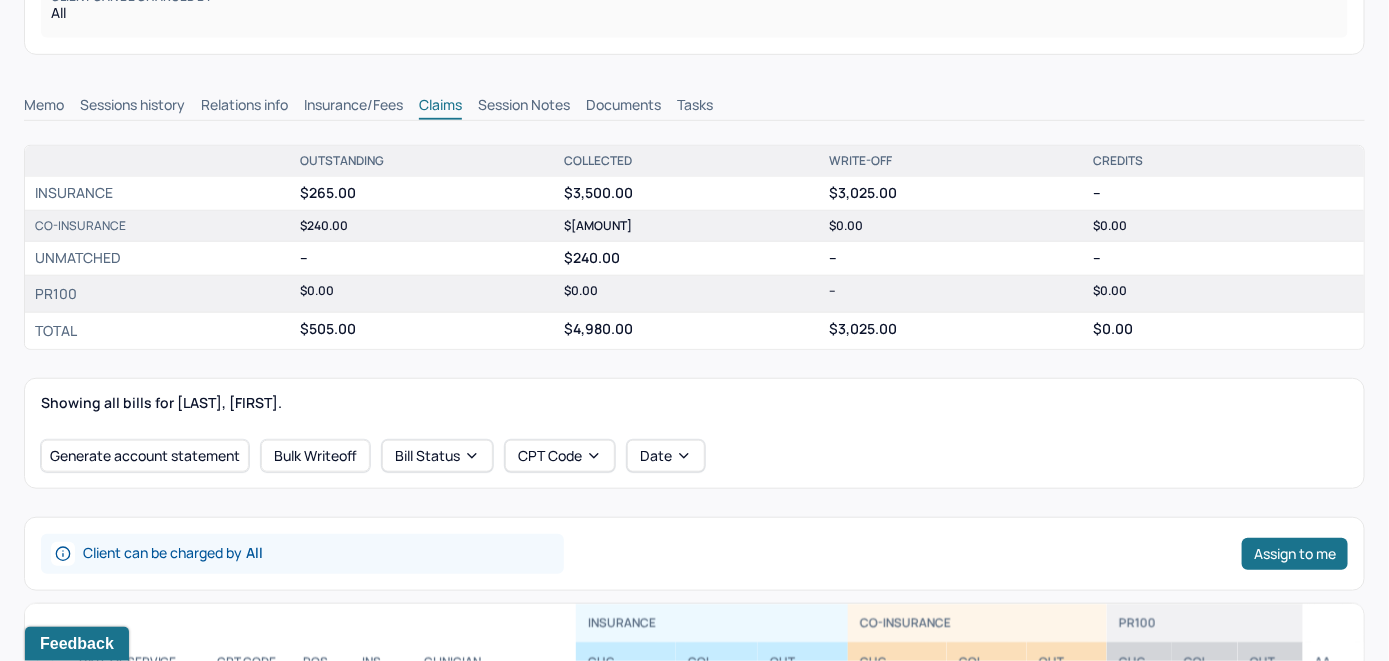 scroll, scrollTop: 737, scrollLeft: 0, axis: vertical 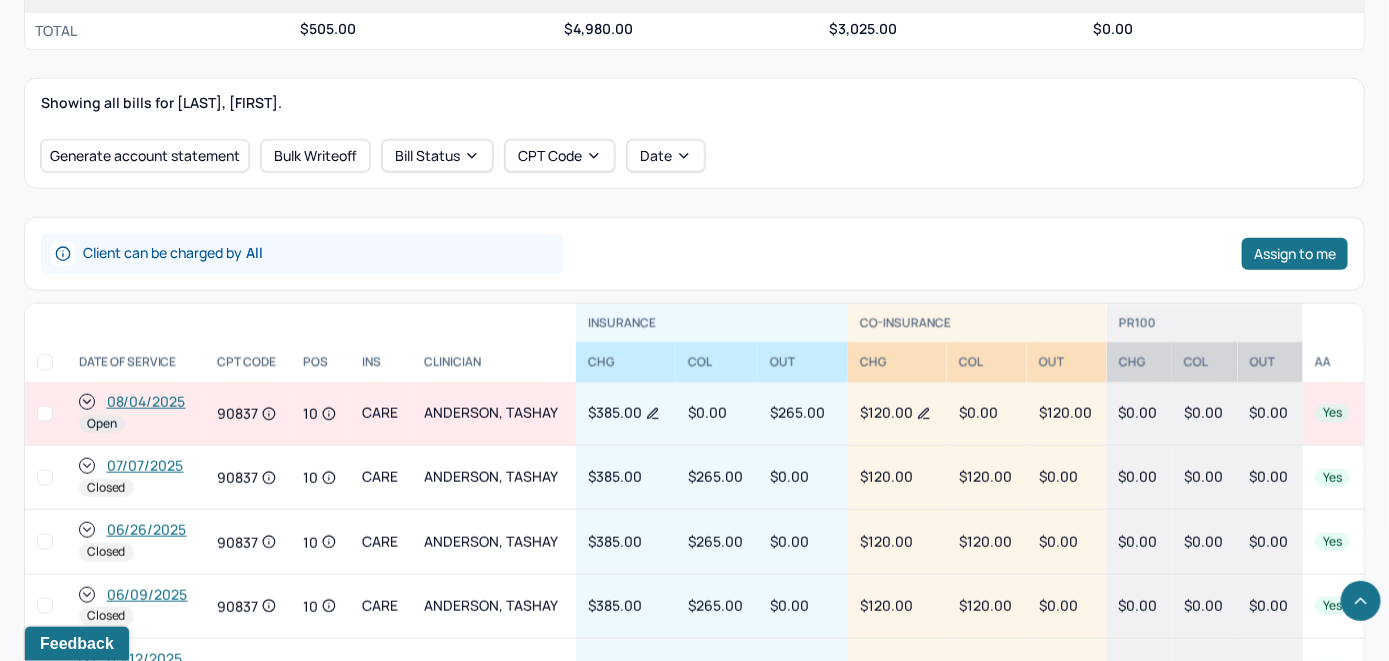 click on "08/04/2025" at bounding box center (146, 402) 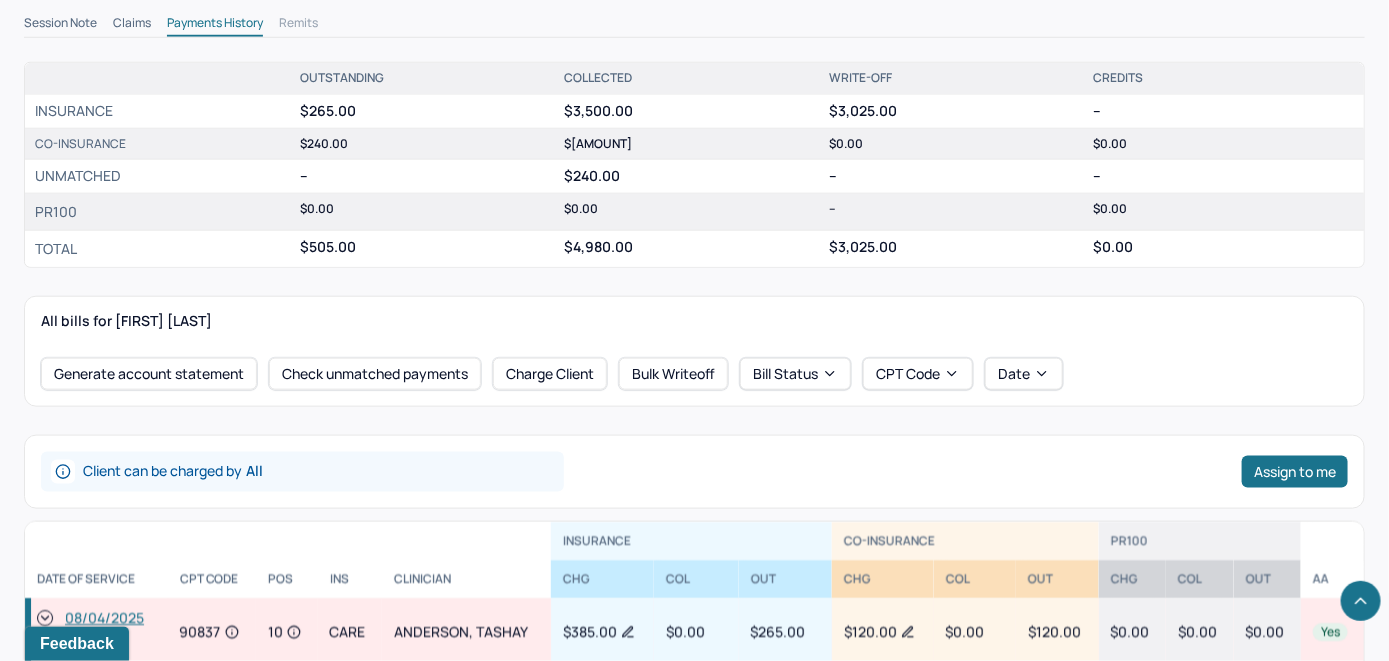 scroll, scrollTop: 800, scrollLeft: 0, axis: vertical 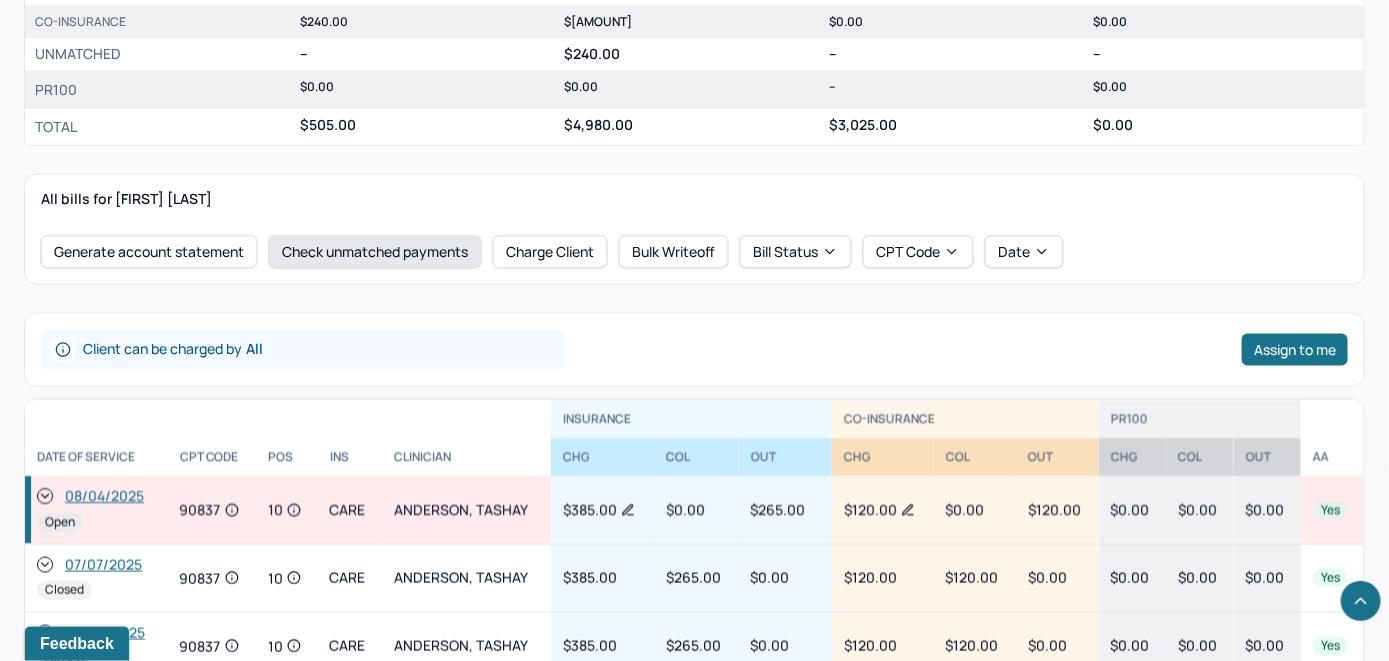 click on "Check unmatched payments" at bounding box center (375, 252) 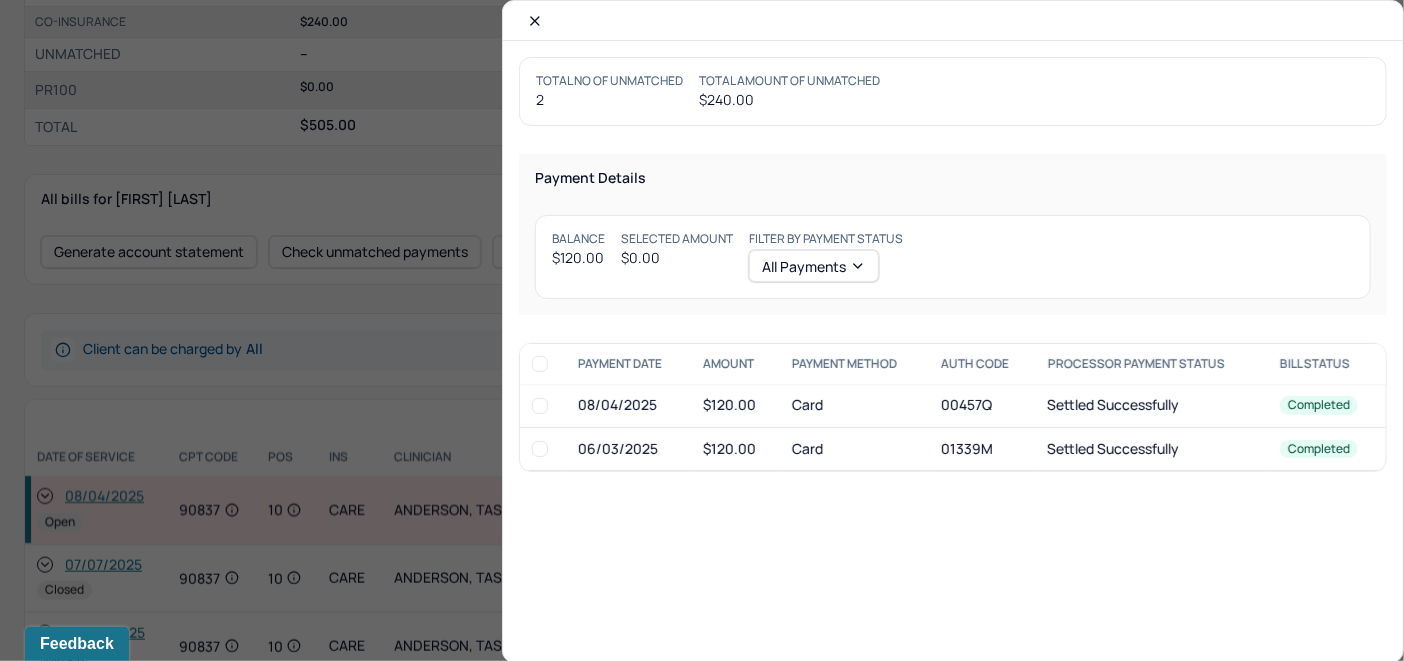 click at bounding box center [540, 406] 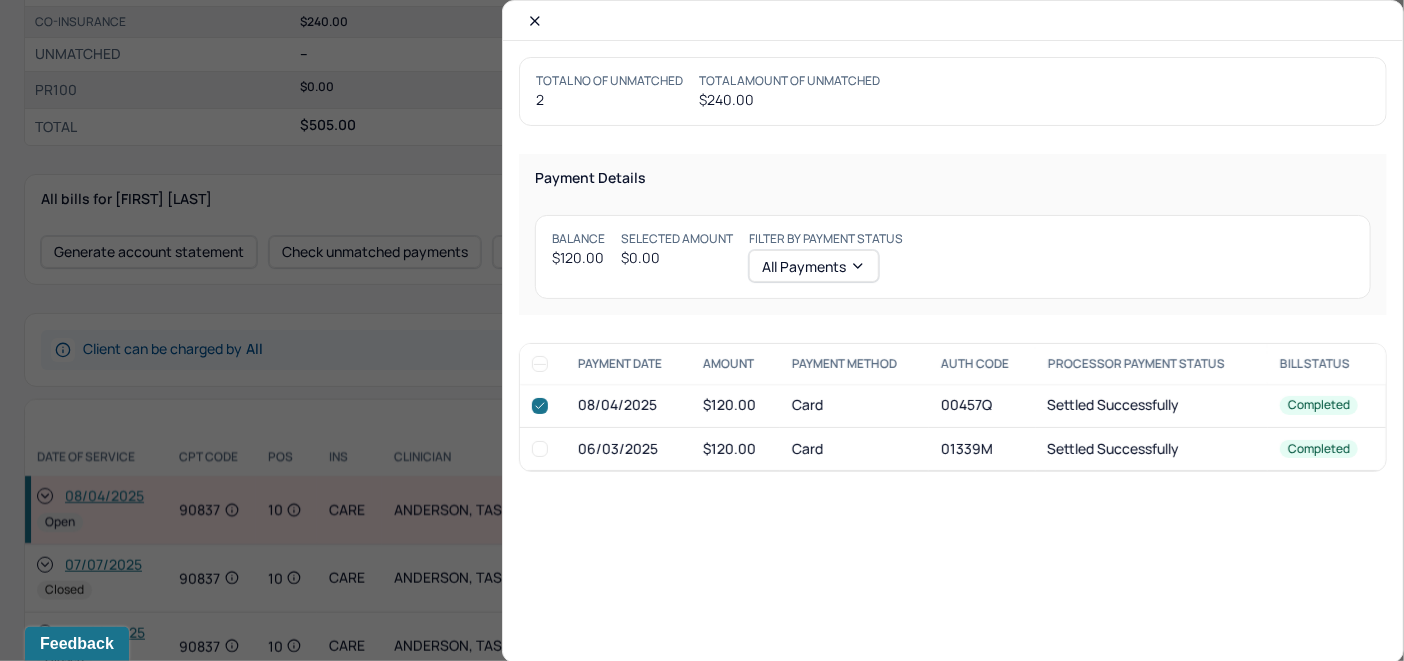 checkbox on "true" 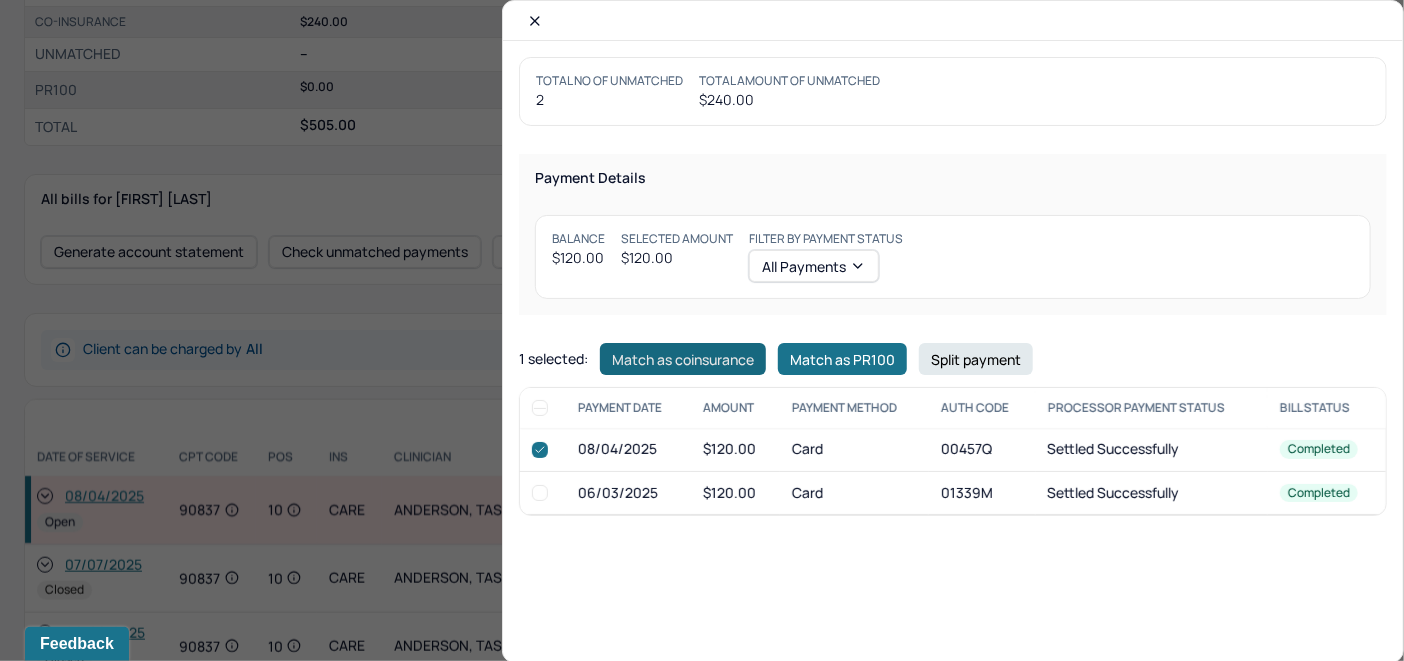 click on "Match as coinsurance" at bounding box center (683, 359) 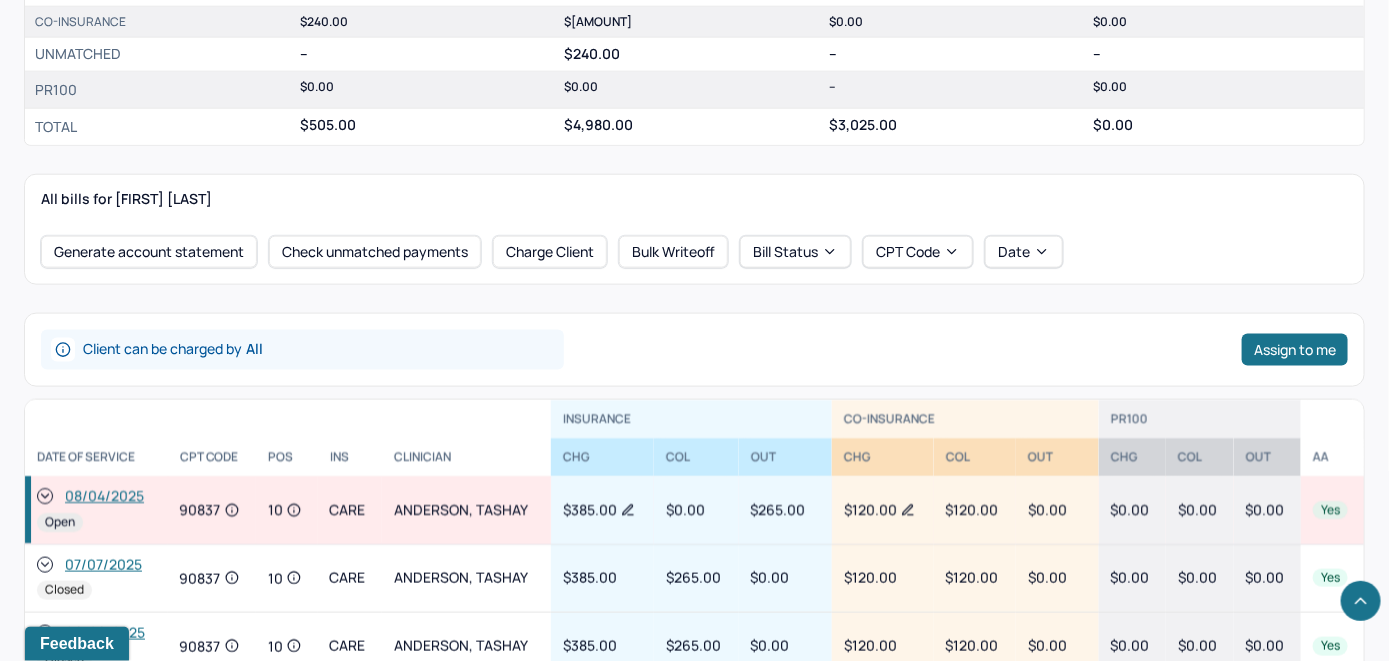 click 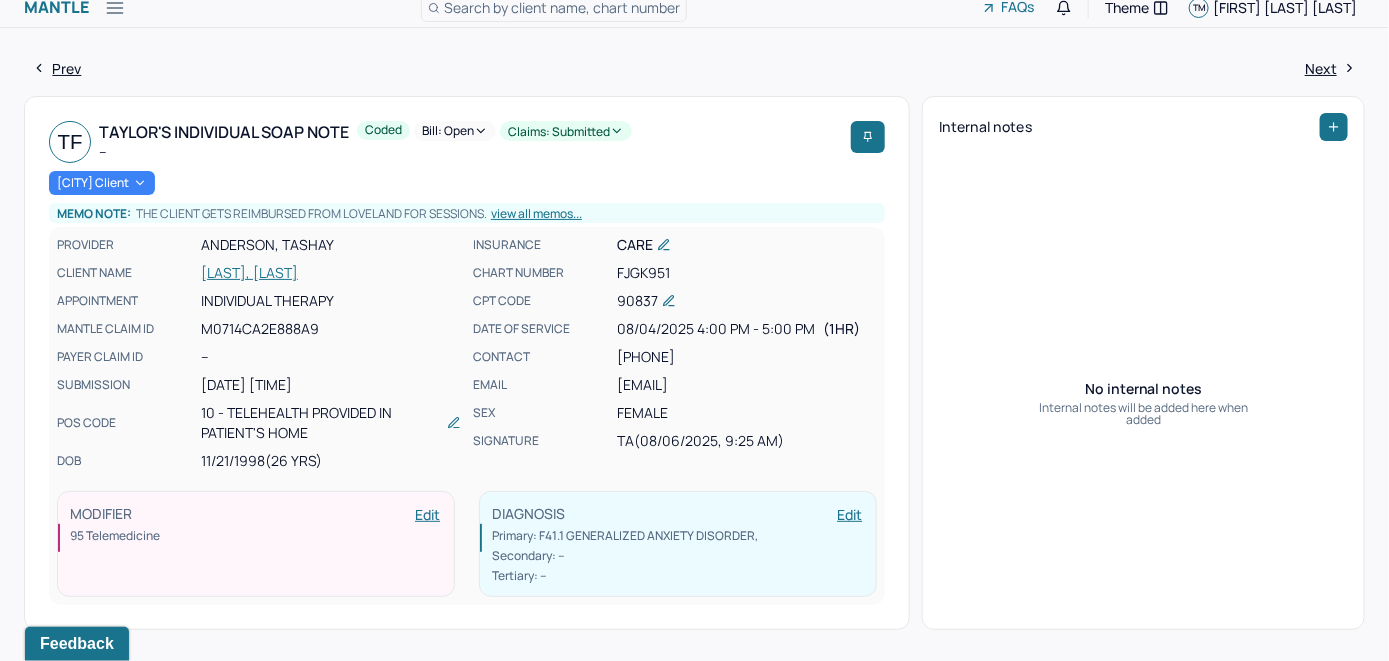 scroll, scrollTop: 0, scrollLeft: 0, axis: both 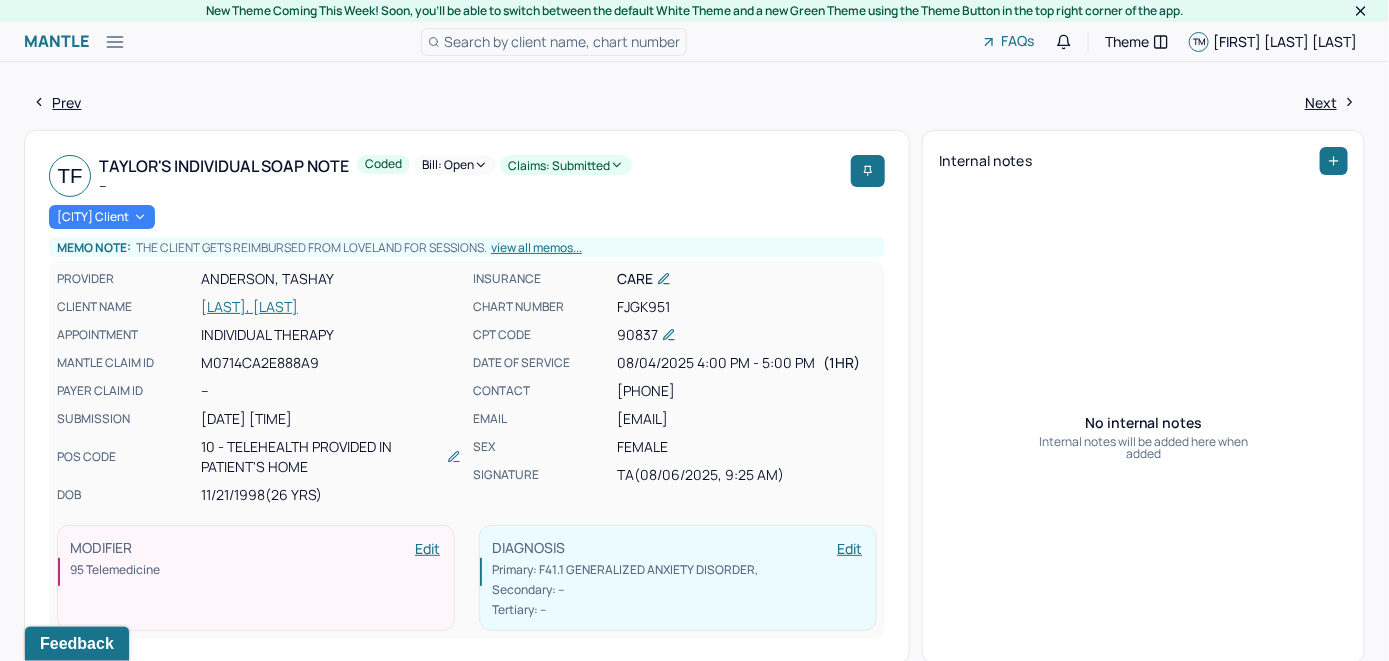 click on "Bill: Open" at bounding box center (455, 165) 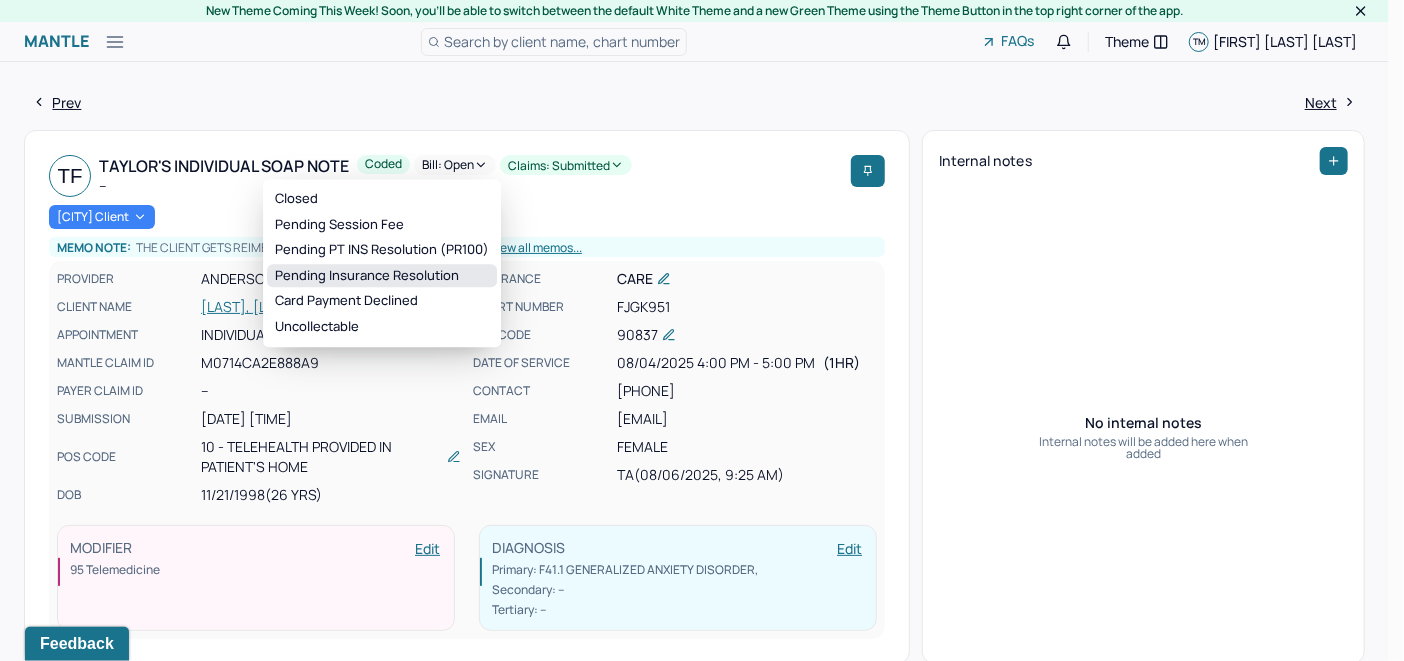 click on "Pending Insurance Resolution" at bounding box center [382, 276] 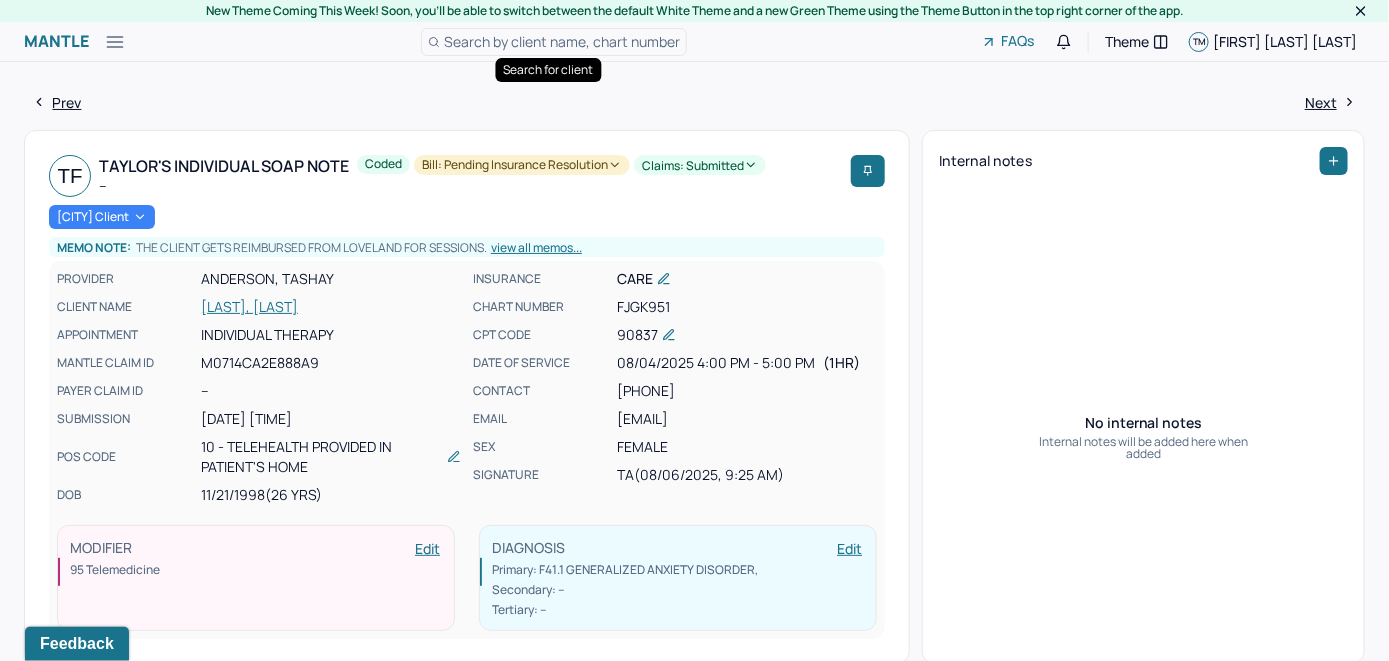 click on "Search by client name, chart number" at bounding box center (562, 41) 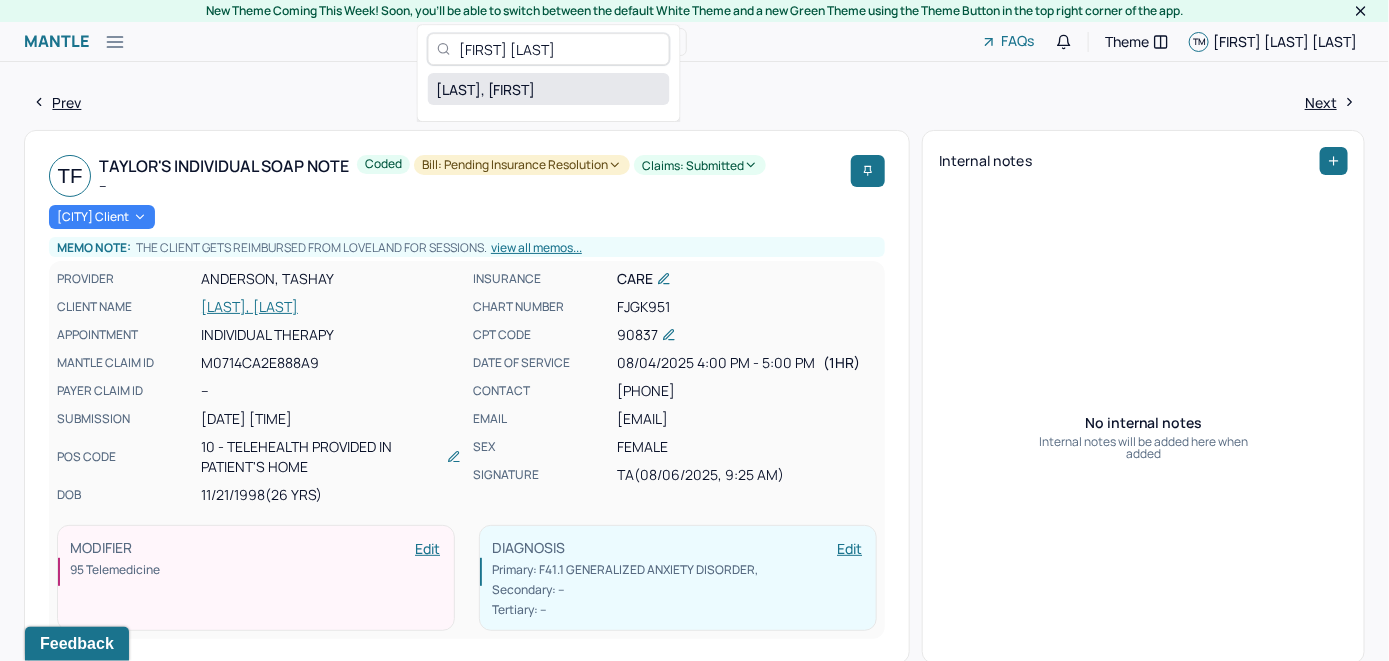 type on "[FIRST] [LAST]" 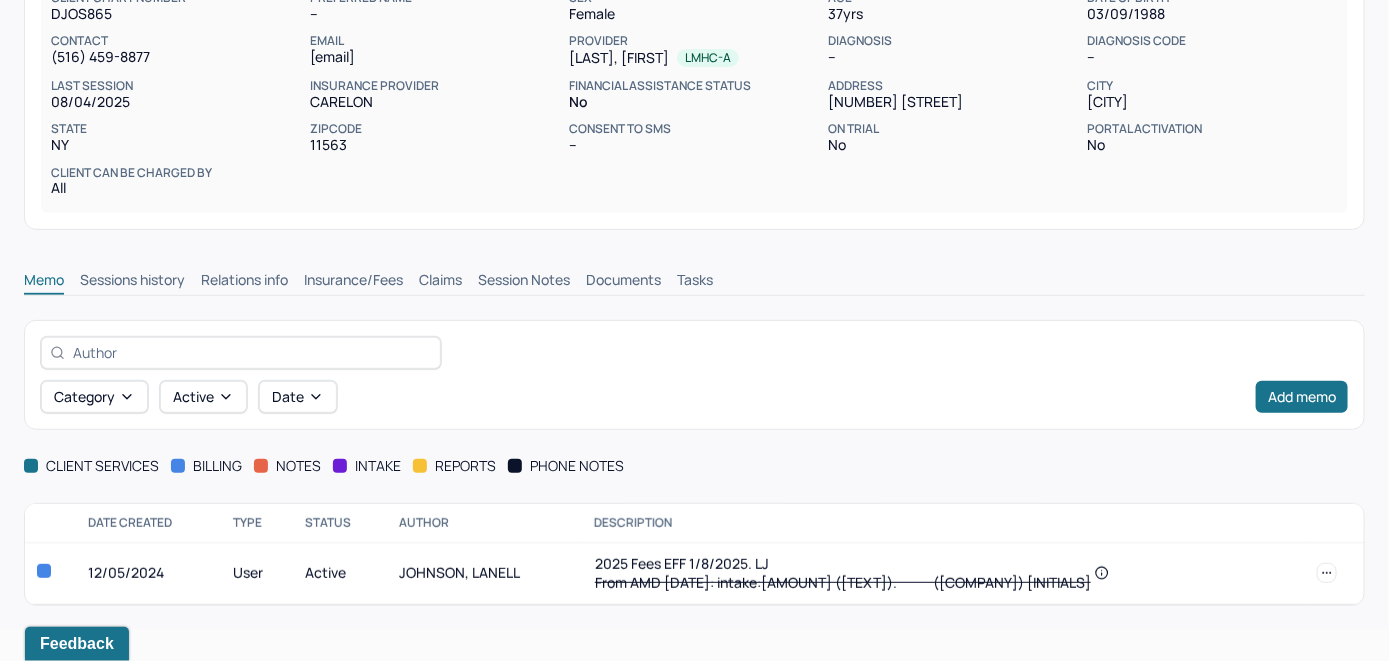 scroll, scrollTop: 228, scrollLeft: 0, axis: vertical 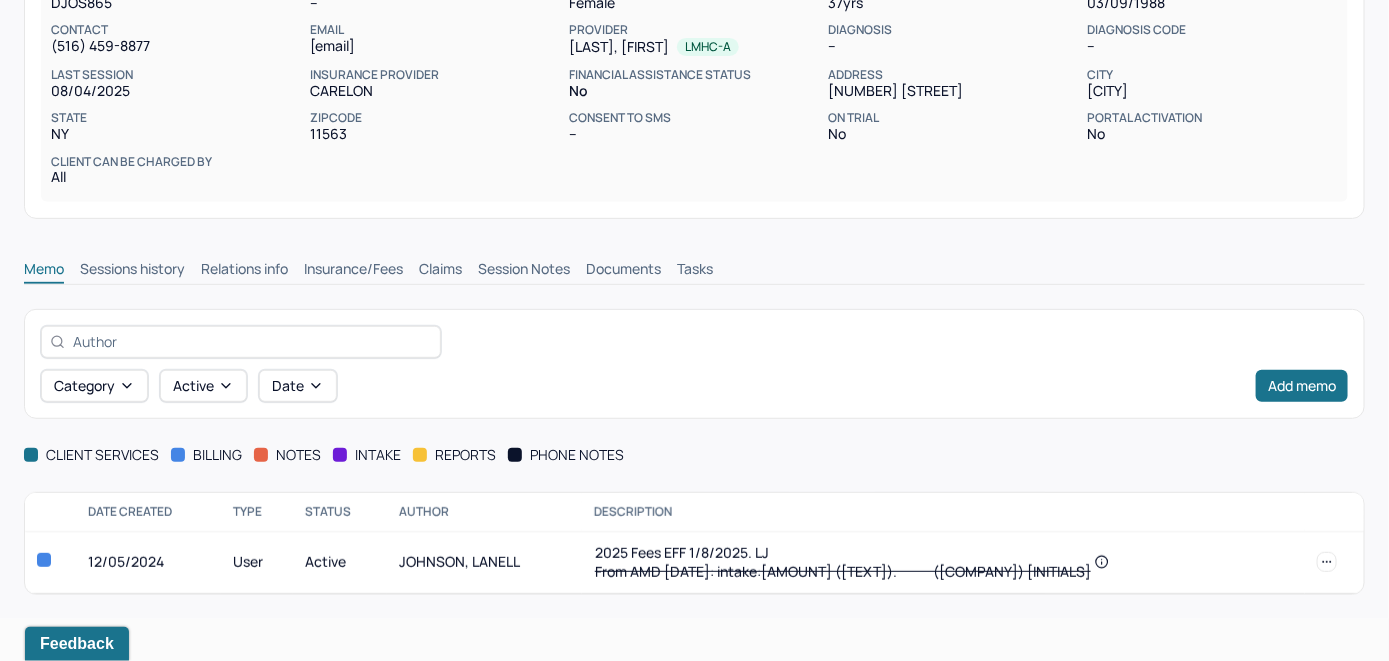 click on "Insurance/Fees" at bounding box center (353, 271) 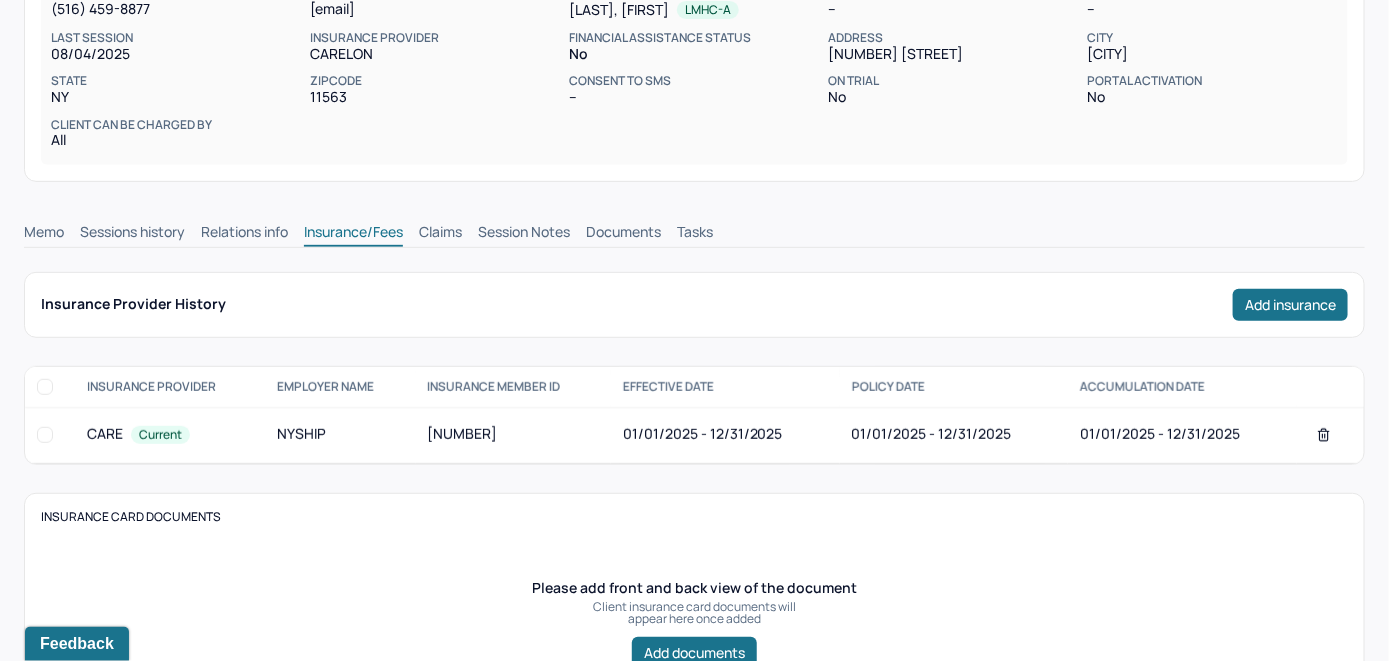 scroll, scrollTop: 128, scrollLeft: 0, axis: vertical 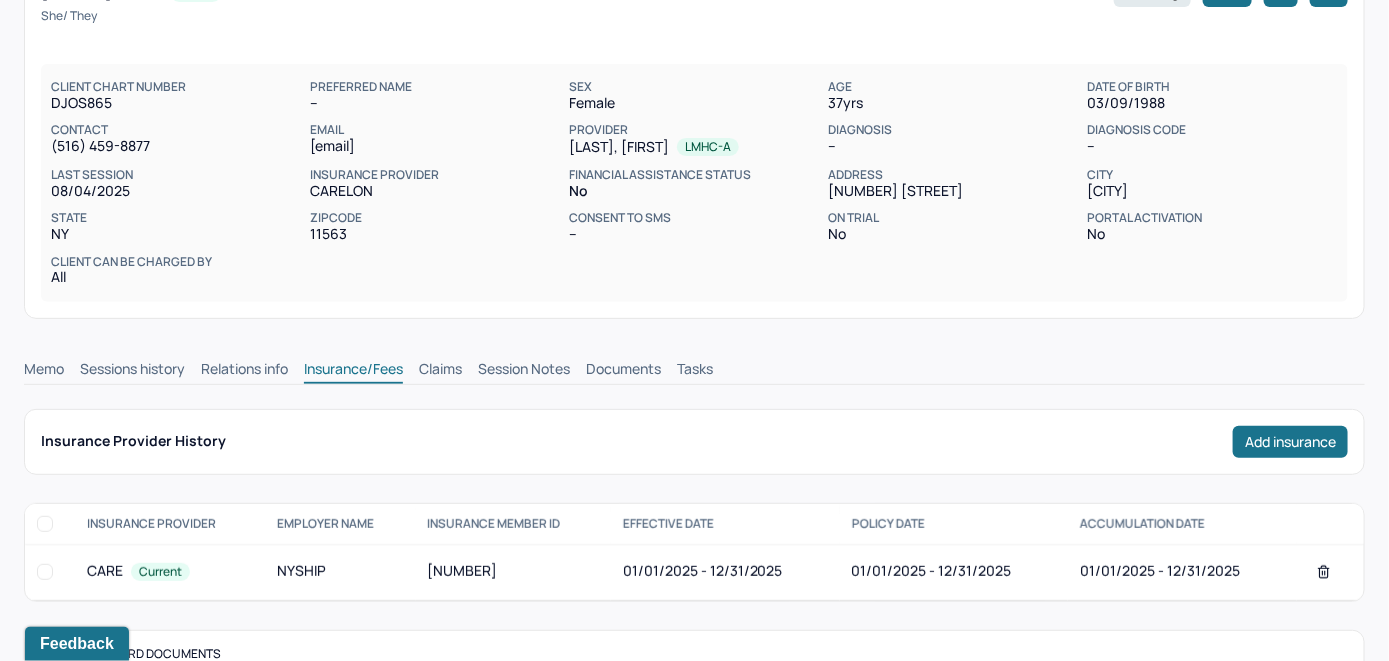 click on "Claims" at bounding box center (440, 371) 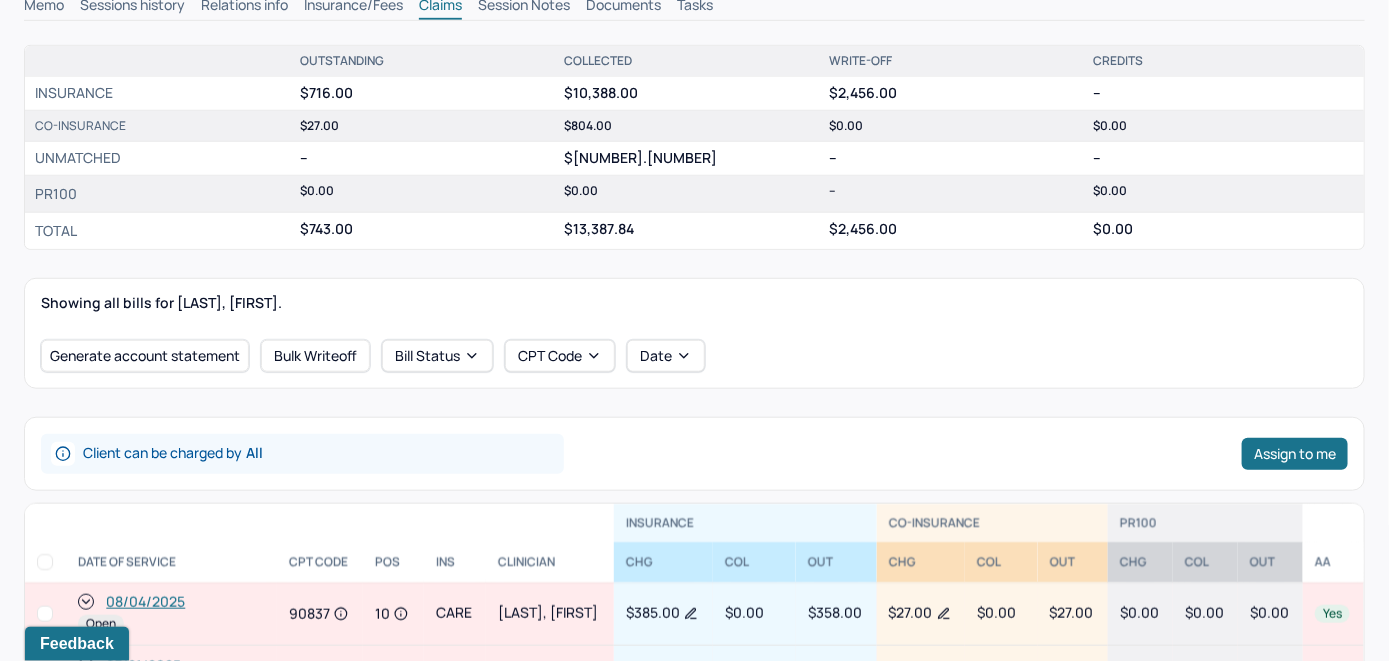 scroll, scrollTop: 778, scrollLeft: 0, axis: vertical 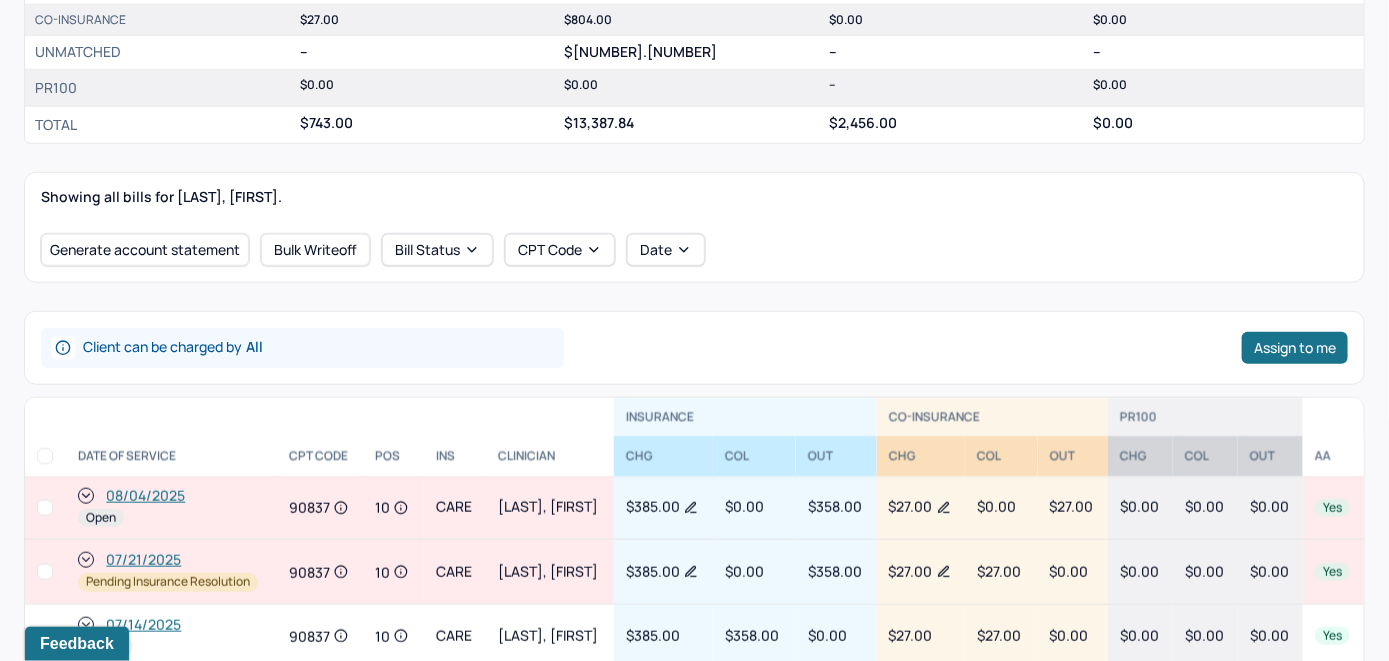 click on "08/04/2025" at bounding box center (145, 496) 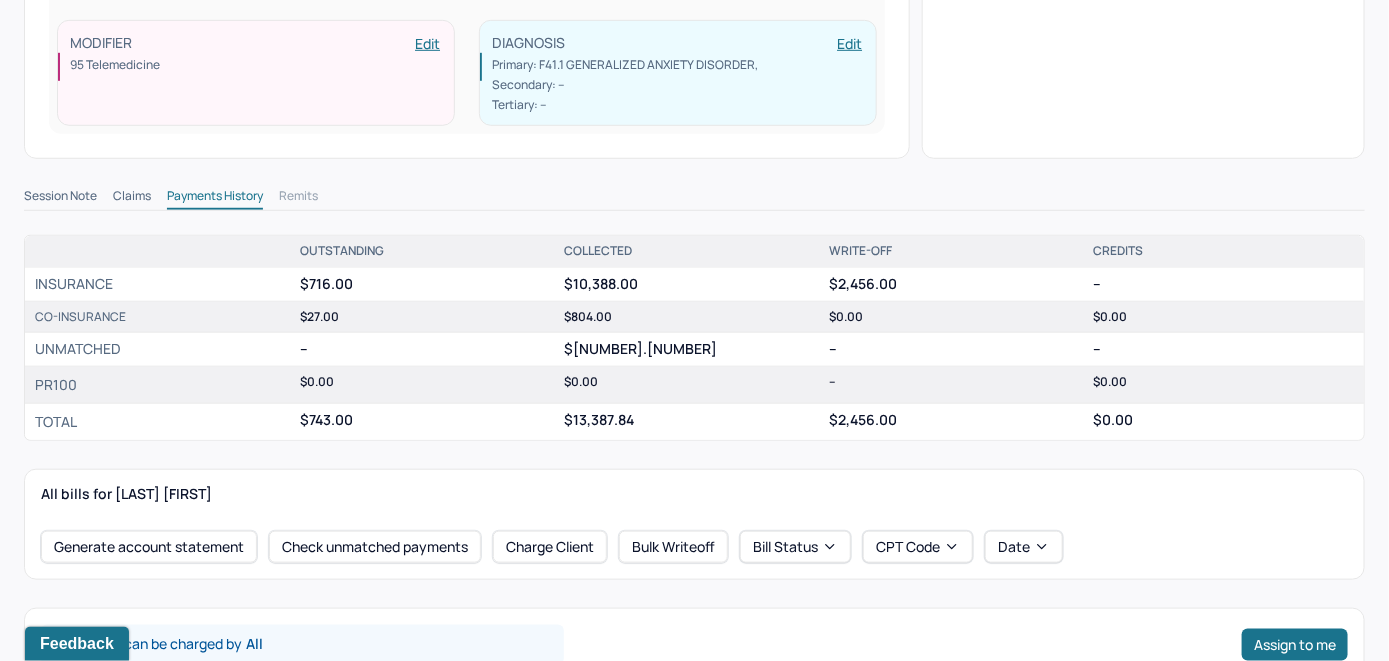 scroll, scrollTop: 500, scrollLeft: 0, axis: vertical 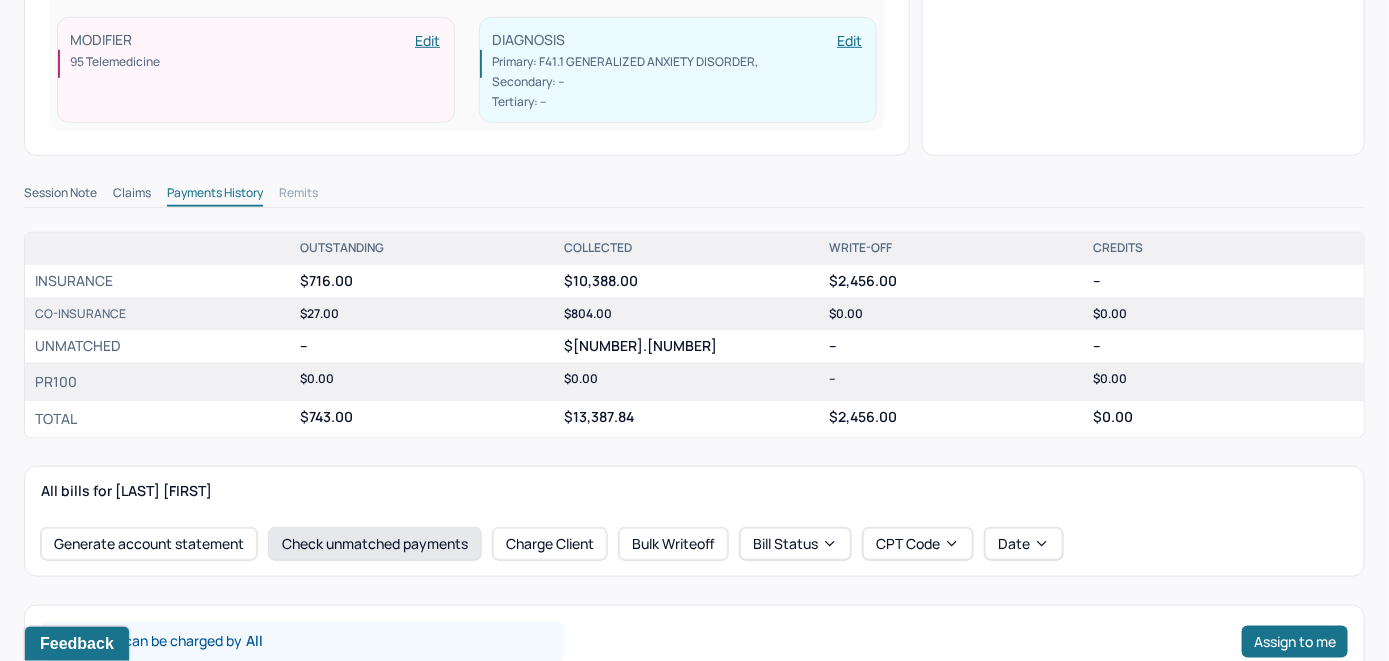 click on "Check unmatched payments" at bounding box center [375, 544] 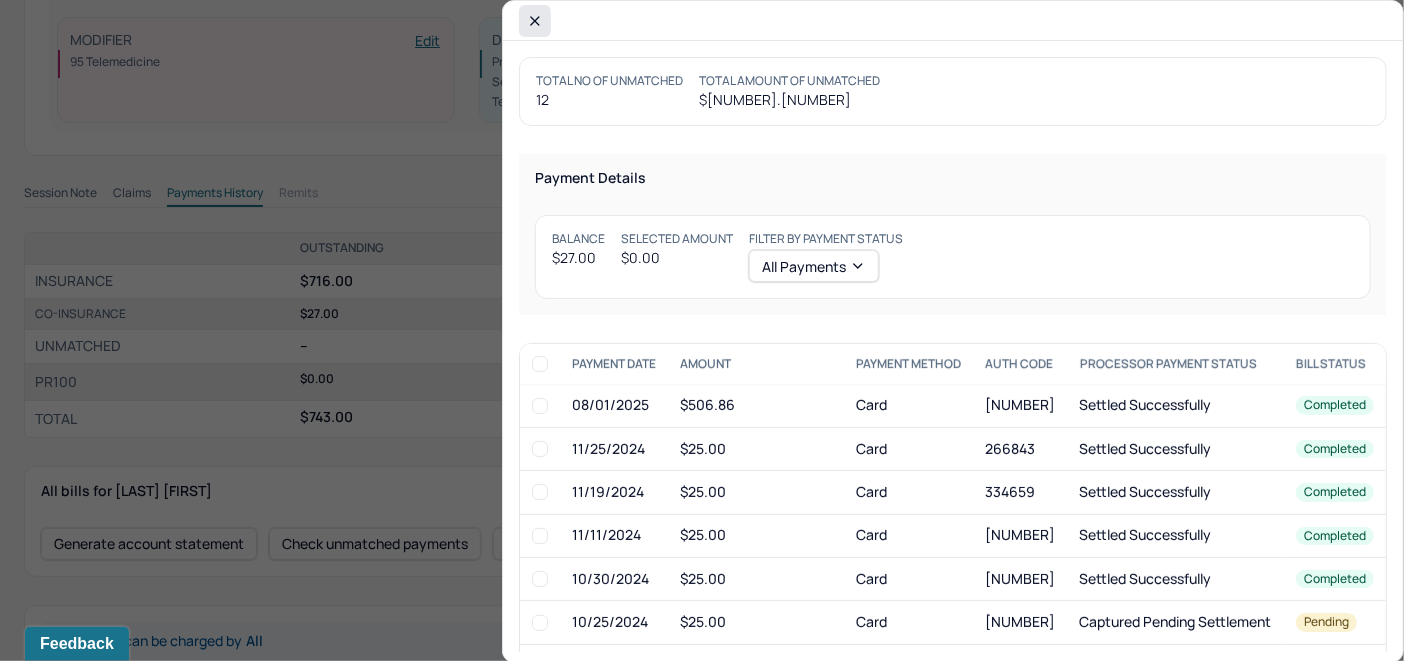 click 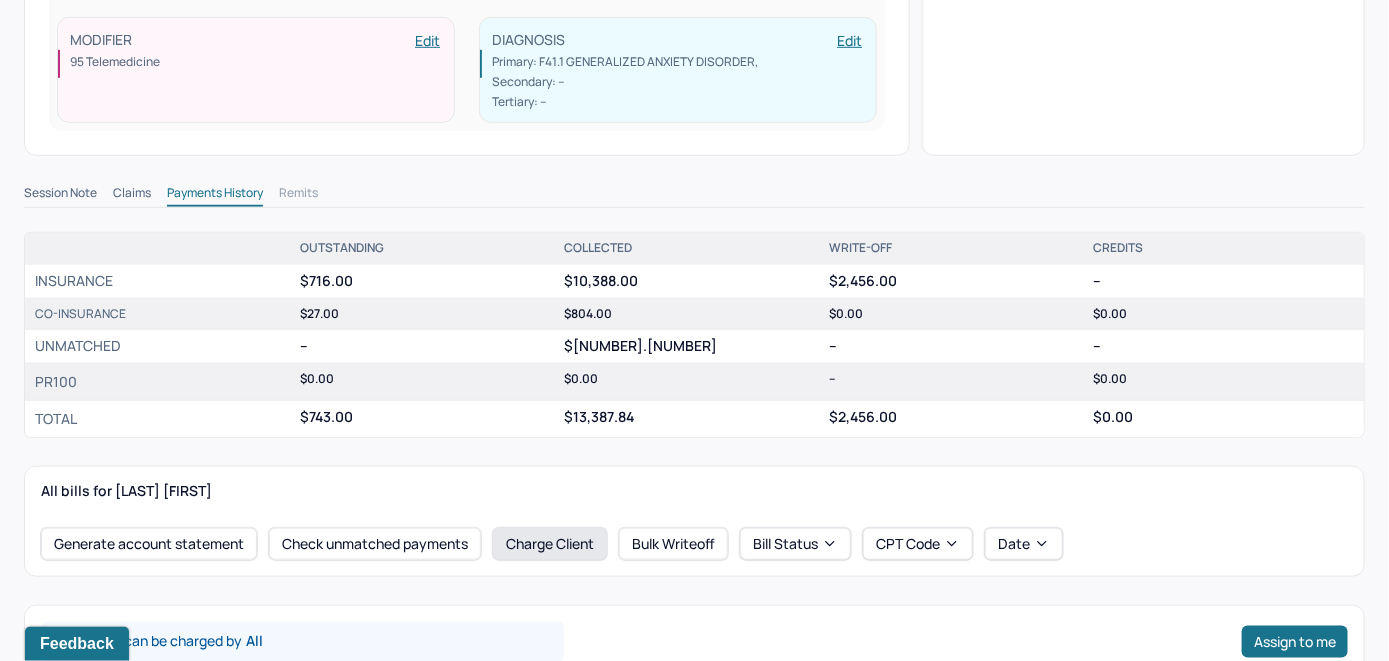 click on "Charge Client" at bounding box center (550, 544) 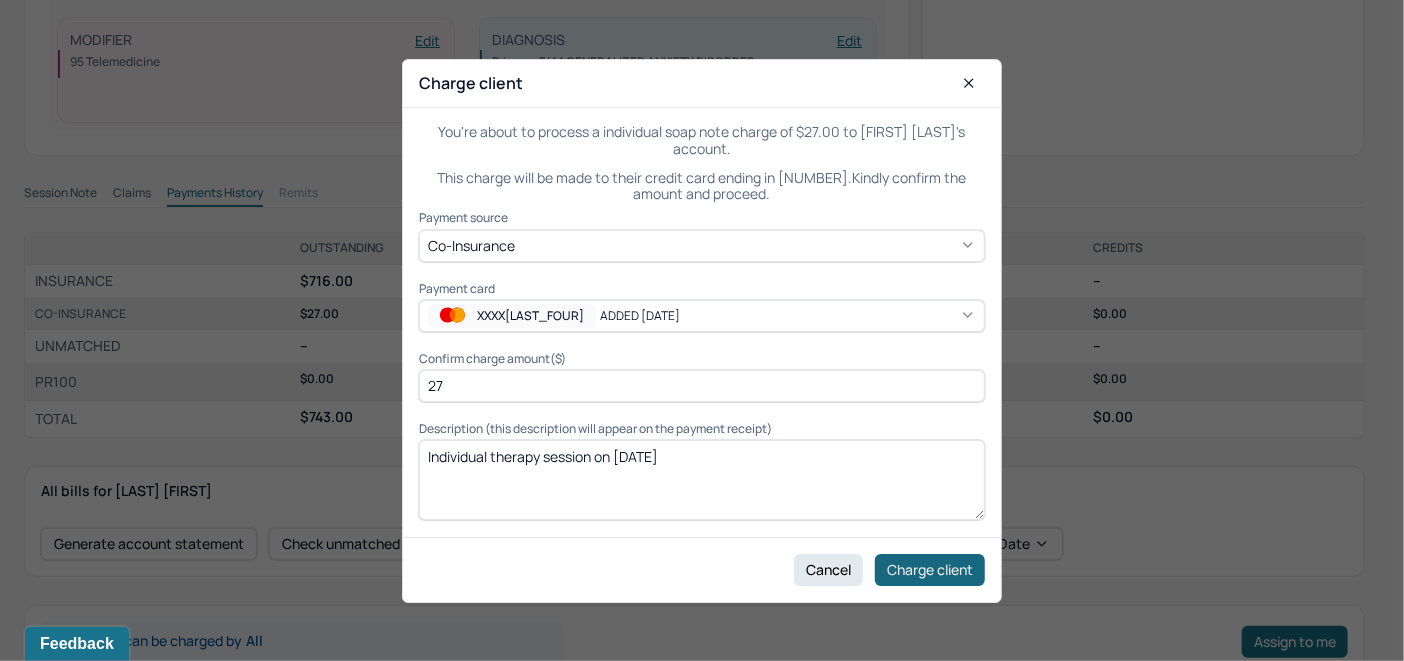 click on "Charge client" at bounding box center [930, 569] 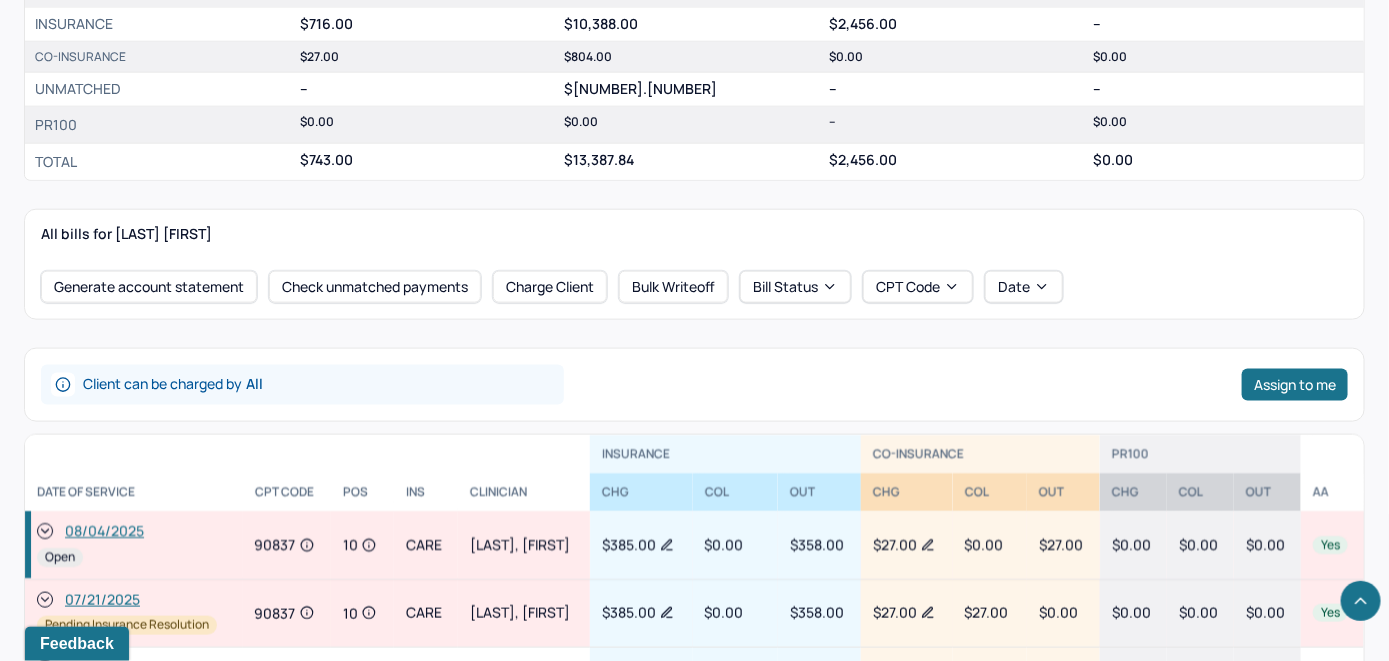 scroll, scrollTop: 800, scrollLeft: 0, axis: vertical 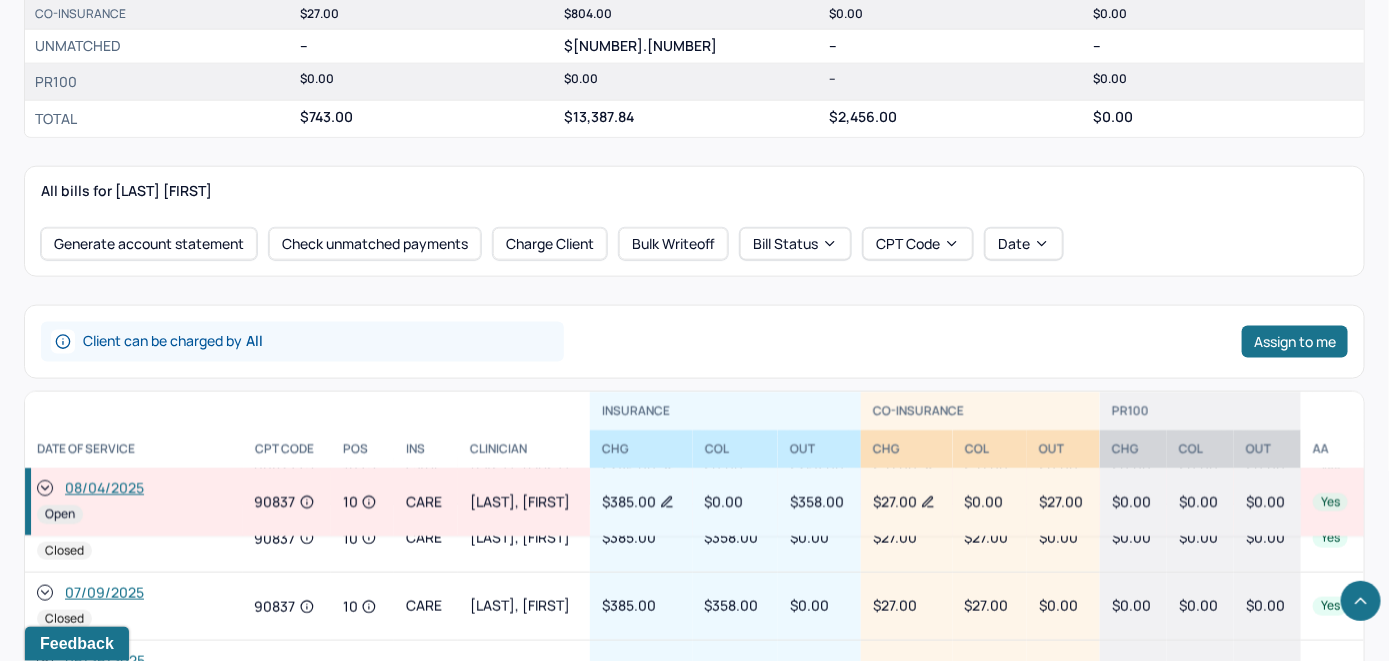 click 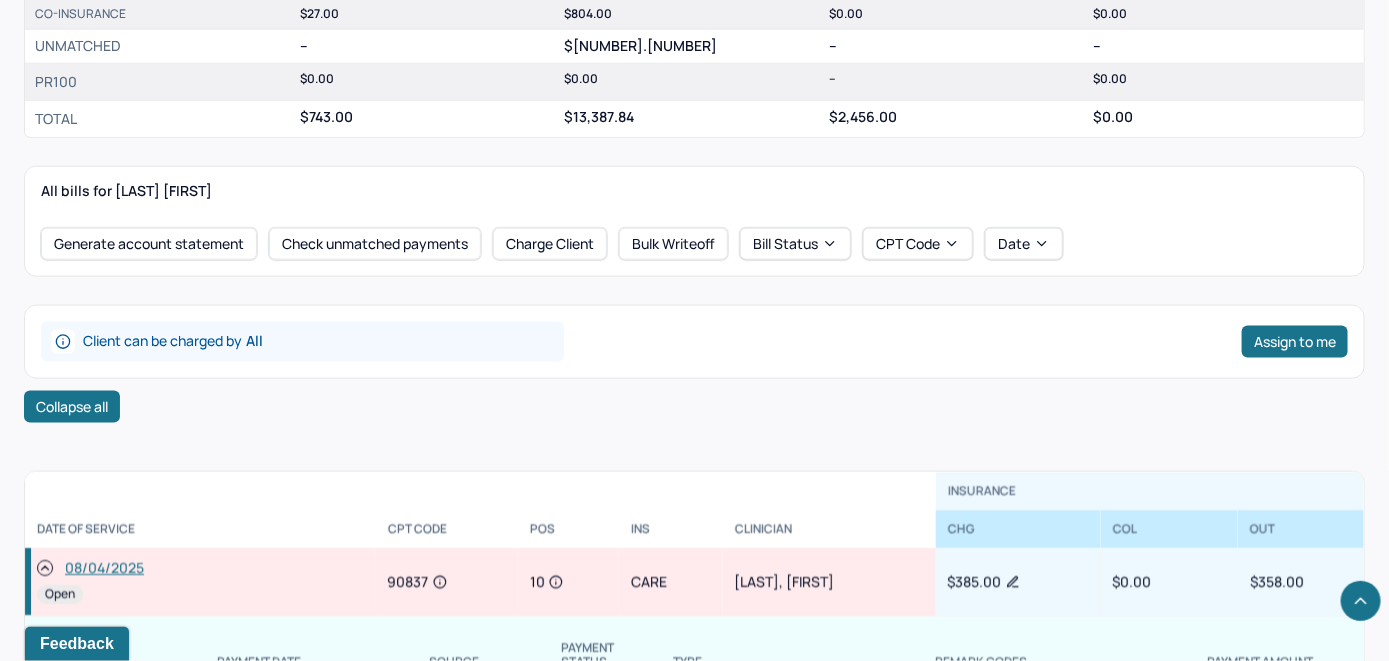 scroll, scrollTop: 305, scrollLeft: 0, axis: vertical 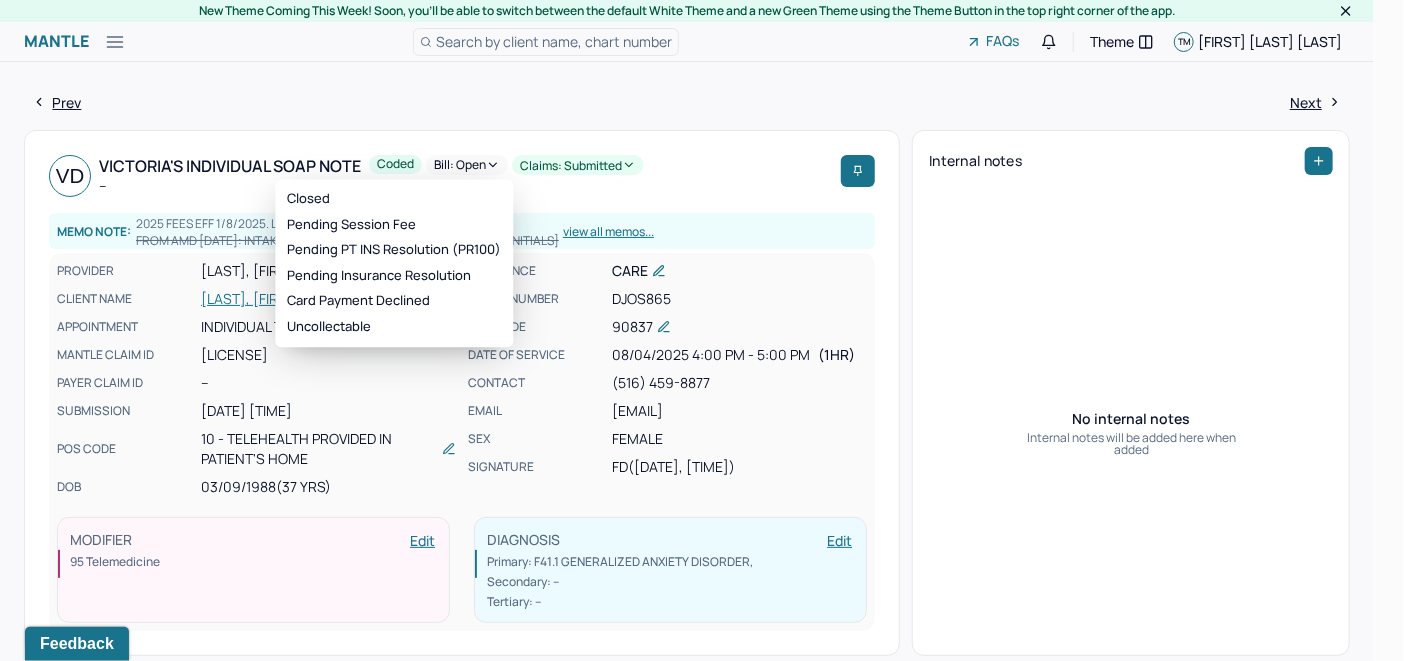 click on "Bill: Open" at bounding box center [467, 165] 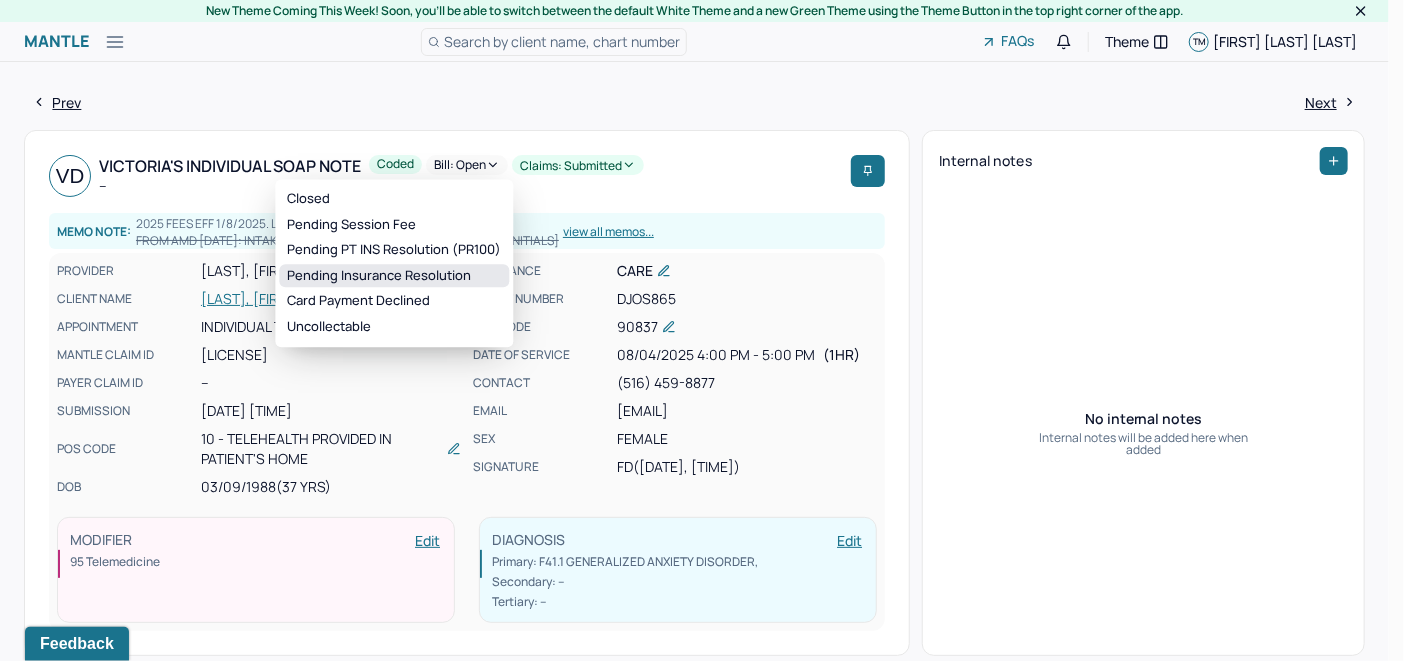 click on "Pending Insurance Resolution" at bounding box center [394, 276] 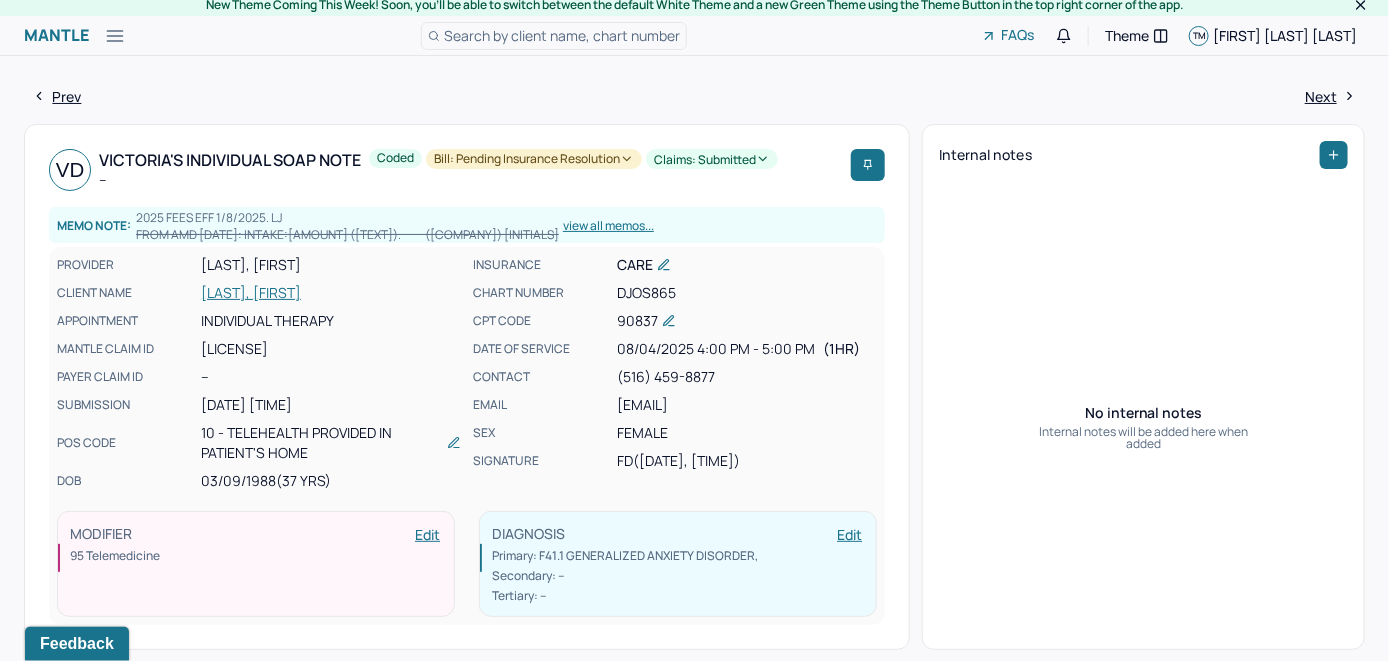 scroll, scrollTop: 0, scrollLeft: 0, axis: both 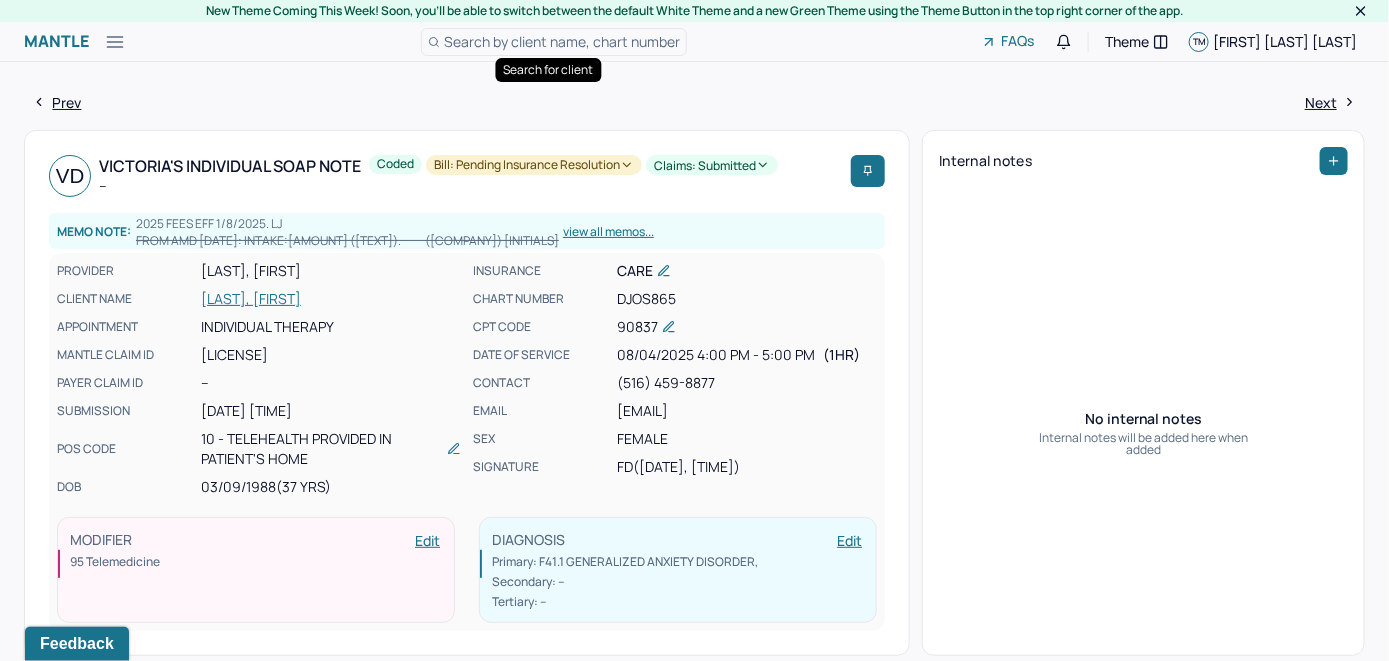 click on "Search by client name, chart number" at bounding box center [562, 41] 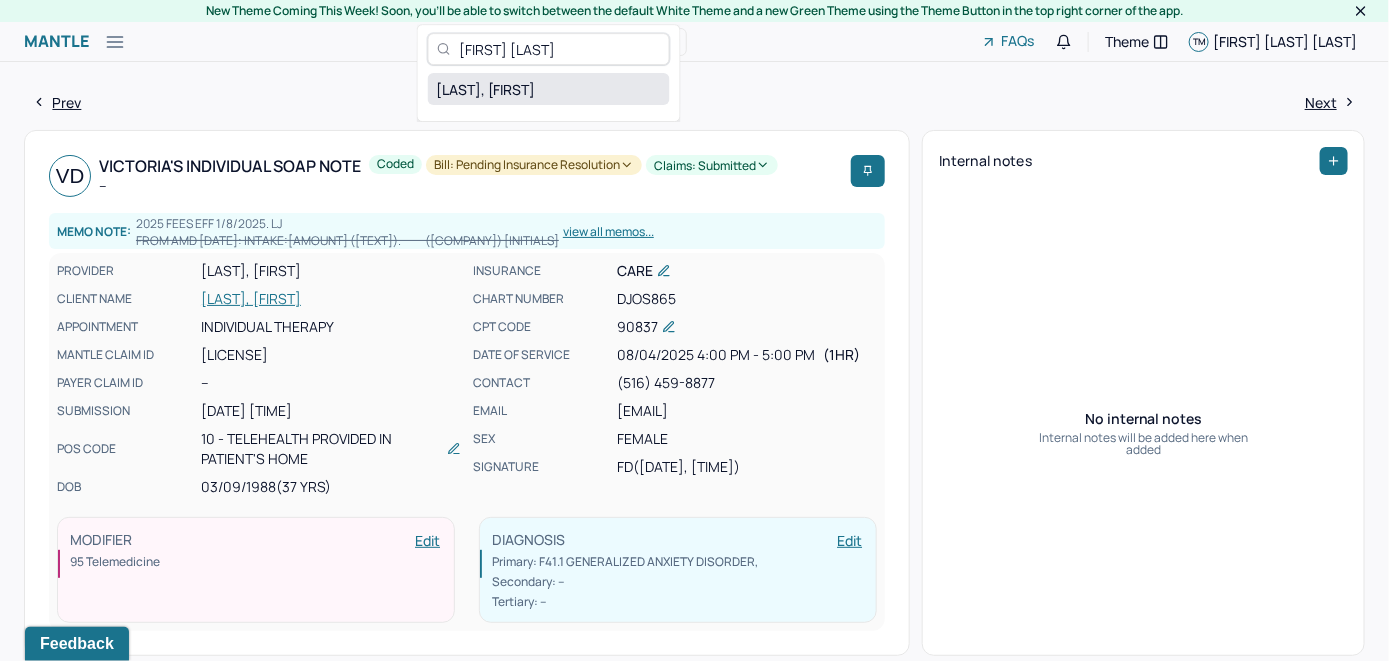 type on "[FIRST] [LAST]" 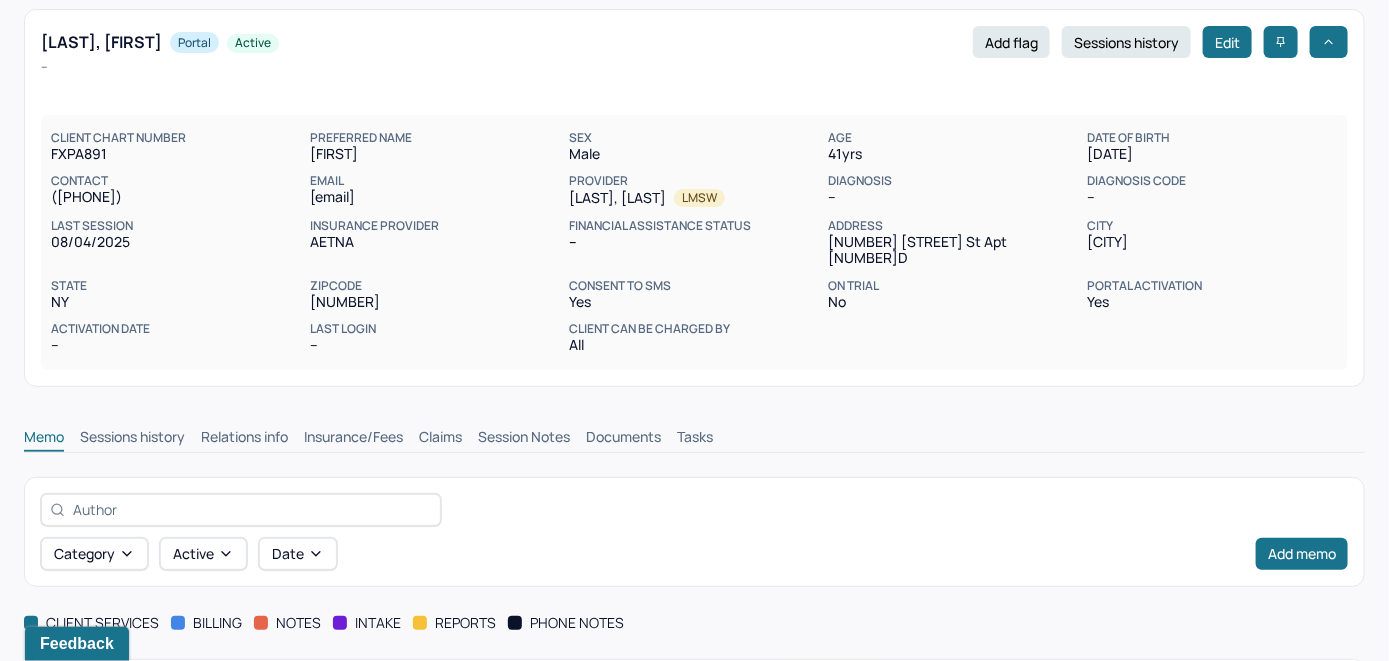 scroll, scrollTop: 200, scrollLeft: 0, axis: vertical 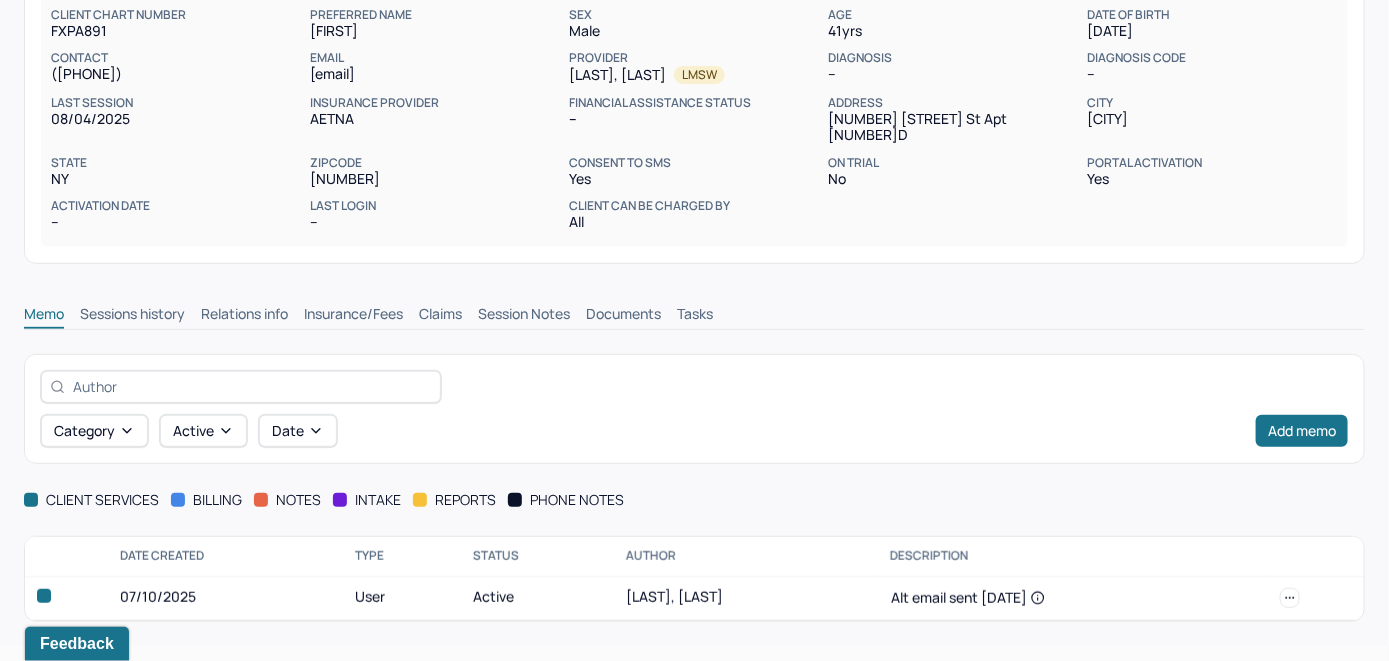 click on "Insurance/Fees" at bounding box center (353, 316) 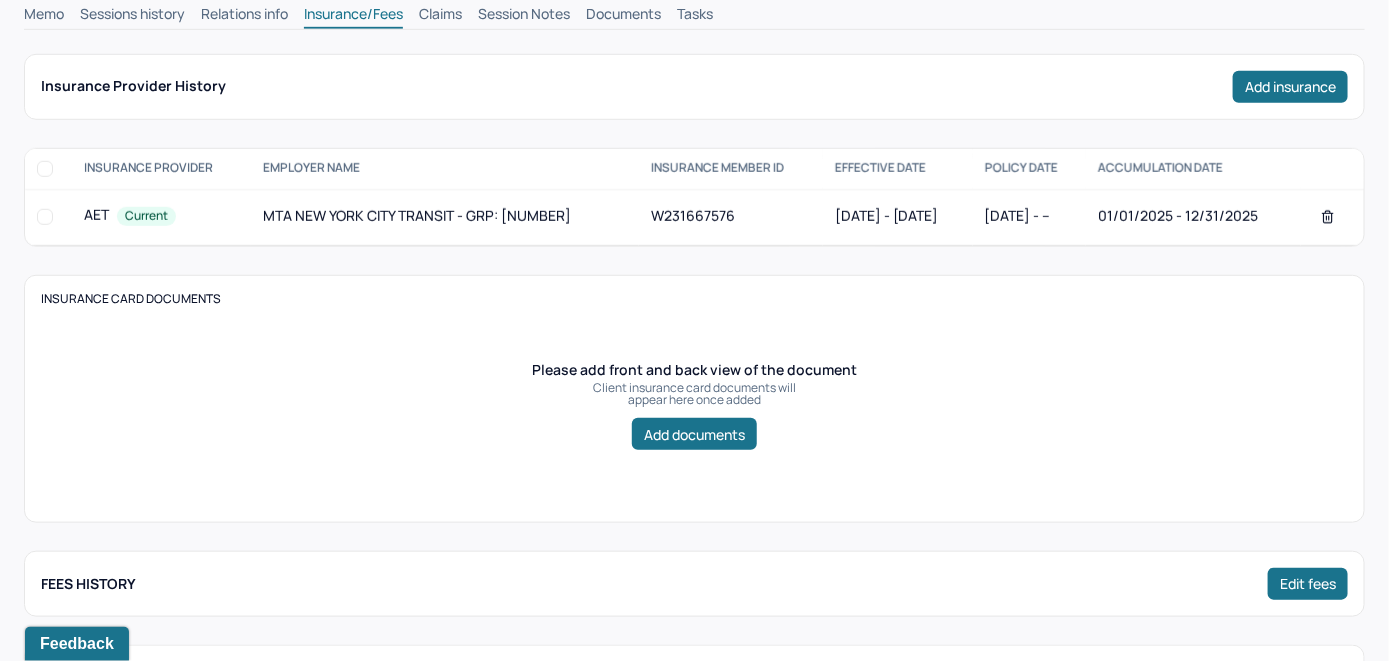 scroll, scrollTop: 300, scrollLeft: 0, axis: vertical 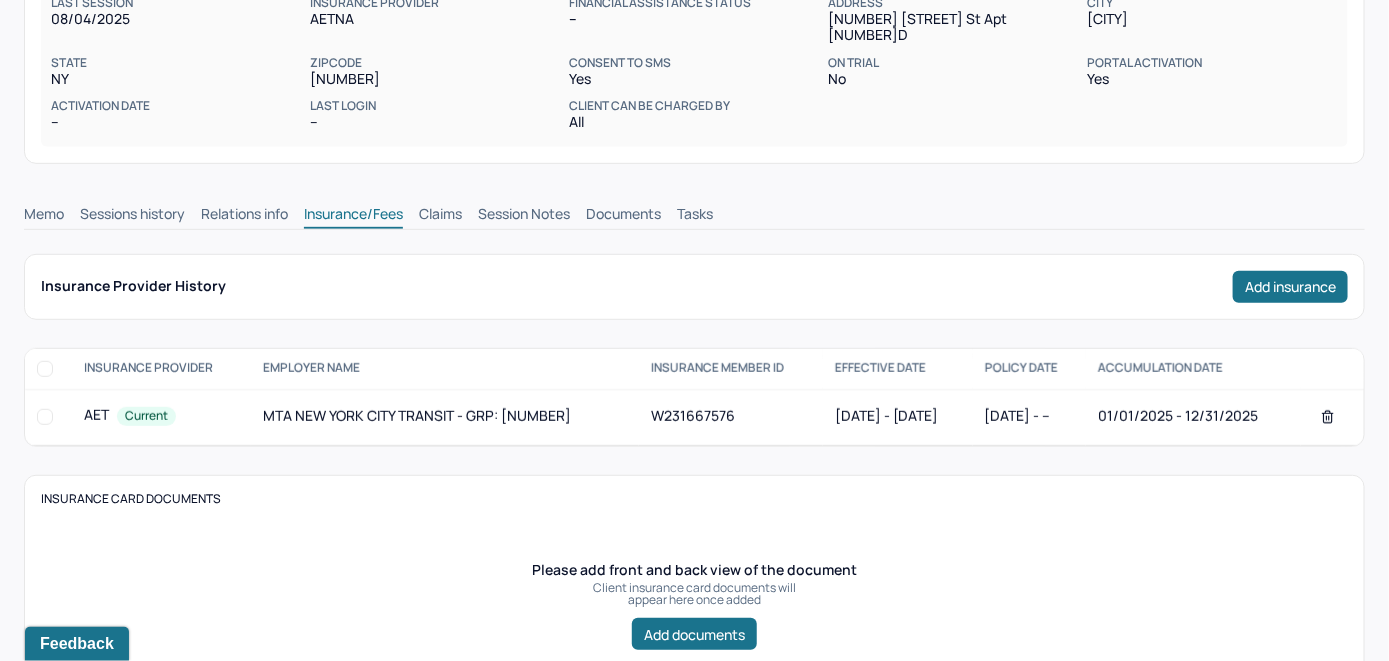 click on "Claims" at bounding box center (440, 216) 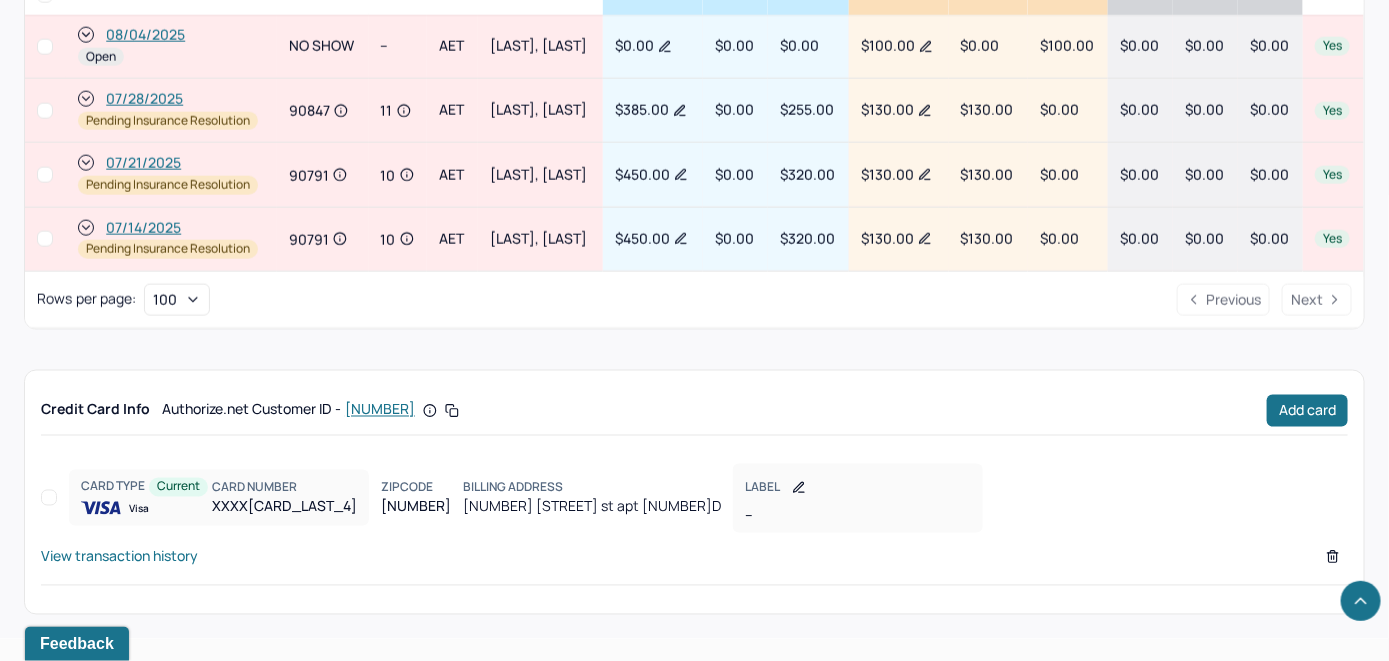 scroll, scrollTop: 876, scrollLeft: 0, axis: vertical 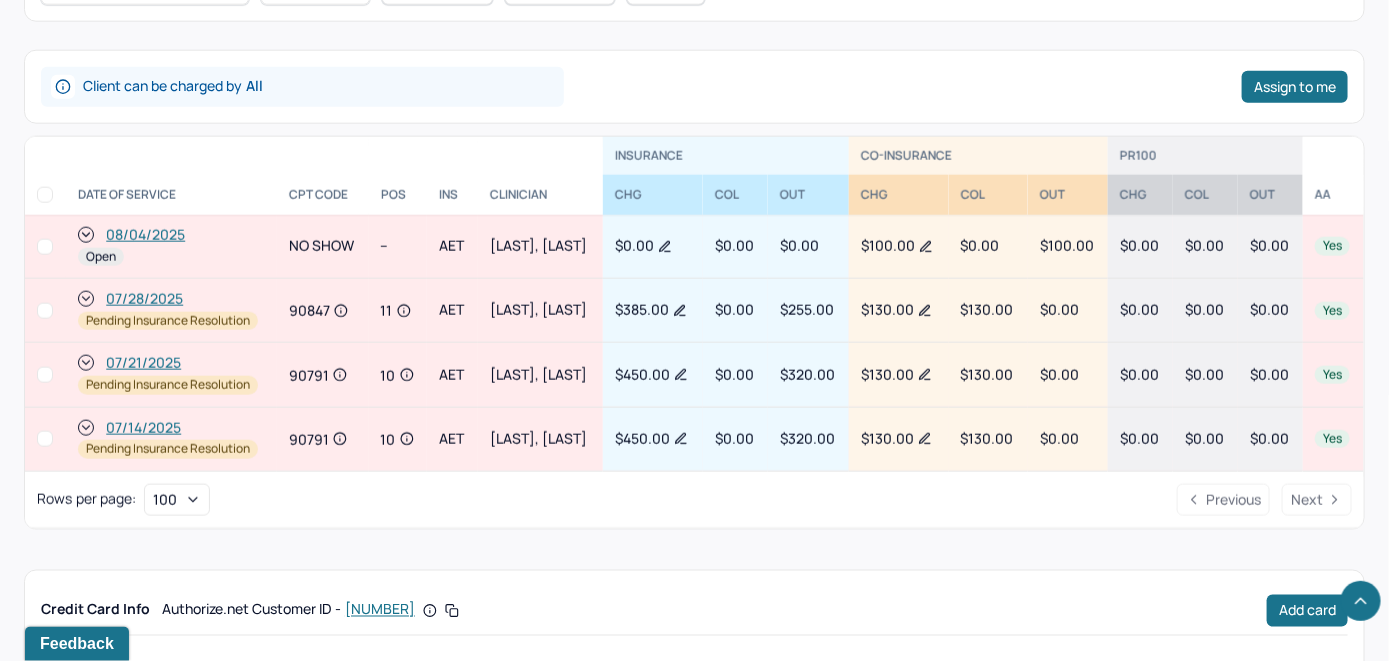click on "08/04/2025" at bounding box center [145, 235] 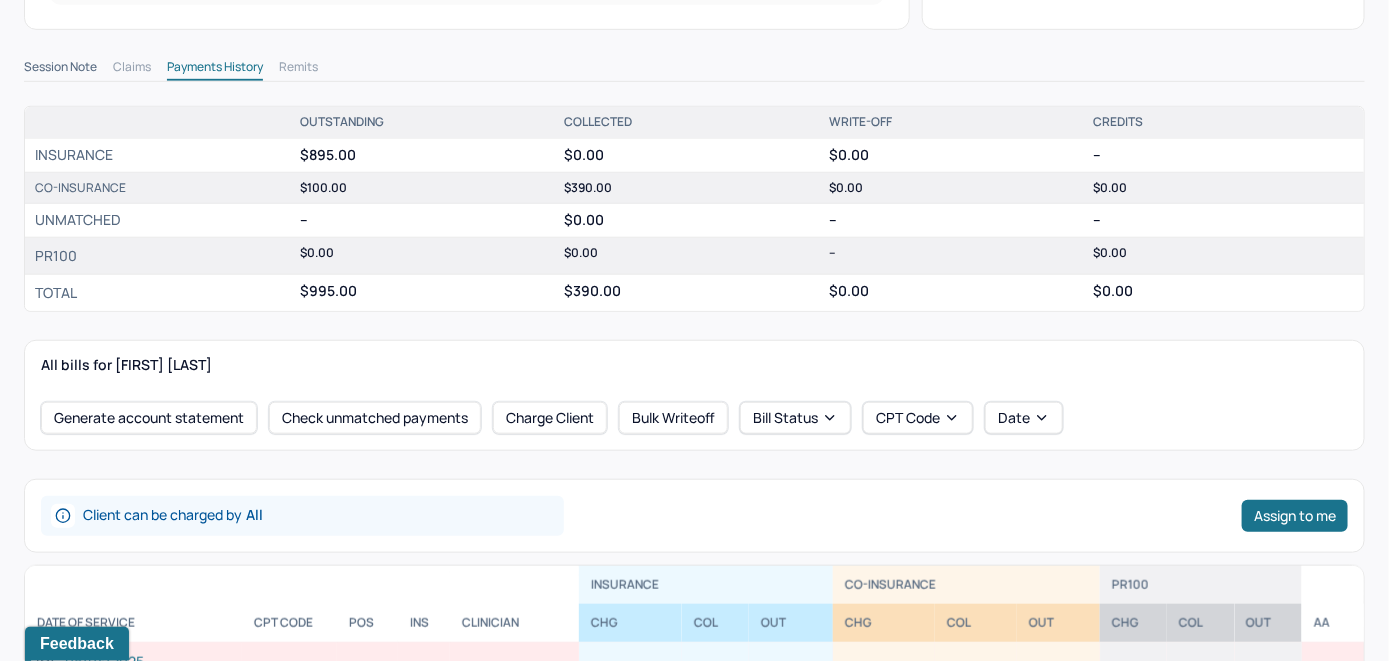 scroll, scrollTop: 600, scrollLeft: 0, axis: vertical 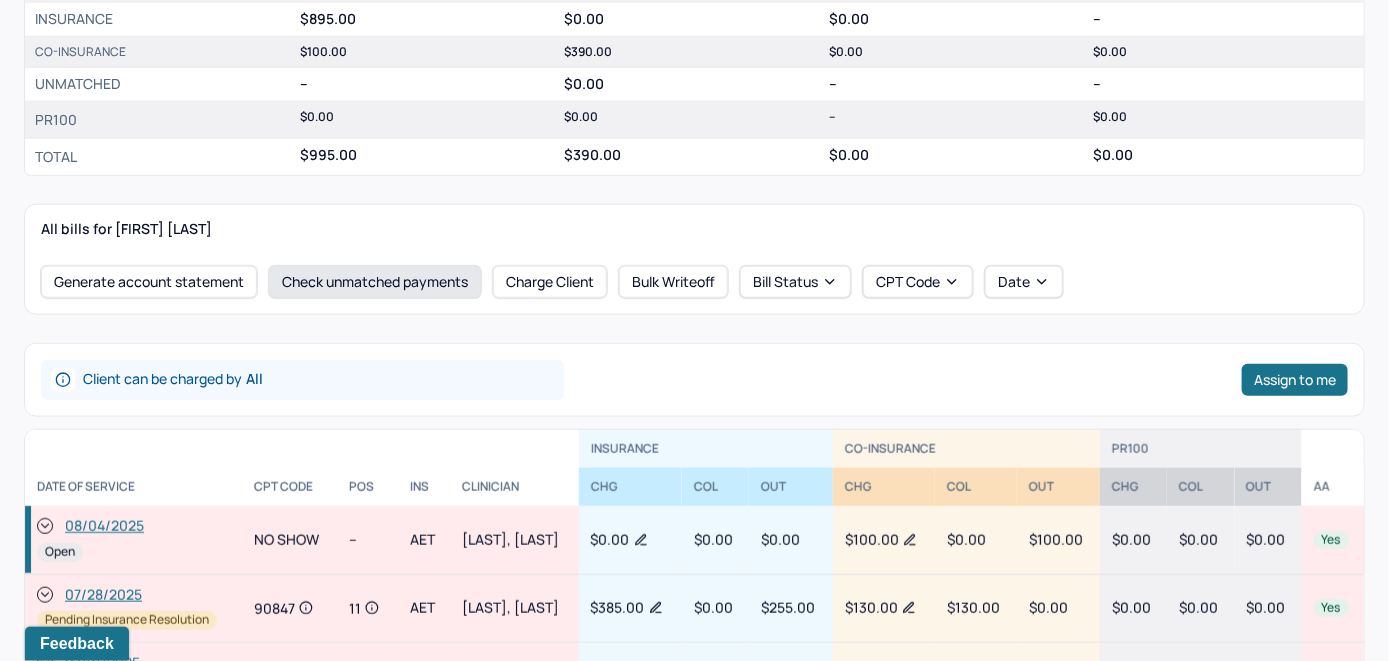 click on "Check unmatched payments" at bounding box center (375, 282) 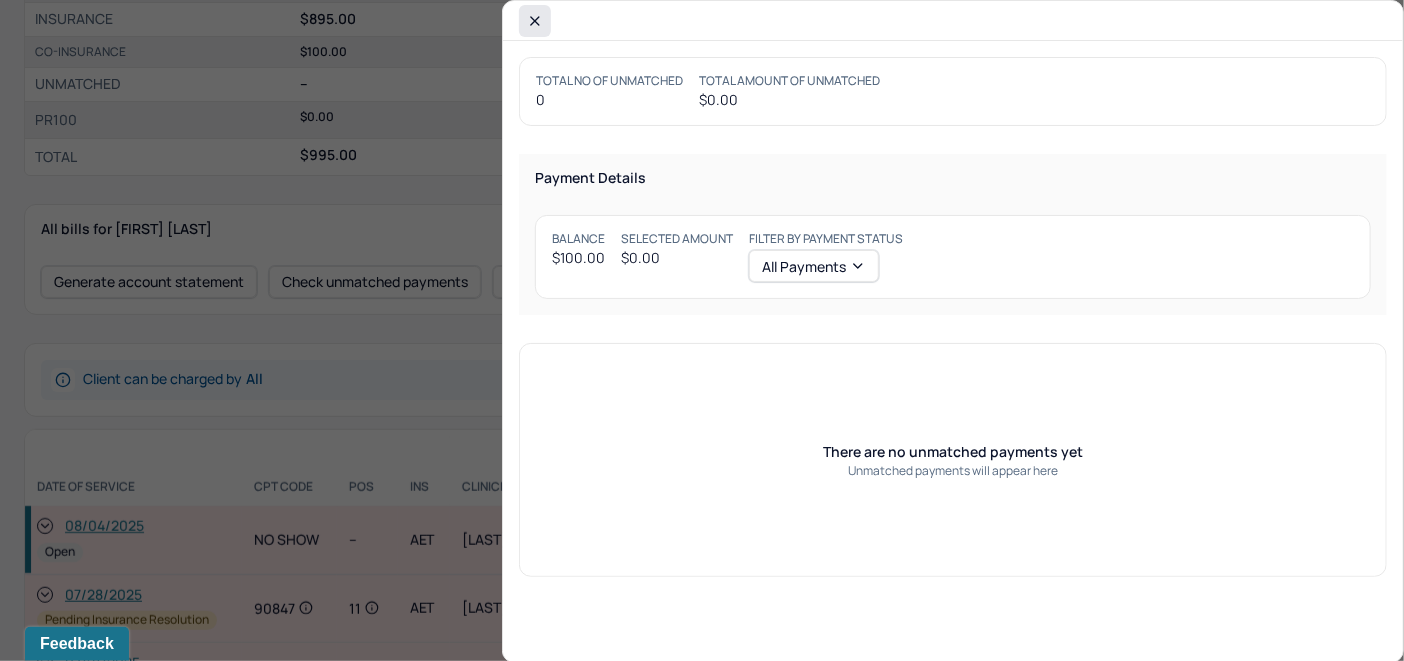 click at bounding box center [535, 21] 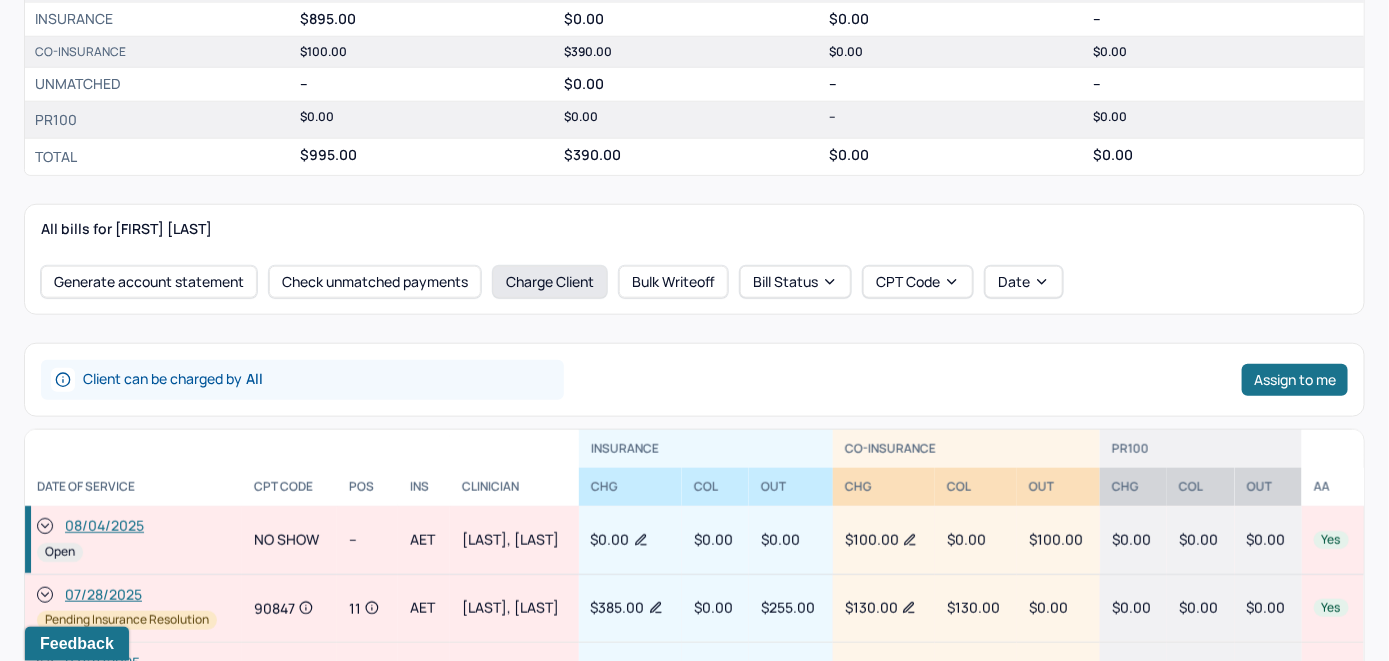 click on "Charge Client" at bounding box center [550, 282] 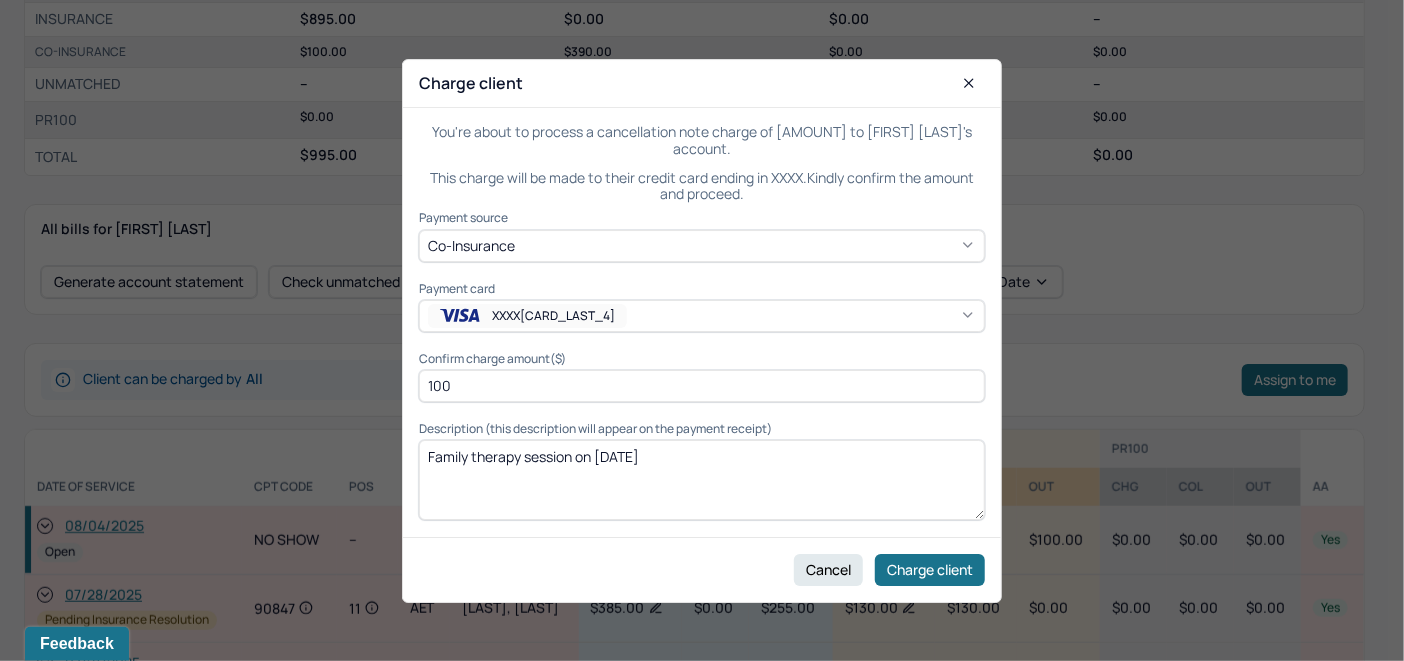 click on "Family therapy session on [DATE]" at bounding box center [702, 480] 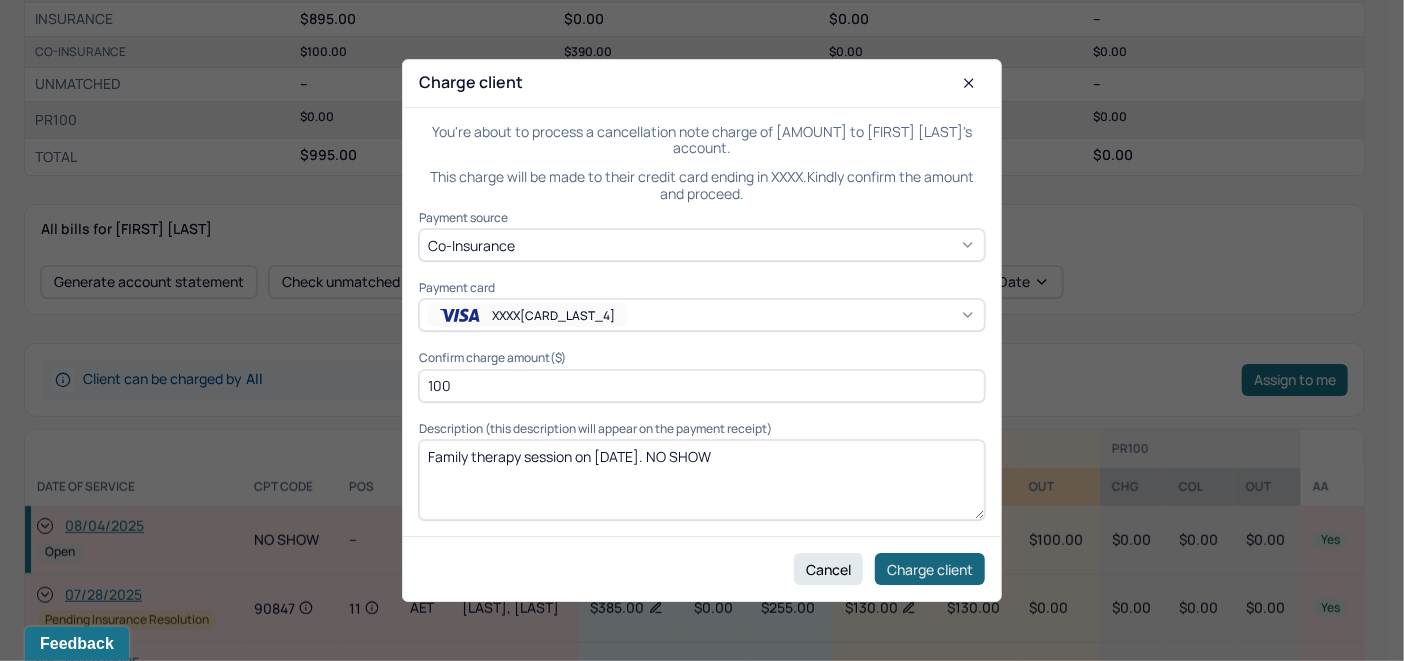 type on "Family therapy session on [DATE]. NO SHOW" 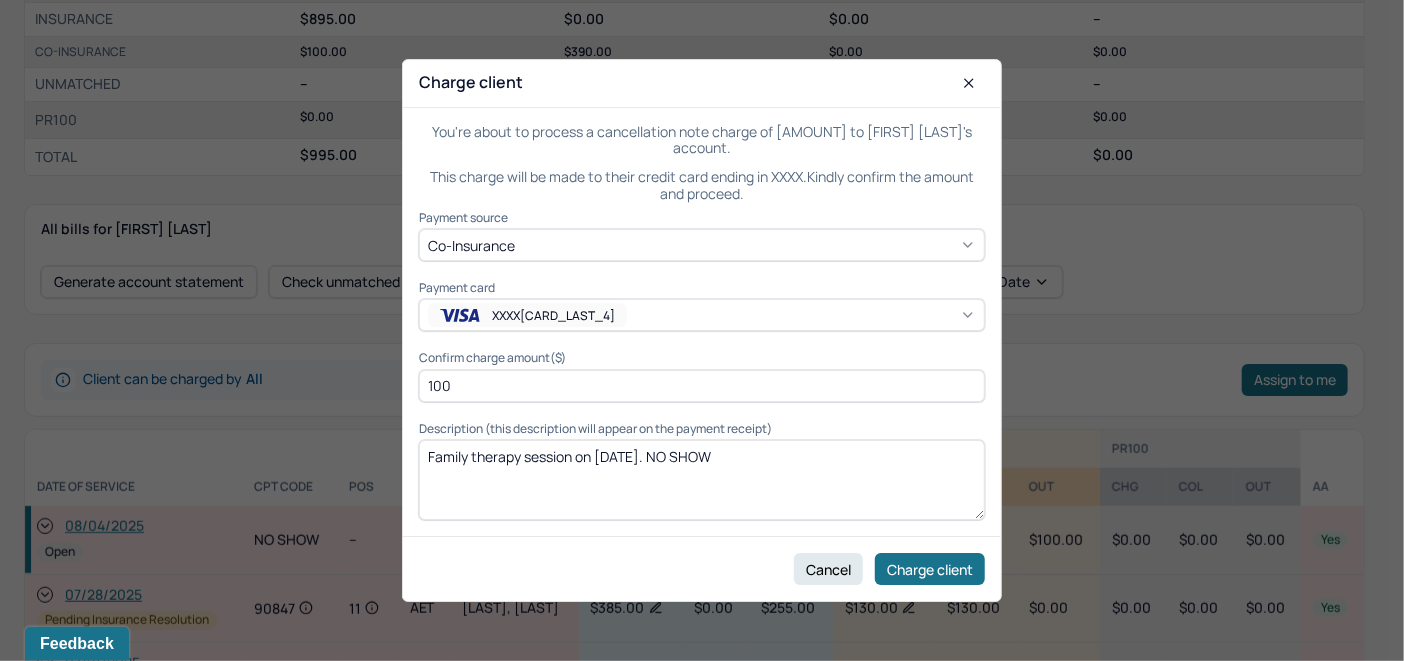 drag, startPoint x: 959, startPoint y: 564, endPoint x: 901, endPoint y: 550, distance: 59.665737 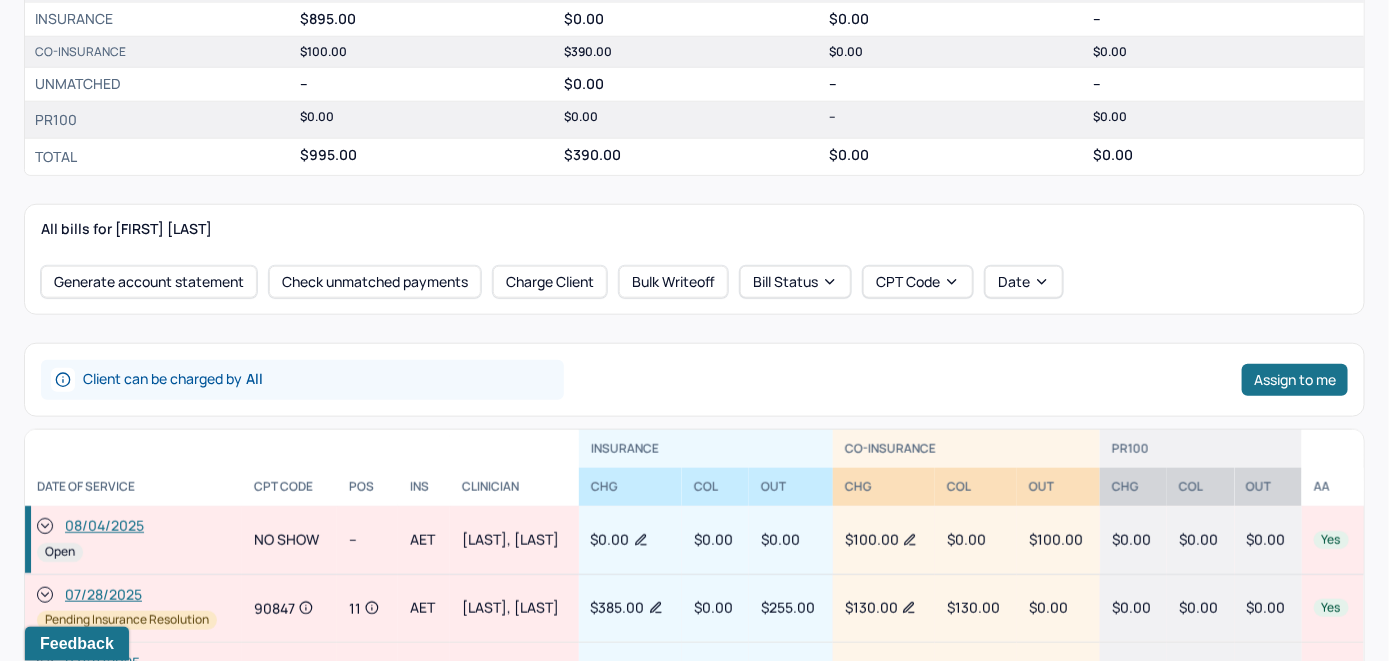 click on "08/04/2025" at bounding box center [133, 527] 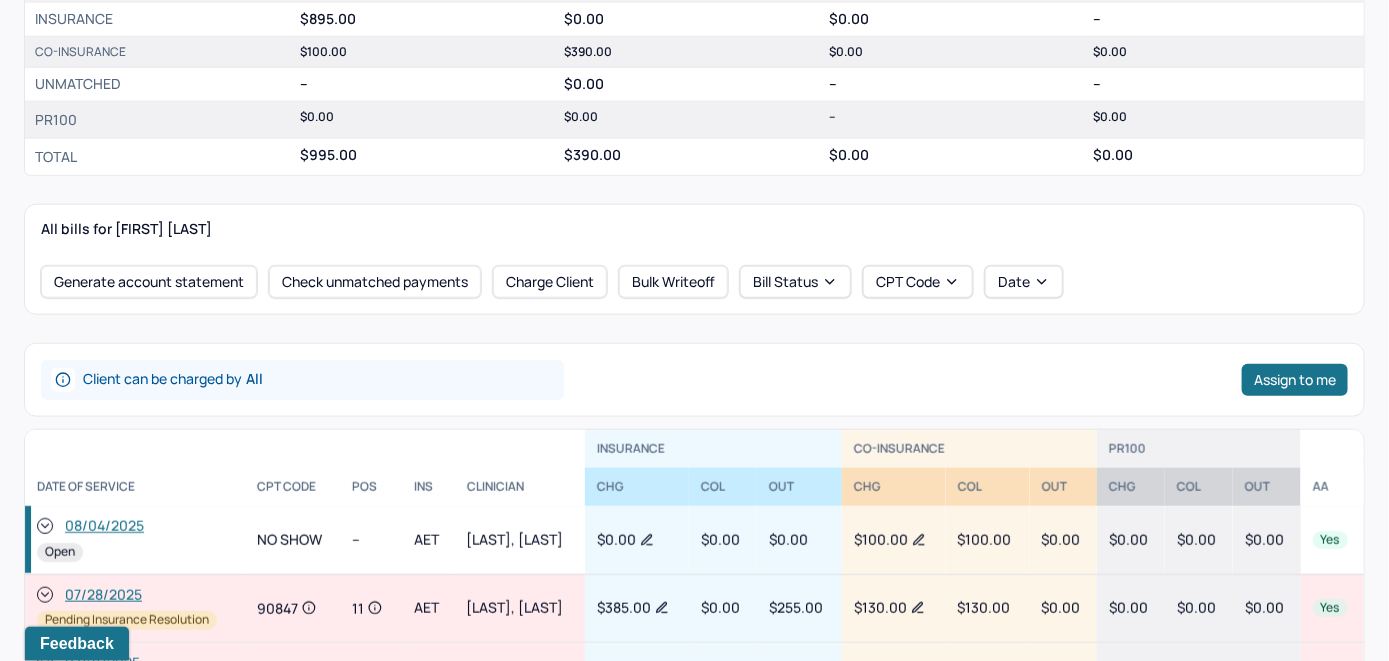click 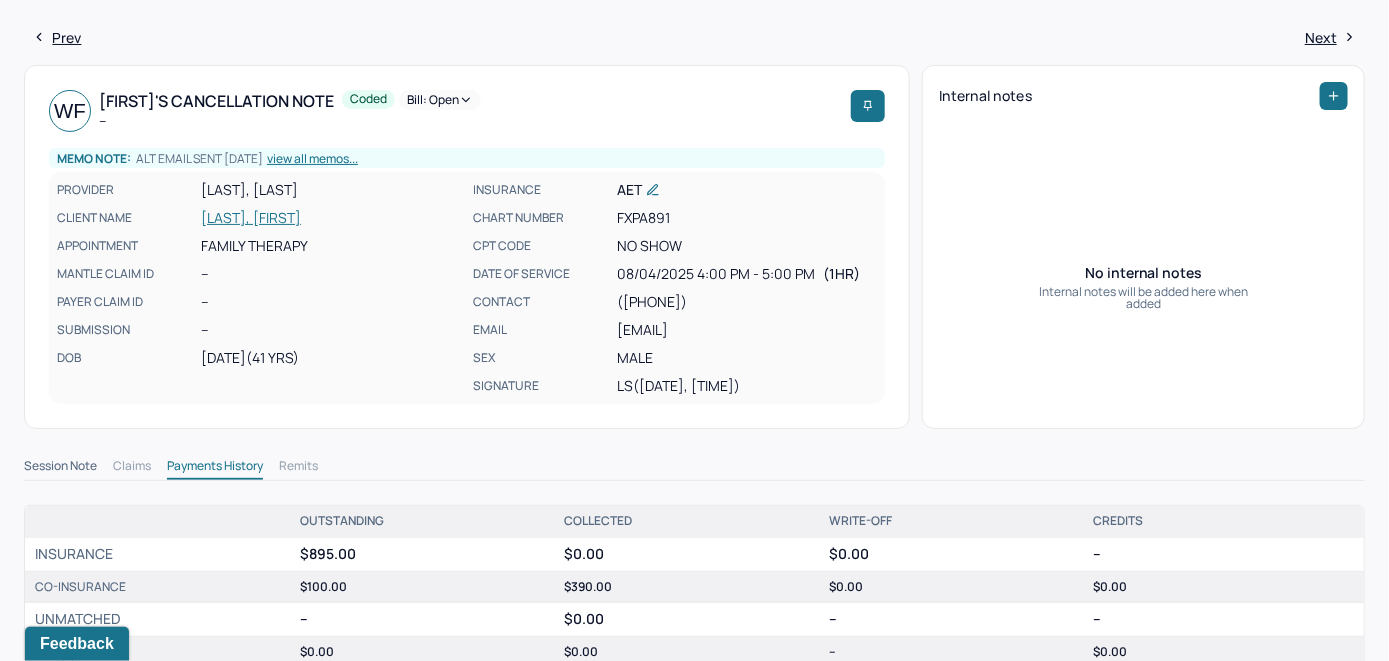 scroll, scrollTop: 0, scrollLeft: 0, axis: both 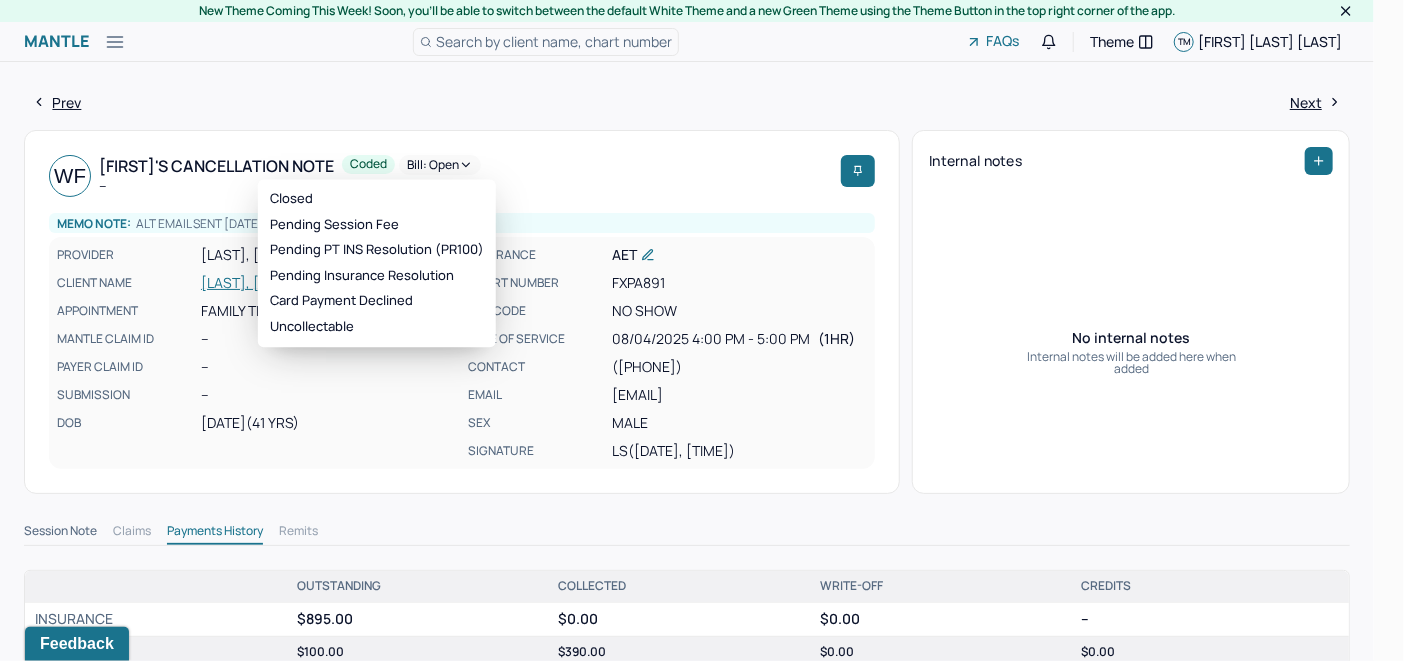 click on "Bill: Open" at bounding box center [440, 165] 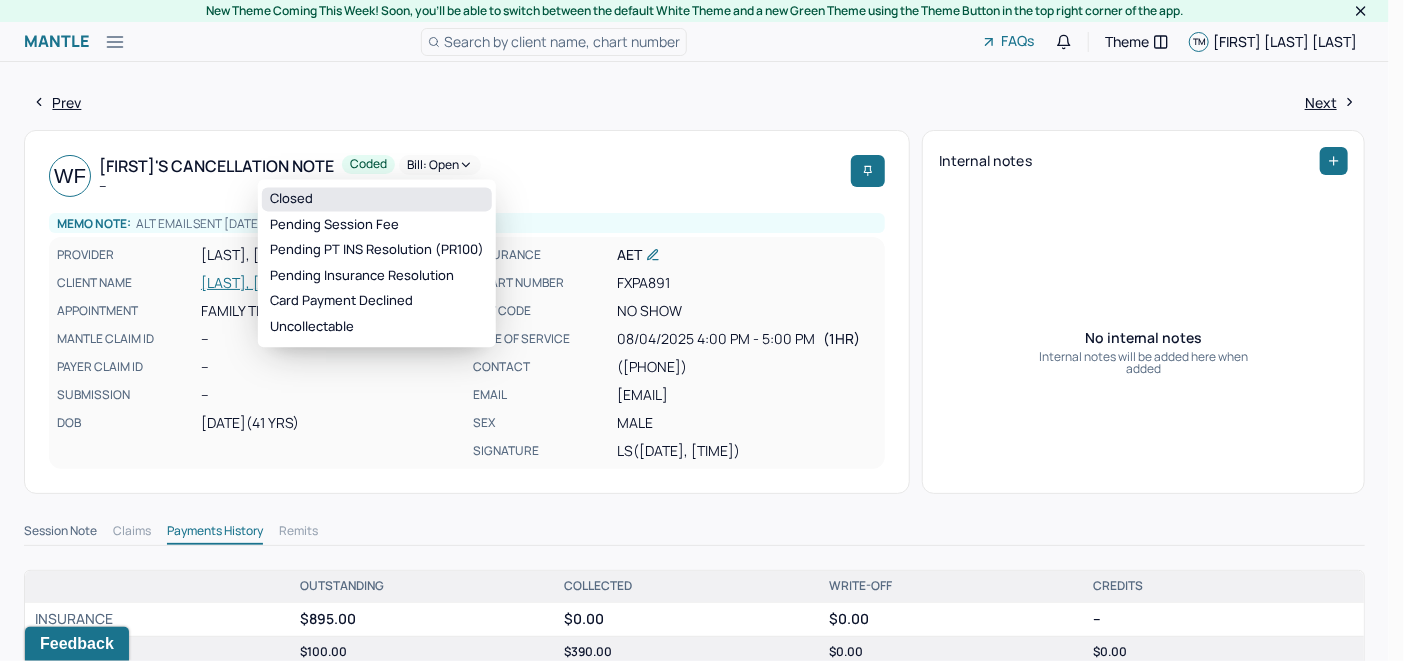 click on "Closed" at bounding box center (377, 199) 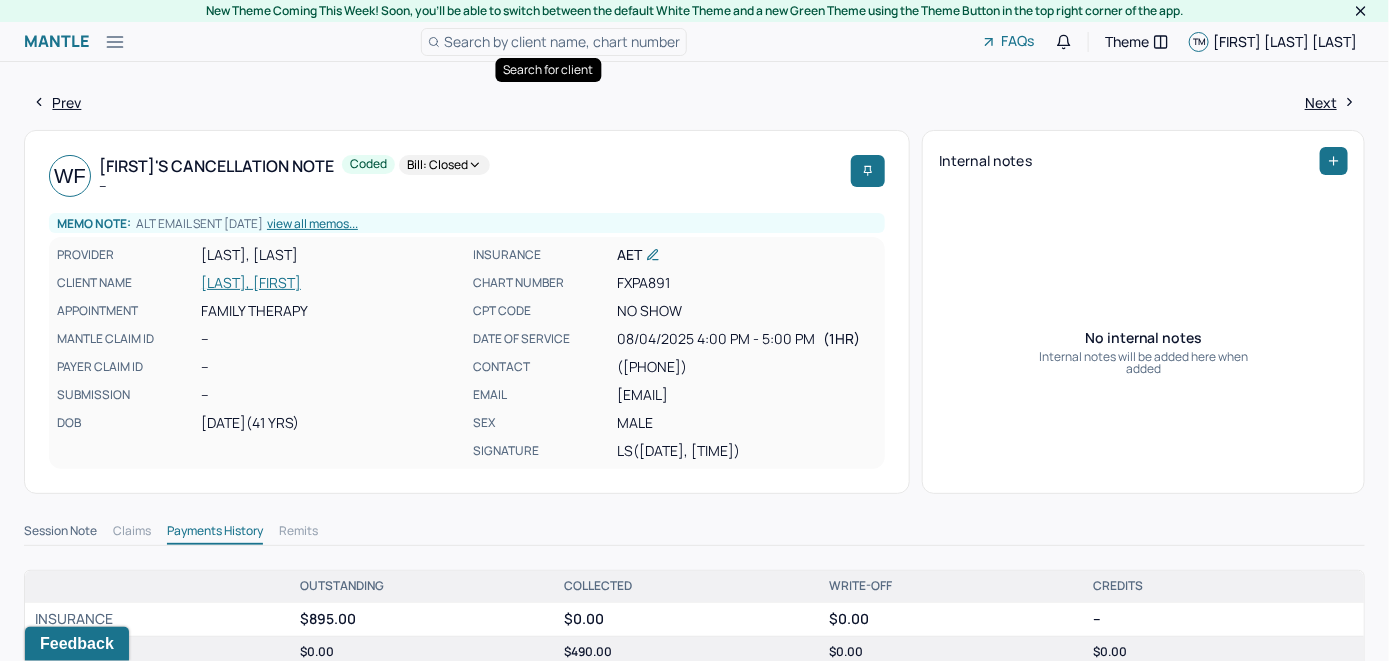 click on "Search by client name, chart number" at bounding box center [562, 41] 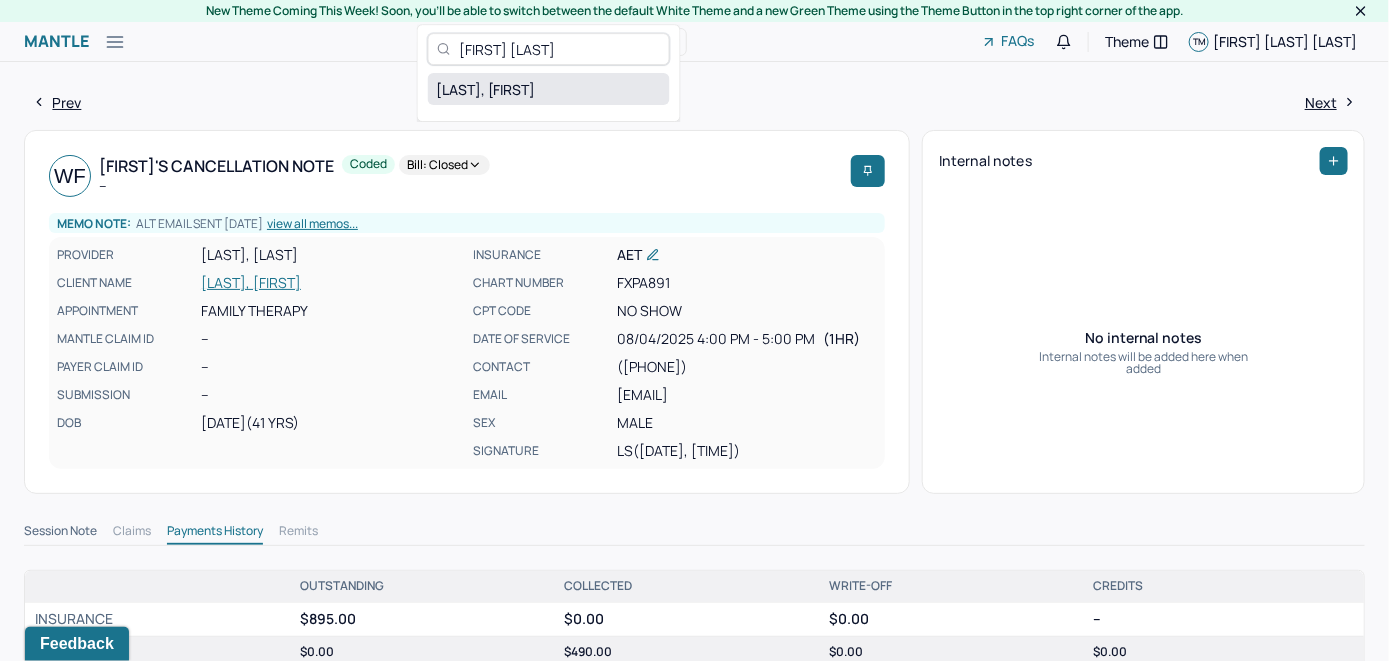 type on "[FIRST] [LAST]" 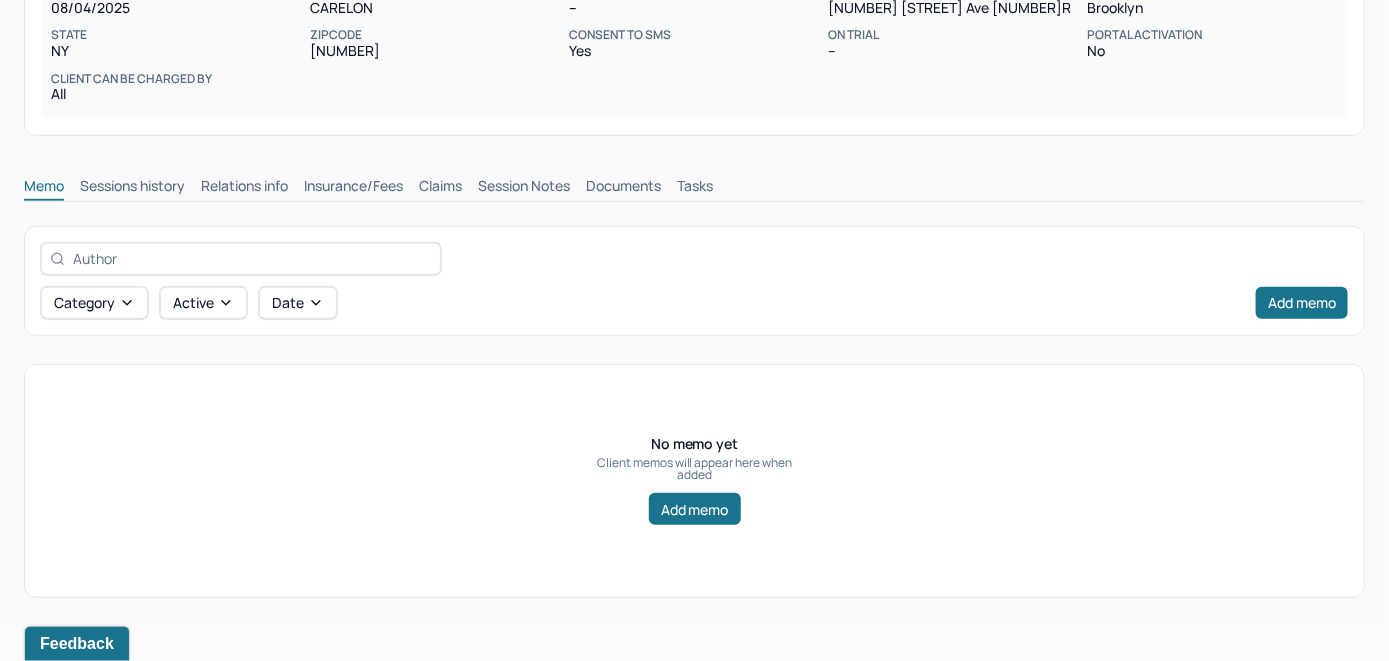 scroll, scrollTop: 314, scrollLeft: 0, axis: vertical 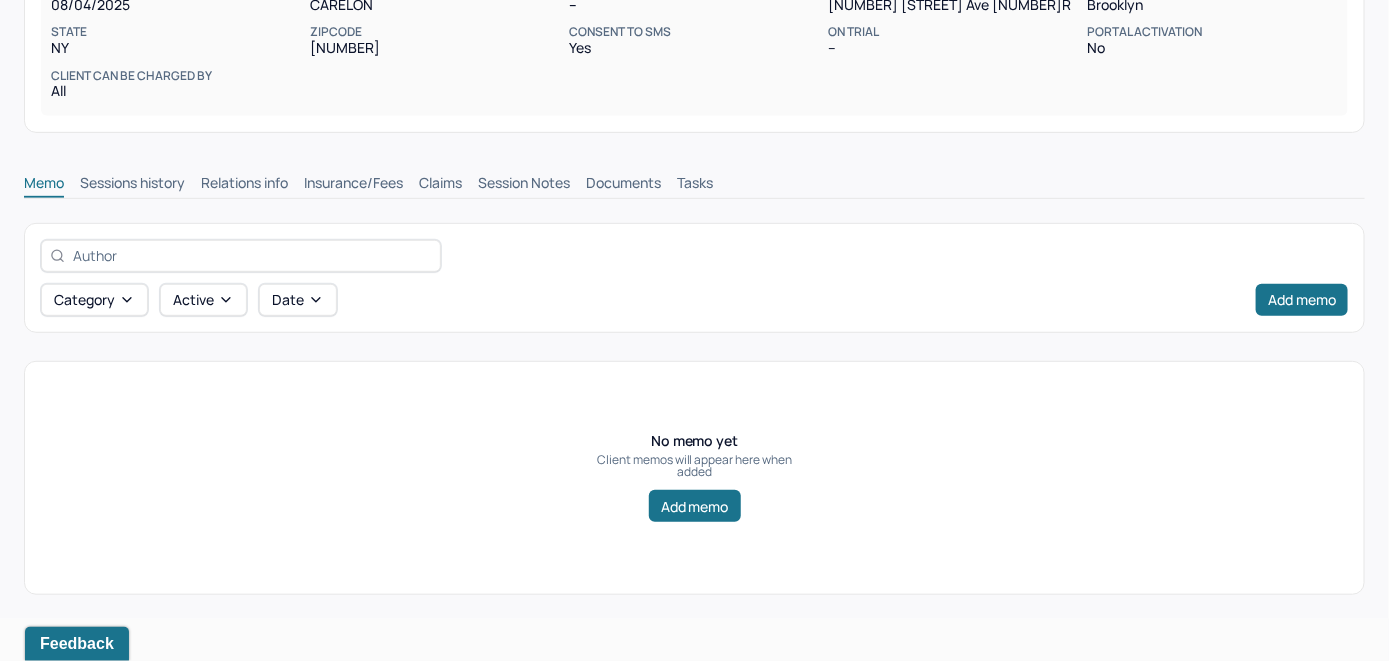 click on "Insurance/Fees" at bounding box center (353, 185) 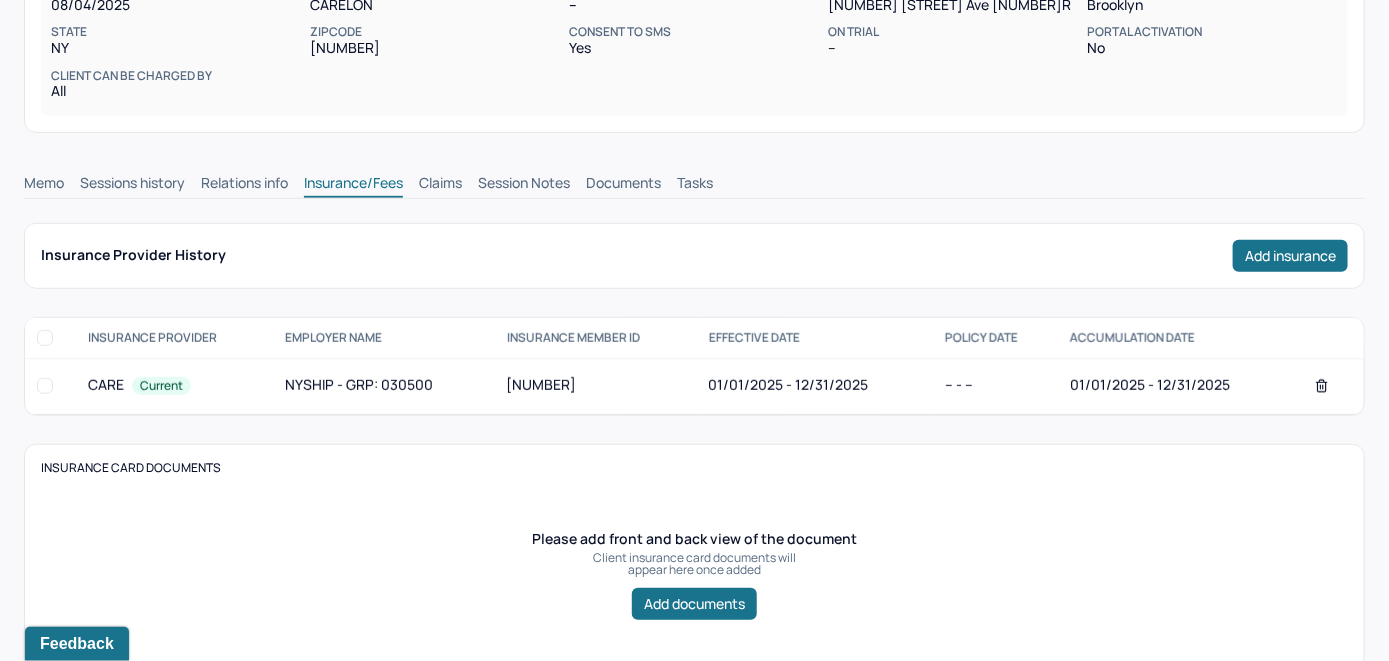 click on "Memo" at bounding box center (44, 185) 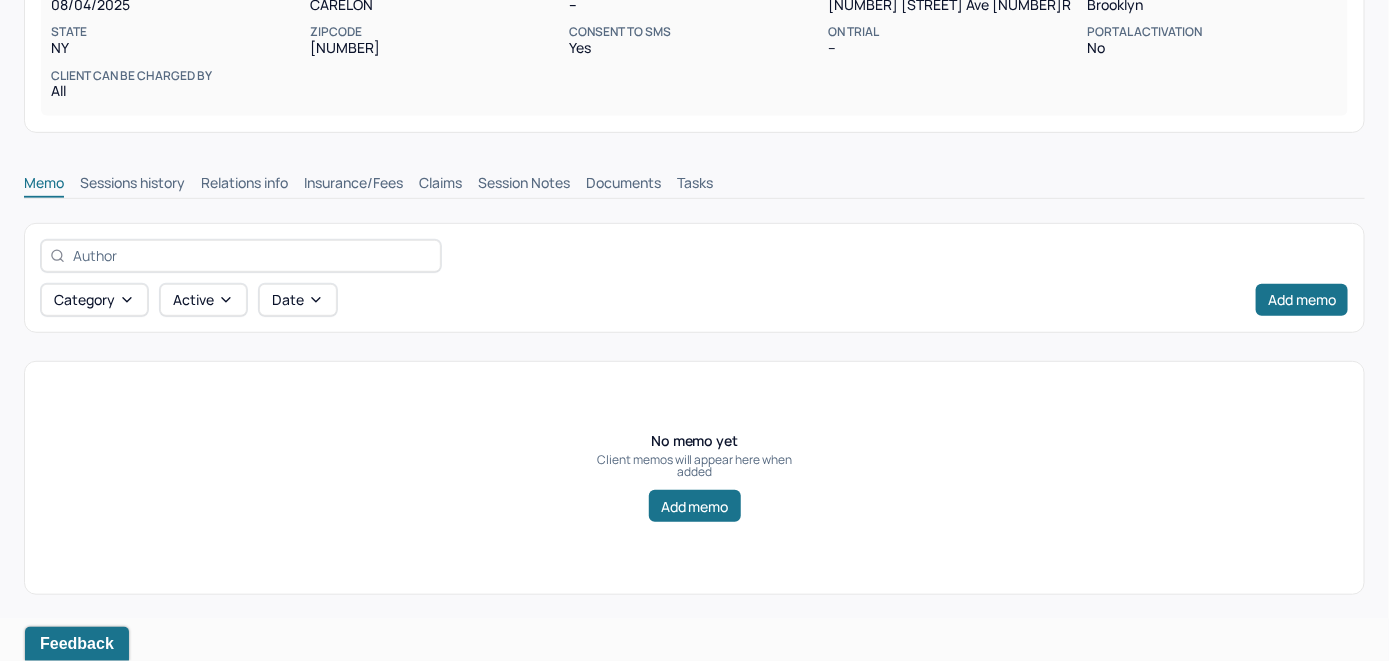 click on "Insurance/Fees" at bounding box center [353, 185] 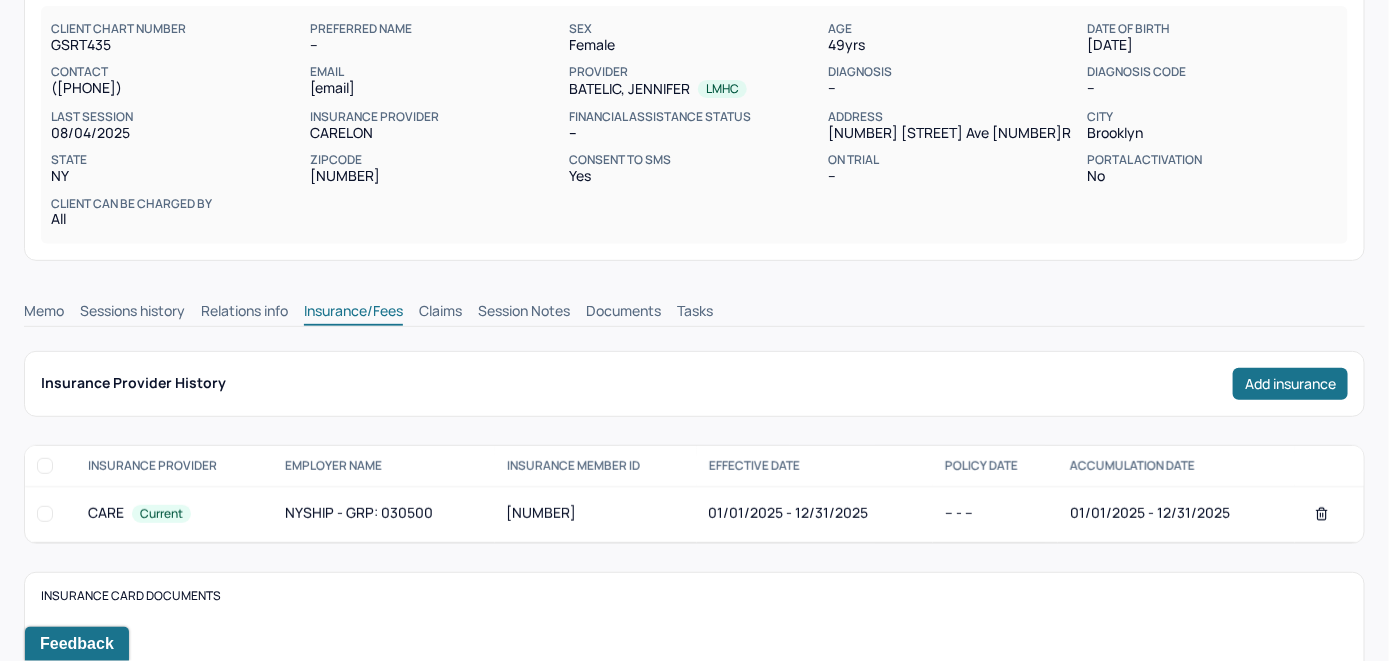 scroll, scrollTop: 110, scrollLeft: 0, axis: vertical 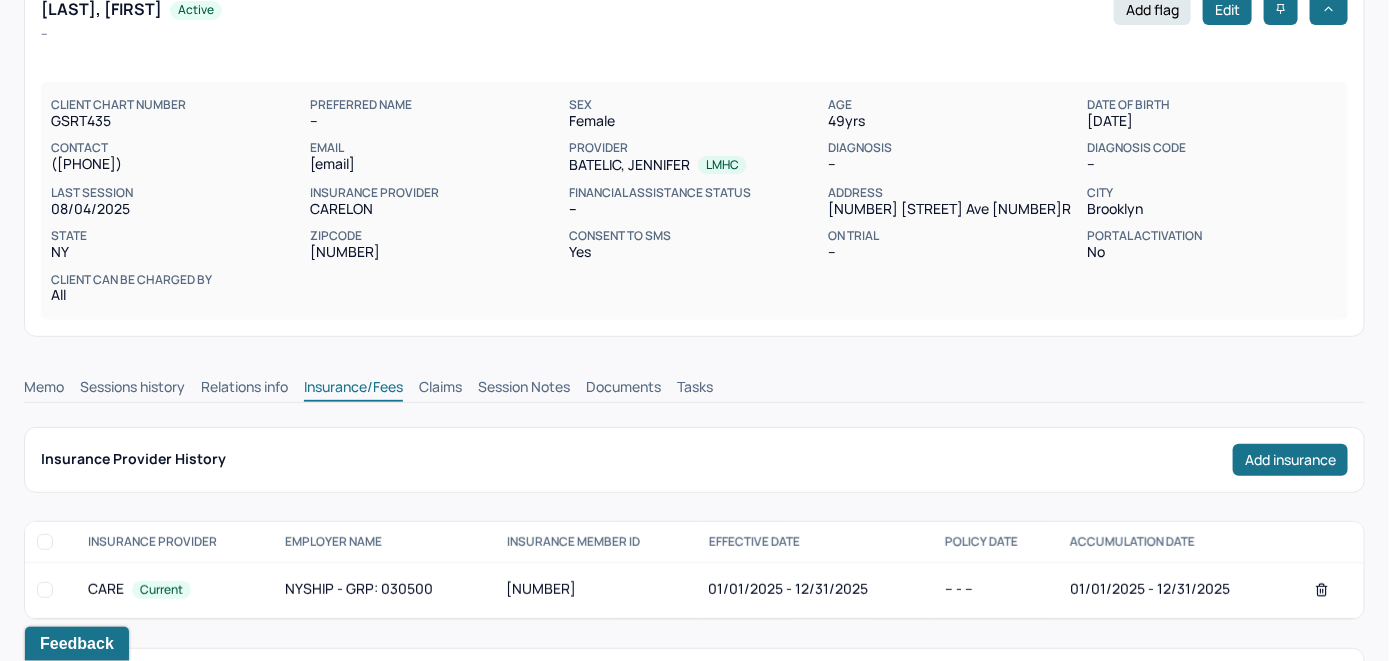 click on "Claims" at bounding box center [440, 389] 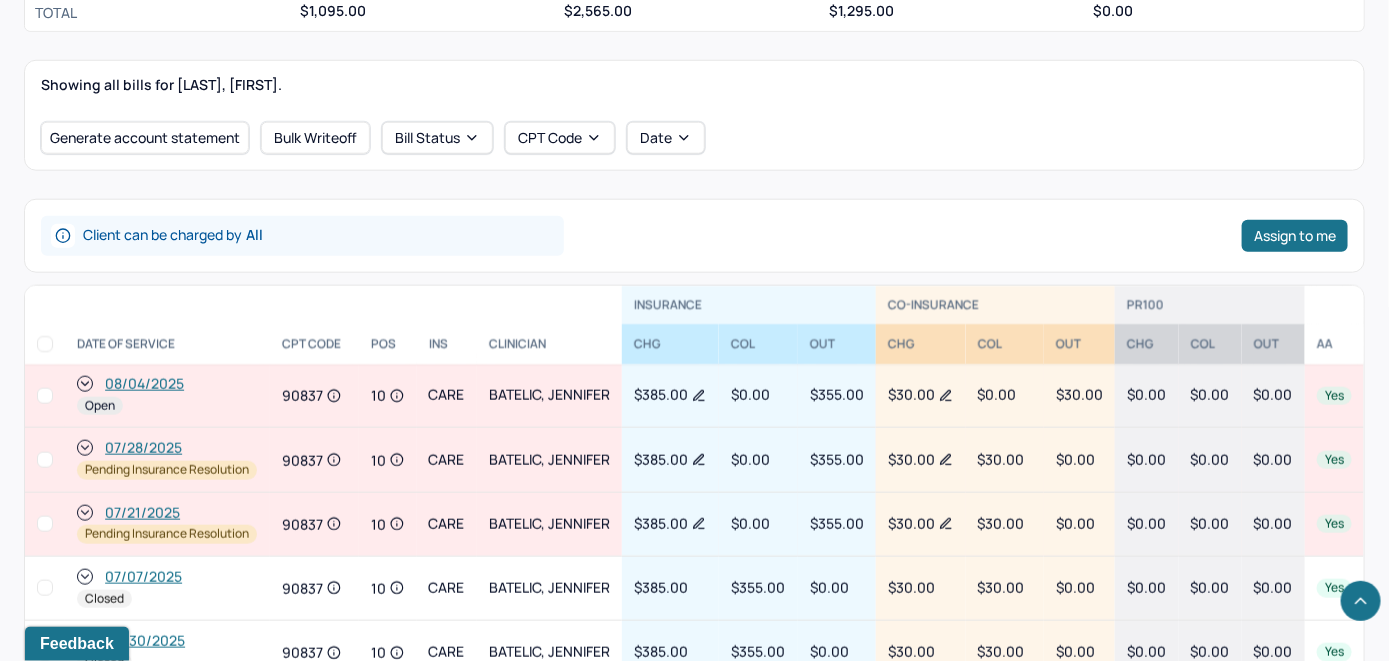 scroll, scrollTop: 810, scrollLeft: 0, axis: vertical 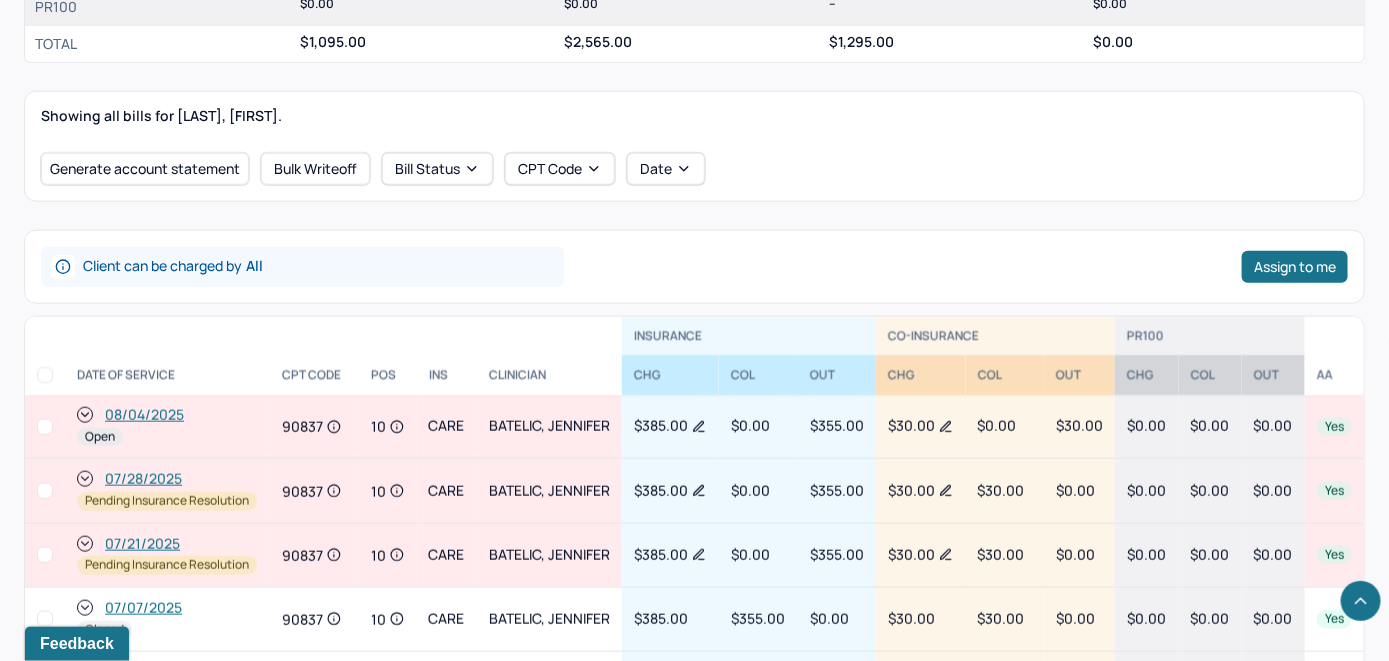 click 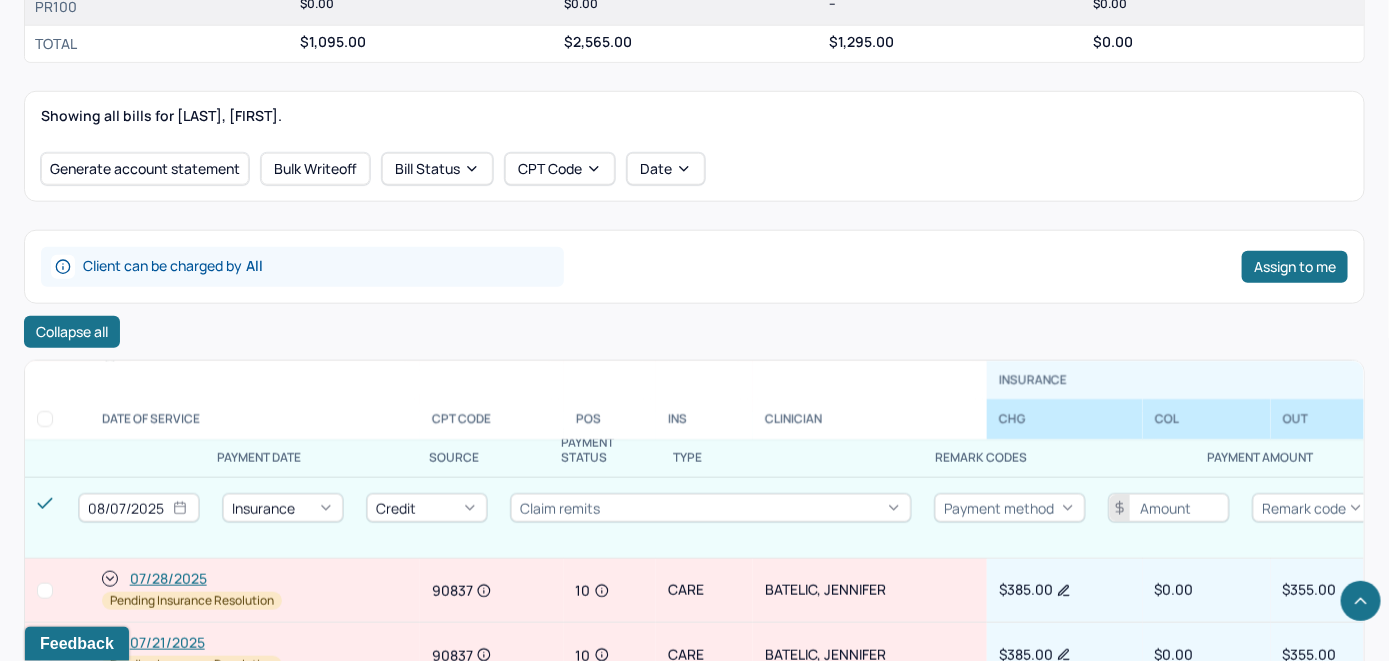 scroll, scrollTop: 0, scrollLeft: 0, axis: both 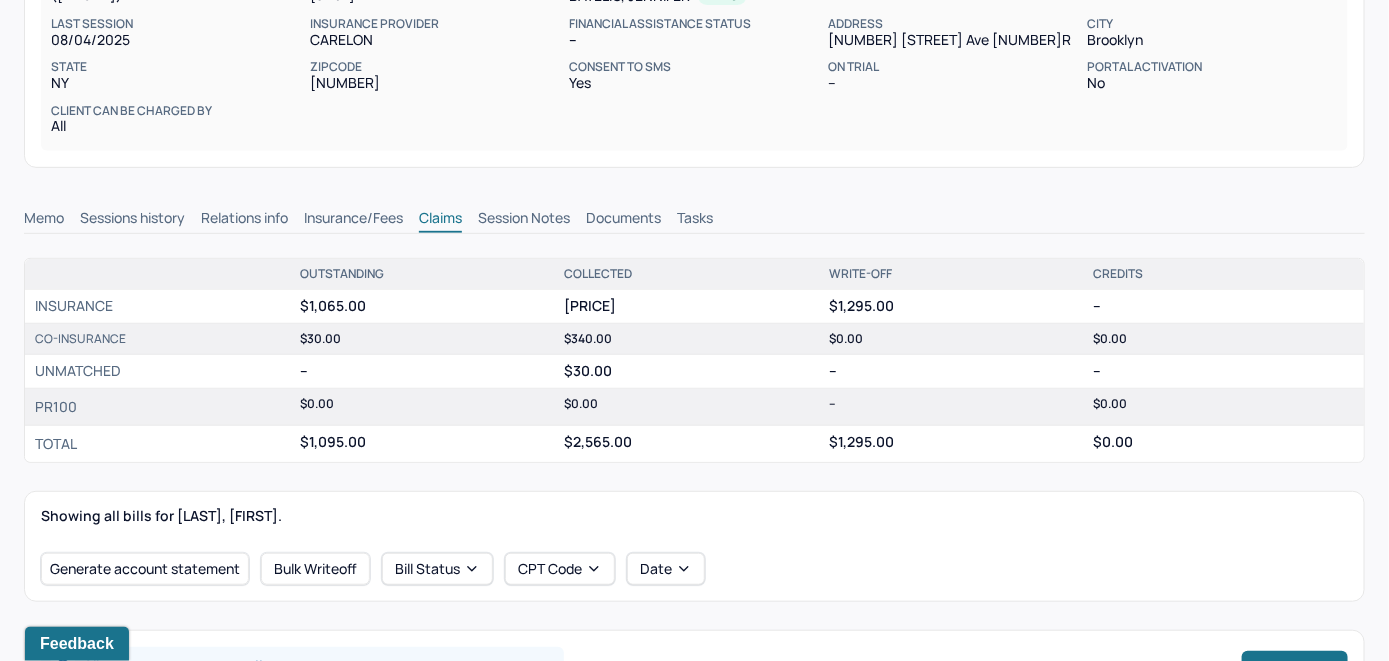 click on "Memo" at bounding box center [44, 220] 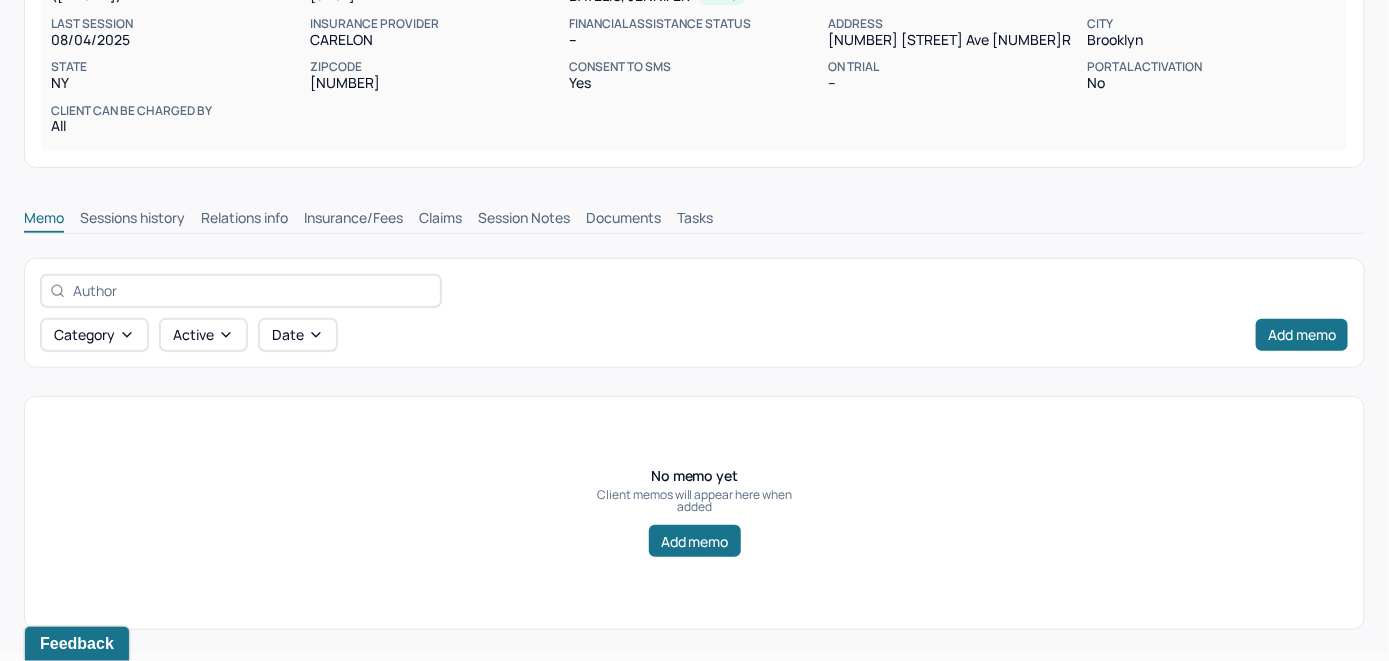 scroll, scrollTop: 314, scrollLeft: 0, axis: vertical 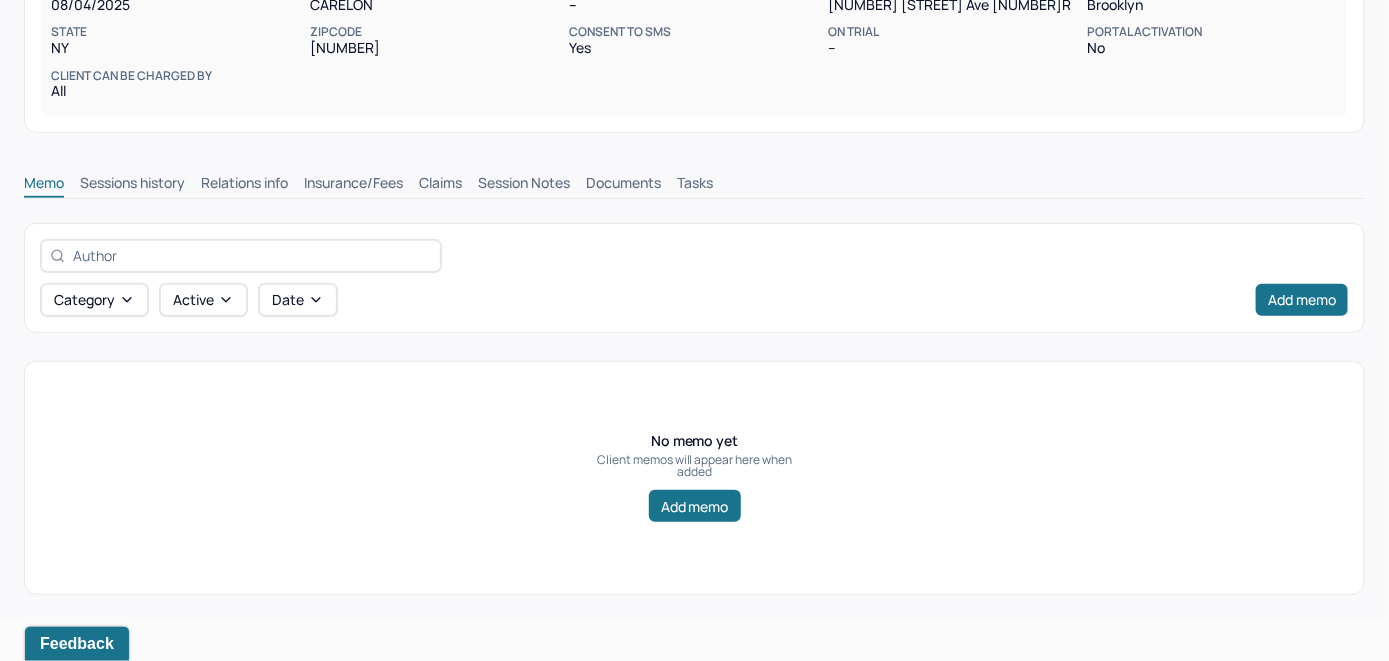 click on "Insurance/Fees" at bounding box center (353, 185) 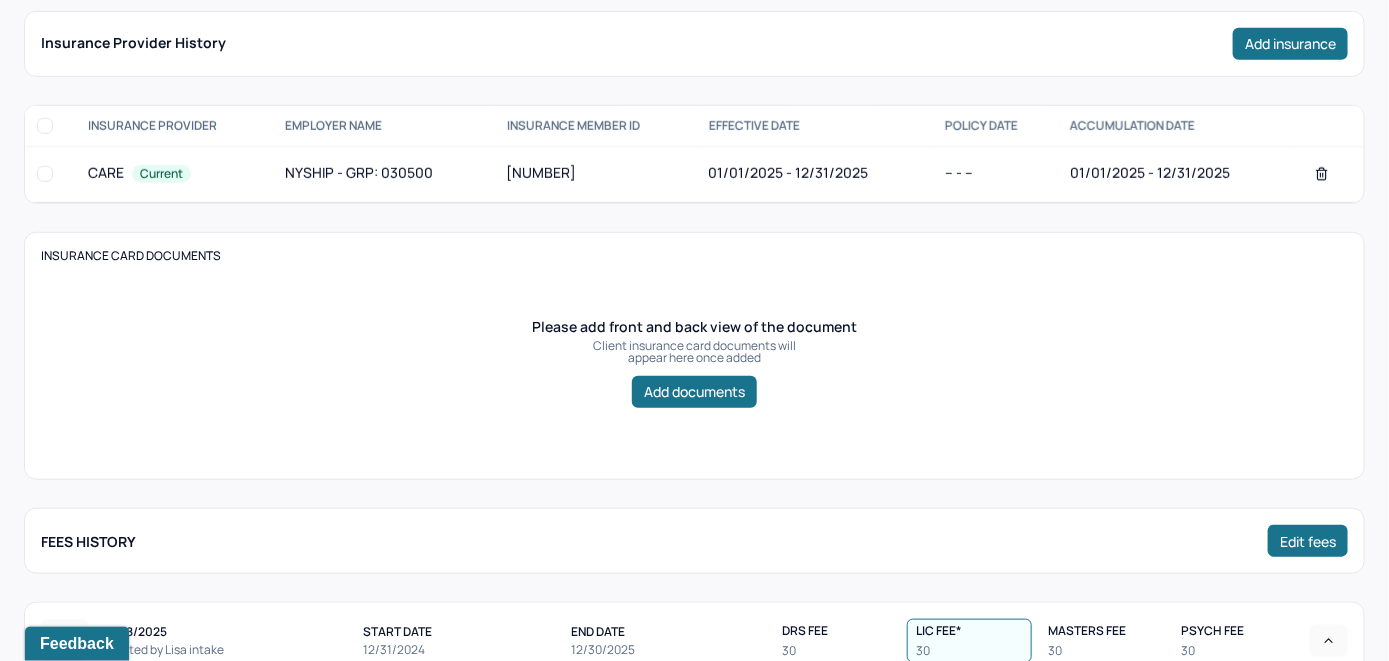 scroll, scrollTop: 414, scrollLeft: 0, axis: vertical 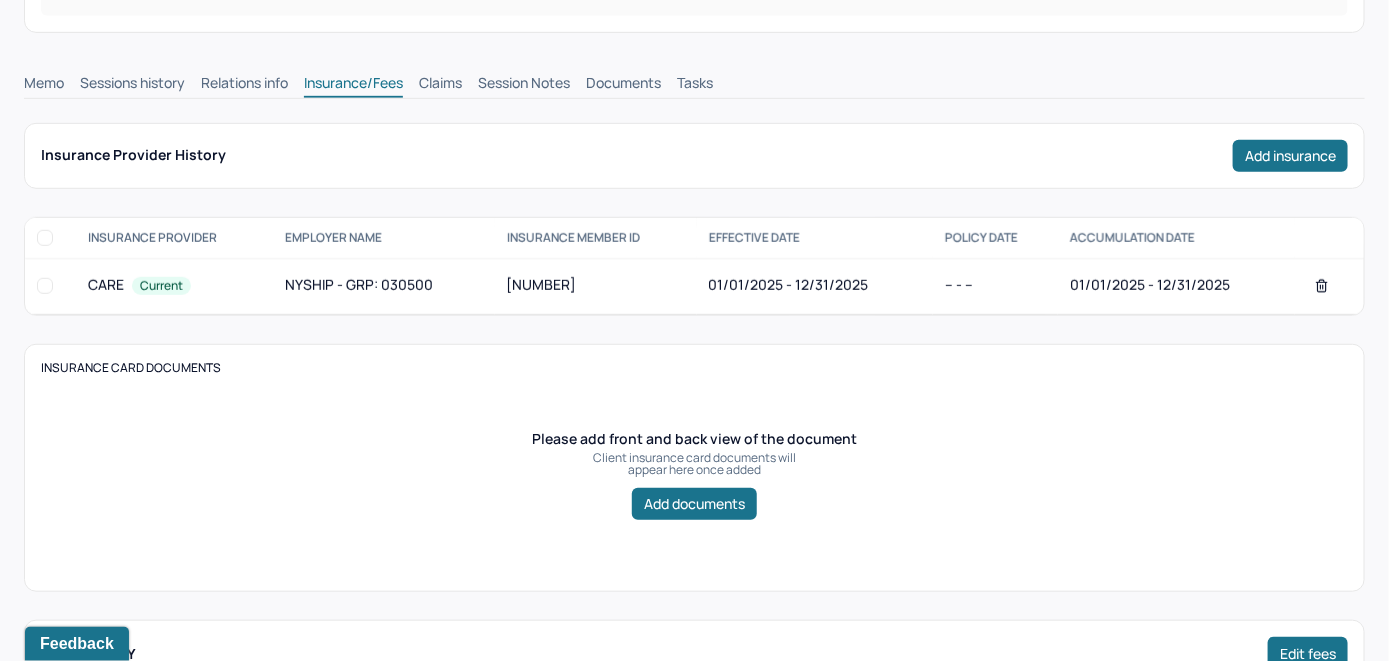 click on "Claims" at bounding box center (440, 85) 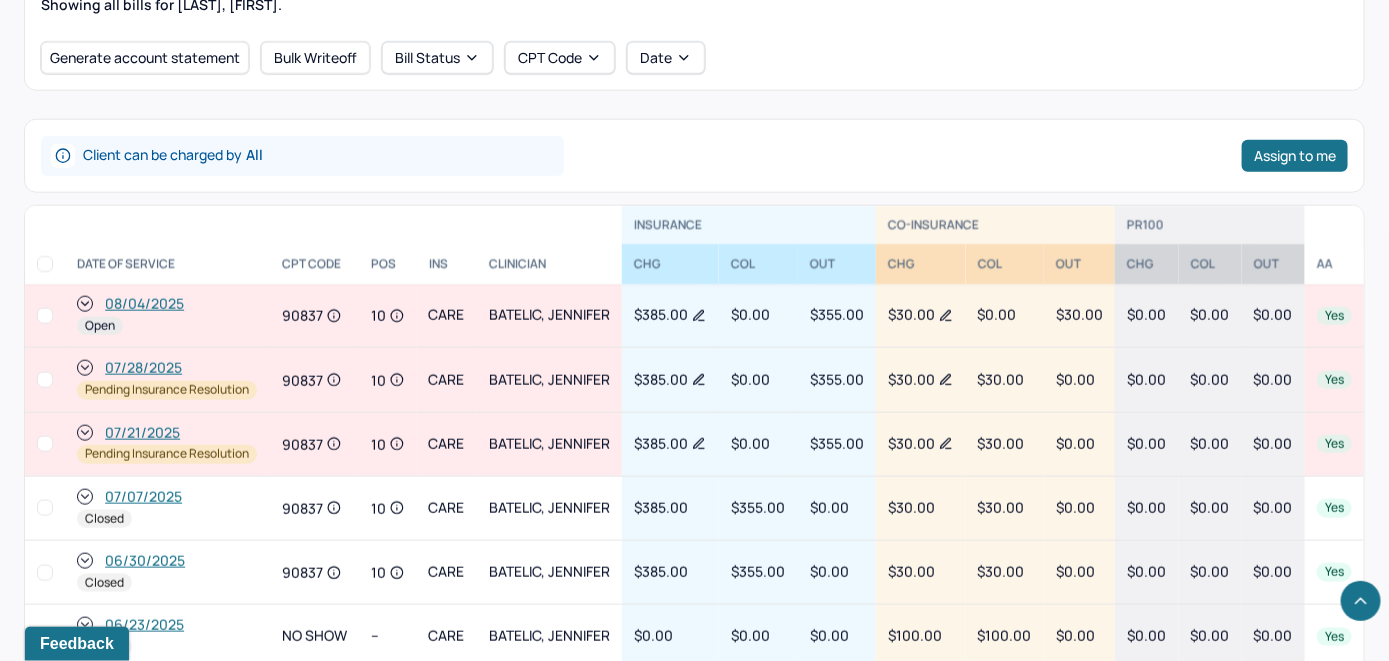 scroll, scrollTop: 814, scrollLeft: 0, axis: vertical 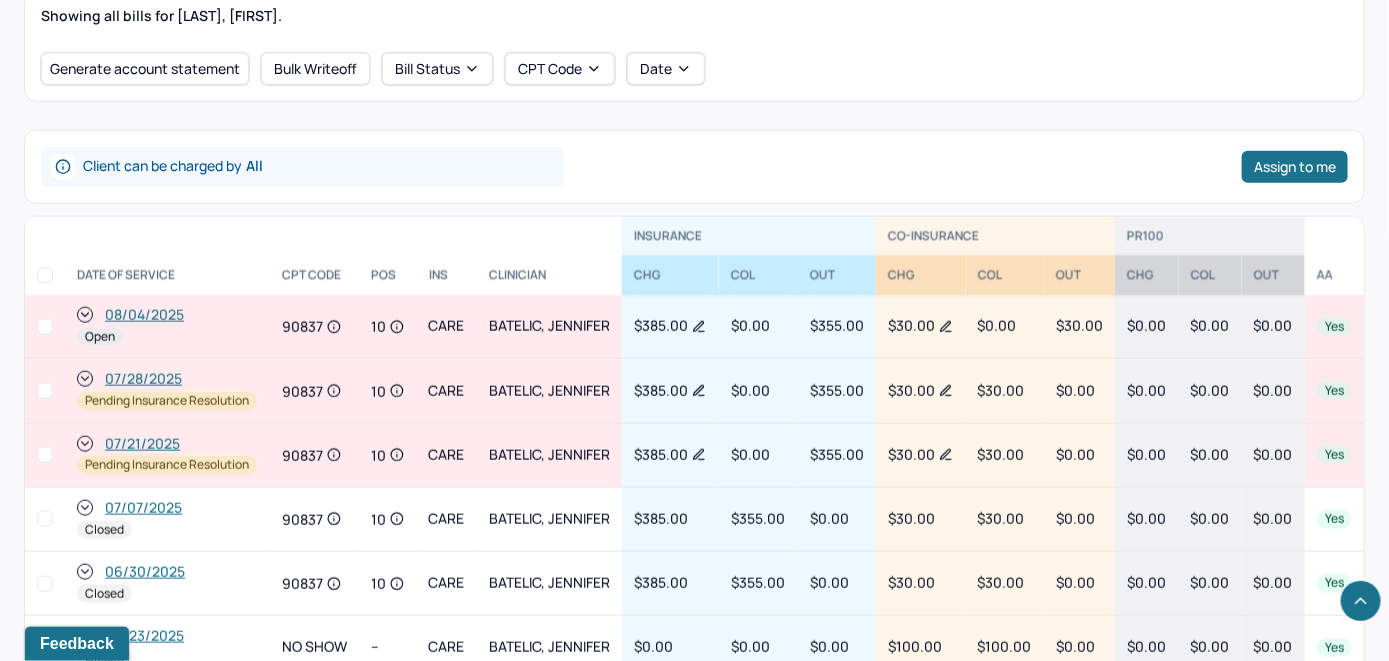 click on "08/04/2025" at bounding box center [144, 315] 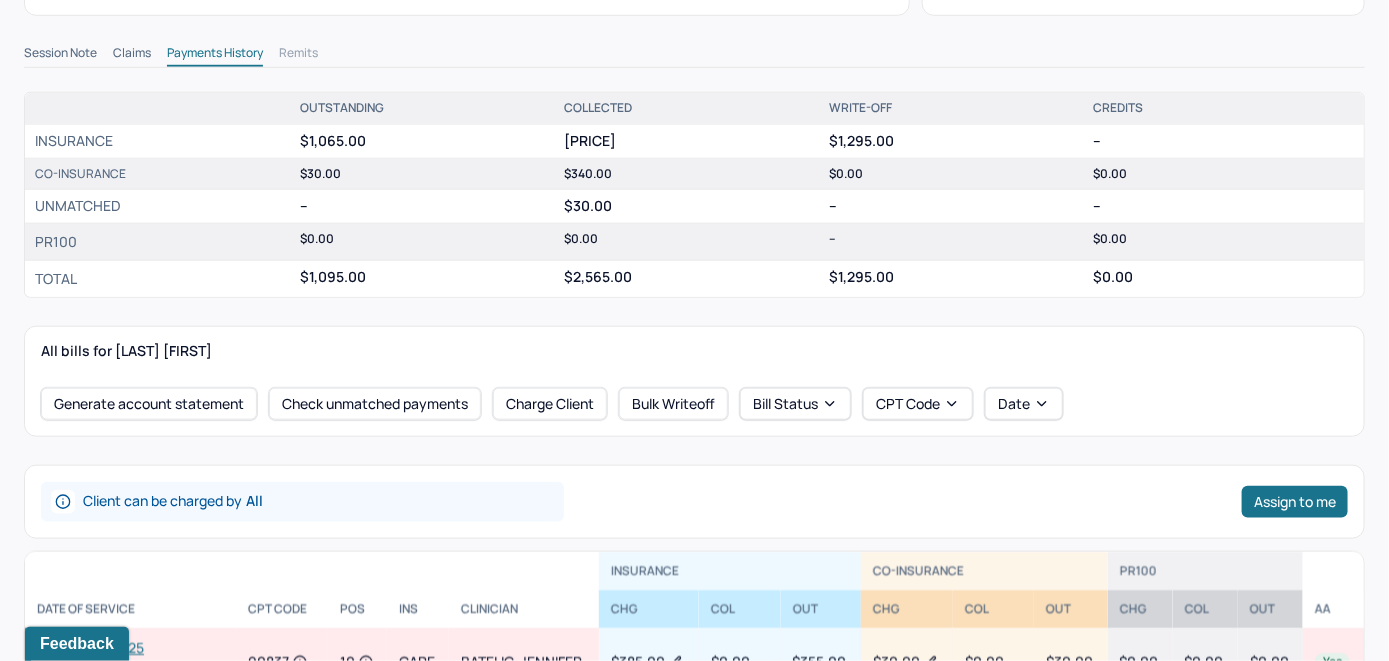 scroll, scrollTop: 600, scrollLeft: 0, axis: vertical 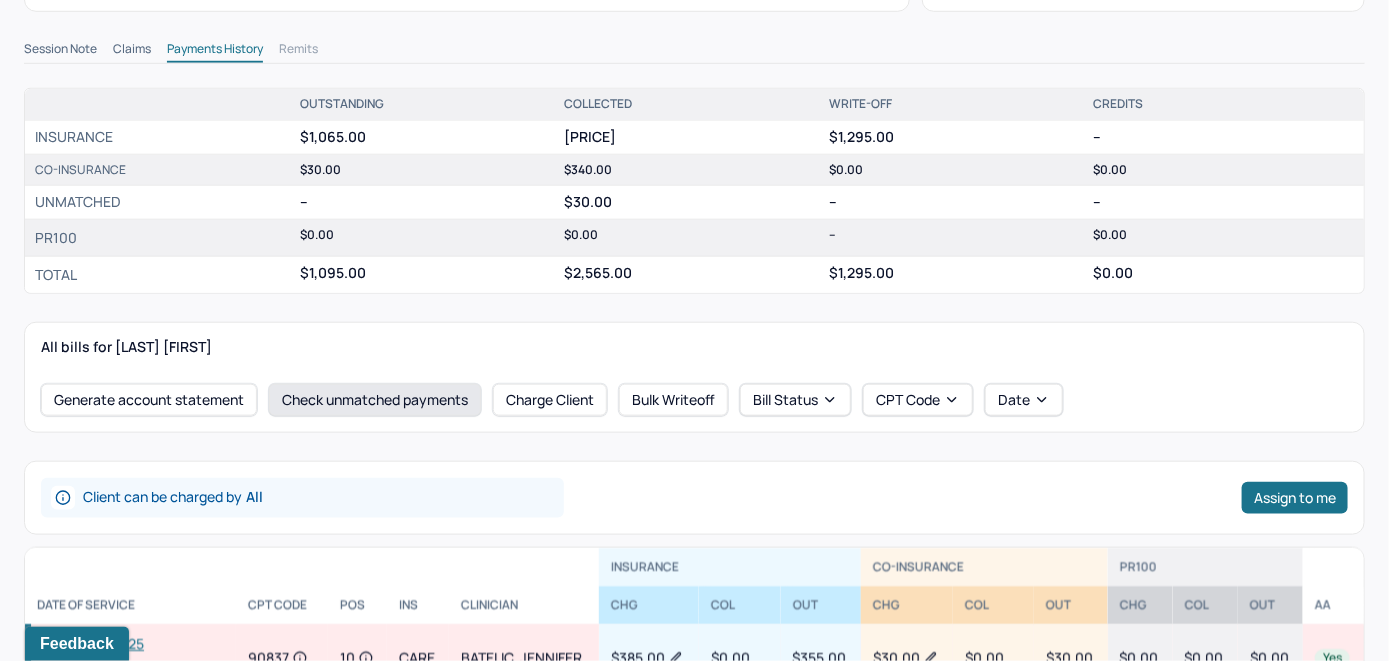 click on "Check unmatched payments" at bounding box center [375, 400] 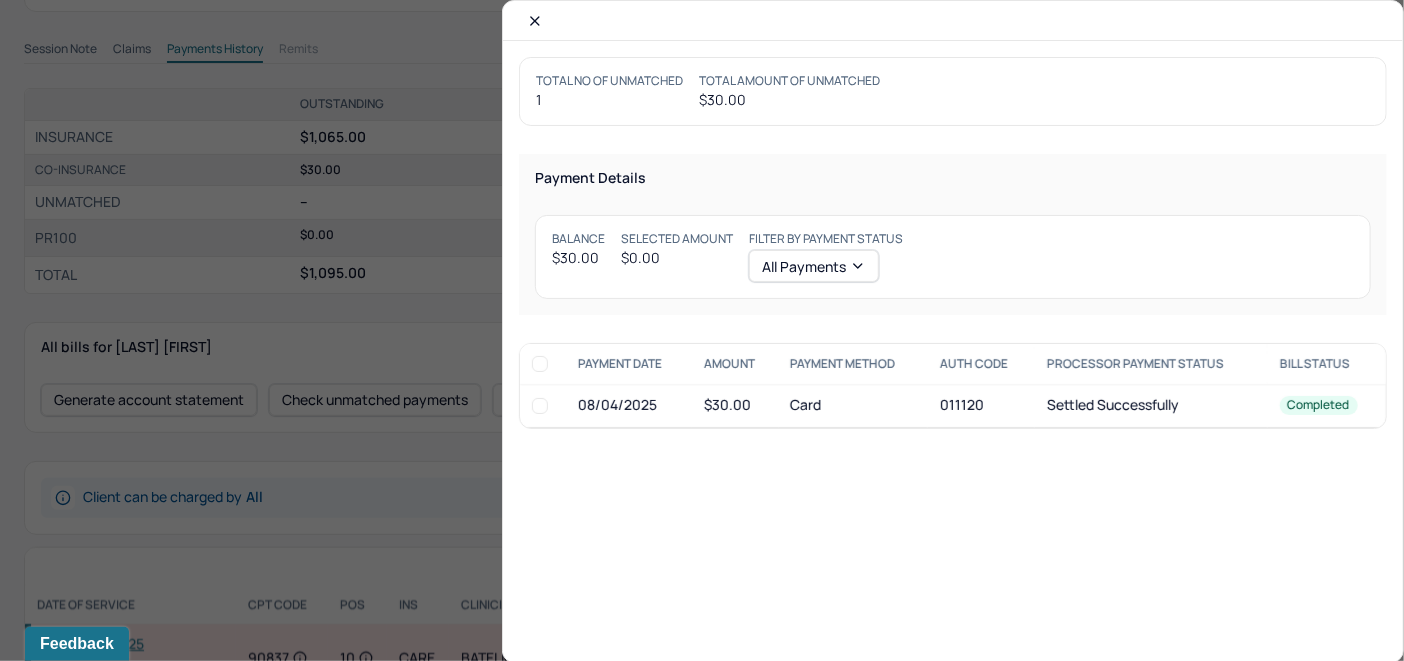 click at bounding box center [540, 406] 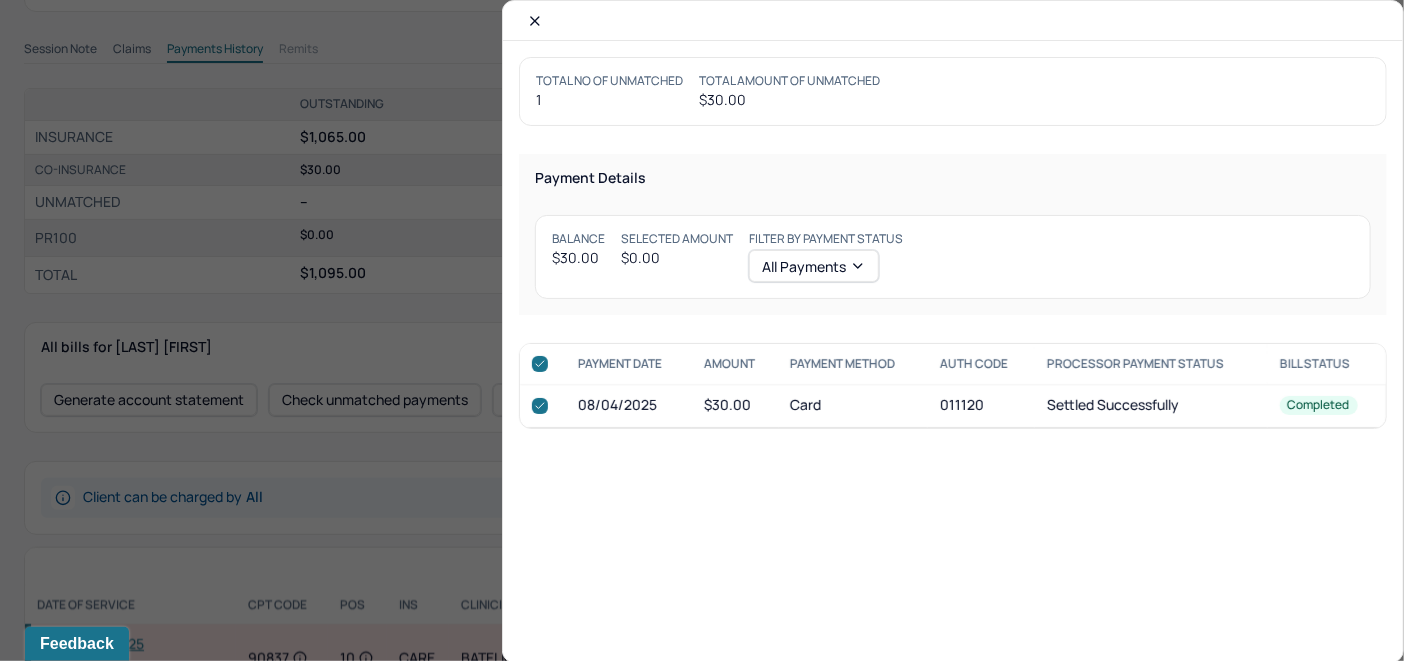 checkbox on "true" 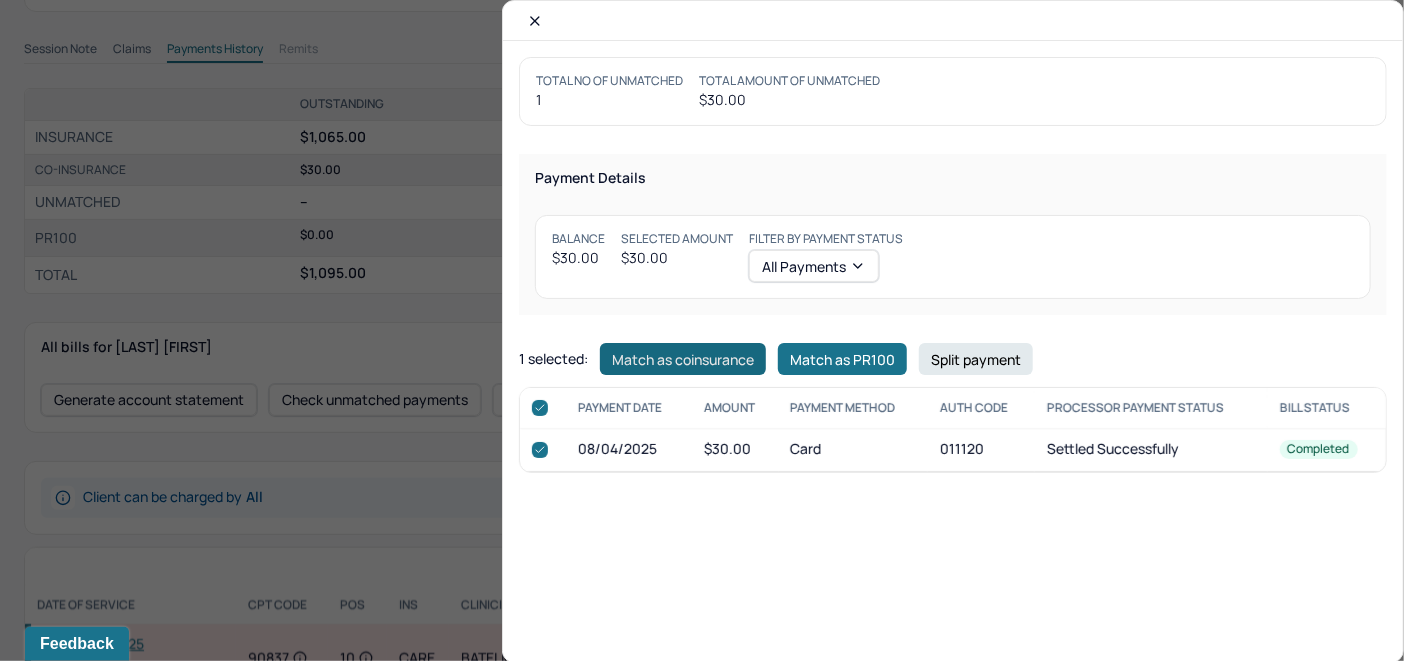 click on "Match as coinsurance" at bounding box center (683, 359) 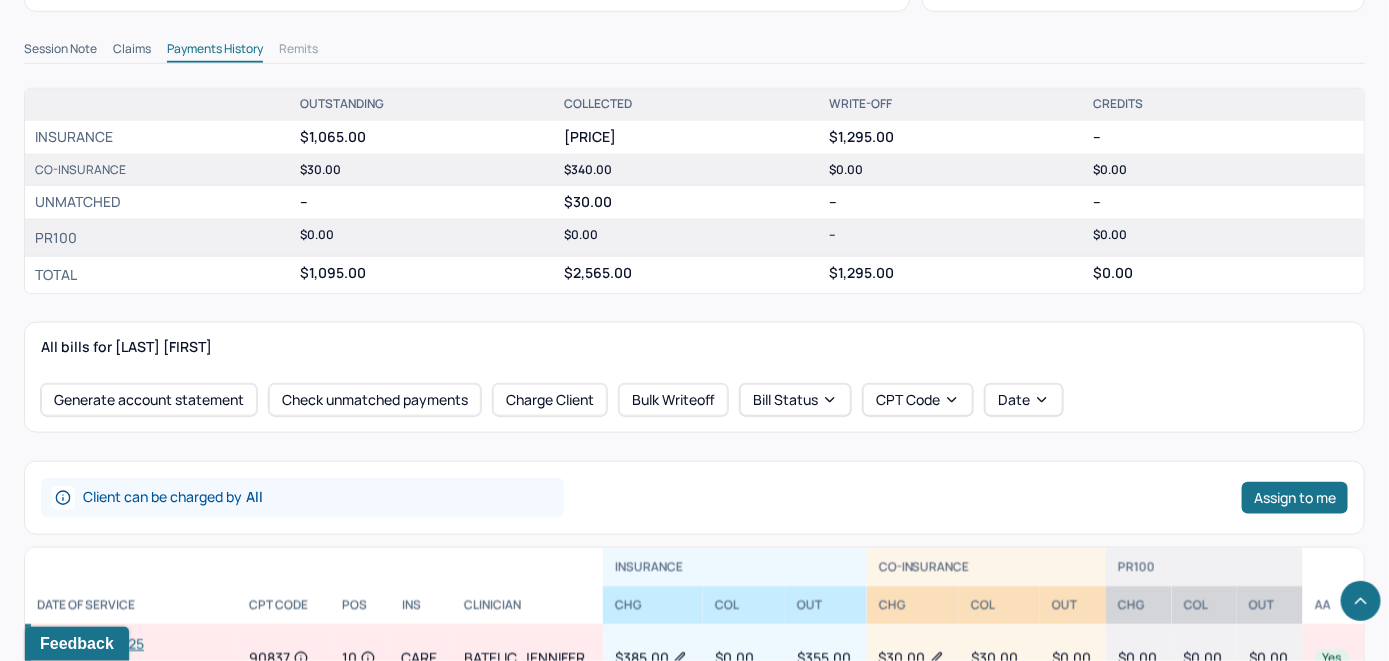 scroll, scrollTop: 900, scrollLeft: 0, axis: vertical 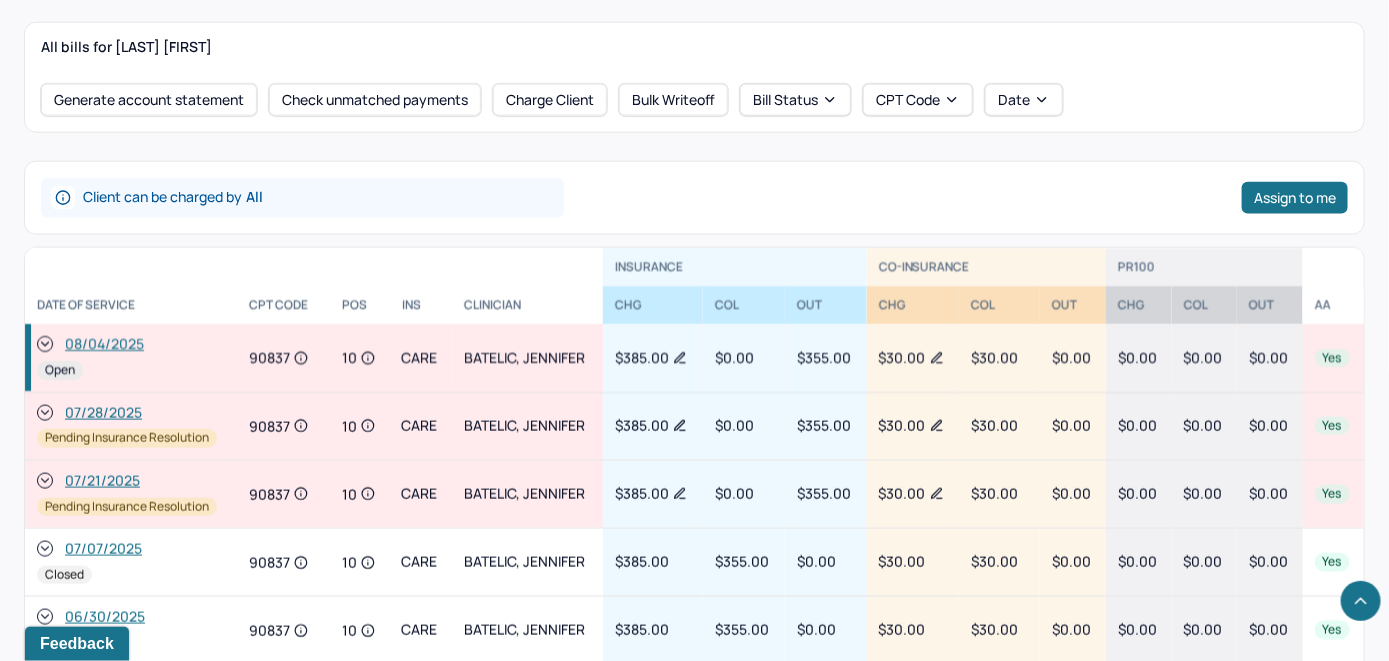 click 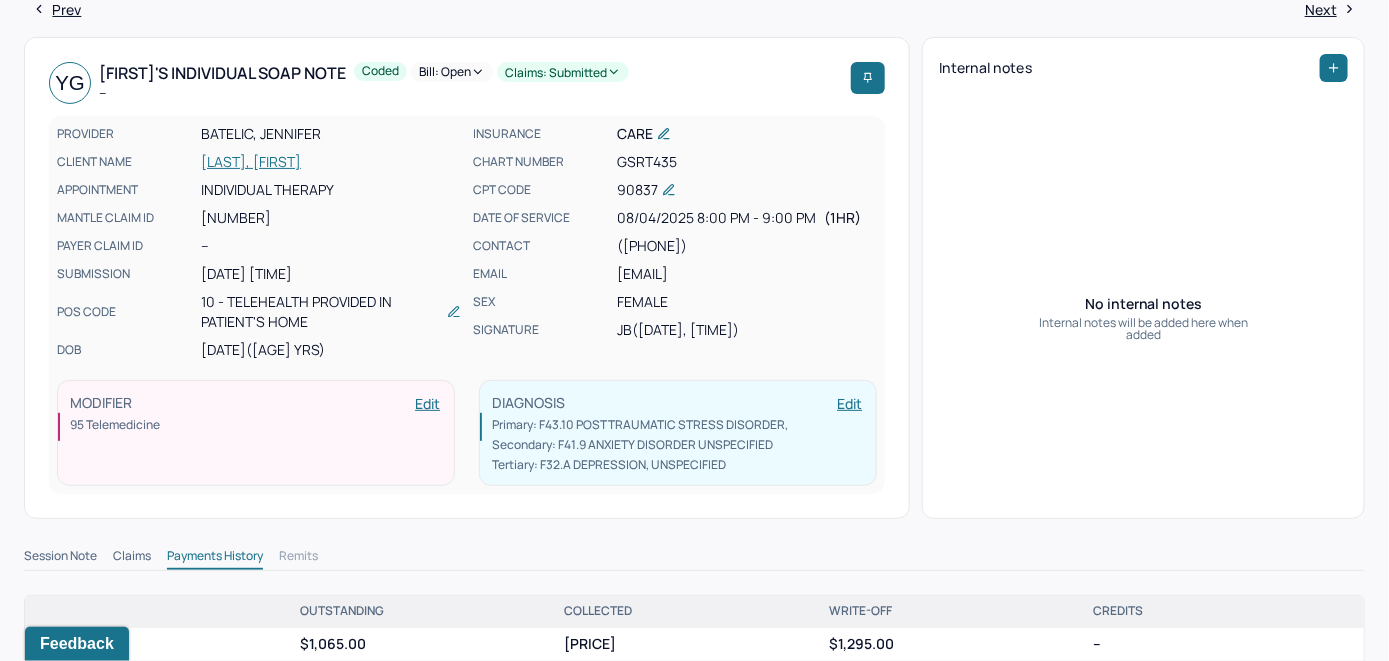 scroll, scrollTop: 0, scrollLeft: 0, axis: both 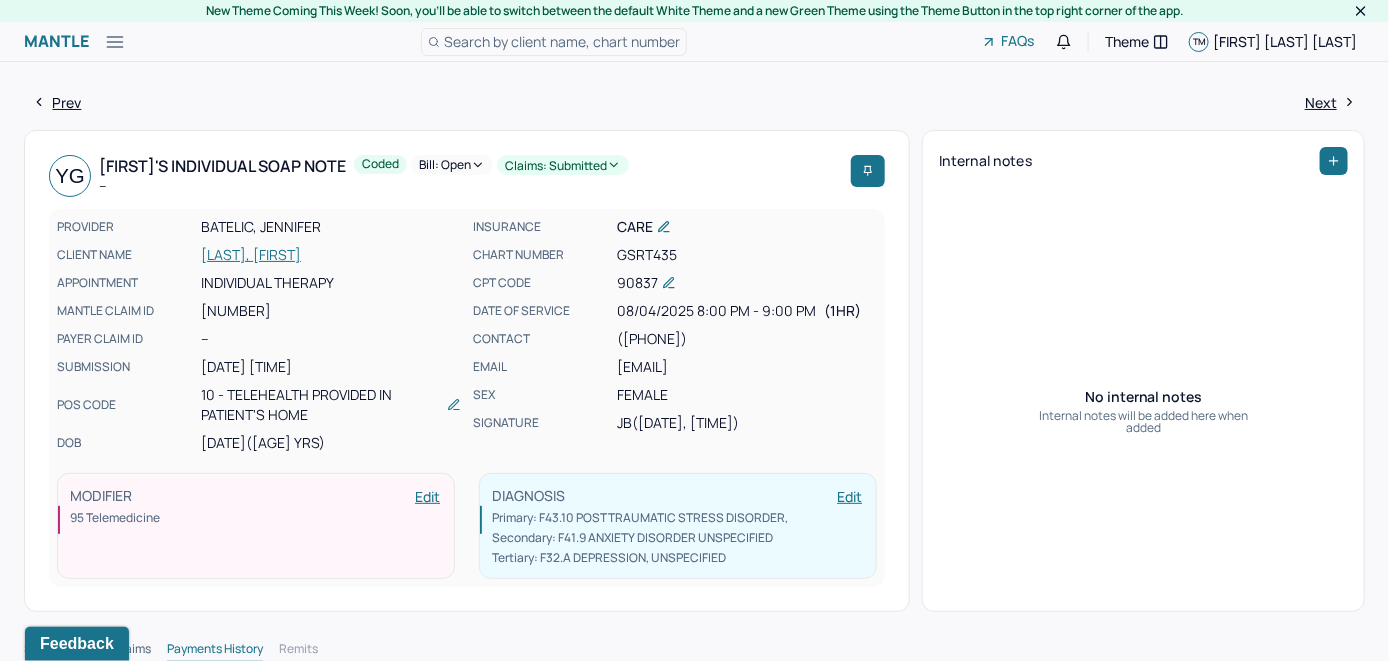 click on "Bill: Open" at bounding box center [452, 165] 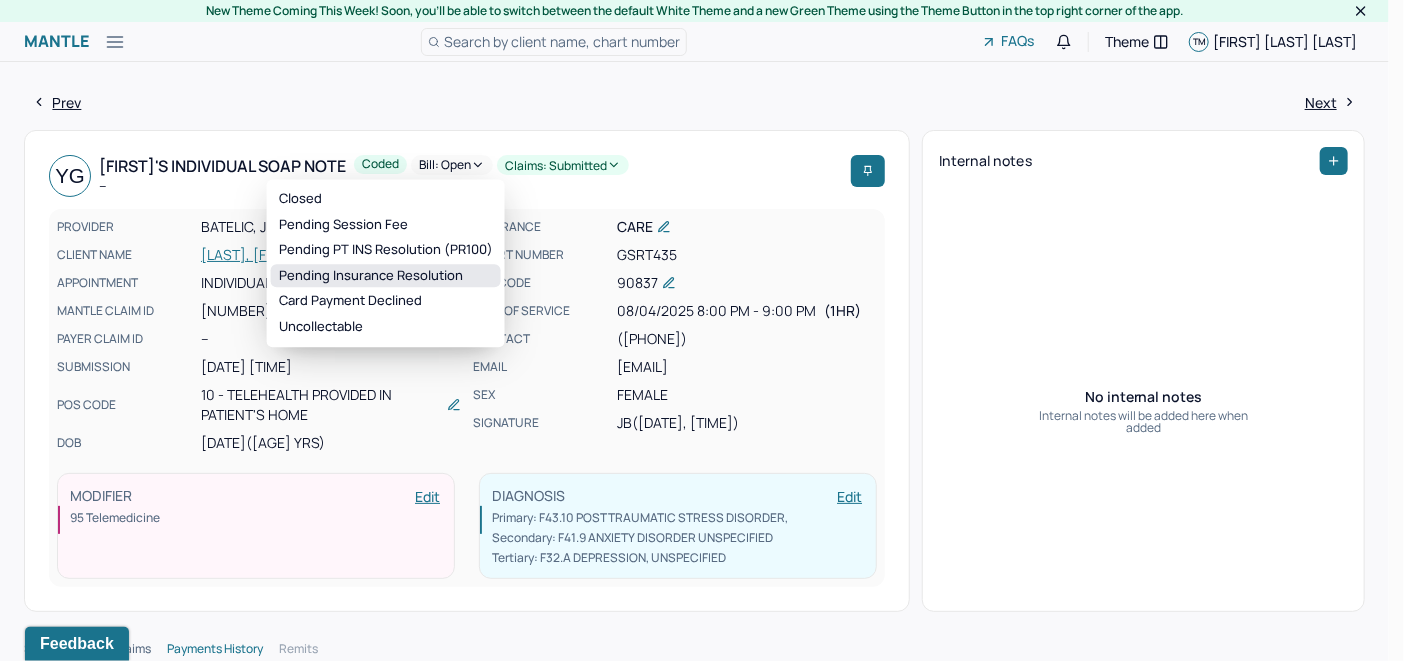 click on "Pending Insurance Resolution" at bounding box center [386, 276] 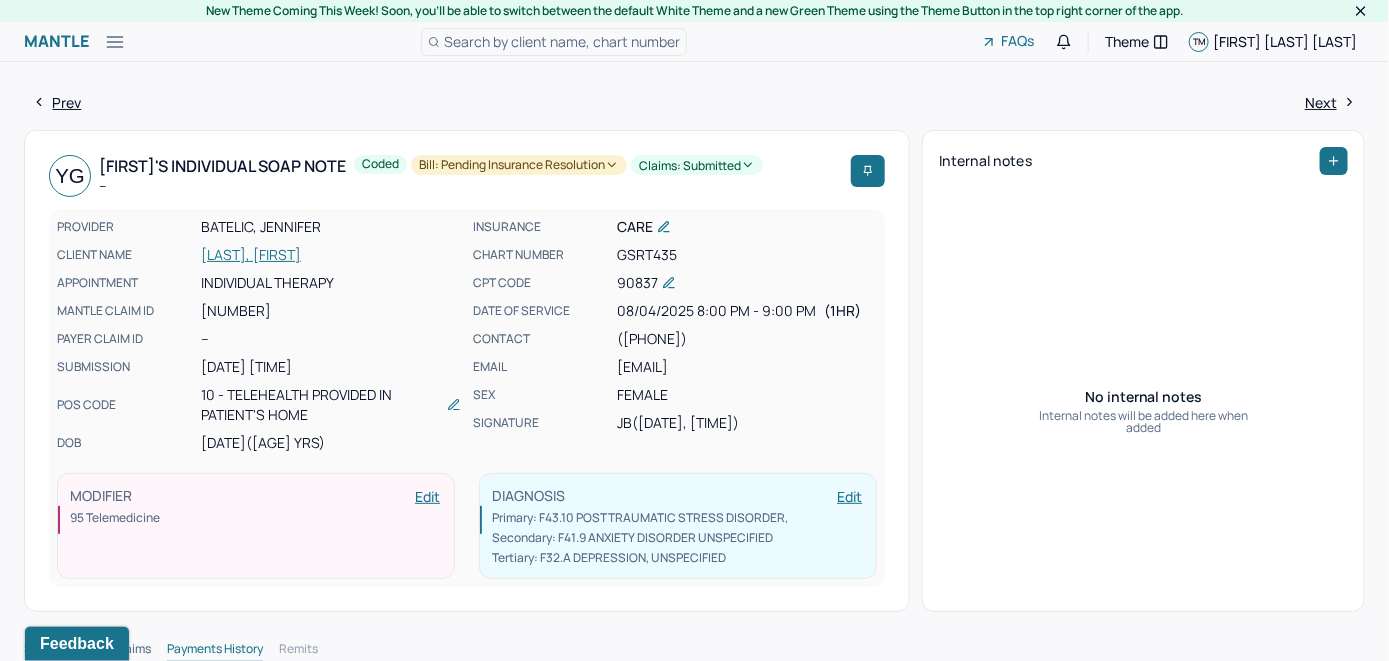 click on "Search by client name, chart number" at bounding box center (562, 41) 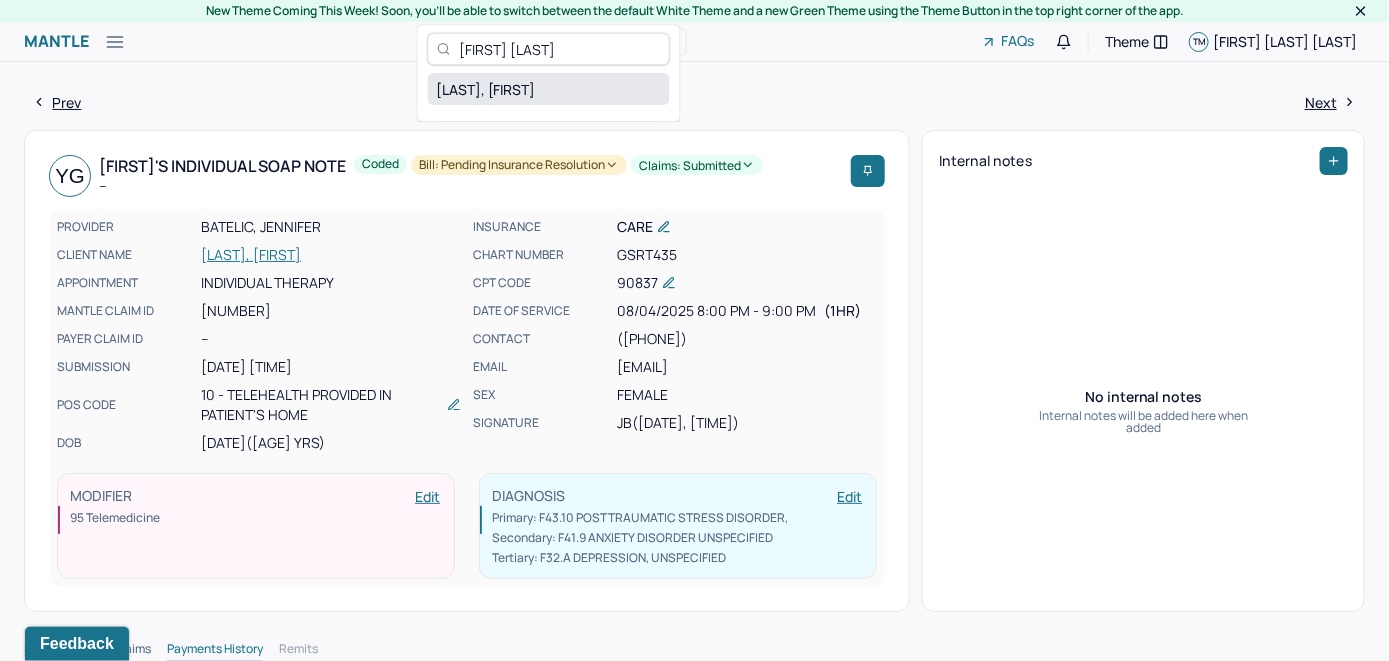type on "[FIRST] [LAST]" 